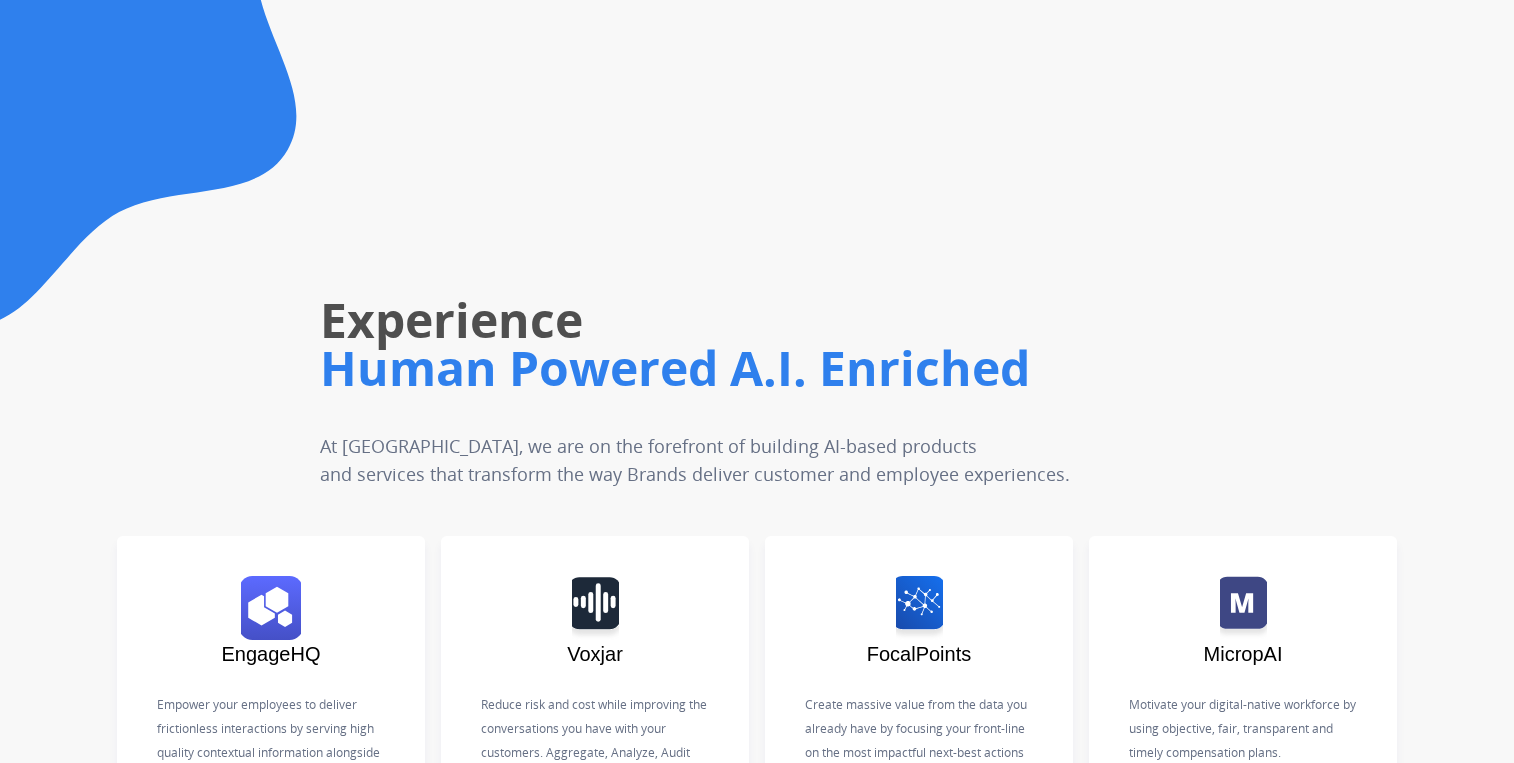 scroll, scrollTop: 0, scrollLeft: 0, axis: both 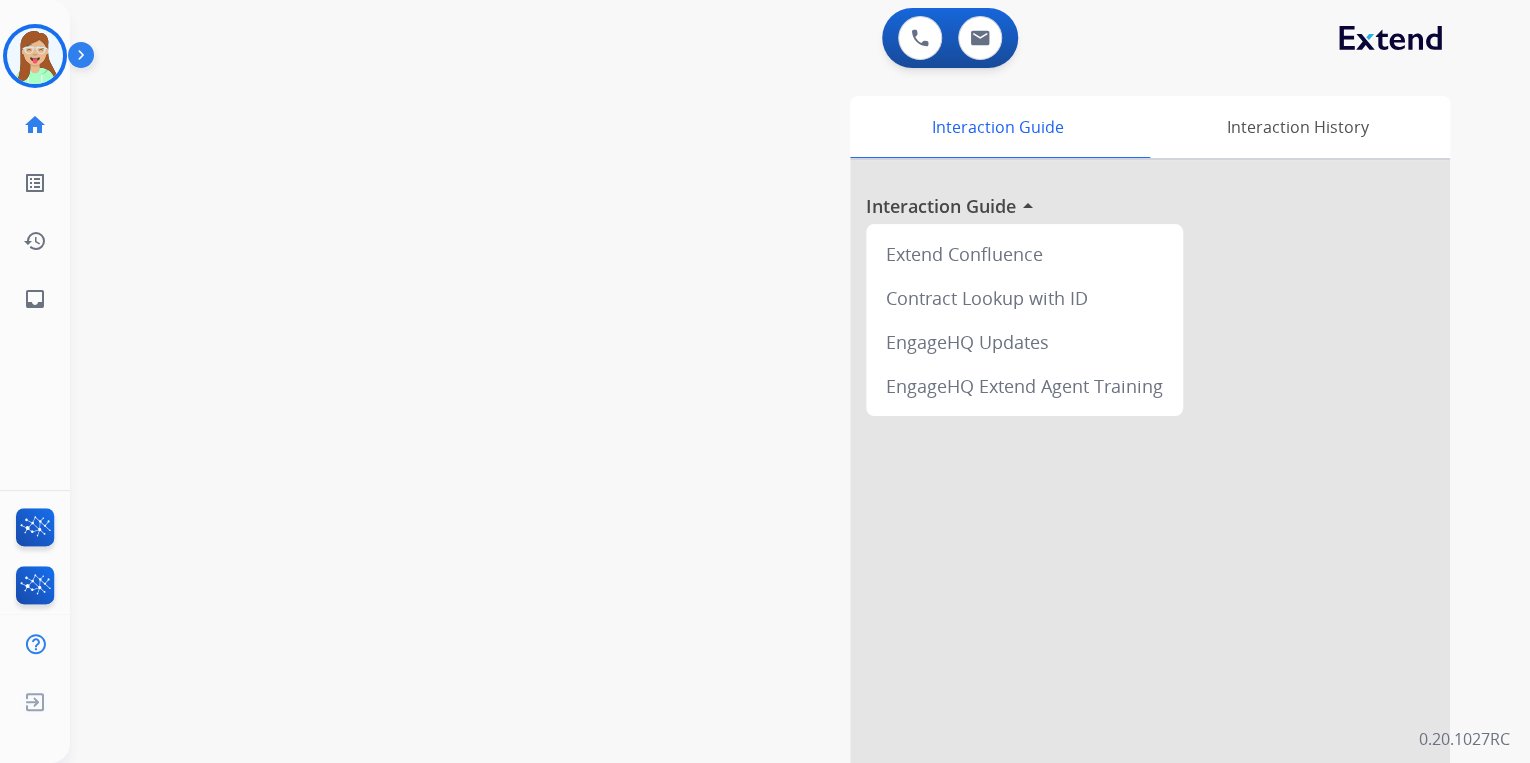 drag, startPoint x: 52, startPoint y: 41, endPoint x: 69, endPoint y: 56, distance: 22.671568 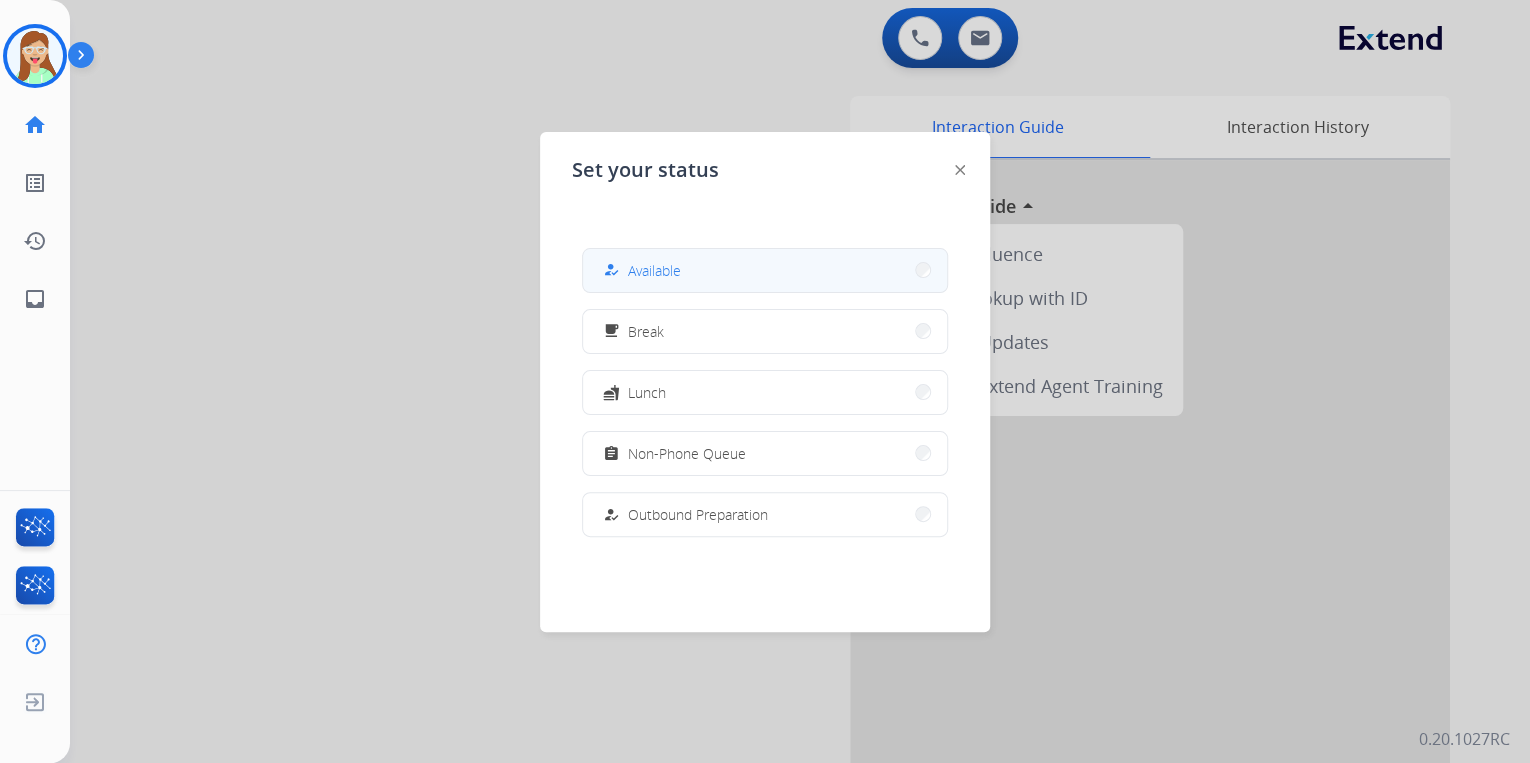 click on "how_to_reg Available" at bounding box center [765, 270] 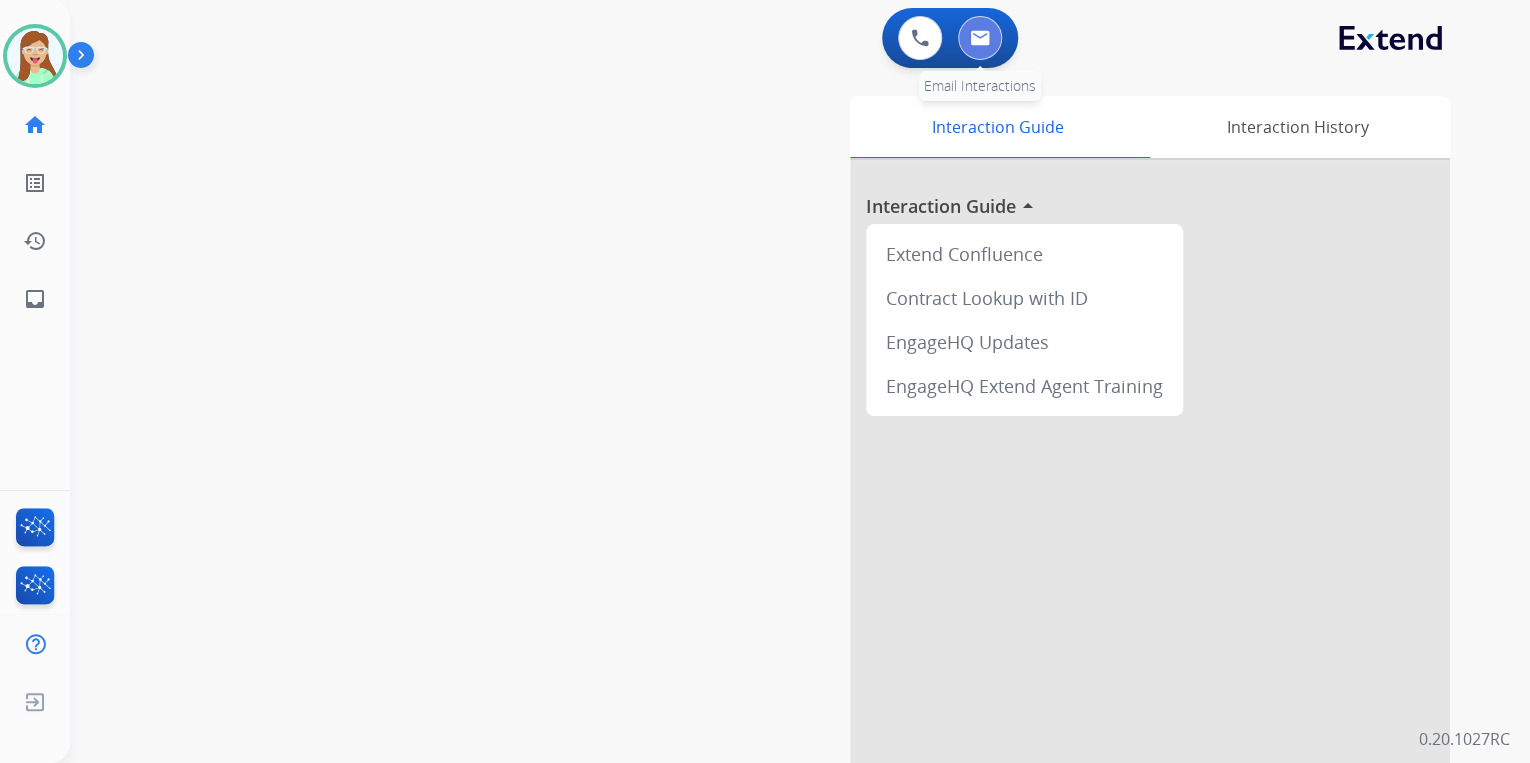 click at bounding box center (980, 38) 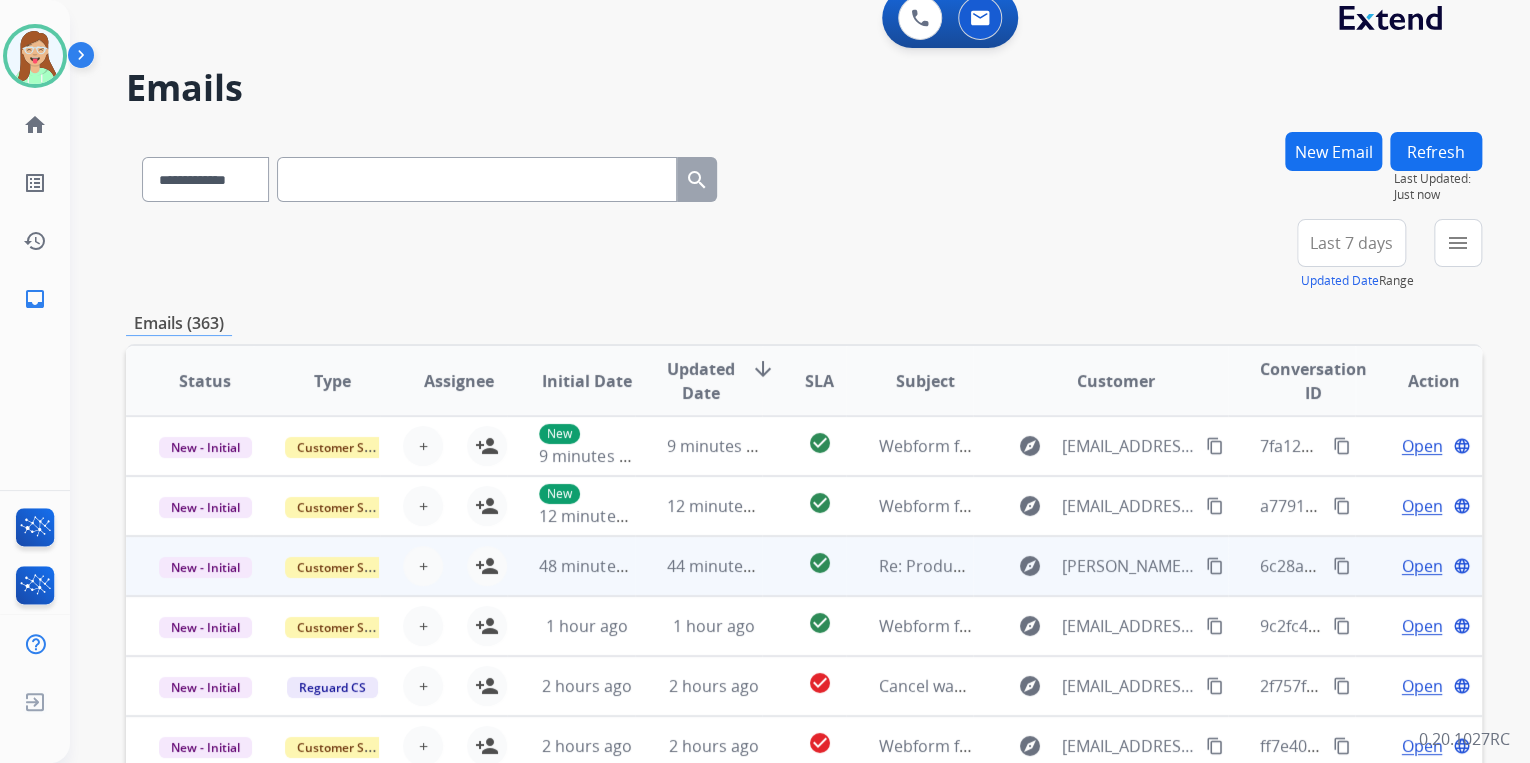 scroll, scrollTop: 0, scrollLeft: 0, axis: both 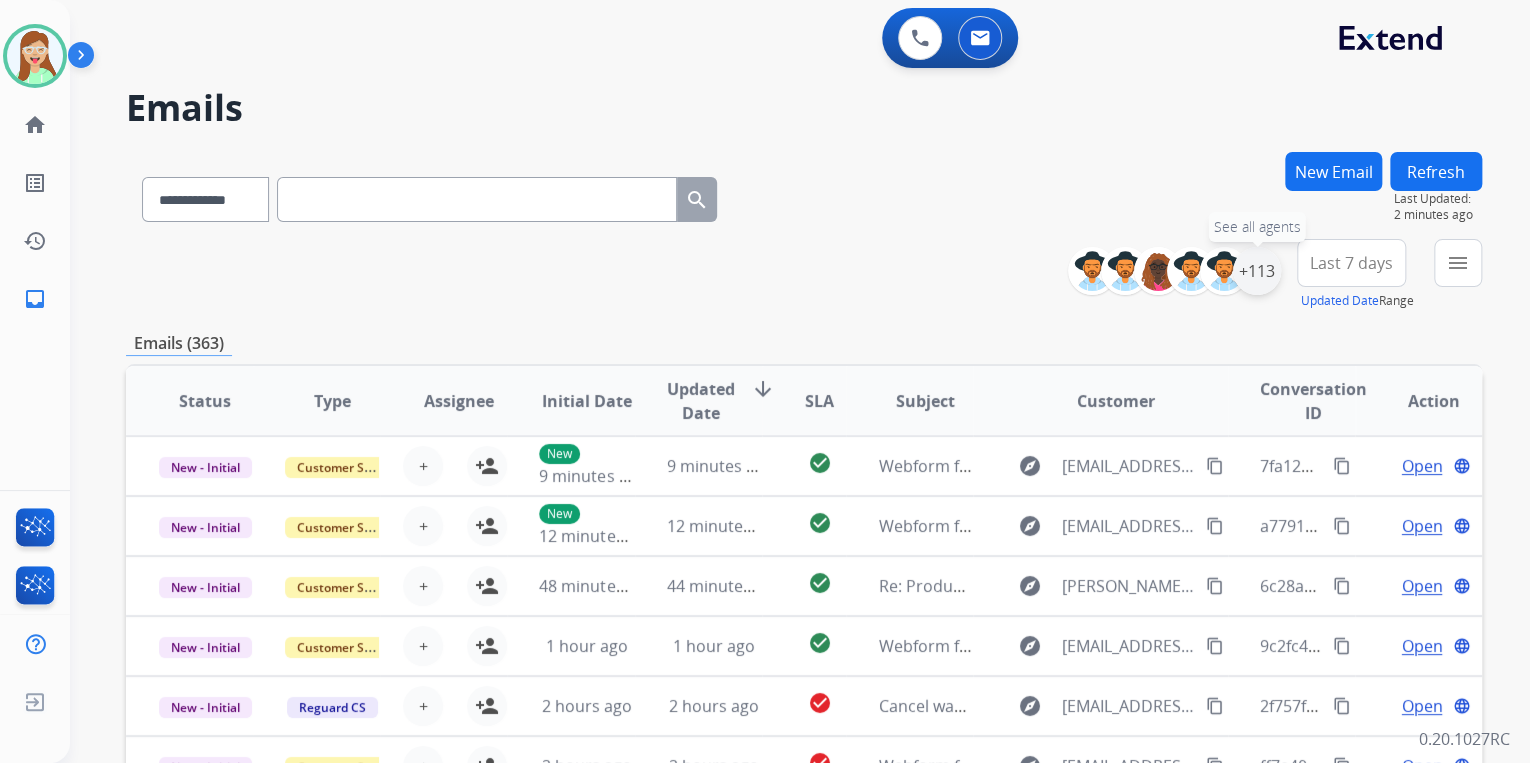 click on "+113" at bounding box center (1257, 271) 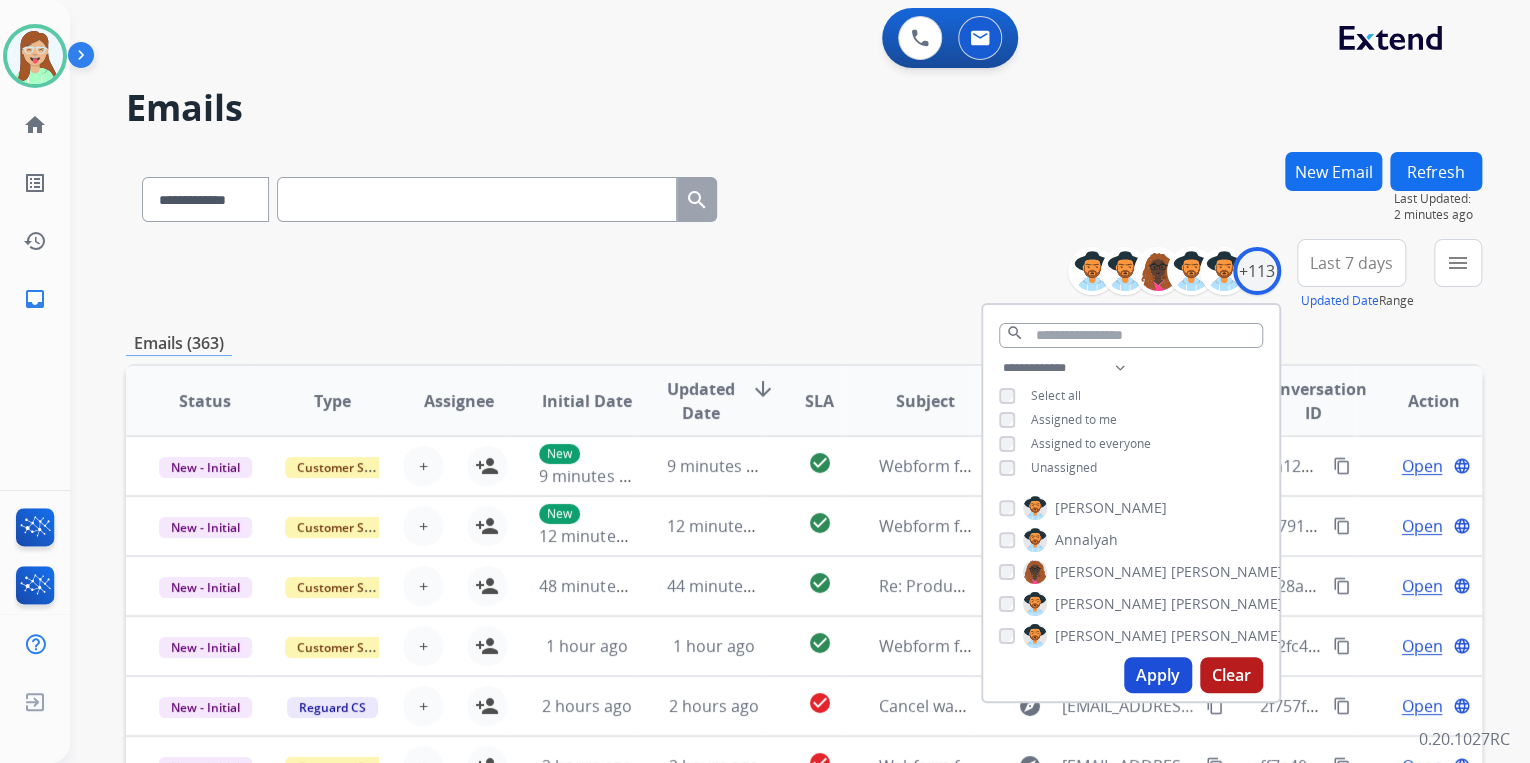 click on "**********" at bounding box center [1131, 420] 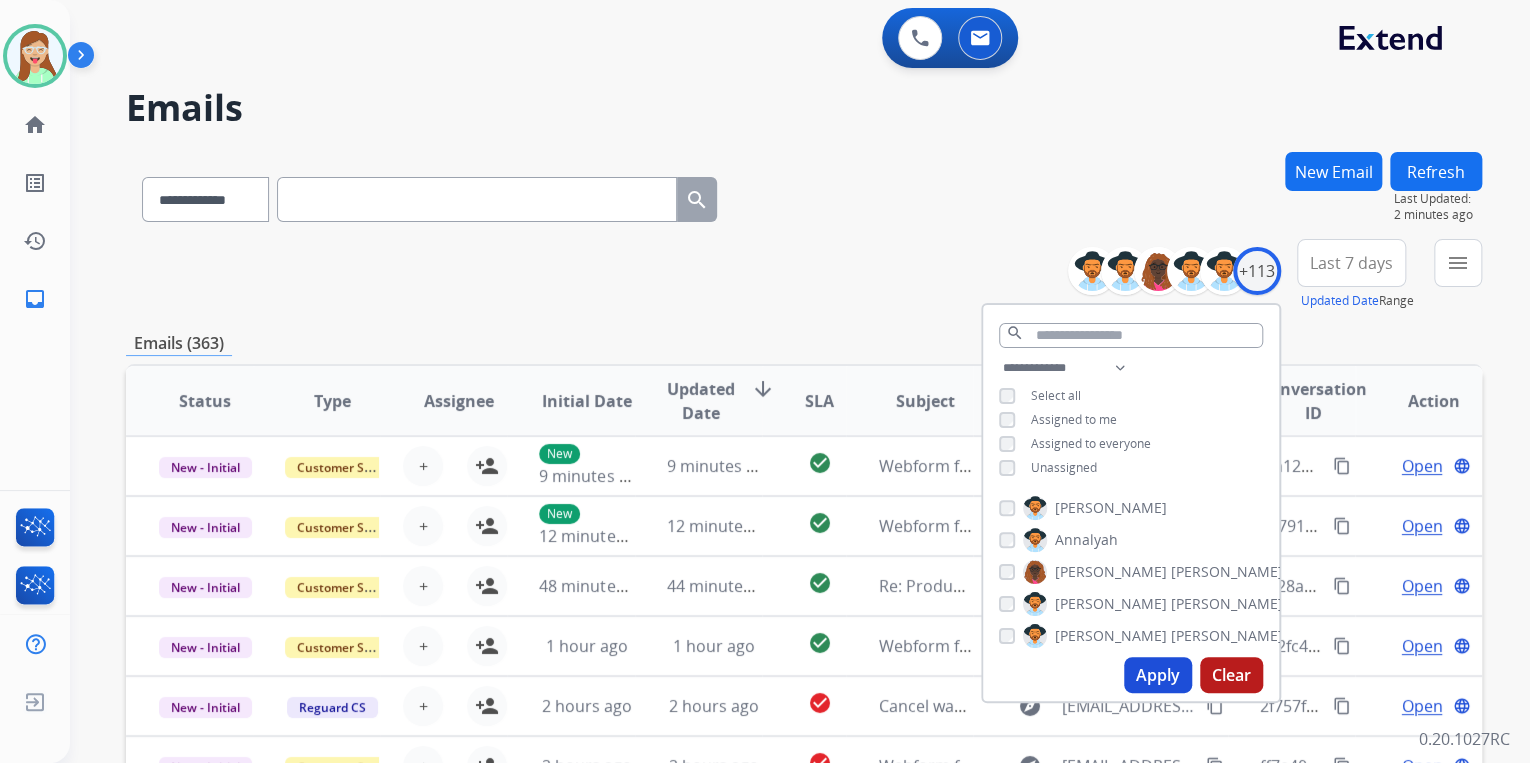 click on "Apply" at bounding box center (1158, 675) 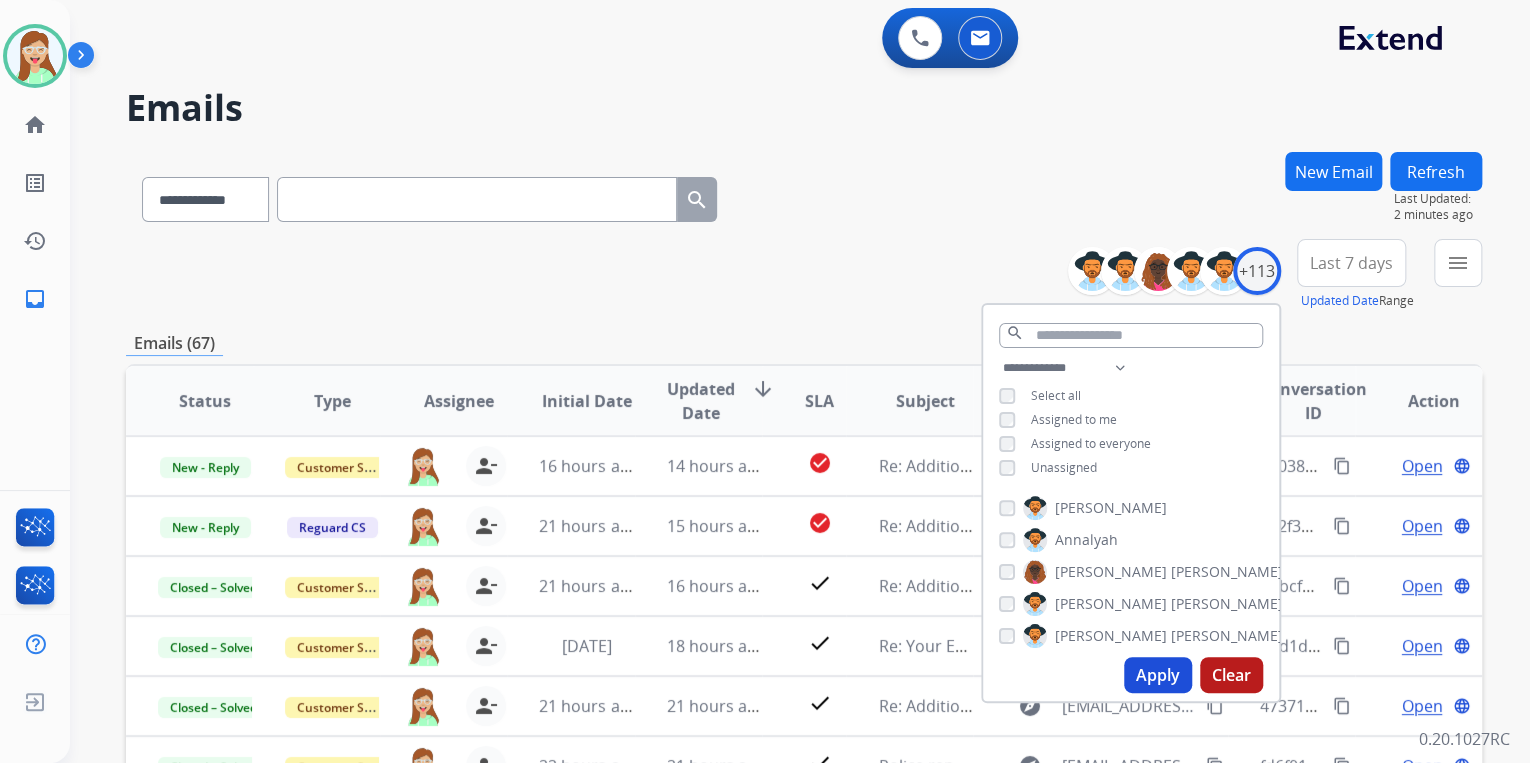 click on "**********" at bounding box center [804, 275] 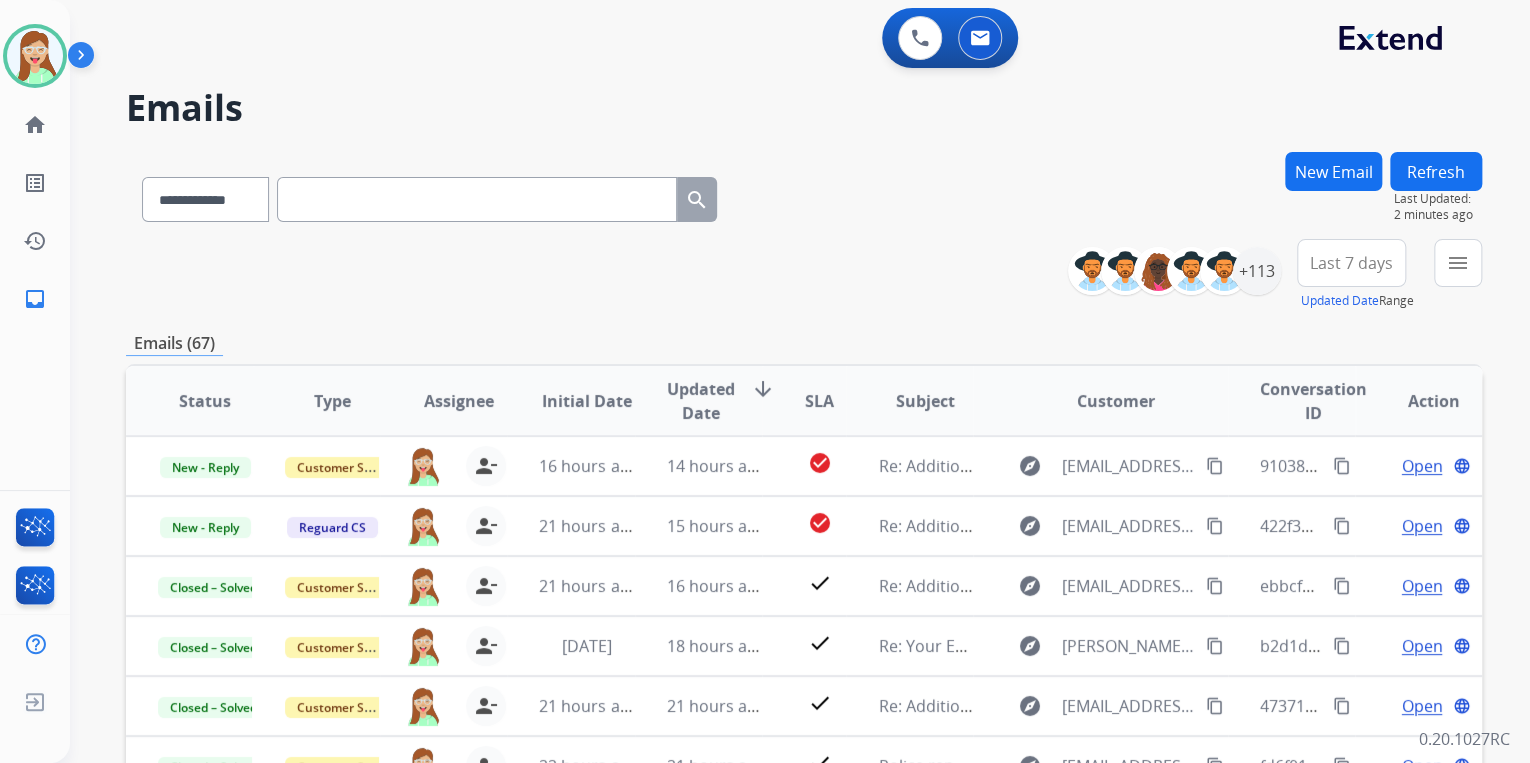 scroll, scrollTop: 80, scrollLeft: 0, axis: vertical 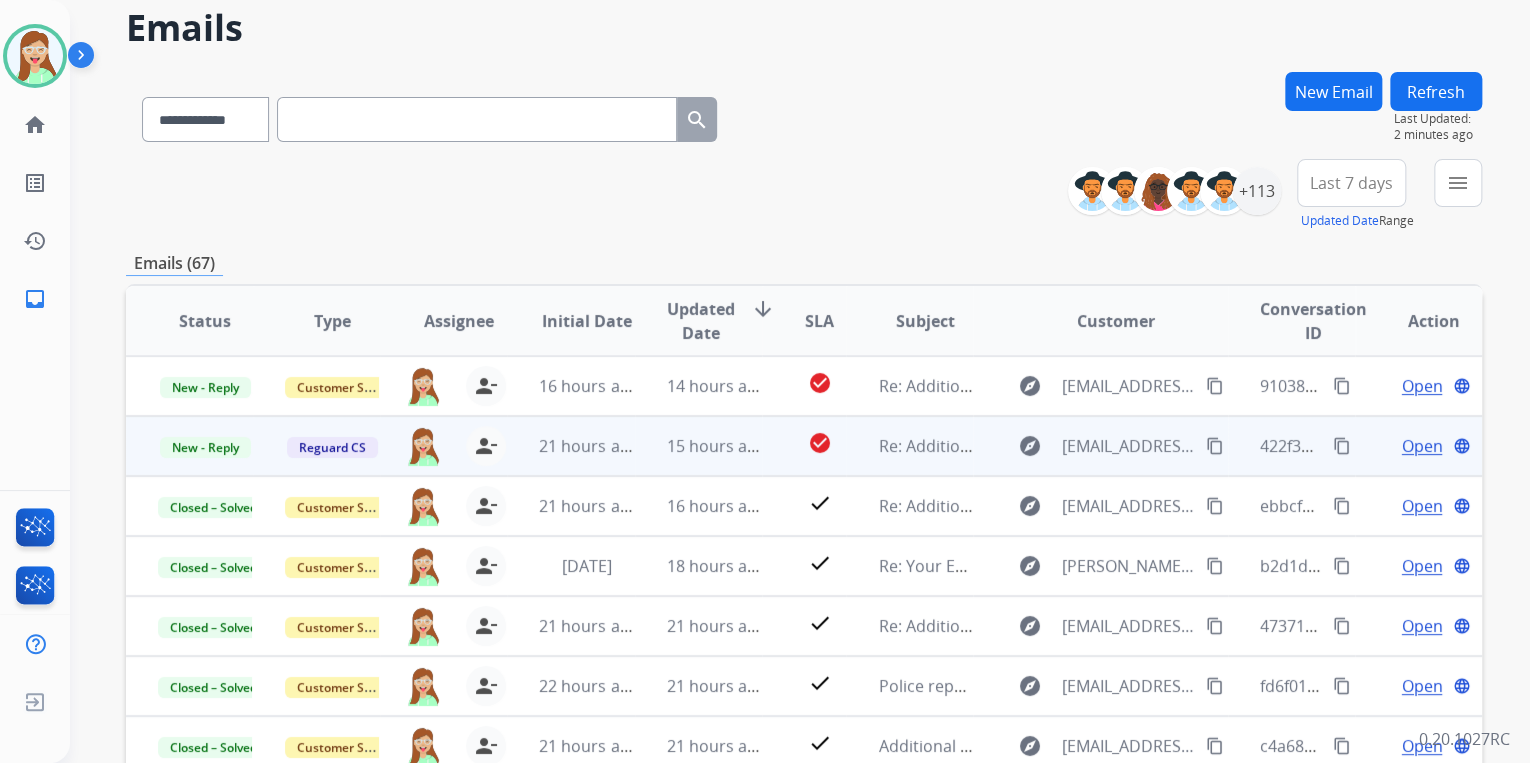 click on "content_copy" at bounding box center [1215, 446] 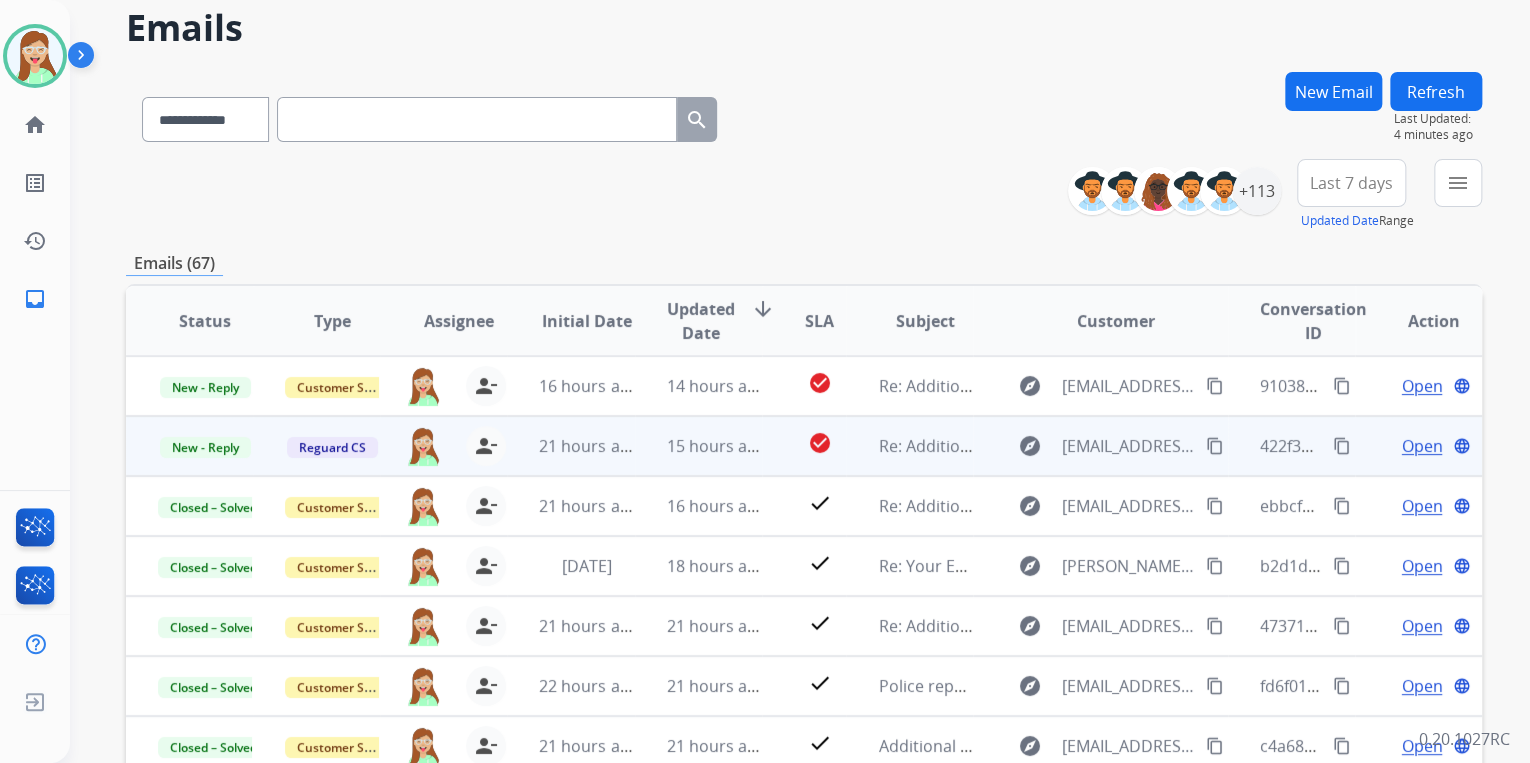 click on "Open language" at bounding box center [1418, 446] 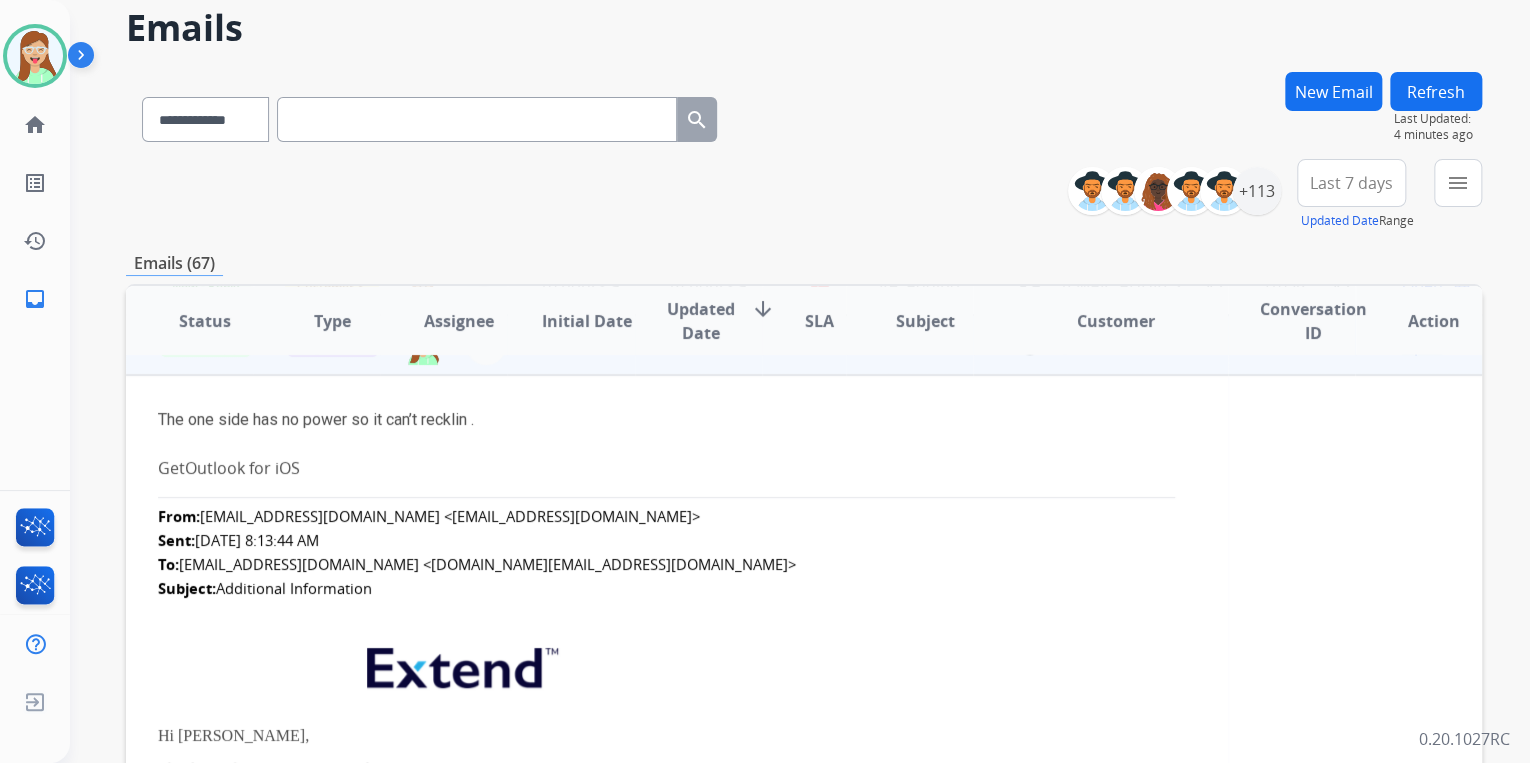 scroll, scrollTop: 140, scrollLeft: 0, axis: vertical 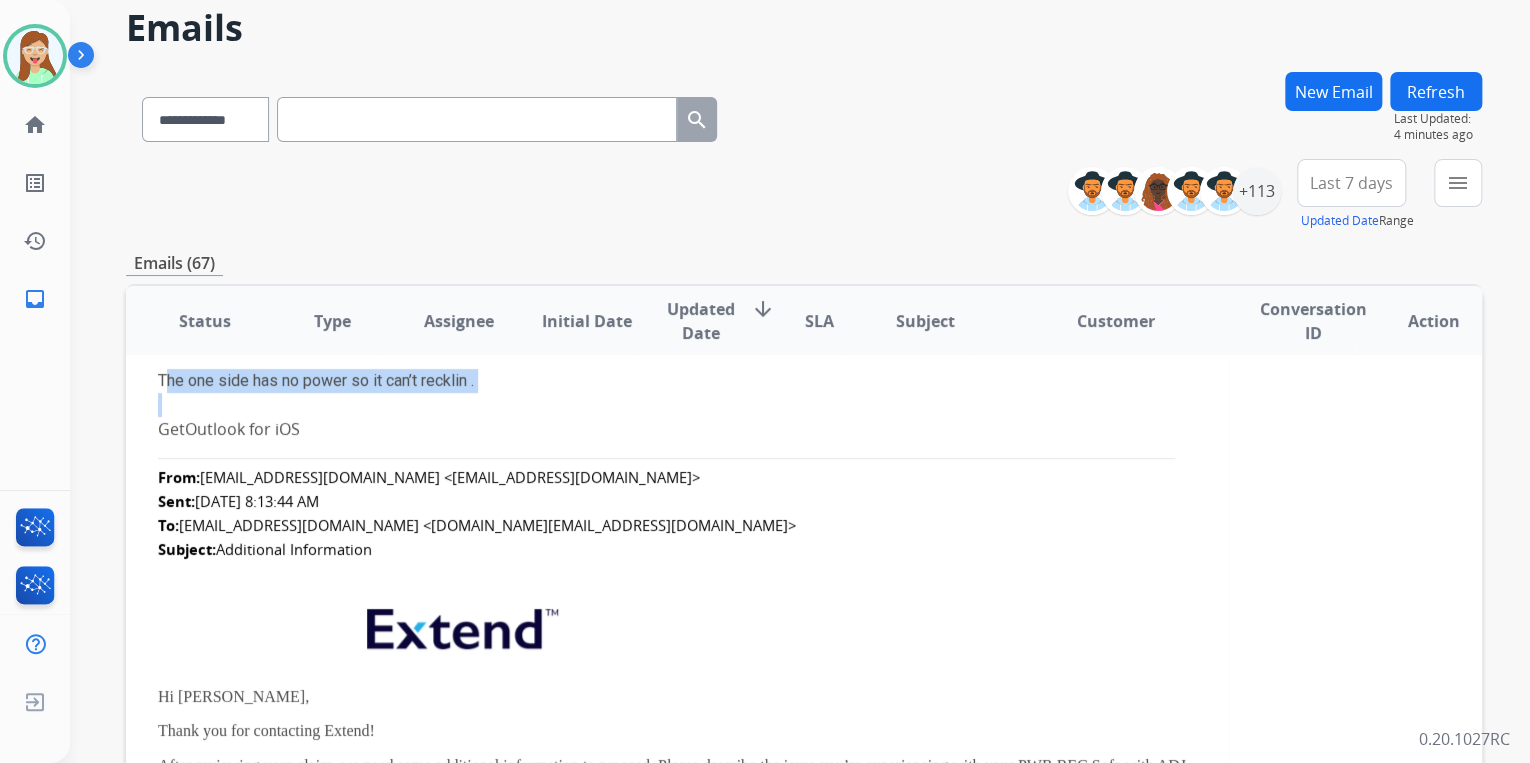 drag, startPoint x: 516, startPoint y: 400, endPoint x: 152, endPoint y: 388, distance: 364.19775 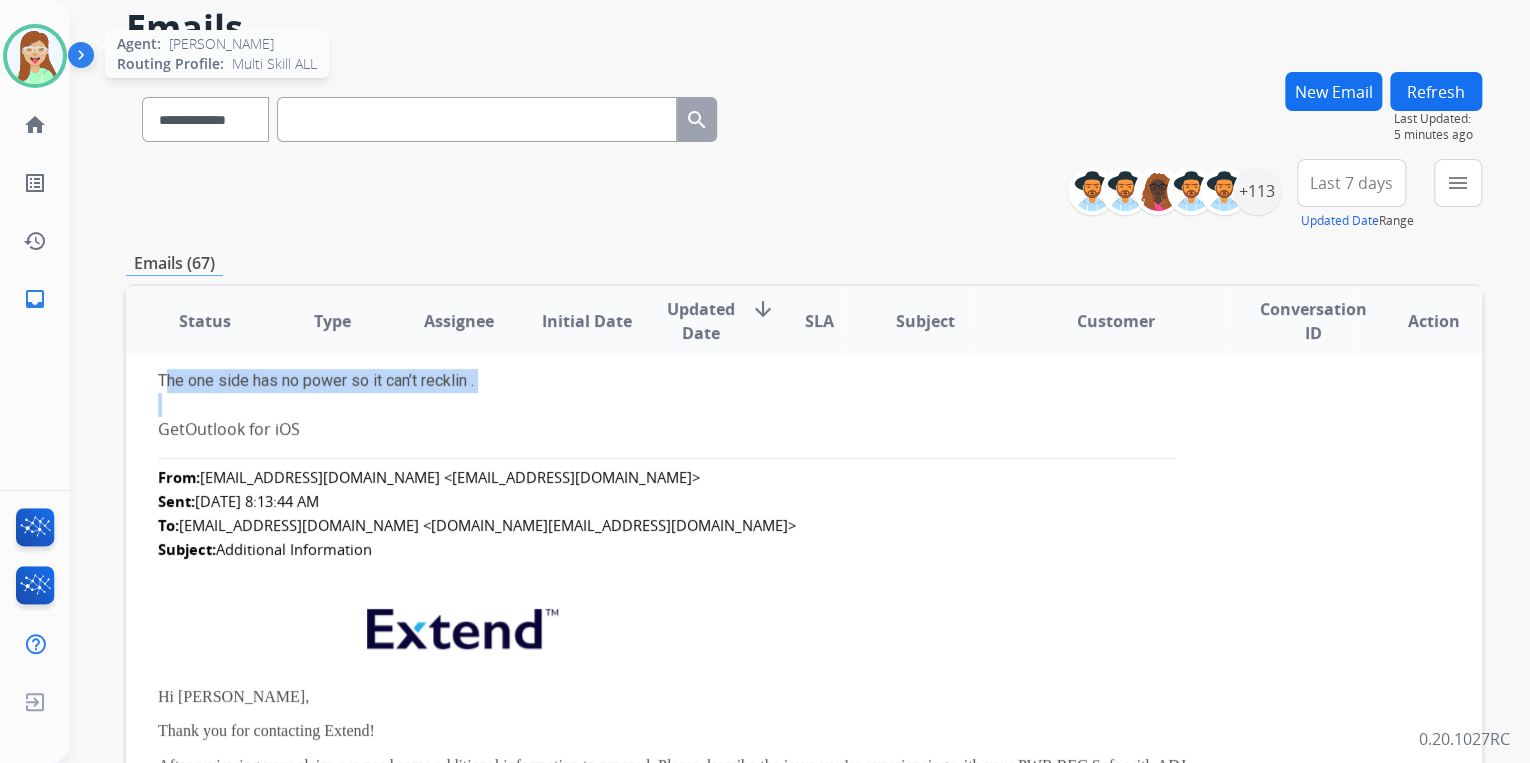 click at bounding box center [35, 56] 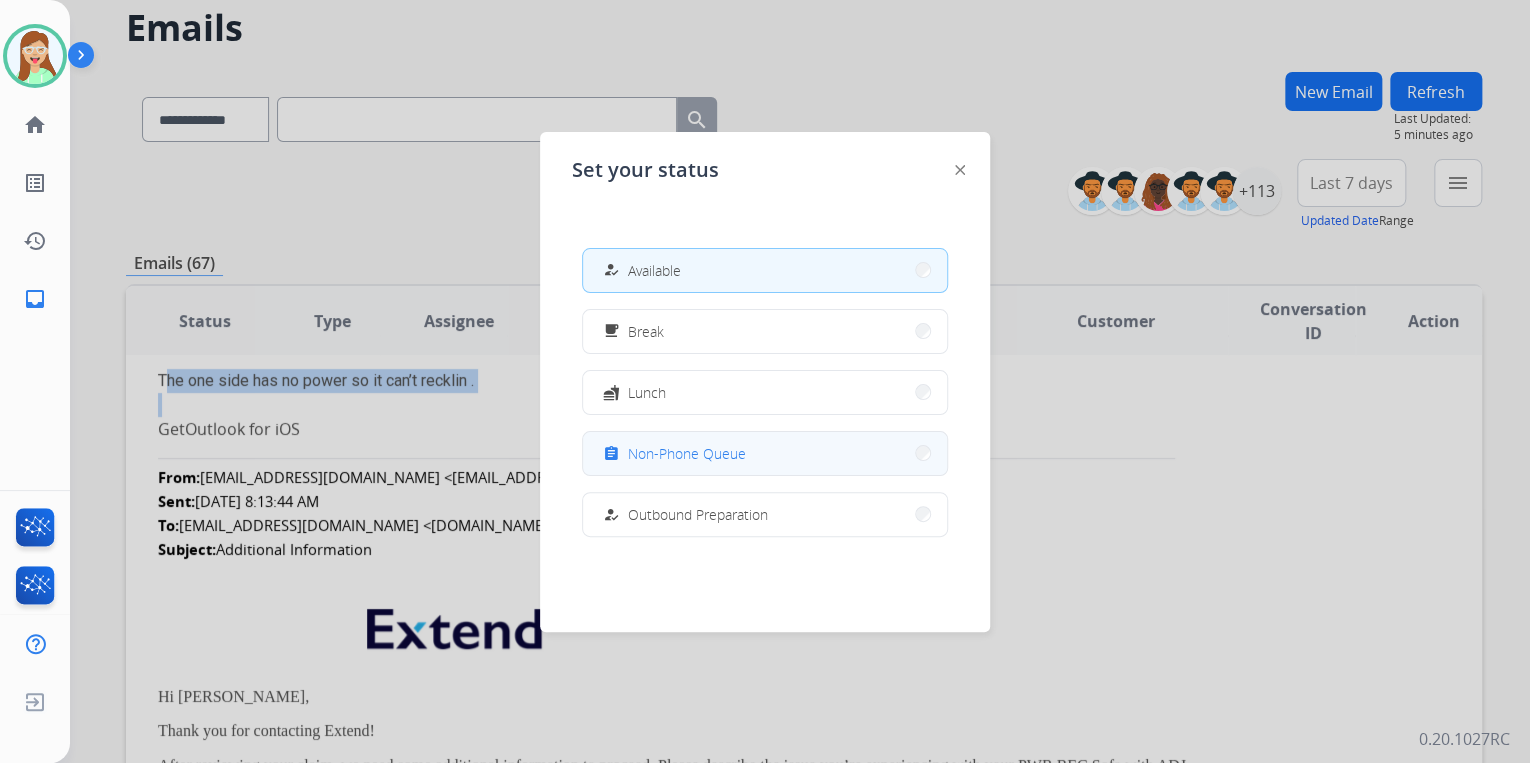 click on "assignment Non-Phone Queue" at bounding box center [672, 453] 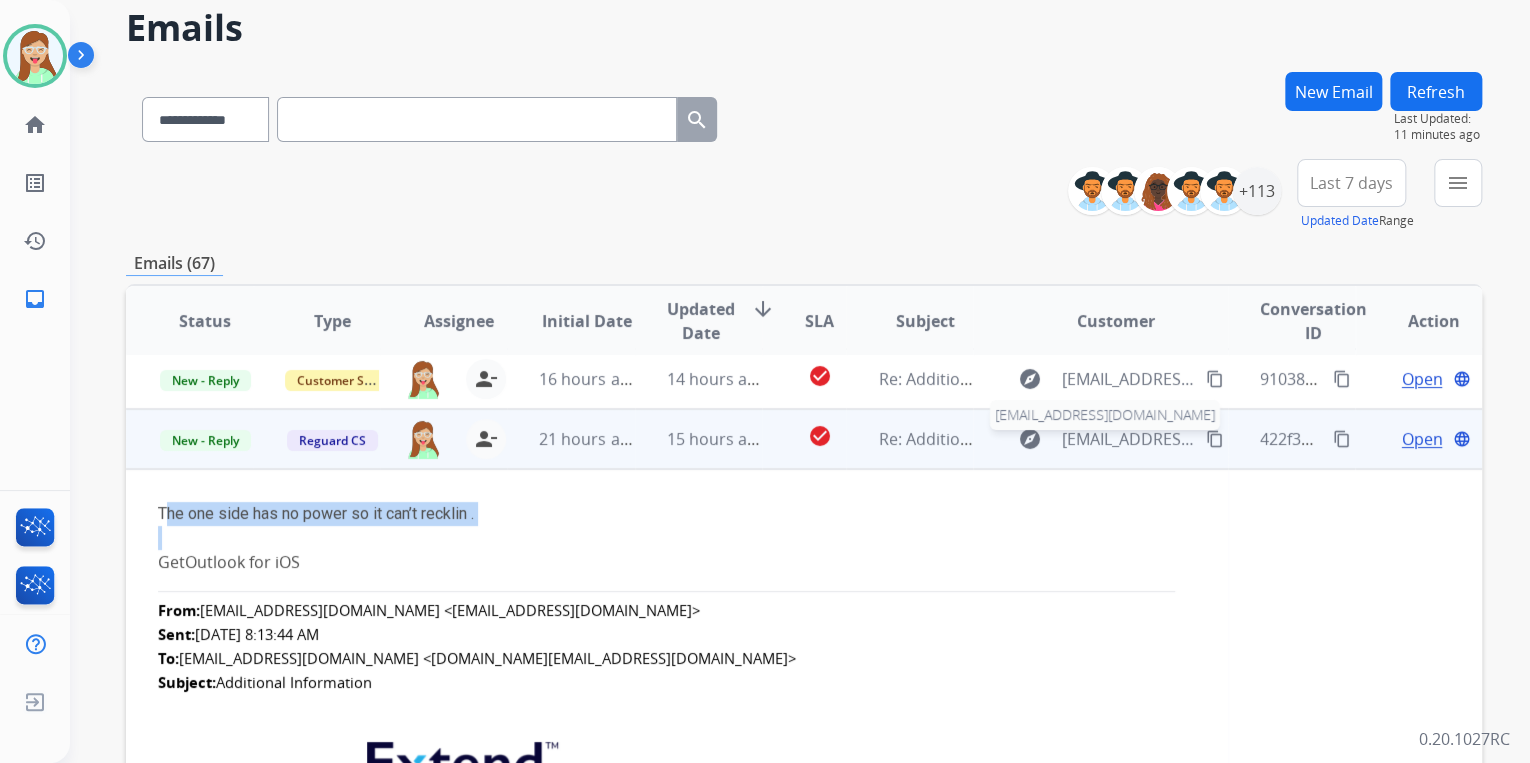 scroll, scrollTop: 0, scrollLeft: 0, axis: both 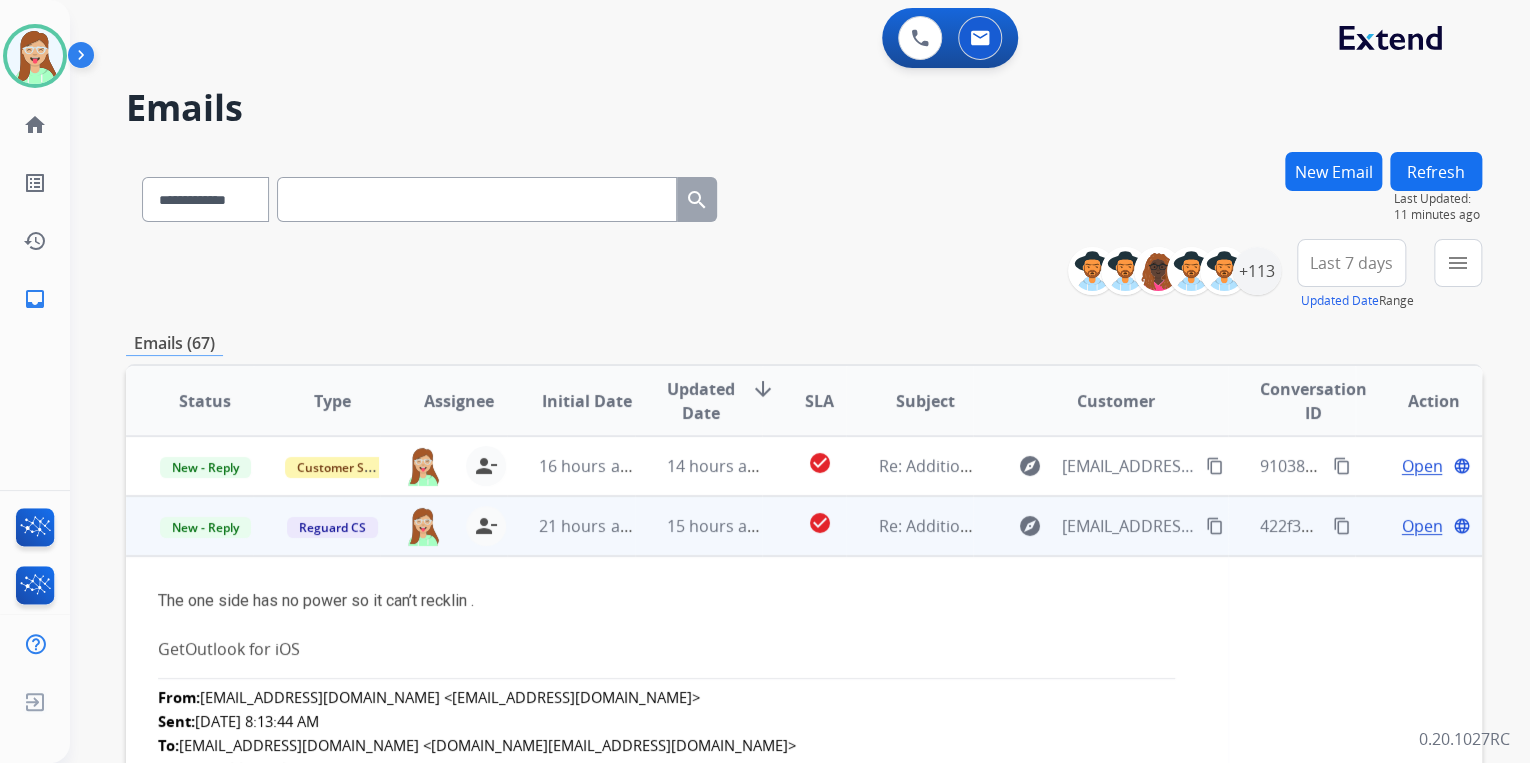 click on "Open" at bounding box center (1421, 526) 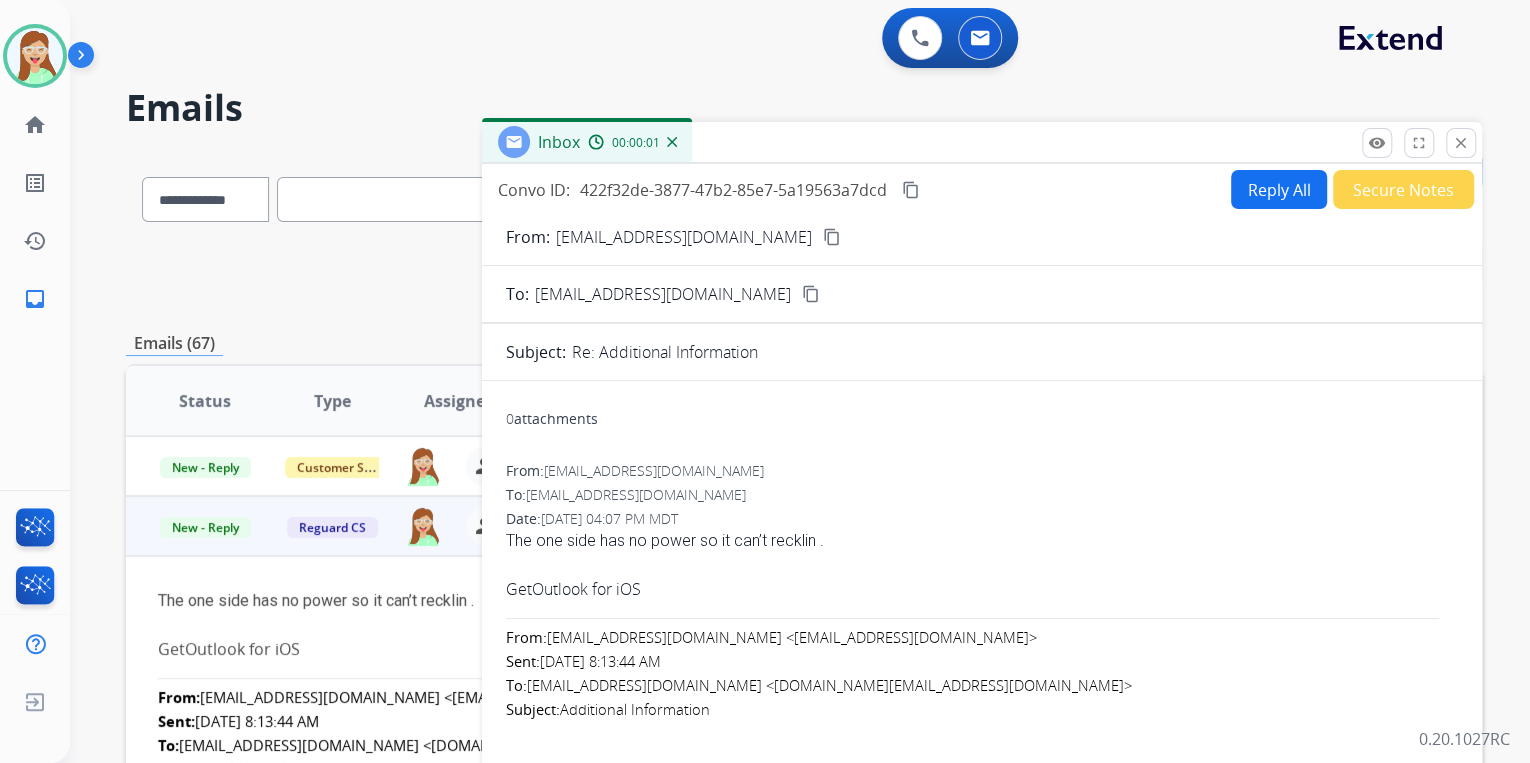 click on "From: jimdart.jd@gmail.com content_copy To:  customerservice@reguardprotection.com  content_copy Subject:  Re: Additional Information  0  attachments  From:  jimdart.jd@gmail.com   To:  customerservice@reguardprotection.com  Date:  07/11/2025 - 04:07 PM MDT
The one side has no power so it can’t recklin .
Get  Outlook for iOS
From:  customerservice@reguardprotection.com <customerservice@reguardprotection.com>
Sent:  Friday, July 11, 2025 8:13:44 AM
To:  jimdart.jd@gmail.com <jimdart.jd@gmail.com>
Subject:  Additional Information
Hi Jim,
Thank you for contacting Extend!
After reviewing your claim, we need some additional information to proceed. Please describe the issue you’re experiencing with your PWR REC Sofa with ADJ Headrest.
Thanks for being an Extend customer.
Extend Customer Support
support@extend.com  |
www.extend.com
From:  customerservice@reguardprotection.com   To:  jimdart.jd@gmail.com  Date:  07/11/2025 - 09:13 AM MDT Hi Jim," at bounding box center [982, 1071] 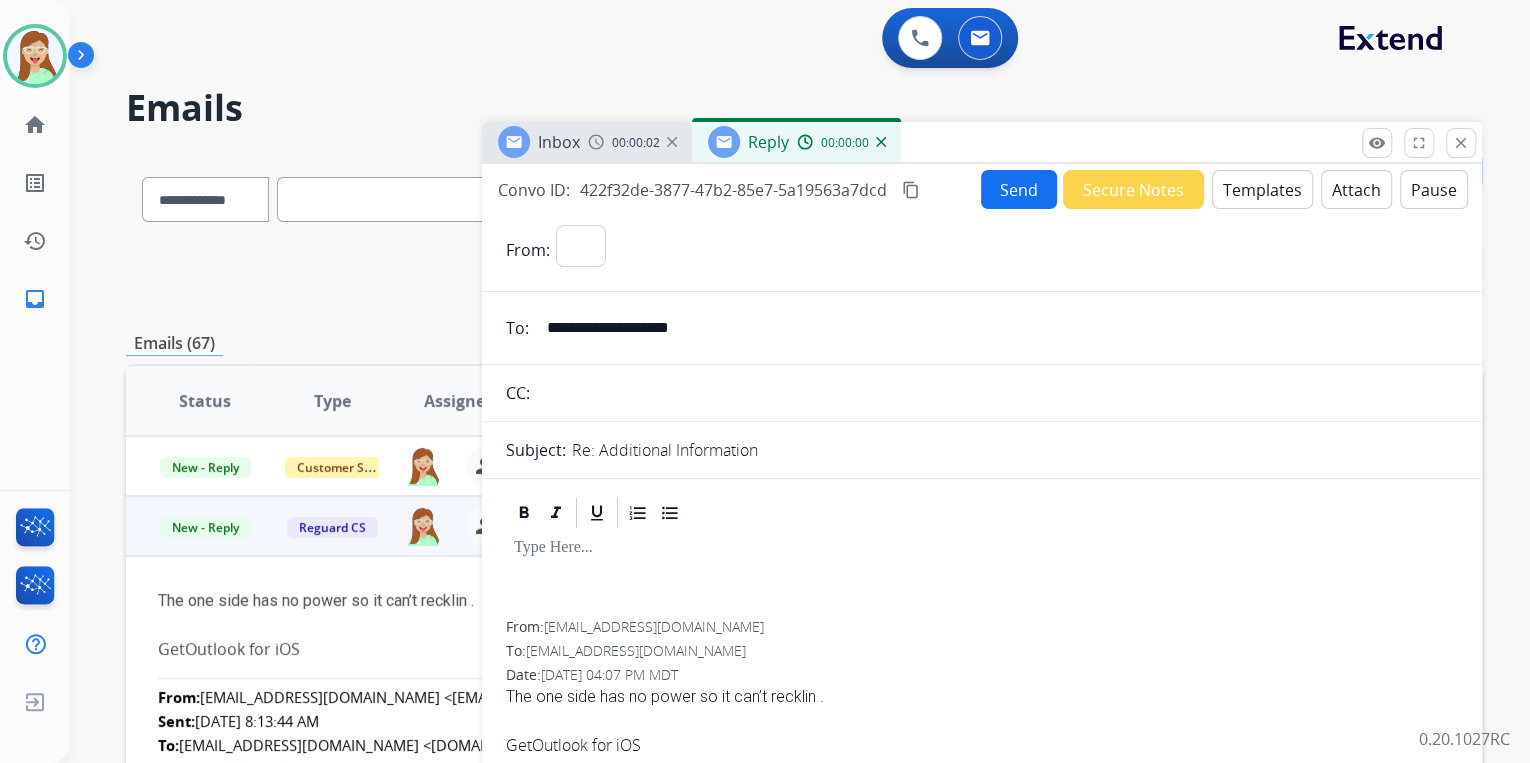 select on "**********" 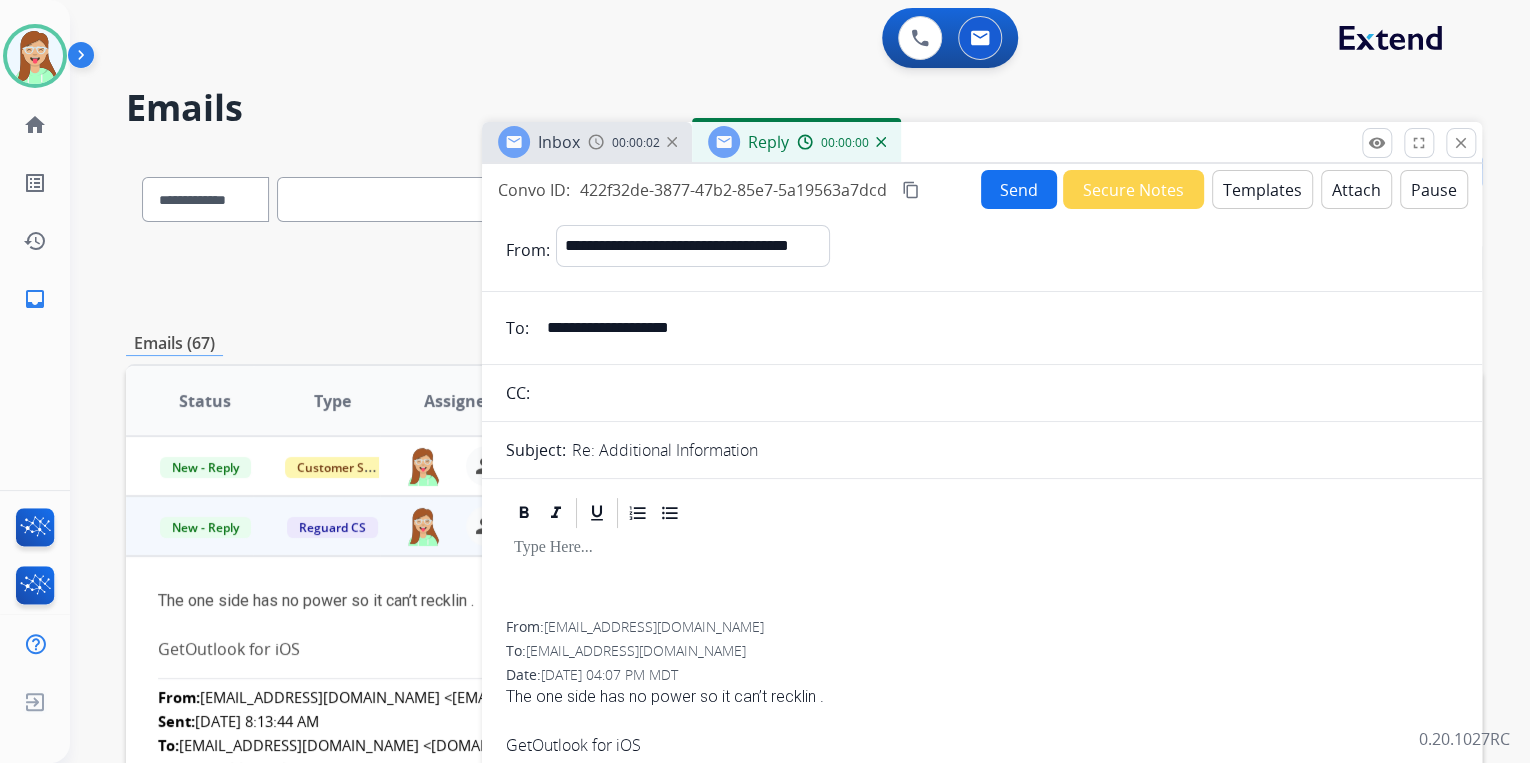 click on "Templates" at bounding box center [1262, 189] 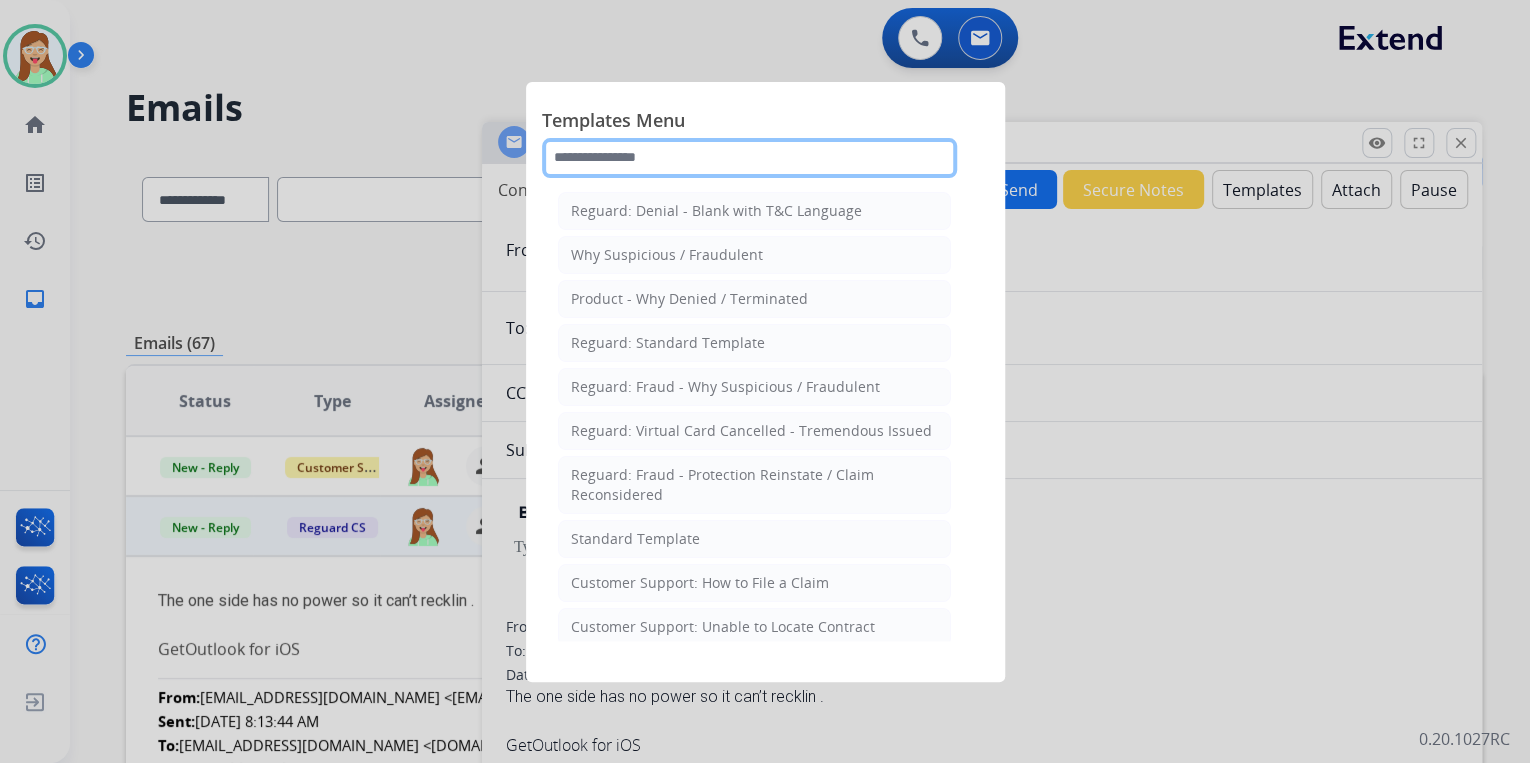 click 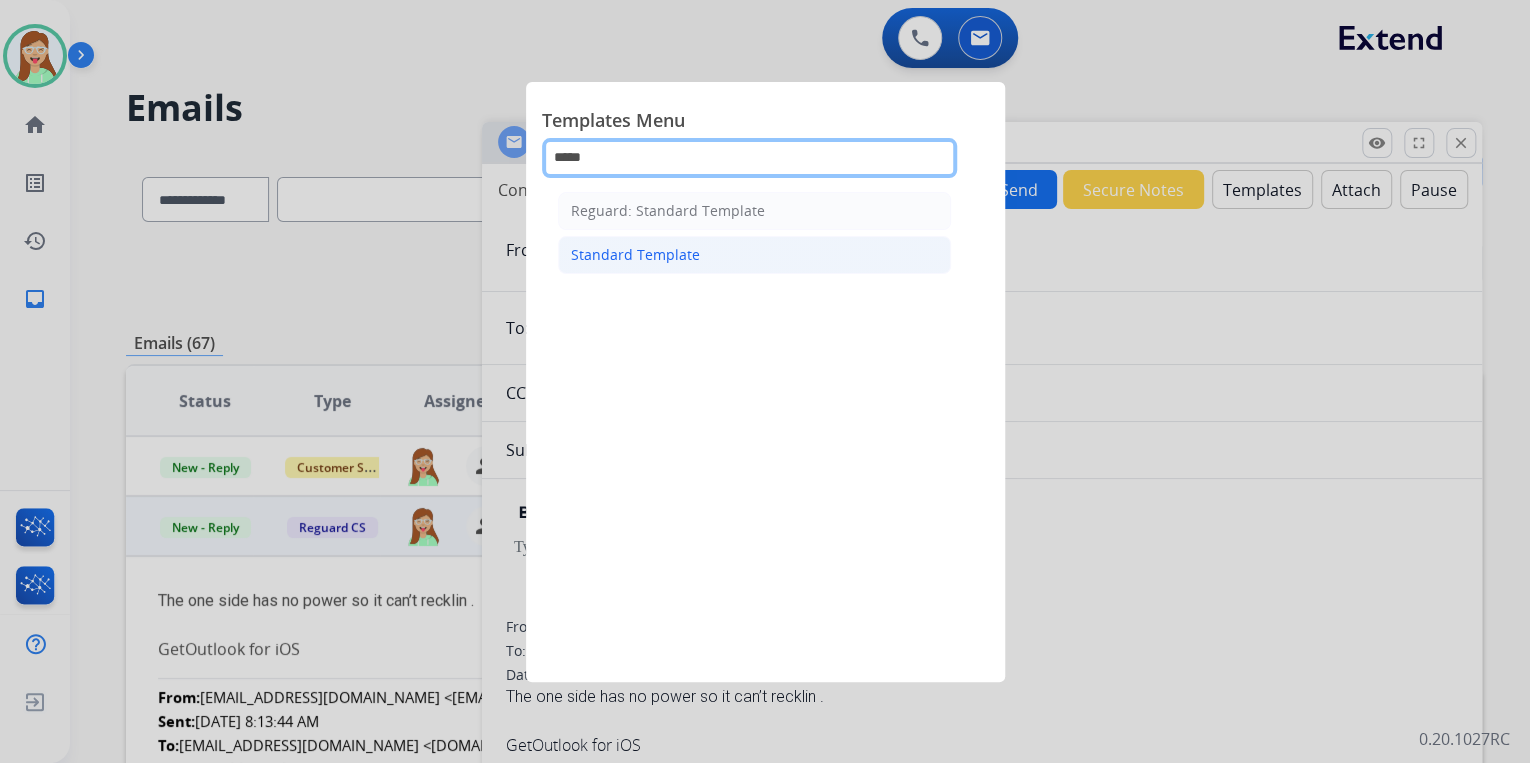 type on "*****" 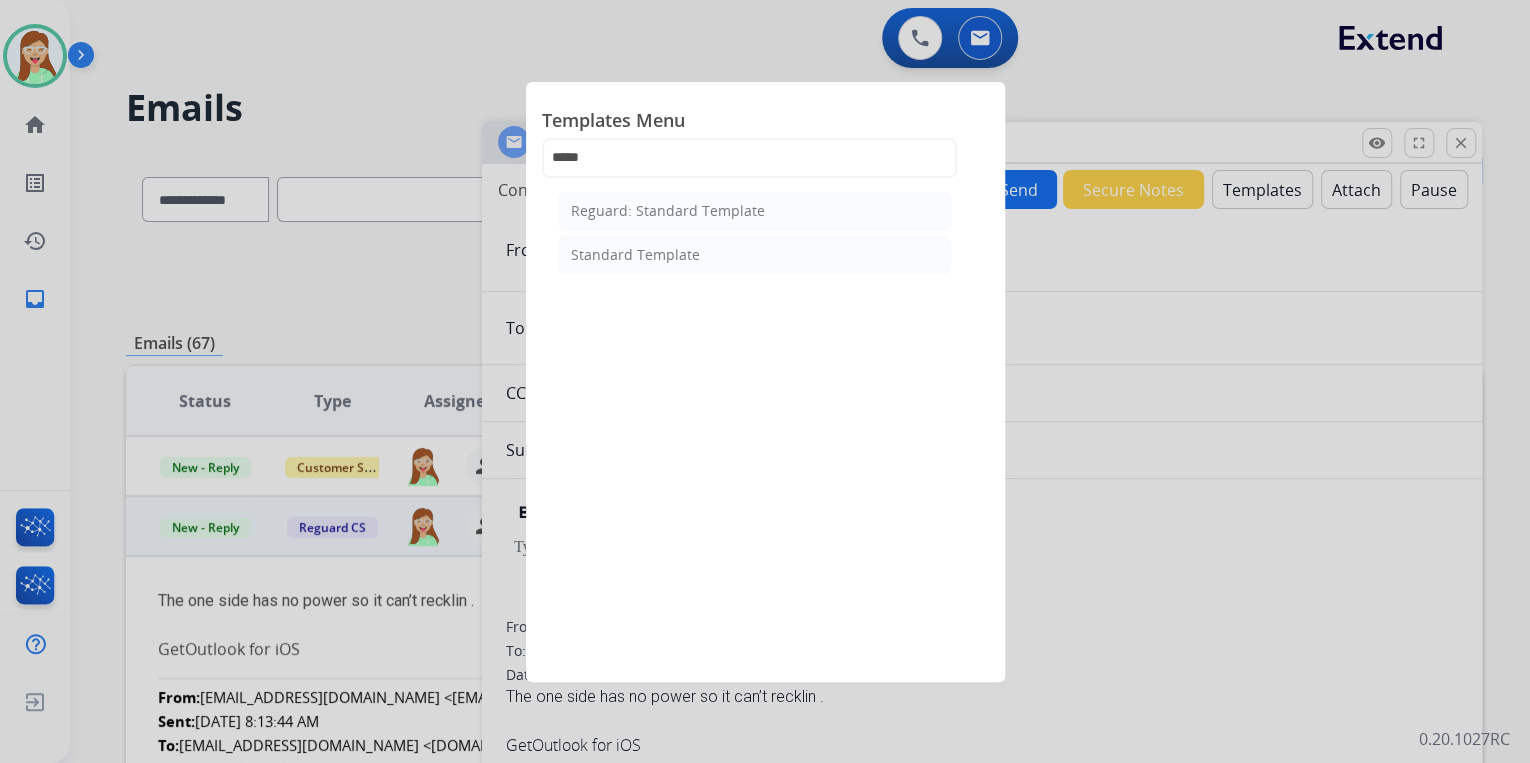 click on "Standard Template" 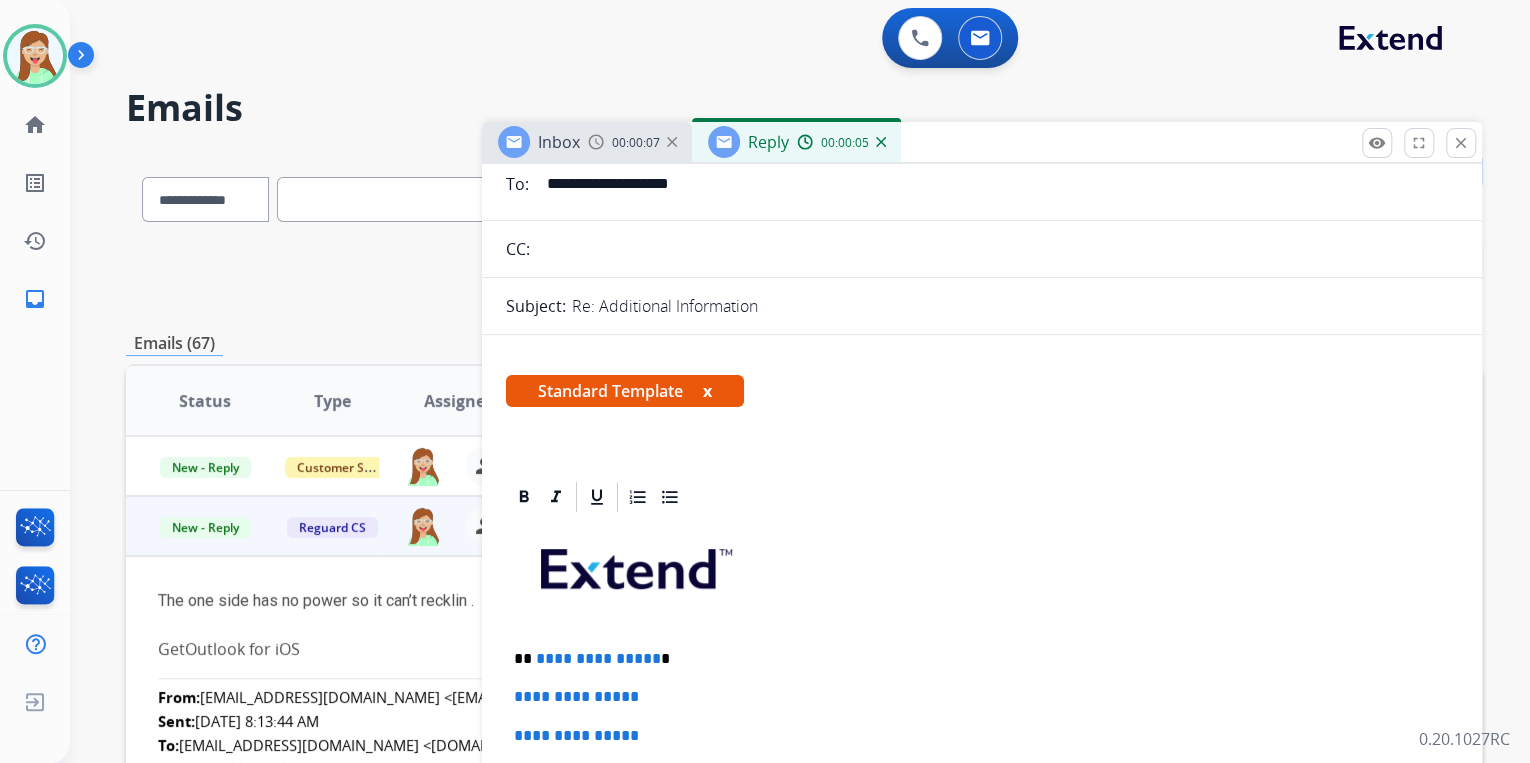 scroll, scrollTop: 320, scrollLeft: 0, axis: vertical 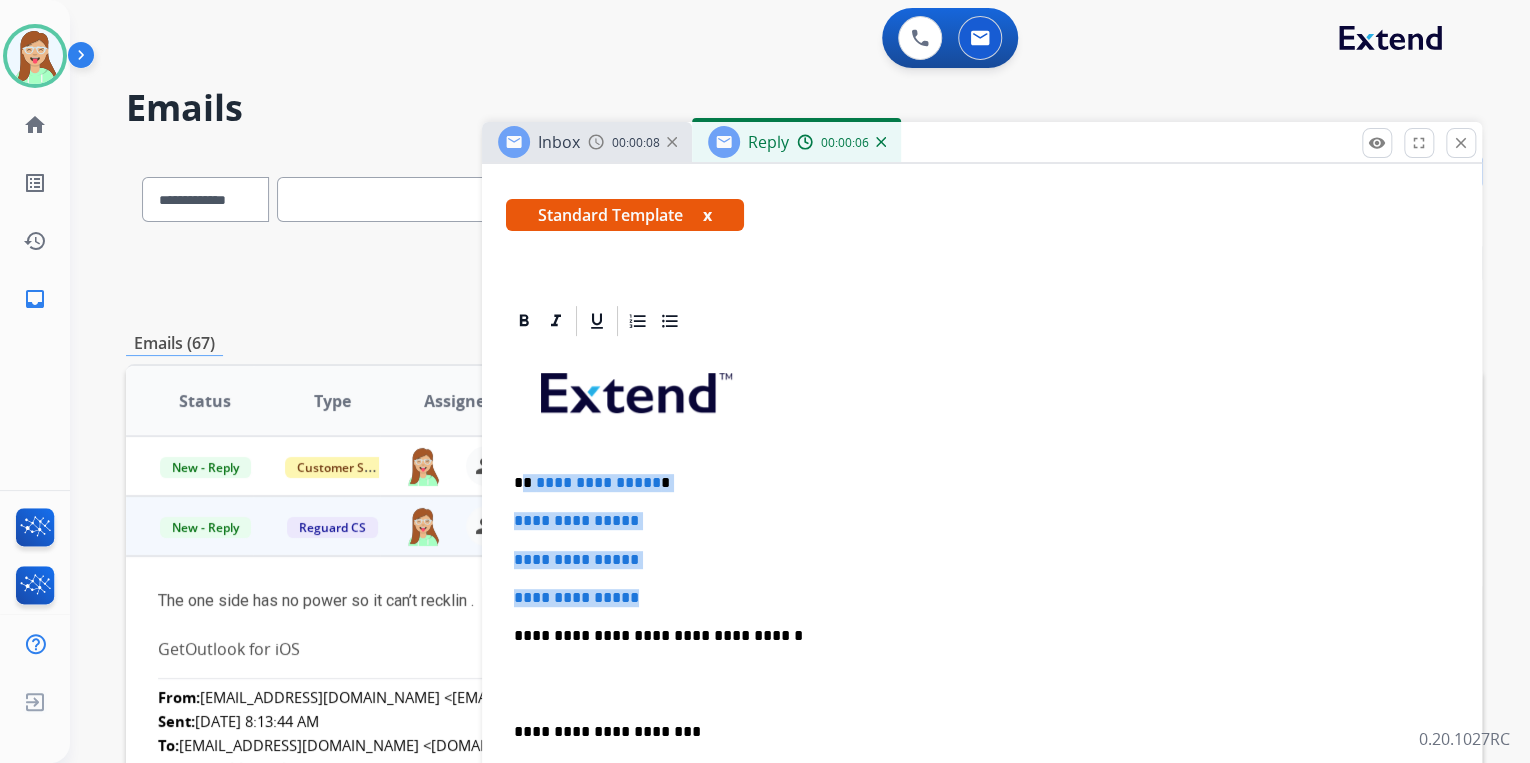 drag, startPoint x: 561, startPoint y: 524, endPoint x: 527, endPoint y: 462, distance: 70.71068 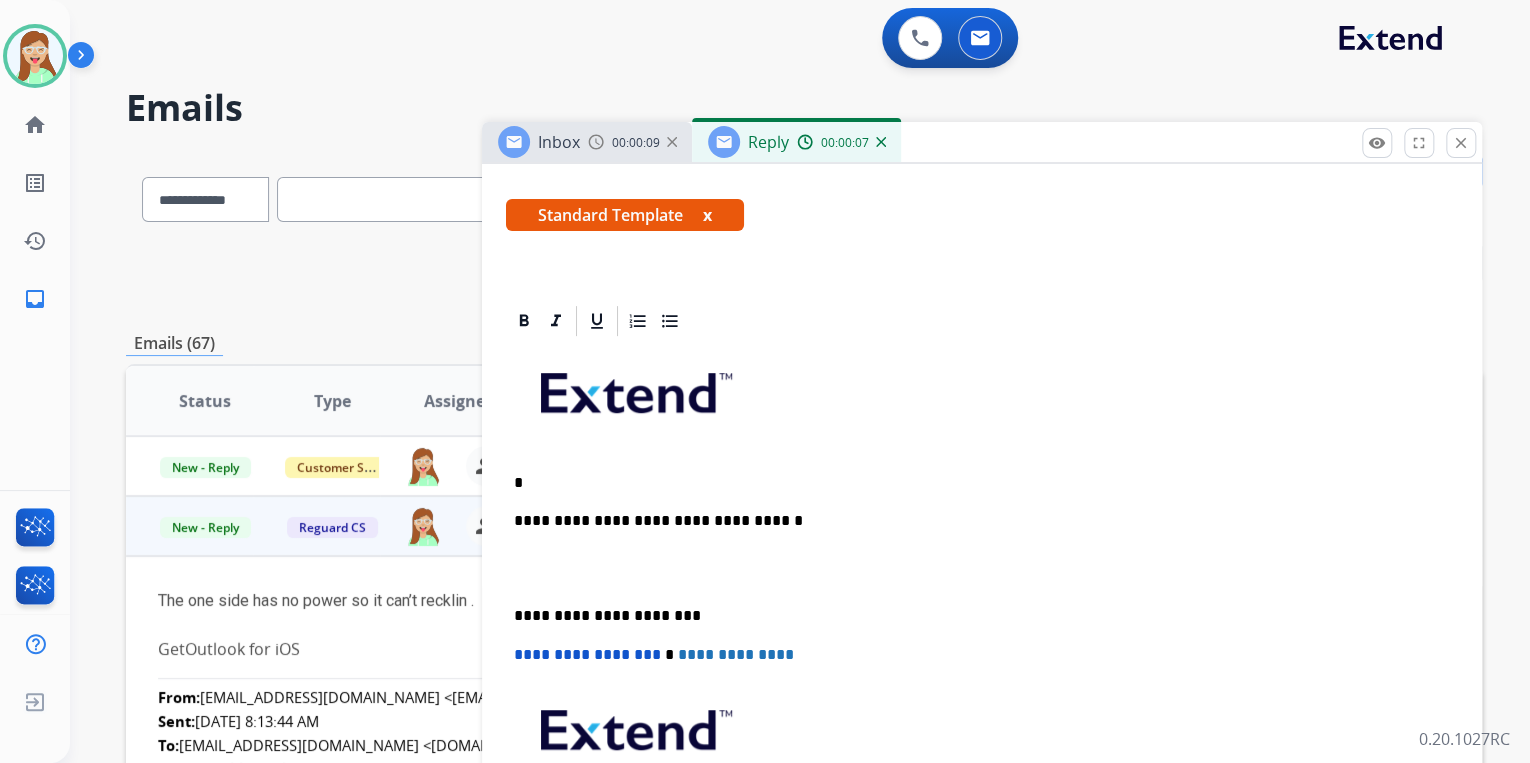 type 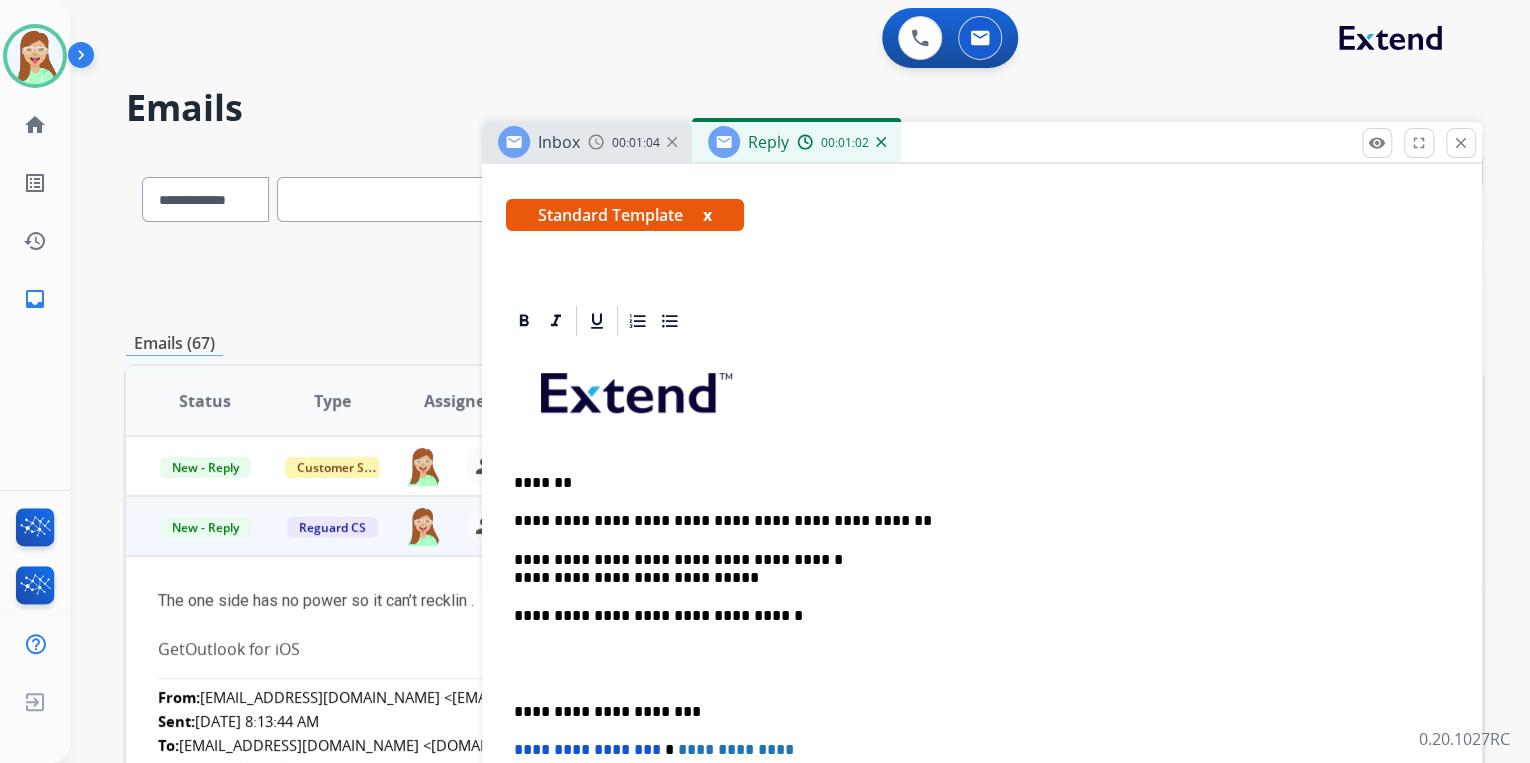 click on "**********" at bounding box center (974, 569) 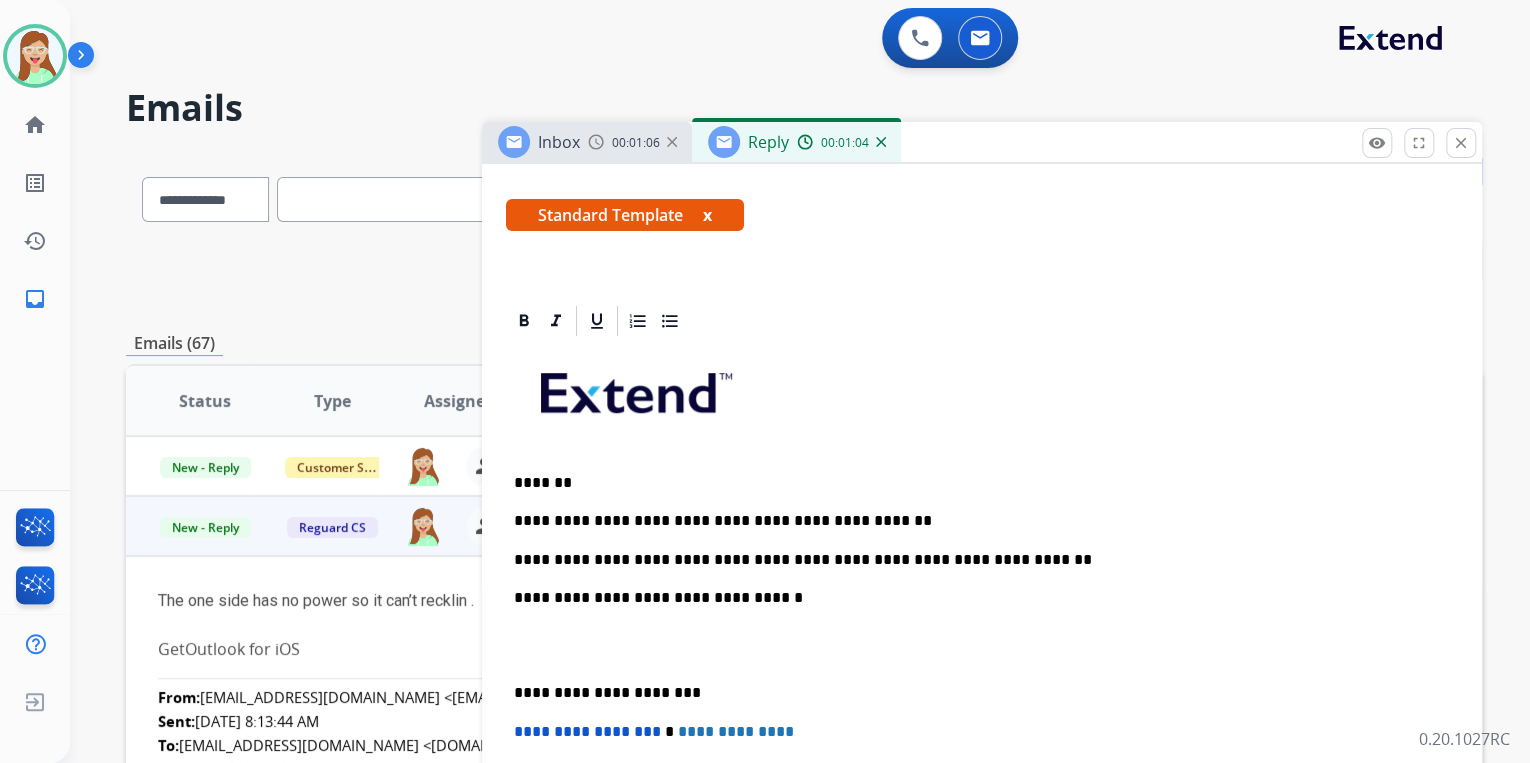 drag, startPoint x: 1043, startPoint y: 560, endPoint x: 1028, endPoint y: 574, distance: 20.518284 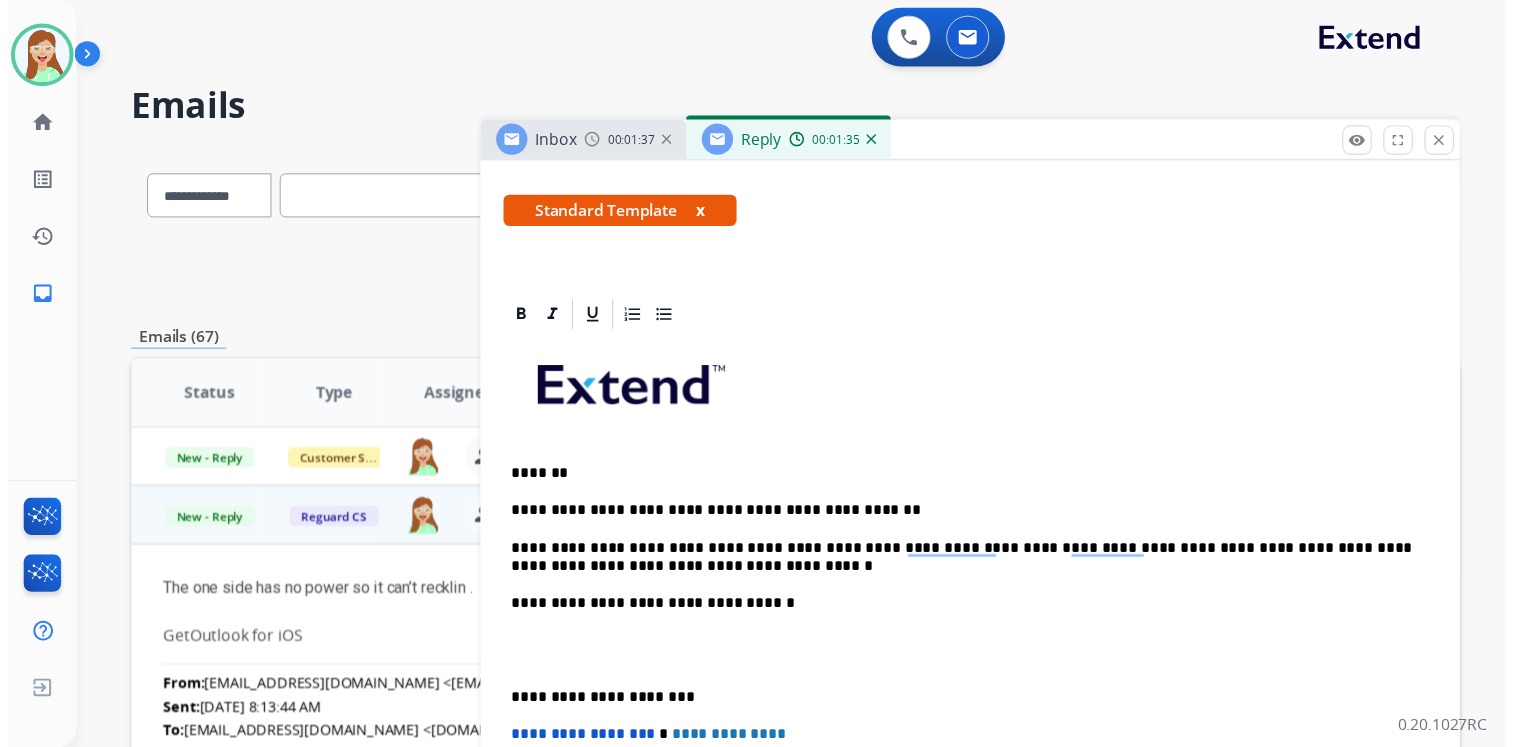 scroll, scrollTop: 0, scrollLeft: 0, axis: both 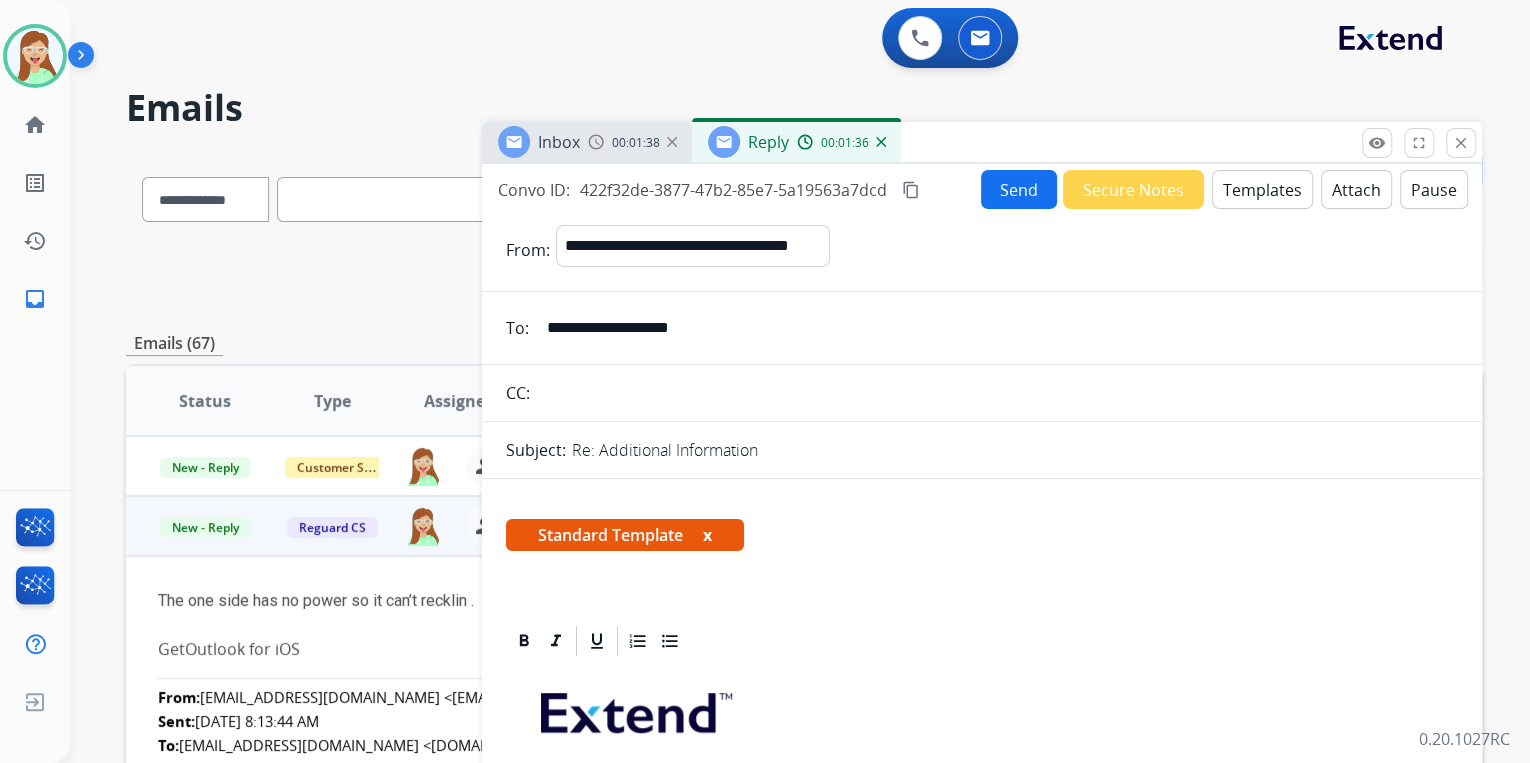 click on "Send" at bounding box center (1019, 189) 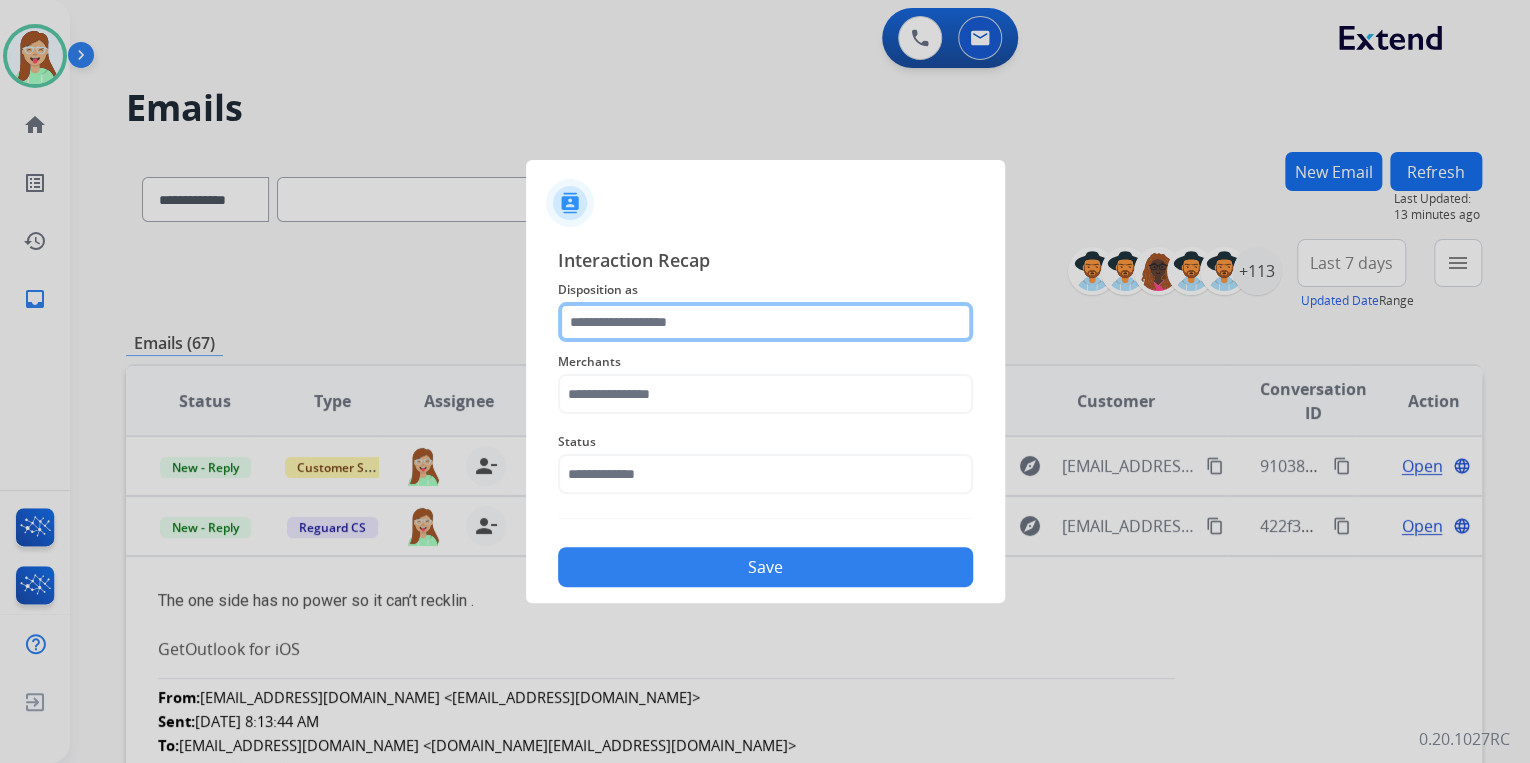 click 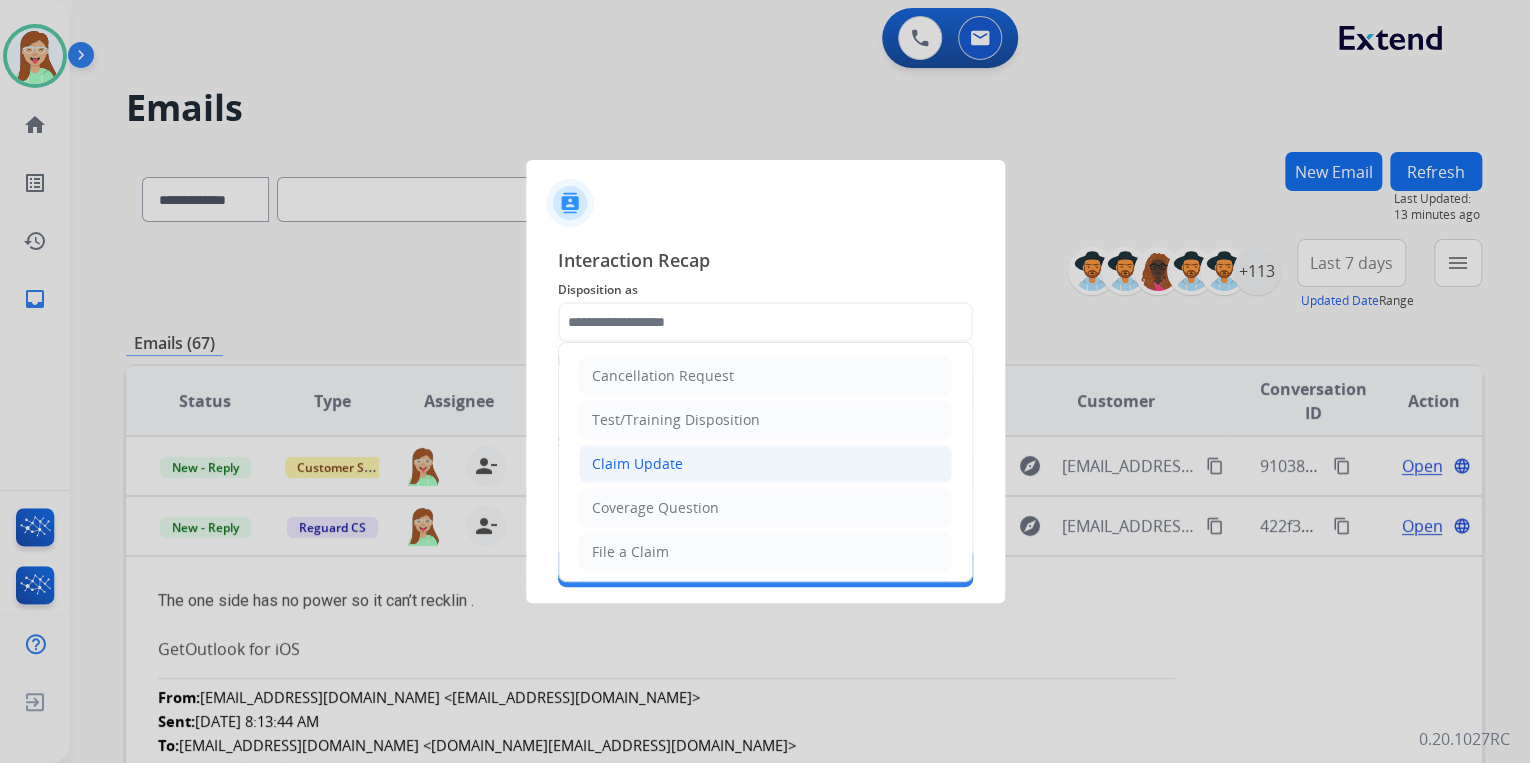click on "Claim Update" 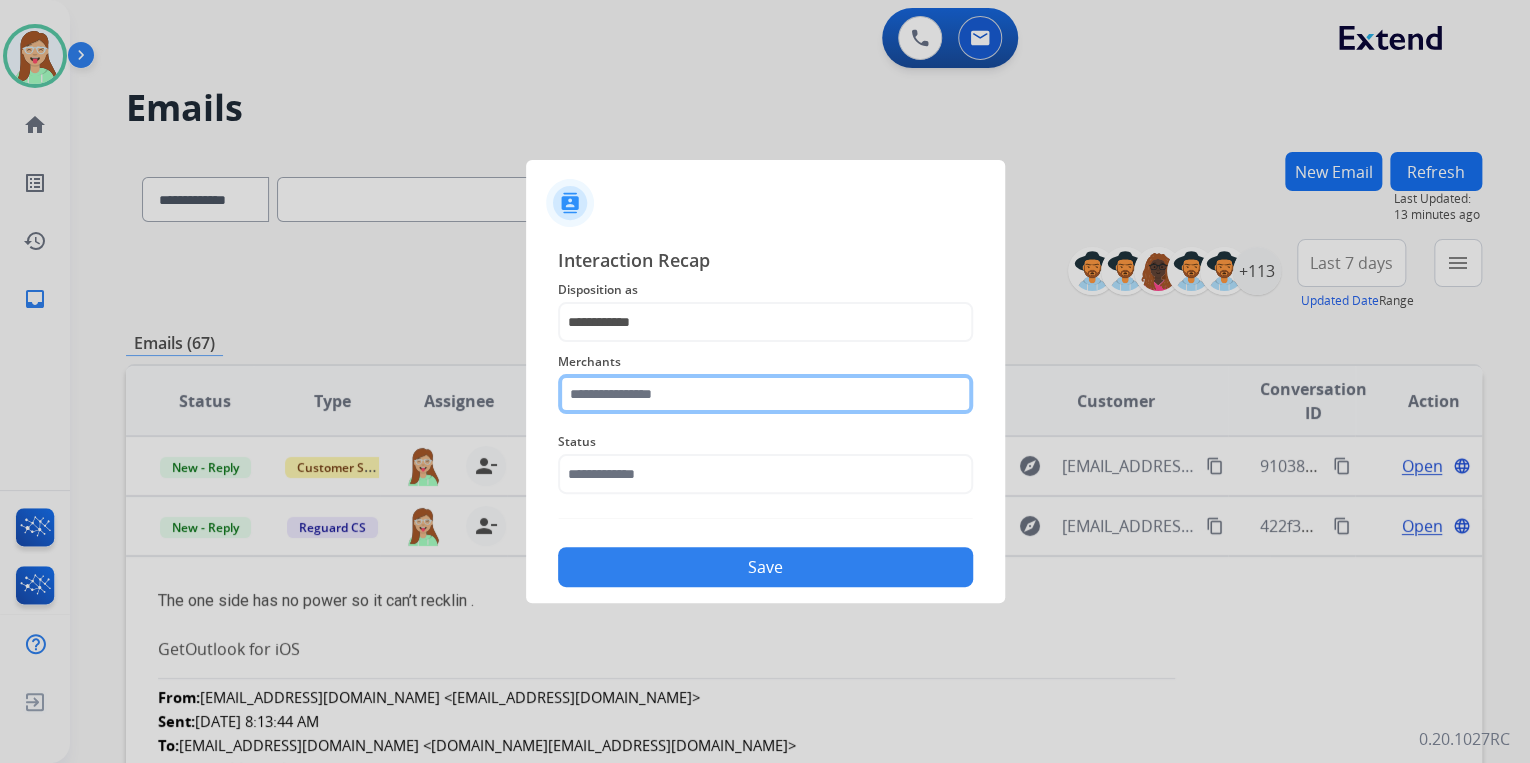 click 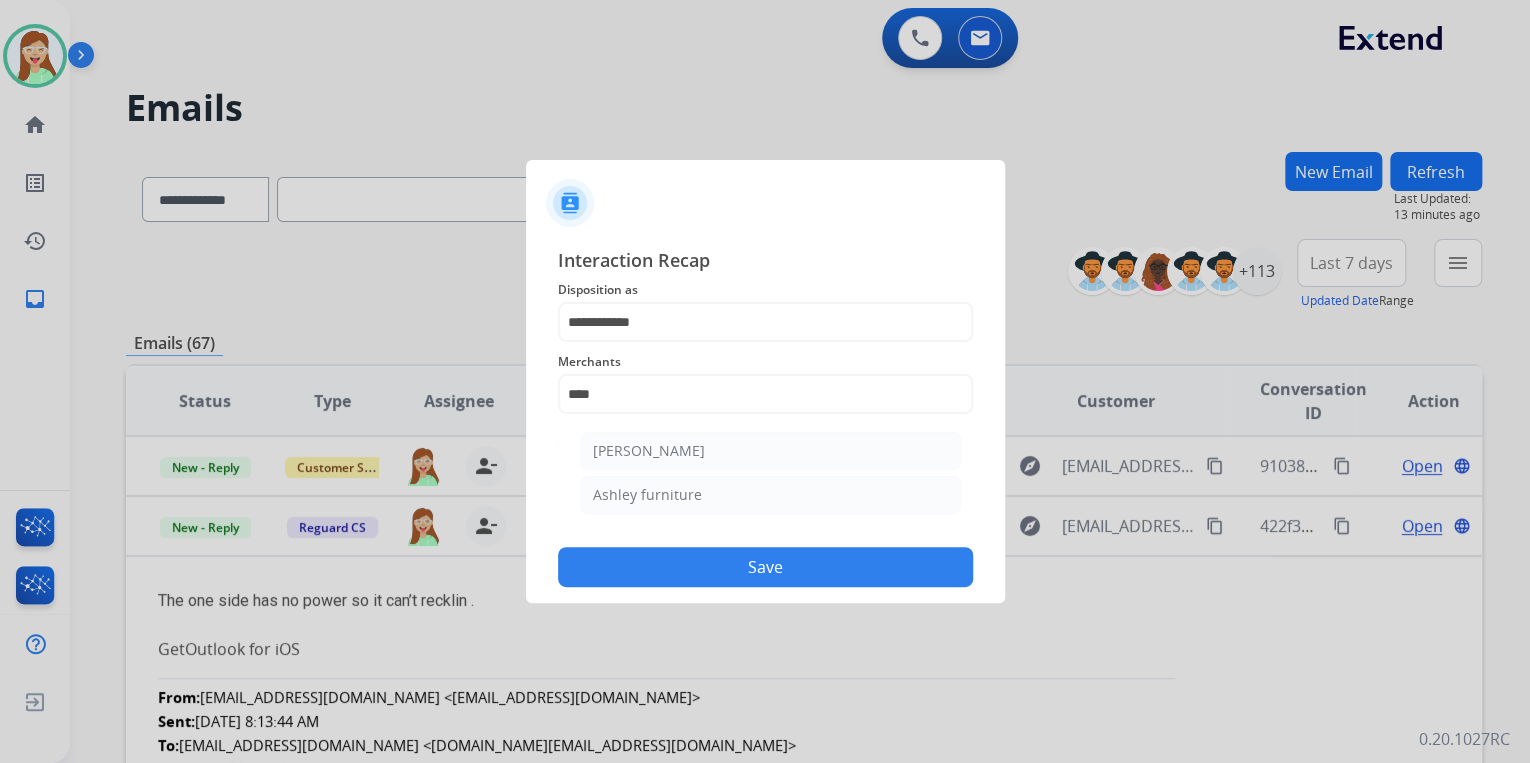 drag, startPoint x: 658, startPoint y: 429, endPoint x: 665, endPoint y: 450, distance: 22.135944 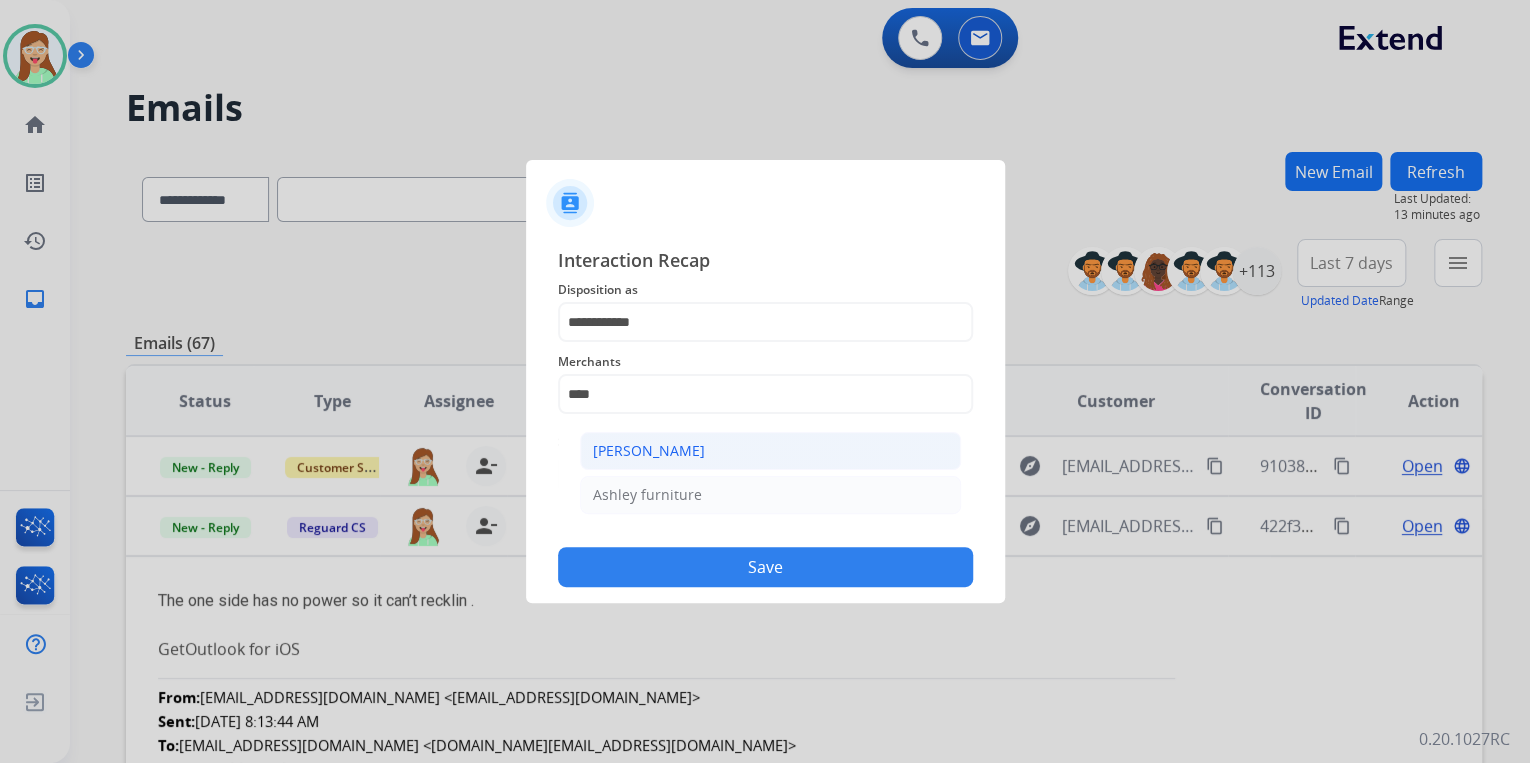 click on "Ashley - Reguard   Ashley furniture" 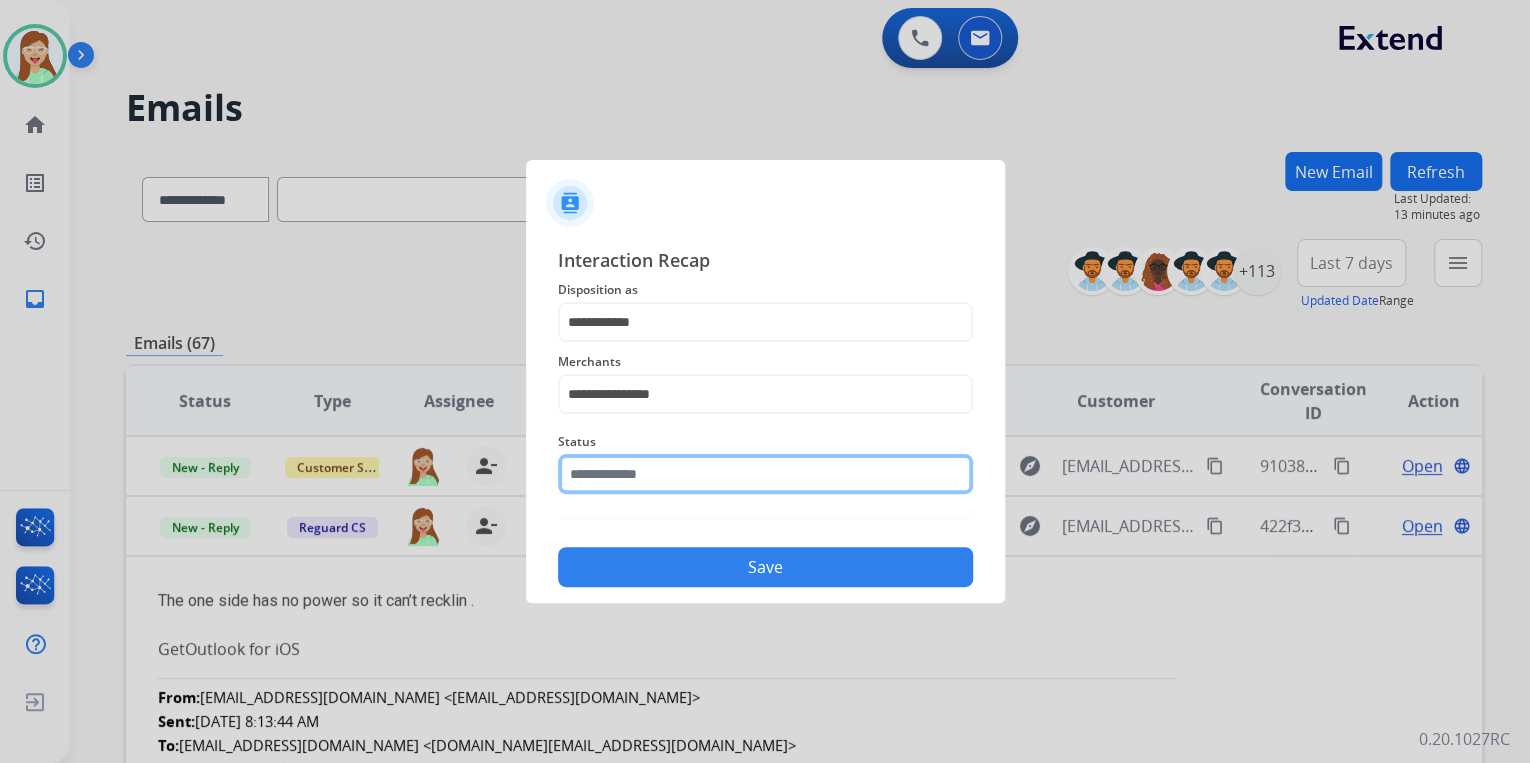 click 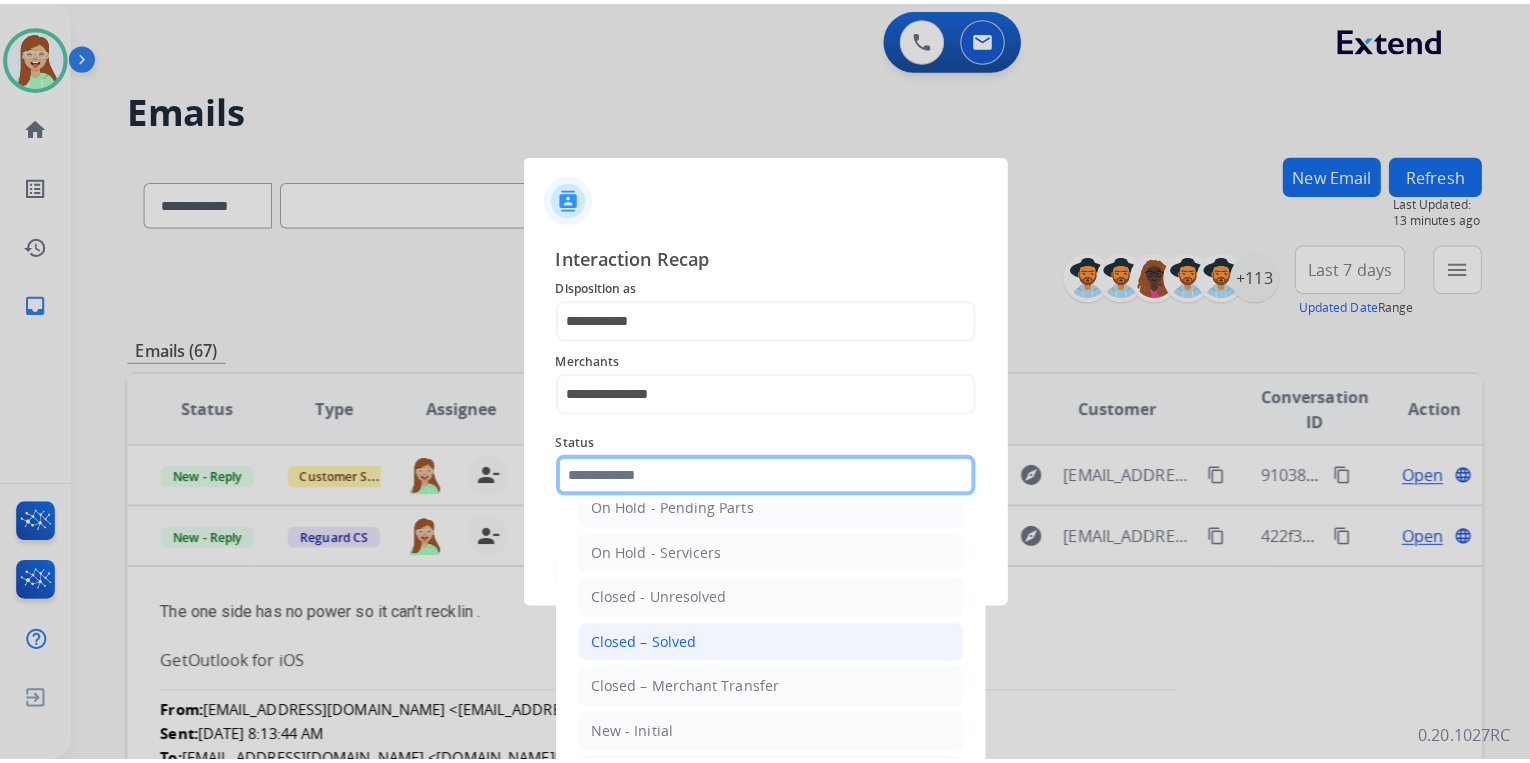 scroll, scrollTop: 116, scrollLeft: 0, axis: vertical 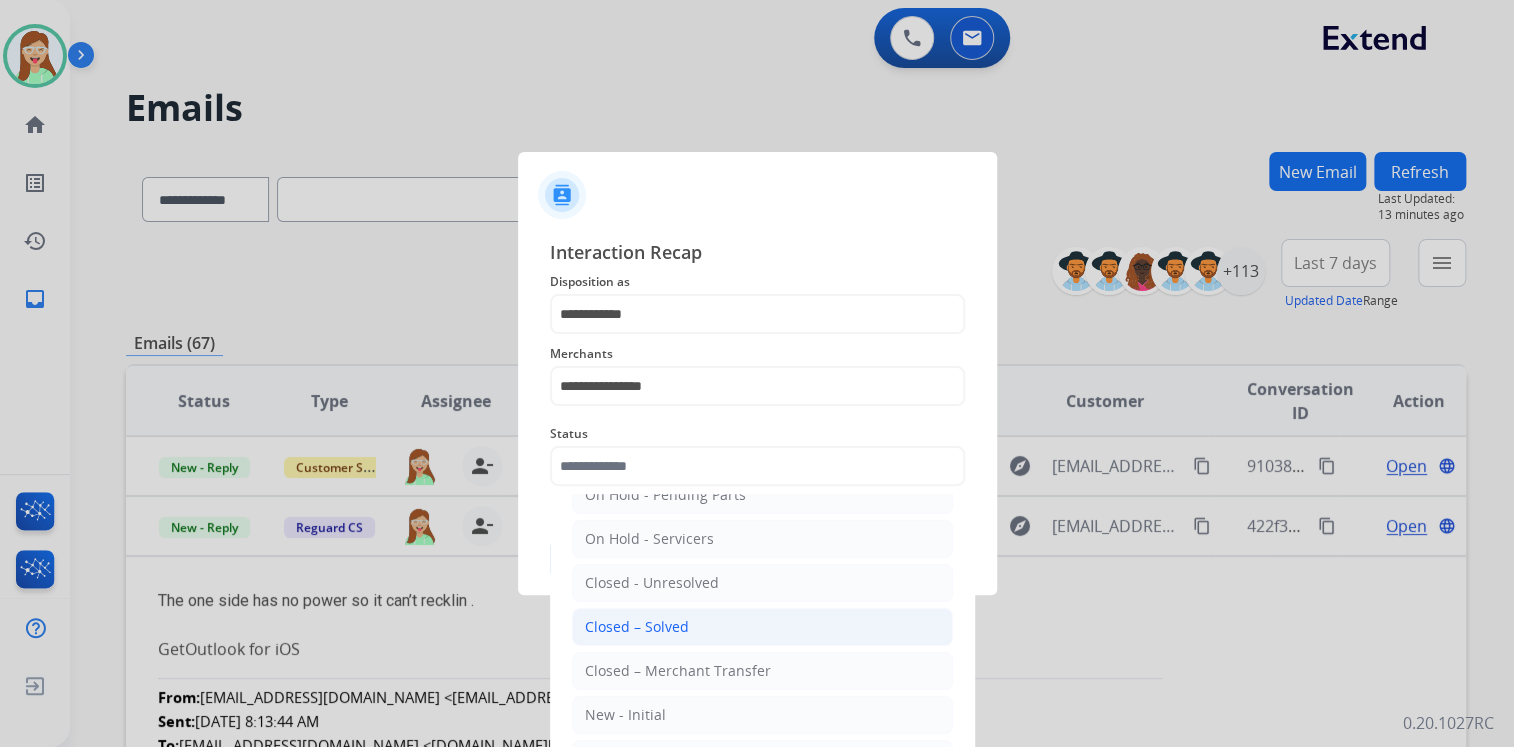 drag, startPoint x: 665, startPoint y: 627, endPoint x: 682, endPoint y: 552, distance: 76.902534 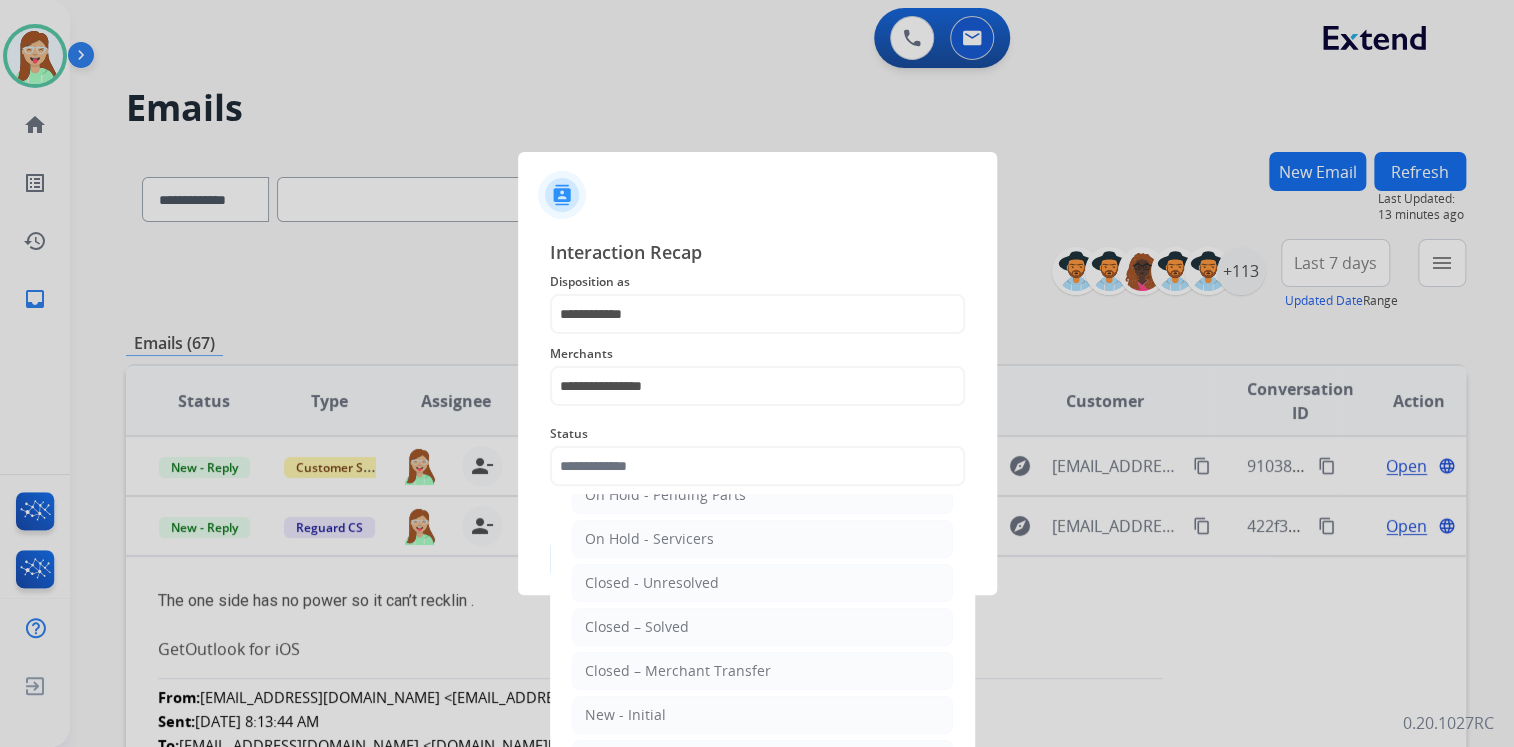 click on "Closed – Solved" 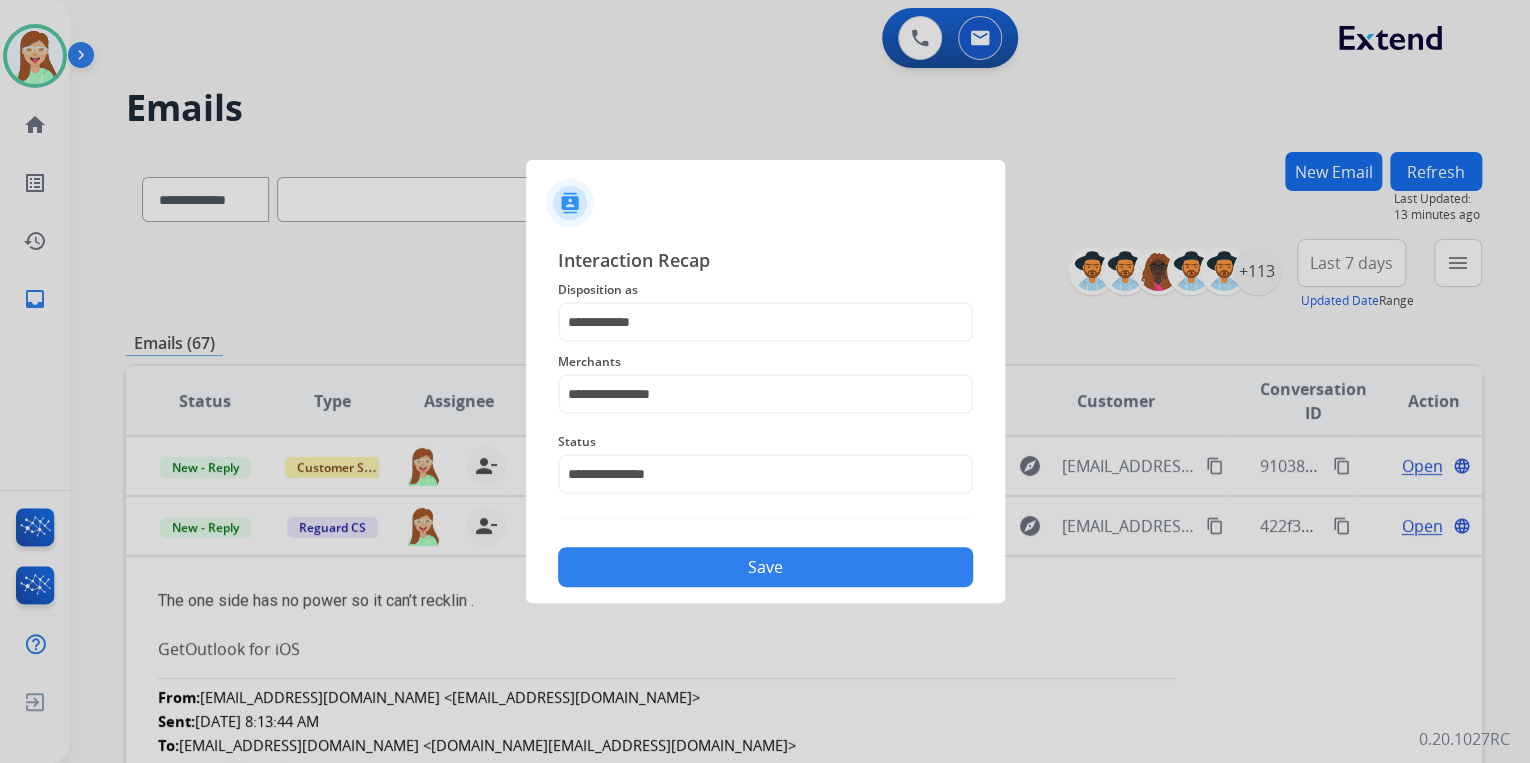 click on "Save" 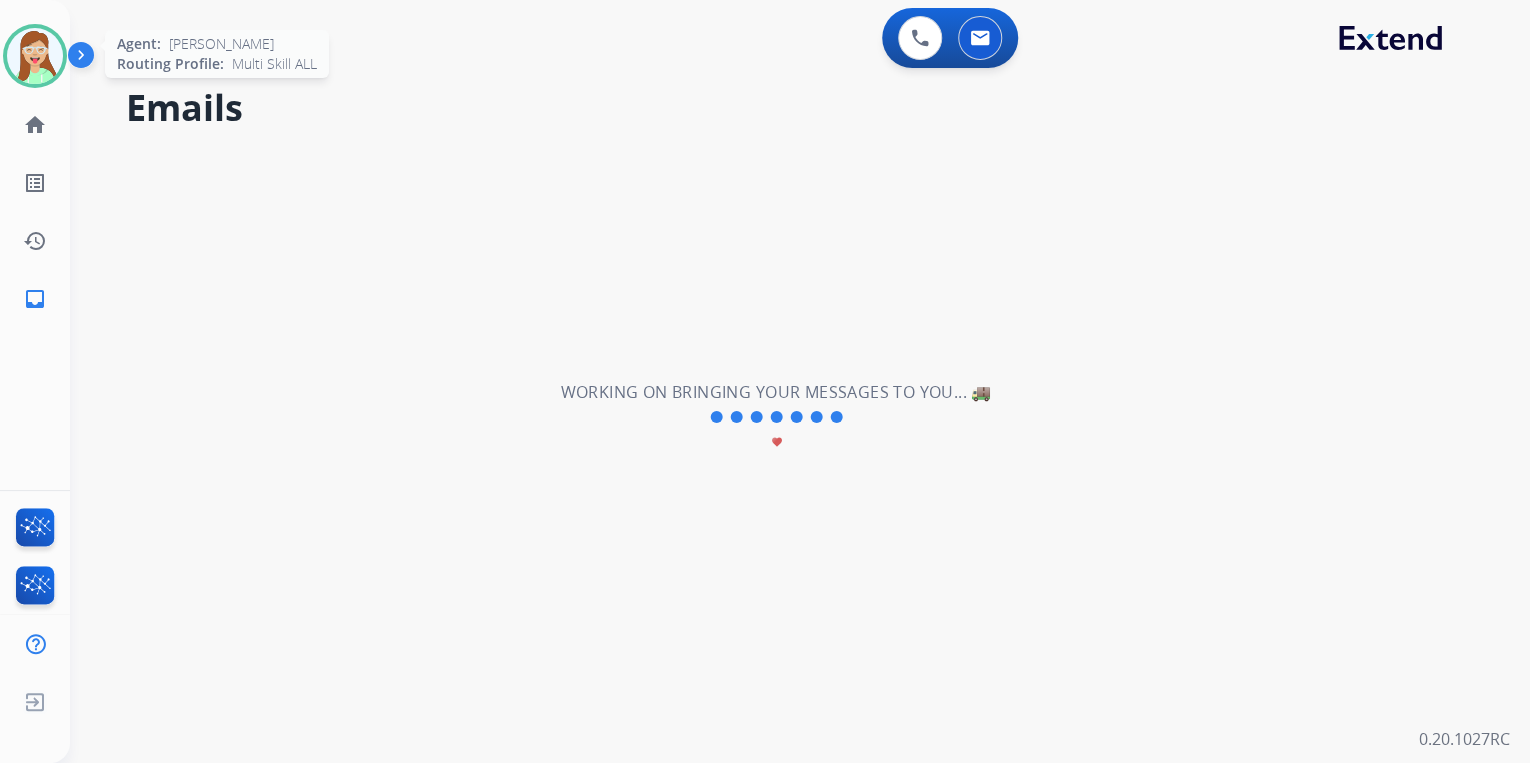 click on "Agent:   Jasmyn  Routing Profile:  Multi Skill ALL" 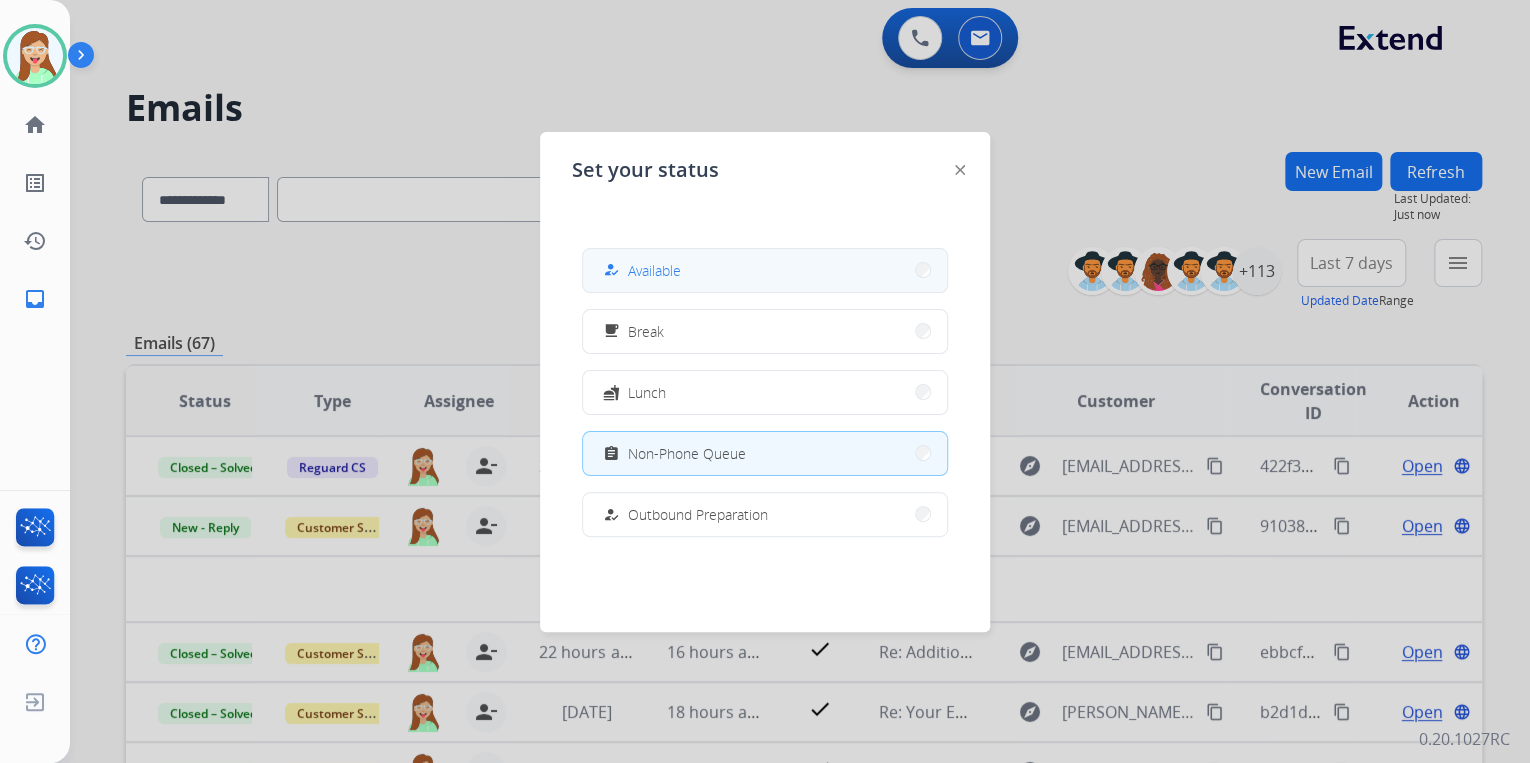 click on "how_to_reg Available" at bounding box center [765, 270] 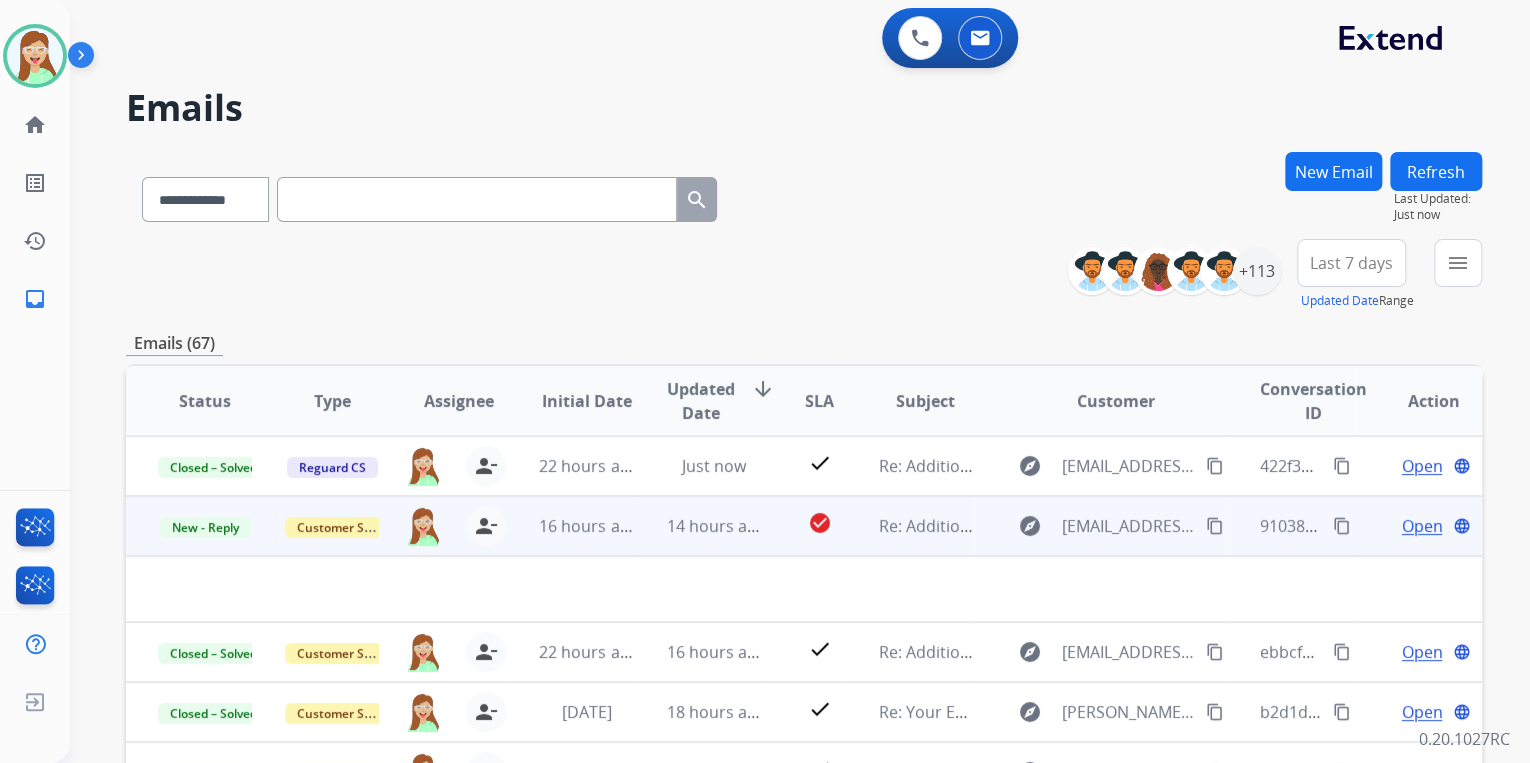 click on "explore mcalford89@gmail.com content_copy" at bounding box center (1100, 526) 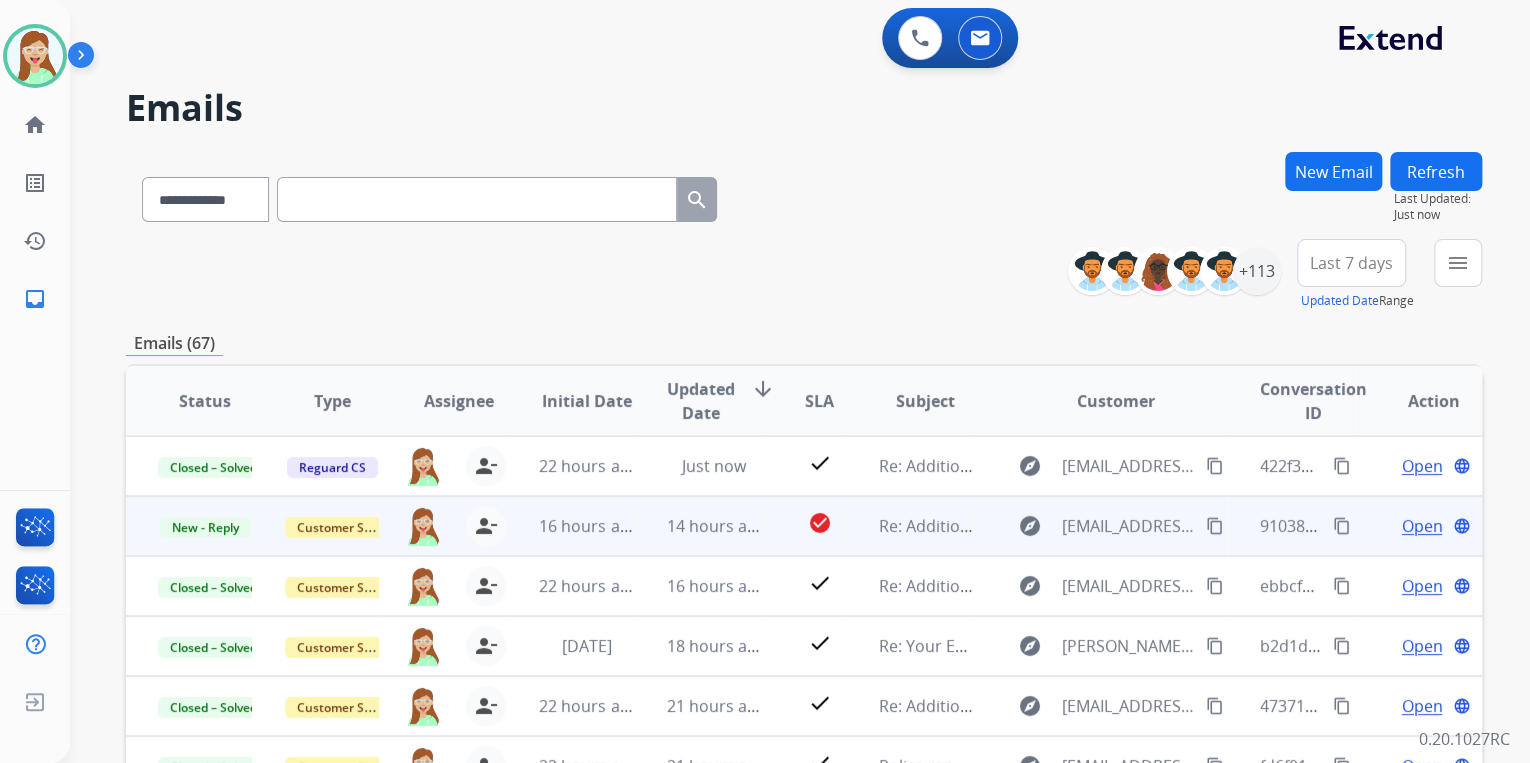 click on "Open" at bounding box center (1421, 526) 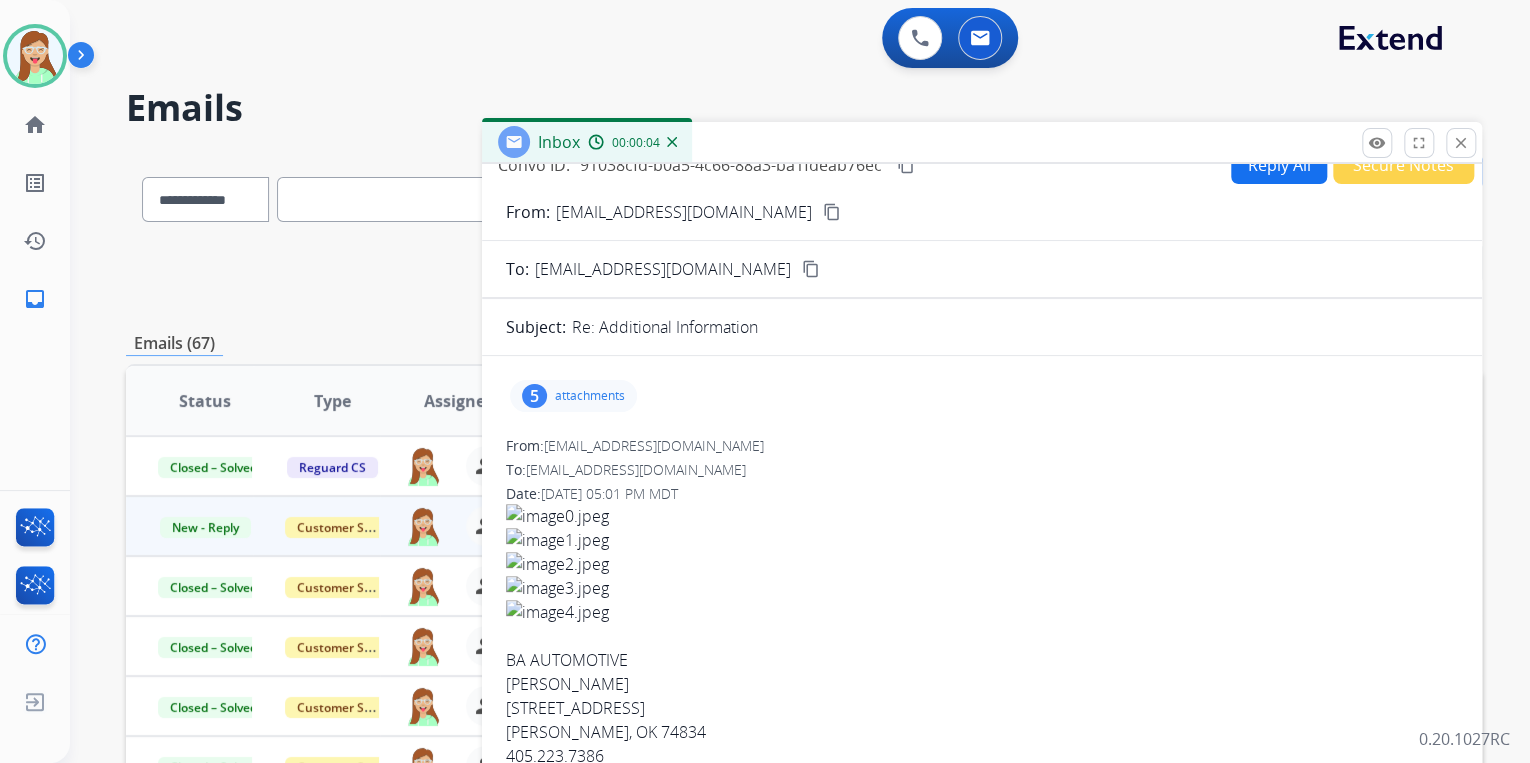 scroll, scrollTop: 0, scrollLeft: 0, axis: both 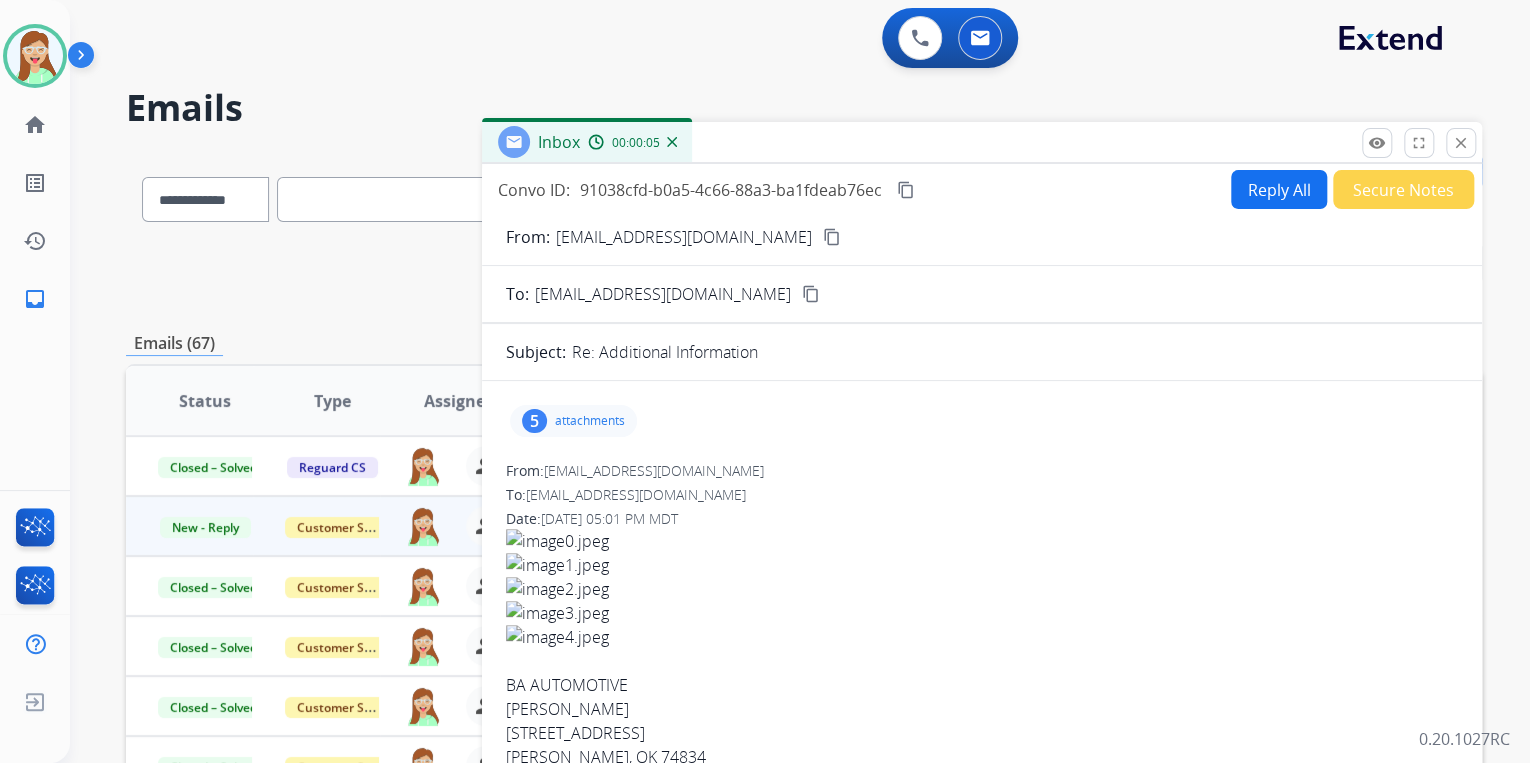 click on "attachments" at bounding box center [590, 421] 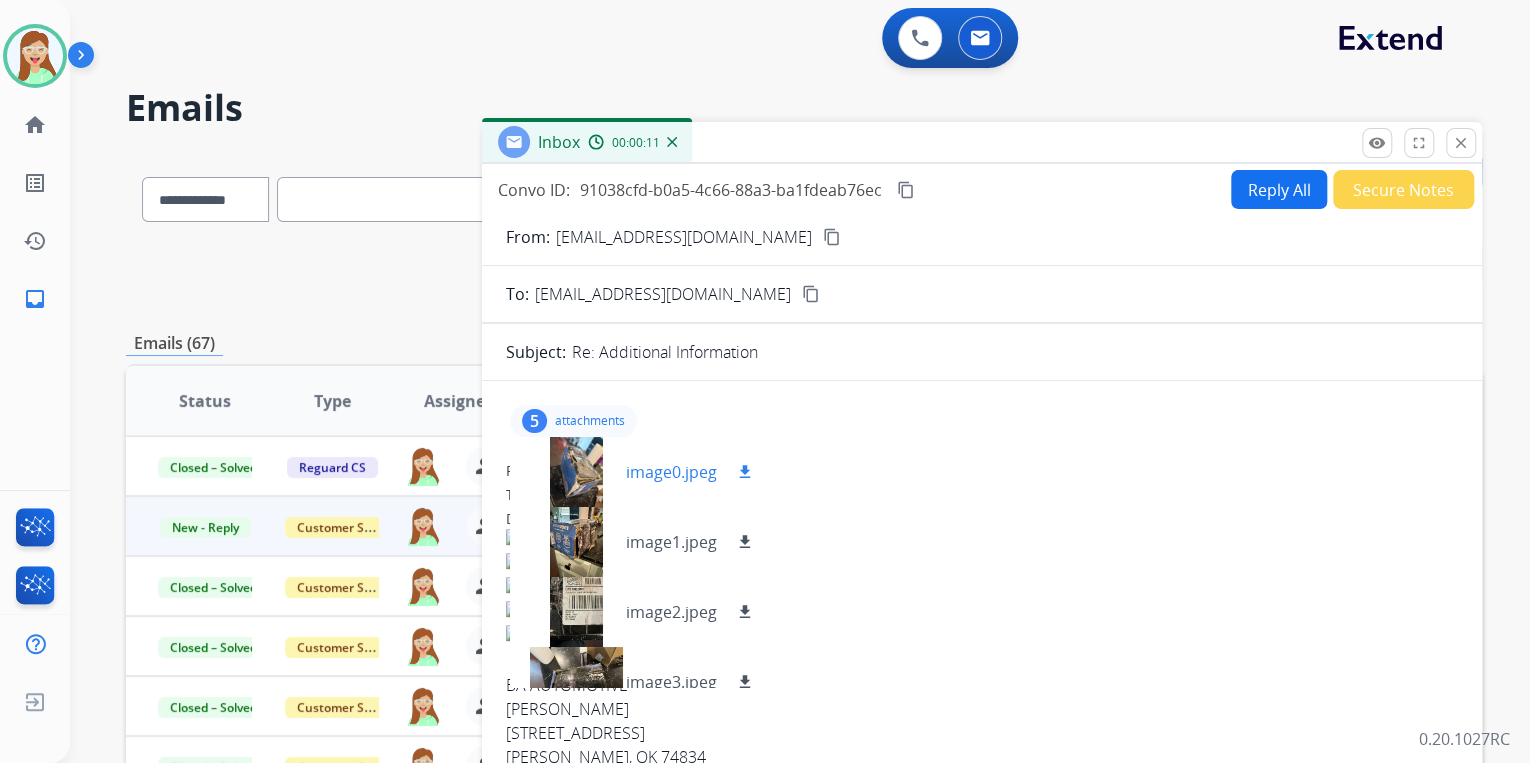 click at bounding box center [576, 472] 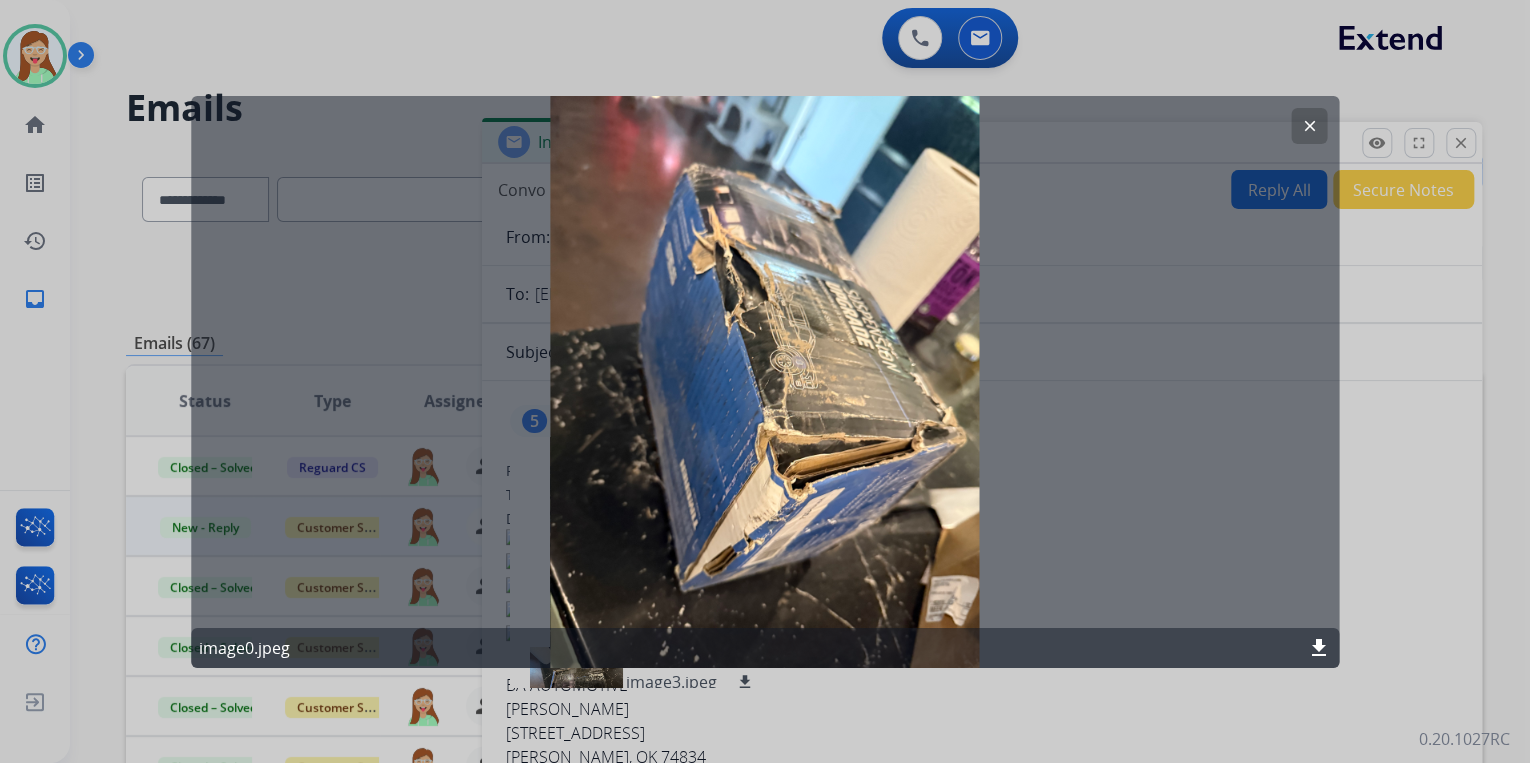 click on "download" 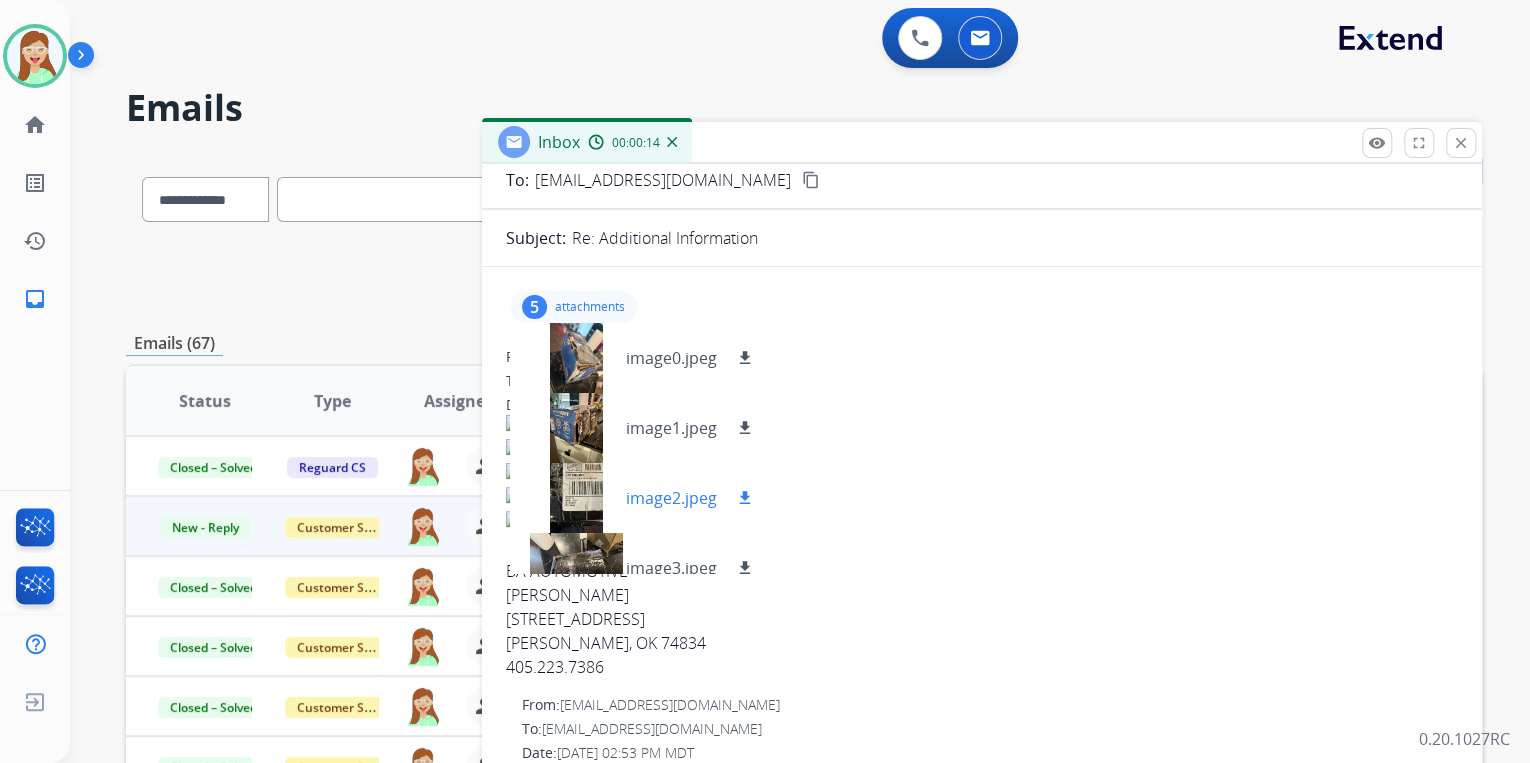 scroll, scrollTop: 160, scrollLeft: 0, axis: vertical 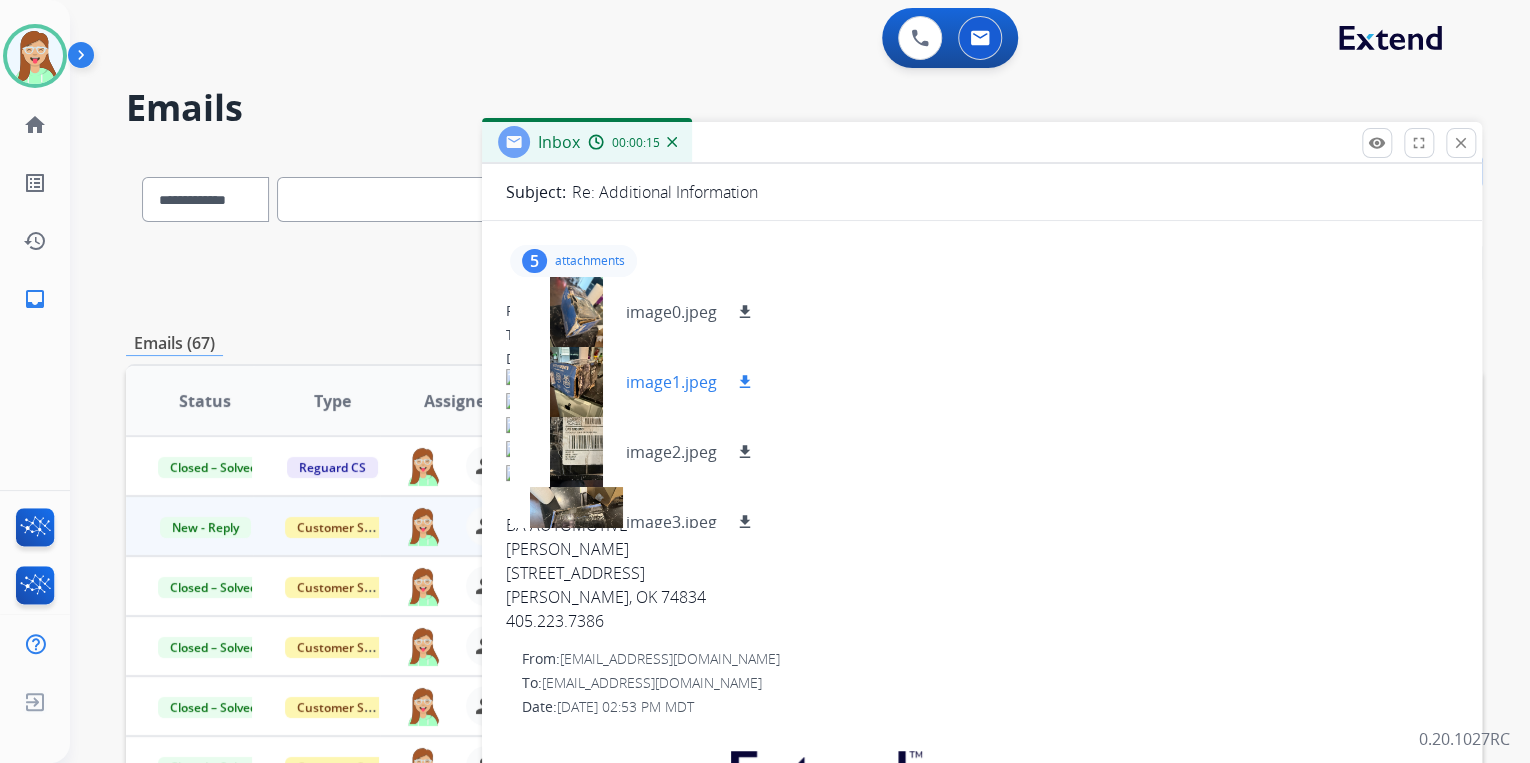 click at bounding box center [576, 382] 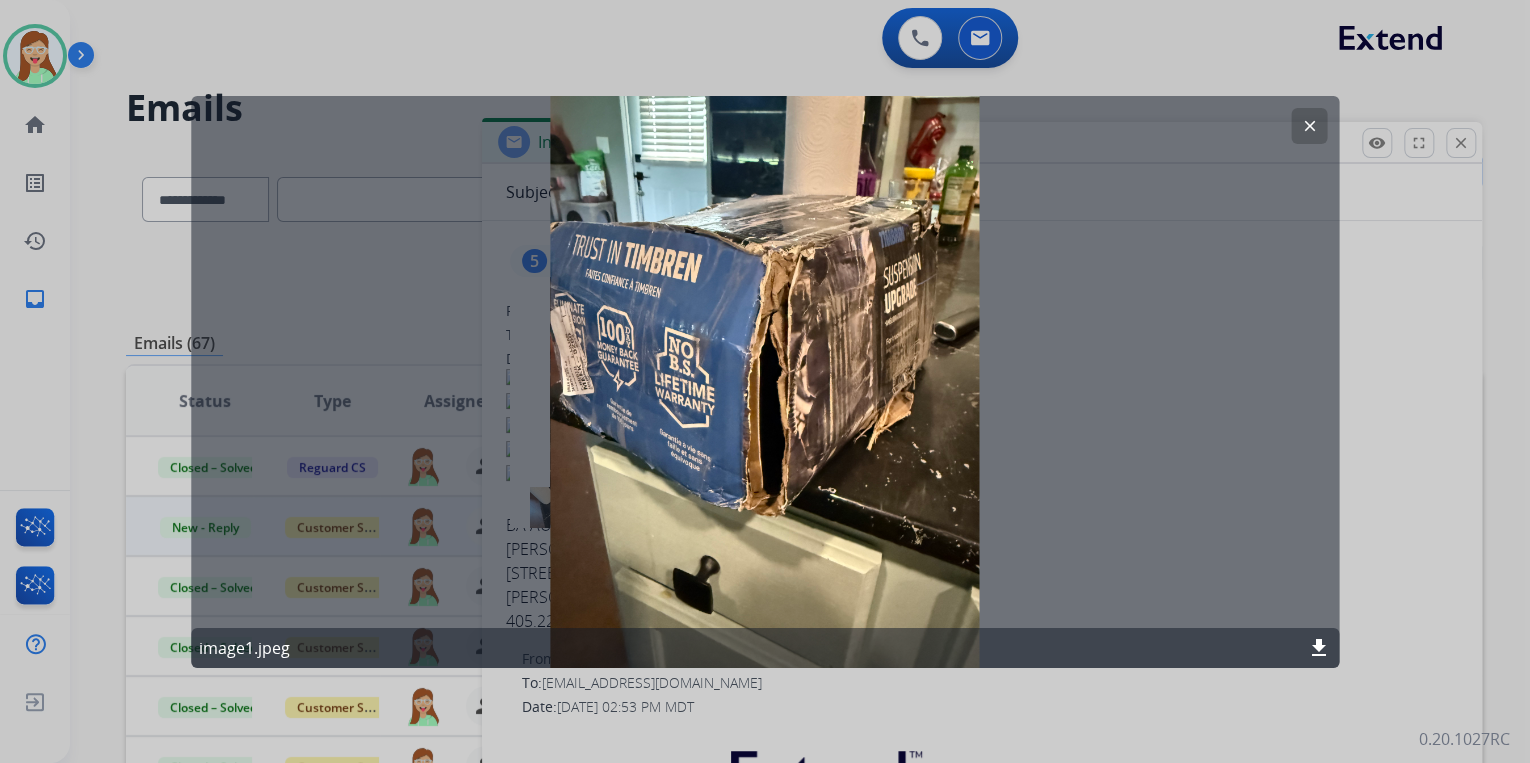 click on "download" 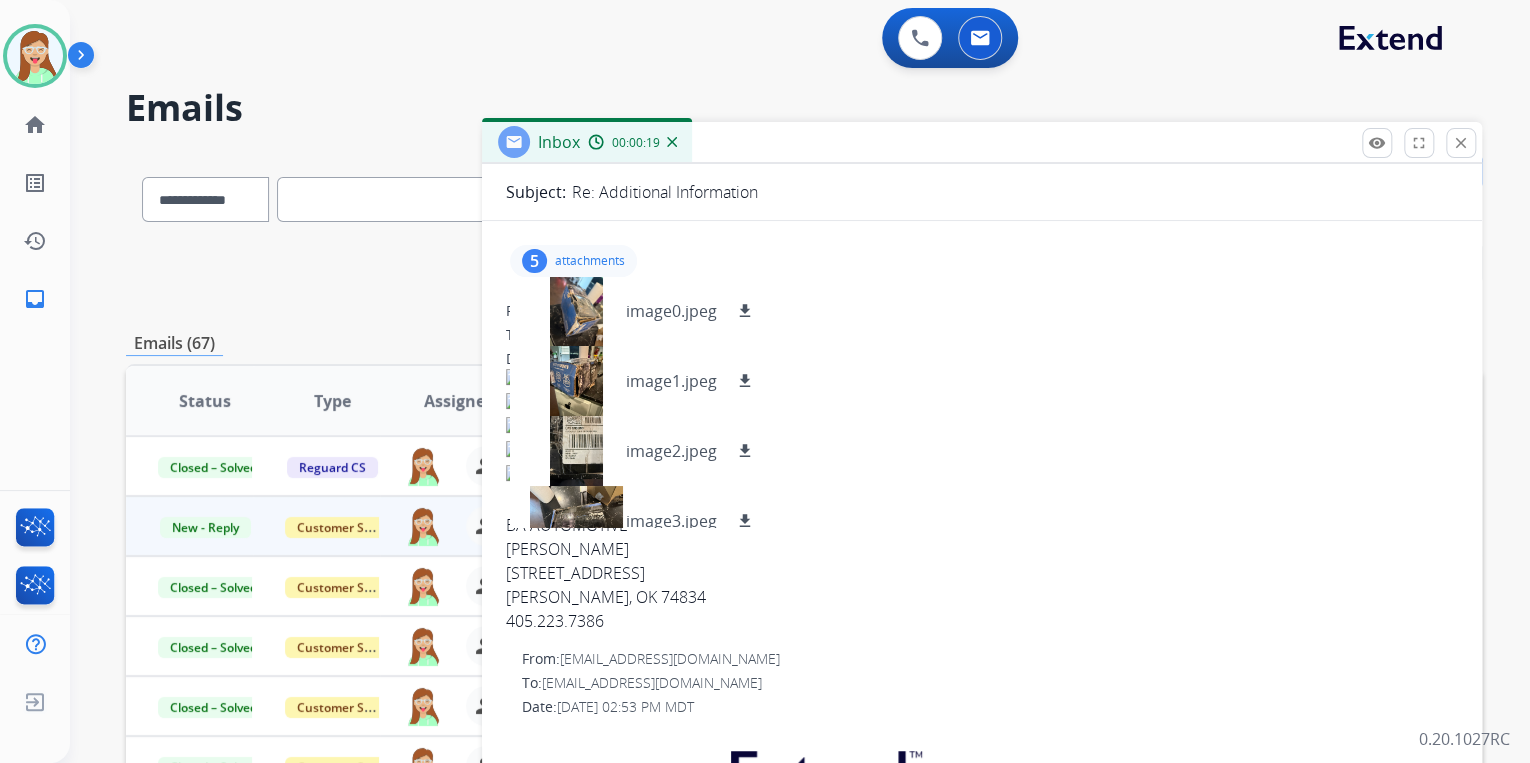 scroll, scrollTop: 0, scrollLeft: 0, axis: both 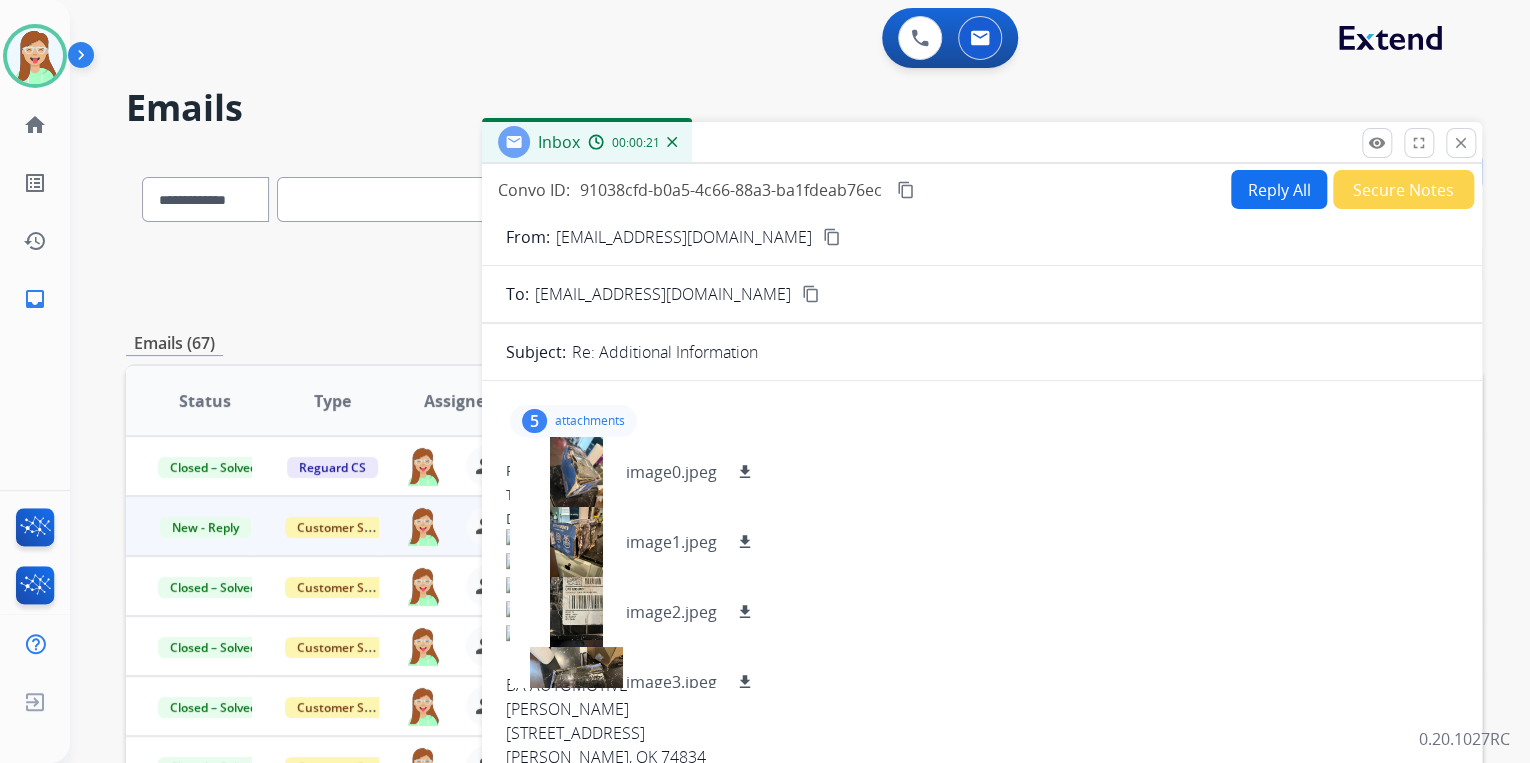click on "content_copy" at bounding box center [832, 237] 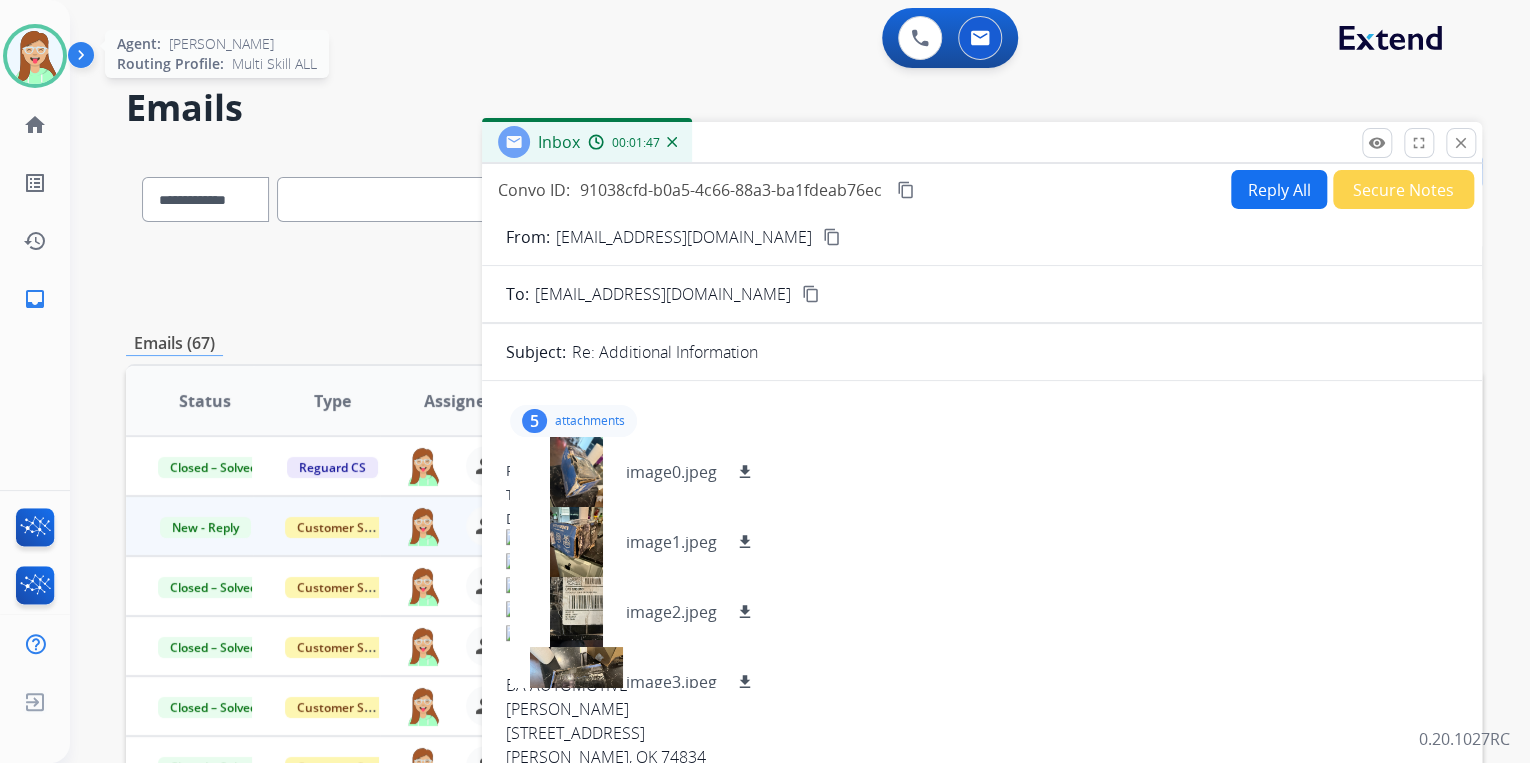click at bounding box center (35, 56) 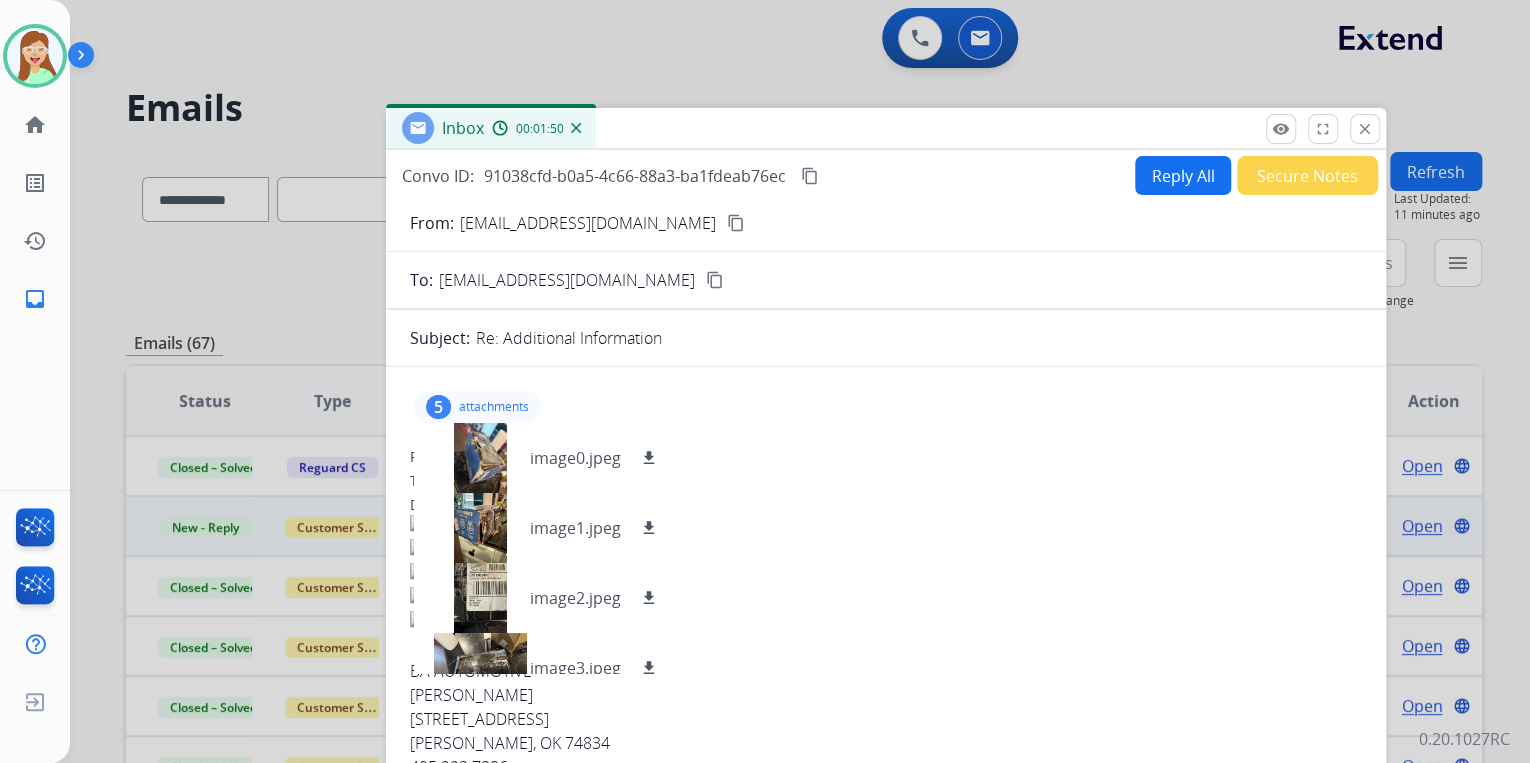 drag, startPoint x: 864, startPoint y: 148, endPoint x: 768, endPoint y: 134, distance: 97.015465 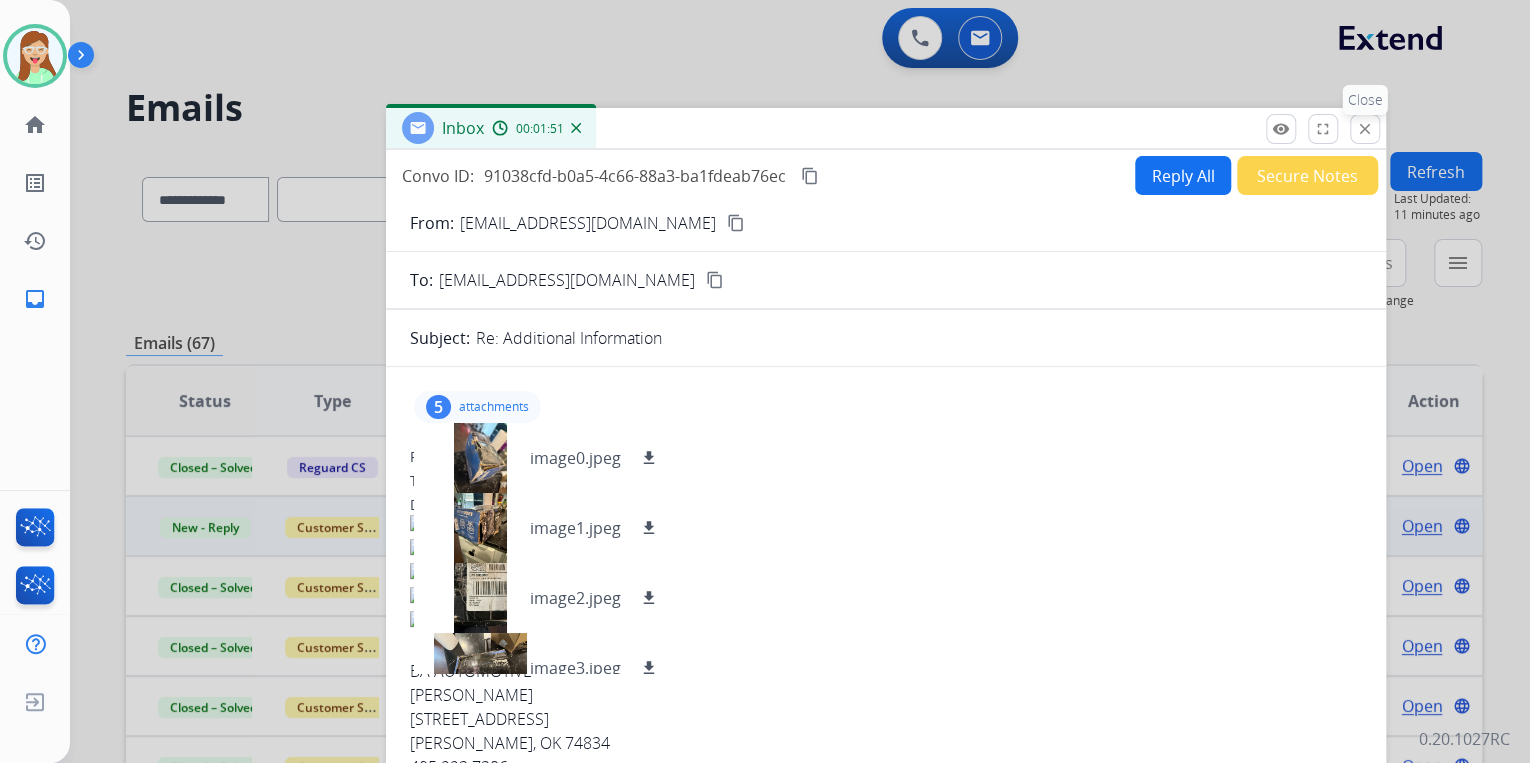 click on "close" at bounding box center [1365, 129] 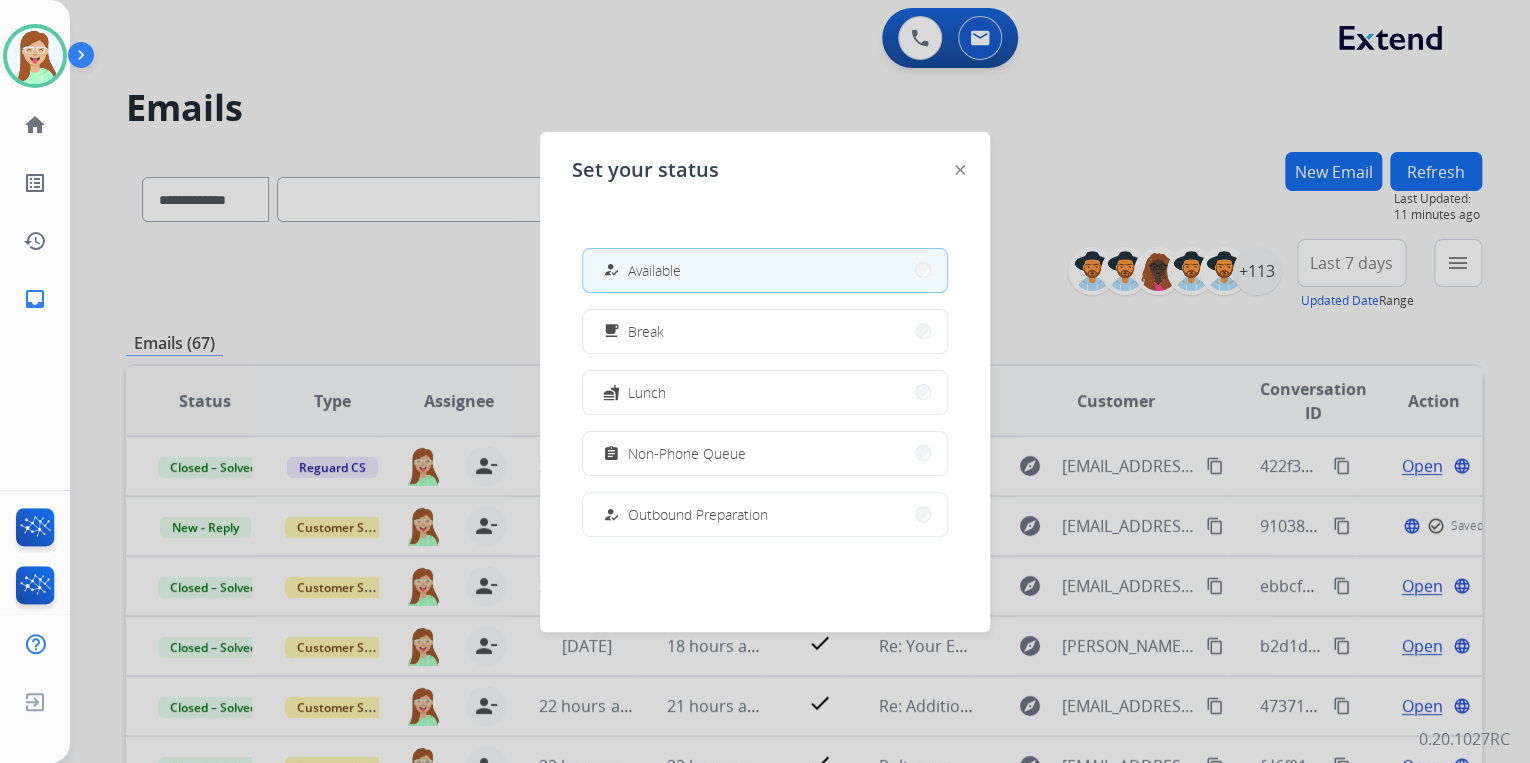 click on "Set your status how_to_reg Available free_breakfast Break fastfood Lunch assignment Non-Phone Queue how_to_reg Outbound Preparation campaign Team Huddle menu_book Training school Coaching phonelink_off System Issue login Logged In work_off Offline" 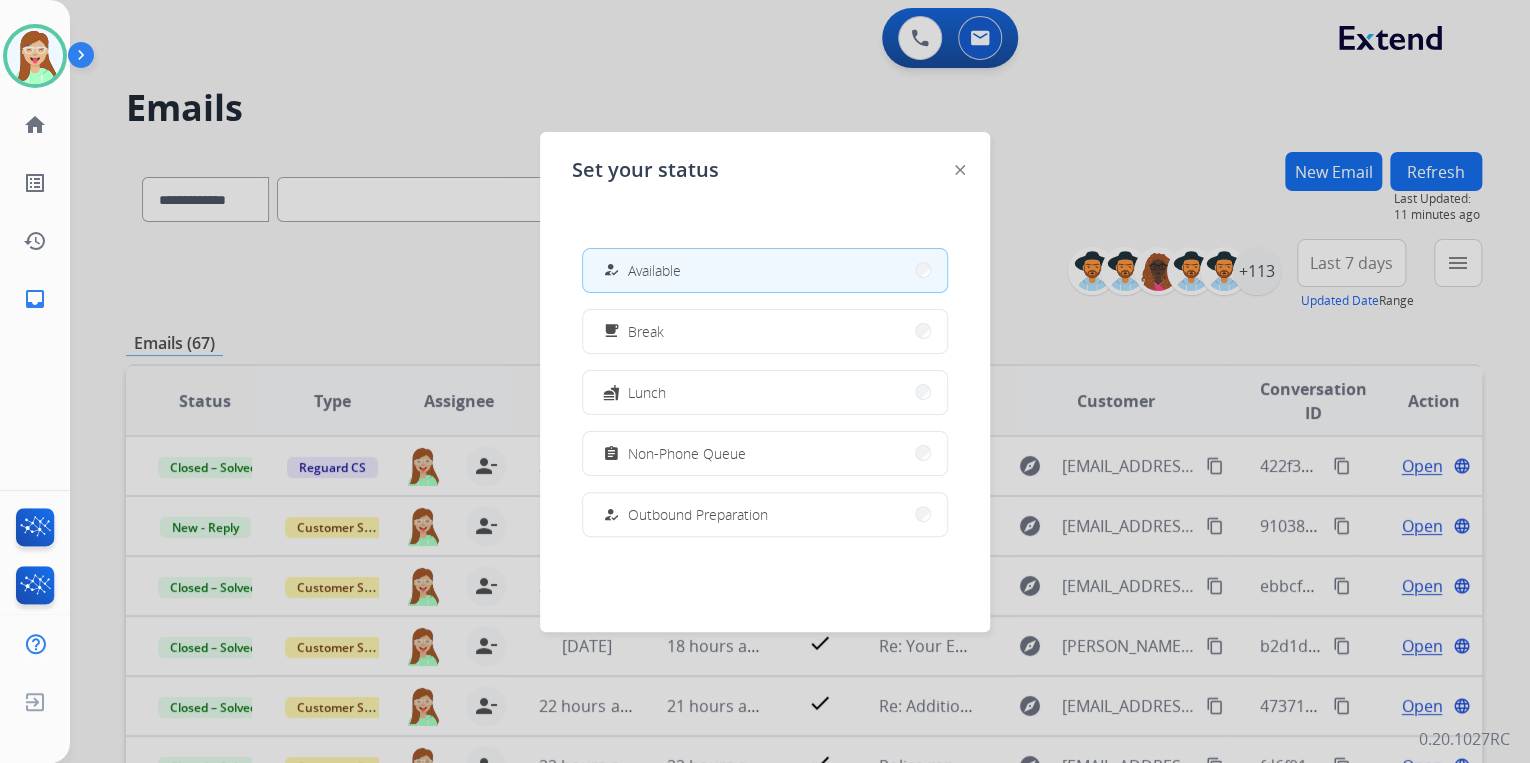click 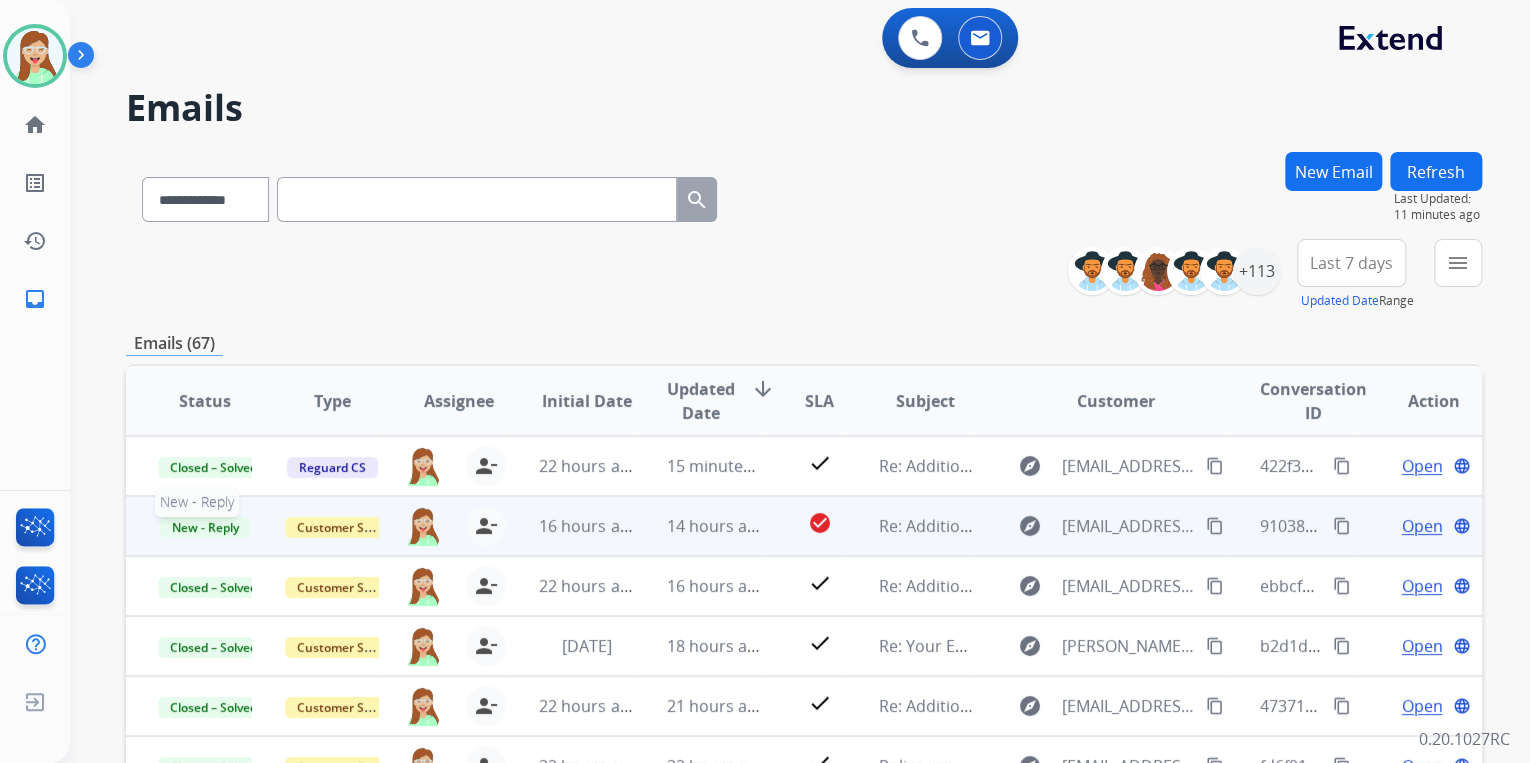 click on "New - Reply" at bounding box center [205, 527] 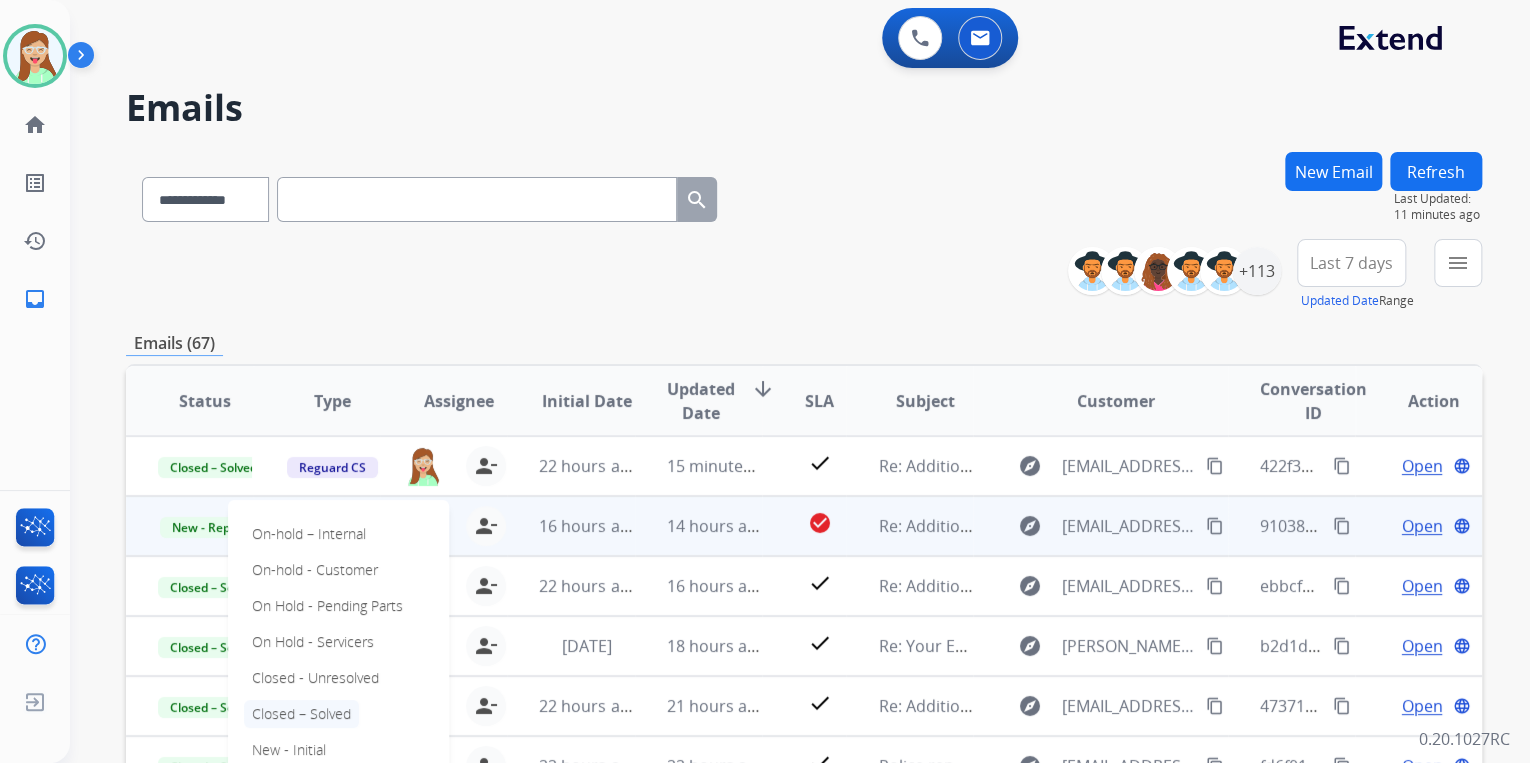 click on "Closed – Solved" at bounding box center (301, 714) 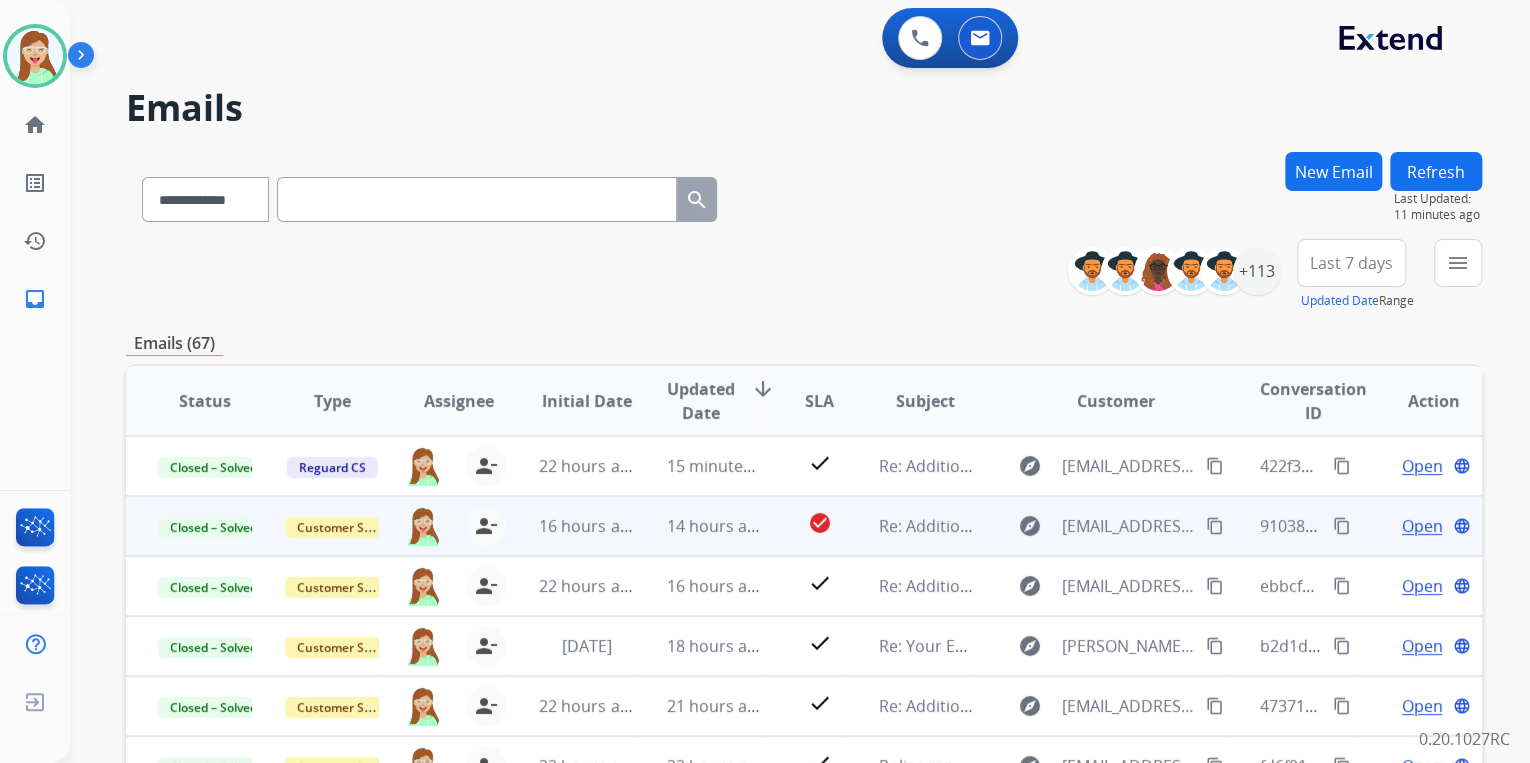 click on "**********" at bounding box center [804, 195] 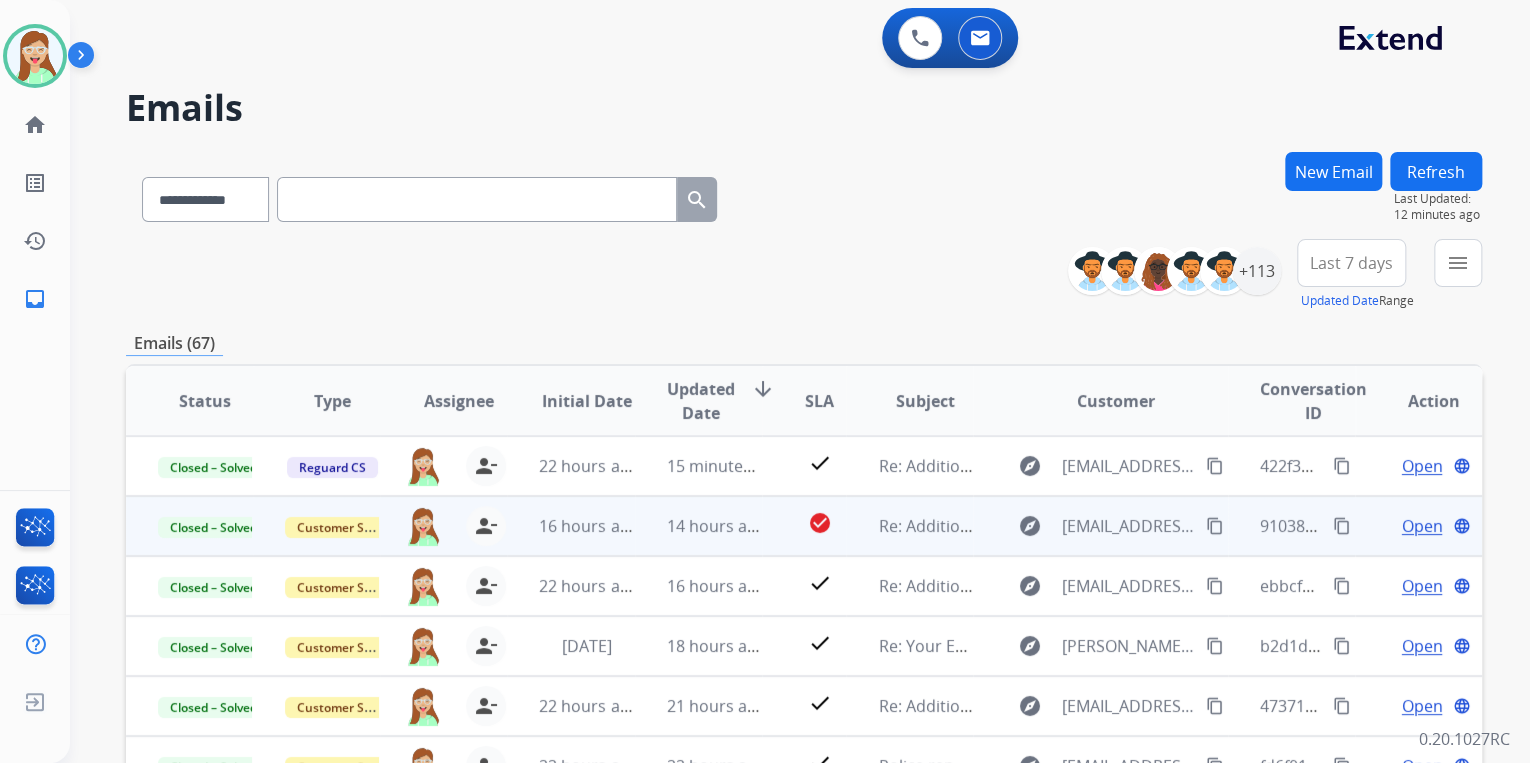 click on "New Email" at bounding box center (1333, 171) 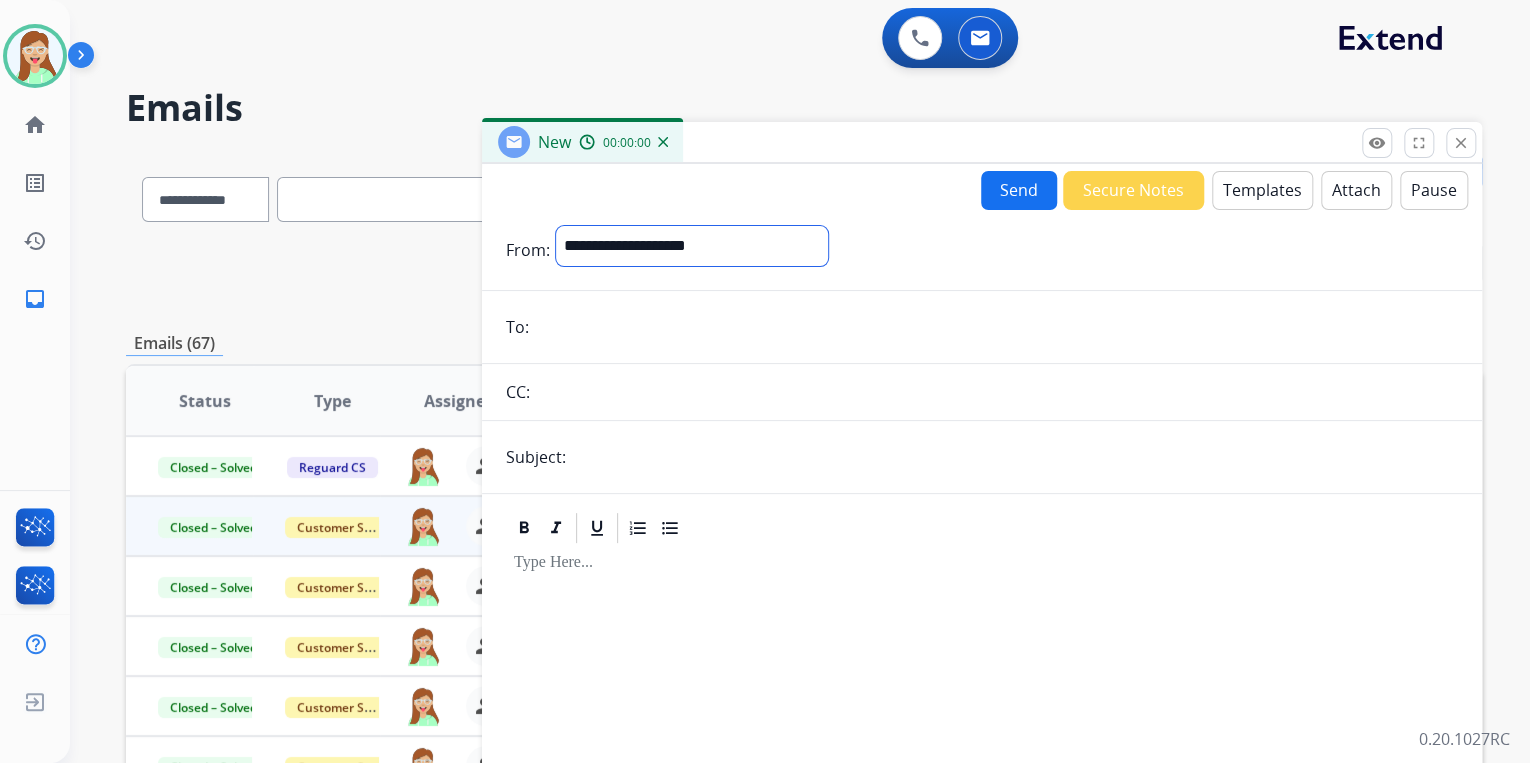 click on "**********" at bounding box center (692, 246) 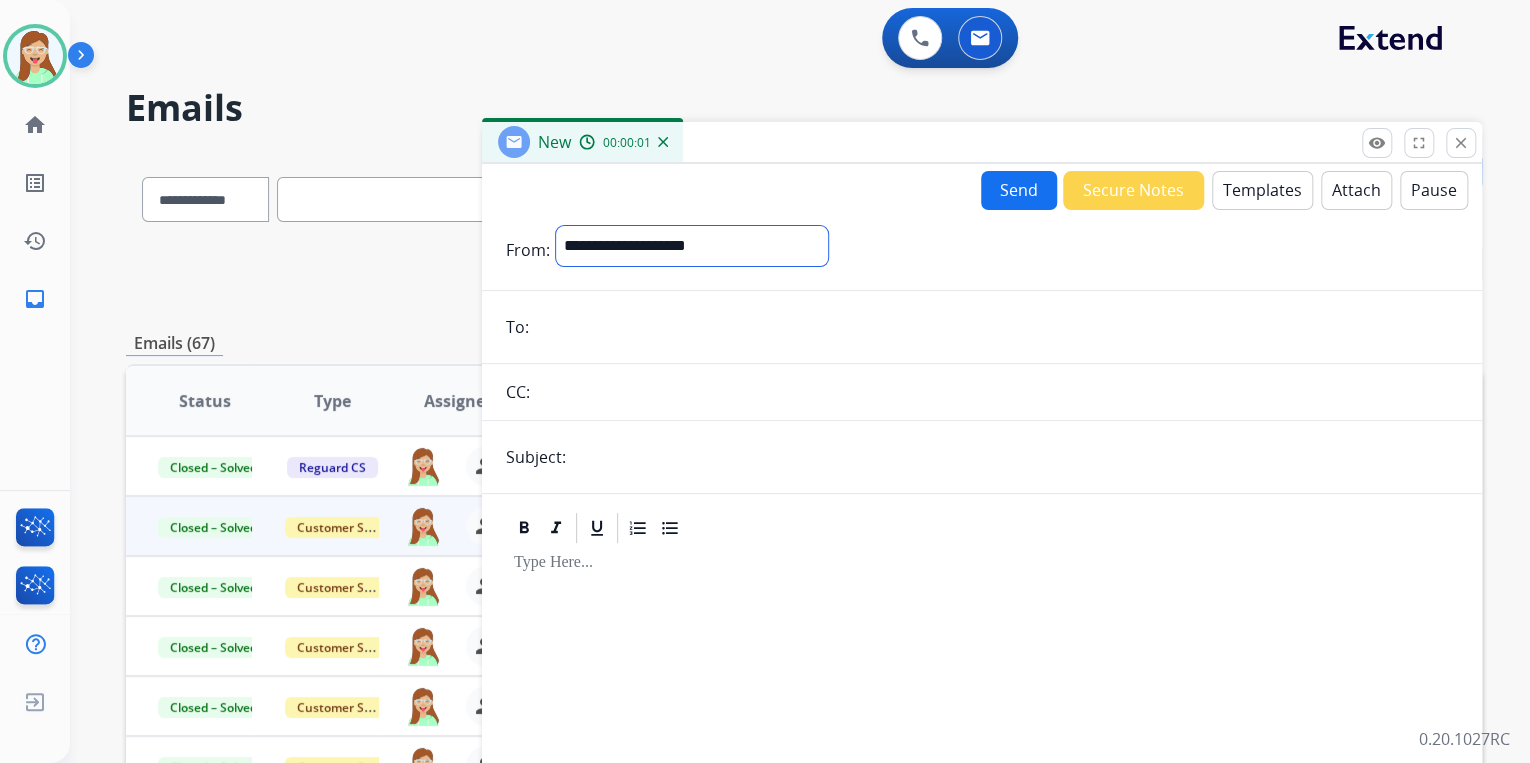 select on "**********" 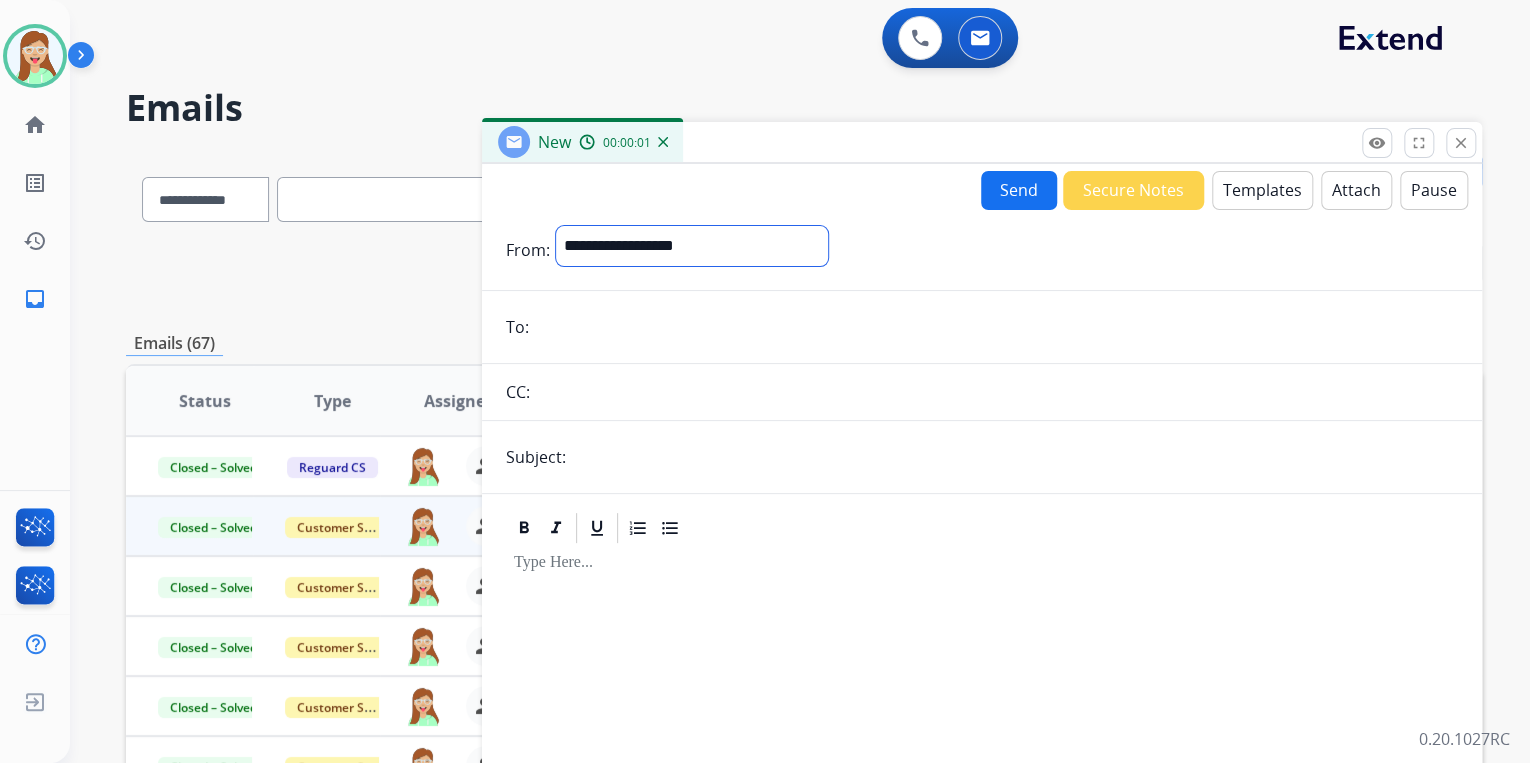 click on "**********" at bounding box center (692, 246) 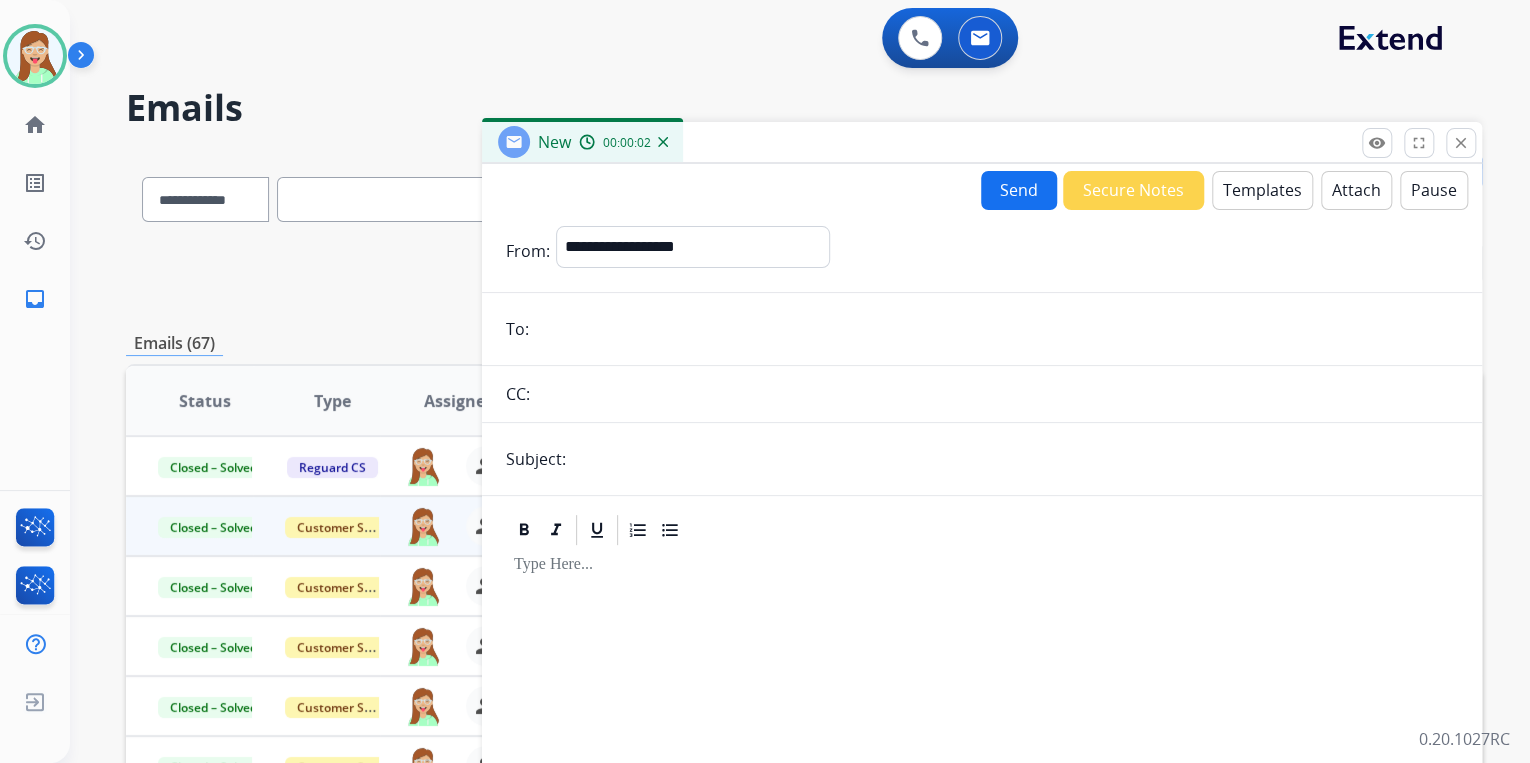 click at bounding box center [996, 329] 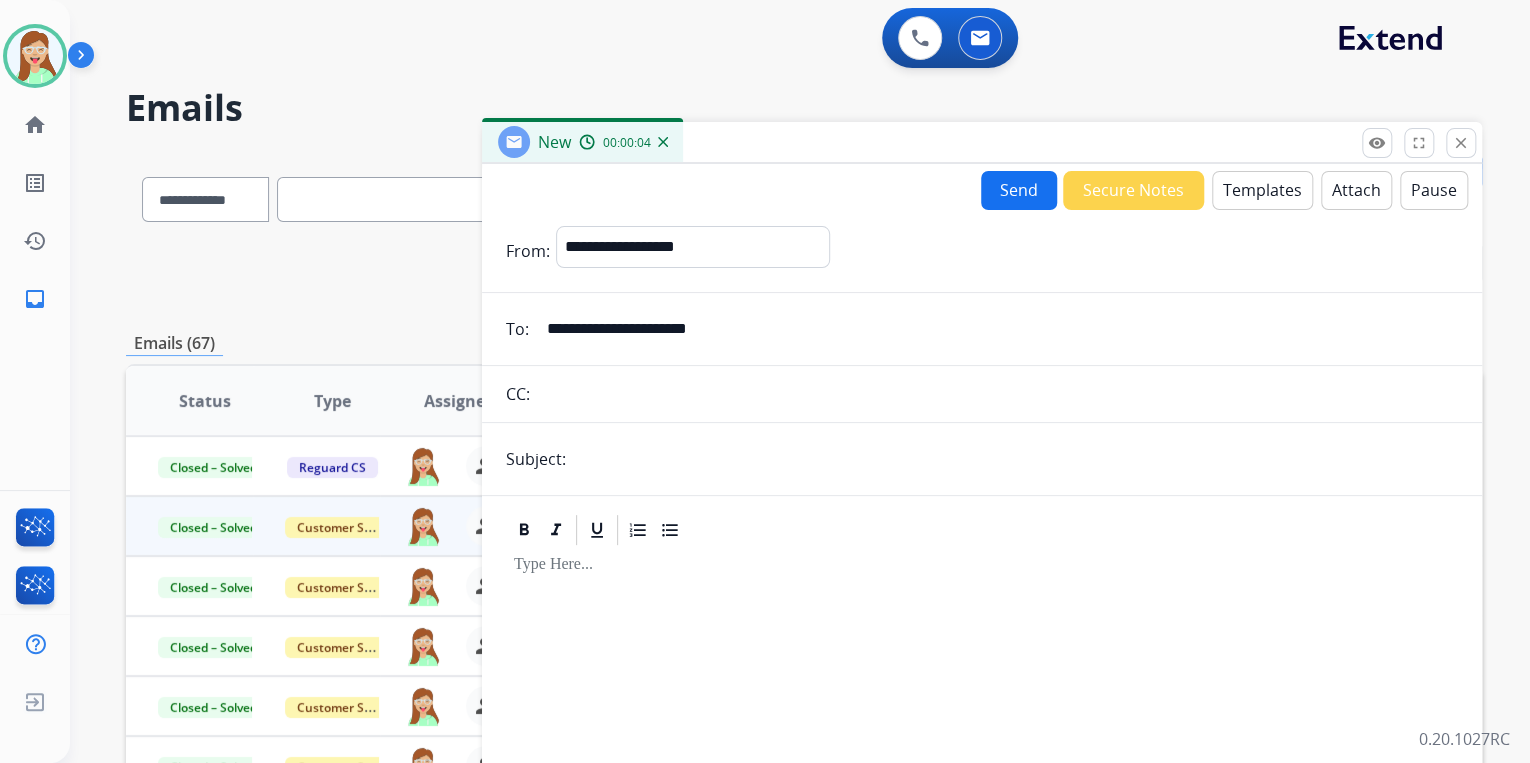 drag, startPoint x: 793, startPoint y: 325, endPoint x: 555, endPoint y: 316, distance: 238.1701 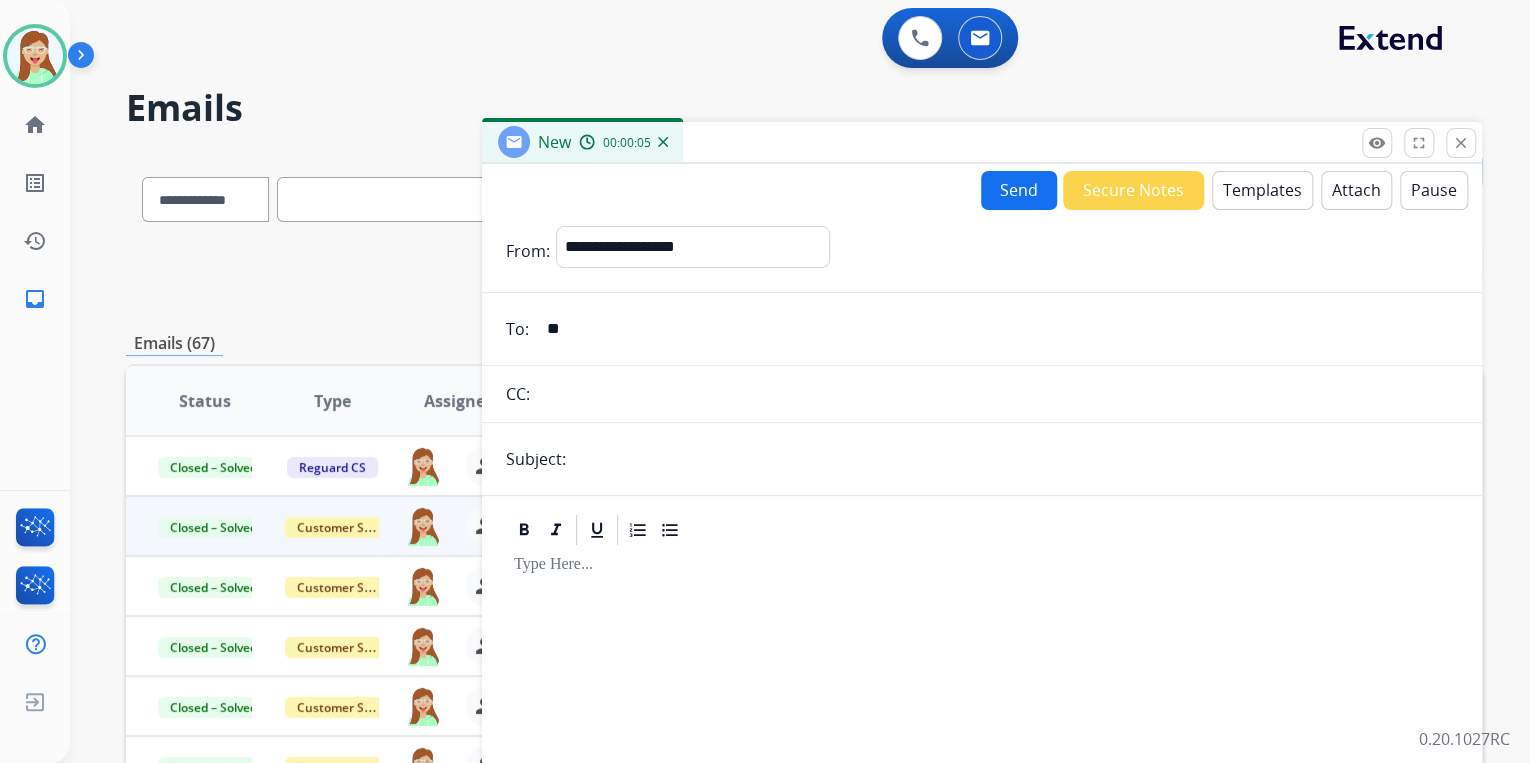 type on "*" 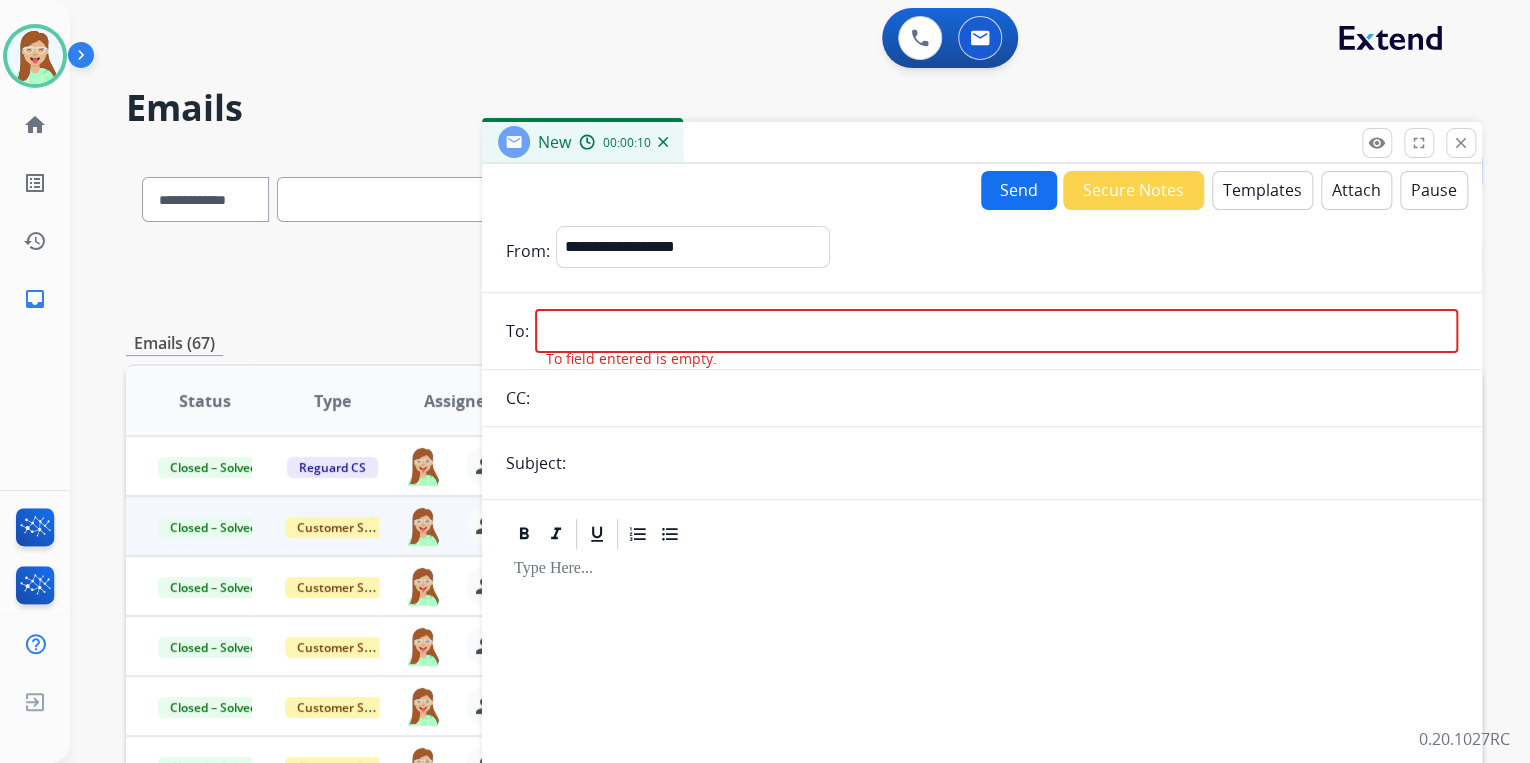 click at bounding box center (996, 331) 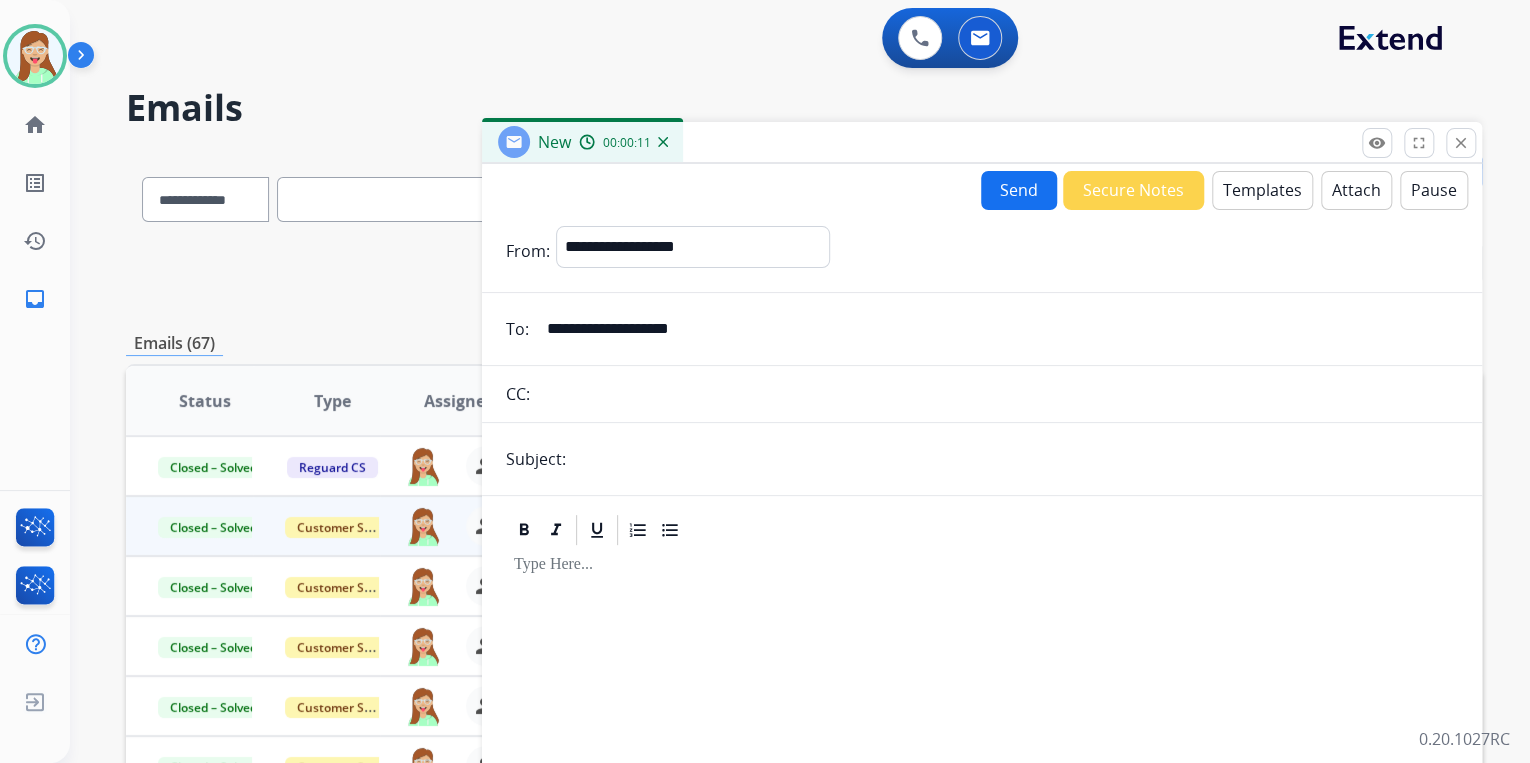 type on "**********" 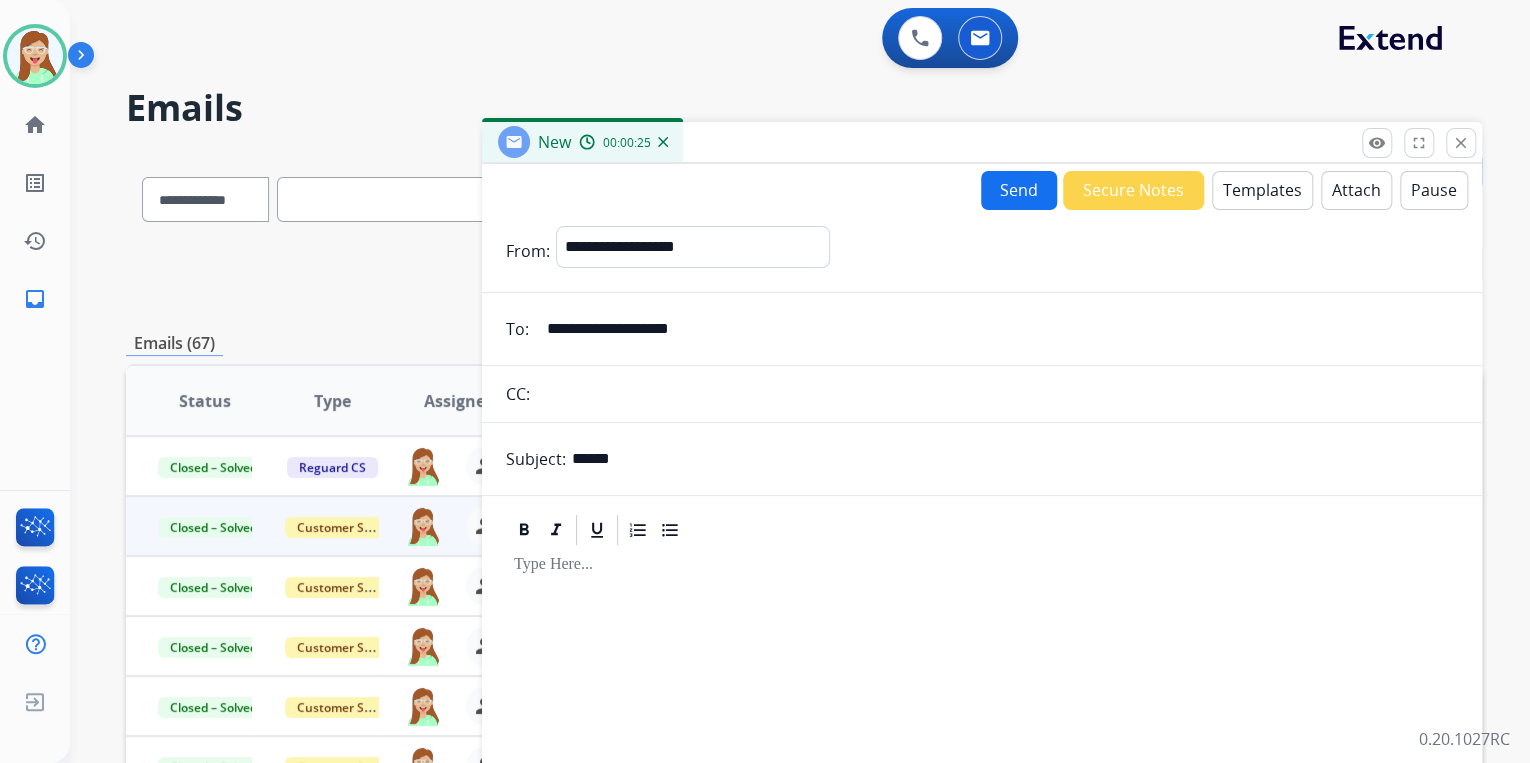 paste on "**********" 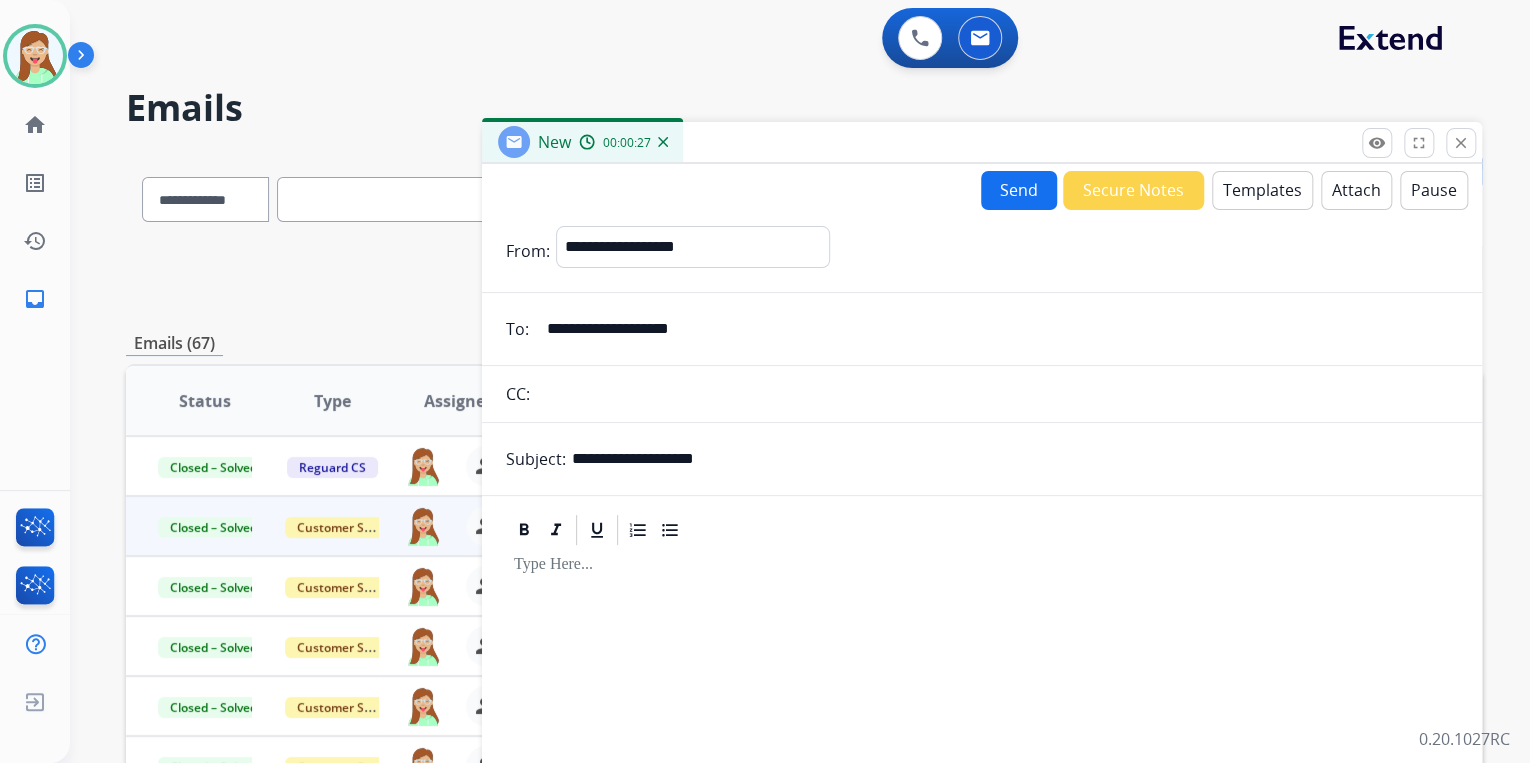 type on "**********" 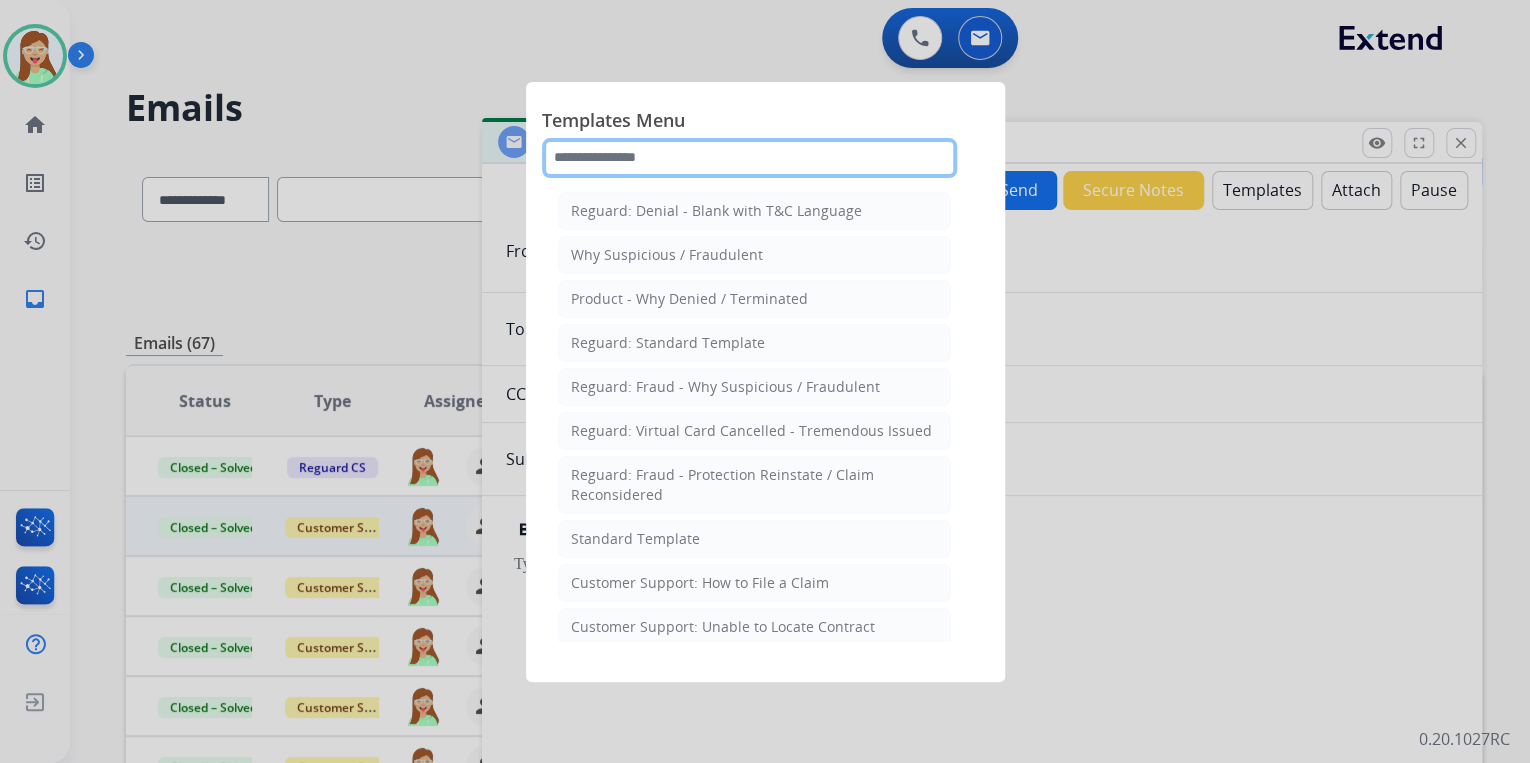 click 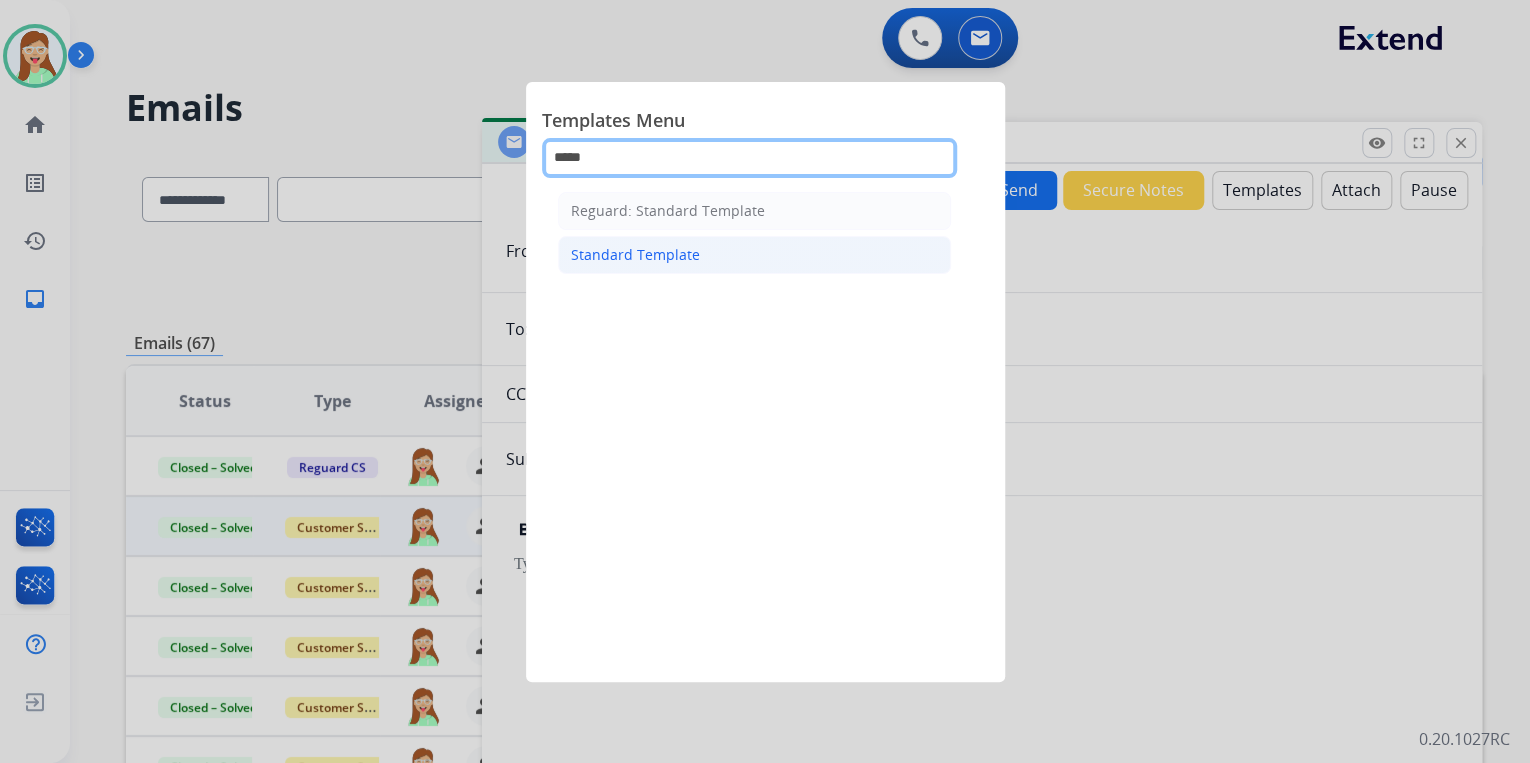 type on "*****" 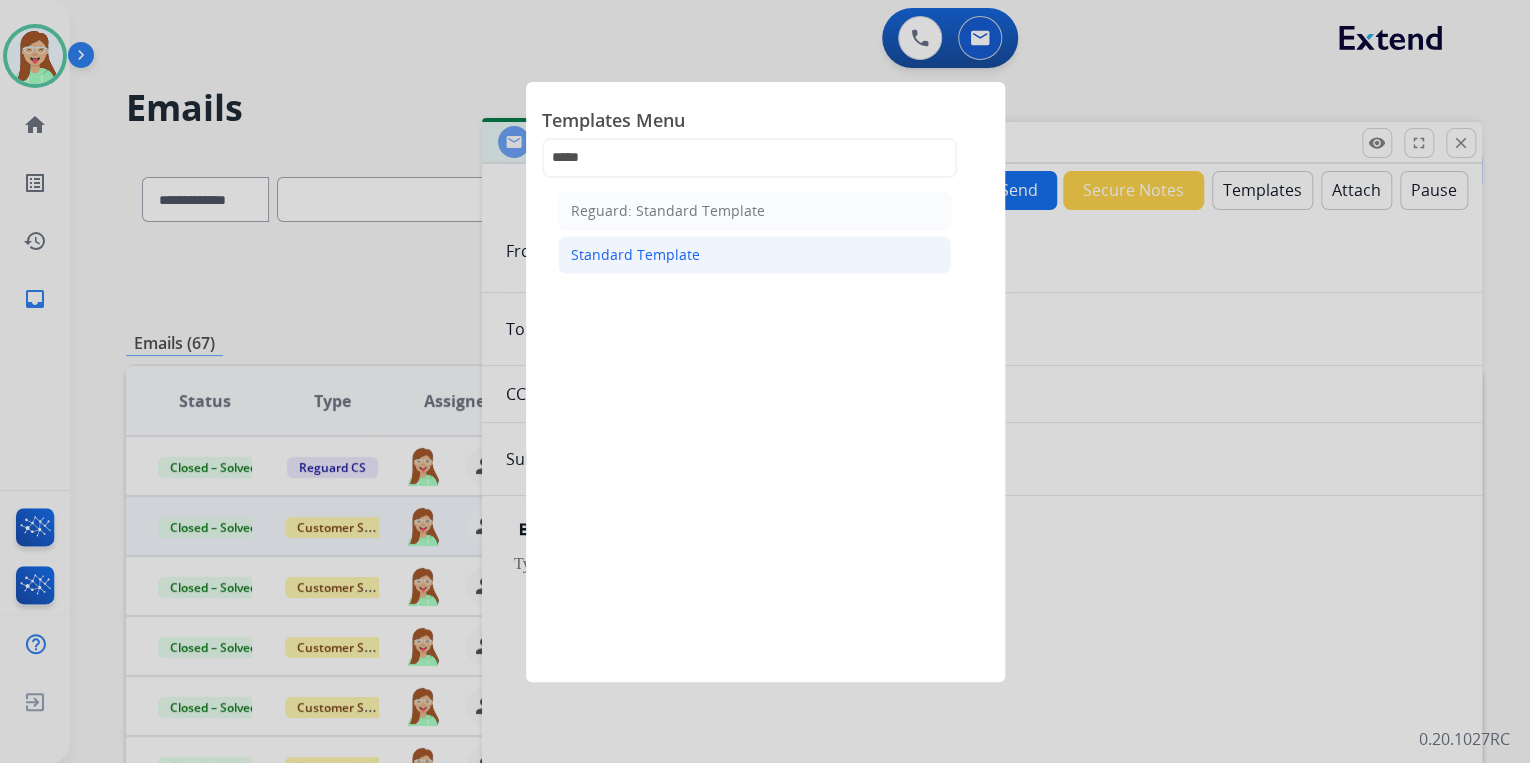 click on "Standard Template" 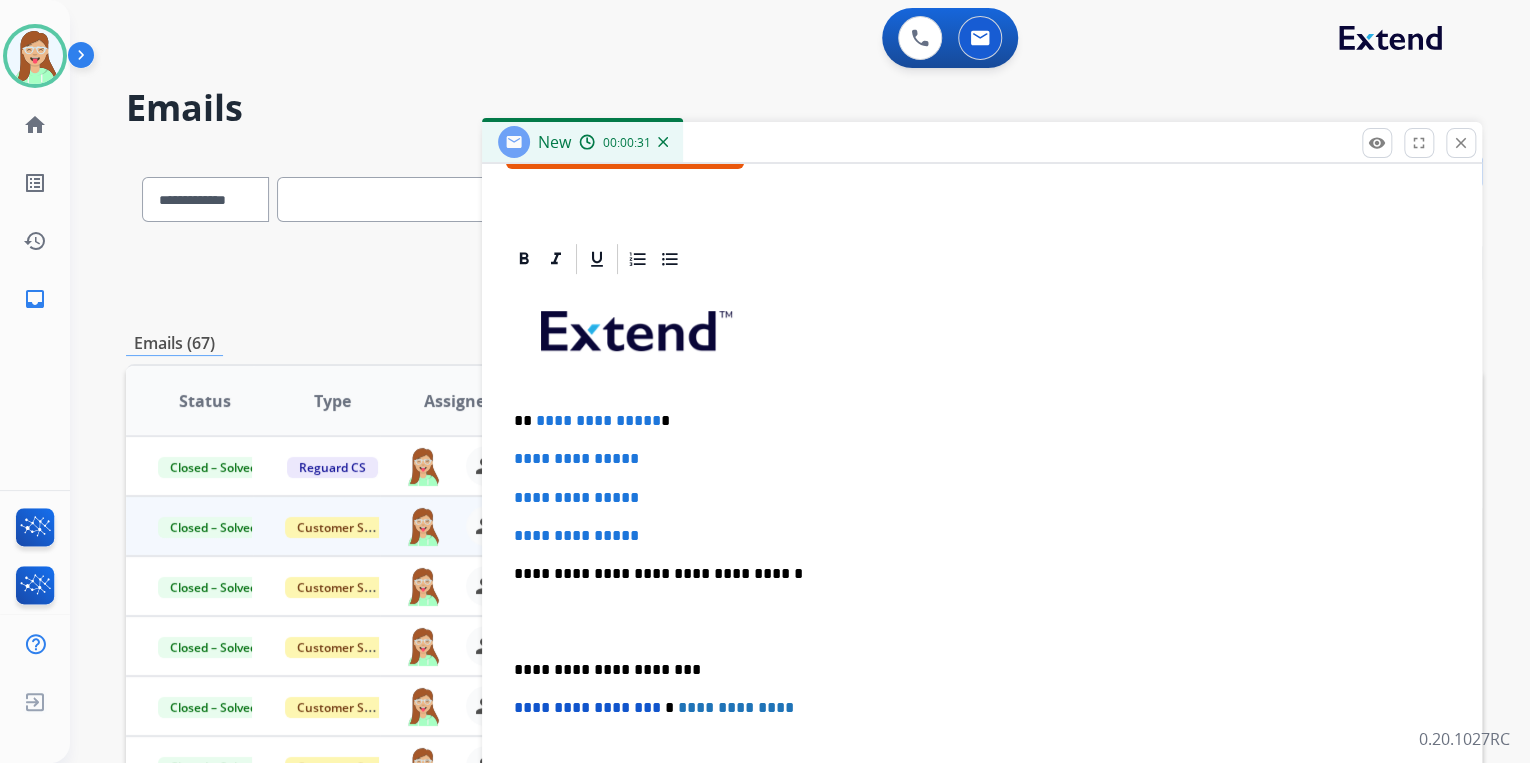 scroll, scrollTop: 400, scrollLeft: 0, axis: vertical 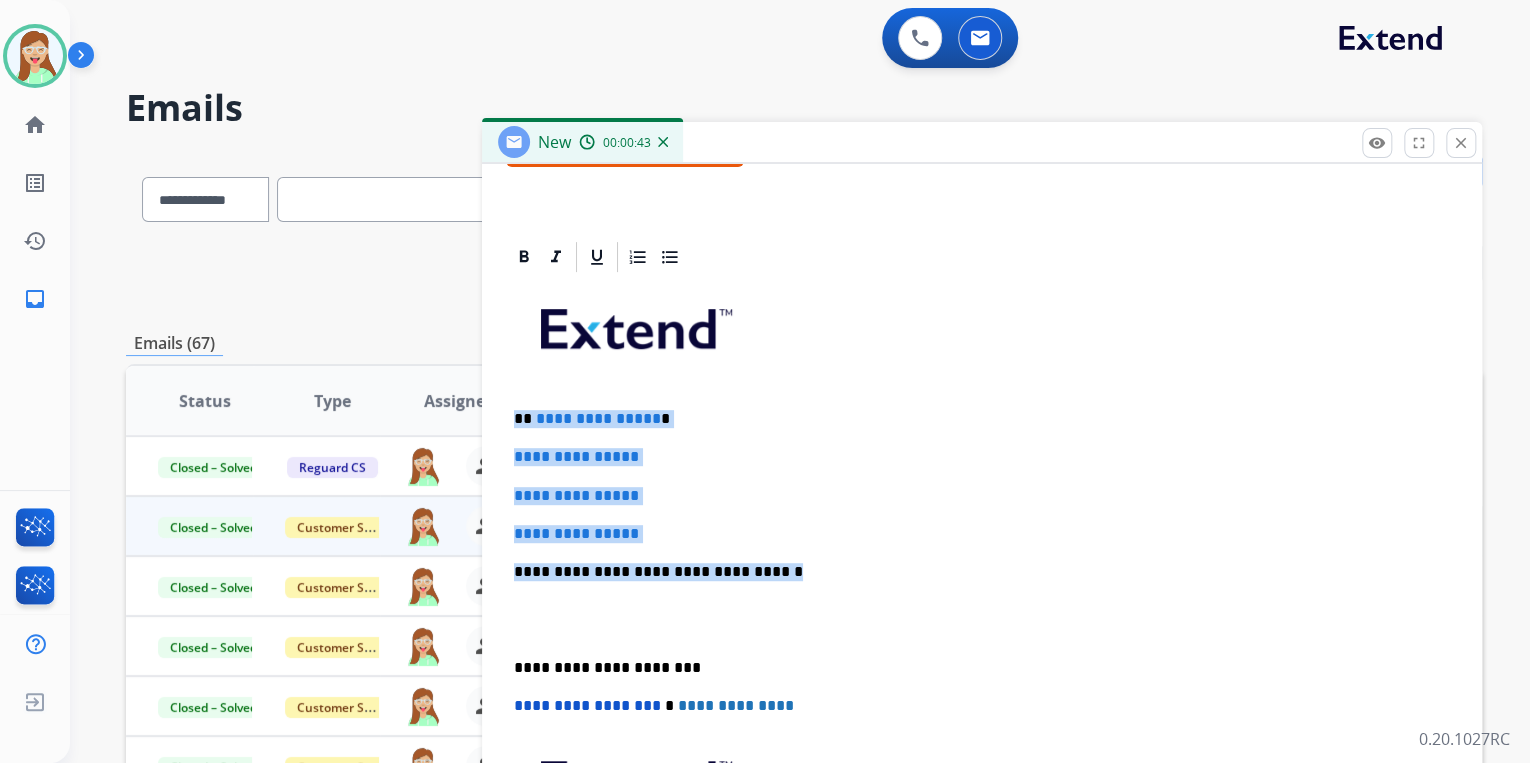 drag, startPoint x: 762, startPoint y: 574, endPoint x: 511, endPoint y: 416, distance: 296.58893 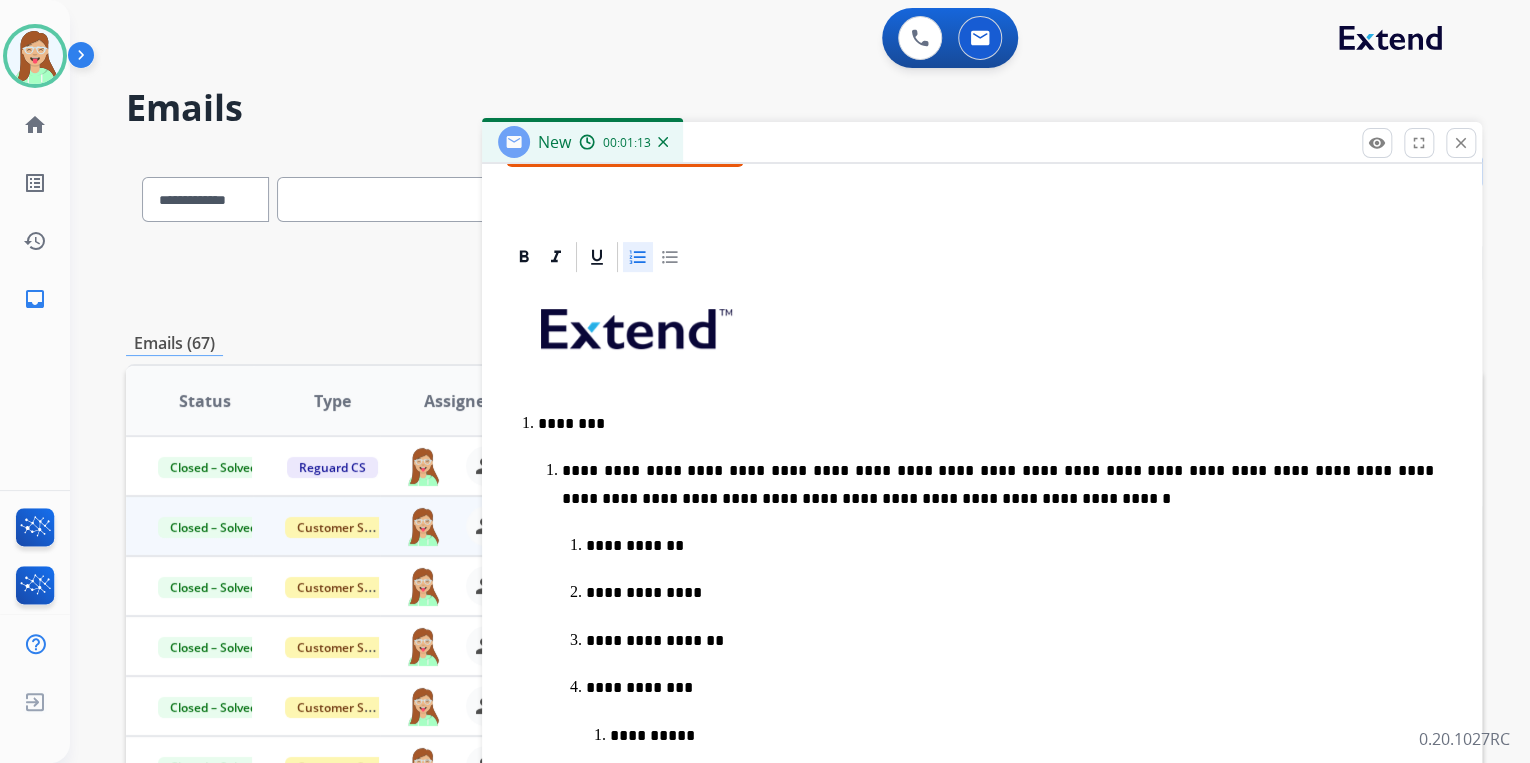 scroll, scrollTop: 480, scrollLeft: 0, axis: vertical 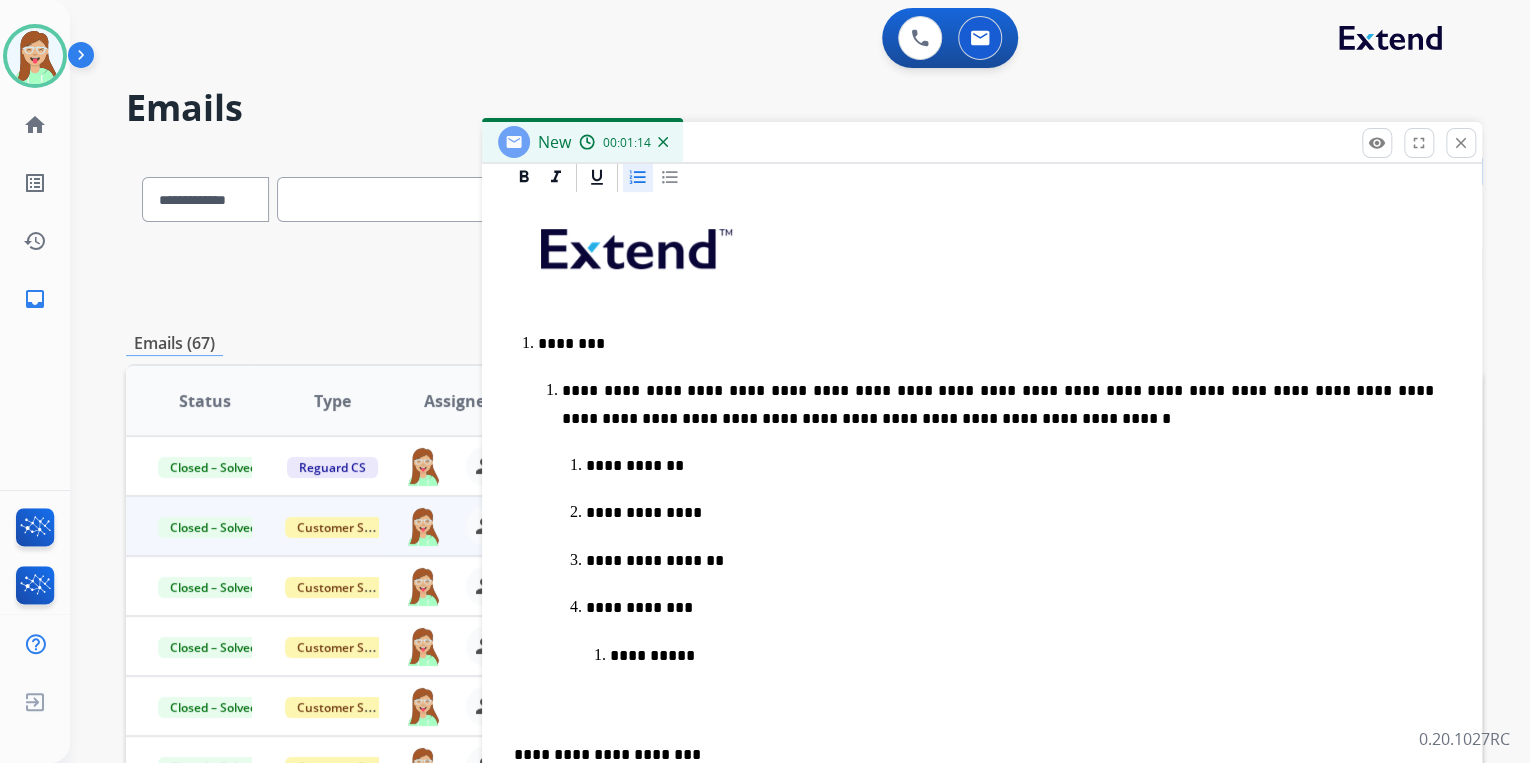 click on "**********" at bounding box center (1010, 465) 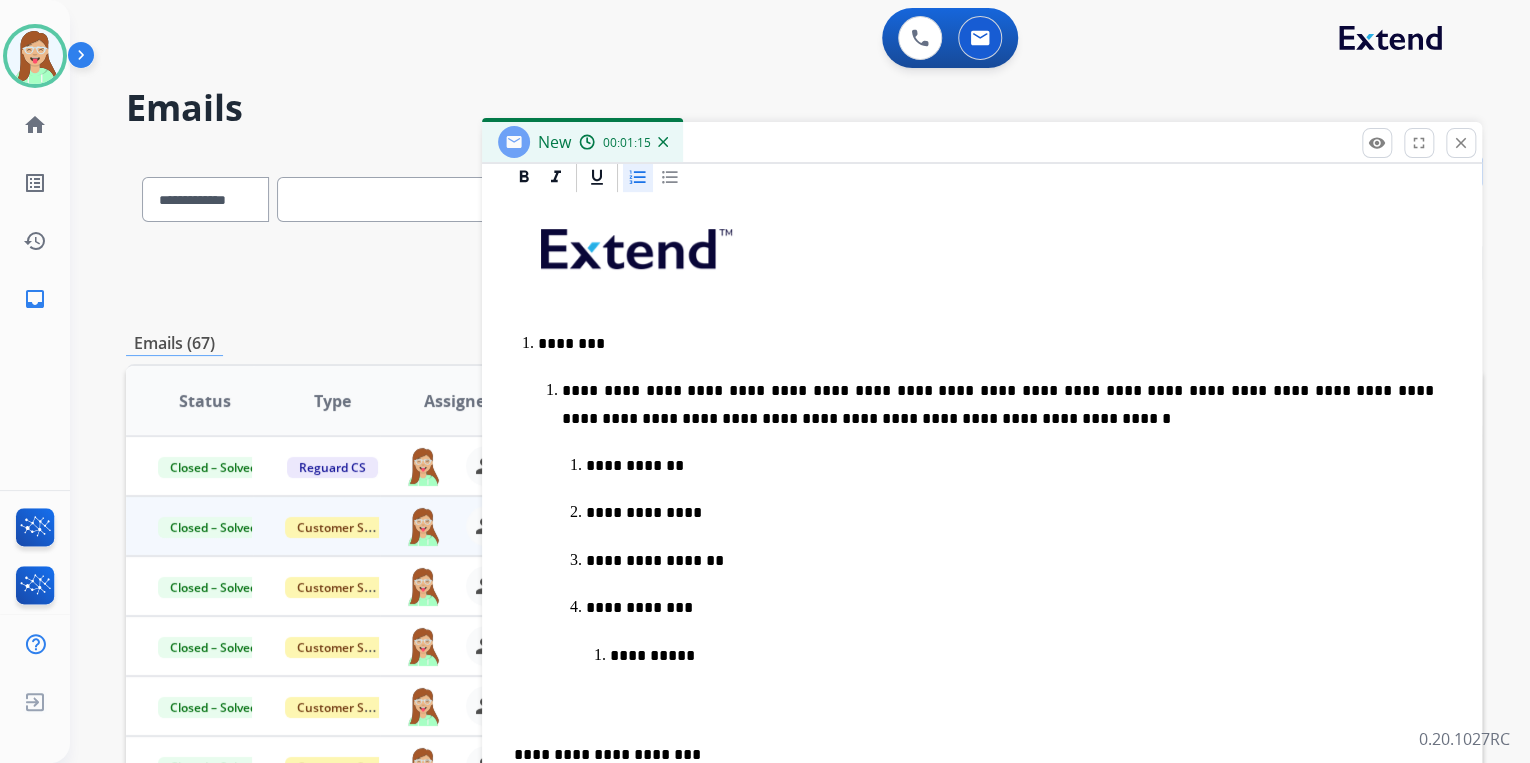 type 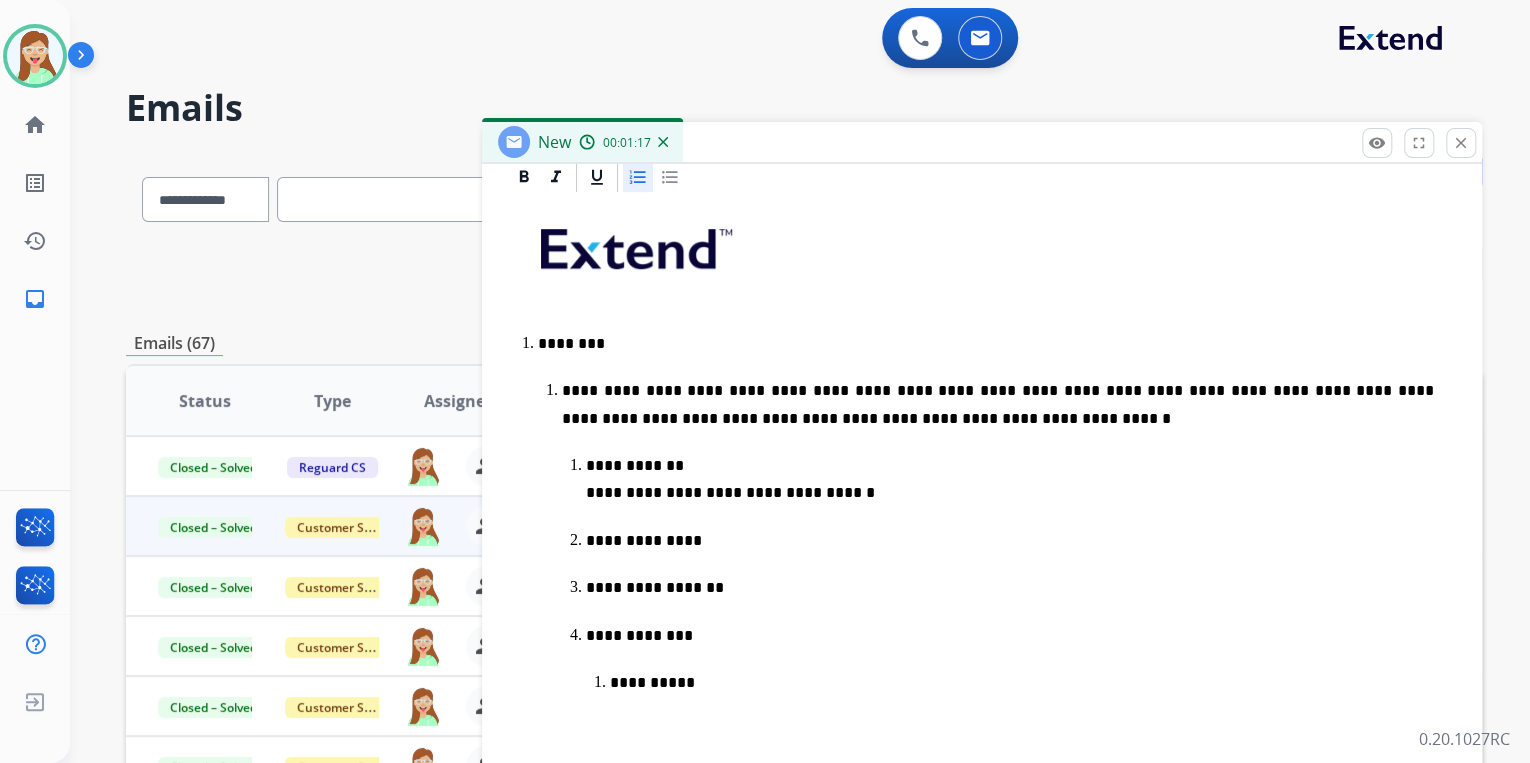 click on "**********" at bounding box center (1010, 479) 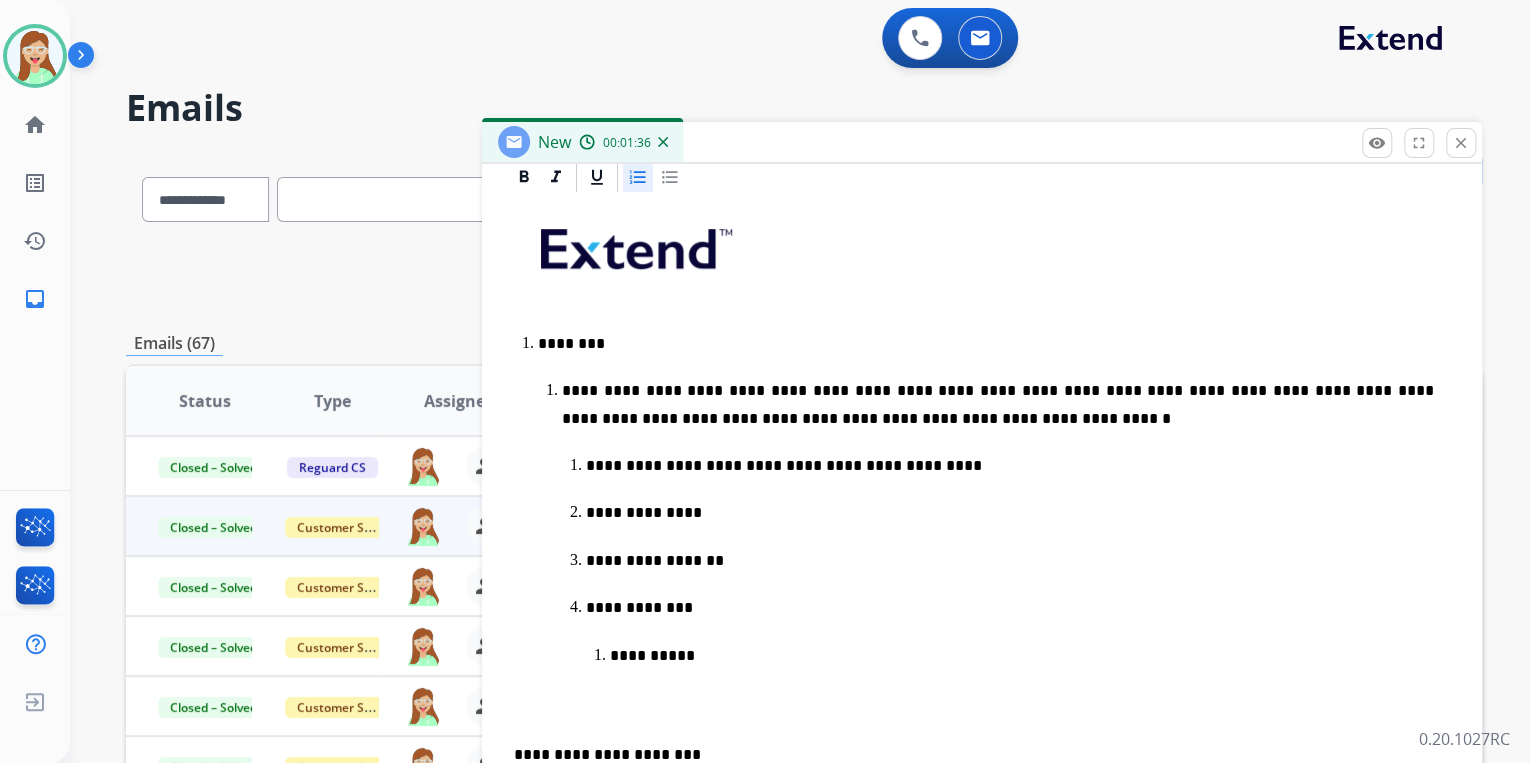 click on "**********" at bounding box center [1006, 560] 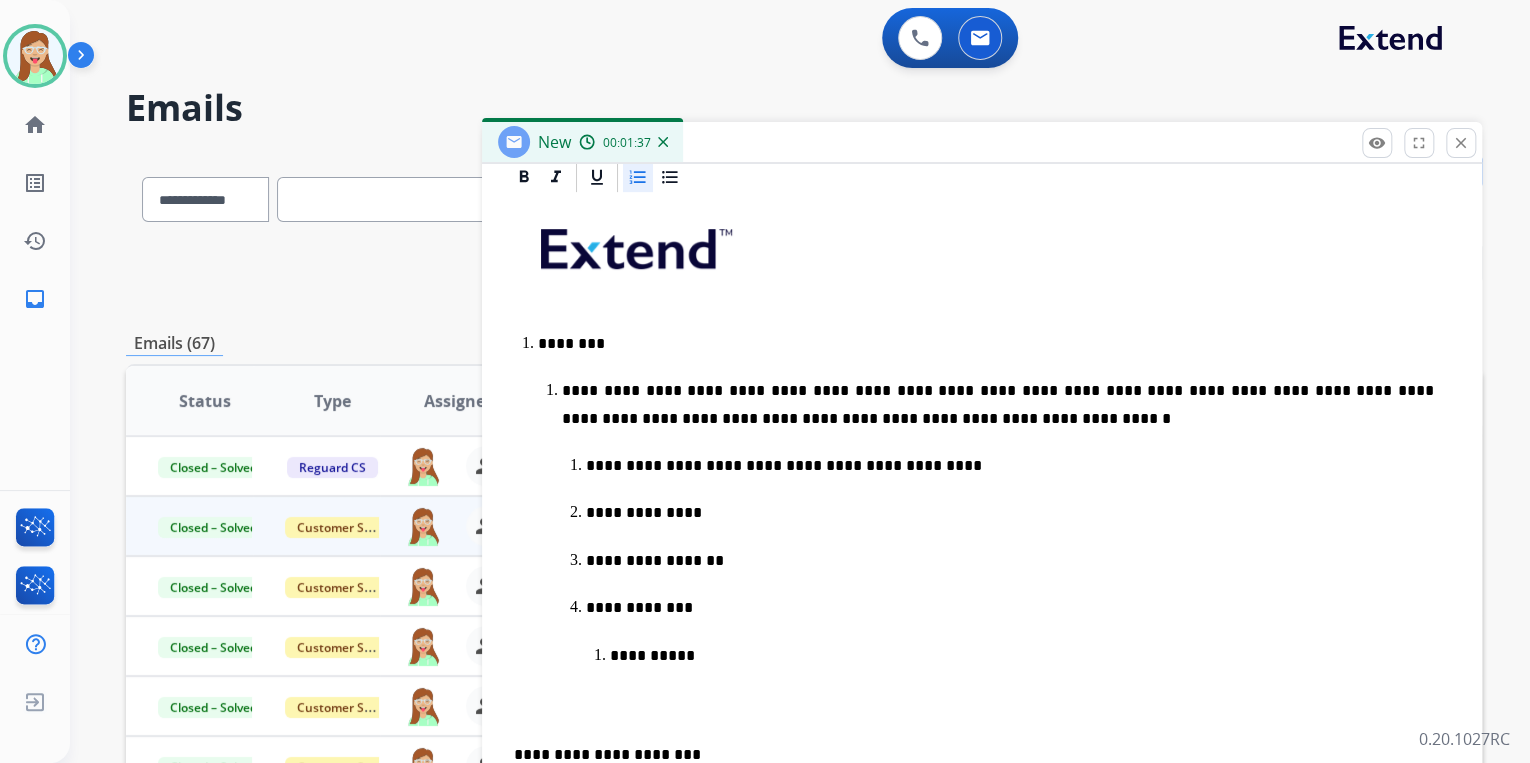 click on "**********" at bounding box center (1010, 512) 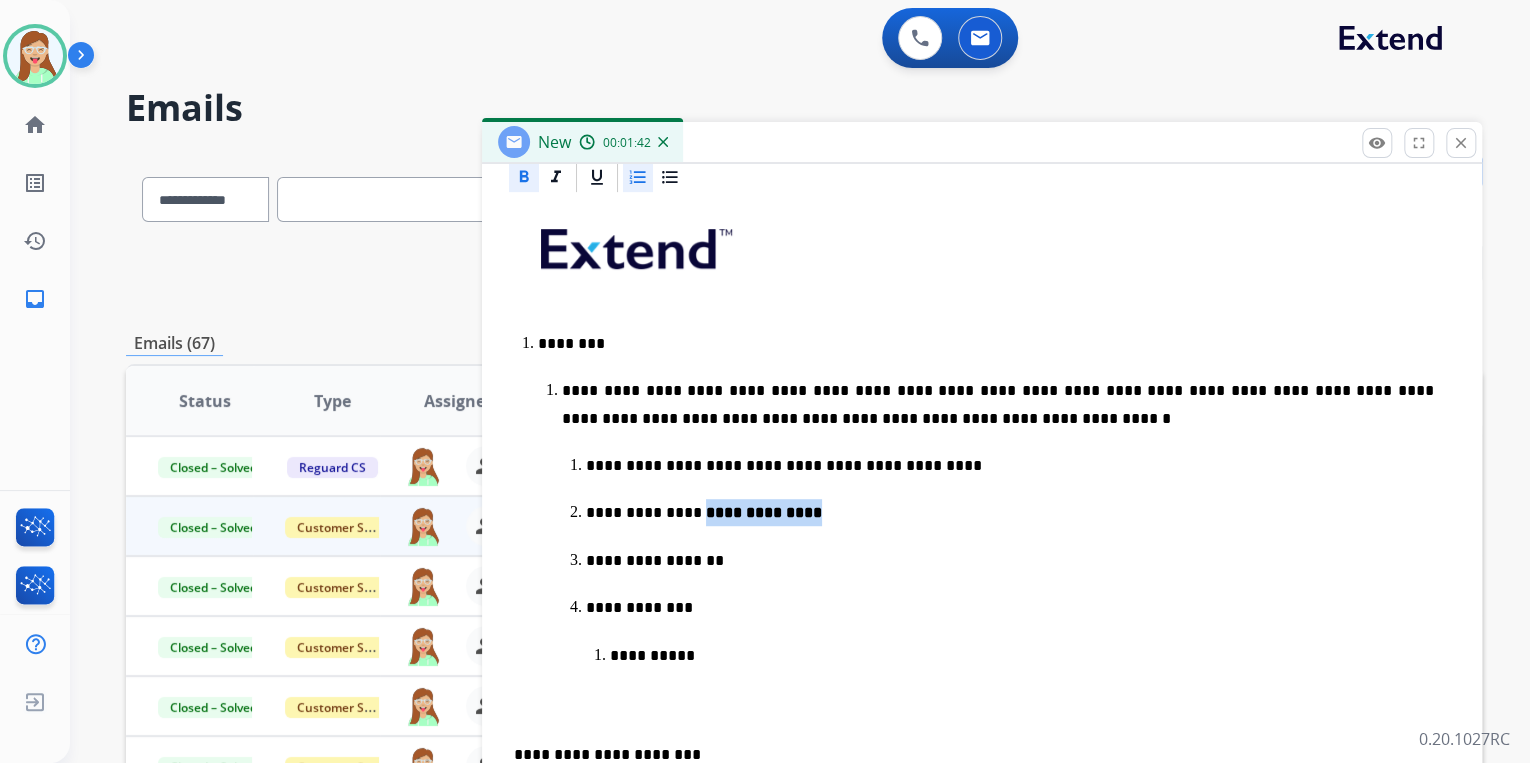 drag, startPoint x: 826, startPoint y: 496, endPoint x: 711, endPoint y: 512, distance: 116.10771 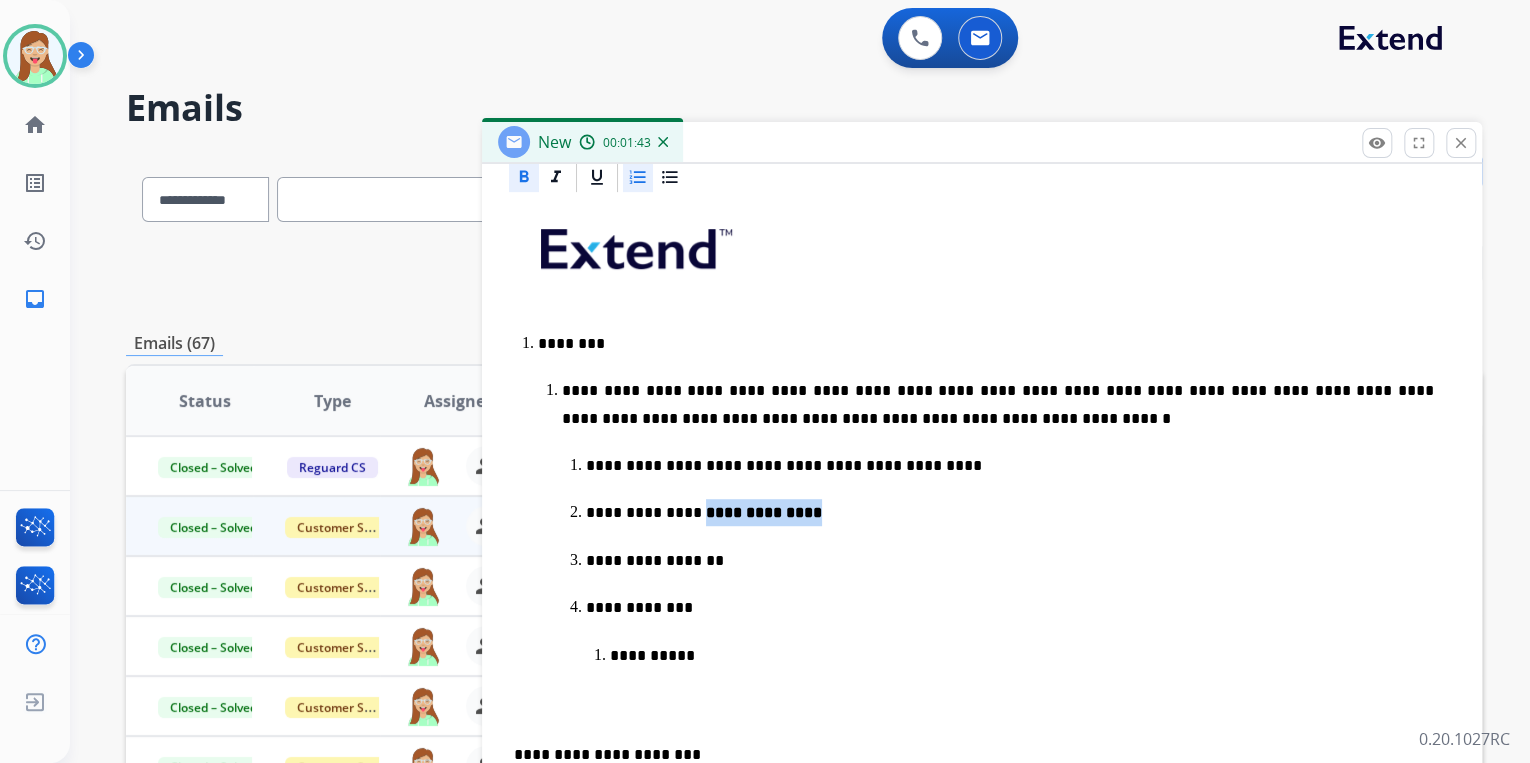 click 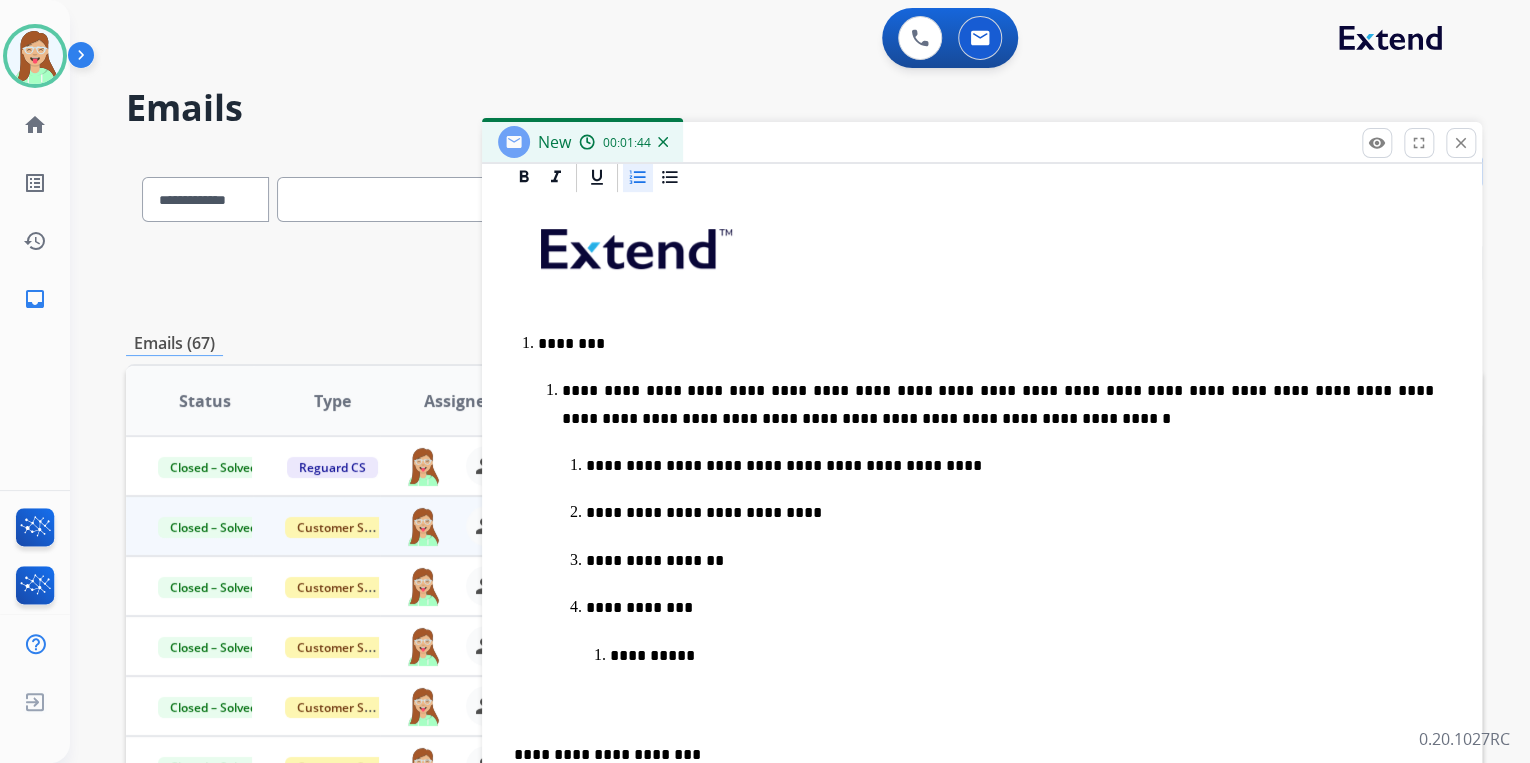 click on "**********" at bounding box center (1006, 560) 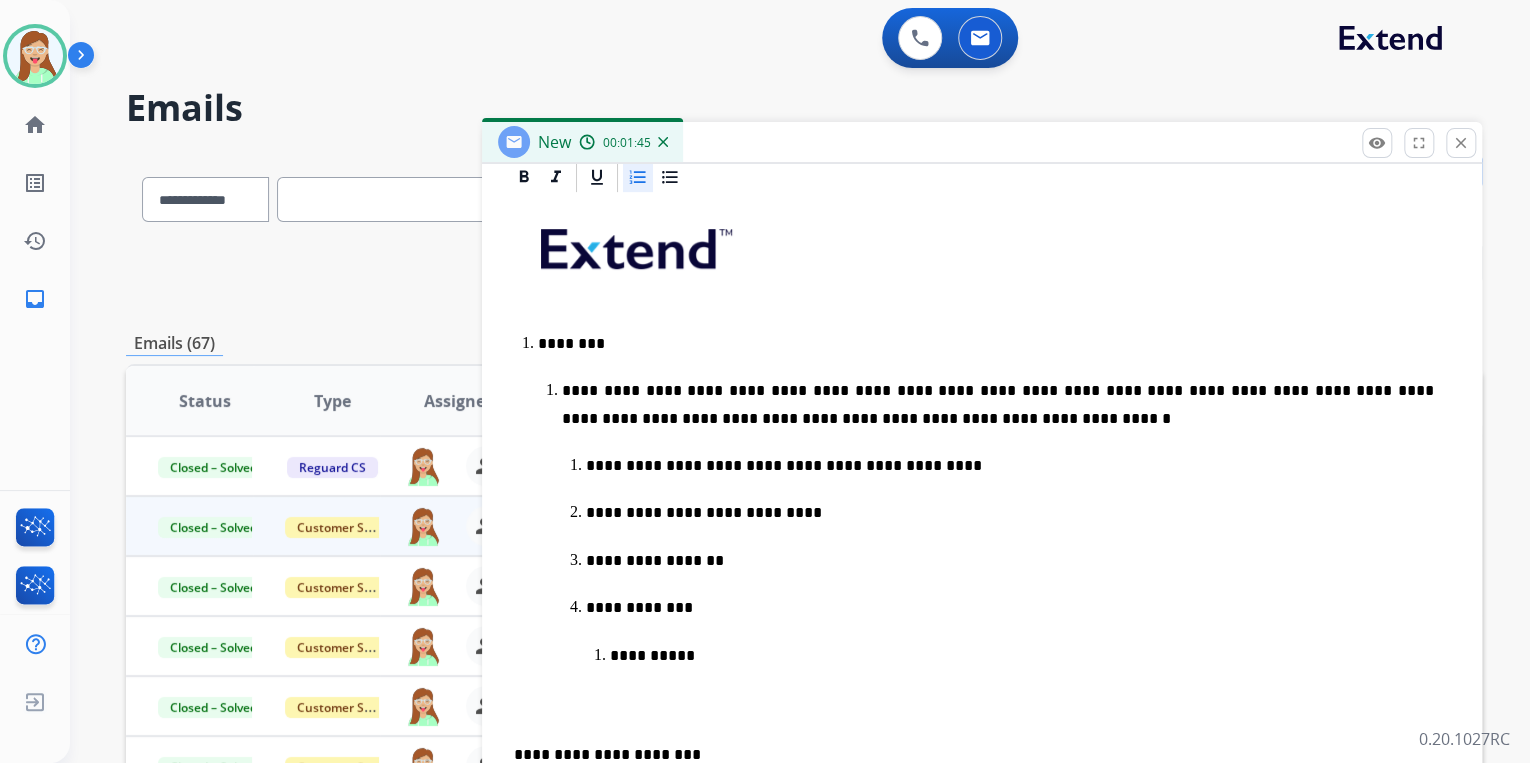 click on "**********" at bounding box center [1010, 560] 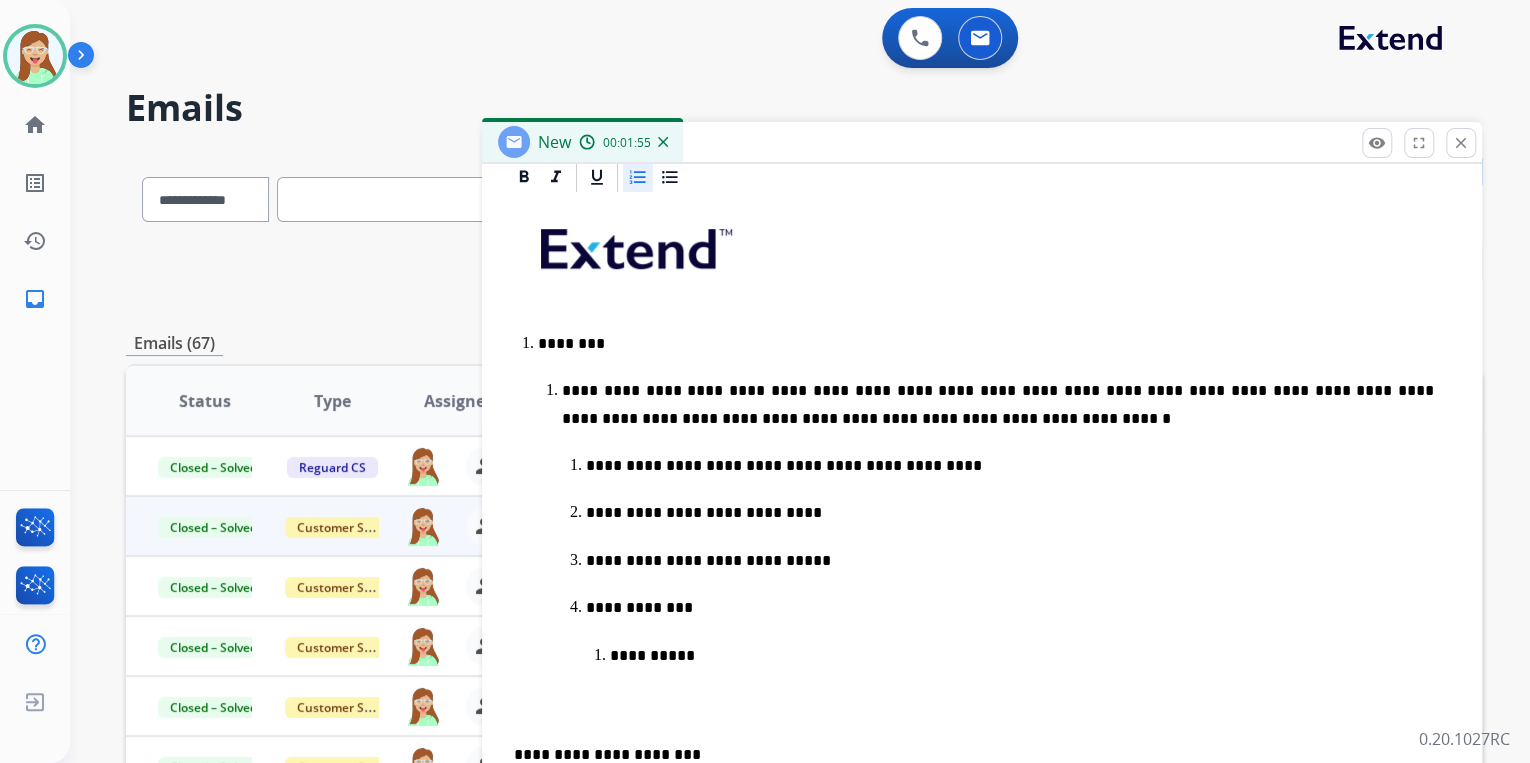 click on "**********" at bounding box center (1010, 560) 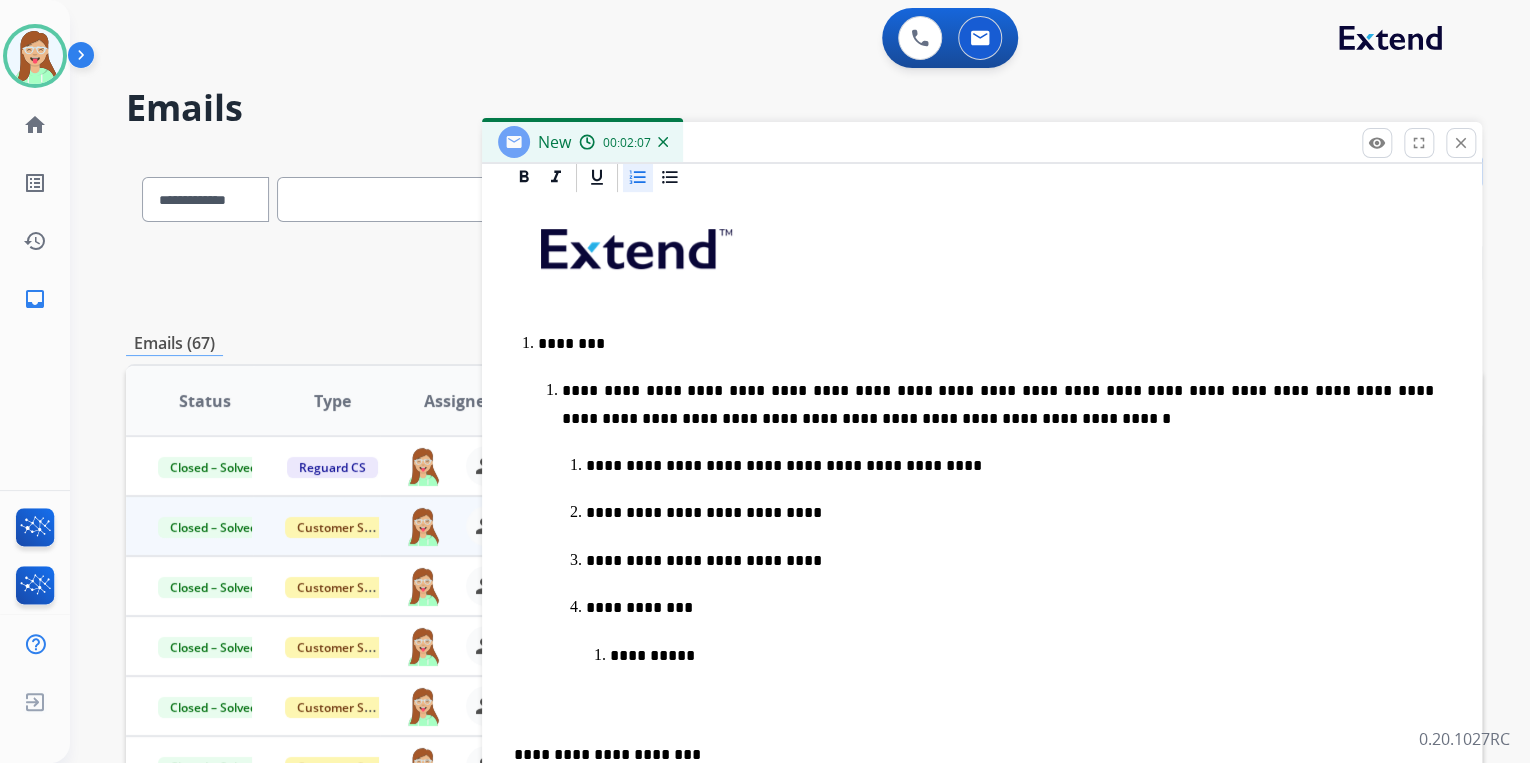 click on "**********" at bounding box center (1010, 607) 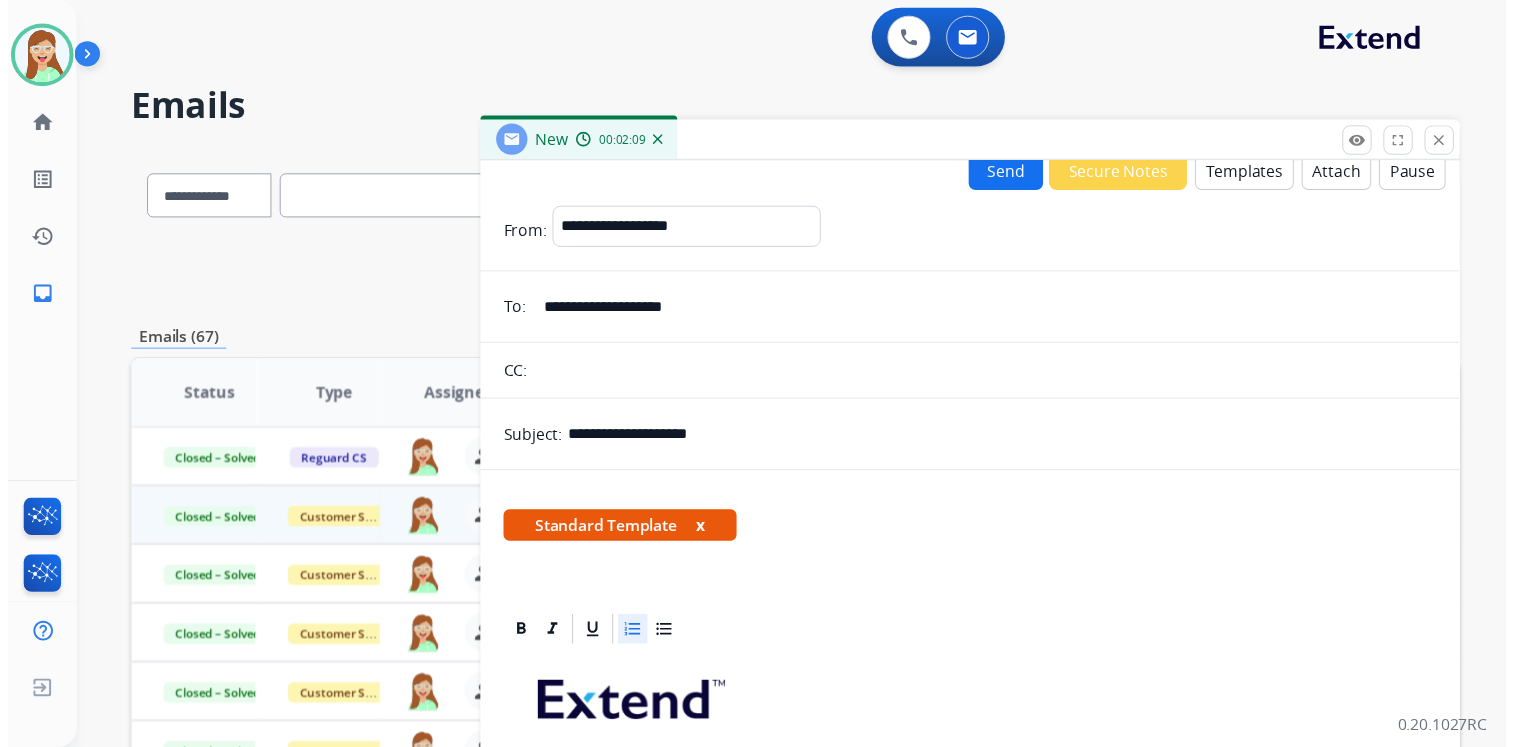 scroll, scrollTop: 0, scrollLeft: 0, axis: both 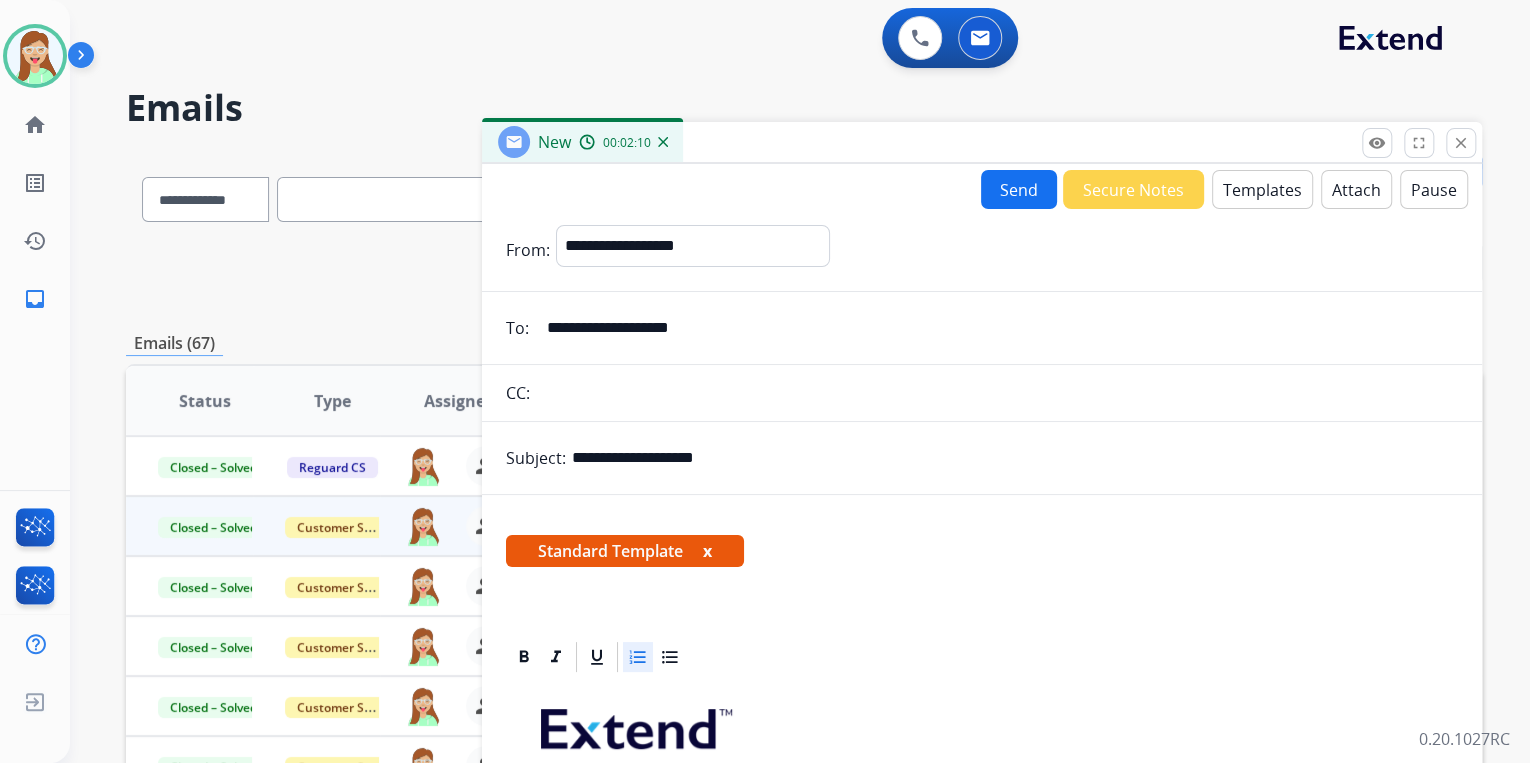 click on "Send" at bounding box center [1019, 189] 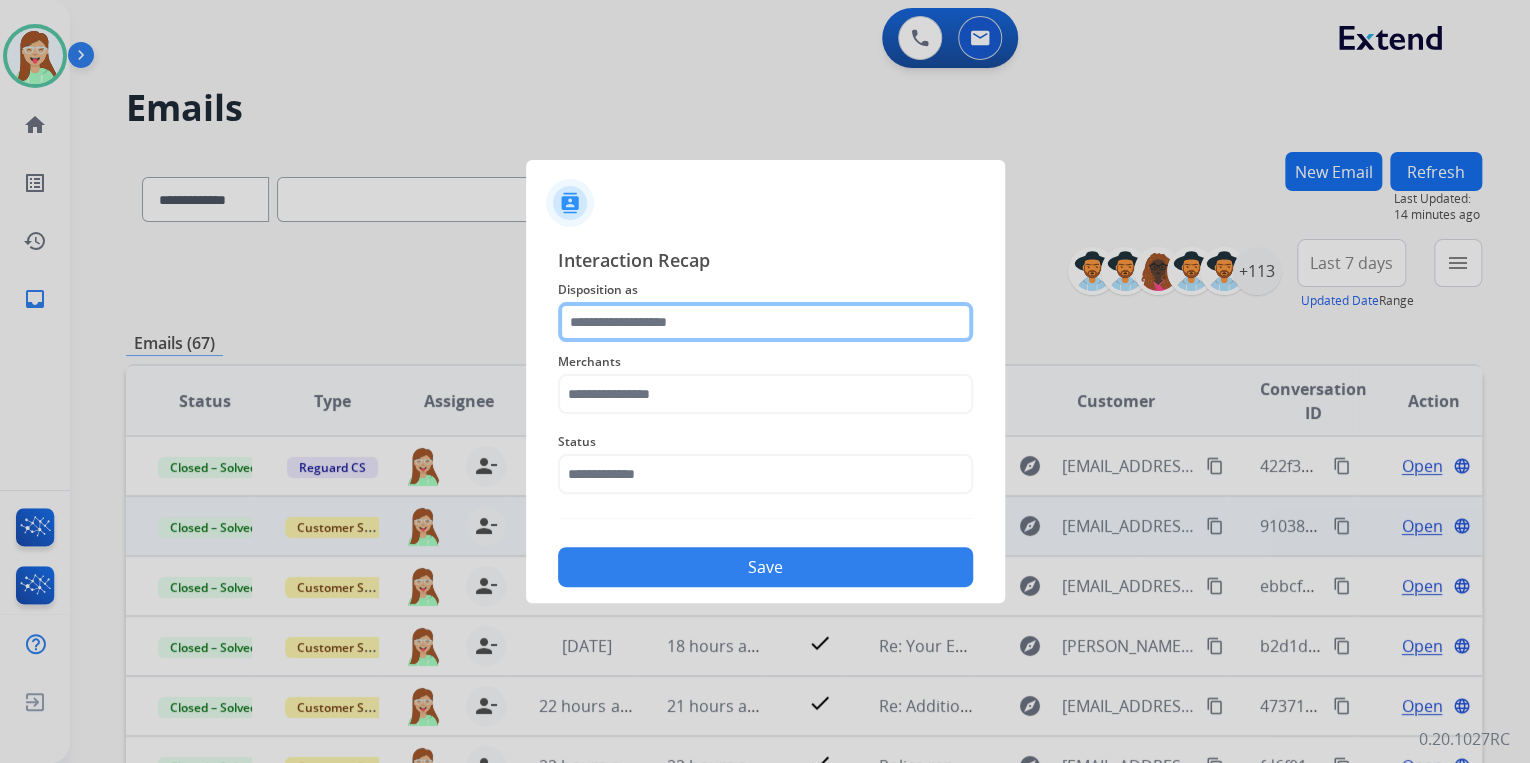 click 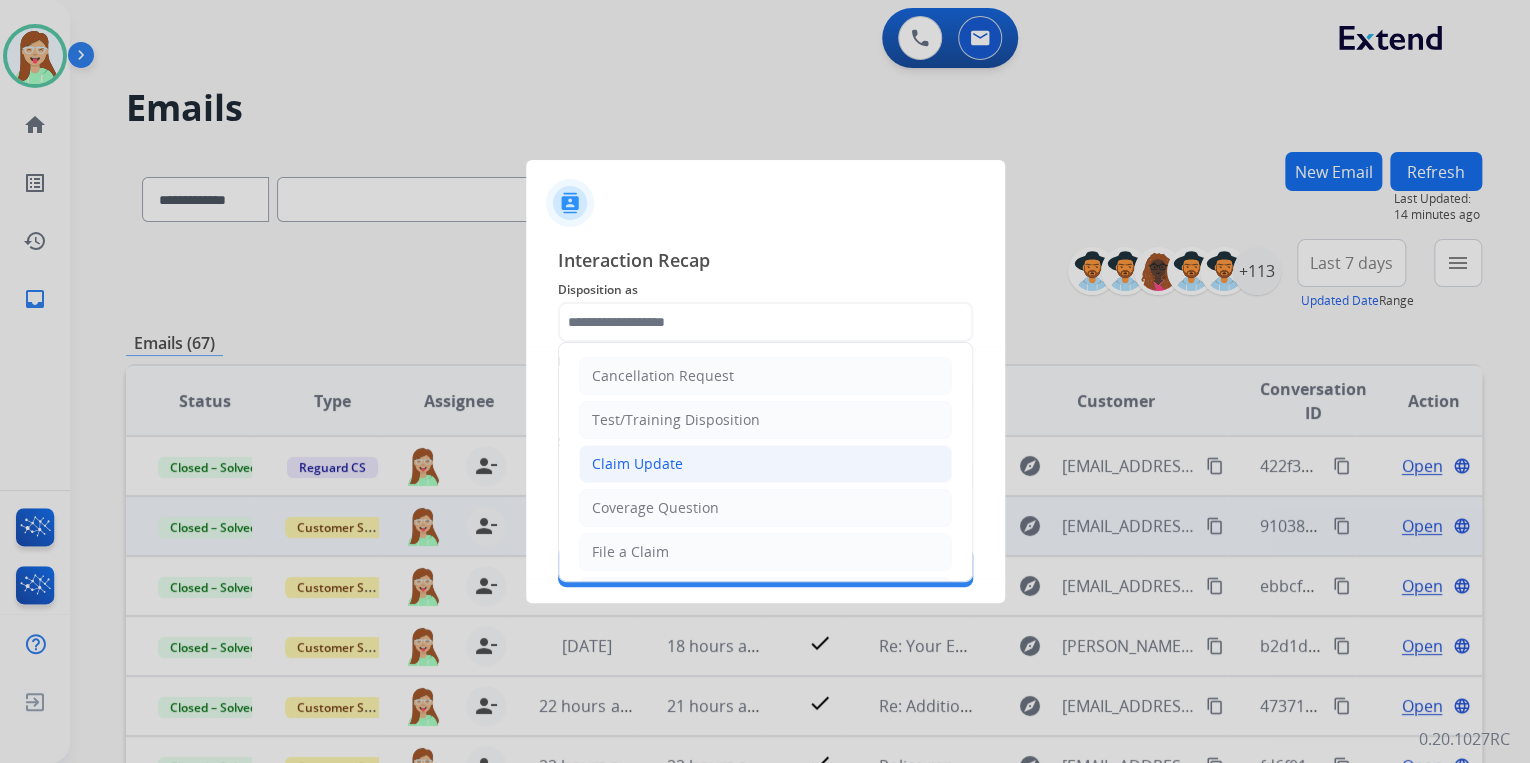 click on "Claim Update" 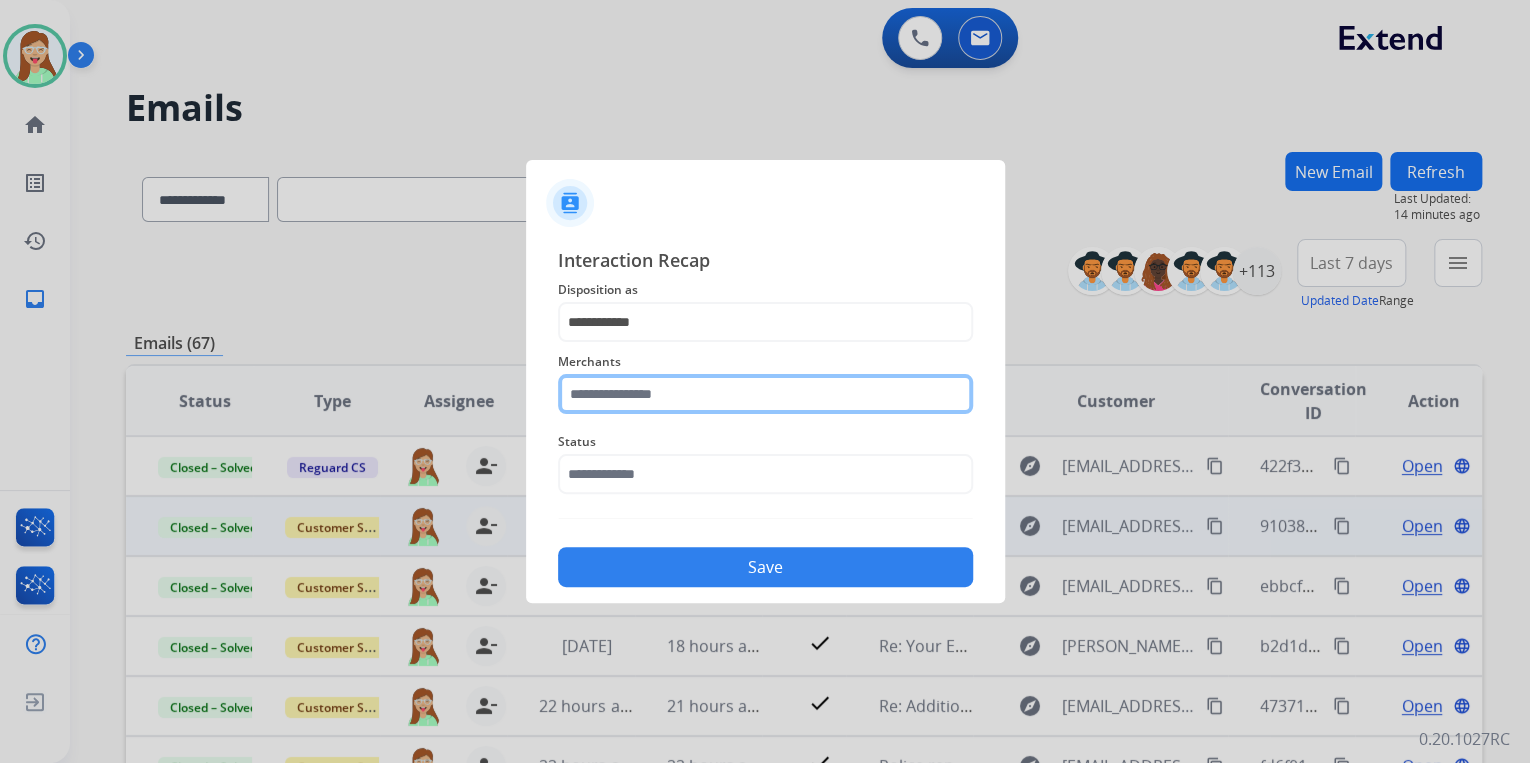 click 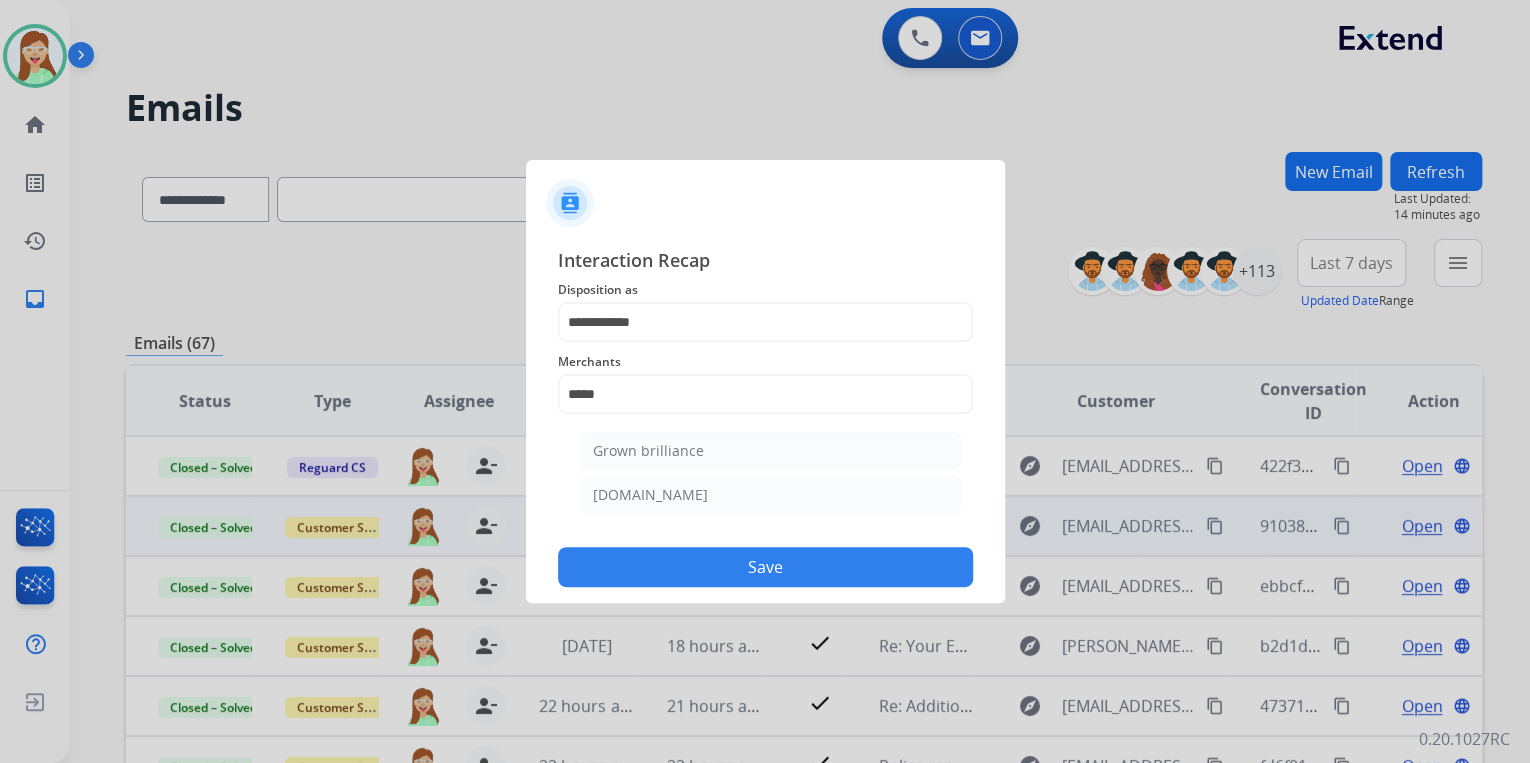 drag, startPoint x: 696, startPoint y: 449, endPoint x: 692, endPoint y: 477, distance: 28.284271 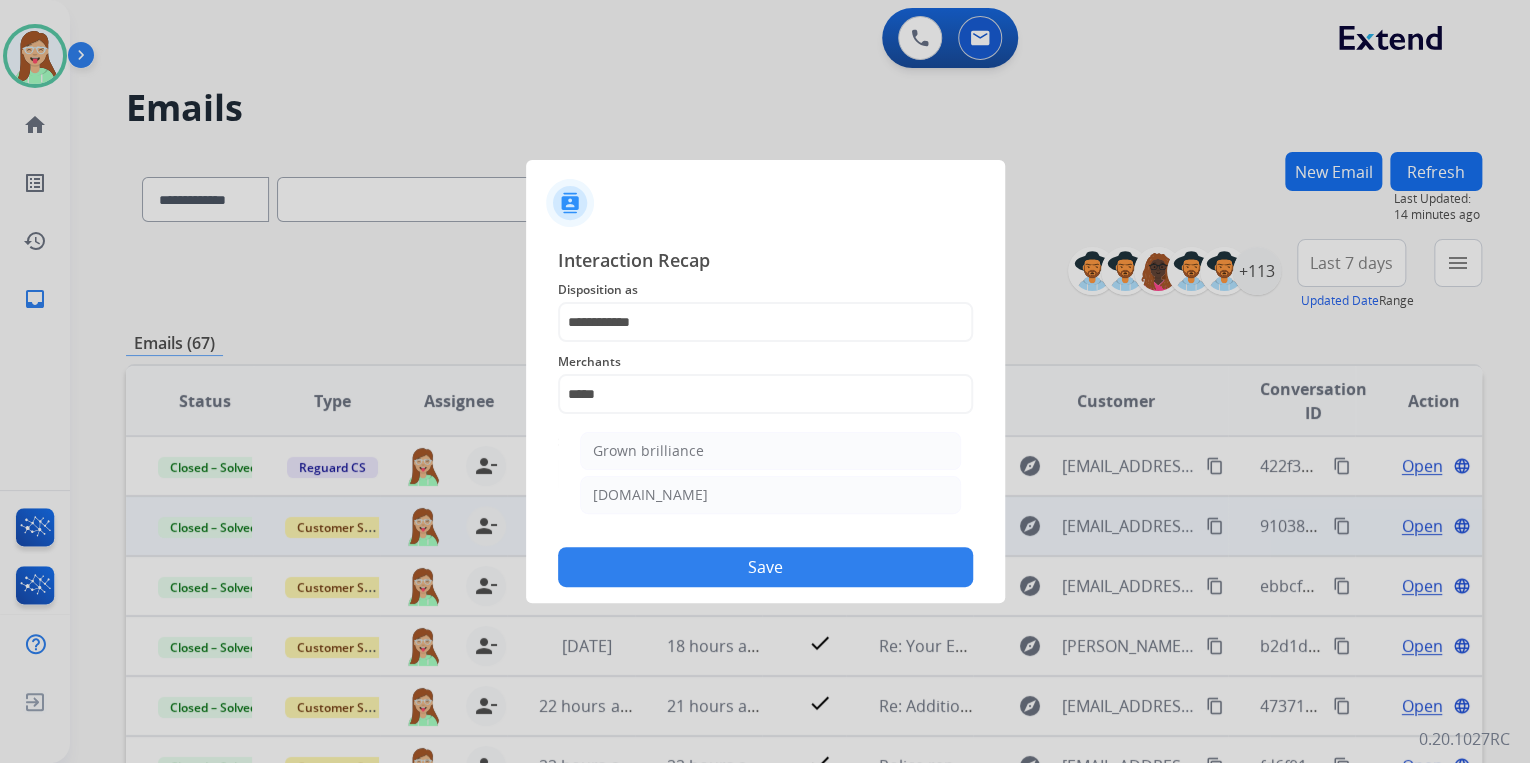 click on "Grown brilliance" 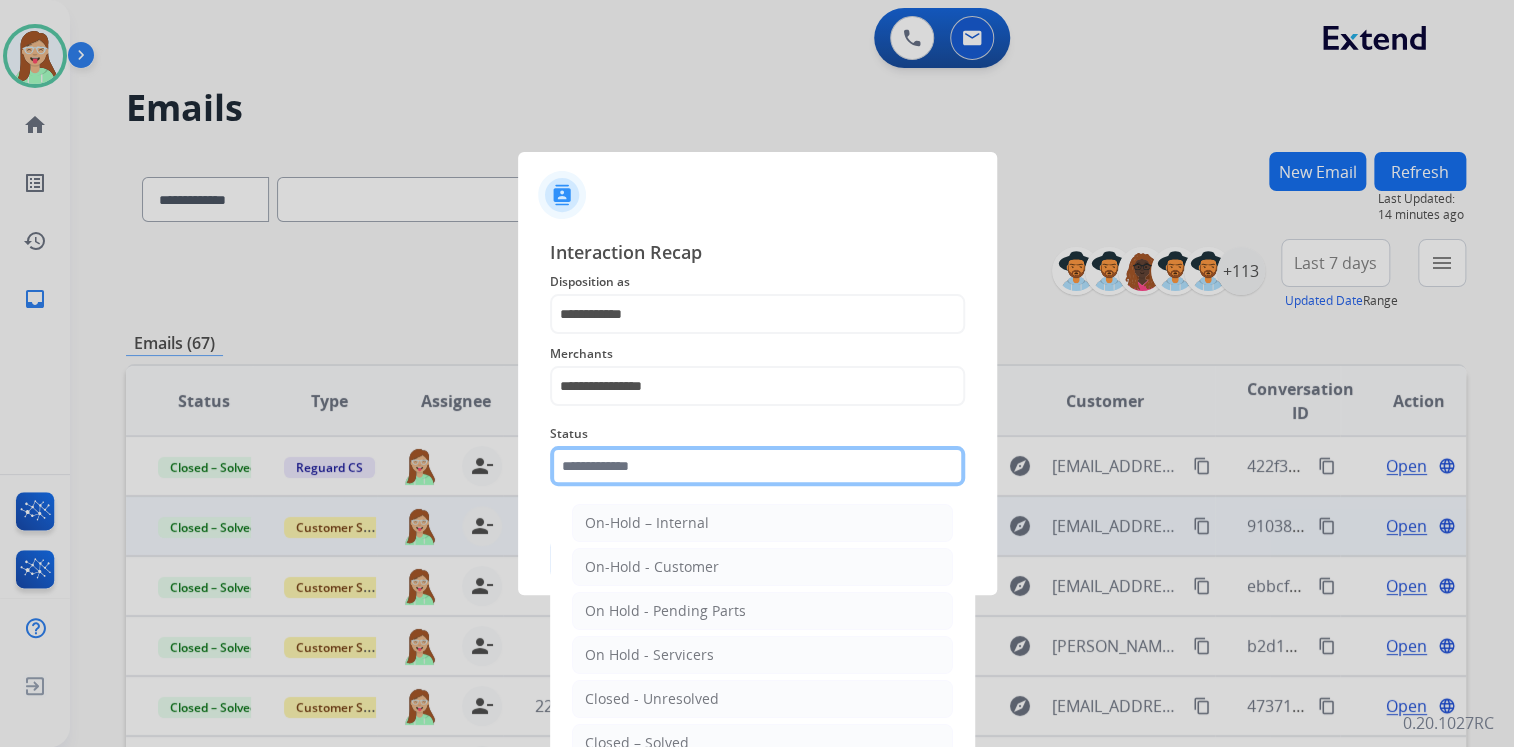 drag, startPoint x: 682, startPoint y: 464, endPoint x: 672, endPoint y: 481, distance: 19.723083 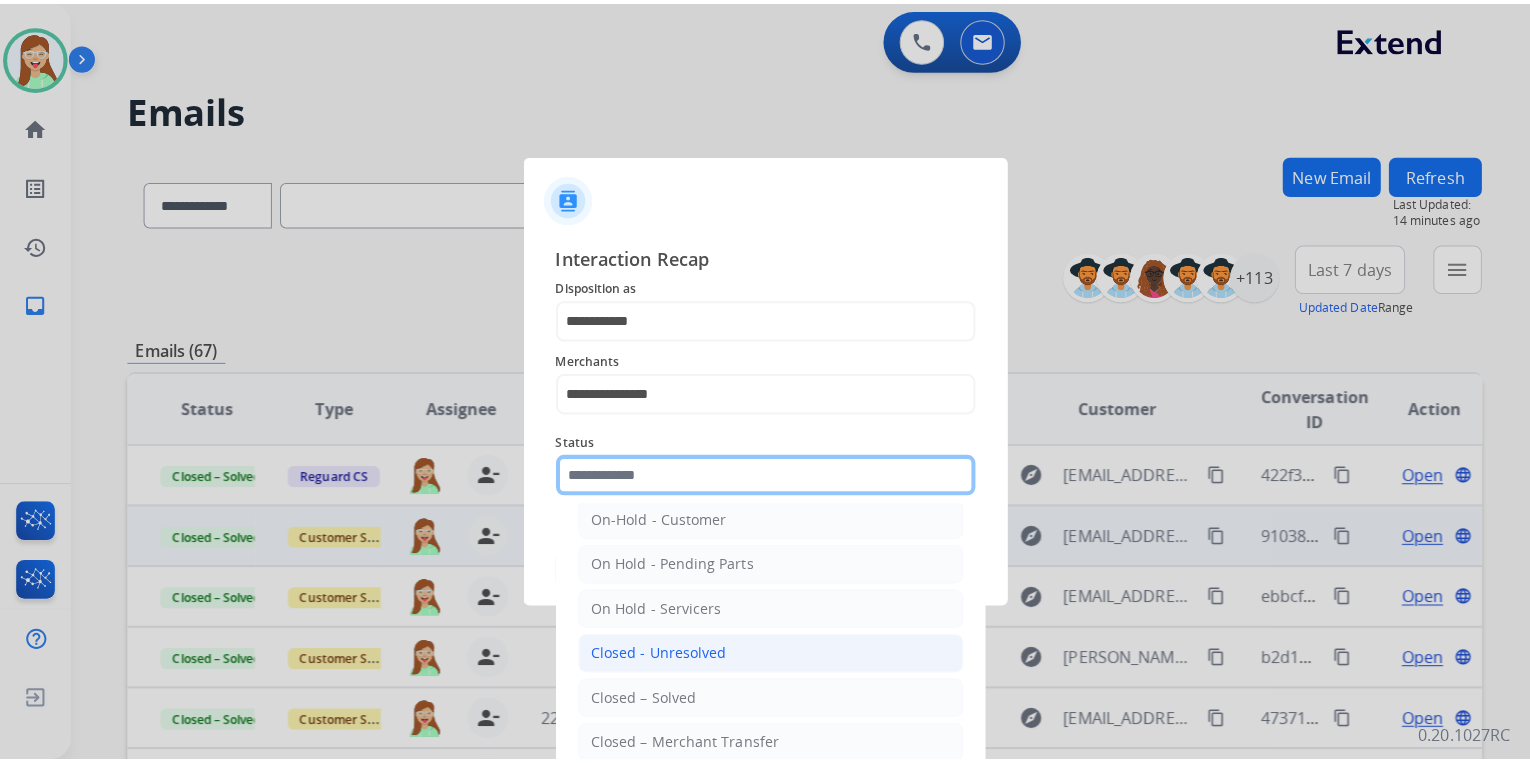 scroll, scrollTop: 116, scrollLeft: 0, axis: vertical 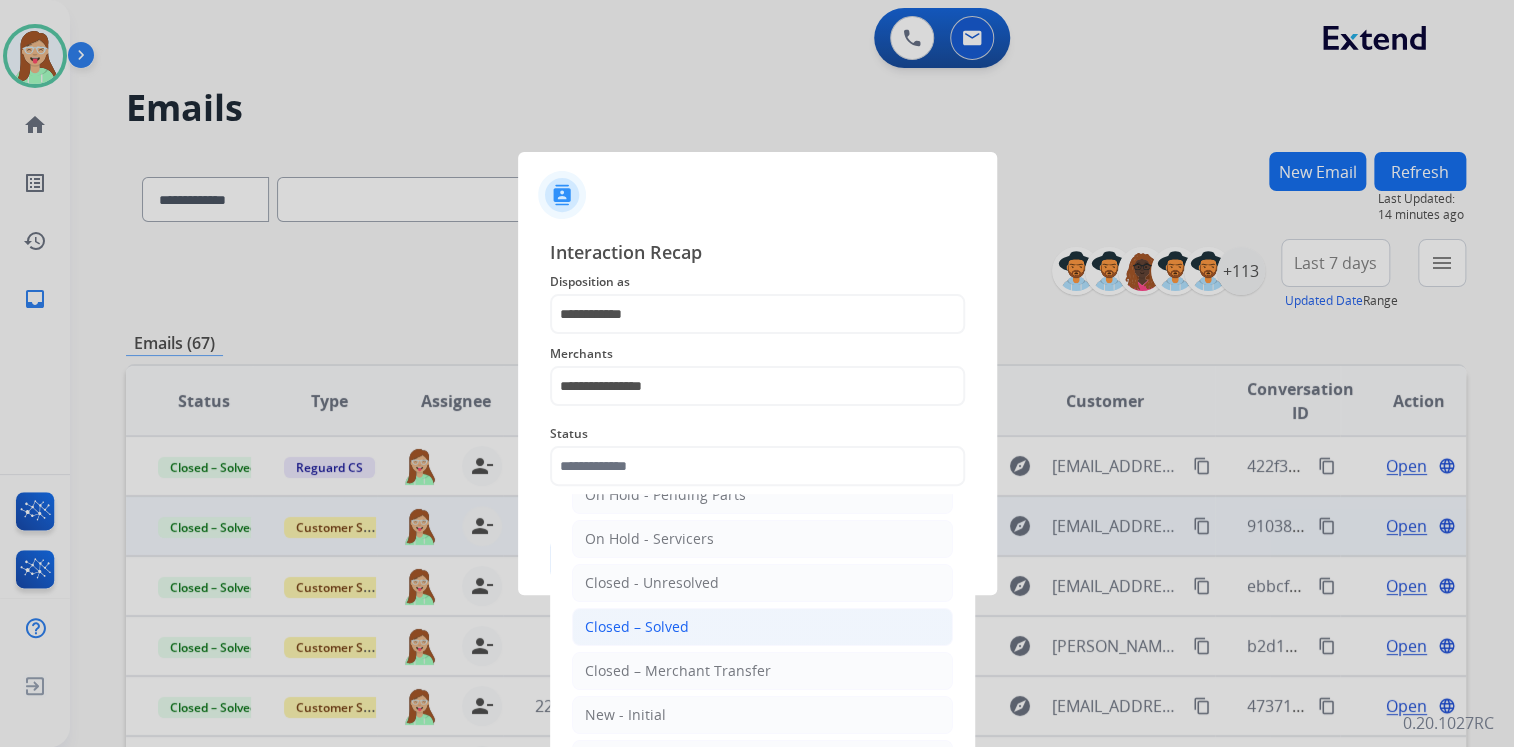 drag, startPoint x: 668, startPoint y: 617, endPoint x: 697, endPoint y: 554, distance: 69.354164 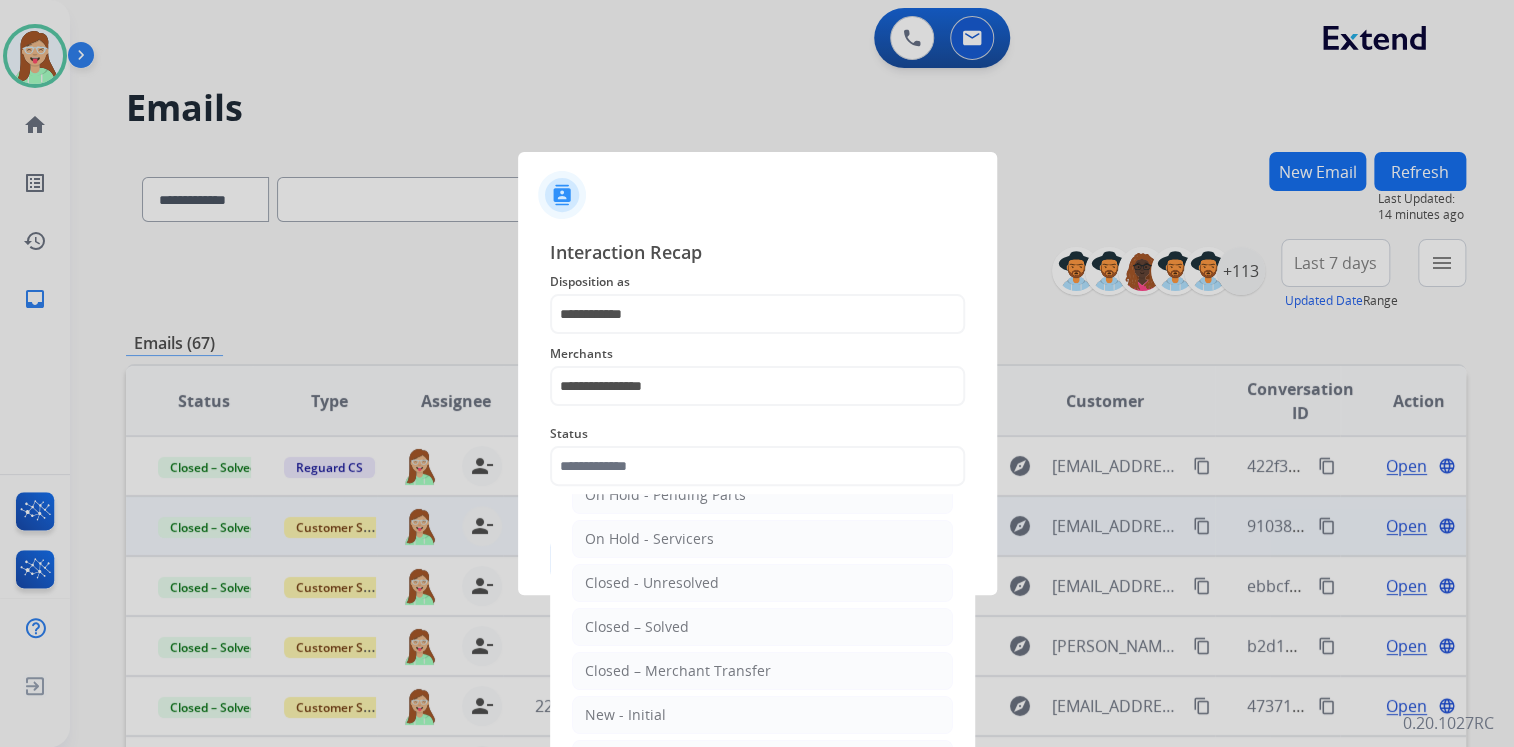 type on "**********" 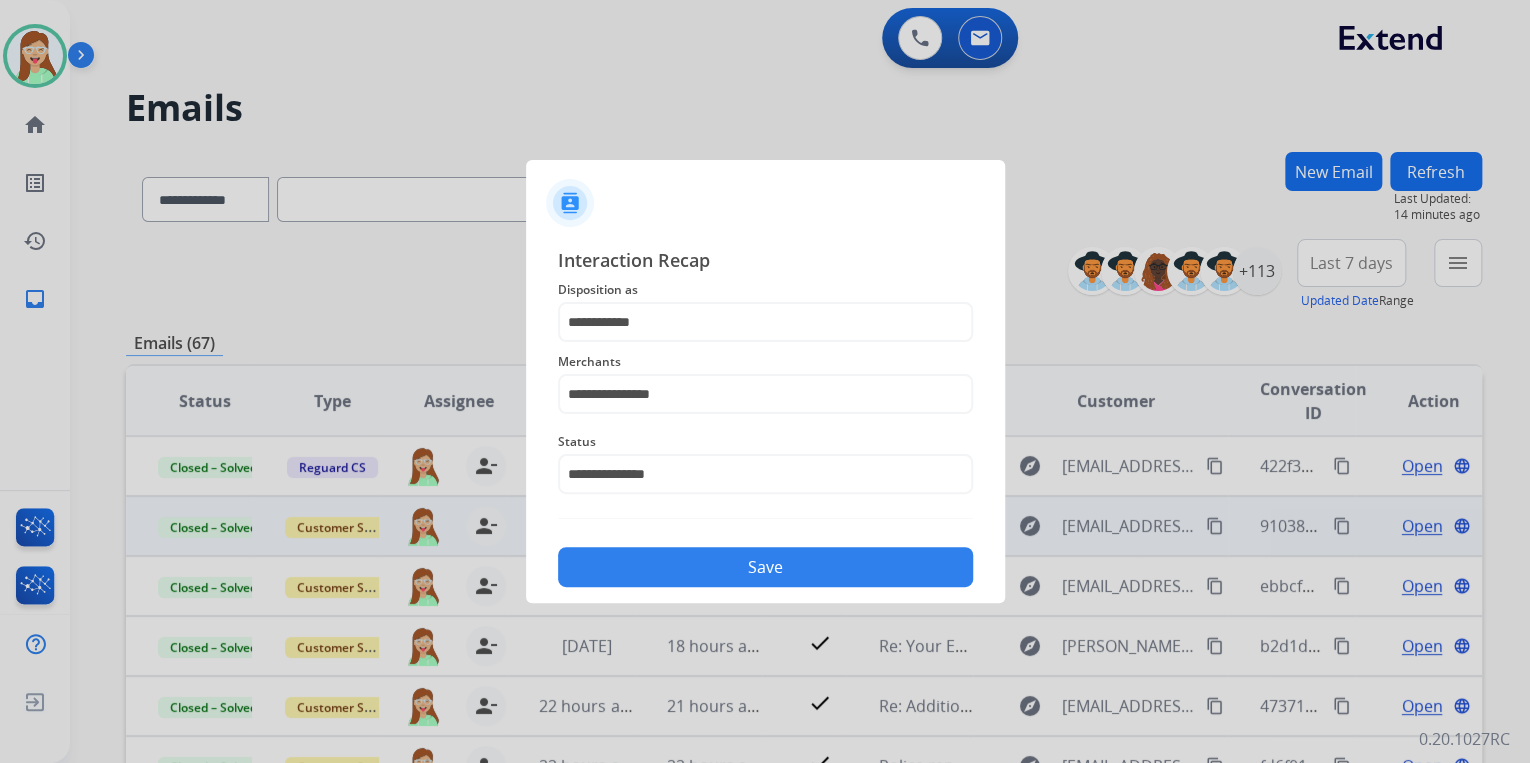 click on "Save" 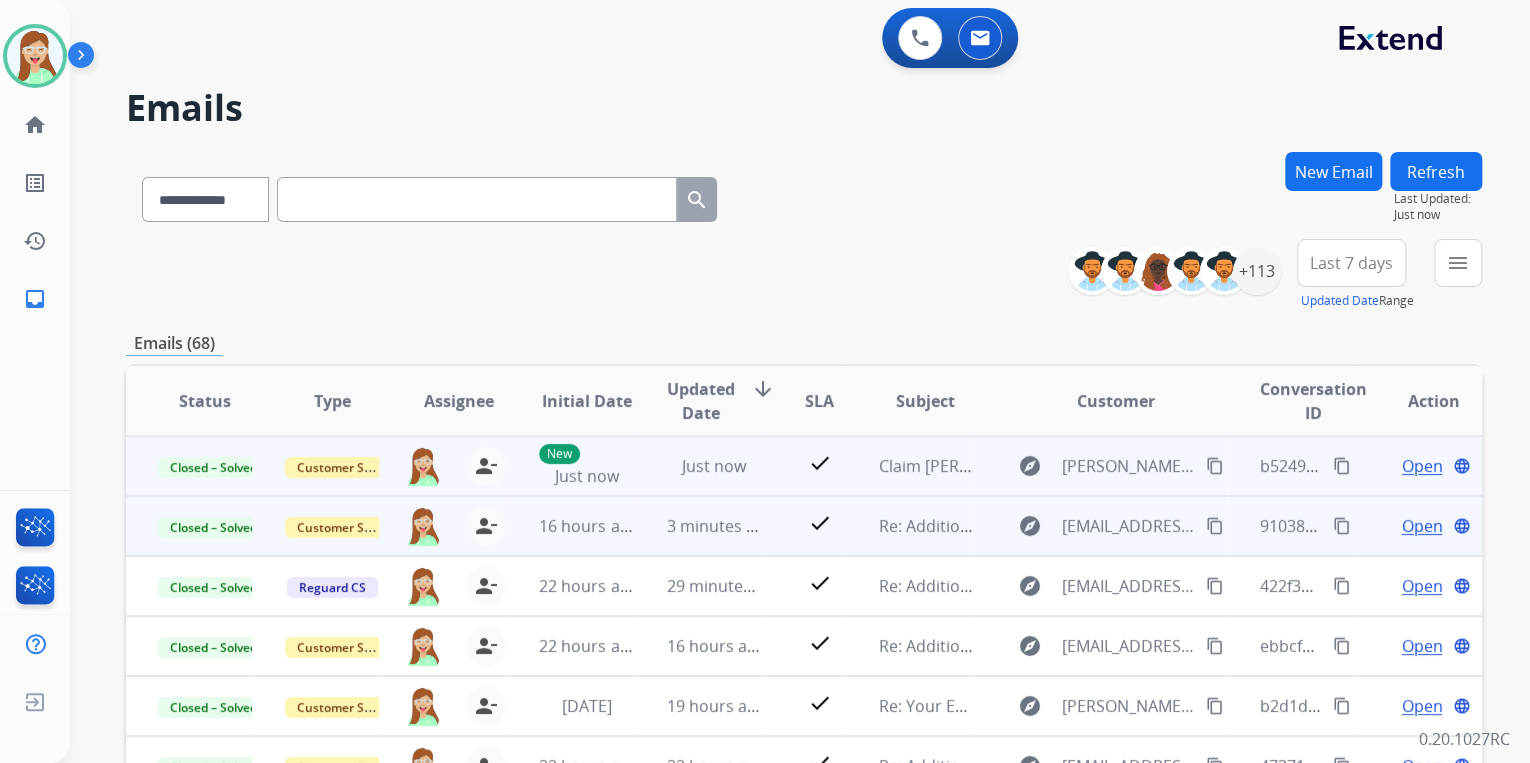 click on "Open" at bounding box center [1421, 466] 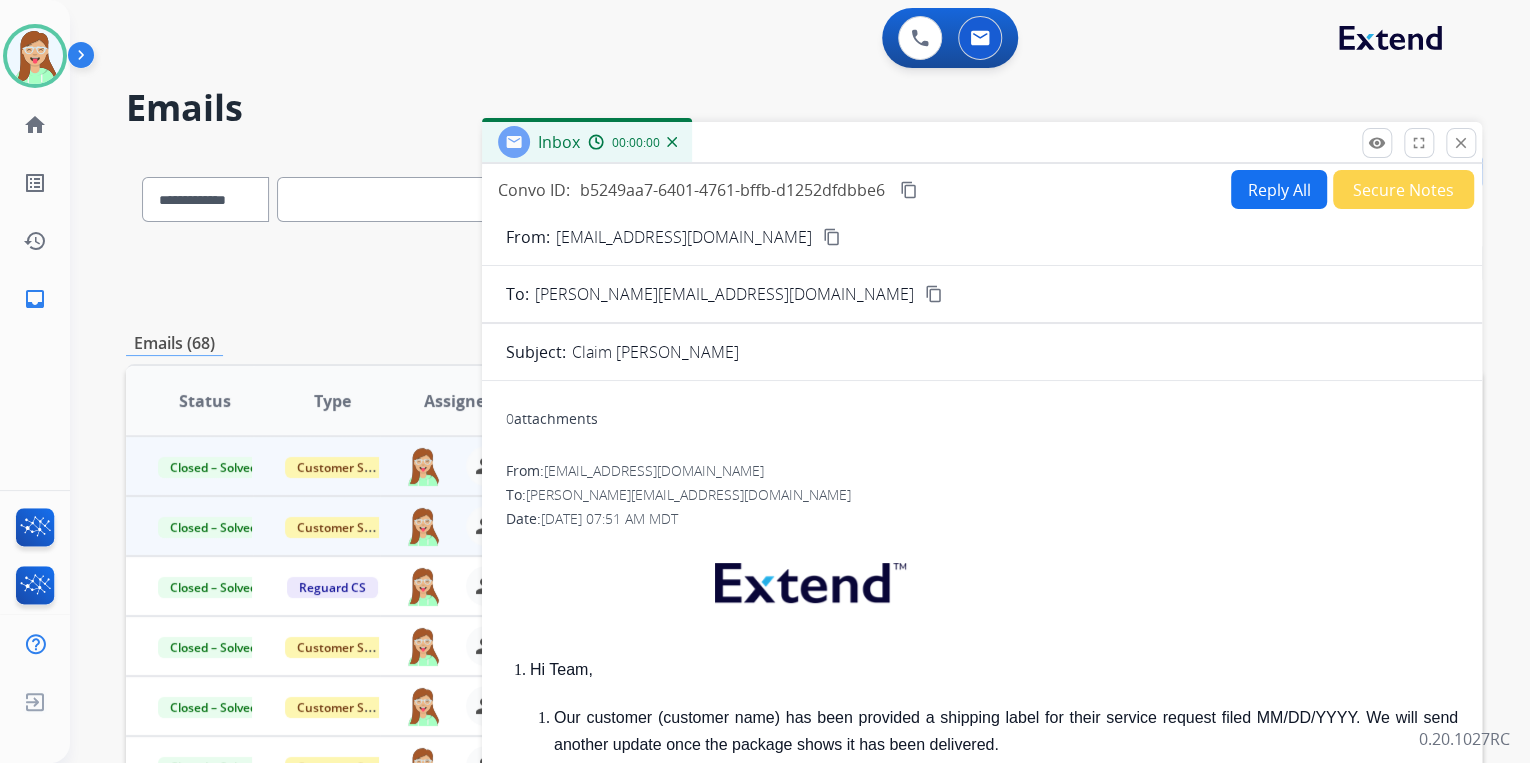 click on "Reply All" at bounding box center (1279, 189) 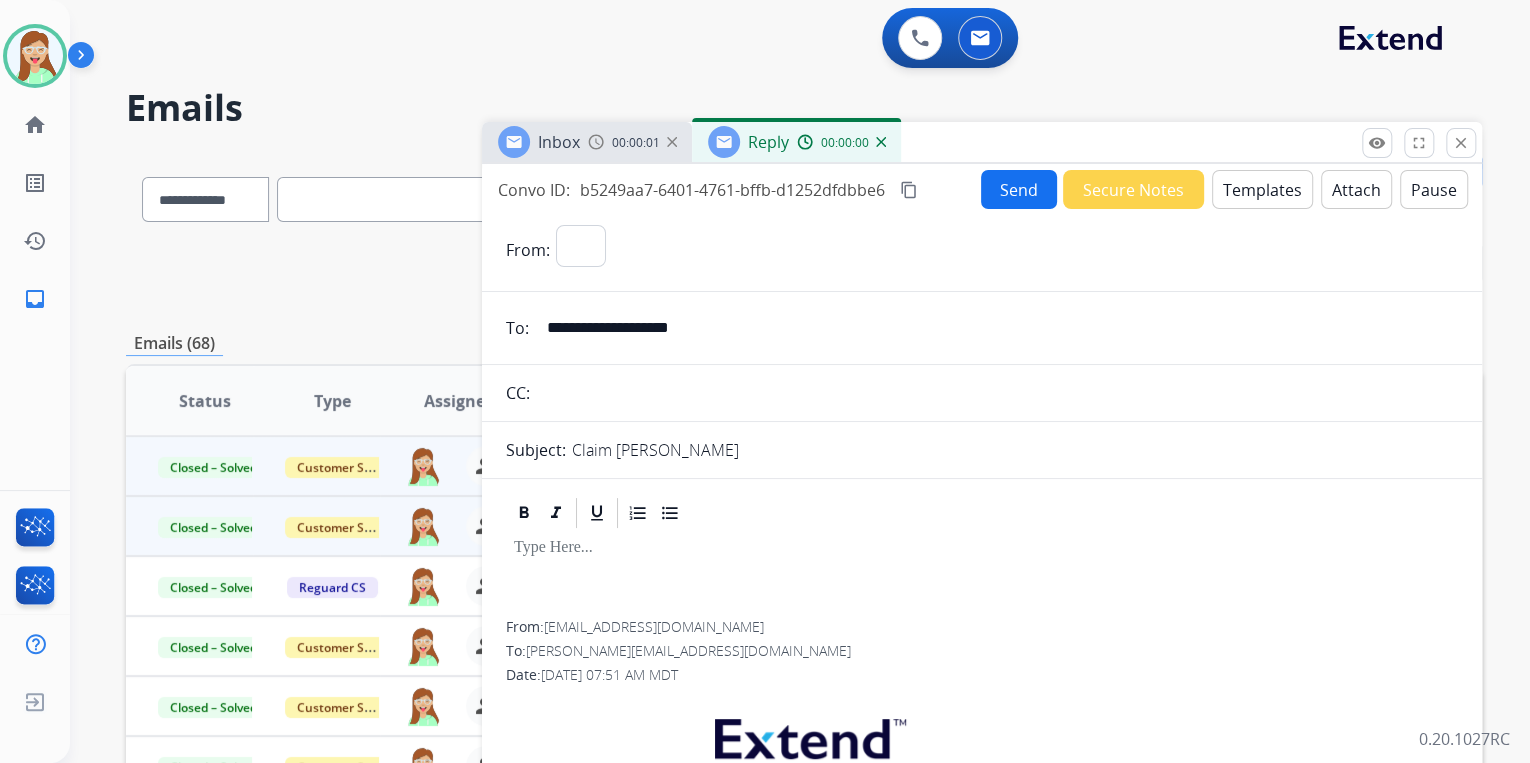 select on "**********" 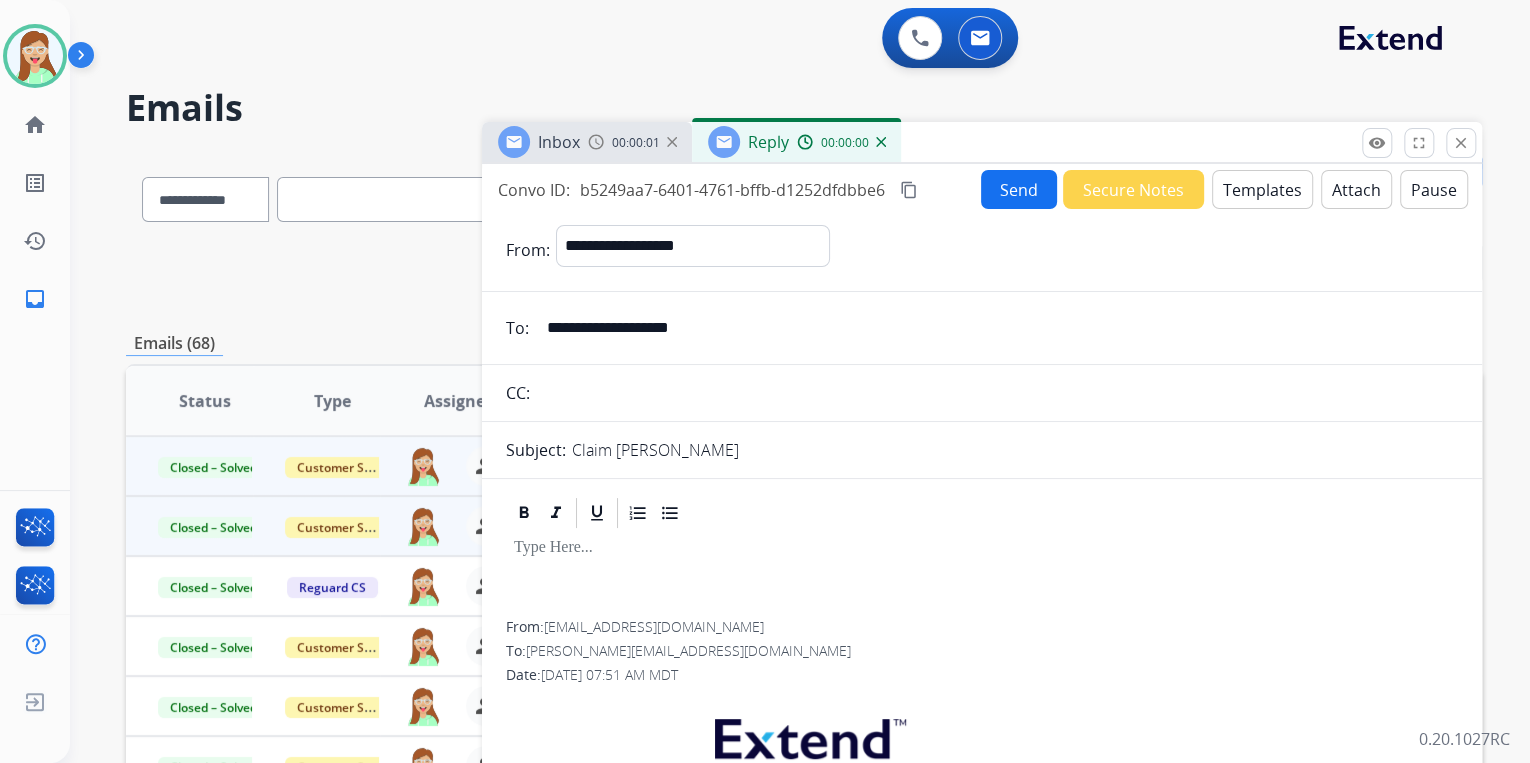 click on "Templates" at bounding box center (1262, 189) 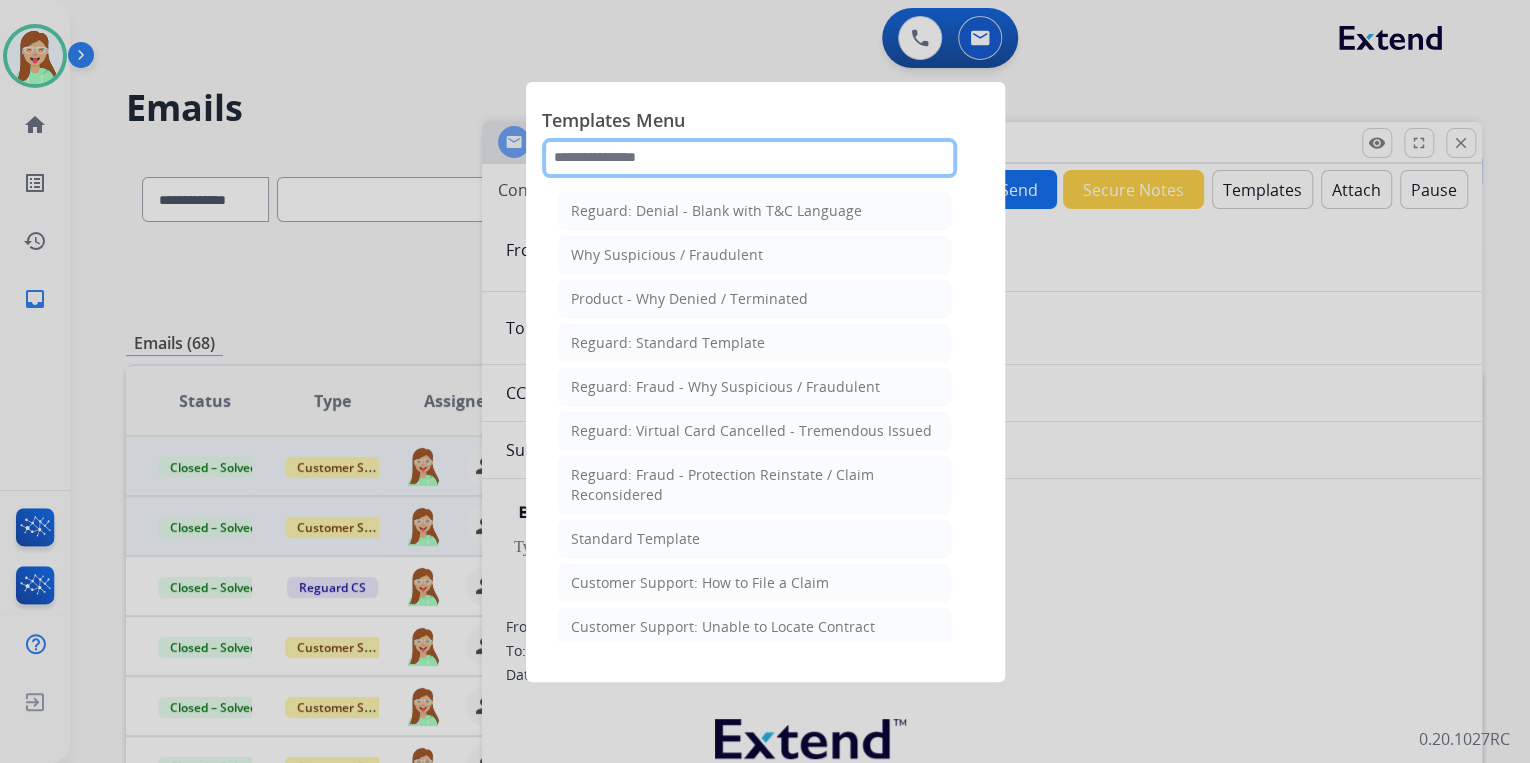 click 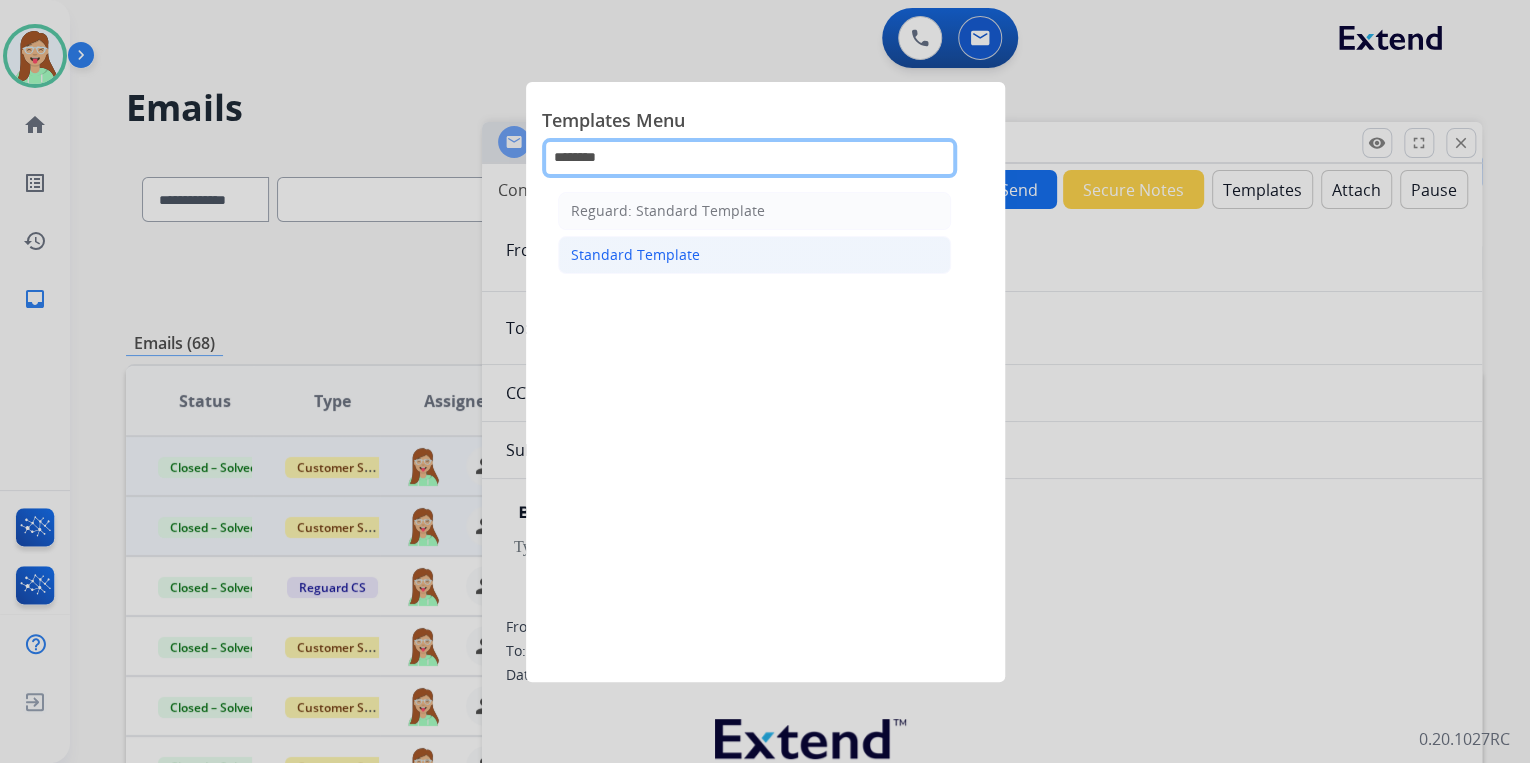 type on "********" 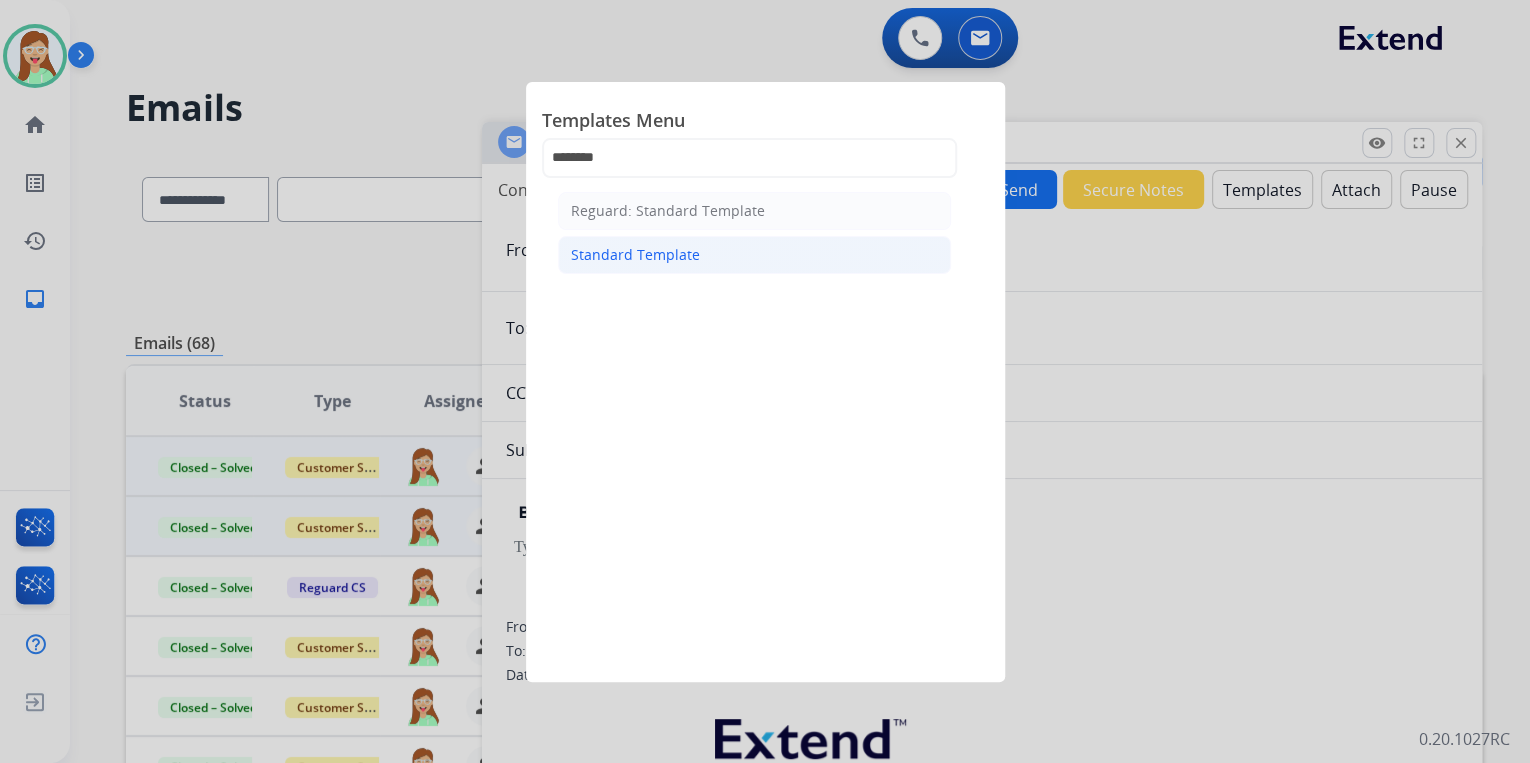 click on "Standard Template" 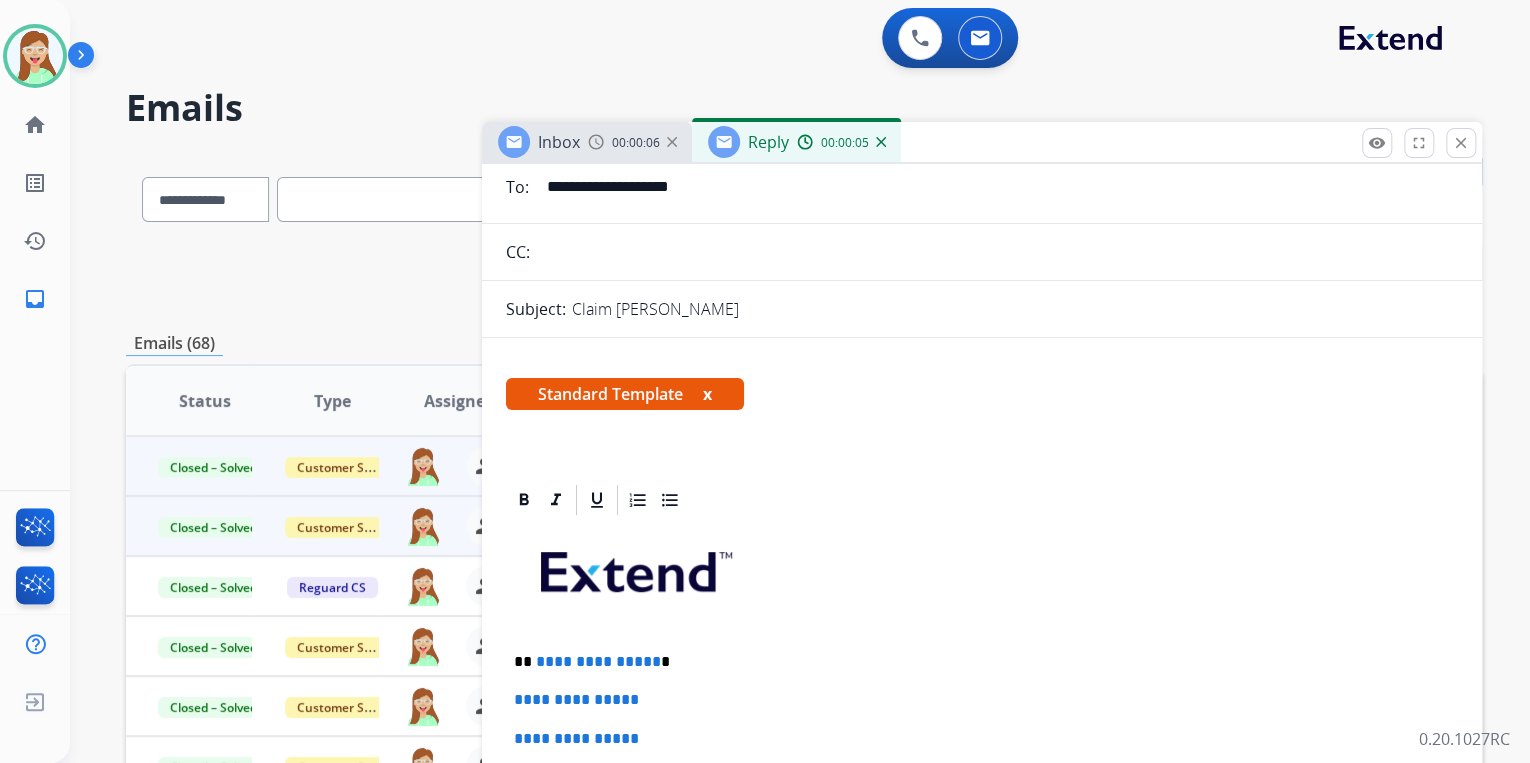 scroll, scrollTop: 320, scrollLeft: 0, axis: vertical 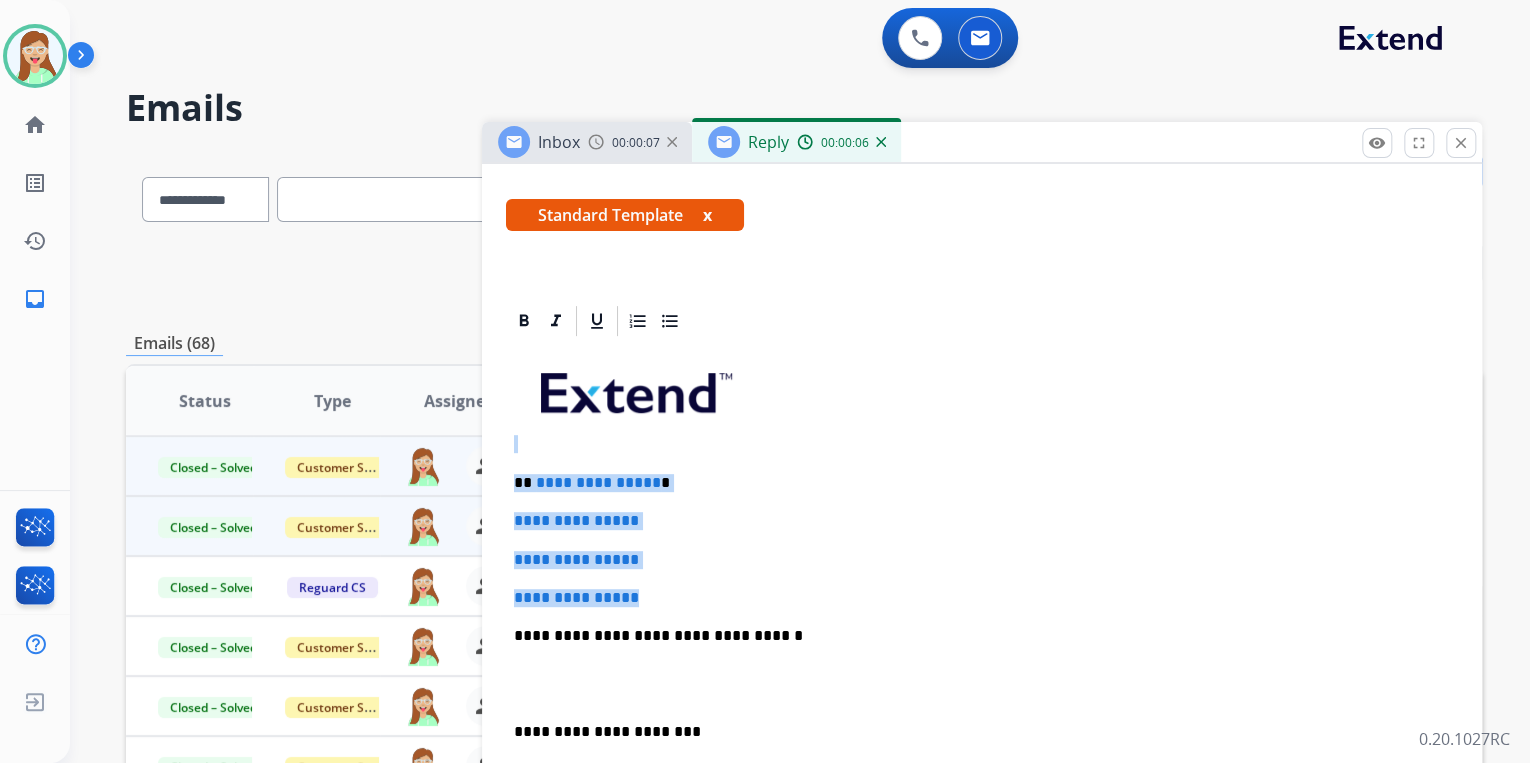 drag, startPoint x: 643, startPoint y: 581, endPoint x: 531, endPoint y: 449, distance: 173.11269 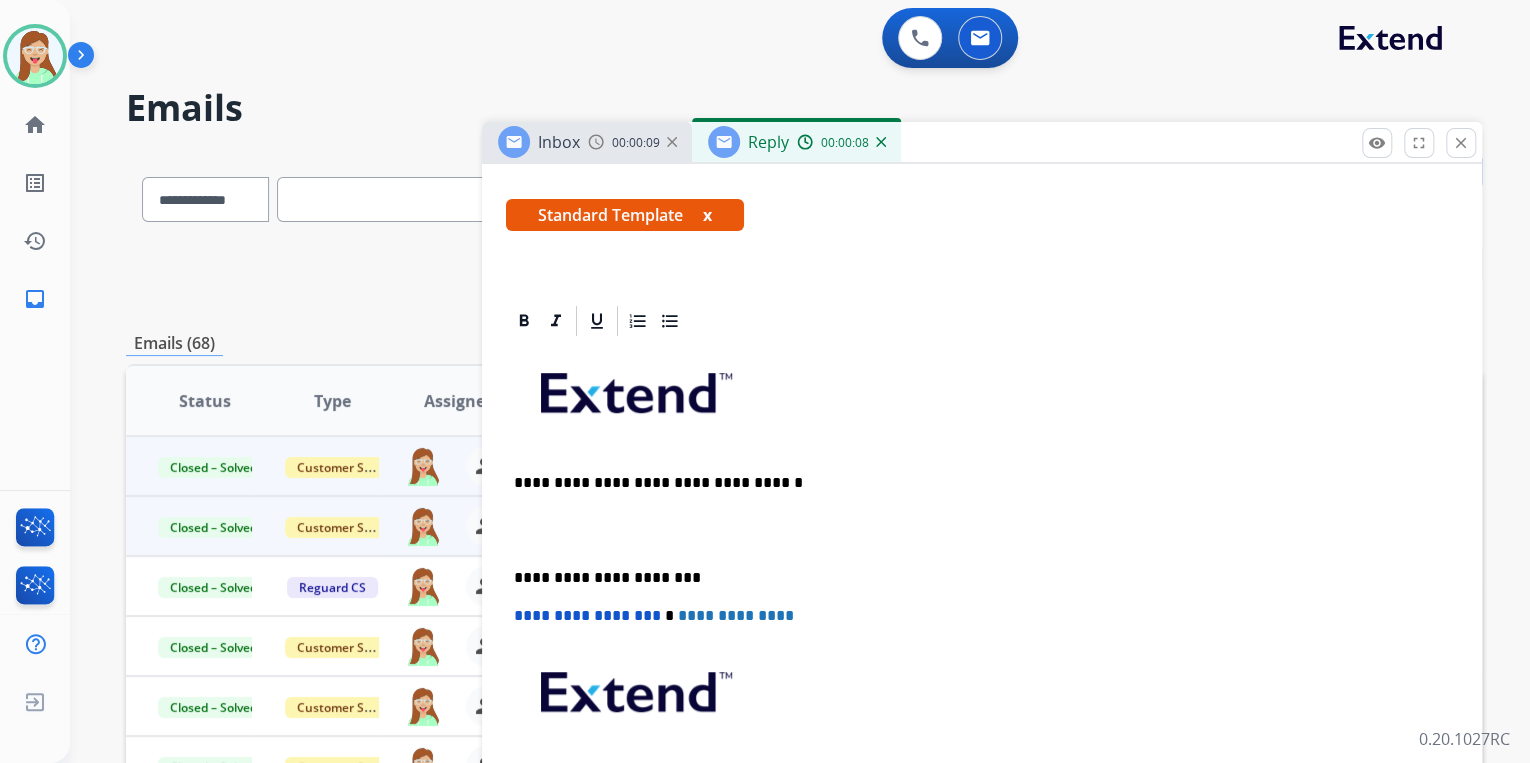 type 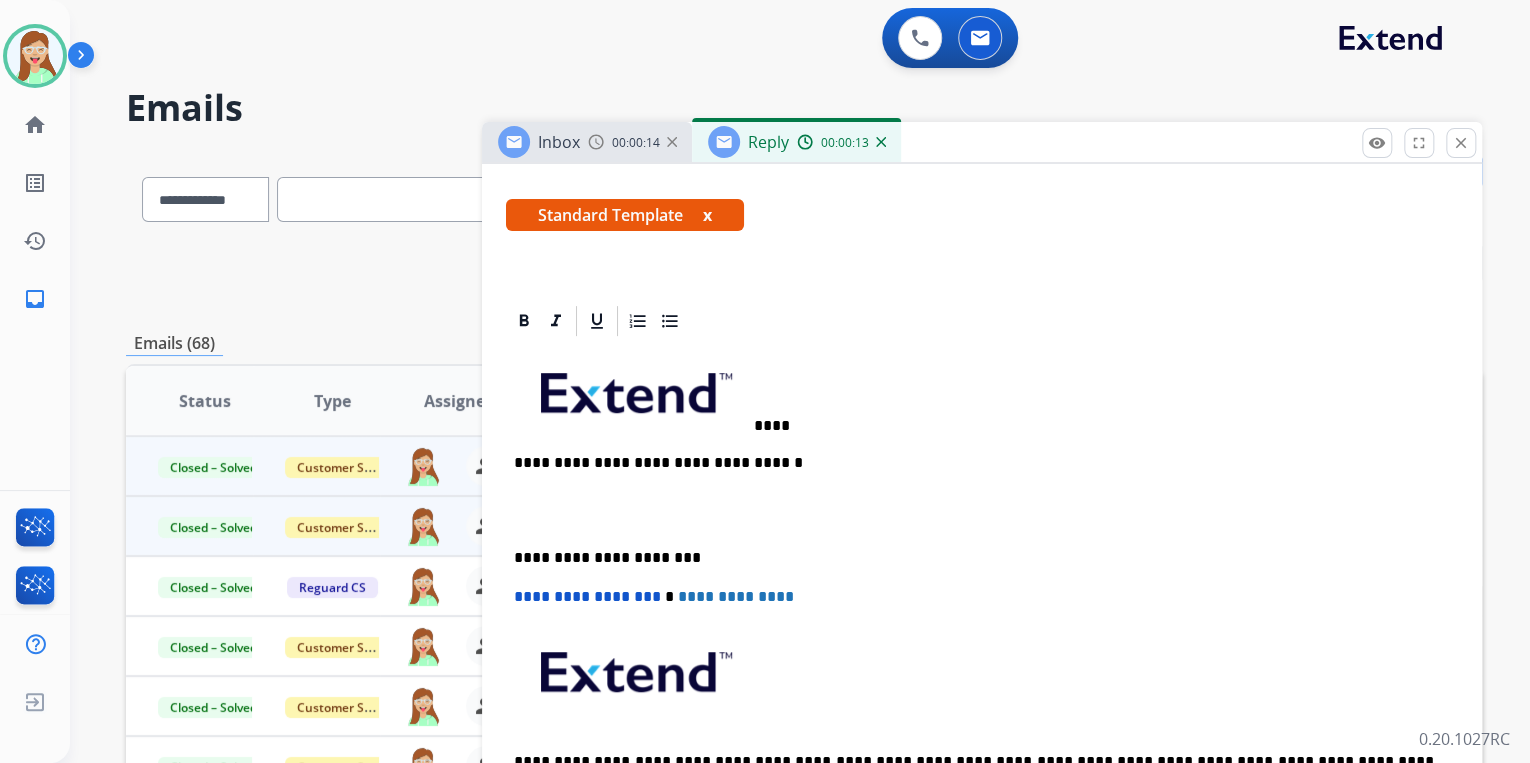 click on "****" at bounding box center [974, 390] 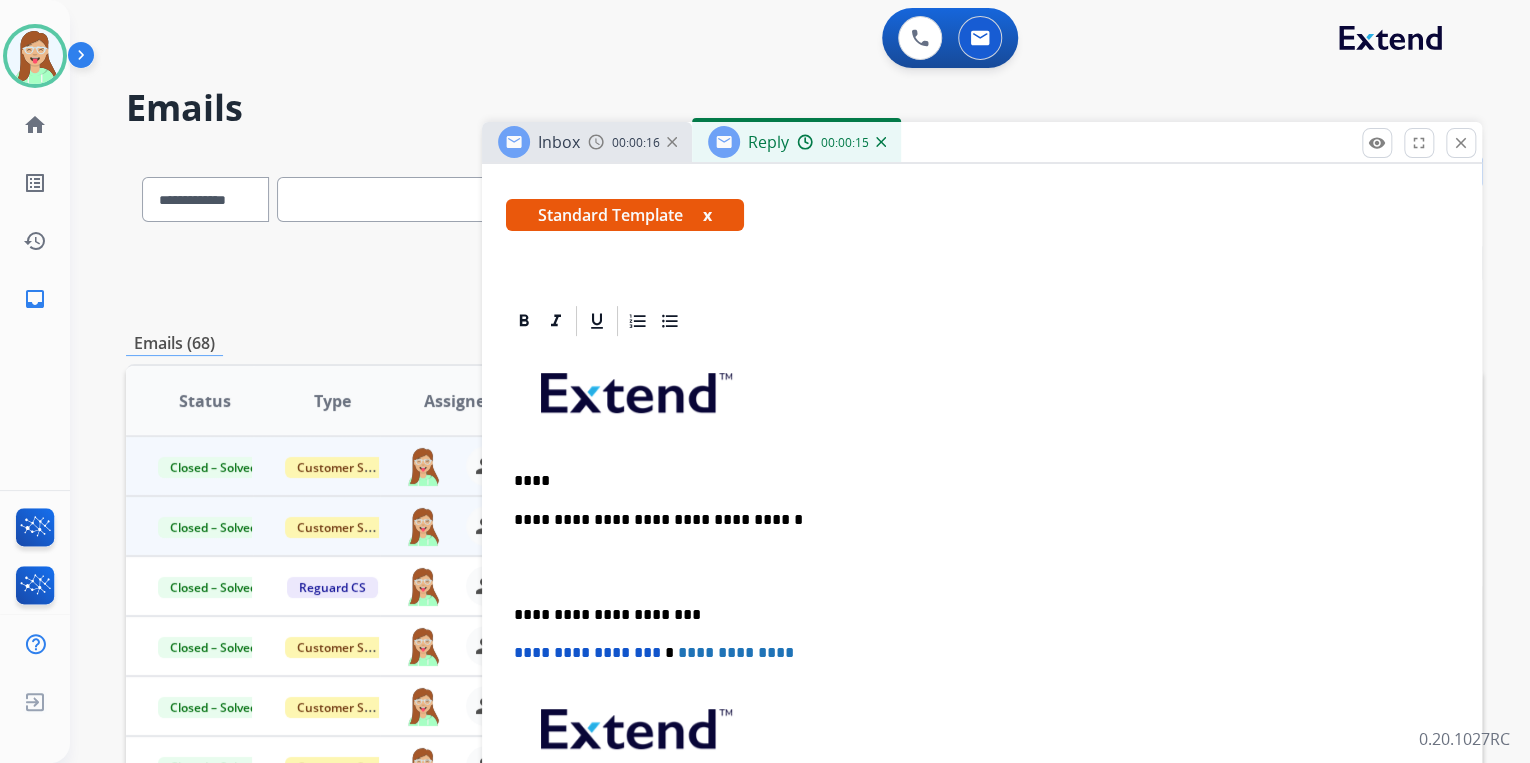 click on "****" at bounding box center [974, 481] 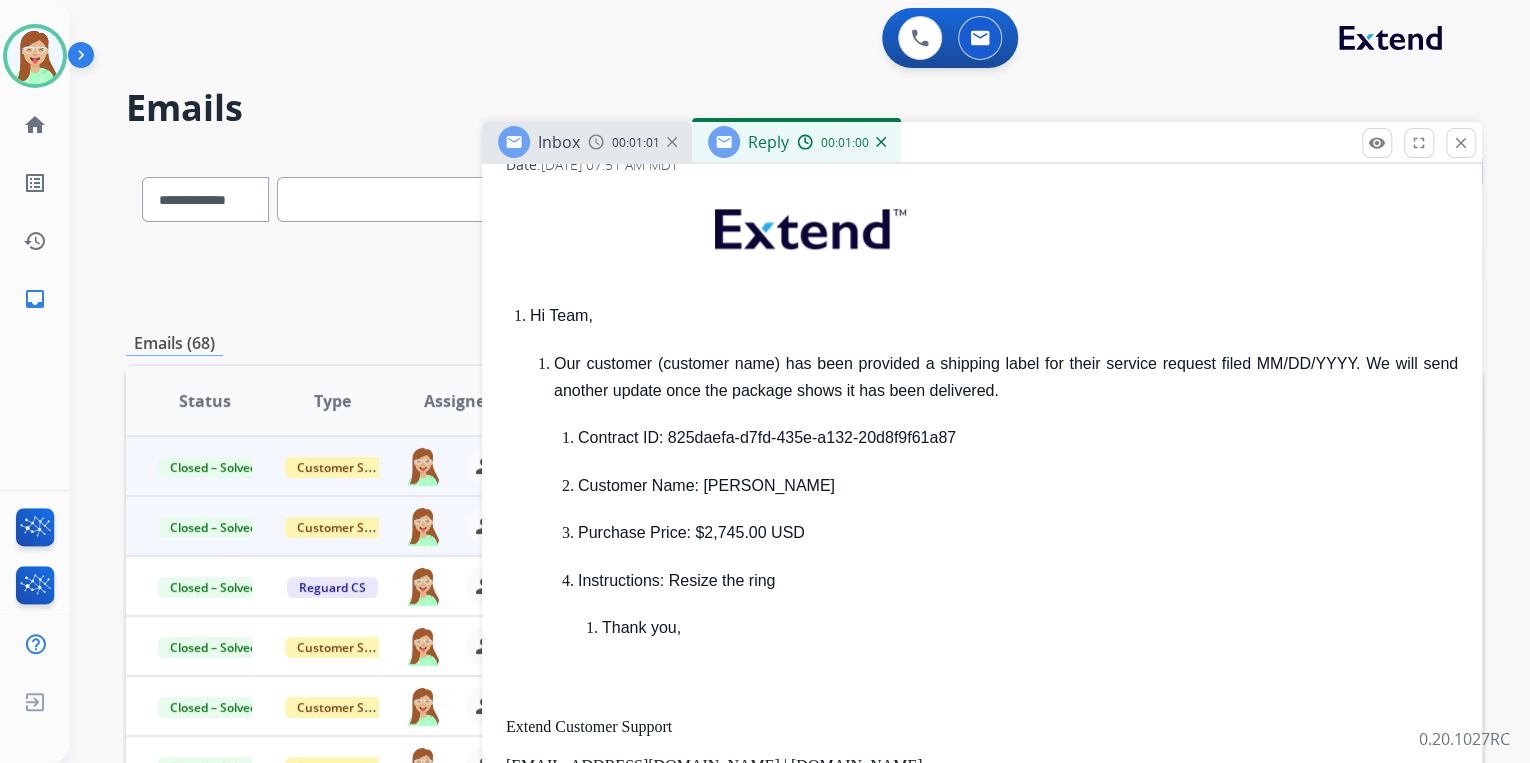 scroll, scrollTop: 1200, scrollLeft: 0, axis: vertical 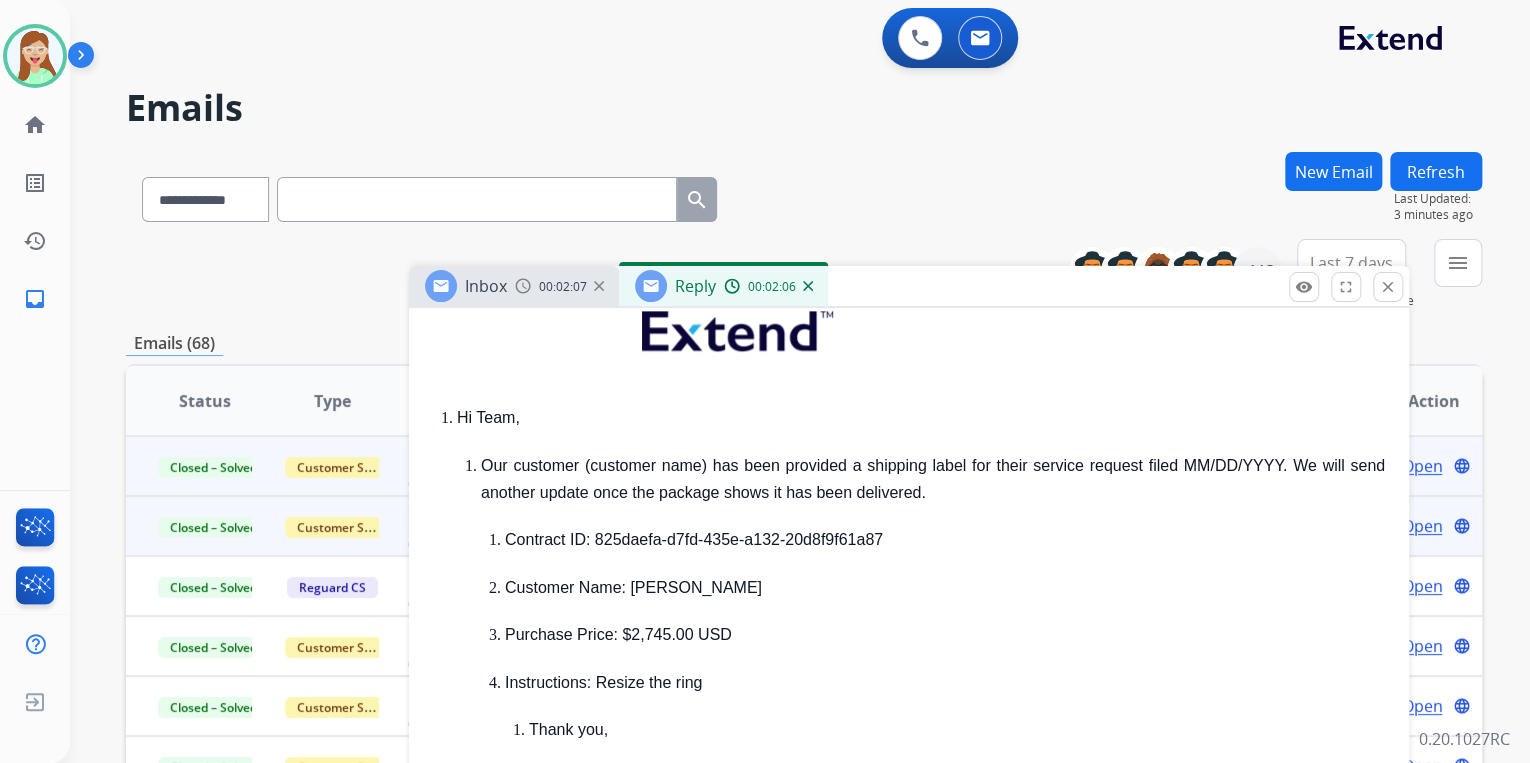 drag, startPoint x: 1107, startPoint y: 139, endPoint x: 1034, endPoint y: 283, distance: 161.44658 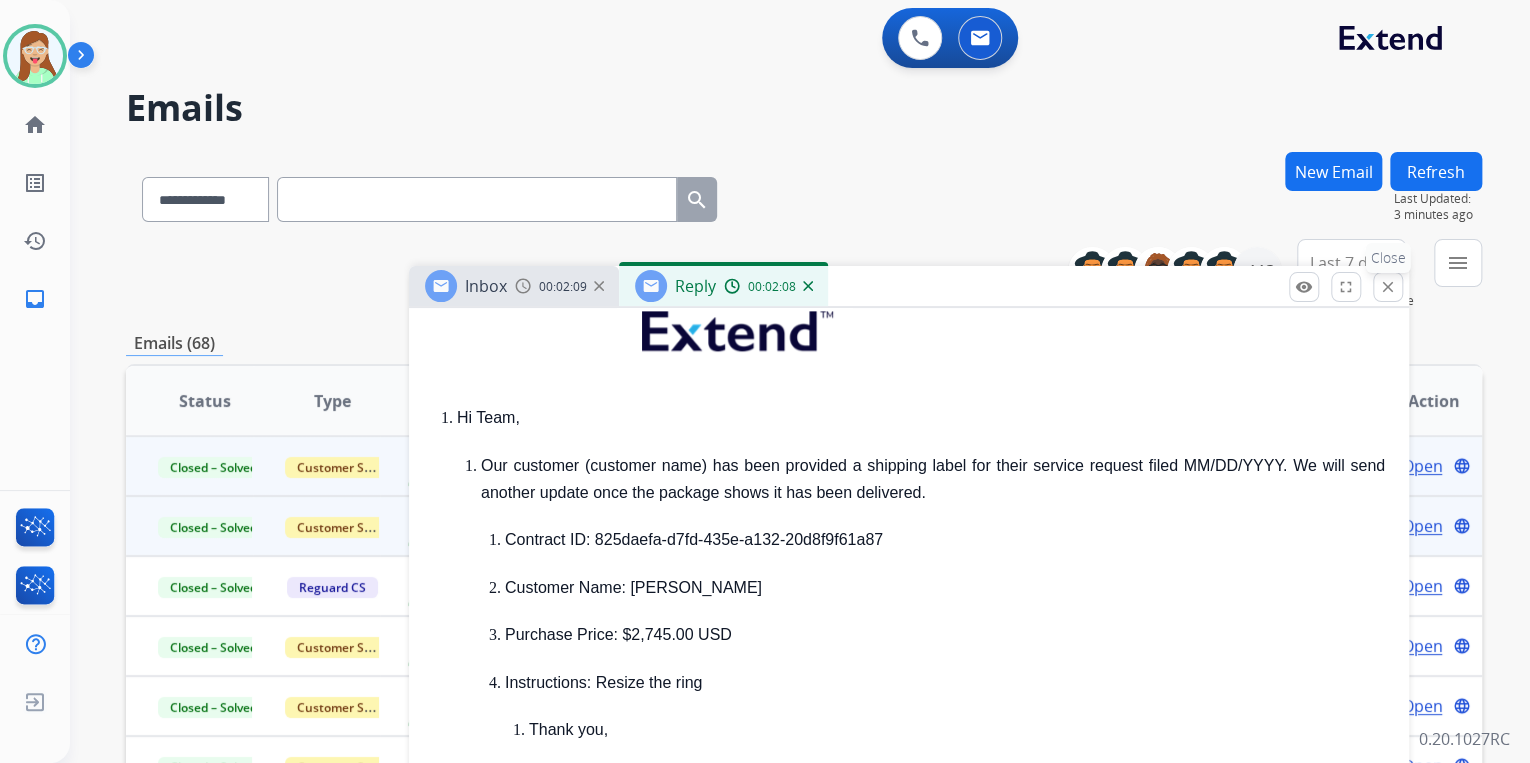 click on "close" at bounding box center (1388, 287) 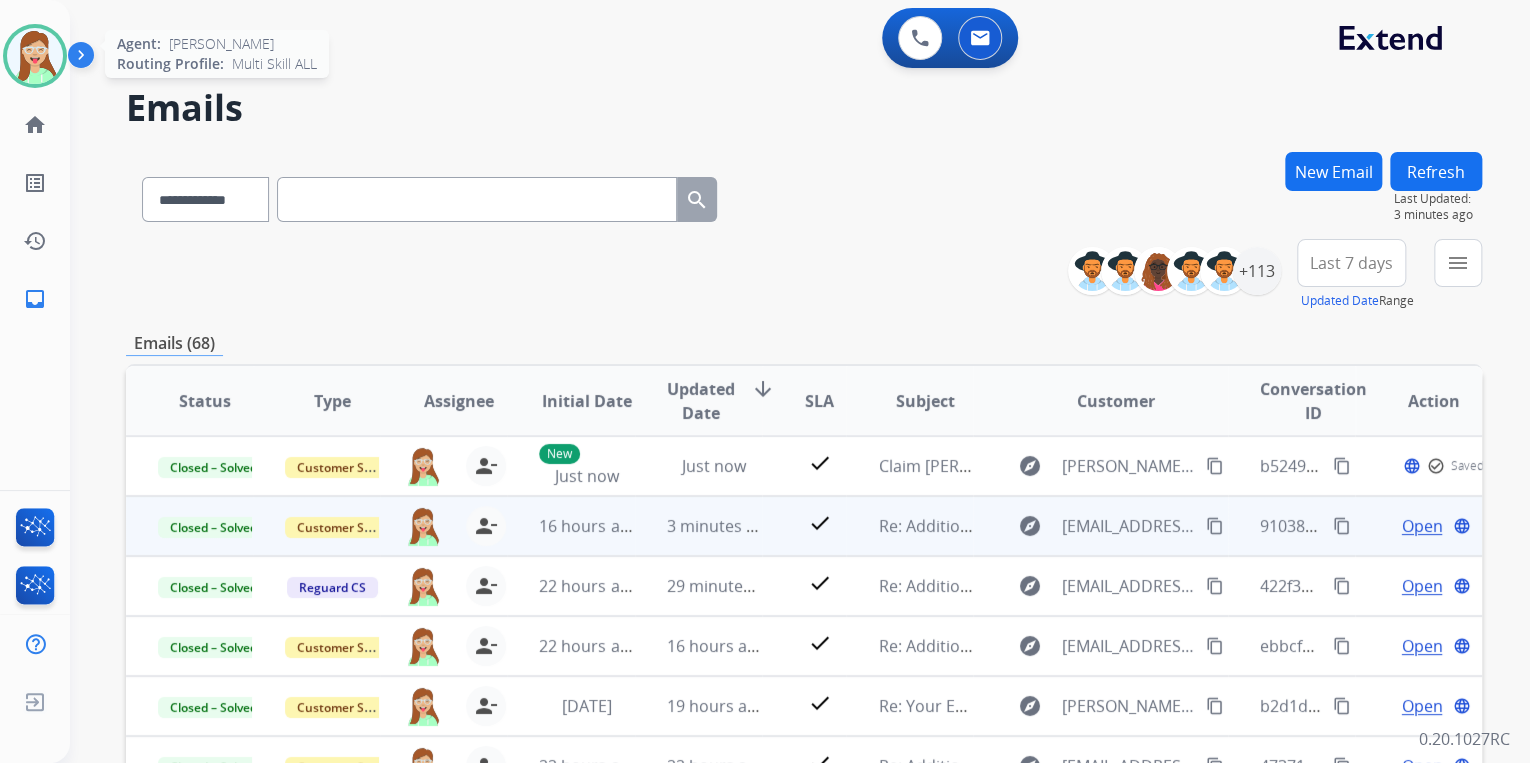 click at bounding box center [35, 56] 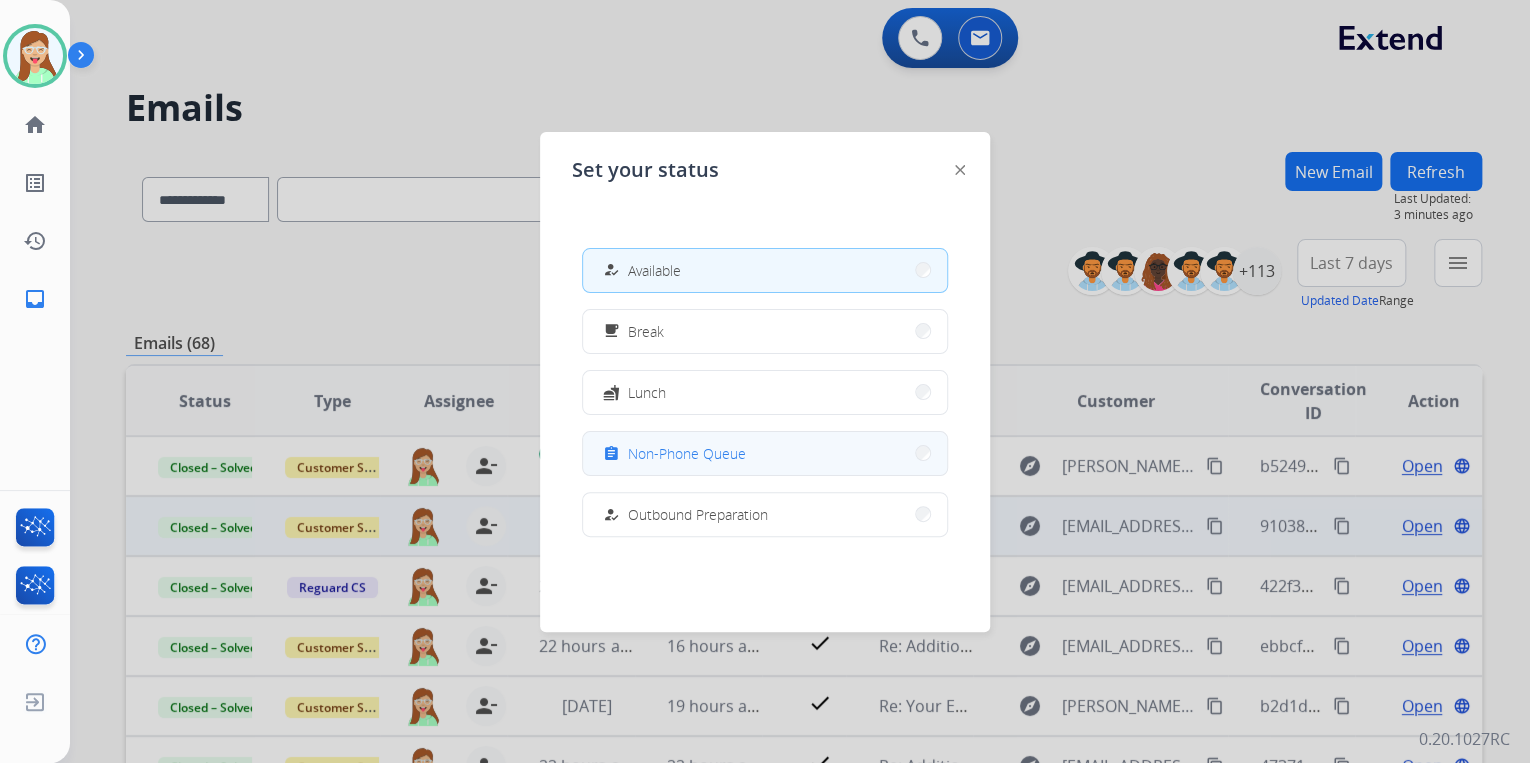 click on "assignment Non-Phone Queue" at bounding box center [765, 453] 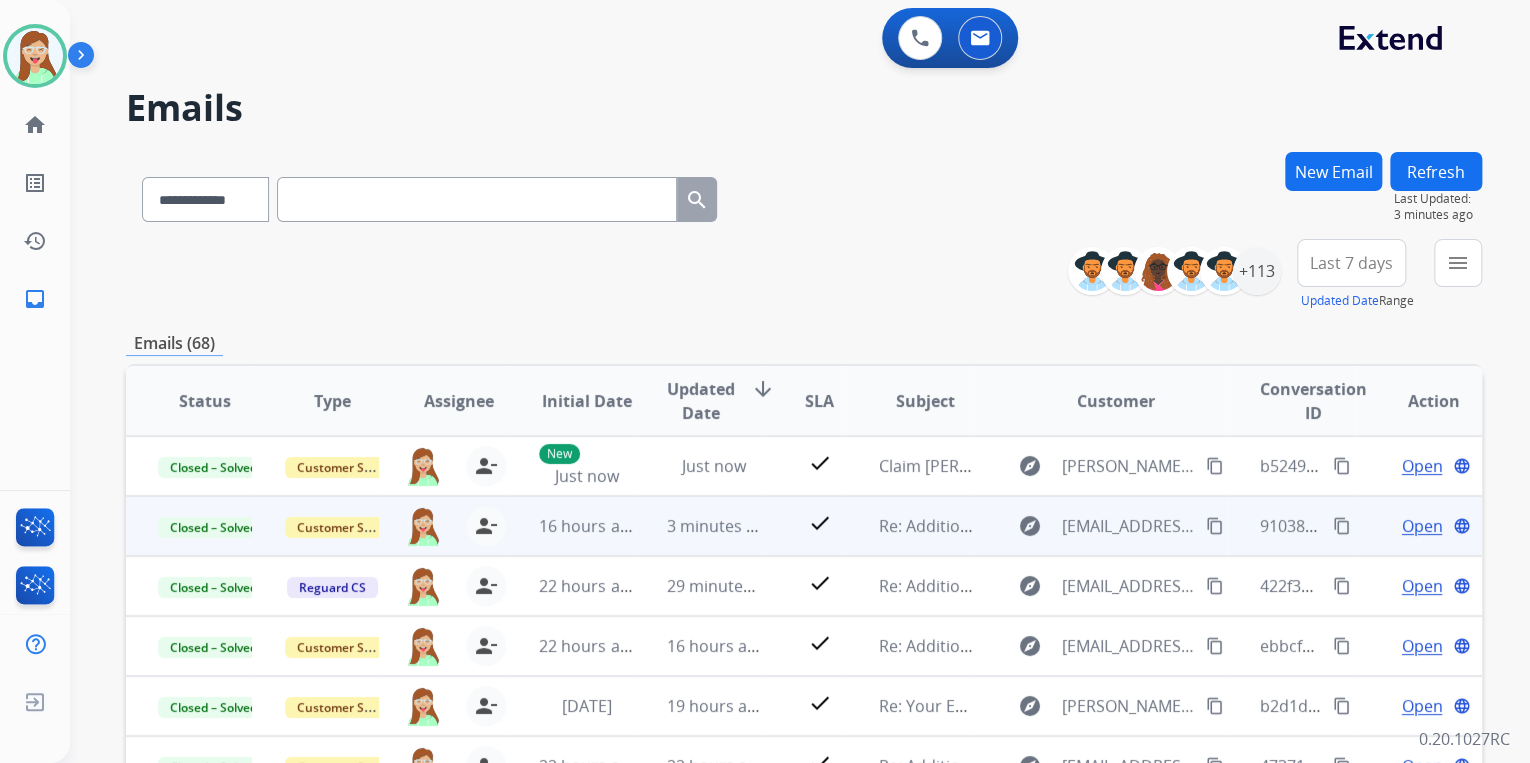 click on "**********" at bounding box center [804, 195] 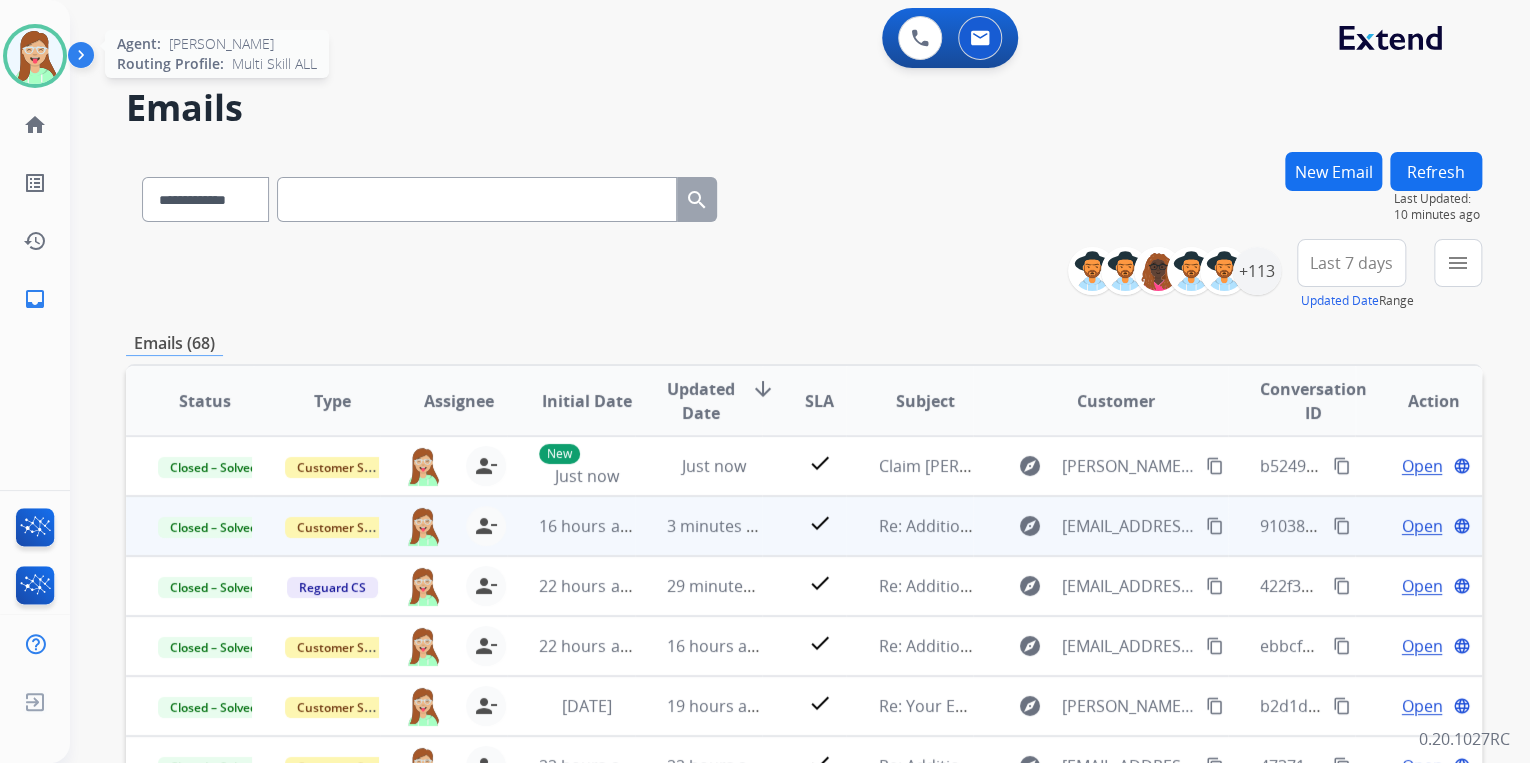 click at bounding box center (35, 56) 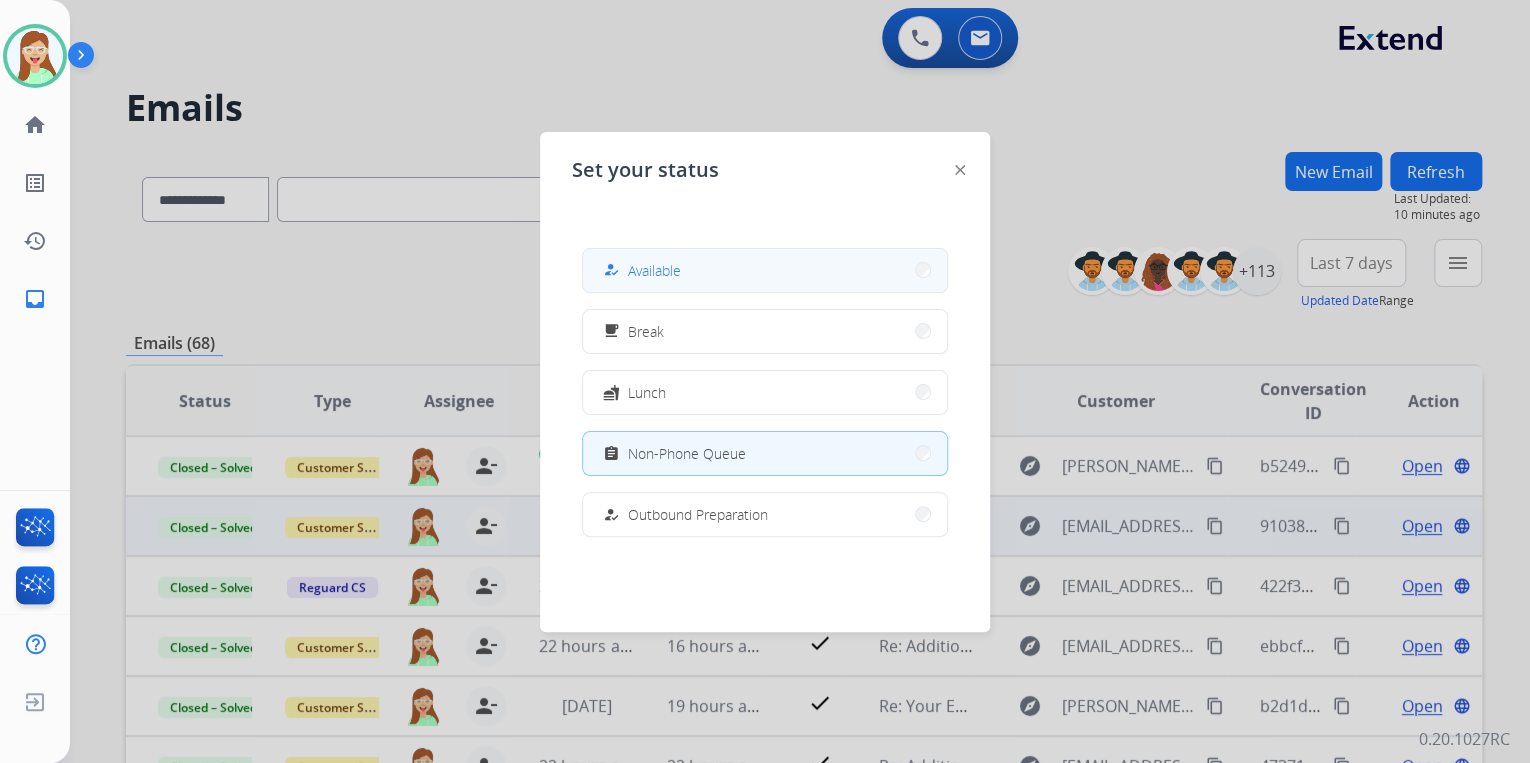 click on "how_to_reg Available" at bounding box center [765, 270] 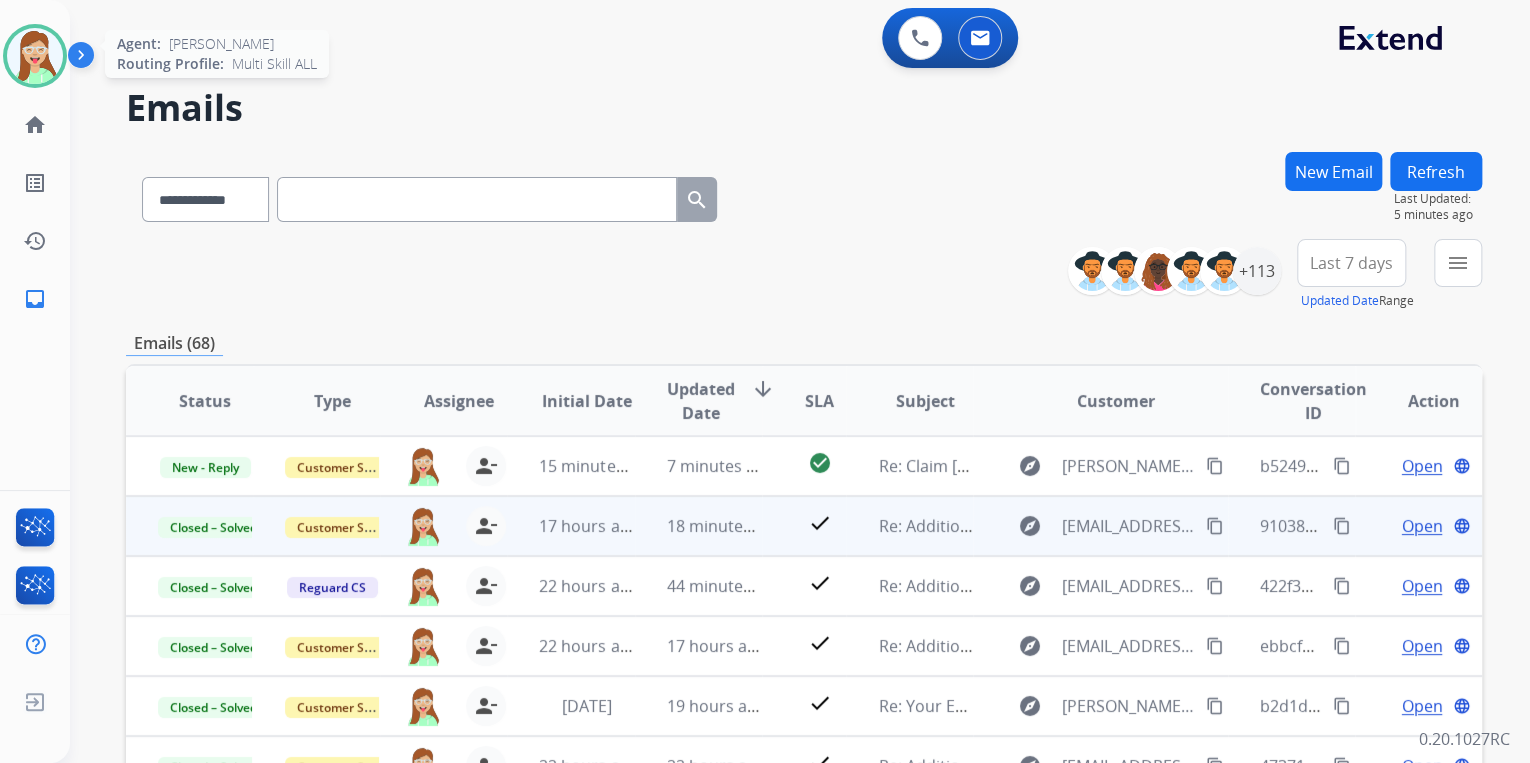 click at bounding box center [35, 56] 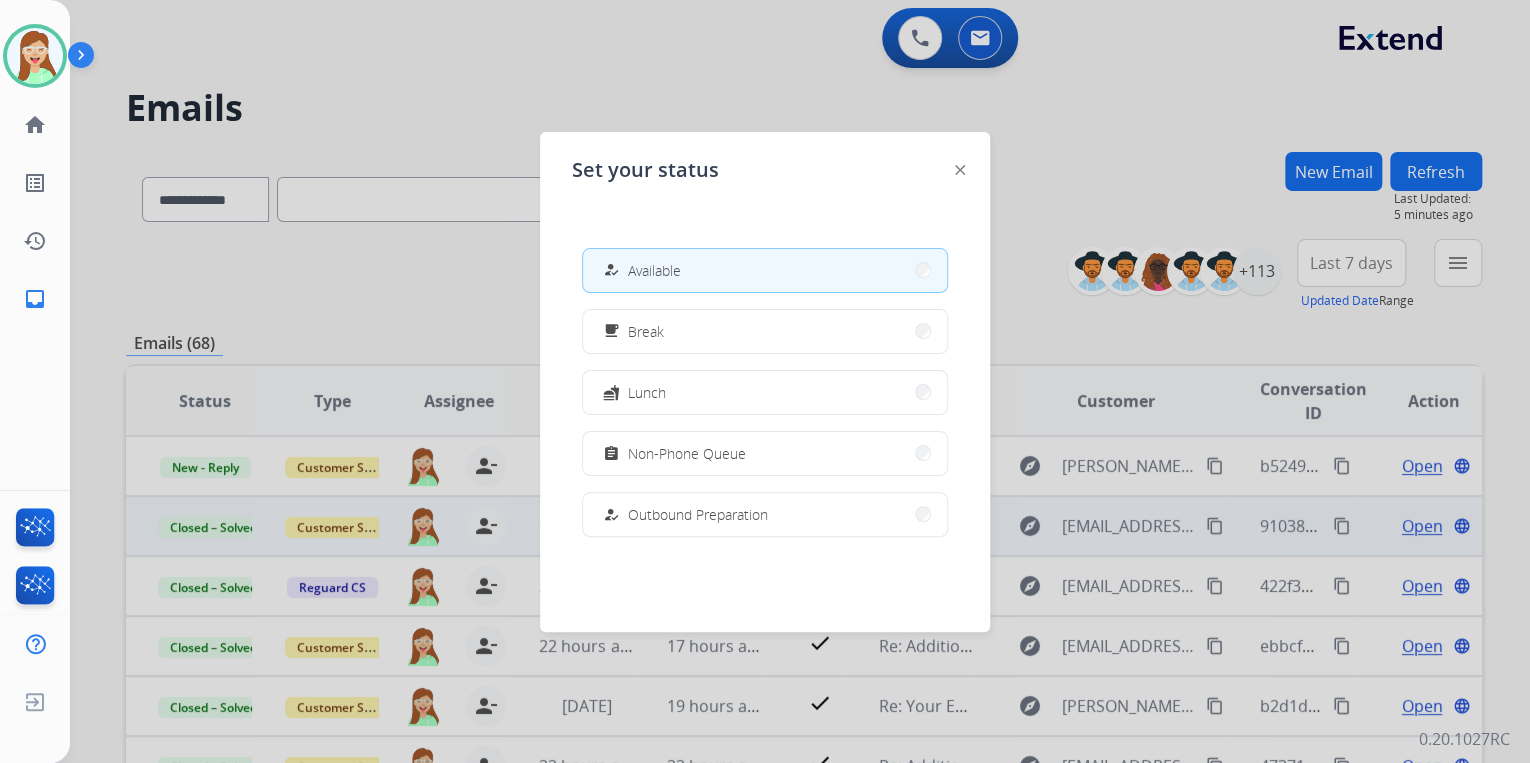 click at bounding box center [765, 381] 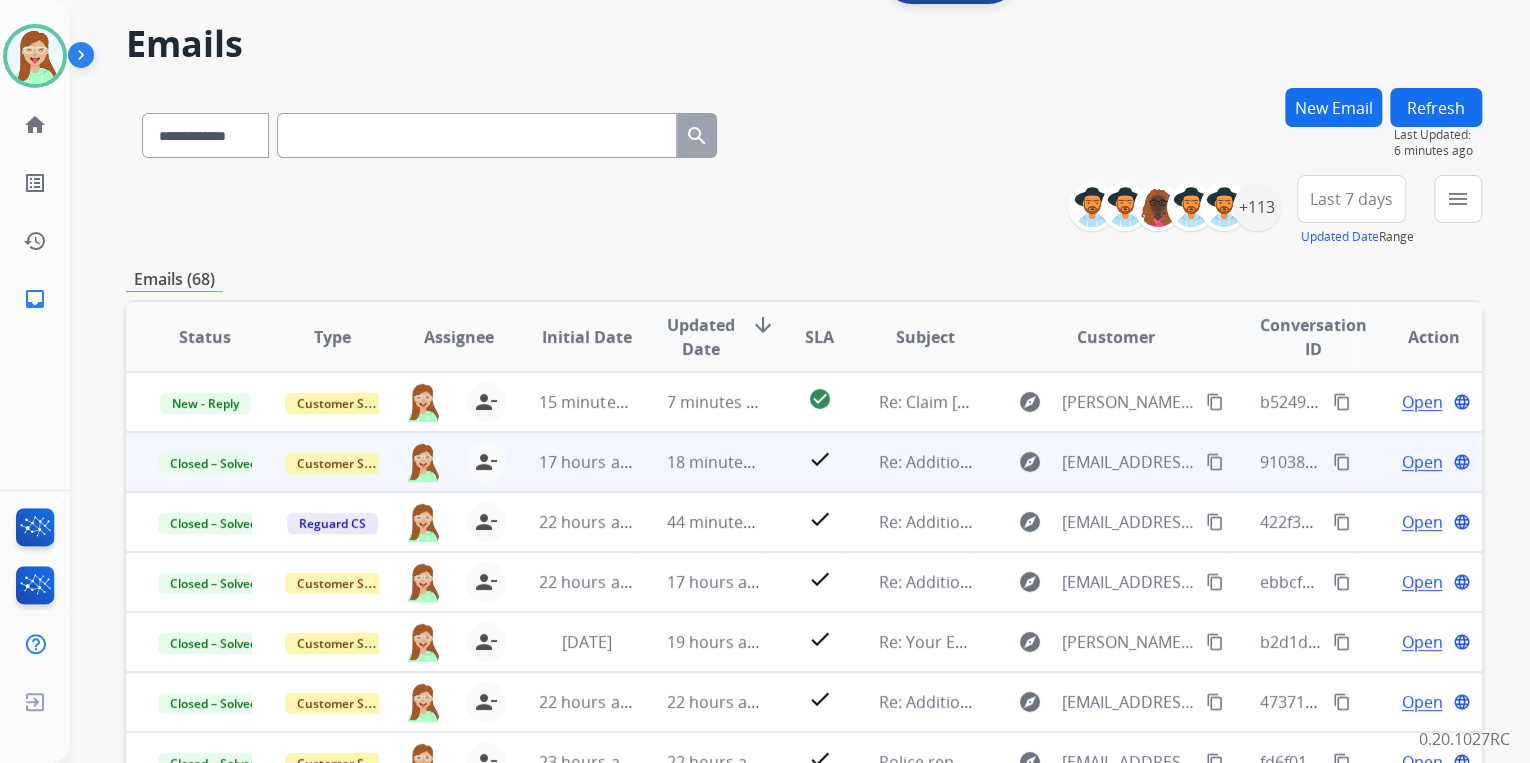 scroll, scrollTop: 320, scrollLeft: 0, axis: vertical 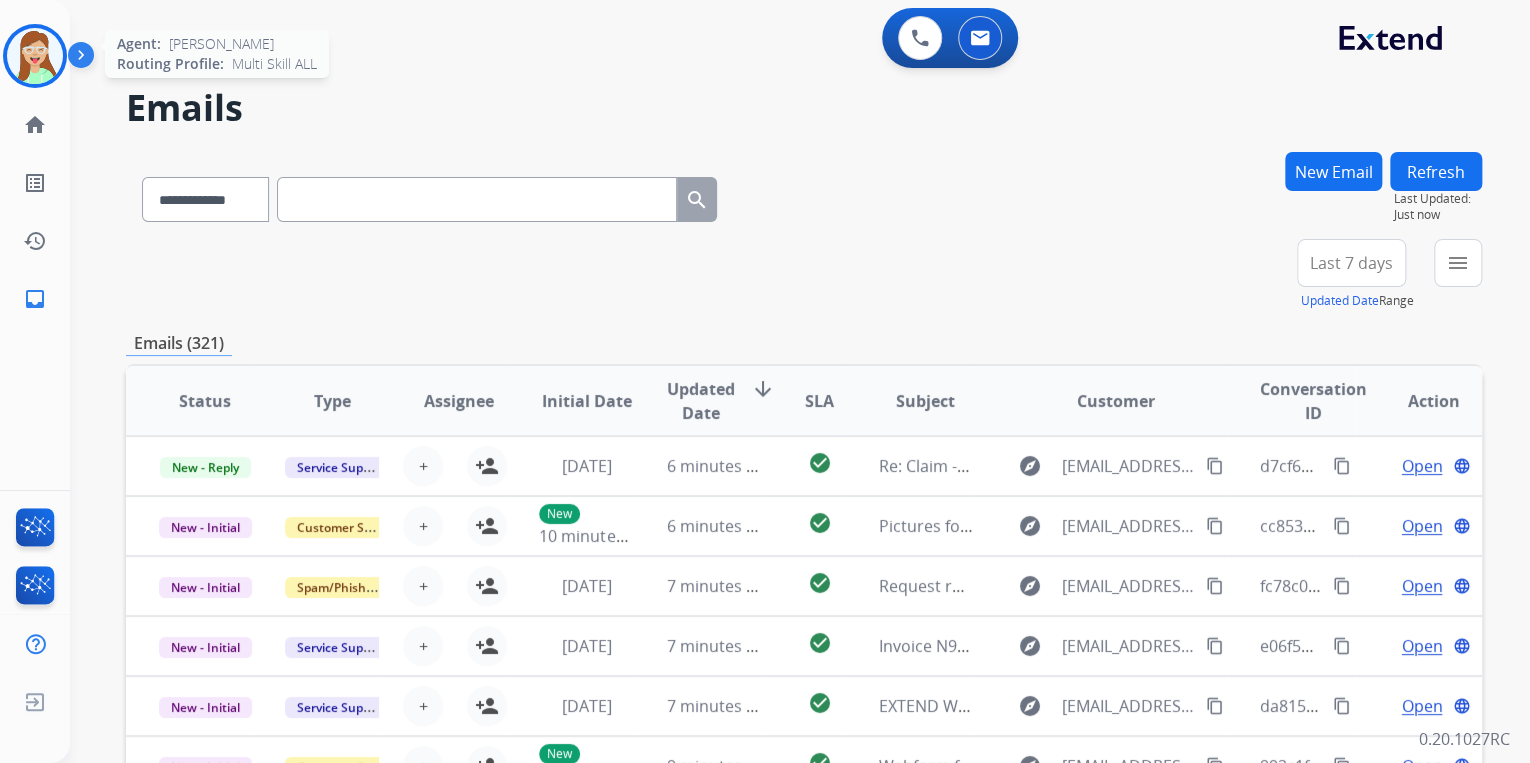 click at bounding box center [35, 56] 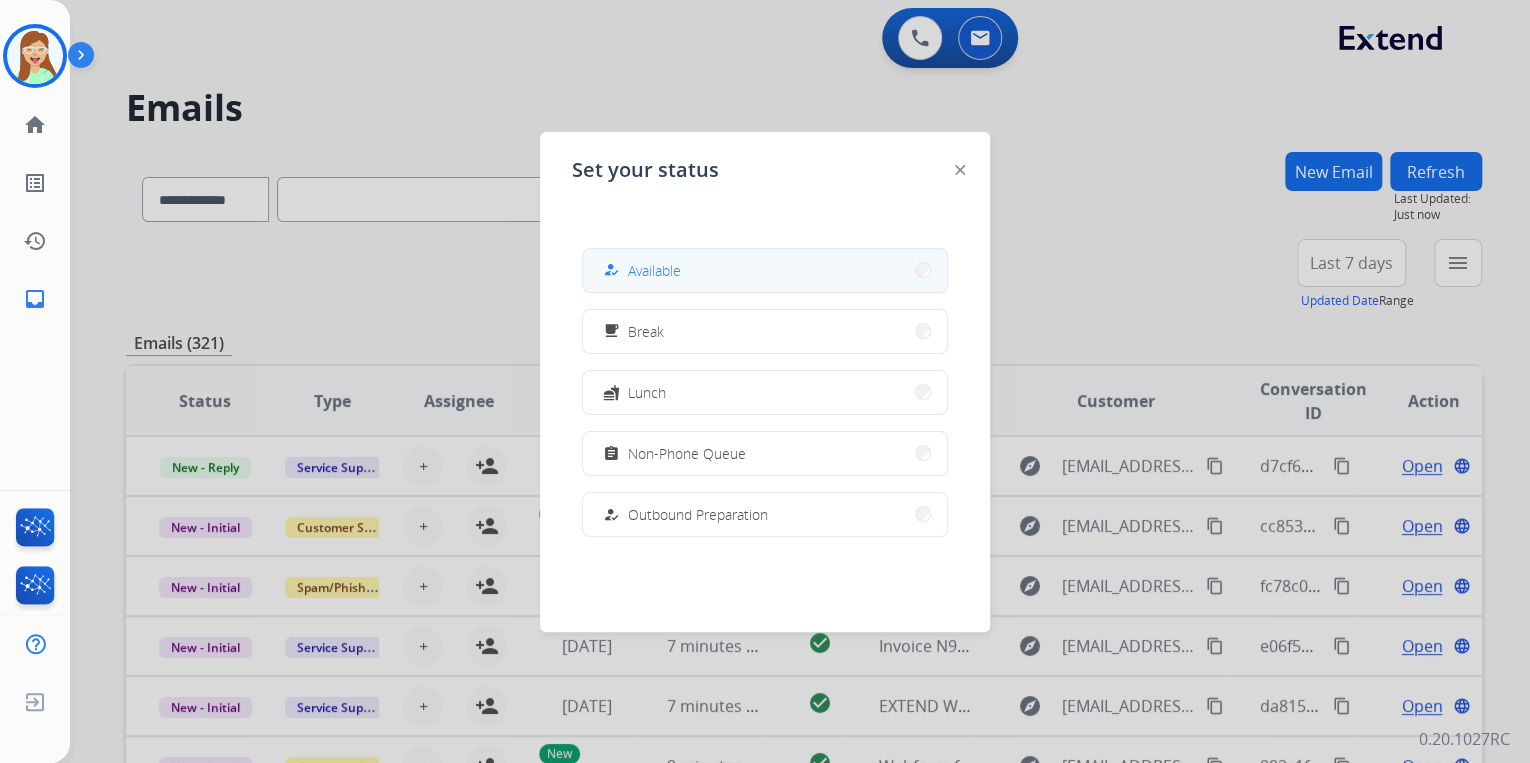click on "how_to_reg Available" at bounding box center [765, 270] 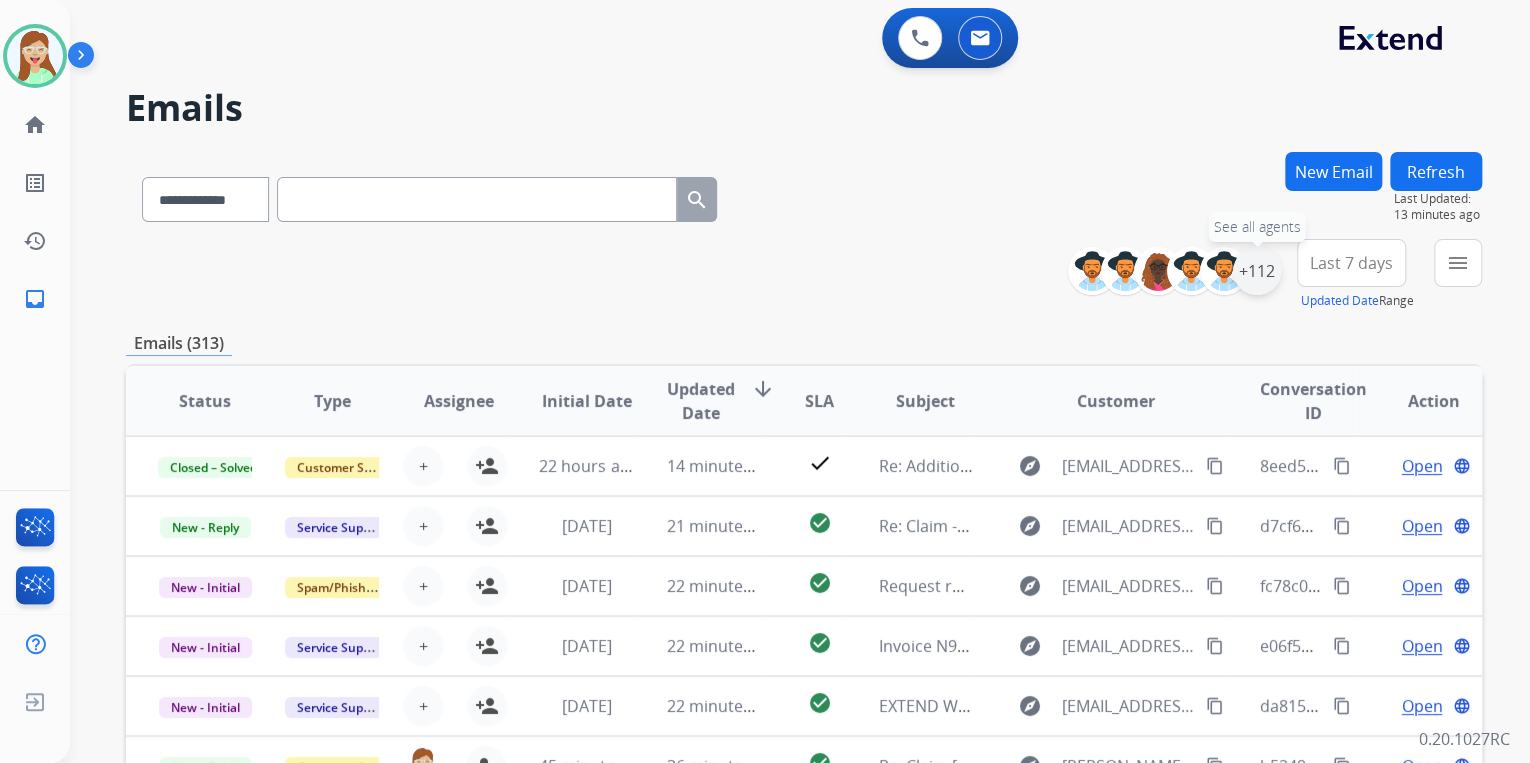click on "+112" at bounding box center (1257, 271) 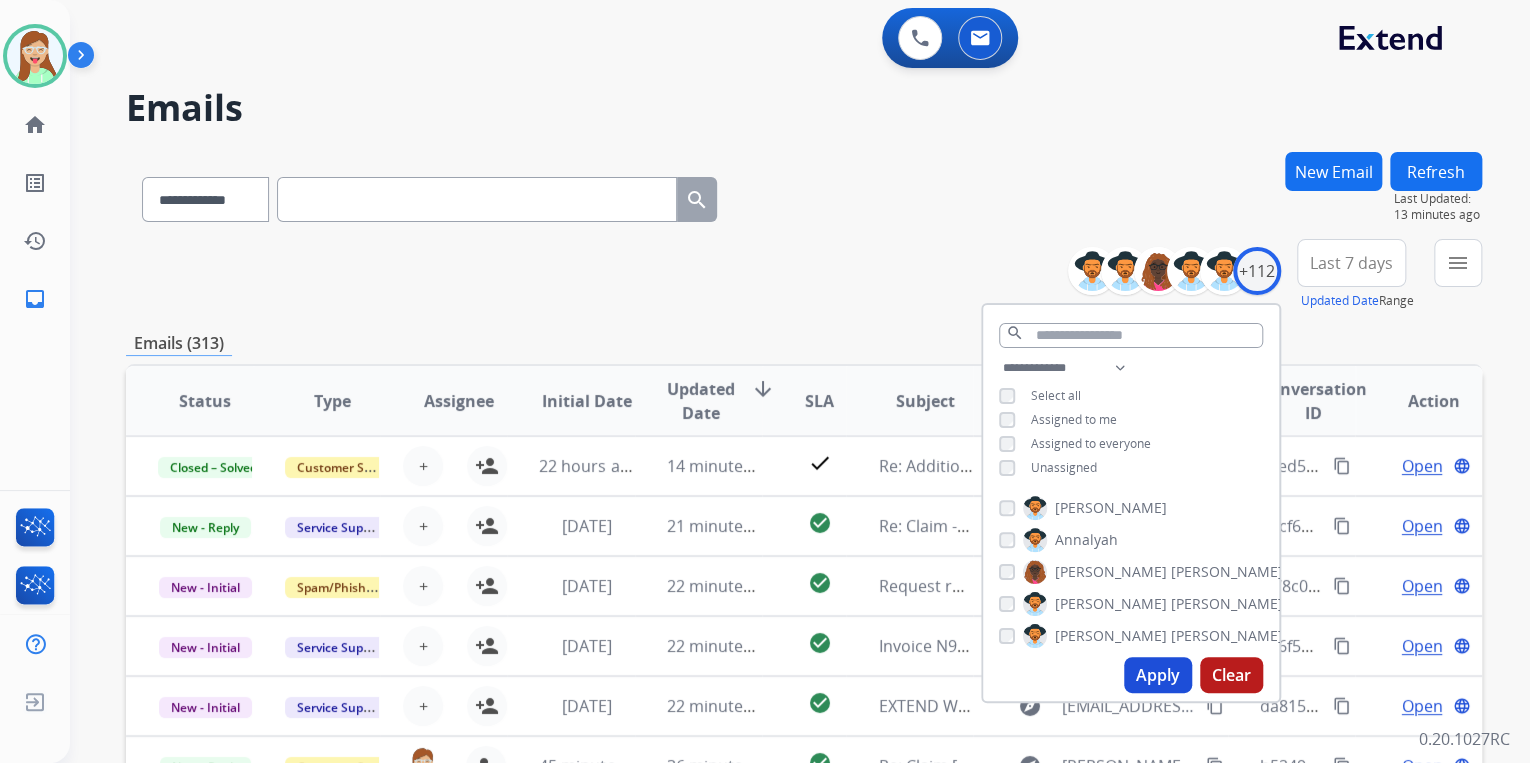 click on "Apply" at bounding box center (1158, 675) 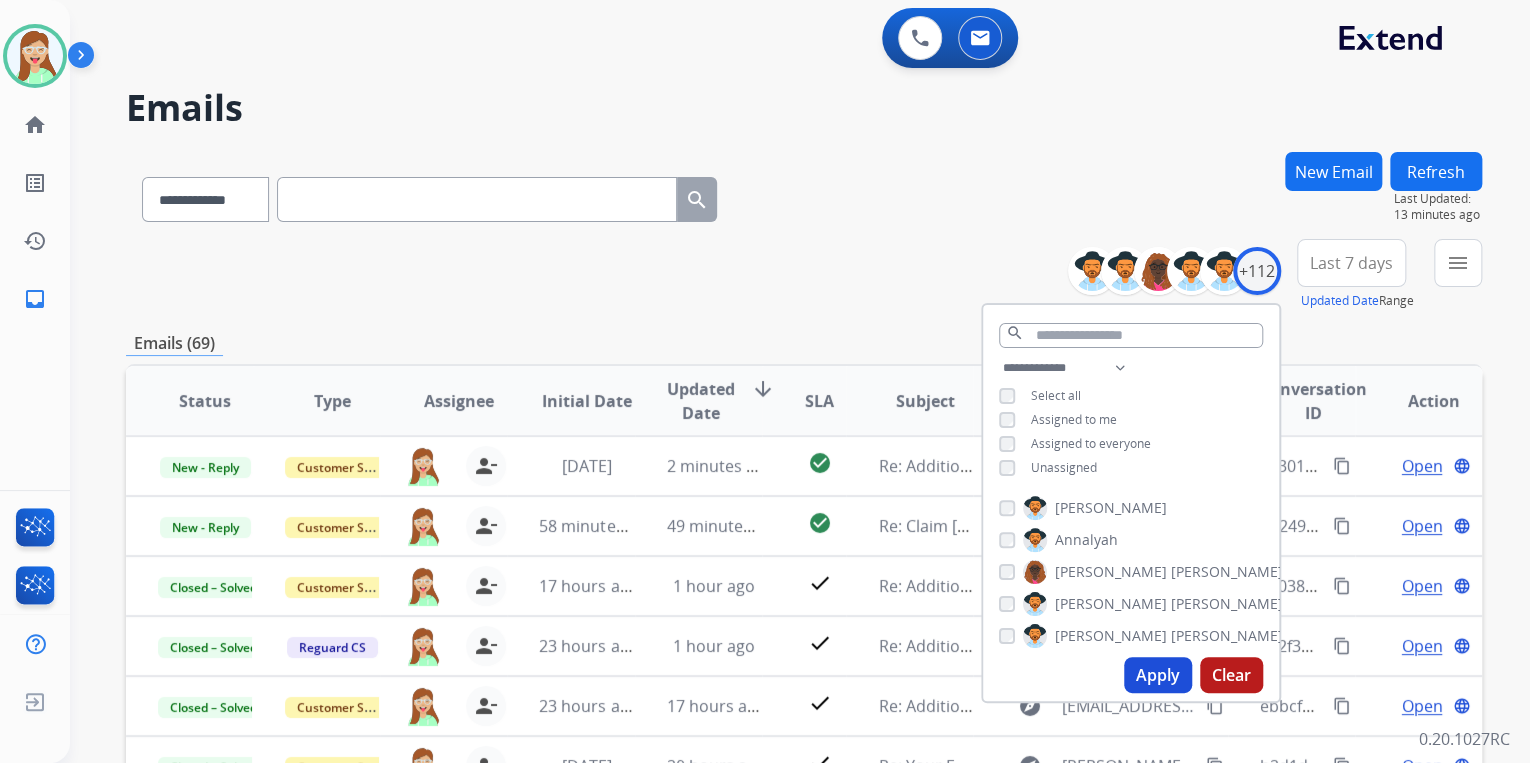 click on "**********" at bounding box center [804, 195] 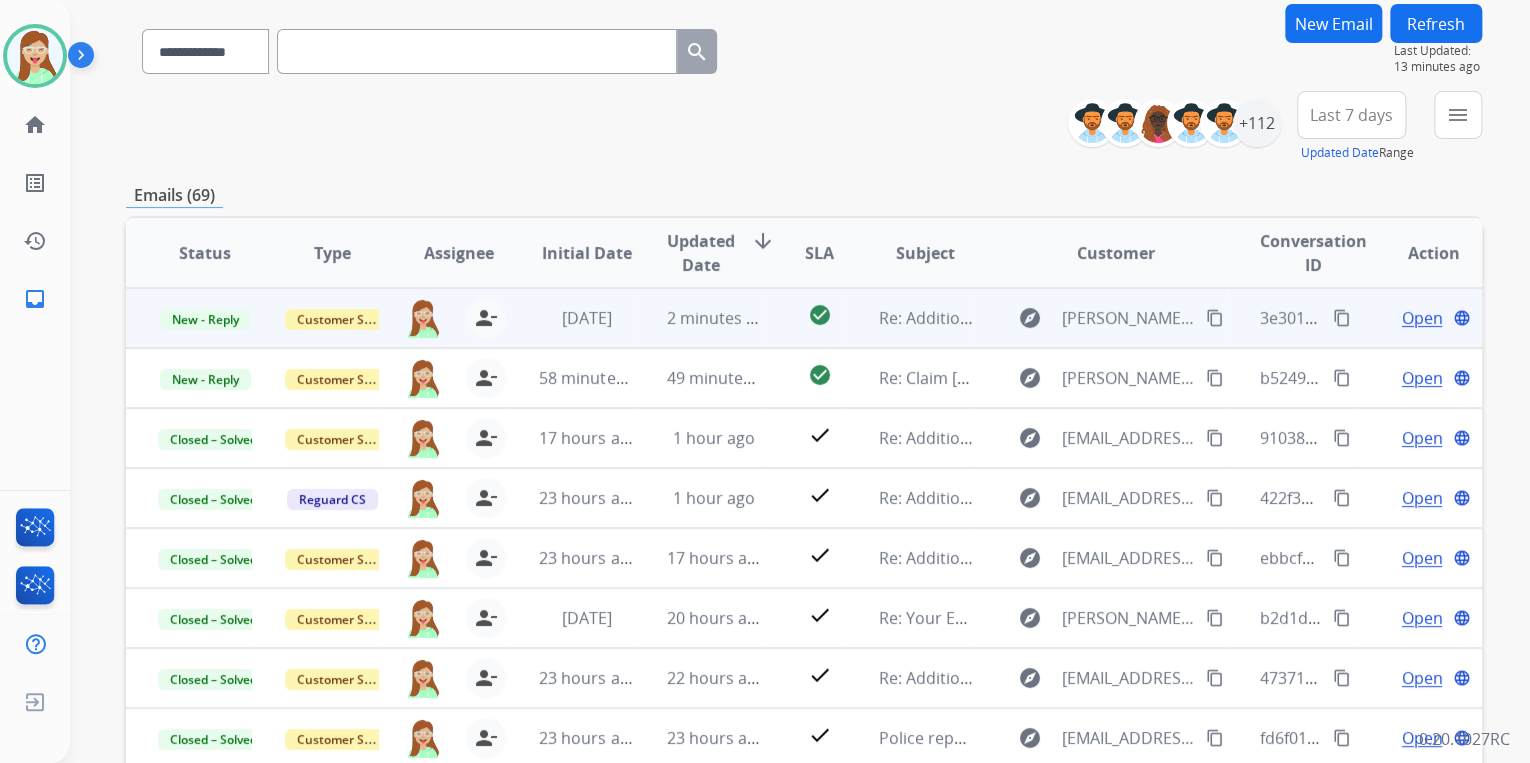 scroll, scrollTop: 160, scrollLeft: 0, axis: vertical 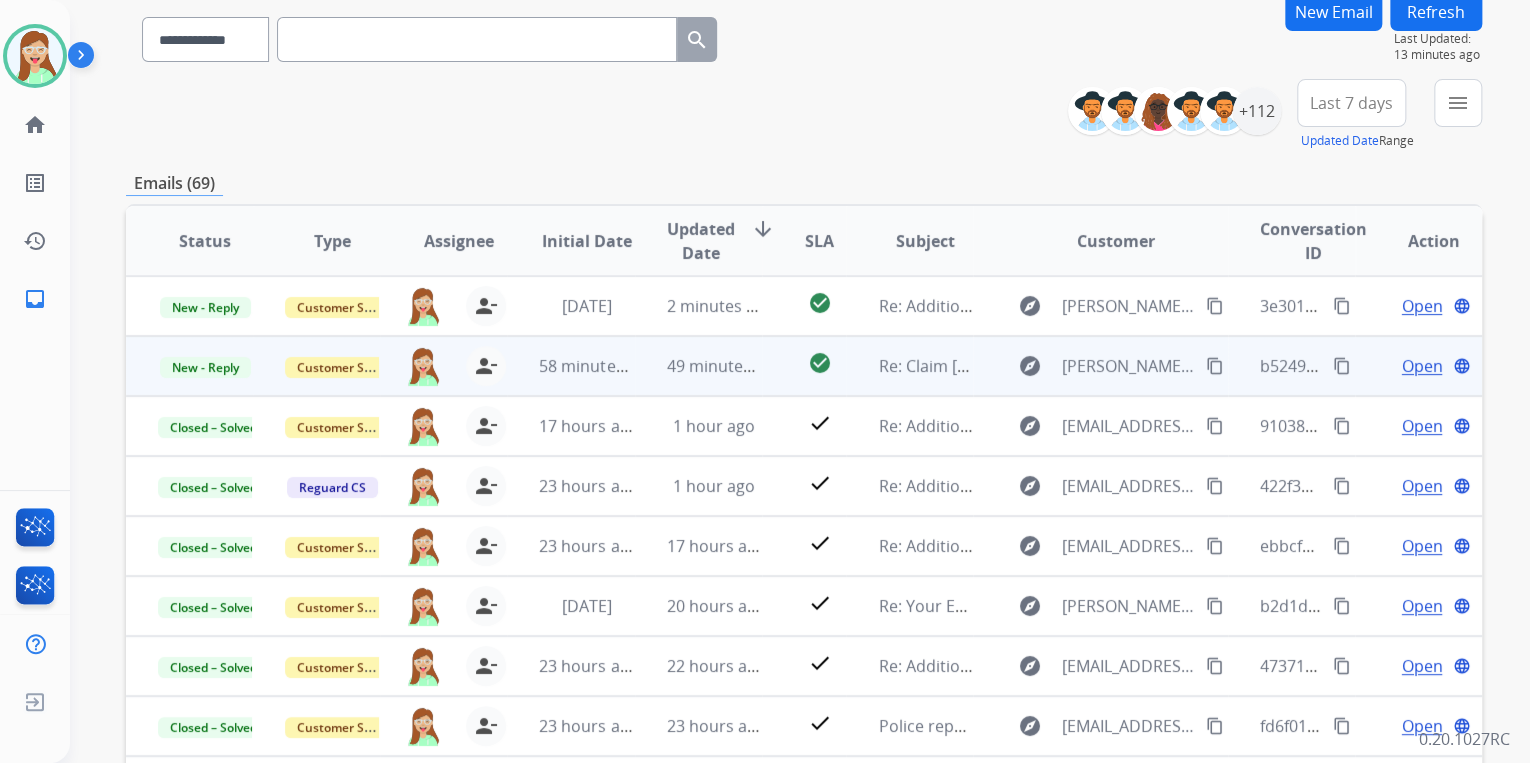 click on "Open" at bounding box center [1421, 366] 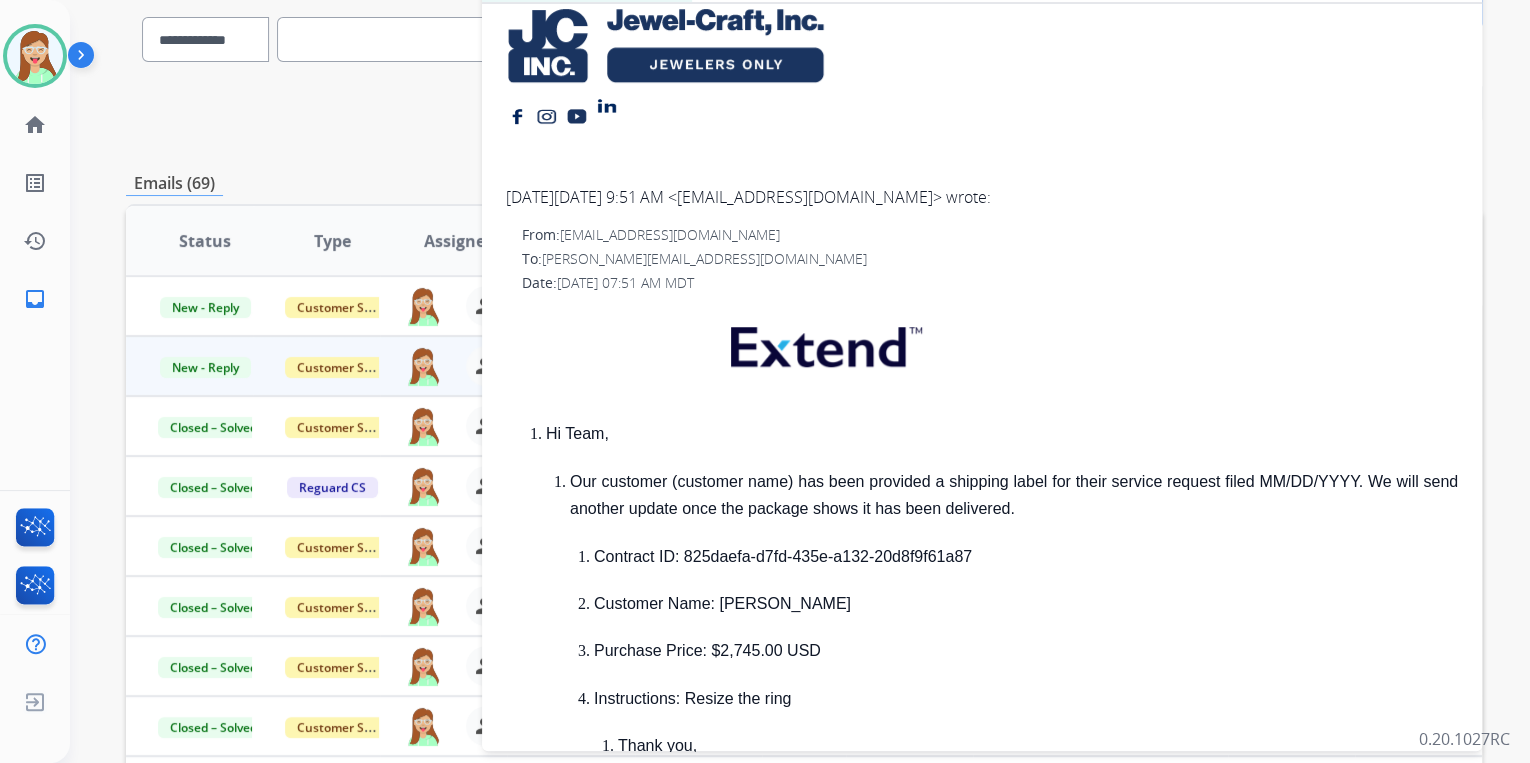 scroll, scrollTop: 640, scrollLeft: 0, axis: vertical 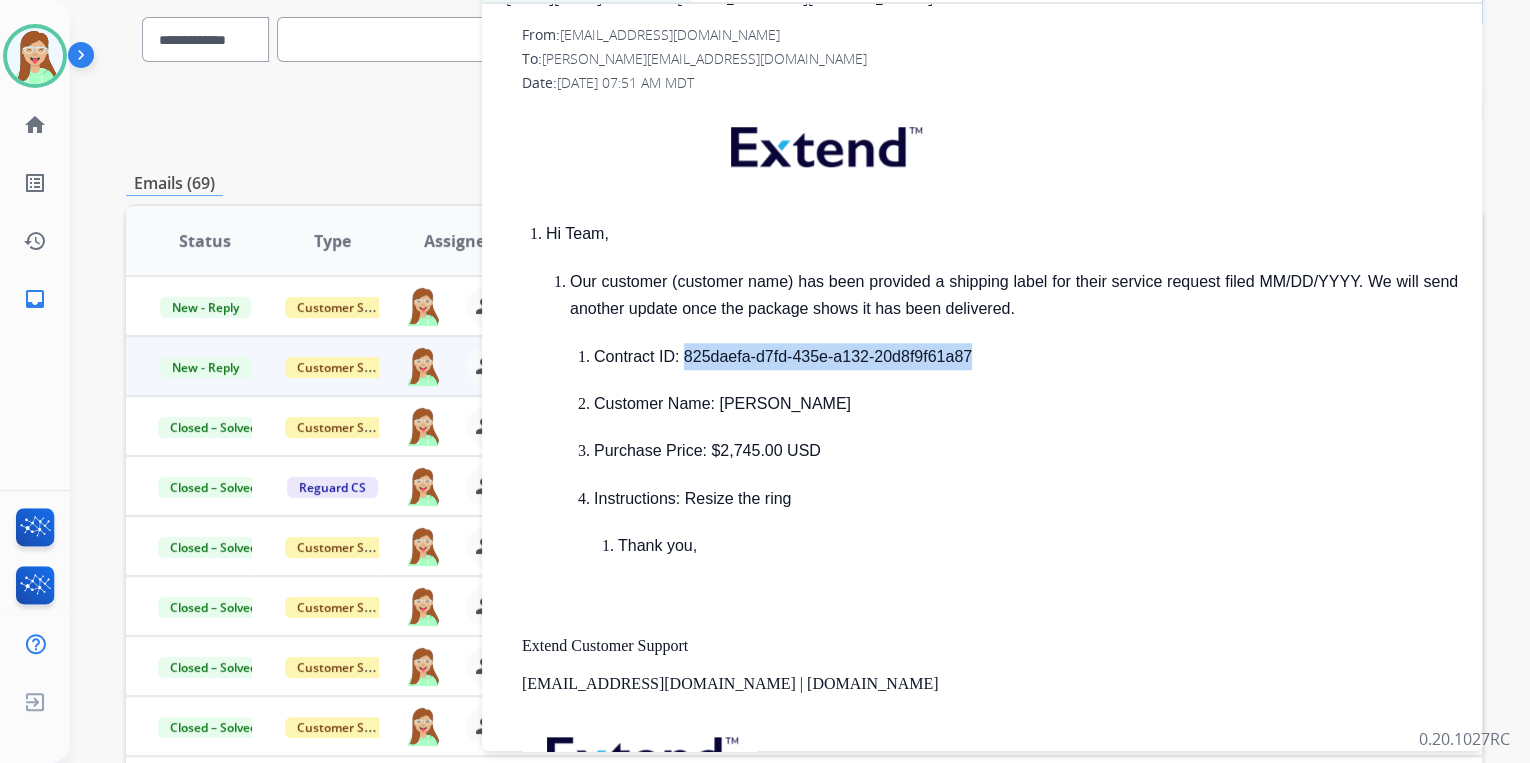 drag, startPoint x: 964, startPoint y: 357, endPoint x: 676, endPoint y: 364, distance: 288.08505 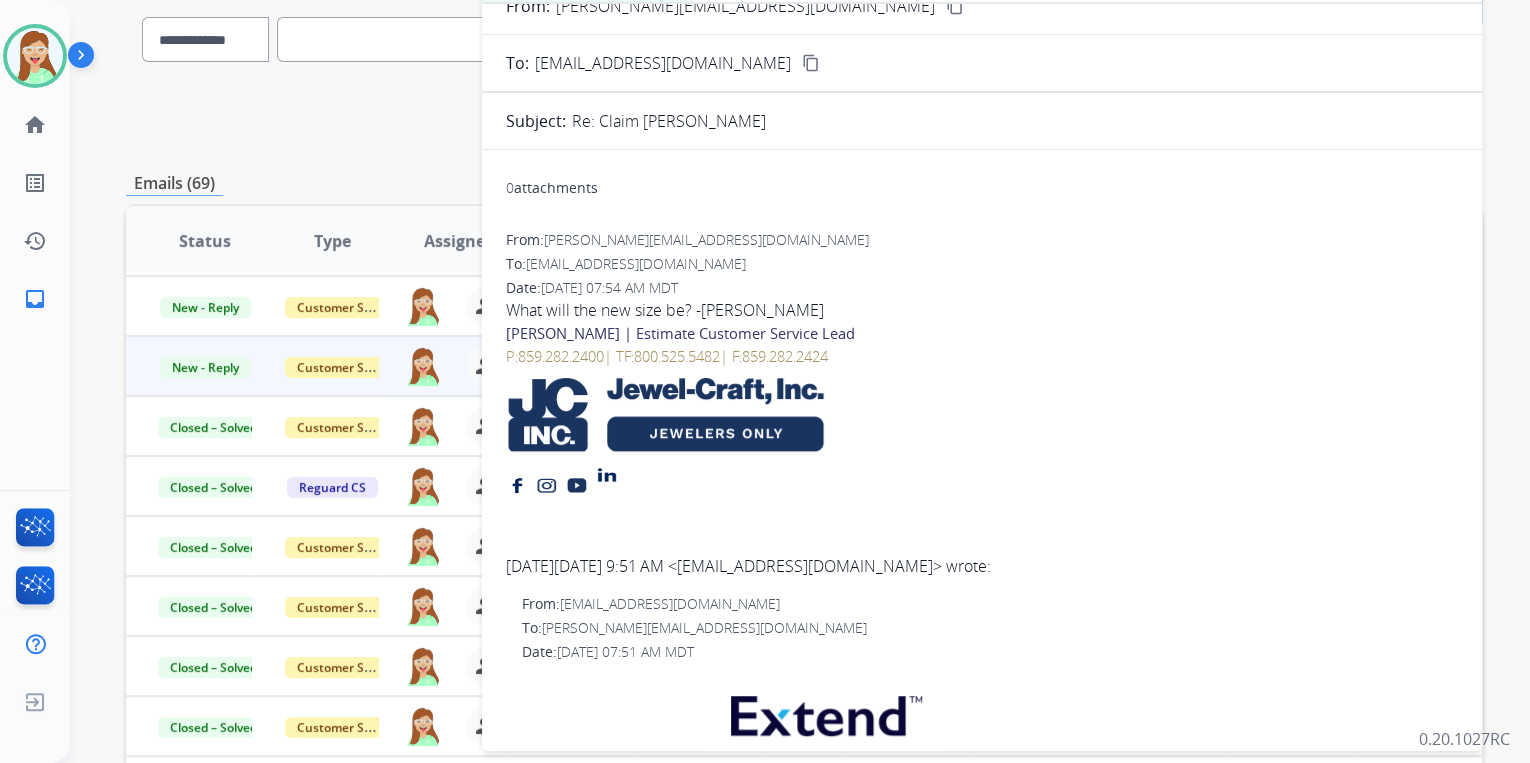 scroll, scrollTop: 0, scrollLeft: 0, axis: both 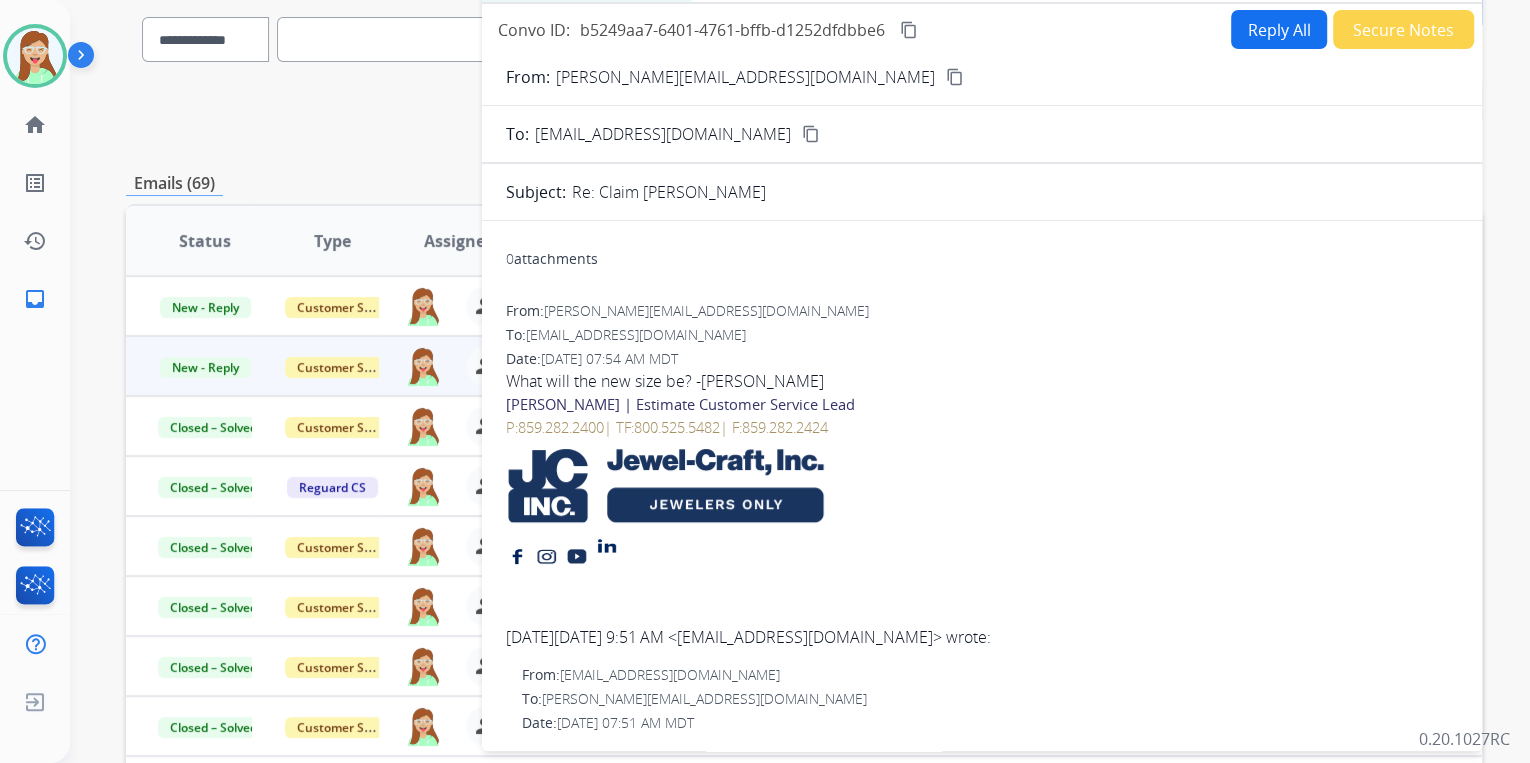 click on "Reply All" at bounding box center [1279, 29] 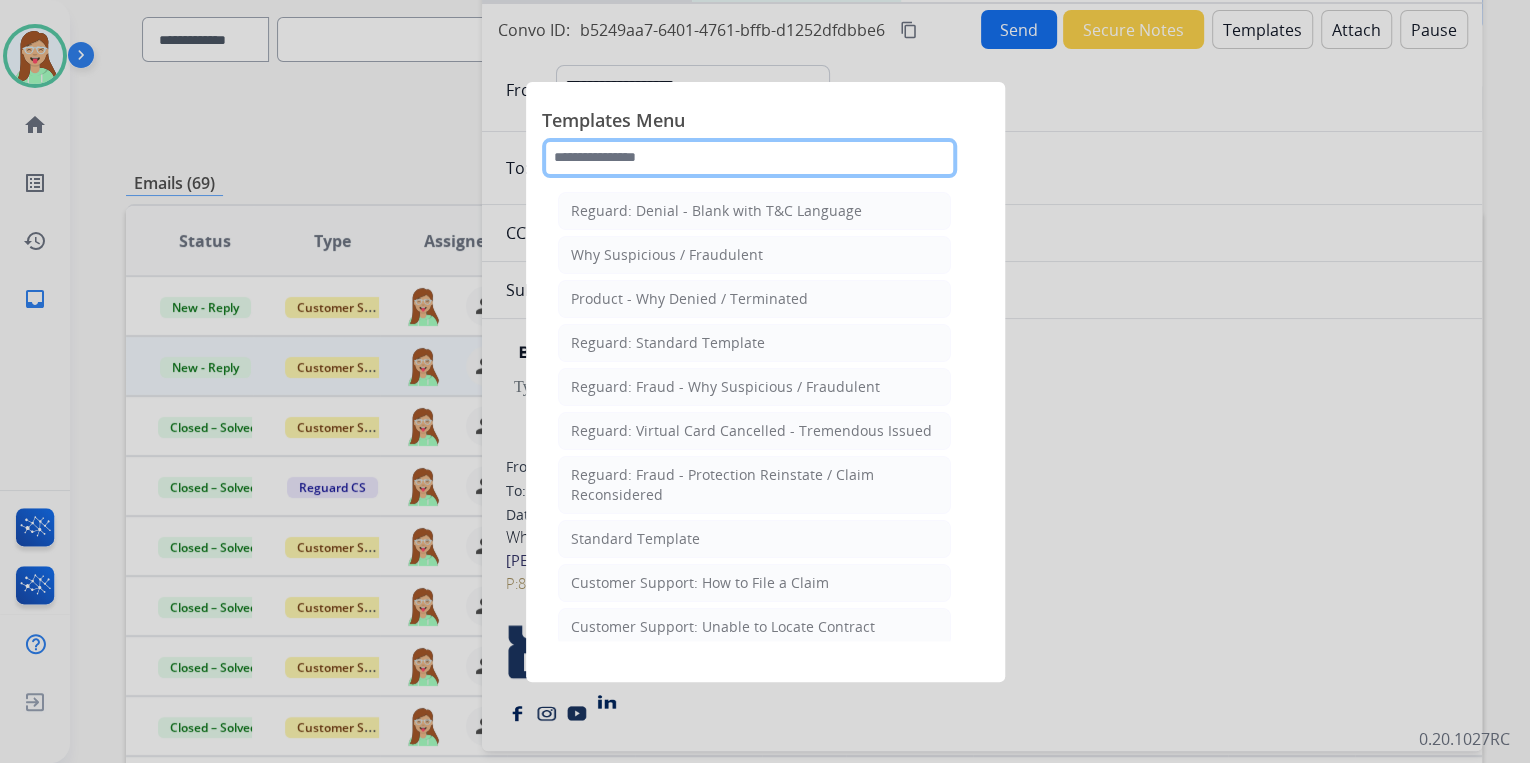 click 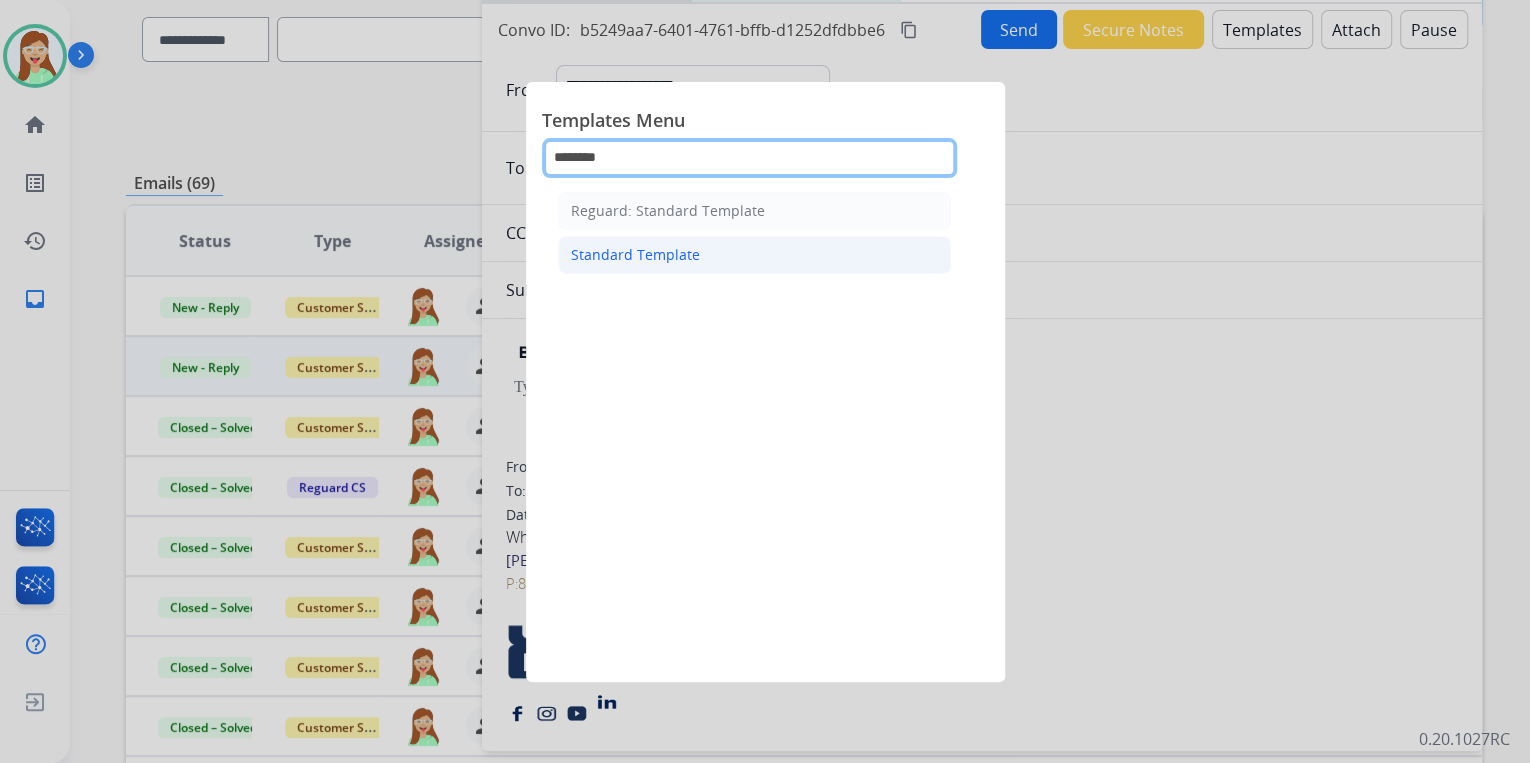 type on "********" 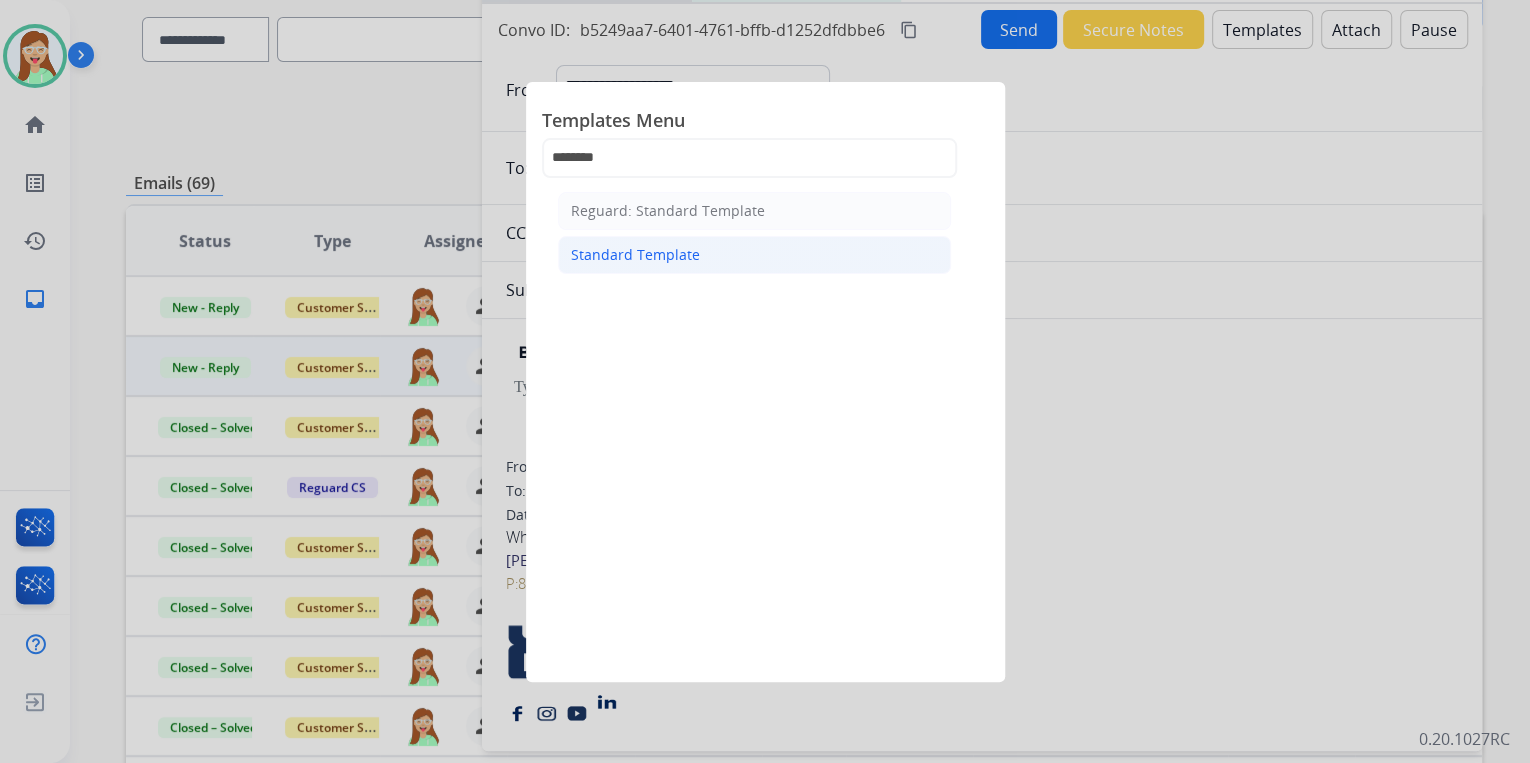 click on "Standard Template" 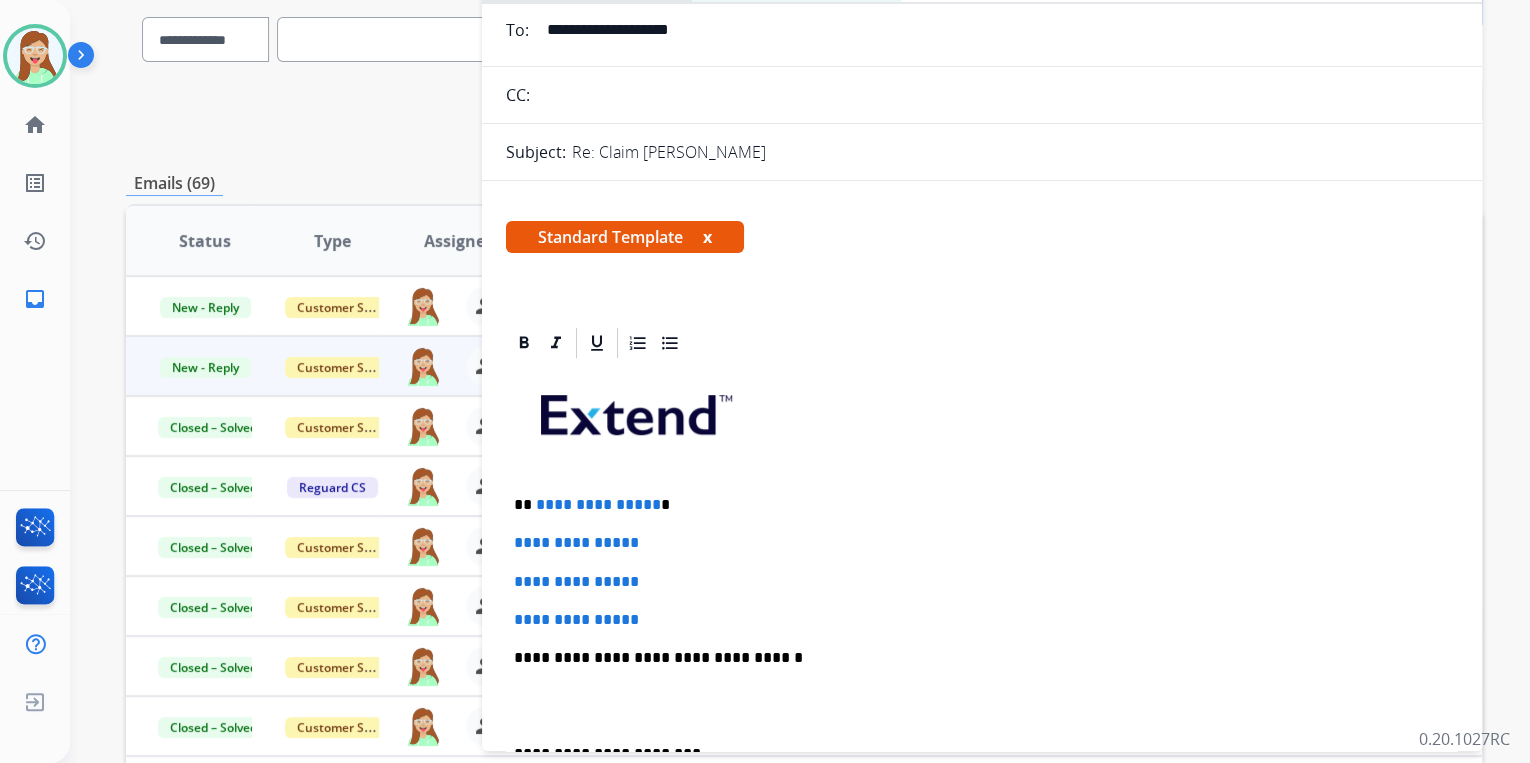 scroll, scrollTop: 240, scrollLeft: 0, axis: vertical 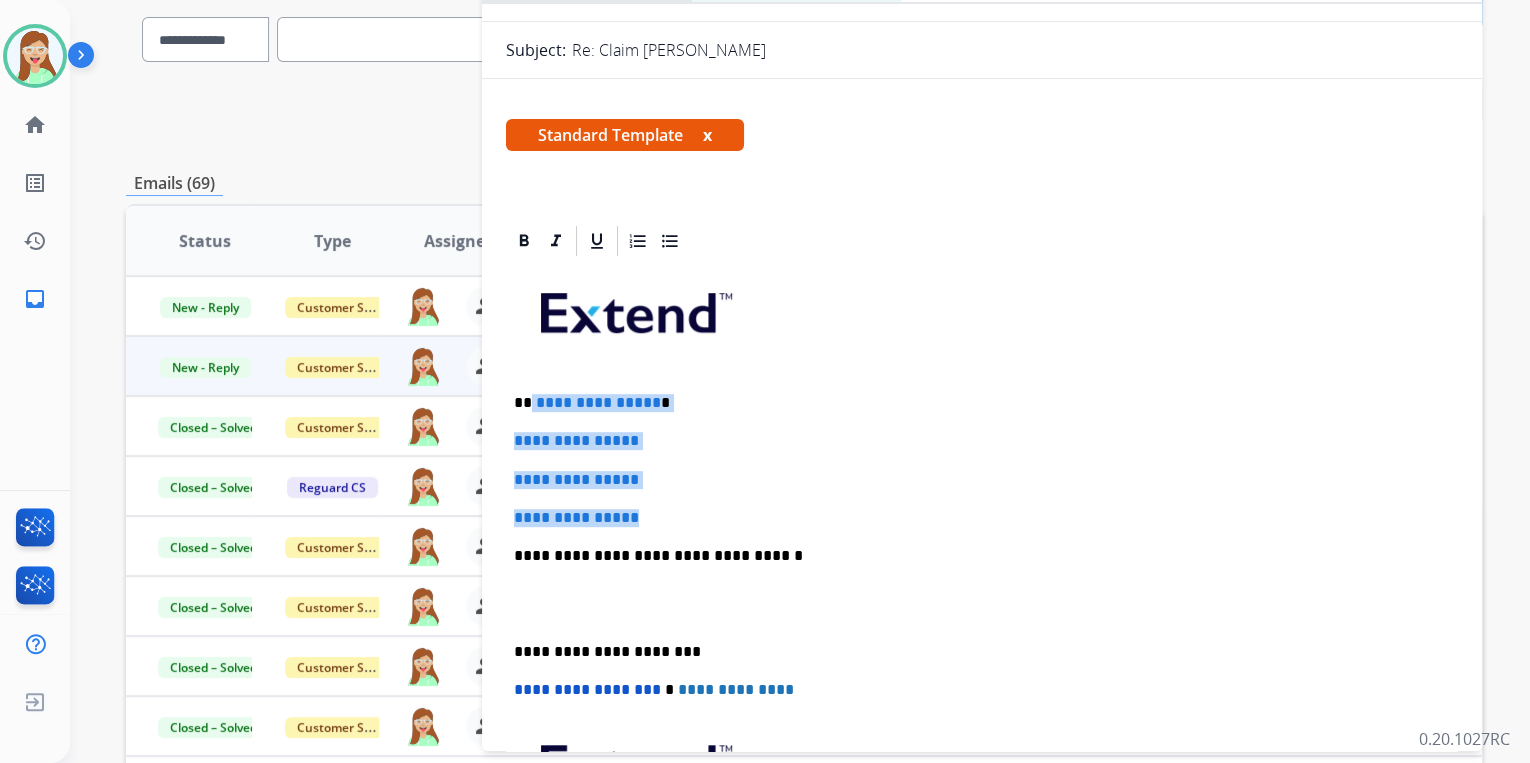 drag, startPoint x: 677, startPoint y: 500, endPoint x: 530, endPoint y: 393, distance: 181.81859 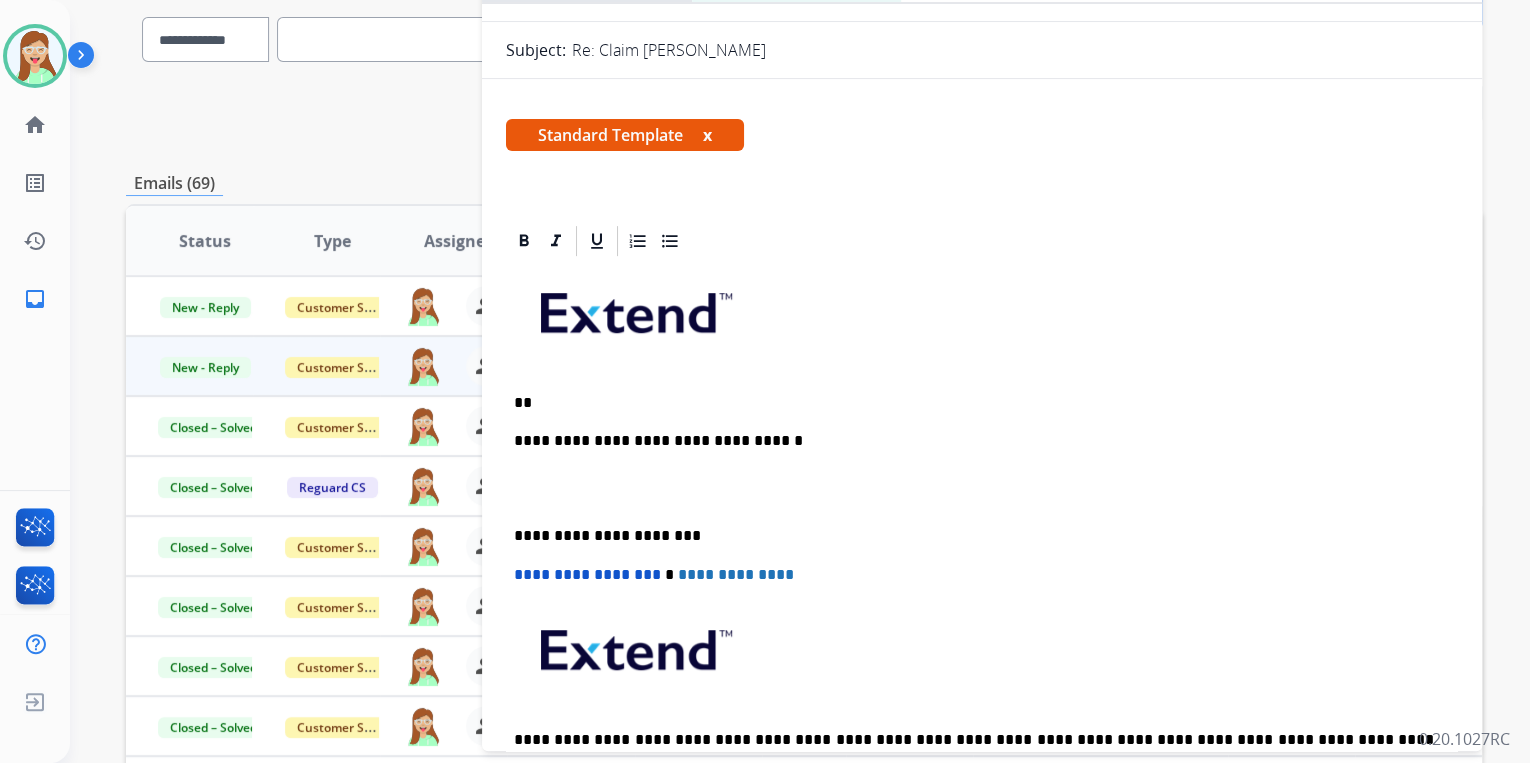 type 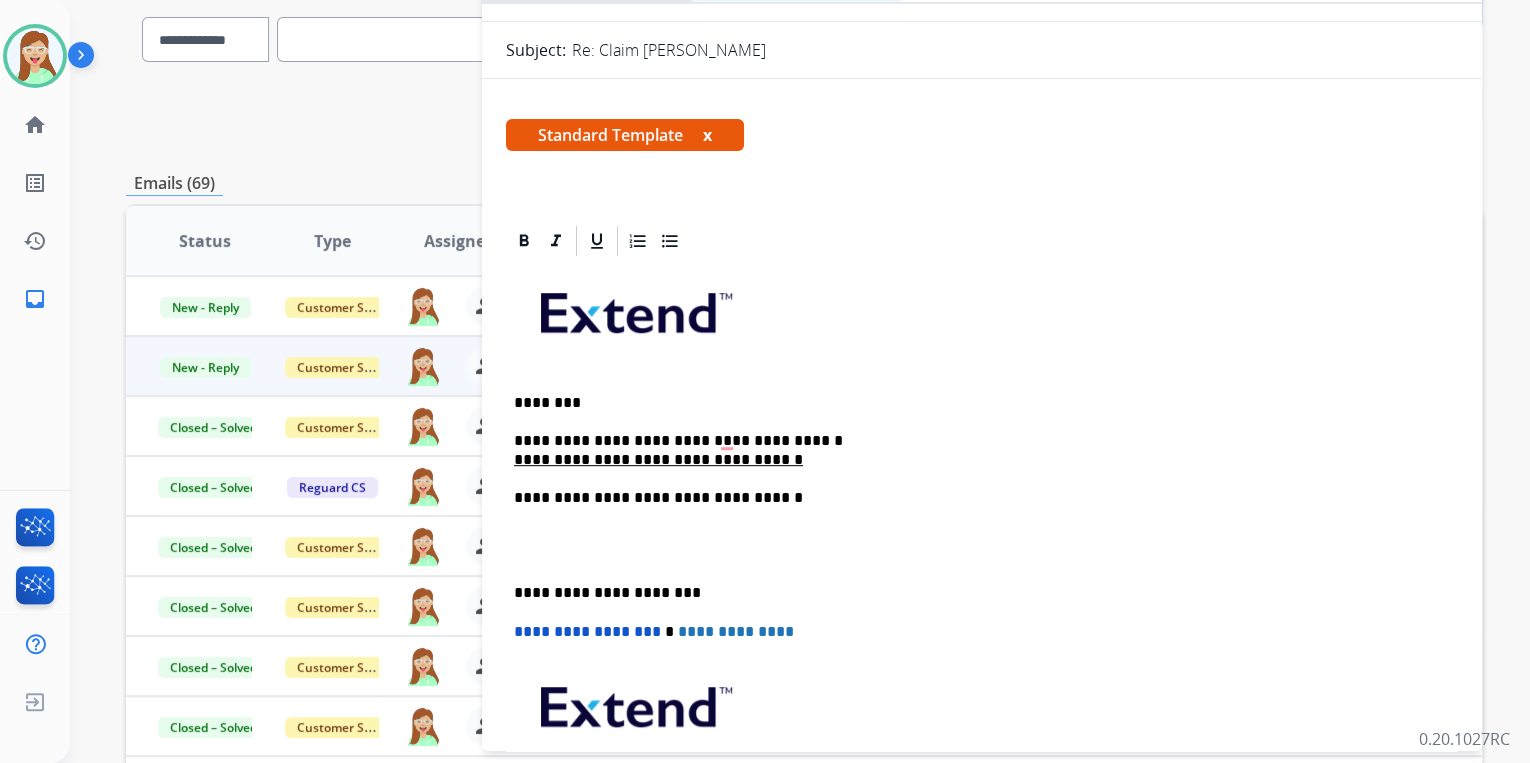 click on "**********" at bounding box center [974, 450] 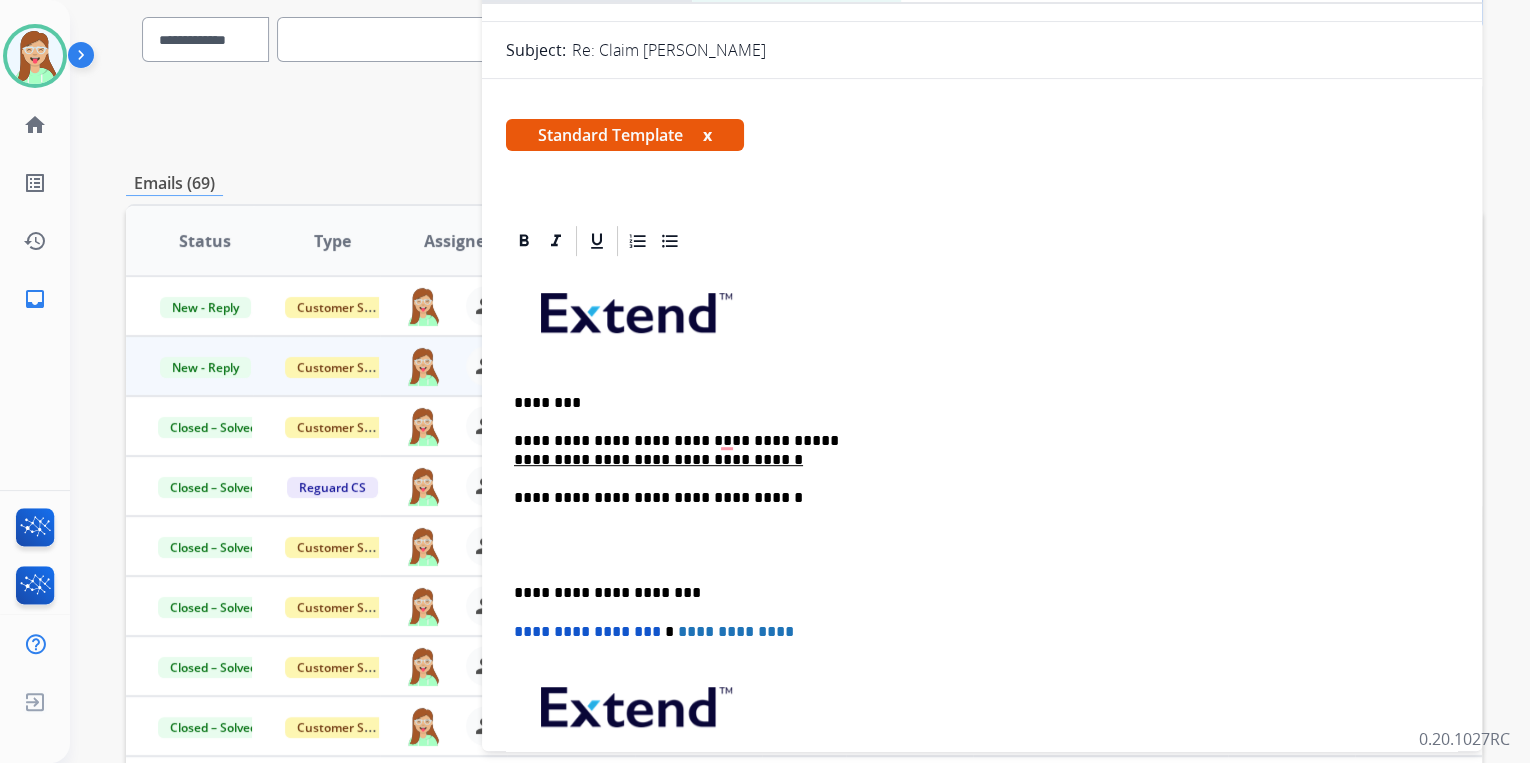 click on "**********" at bounding box center (982, 574) 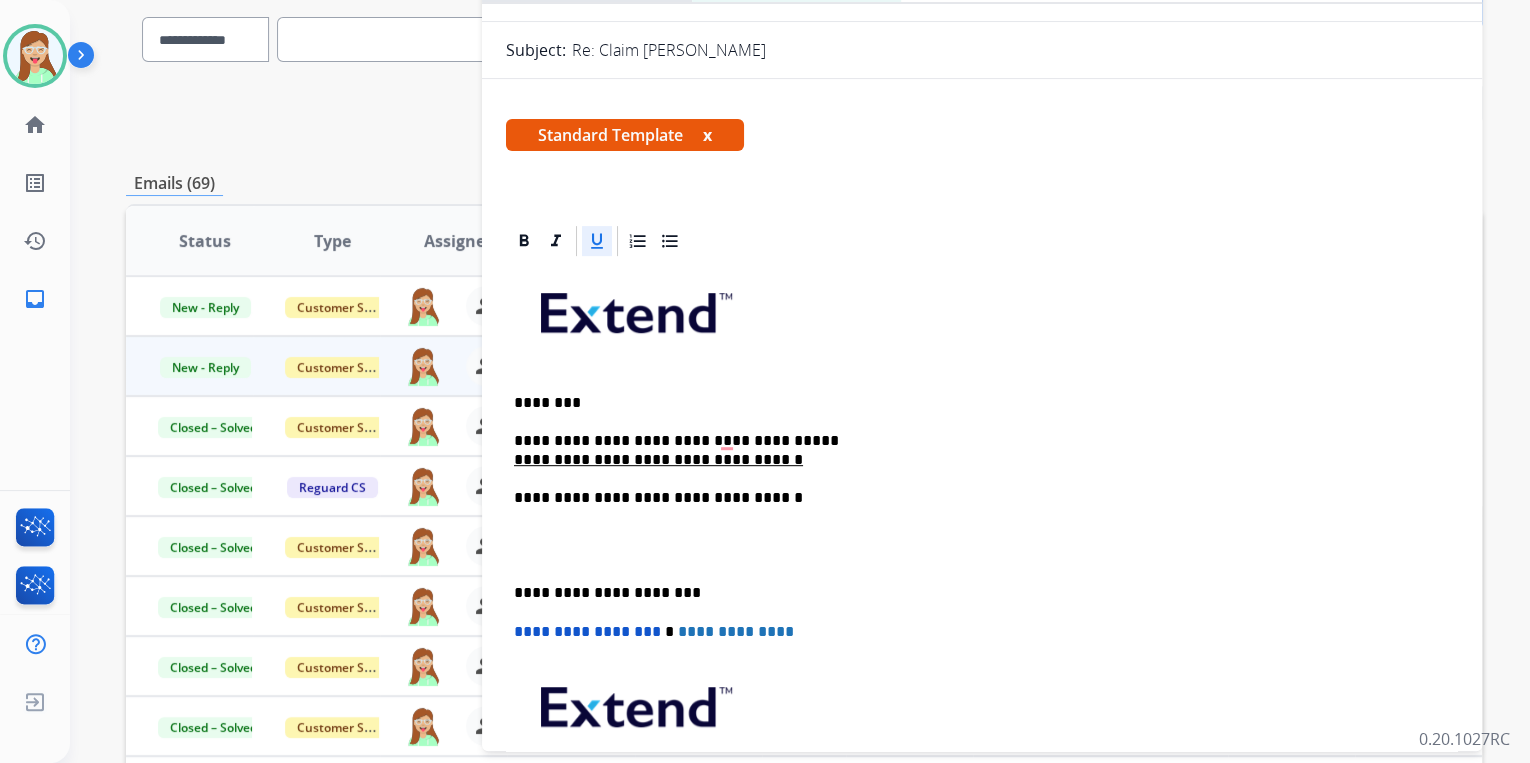 click on "**********" at bounding box center [974, 450] 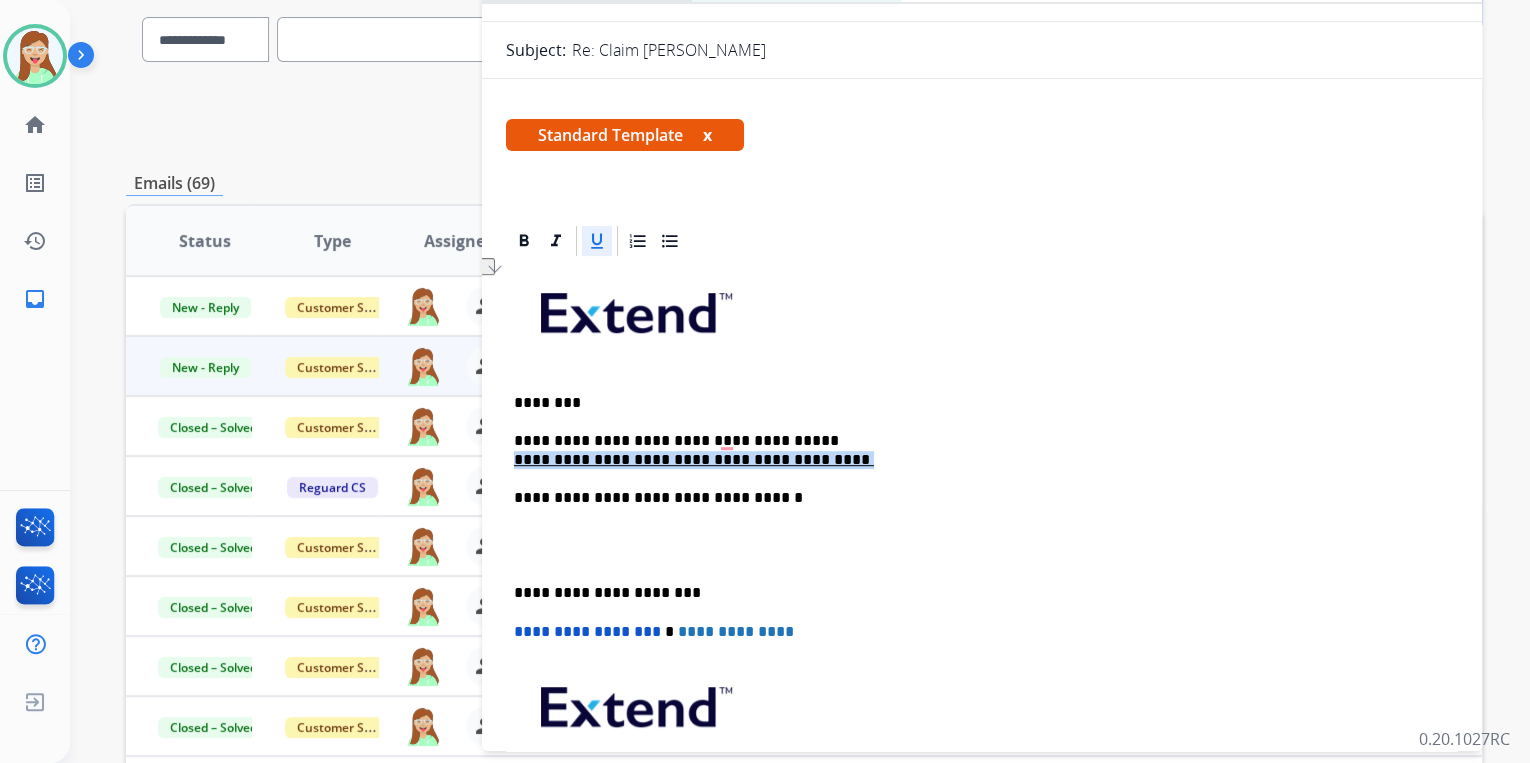 drag, startPoint x: 805, startPoint y: 452, endPoint x: 492, endPoint y: 452, distance: 313 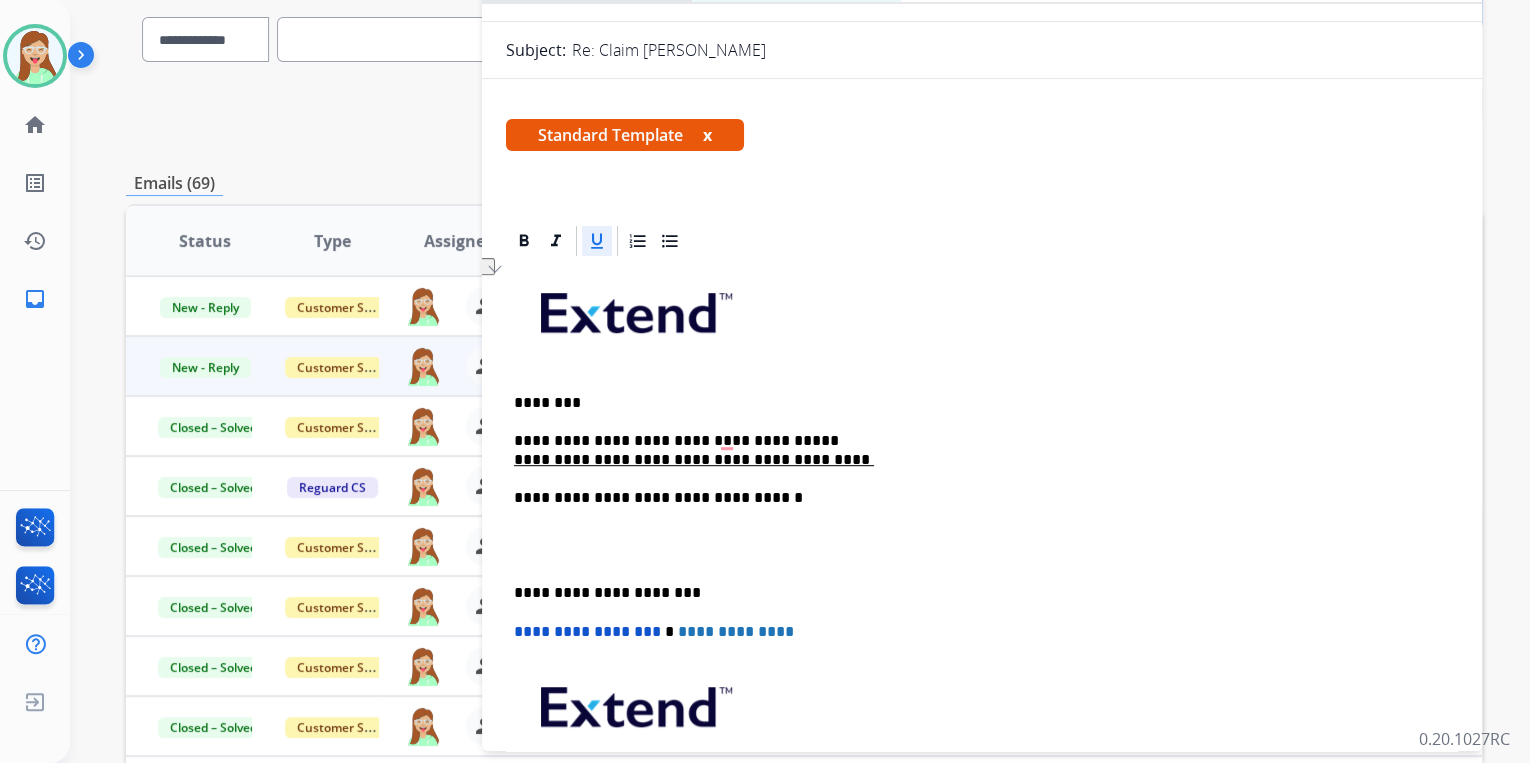 click 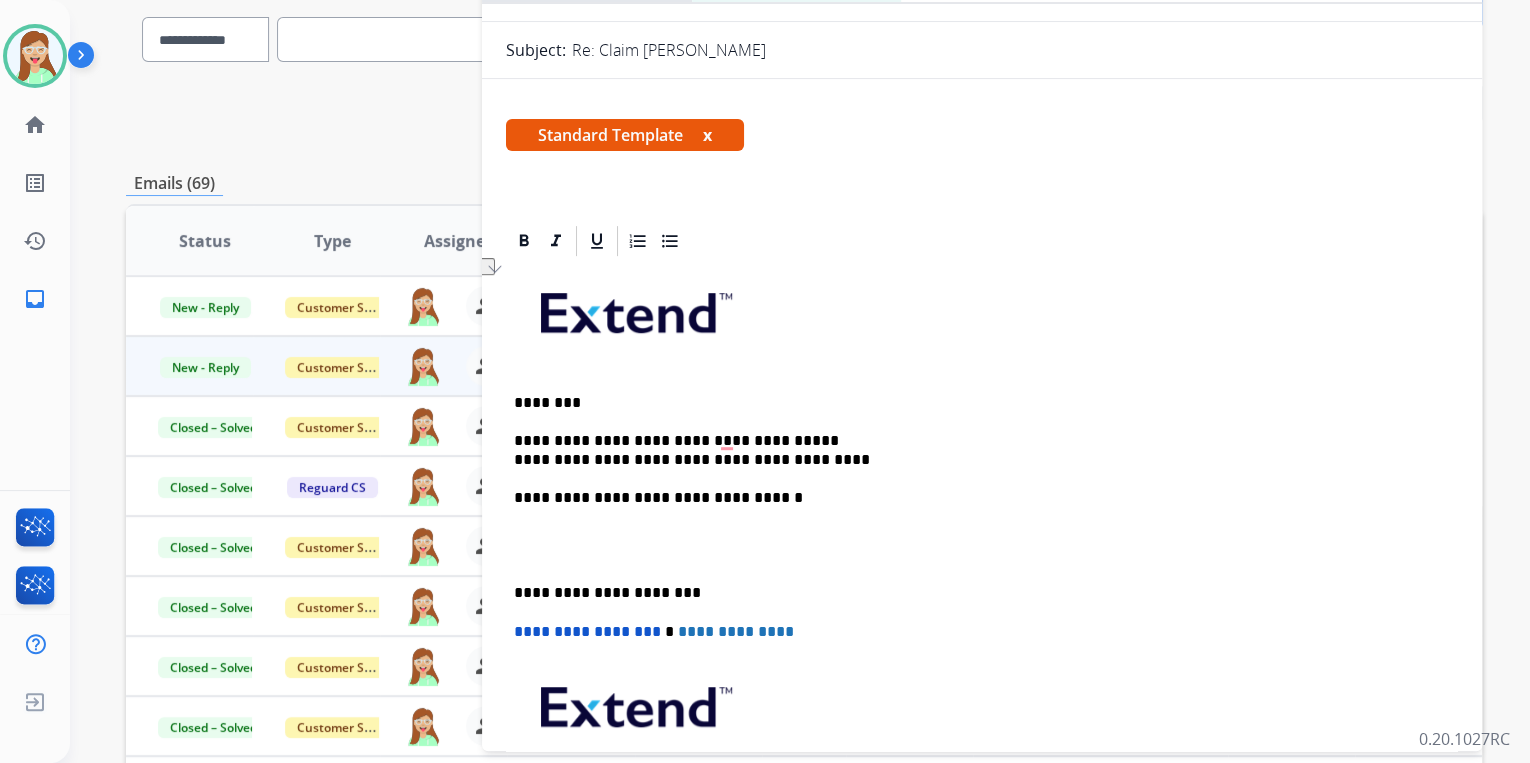 click on "**********" at bounding box center (974, 450) 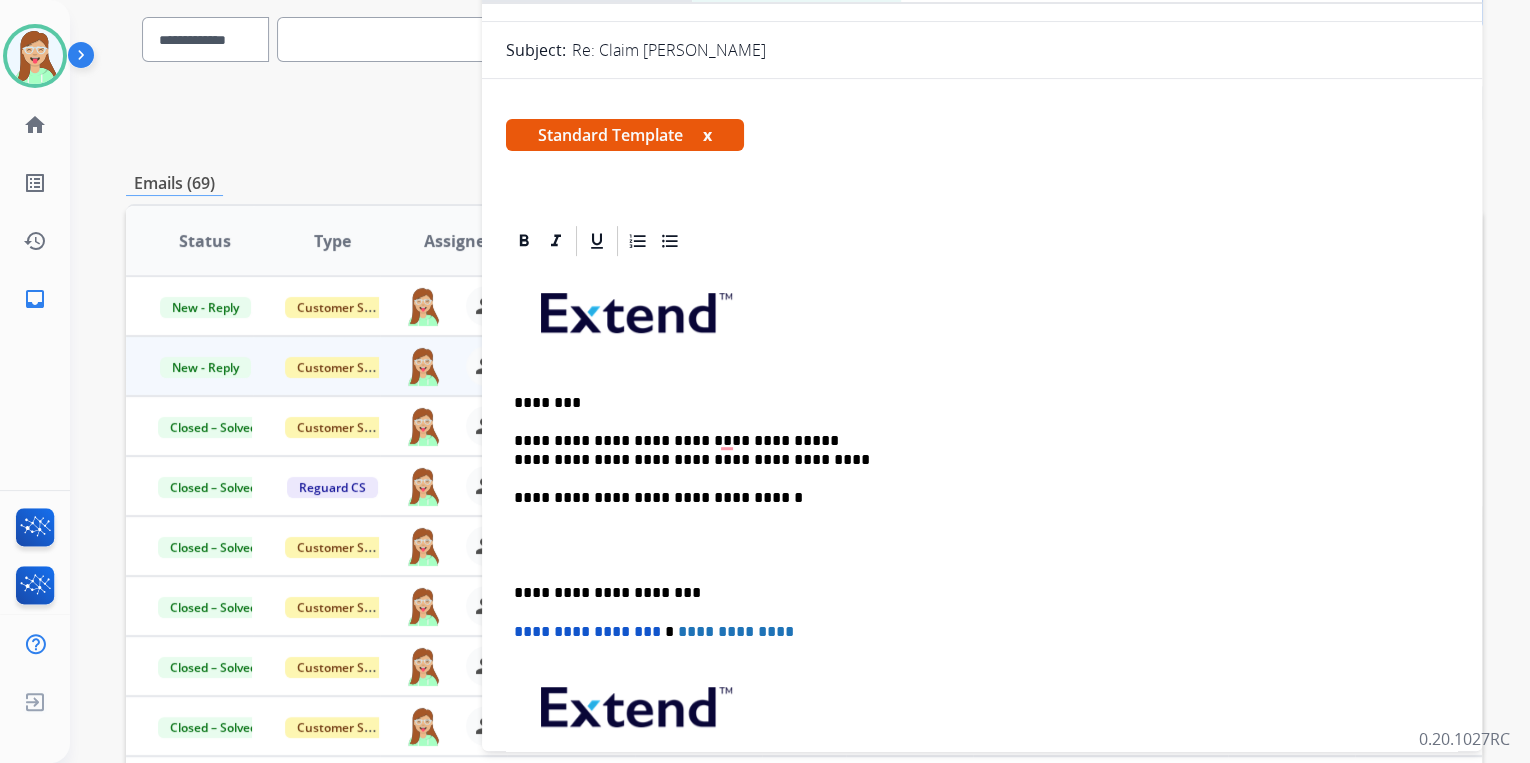 click on "**********" at bounding box center [974, 450] 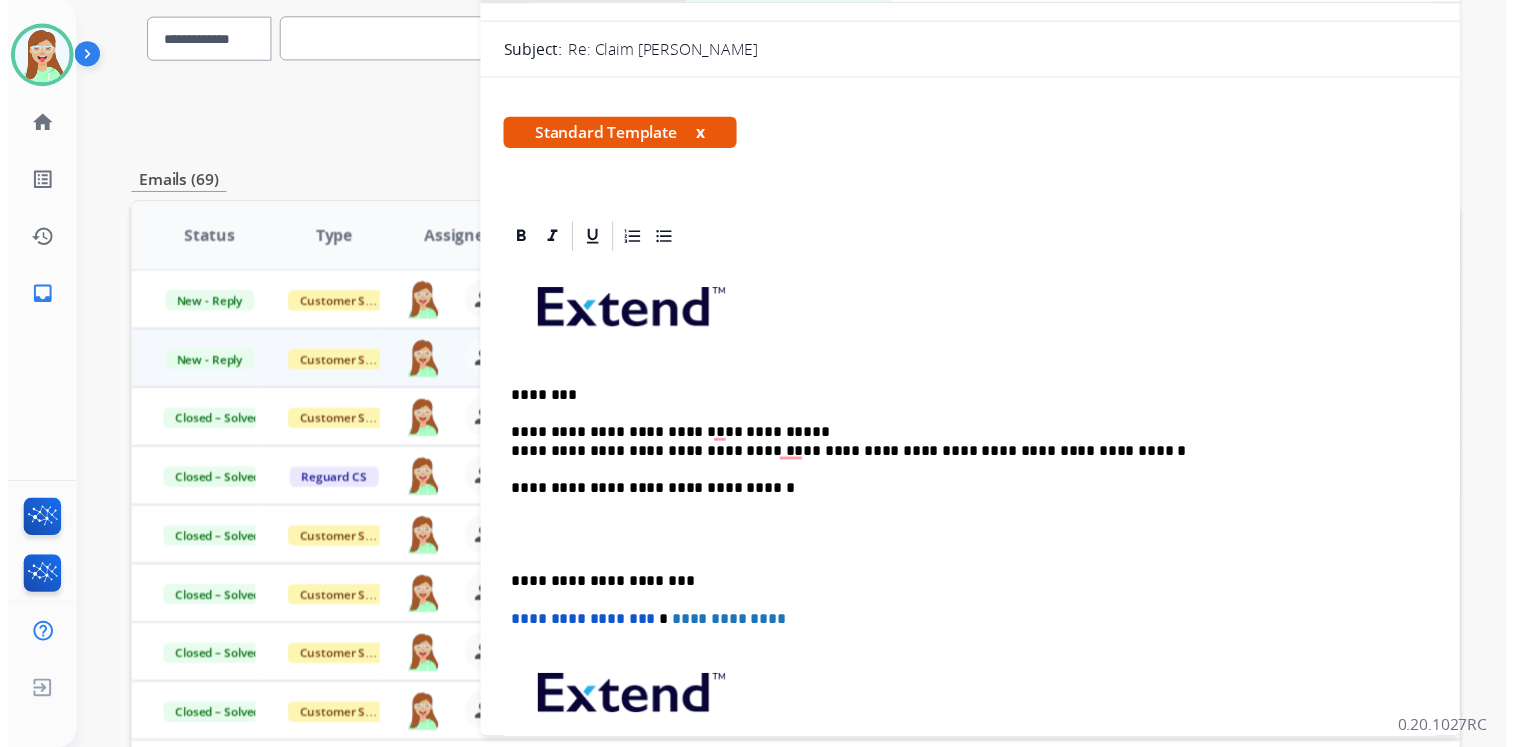 scroll, scrollTop: 0, scrollLeft: 0, axis: both 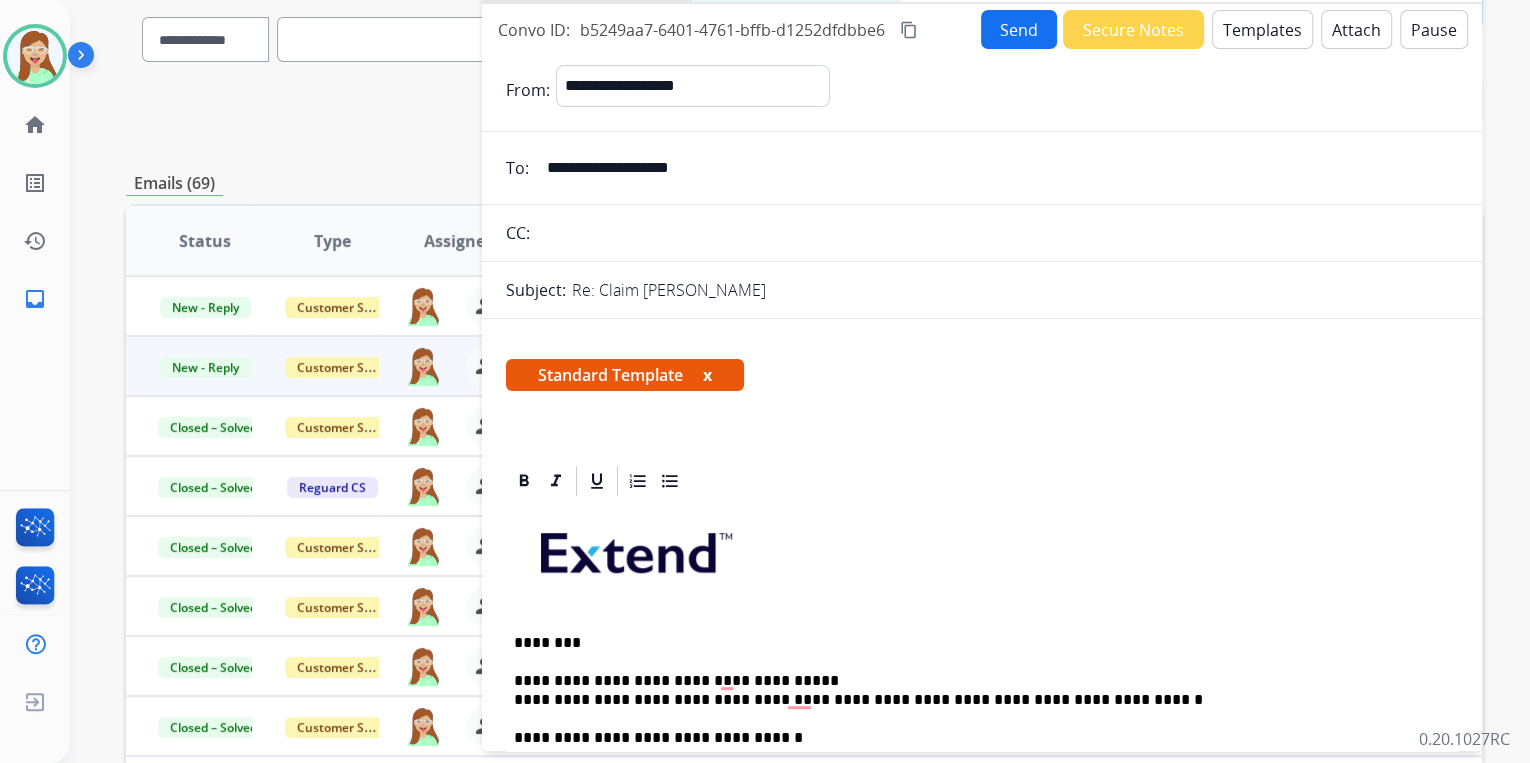 click on "Send" at bounding box center (1019, 29) 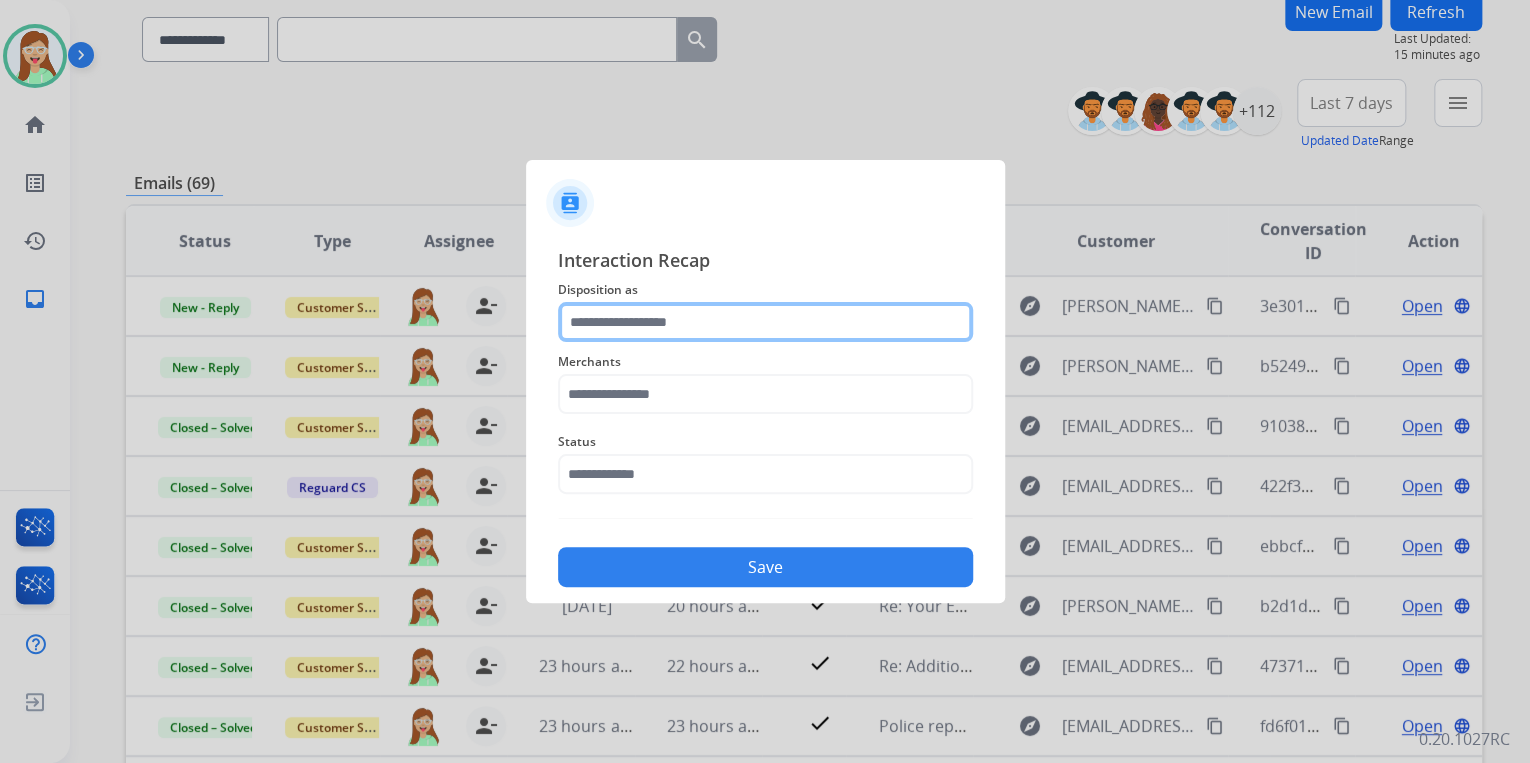 click 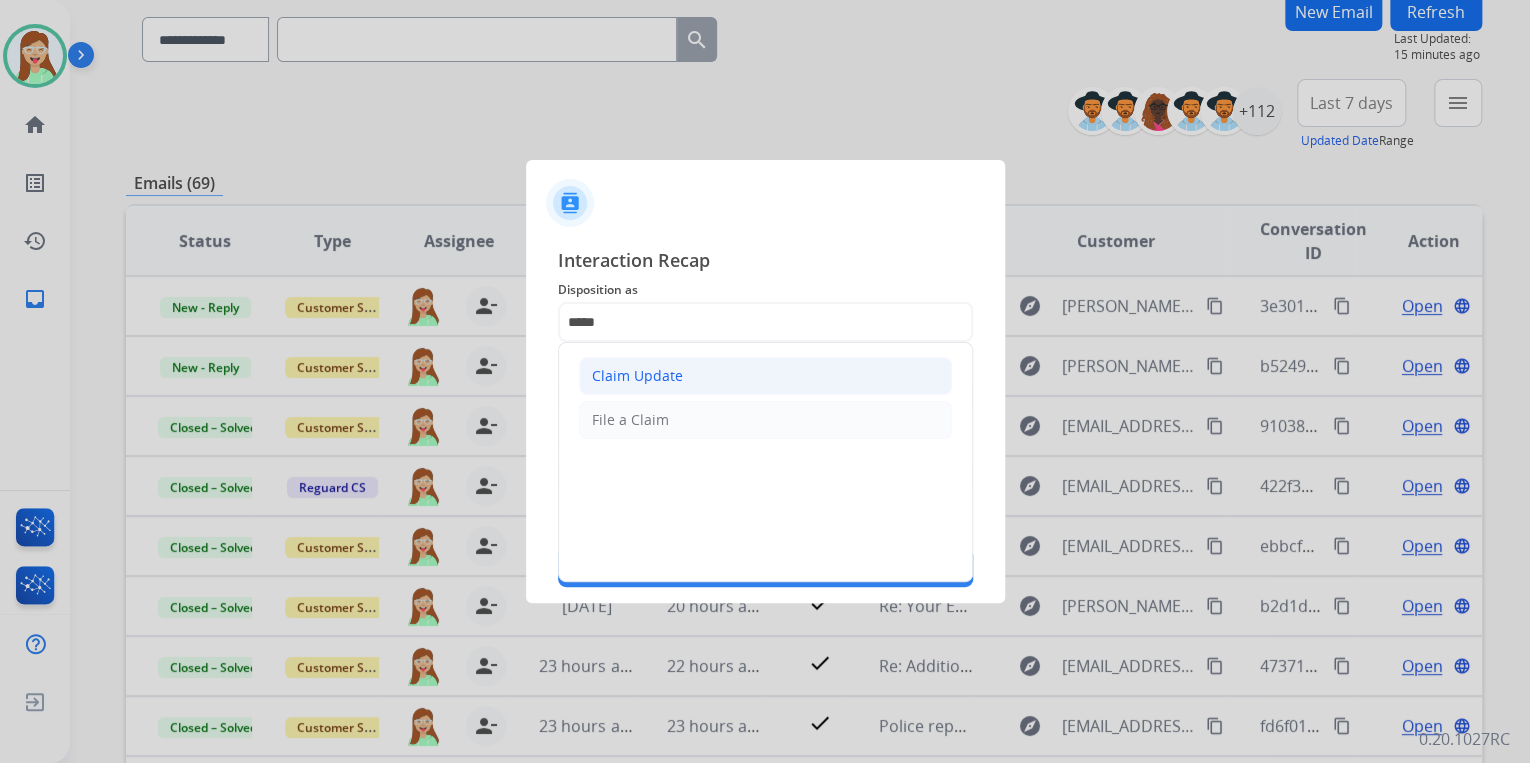 click on "Claim Update" 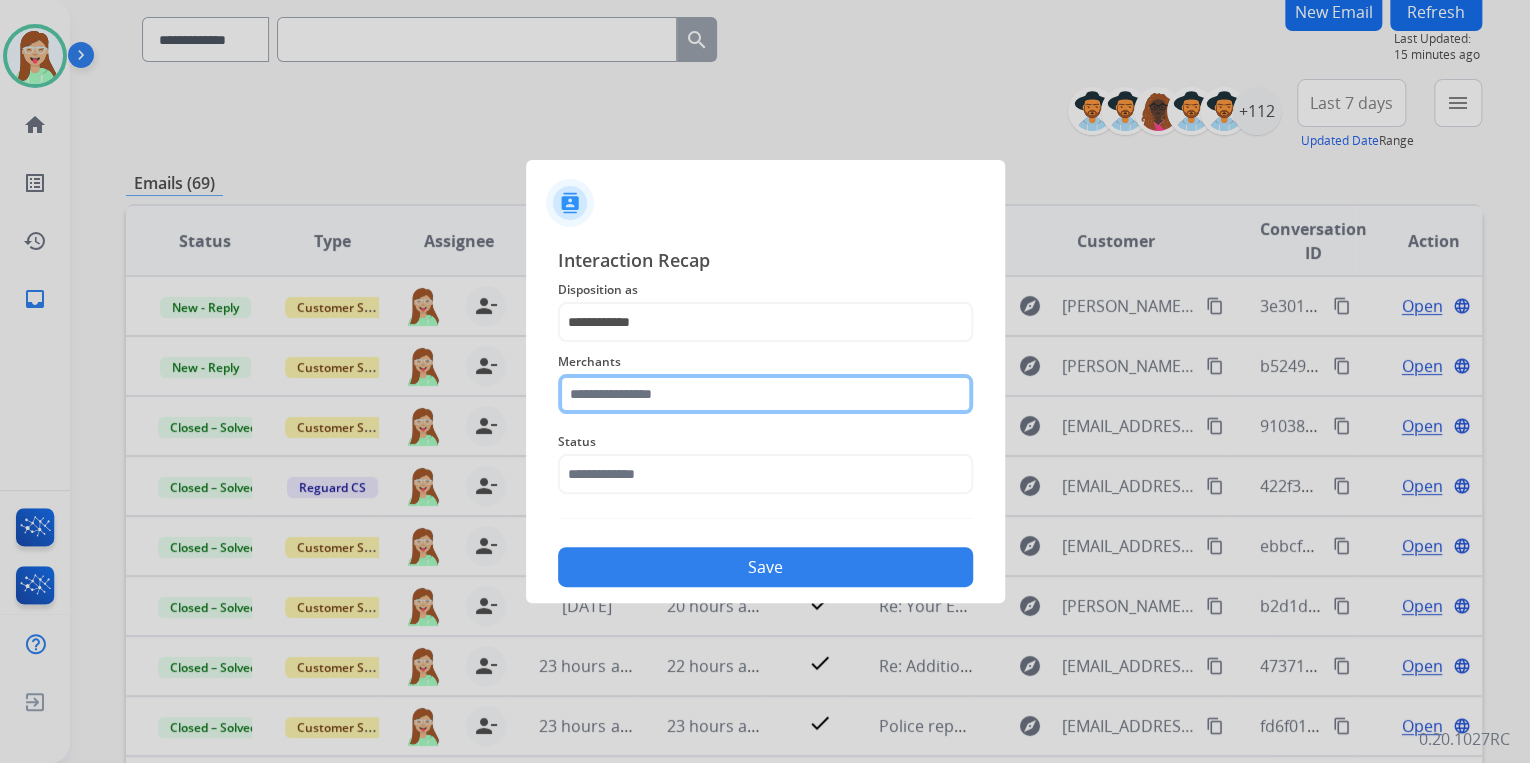 click 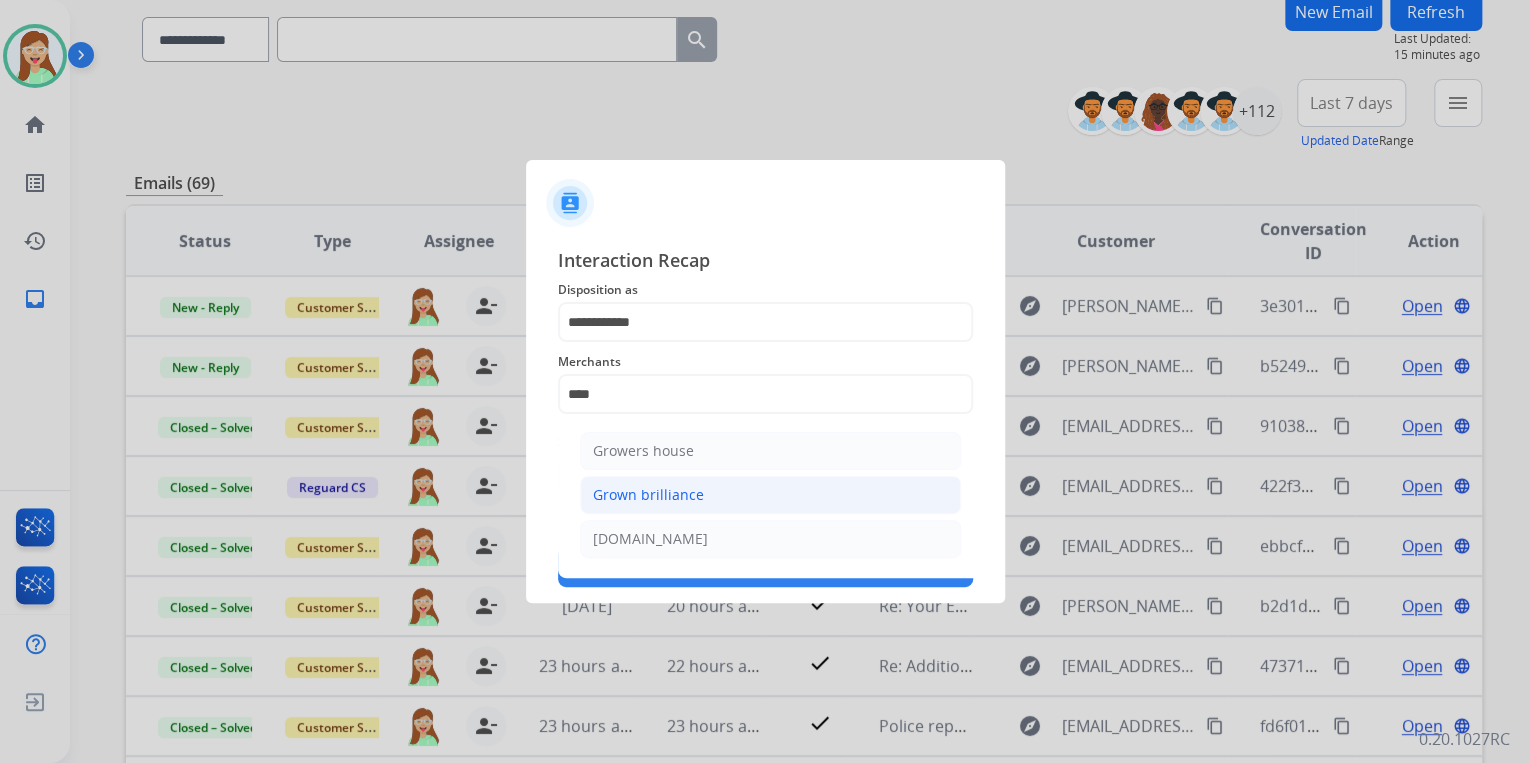click on "Grown brilliance" 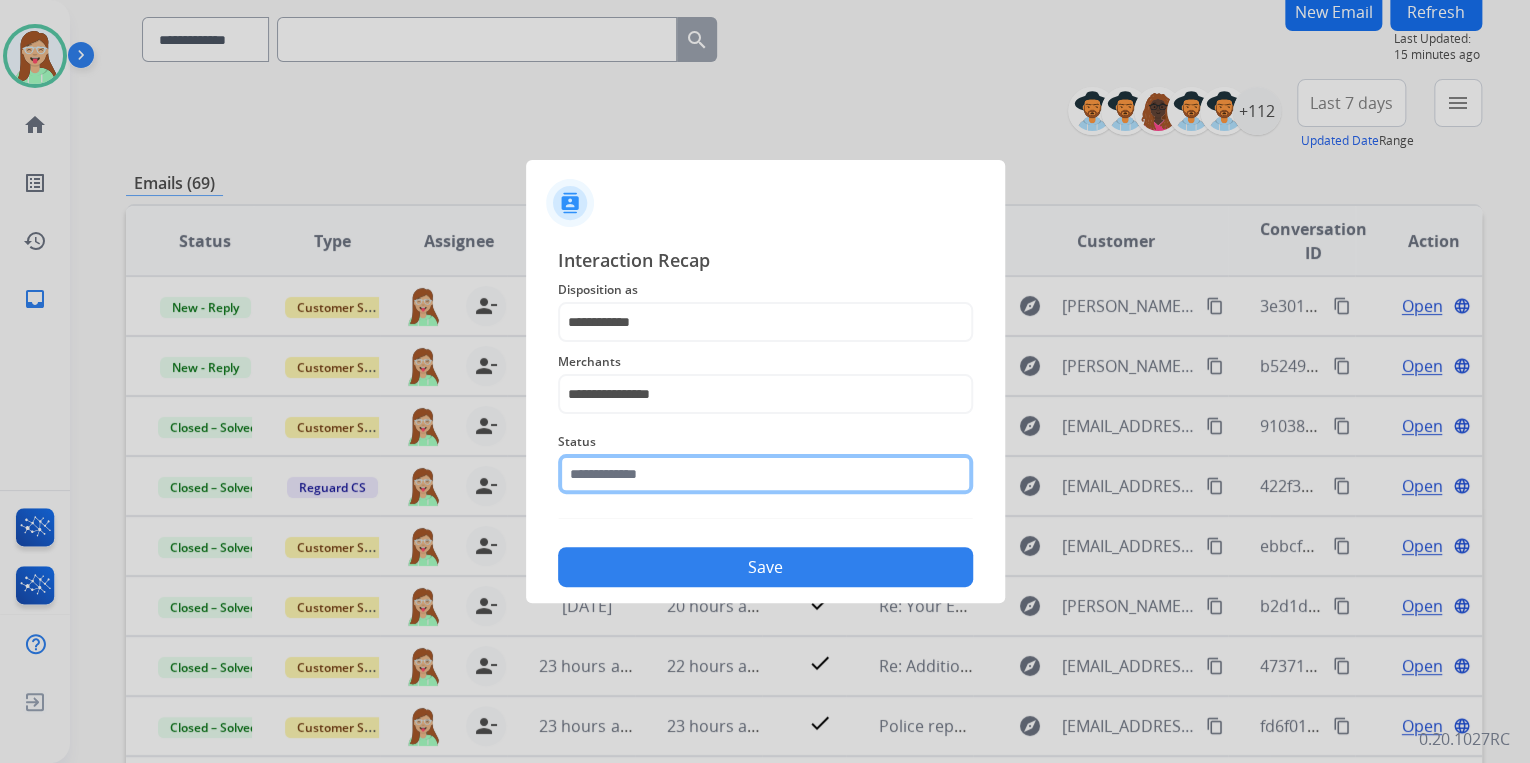 click 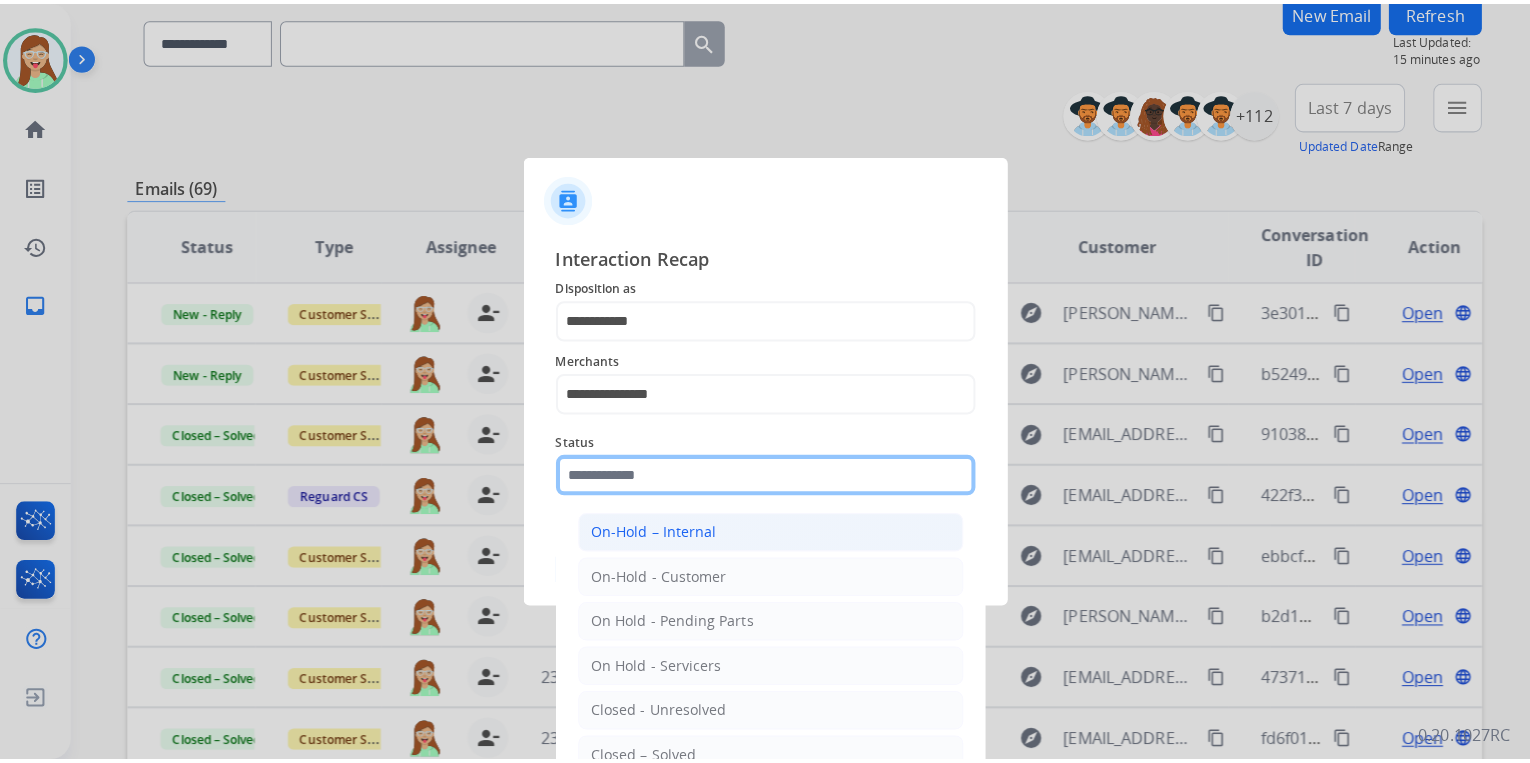 scroll, scrollTop: 116, scrollLeft: 0, axis: vertical 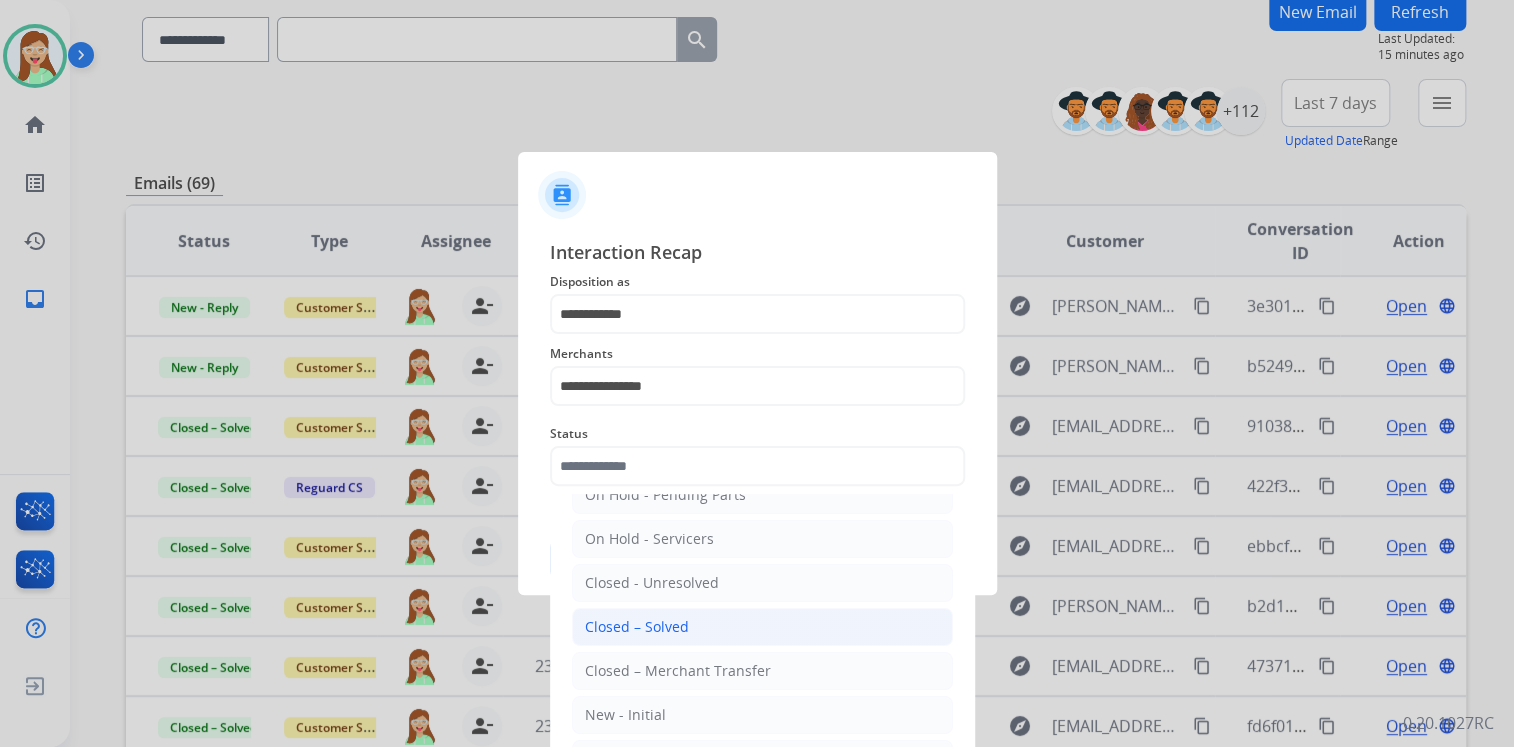click on "Closed – Solved" 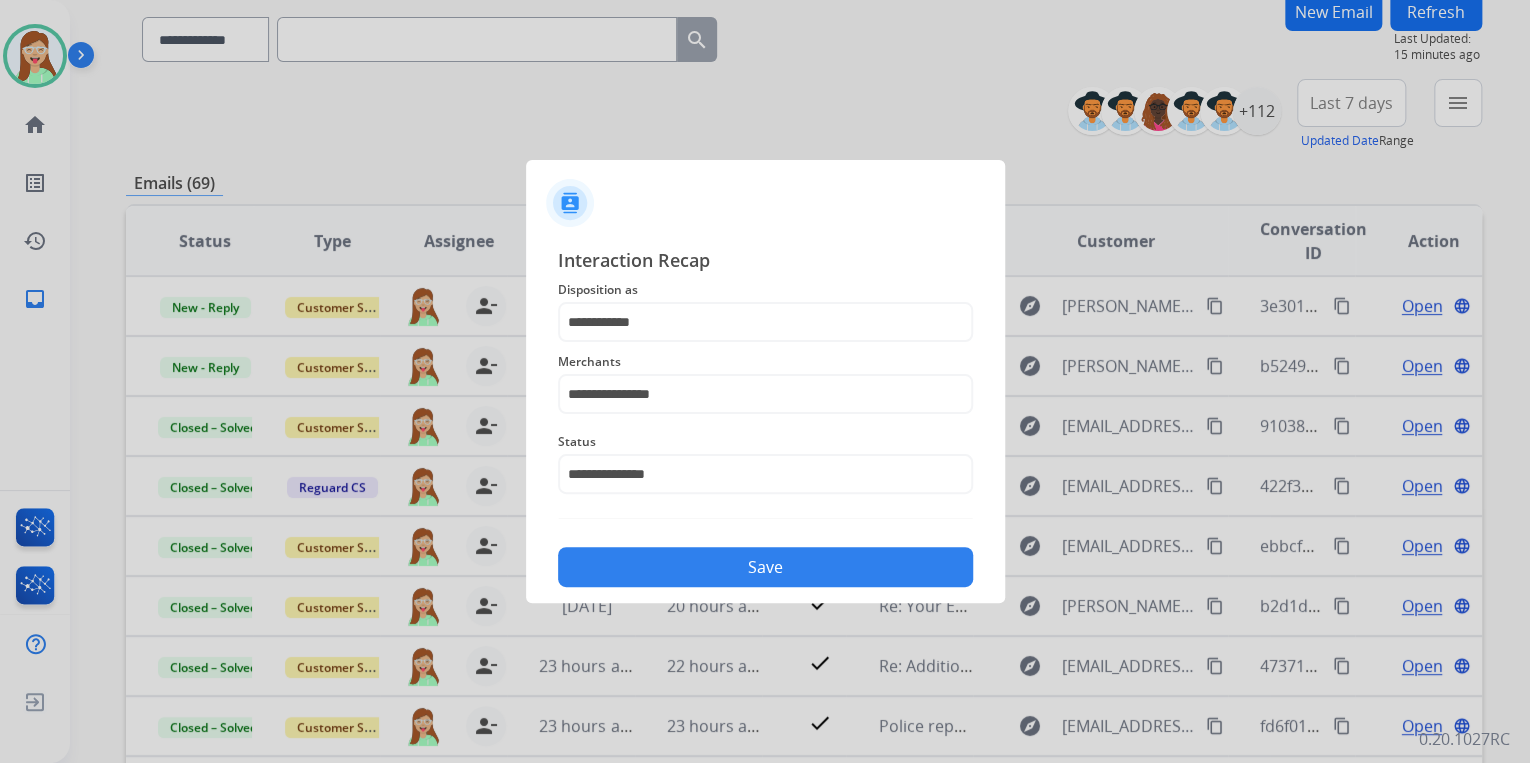 click on "Save" 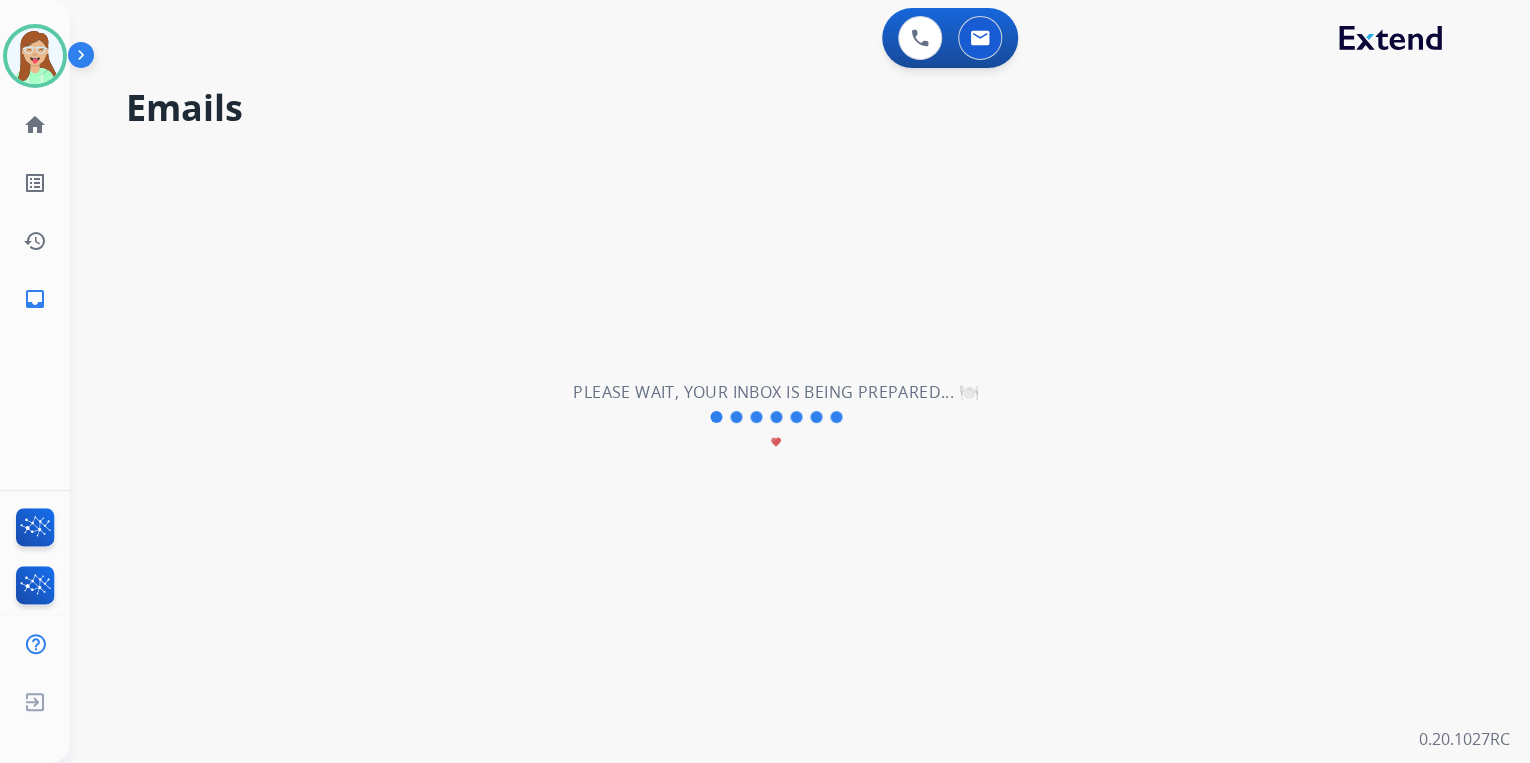 scroll, scrollTop: 0, scrollLeft: 0, axis: both 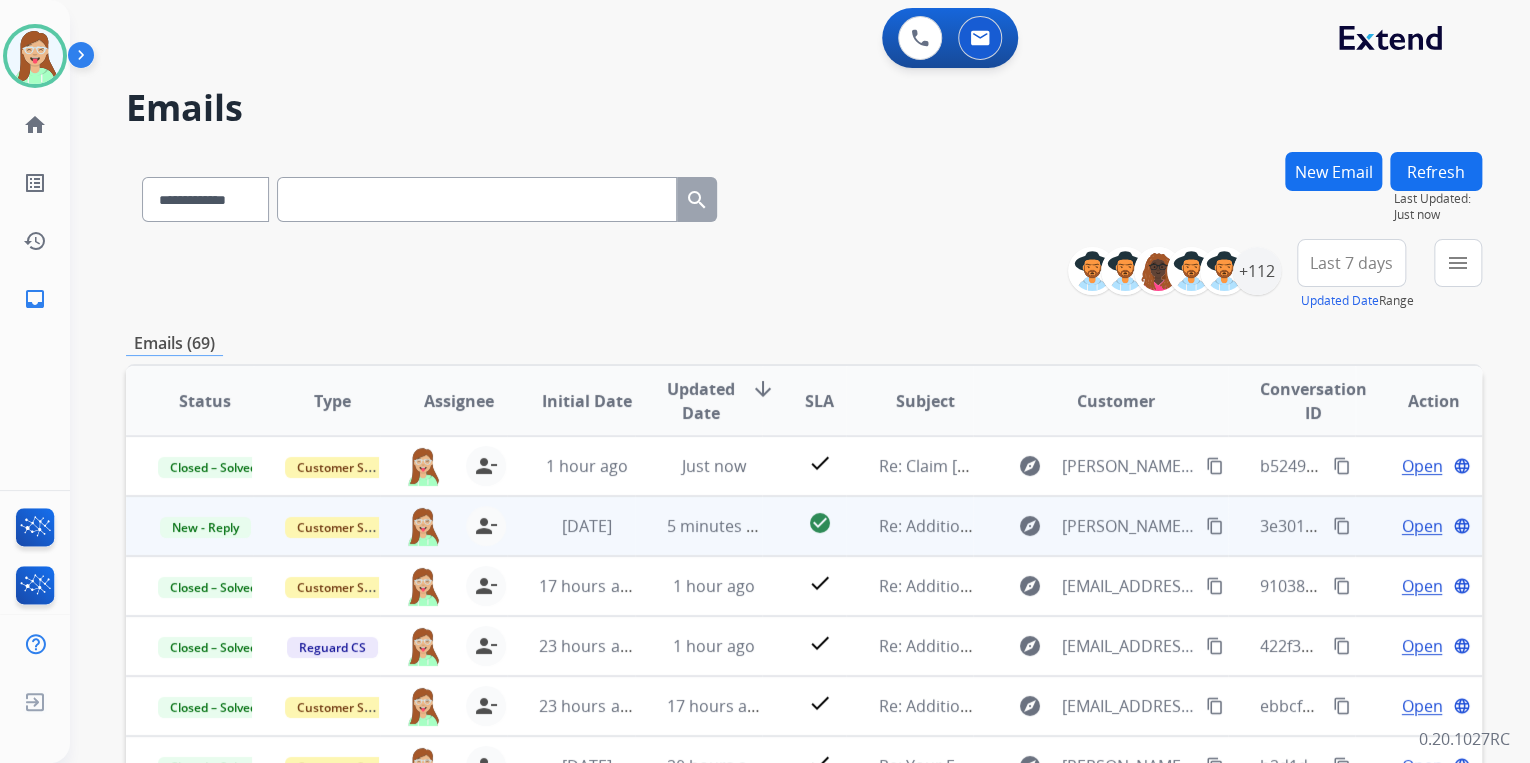 click on "content_copy" at bounding box center (1215, 526) 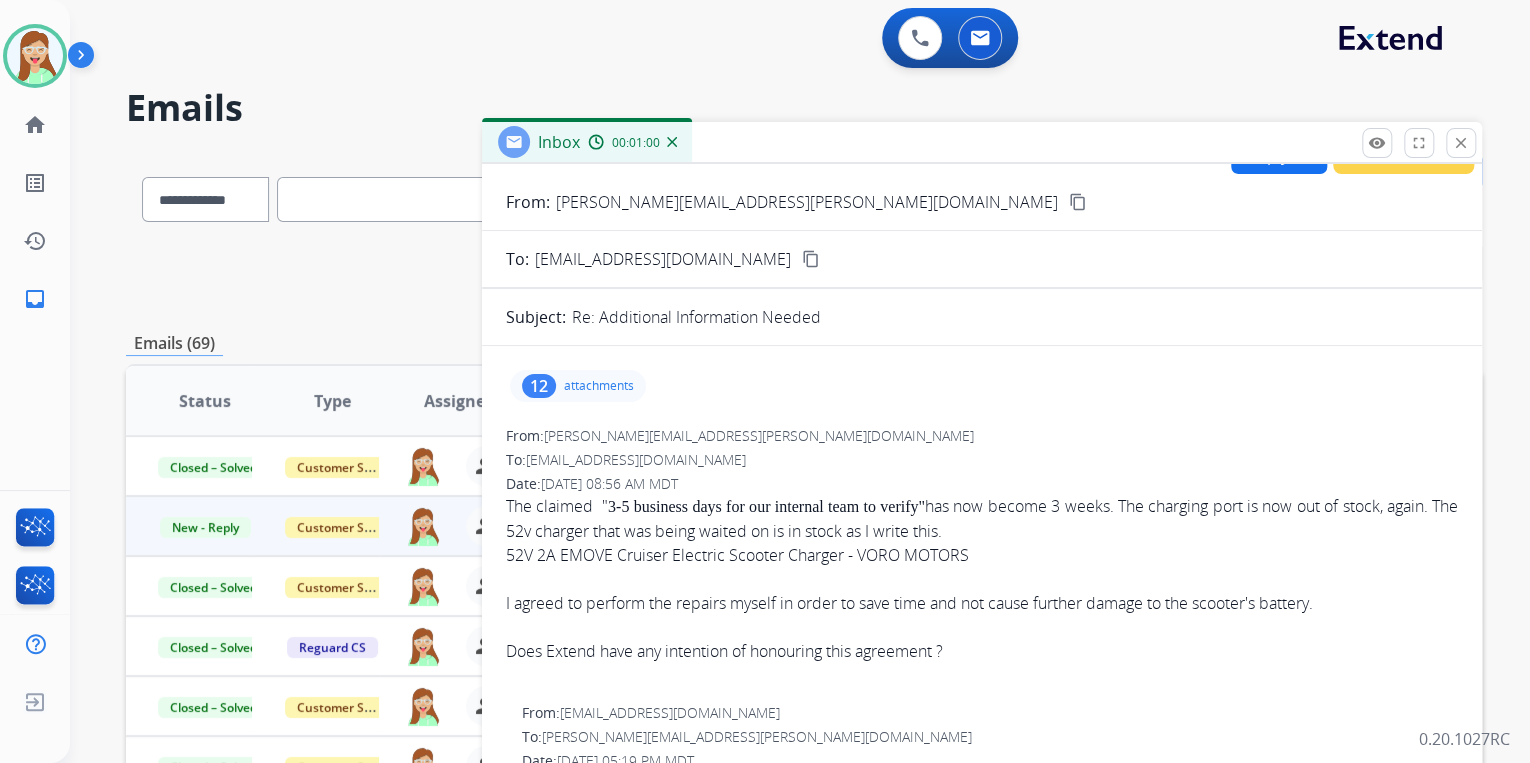 scroll, scrollTop: 0, scrollLeft: 0, axis: both 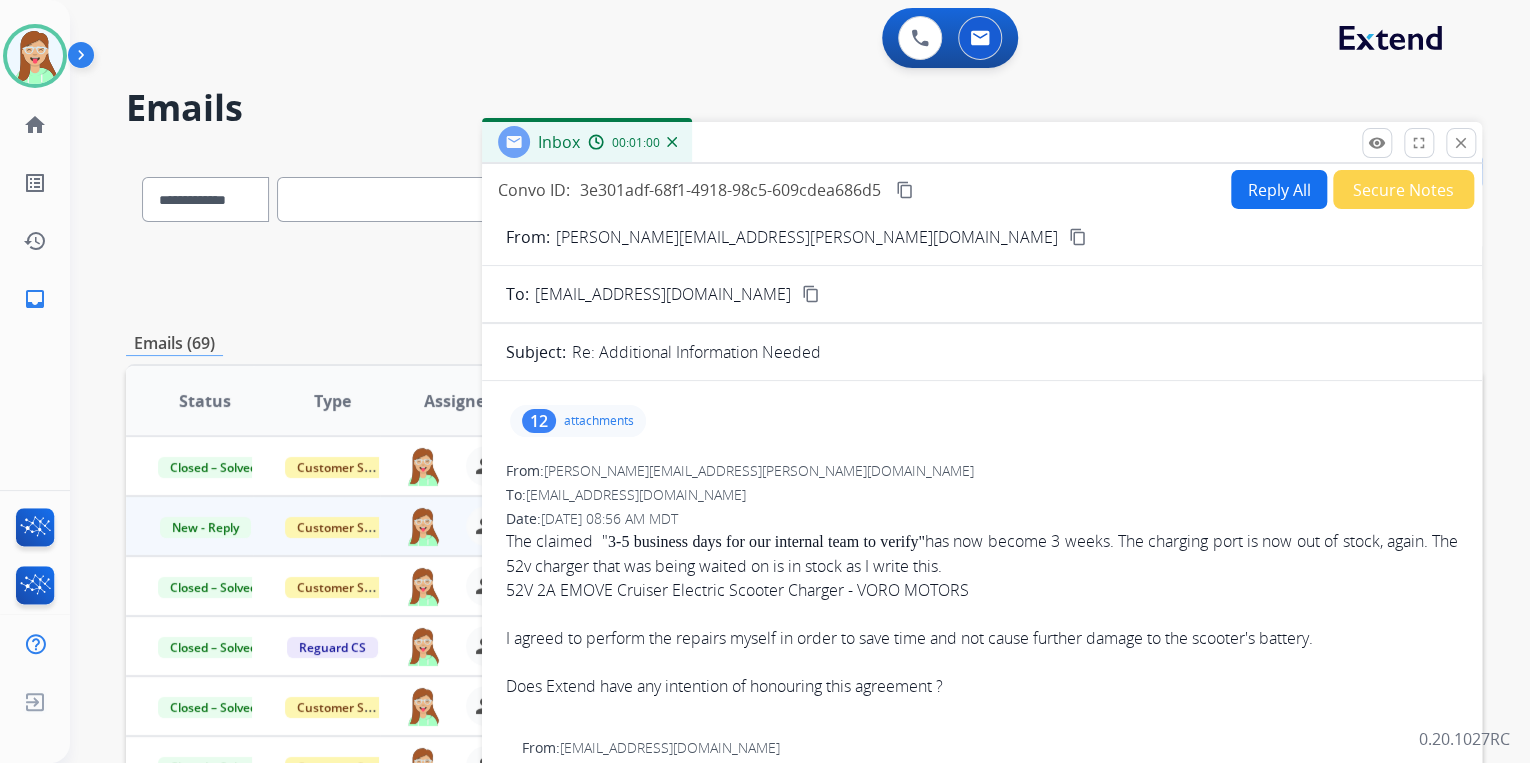 click on "Reply All" at bounding box center [1279, 189] 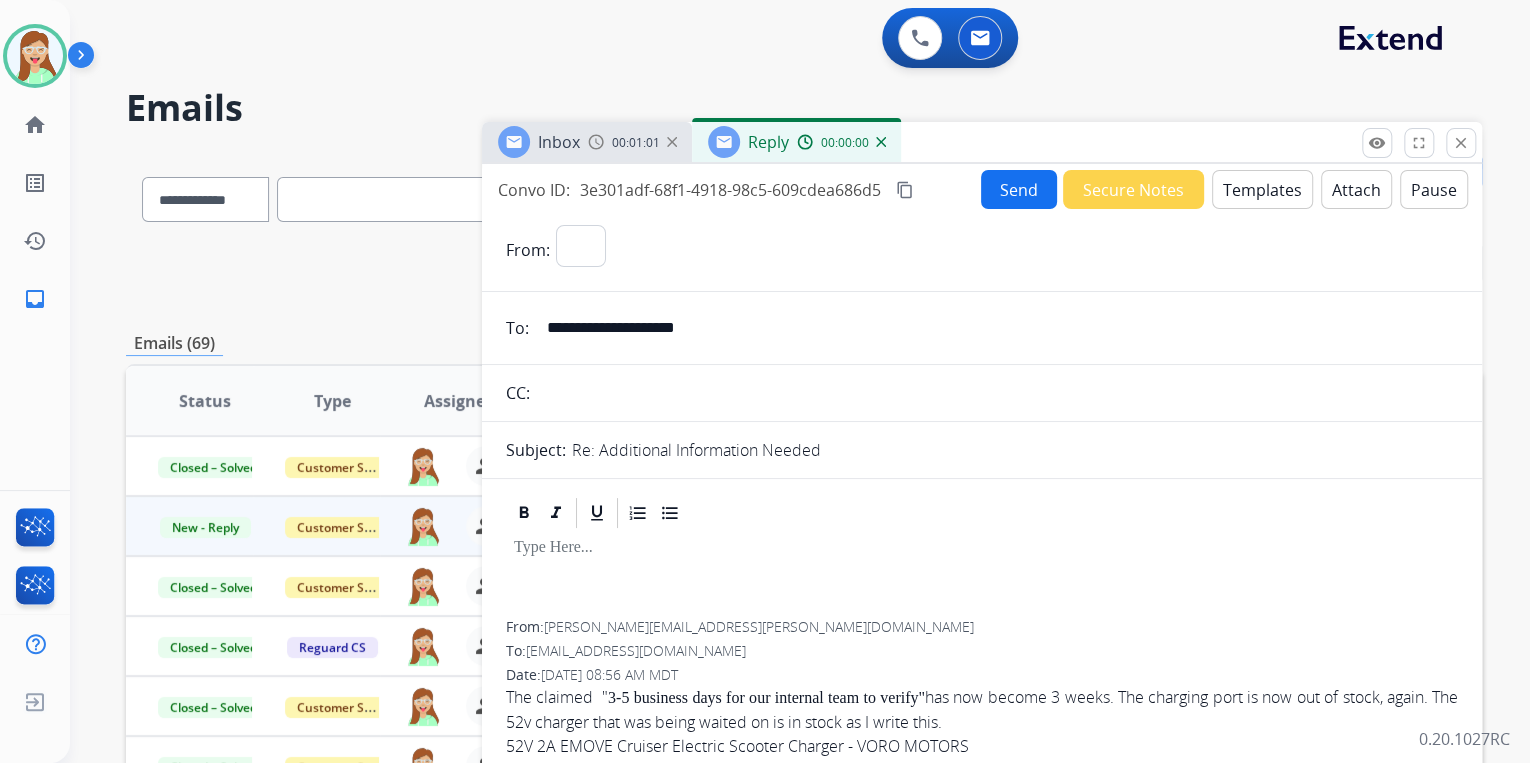 click on "Templates" at bounding box center (1262, 189) 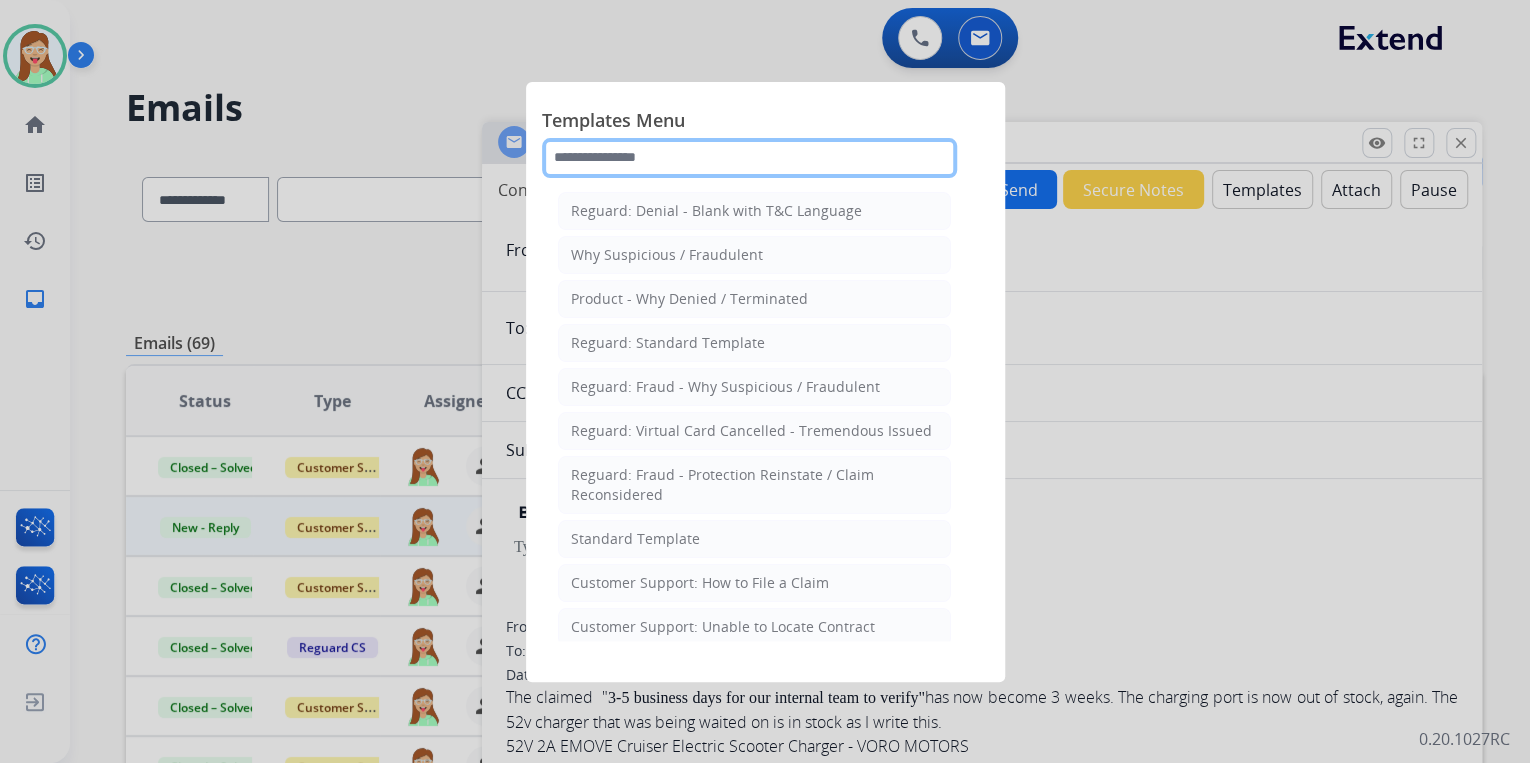 click 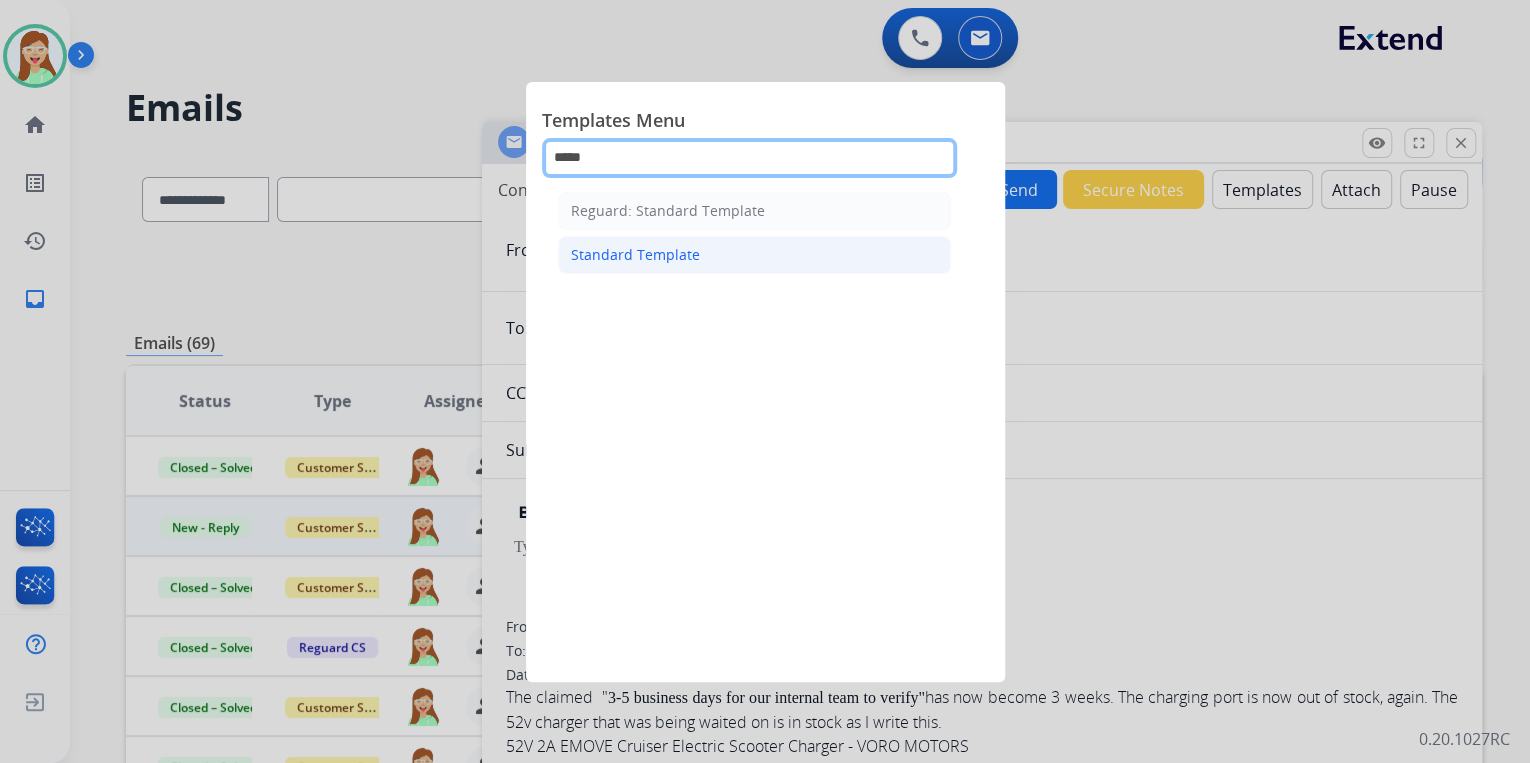 type on "*****" 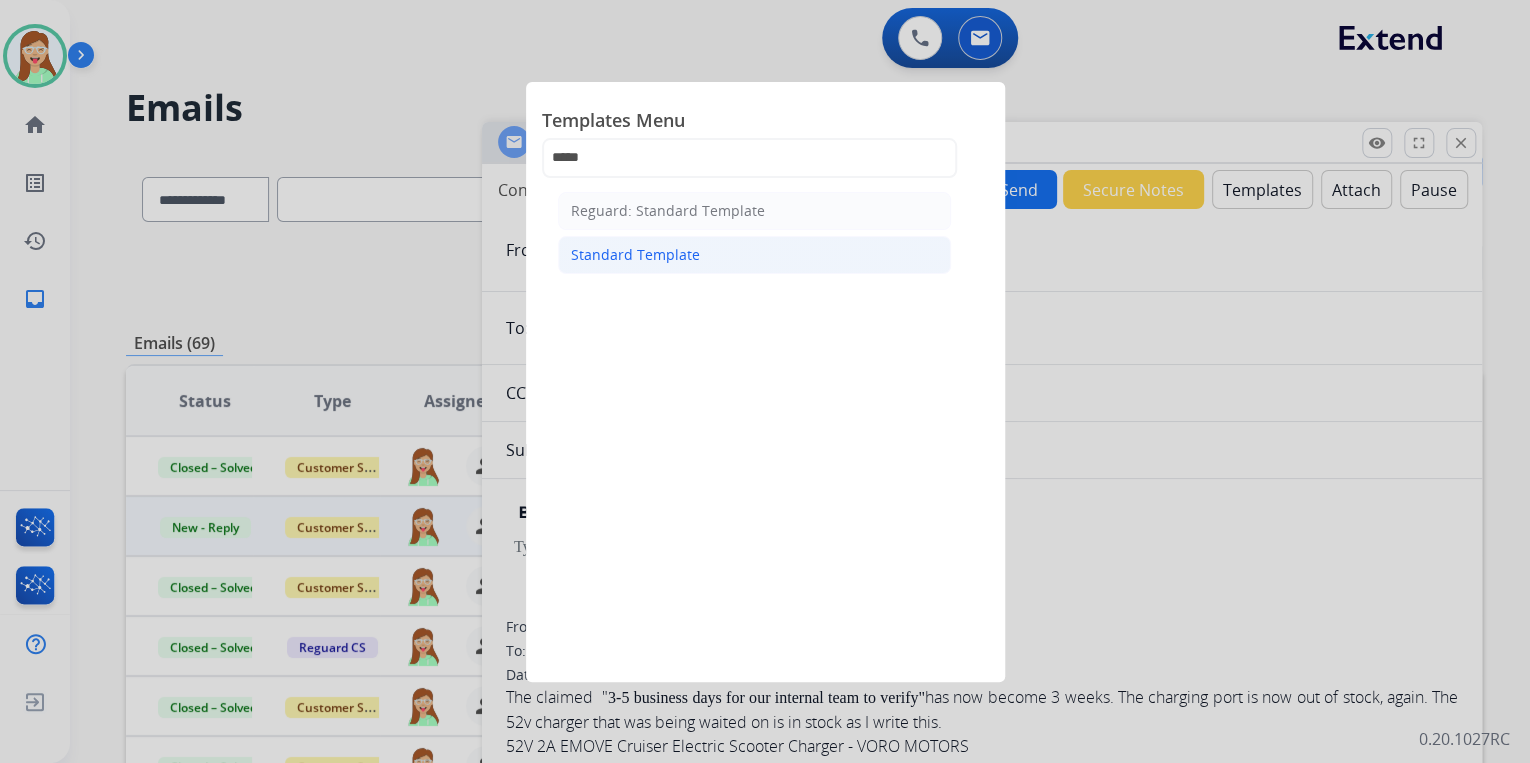 click on "Standard Template" 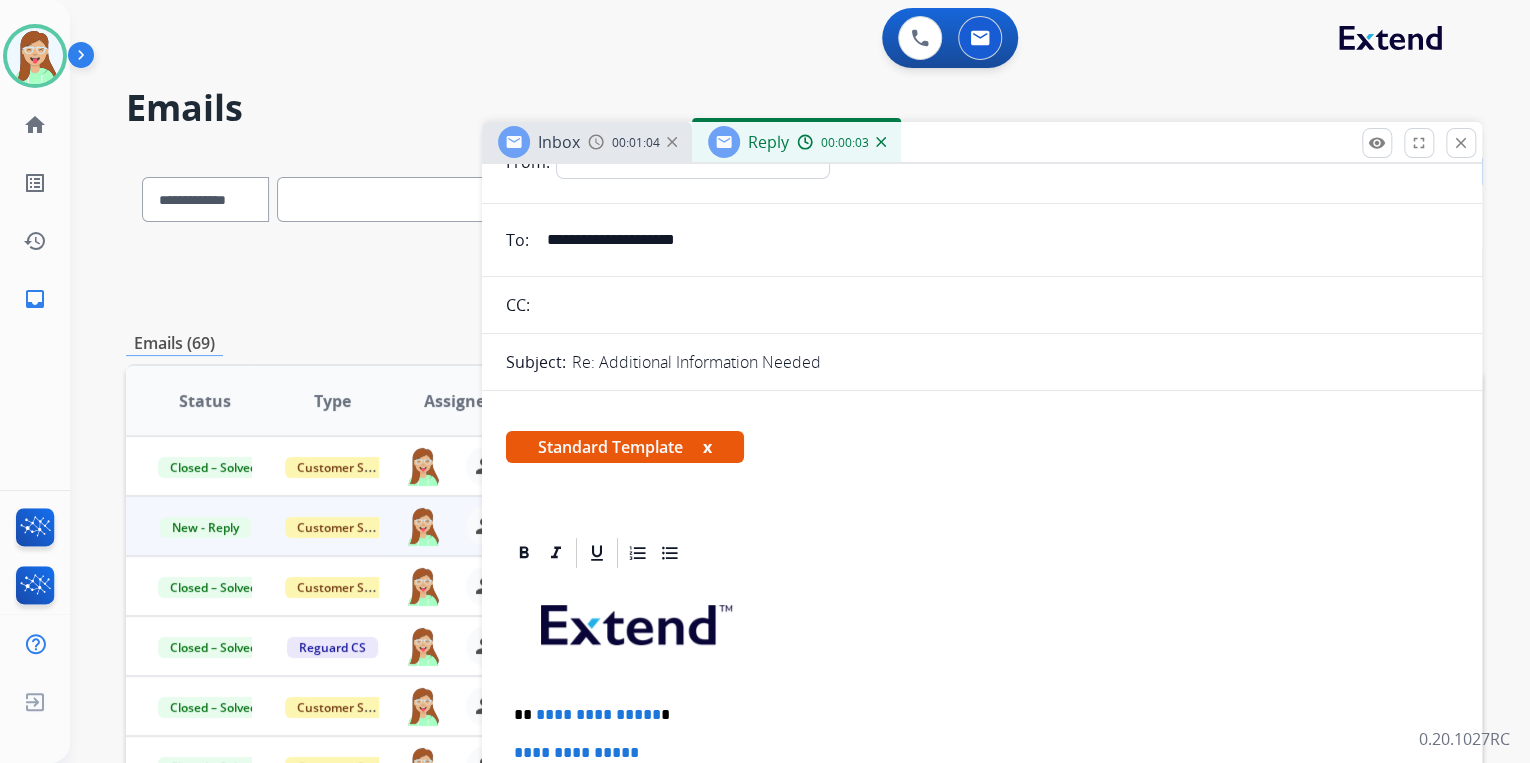 scroll, scrollTop: 240, scrollLeft: 0, axis: vertical 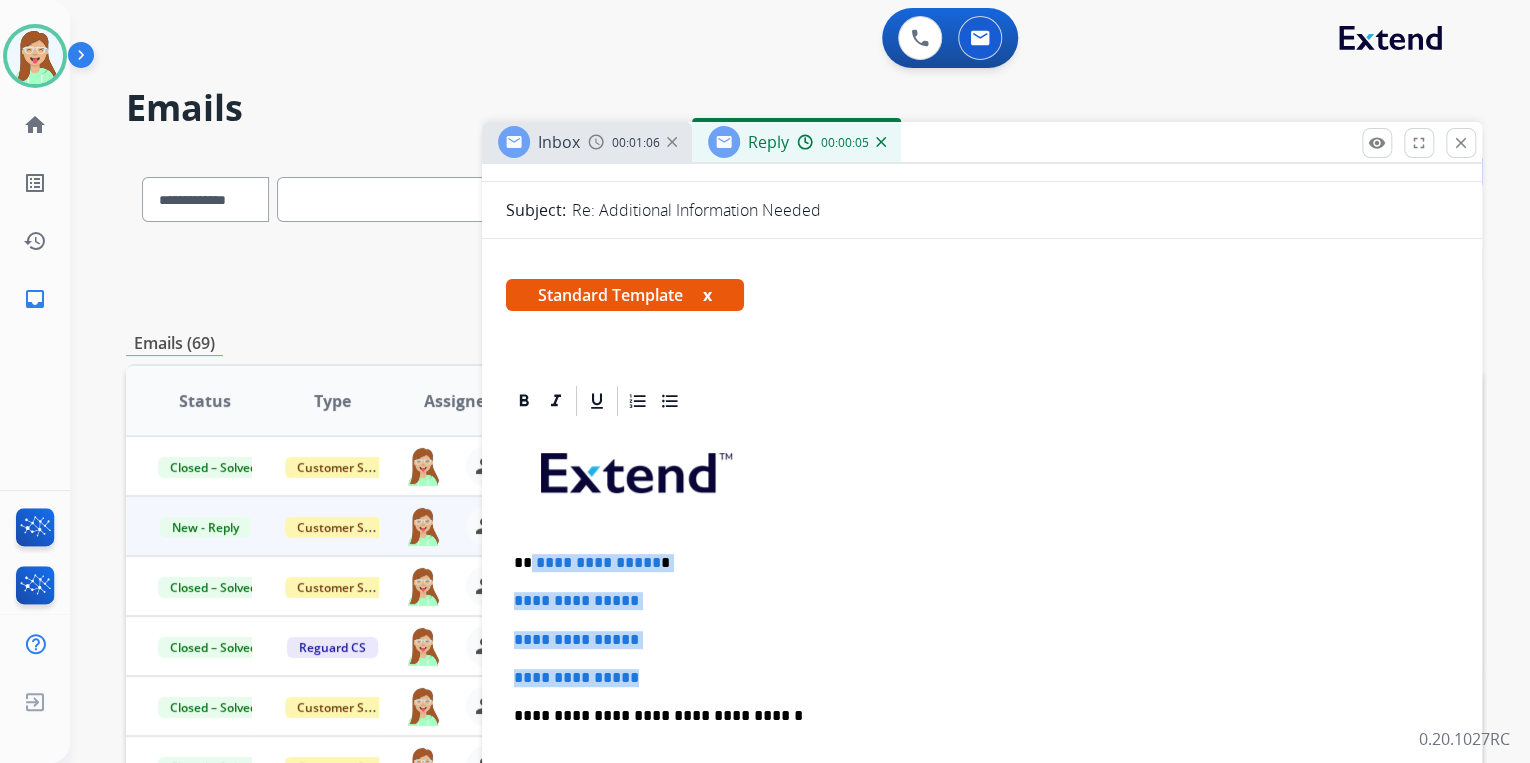 drag, startPoint x: 606, startPoint y: 653, endPoint x: 530, endPoint y: 548, distance: 129.61867 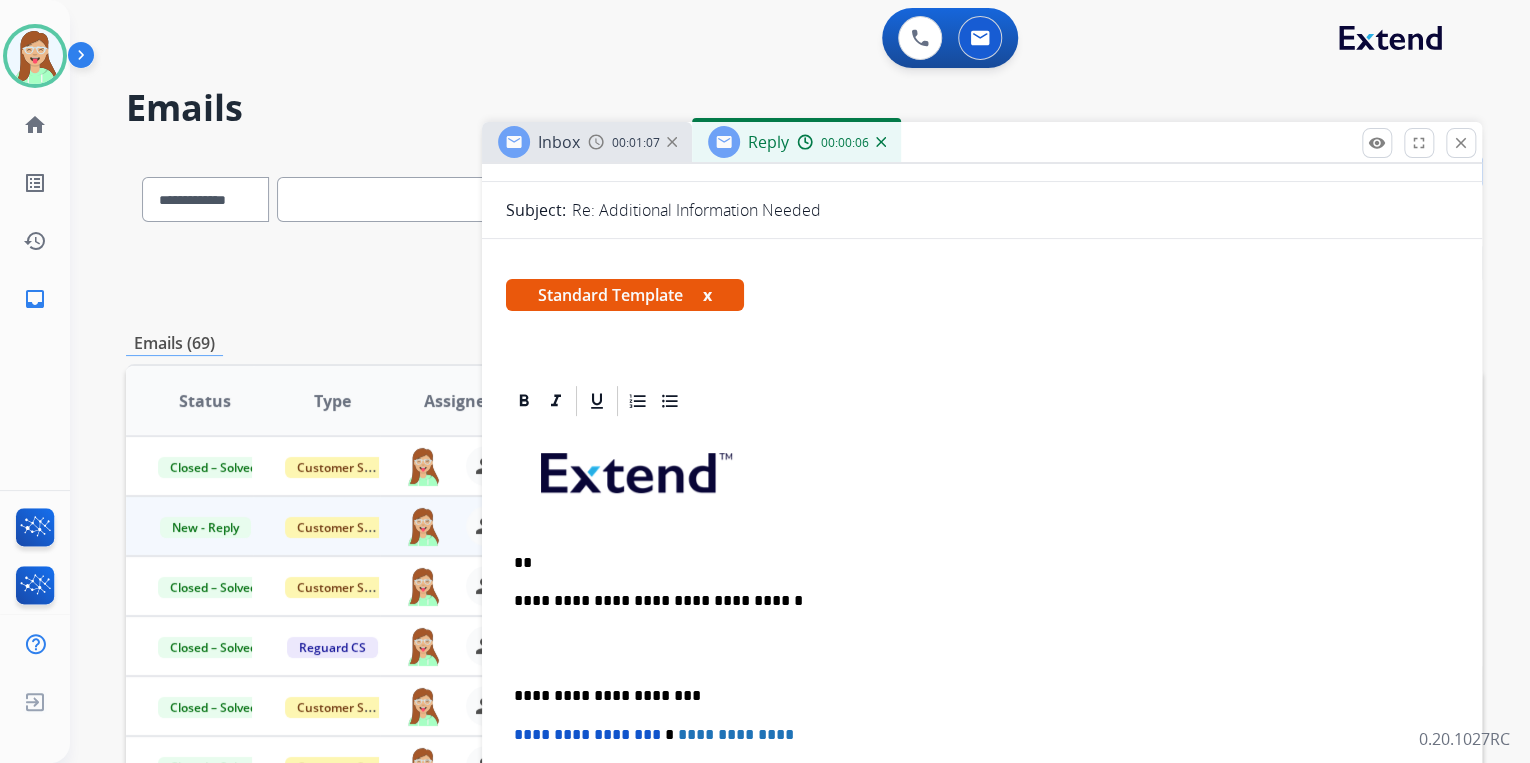 type 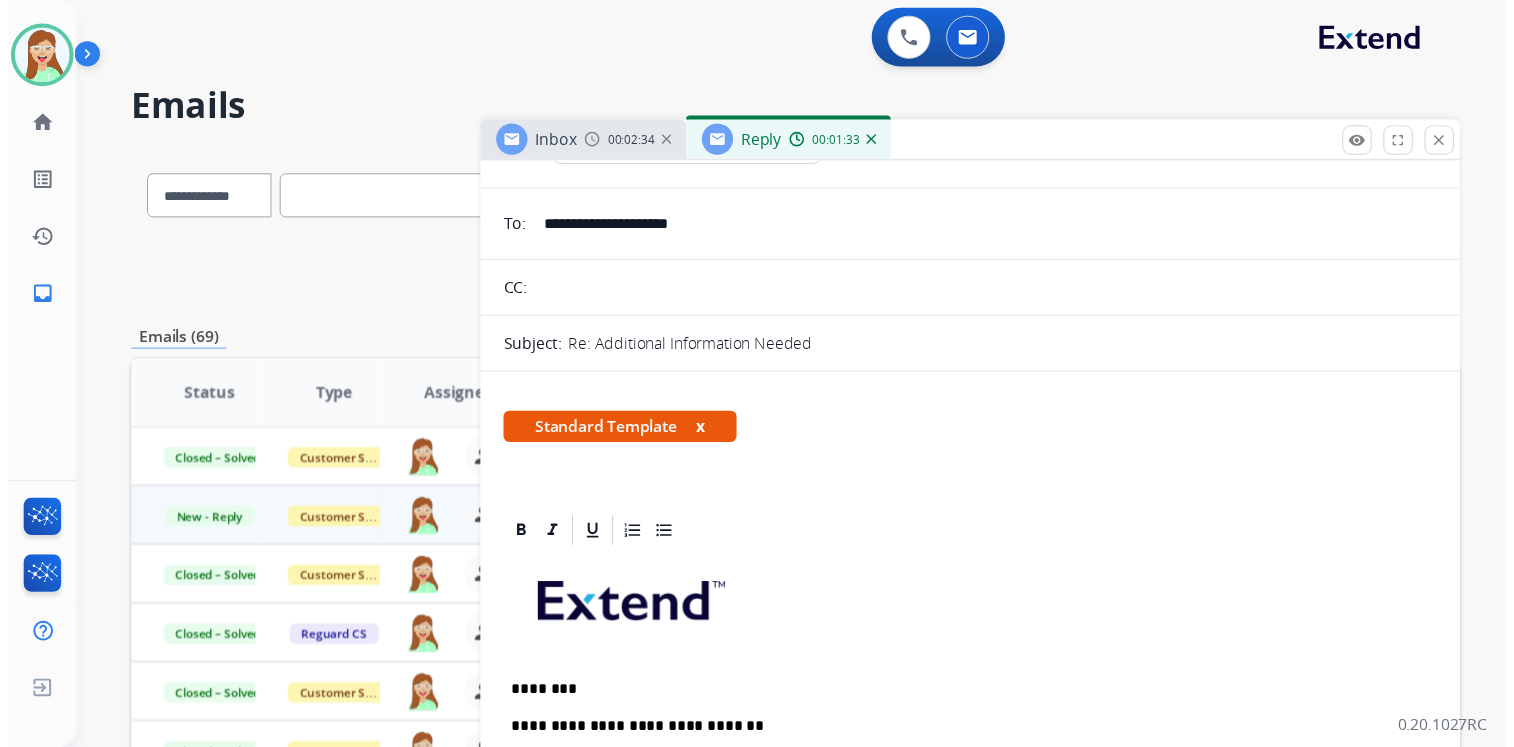 scroll, scrollTop: 0, scrollLeft: 0, axis: both 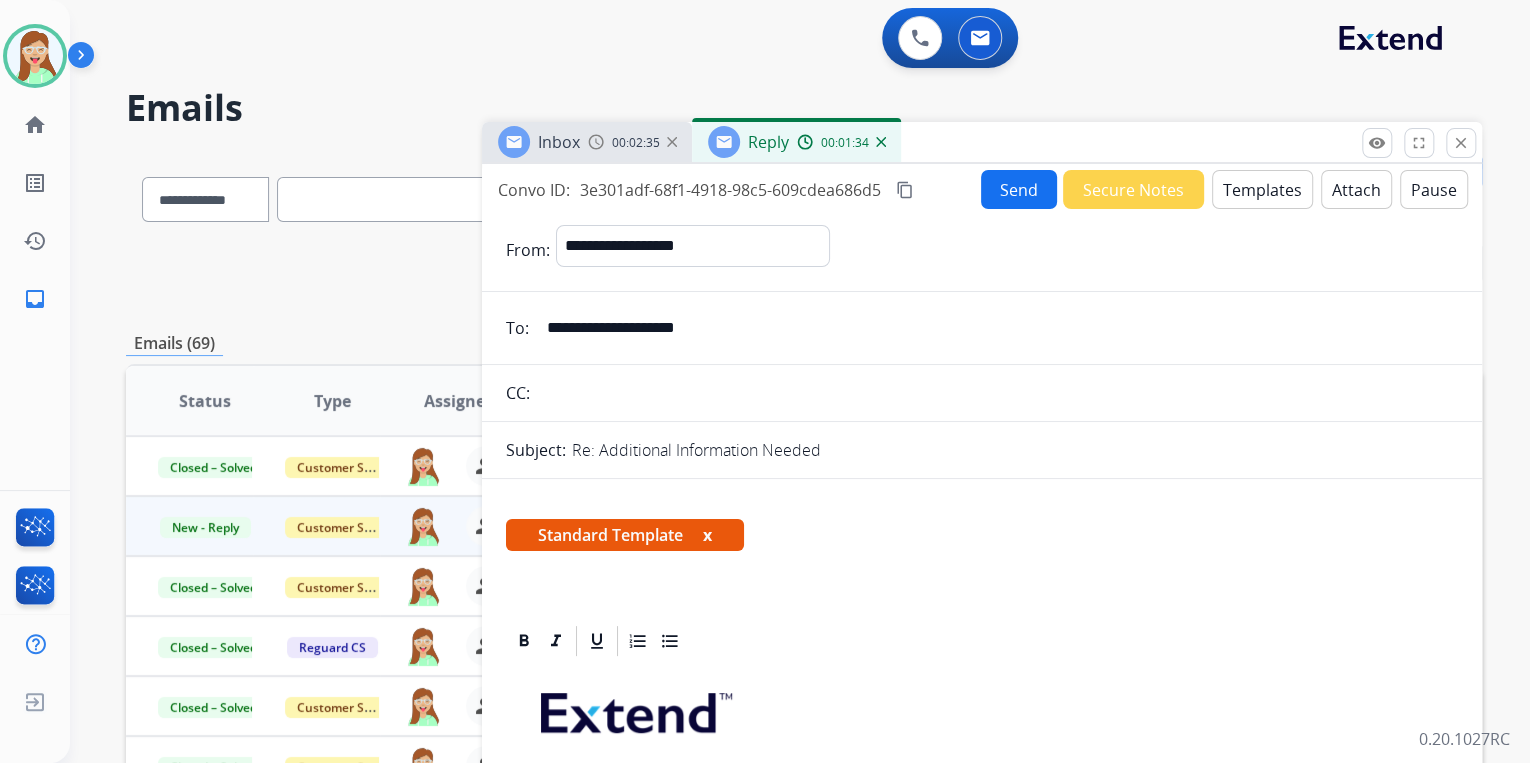 click on "Send" at bounding box center (1019, 189) 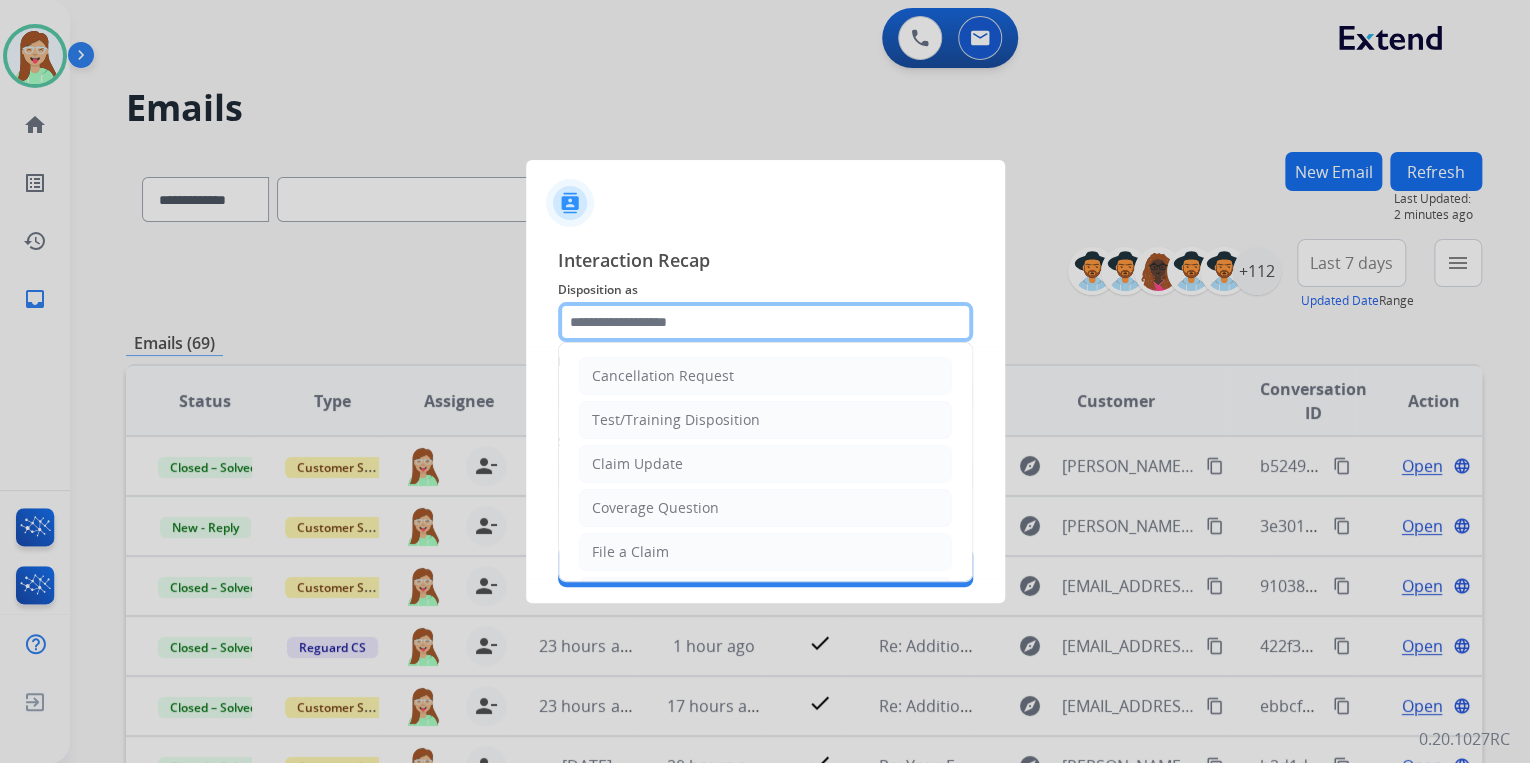 click 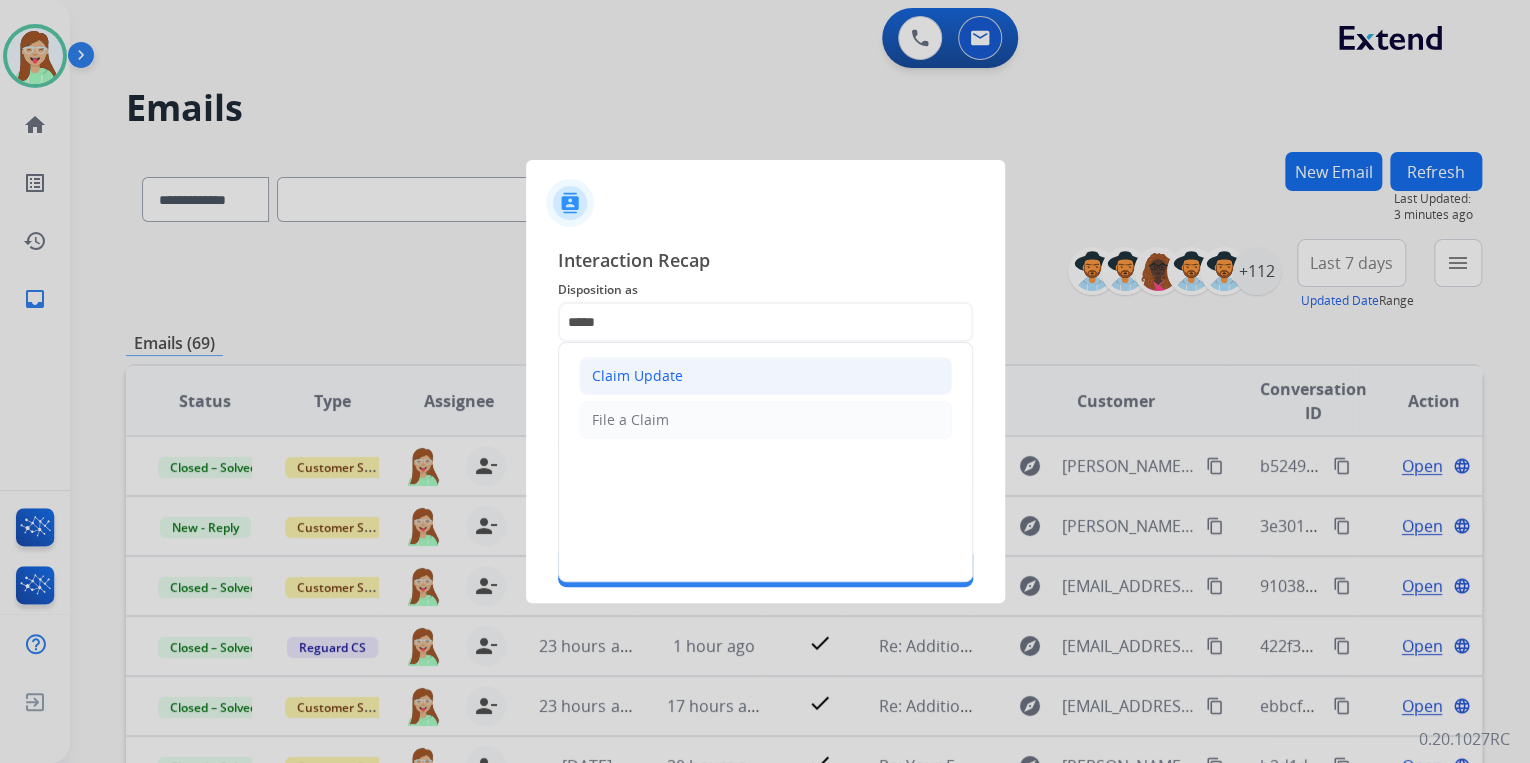 click on "Claim Update" 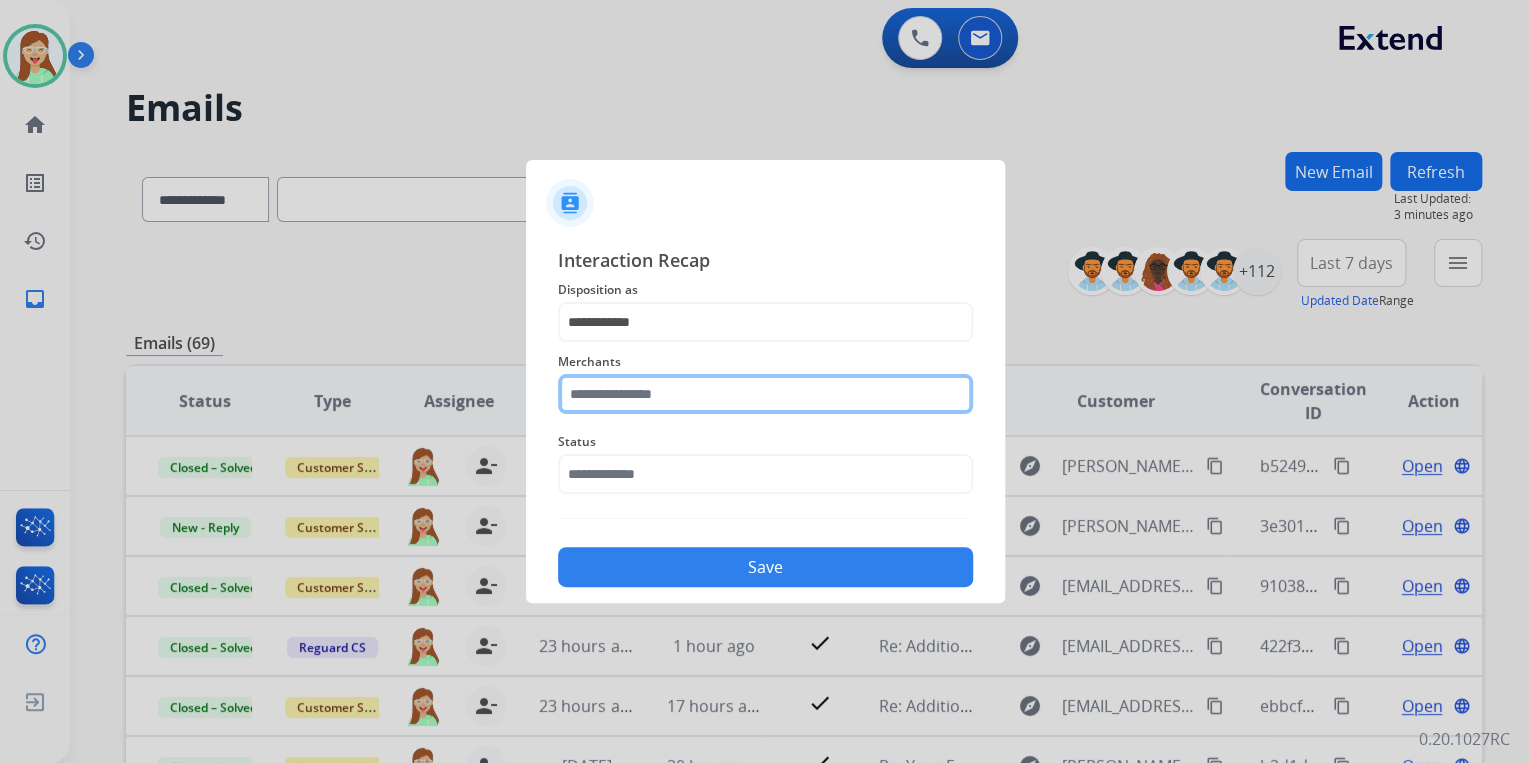 click 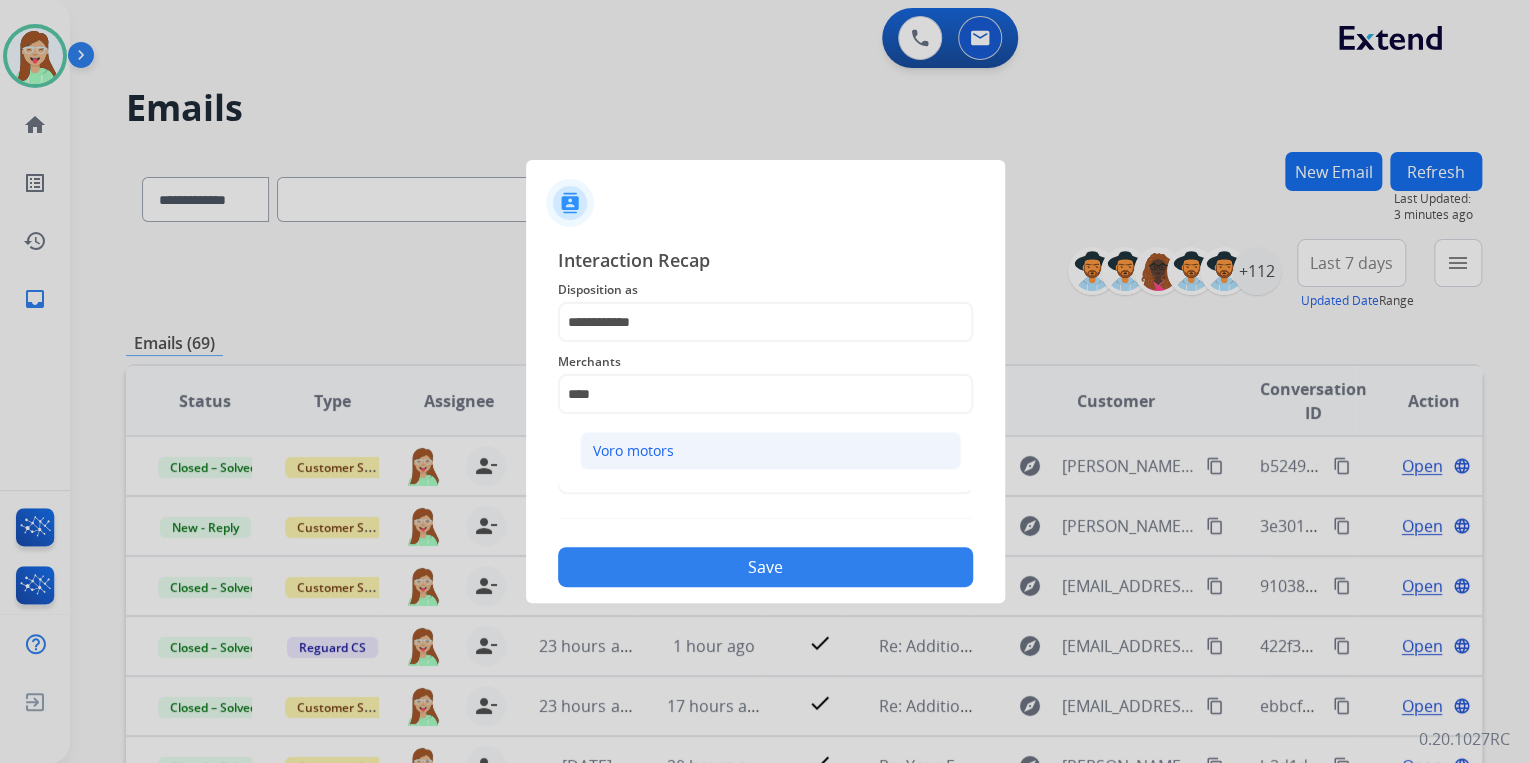 click on "Voro motors" 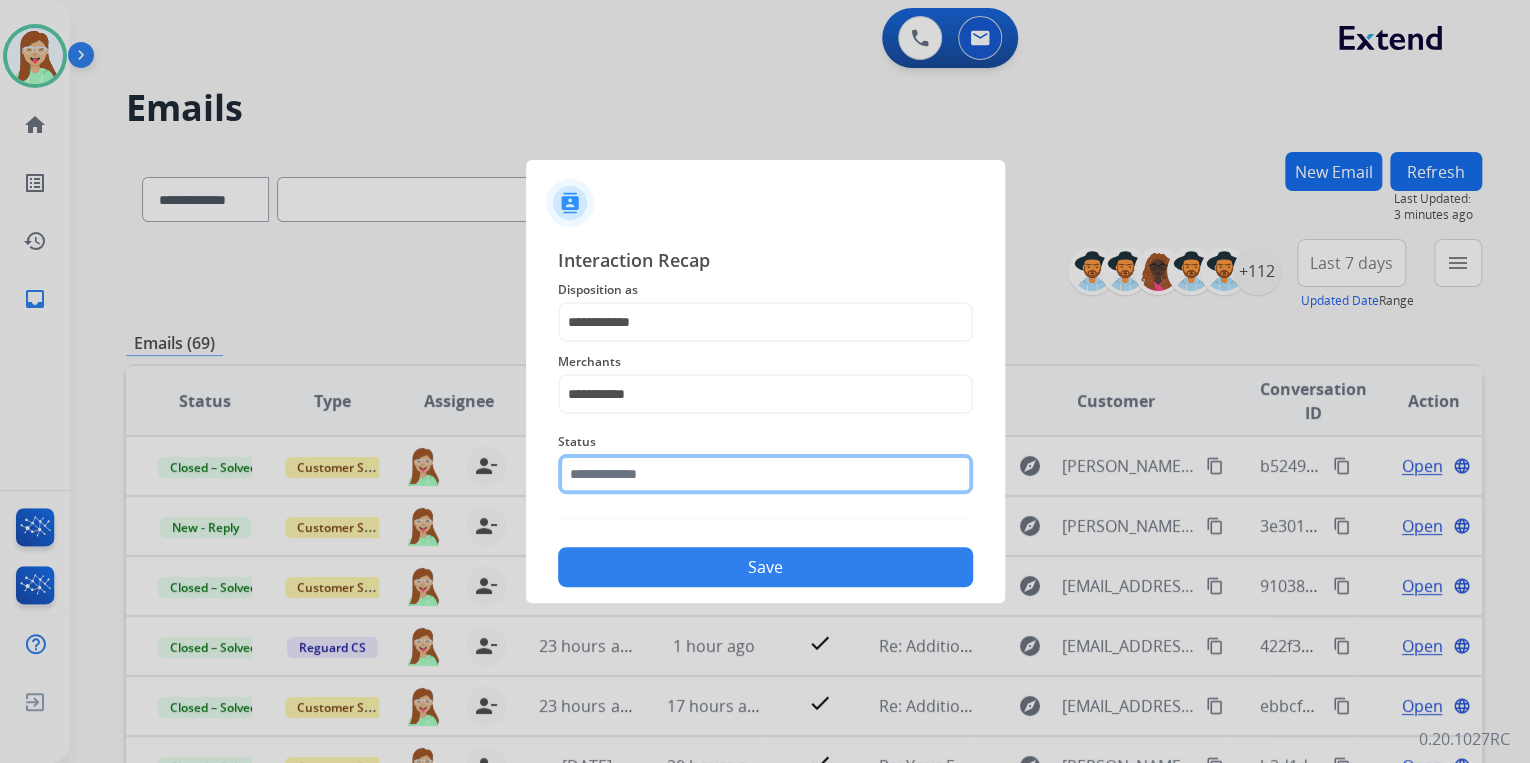 click 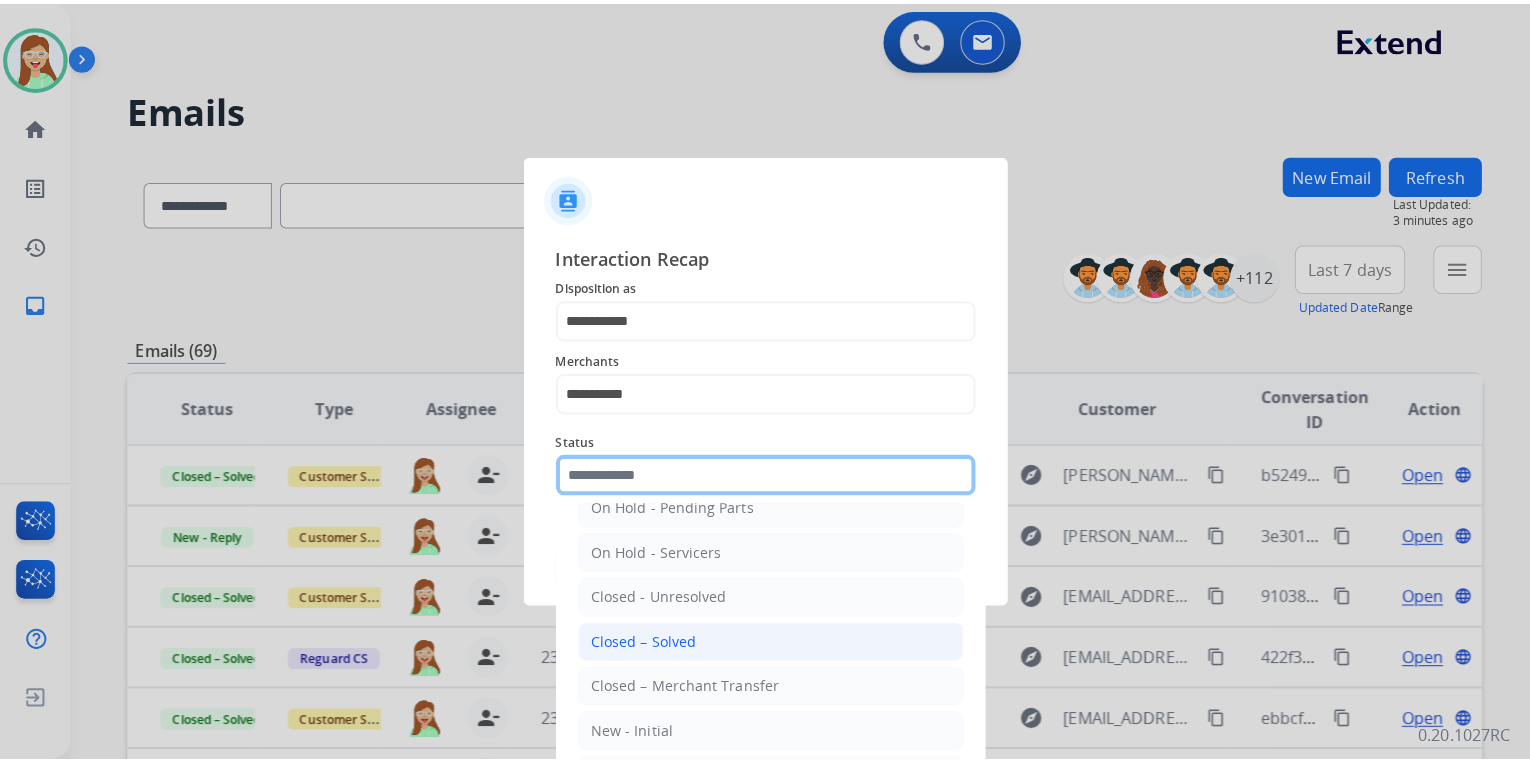 scroll, scrollTop: 116, scrollLeft: 0, axis: vertical 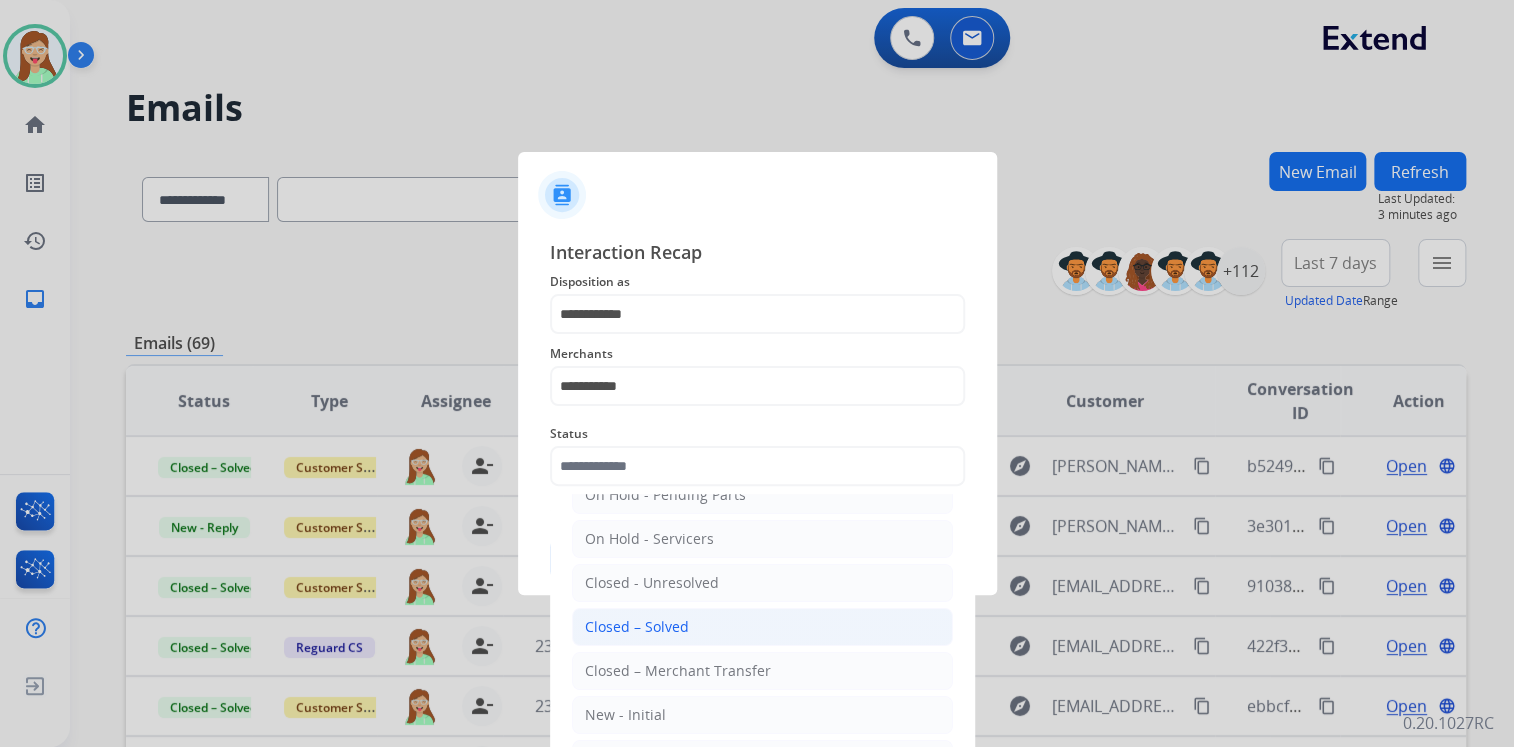 click on "Closed – Solved" 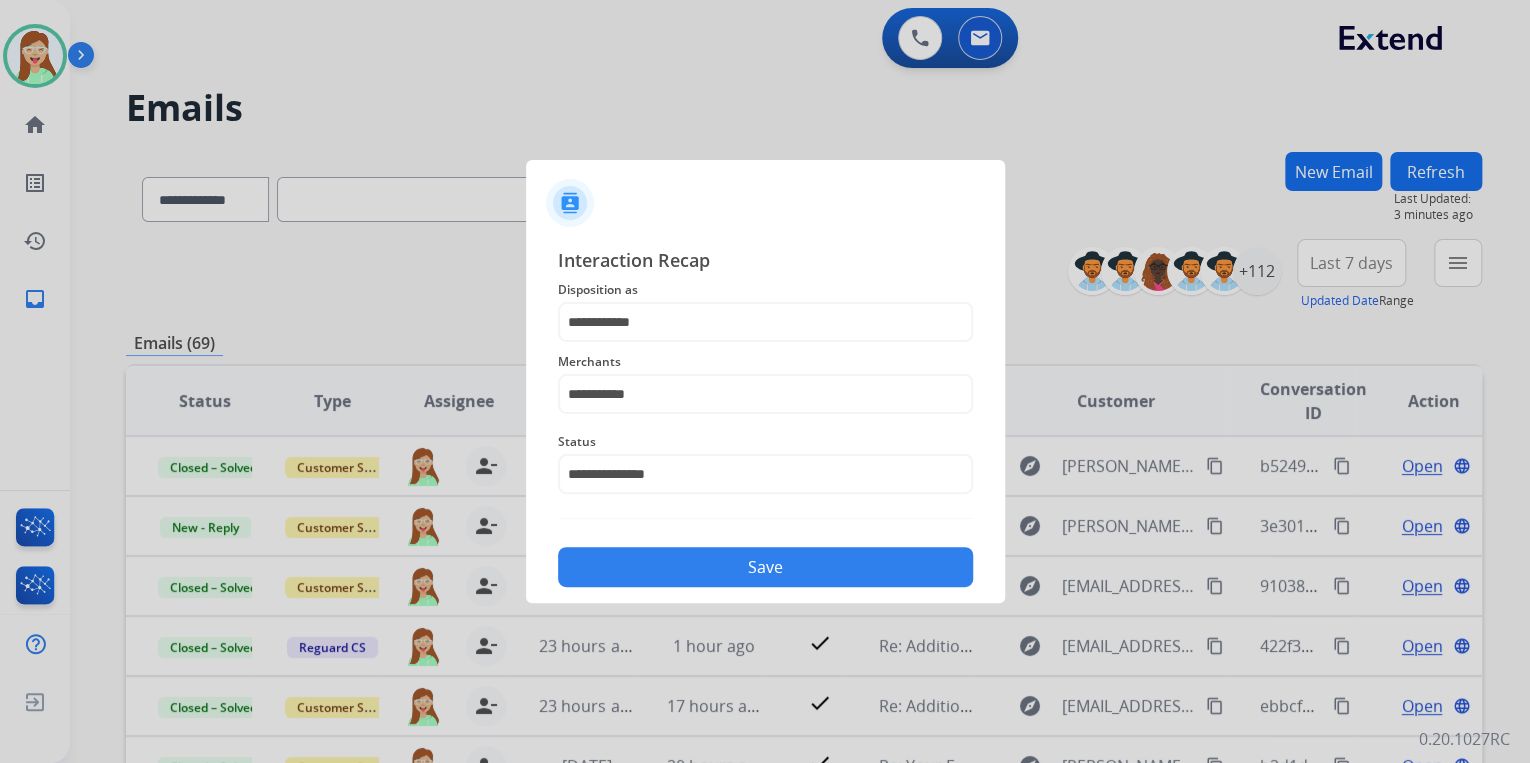 click on "Save" 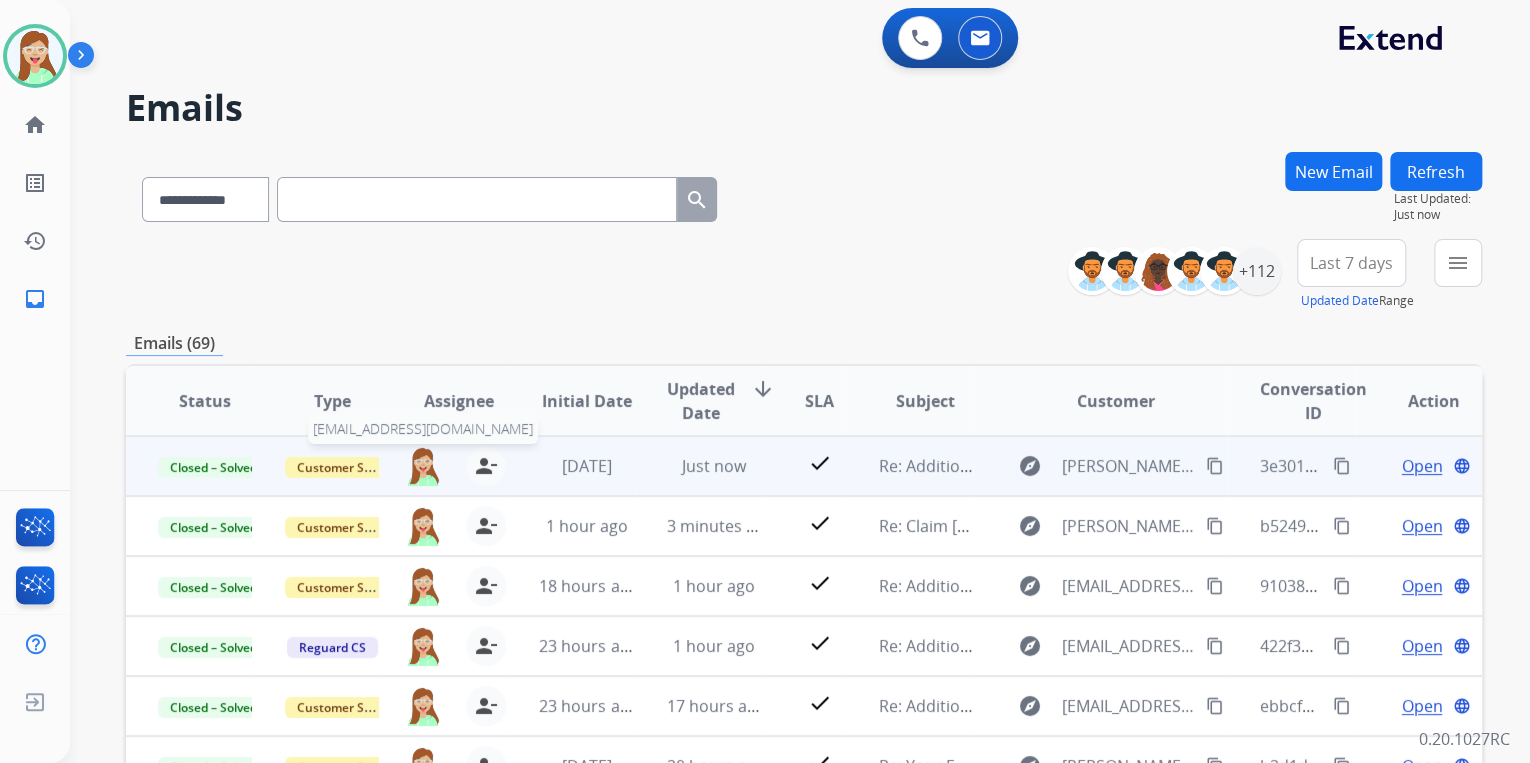 click at bounding box center [423, 466] 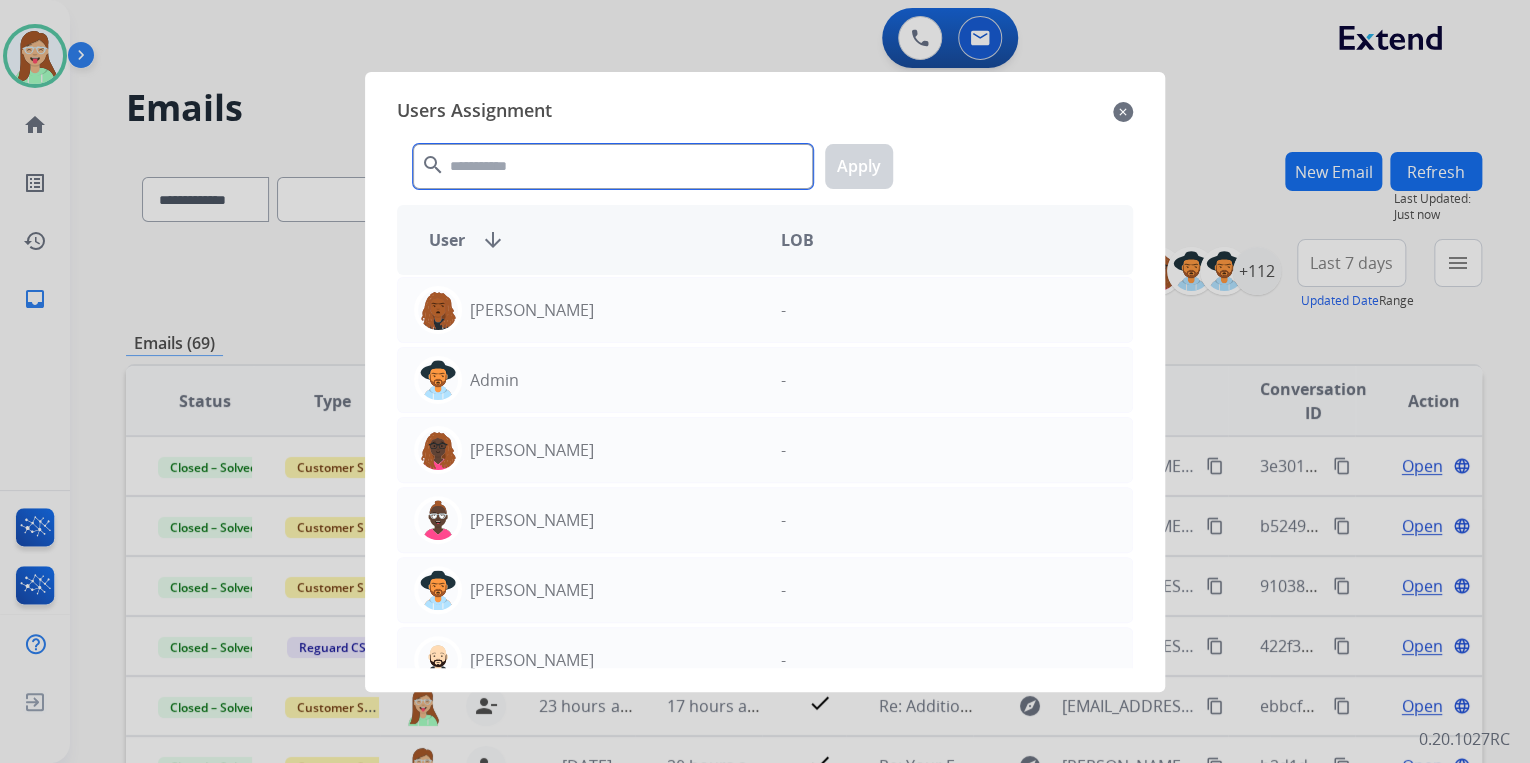 click 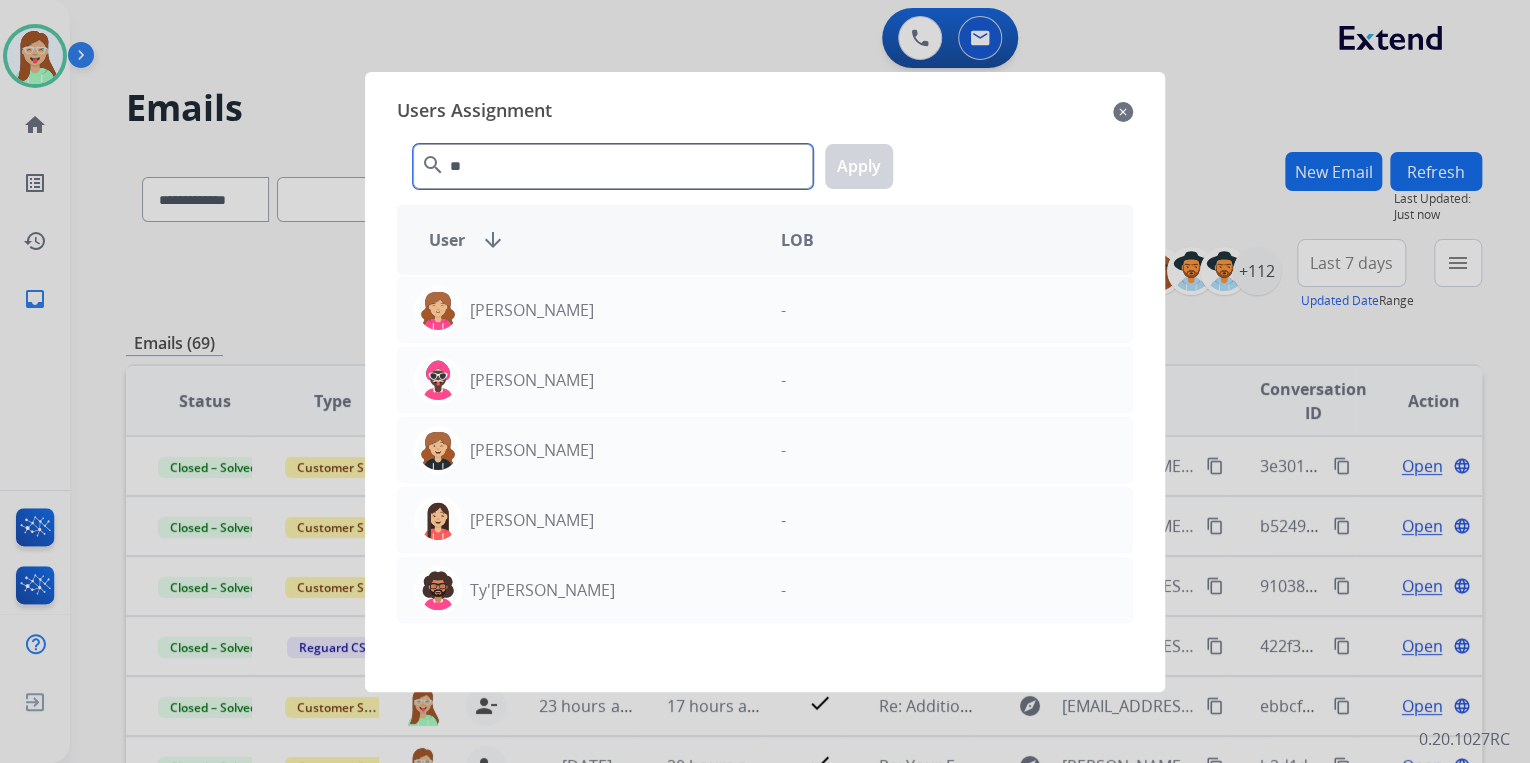 type on "*" 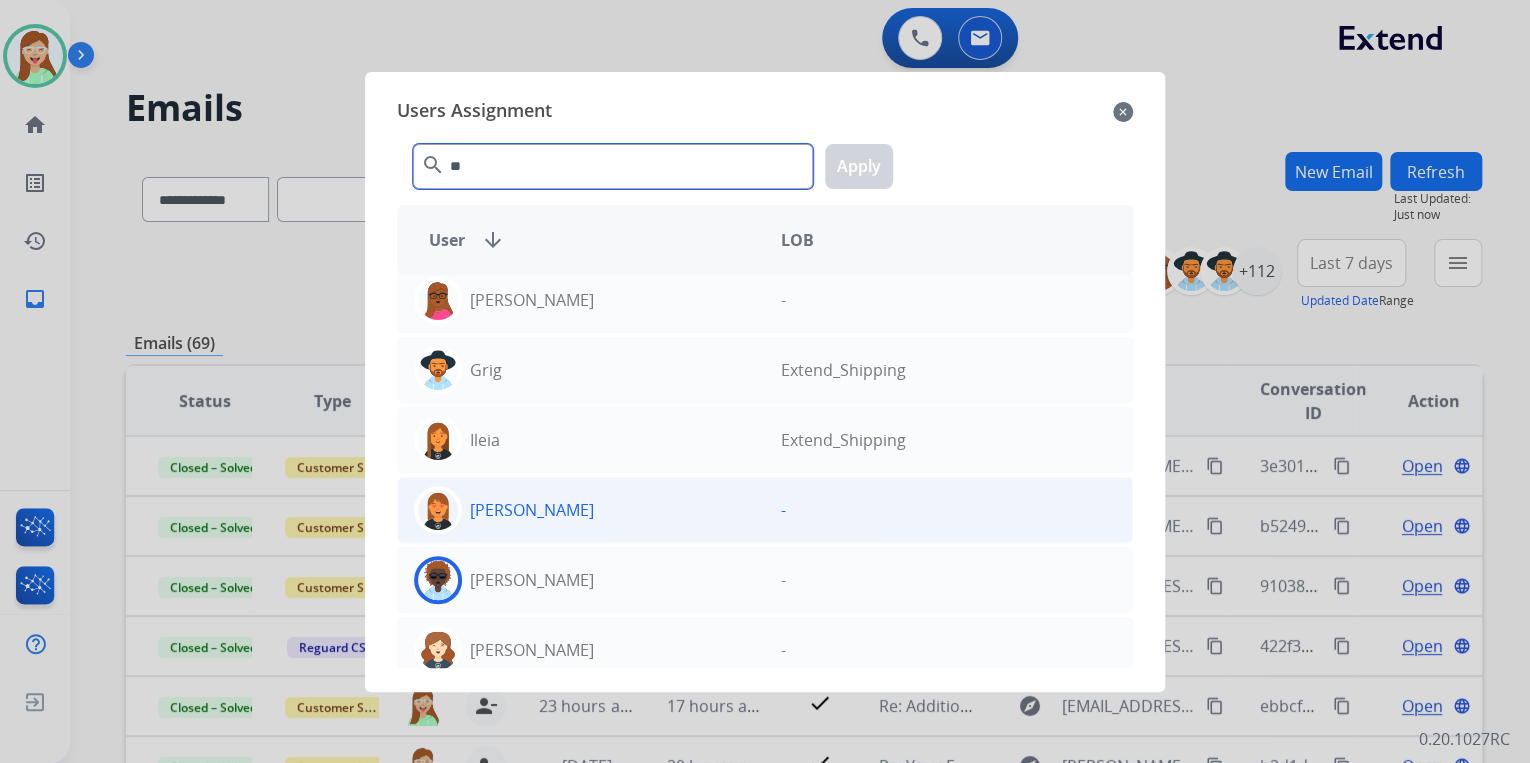 scroll, scrollTop: 800, scrollLeft: 0, axis: vertical 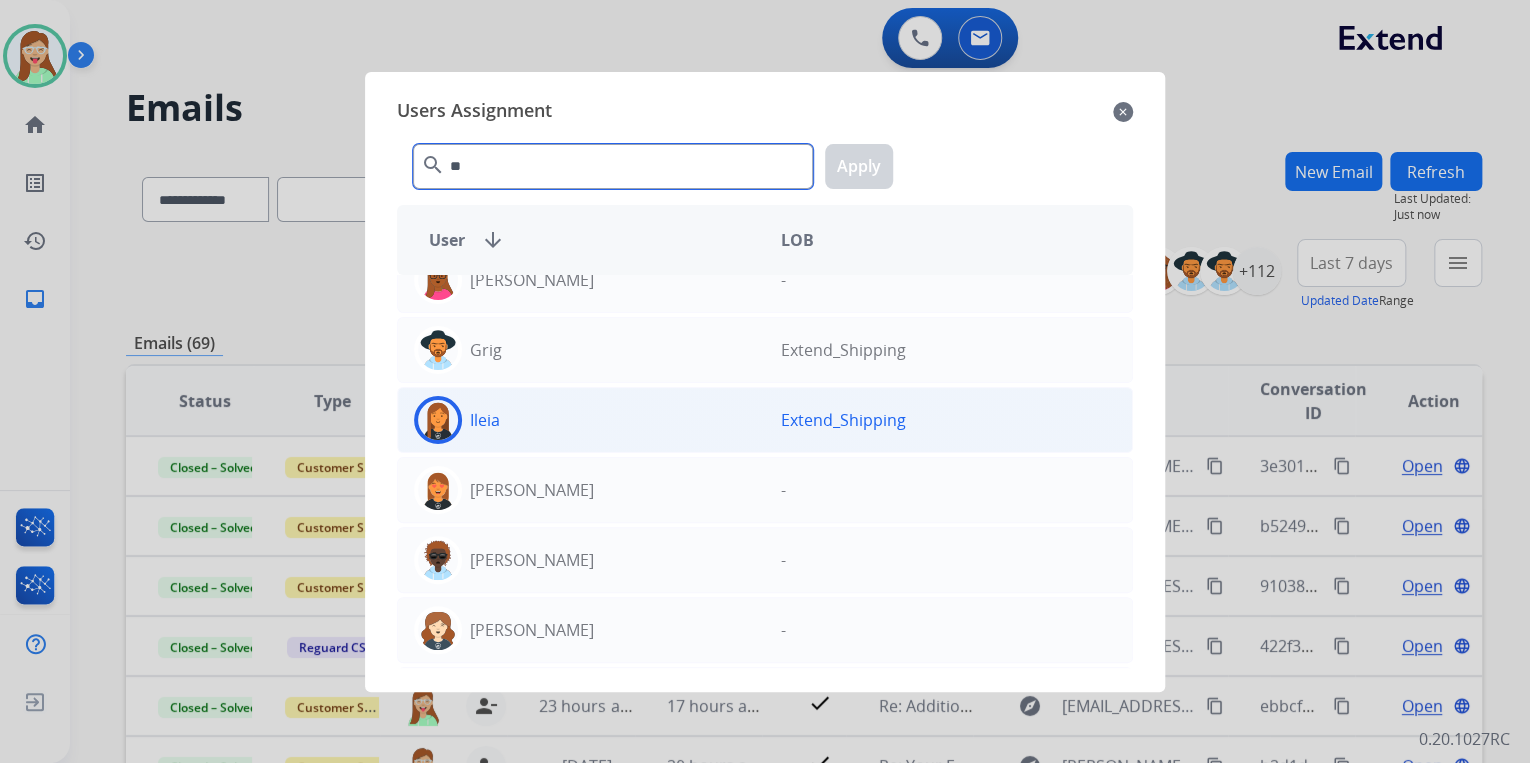 type on "**" 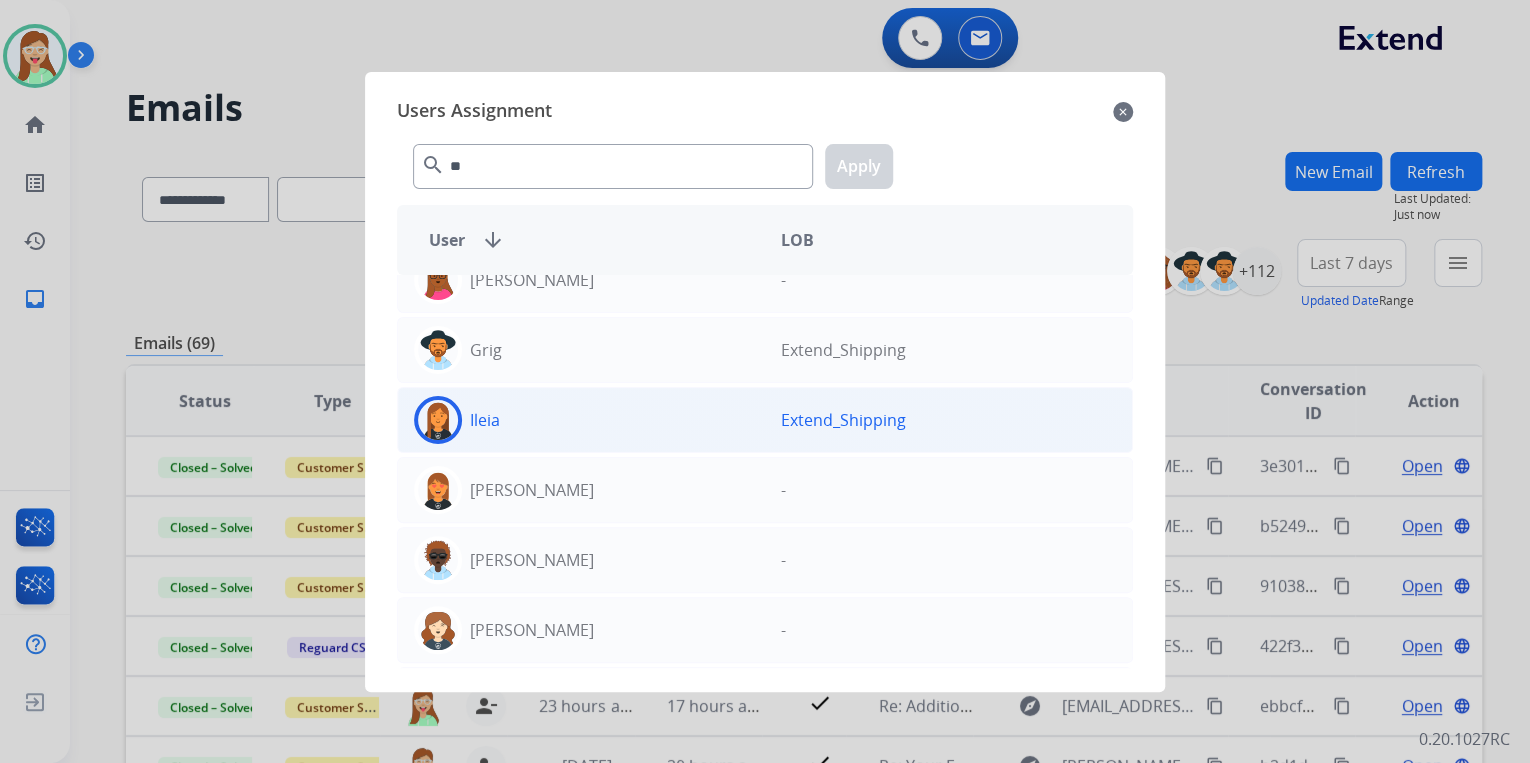 click 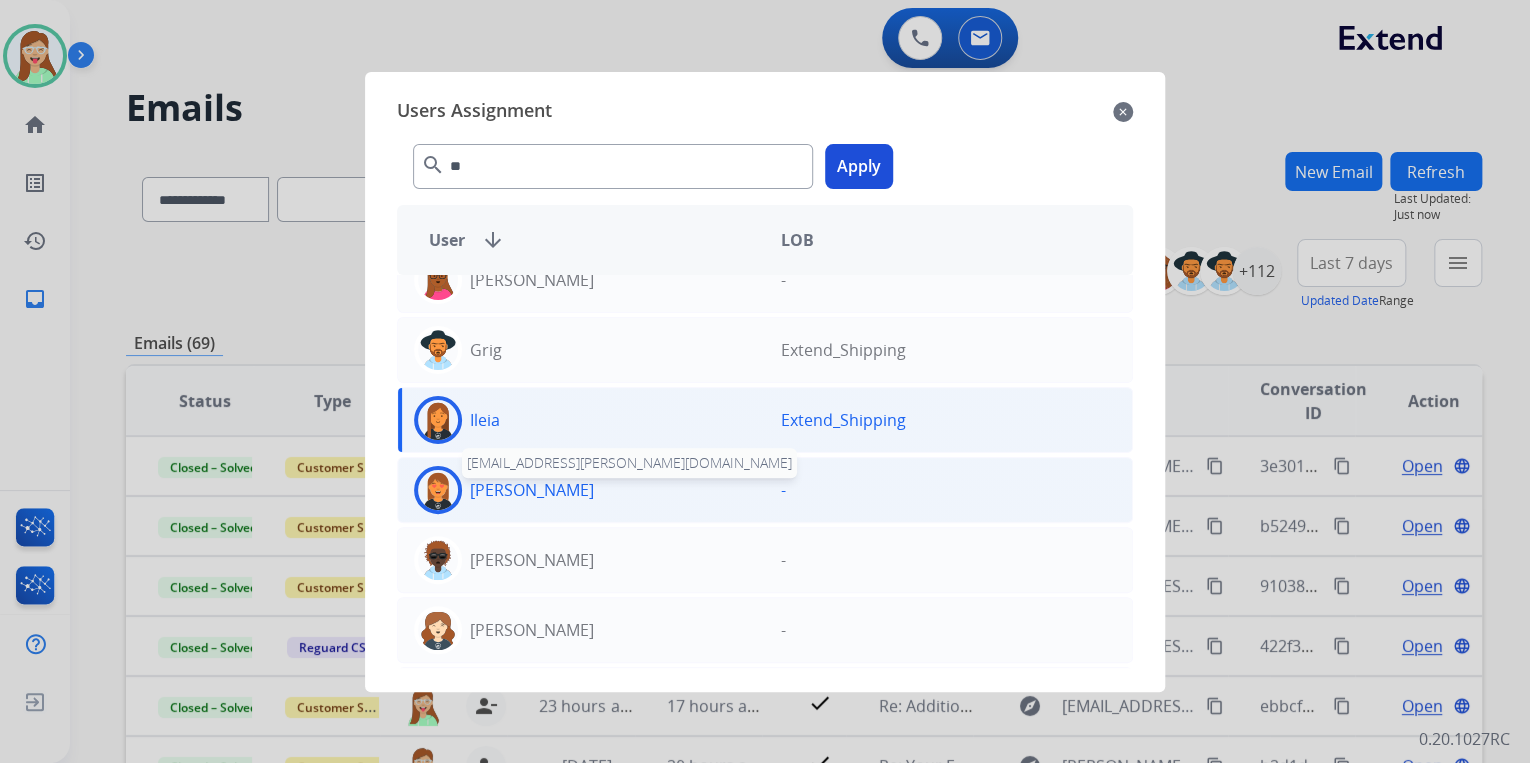 click on "[PERSON_NAME]" 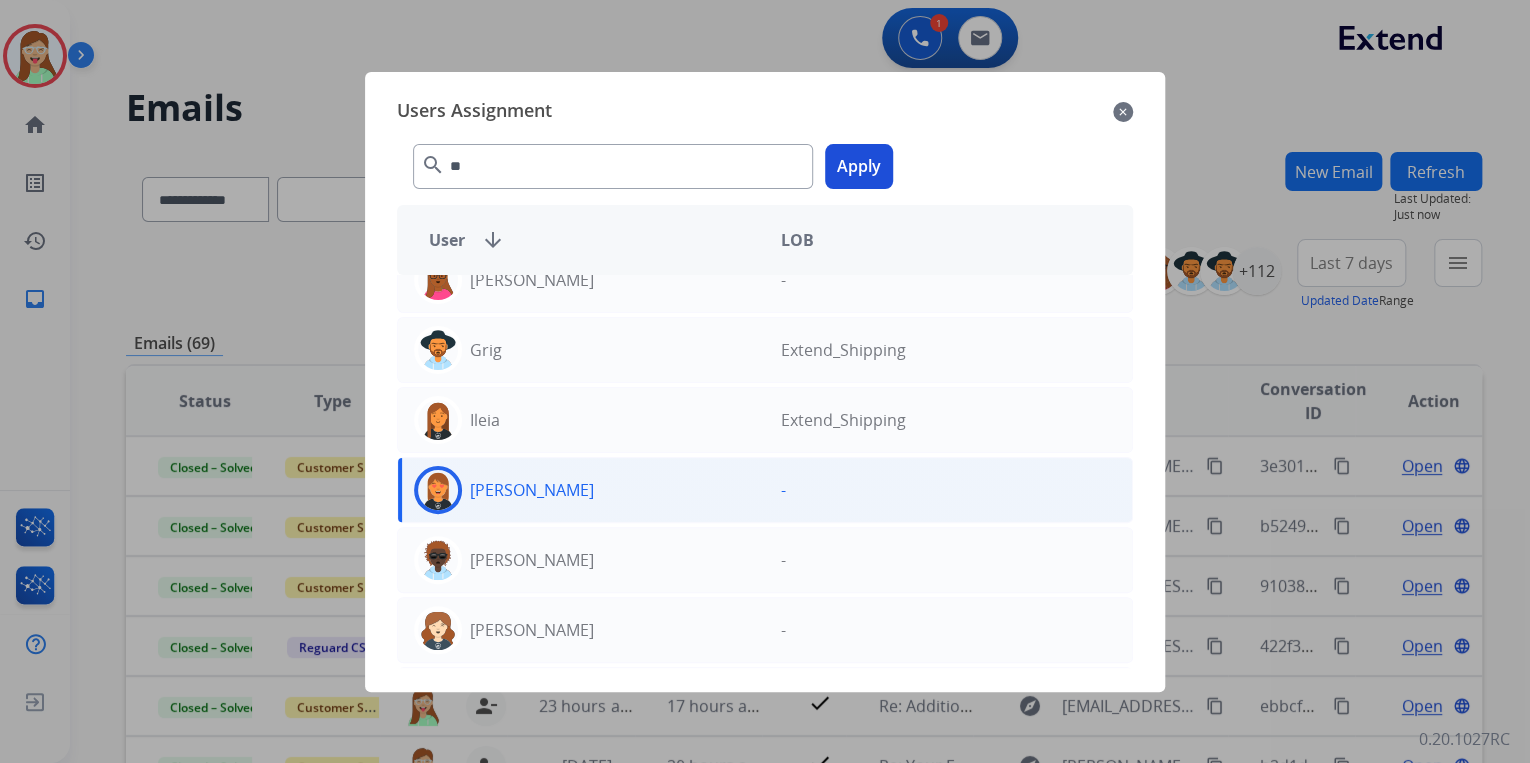 click on "close" 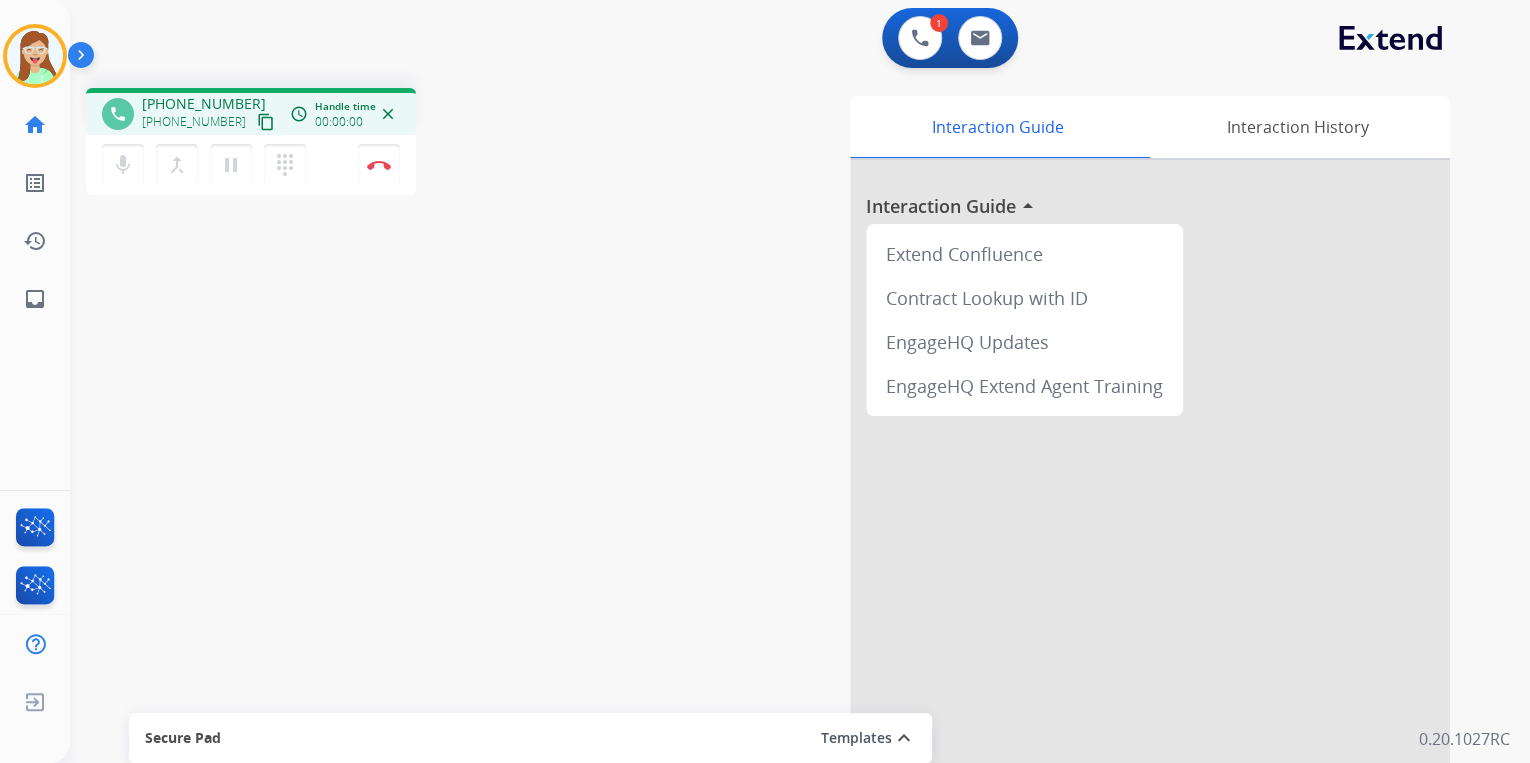 click on "phone +14073836928 +14073836928 content_copy access_time Call metrics Queue   00:11 Hold   00:00 Talk   00:01 Total   00:11 Handle time 00:00:00 close" at bounding box center (251, 114) 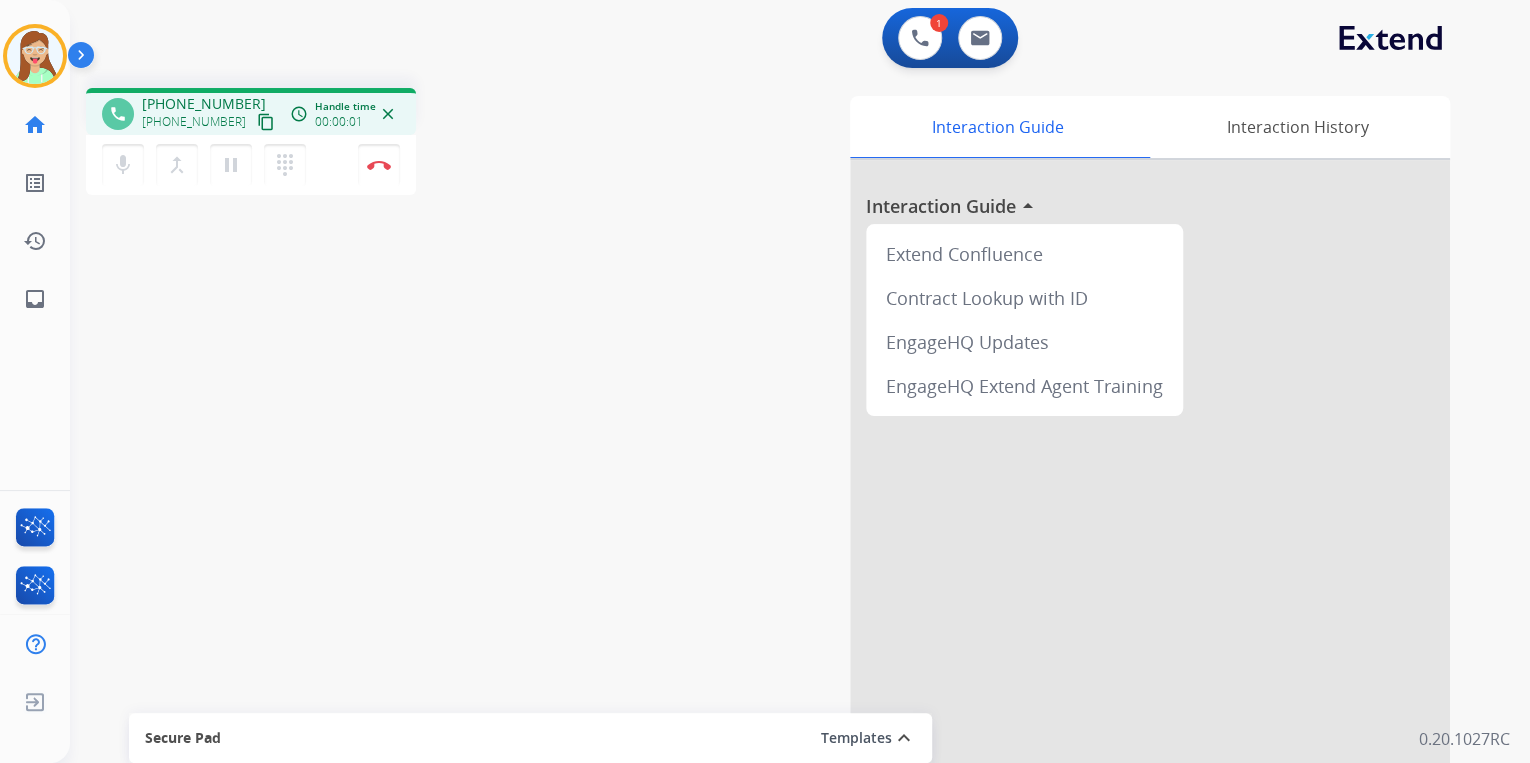 click on "content_copy" at bounding box center (266, 122) 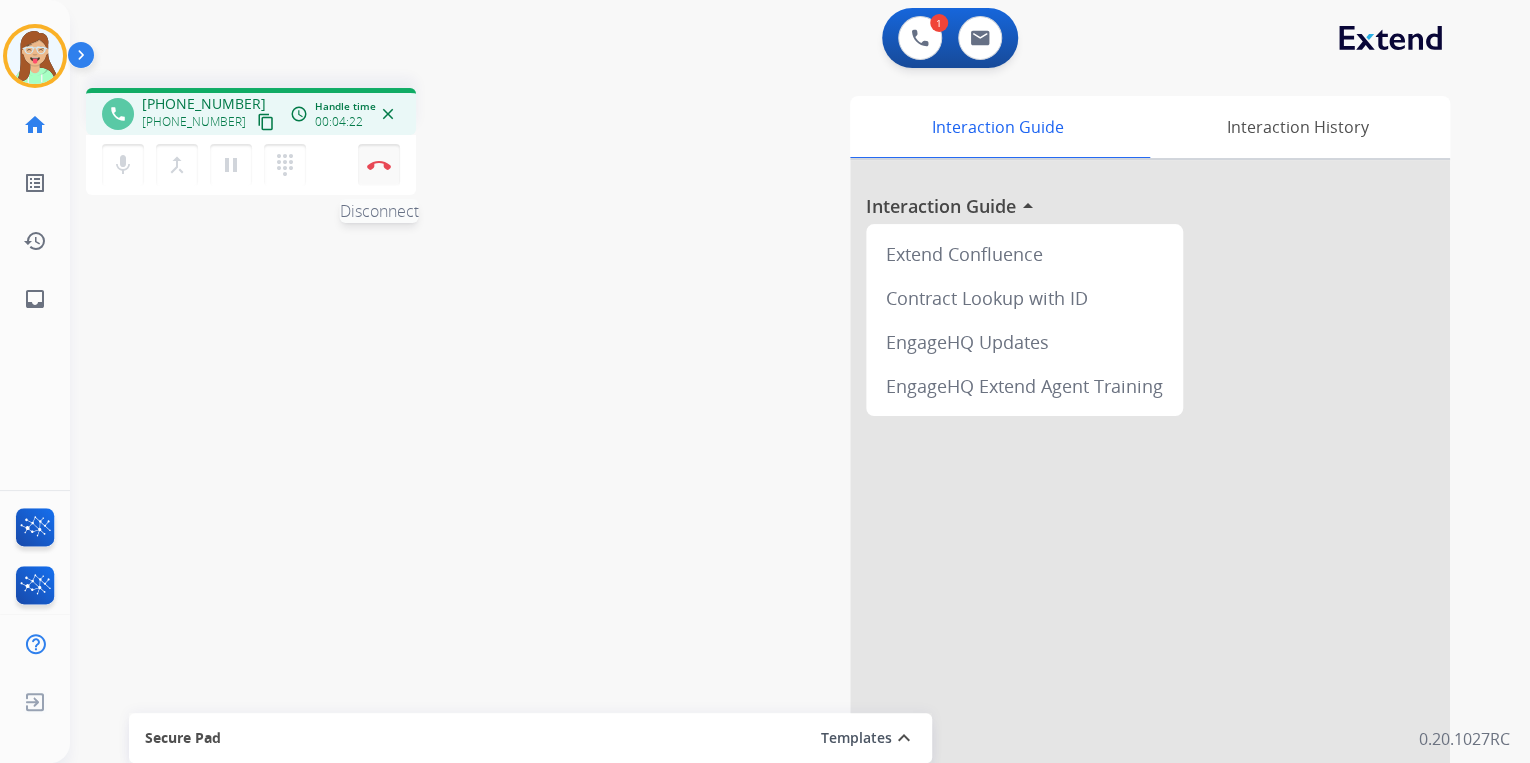 click on "Disconnect" at bounding box center [379, 165] 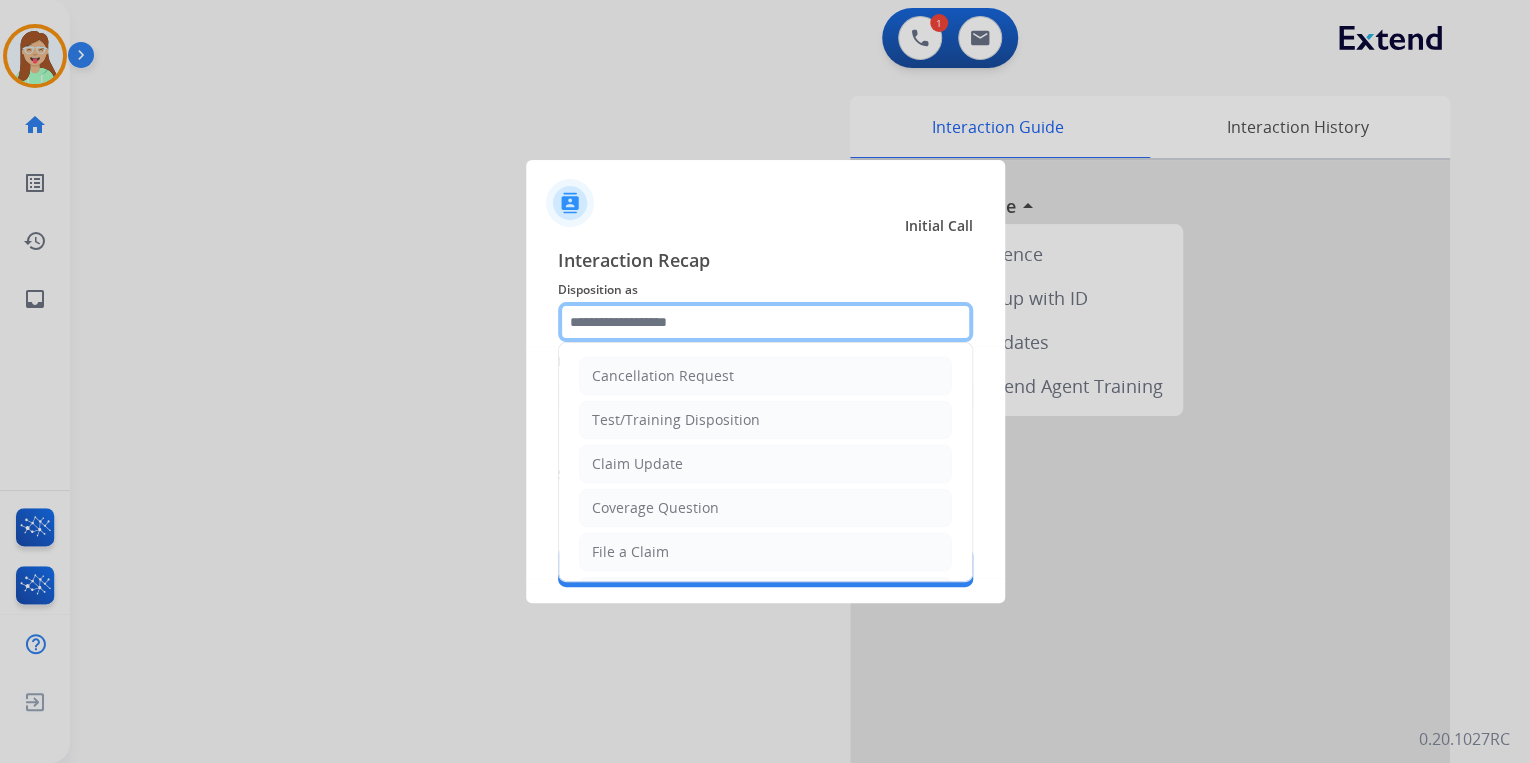 click 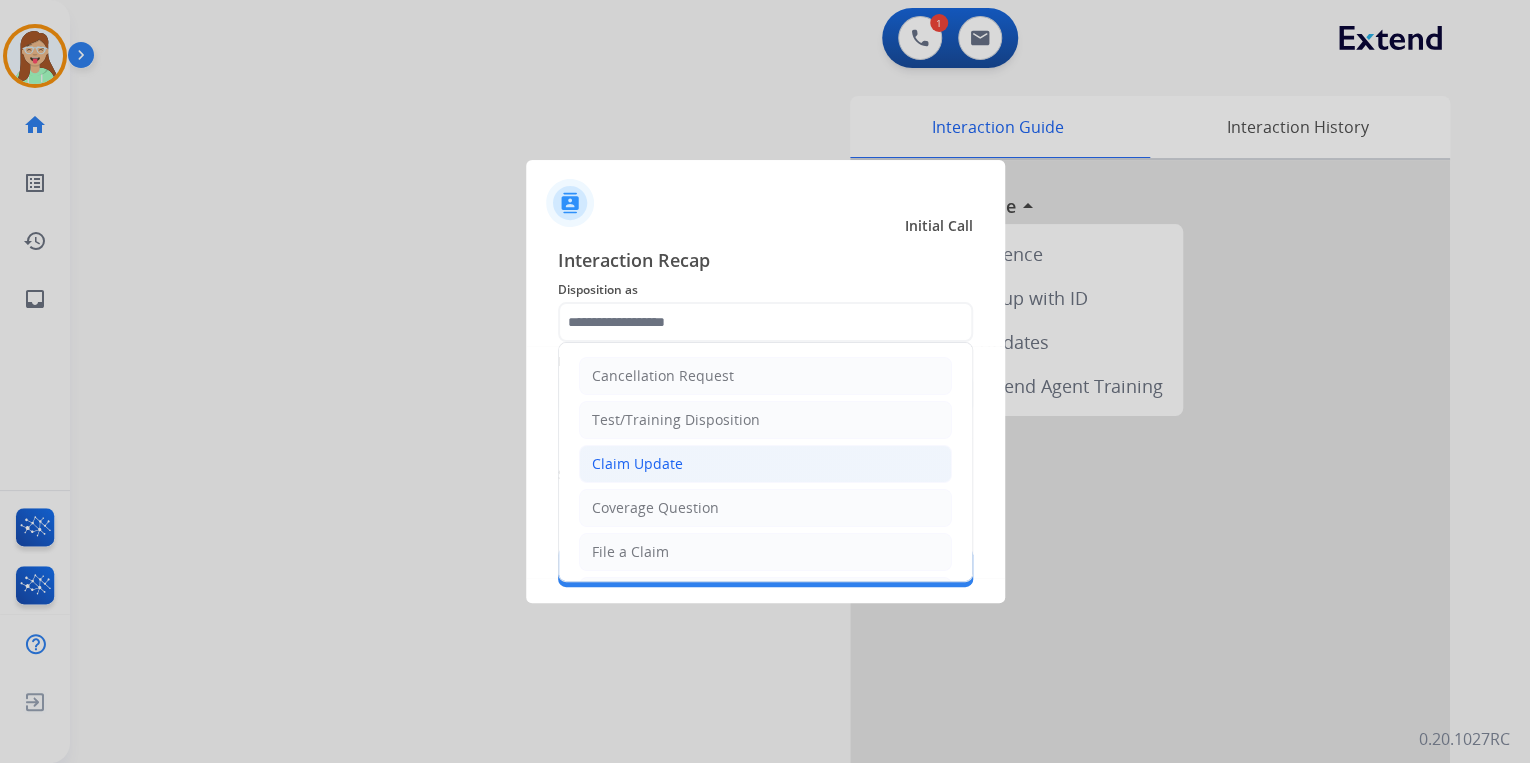 click on "Claim Update" 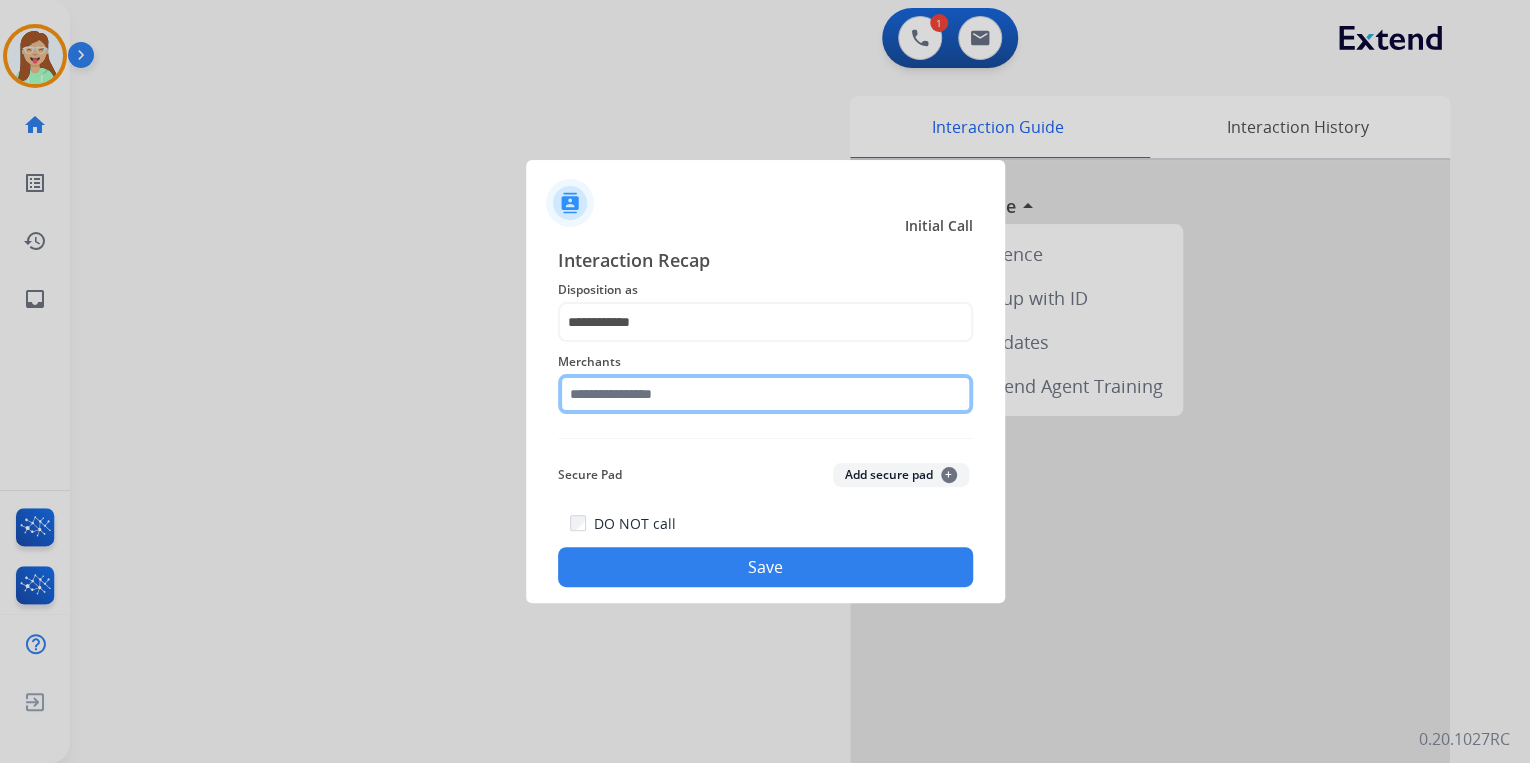 click 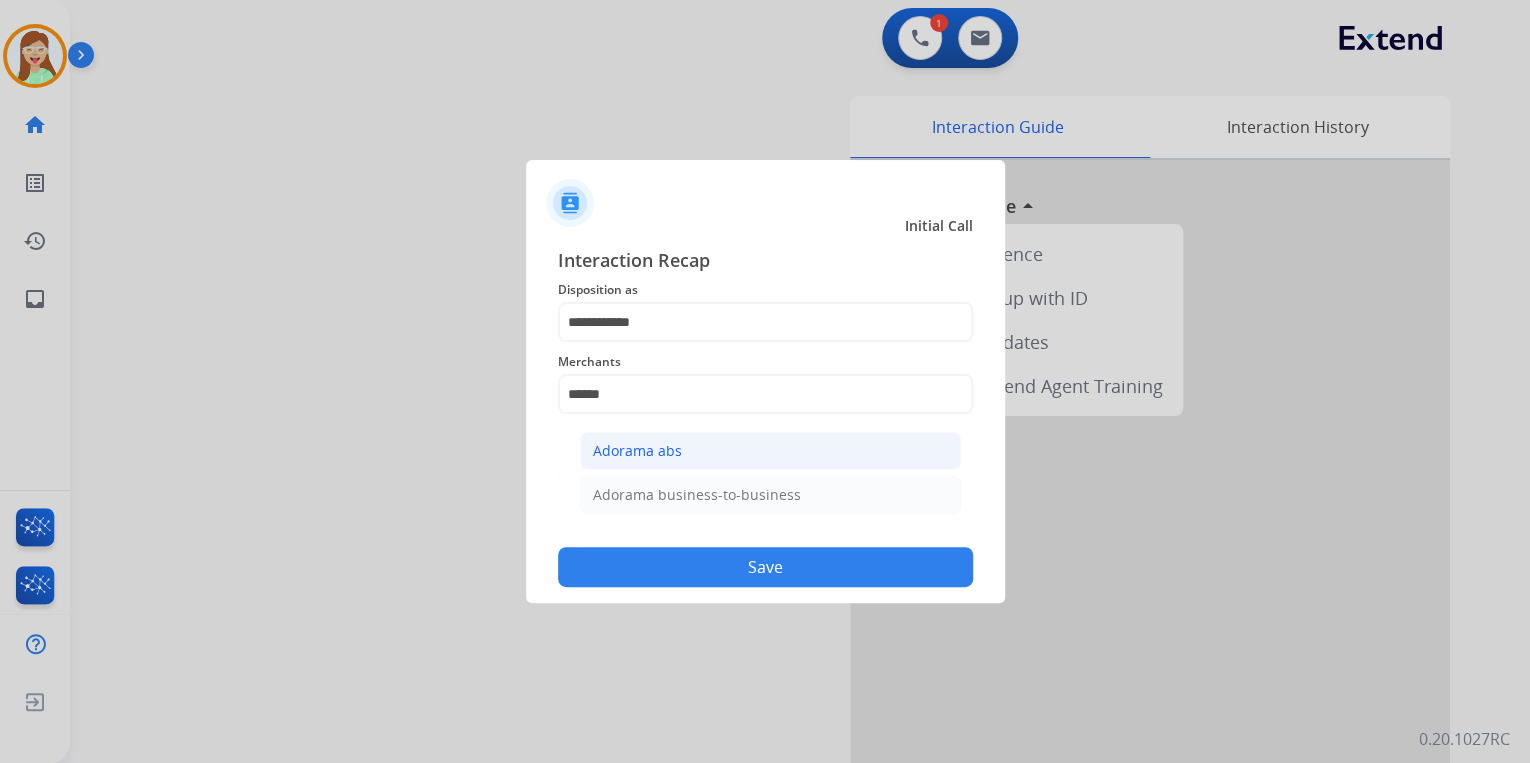 click on "Adorama abs" 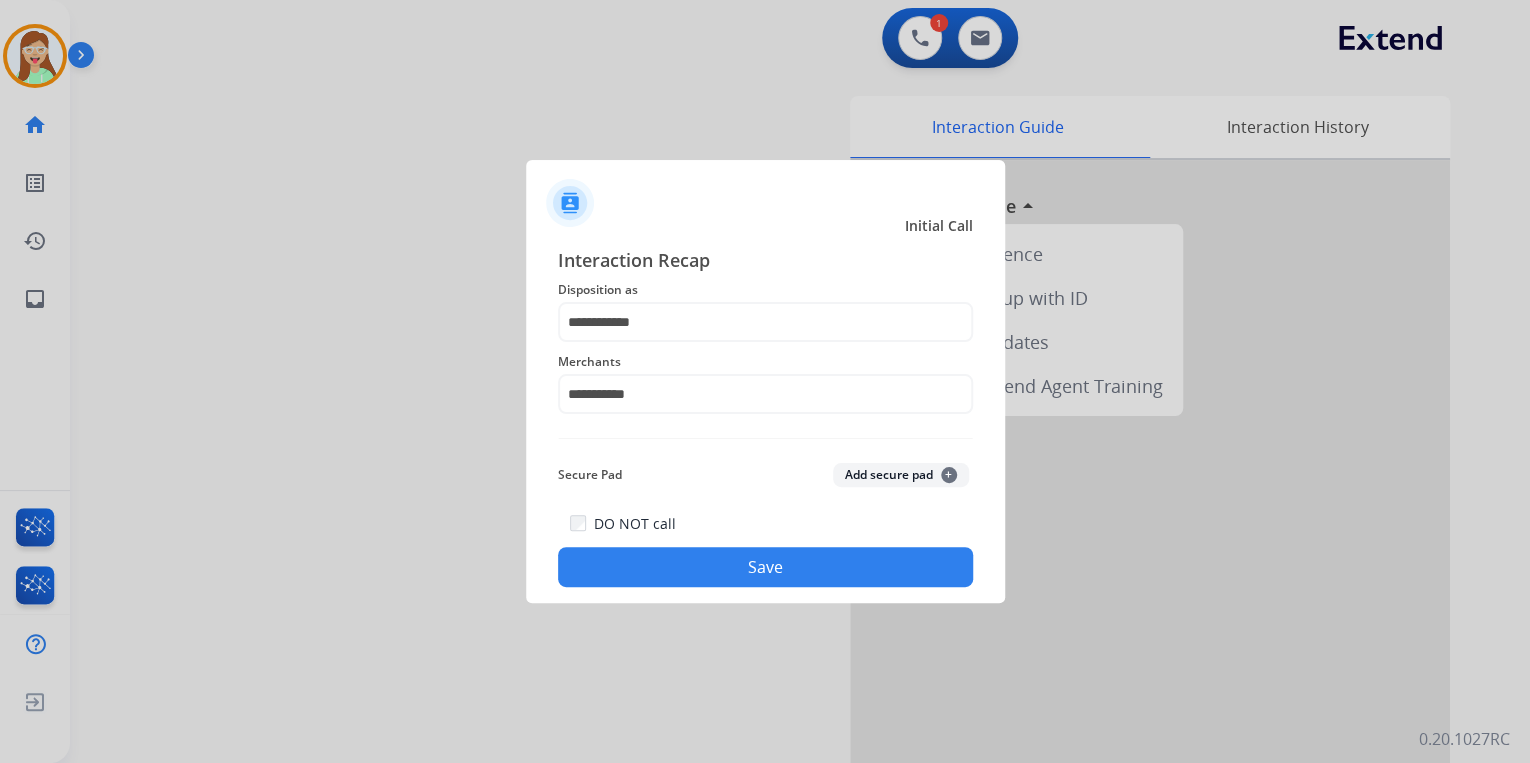 click on "Save" 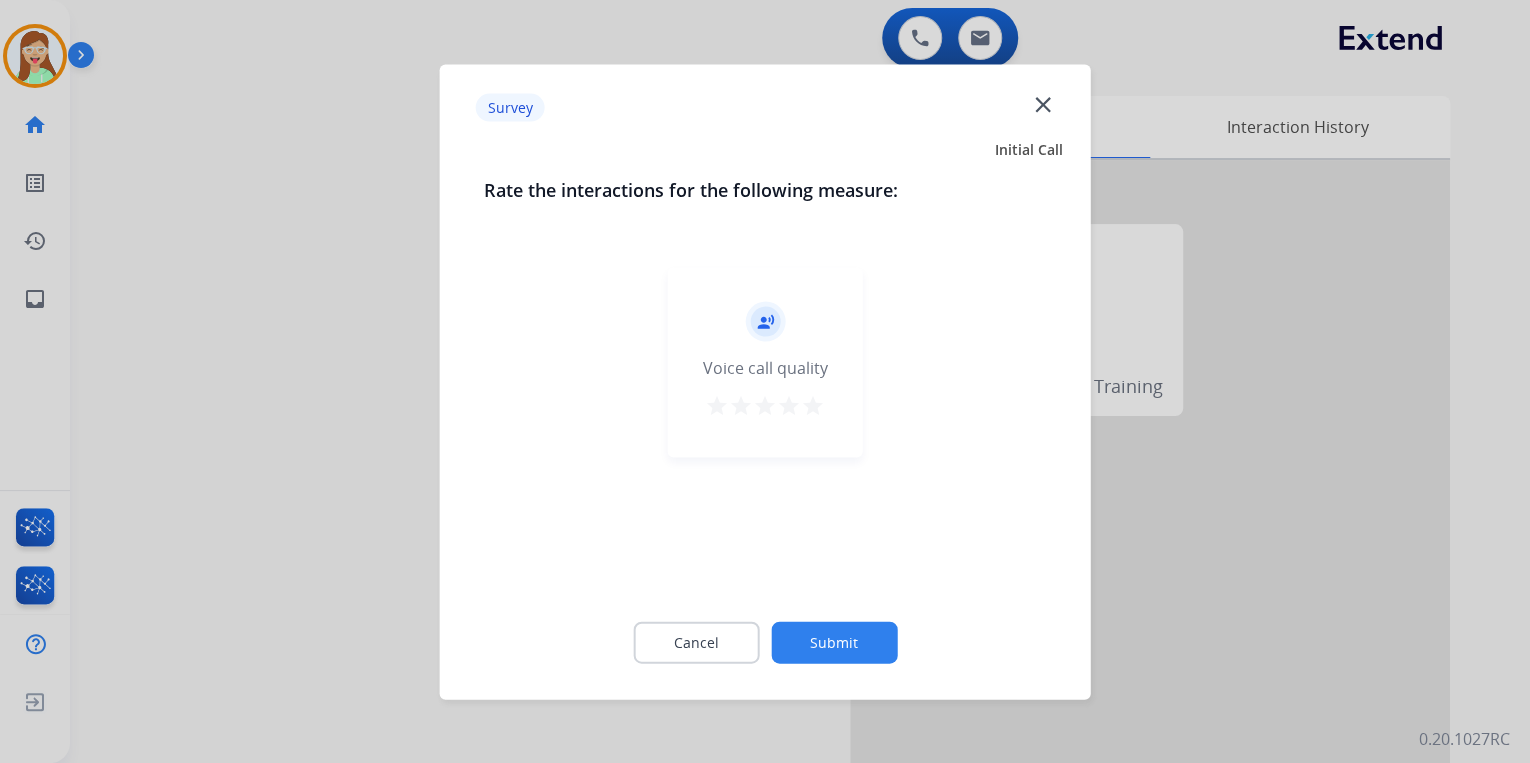 click on "star" at bounding box center [813, 405] 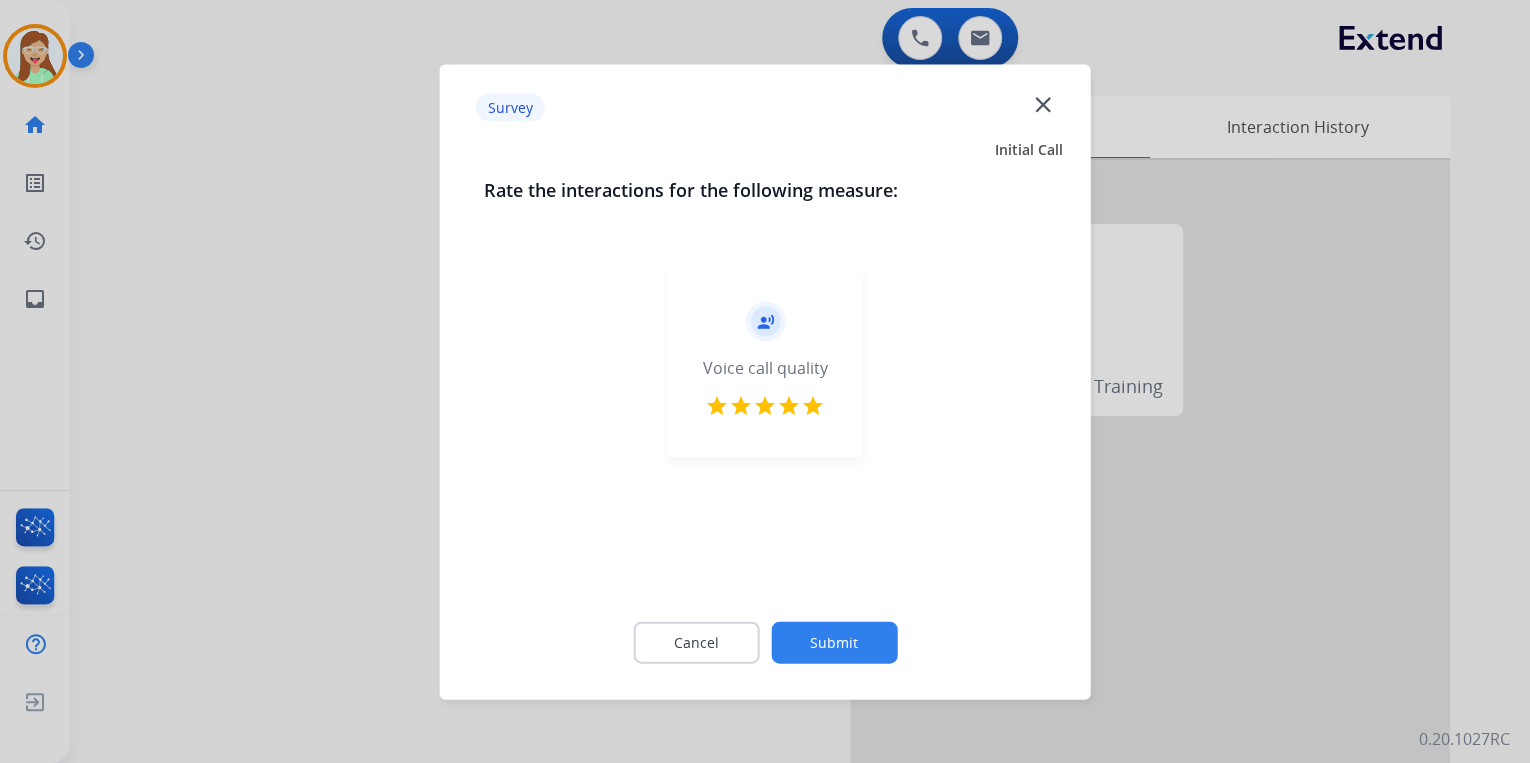 click on "Submit" 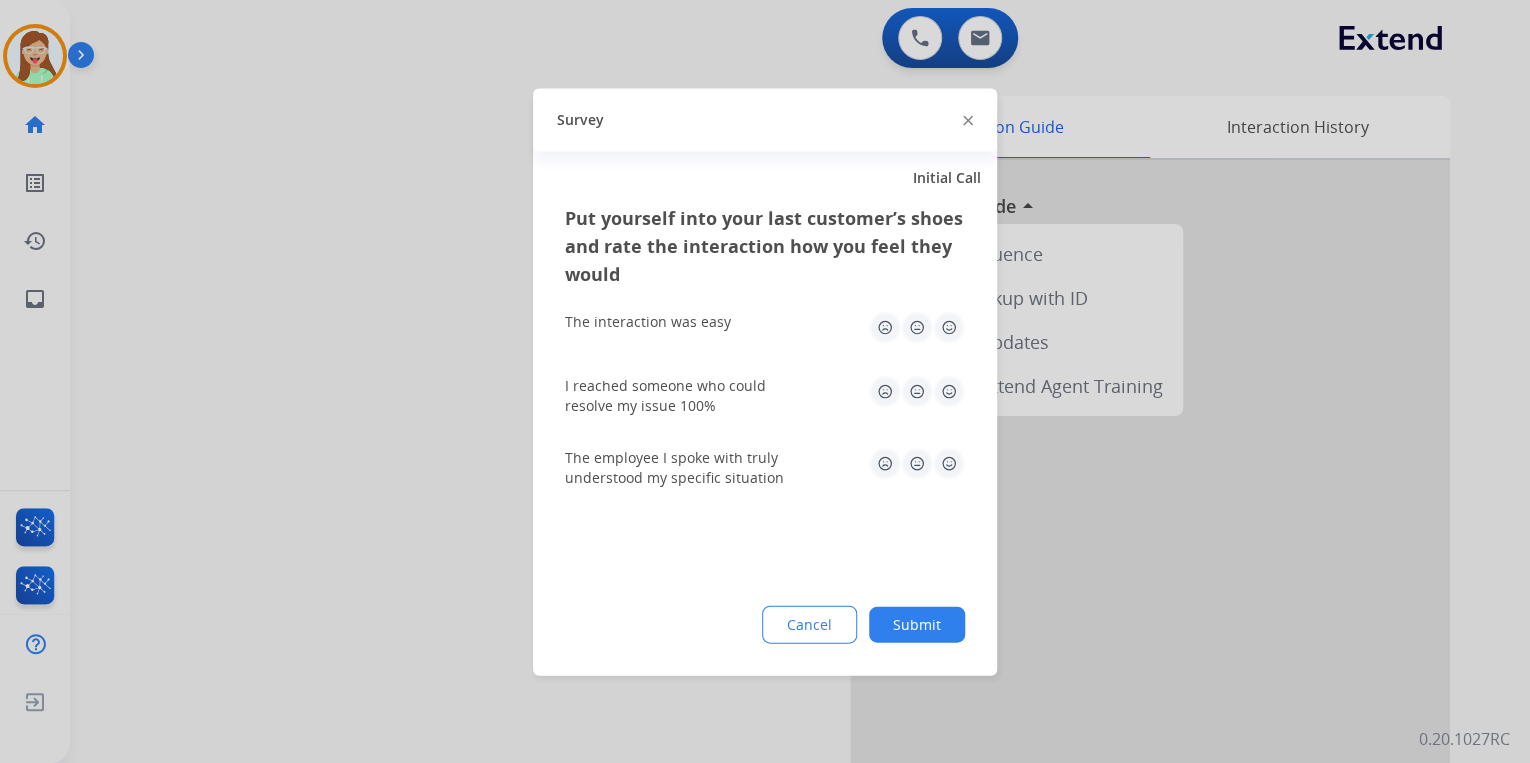 click 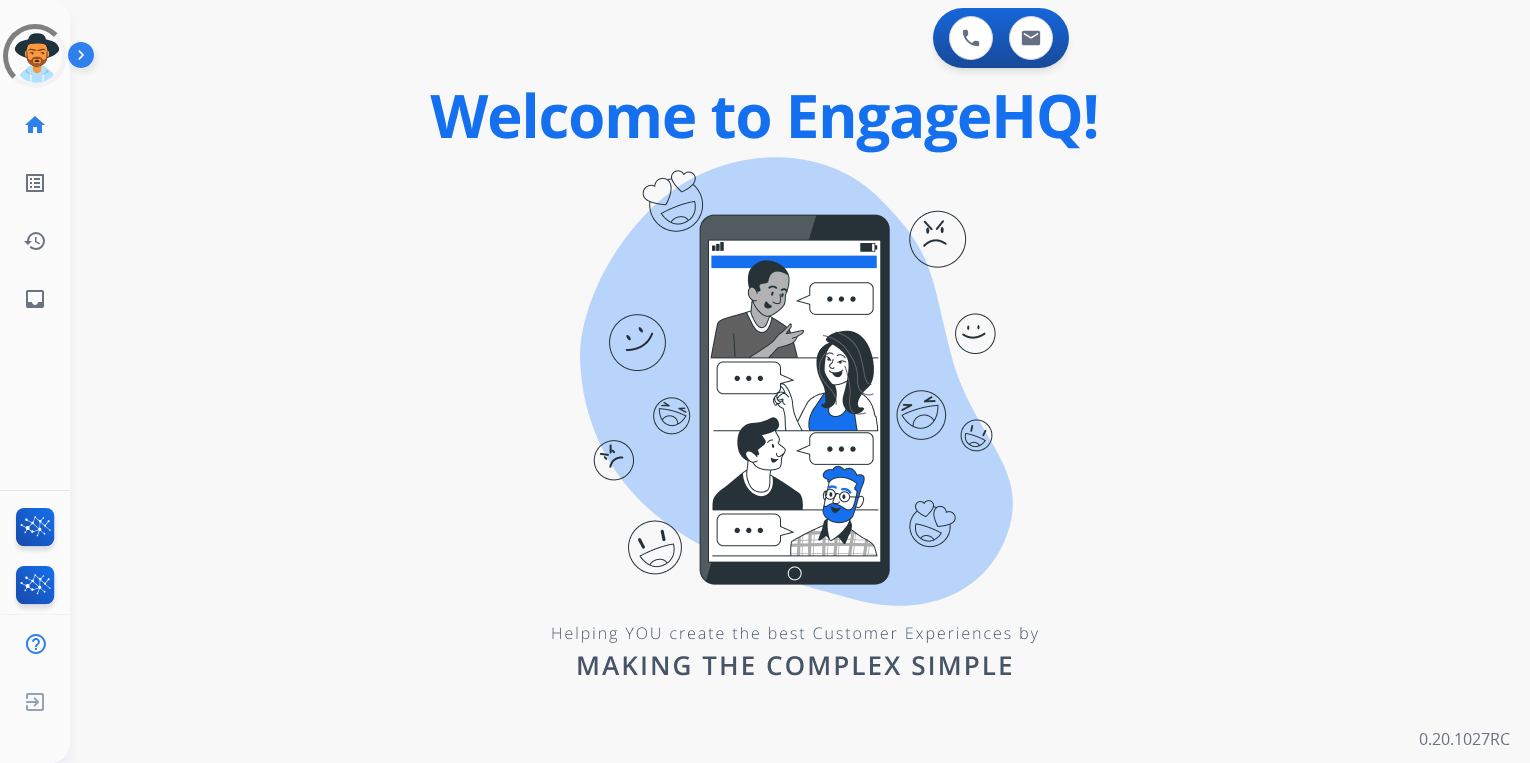 scroll, scrollTop: 0, scrollLeft: 0, axis: both 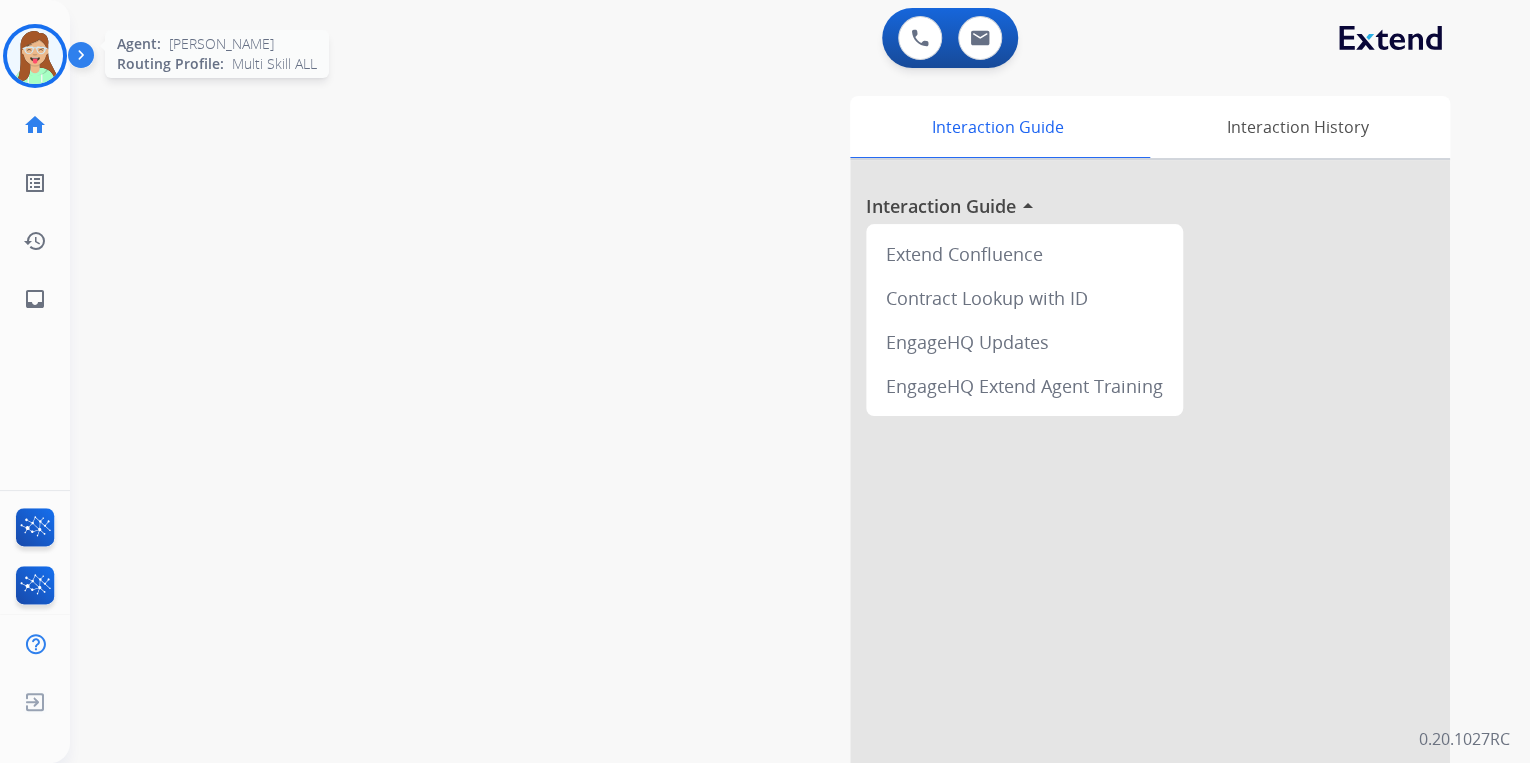 click at bounding box center (35, 56) 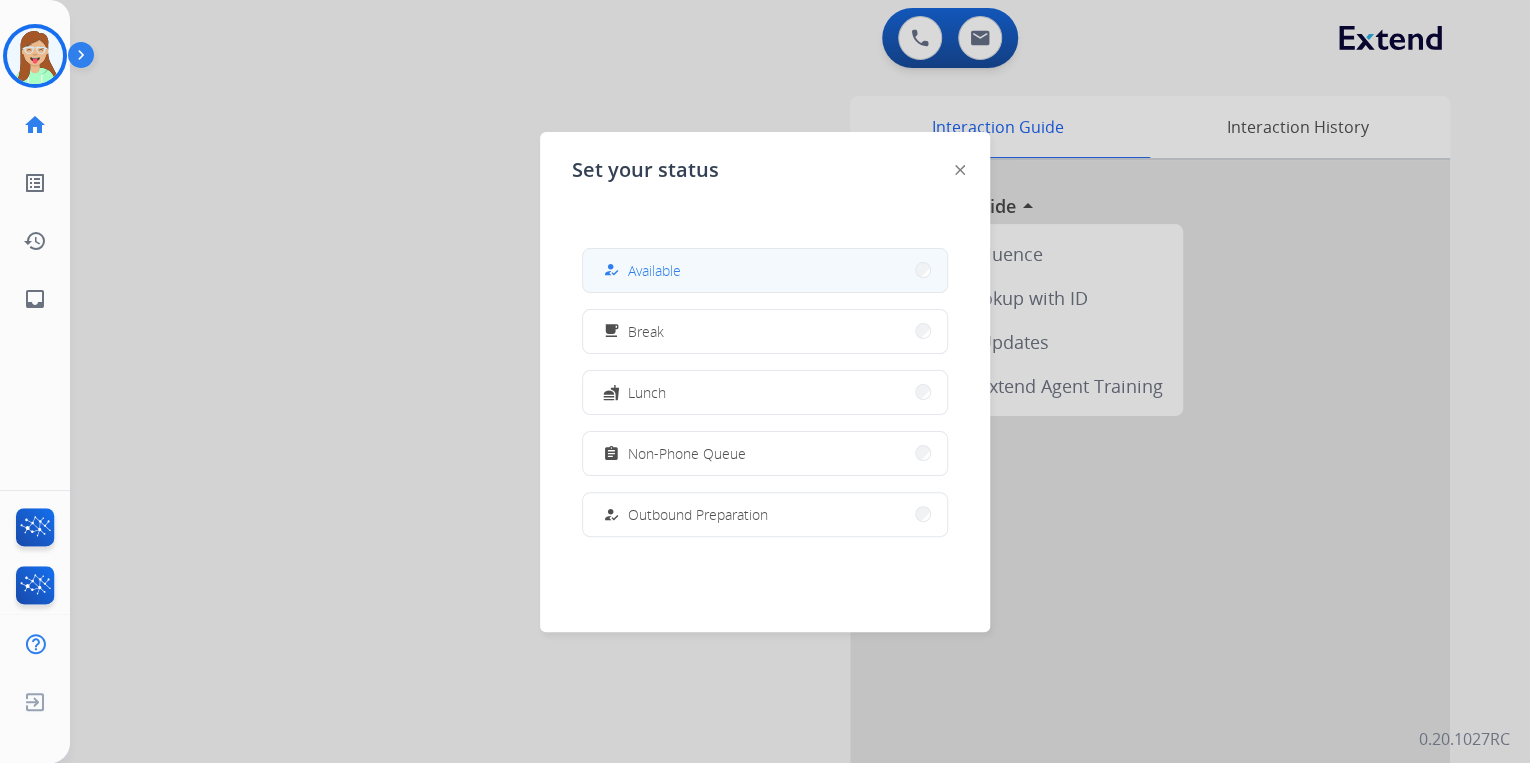 click on "Available" at bounding box center (654, 270) 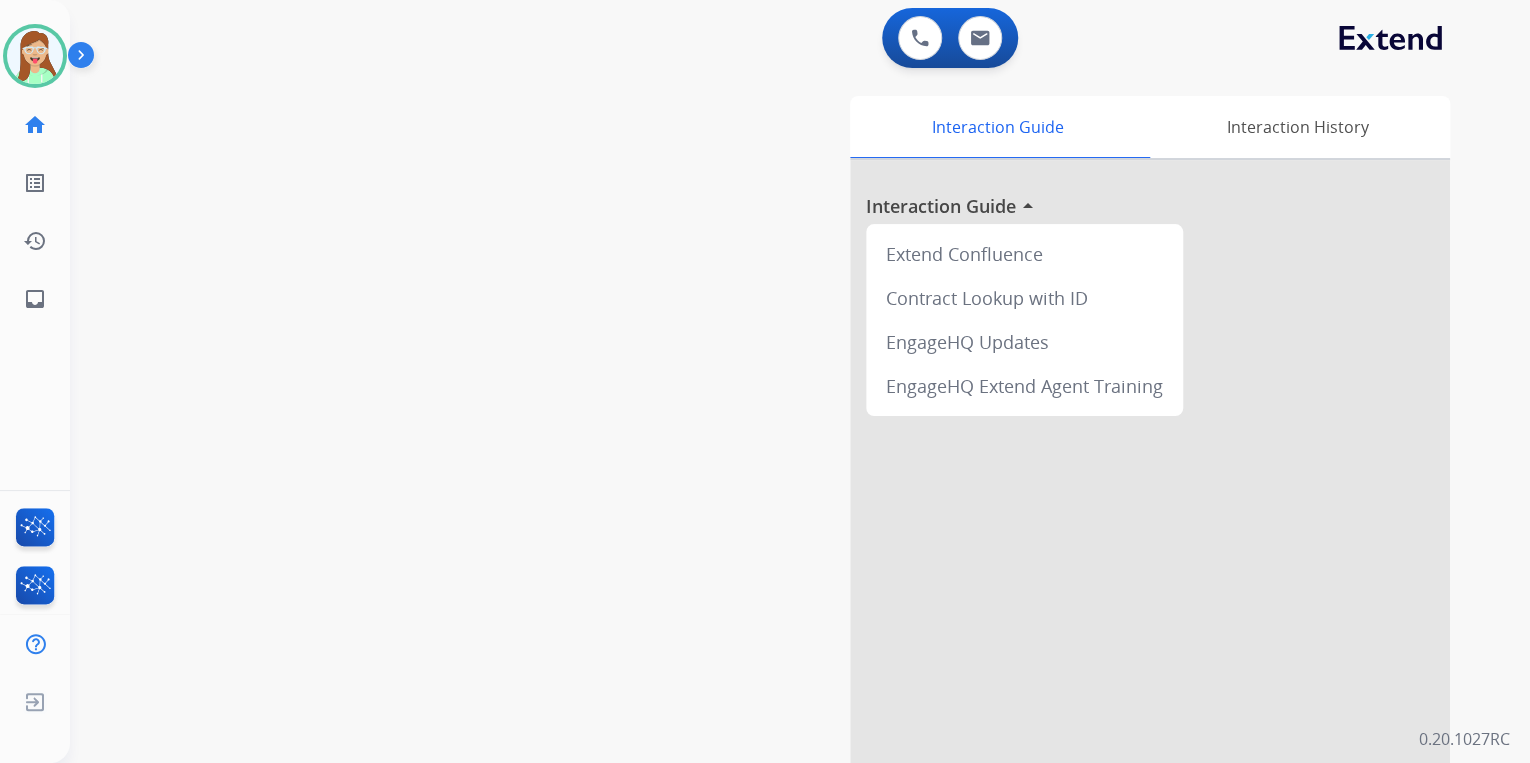 click on "swap_horiz Break voice bridge close_fullscreen Connect 3-Way Call merge_type Separate 3-Way Call  Interaction Guide   Interaction History  Interaction Guide arrow_drop_up  Extend Confluence   Contract Lookup with ID   EngageHQ Updates   EngageHQ Extend Agent Training" at bounding box center [776, 489] 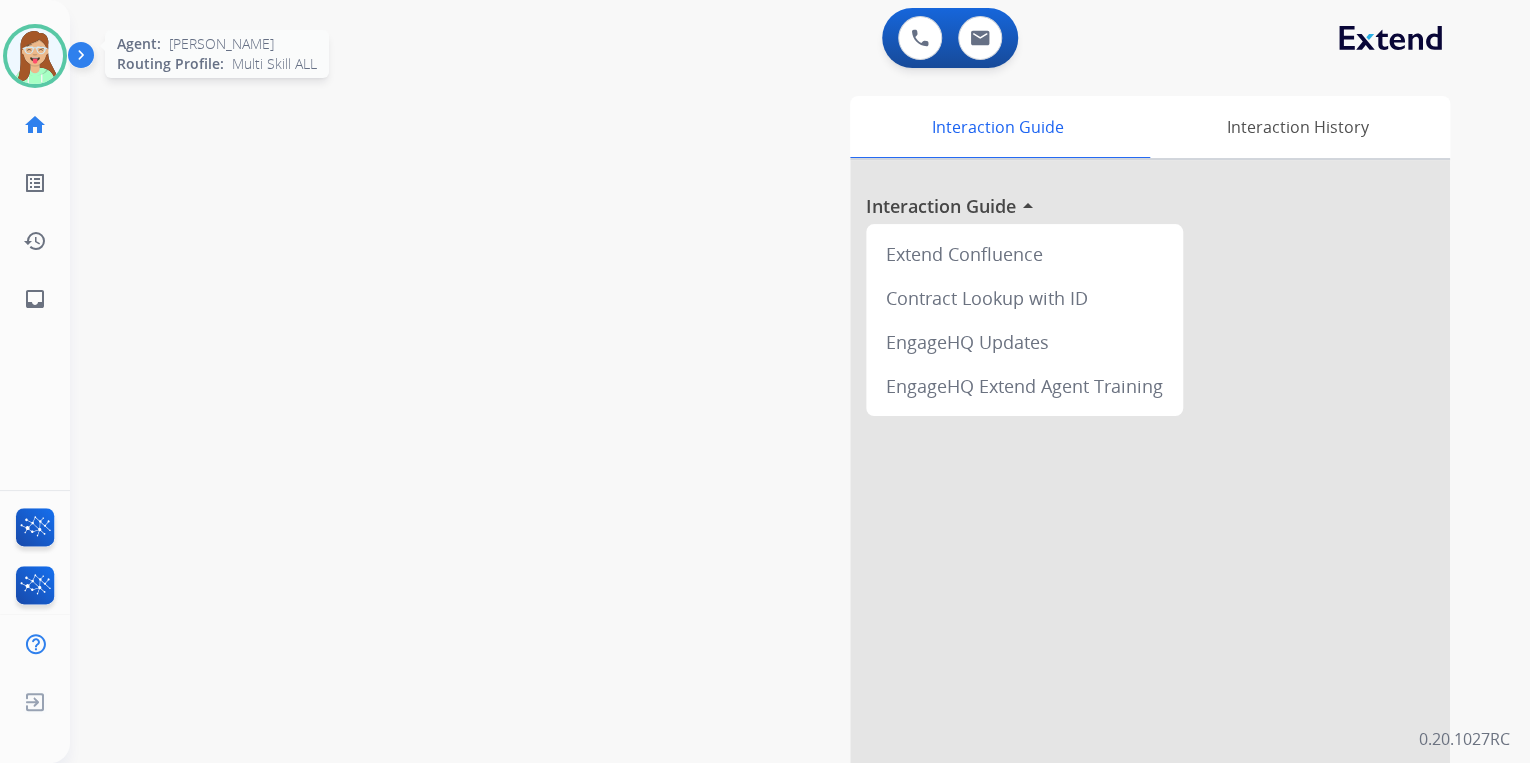 click on "Agent:   Jasmyn  Routing Profile:  Multi Skill ALL" 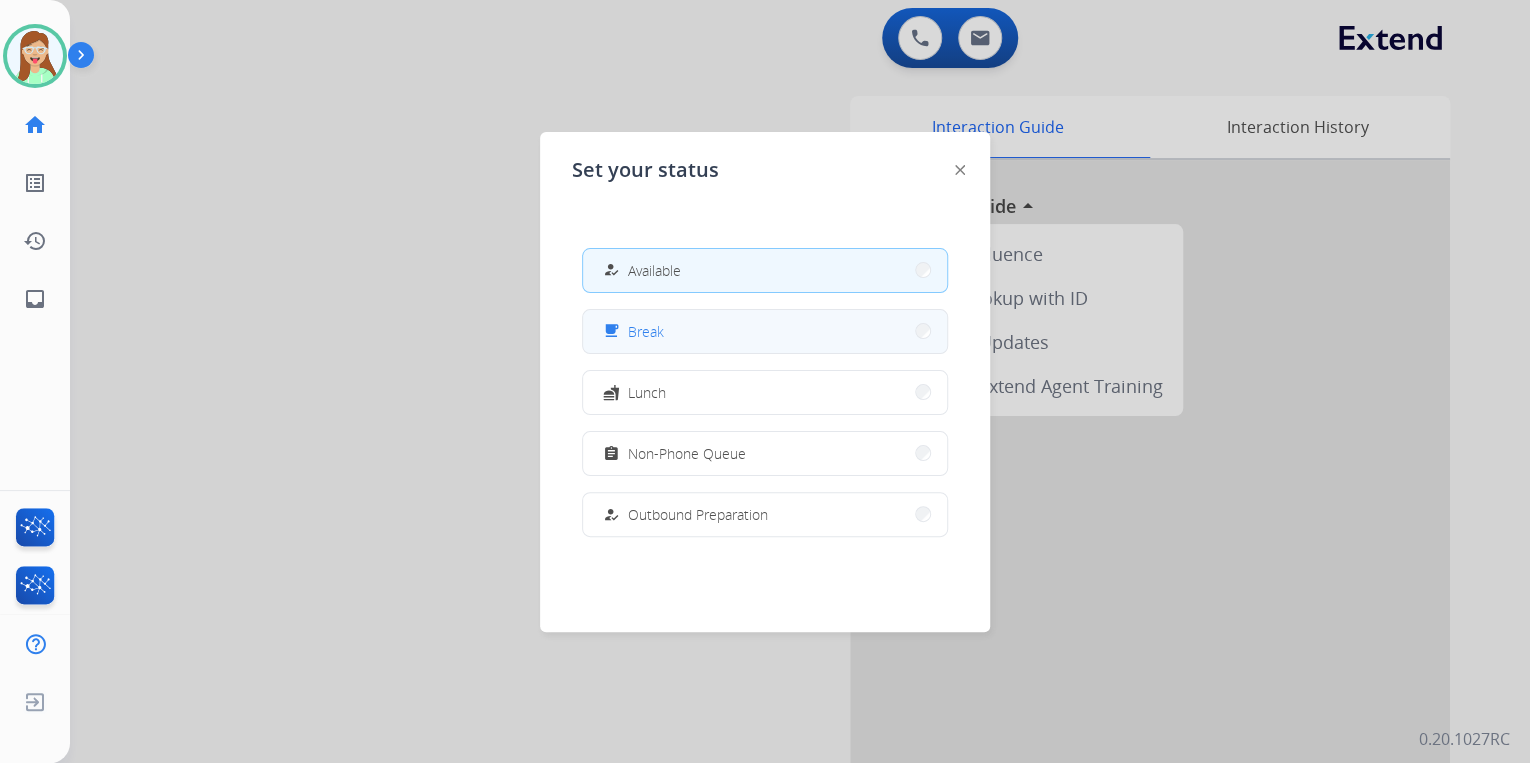 click on "free_breakfast Break" at bounding box center (765, 331) 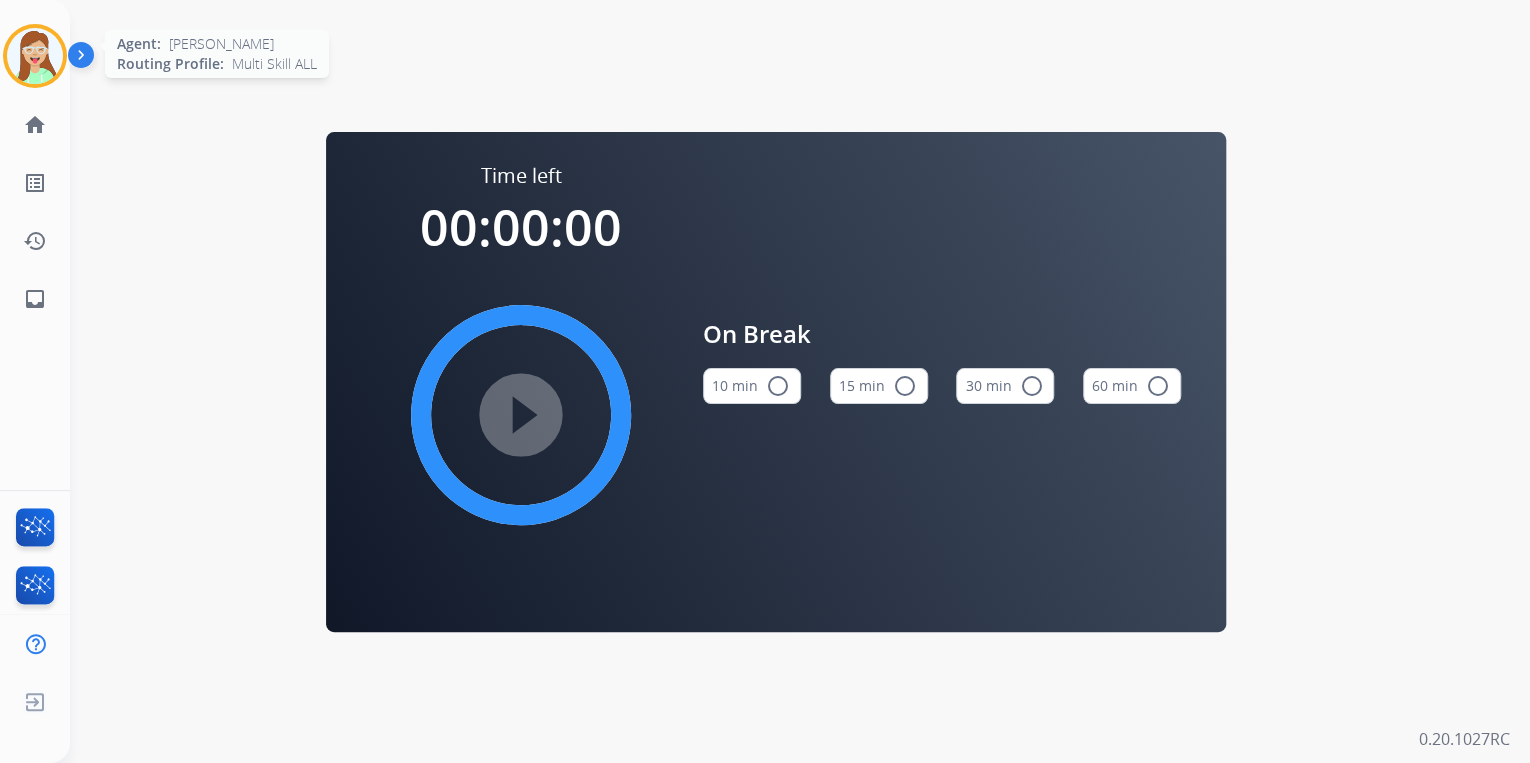 click at bounding box center (35, 56) 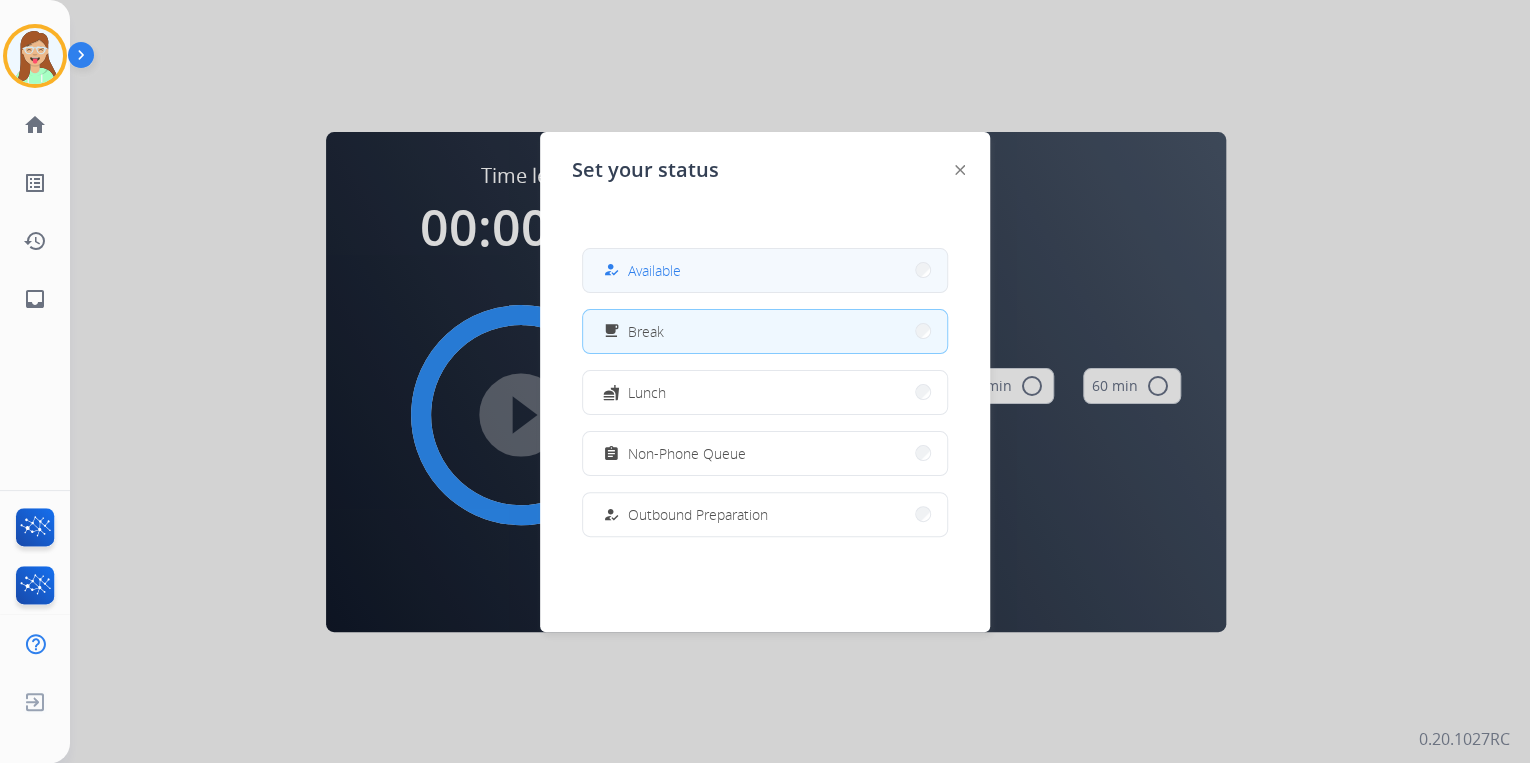 click on "how_to_reg Available" at bounding box center [765, 270] 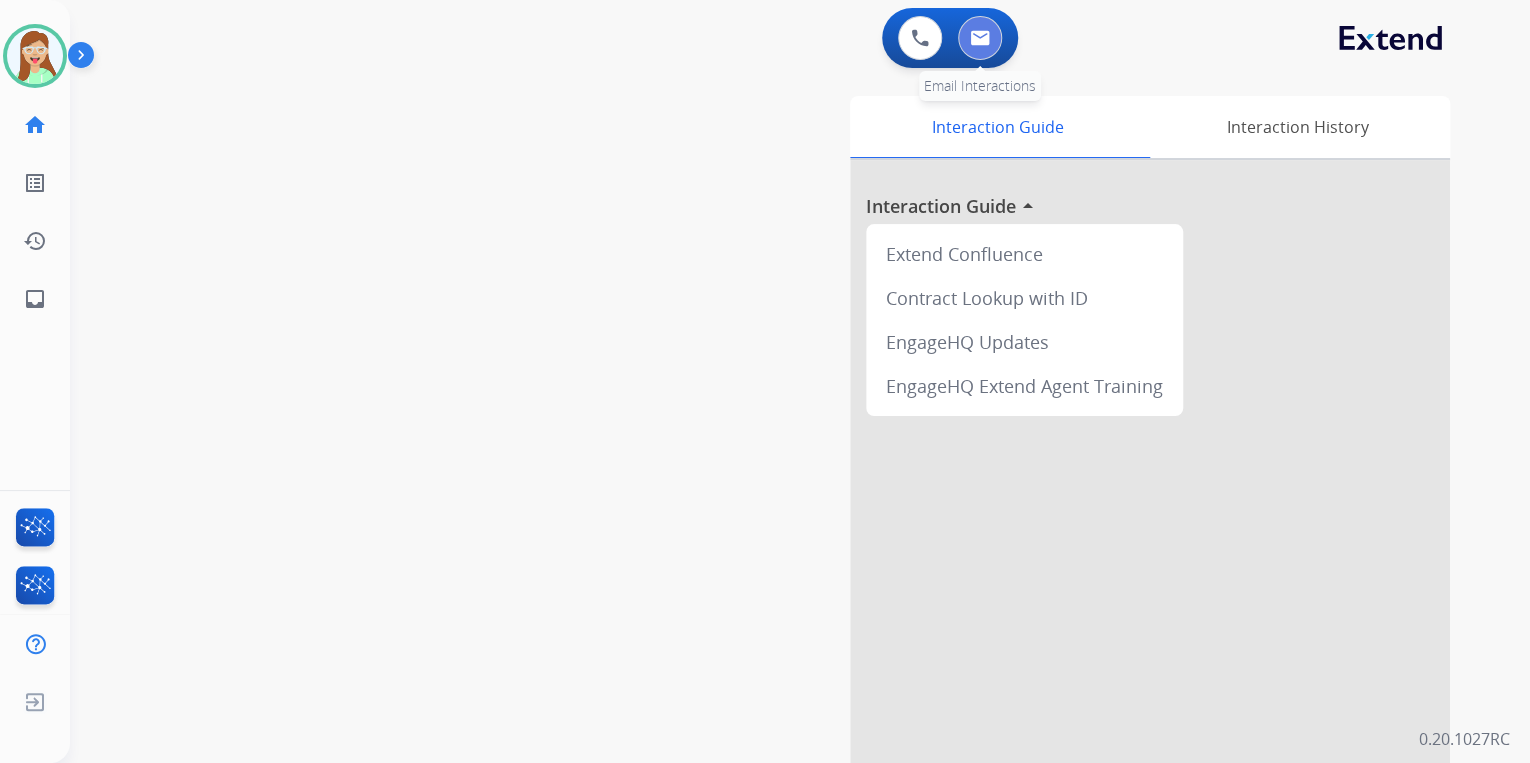 click at bounding box center [980, 38] 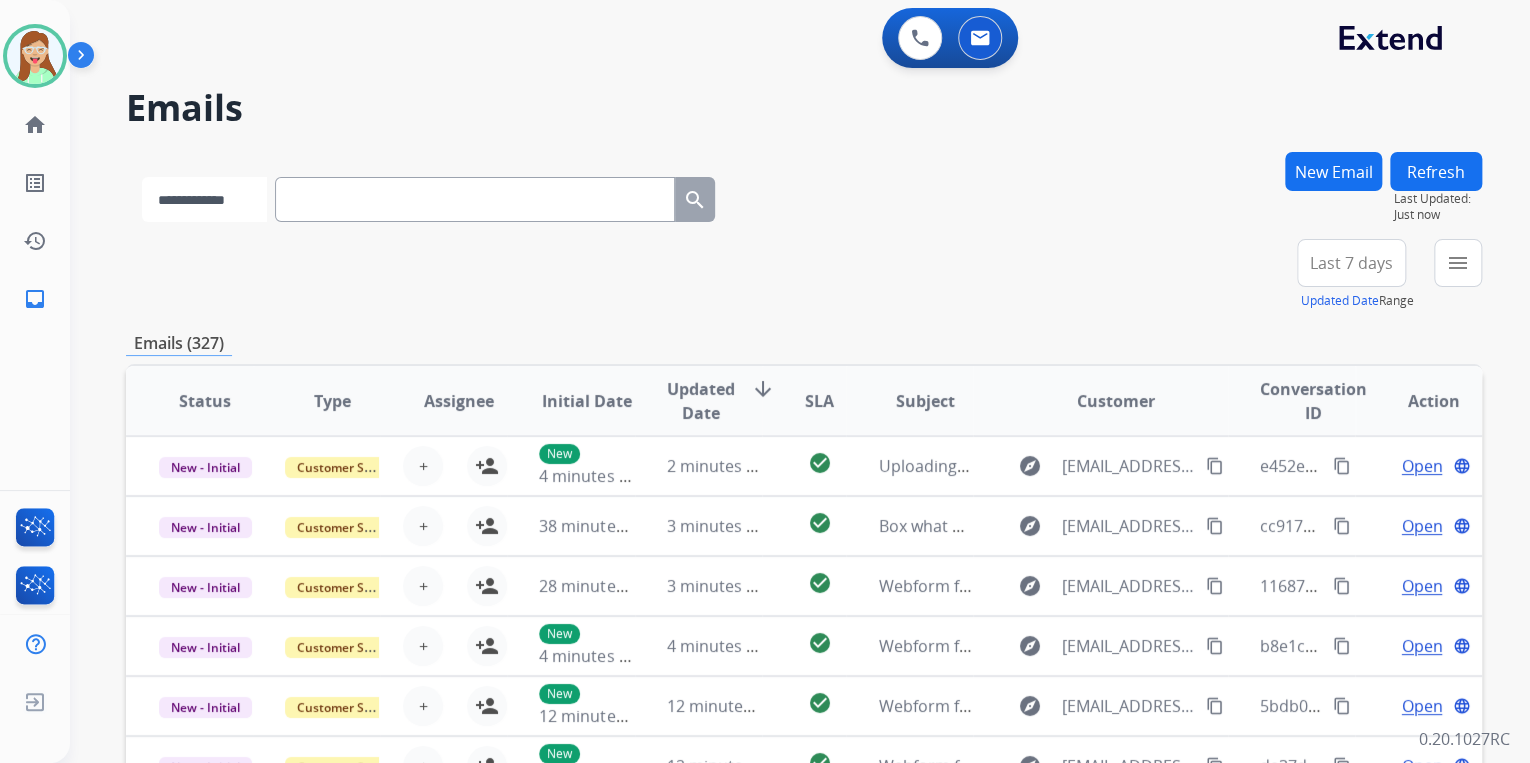 drag, startPoint x: 195, startPoint y: 191, endPoint x: 212, endPoint y: 219, distance: 32.75668 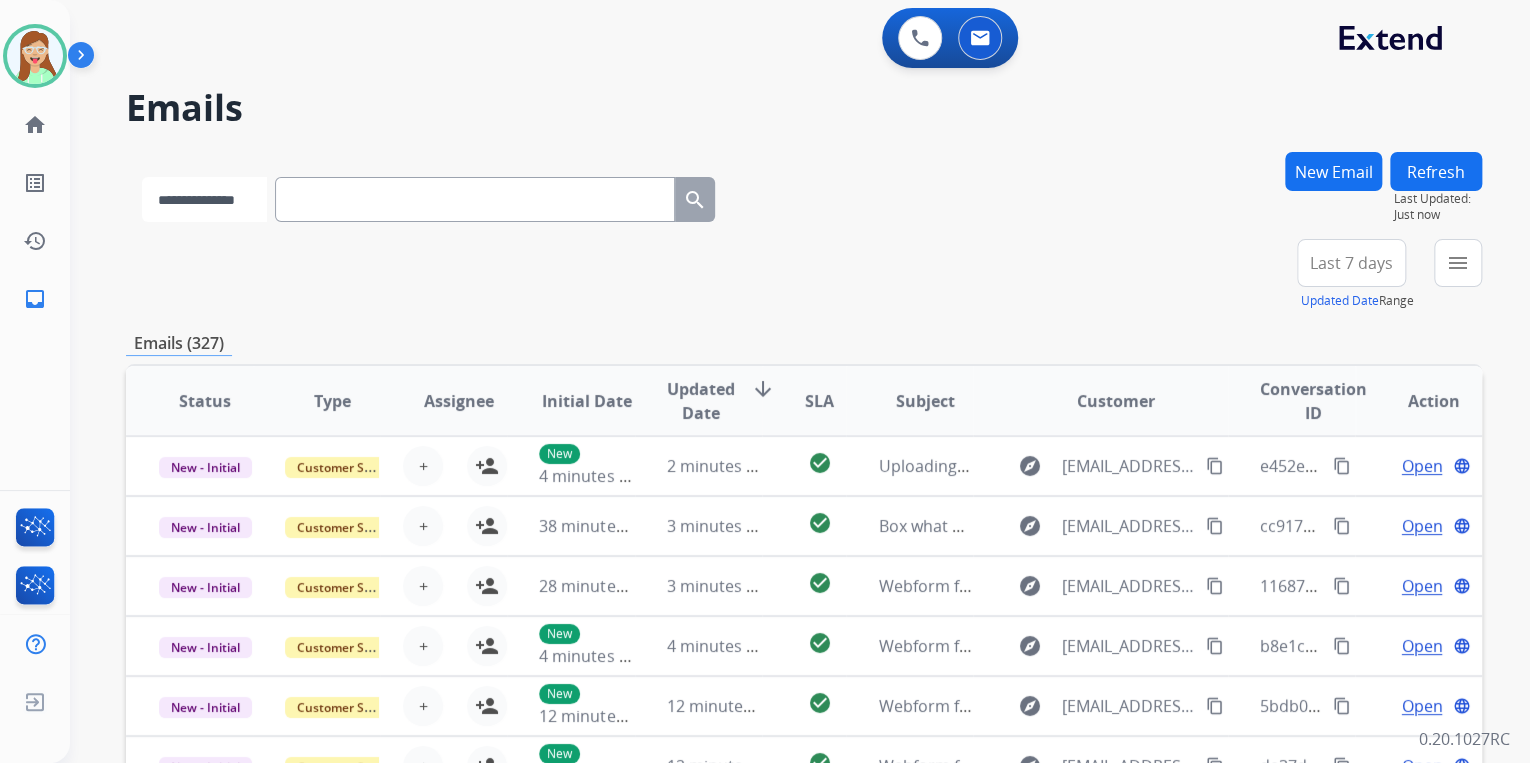 click on "**********" at bounding box center [204, 199] 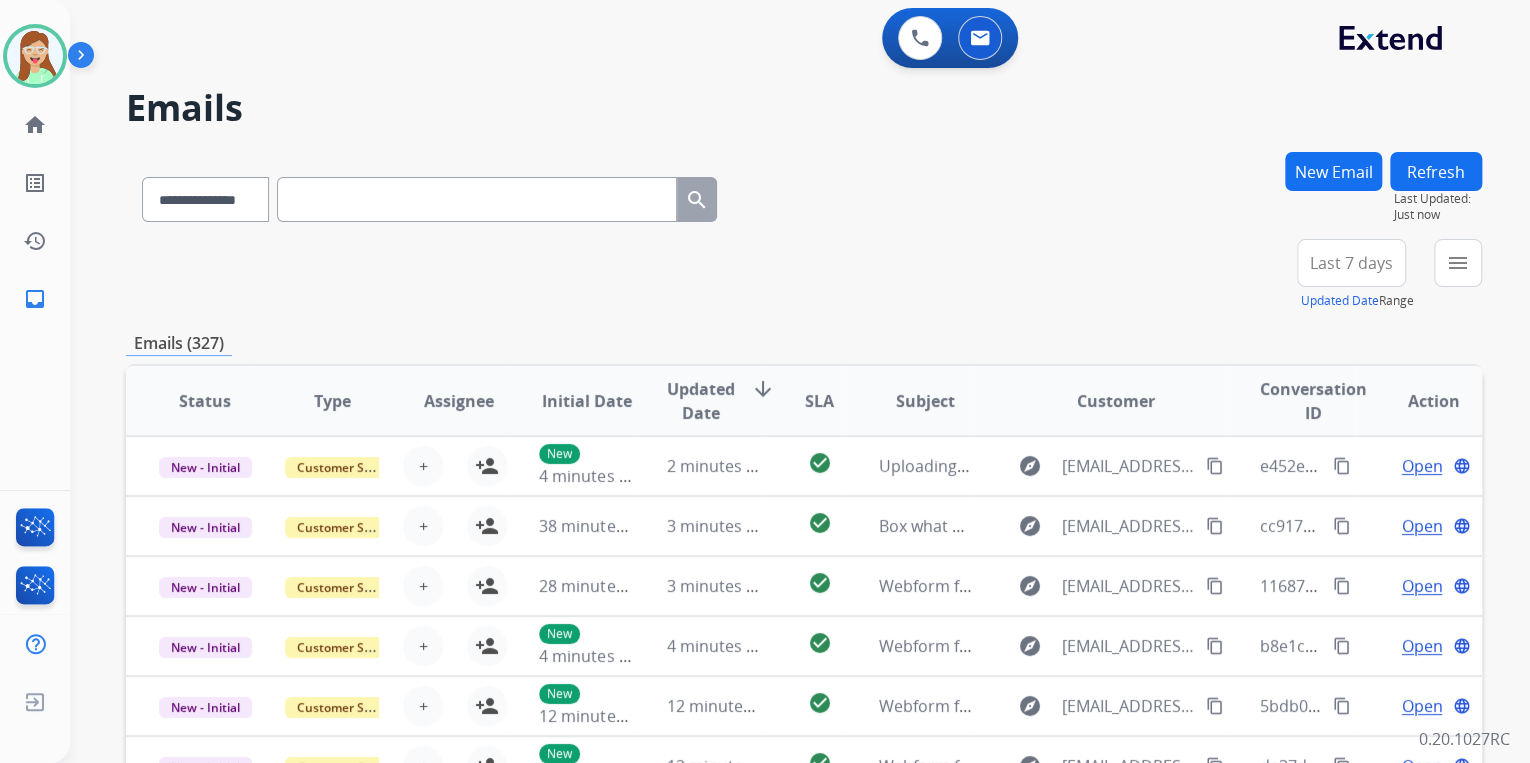 click at bounding box center [477, 199] 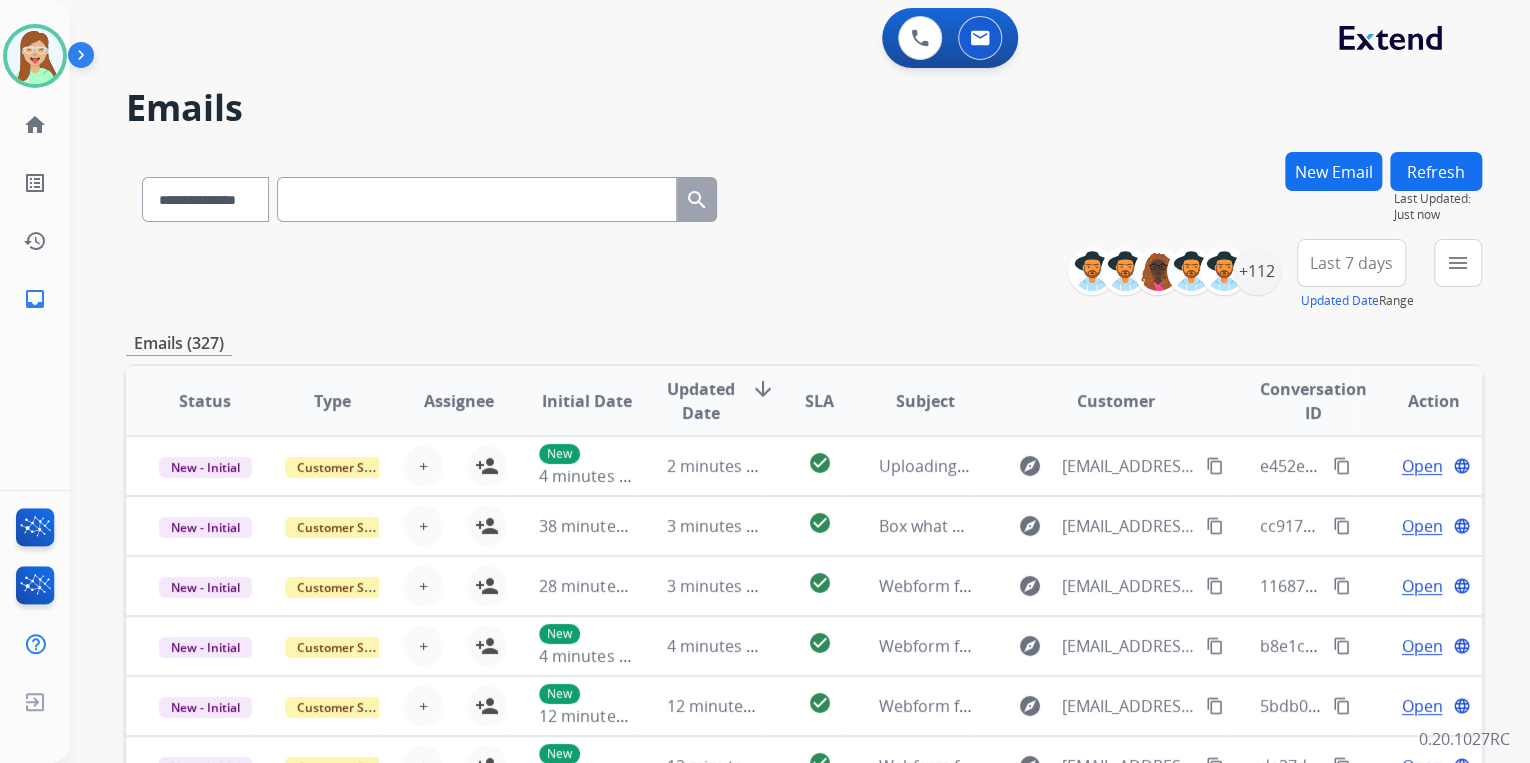 paste on "**********" 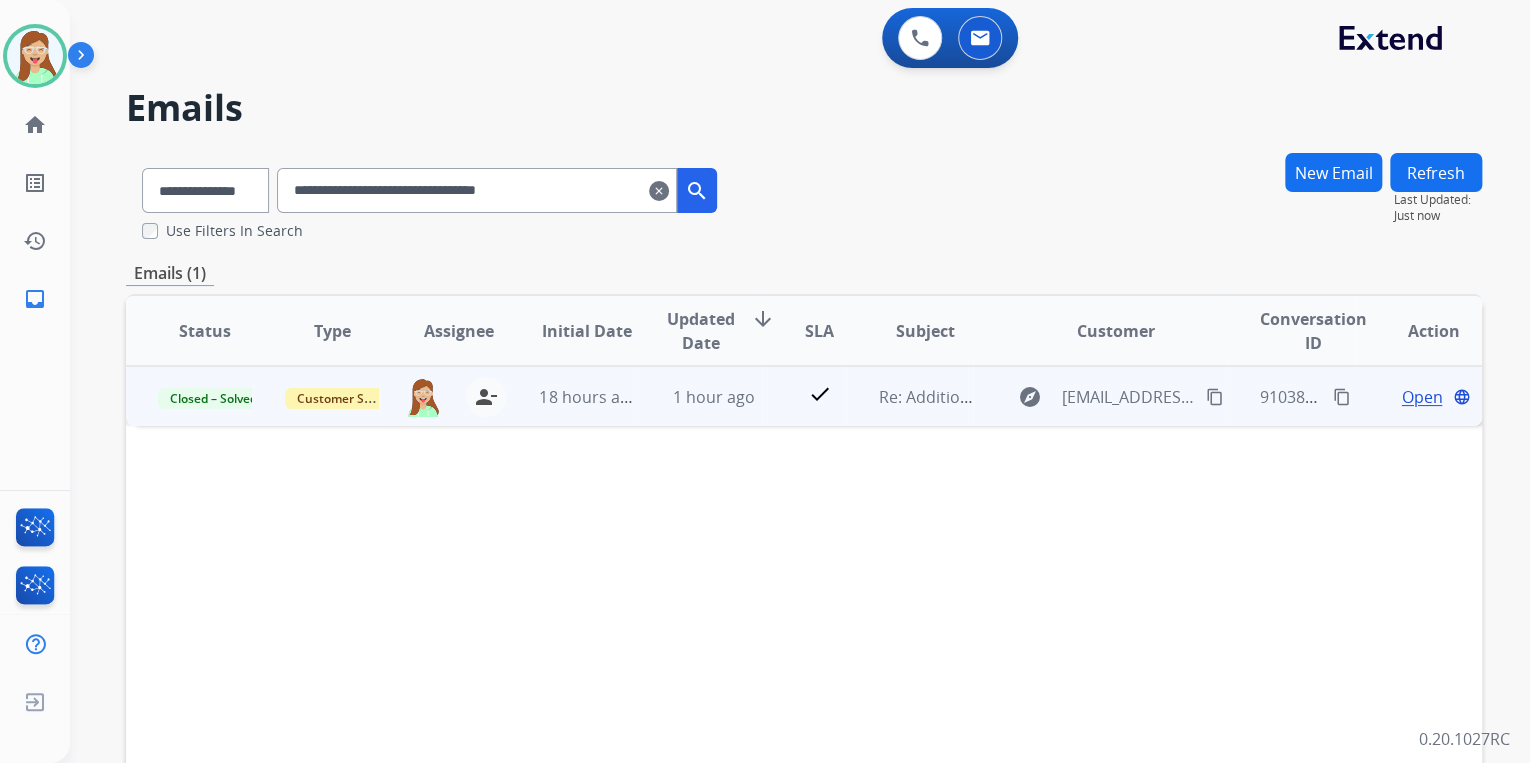 click on "Open" at bounding box center [1421, 397] 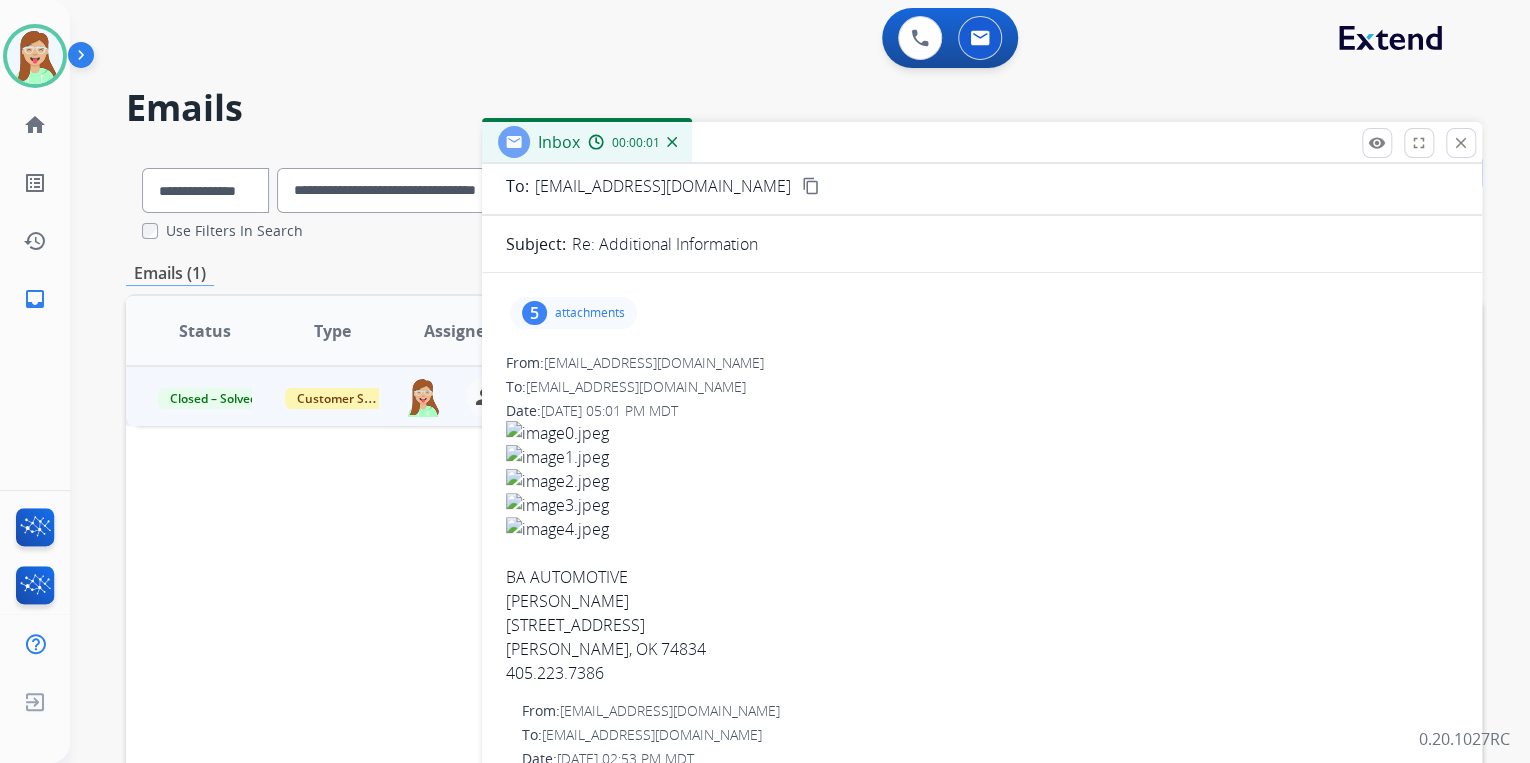 scroll, scrollTop: 80, scrollLeft: 0, axis: vertical 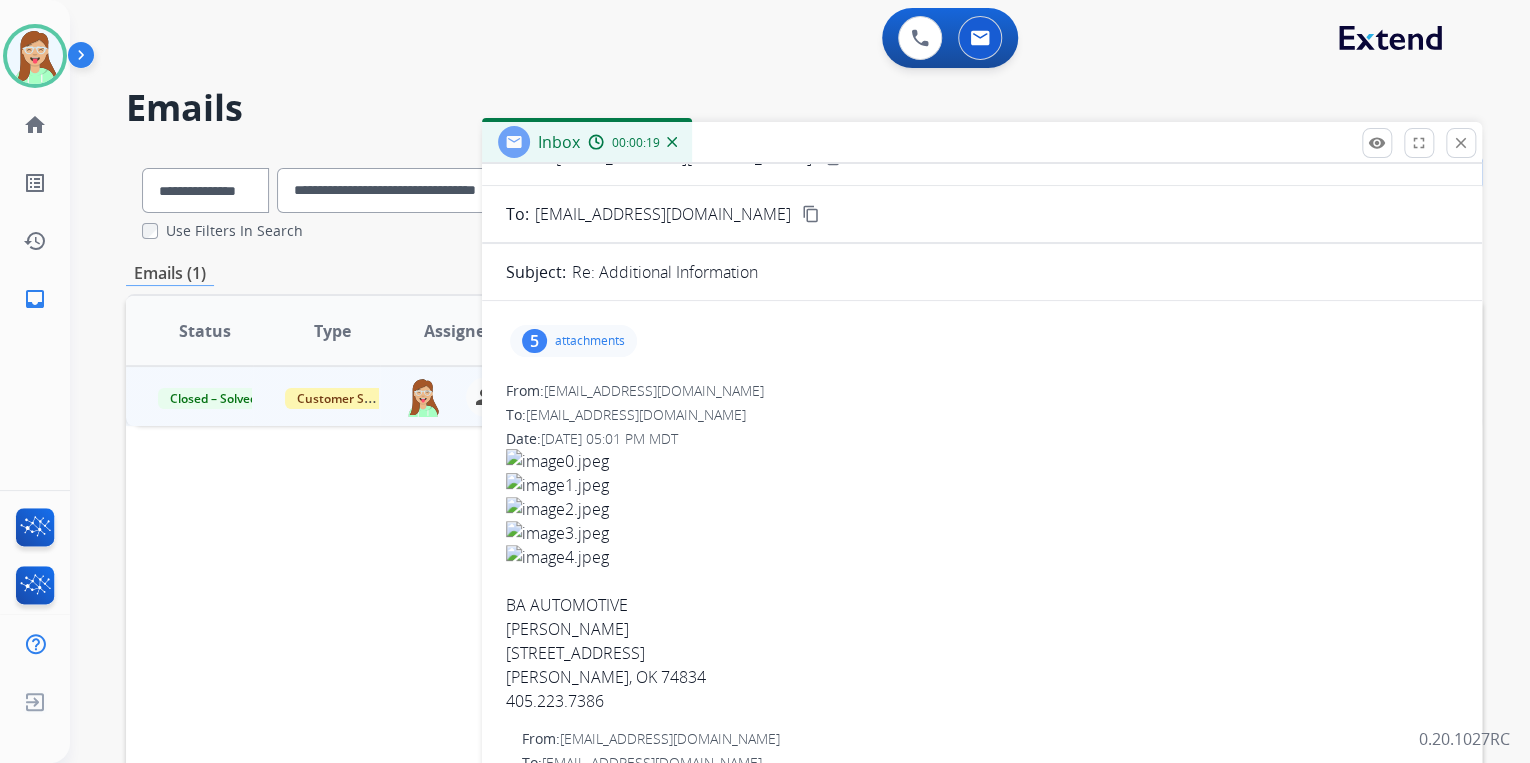 click on "Inbox  00:00:19" at bounding box center (982, 143) 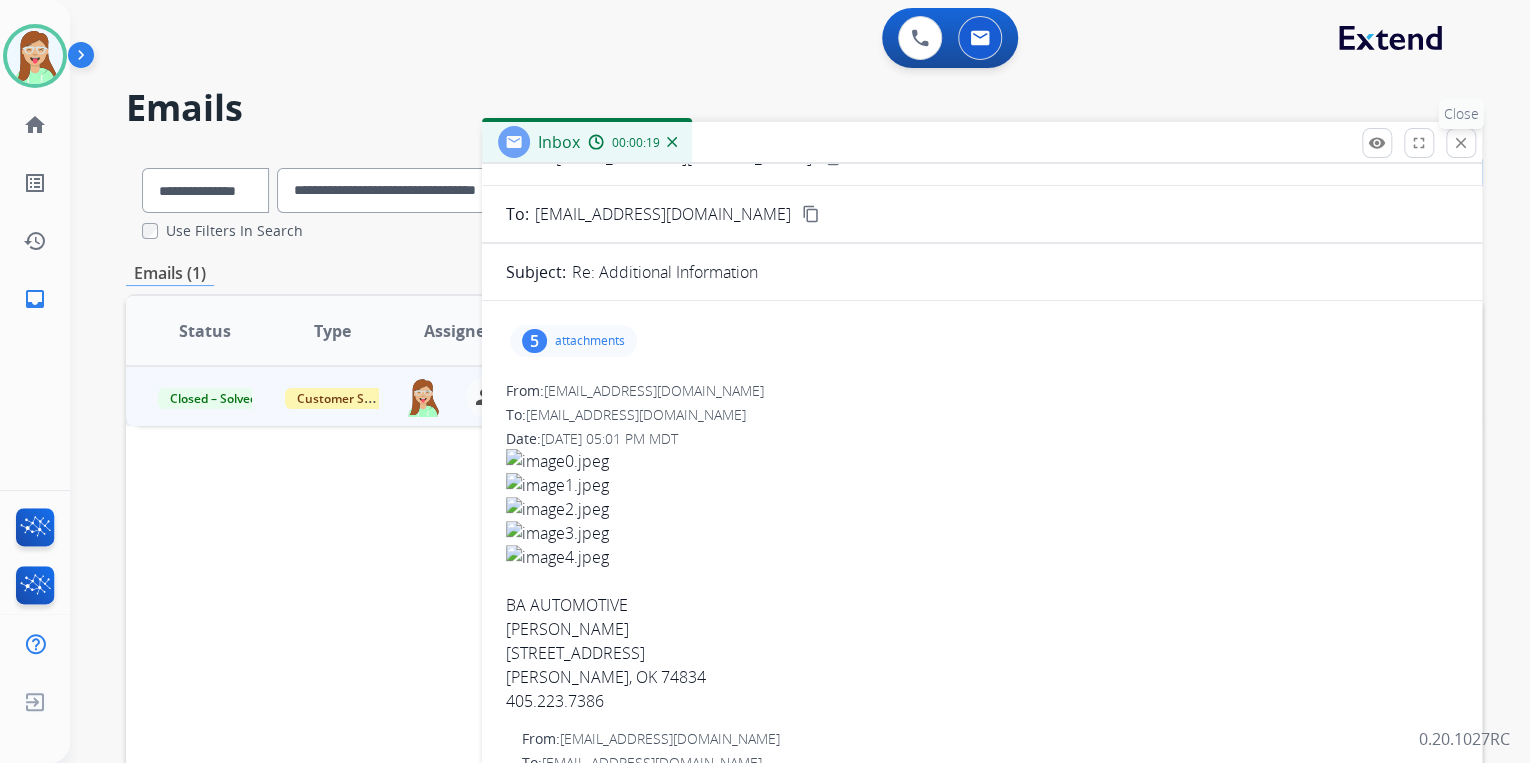 click on "close" at bounding box center [1461, 143] 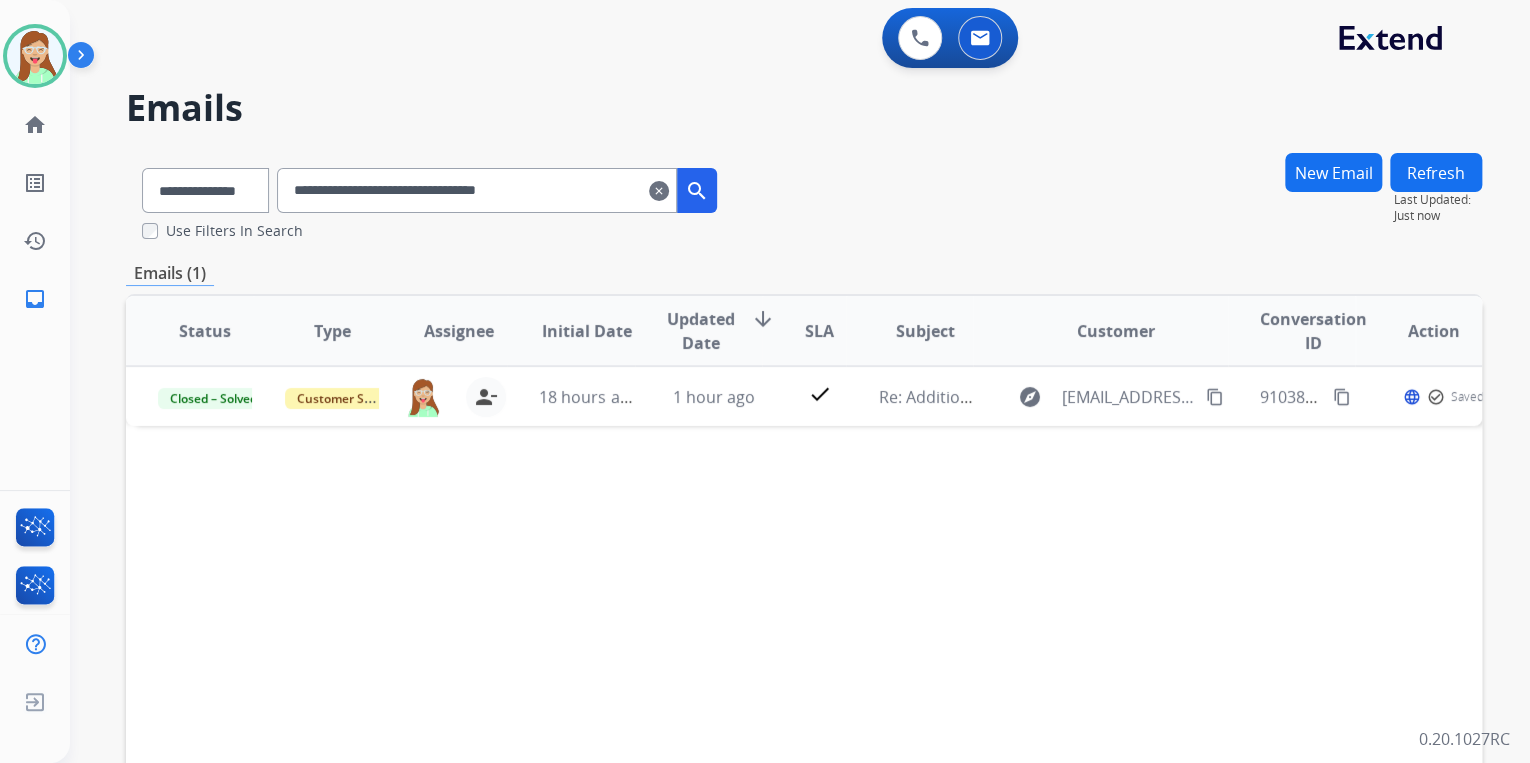 drag, startPoint x: 625, startPoint y: 184, endPoint x: 214, endPoint y: 194, distance: 411.12164 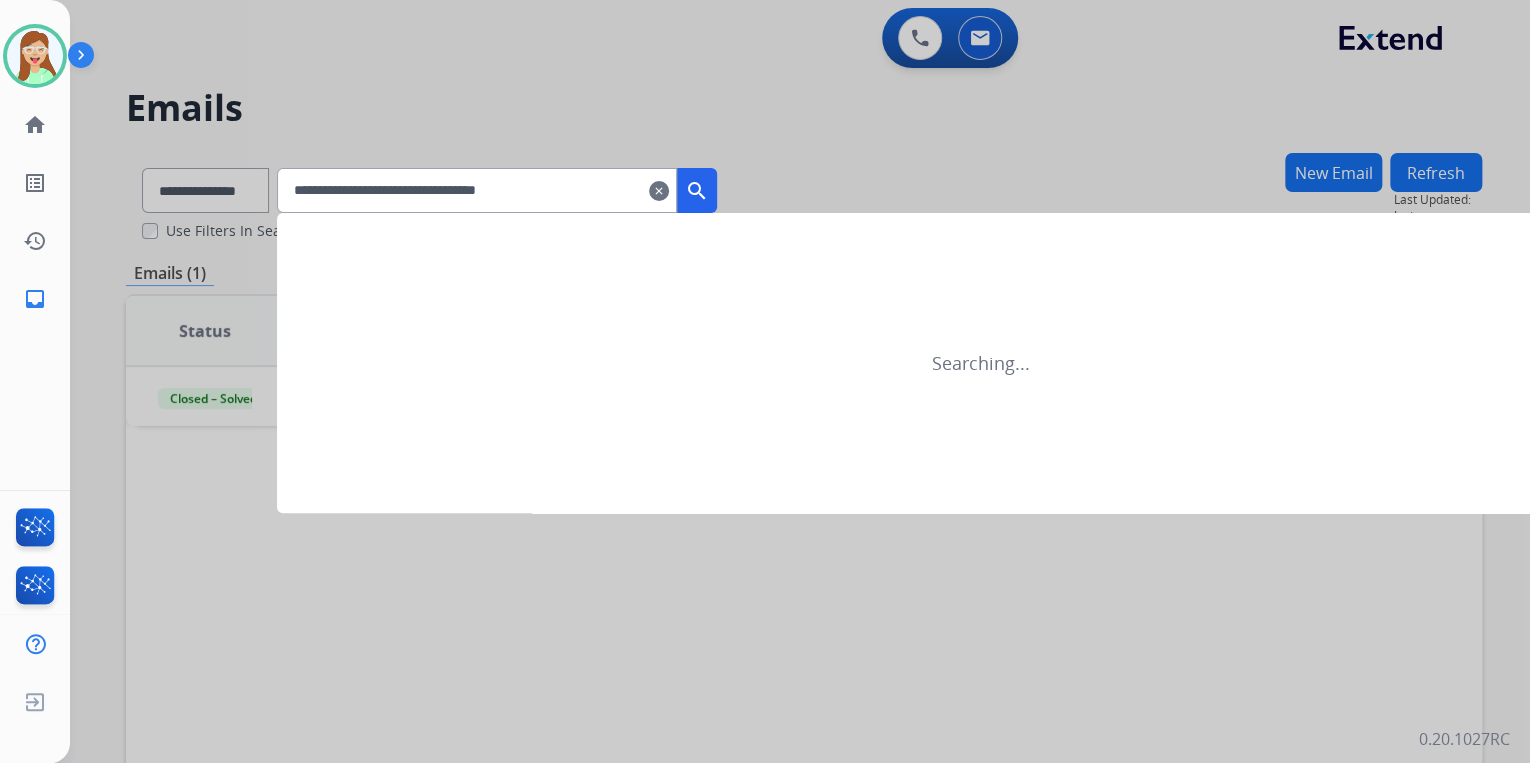 type on "**********" 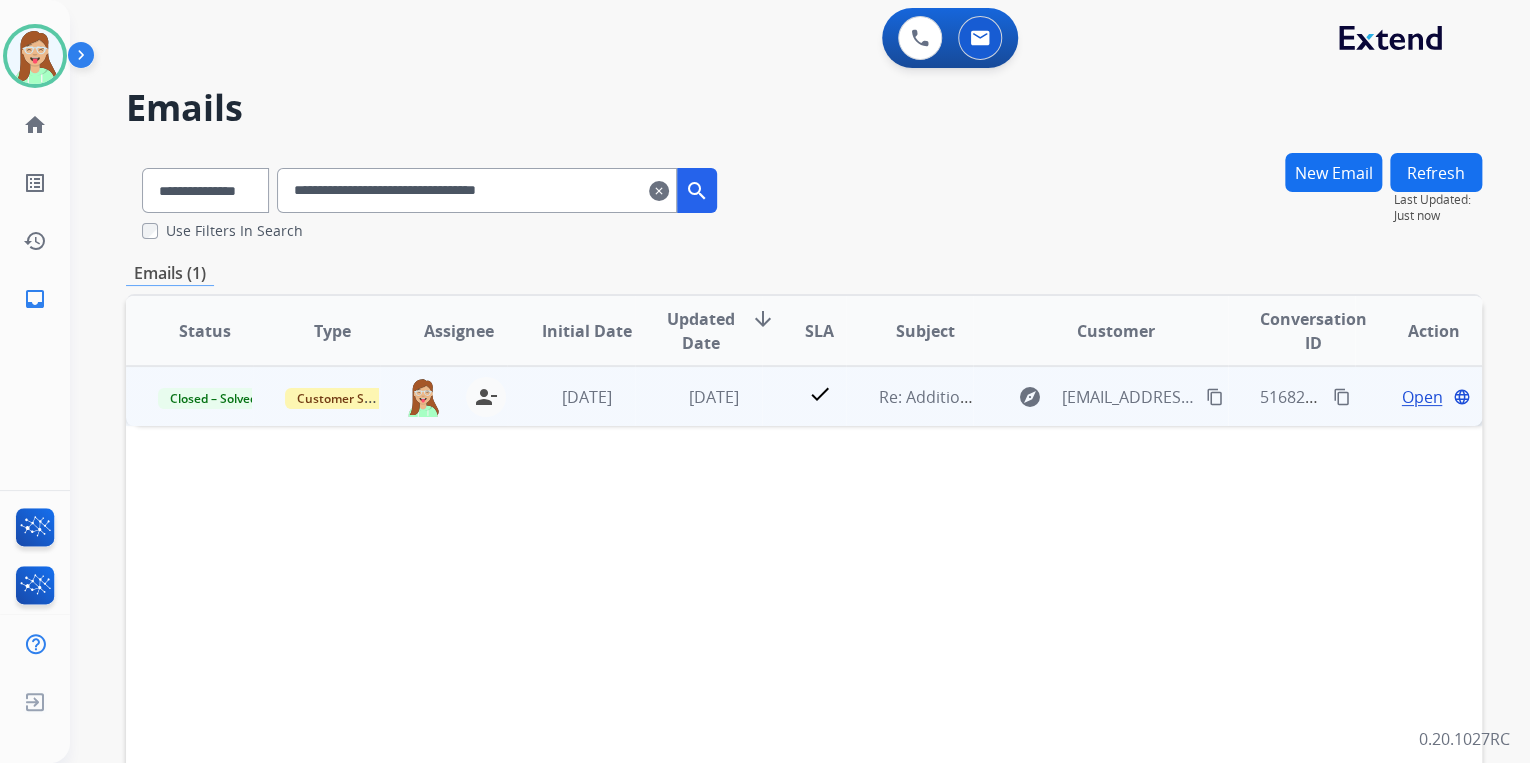 click on "Open" at bounding box center (1421, 397) 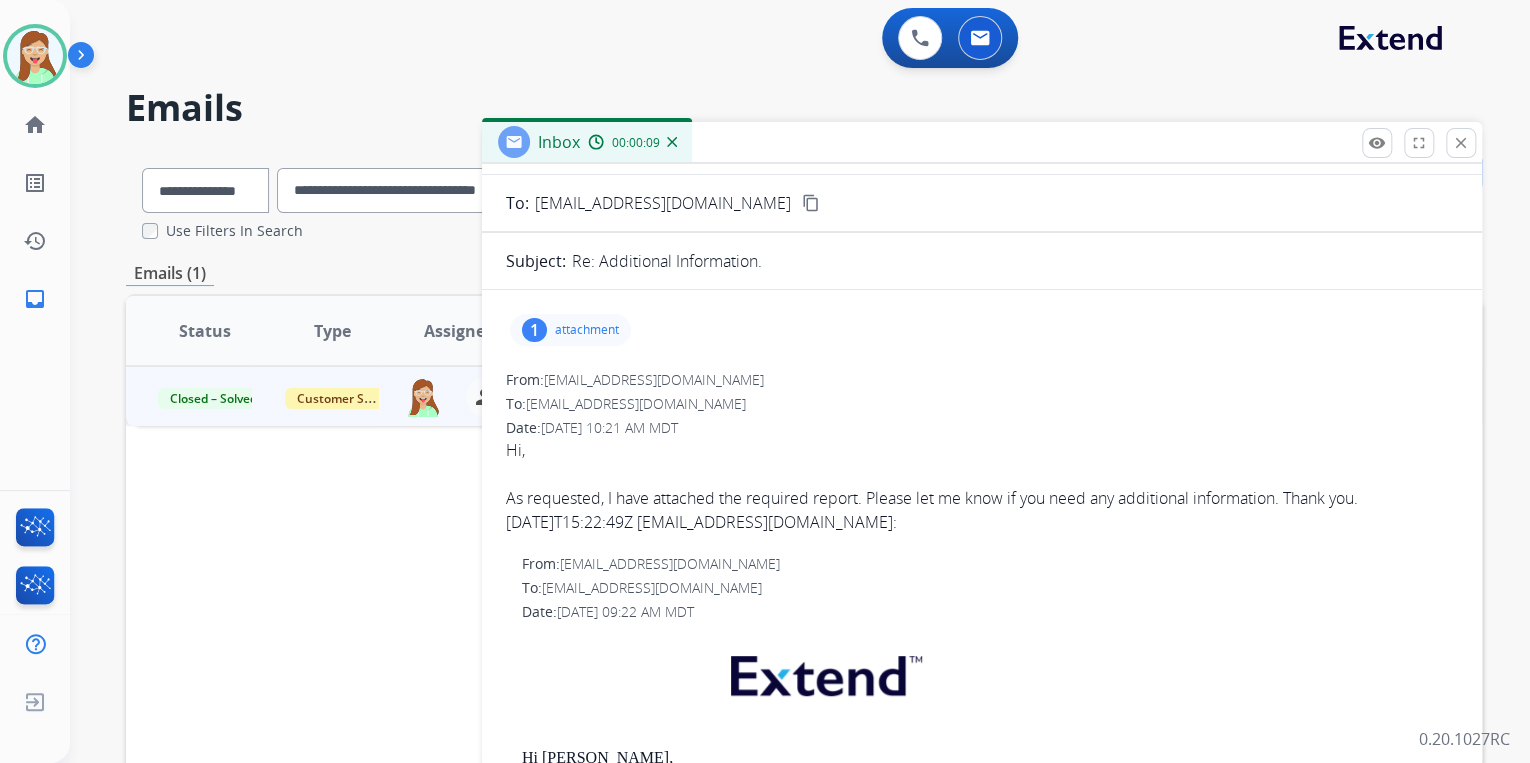 scroll, scrollTop: 52, scrollLeft: 0, axis: vertical 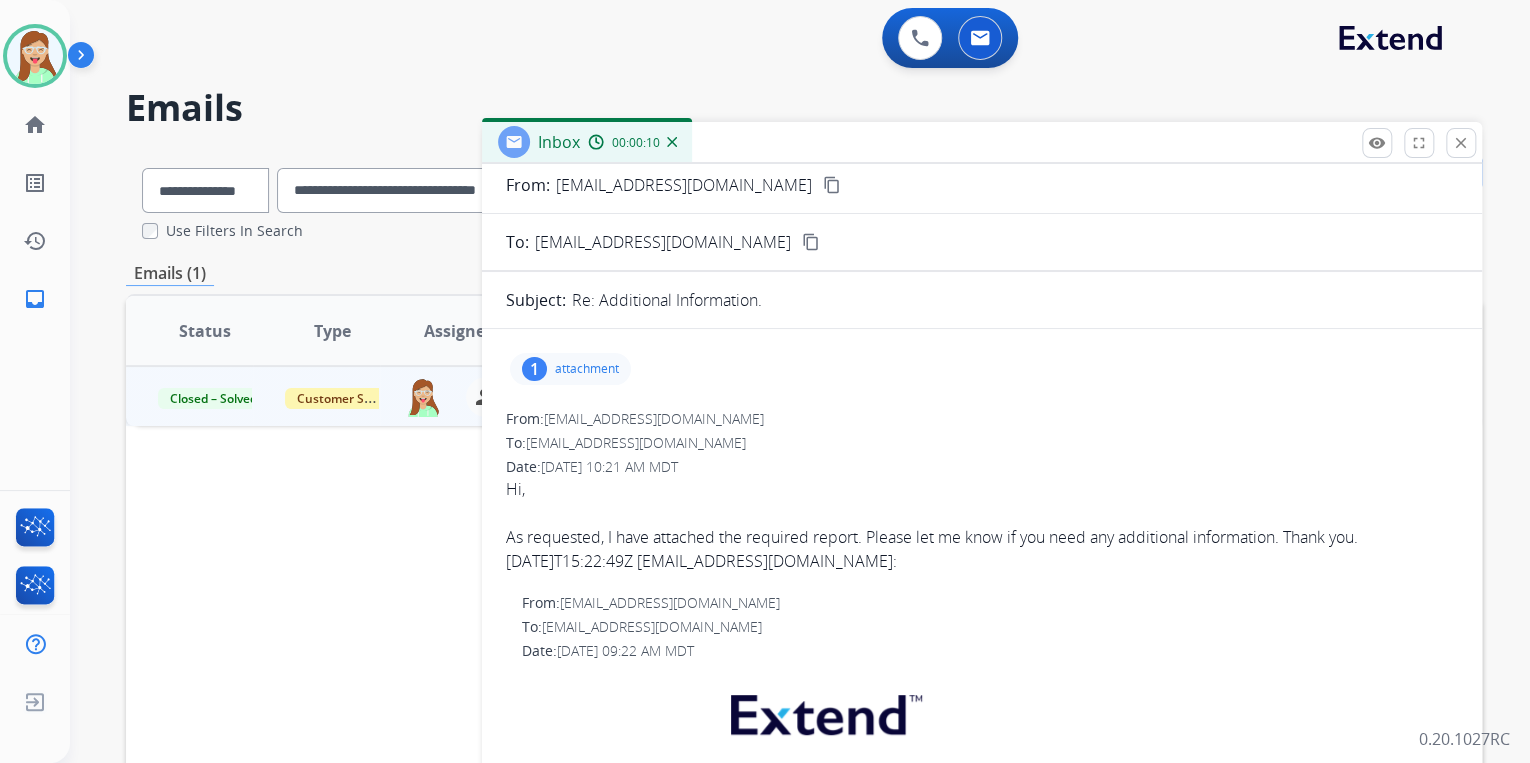 click on "content_copy" at bounding box center [832, 185] 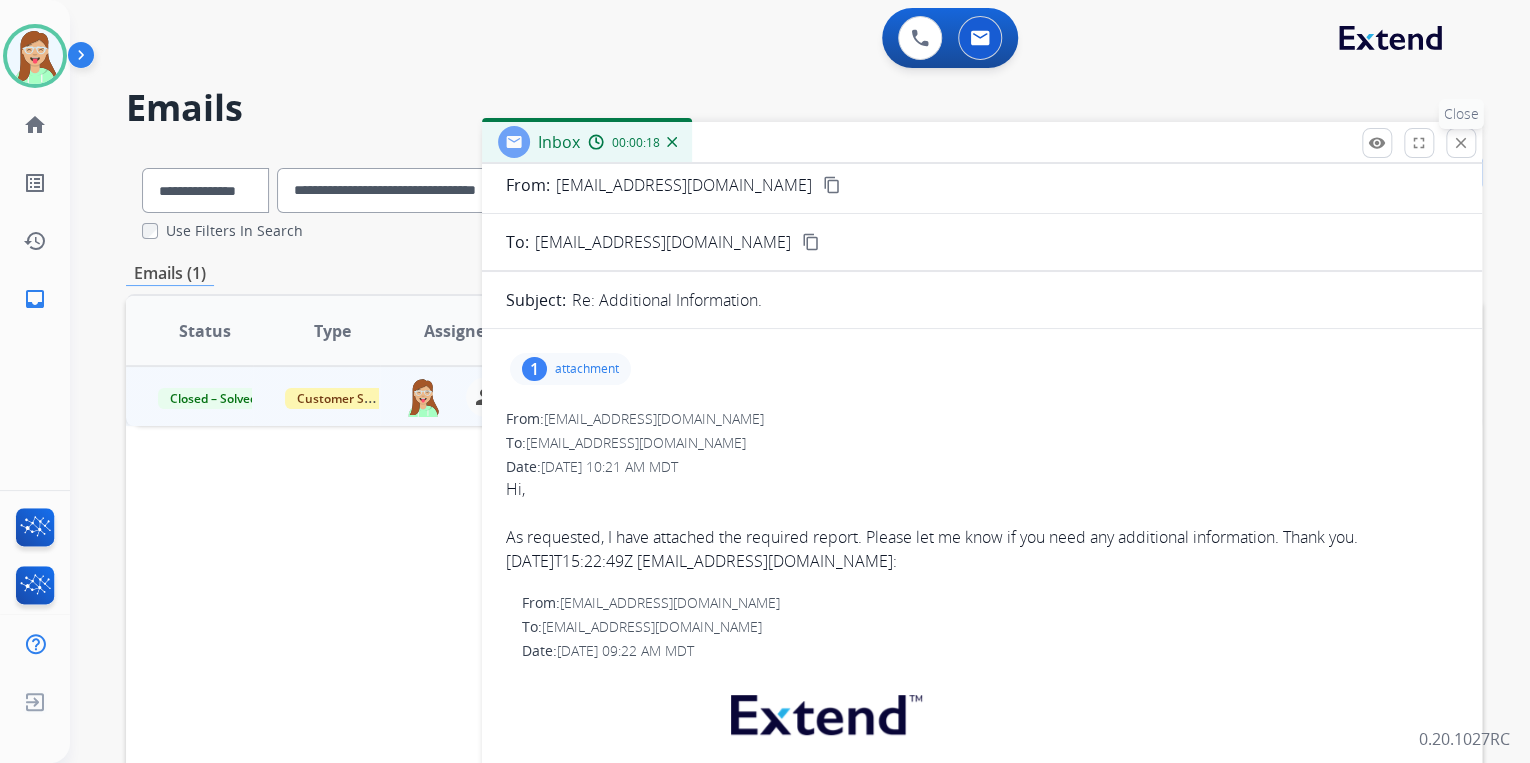 click on "close" at bounding box center [1461, 143] 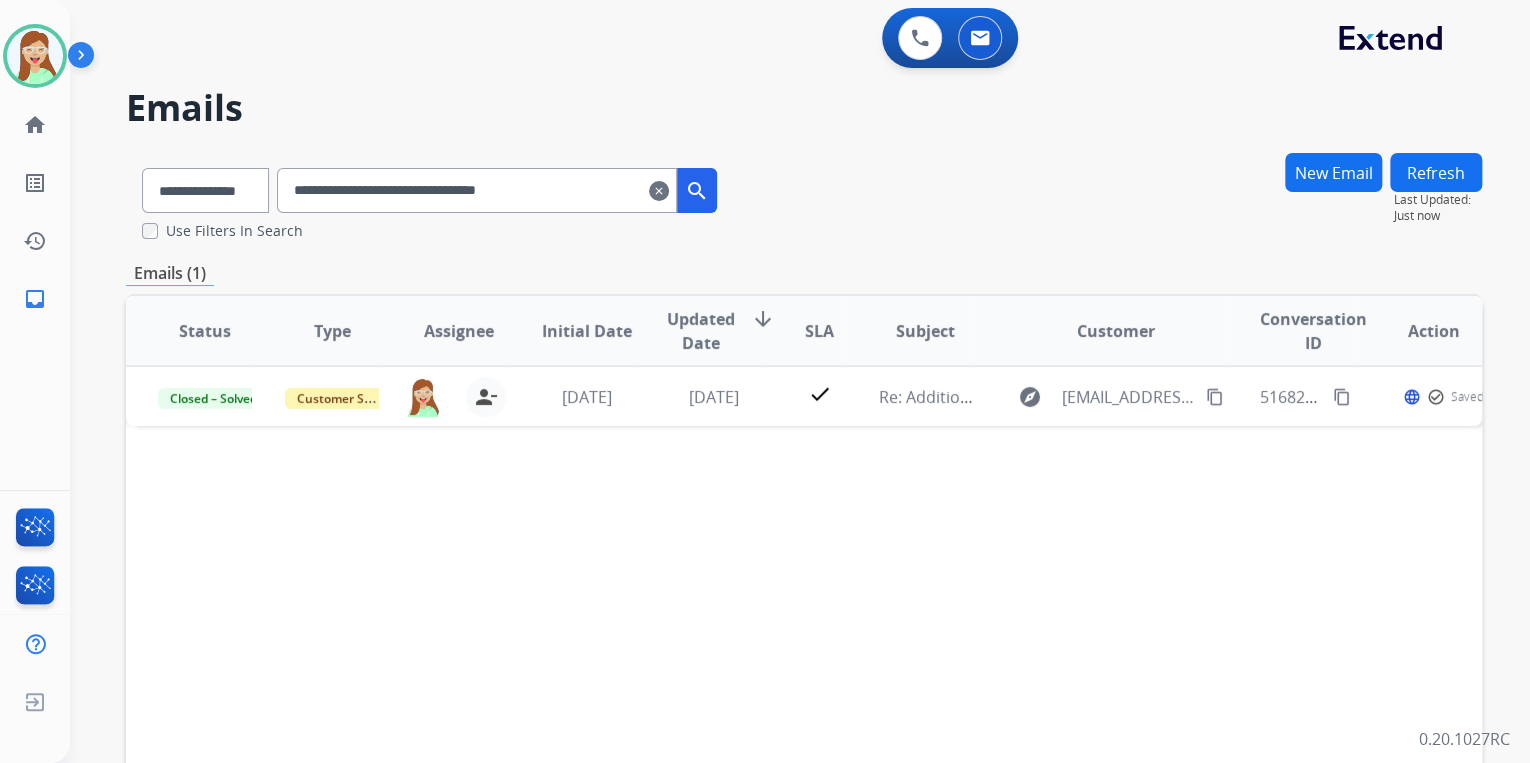 click on "clear" at bounding box center [659, 191] 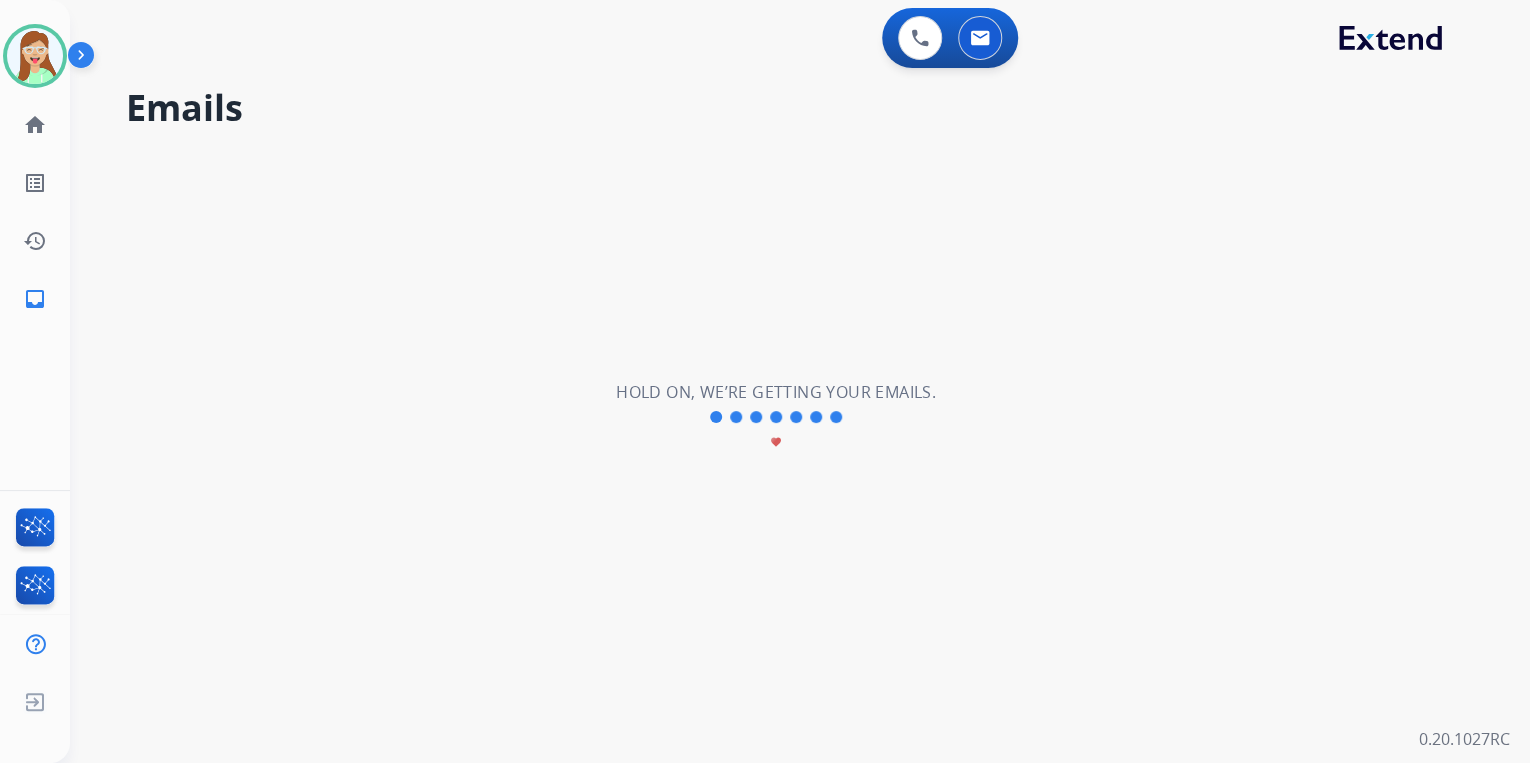 select on "**********" 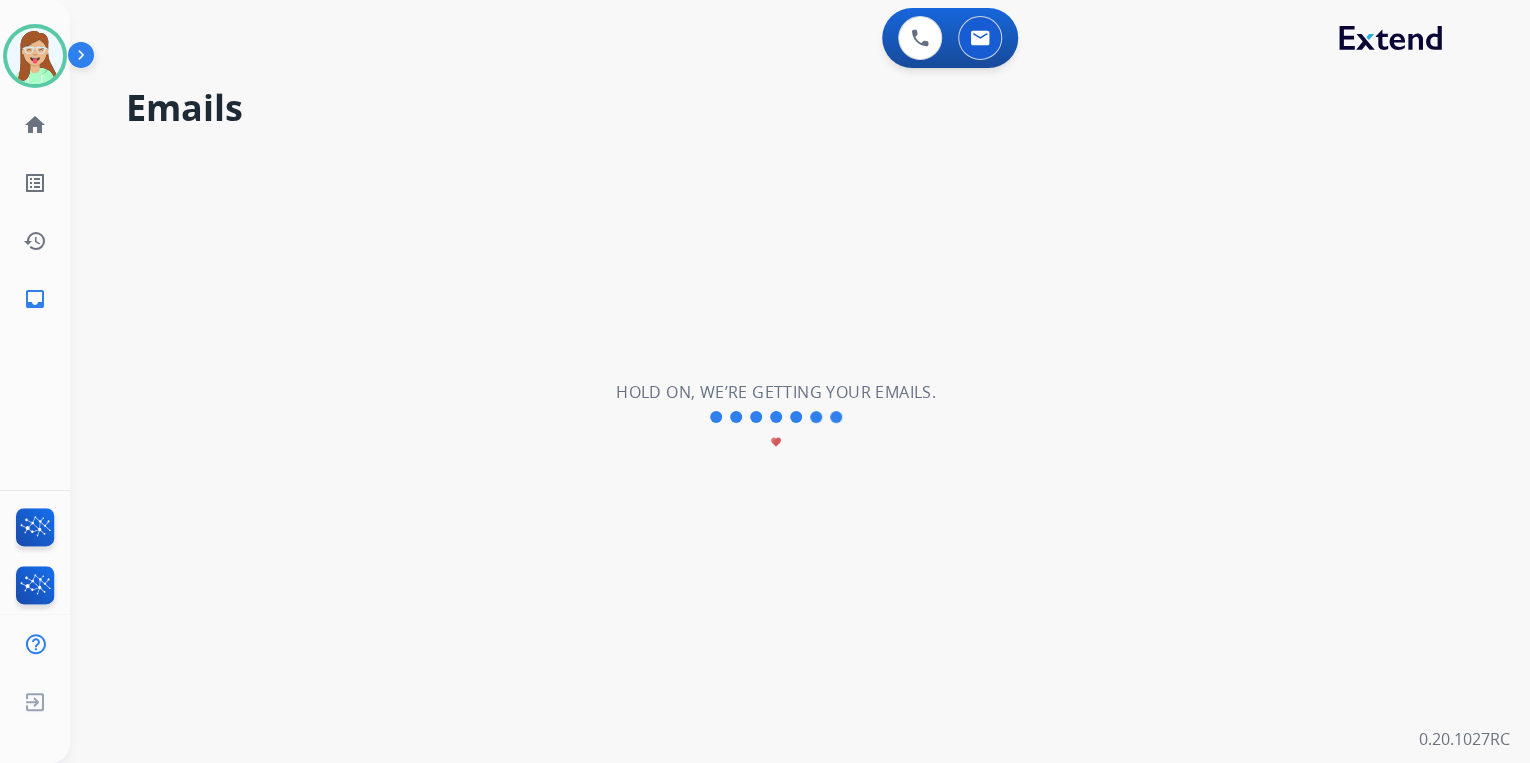 type 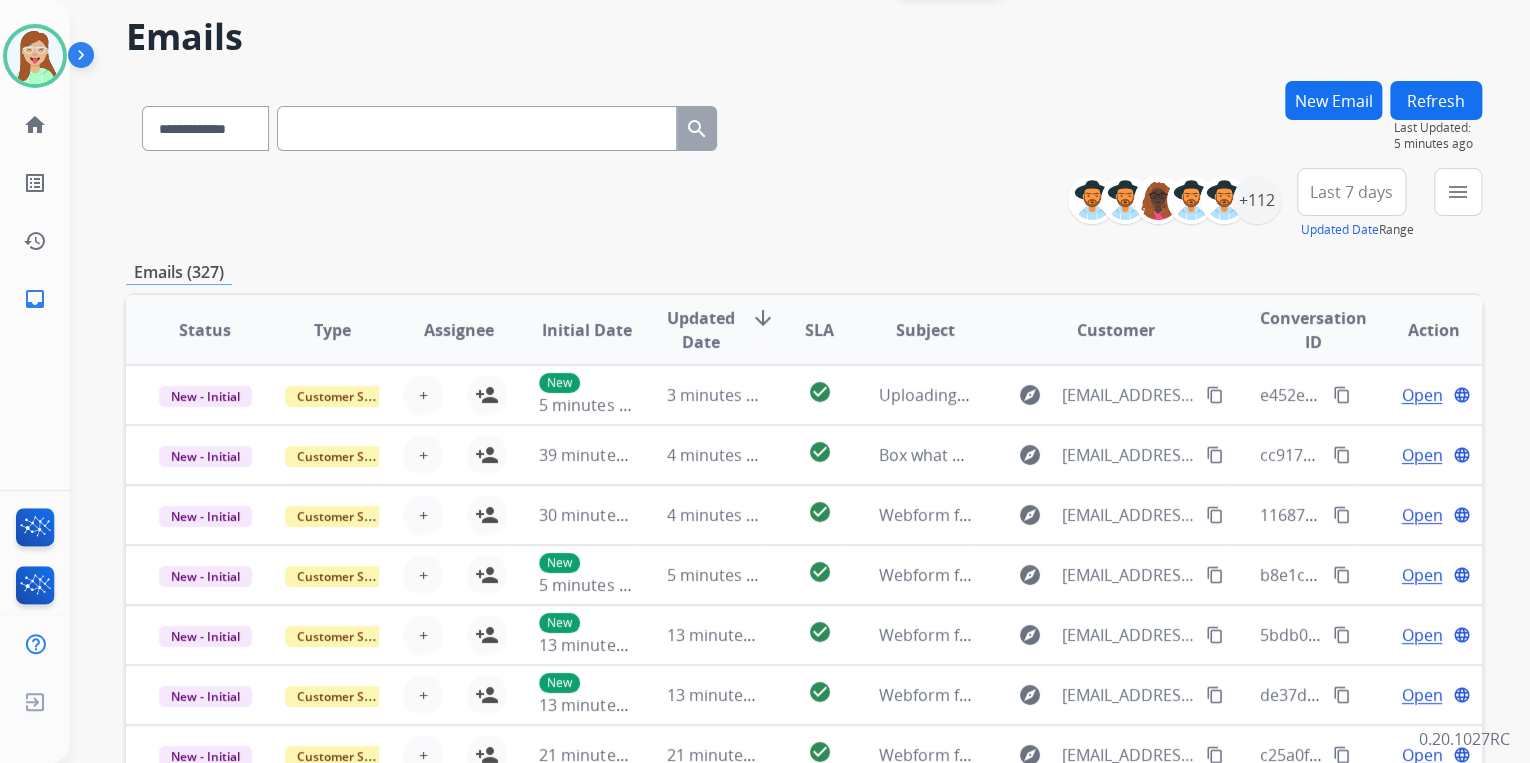 scroll, scrollTop: 0, scrollLeft: 0, axis: both 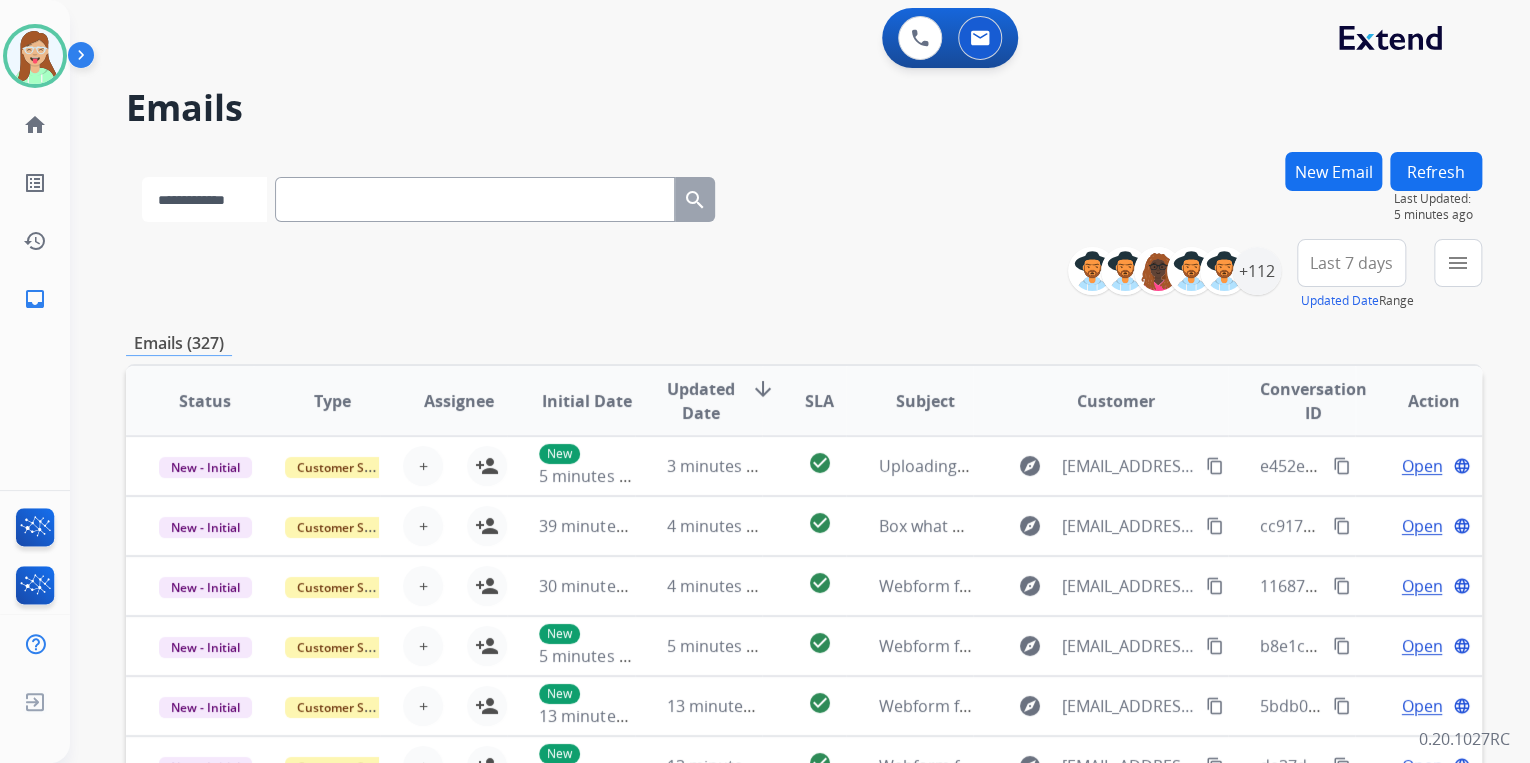 drag, startPoint x: 257, startPoint y: 195, endPoint x: 256, endPoint y: 223, distance: 28.01785 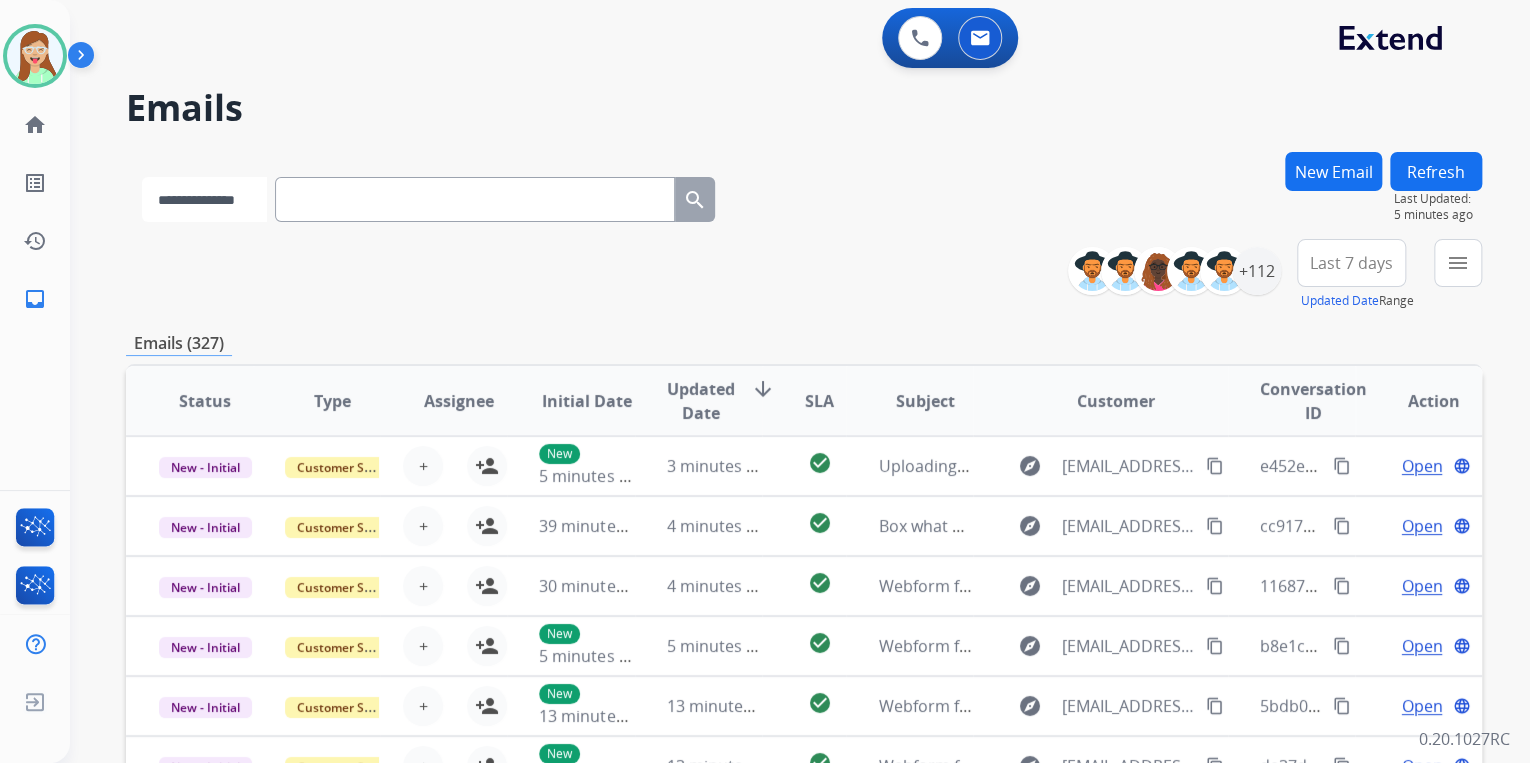 click on "**********" at bounding box center [204, 199] 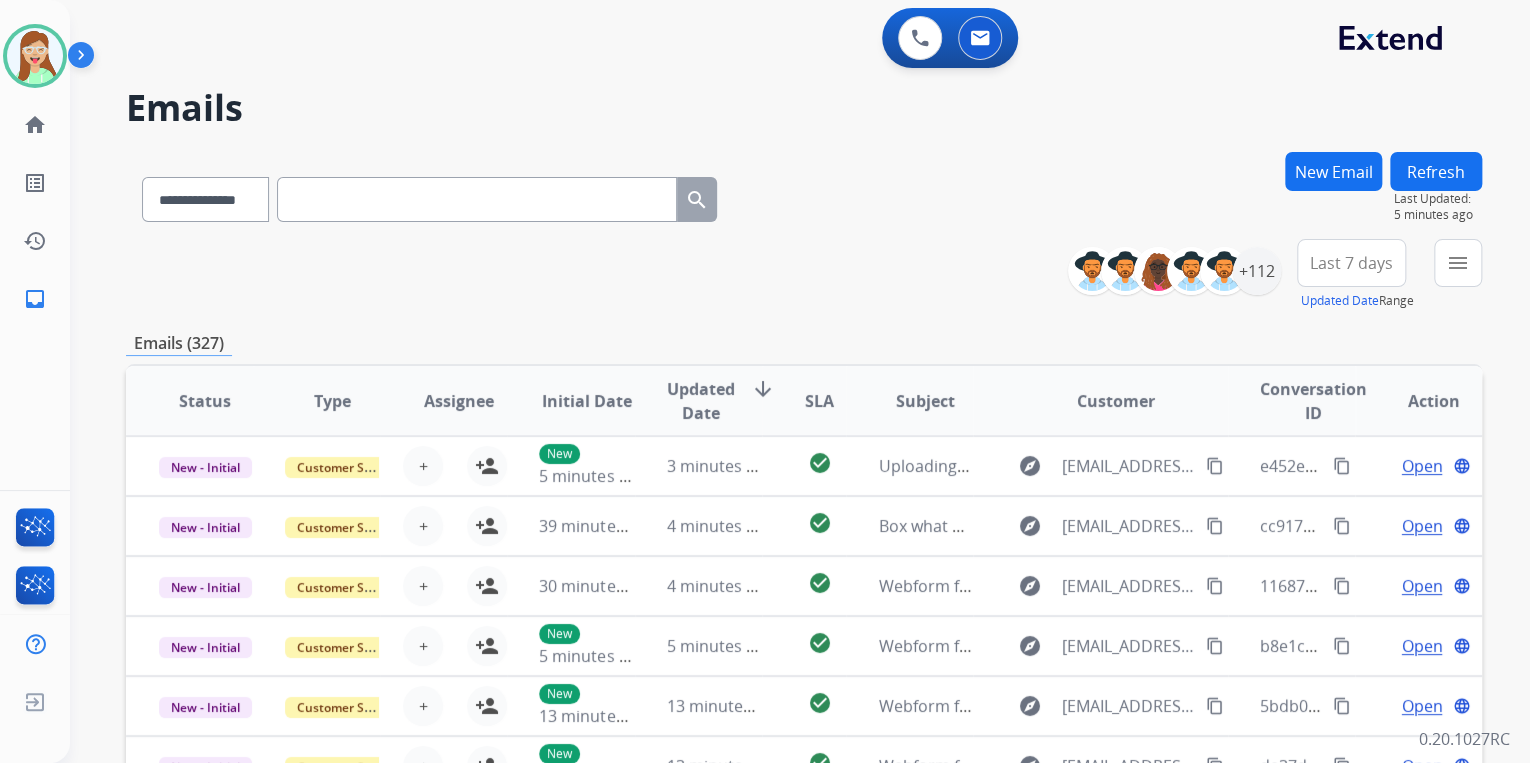 click at bounding box center [477, 199] 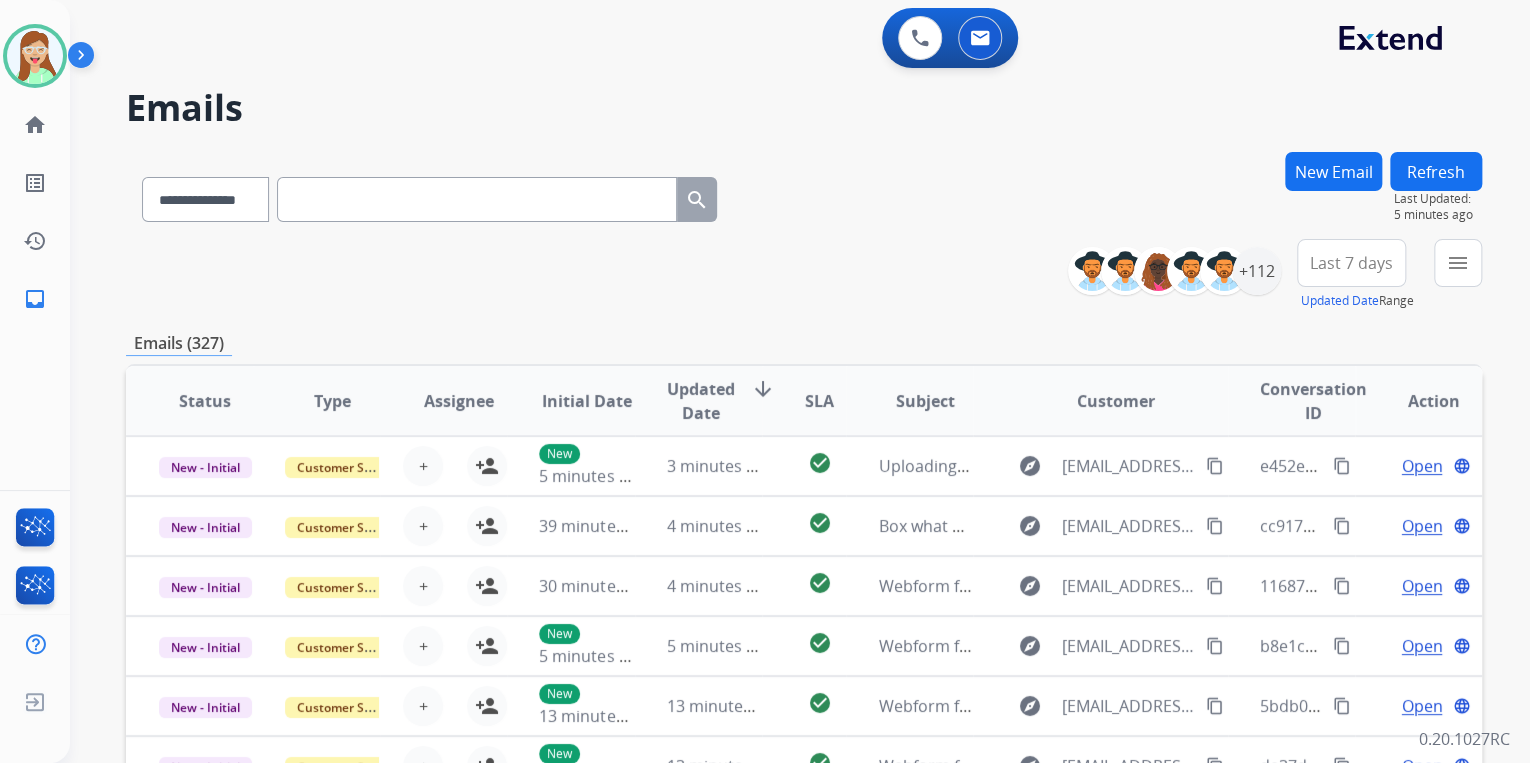 click at bounding box center [477, 199] 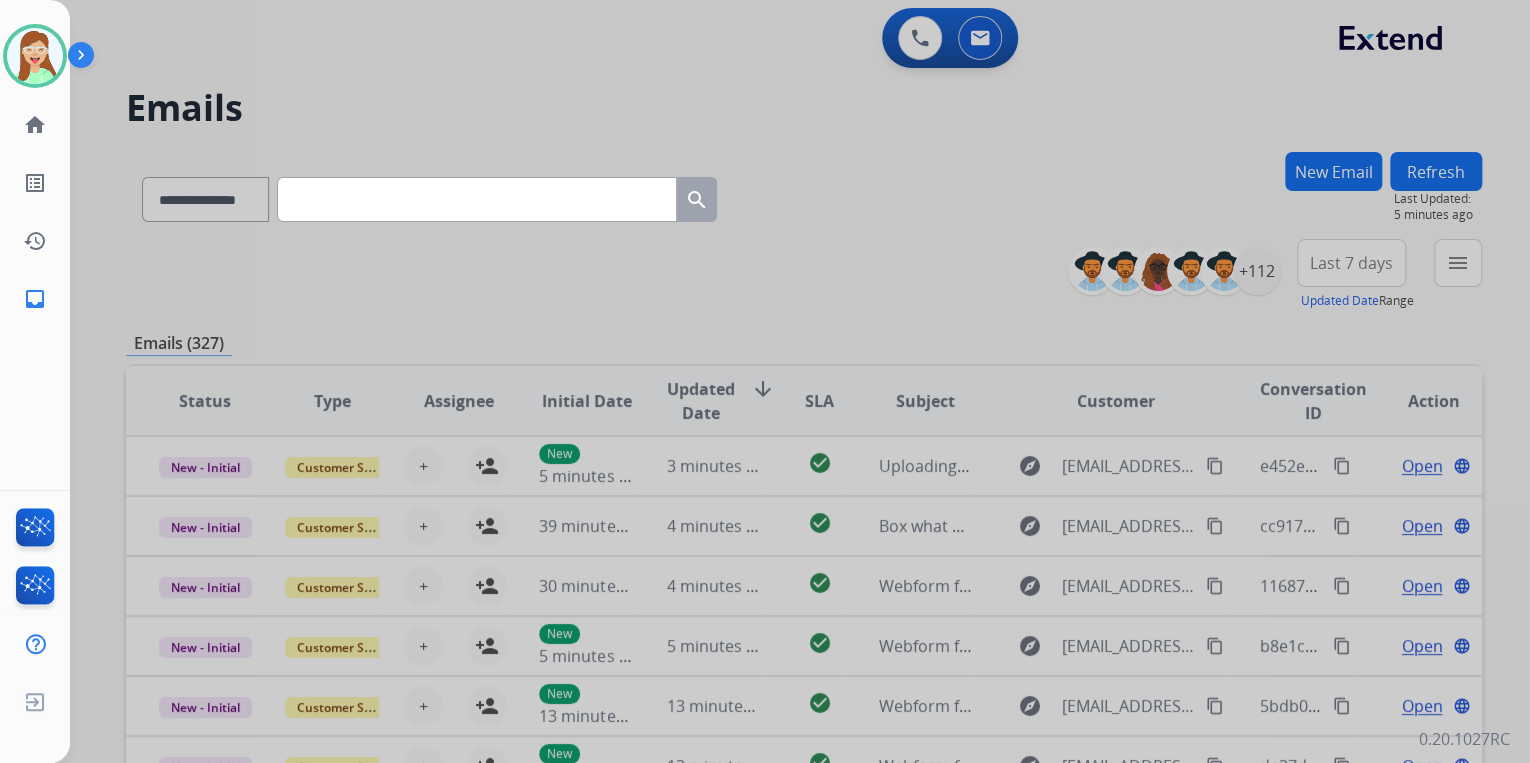 click at bounding box center [477, 199] 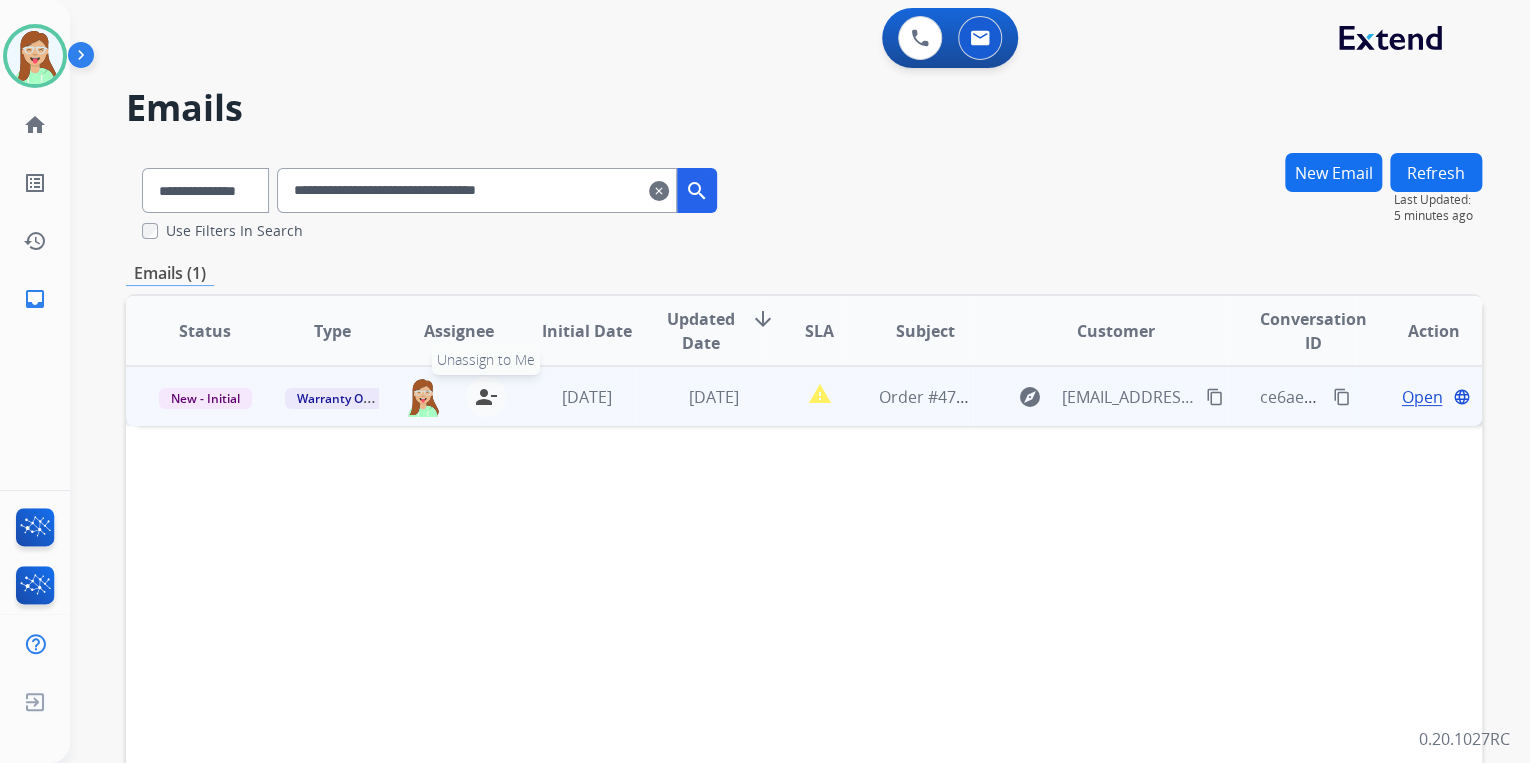 click on "person_remove" at bounding box center [486, 397] 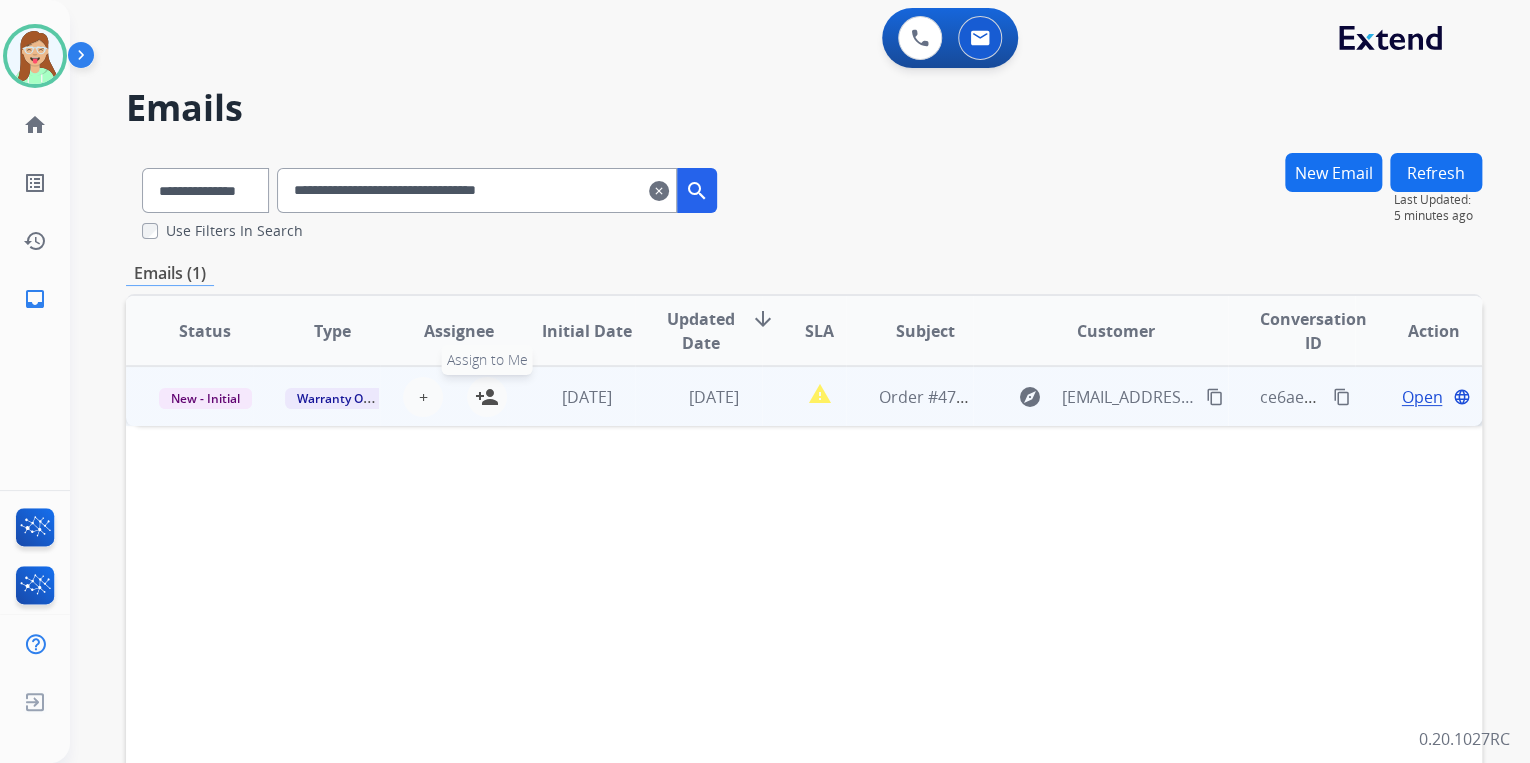 click on "person_add" at bounding box center [487, 397] 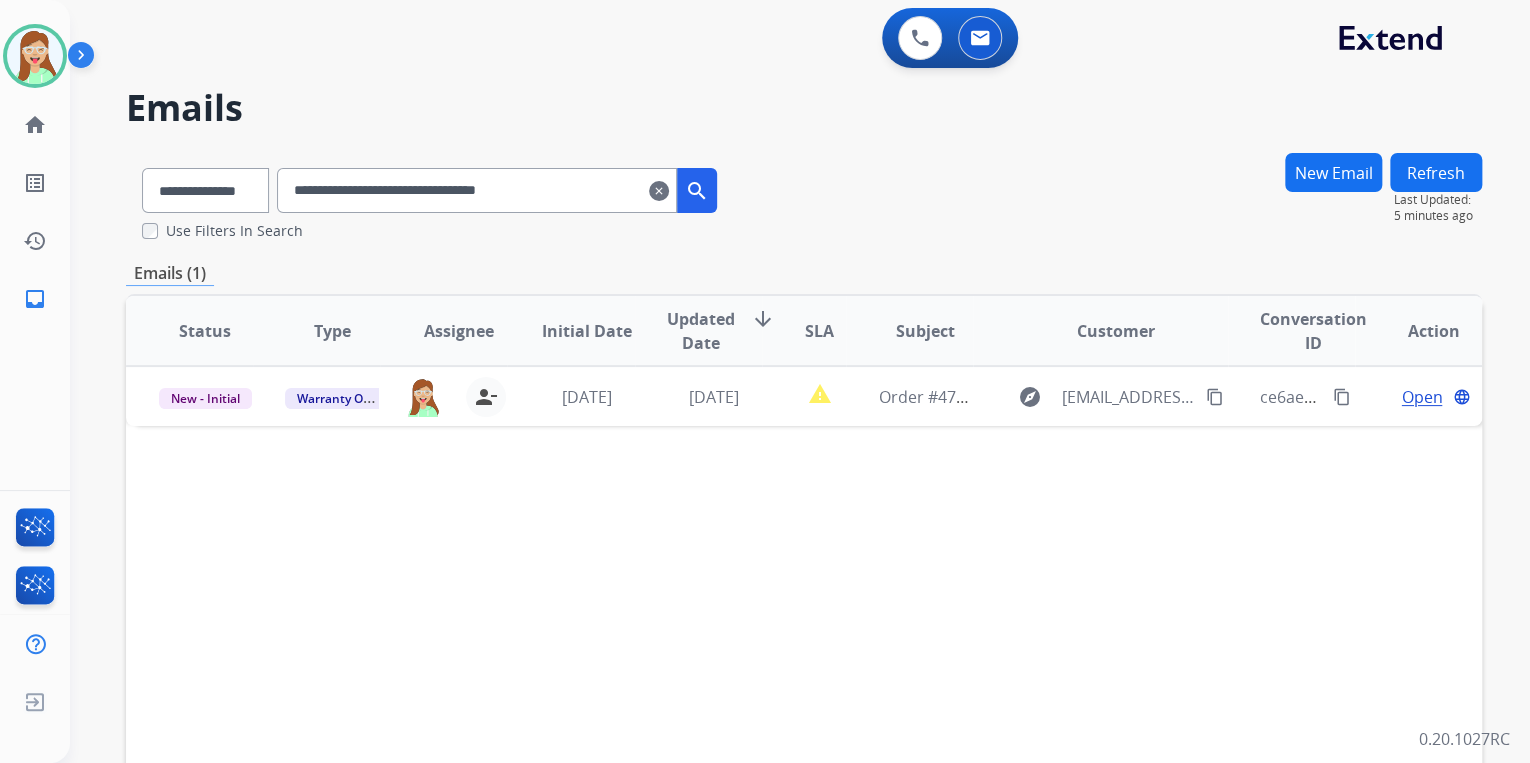 drag, startPoint x: 636, startPoint y: 185, endPoint x: 74, endPoint y: 189, distance: 562.0142 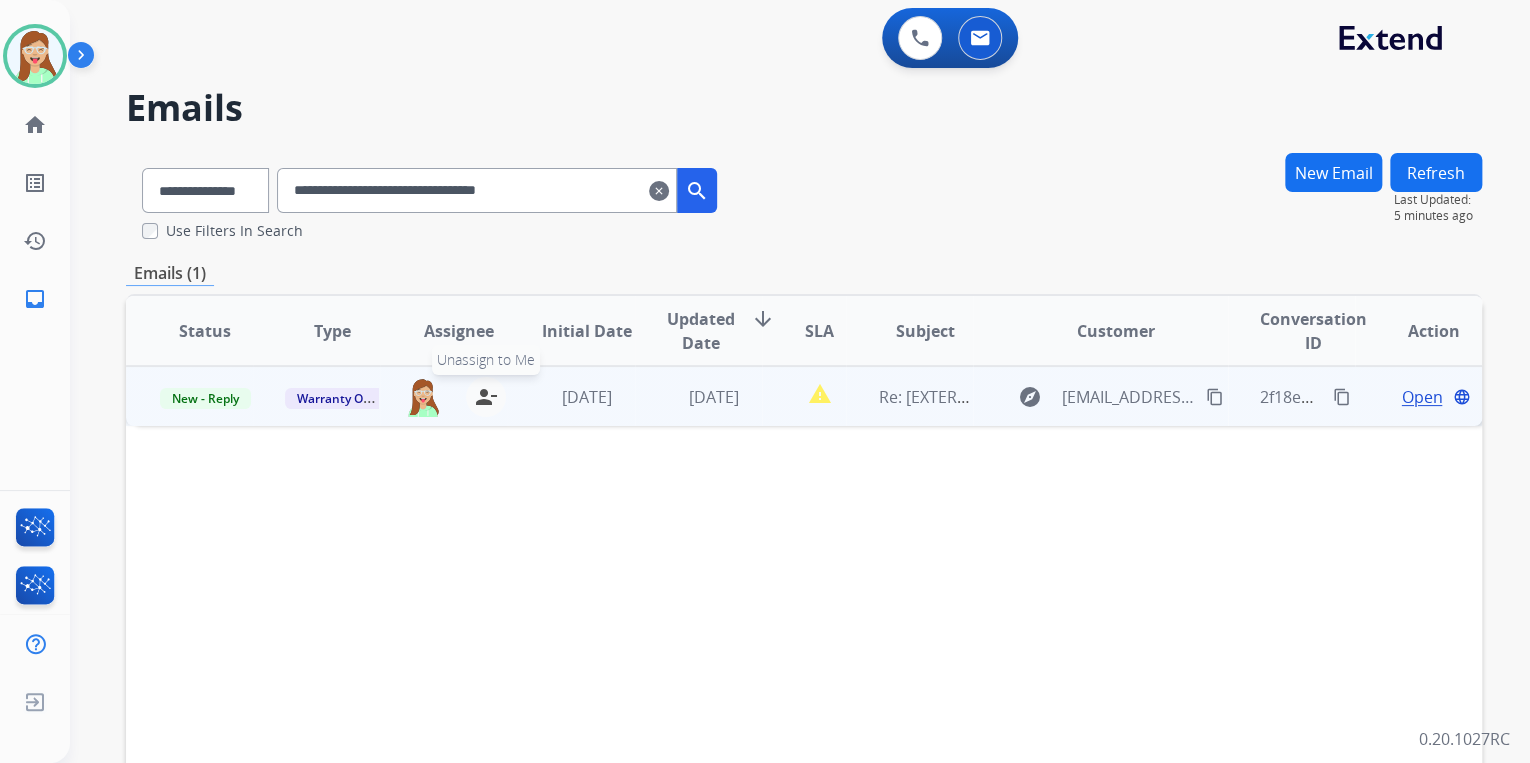 click on "person_remove" at bounding box center [486, 397] 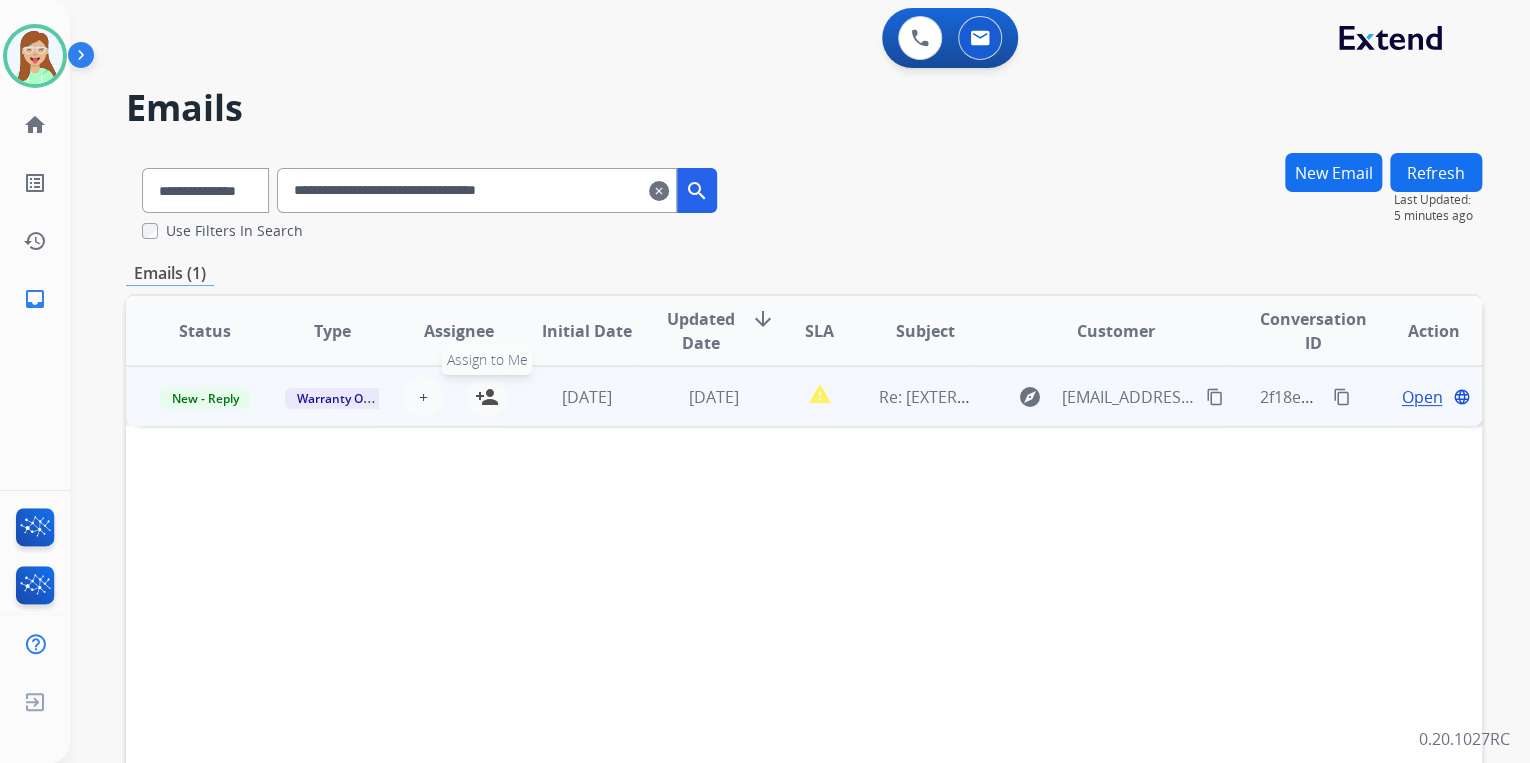 click on "person_add" at bounding box center (487, 397) 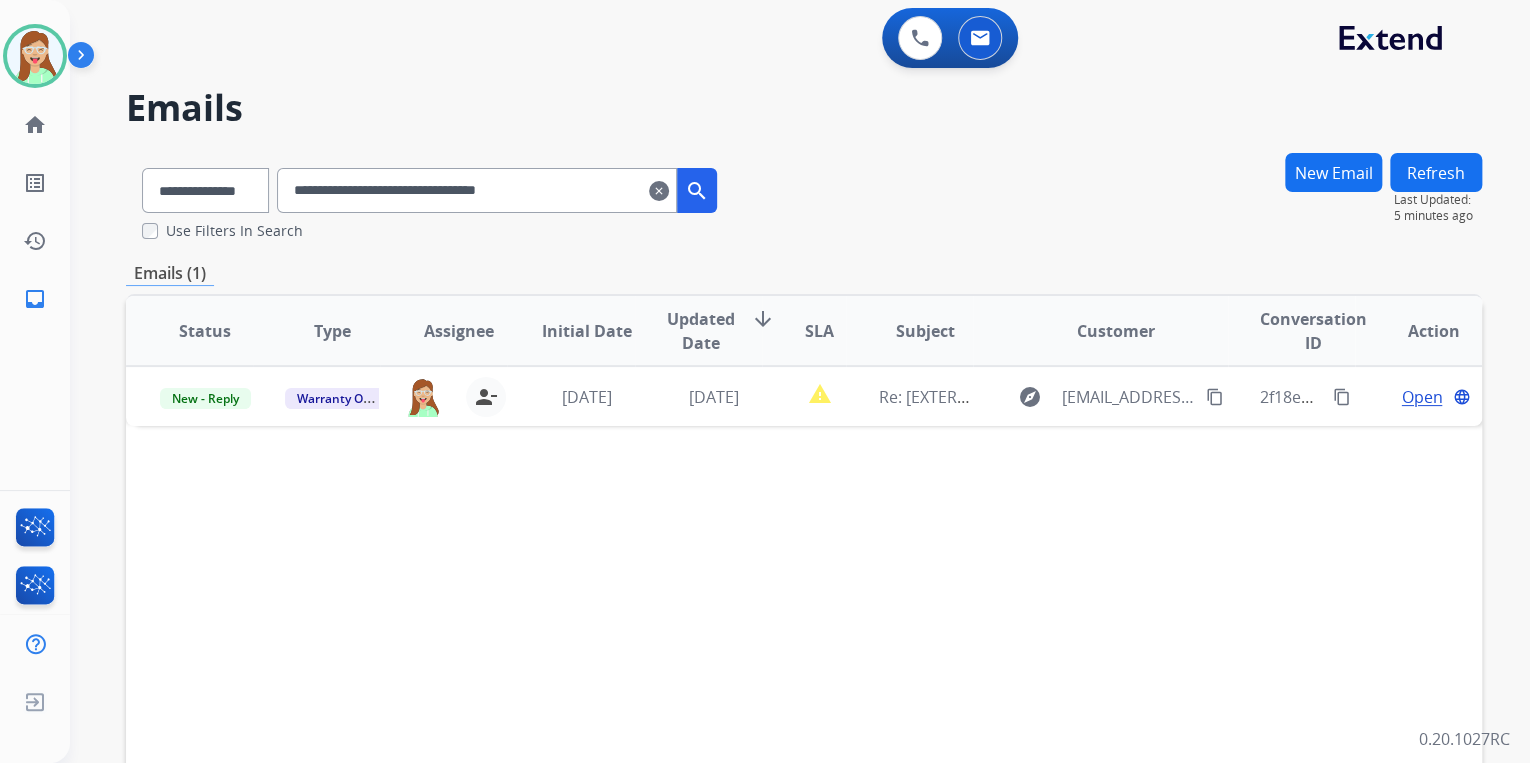 drag, startPoint x: 612, startPoint y: 199, endPoint x: 112, endPoint y: 191, distance: 500.064 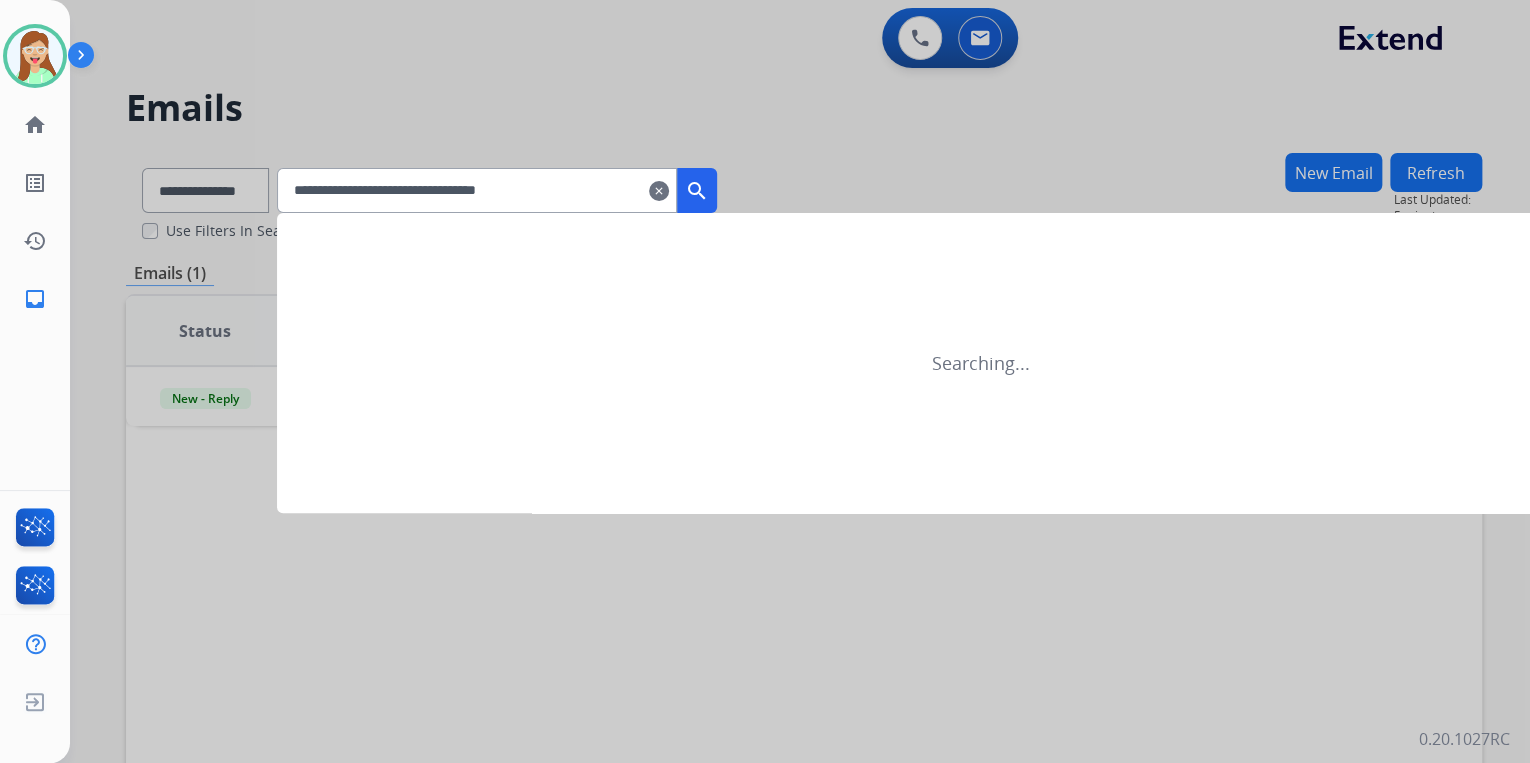 click on "search" at bounding box center [697, 191] 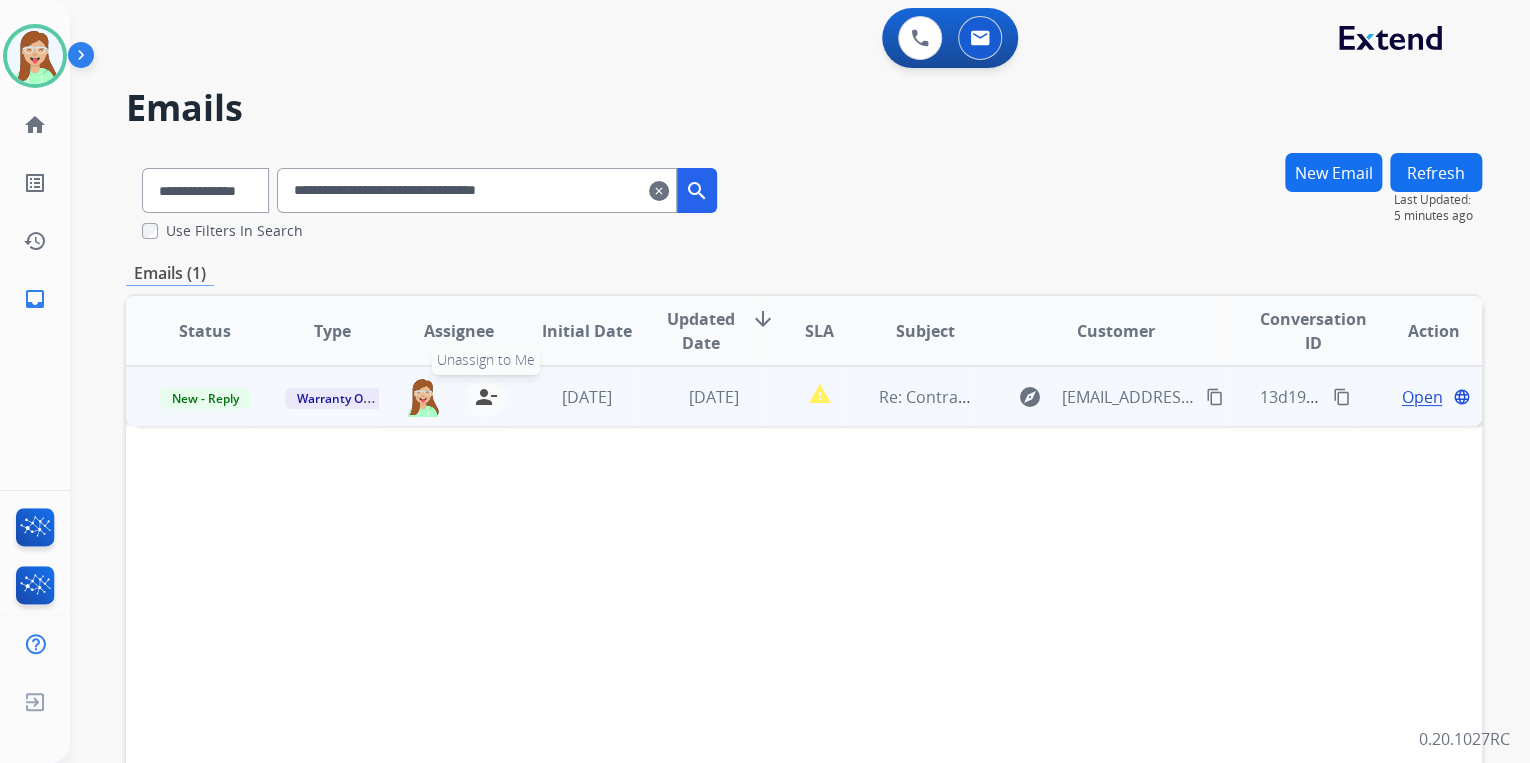 click on "person_remove" at bounding box center [486, 397] 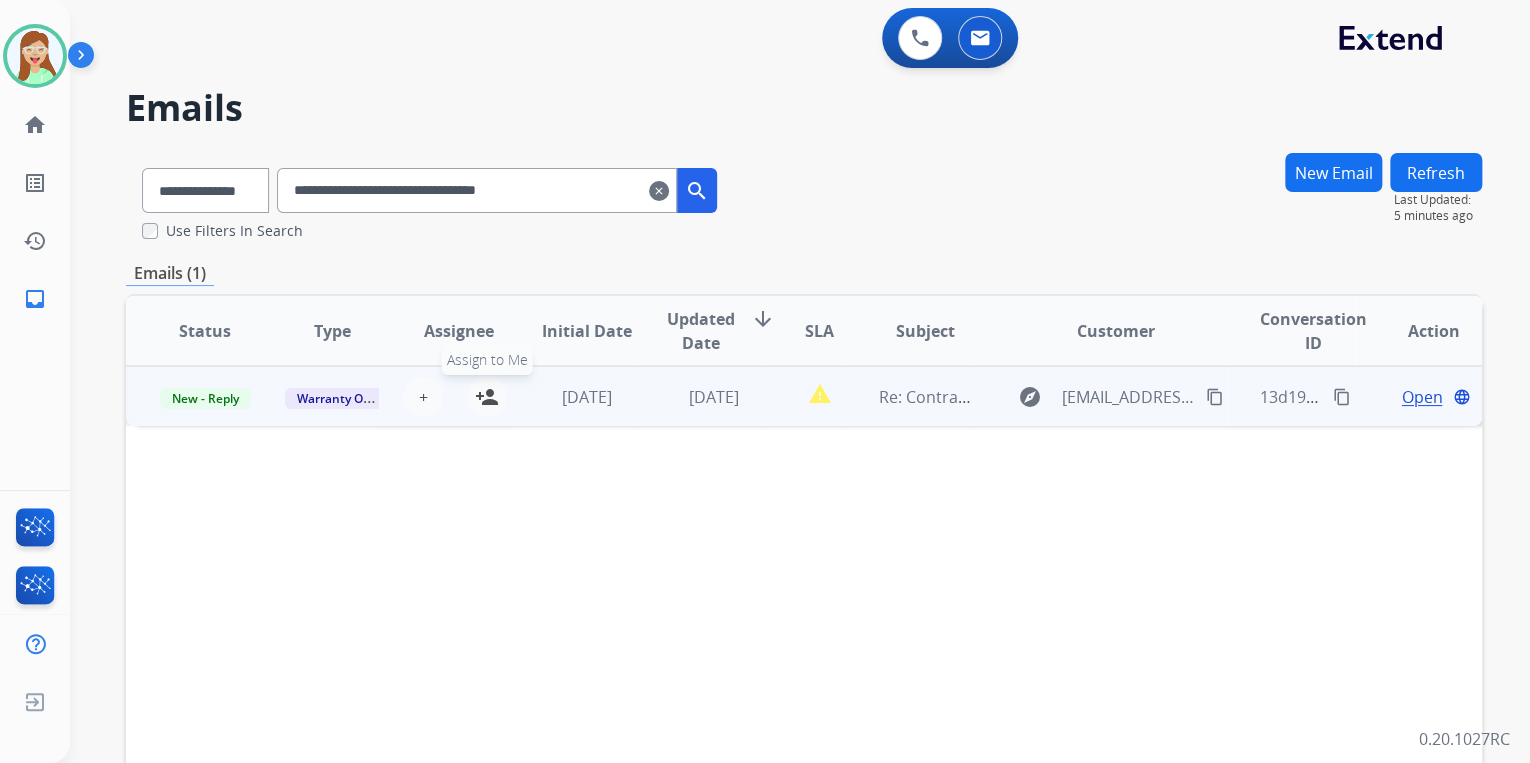 click on "person_add" at bounding box center (487, 397) 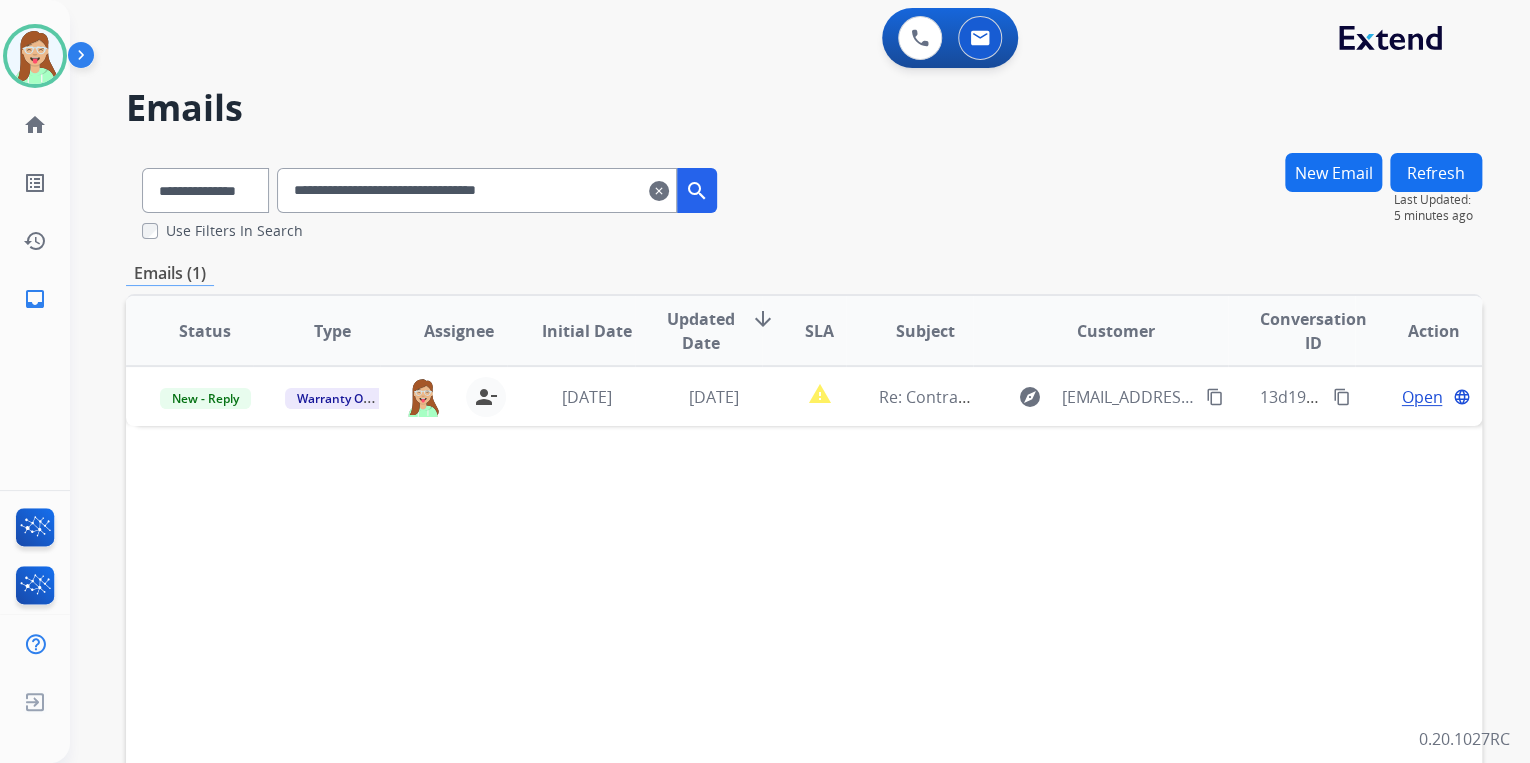 drag, startPoint x: 632, startPoint y: 194, endPoint x: 246, endPoint y: 205, distance: 386.1567 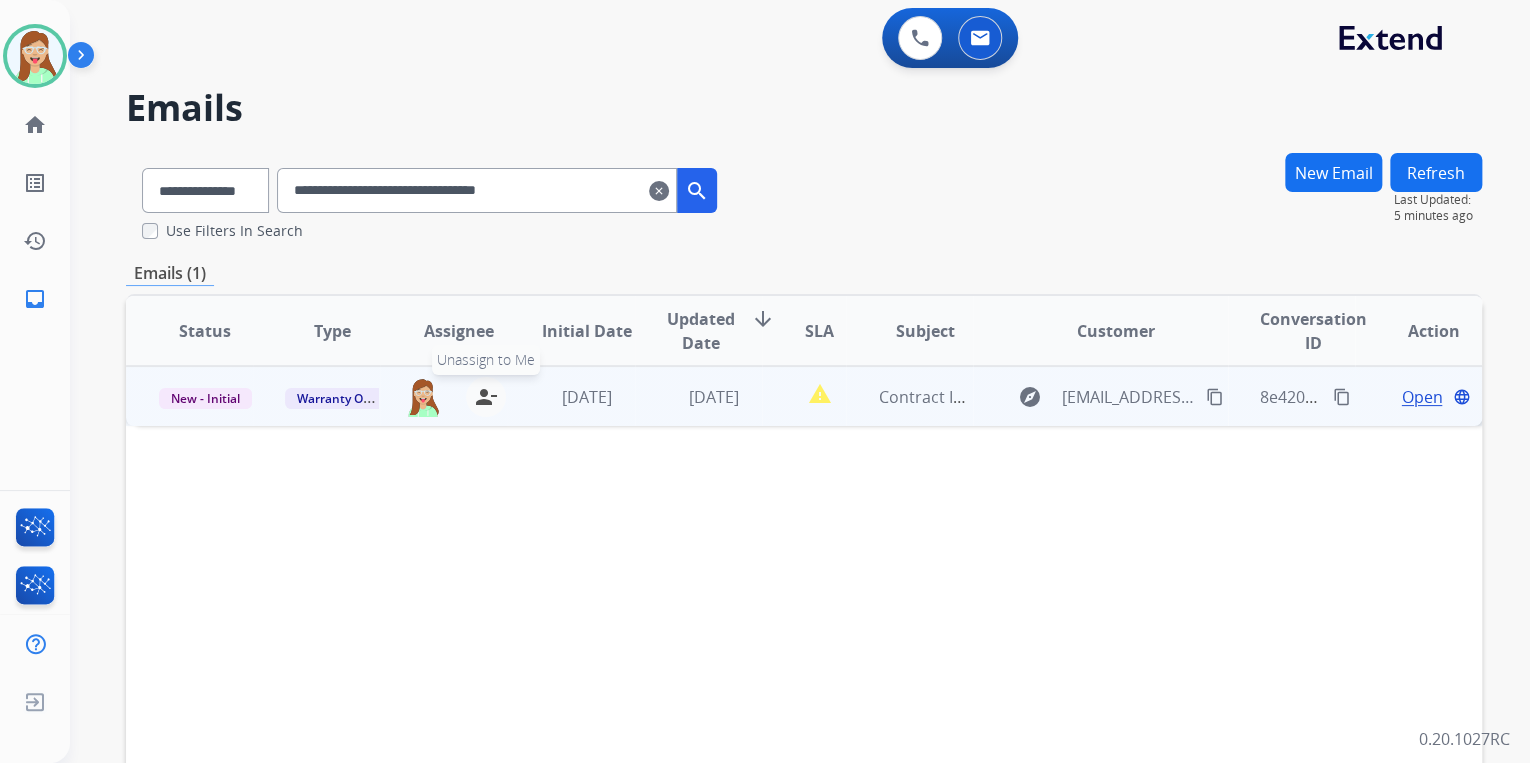click on "person_remove" at bounding box center [486, 397] 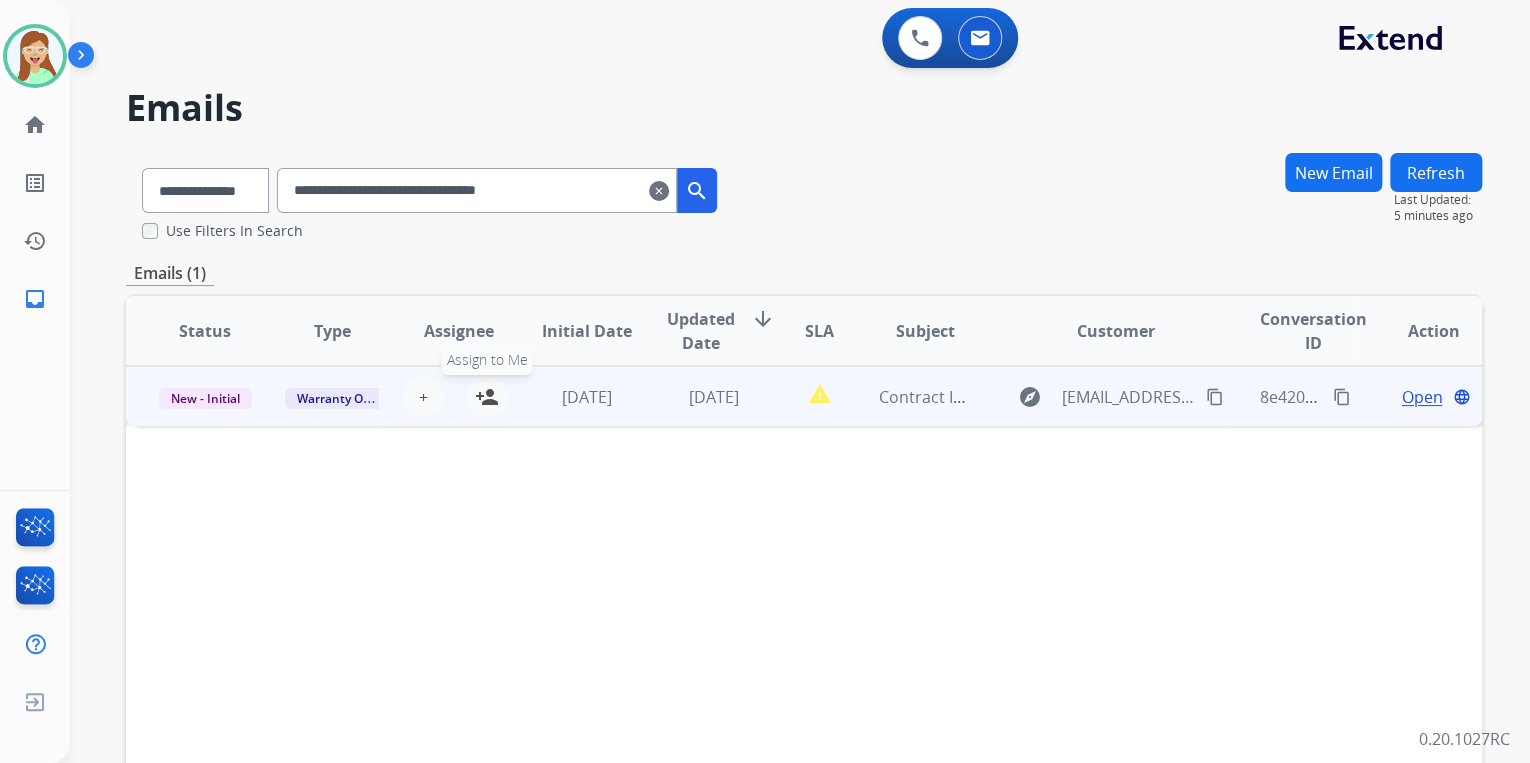 click on "person_add" at bounding box center (487, 397) 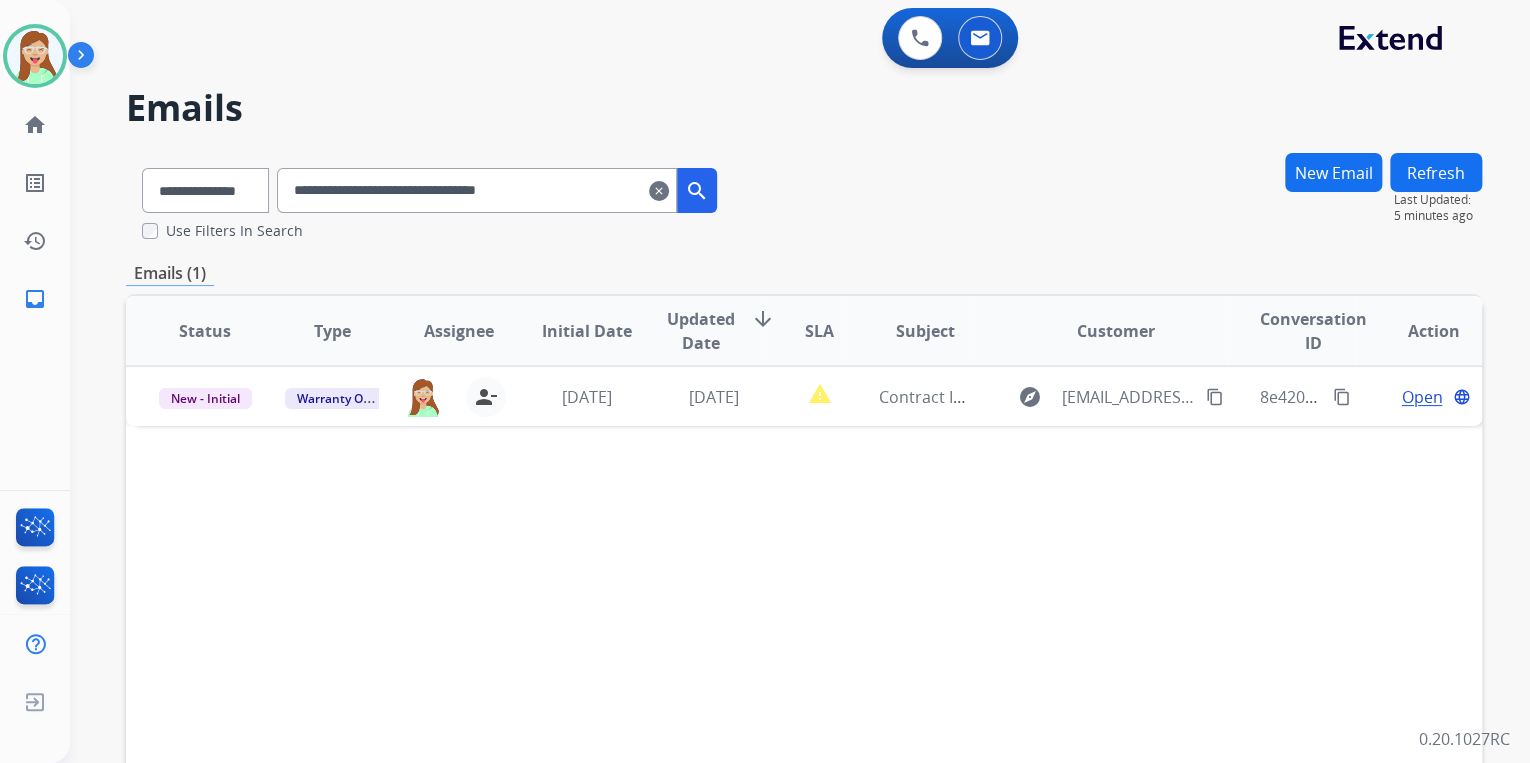 drag, startPoint x: 628, startPoint y: 189, endPoint x: 84, endPoint y: 211, distance: 544.44464 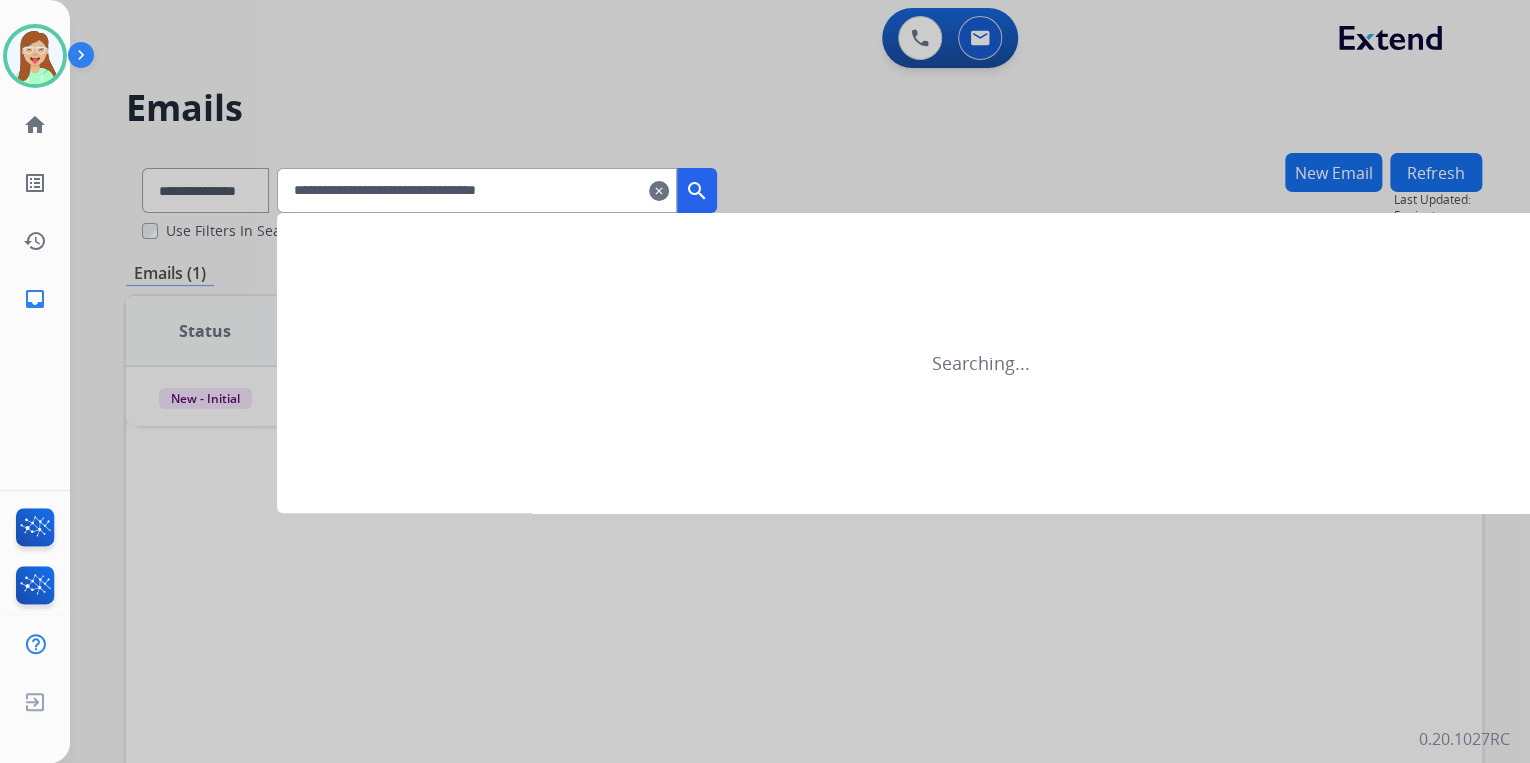 type on "**********" 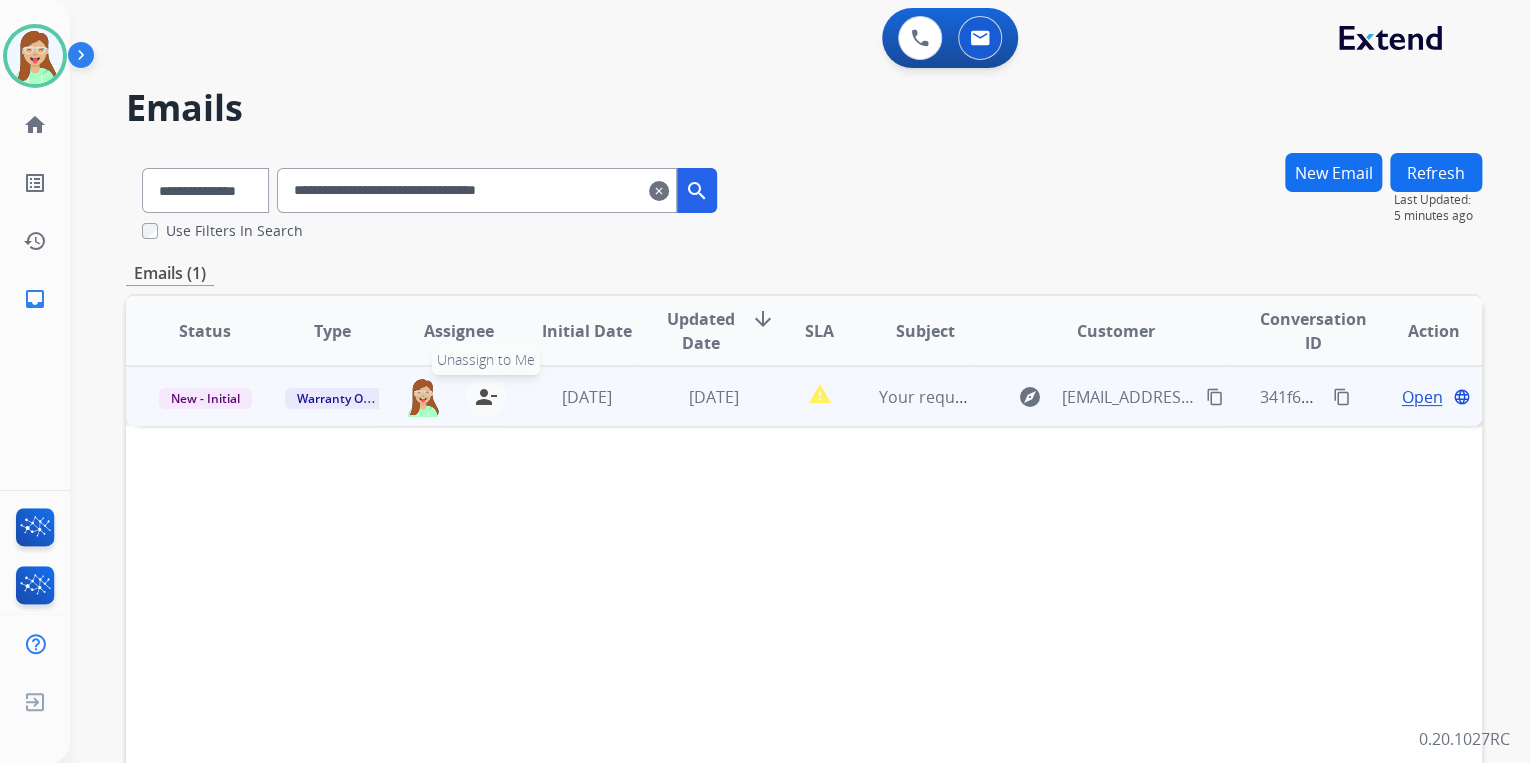 click on "person_remove" at bounding box center (486, 397) 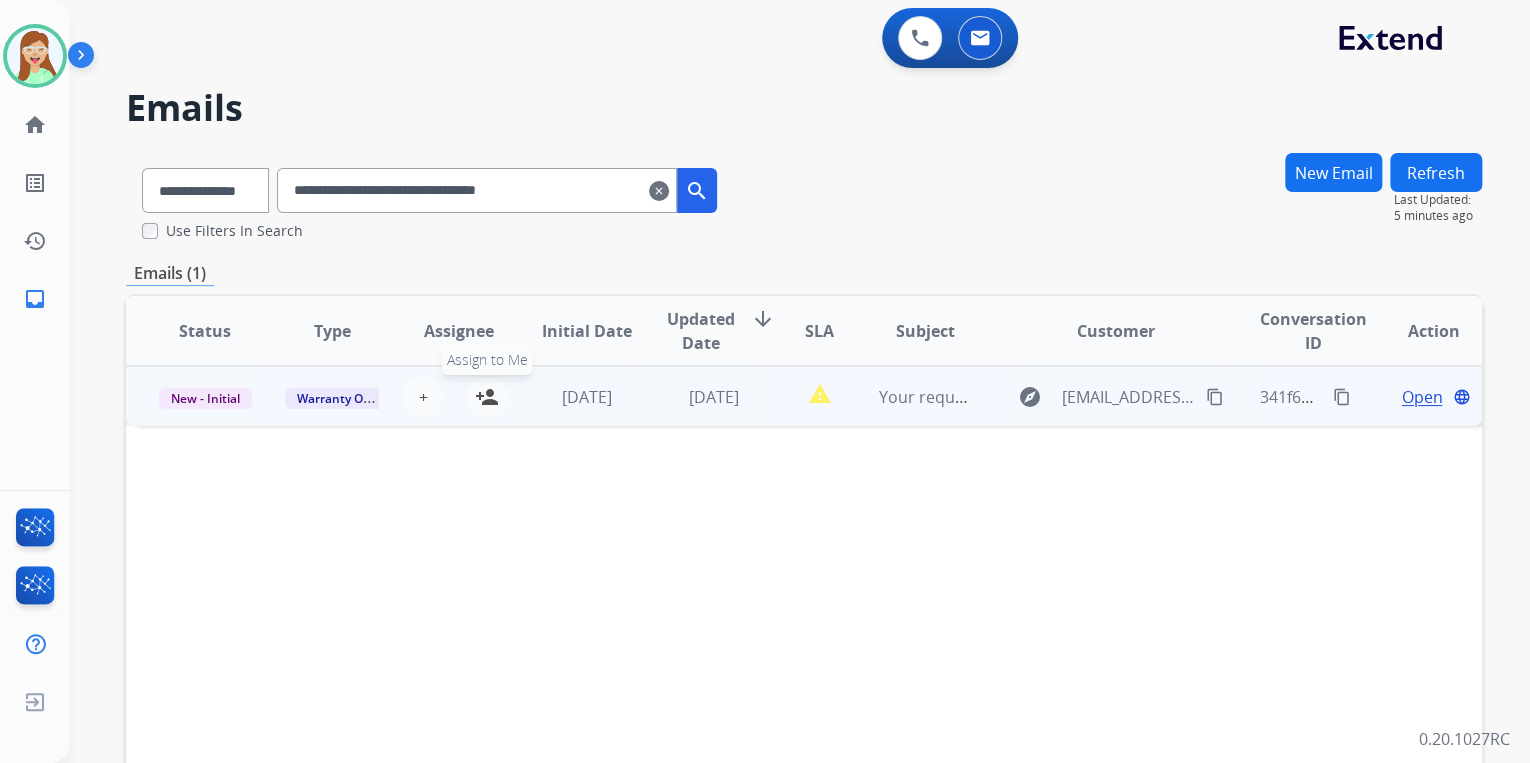 click on "person_add" at bounding box center (487, 397) 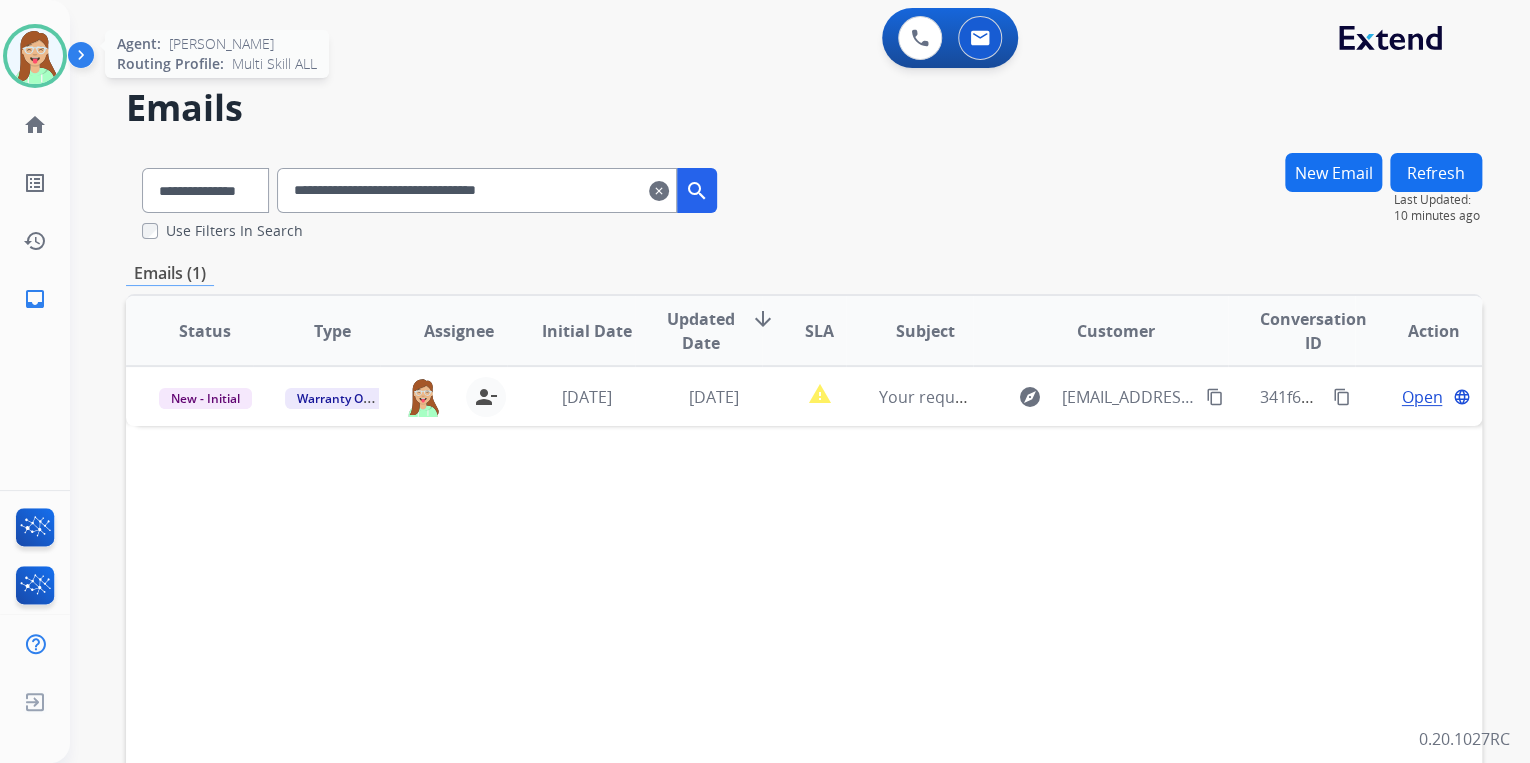click at bounding box center (35, 56) 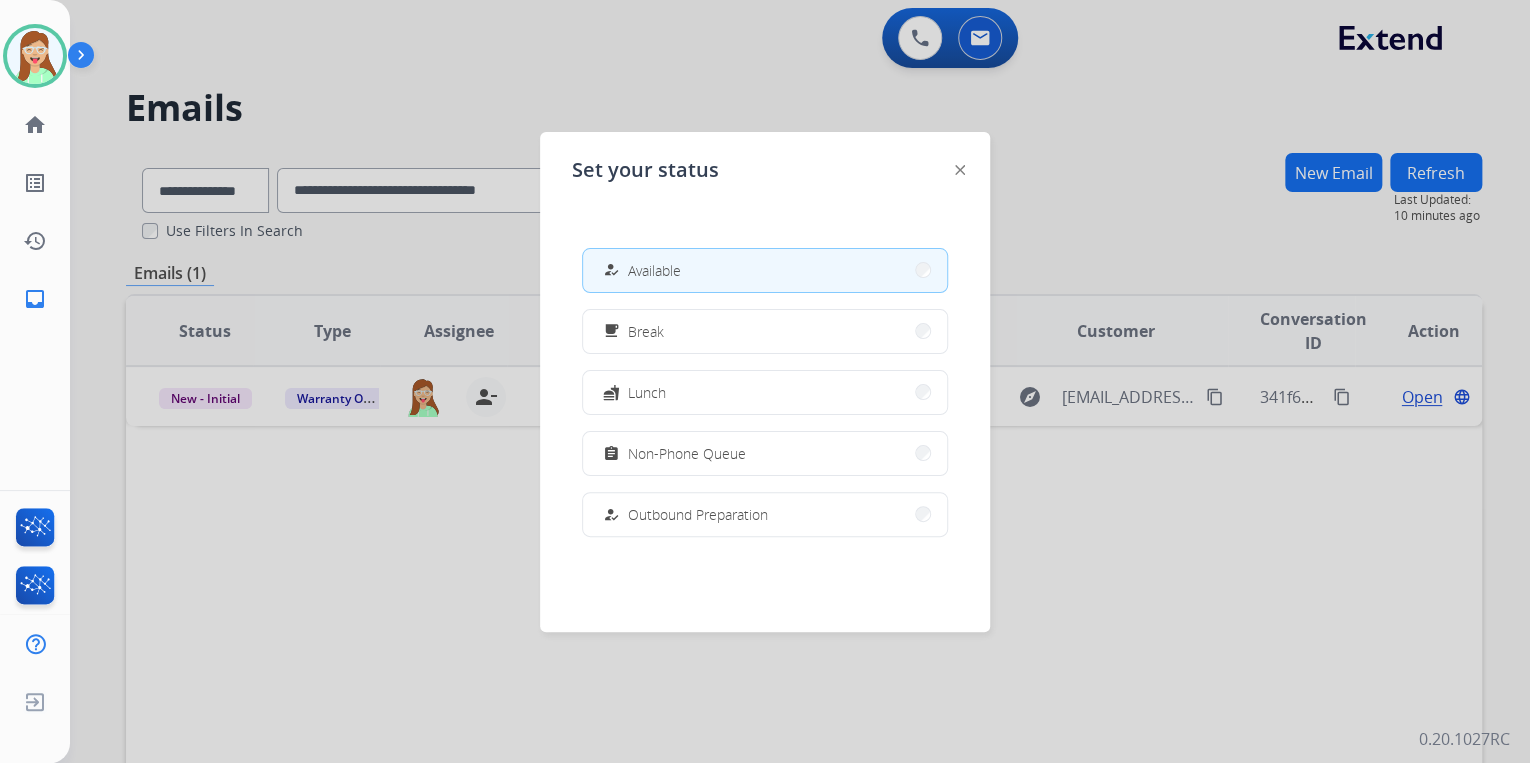 click at bounding box center [765, 381] 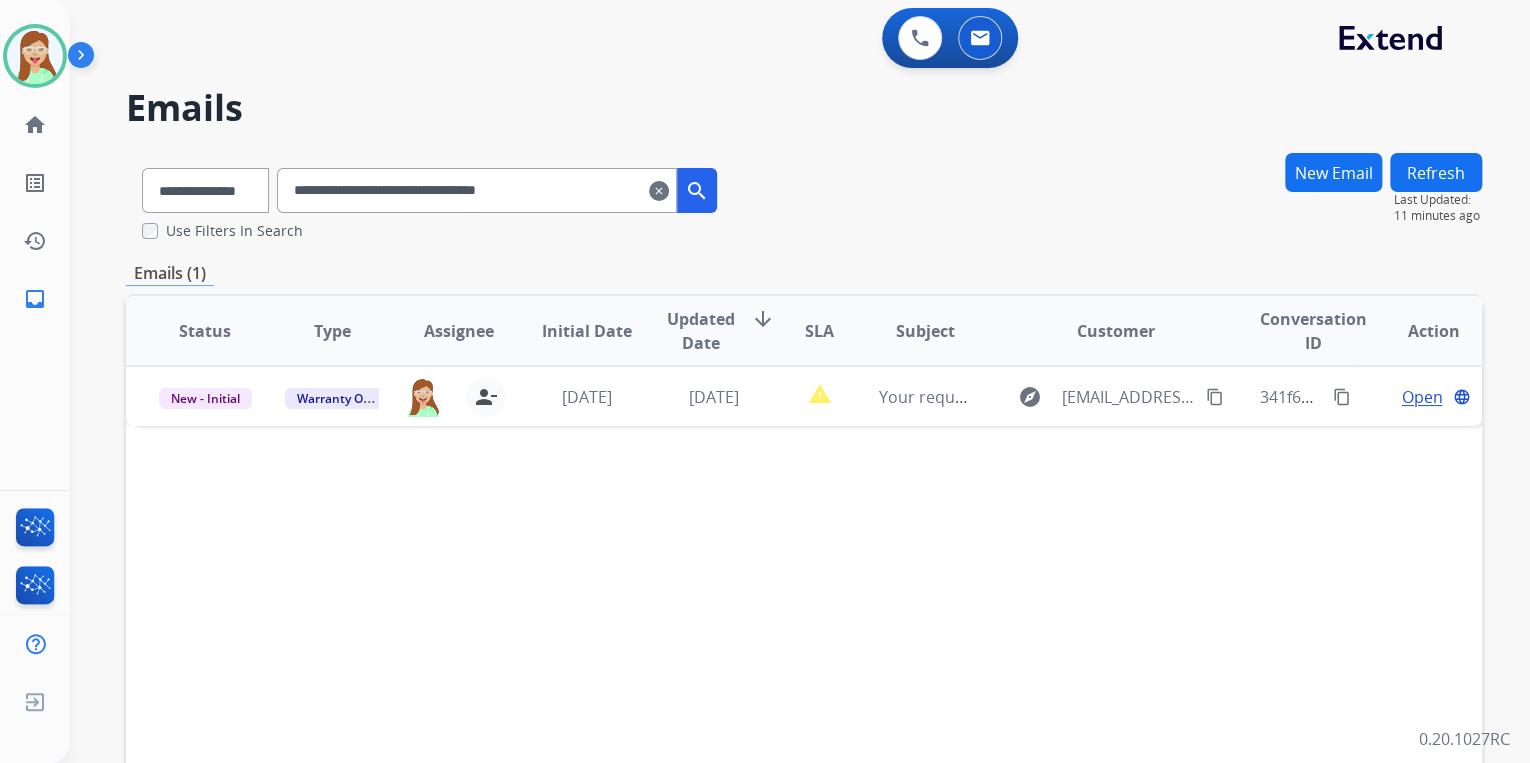 click on "clear" at bounding box center [659, 191] 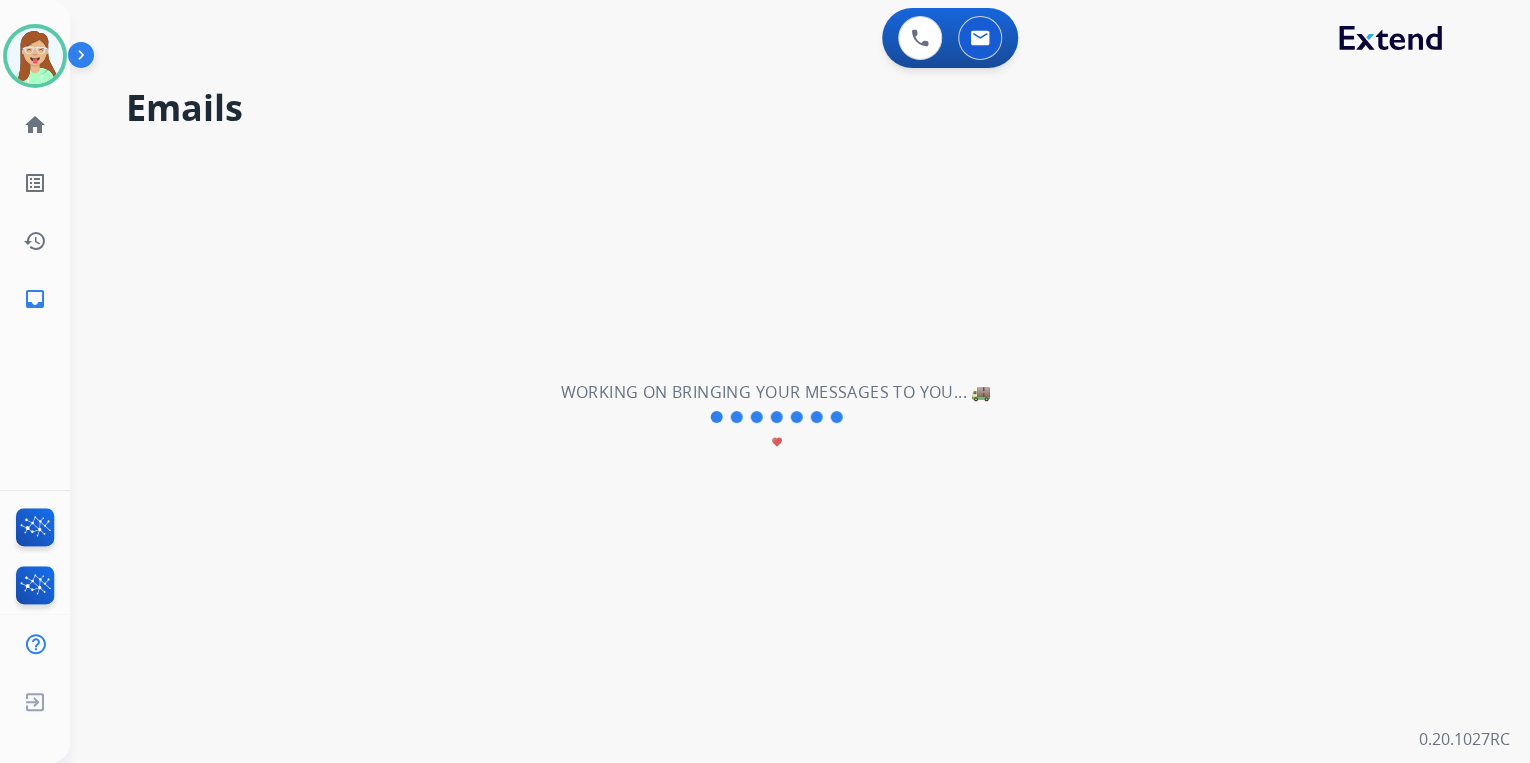 select on "**********" 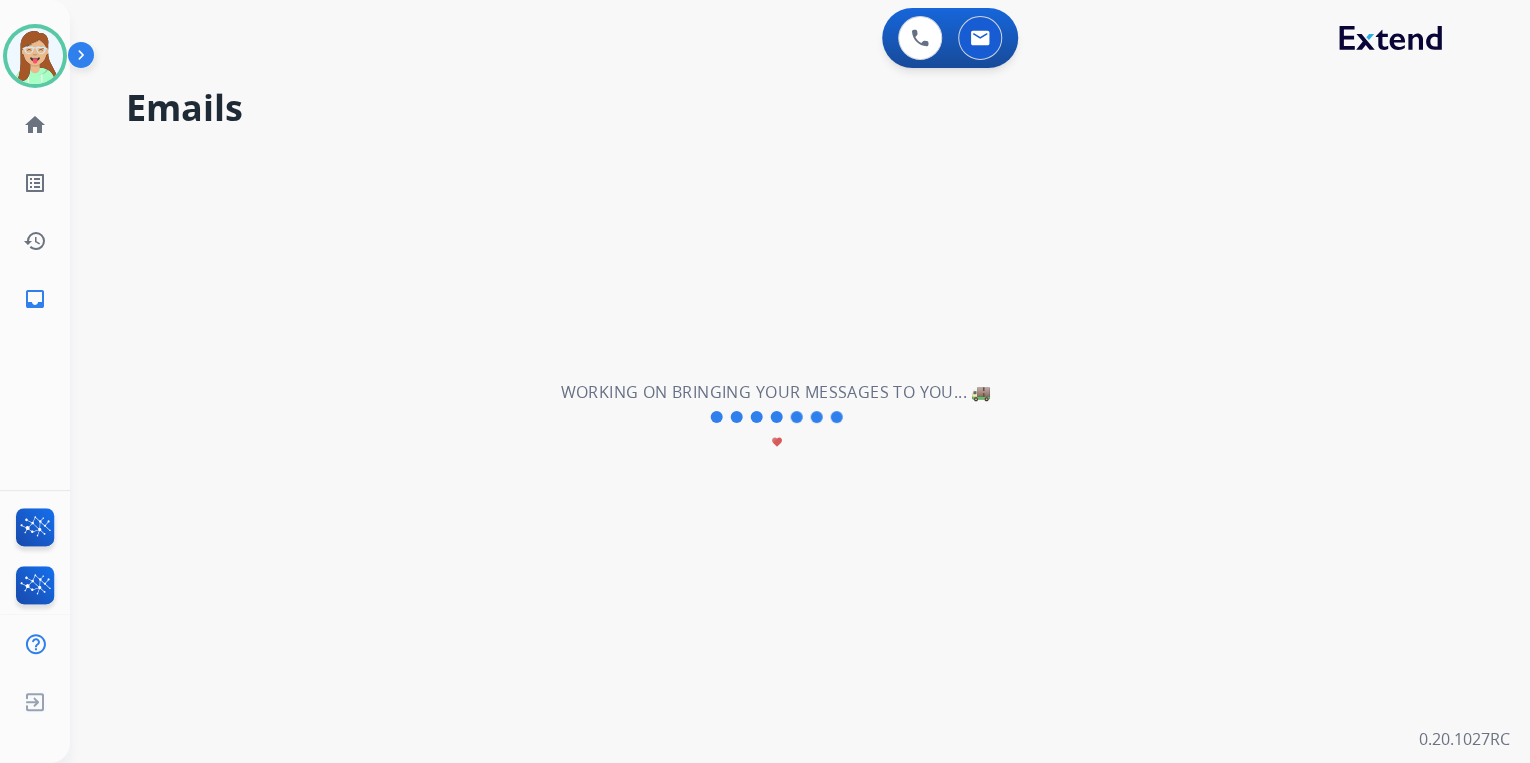 type 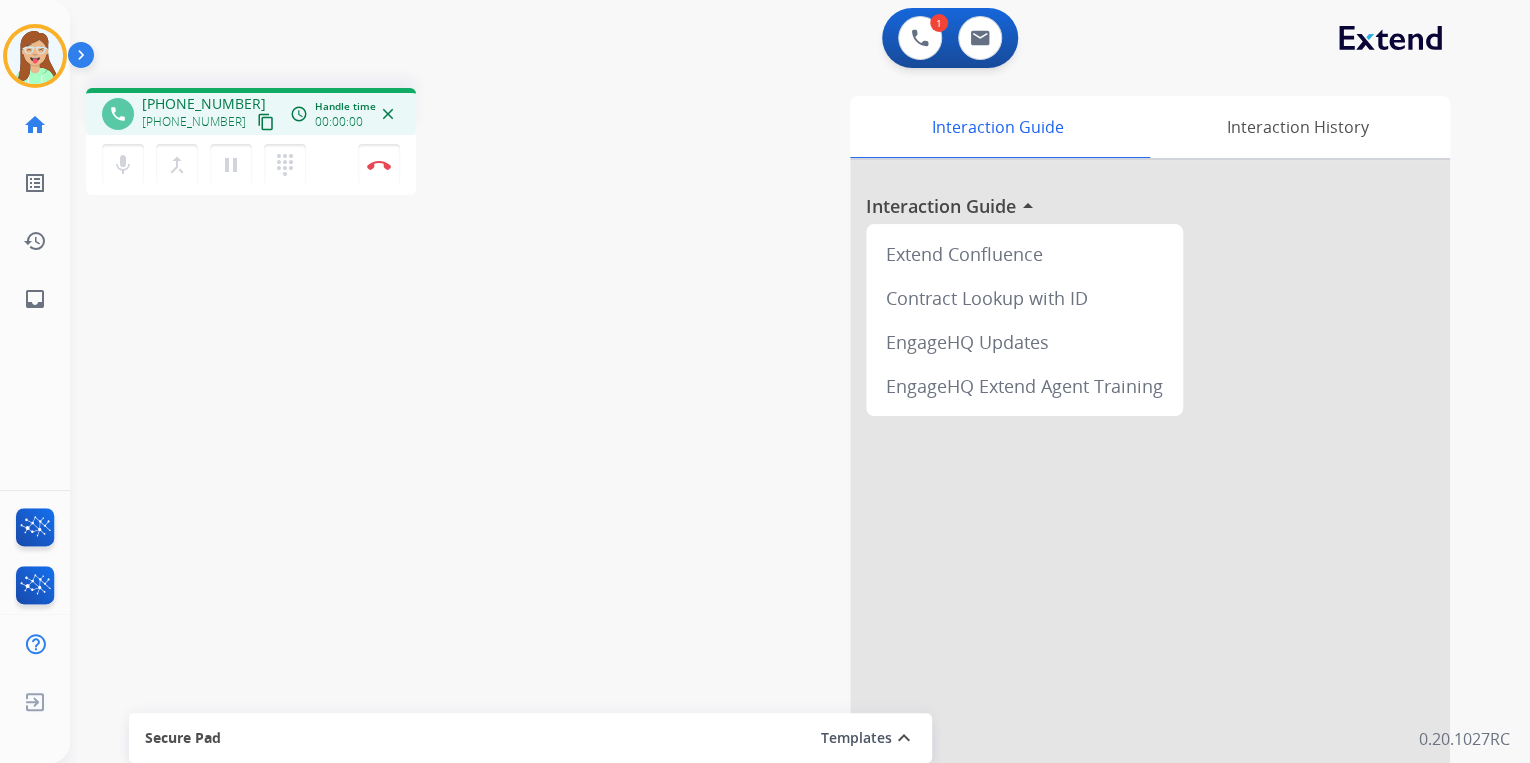 click on "content_copy" at bounding box center [266, 122] 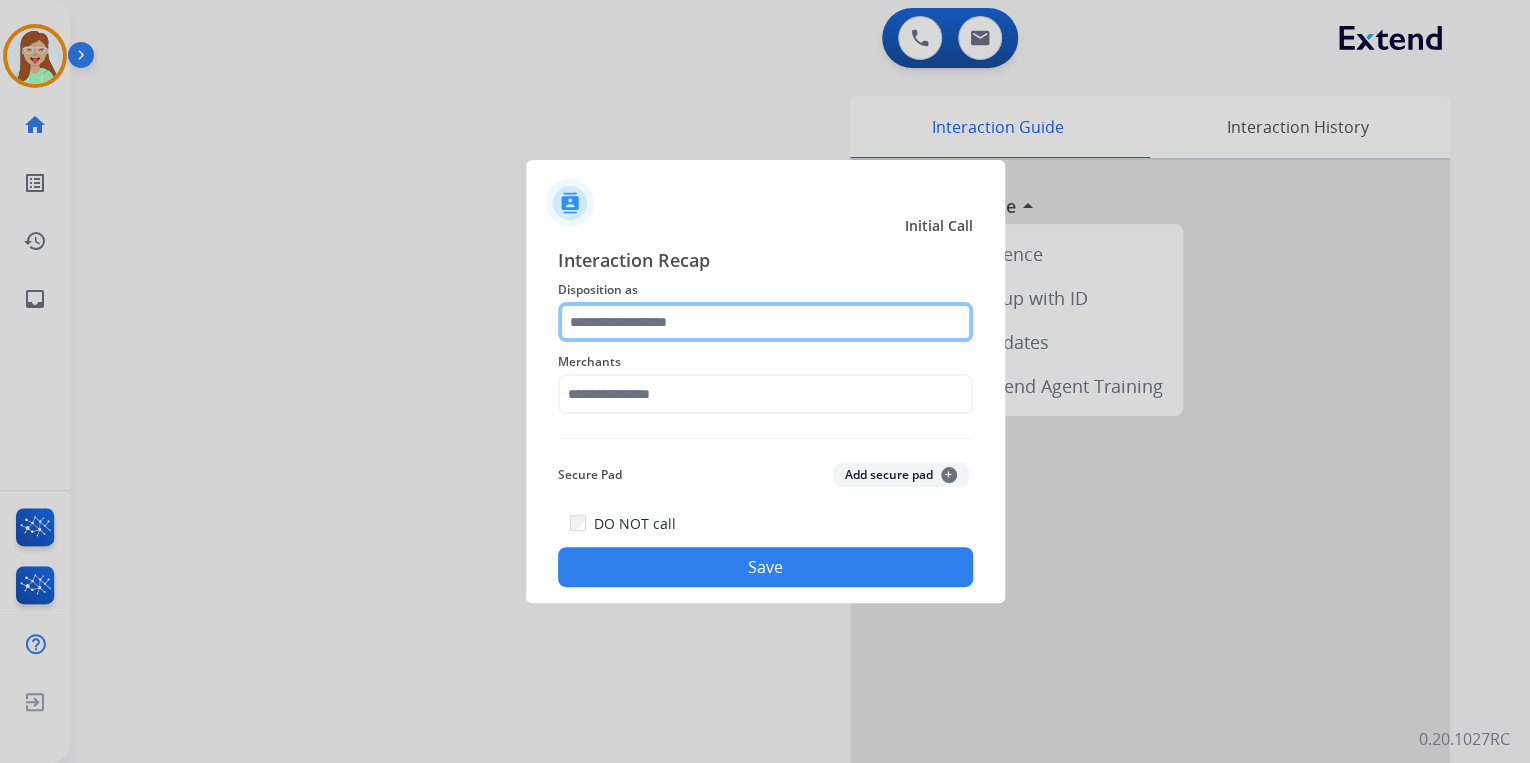 click 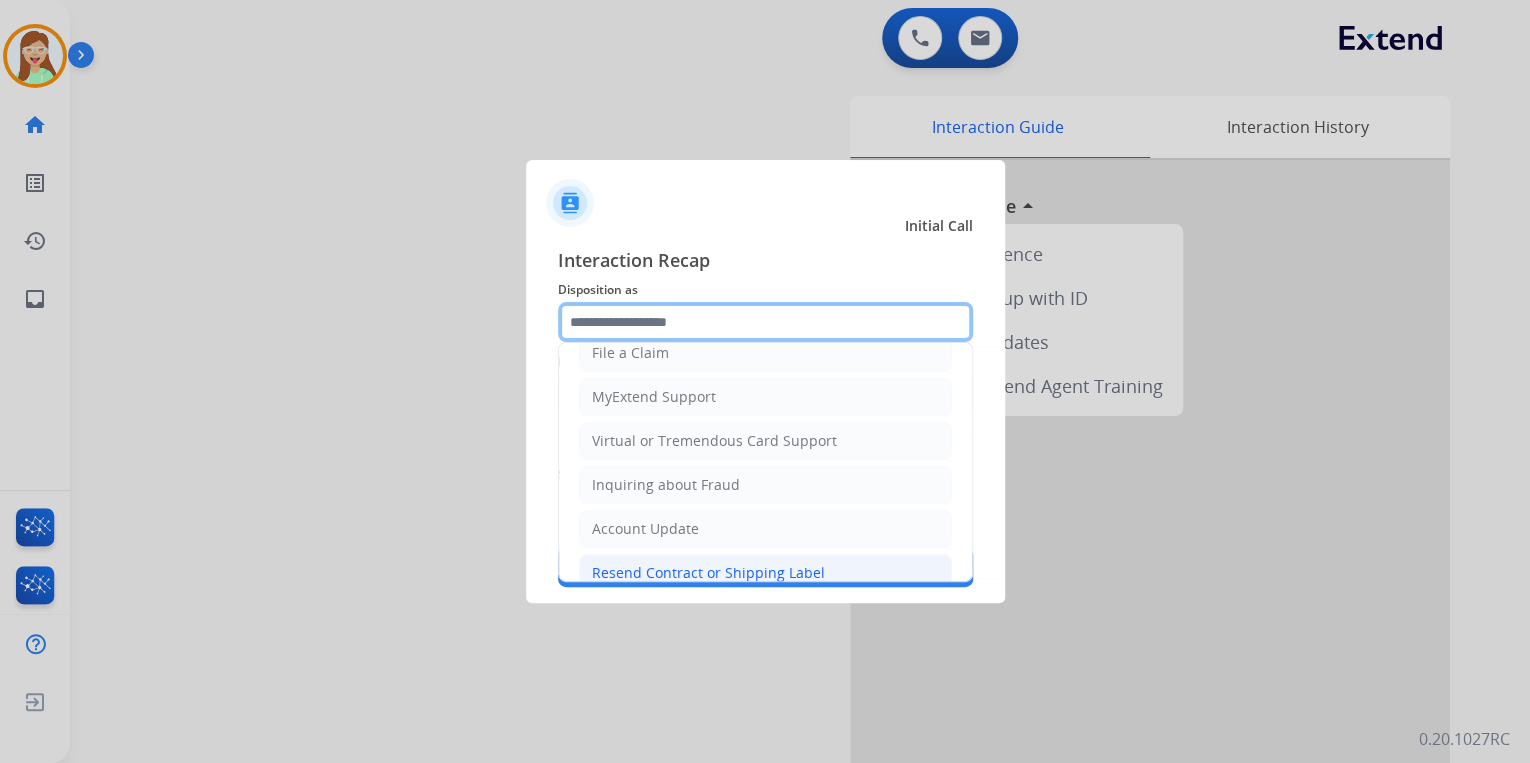 scroll, scrollTop: 306, scrollLeft: 0, axis: vertical 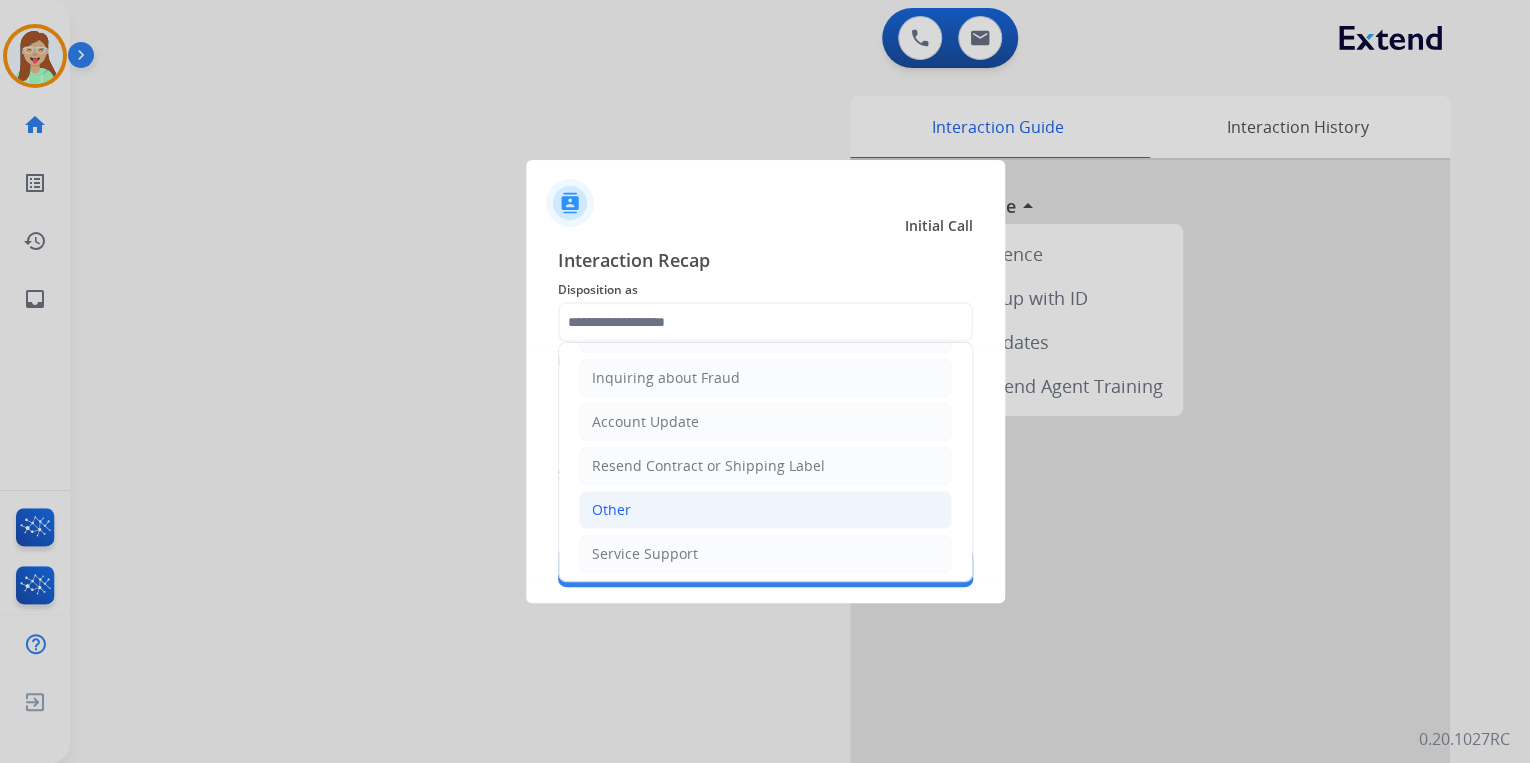 click on "Other" 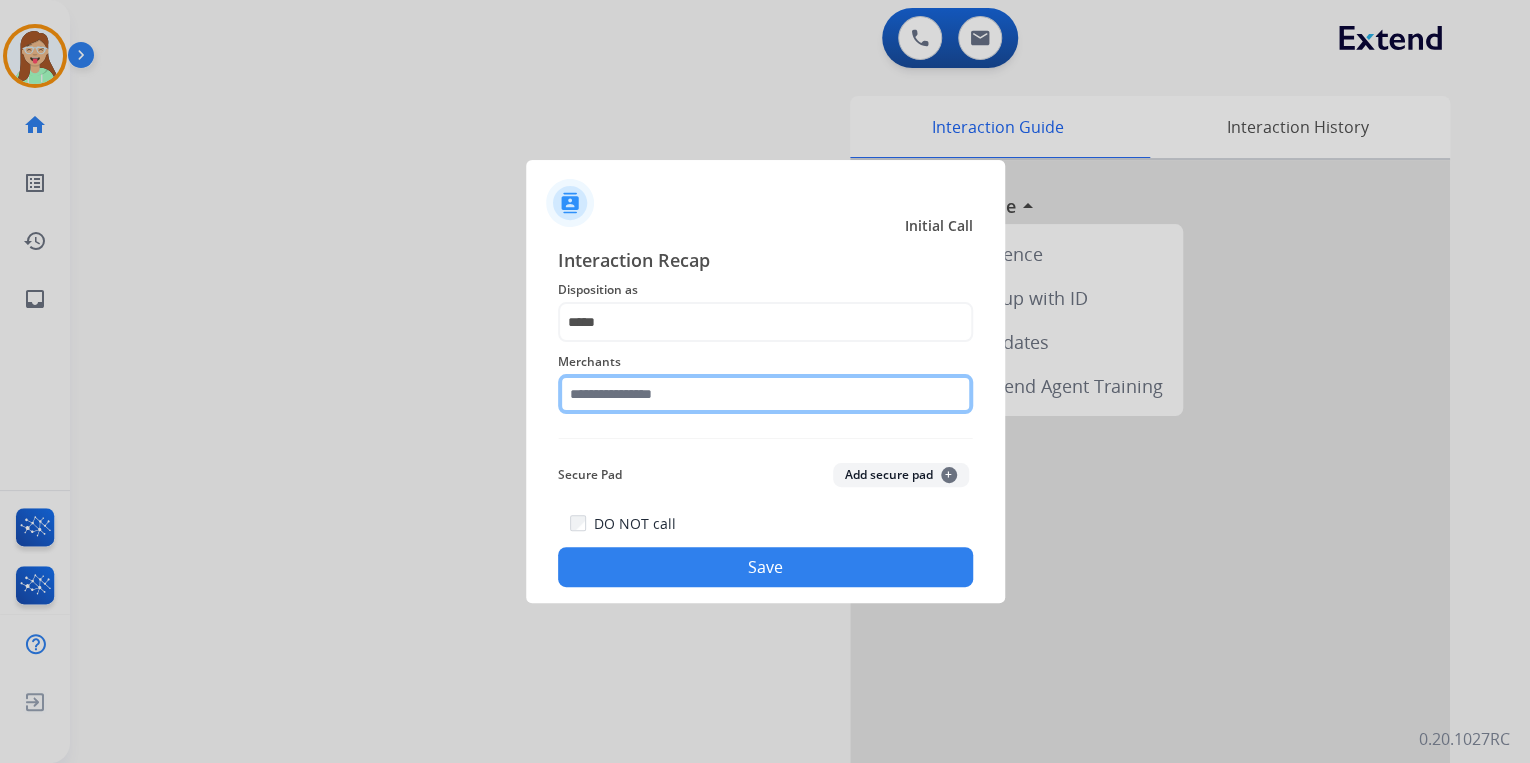 click 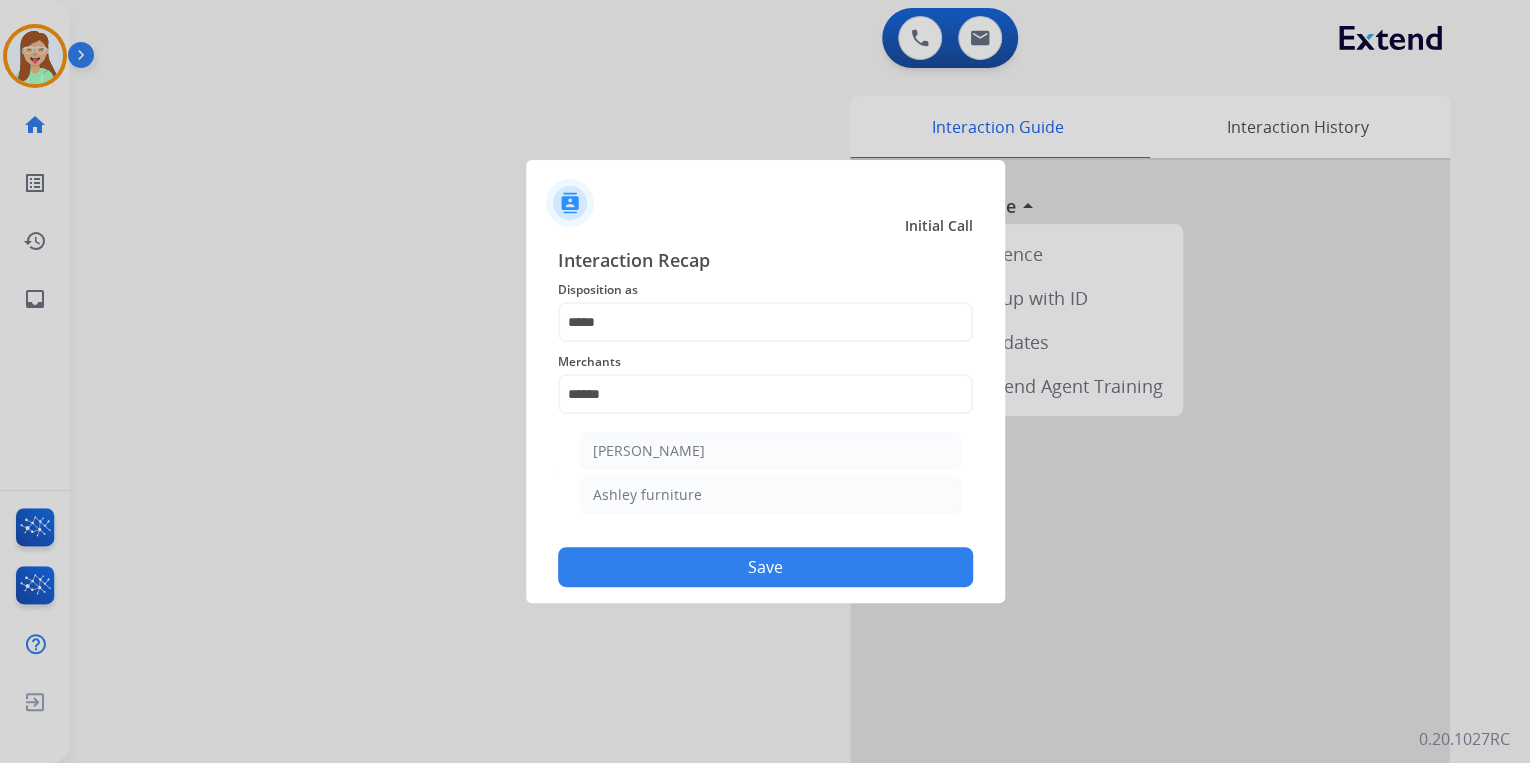 click on "Ashley furniture" 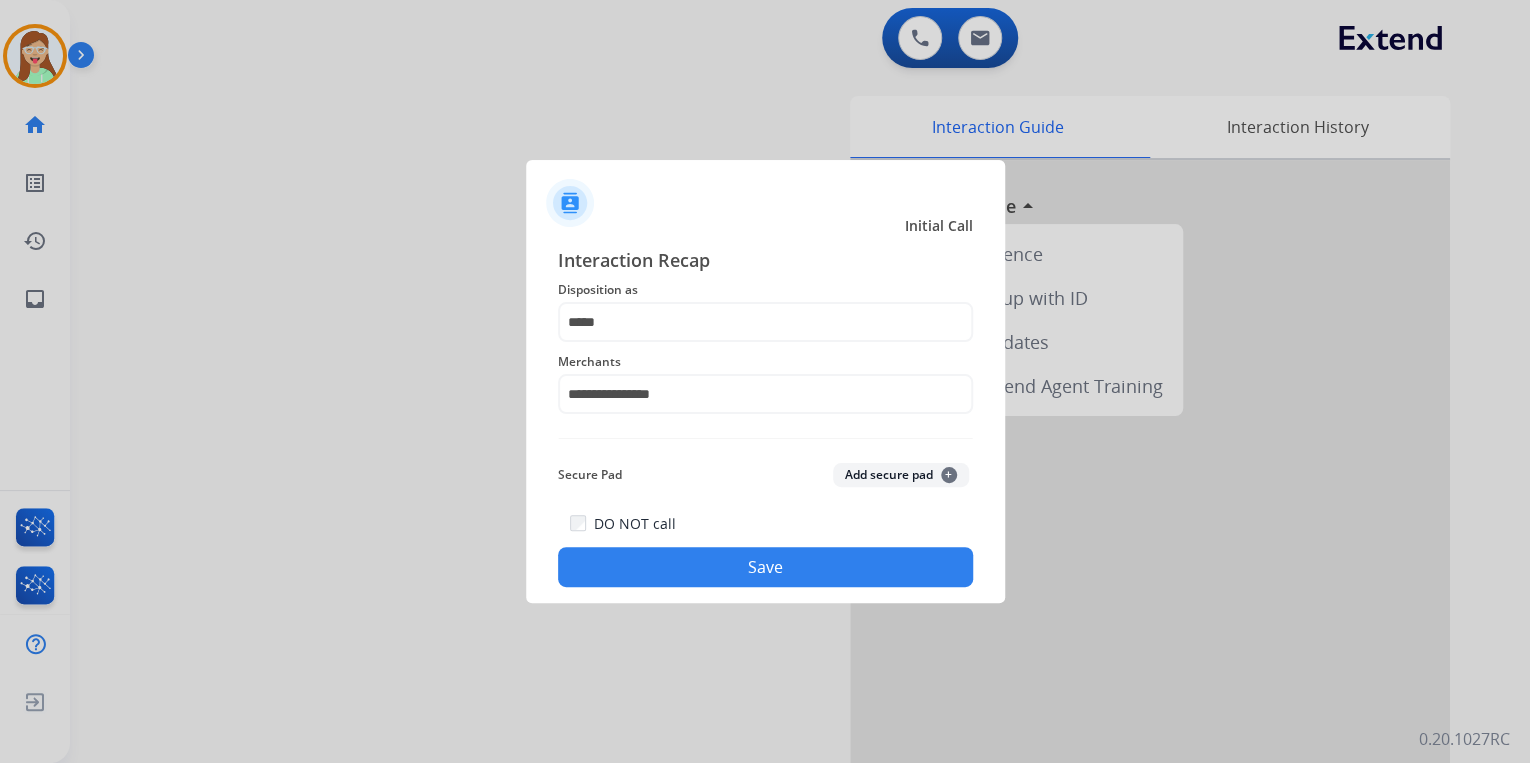 click on "Save" 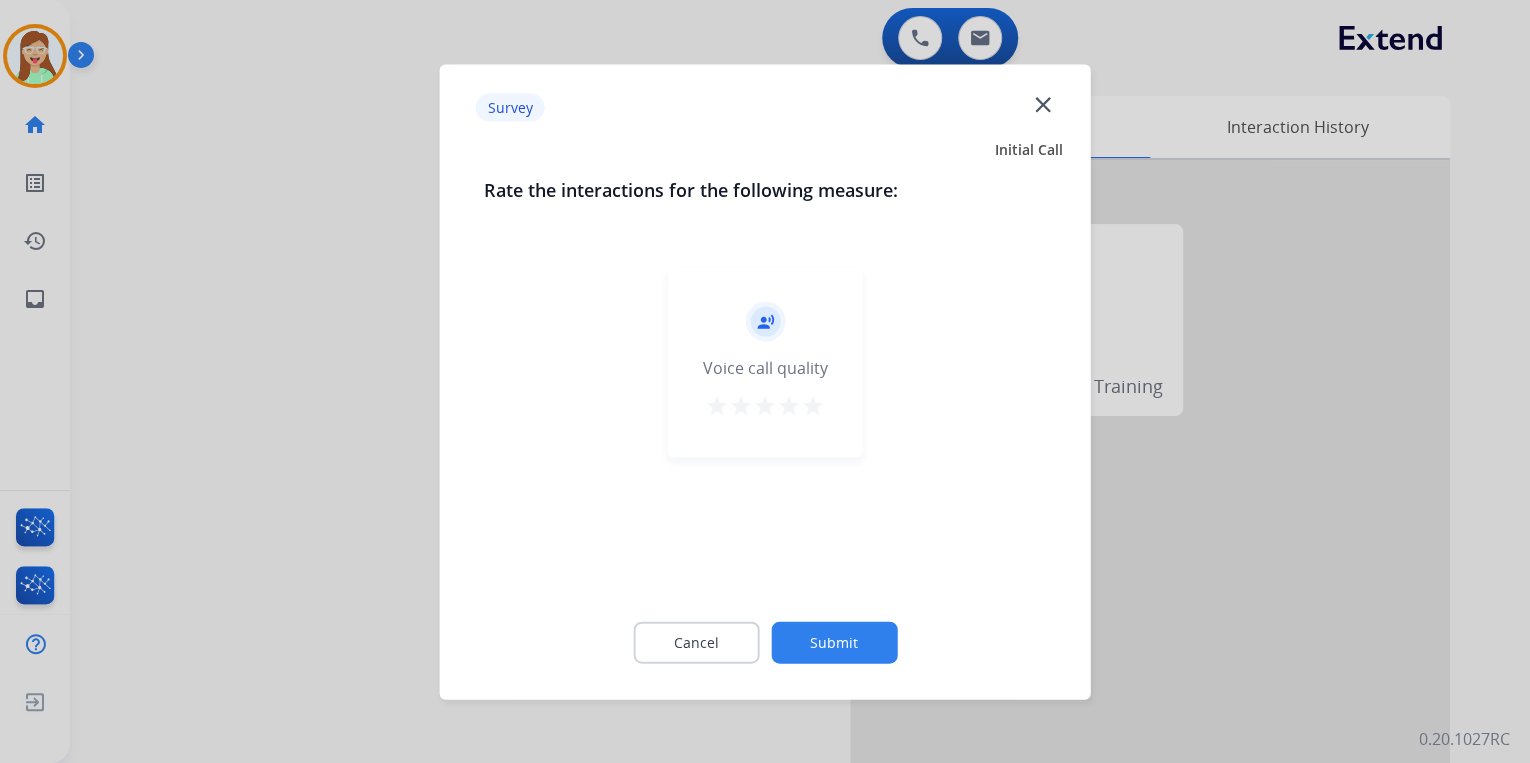 click on "star" at bounding box center [813, 405] 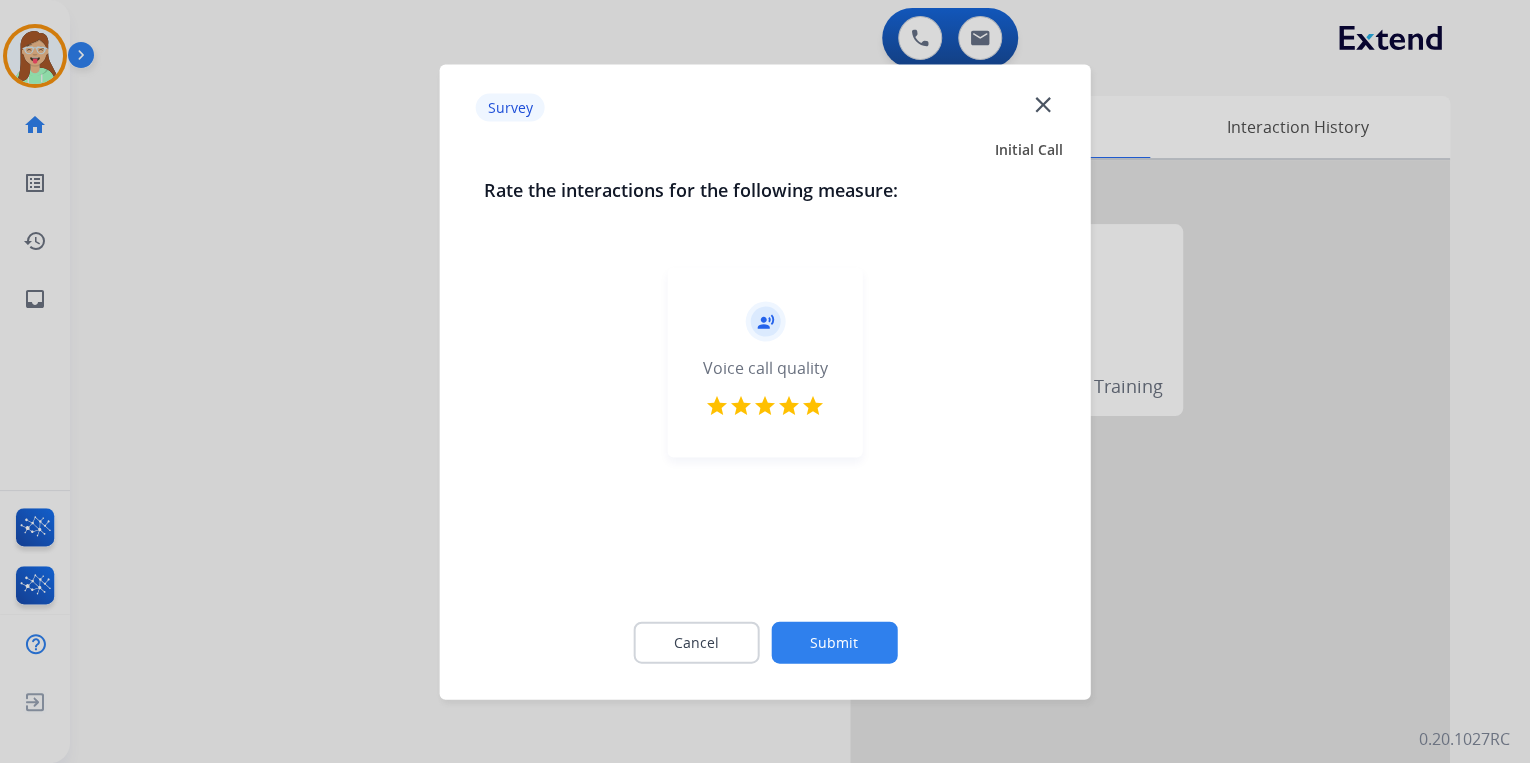 click on "Submit" 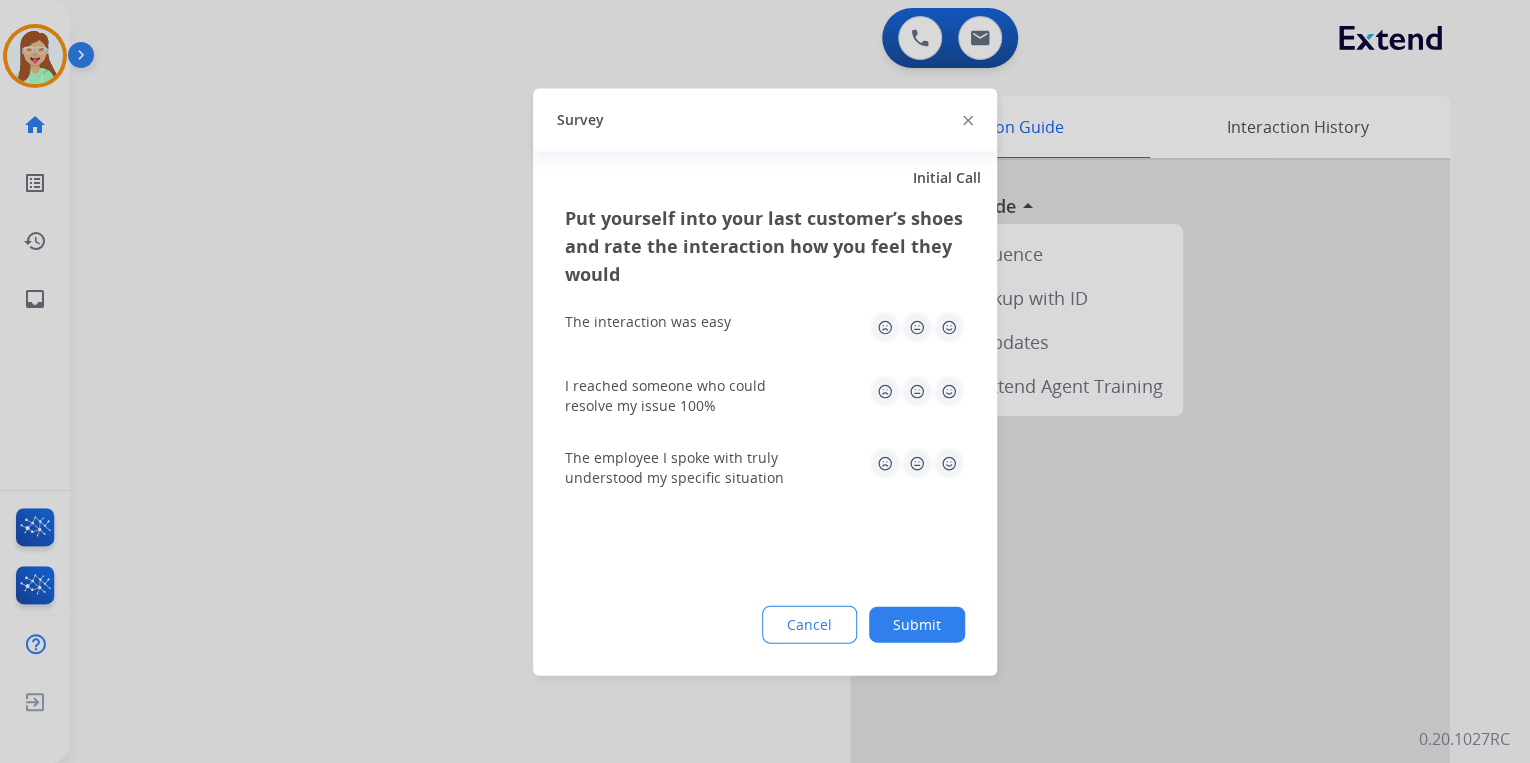 click 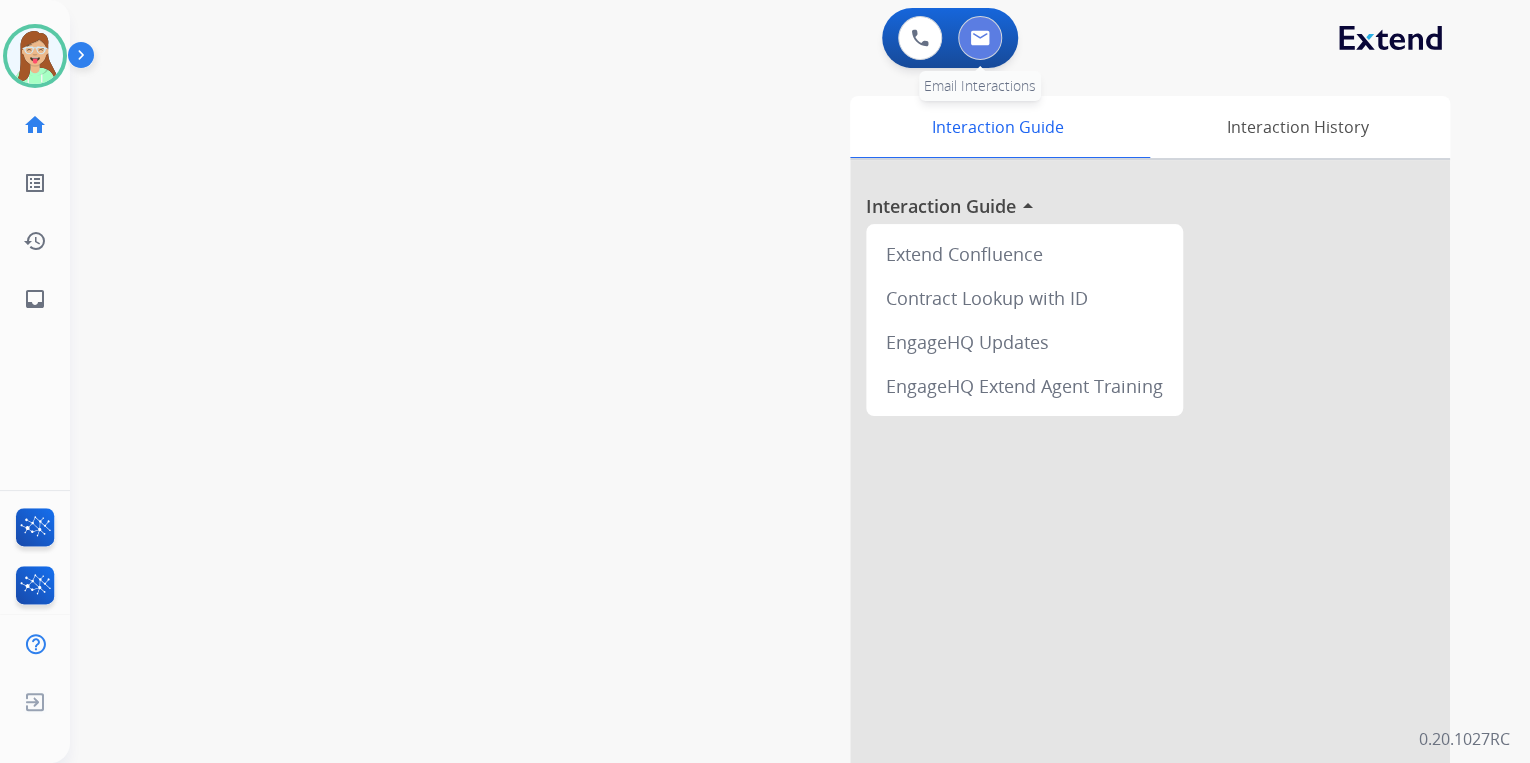 click at bounding box center [980, 38] 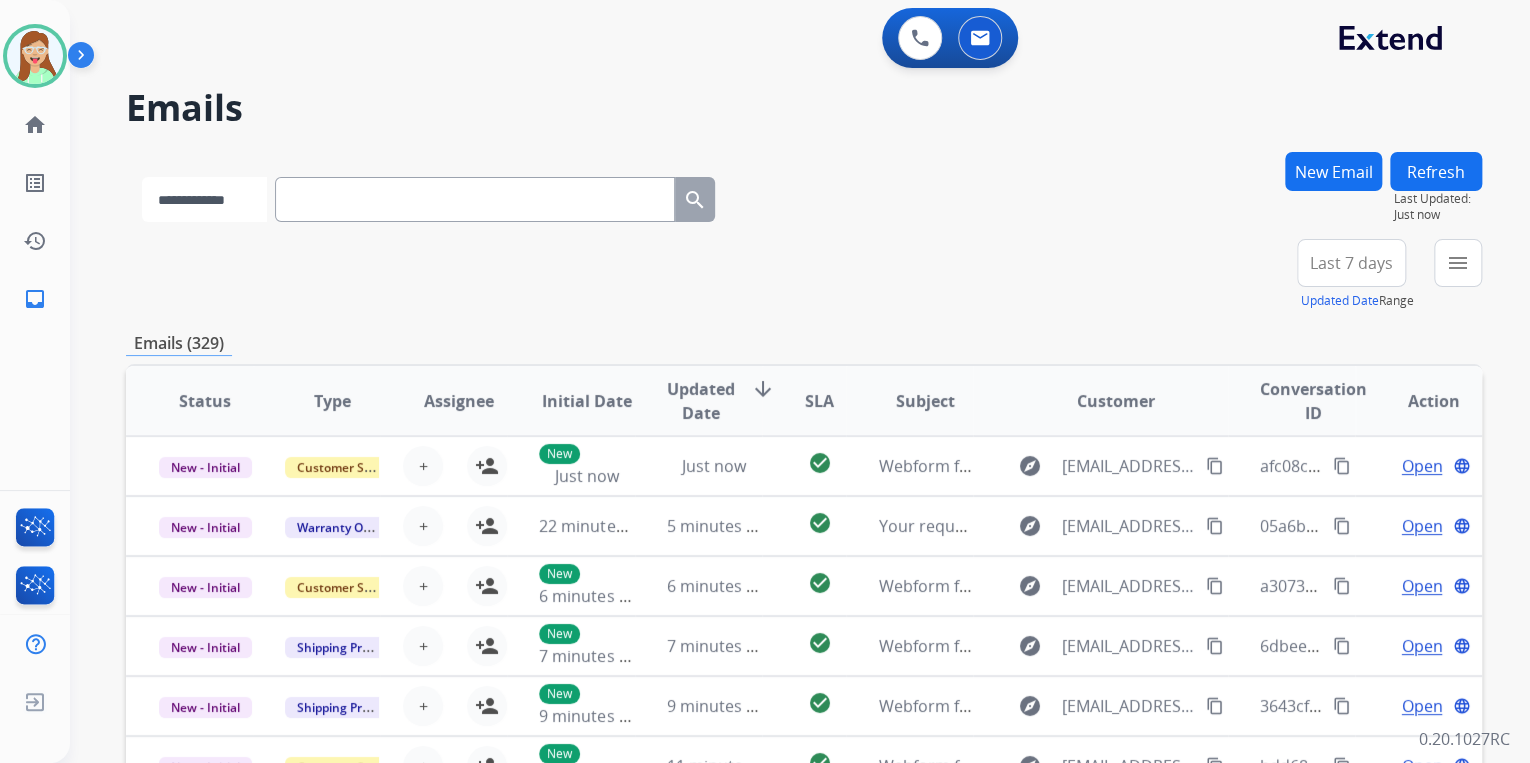 drag, startPoint x: 255, startPoint y: 196, endPoint x: 259, endPoint y: 221, distance: 25.317978 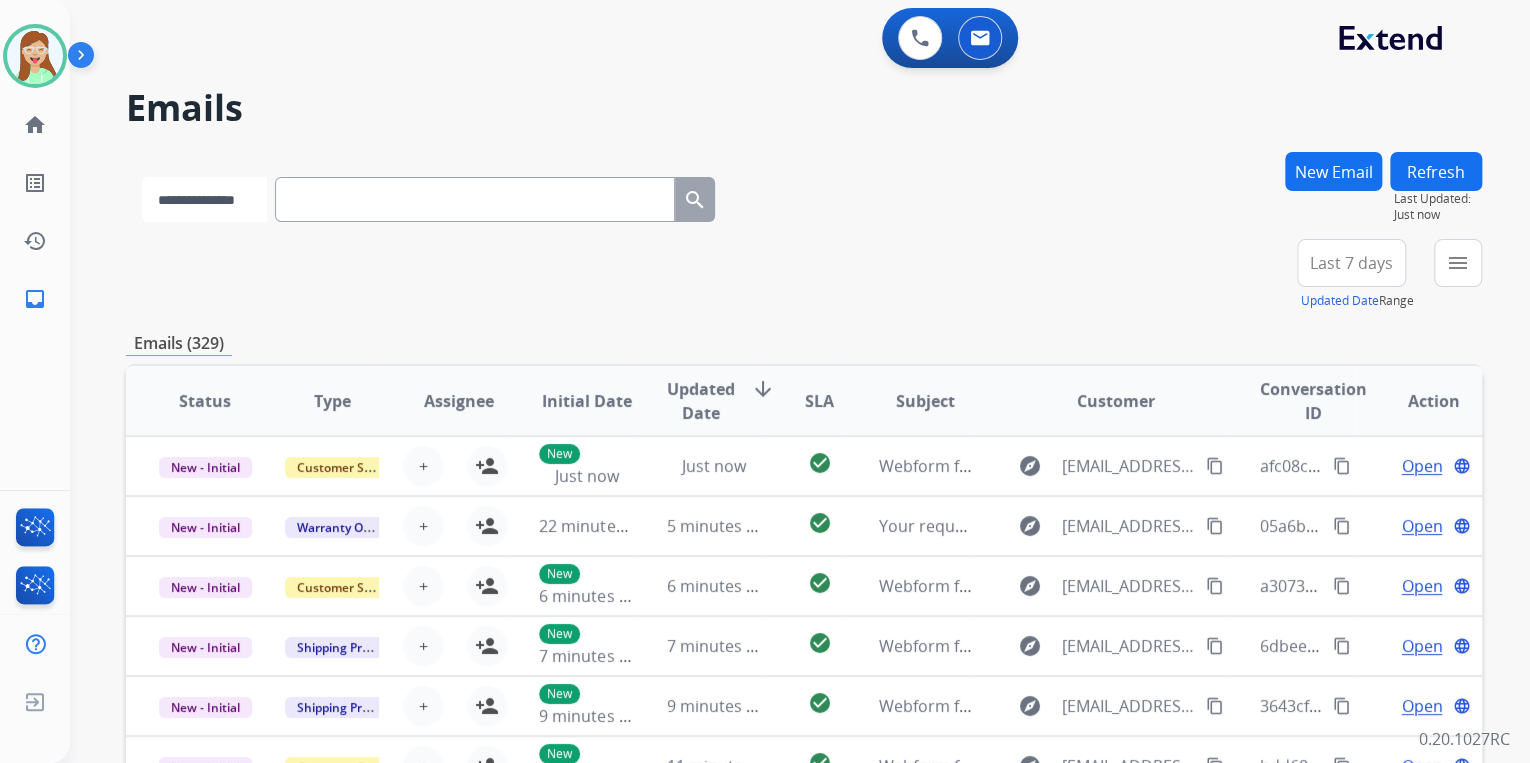 click on "**********" at bounding box center (204, 199) 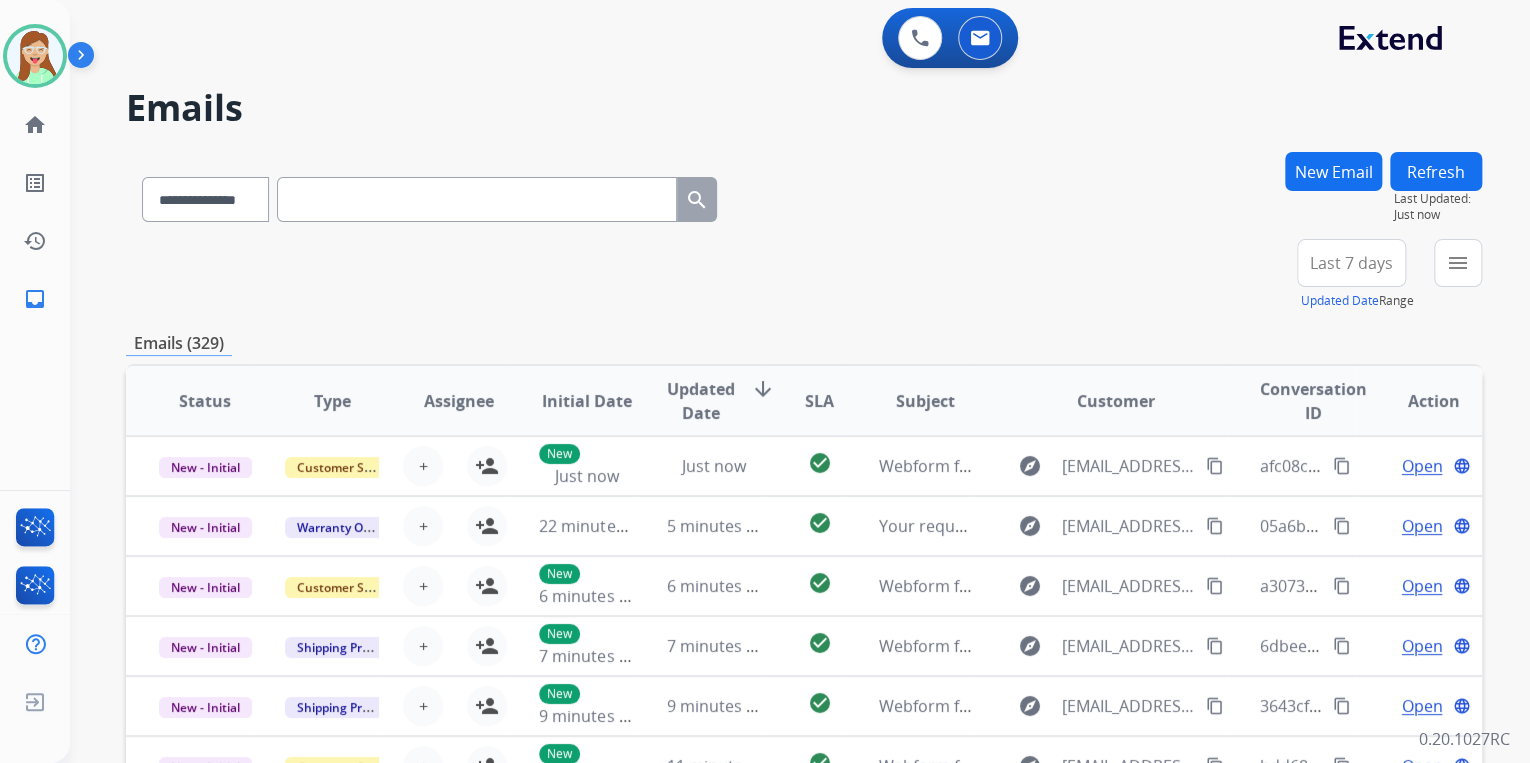 click at bounding box center [477, 199] 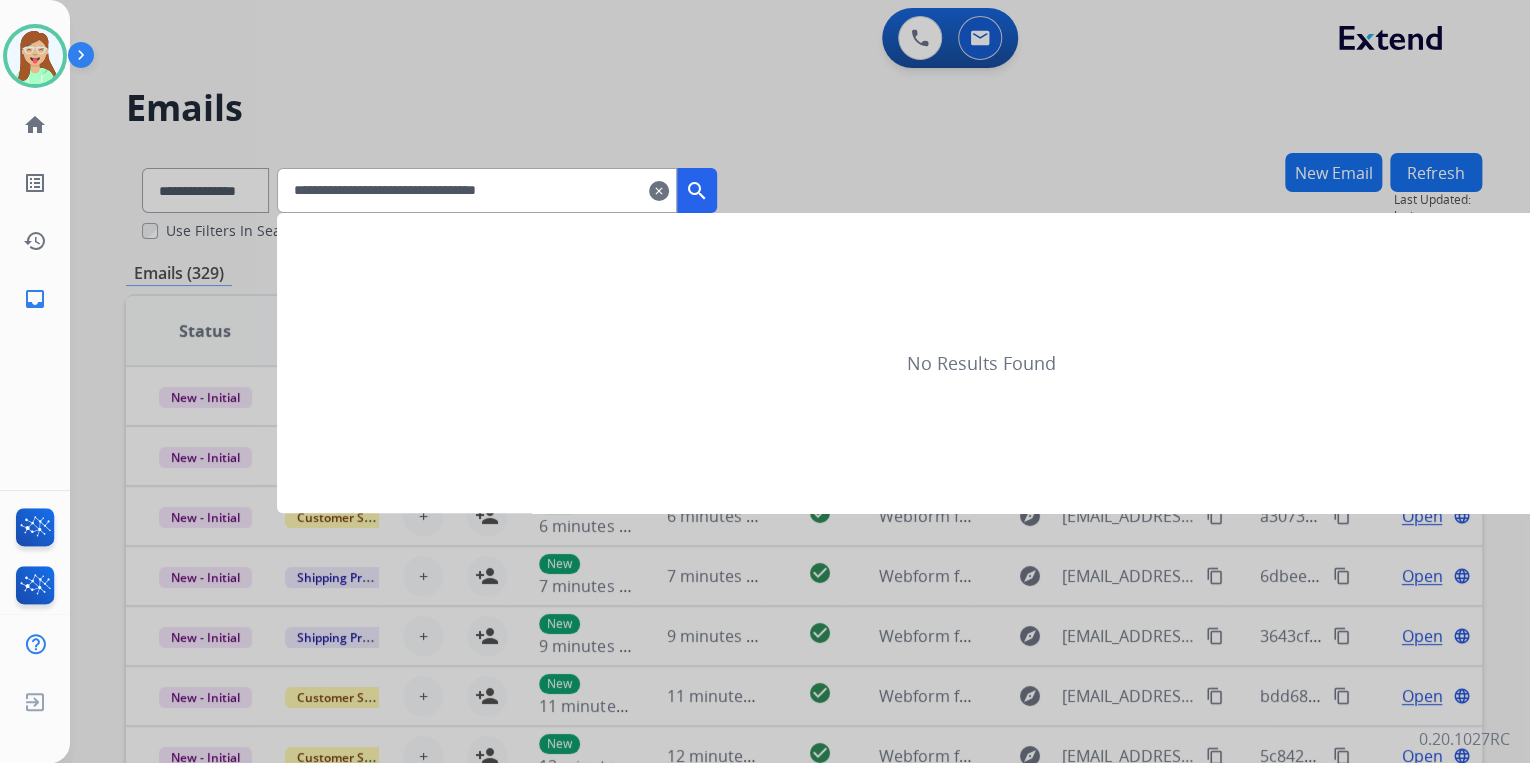 type on "**********" 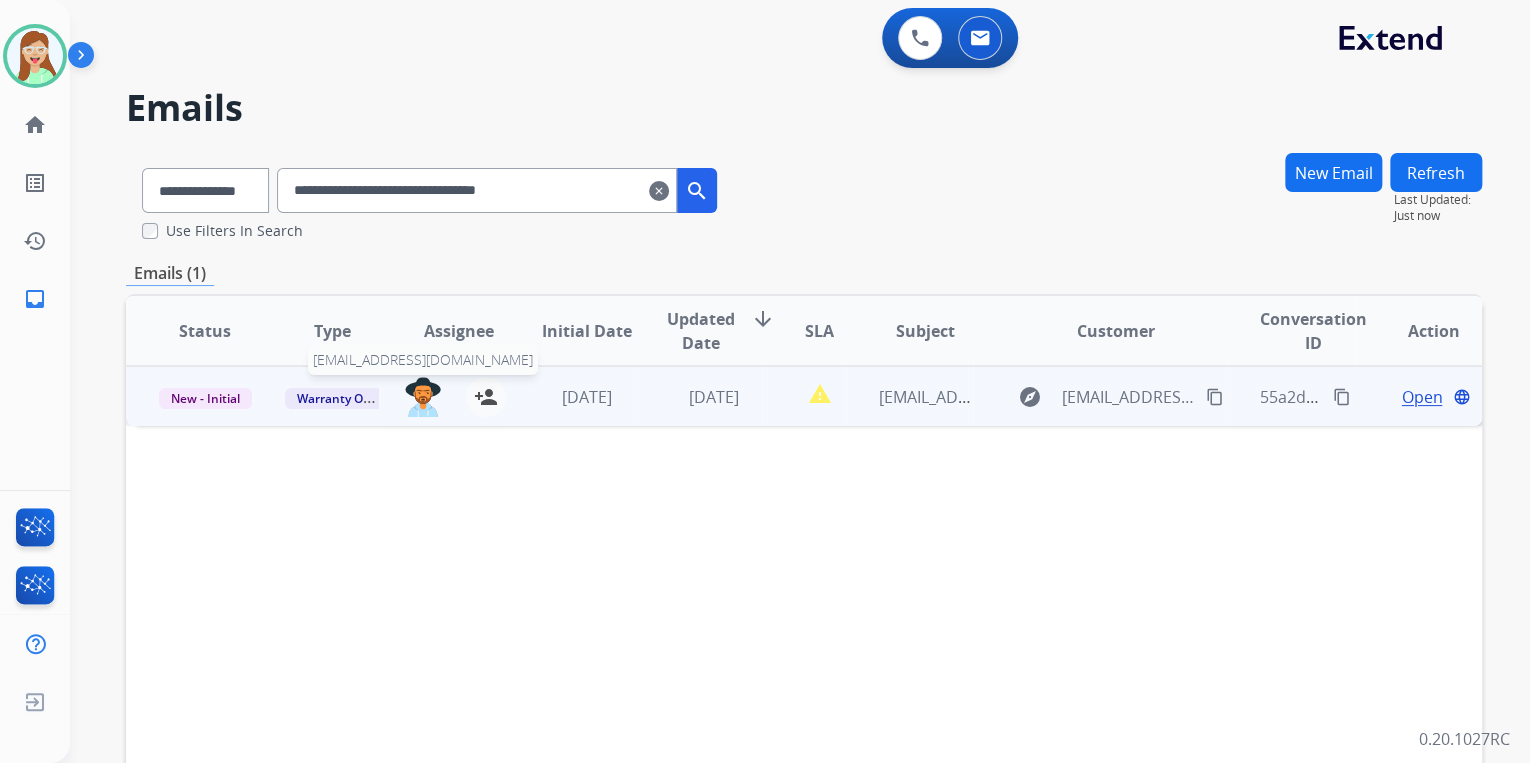 click at bounding box center [423, 397] 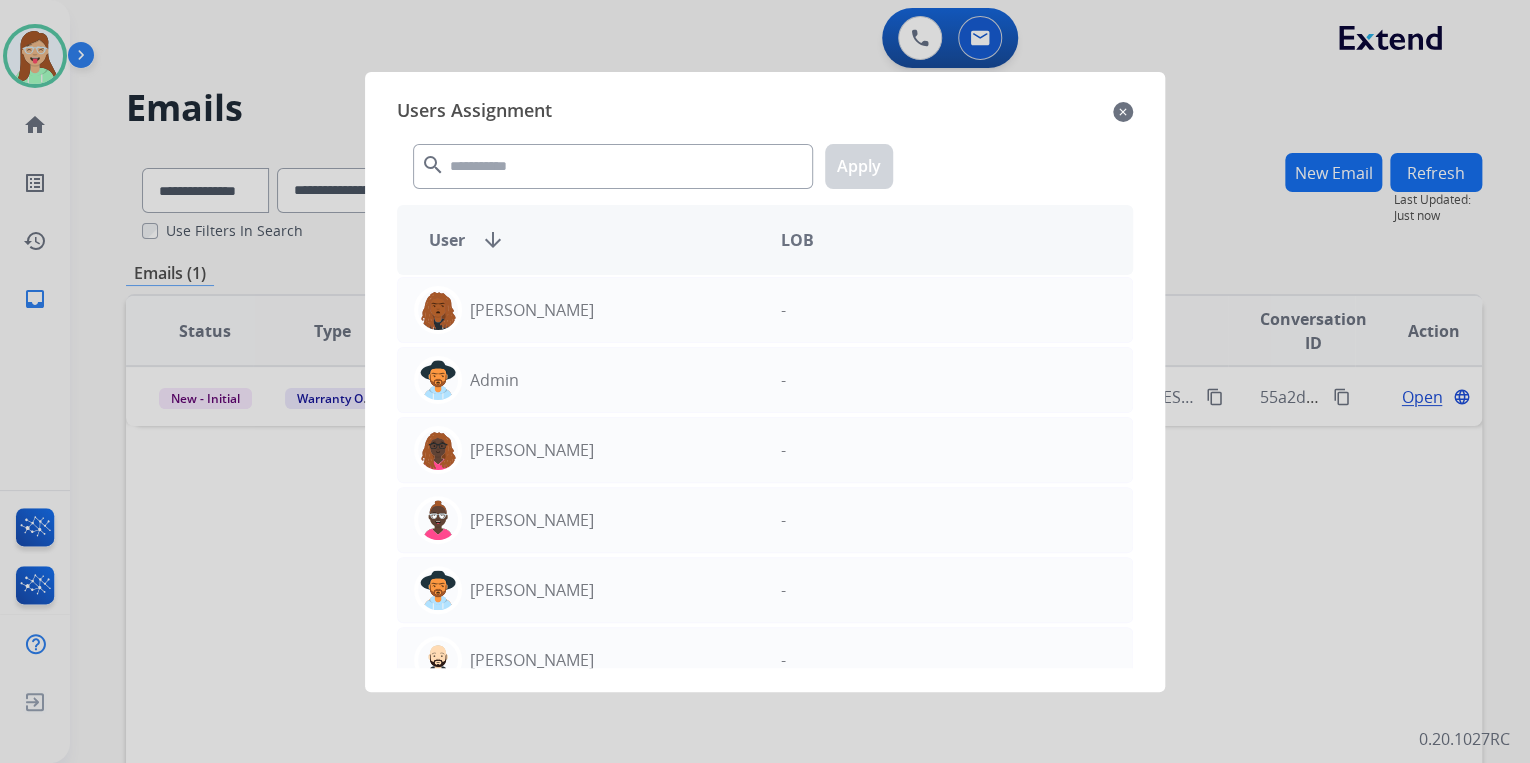 click on "close" 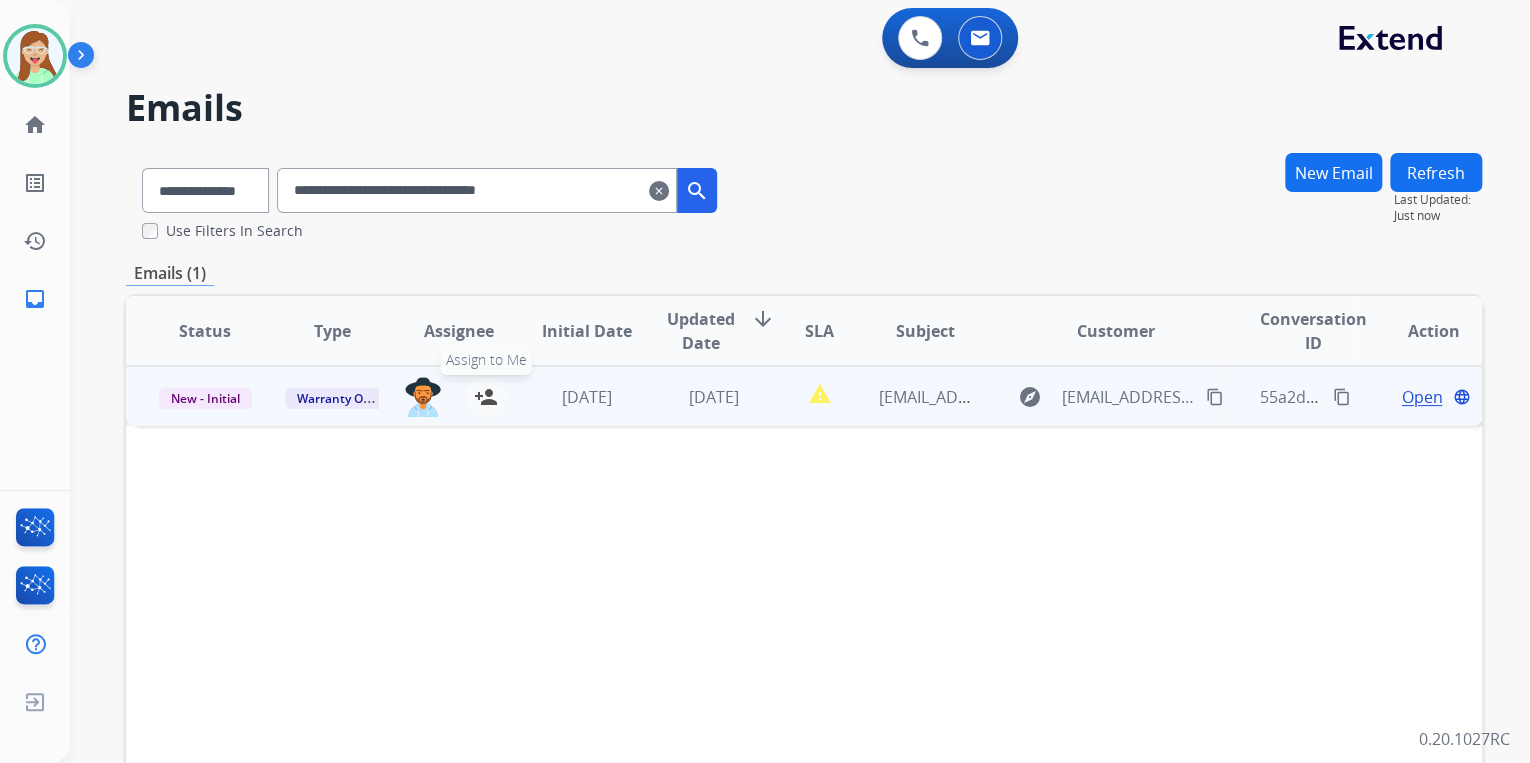 click on "person_add" at bounding box center [486, 397] 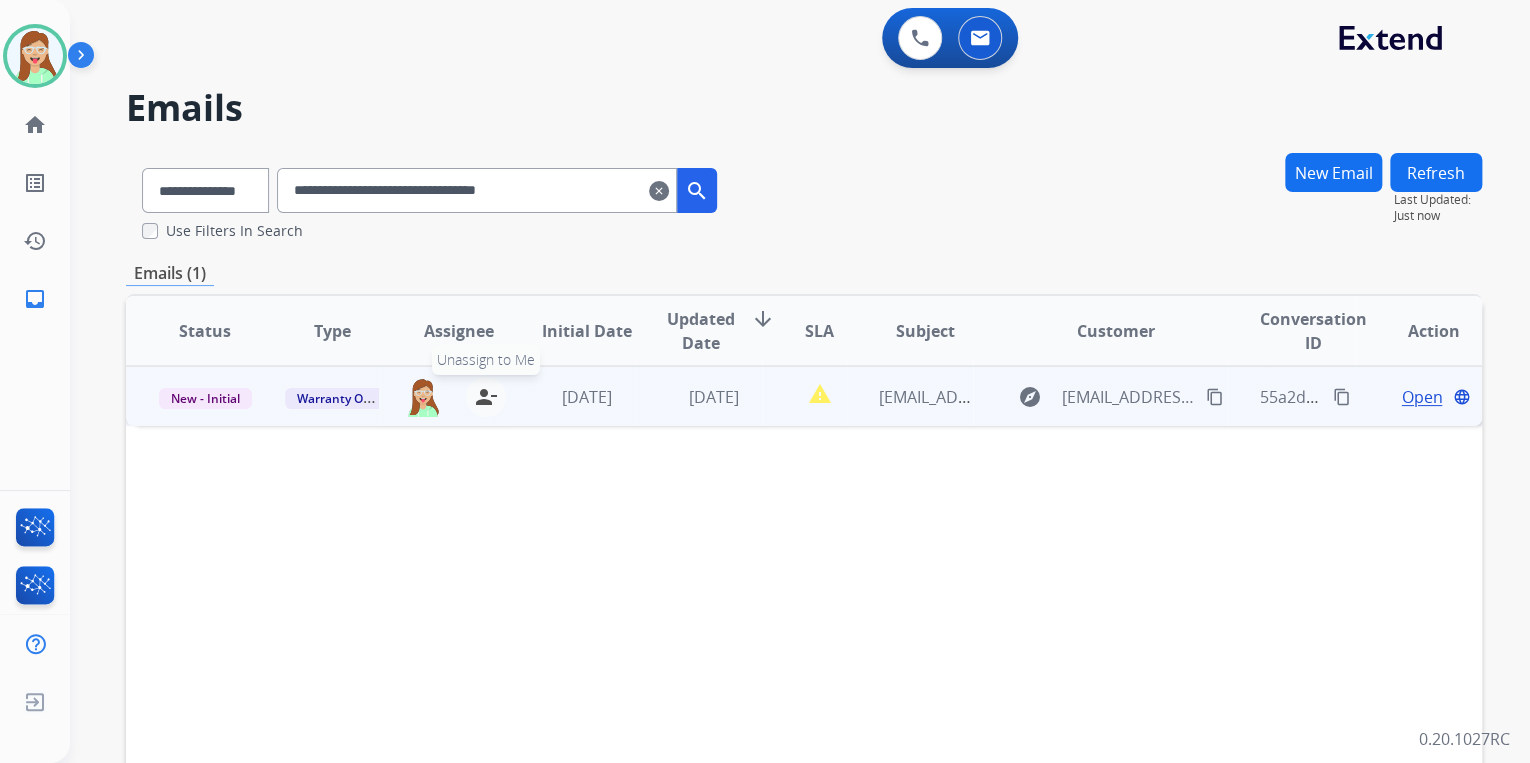 click on "person_remove" at bounding box center [486, 397] 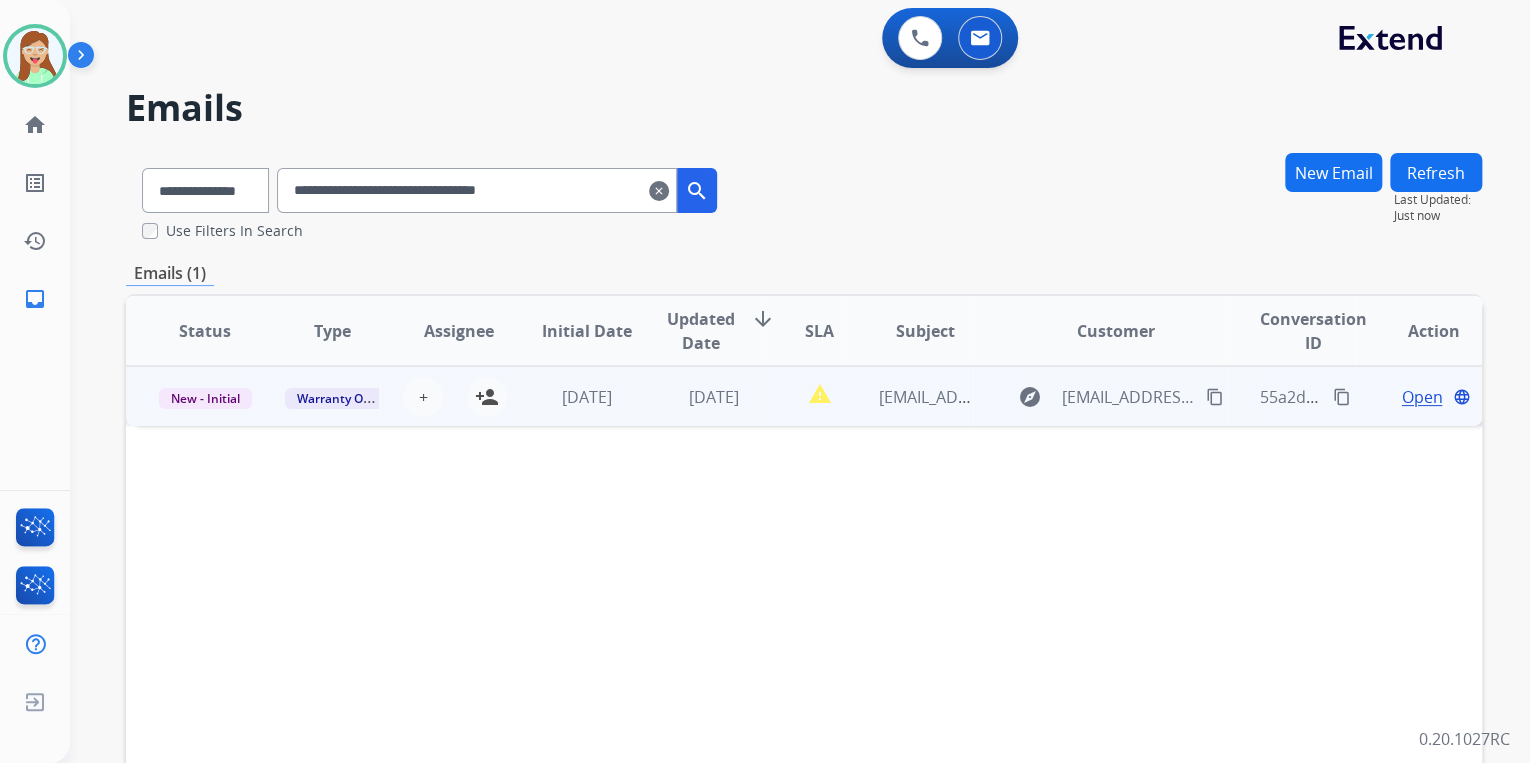 click on "Open" at bounding box center (1421, 397) 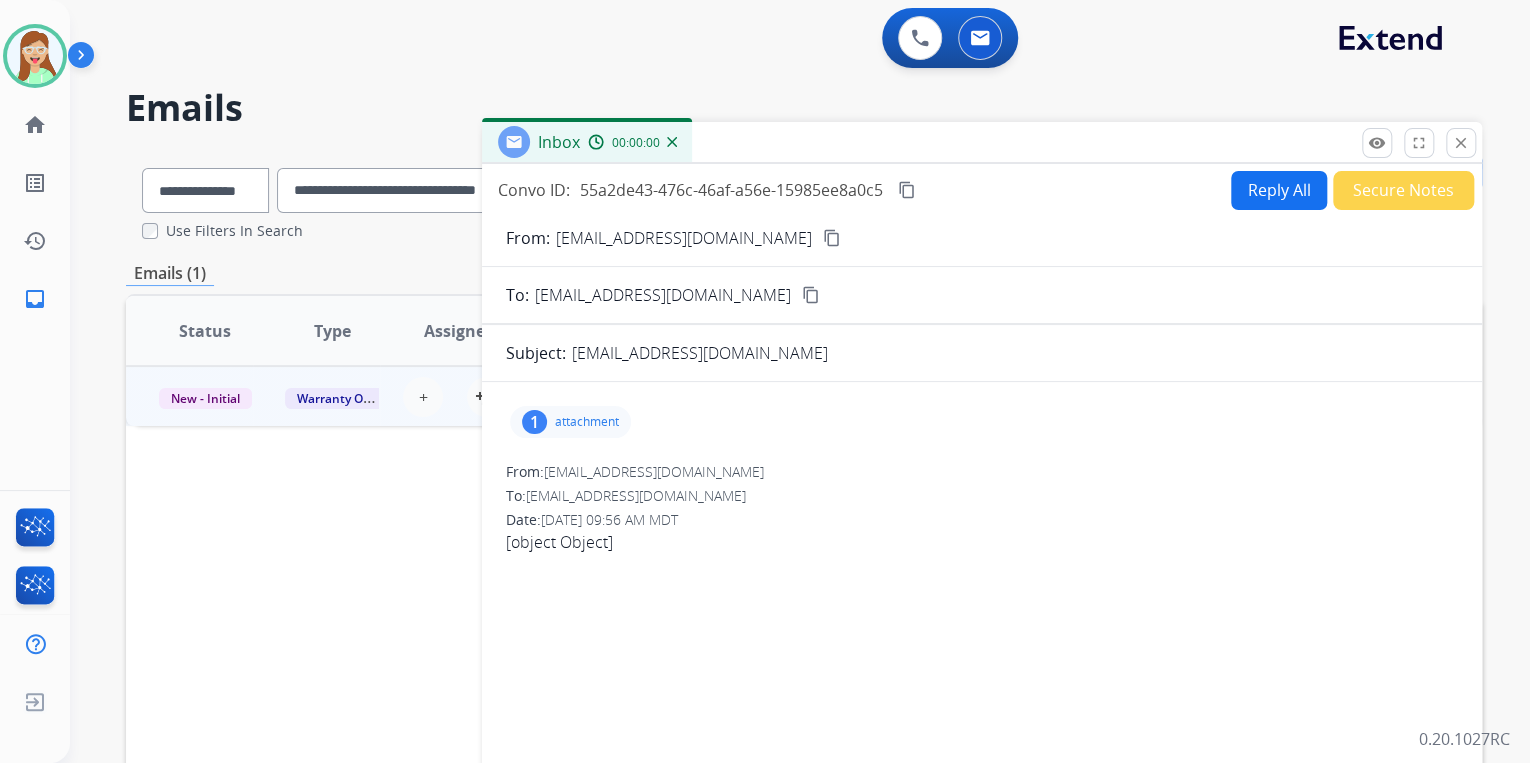 click on "Secure Notes" at bounding box center (1403, 190) 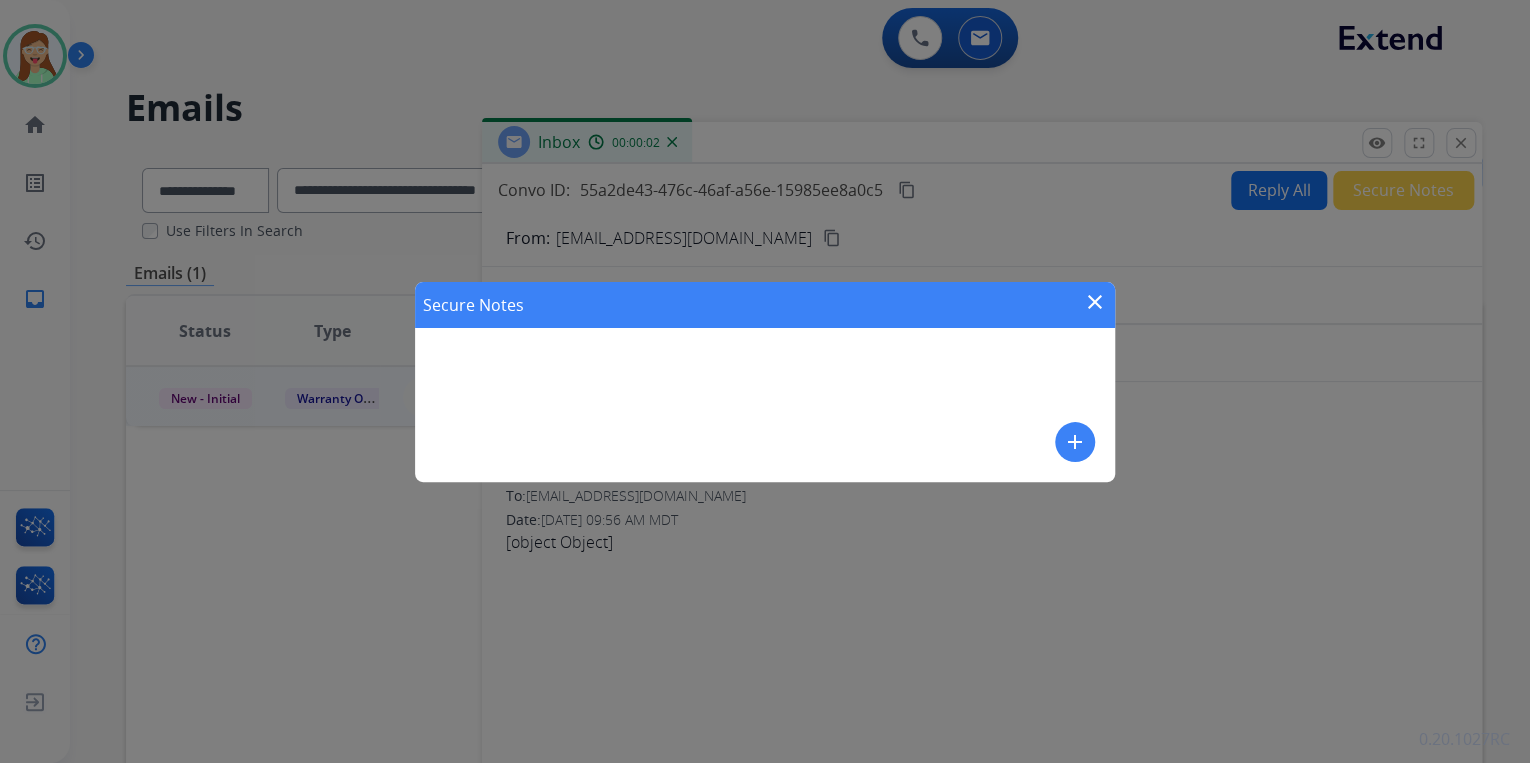 click on "add" at bounding box center (1075, 442) 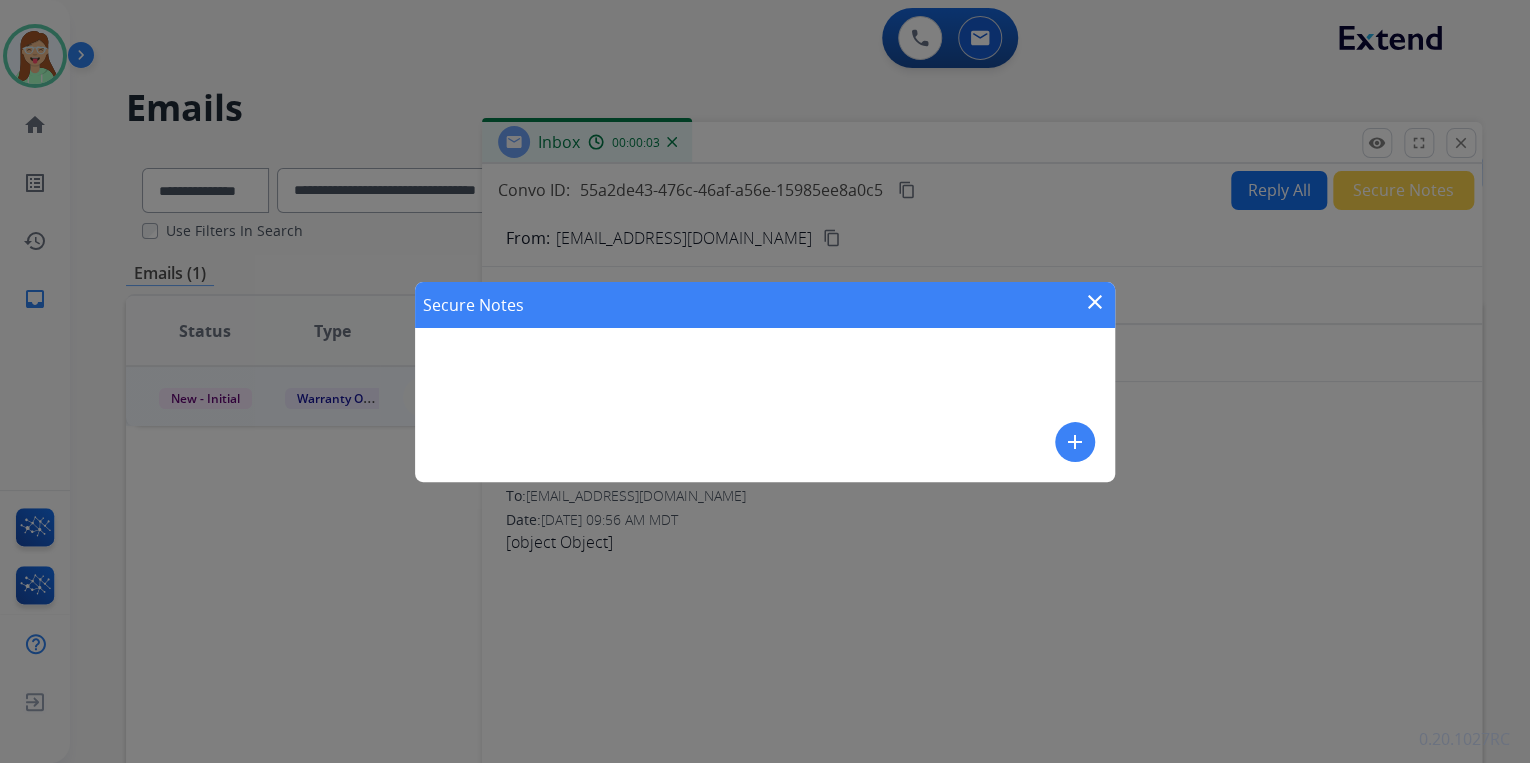 click on "add" at bounding box center (1075, 442) 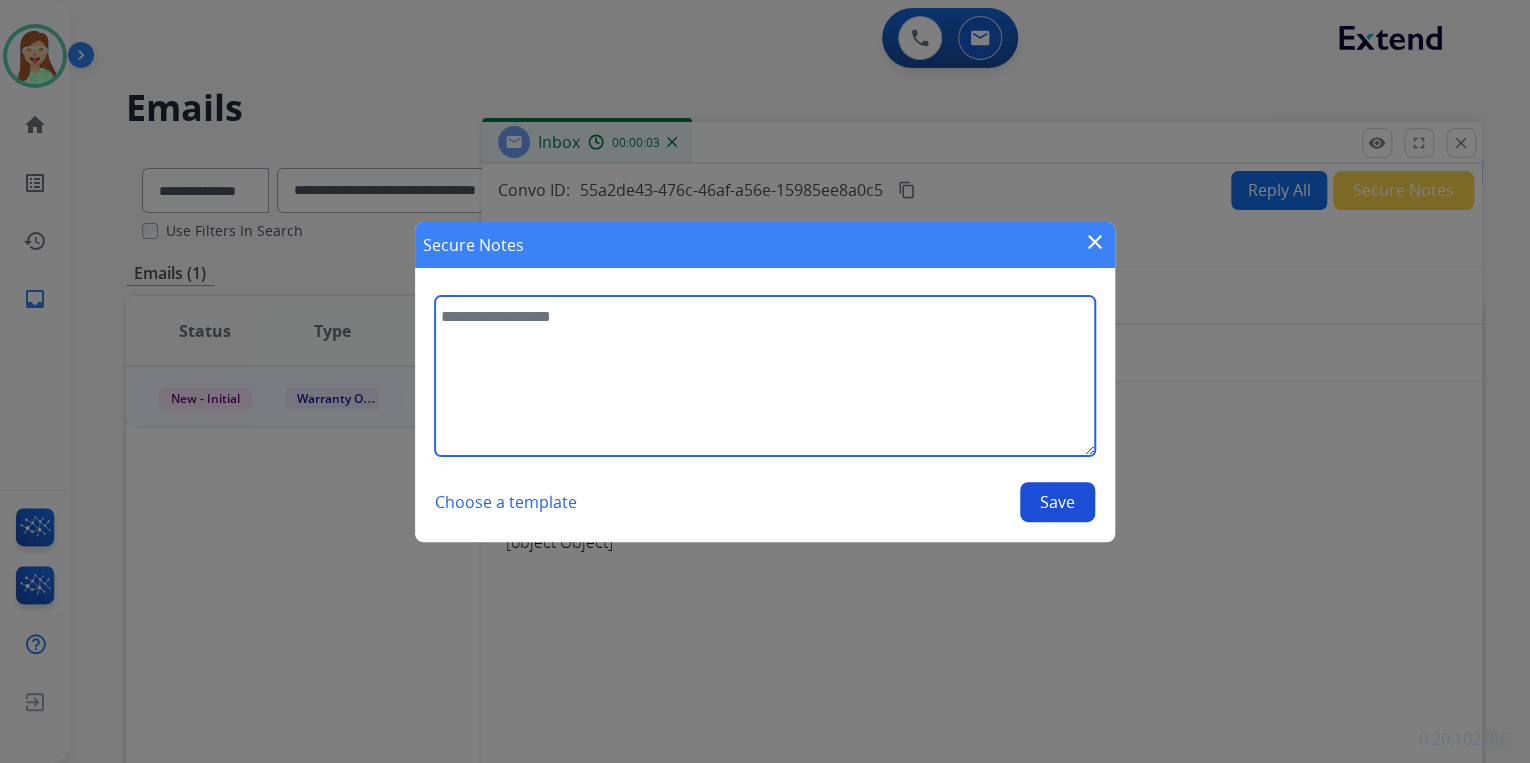 click at bounding box center (765, 376) 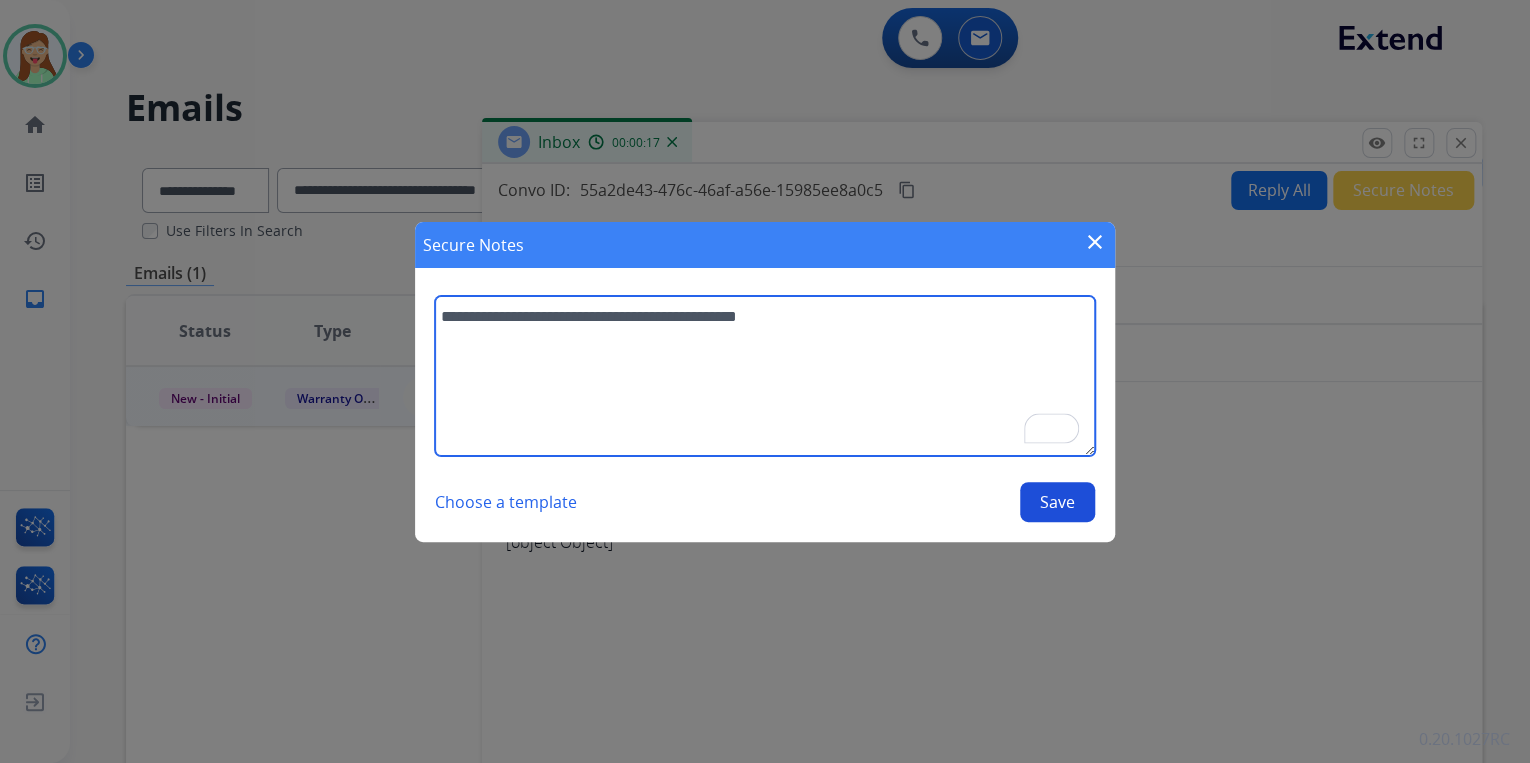 type on "**********" 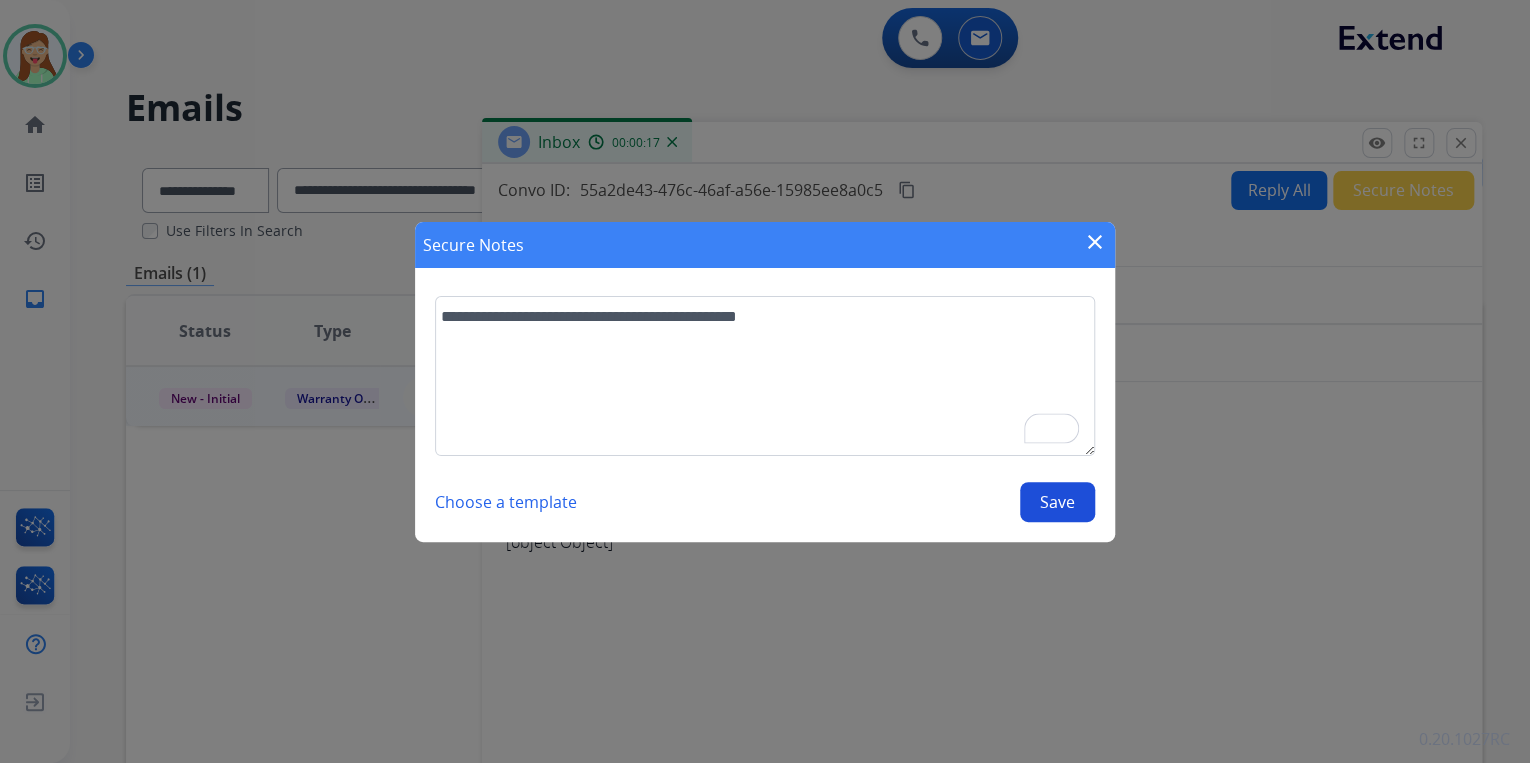 click on "Save" at bounding box center [1057, 502] 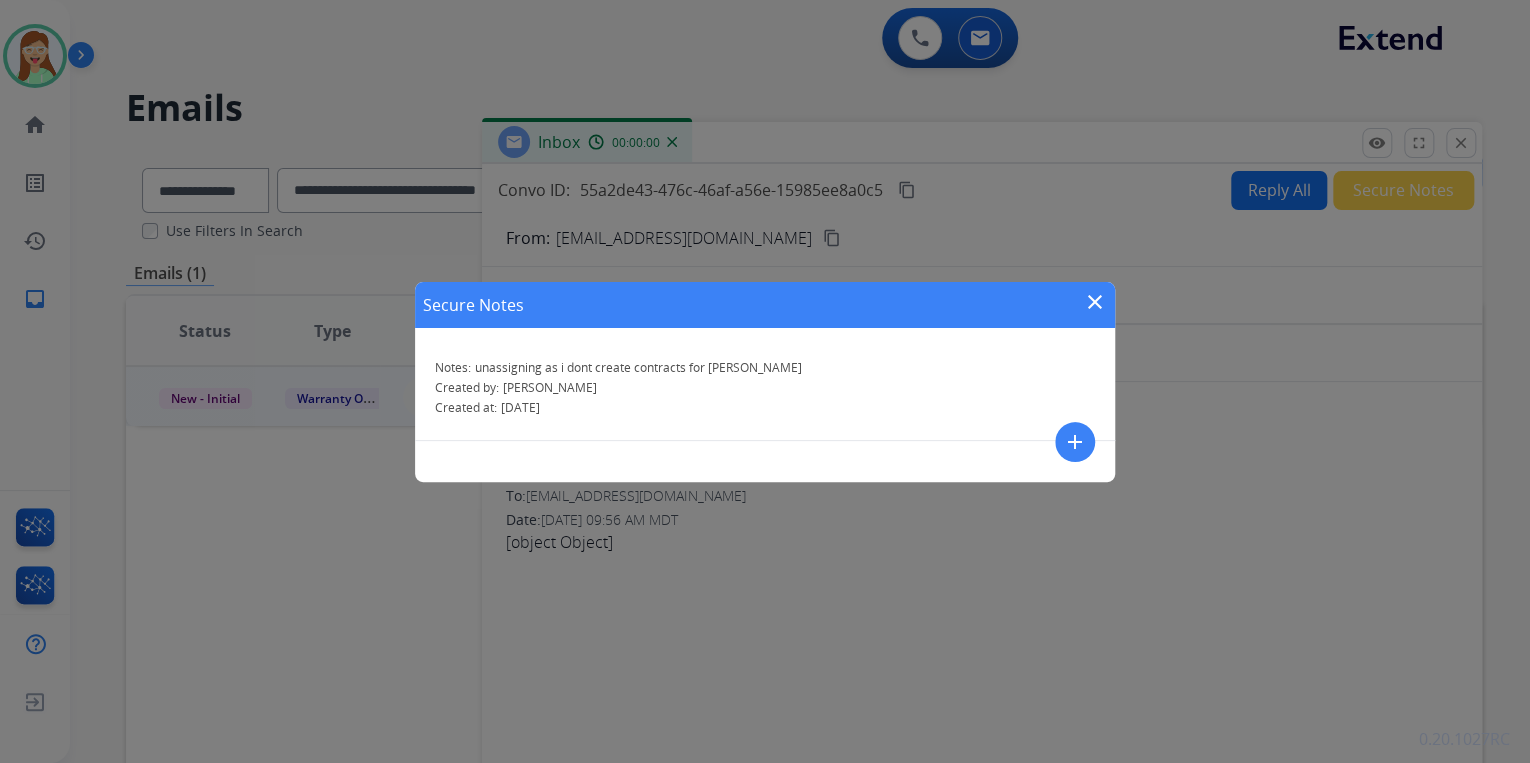 click on "close" at bounding box center [1095, 302] 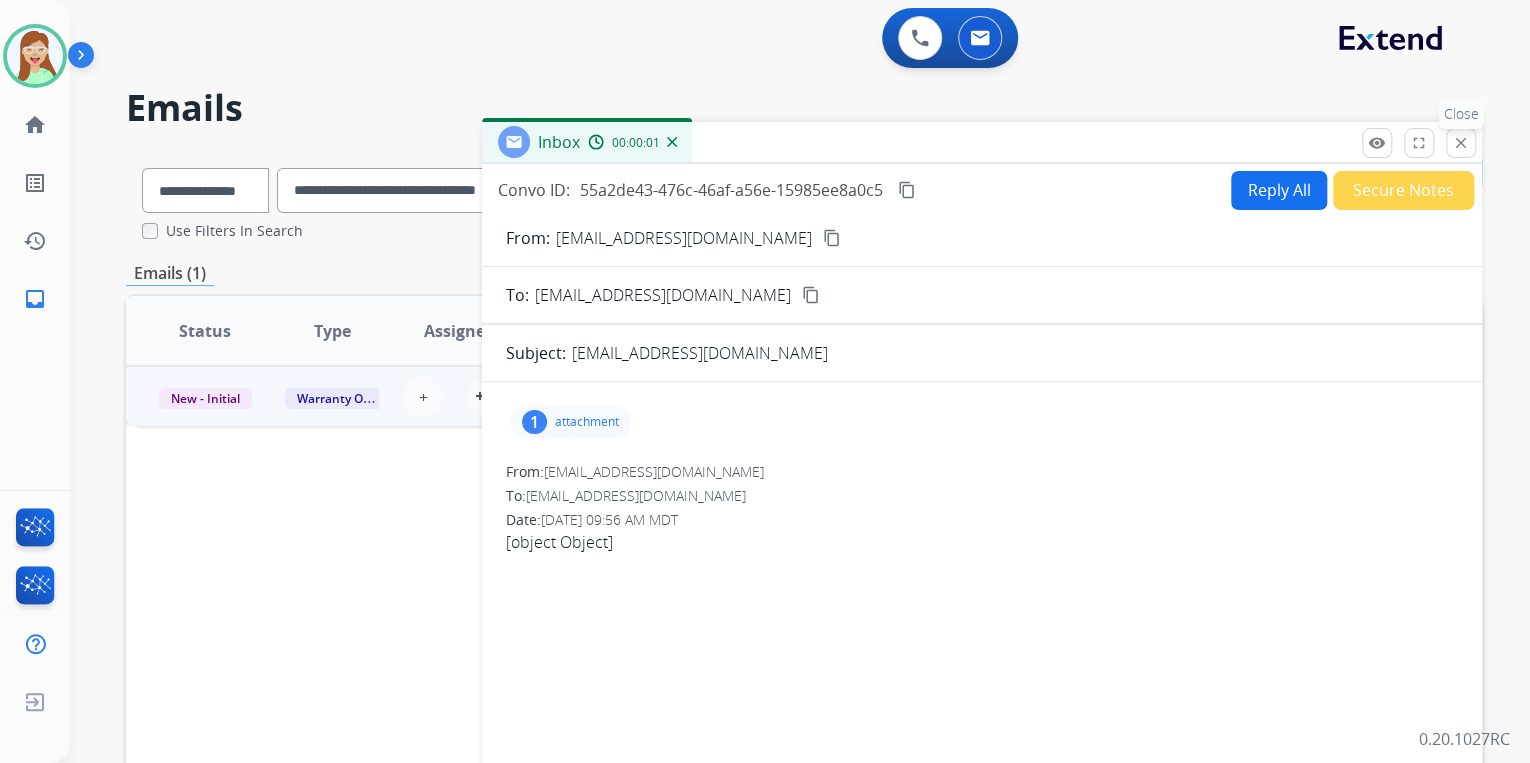 click on "close Close" at bounding box center [1461, 143] 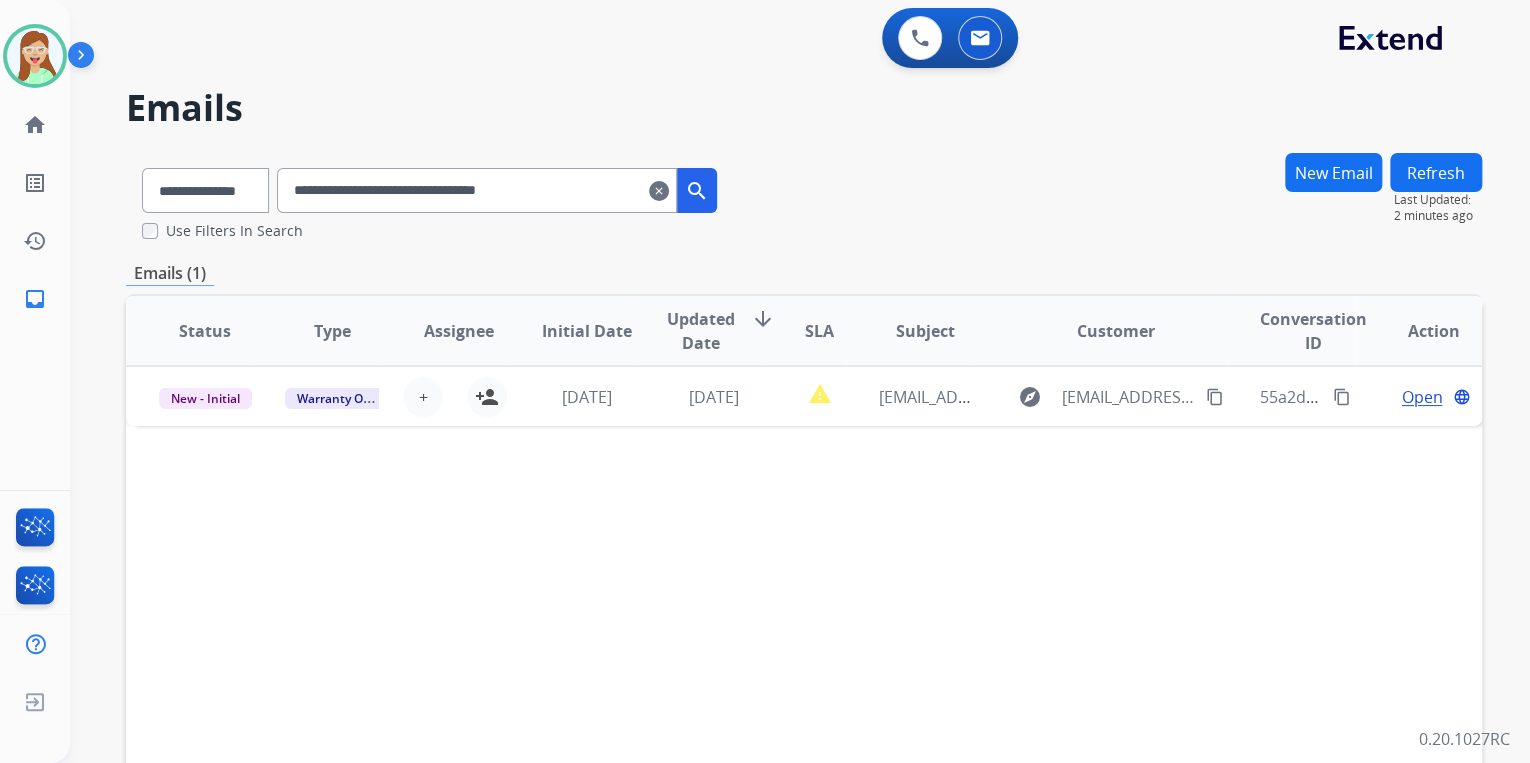 click on "clear" at bounding box center (659, 191) 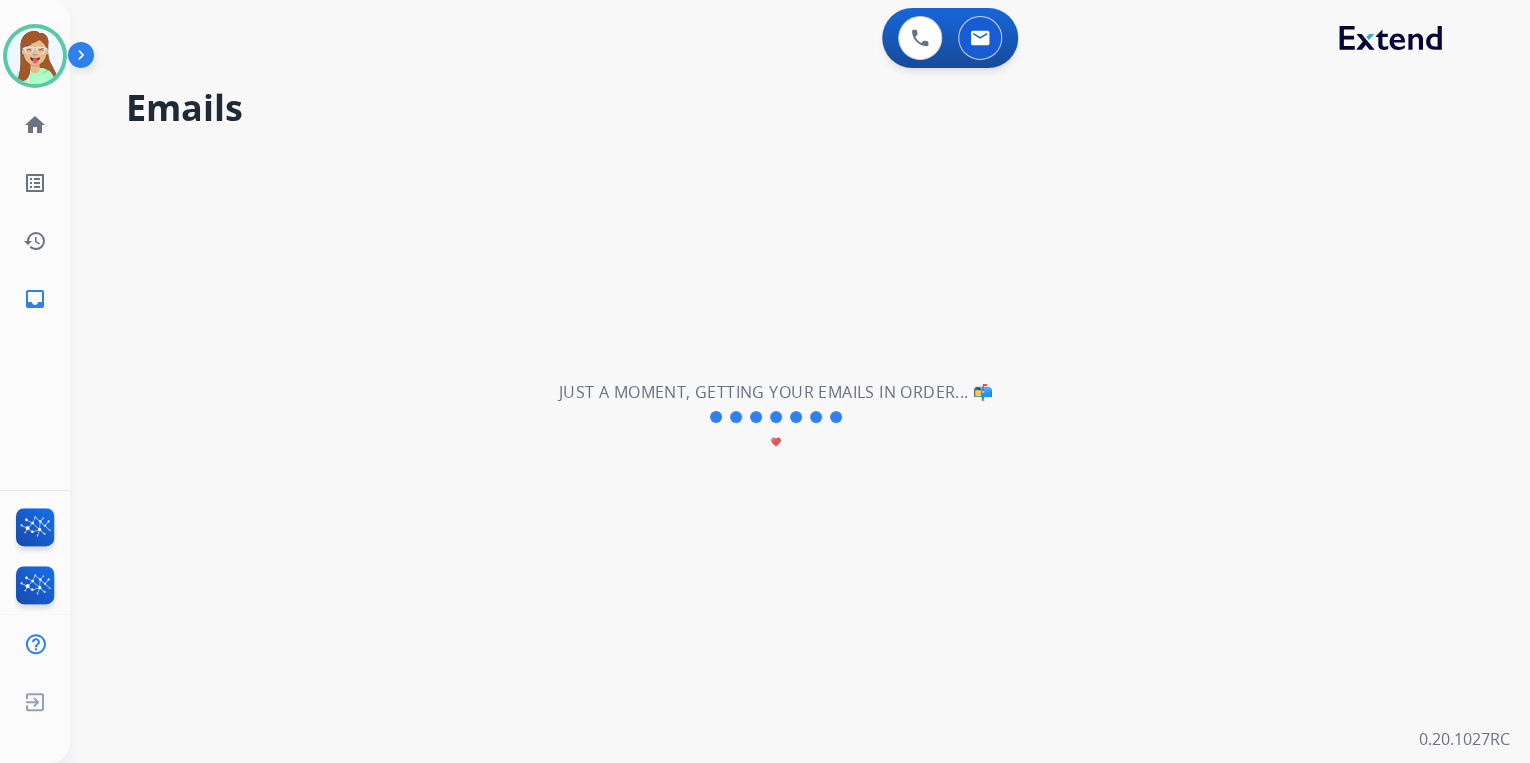 select on "**********" 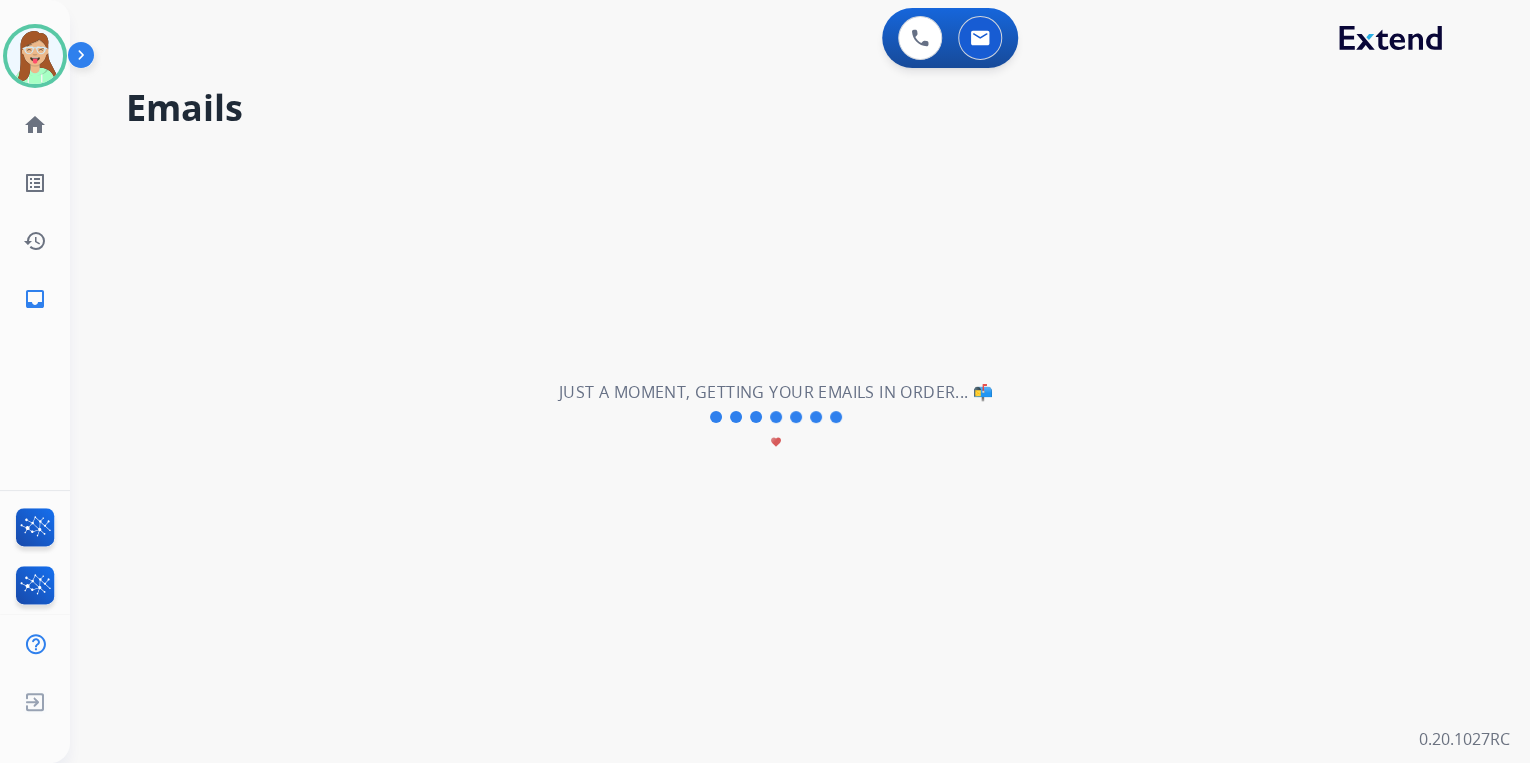 type 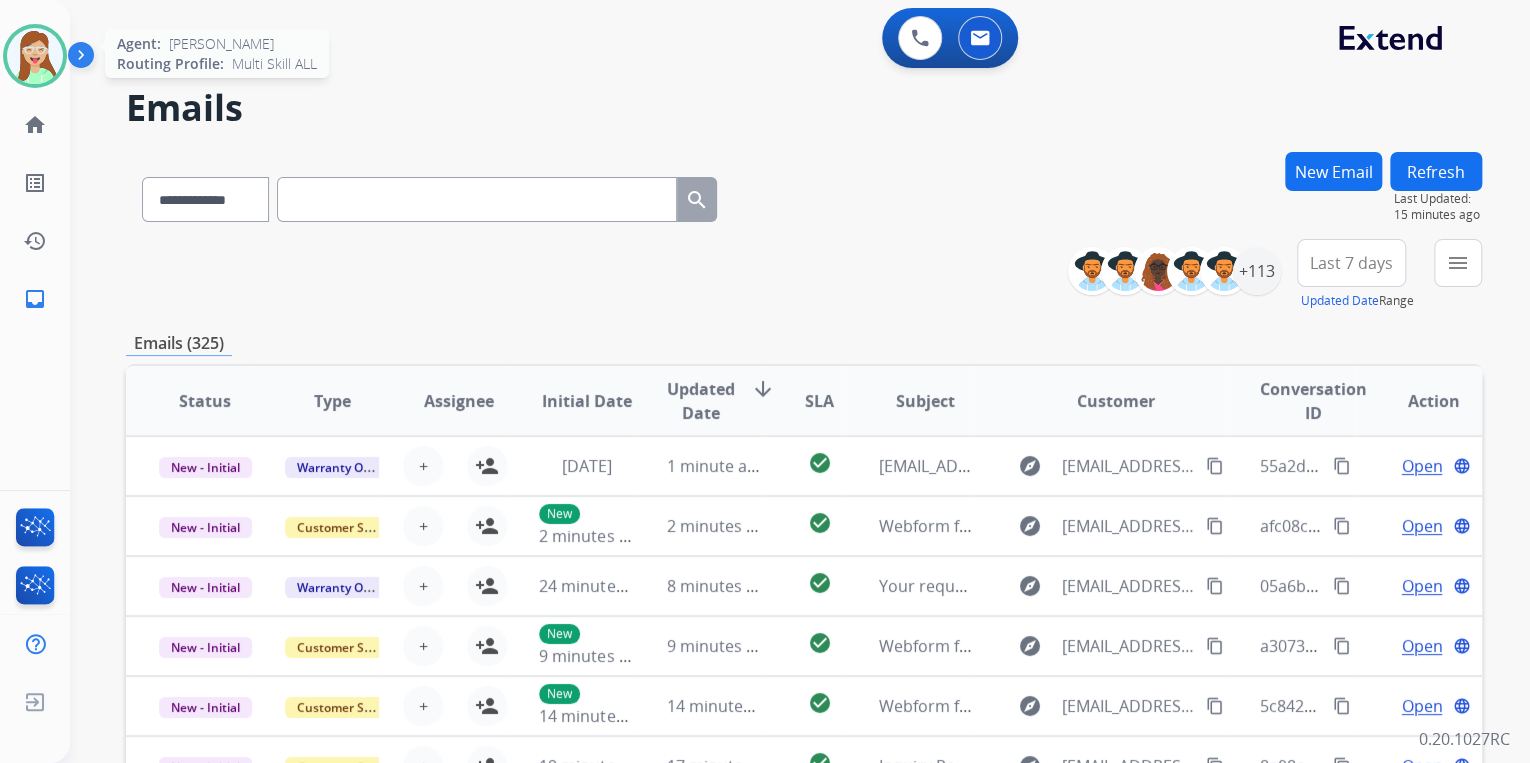 click at bounding box center (35, 56) 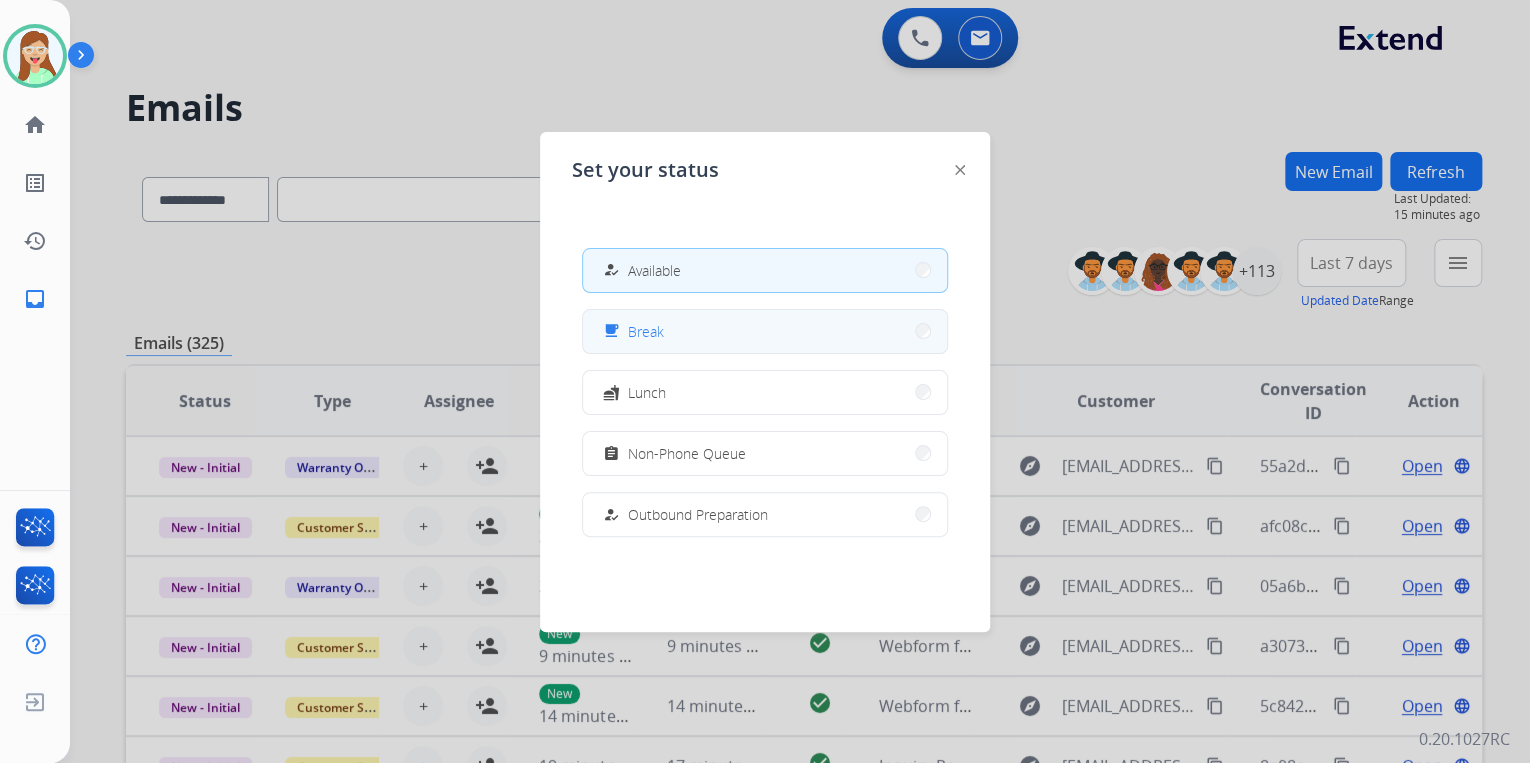 click on "Break" at bounding box center [646, 331] 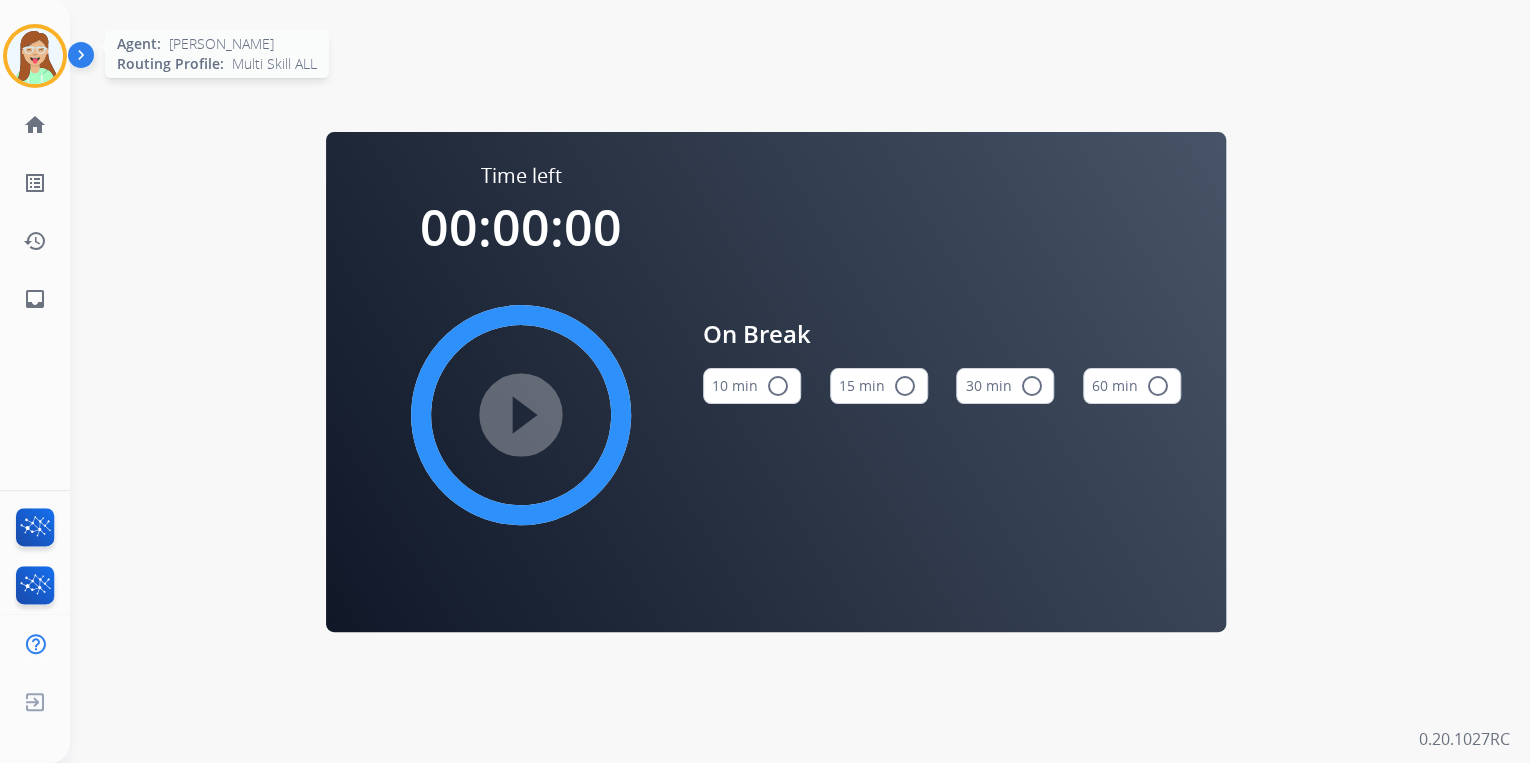 click at bounding box center [35, 56] 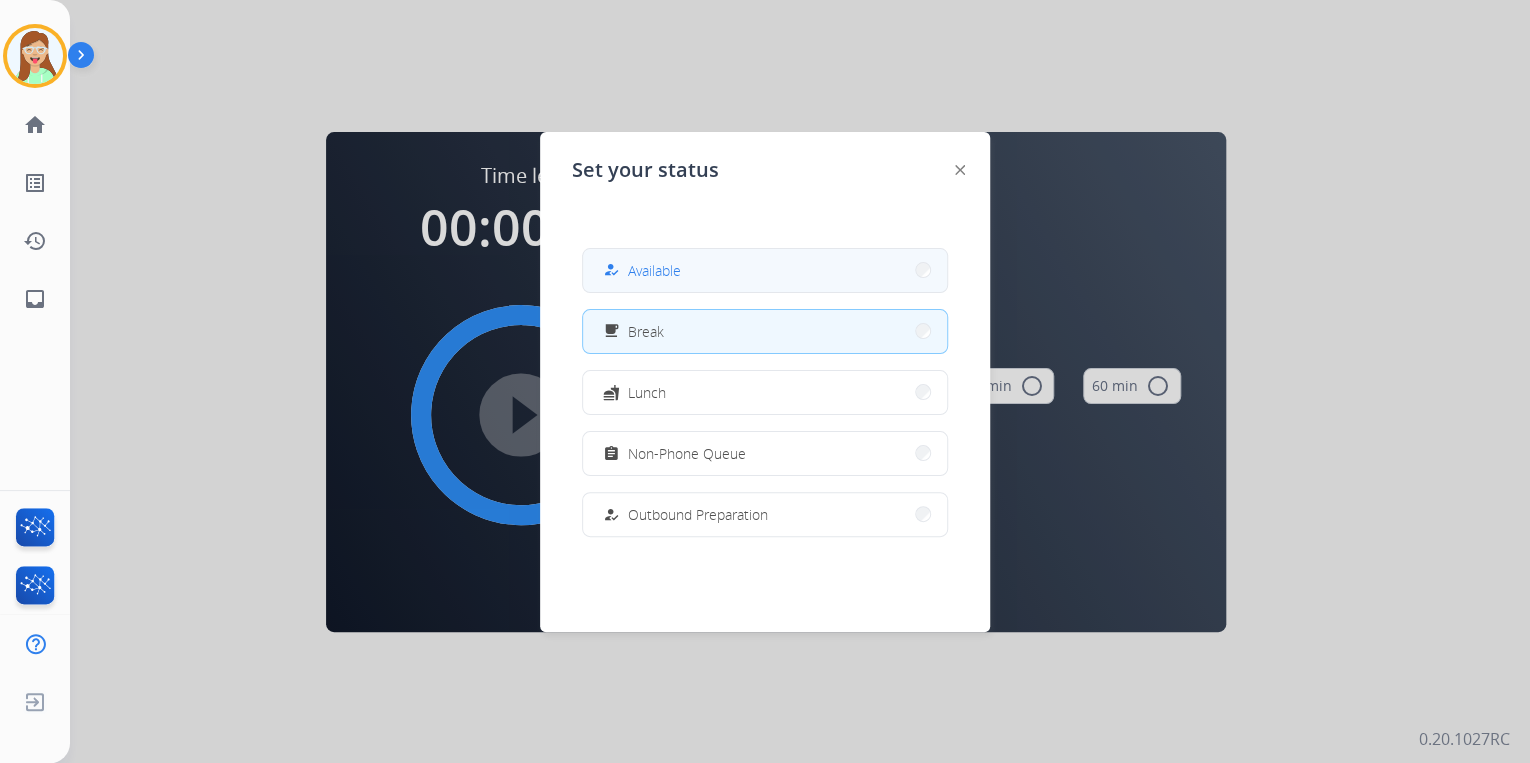 click on "how_to_reg Available" at bounding box center [765, 270] 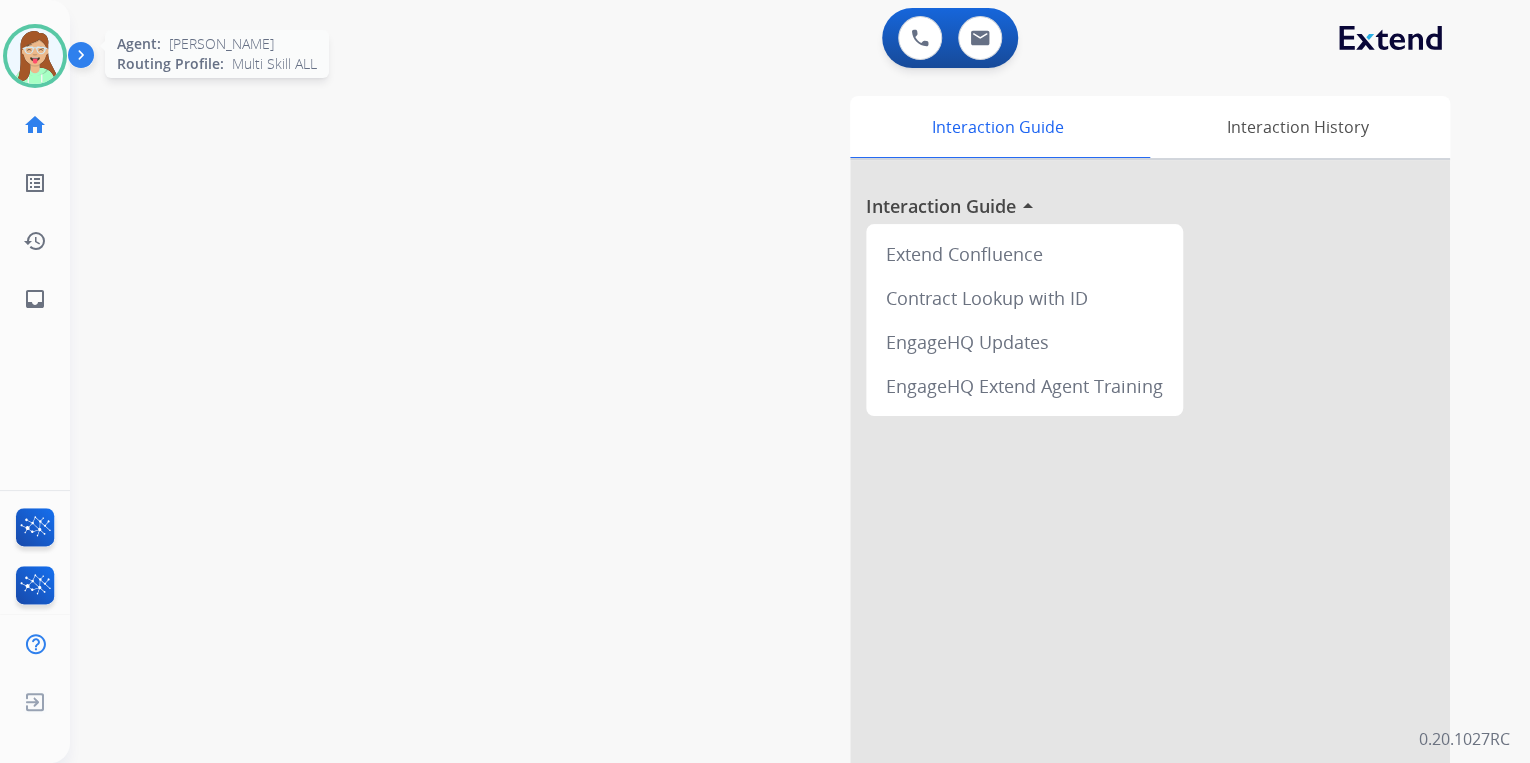 click at bounding box center [35, 56] 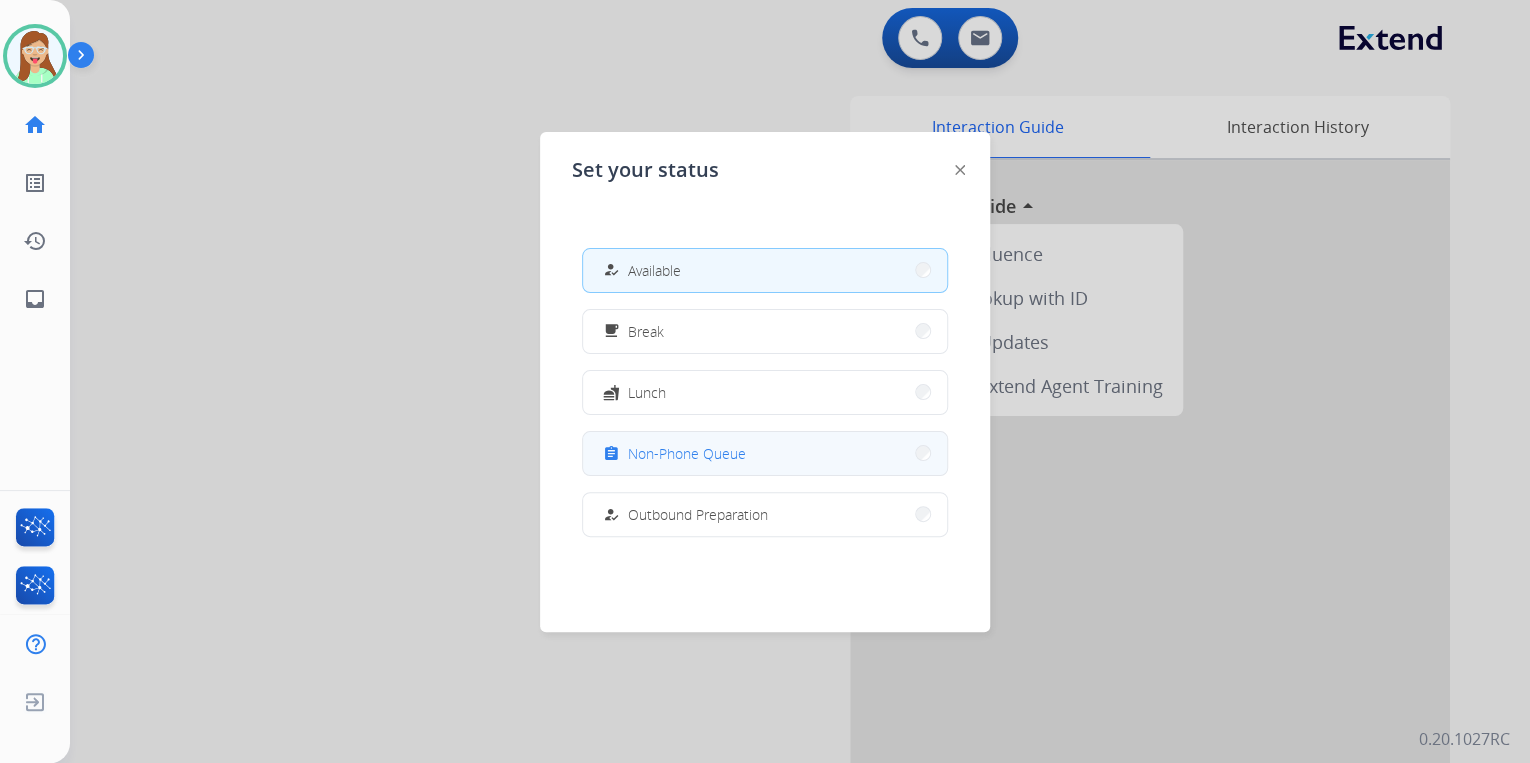 click on "assignment Non-Phone Queue" at bounding box center (765, 453) 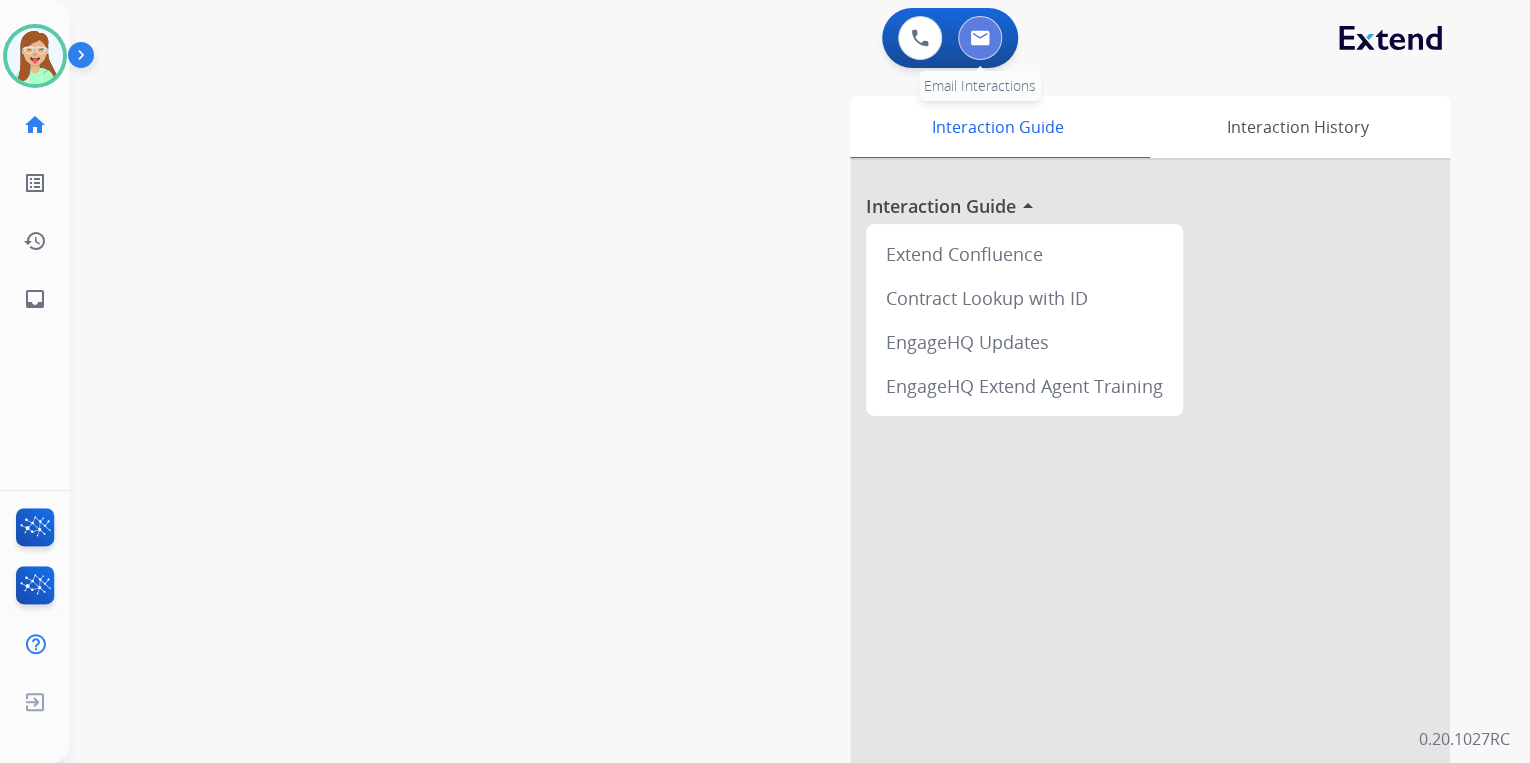 click at bounding box center (980, 38) 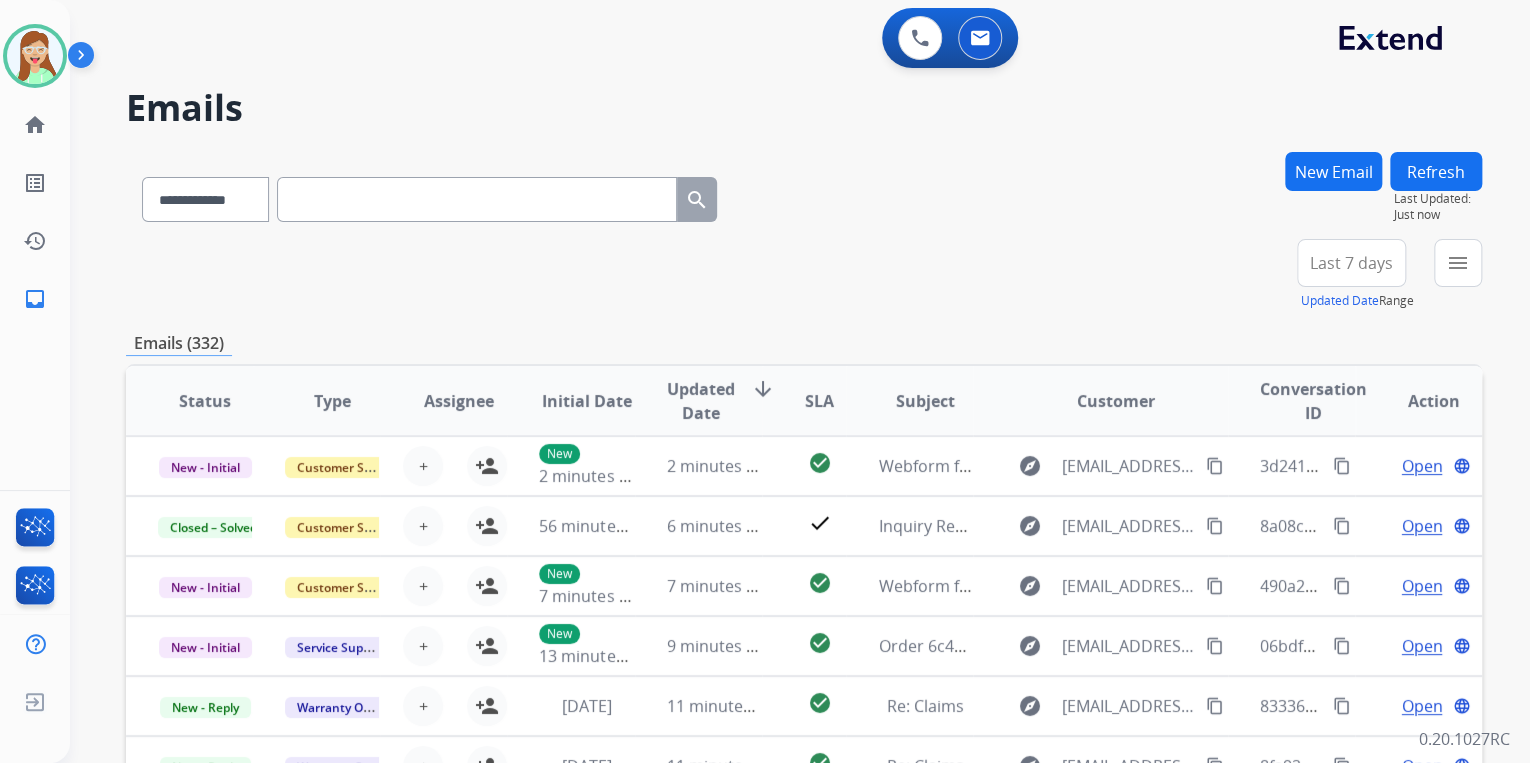 click on "New Email" at bounding box center (1333, 171) 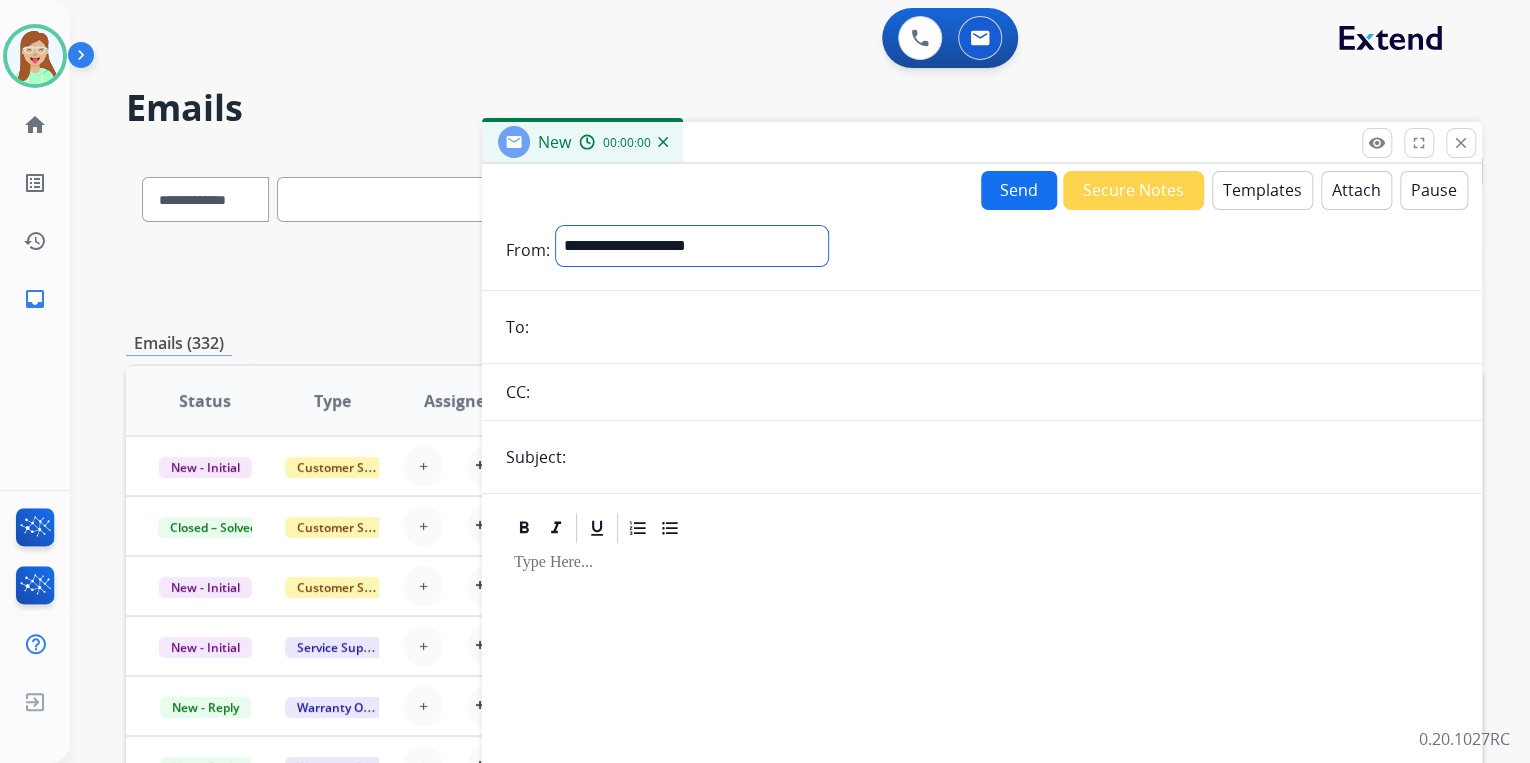 click on "**********" at bounding box center [692, 246] 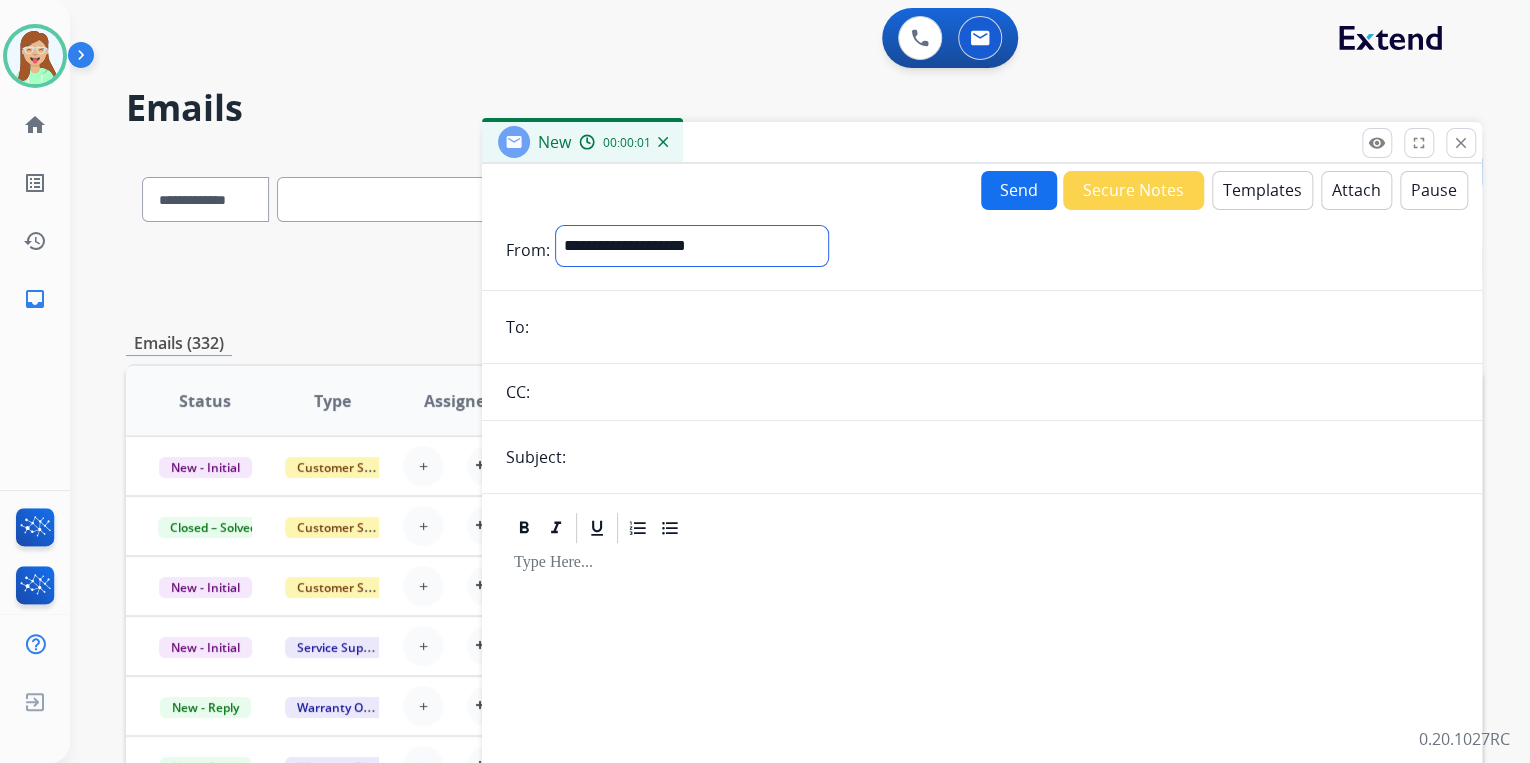 select on "**********" 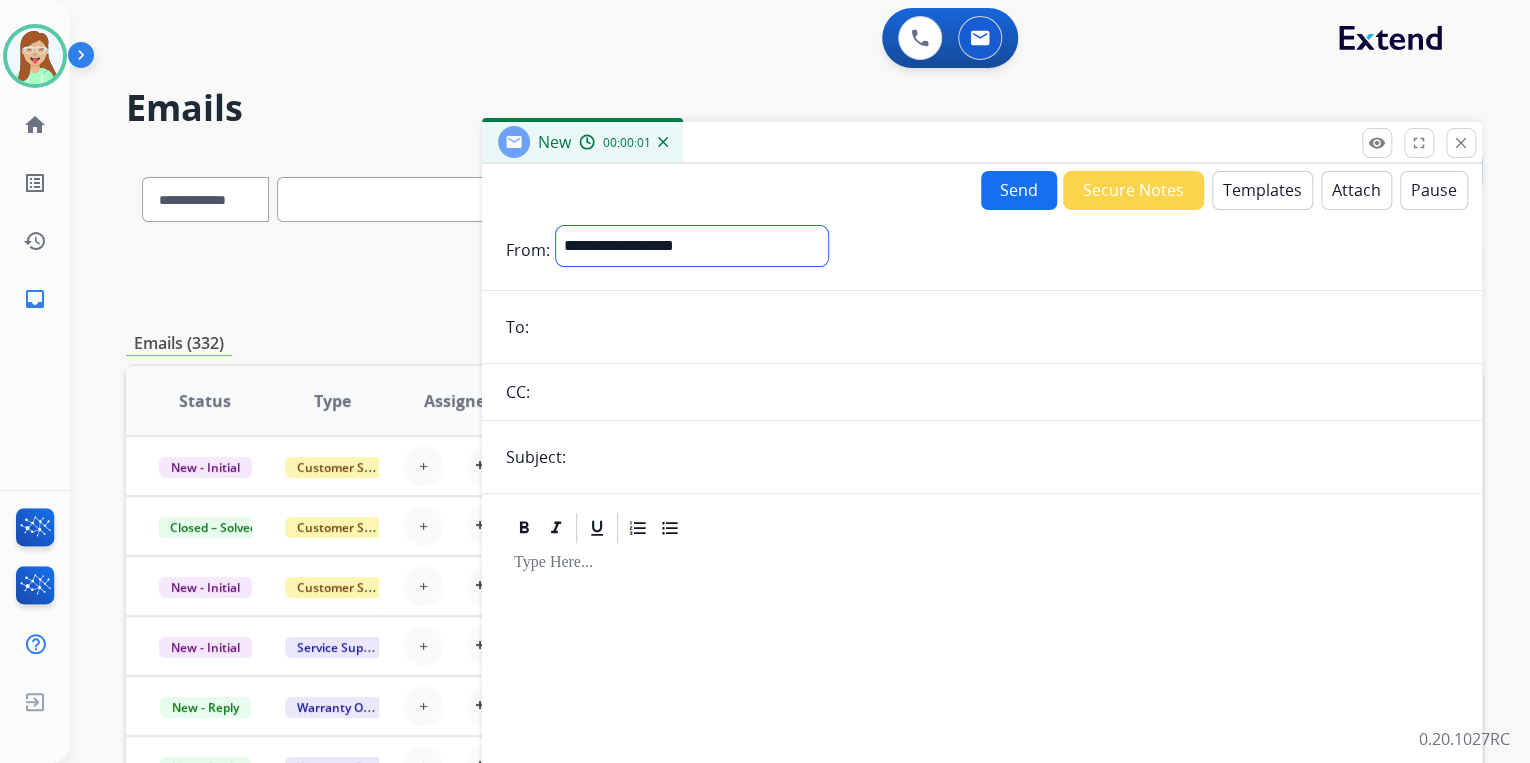 click on "**********" at bounding box center (692, 246) 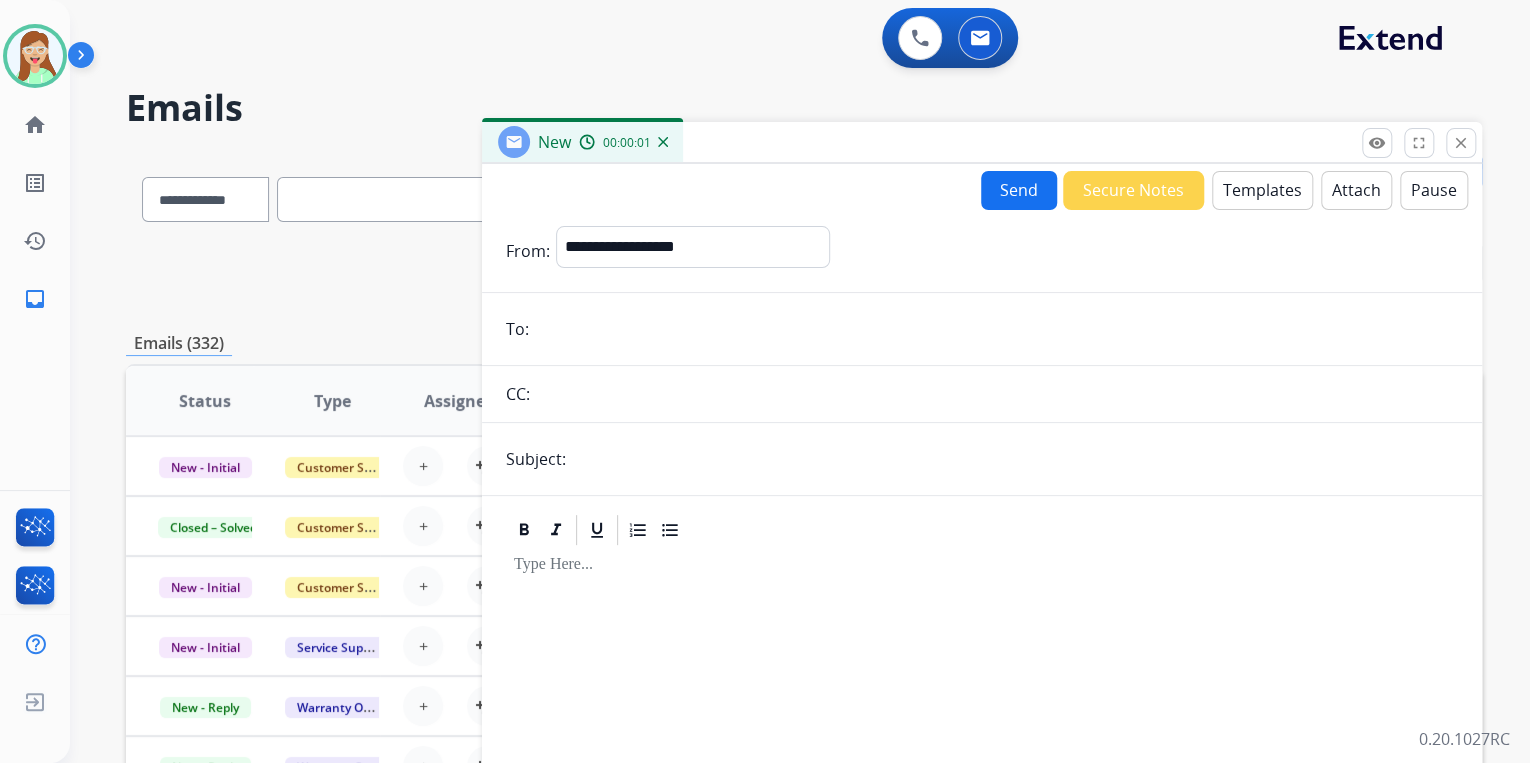click at bounding box center [996, 329] 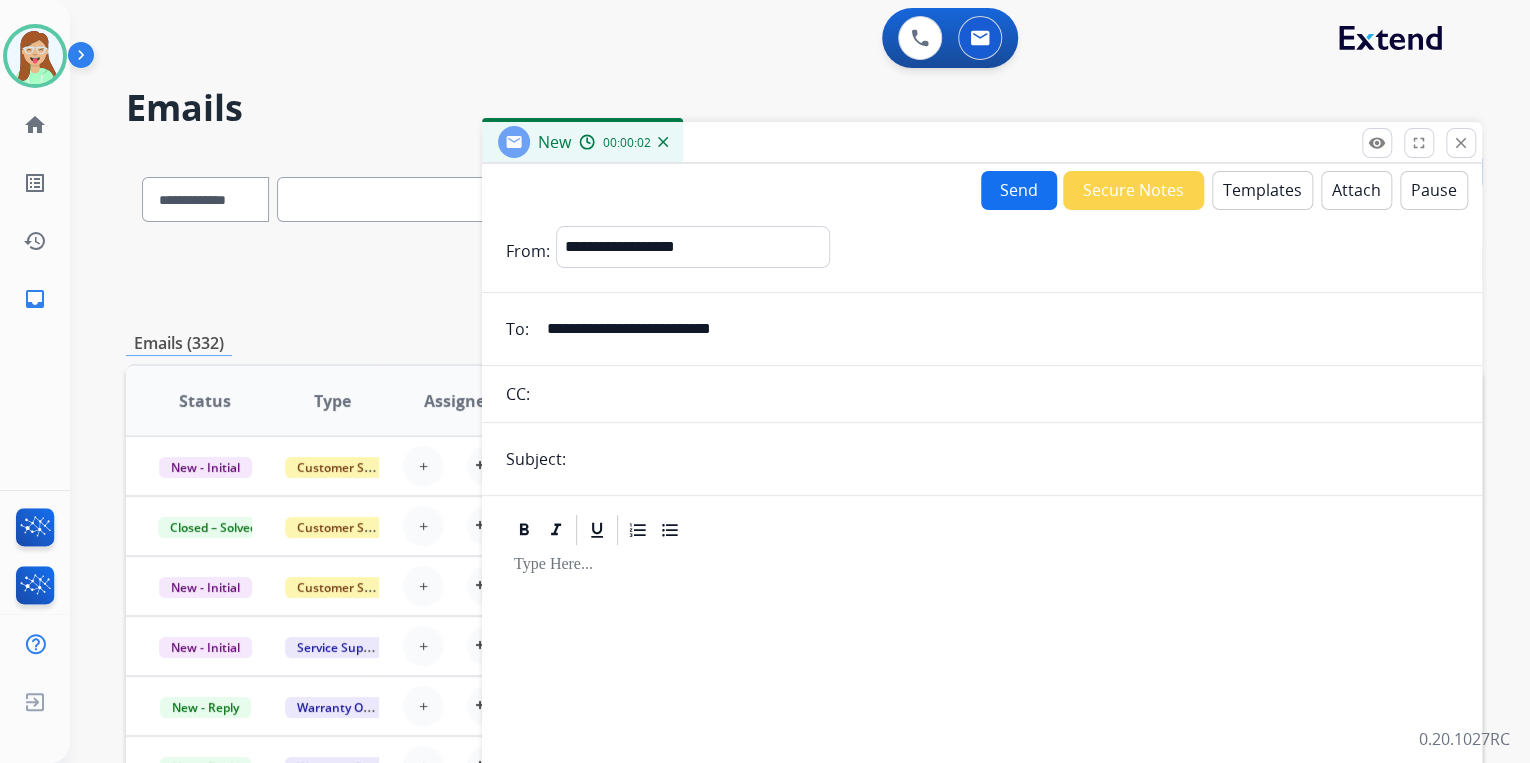 type on "**********" 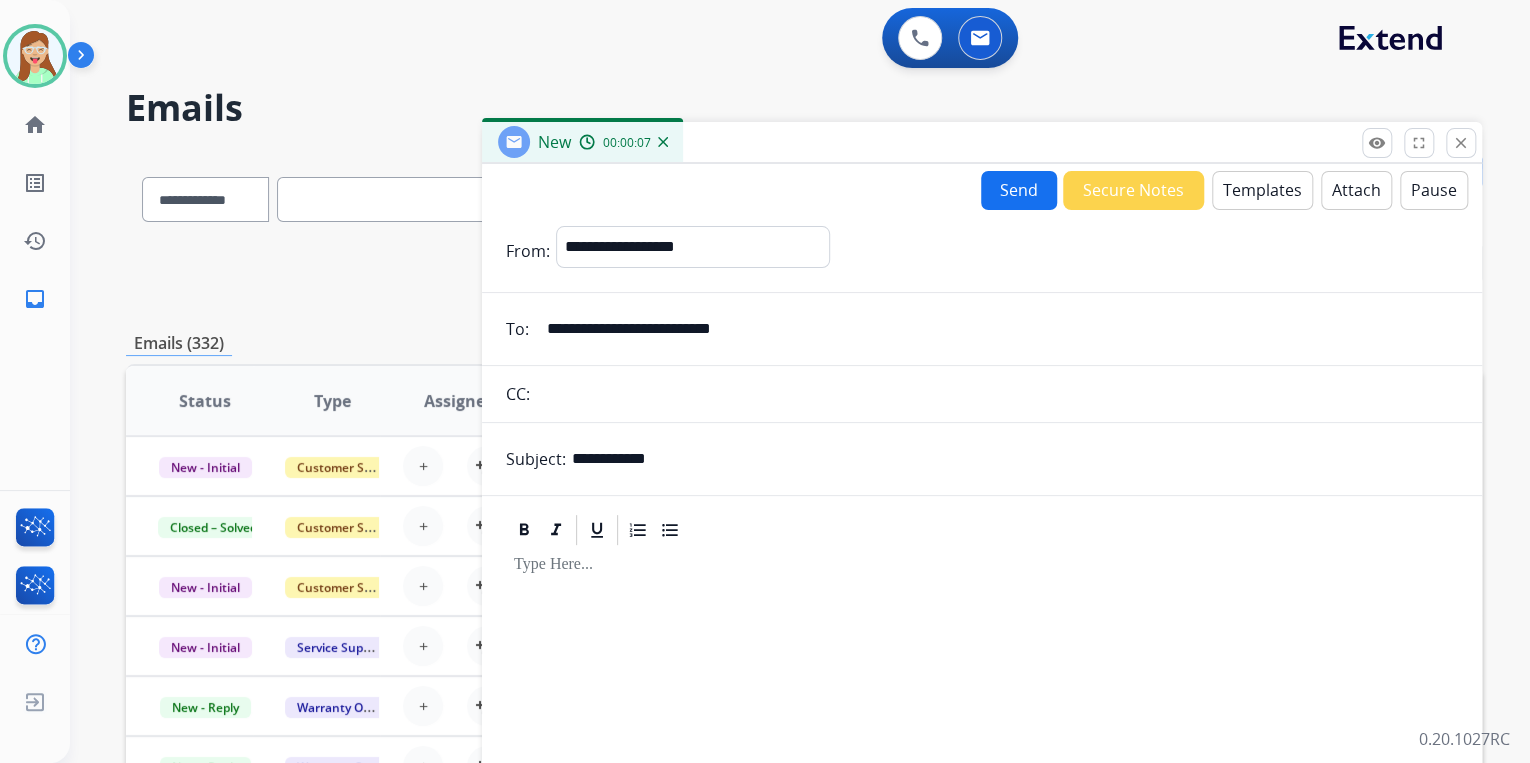 type on "**********" 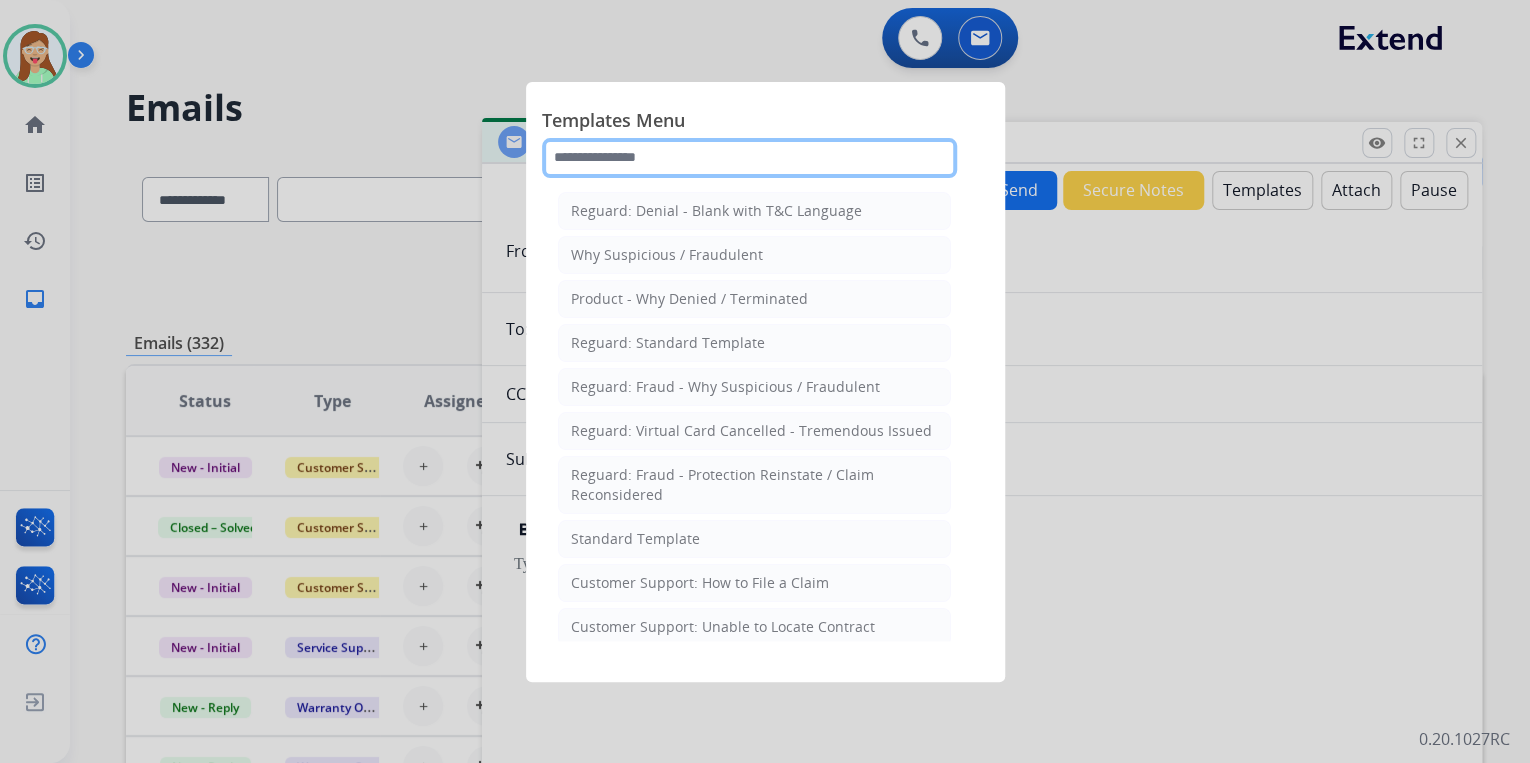 click 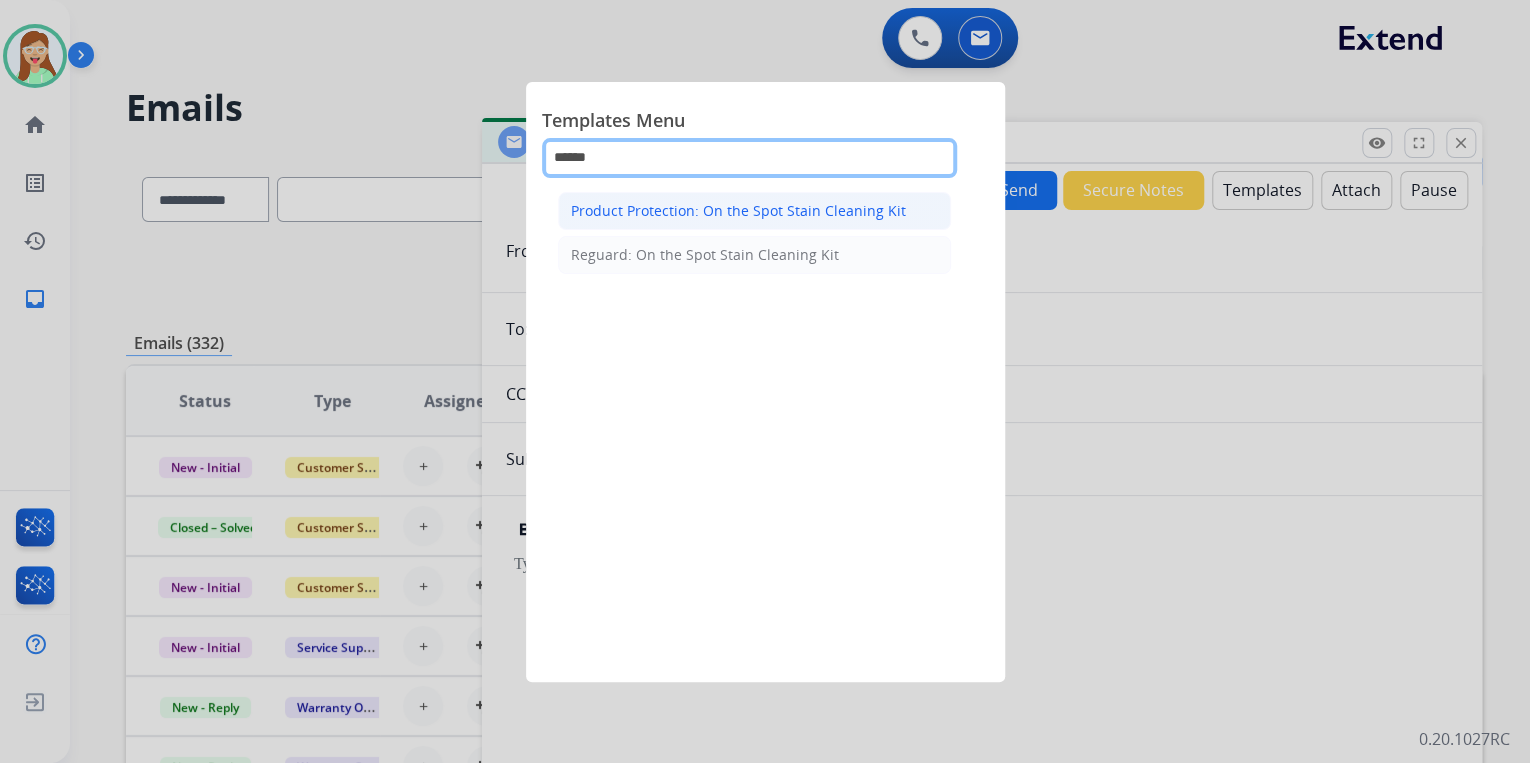 type on "******" 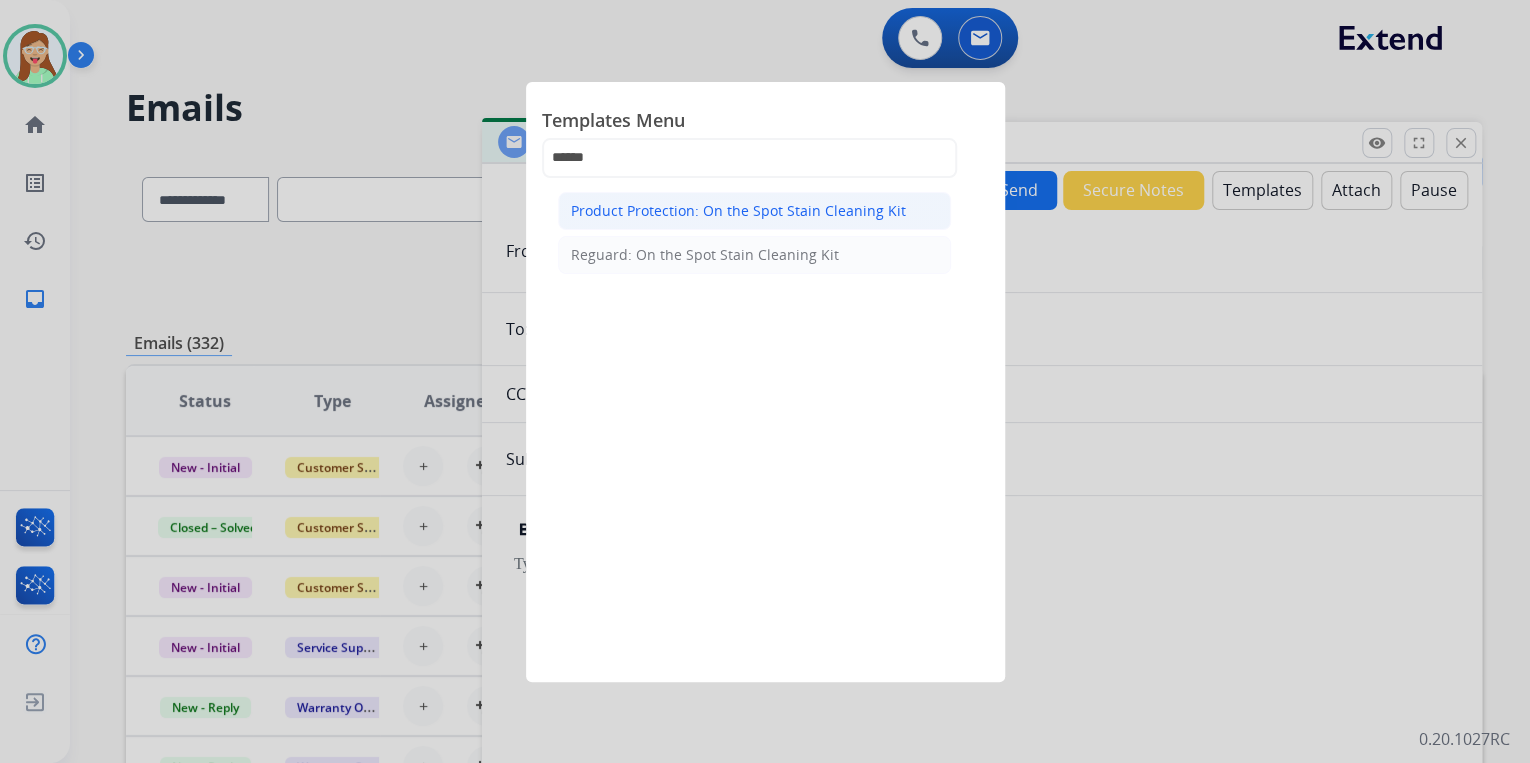 click on "Product Protection: On the Spot Stain Cleaning Kit" 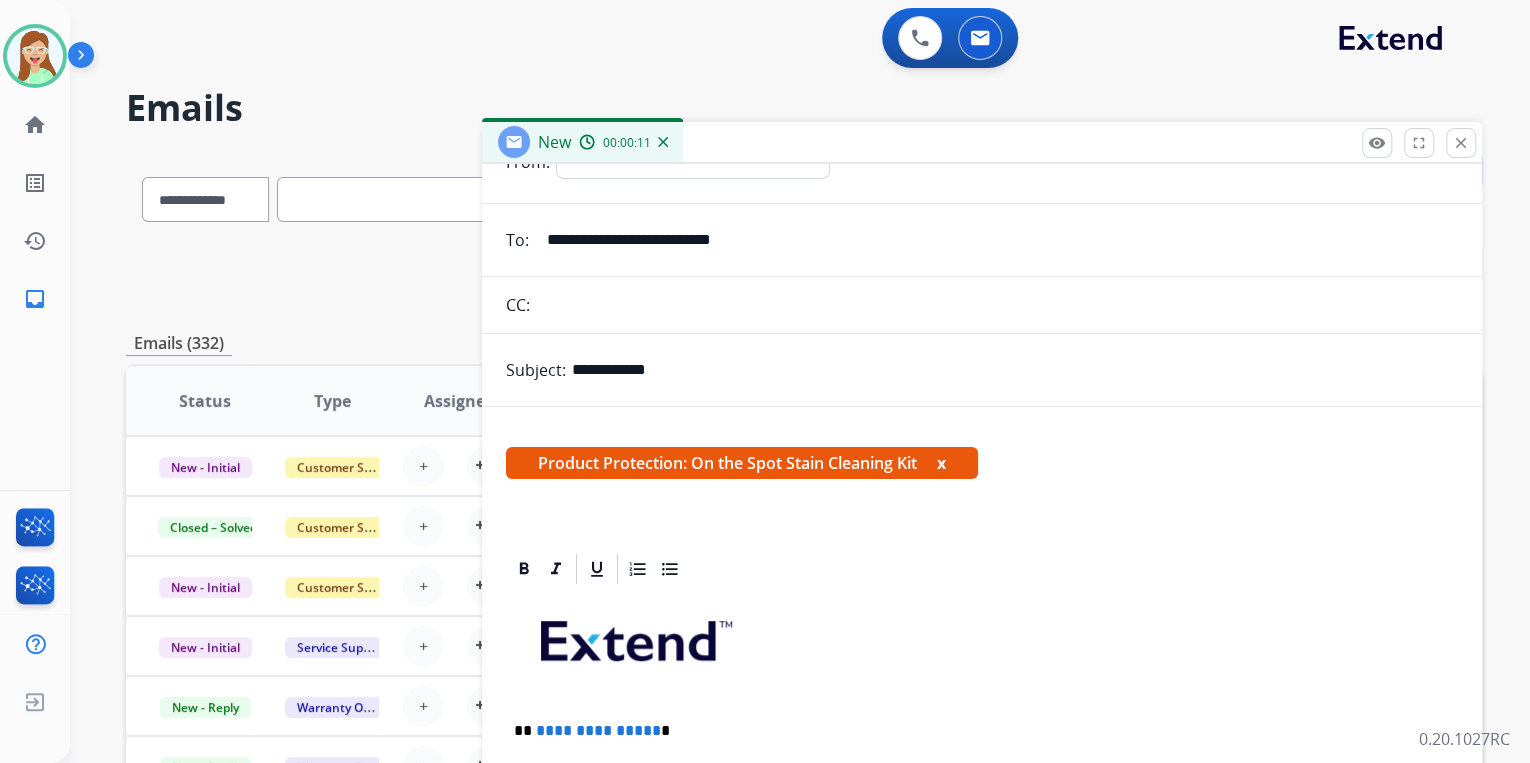 scroll, scrollTop: 320, scrollLeft: 0, axis: vertical 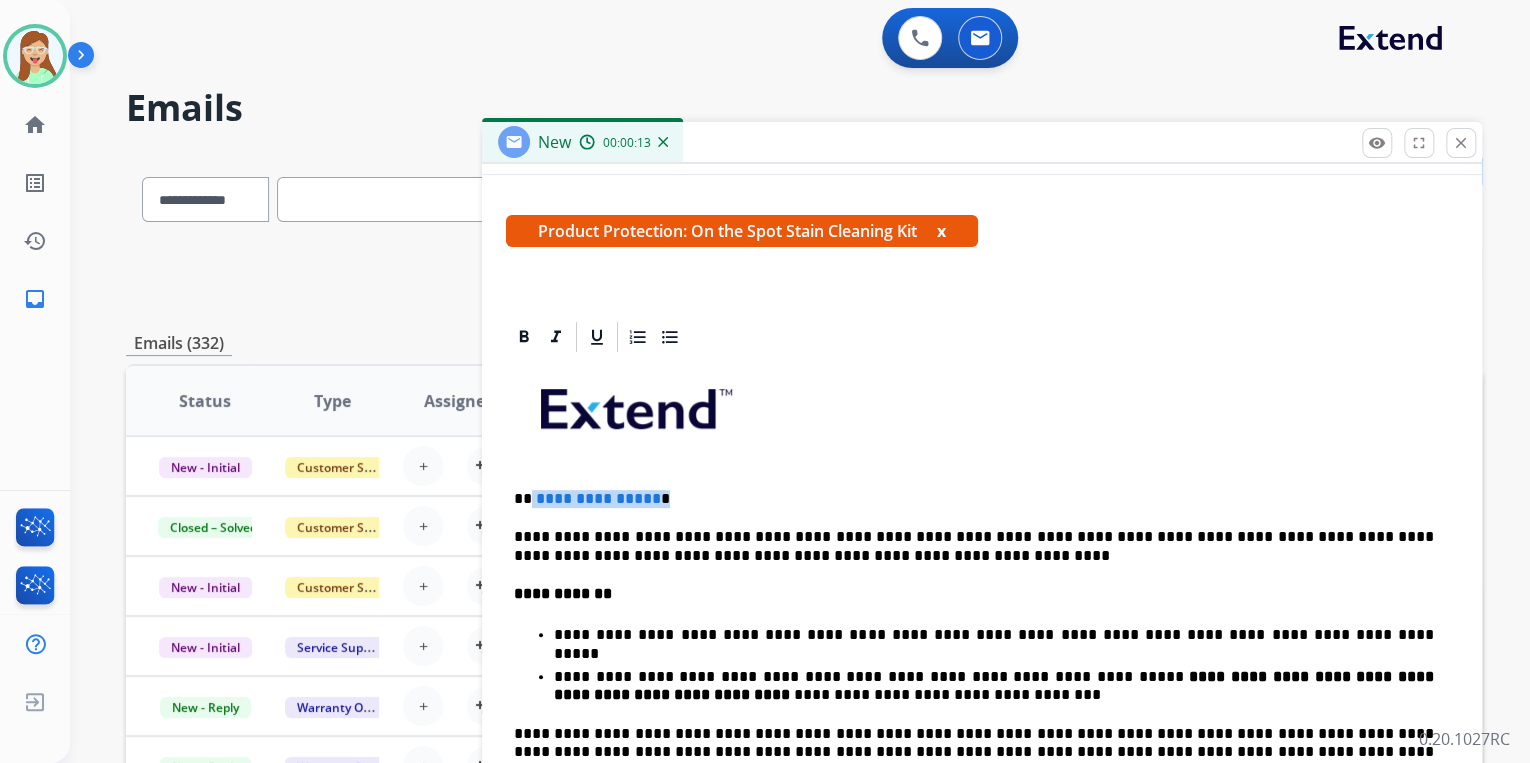 drag, startPoint x: 676, startPoint y: 496, endPoint x: 531, endPoint y: 473, distance: 146.8128 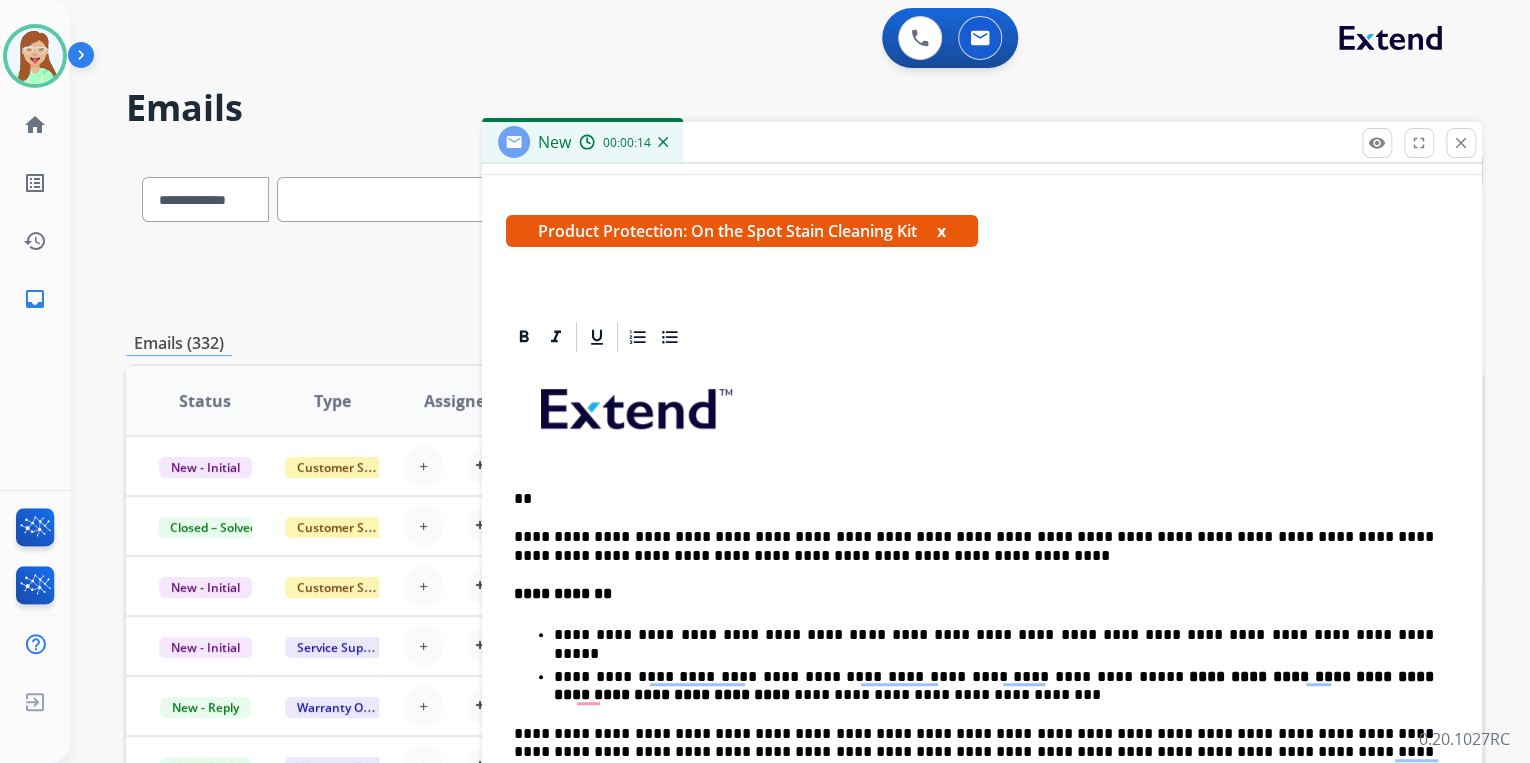 type 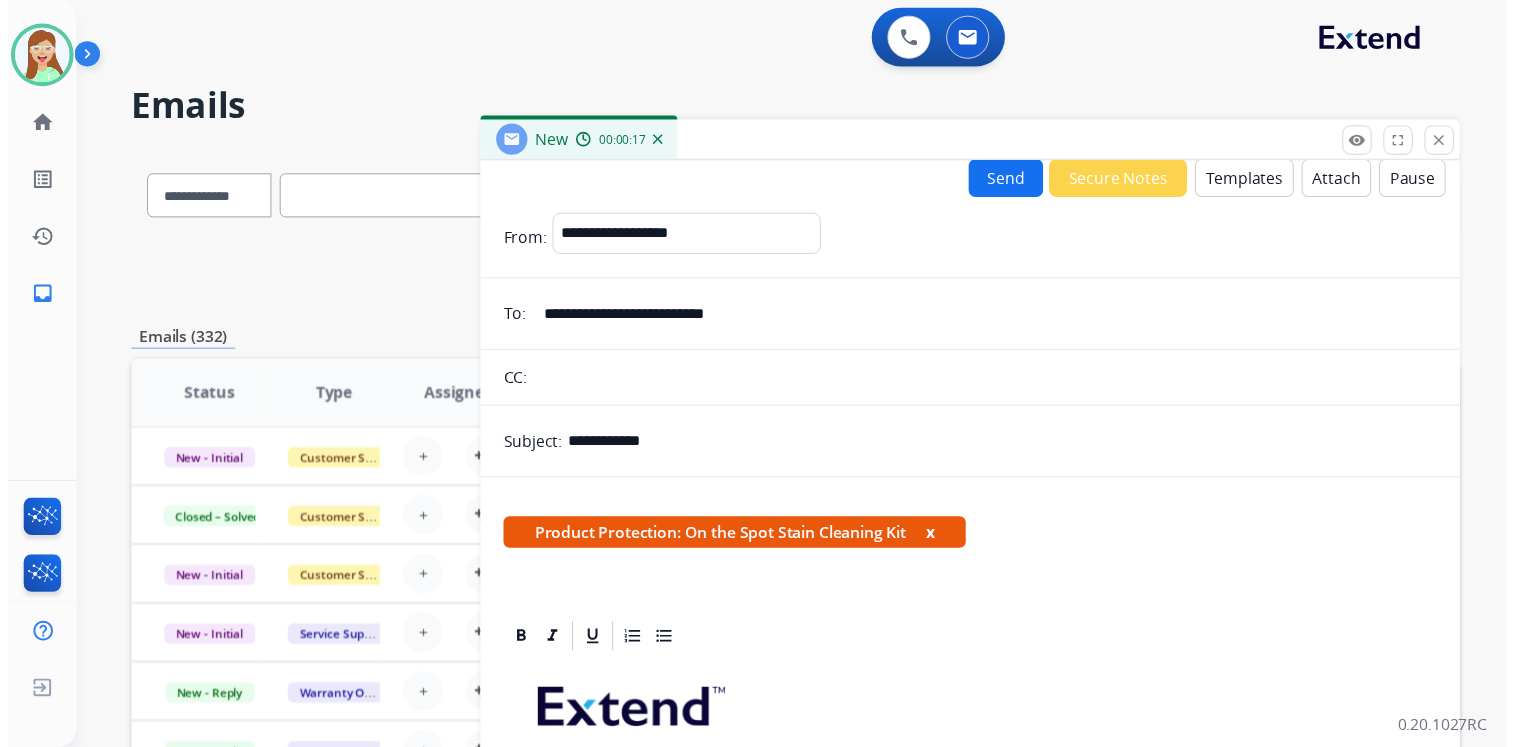 scroll, scrollTop: 0, scrollLeft: 0, axis: both 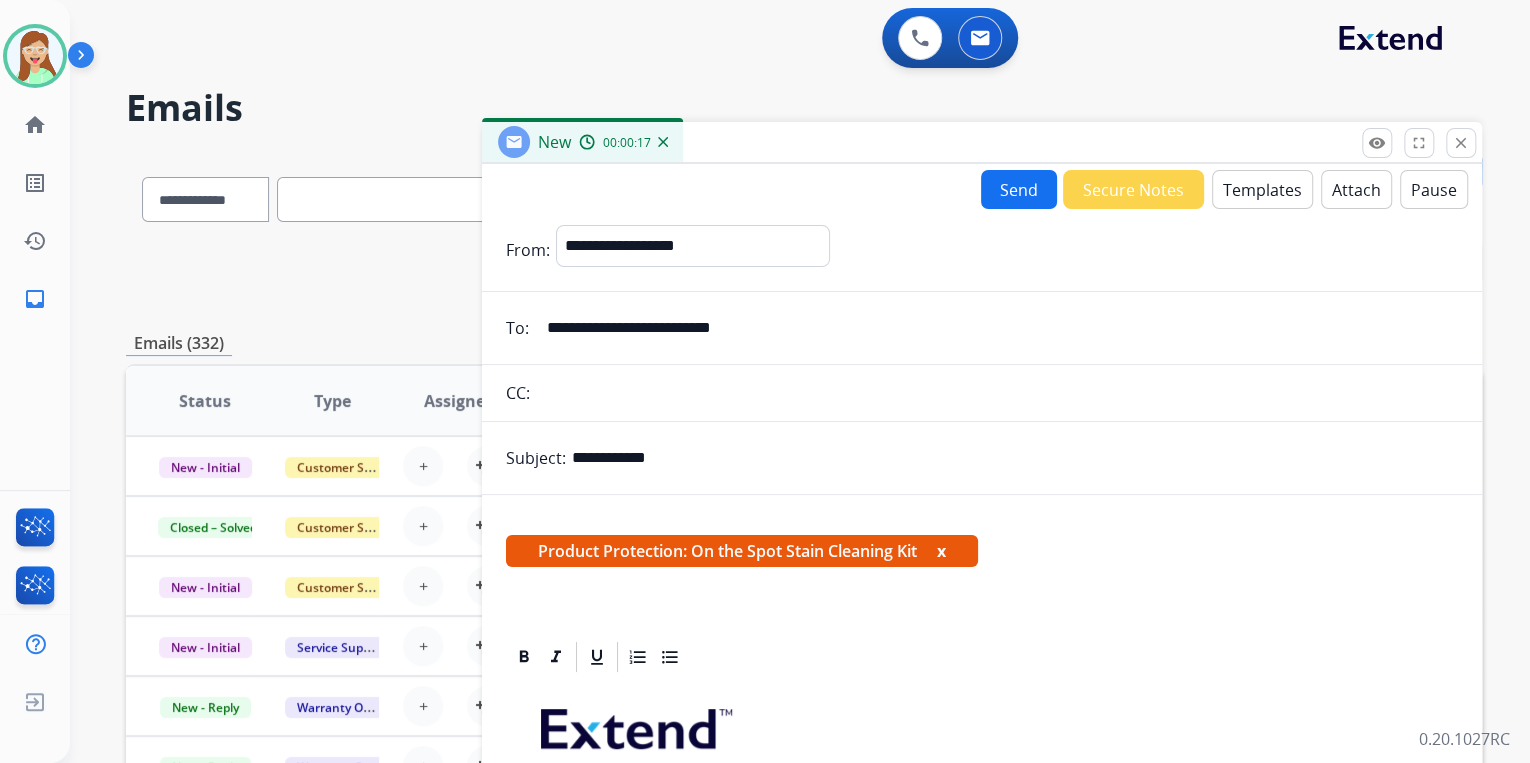 click on "Send" at bounding box center (1019, 189) 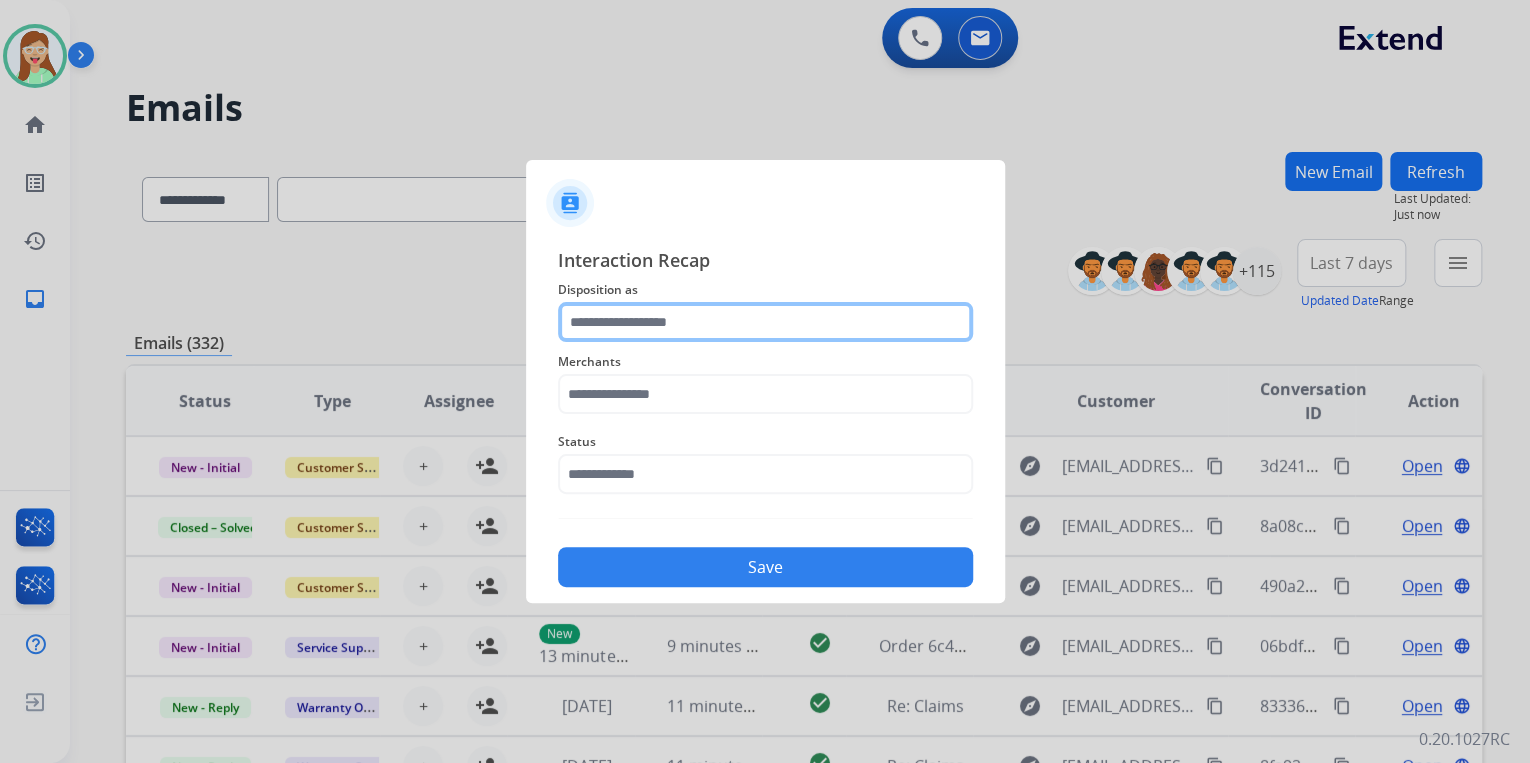click 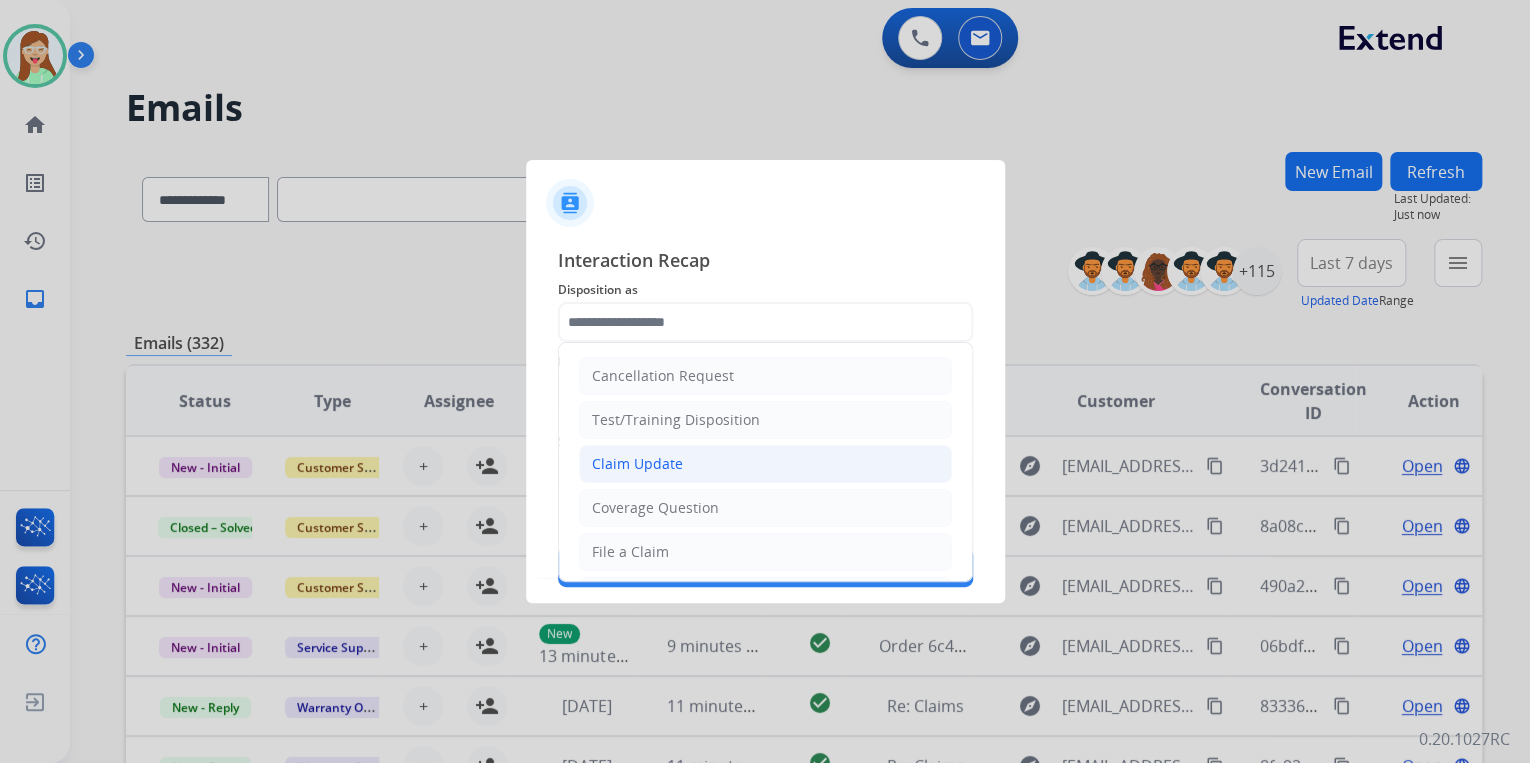 click on "Claim Update" 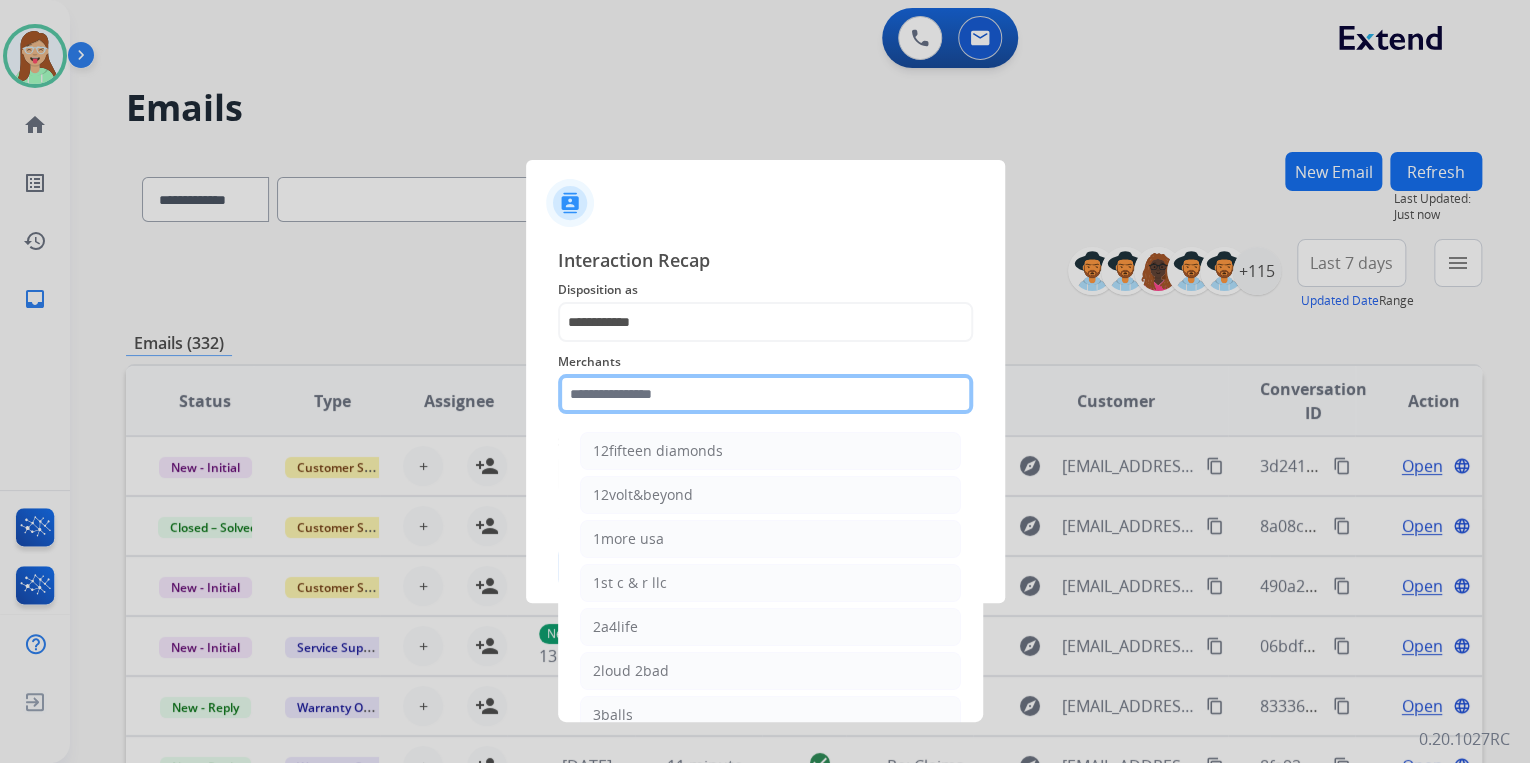 click 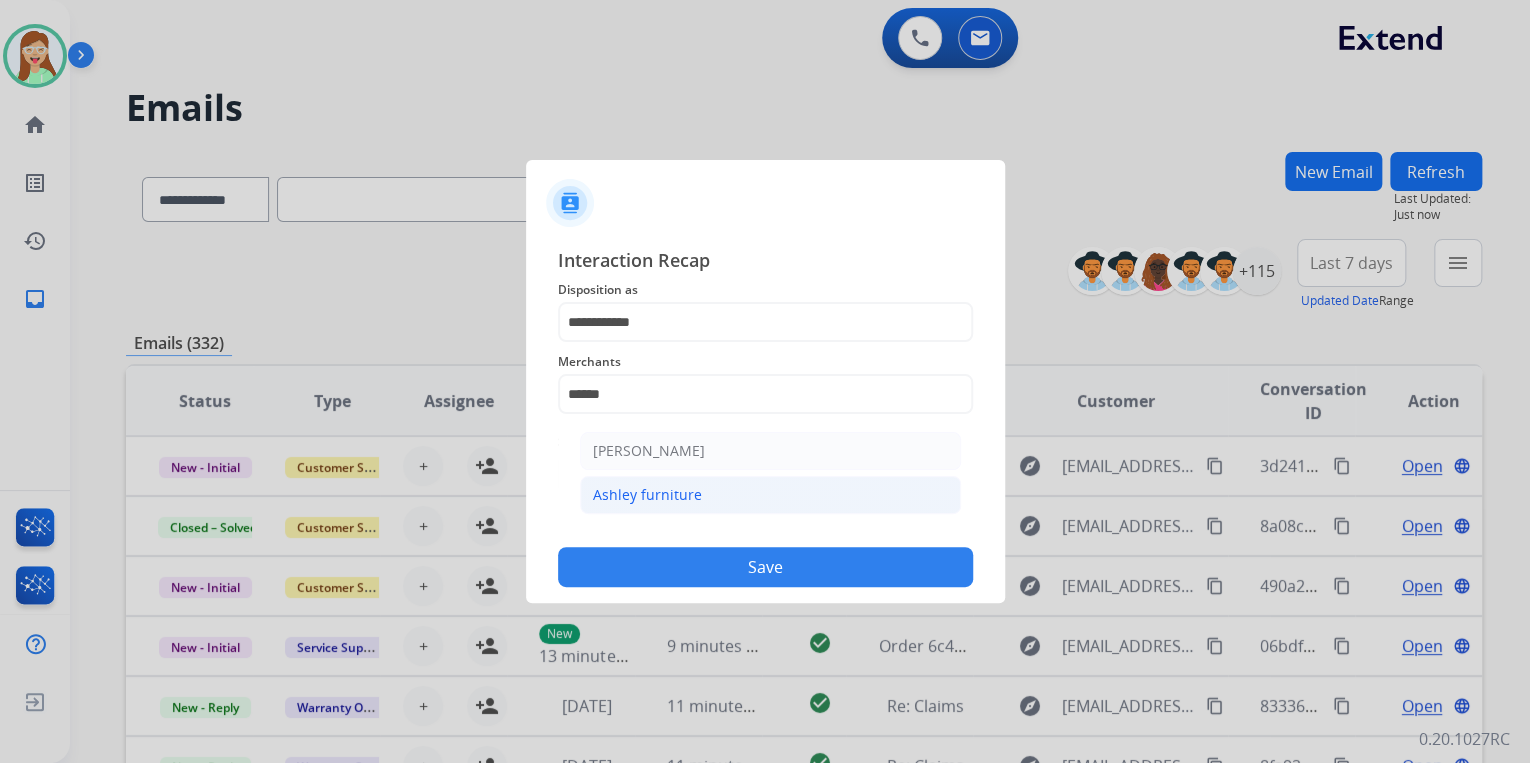 click on "Ashley furniture" 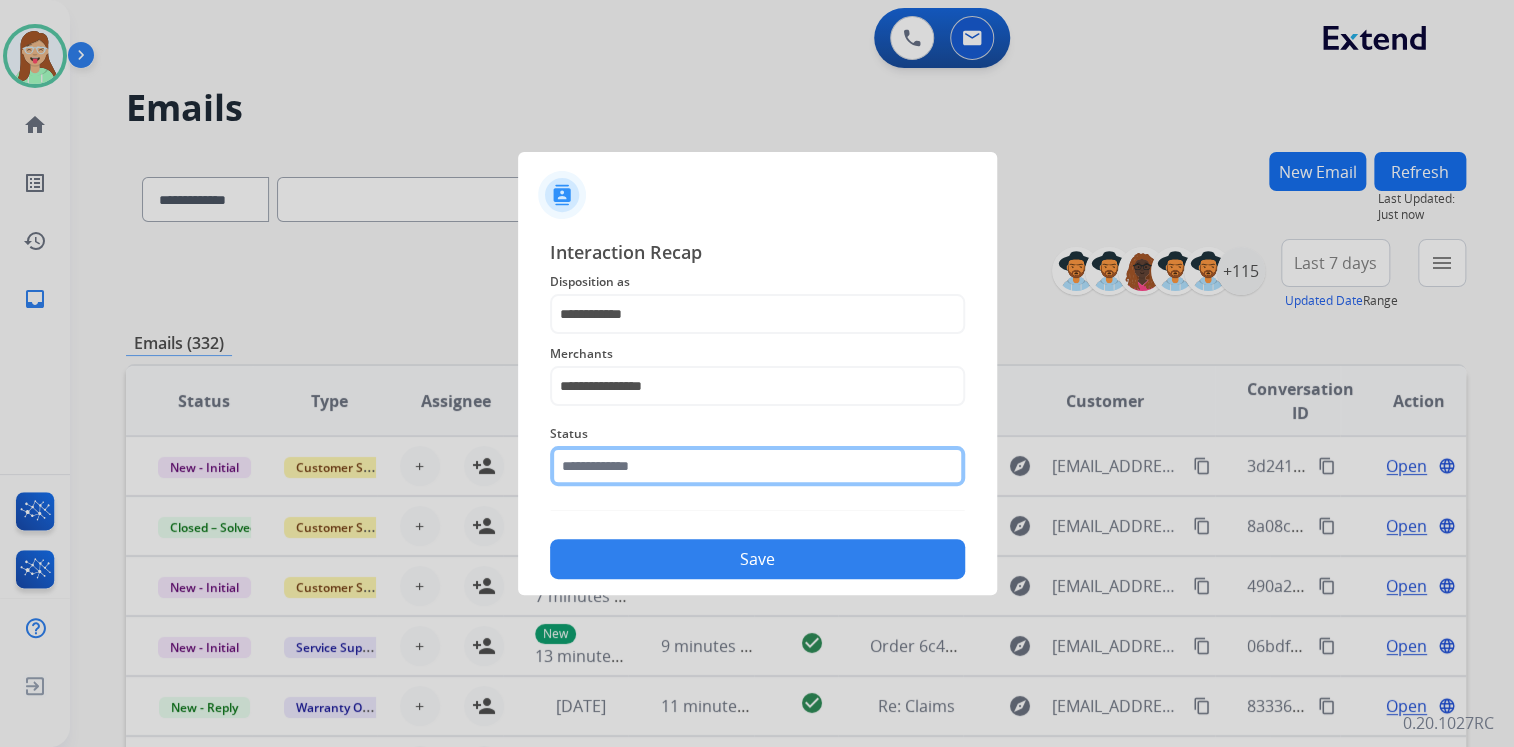 click on "Status" 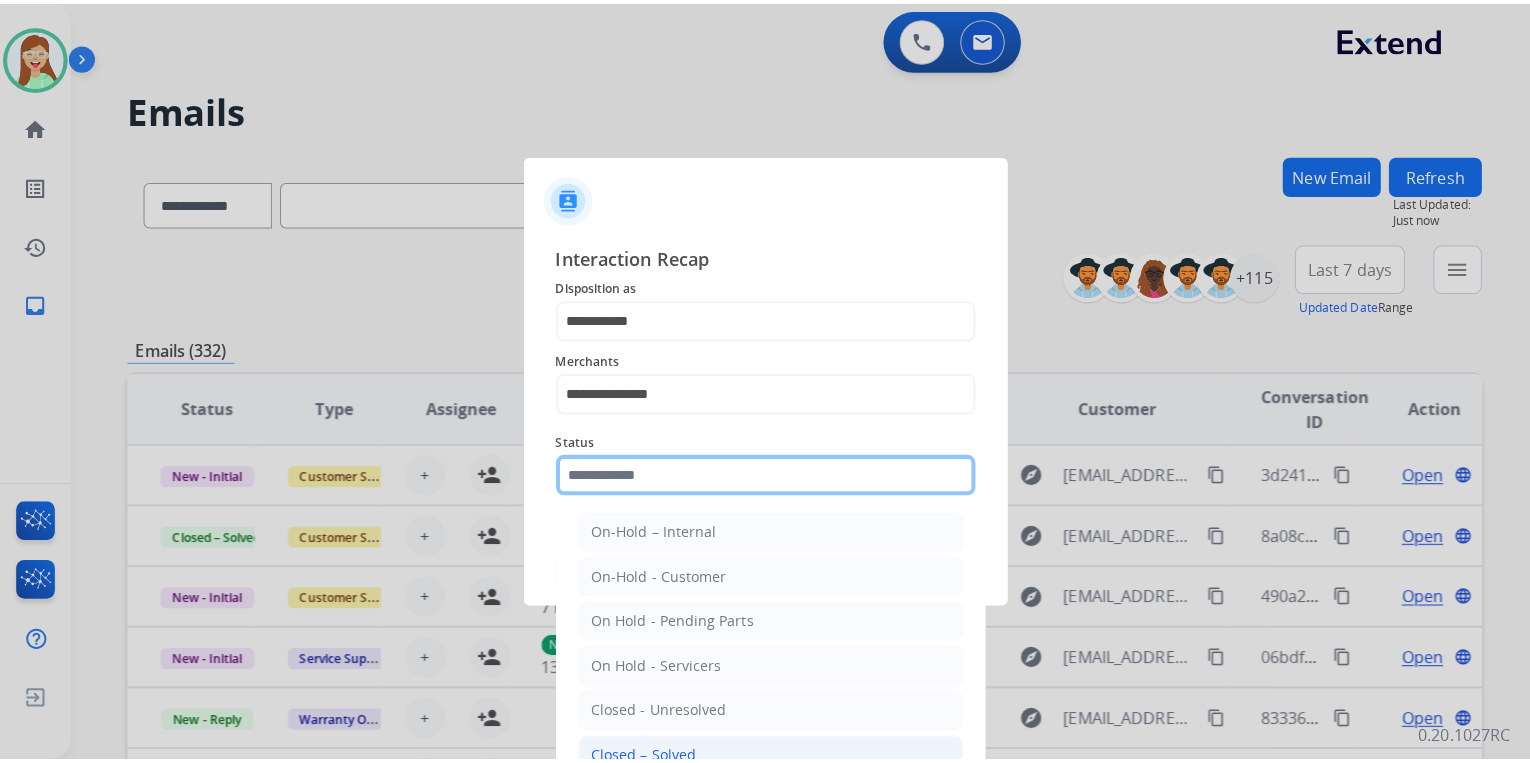scroll, scrollTop: 116, scrollLeft: 0, axis: vertical 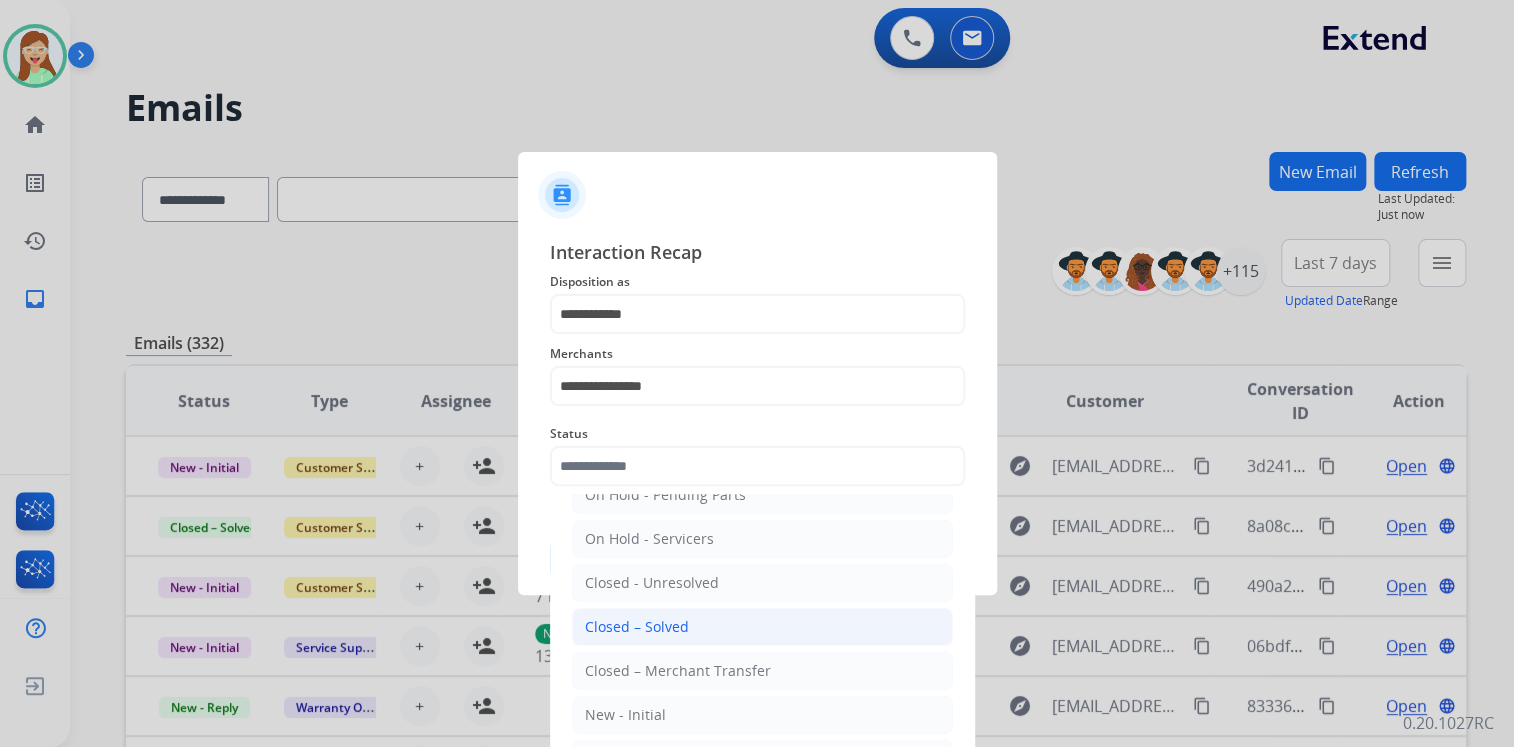 click on "Closed – Solved" 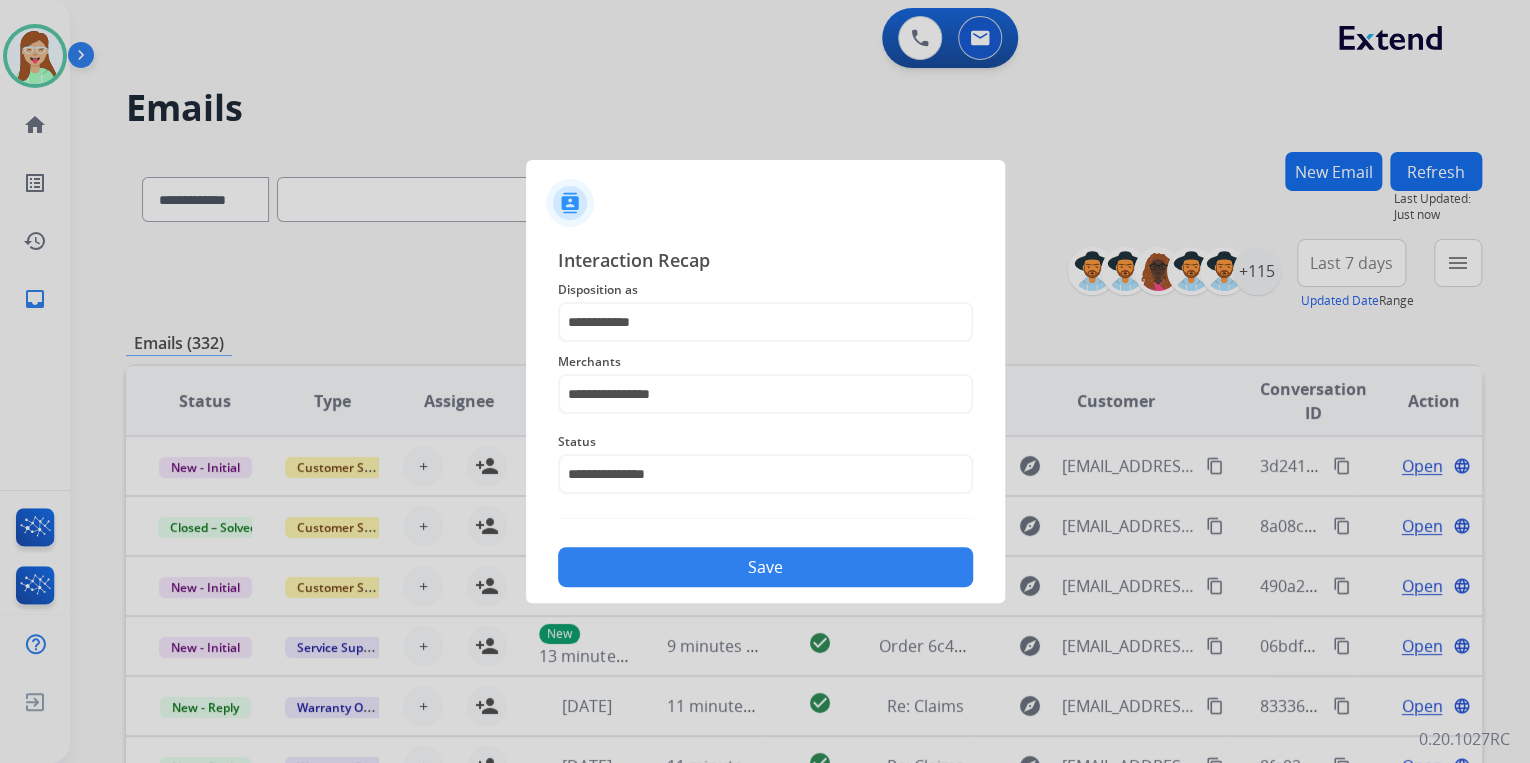 click on "Save" 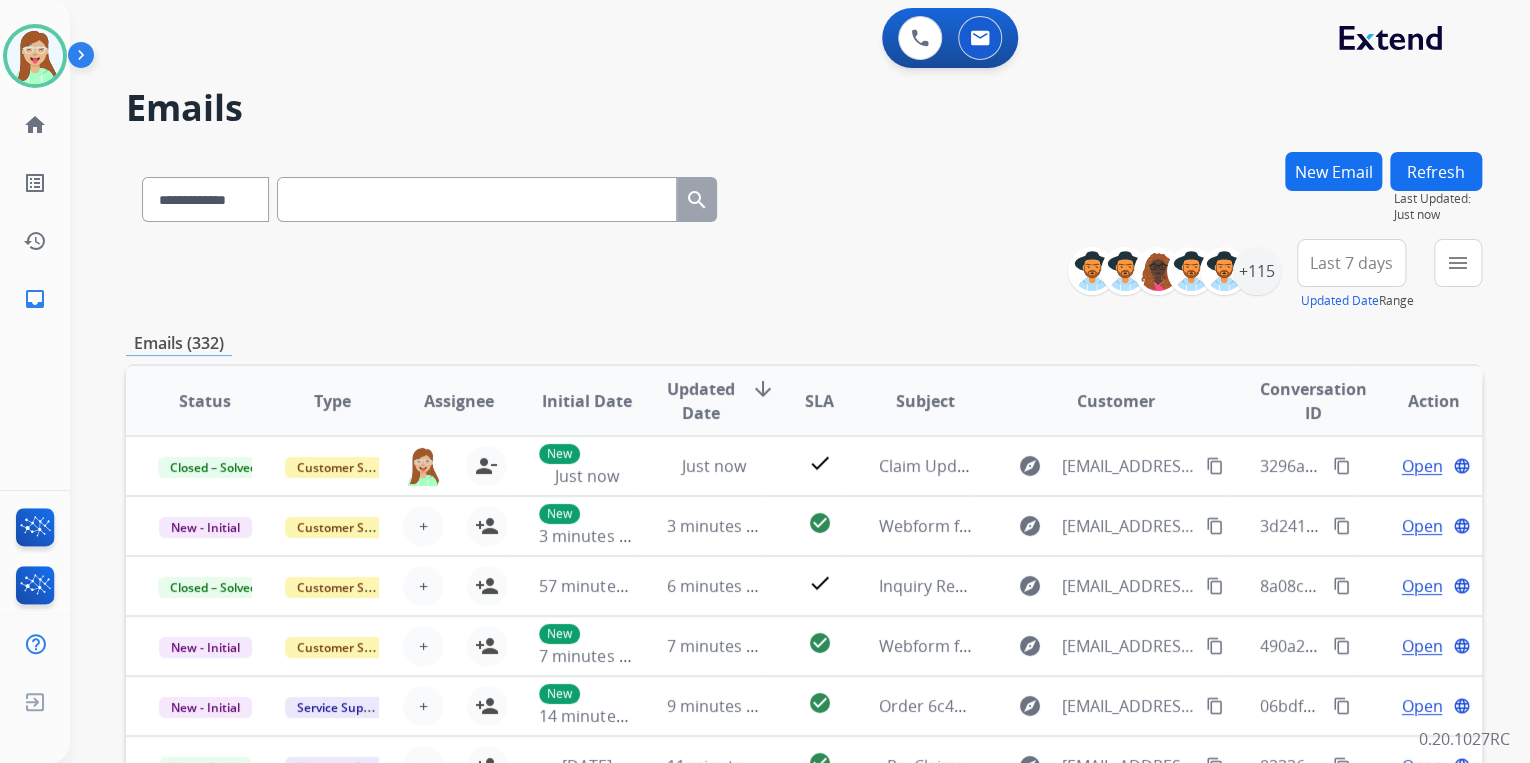 drag, startPoint x: 1329, startPoint y: 462, endPoint x: 1280, endPoint y: 432, distance: 57.45433 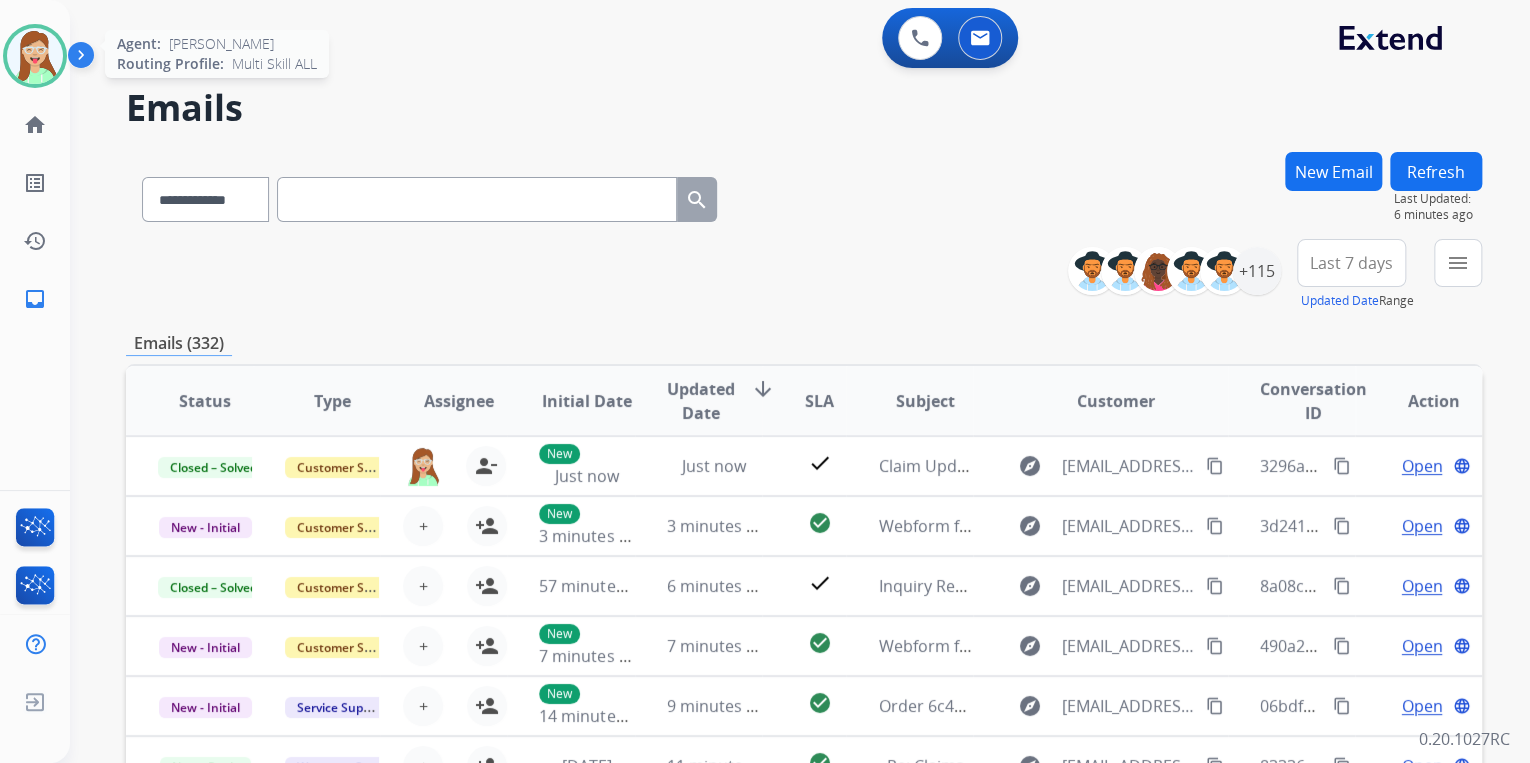 click at bounding box center [35, 56] 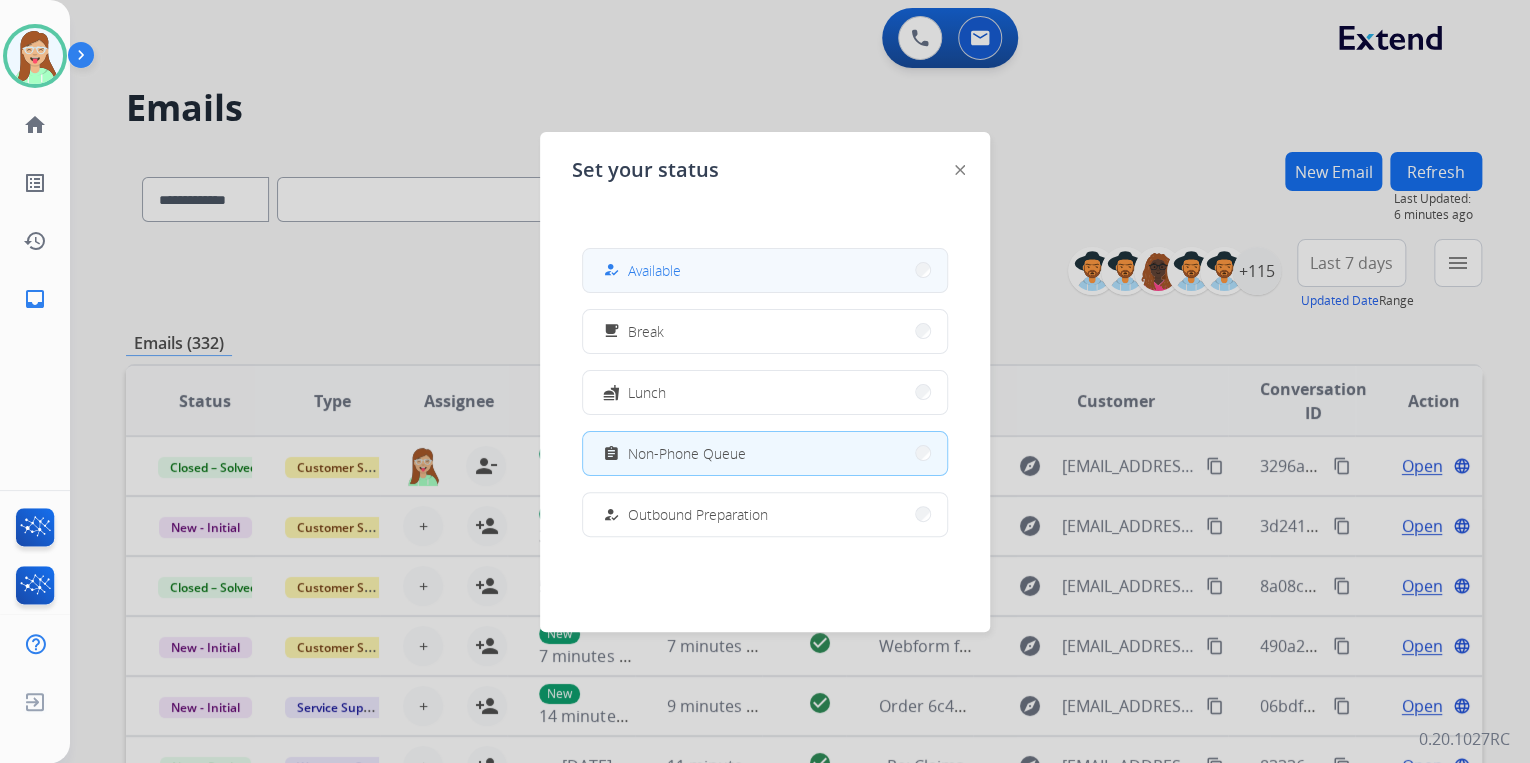 click on "Available" at bounding box center (654, 270) 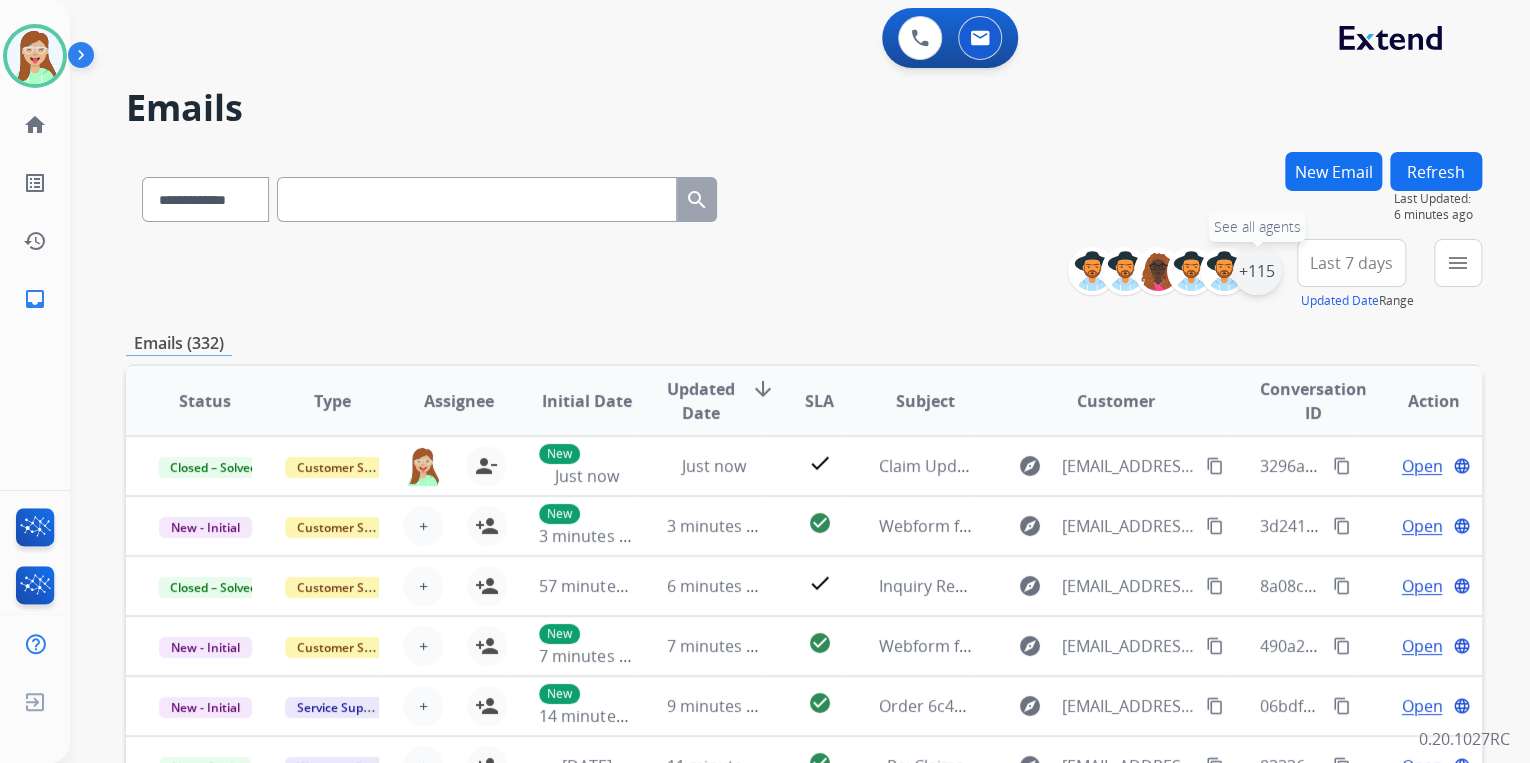 click on "+115" at bounding box center (1257, 271) 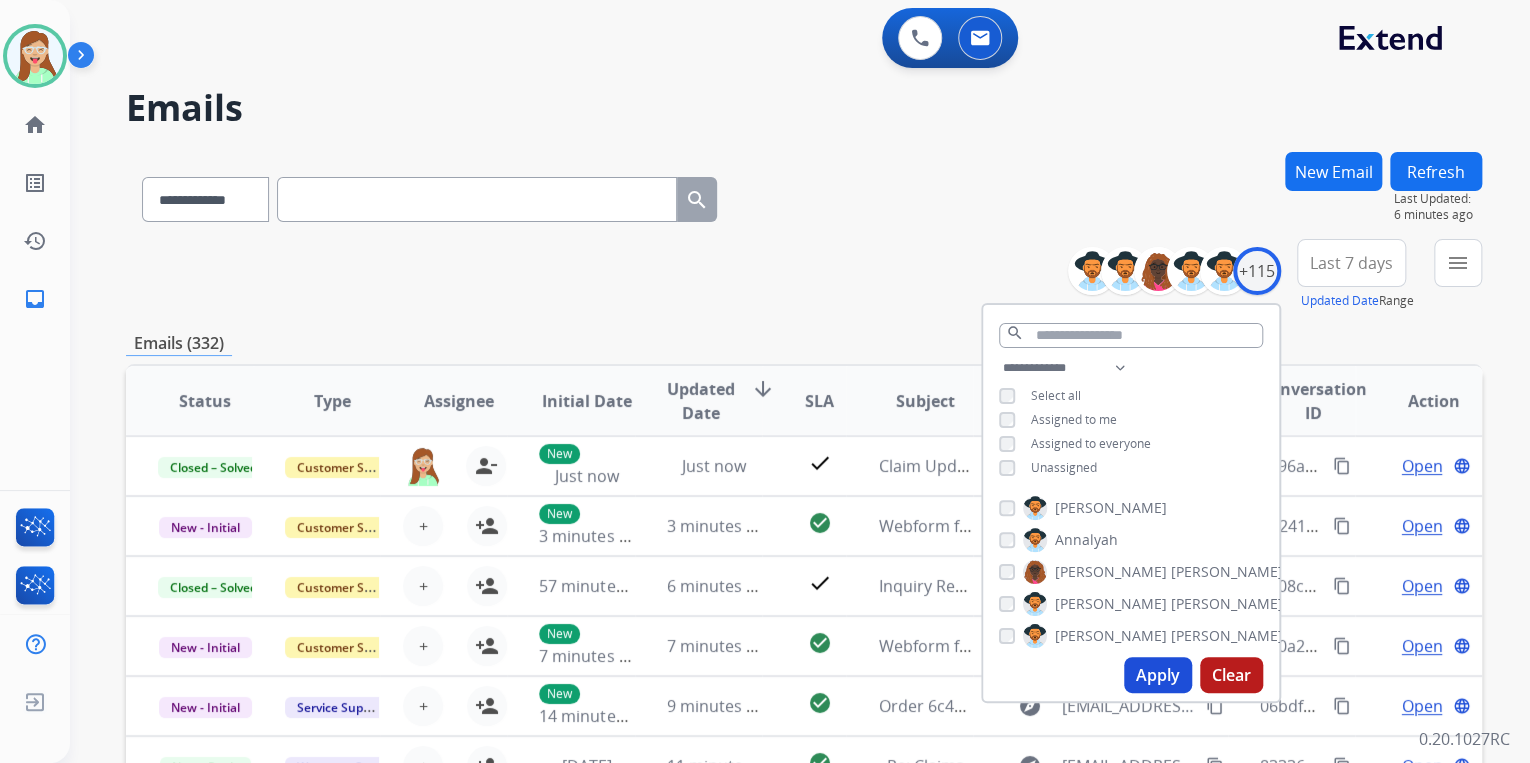 click on "Apply" at bounding box center [1158, 675] 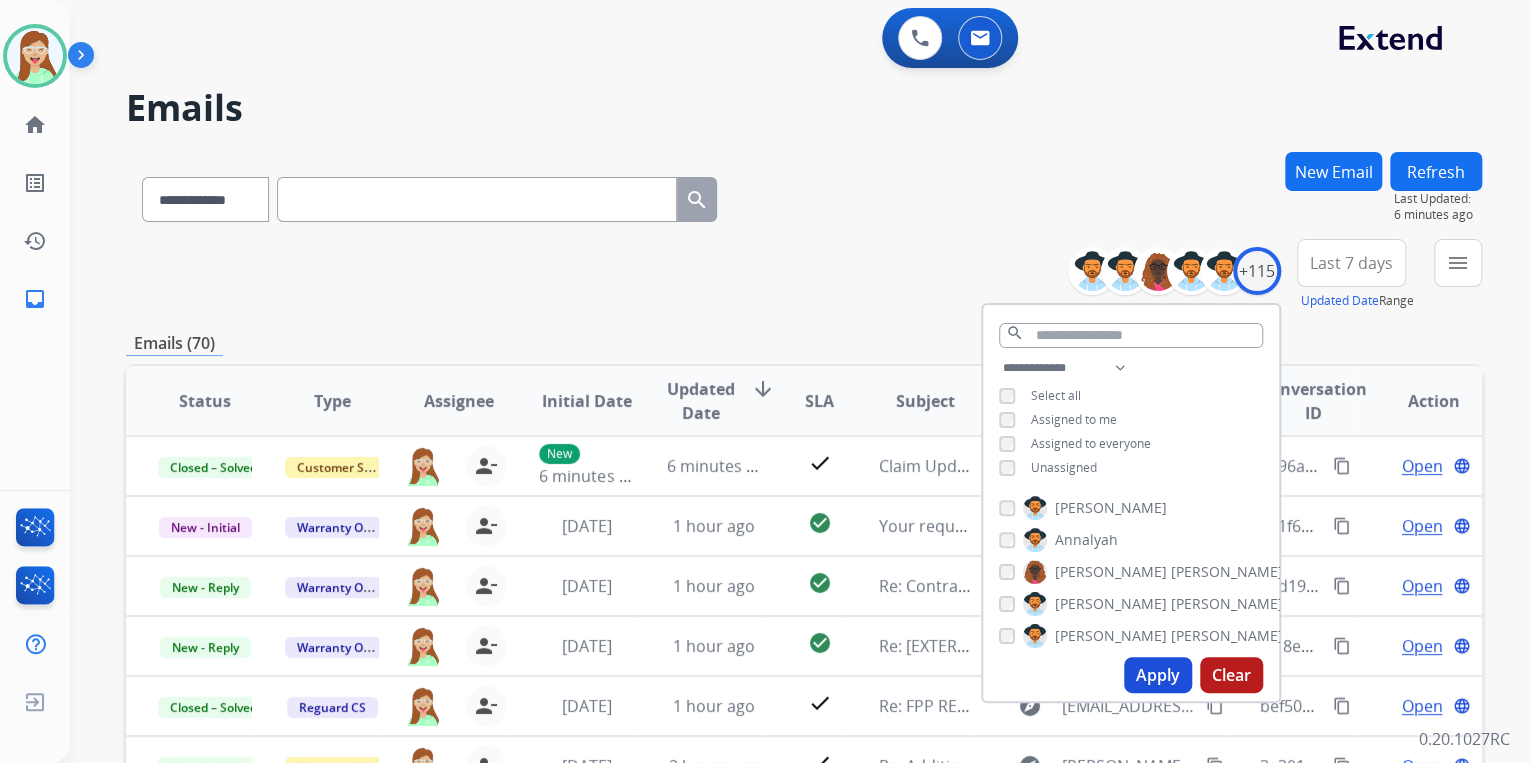 click on "**********" at bounding box center [804, 275] 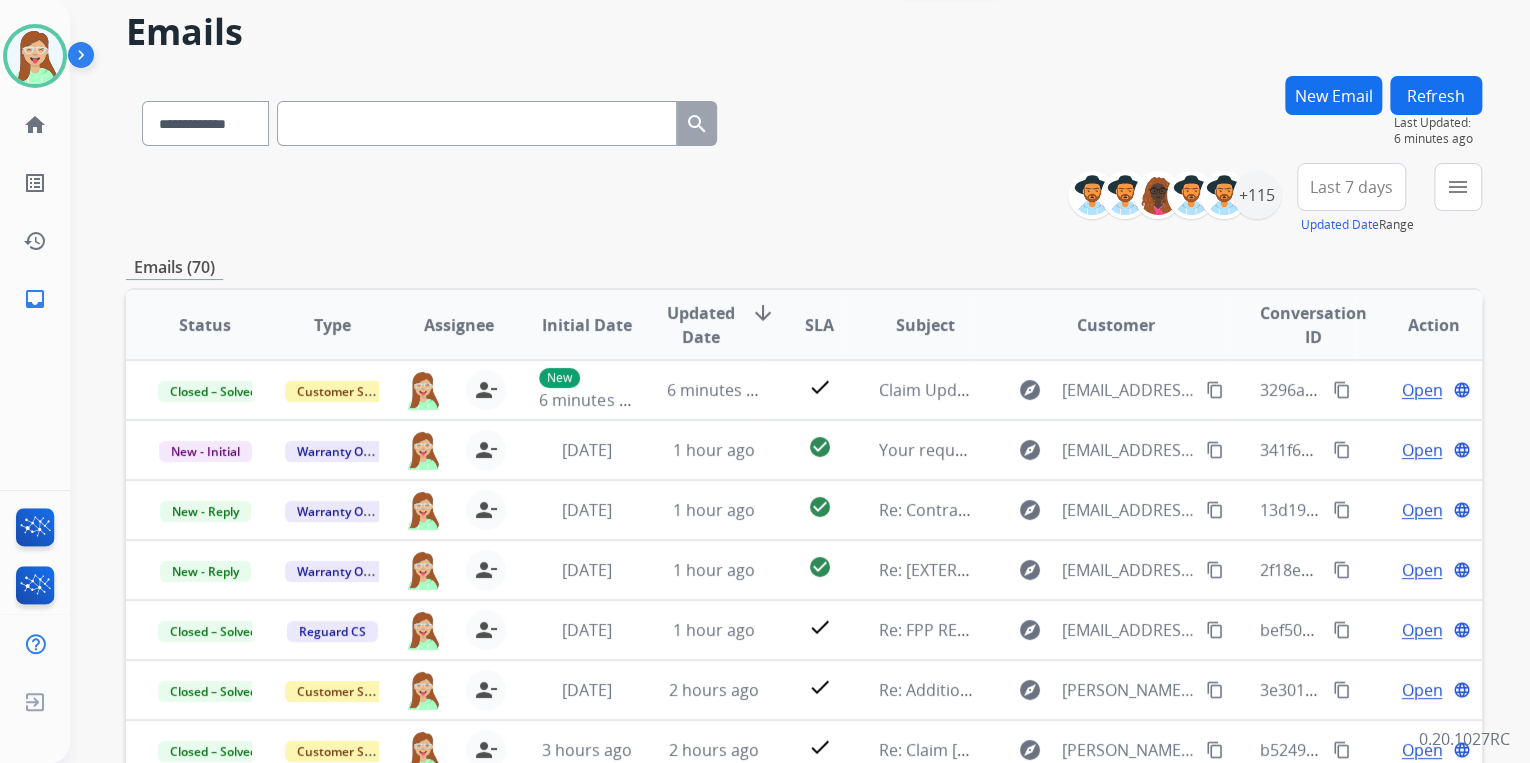 scroll, scrollTop: 160, scrollLeft: 0, axis: vertical 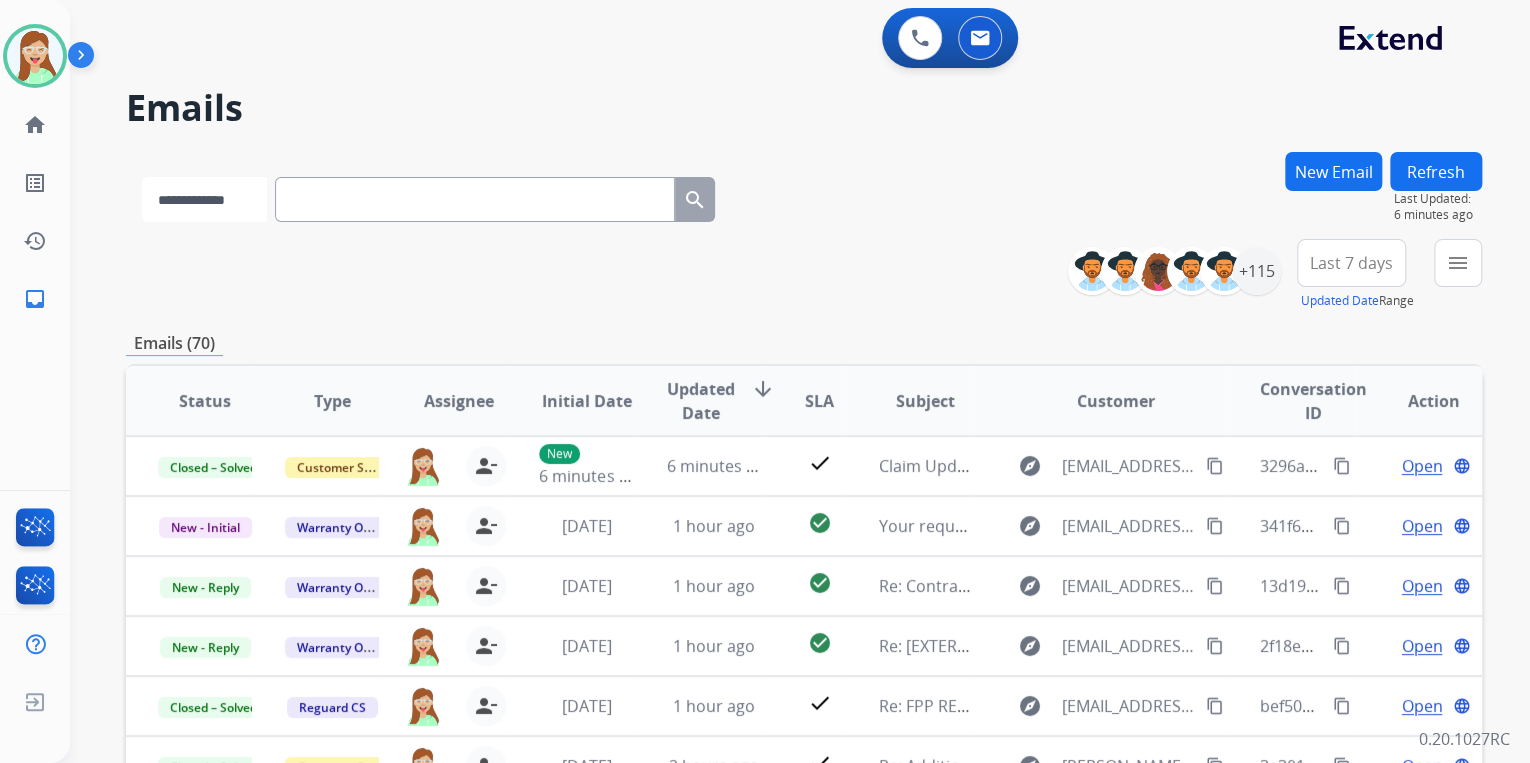 click on "**********" at bounding box center [204, 199] 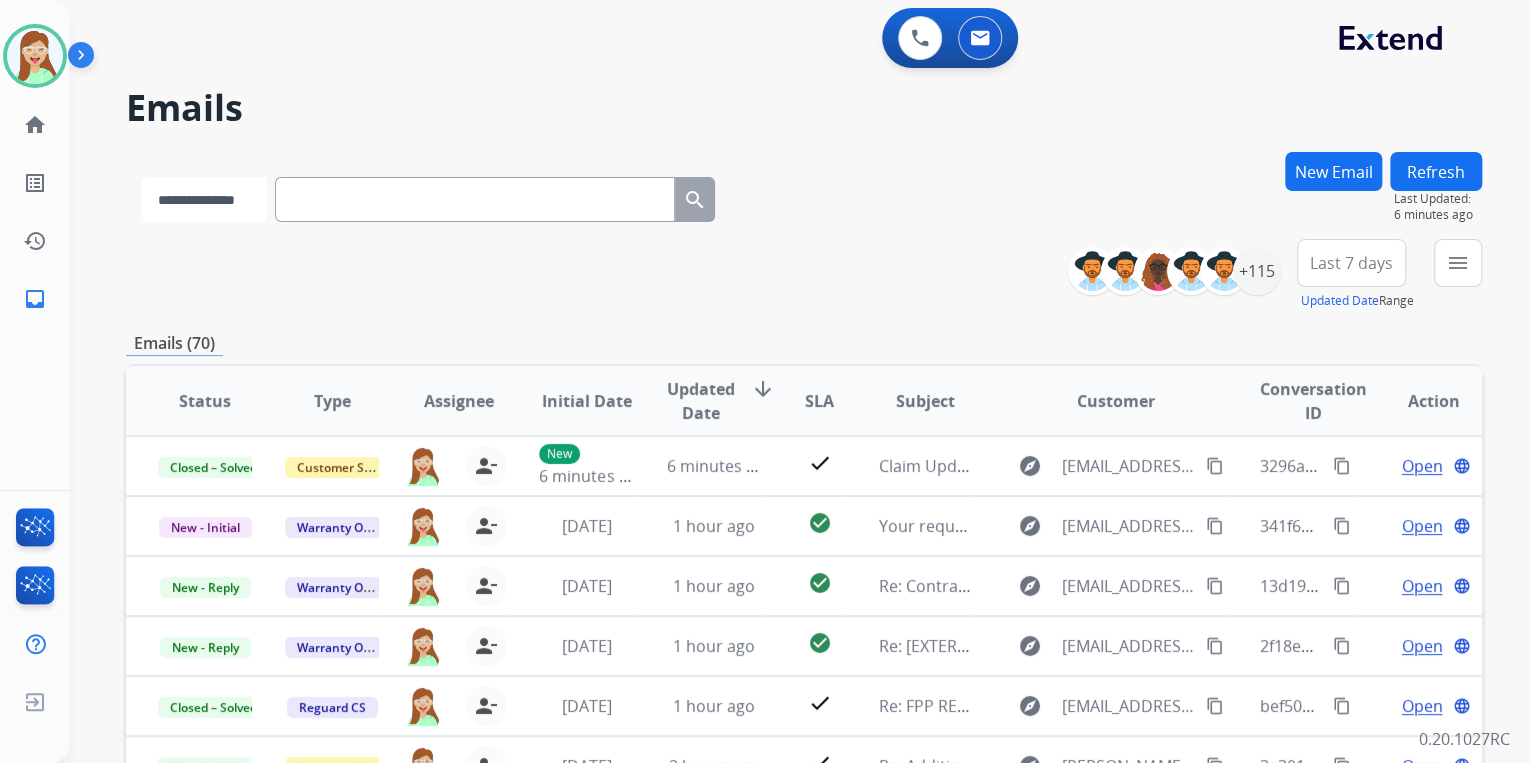 click on "**********" at bounding box center (204, 199) 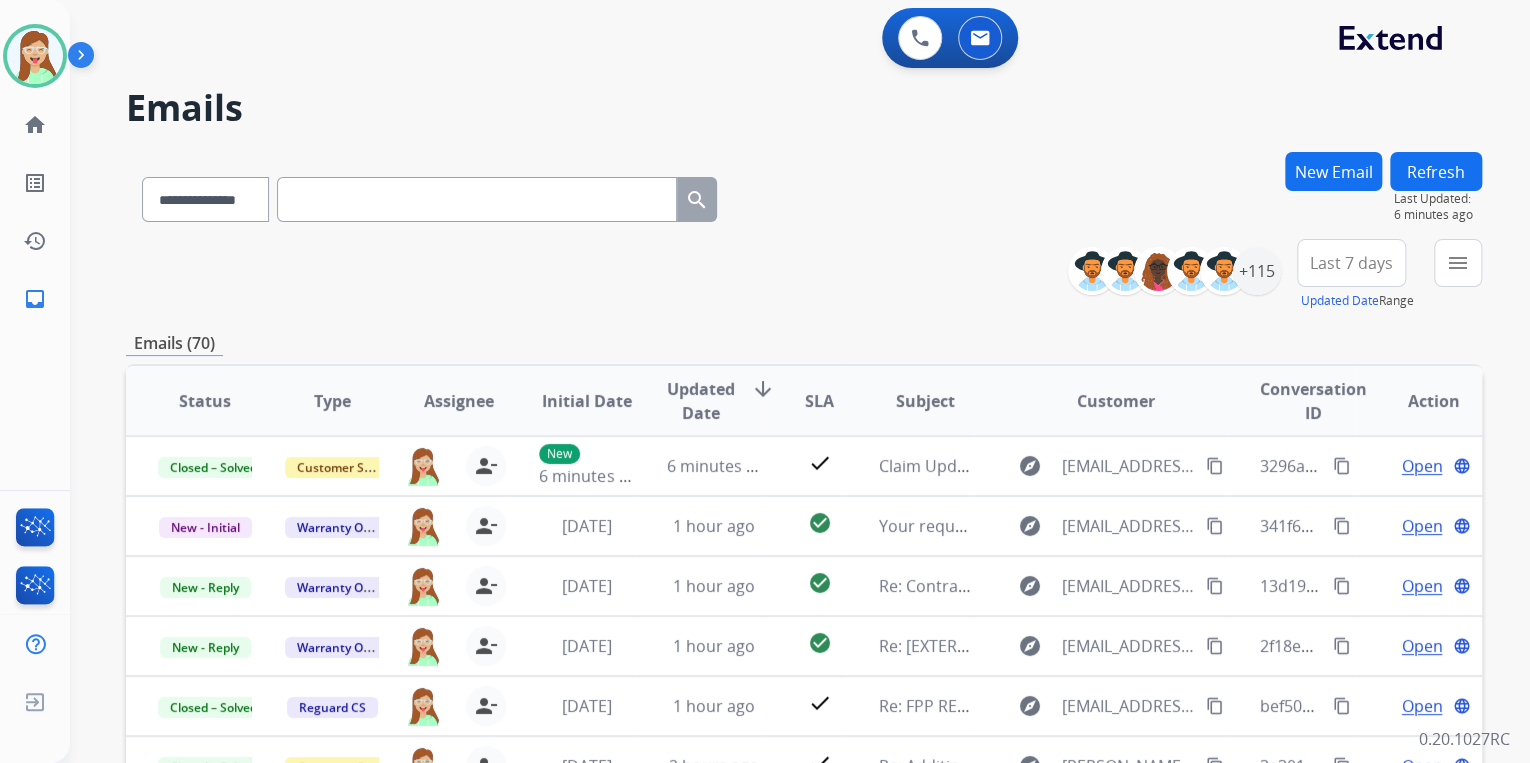 click at bounding box center [477, 199] 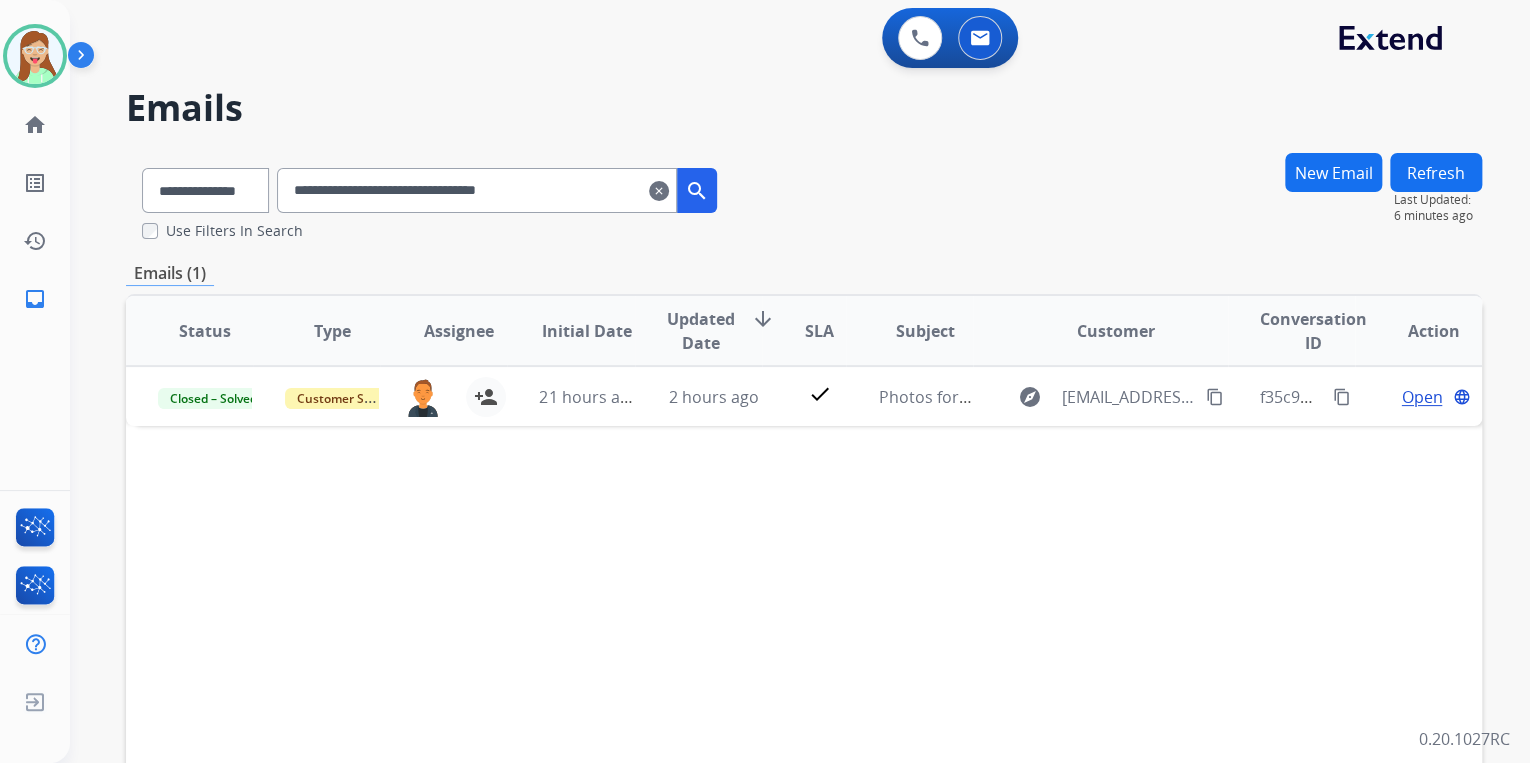 drag, startPoint x: 604, startPoint y: 184, endPoint x: 150, endPoint y: 202, distance: 454.3567 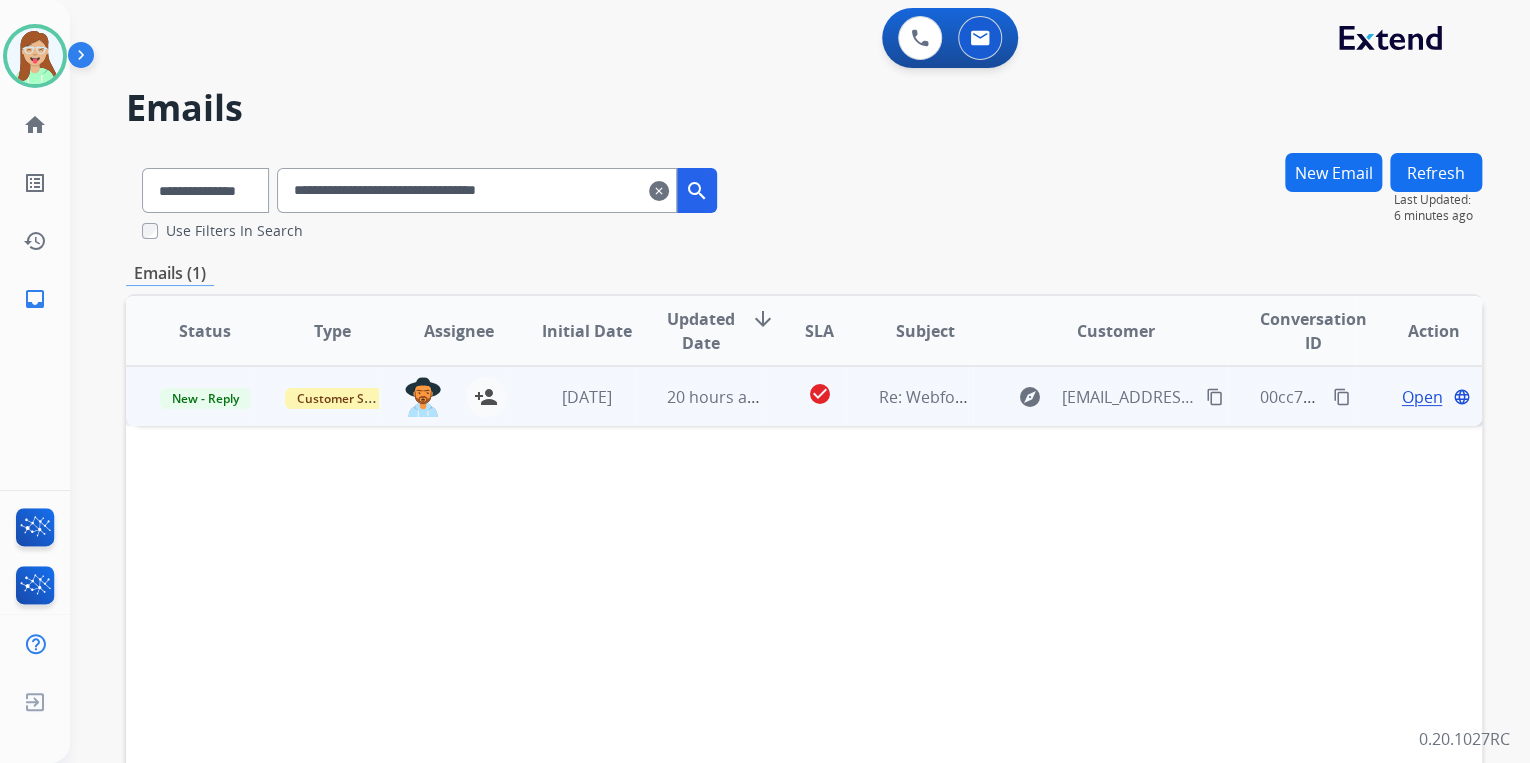 click on "Open" at bounding box center (1421, 397) 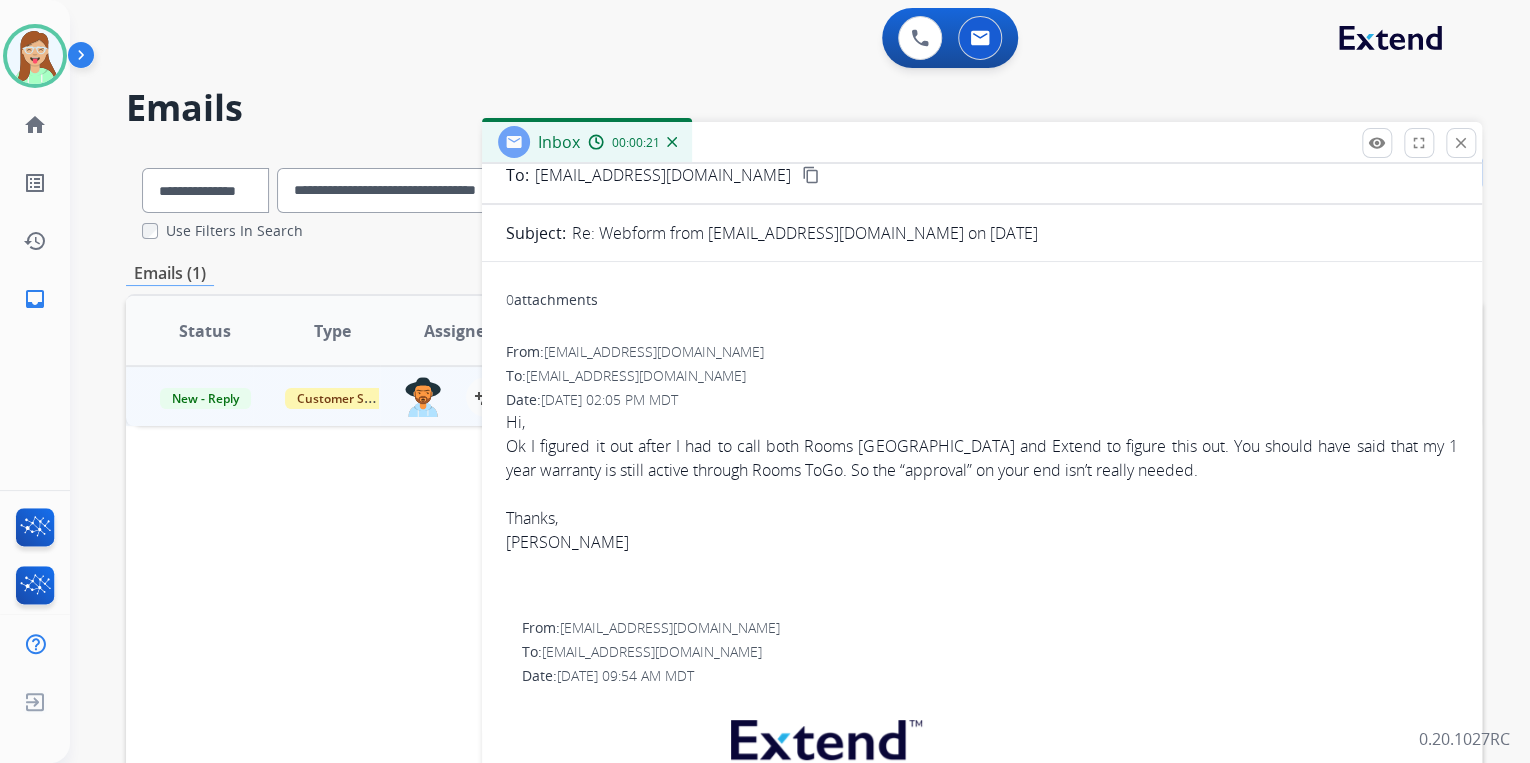 scroll, scrollTop: 0, scrollLeft: 0, axis: both 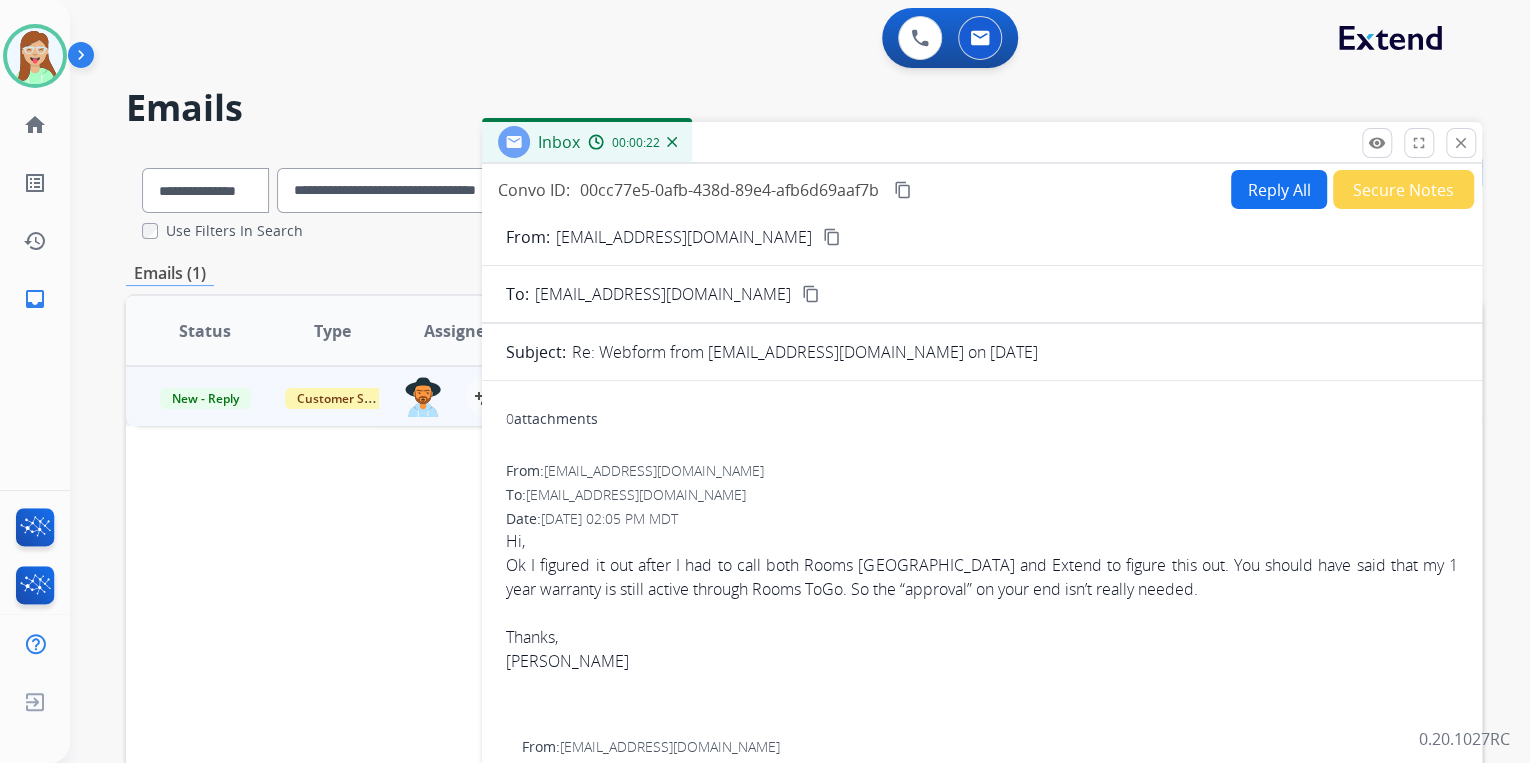 click on "content_copy" at bounding box center [832, 237] 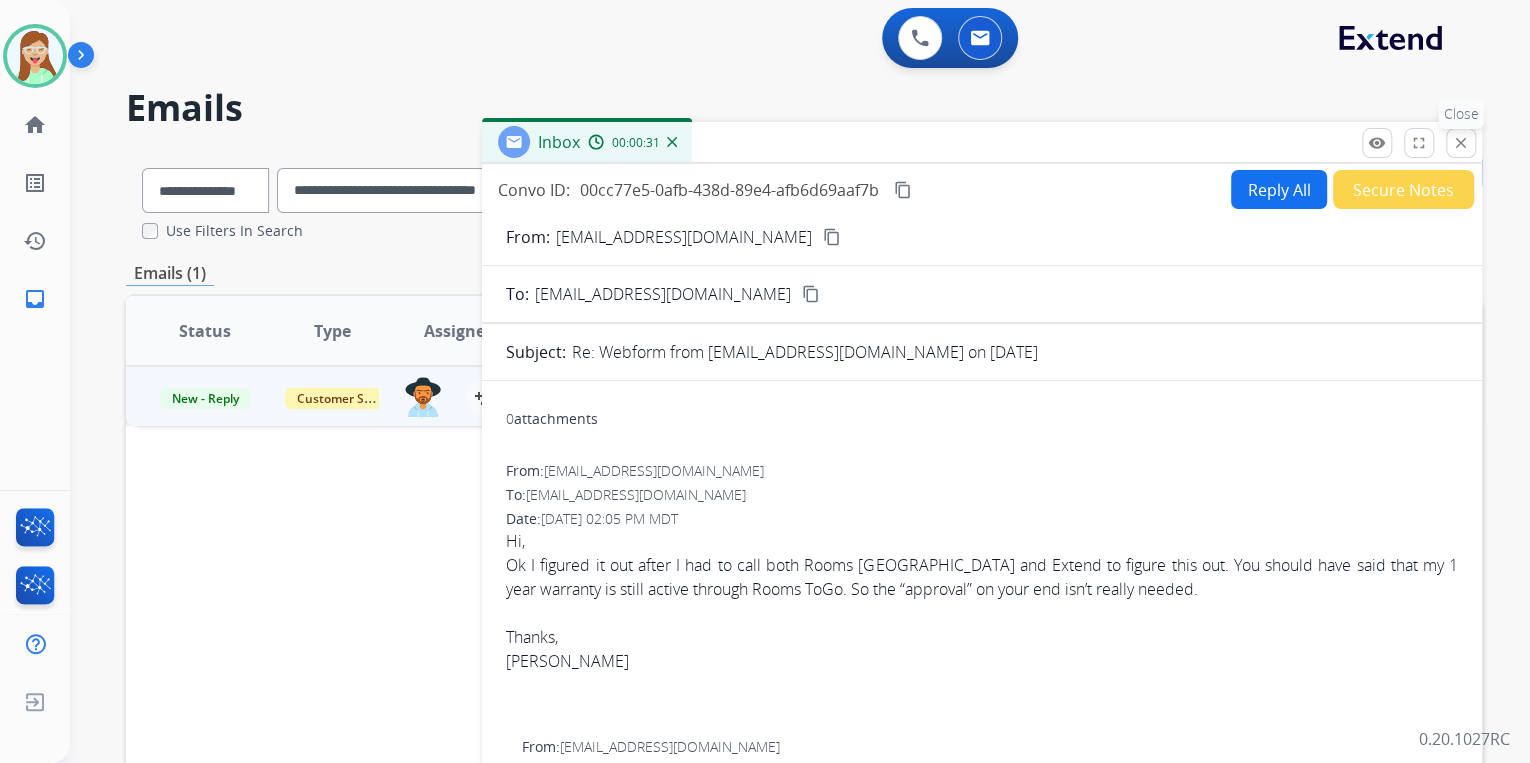 click on "close Close" at bounding box center [1461, 143] 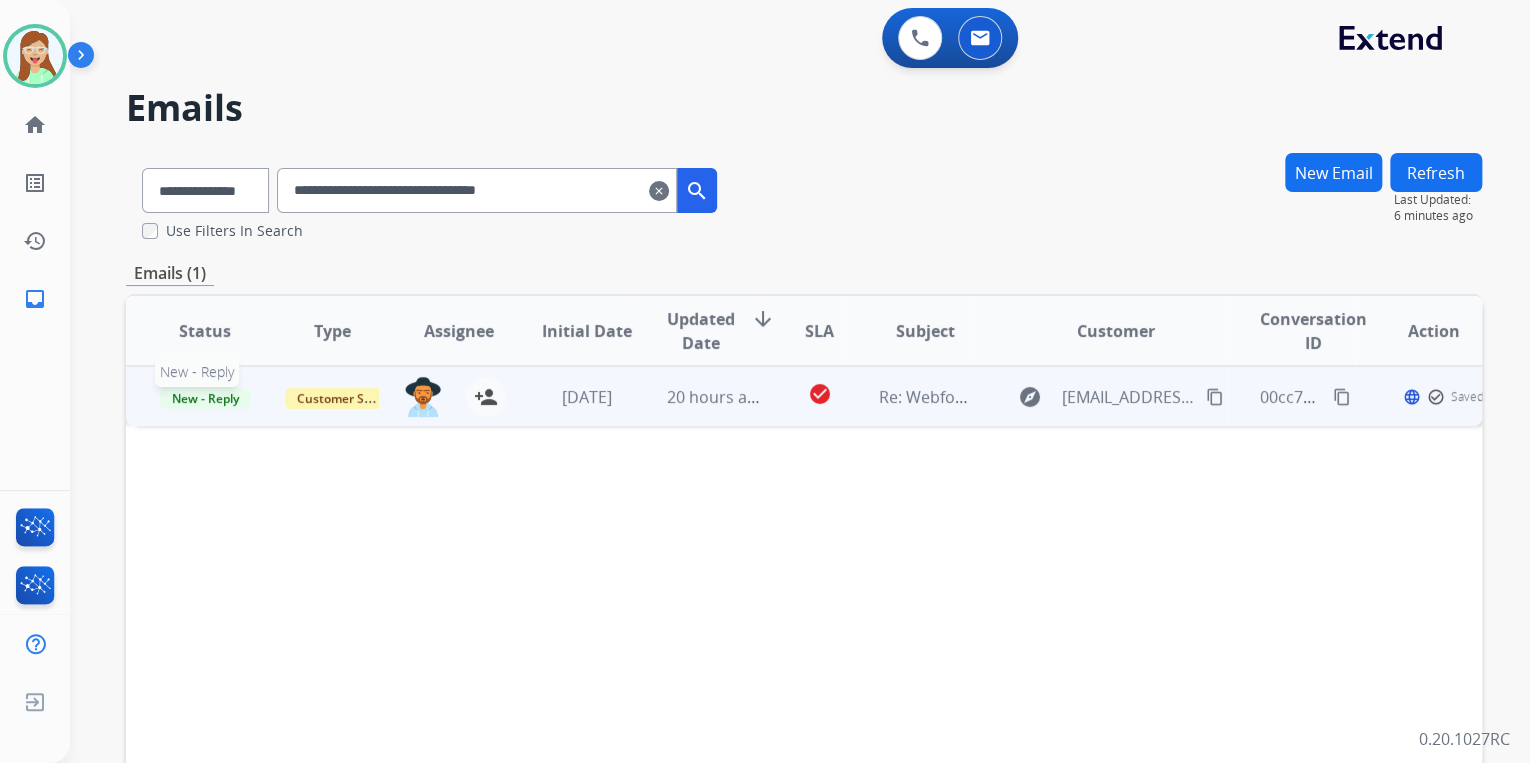 click on "New - Reply" at bounding box center [205, 398] 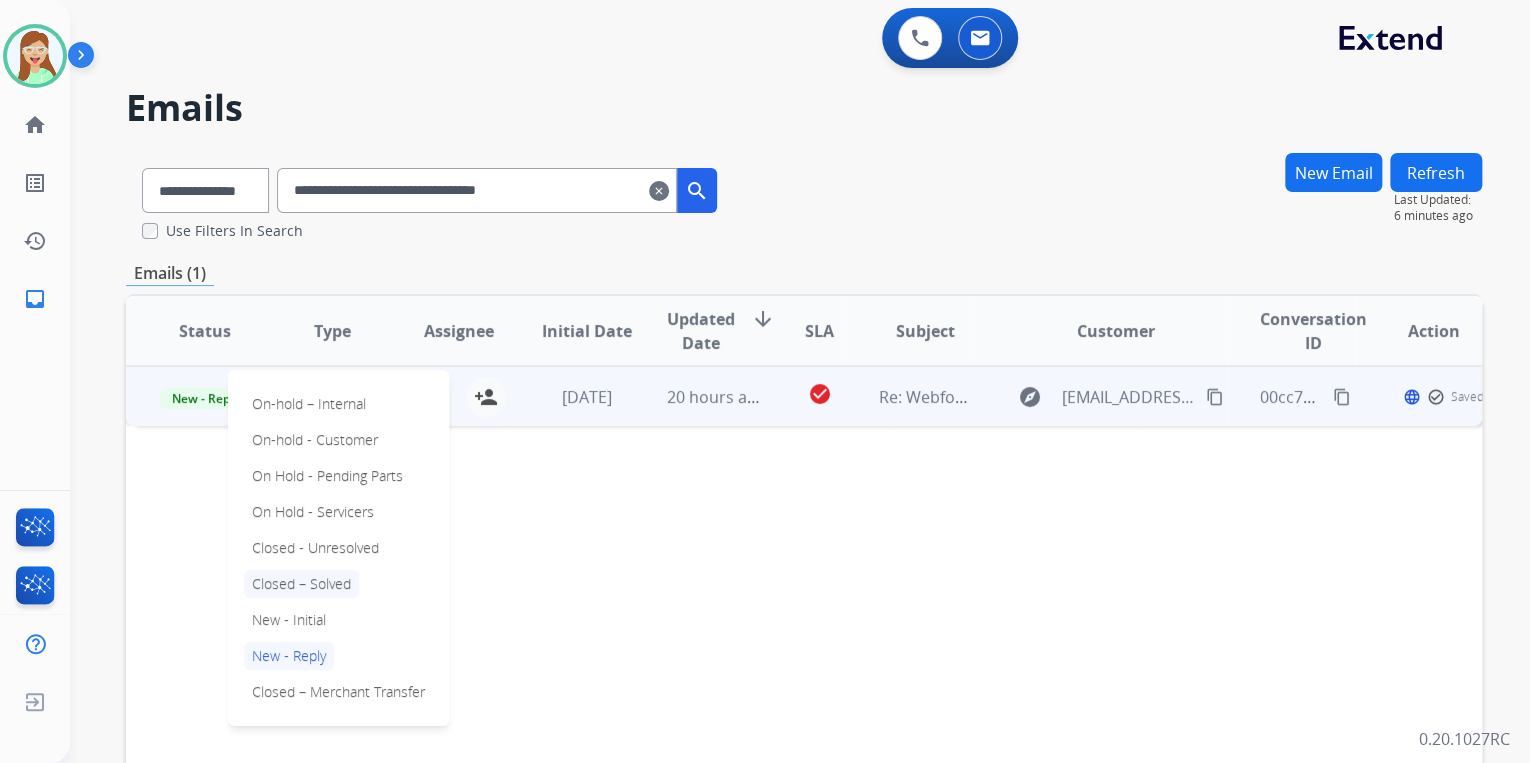 click on "Closed – Solved" at bounding box center [301, 584] 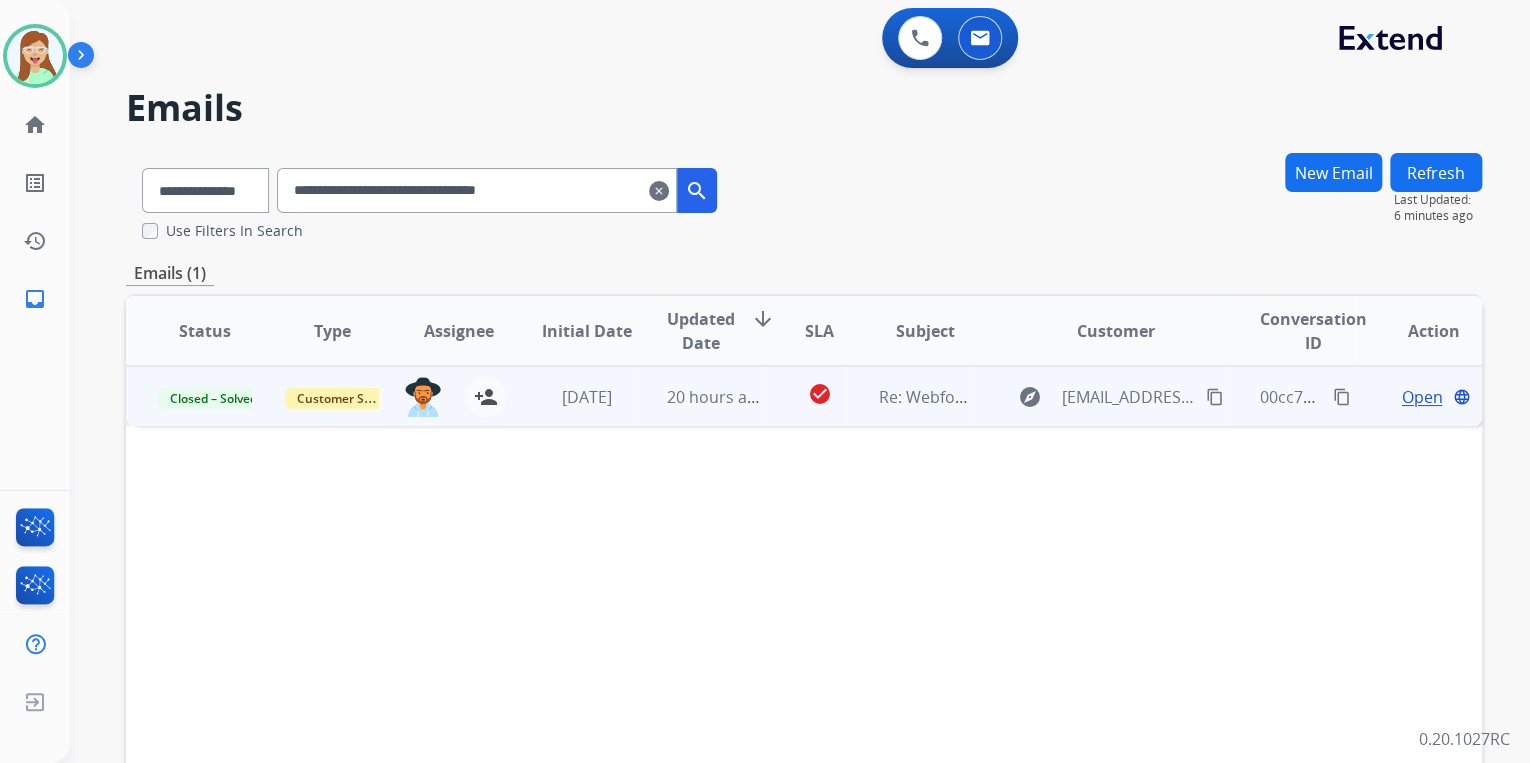 drag, startPoint x: 579, startPoint y: 188, endPoint x: 604, endPoint y: 187, distance: 25.019993 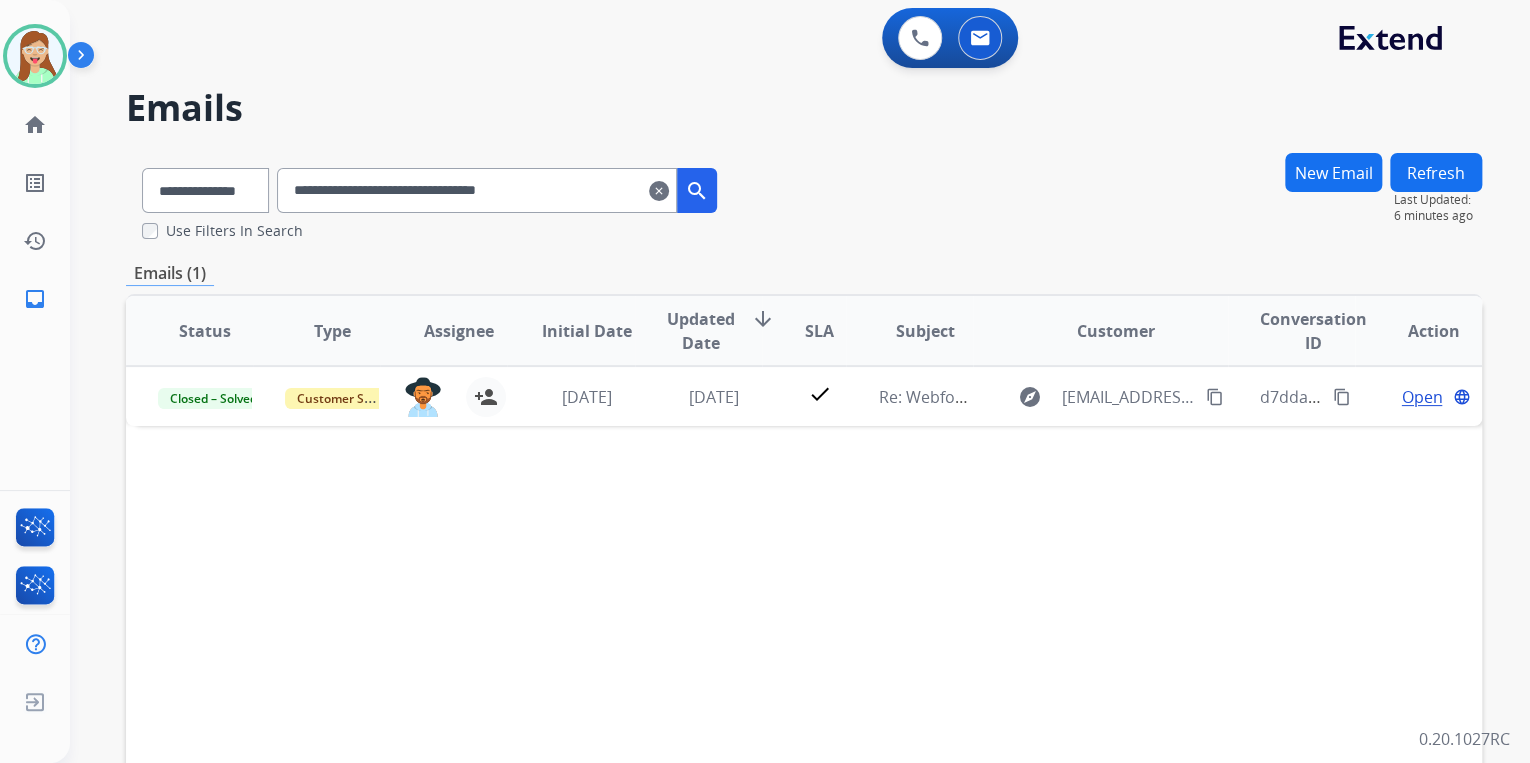 drag, startPoint x: 613, startPoint y: 196, endPoint x: 292, endPoint y: 208, distance: 321.2242 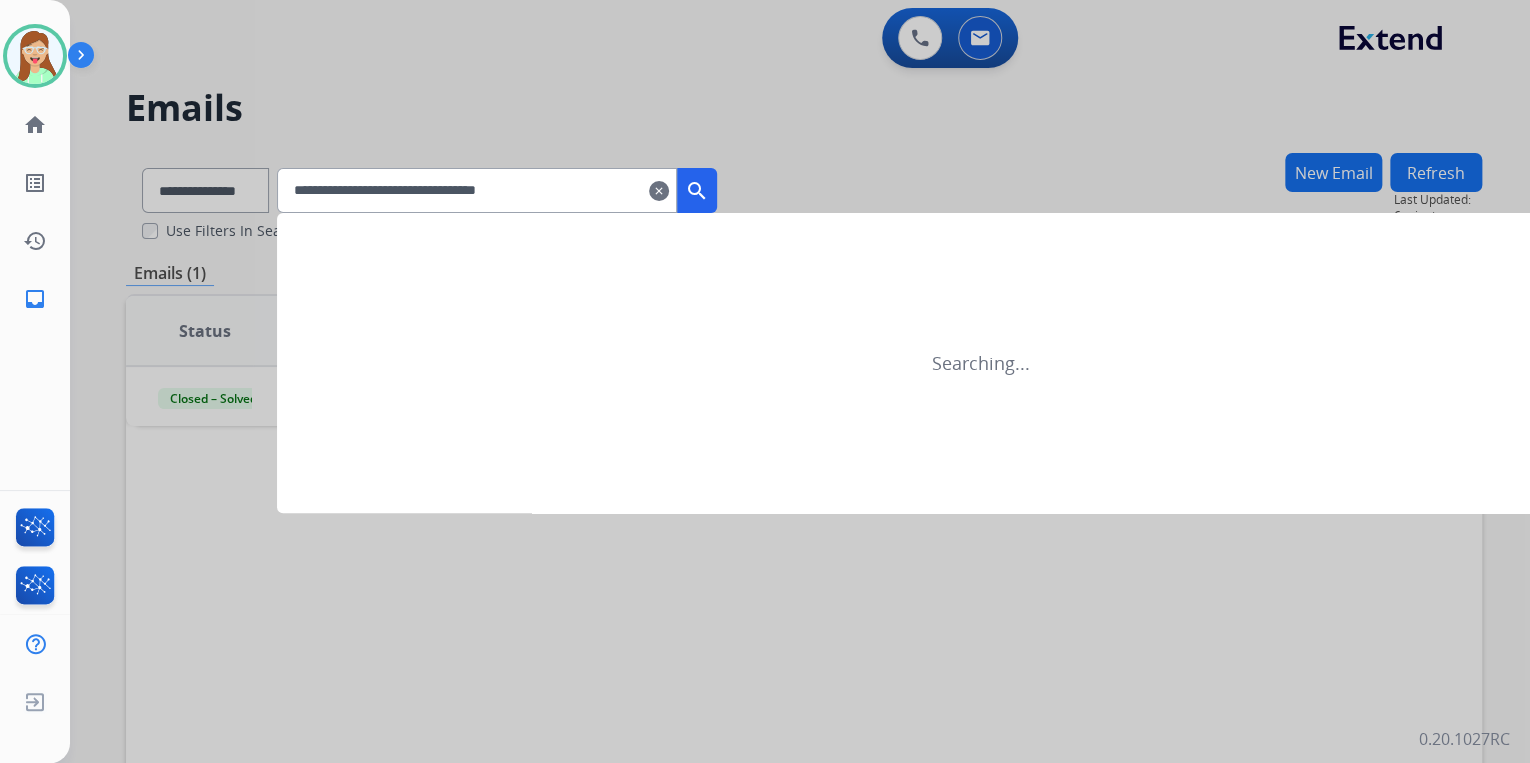 type on "**********" 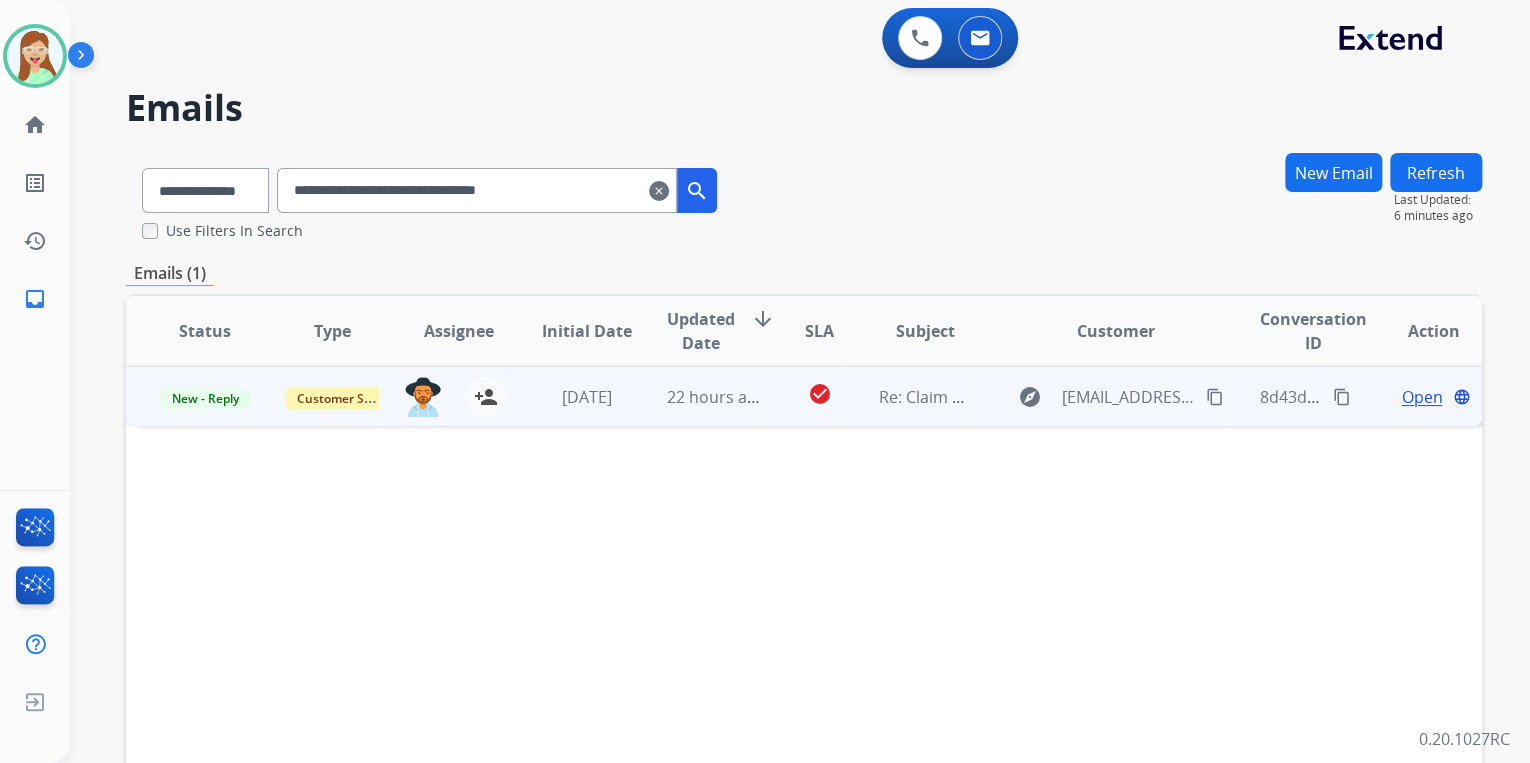 click on "Open" at bounding box center [1421, 397] 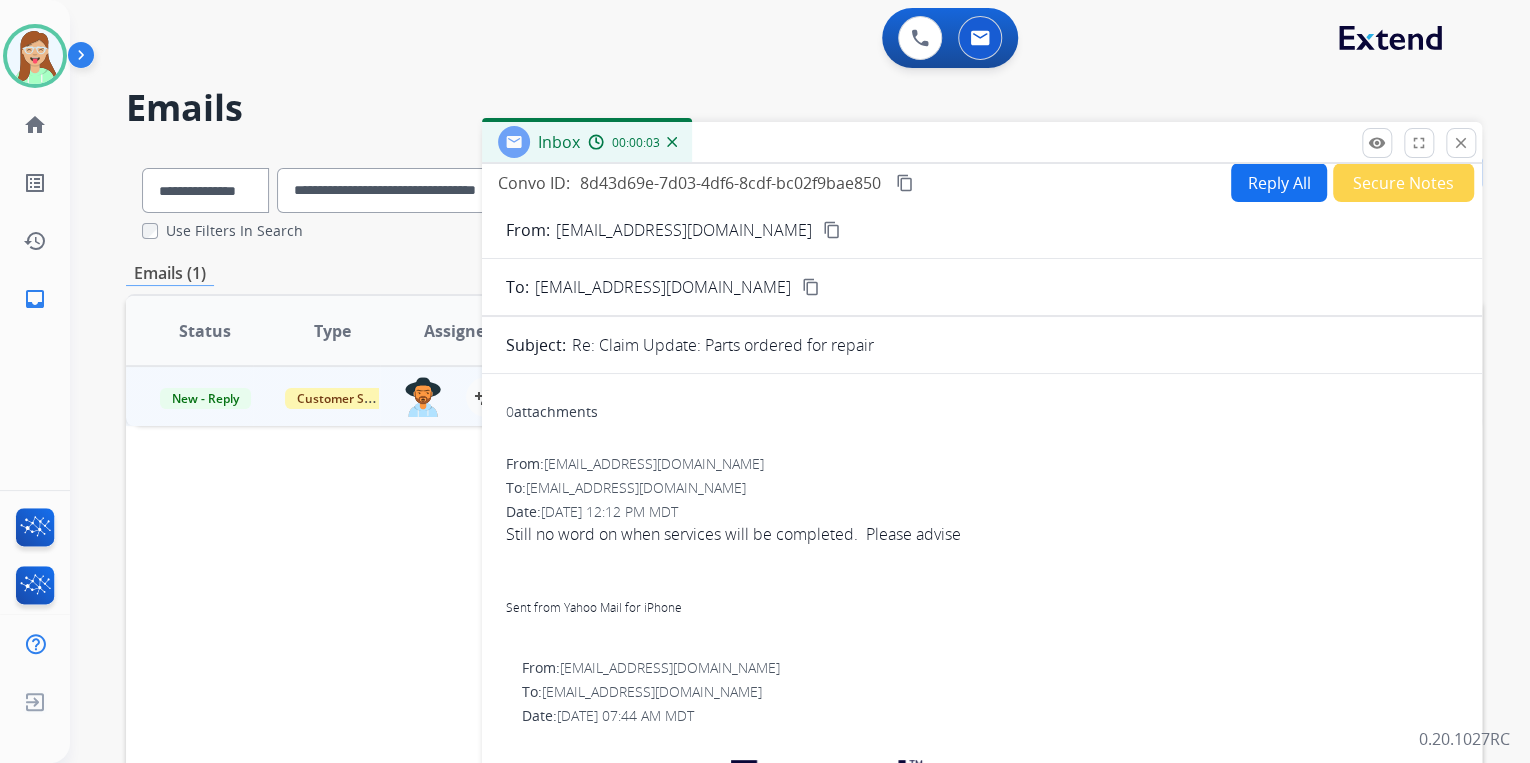 scroll, scrollTop: 0, scrollLeft: 0, axis: both 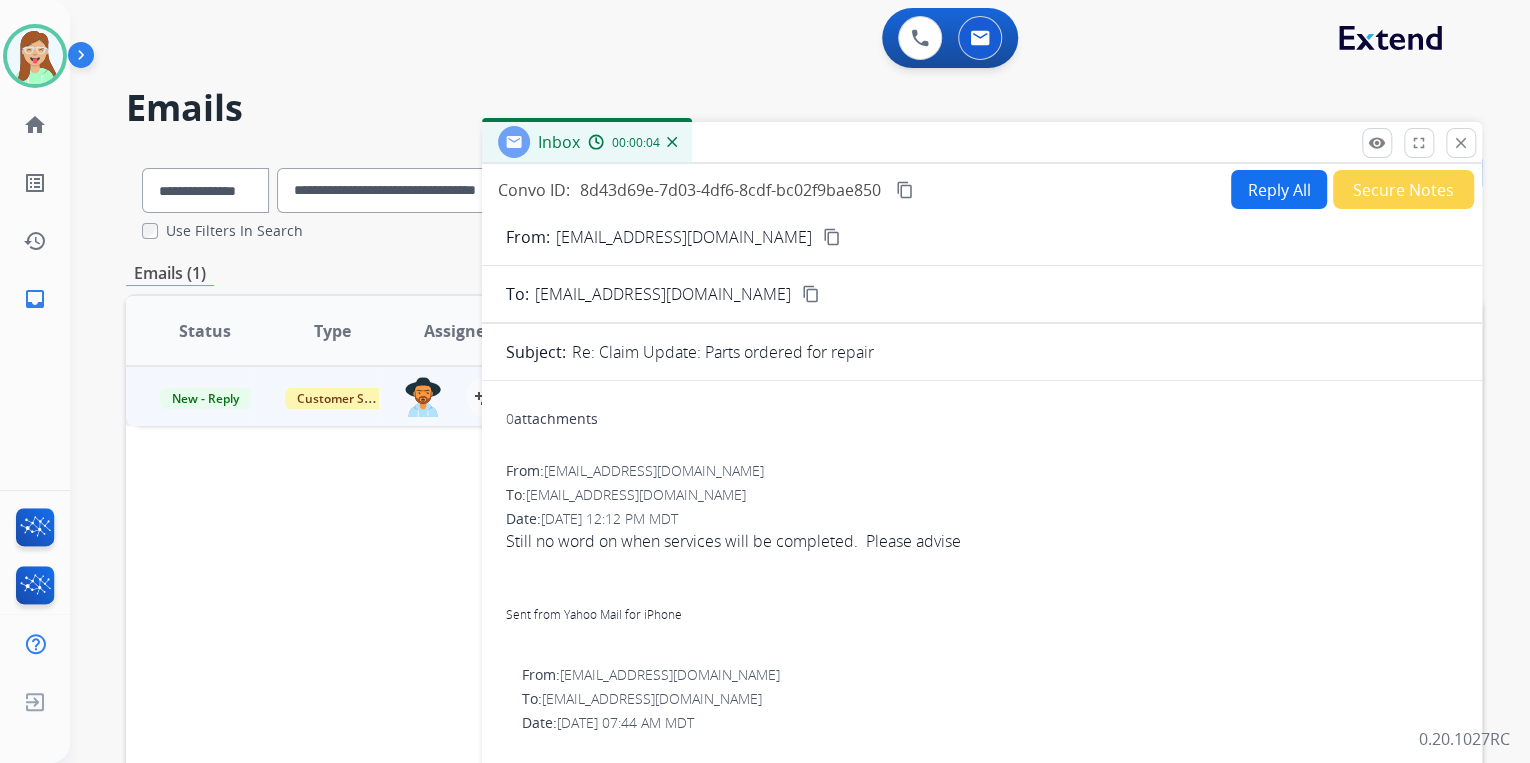 click on "content_copy" at bounding box center (832, 237) 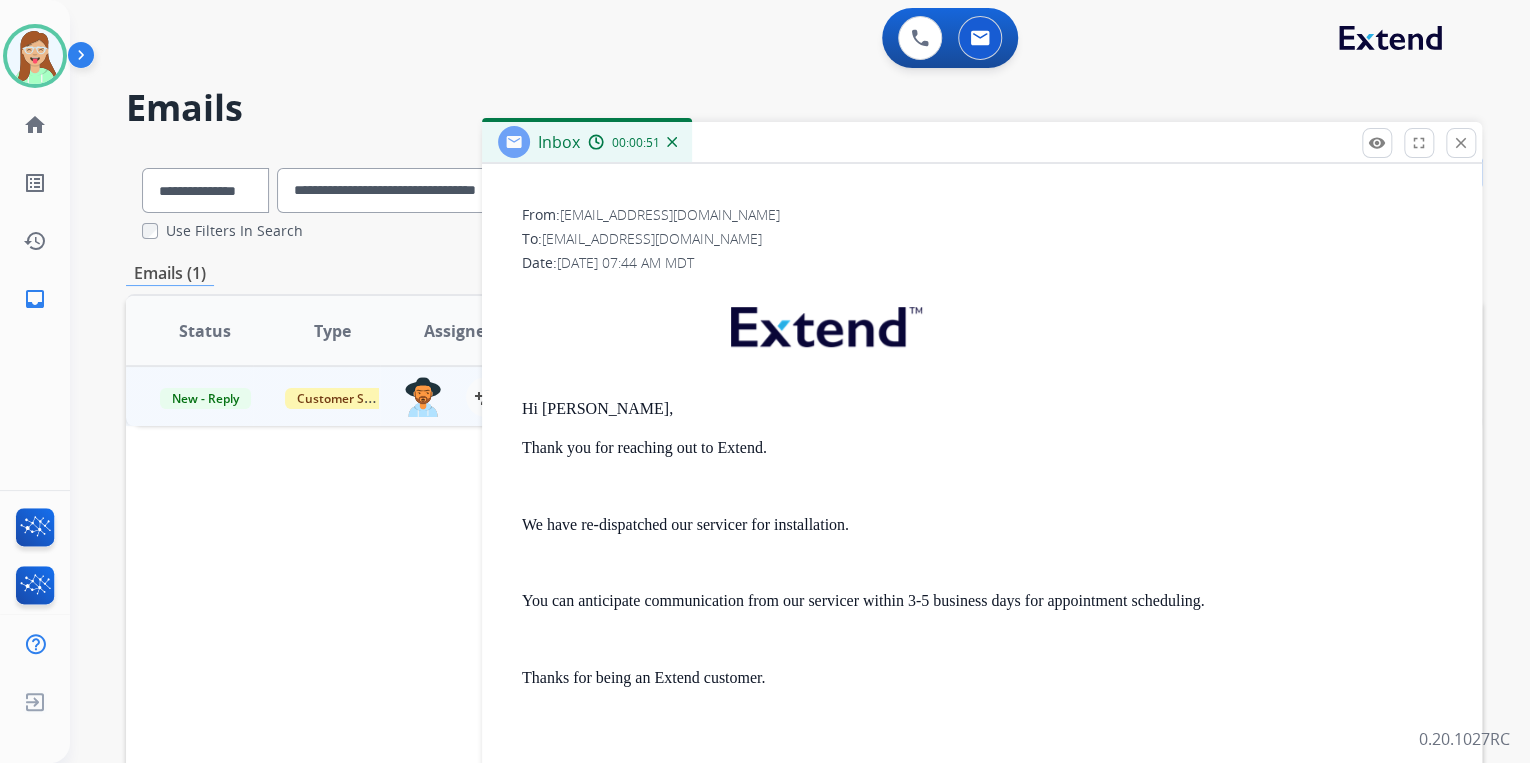 scroll, scrollTop: 480, scrollLeft: 0, axis: vertical 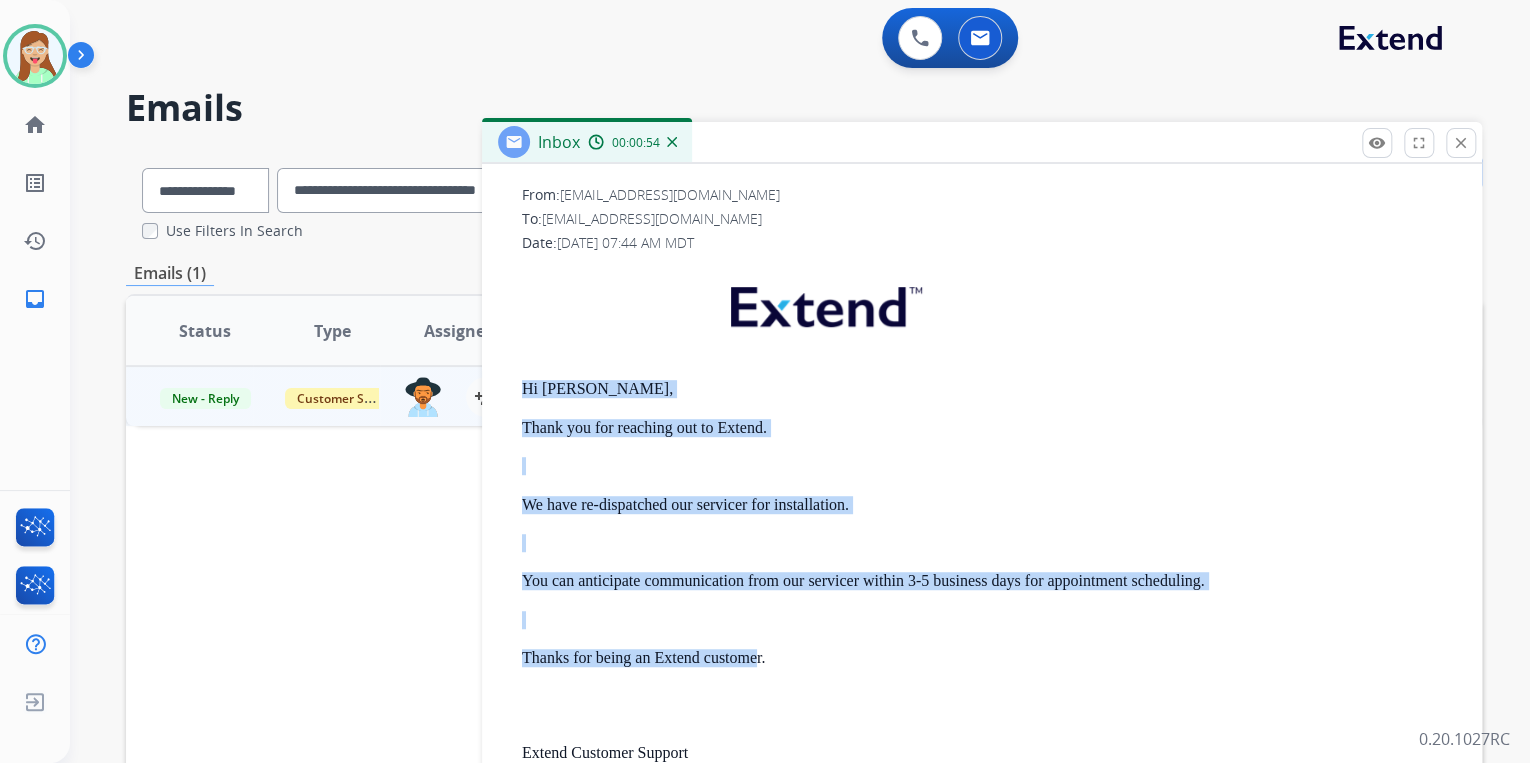 drag, startPoint x: 757, startPoint y: 661, endPoint x: 500, endPoint y: 373, distance: 385.99612 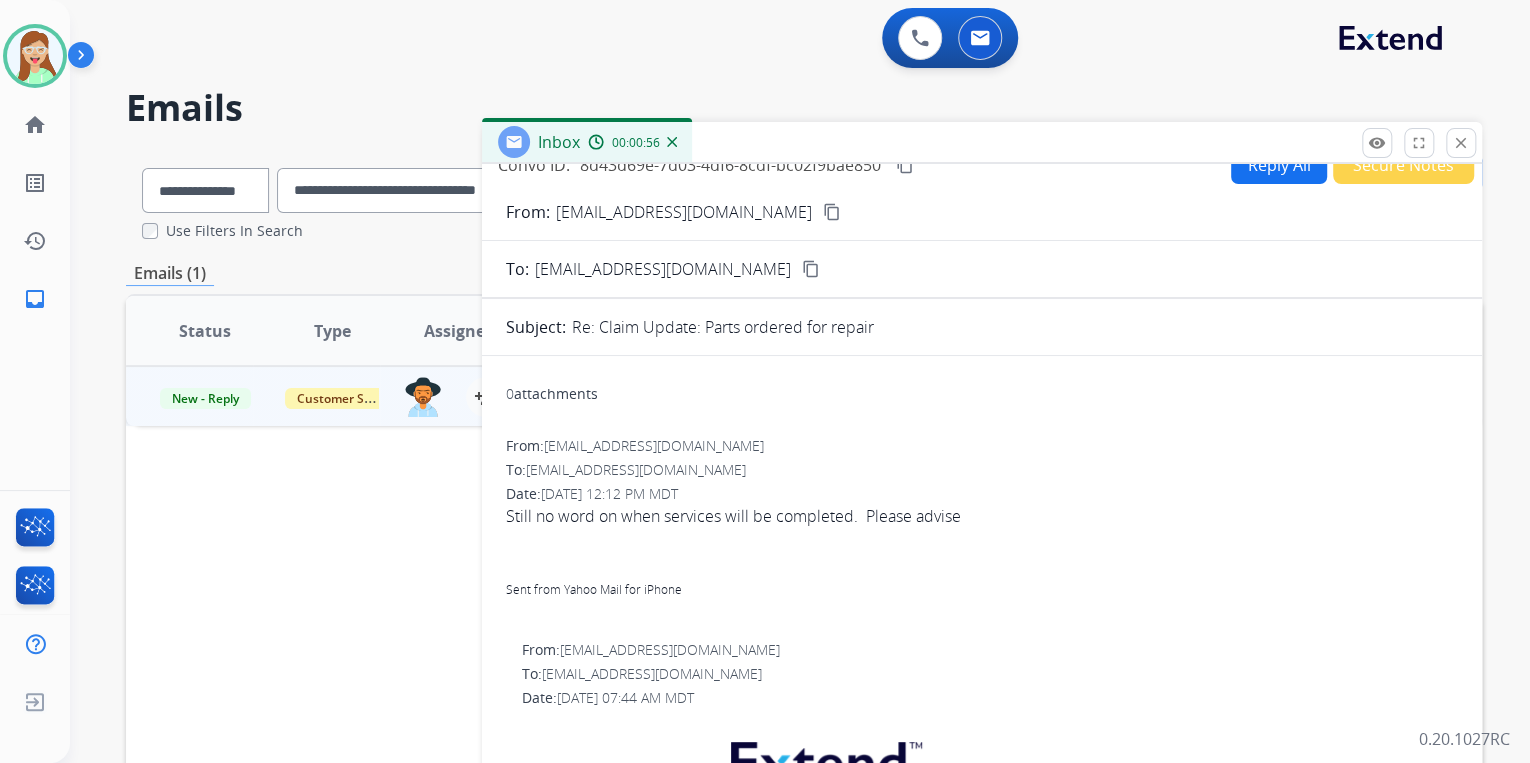 scroll, scrollTop: 0, scrollLeft: 0, axis: both 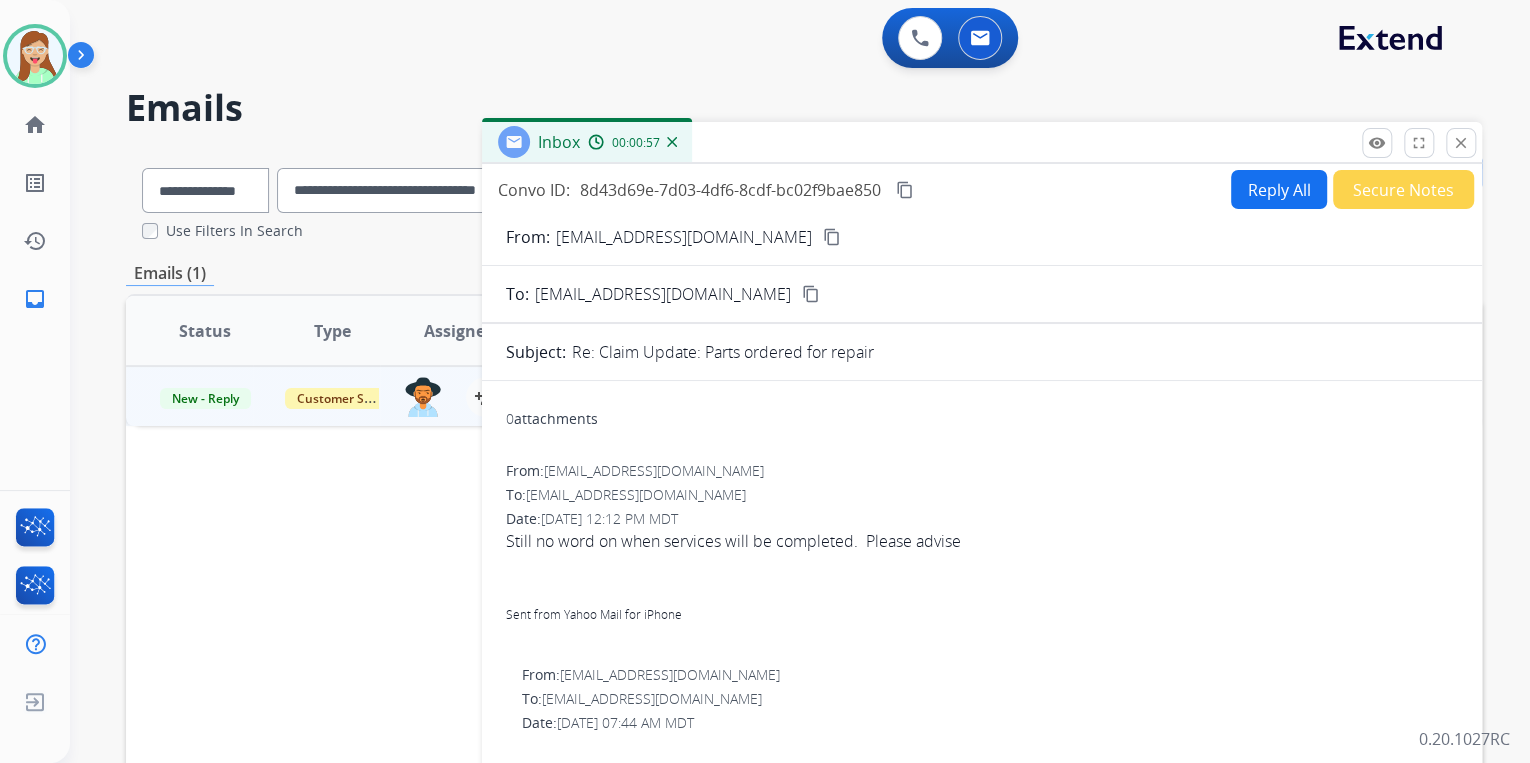 click on "Reply All" at bounding box center [1279, 189] 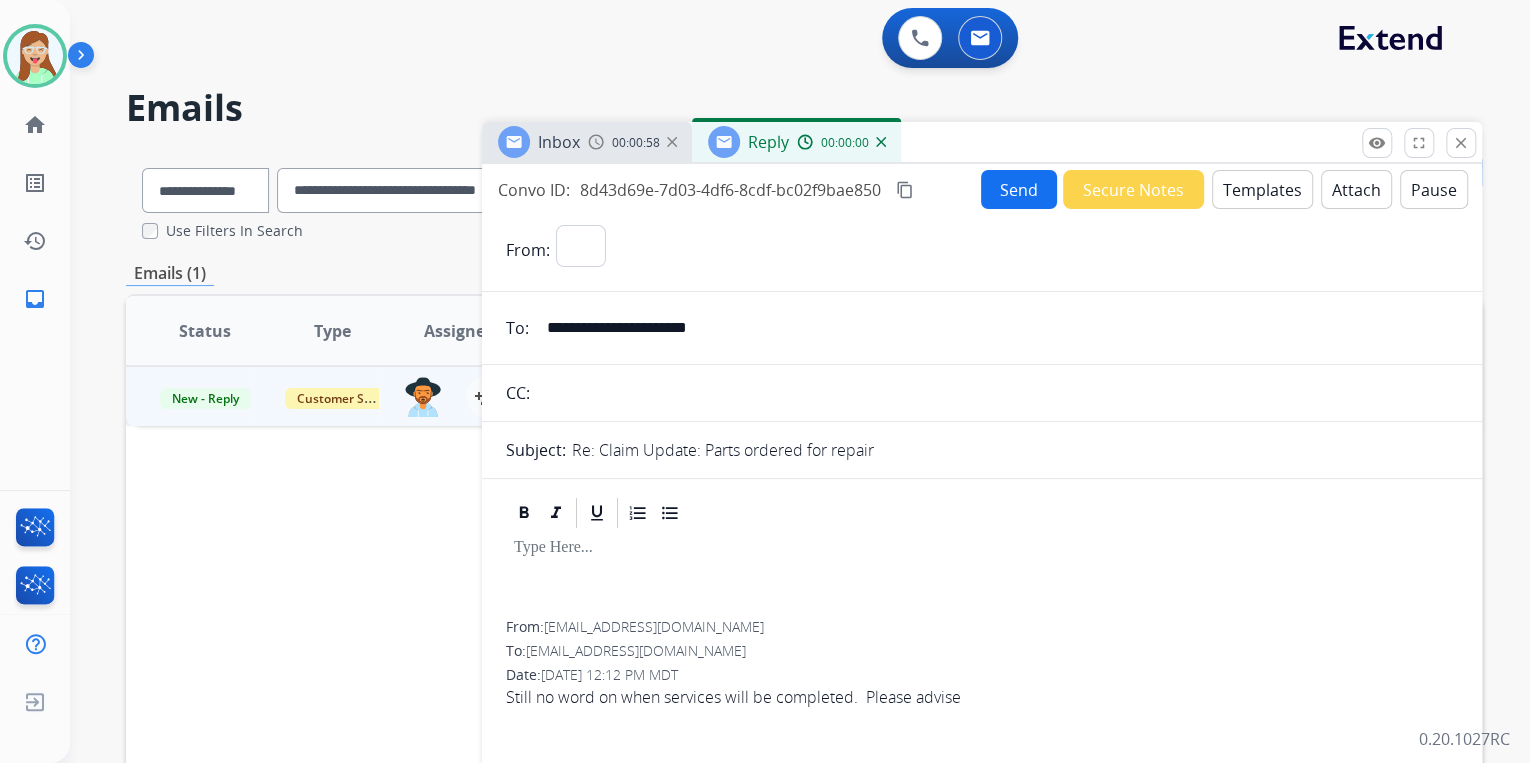 select on "**********" 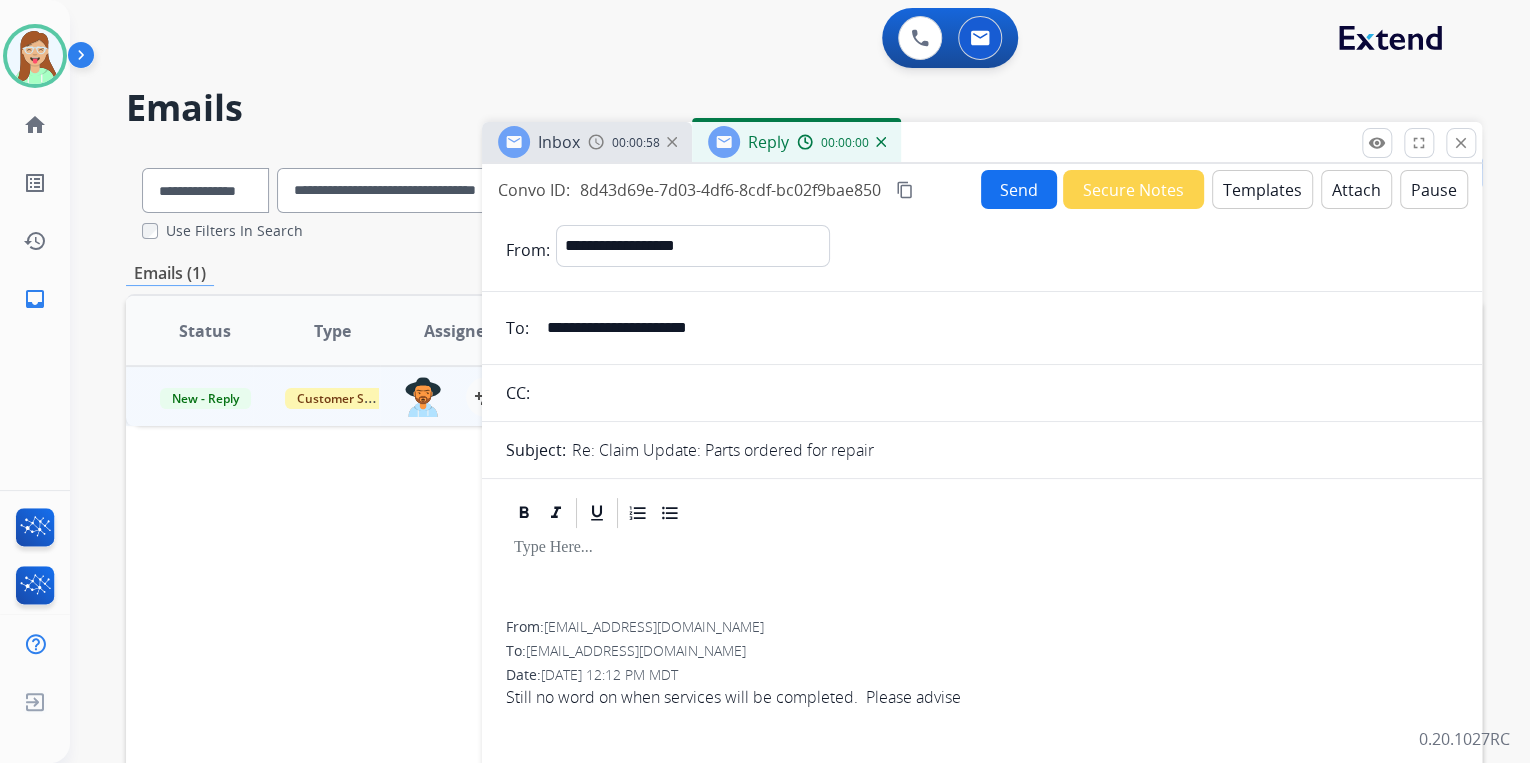 click on "Templates" at bounding box center (1262, 189) 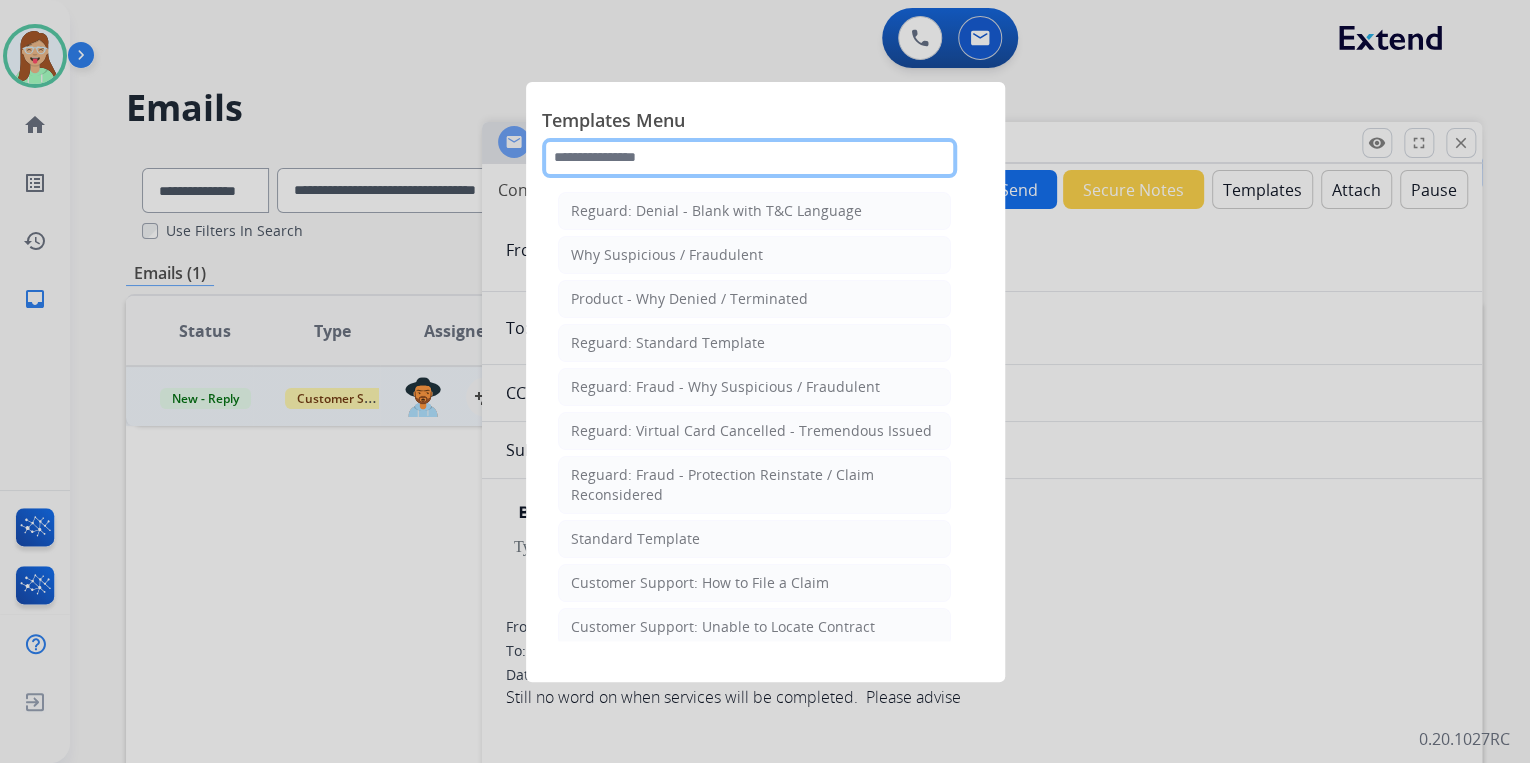 click 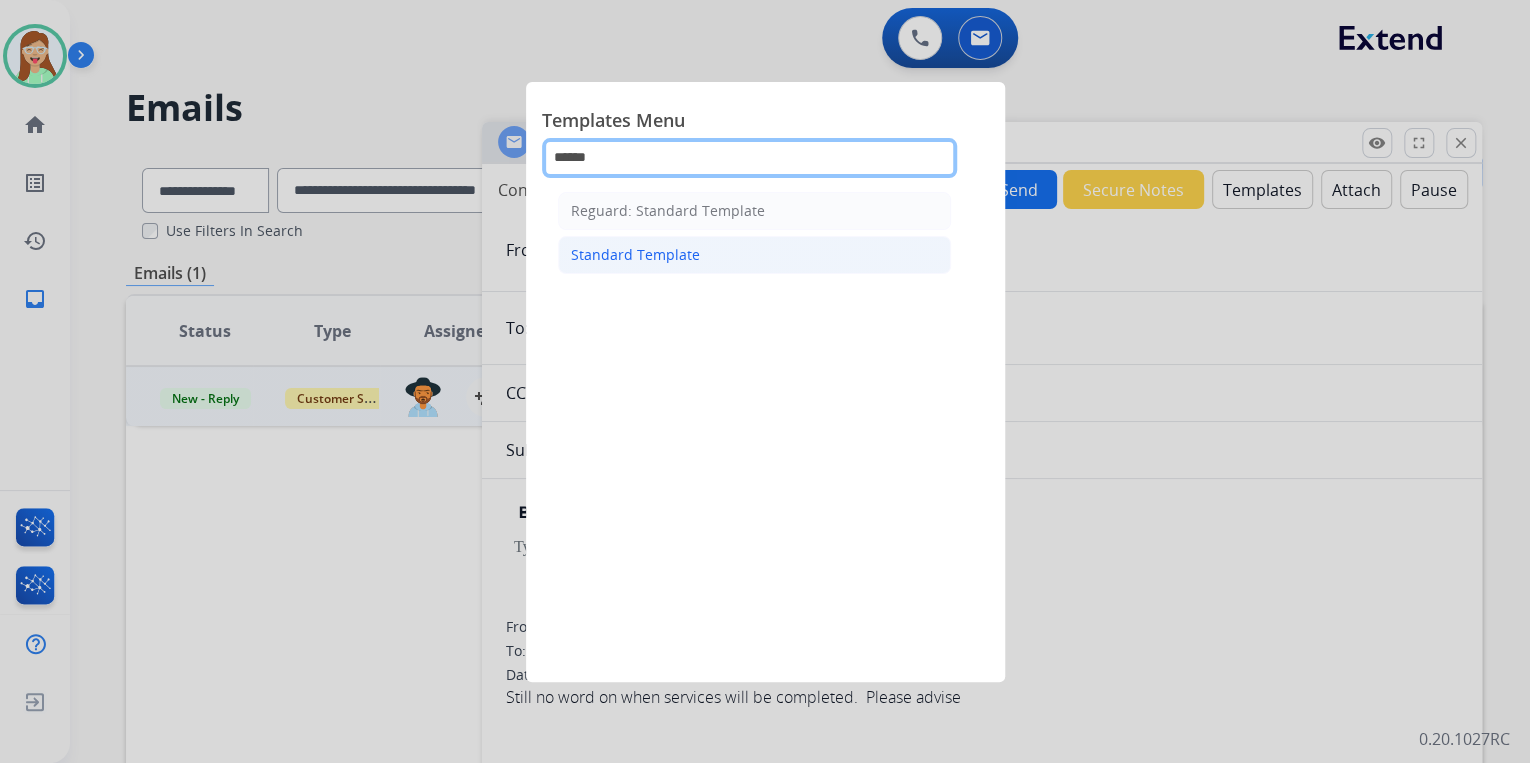 type on "******" 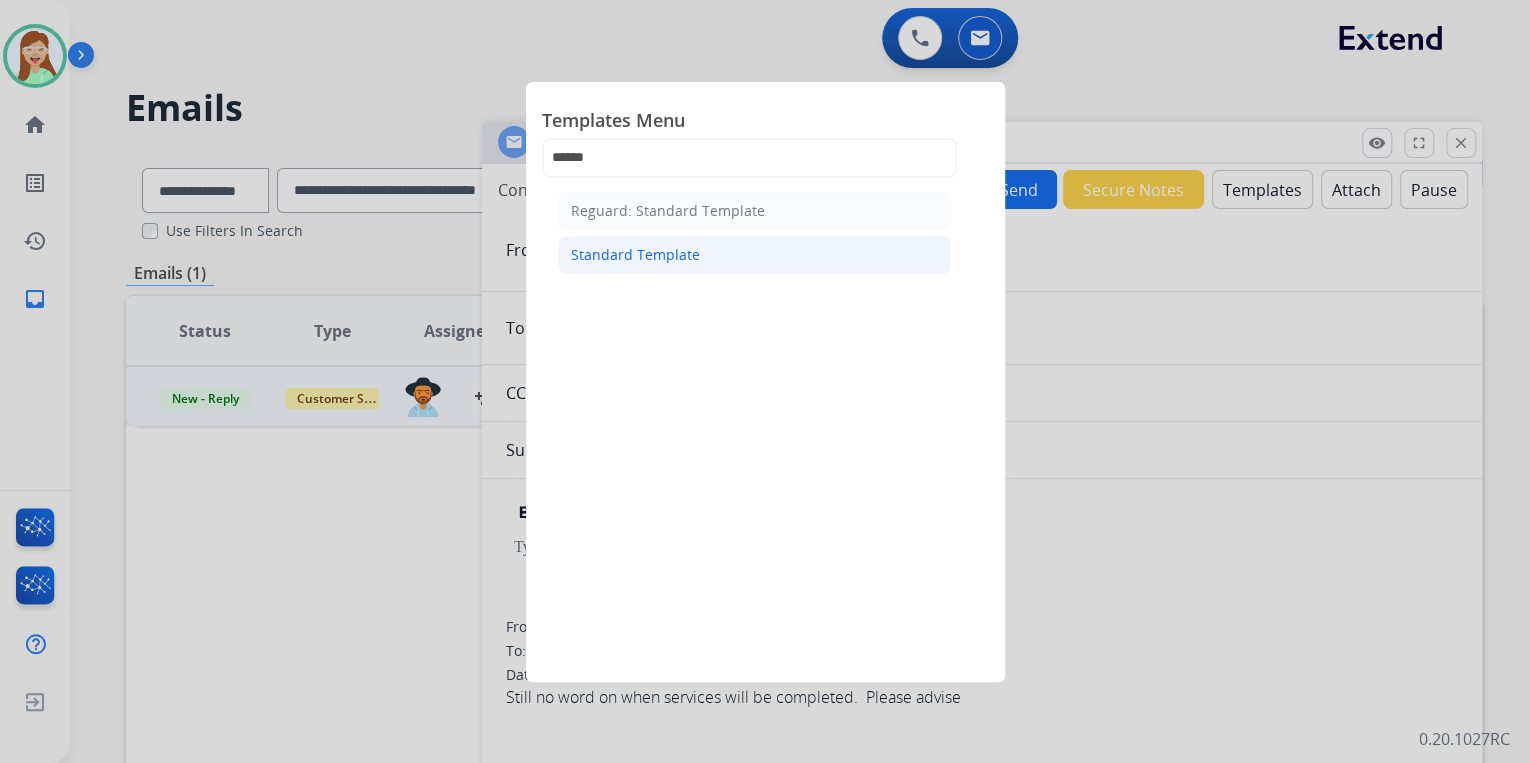 click on "Standard Template" 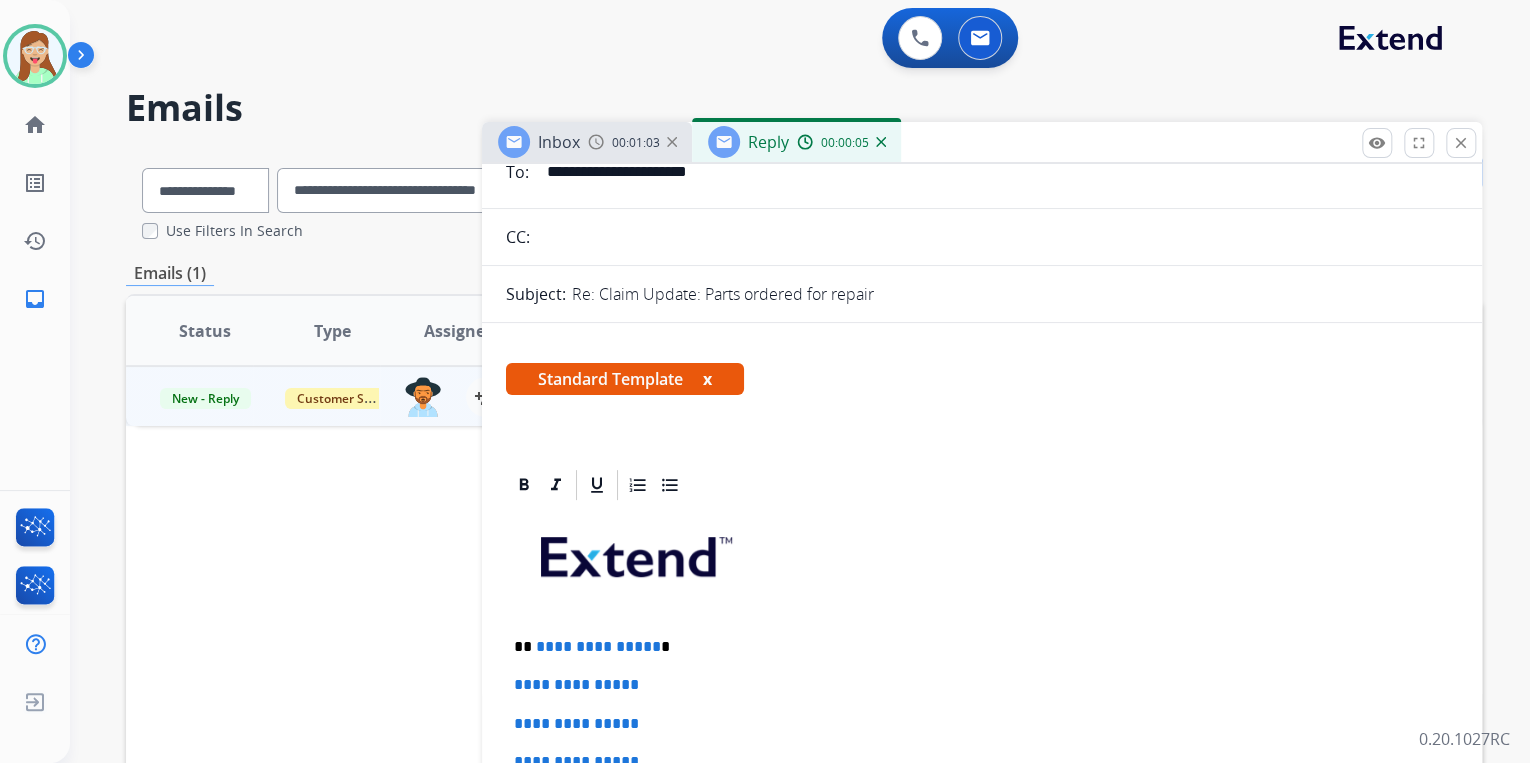 scroll, scrollTop: 400, scrollLeft: 0, axis: vertical 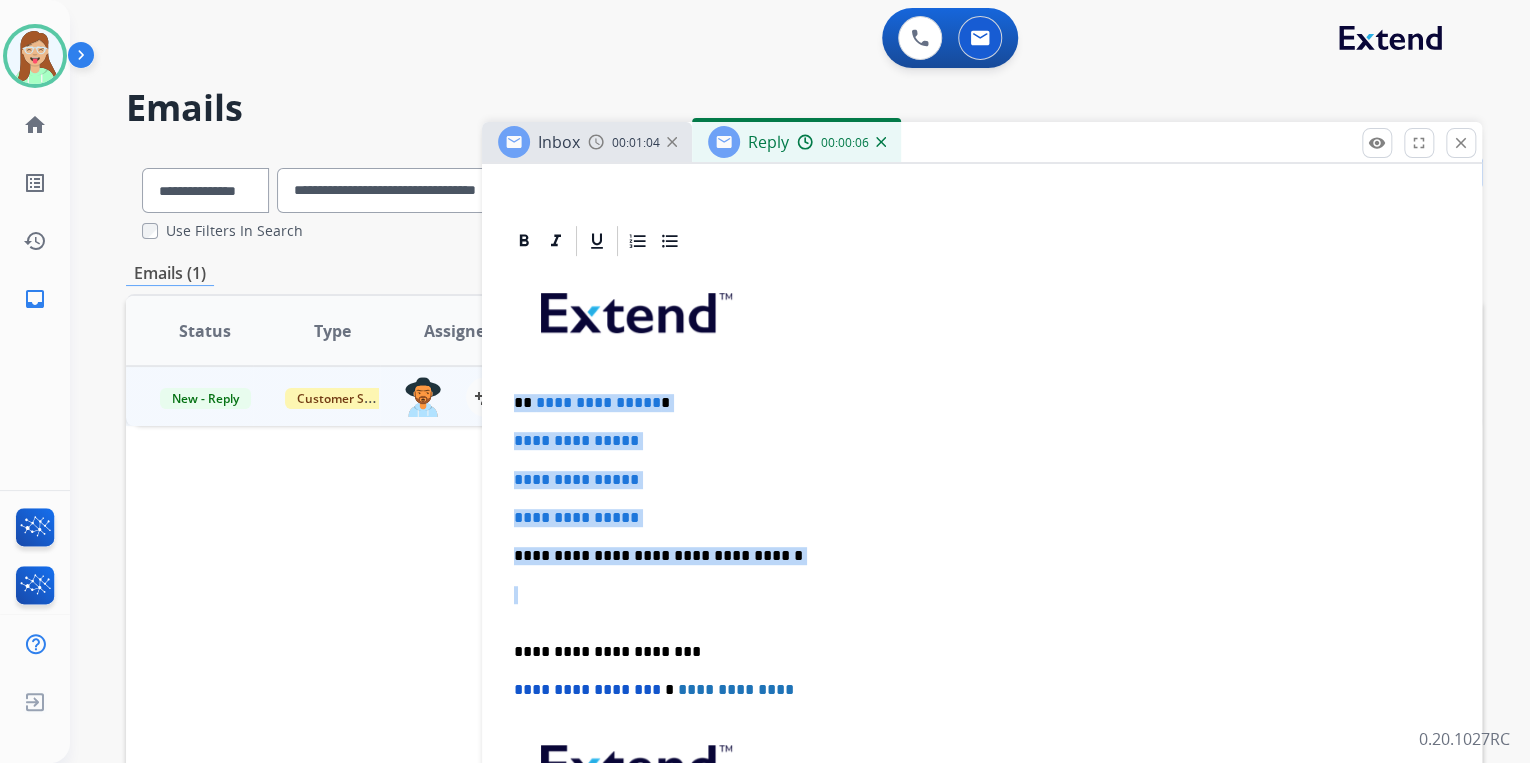 drag, startPoint x: 776, startPoint y: 568, endPoint x: 488, endPoint y: 404, distance: 331.42117 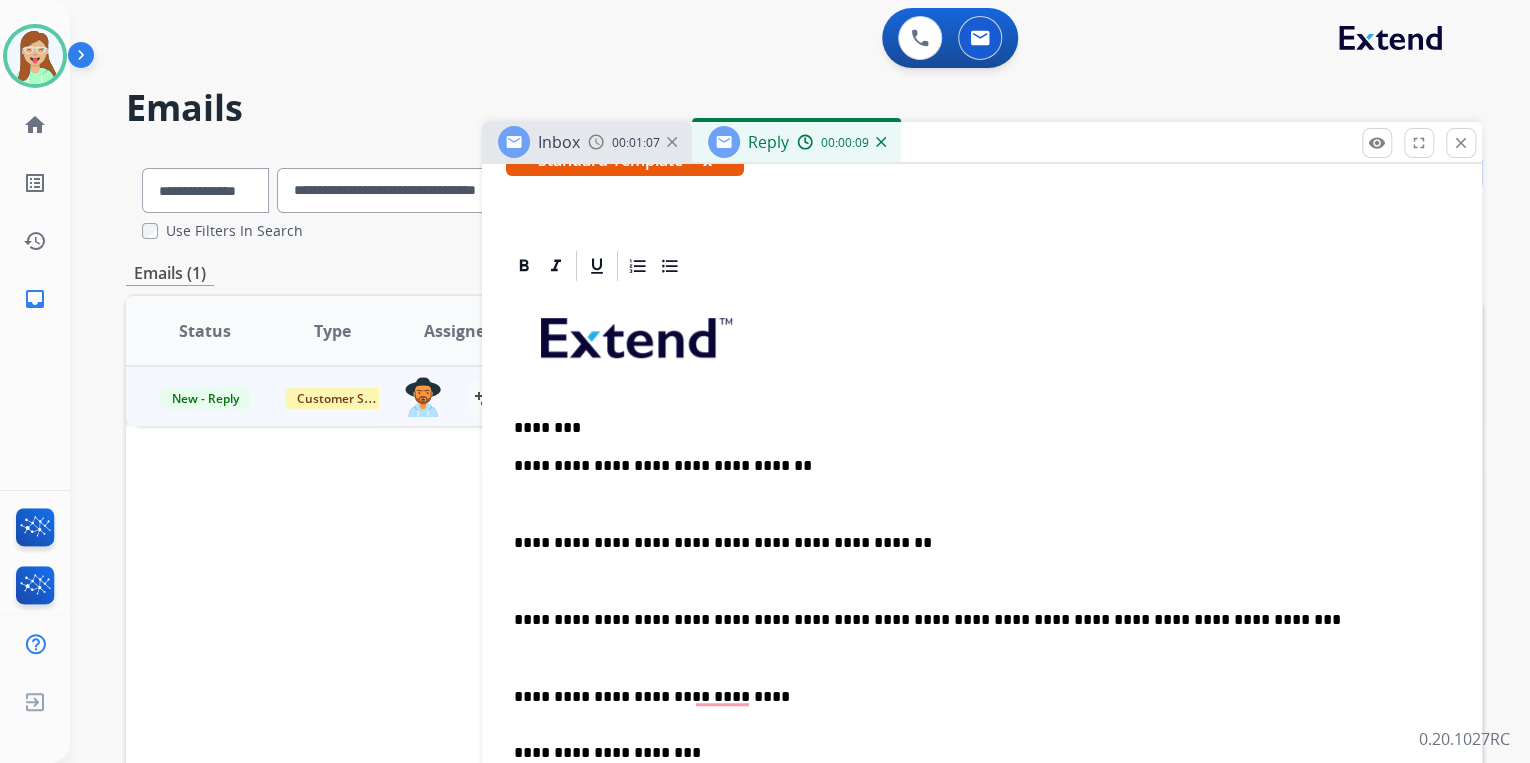 scroll, scrollTop: 560, scrollLeft: 0, axis: vertical 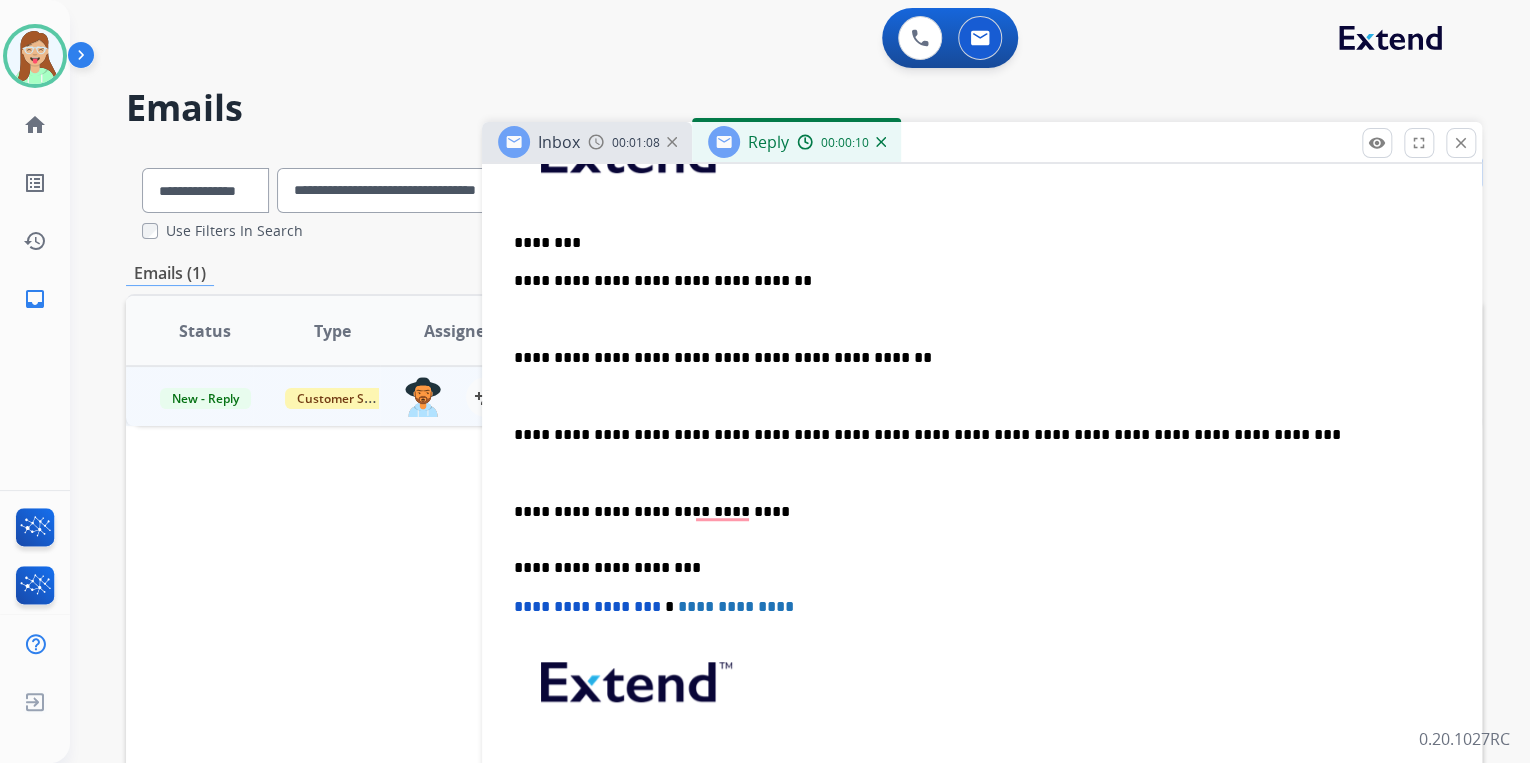 type 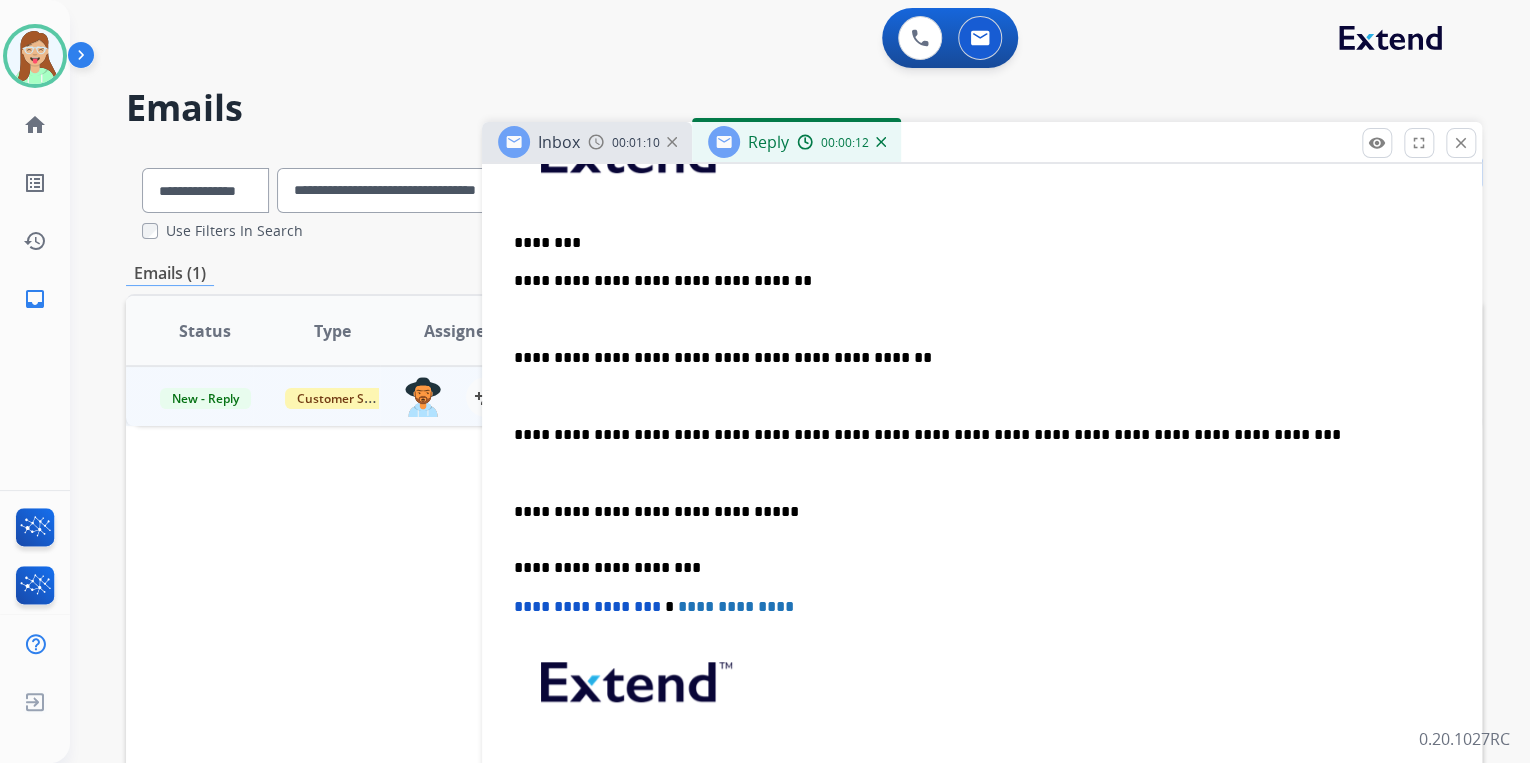 click on "**********" at bounding box center [982, 481] 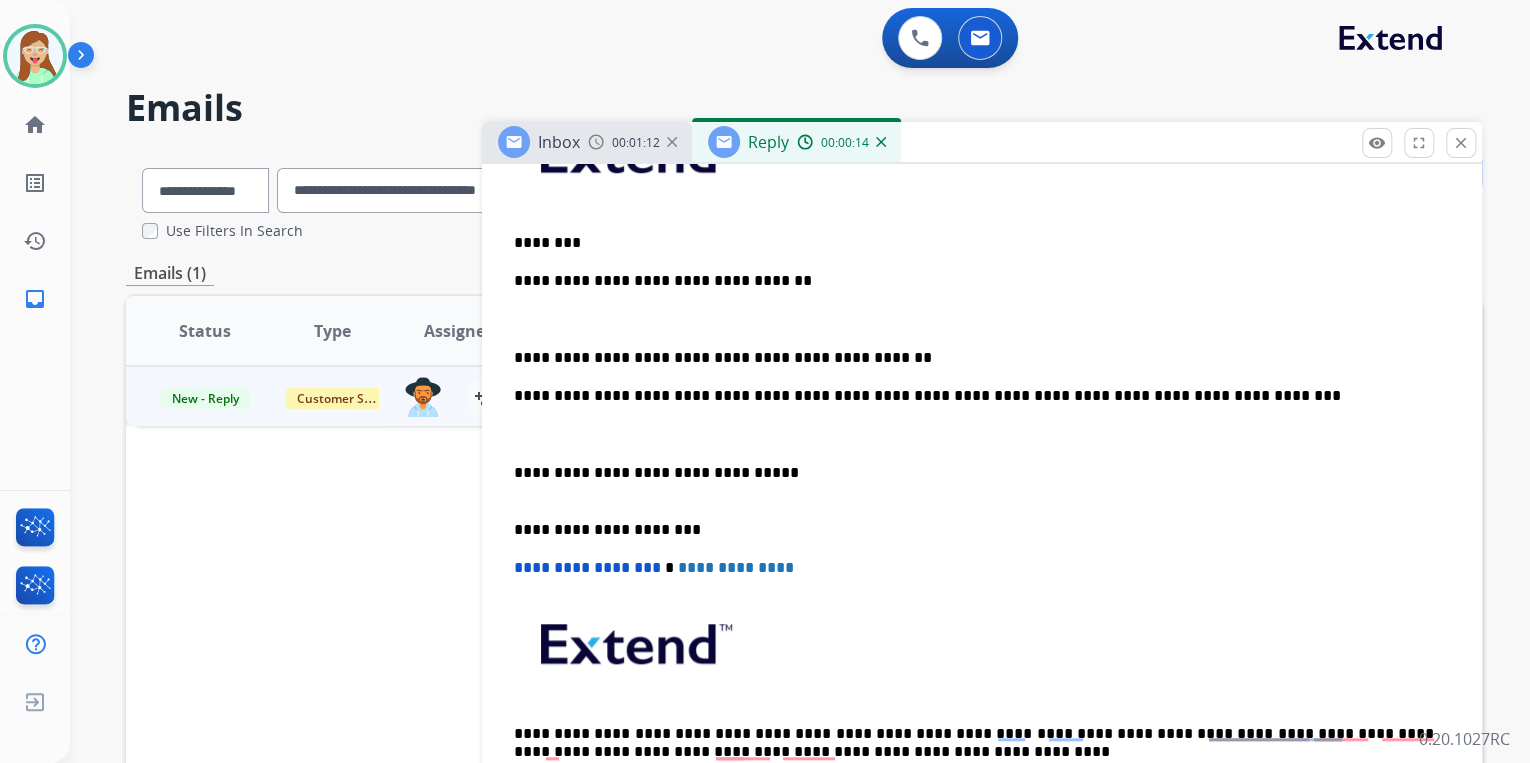 click on "**********" at bounding box center [974, 358] 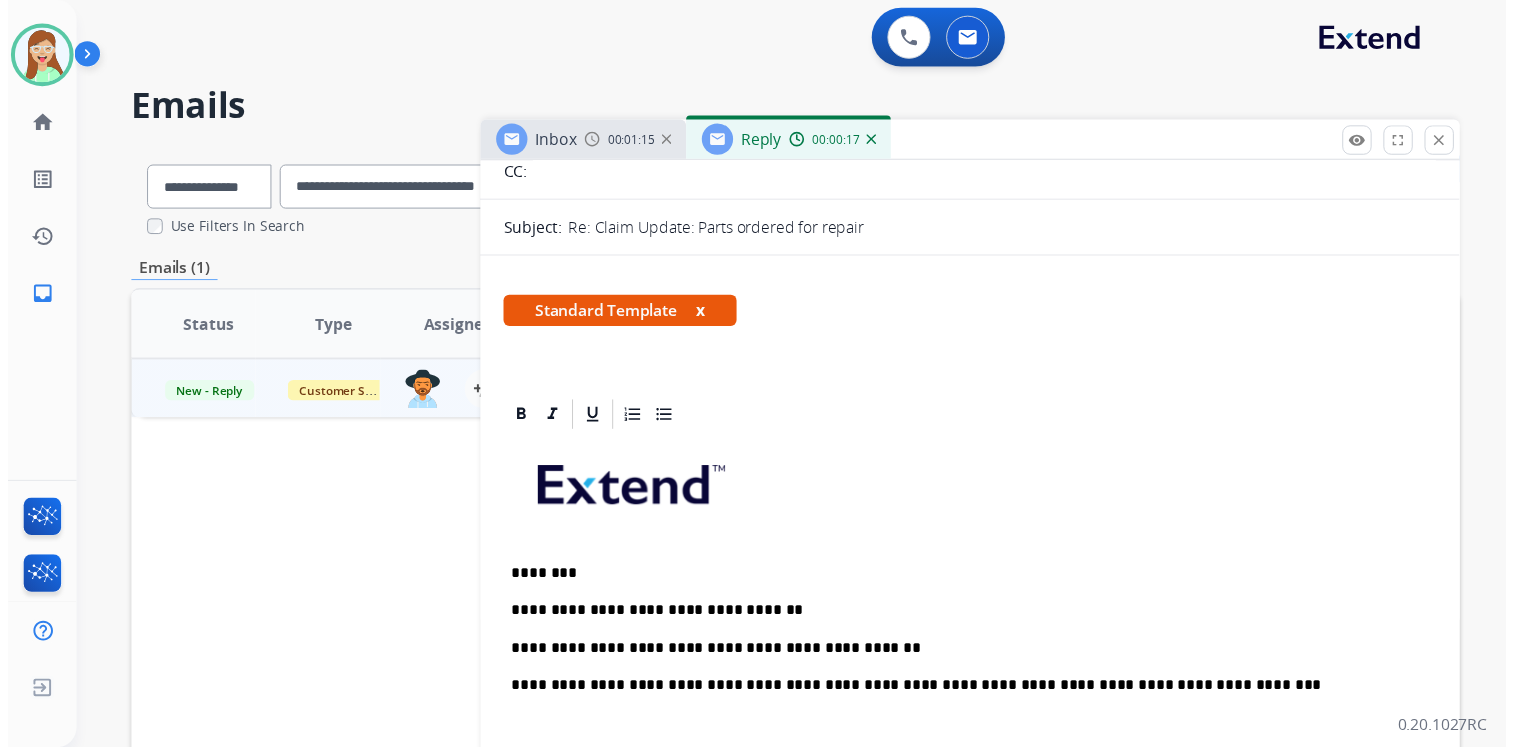 scroll, scrollTop: 0, scrollLeft: 0, axis: both 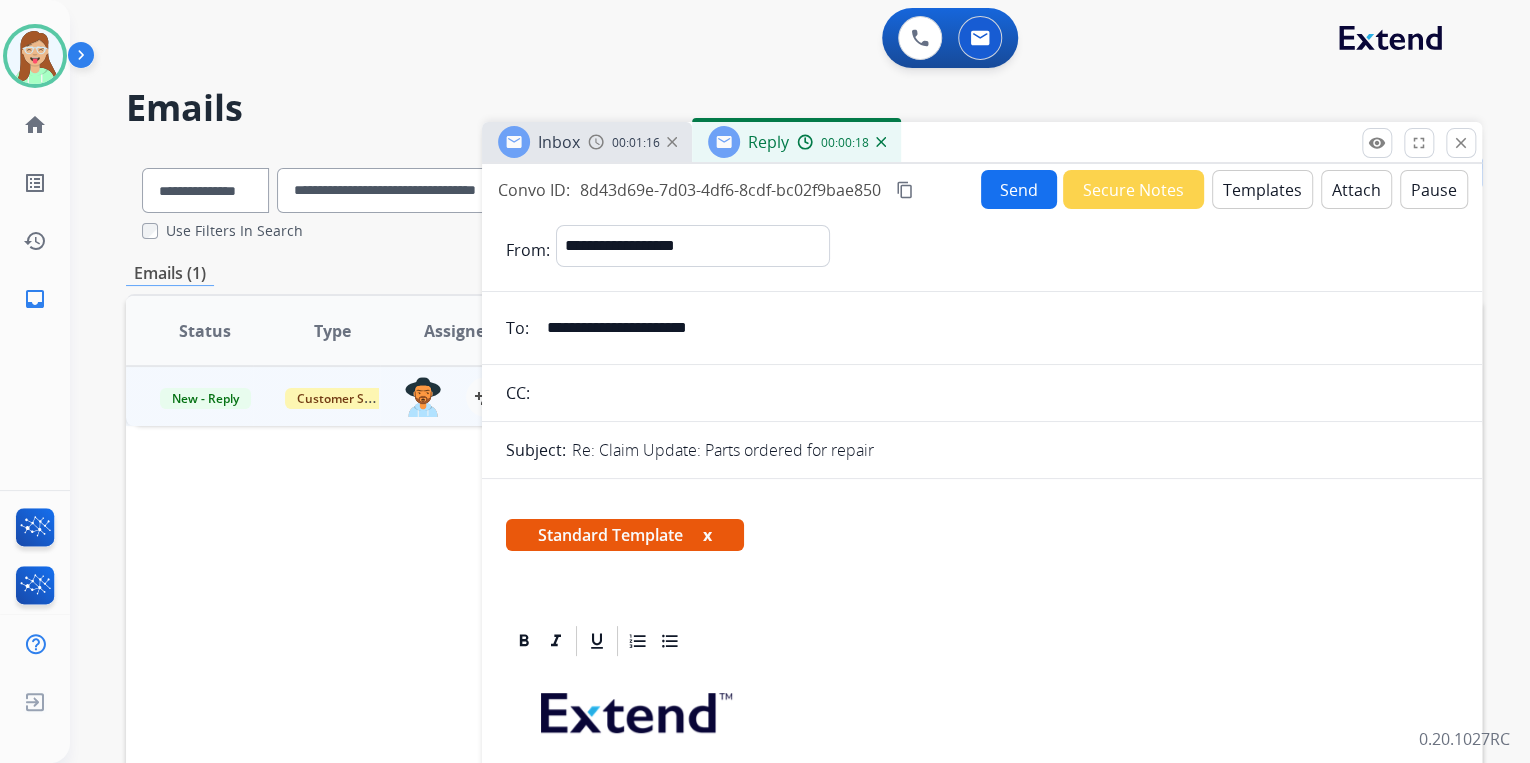 click on "Send" at bounding box center (1019, 189) 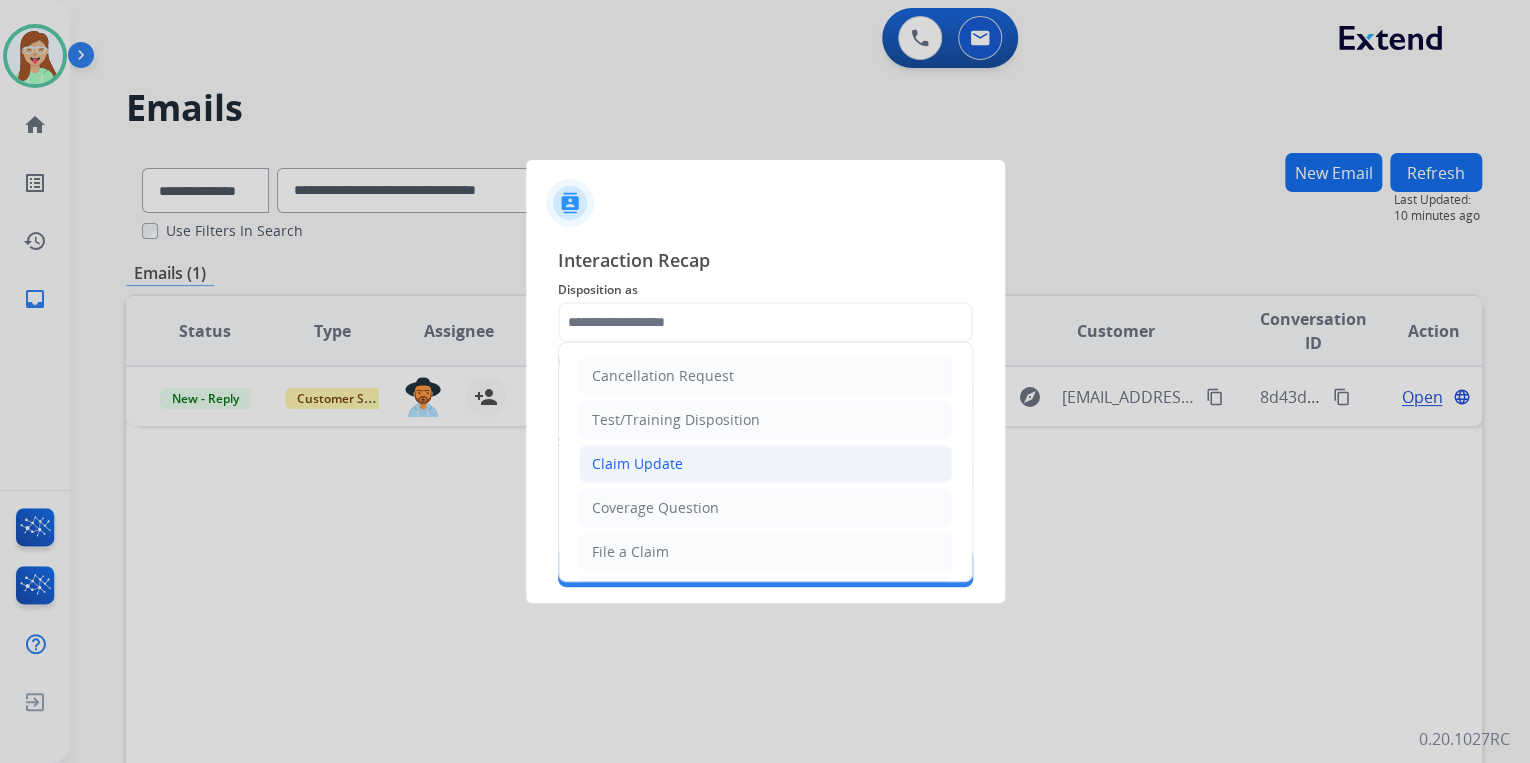 click on "Claim Update" 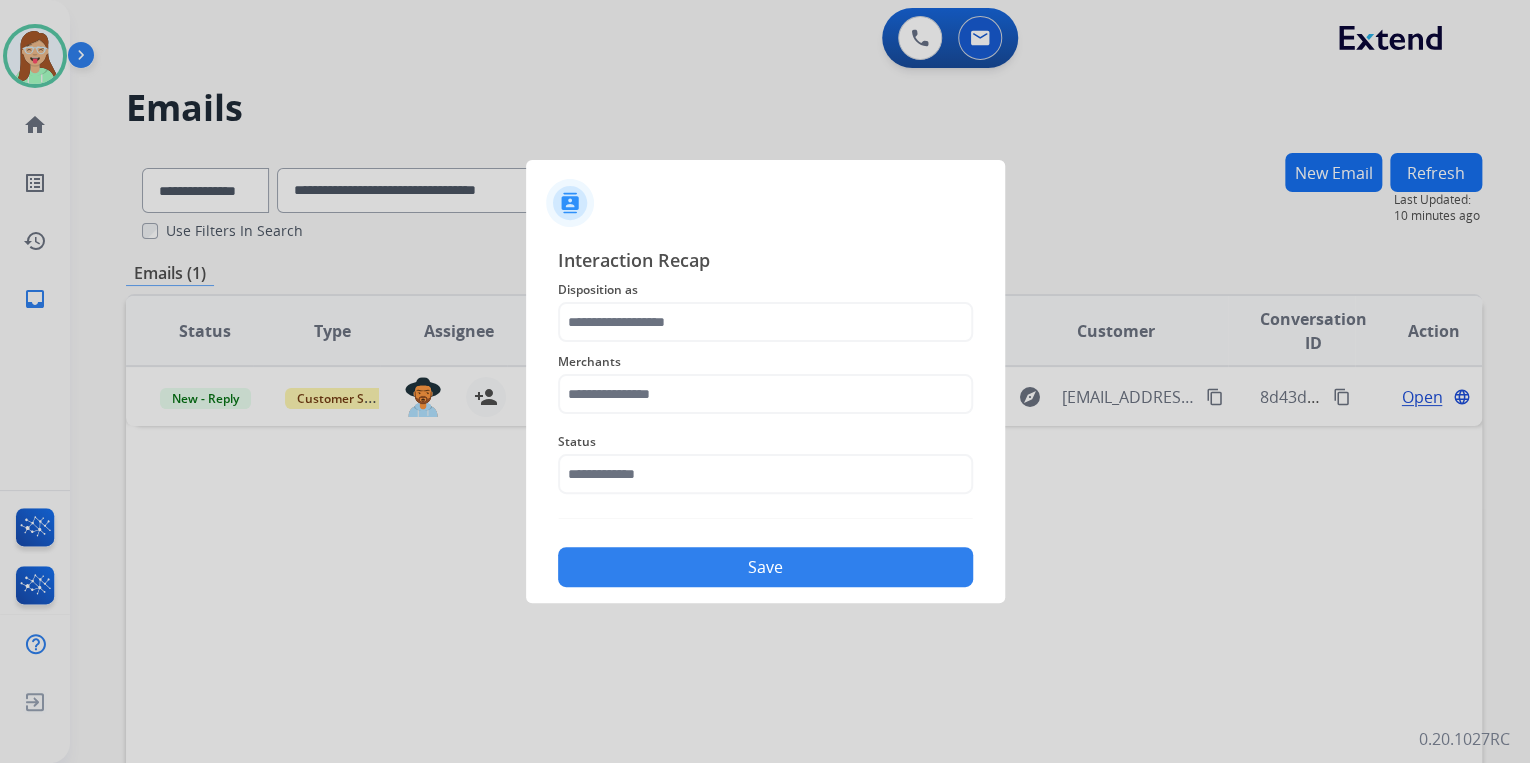 type on "**********" 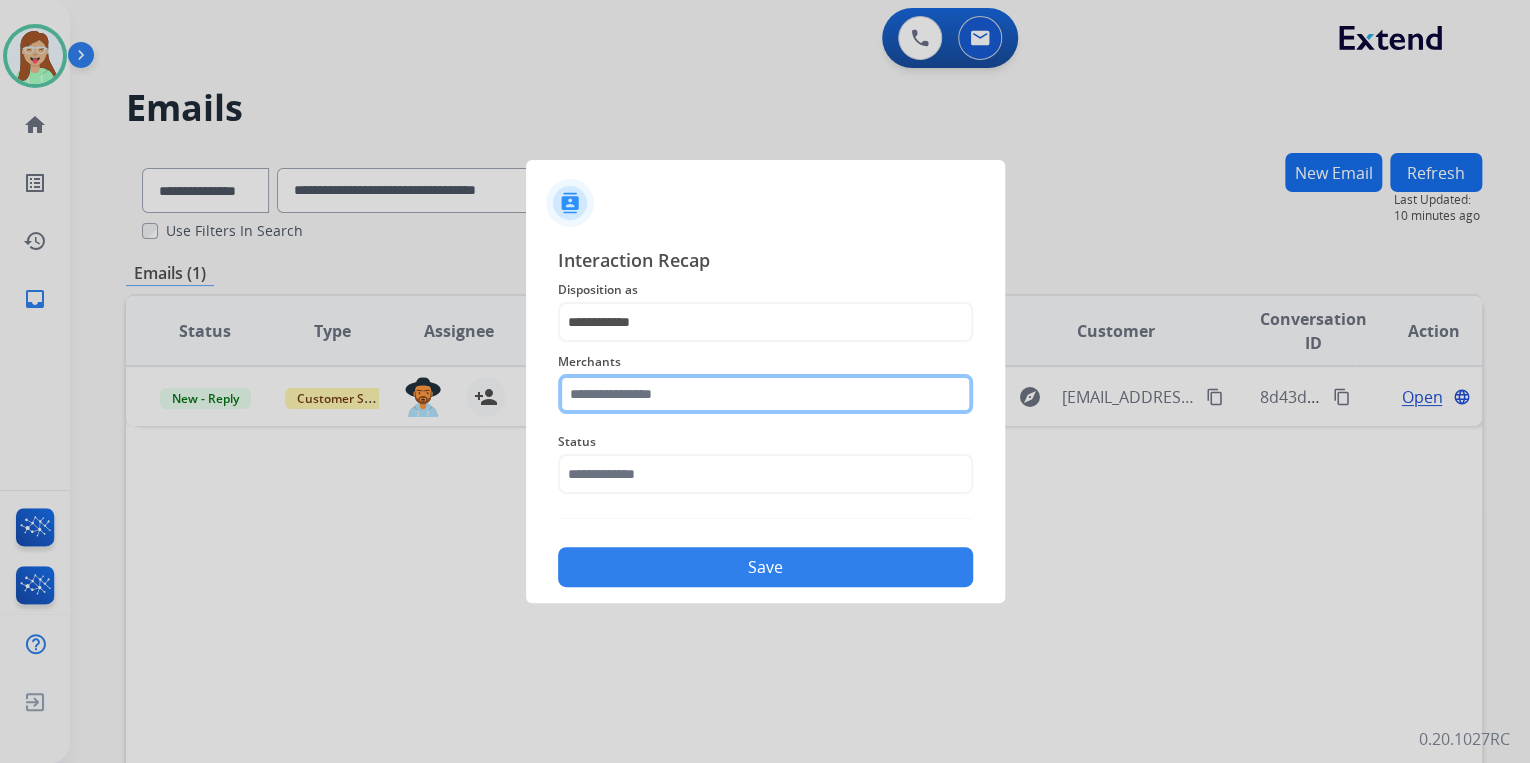 click 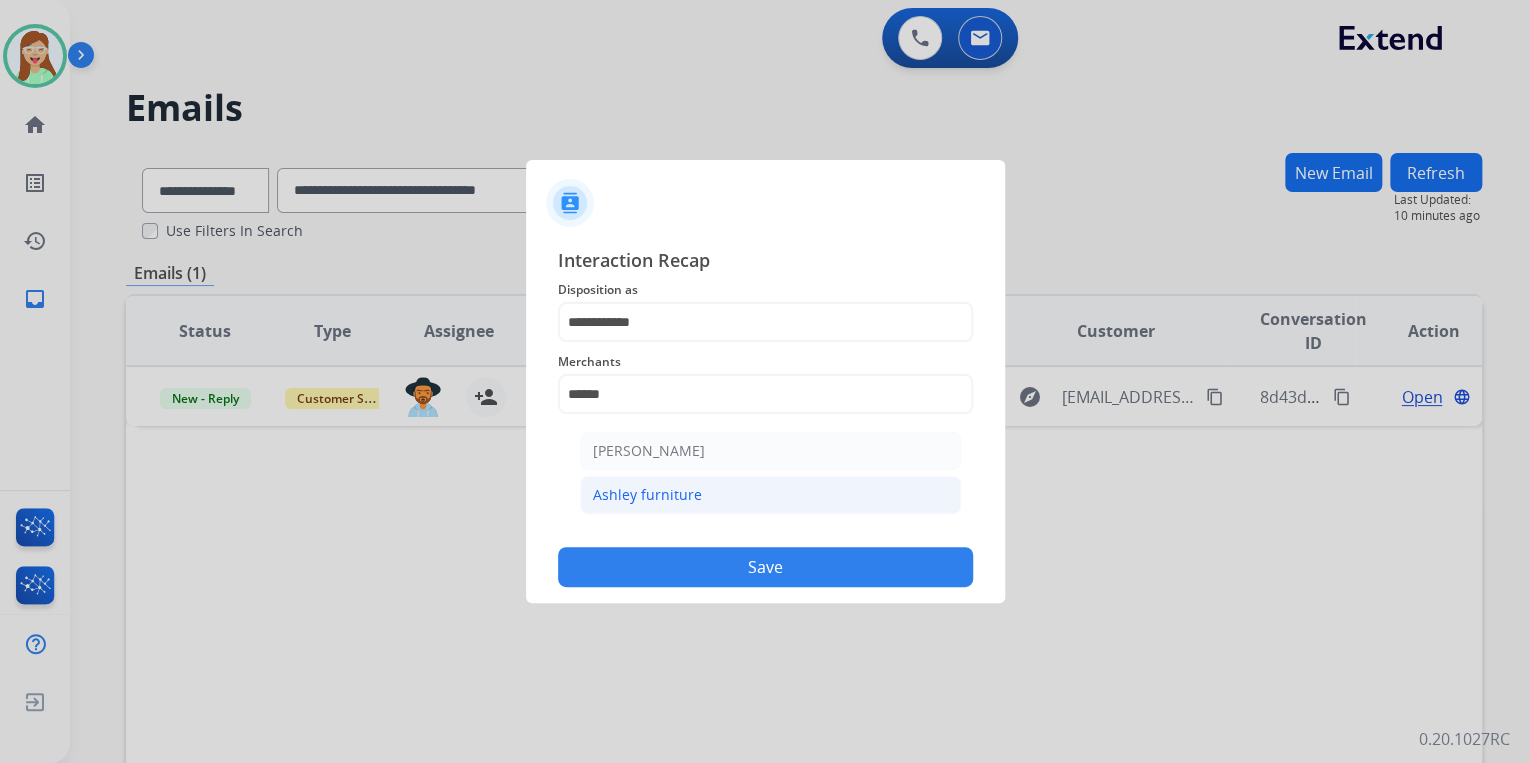 click on "Ashley furniture" 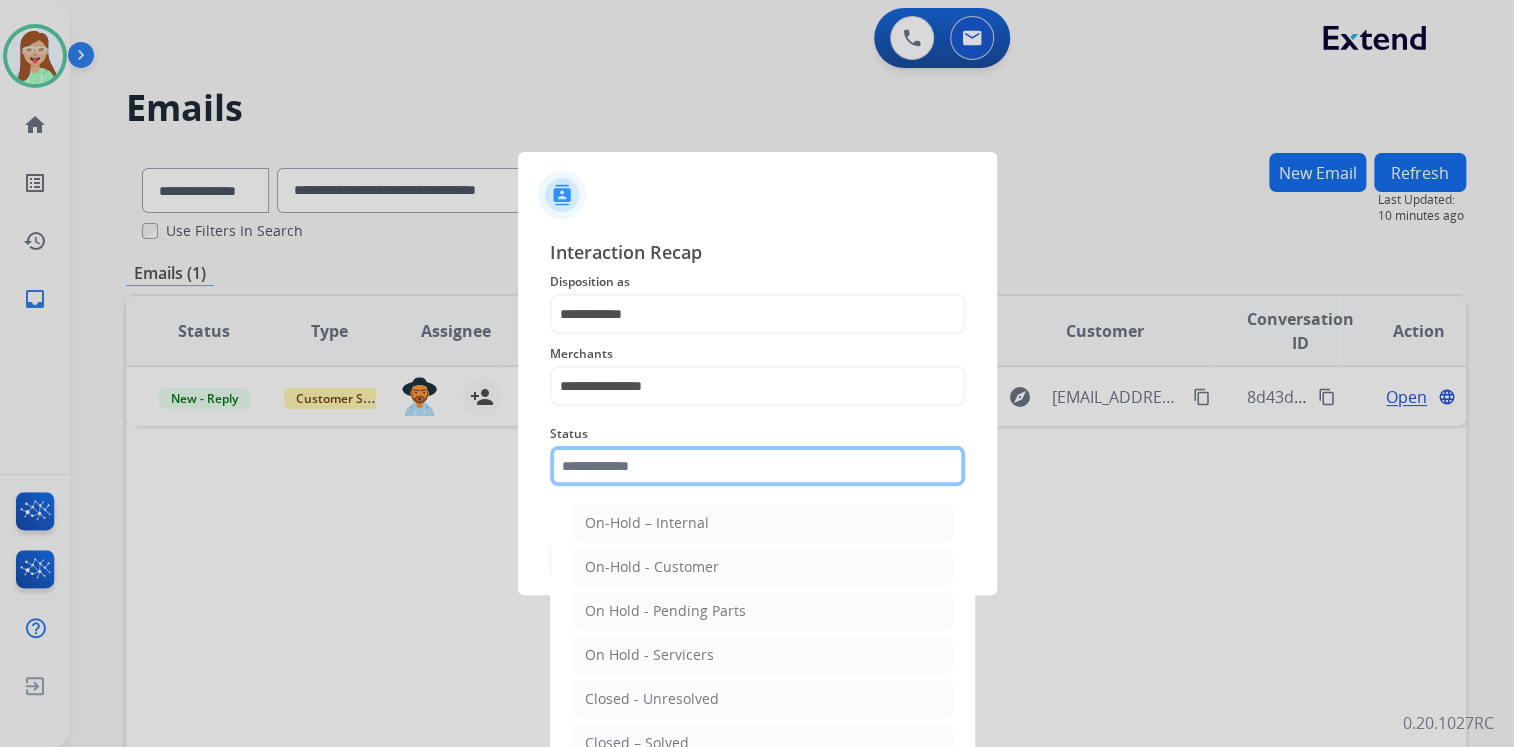 click 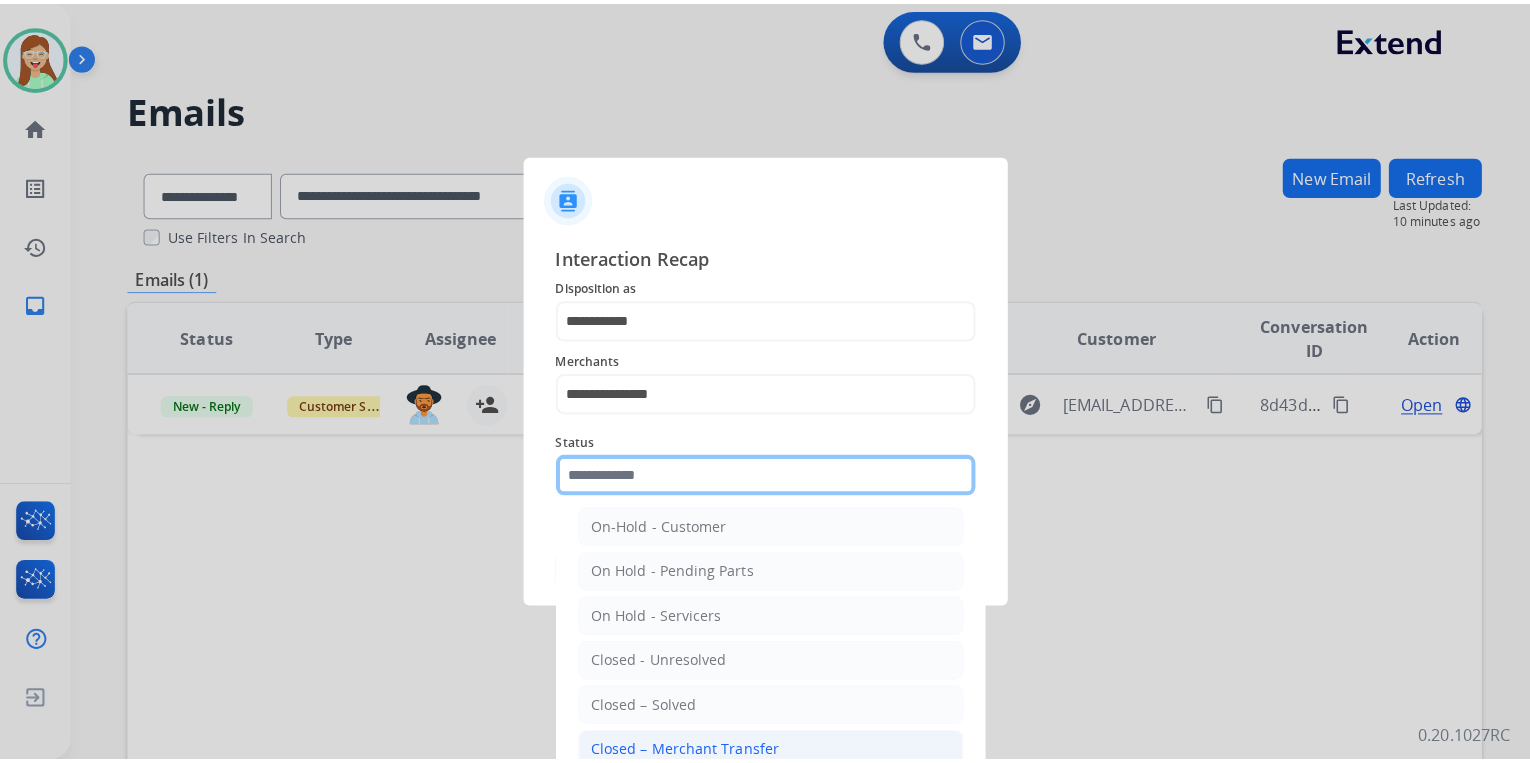 scroll, scrollTop: 116, scrollLeft: 0, axis: vertical 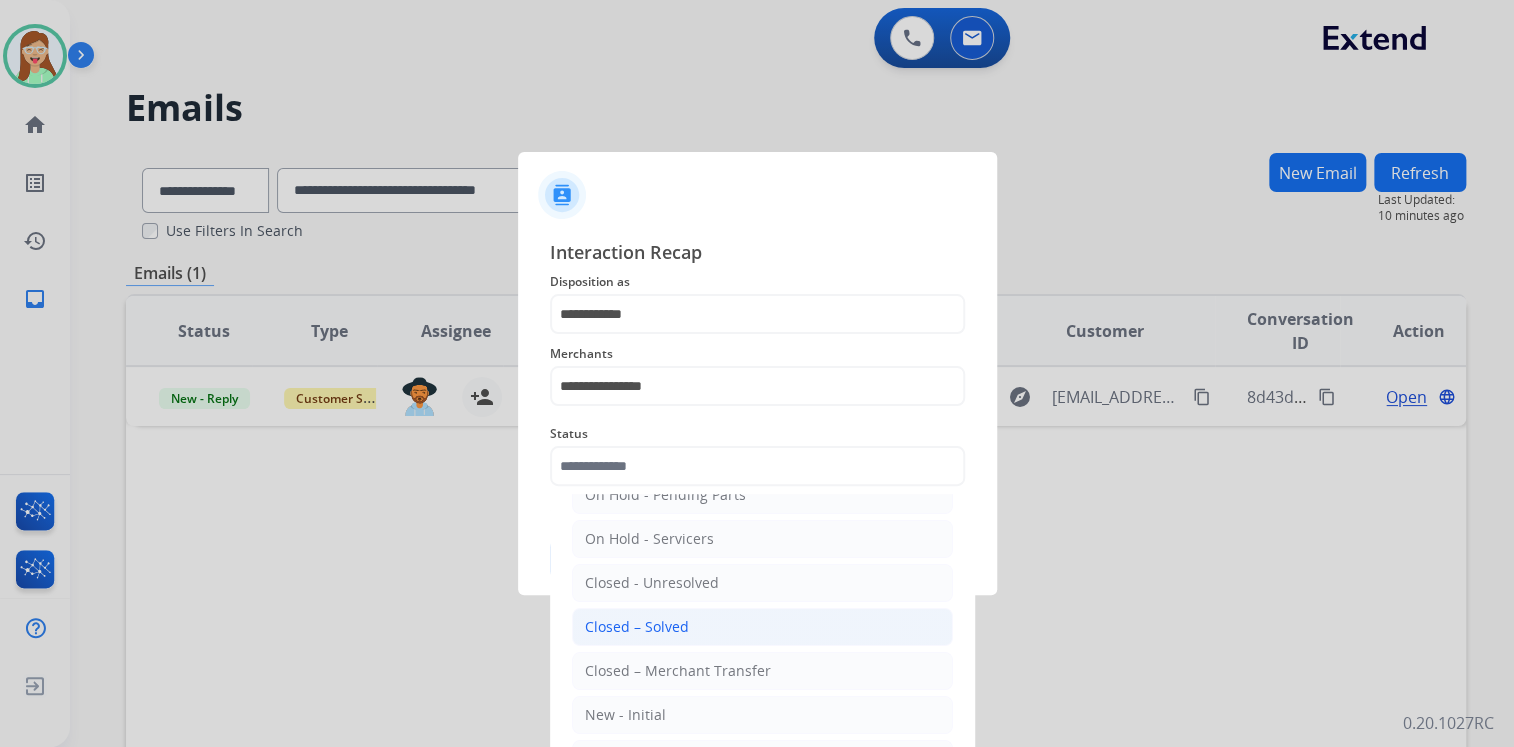 click on "Closed – Solved" 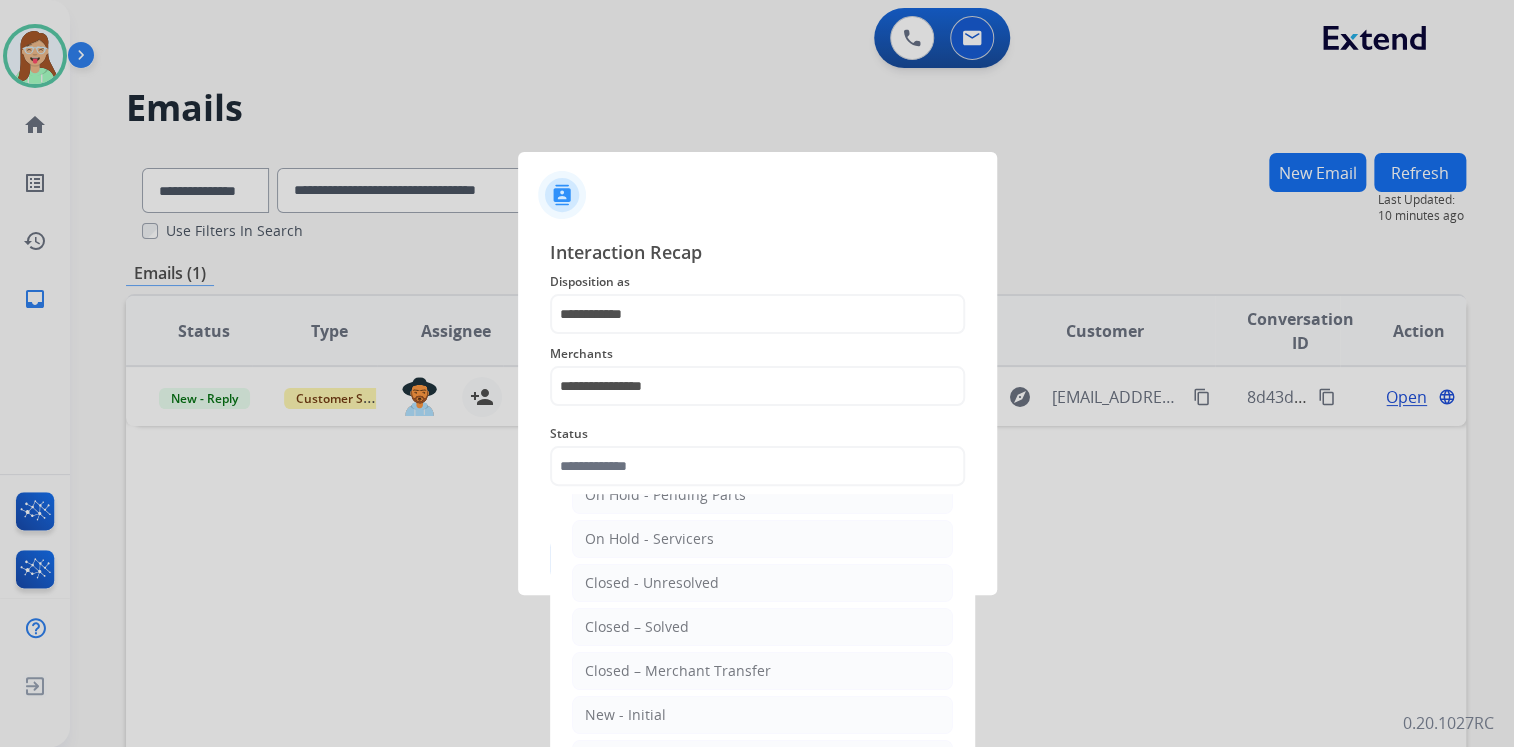 type on "**********" 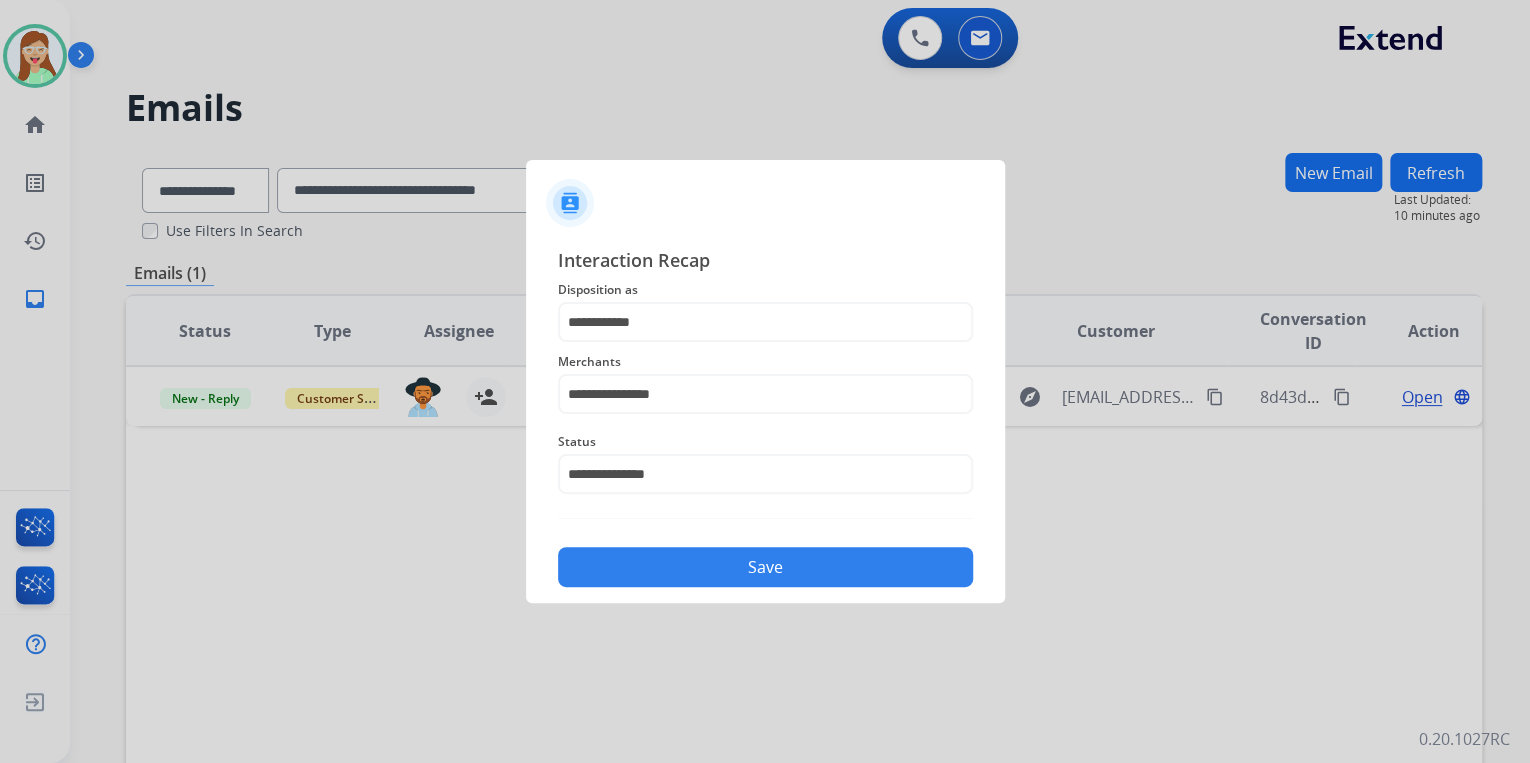 click on "Save" 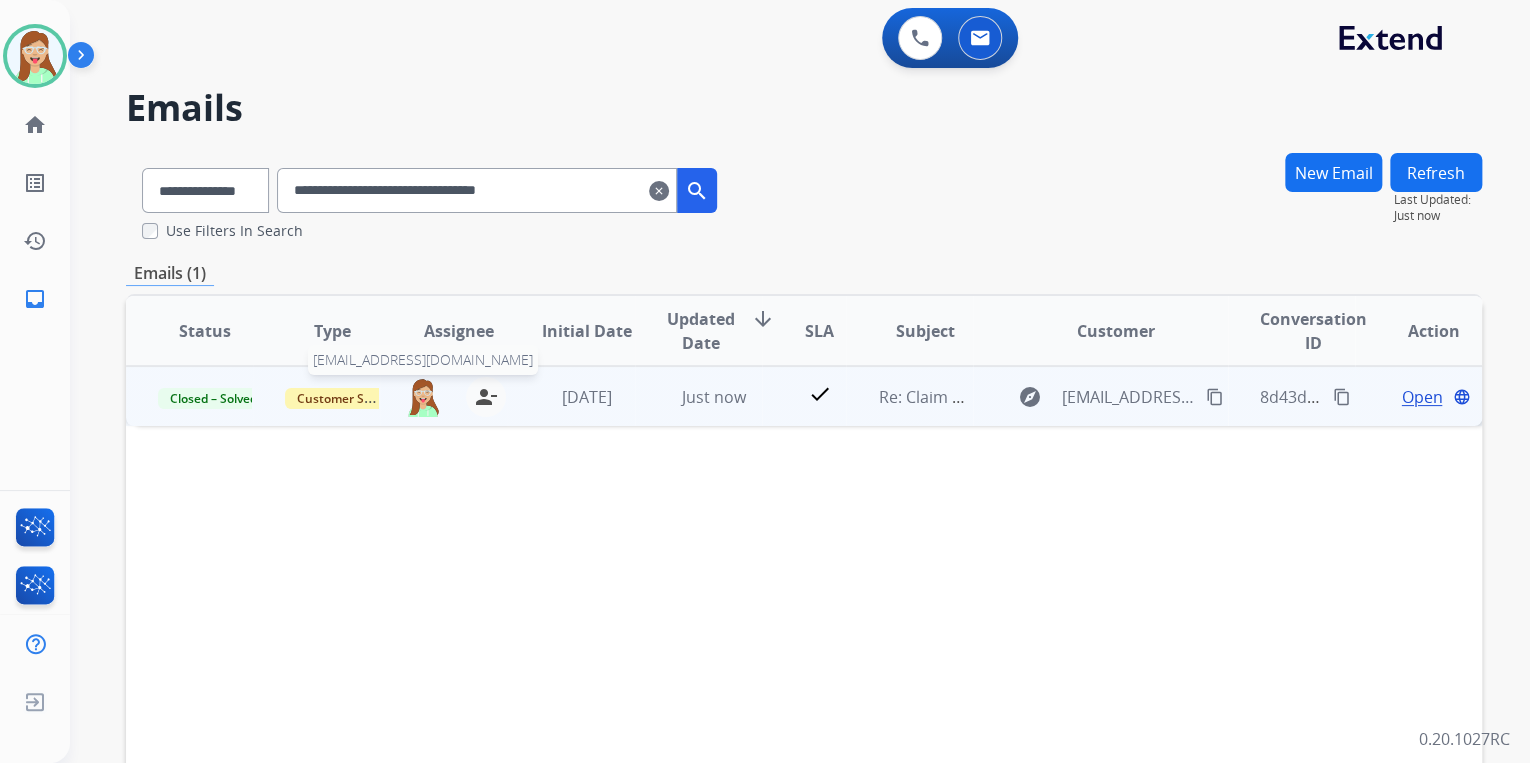 click at bounding box center (423, 397) 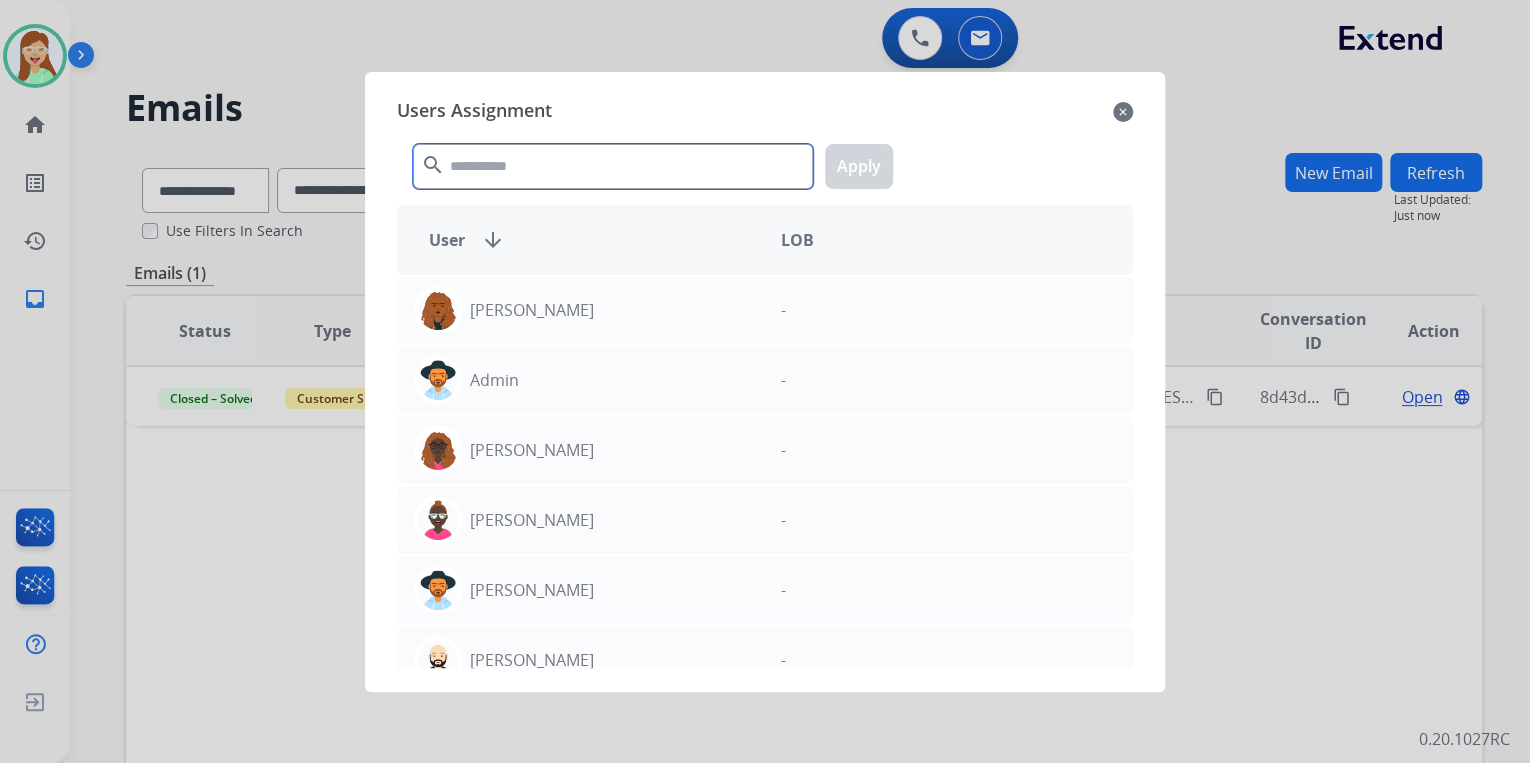 click 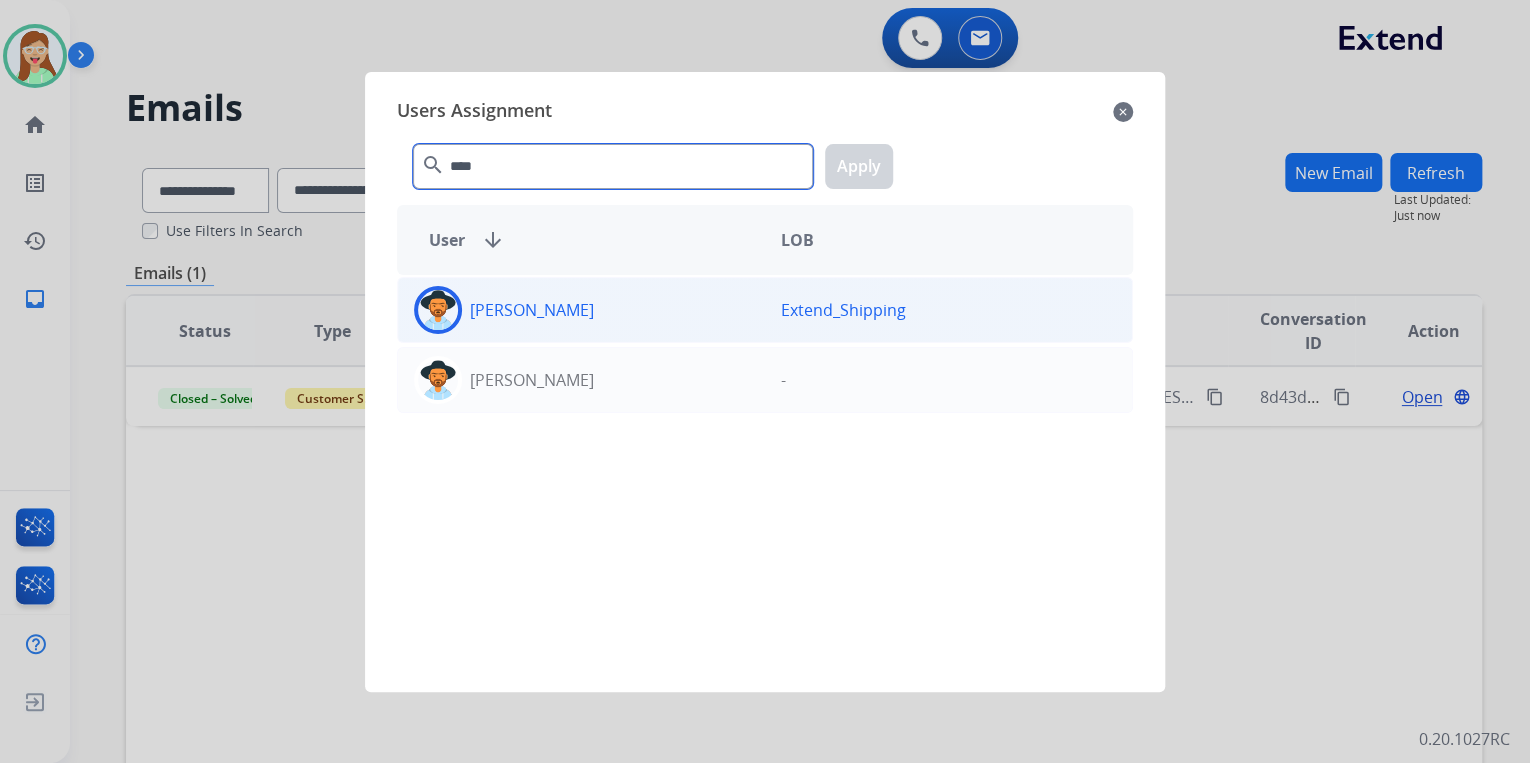 type on "****" 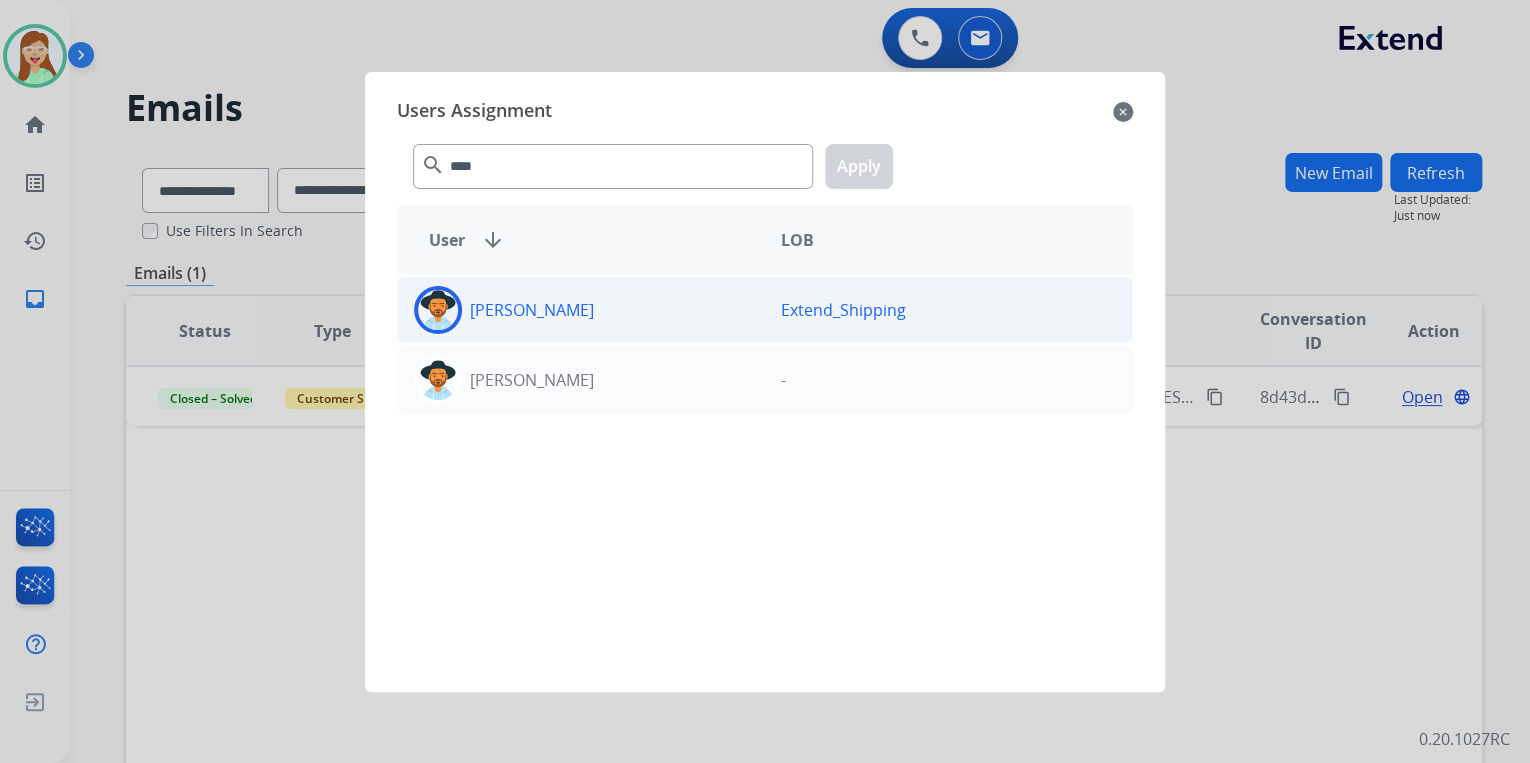 click 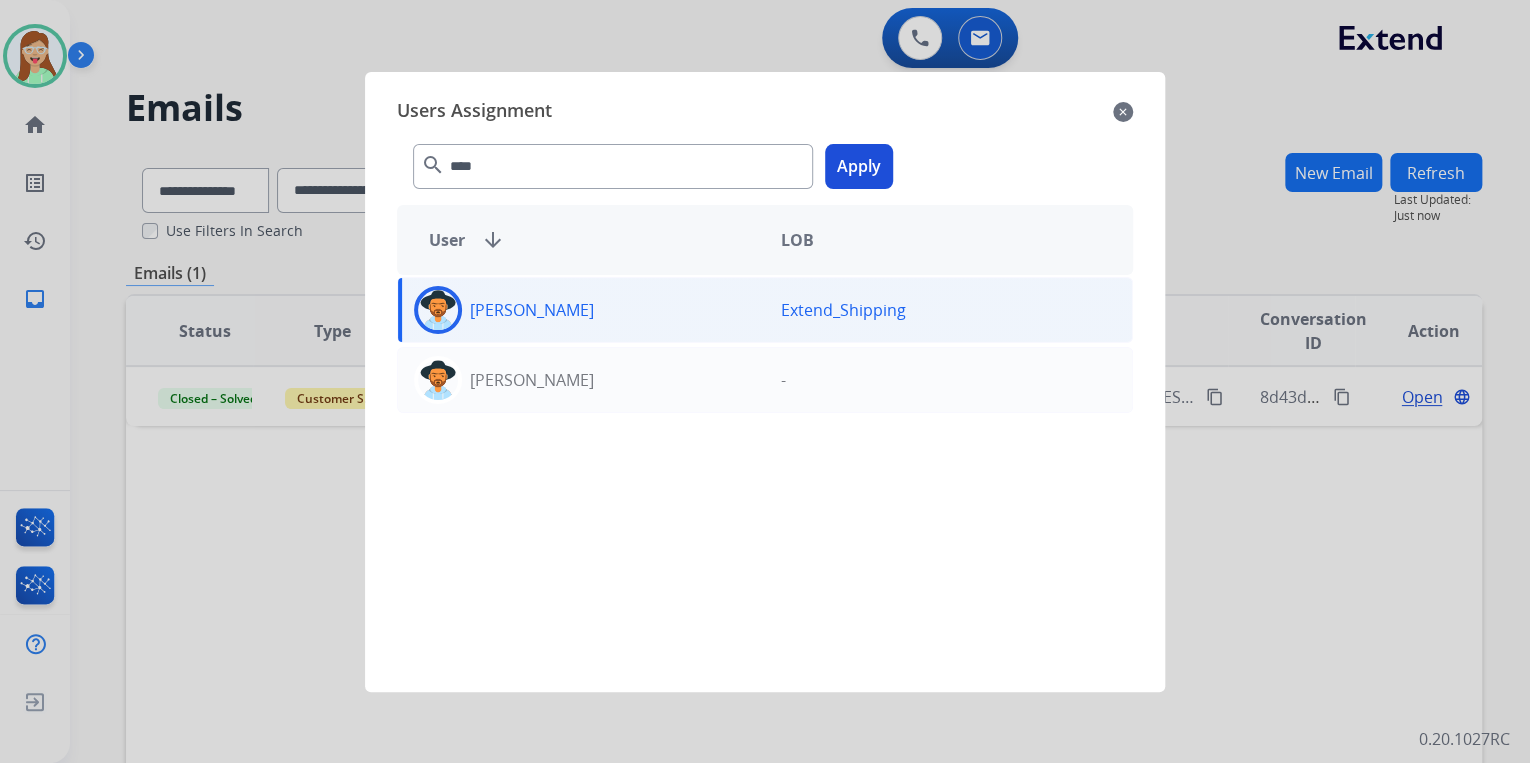 click on "Apply" 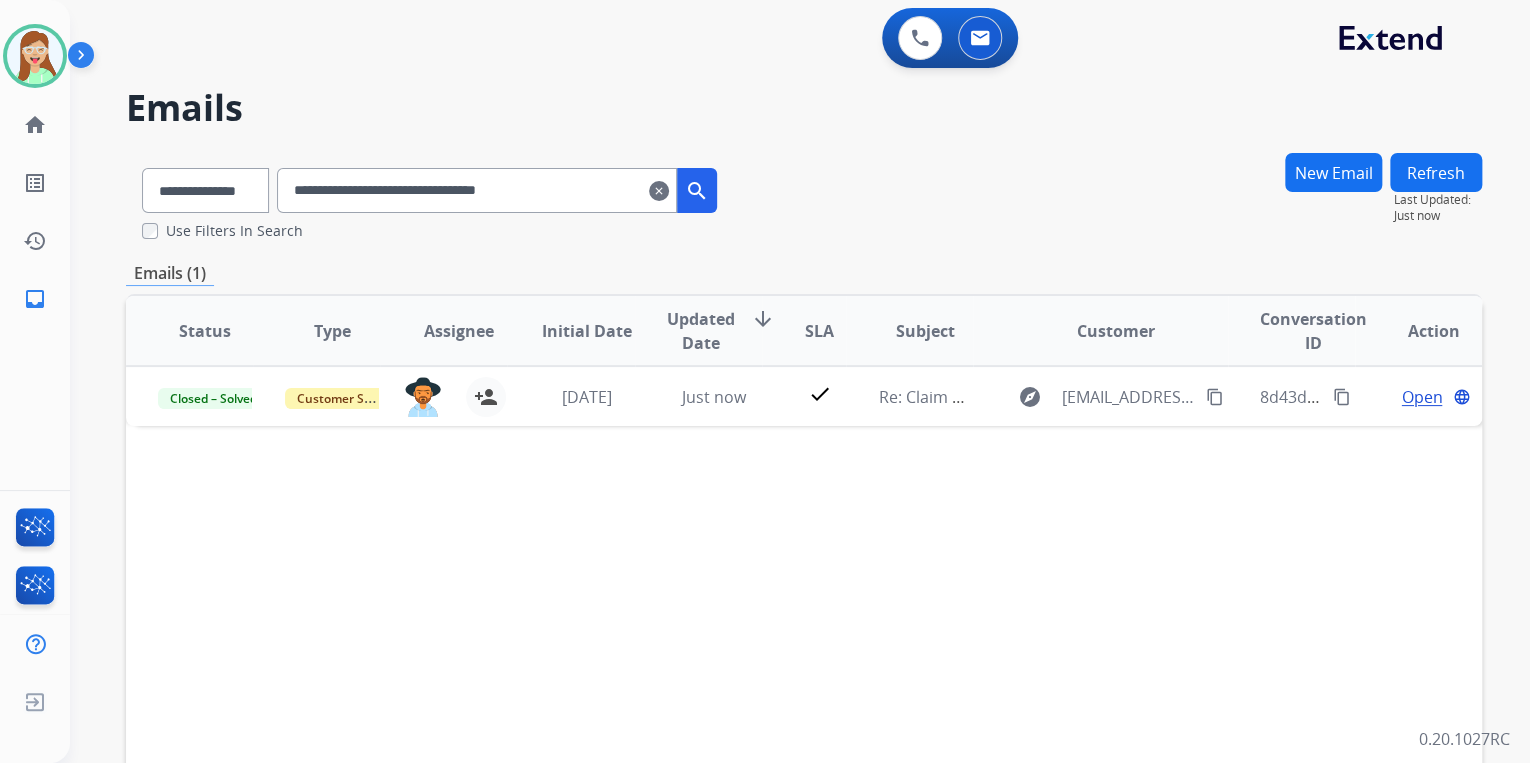 drag, startPoint x: 616, startPoint y: 184, endPoint x: 222, endPoint y: 189, distance: 394.03174 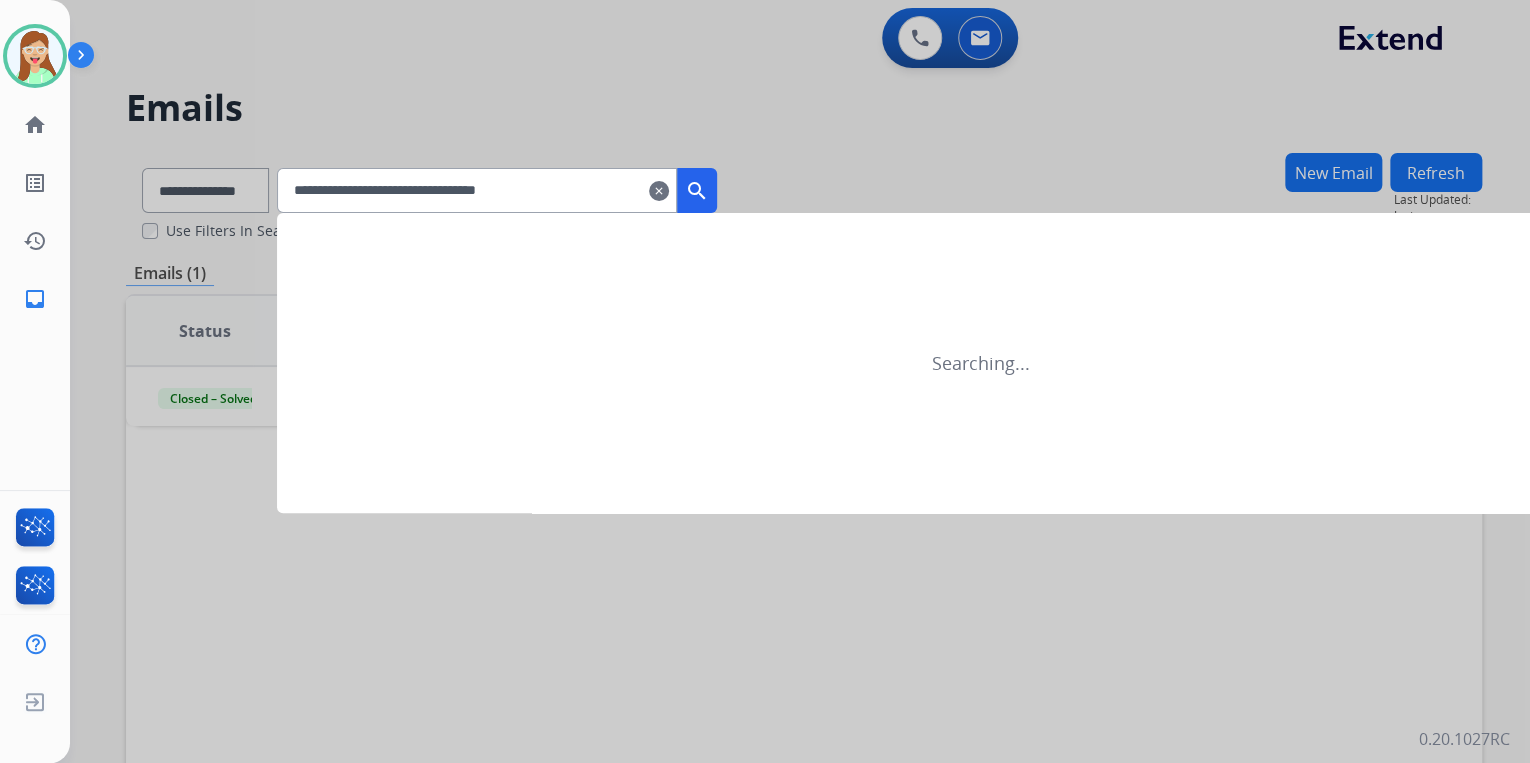 type on "**********" 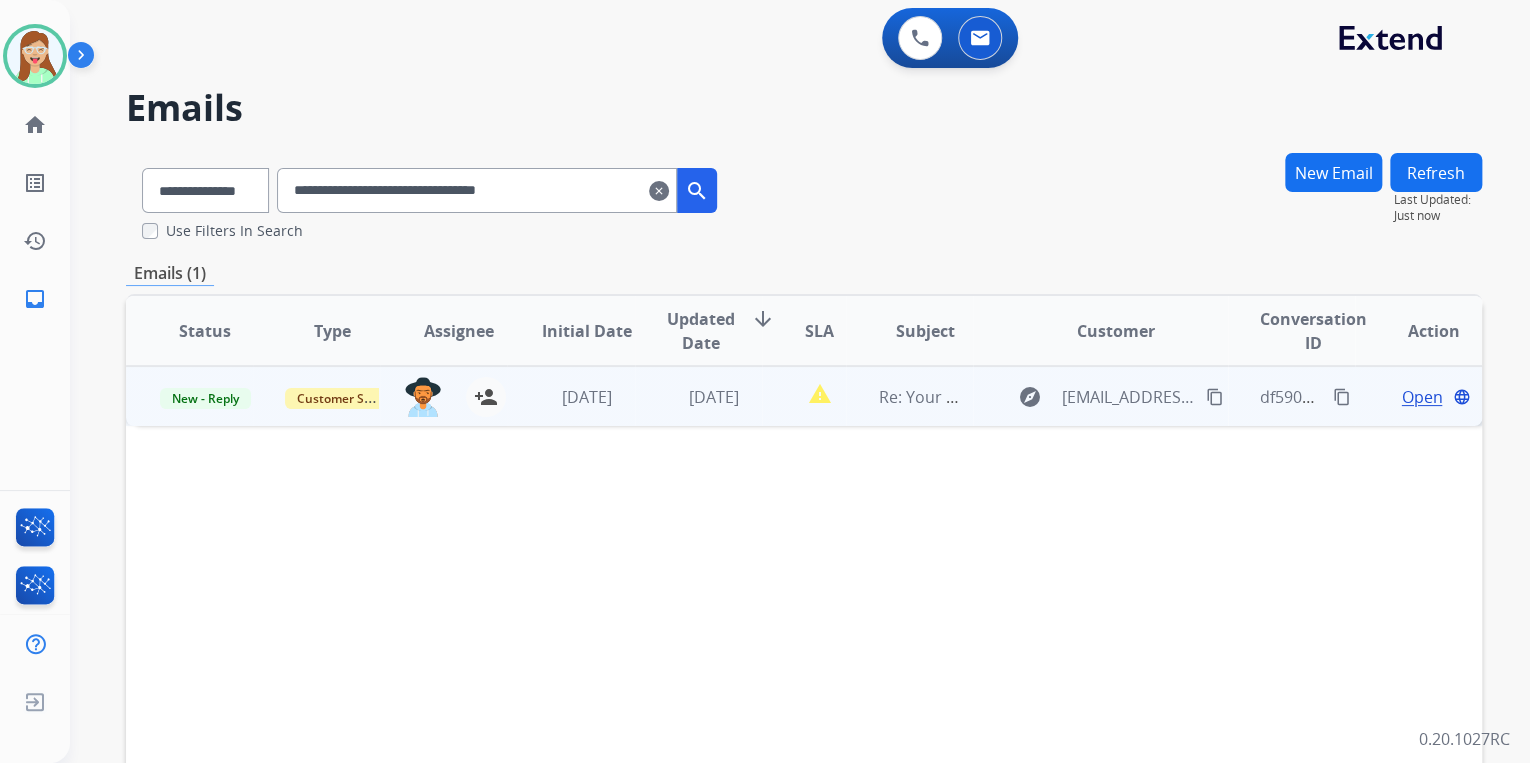 click on "content_copy" at bounding box center [1215, 397] 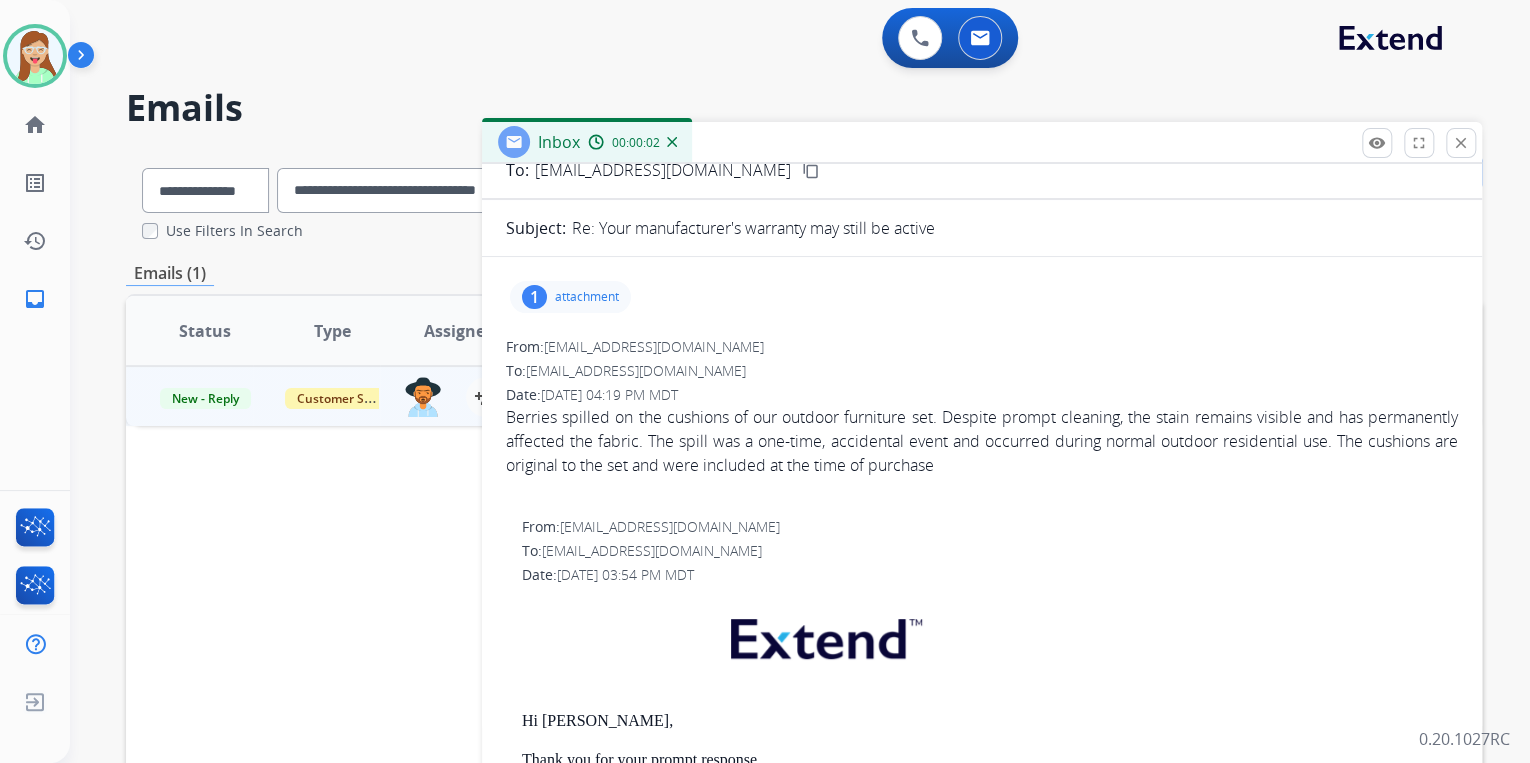 scroll, scrollTop: 160, scrollLeft: 0, axis: vertical 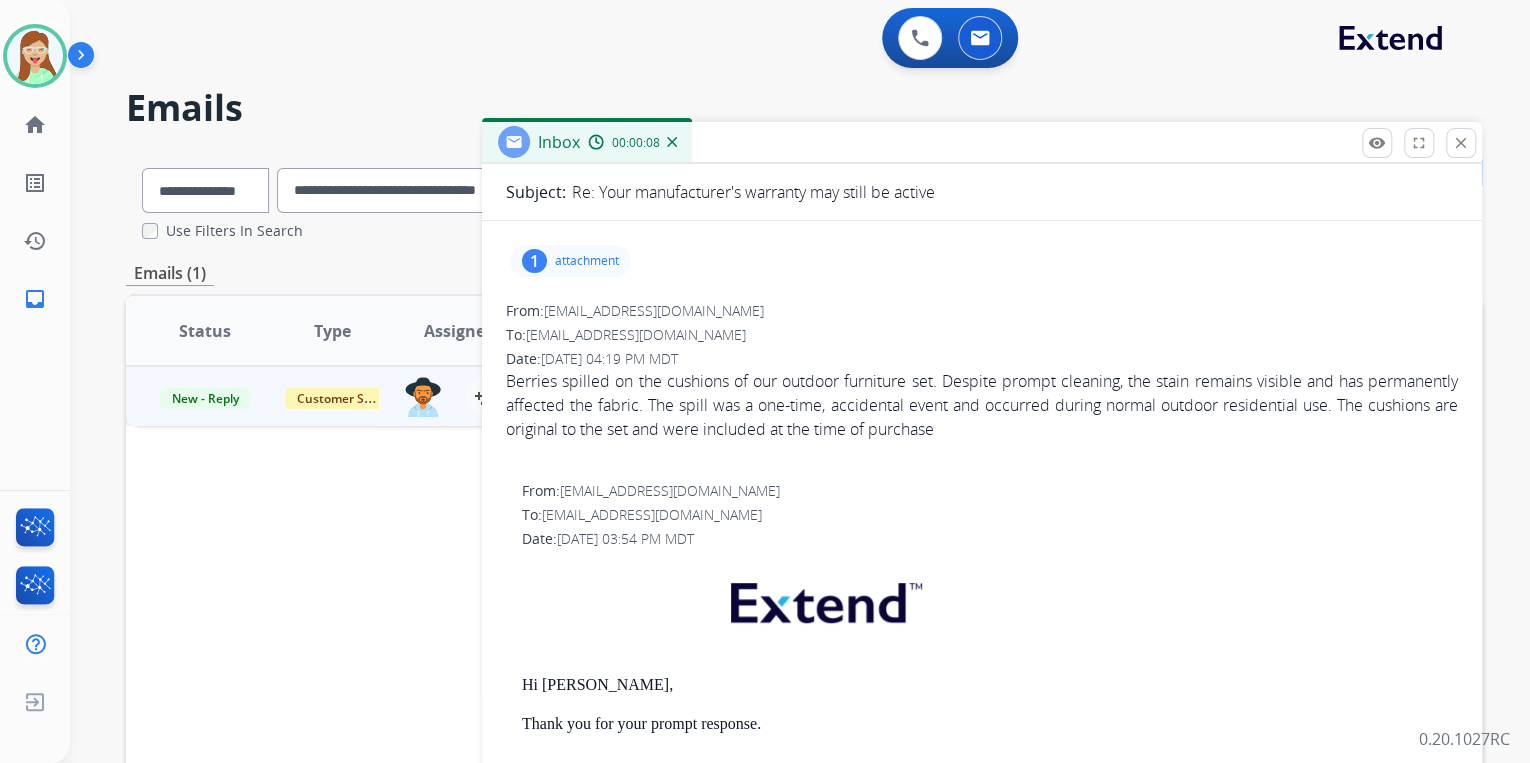 click on "attachment" at bounding box center [587, 261] 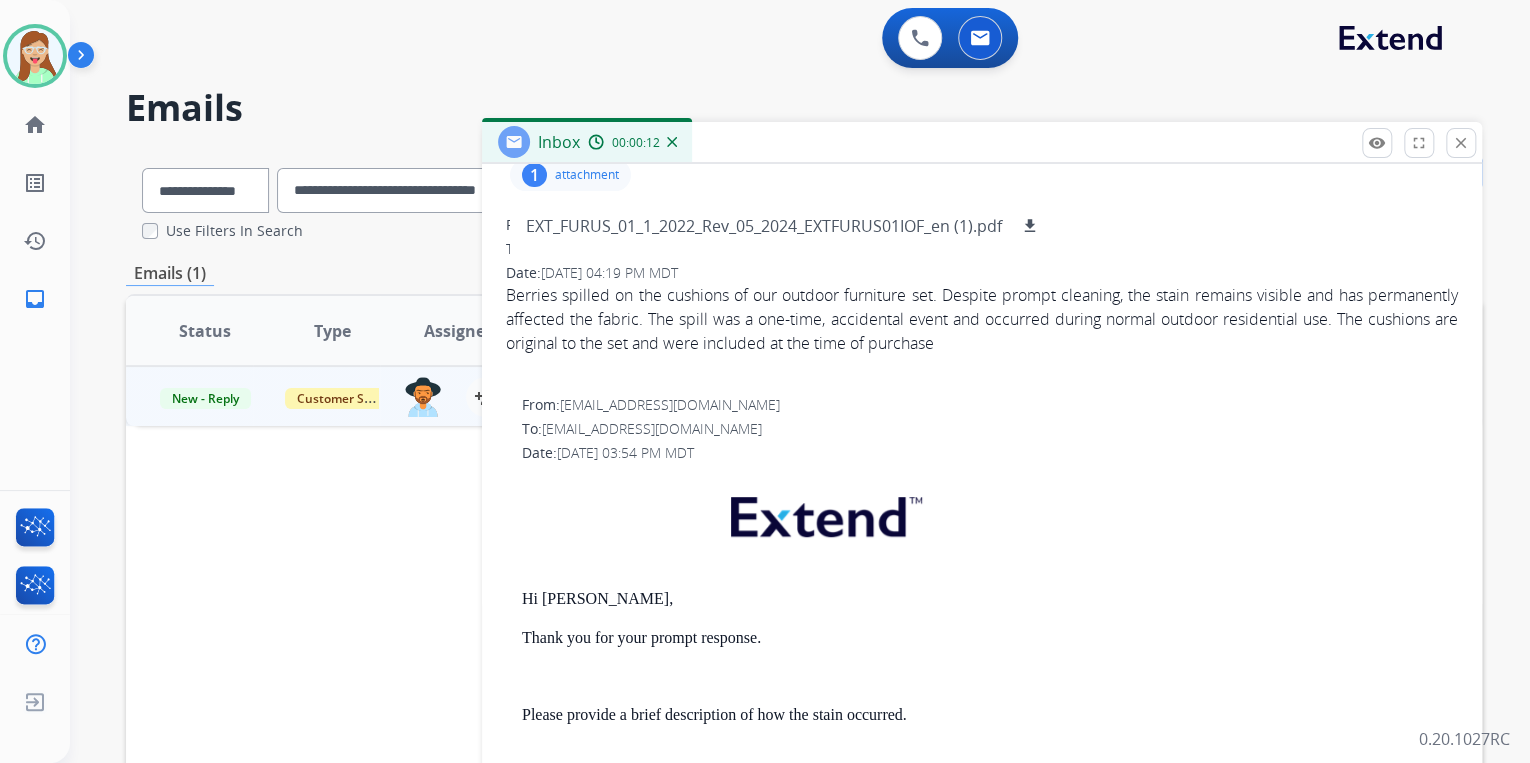 scroll, scrollTop: 0, scrollLeft: 0, axis: both 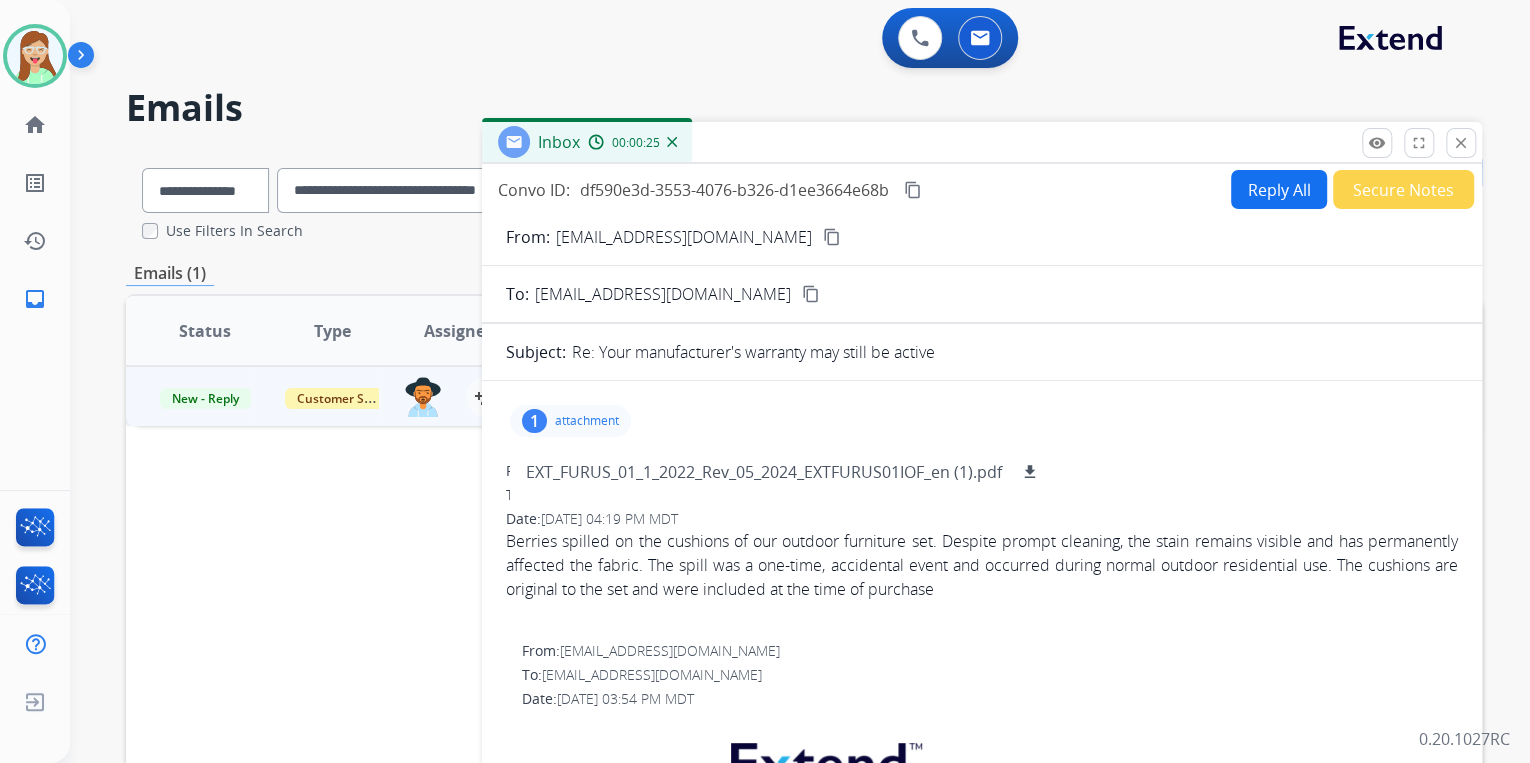 click on "Reply All" at bounding box center (1279, 189) 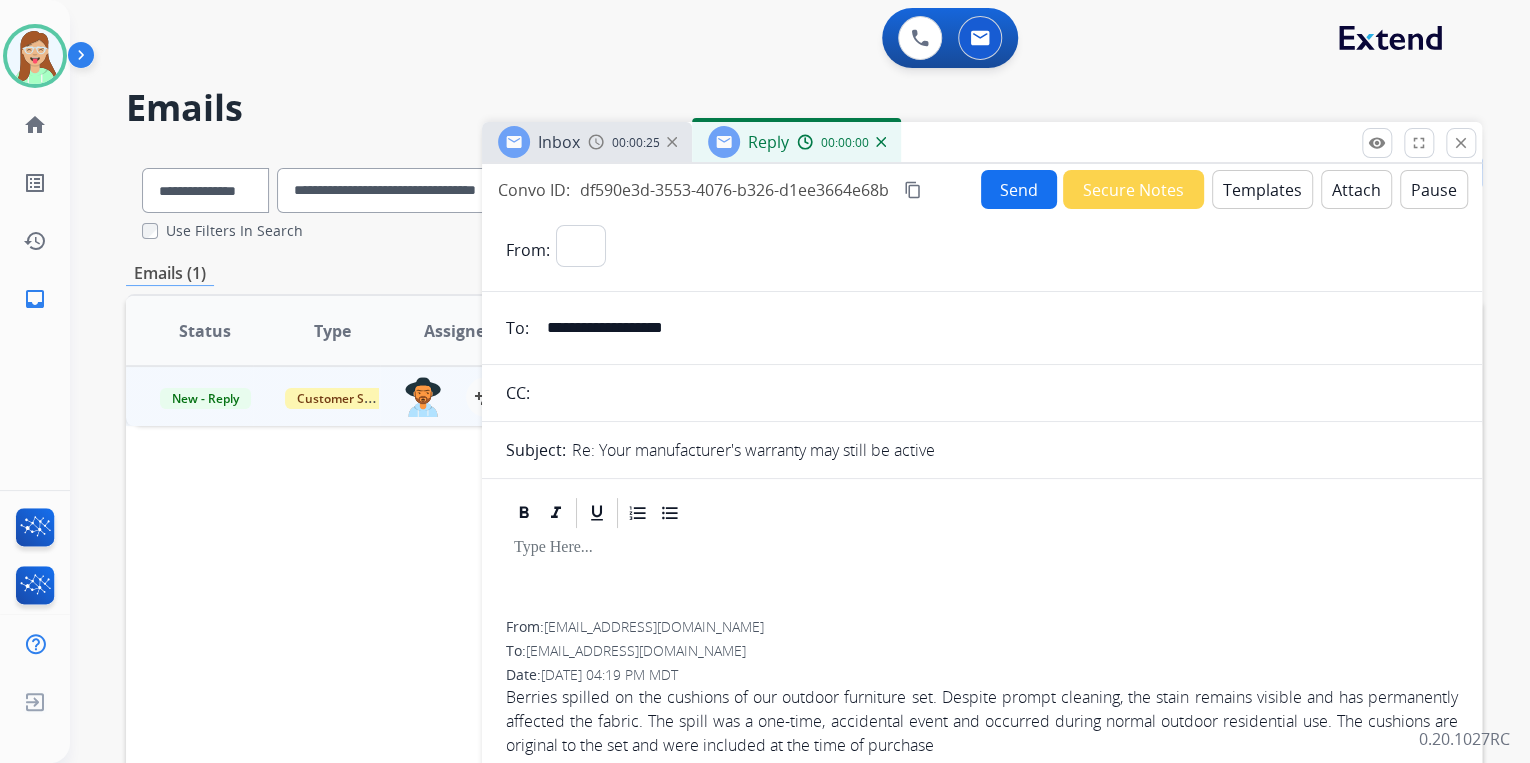 click on "Templates" at bounding box center (1262, 189) 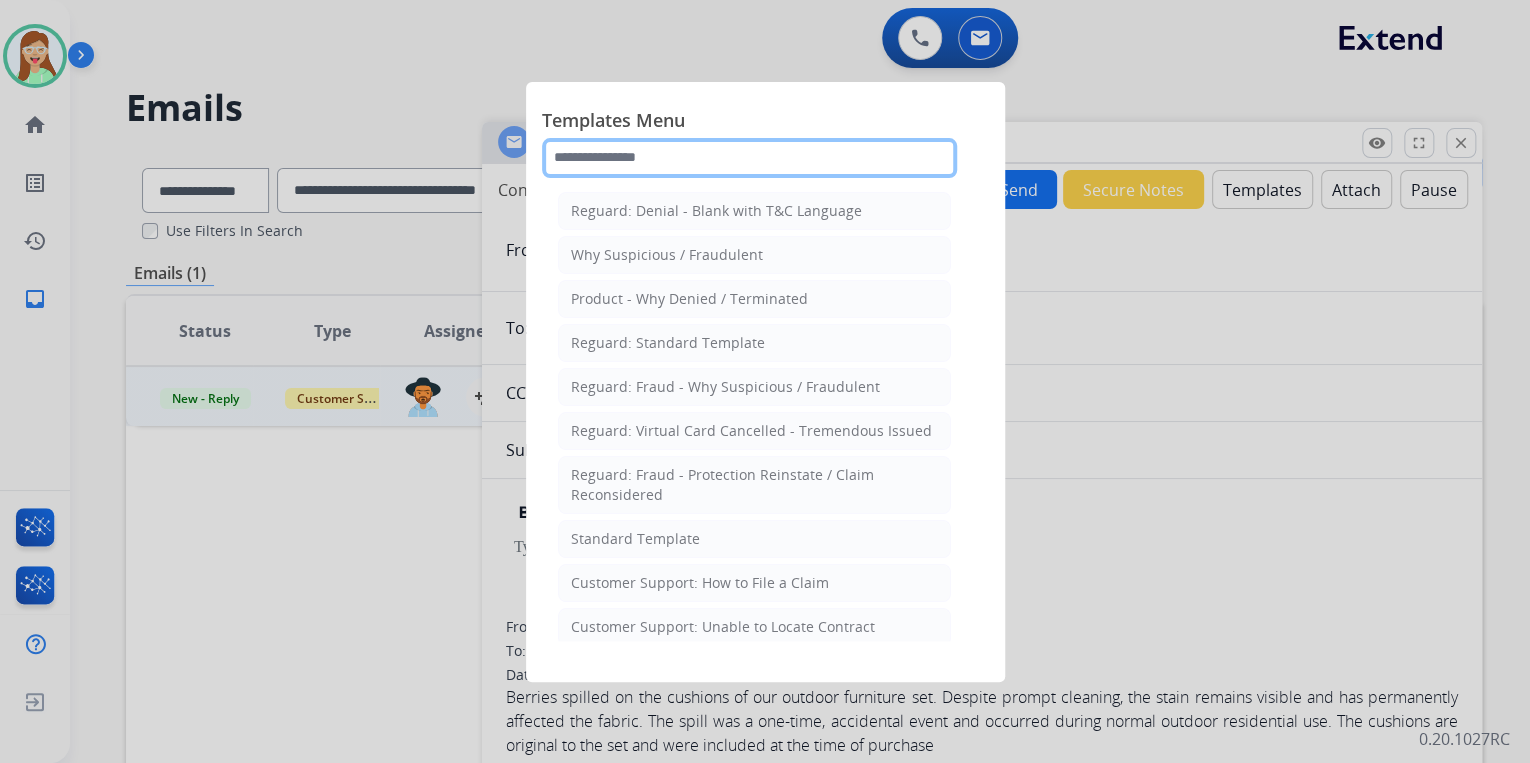 click 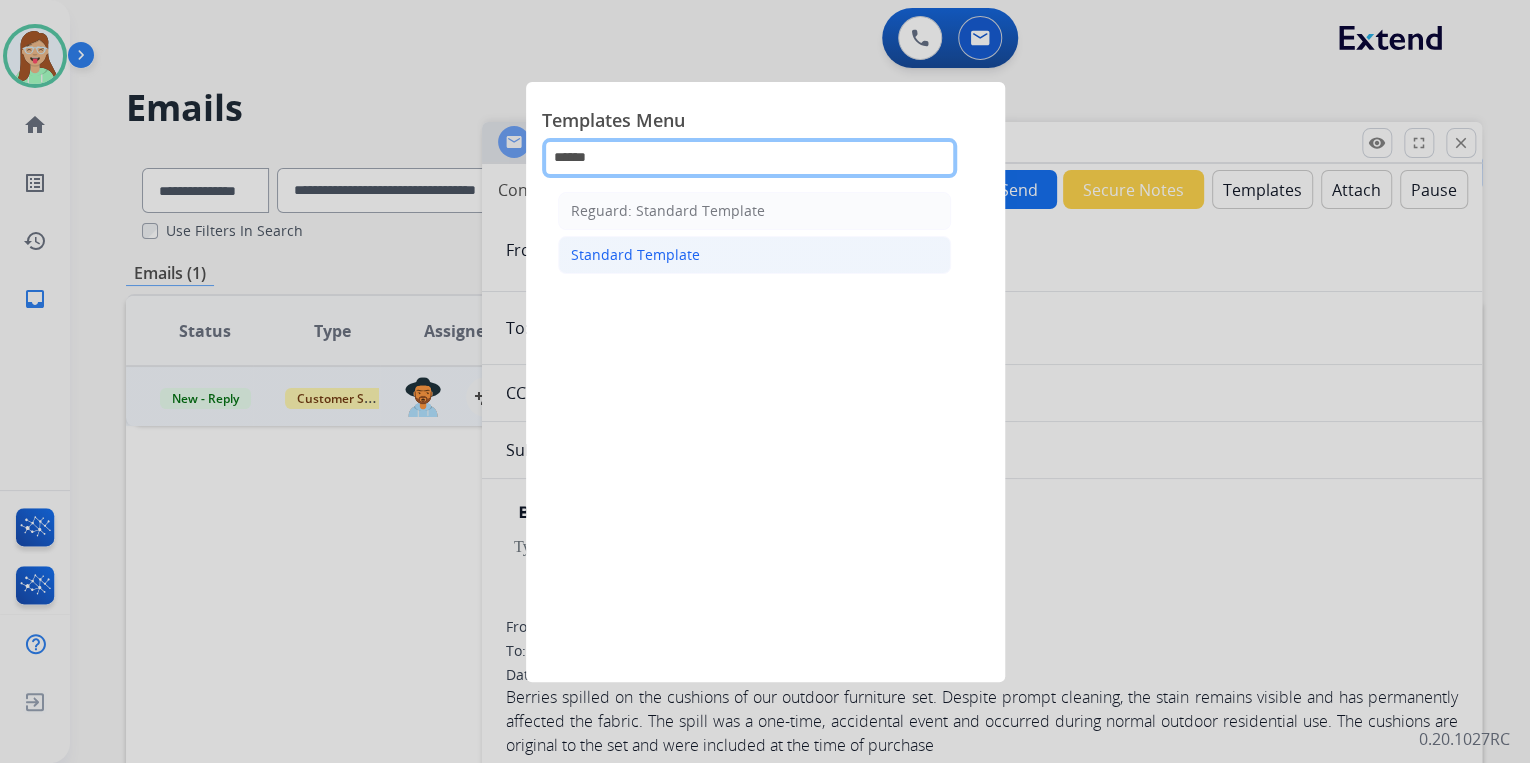 type on "******" 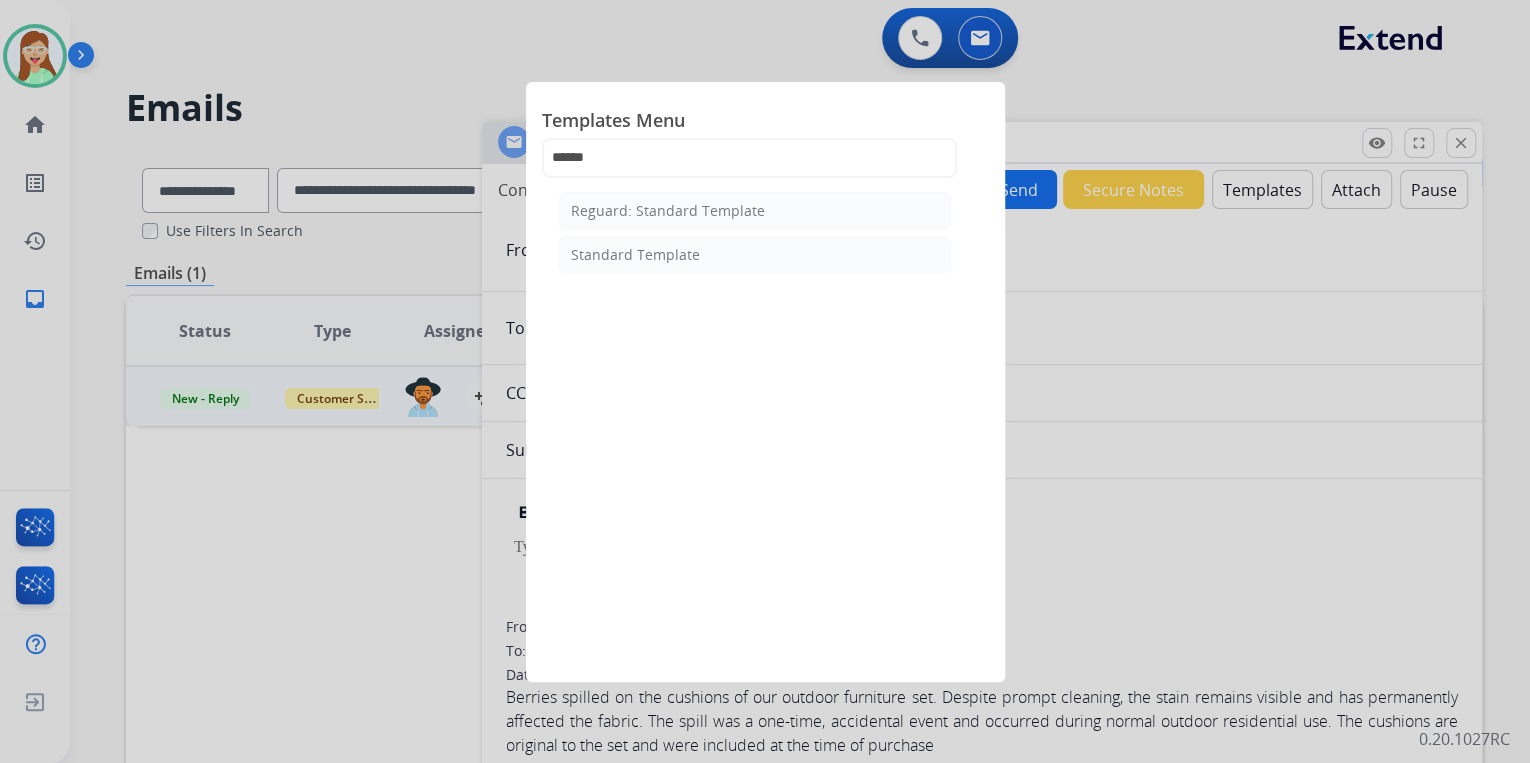 drag, startPoint x: 778, startPoint y: 256, endPoint x: 785, endPoint y: 277, distance: 22.135944 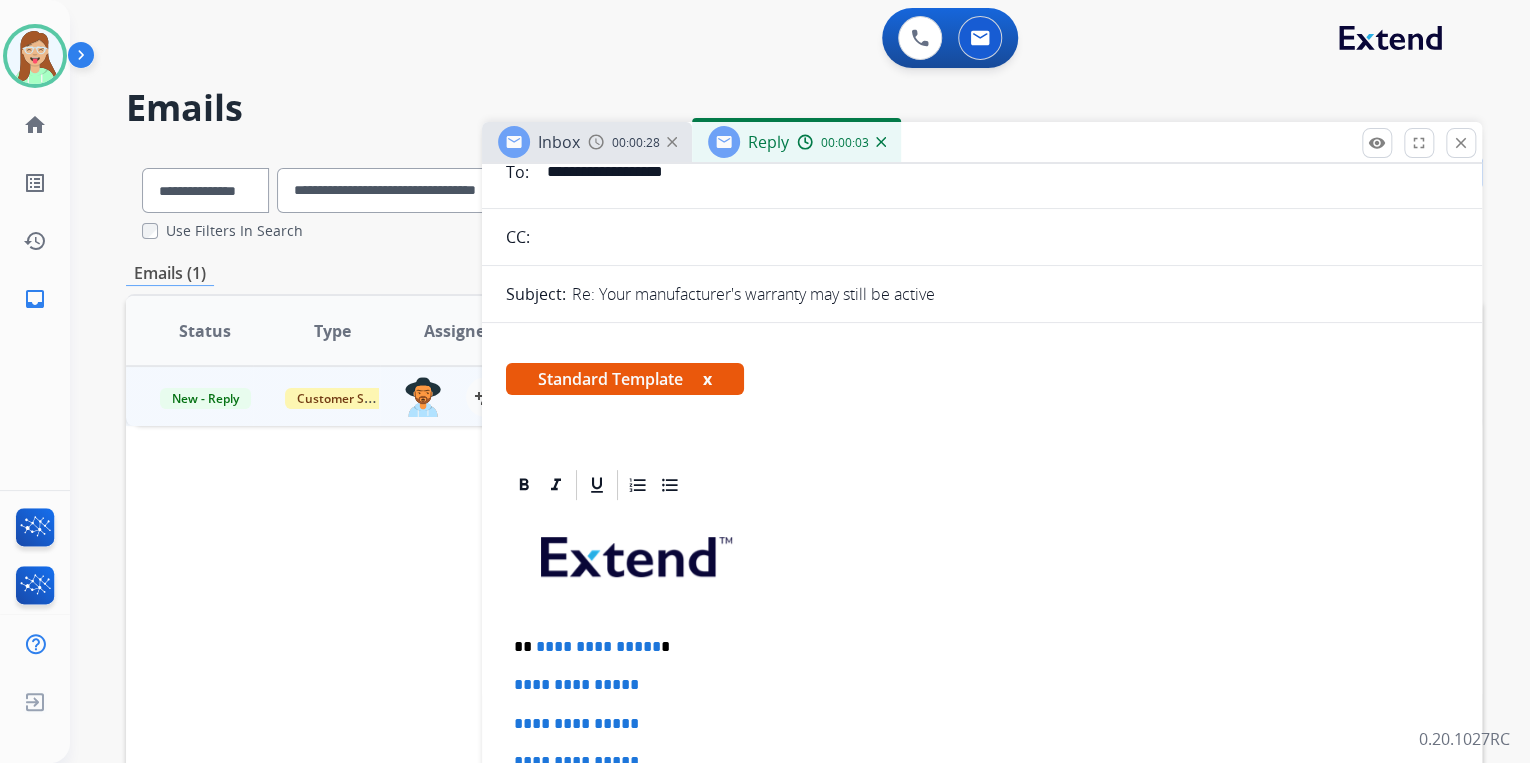 scroll, scrollTop: 400, scrollLeft: 0, axis: vertical 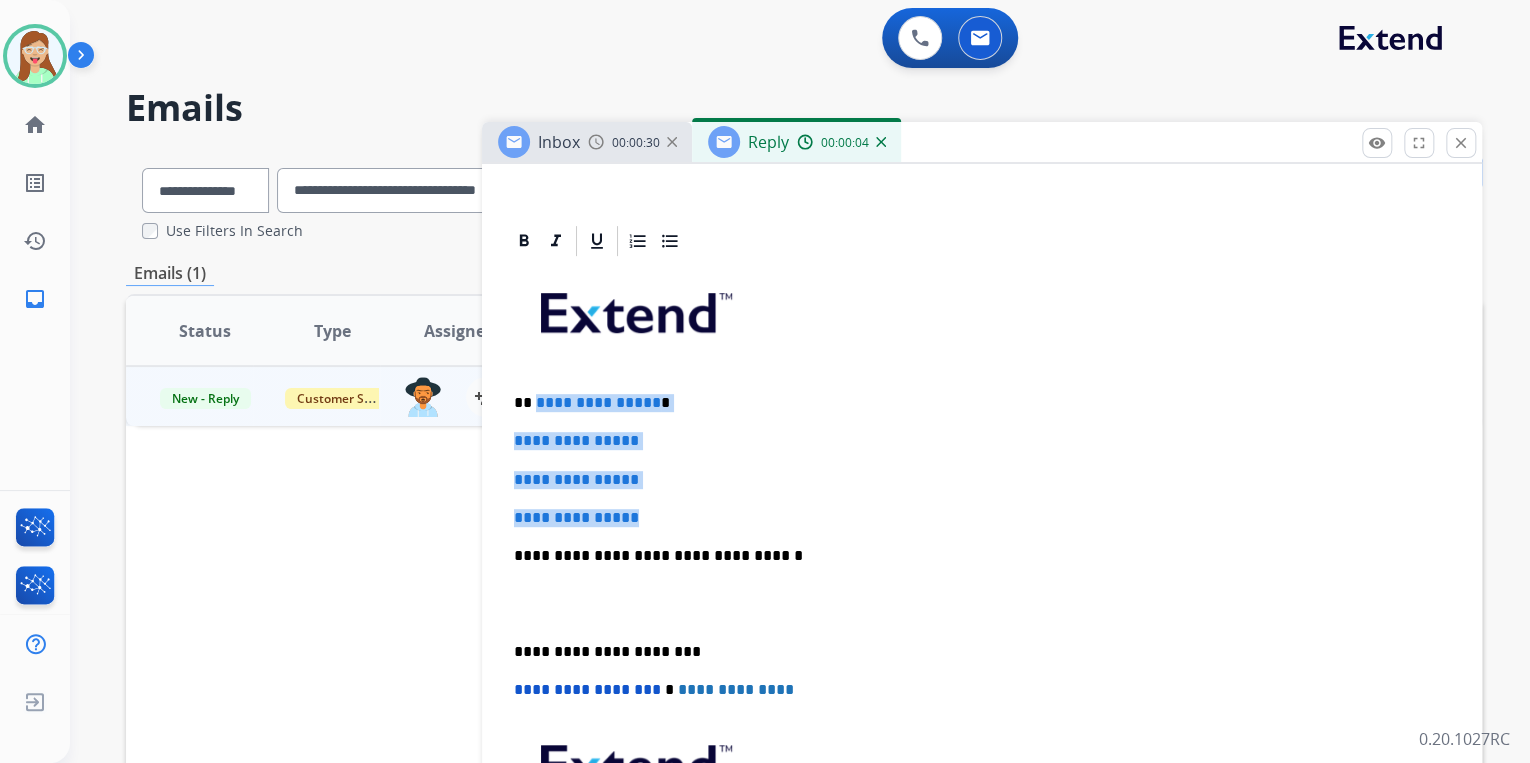 drag, startPoint x: 600, startPoint y: 497, endPoint x: 536, endPoint y: 396, distance: 119.57006 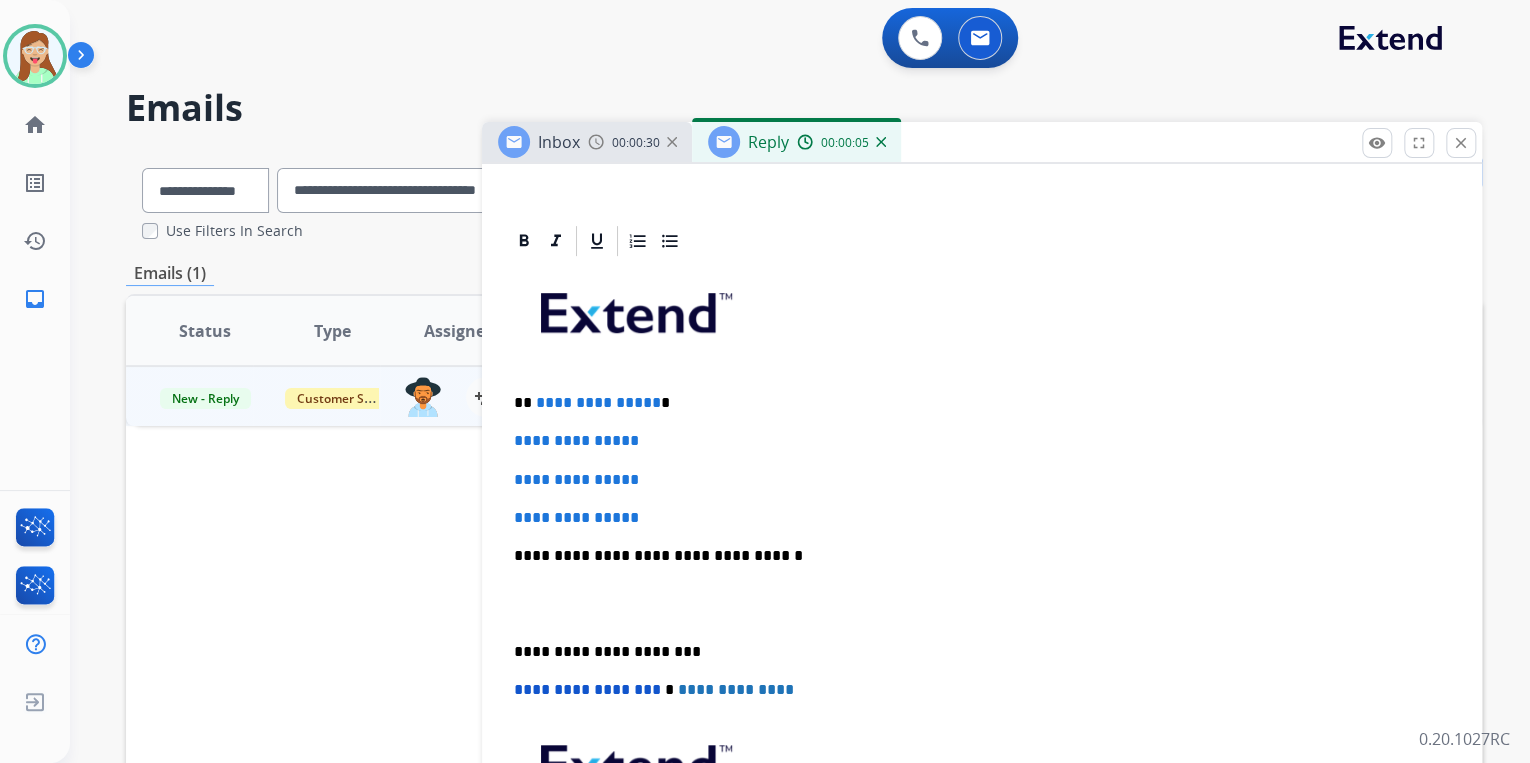 type 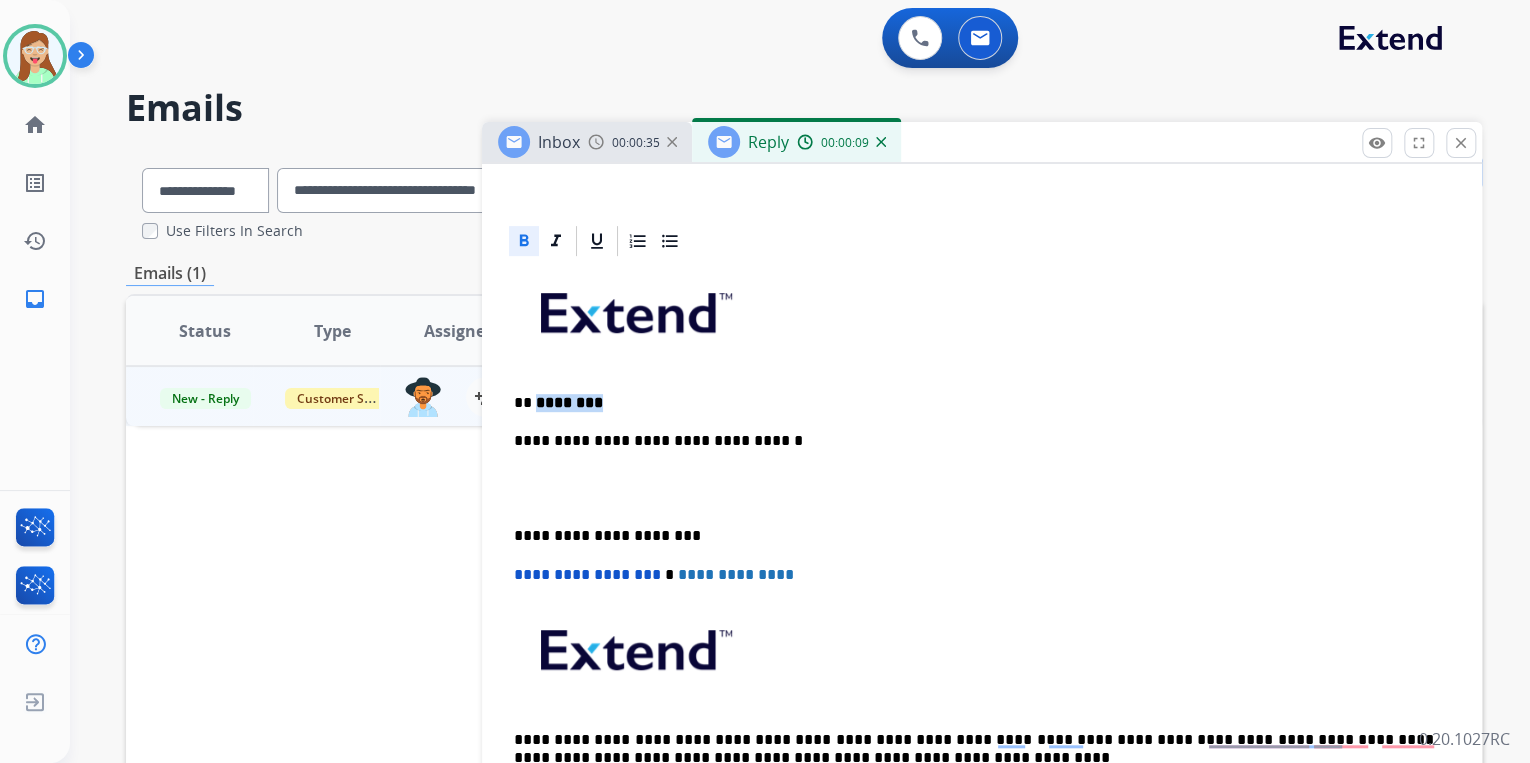 drag, startPoint x: 623, startPoint y: 395, endPoint x: 536, endPoint y: 392, distance: 87.05171 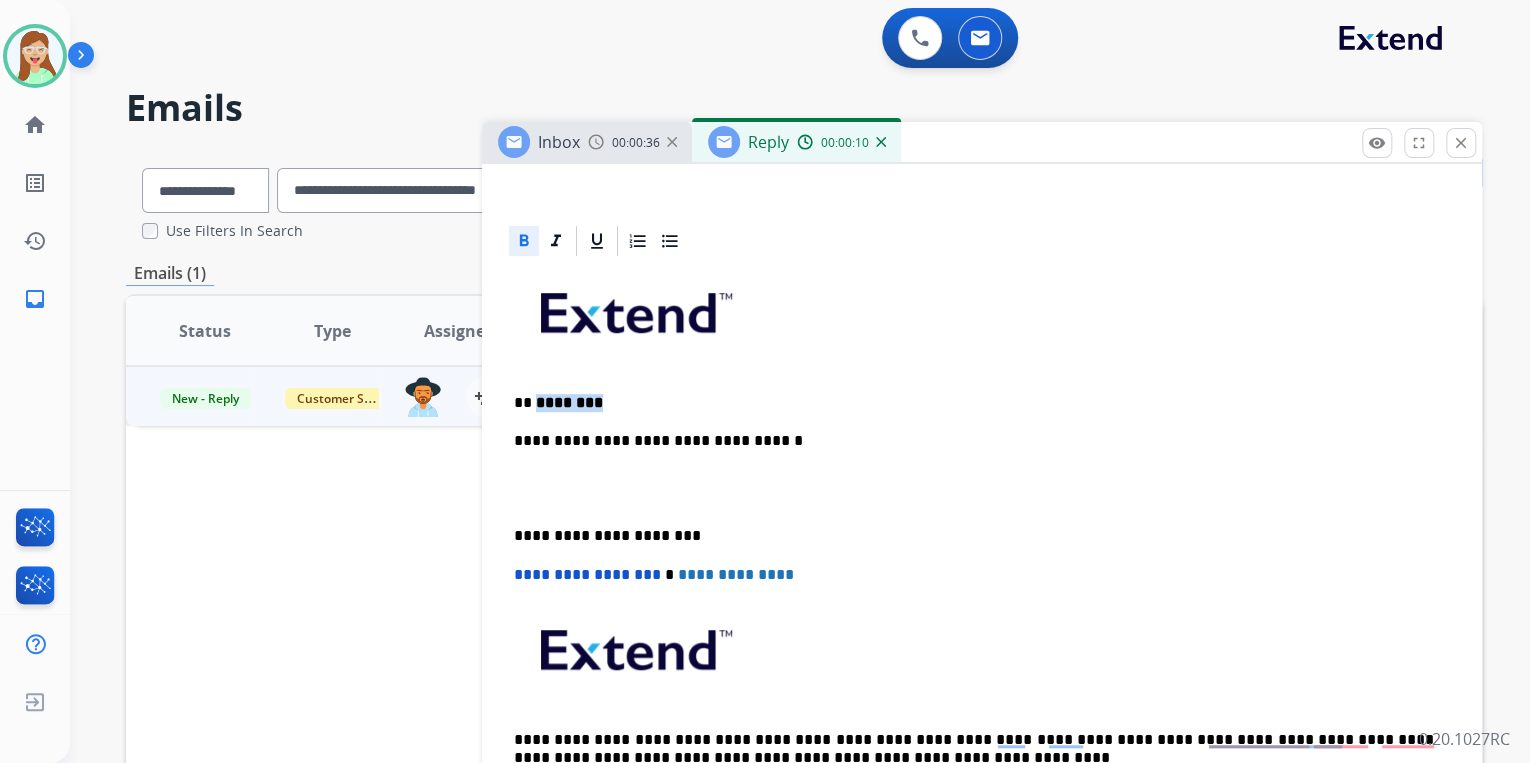 click 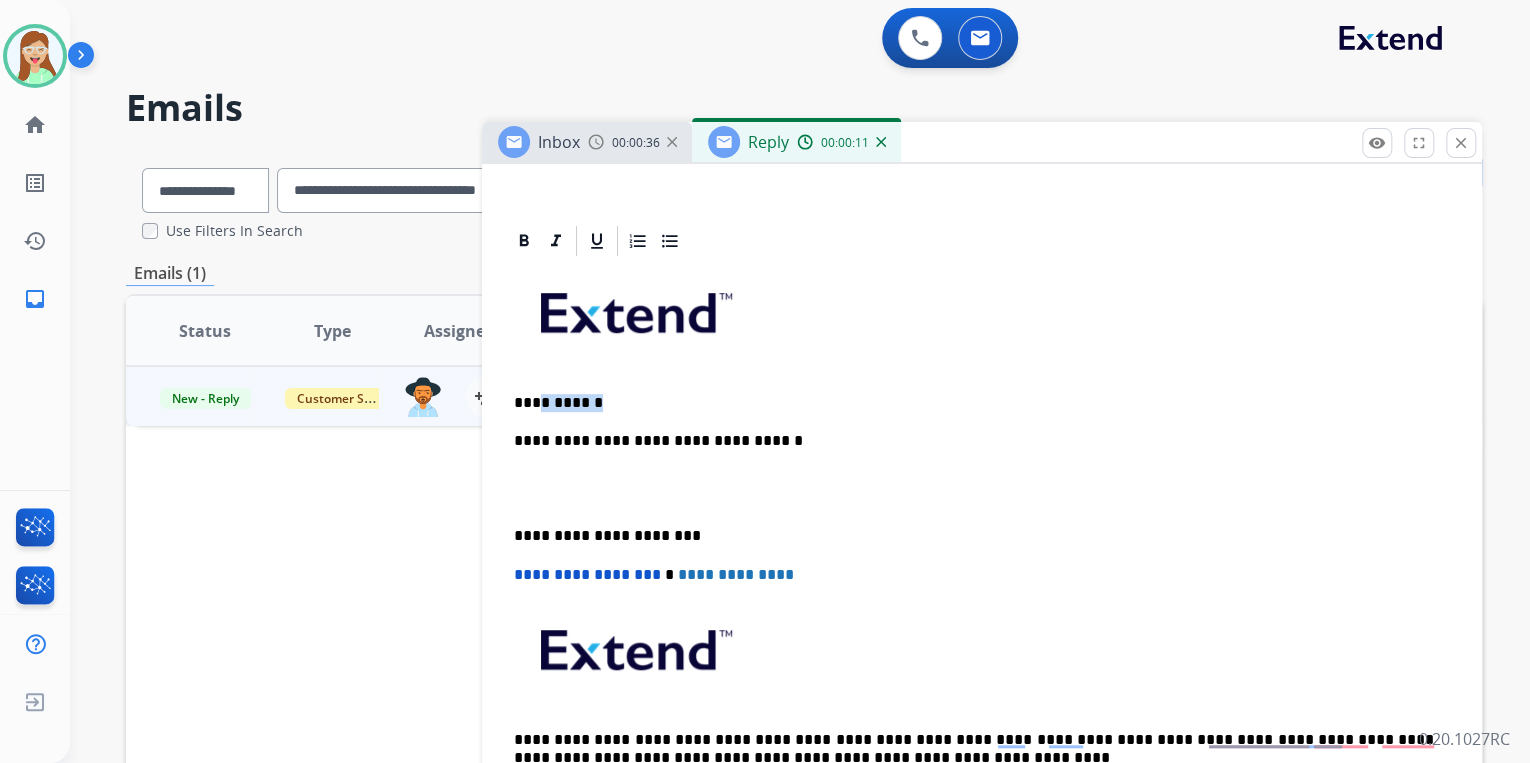 click on "**********" at bounding box center [974, 403] 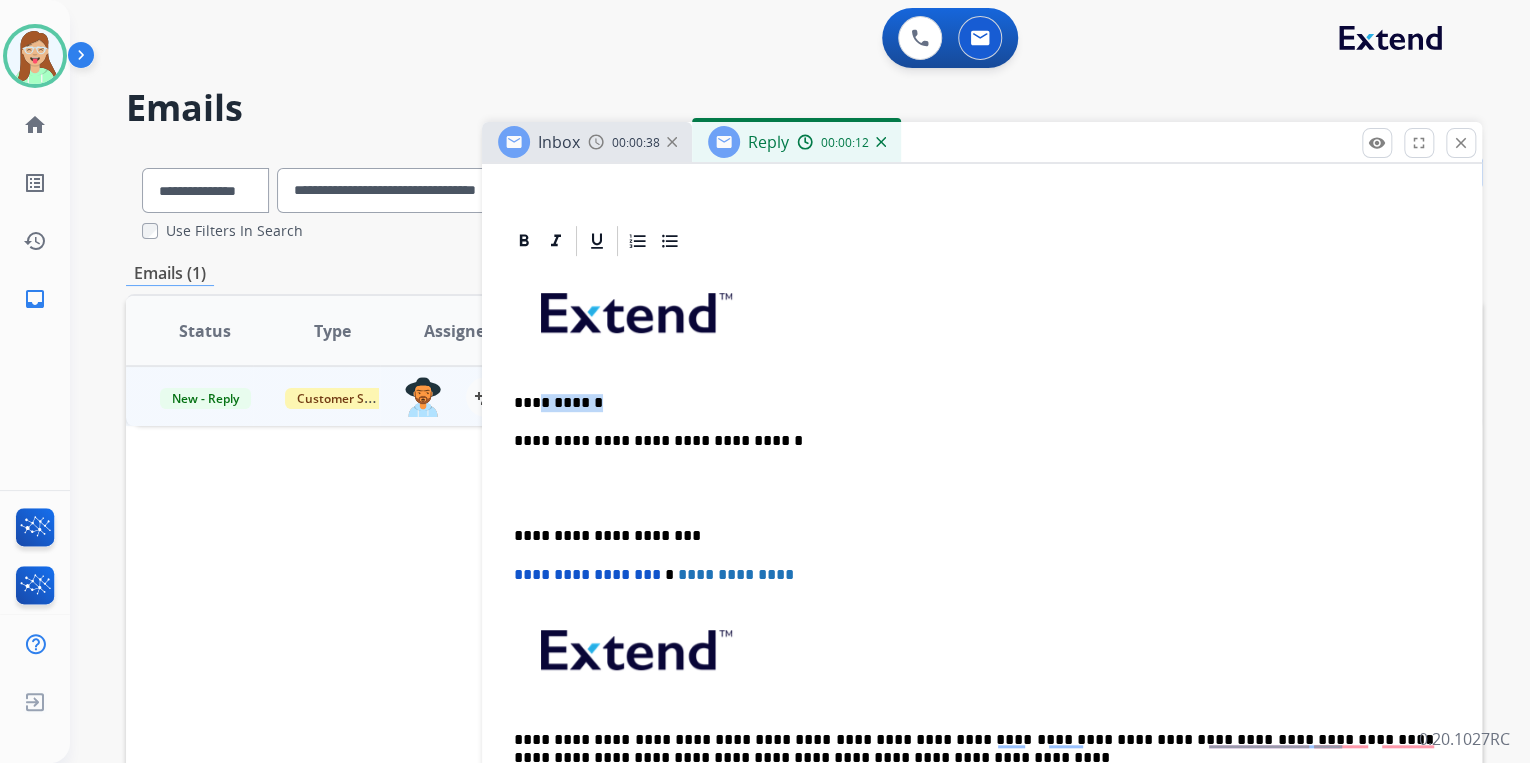 click on "**********" at bounding box center [982, 545] 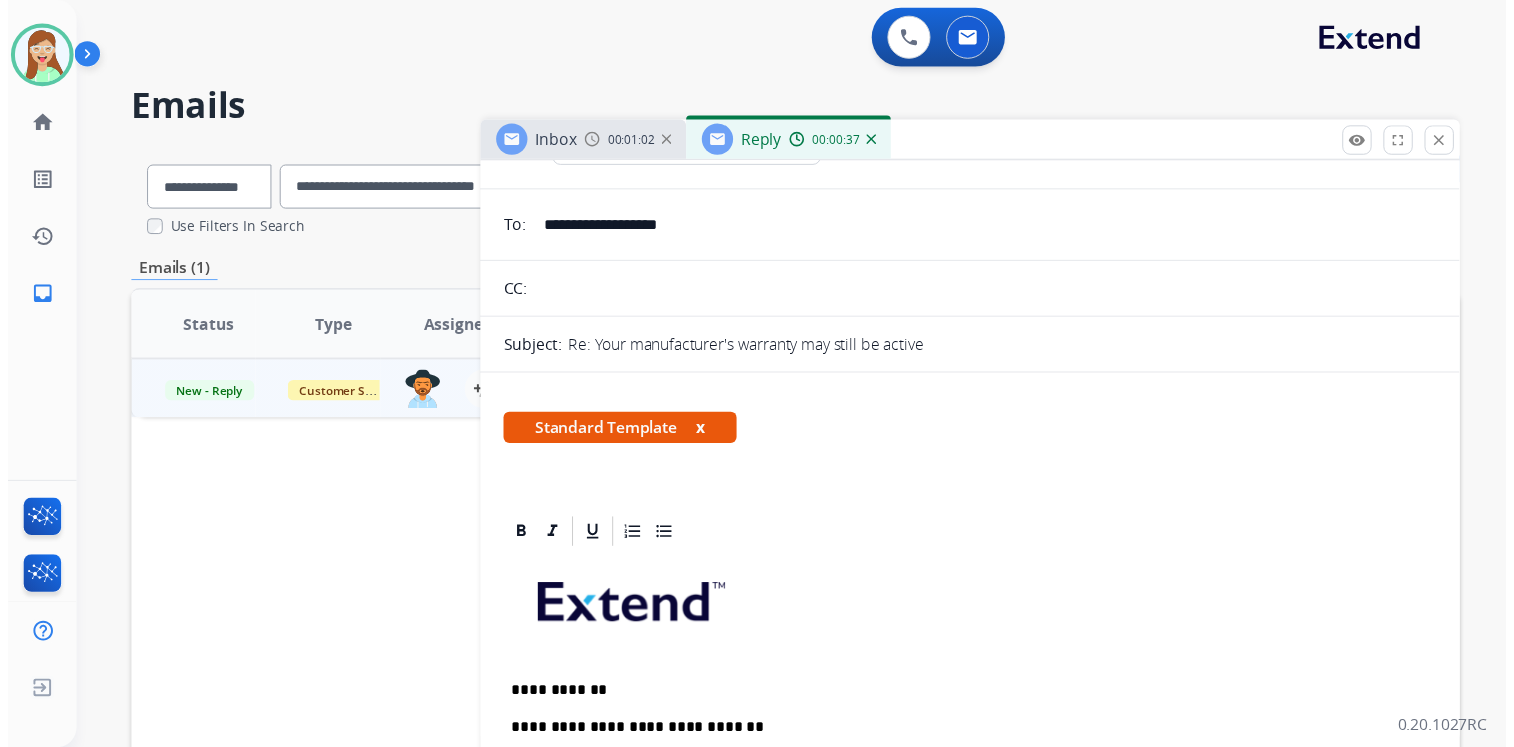 scroll, scrollTop: 0, scrollLeft: 0, axis: both 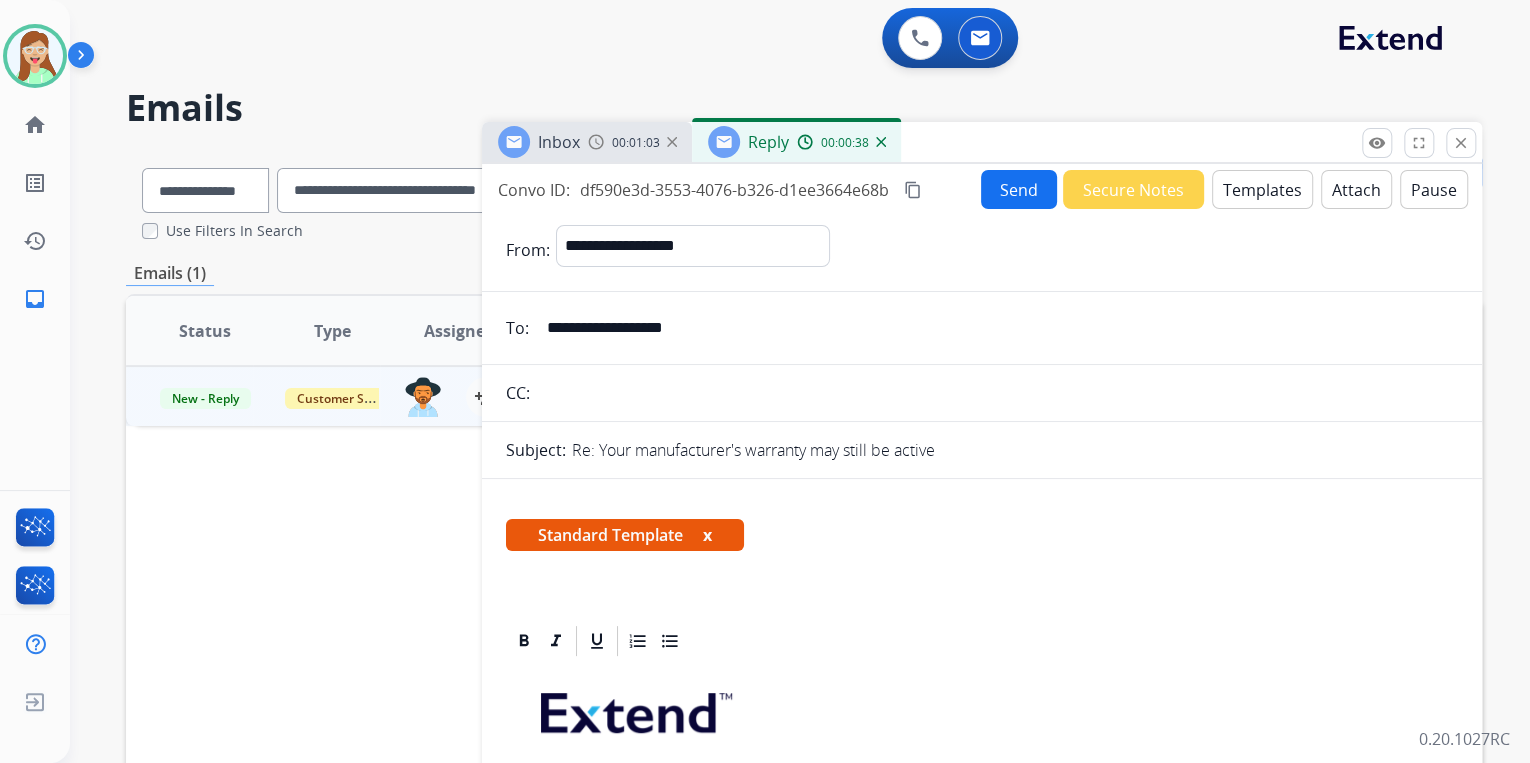 click on "Send" at bounding box center (1019, 189) 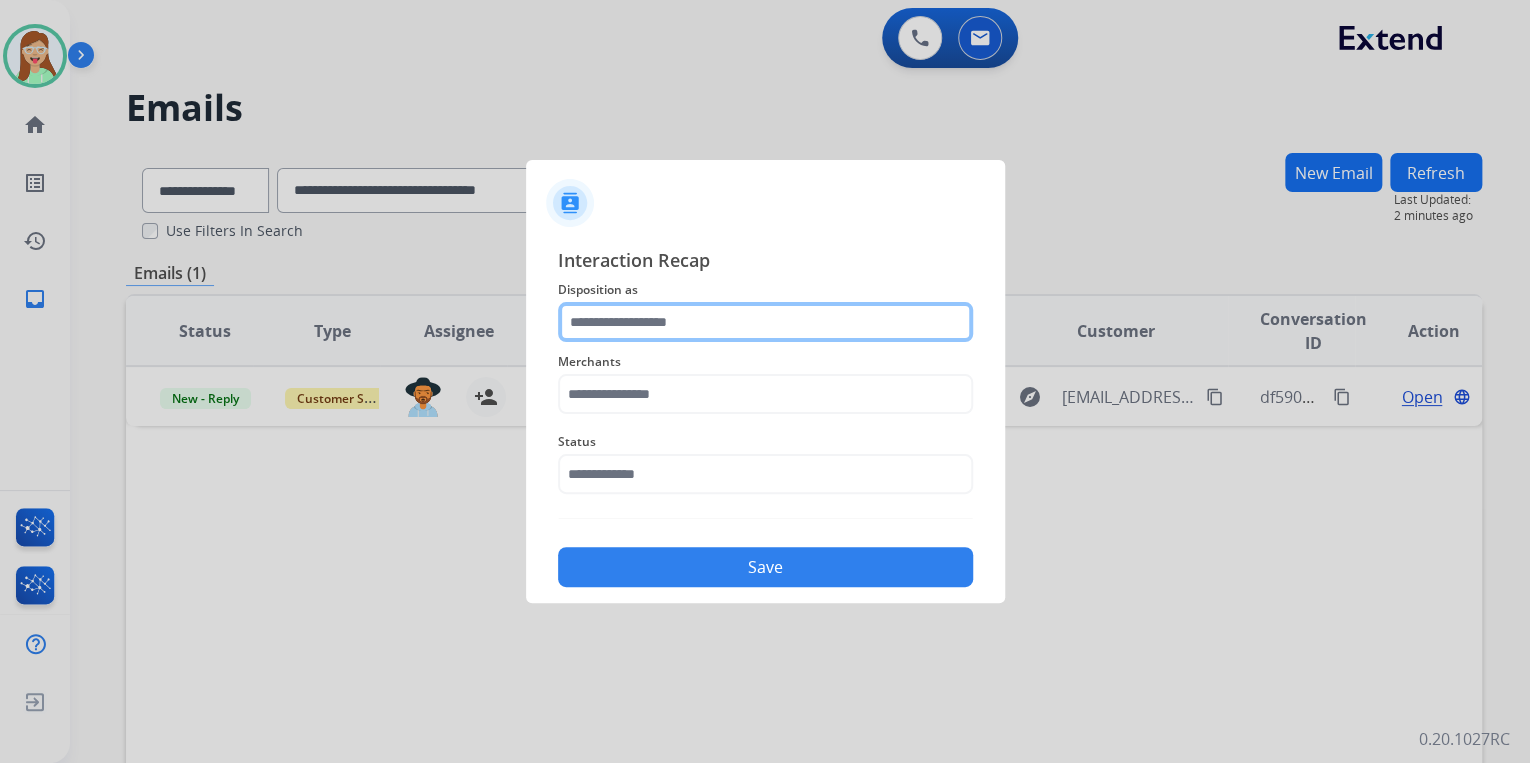 click 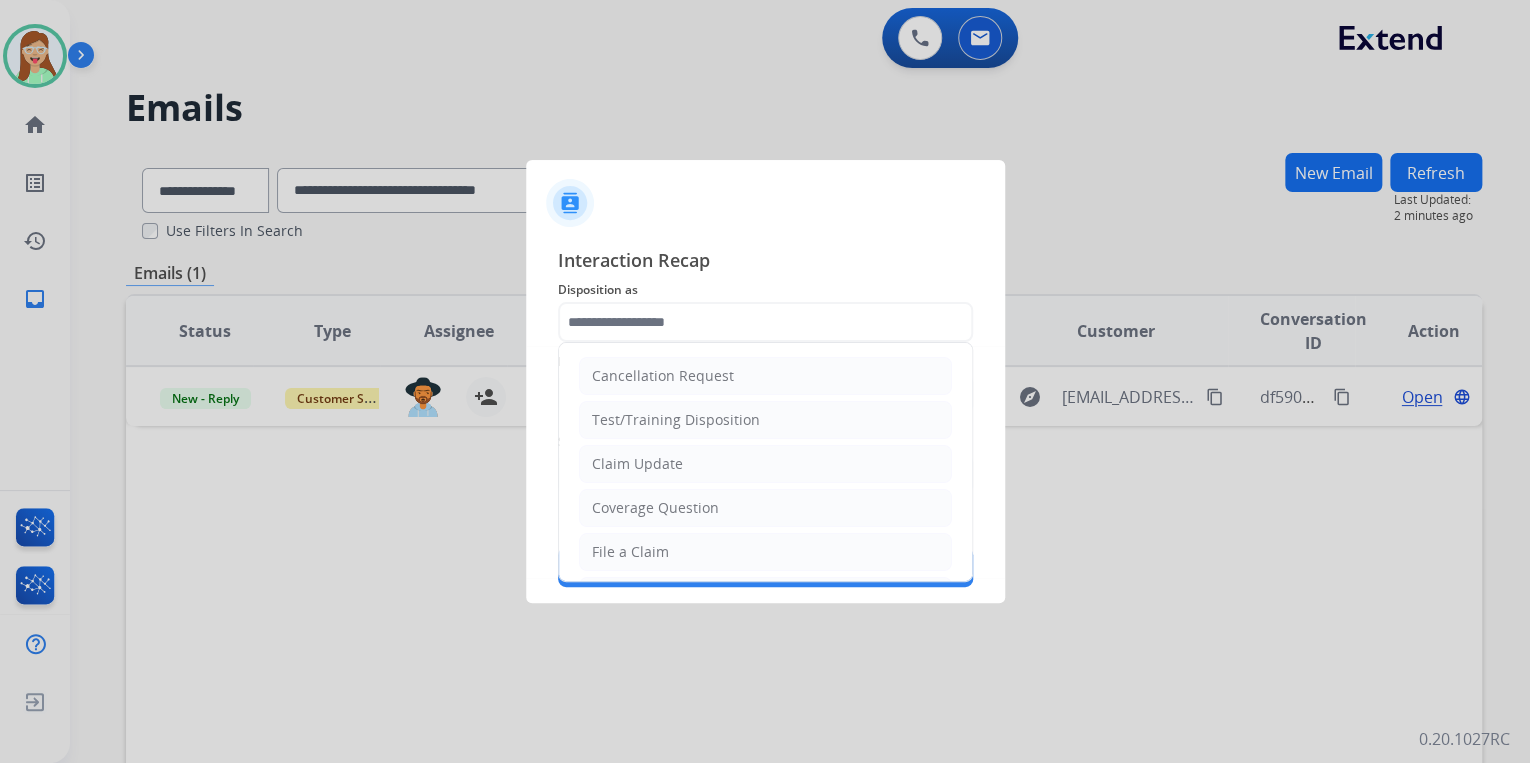 click on "Cancellation Request   Test/Training Disposition   Claim Update   Coverage Question   File a Claim   MyExtend Support   Virtual or Tremendous Card Support   Inquiring about Fraud   Account Update   Resend Contract or Shipping Label   Other   Service Support" 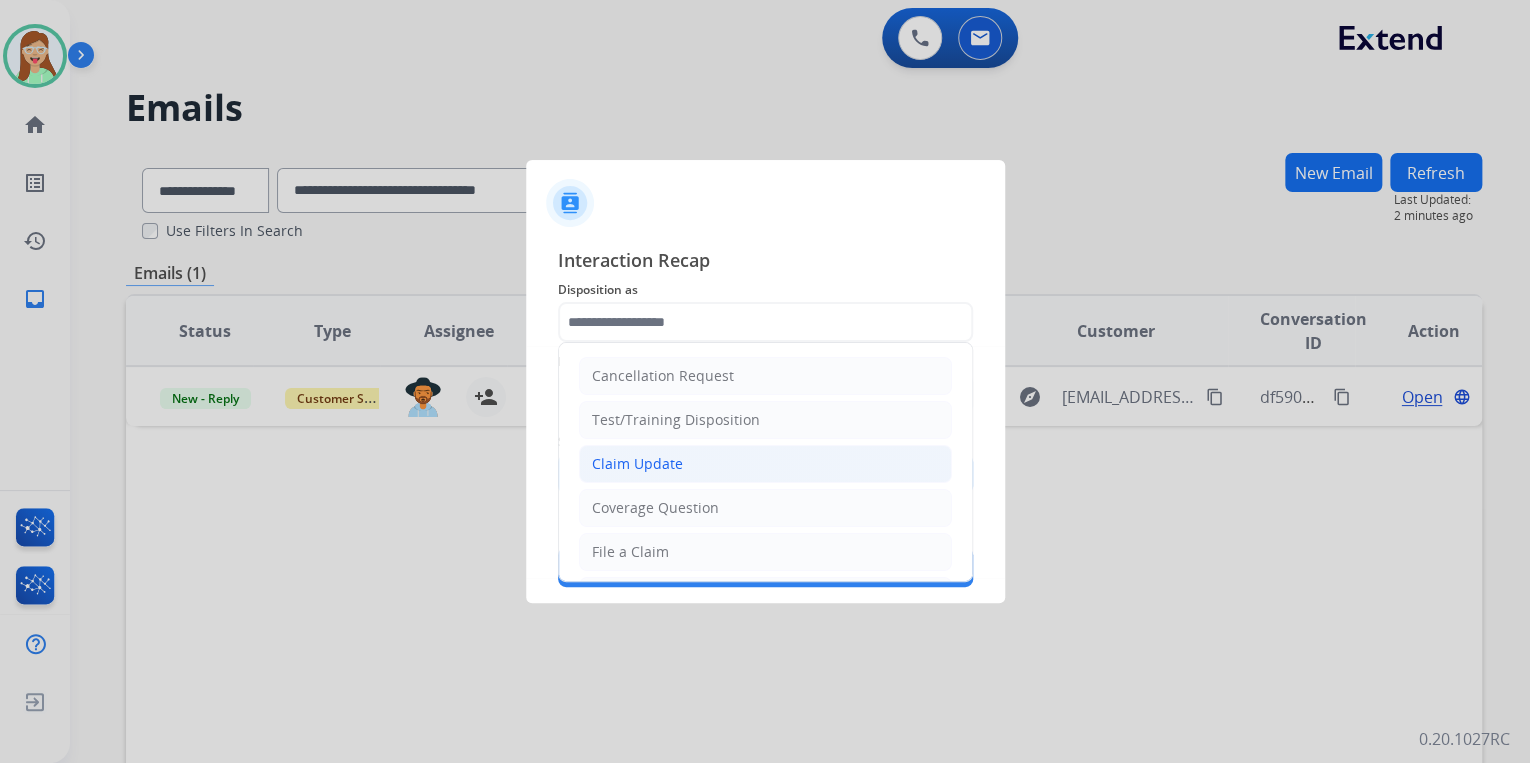 click 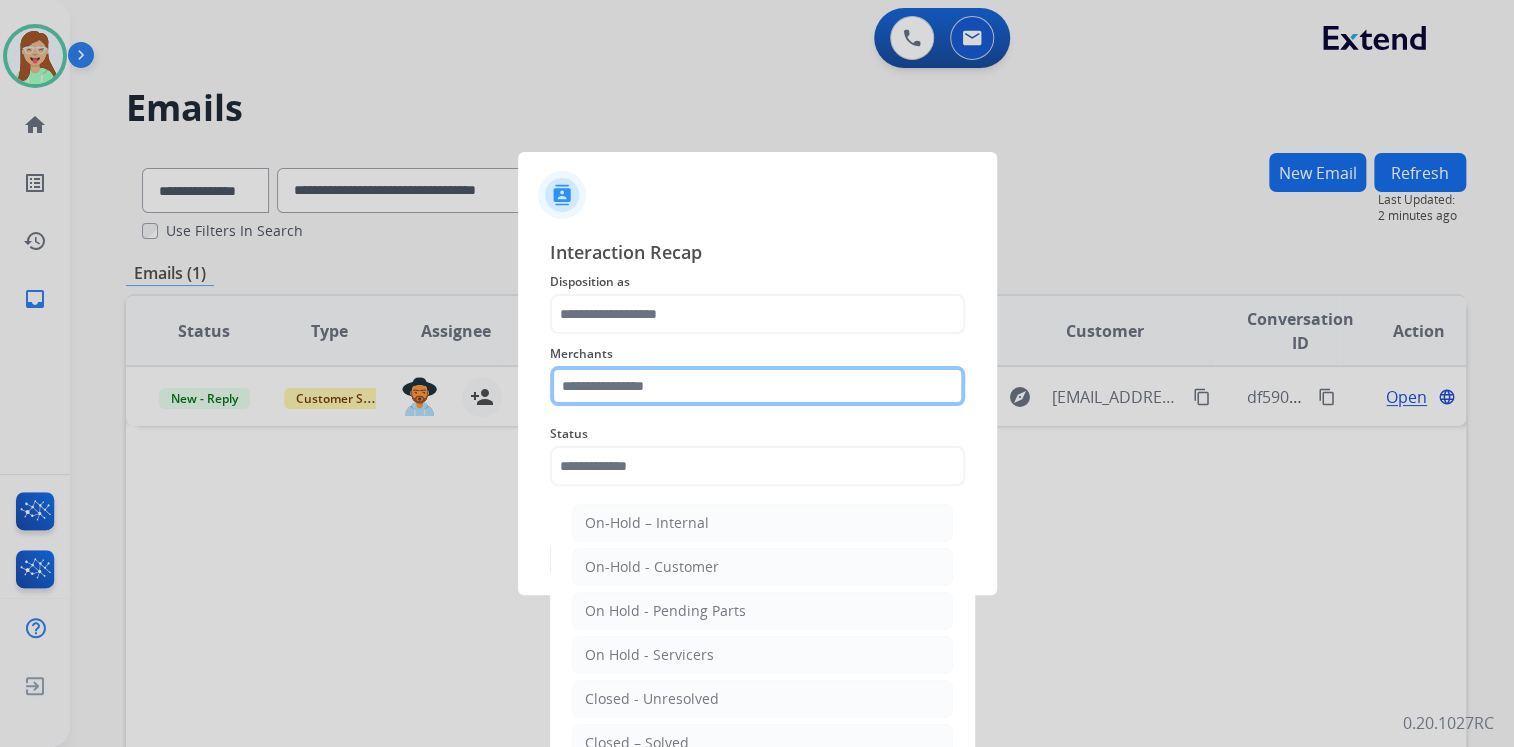 click 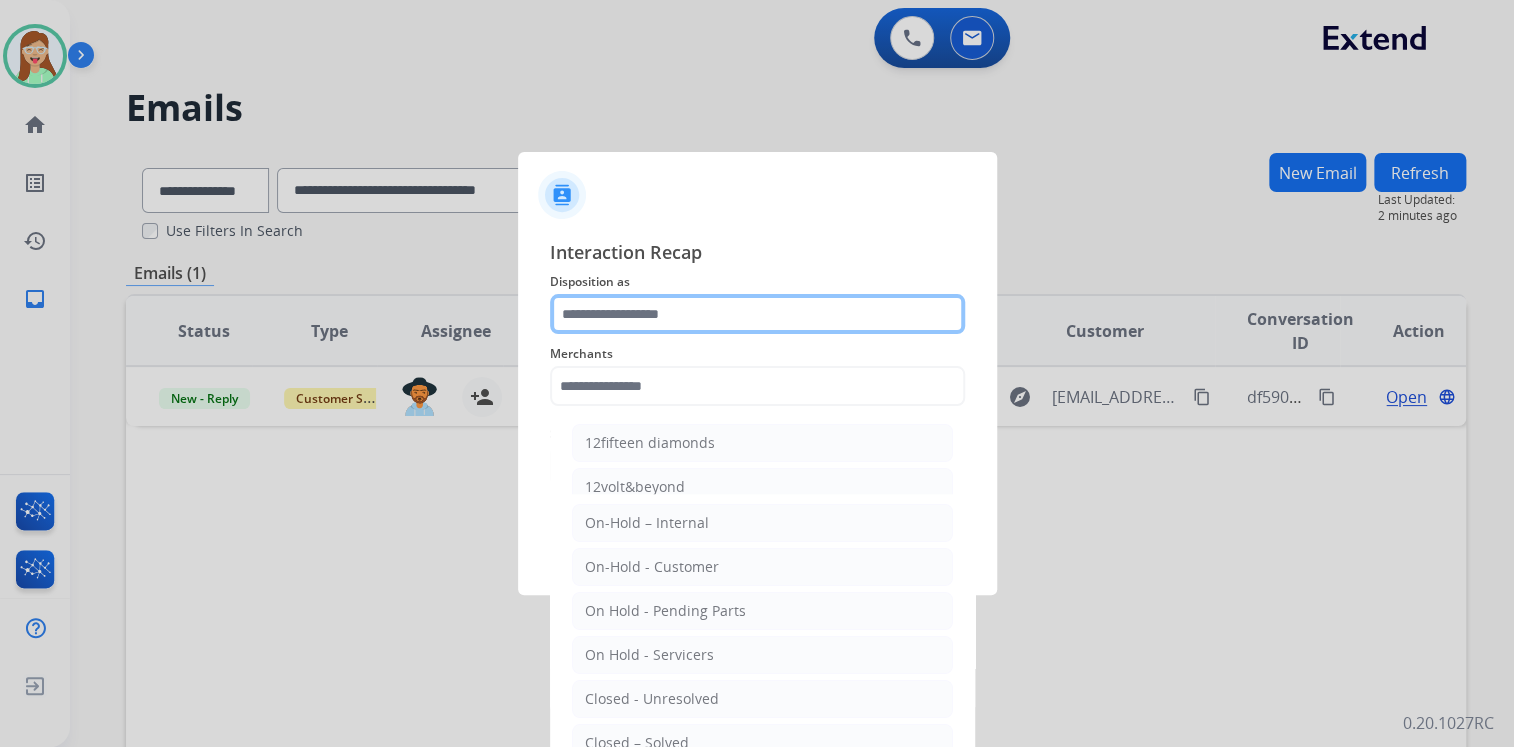 click 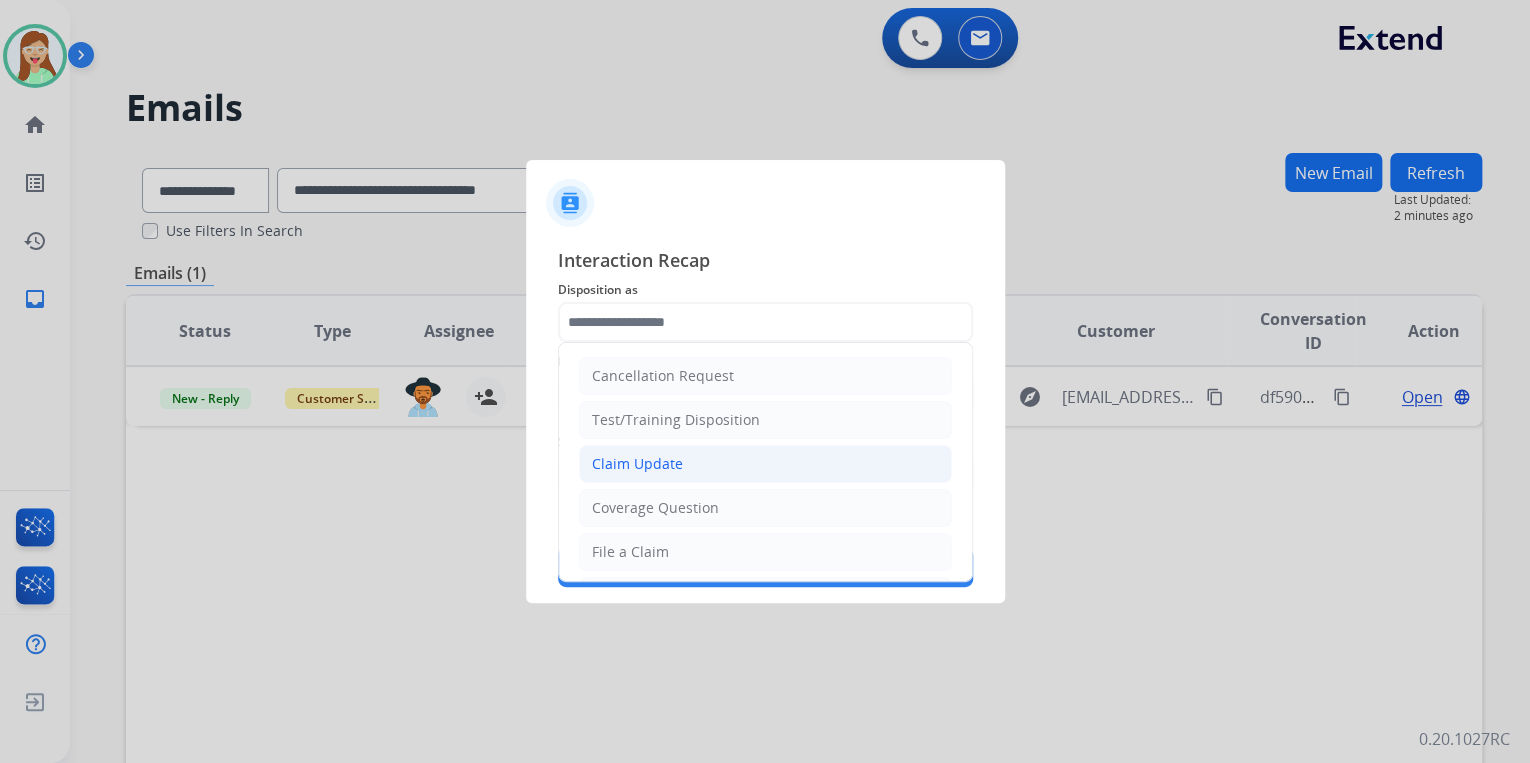 click on "Claim Update" 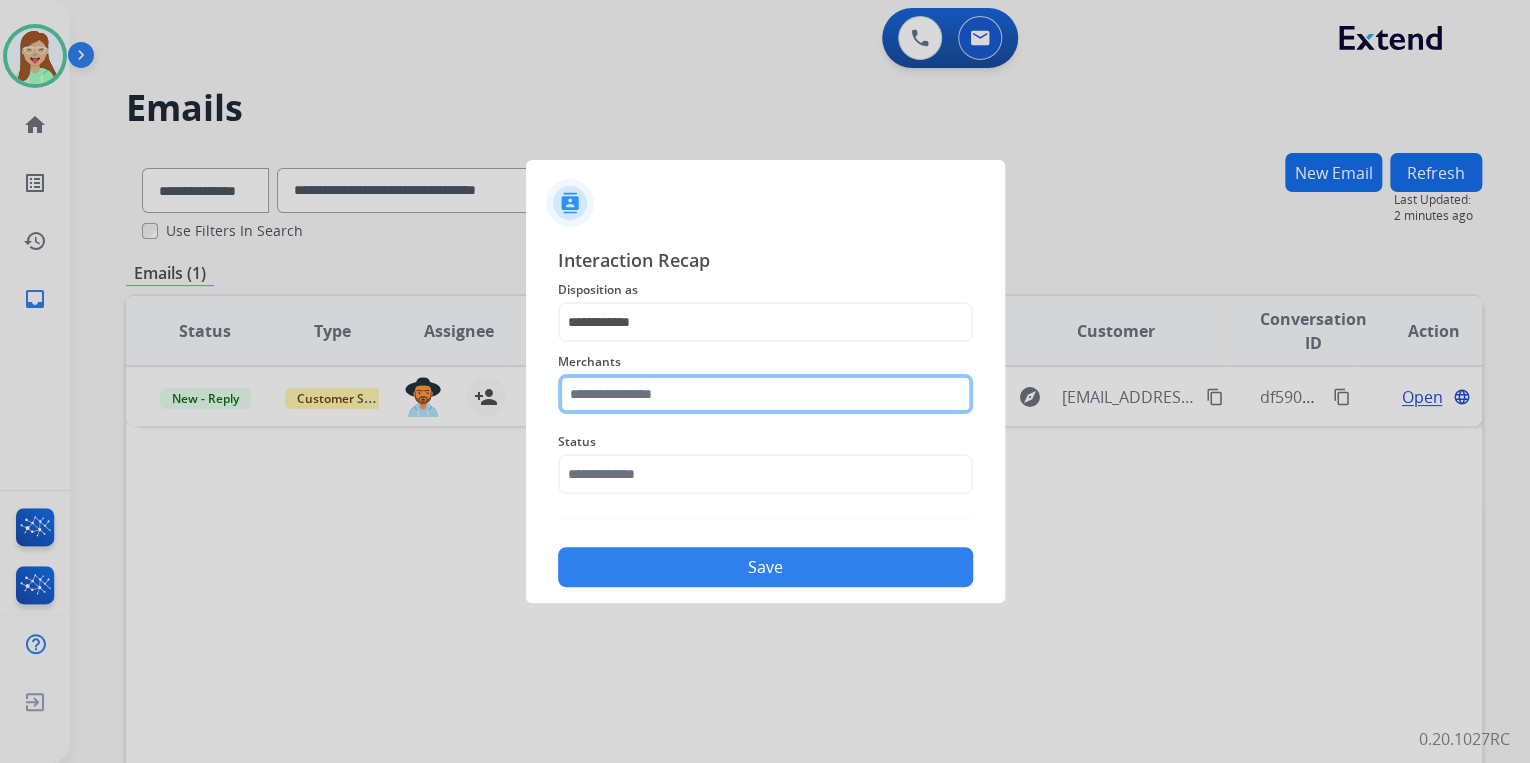 click 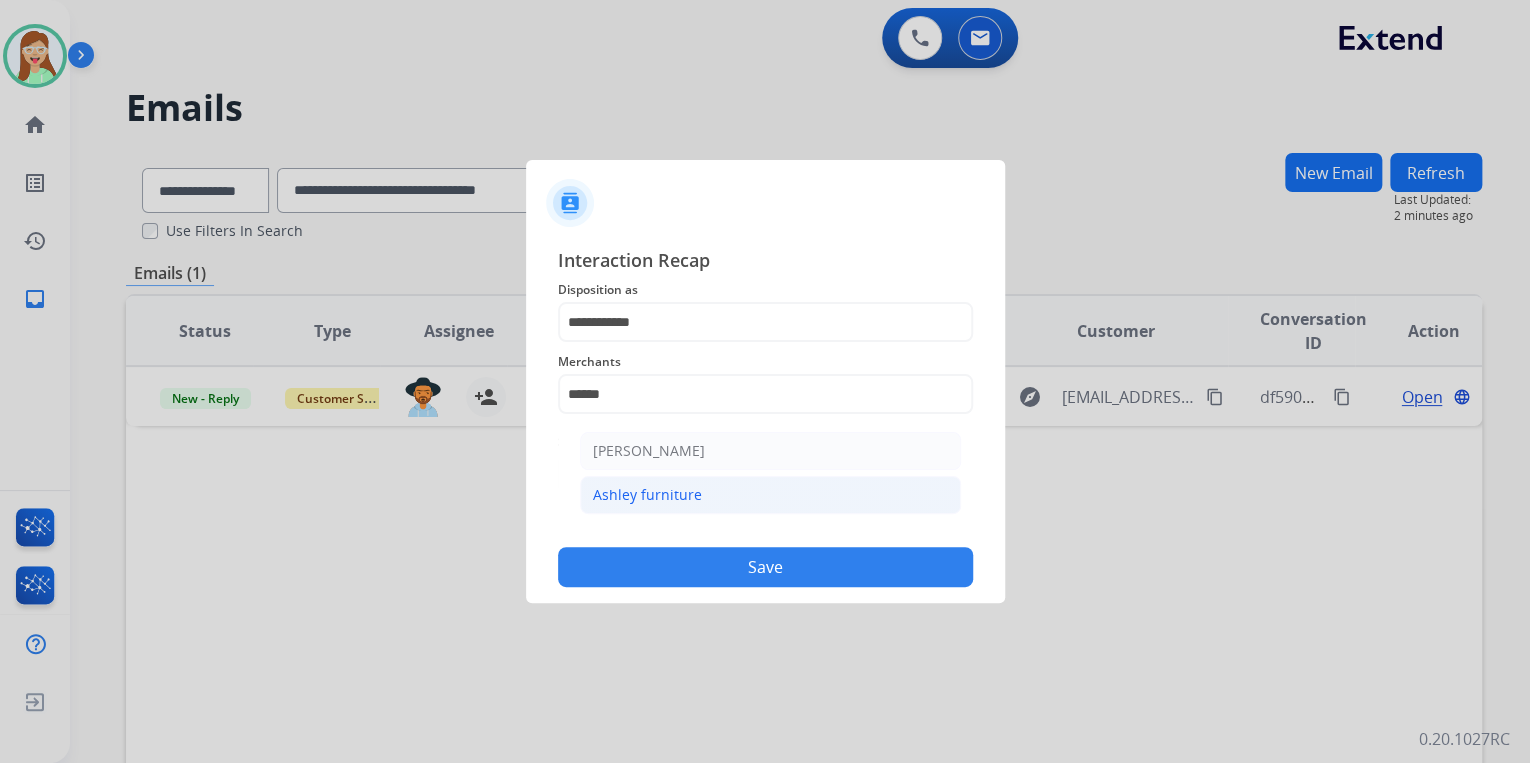 click on "Ashley furniture" 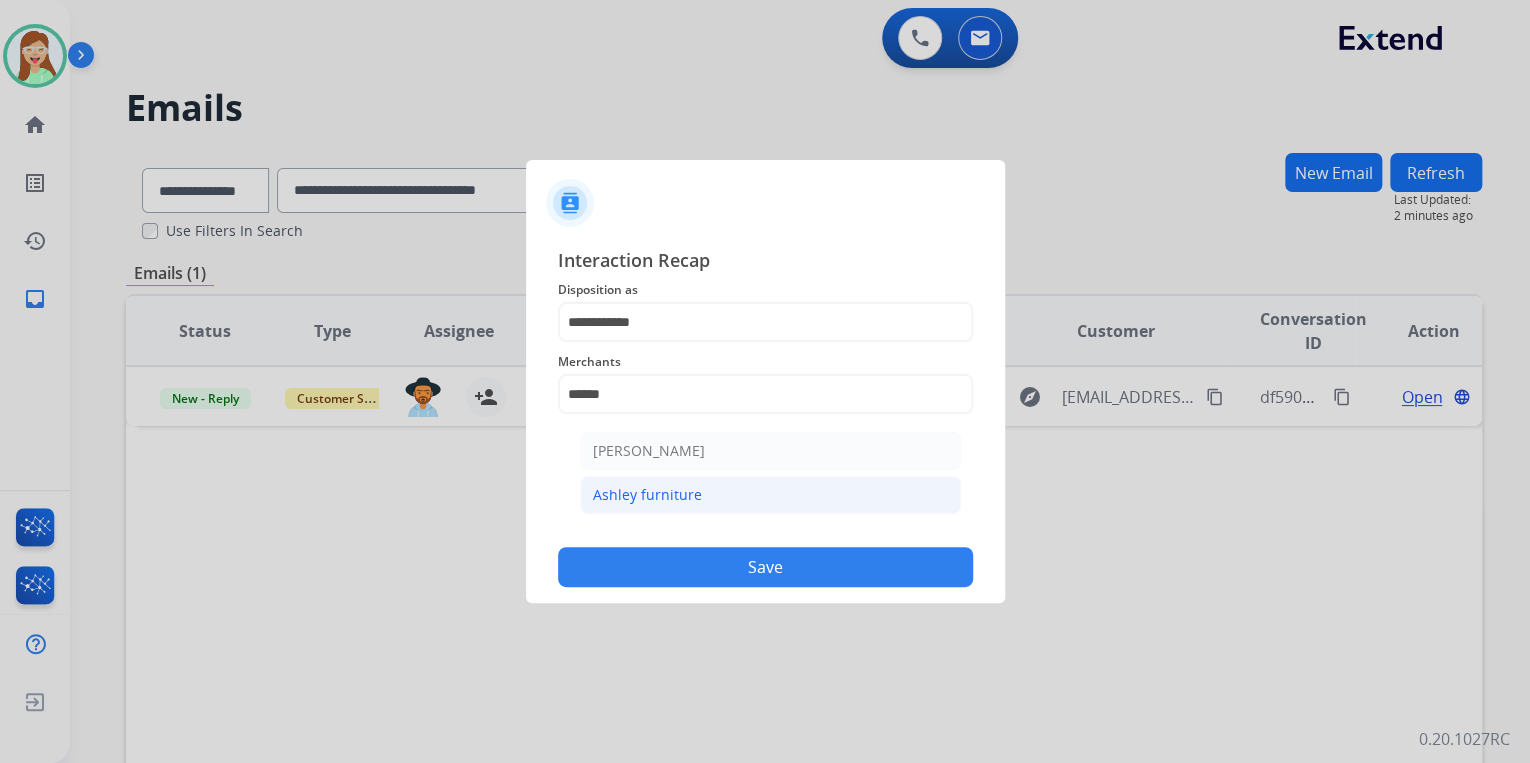 type on "**********" 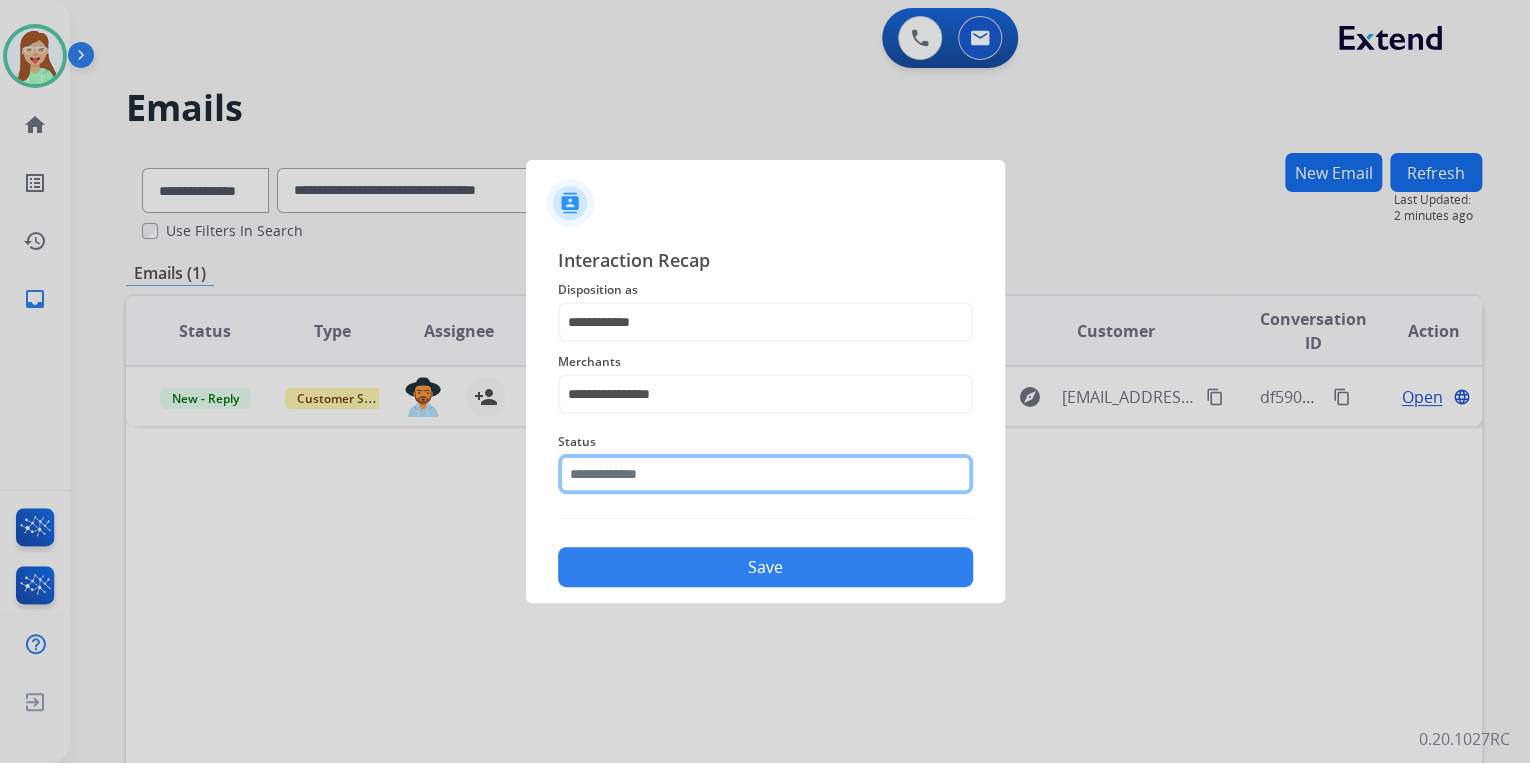 click 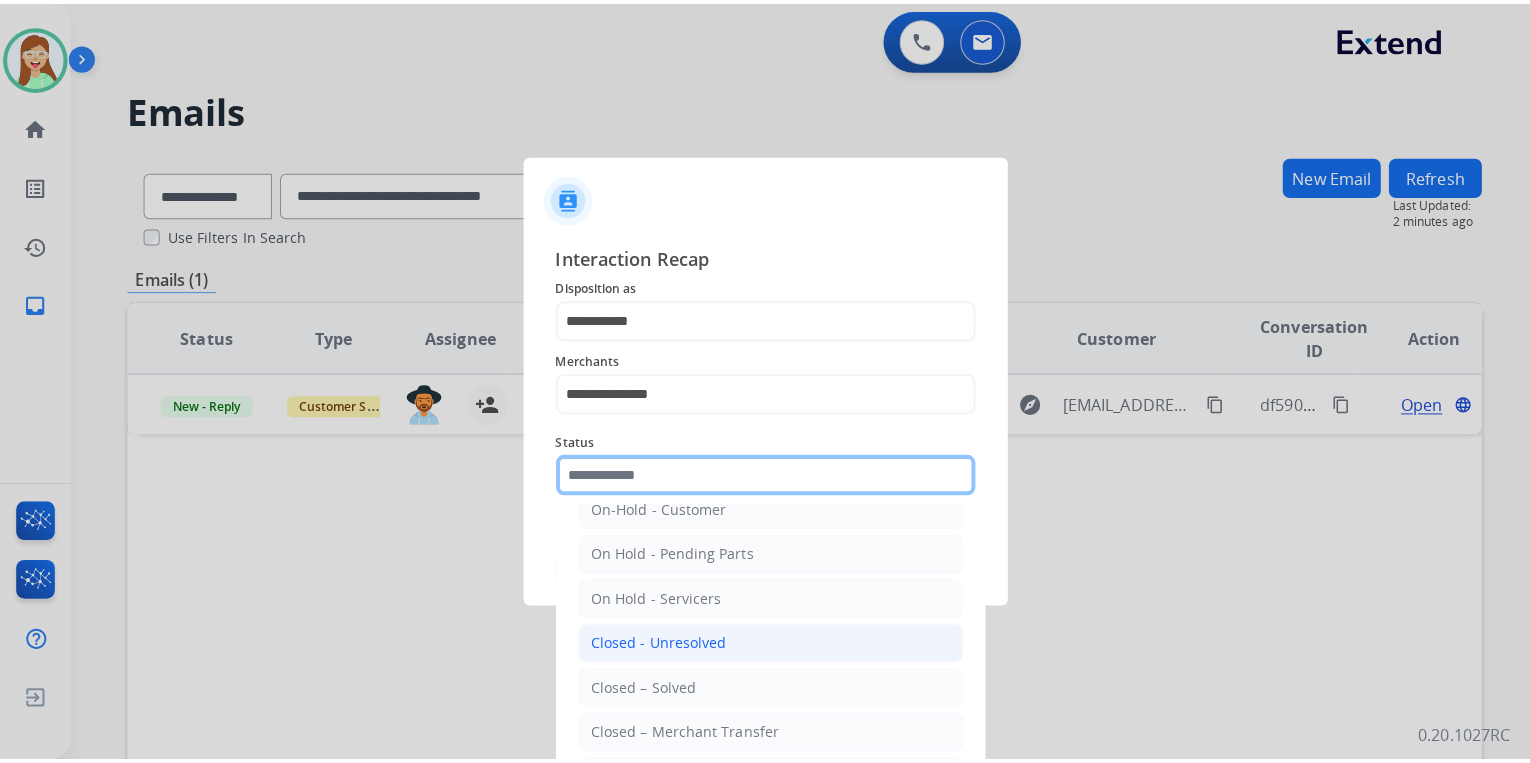 scroll, scrollTop: 116, scrollLeft: 0, axis: vertical 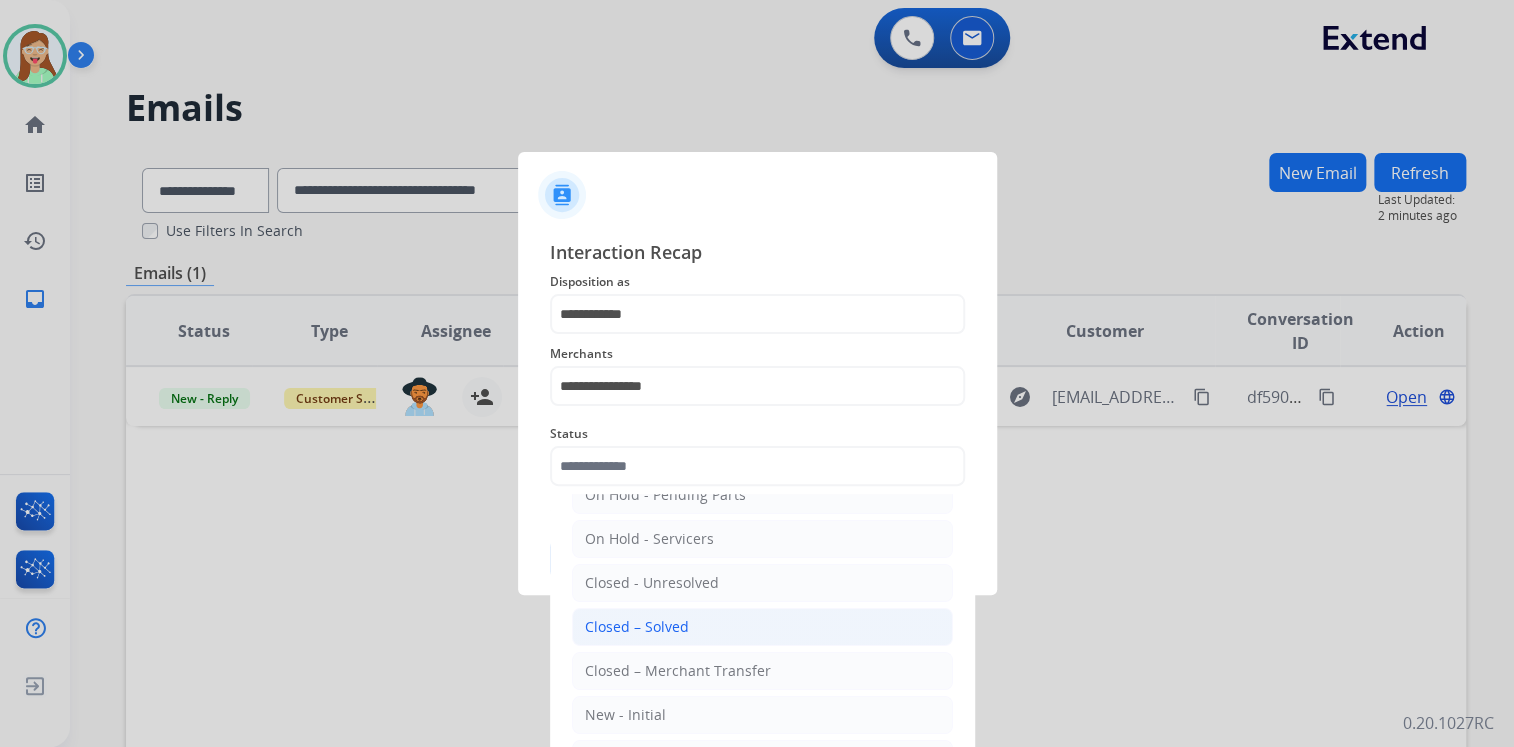 click on "Closed – Solved" 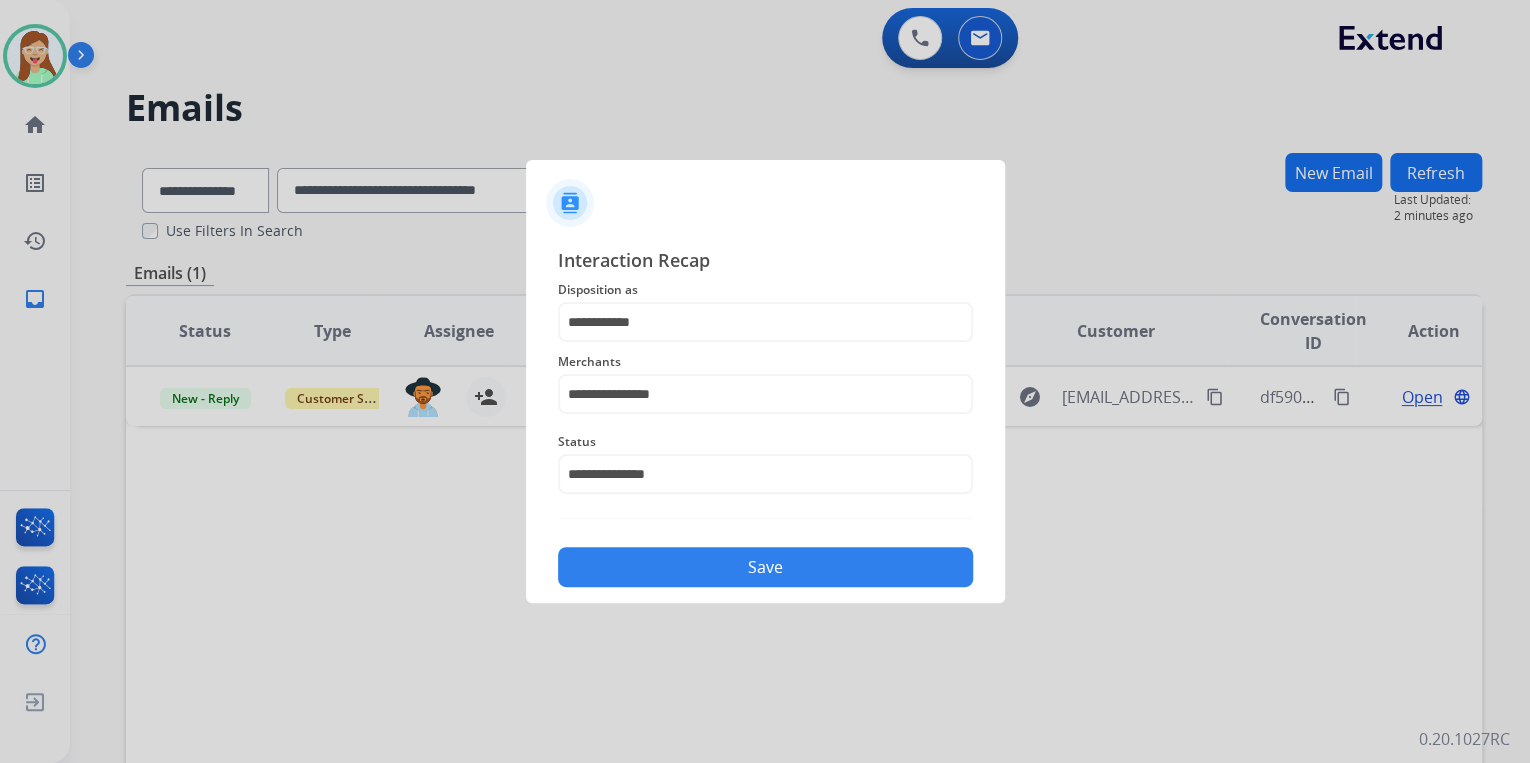 click on "Save" 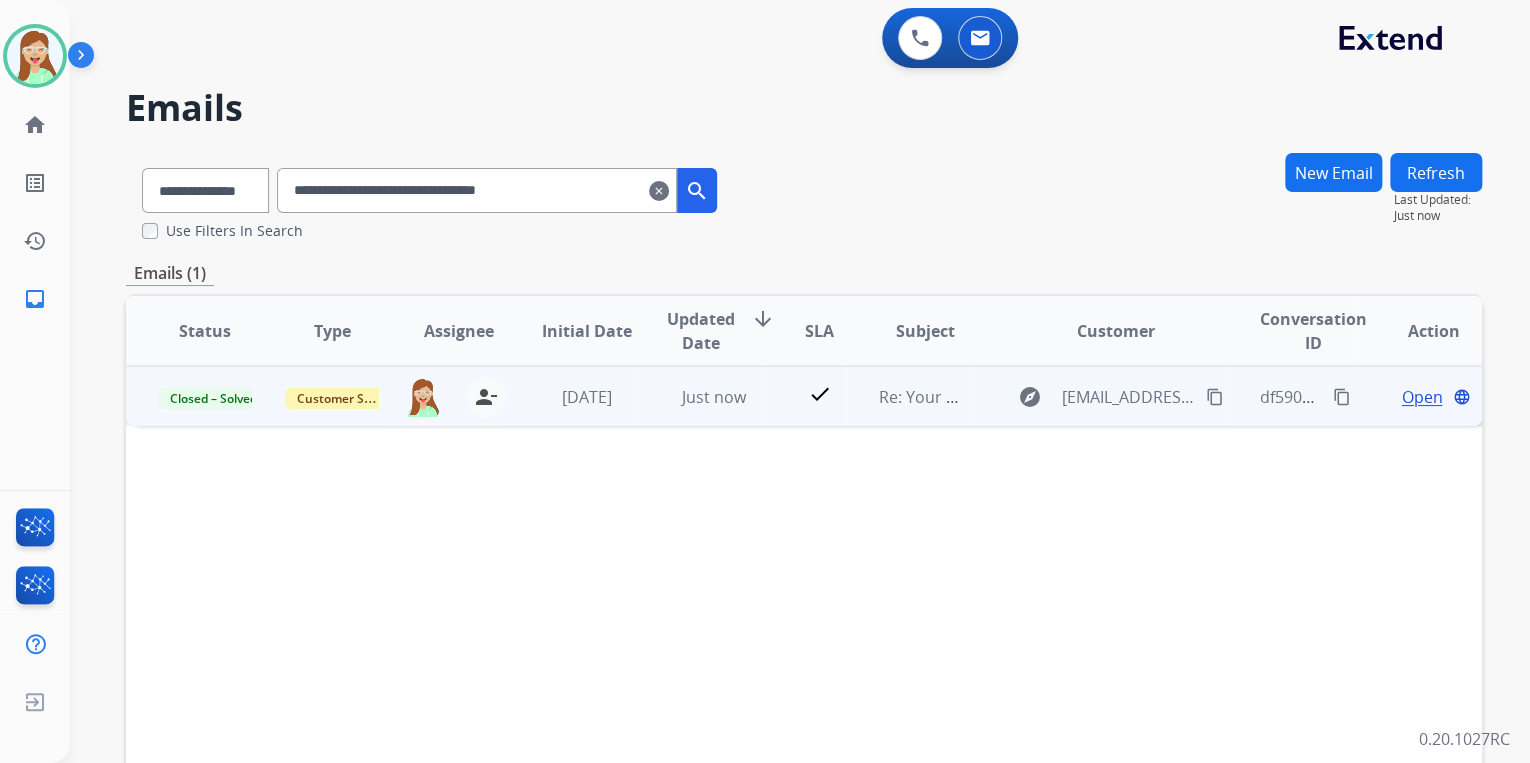 click on "Open" at bounding box center [1421, 397] 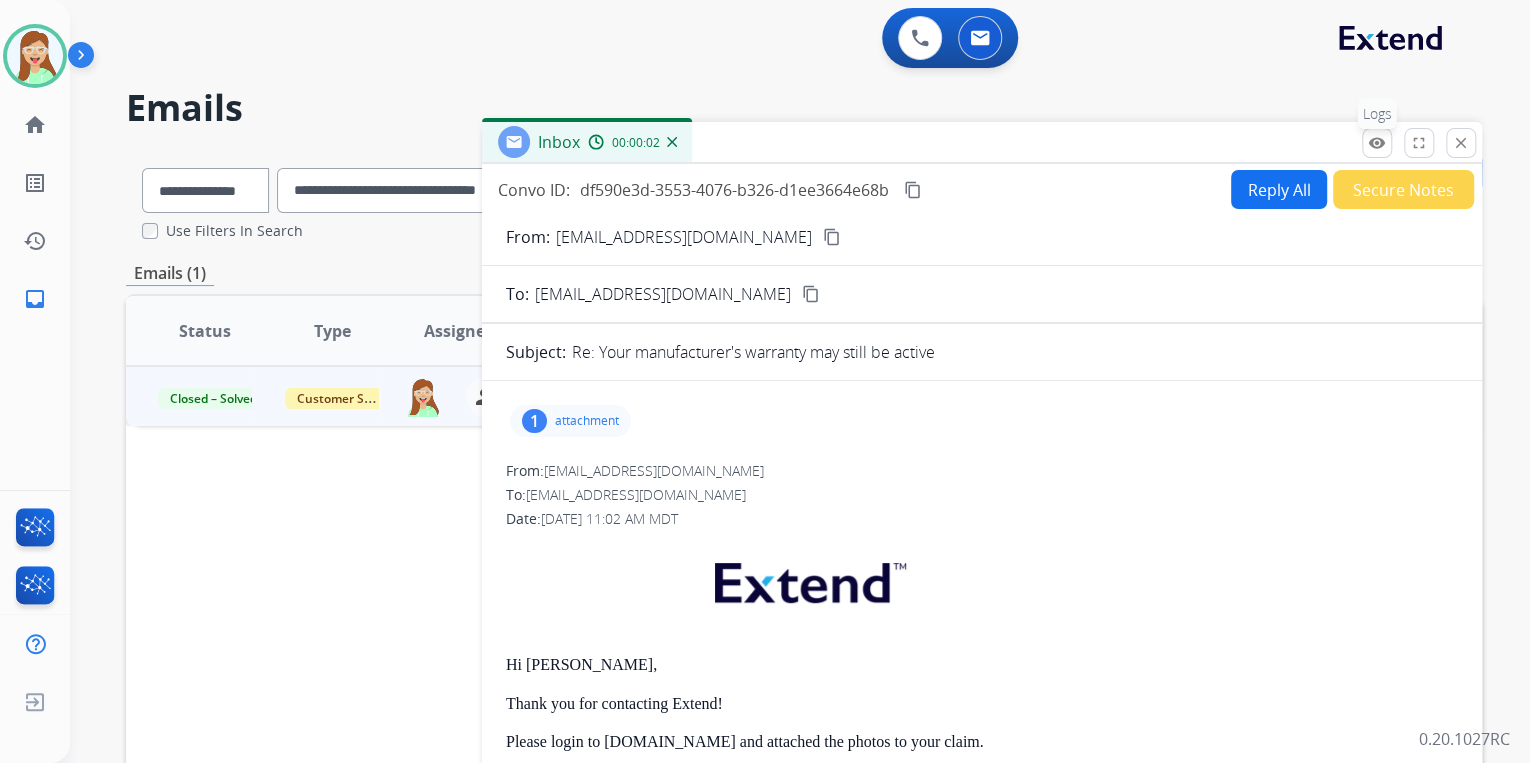 click on "remove_red_eye" at bounding box center [1377, 143] 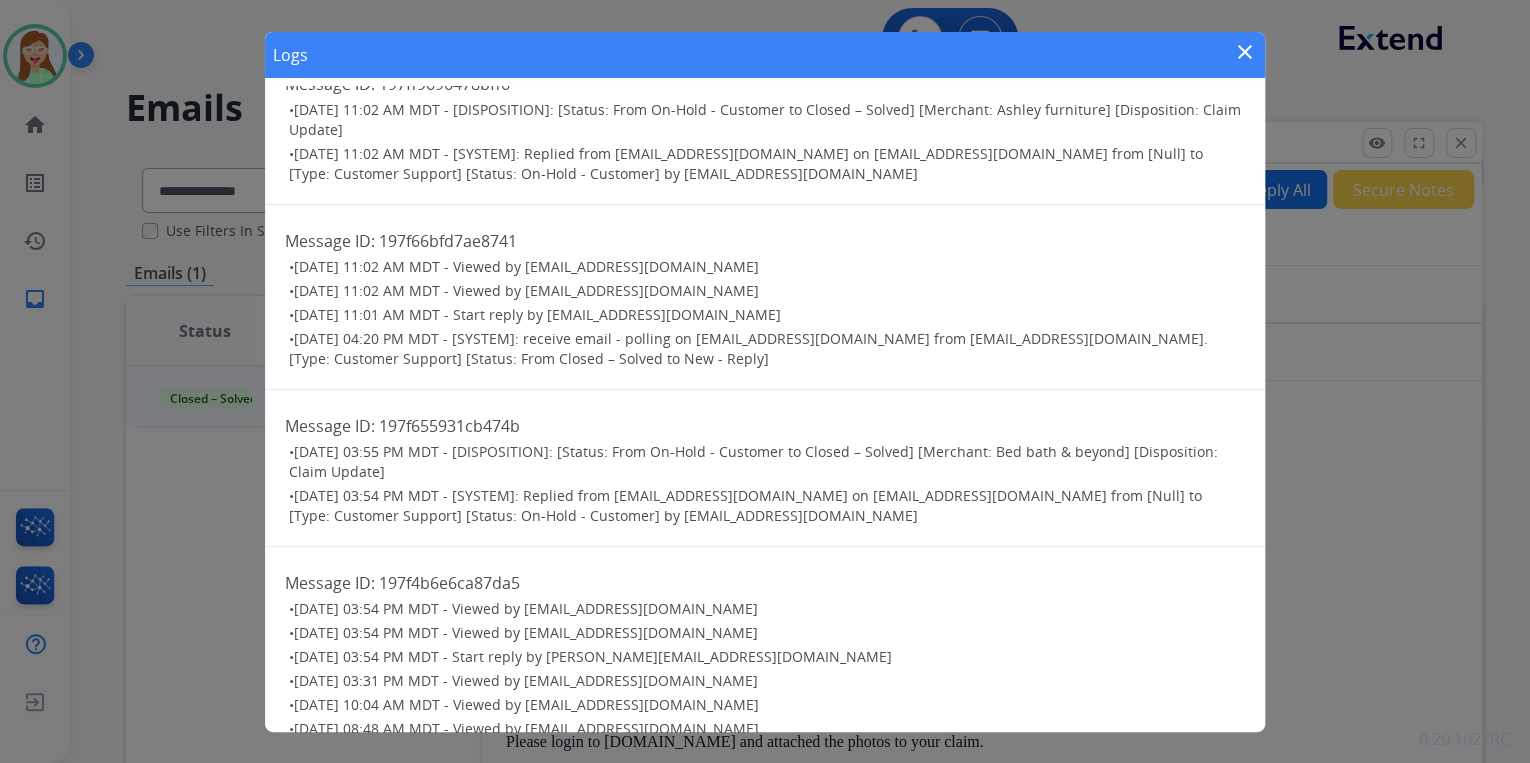 scroll, scrollTop: 0, scrollLeft: 0, axis: both 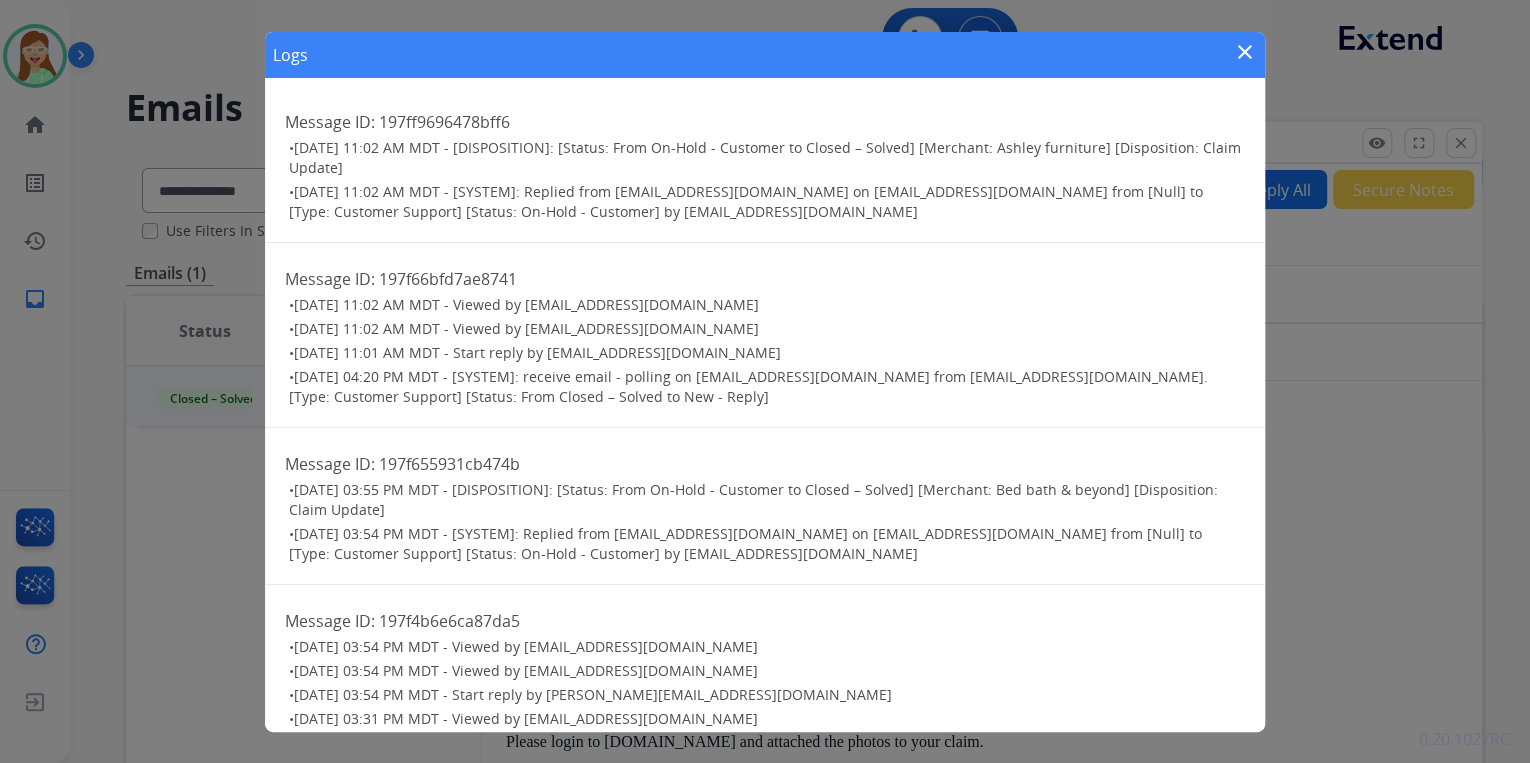 click on "Logs close" at bounding box center (765, 55) 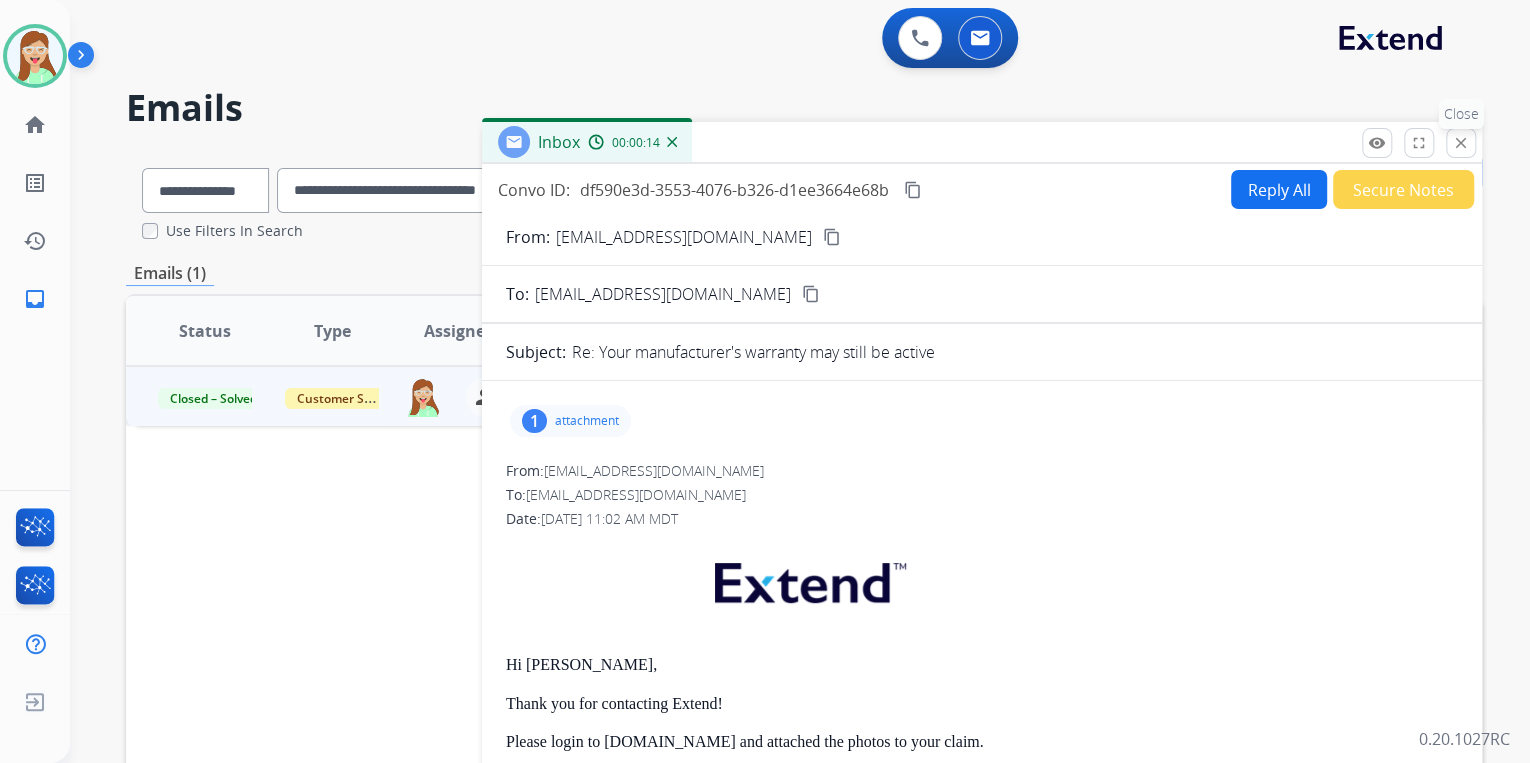 click on "close Close" at bounding box center [1461, 143] 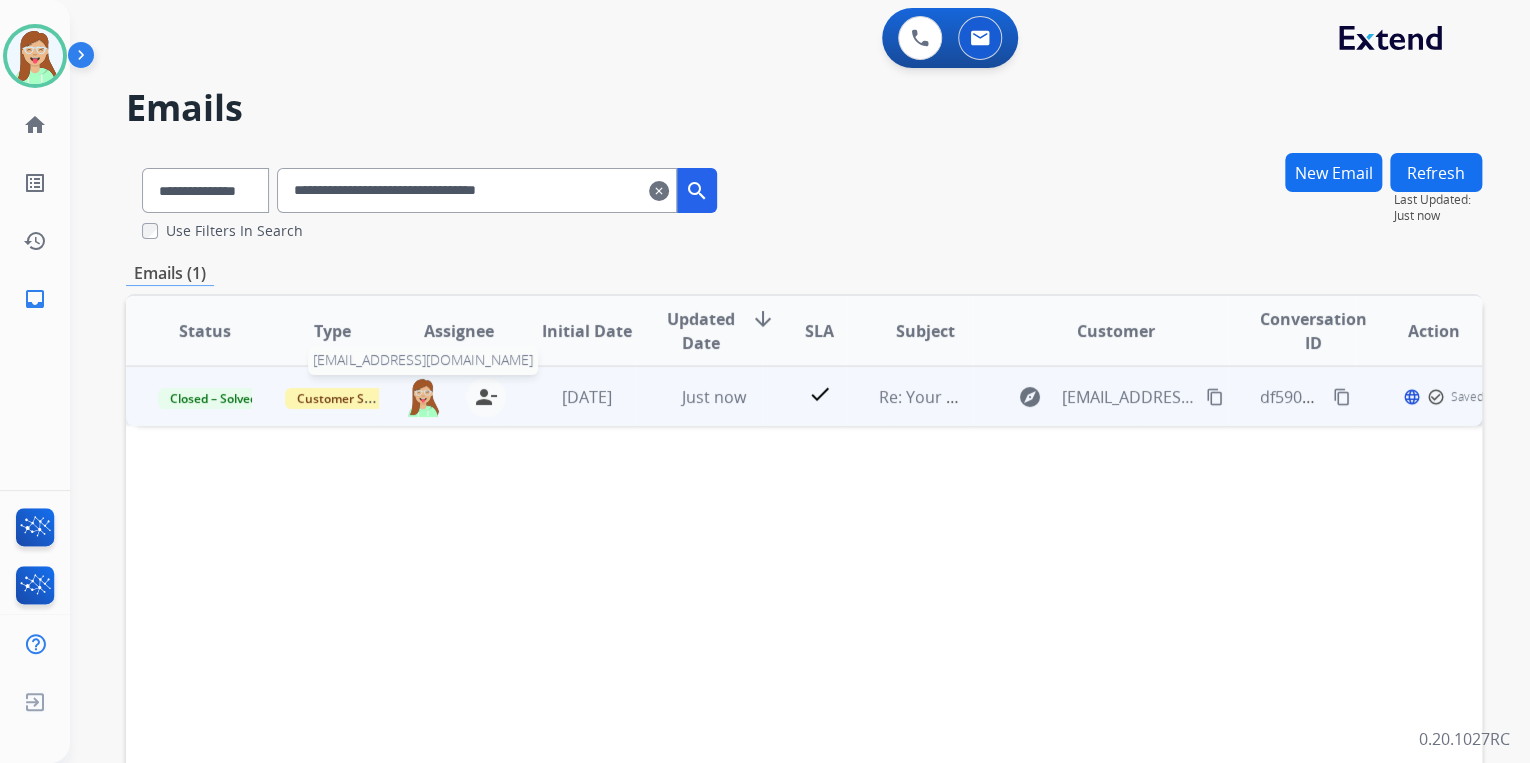 click at bounding box center (423, 397) 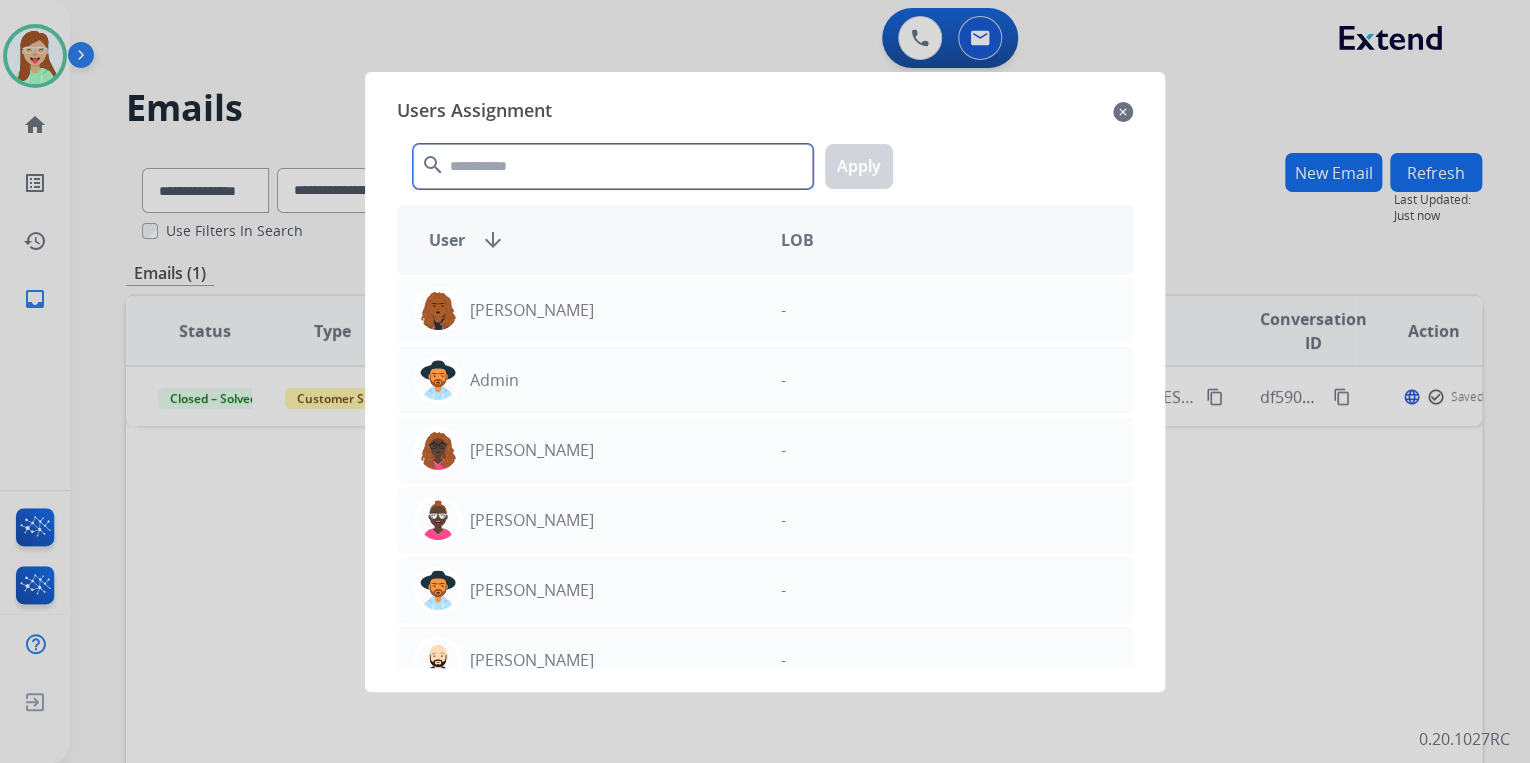 click 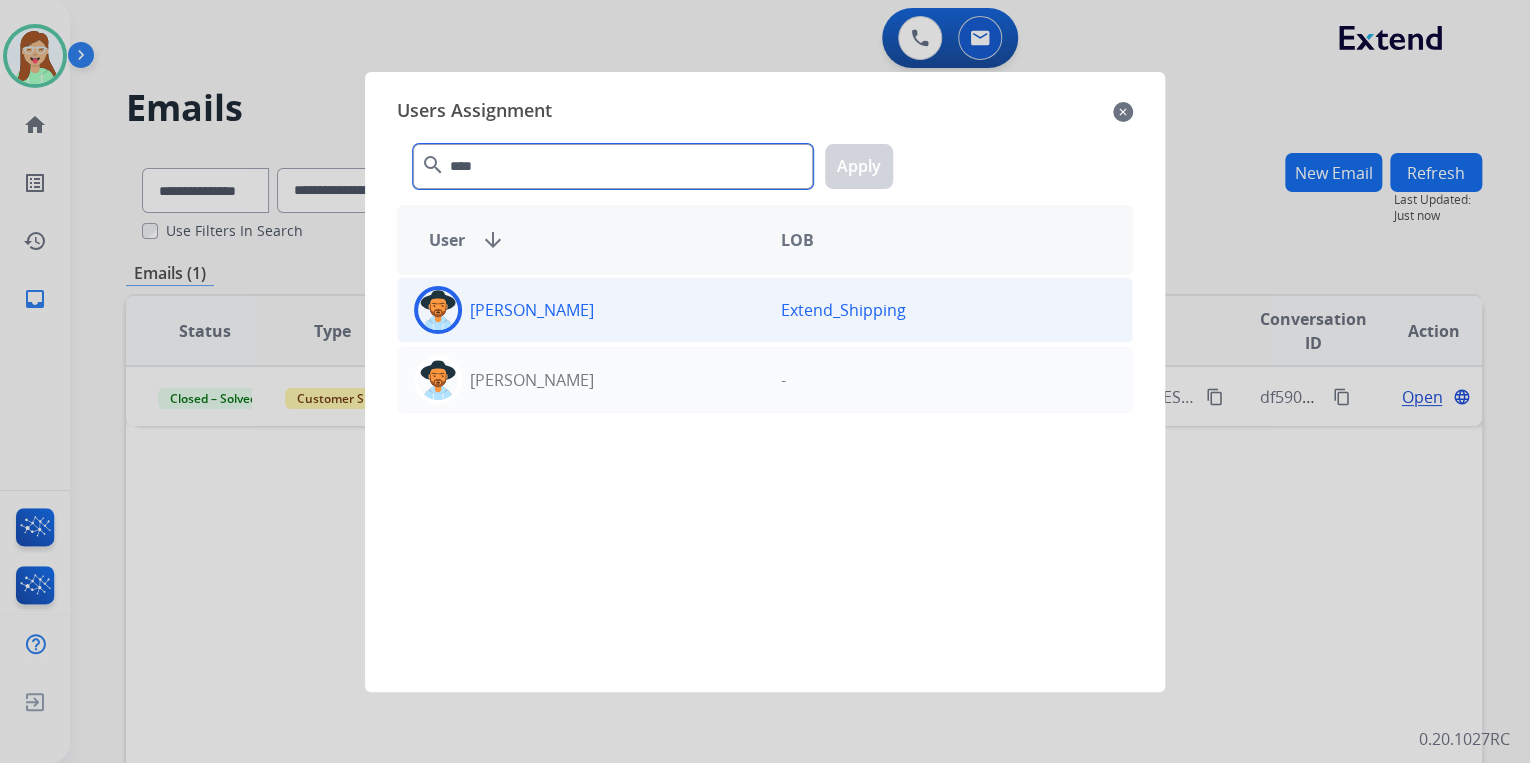 type on "****" 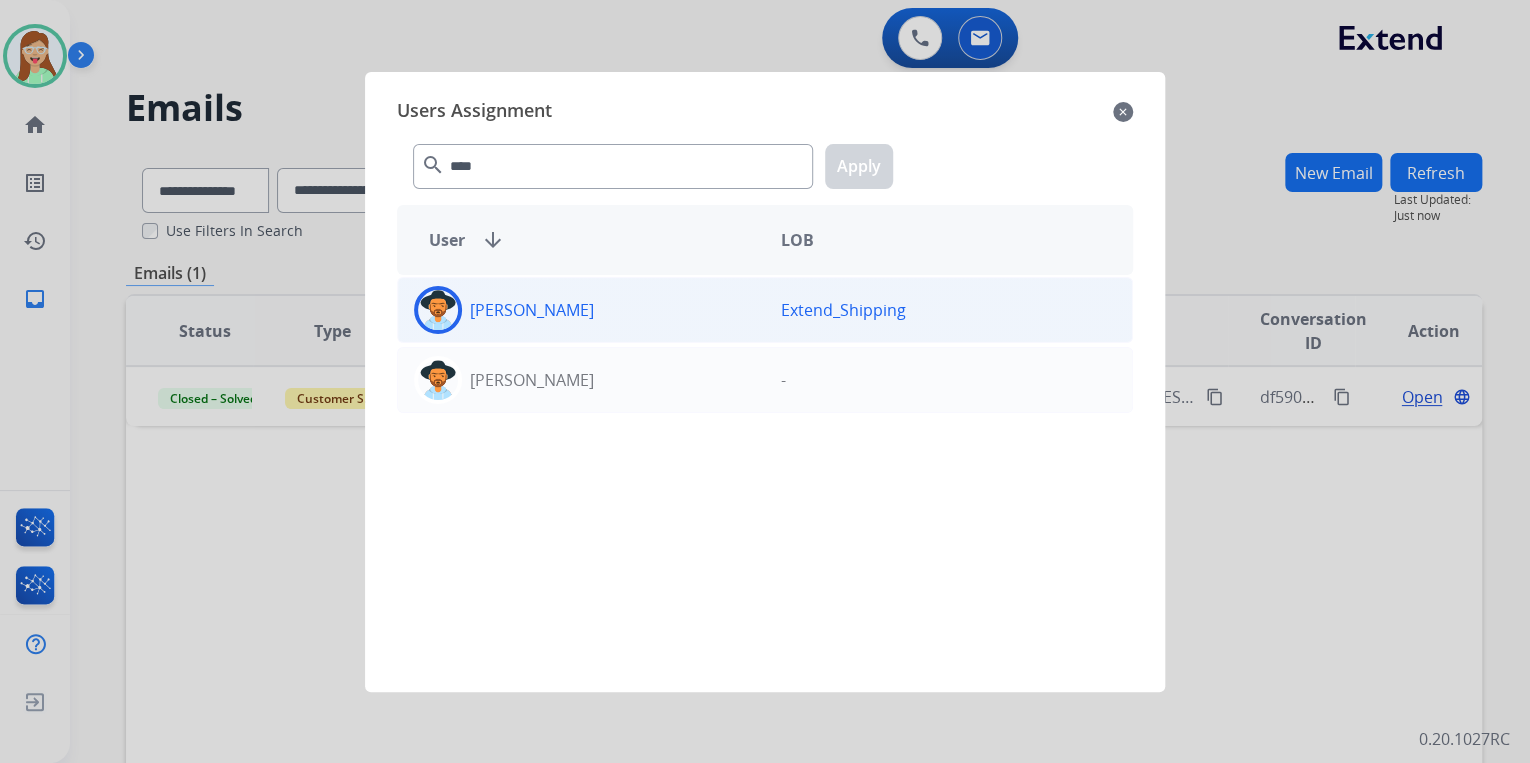 click 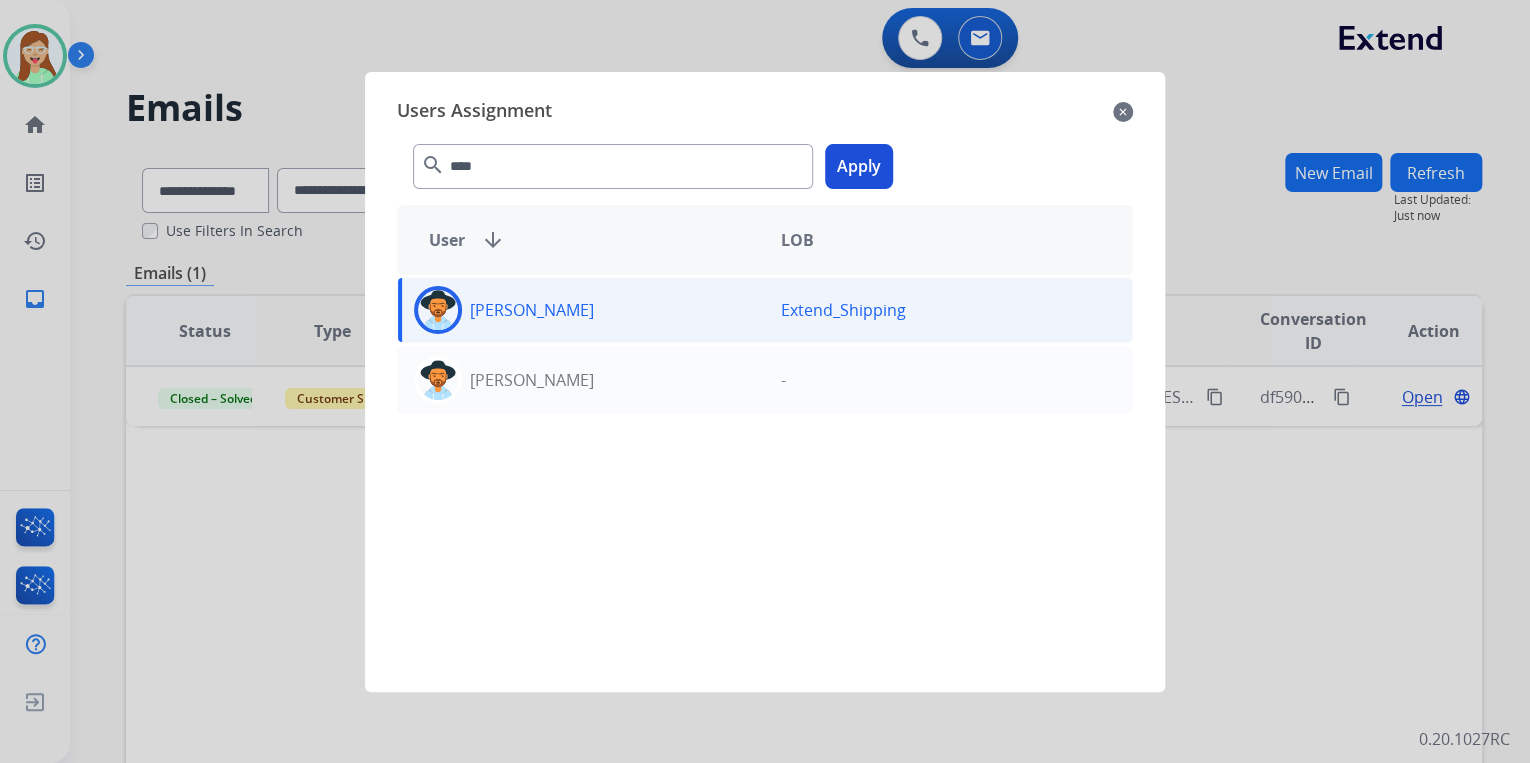 click on "Apply" 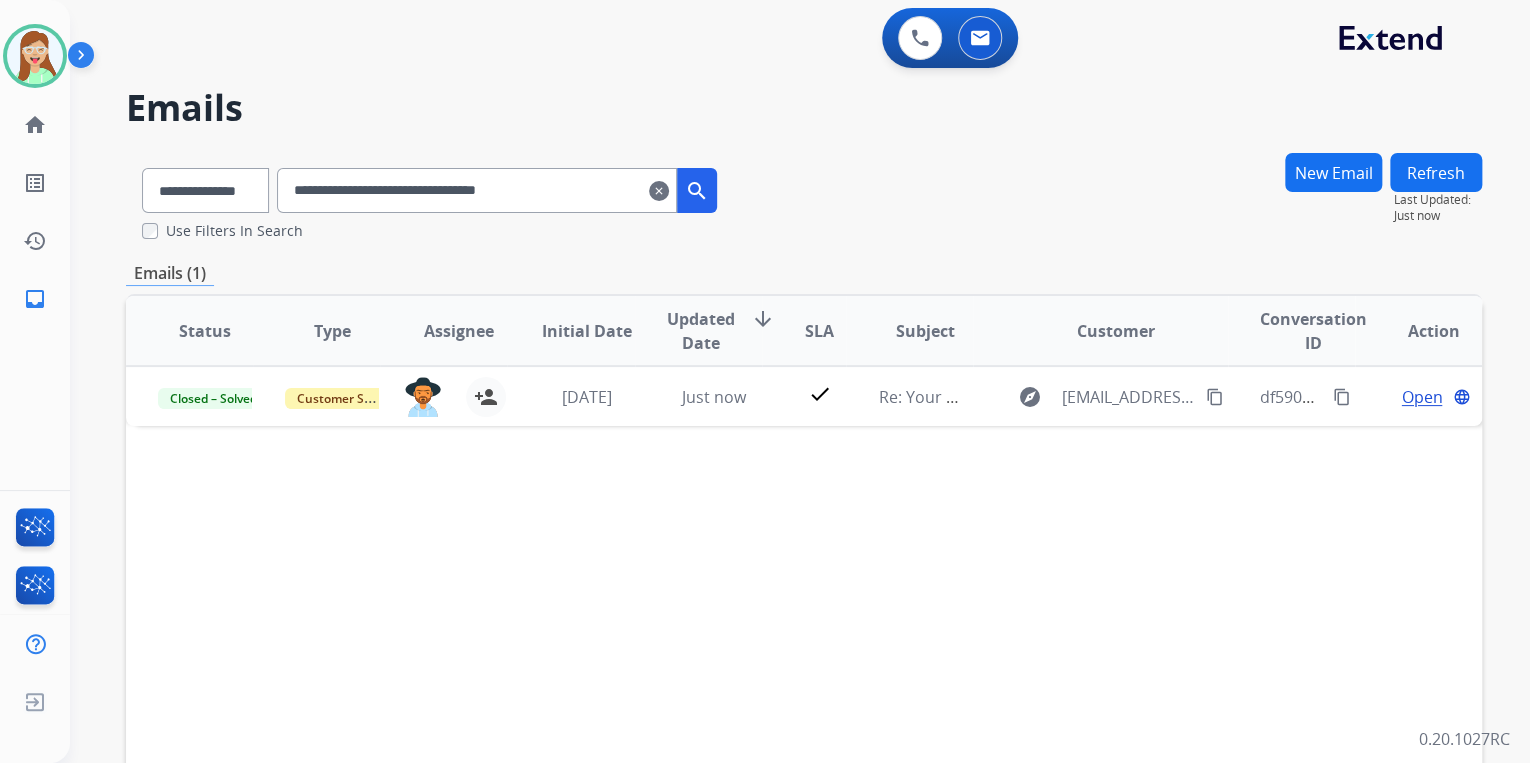 drag, startPoint x: 593, startPoint y: 175, endPoint x: 224, endPoint y: 219, distance: 371.61404 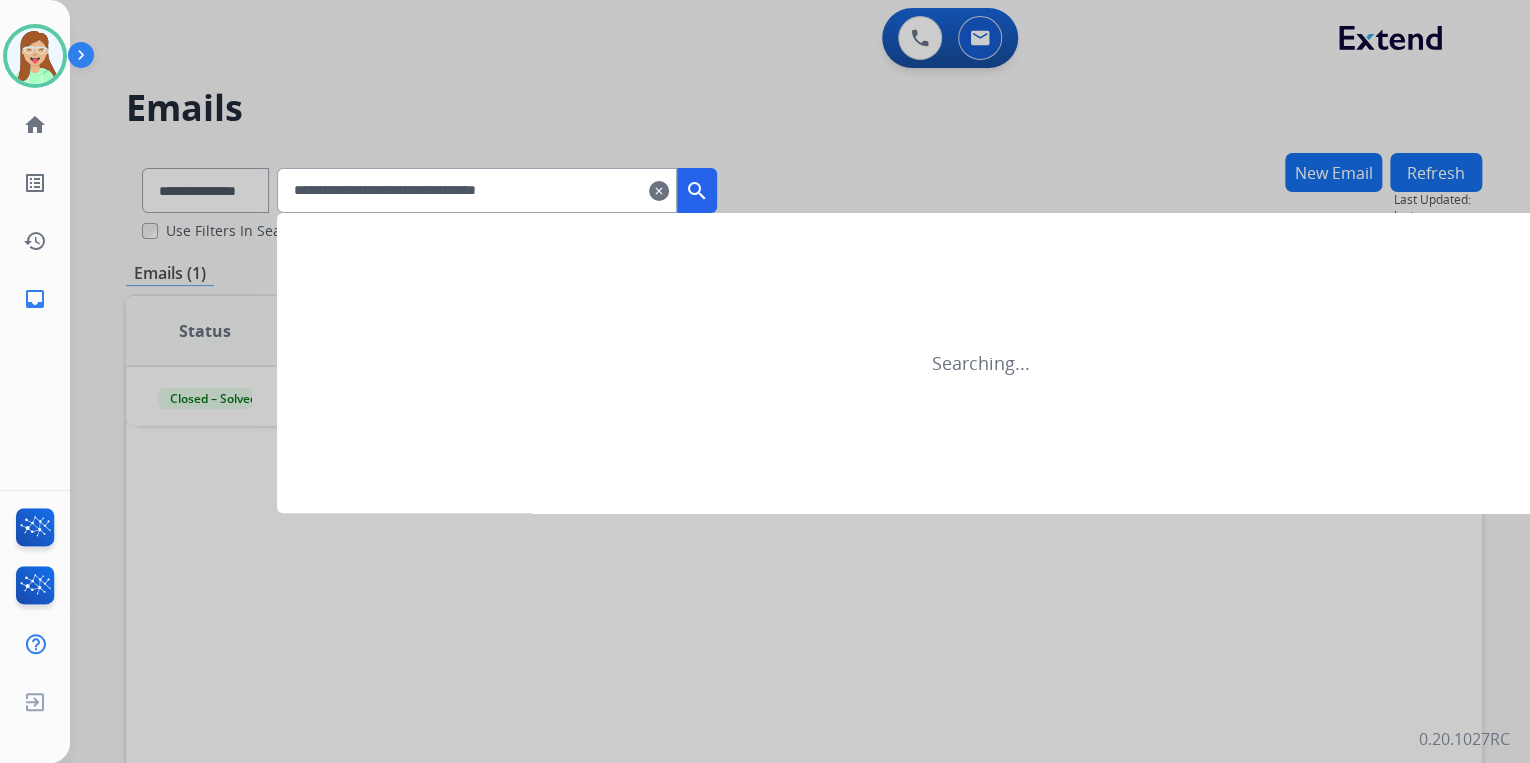 type on "**********" 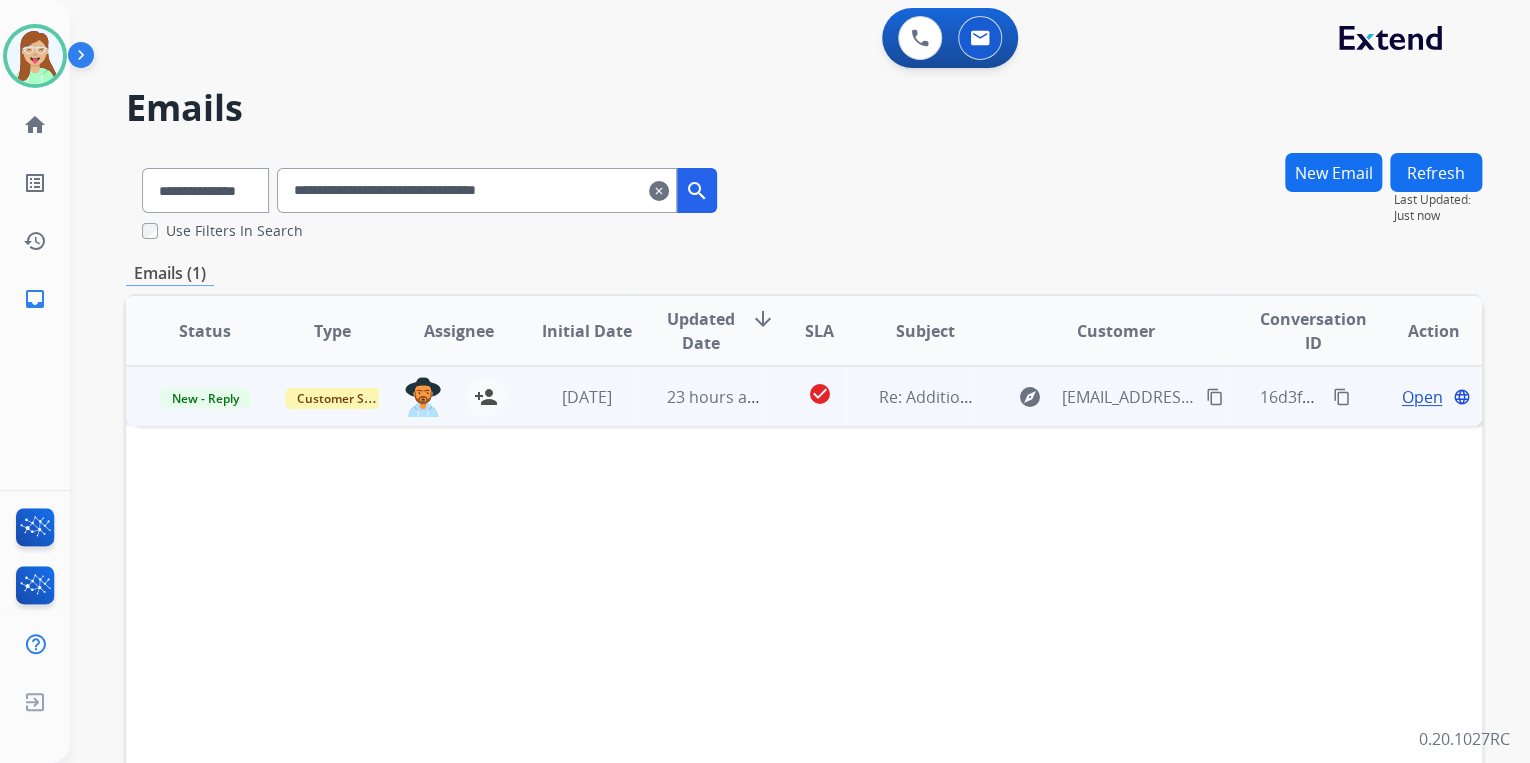 click on "explore araraiza4@gmail.com content_copy" at bounding box center (1115, 397) 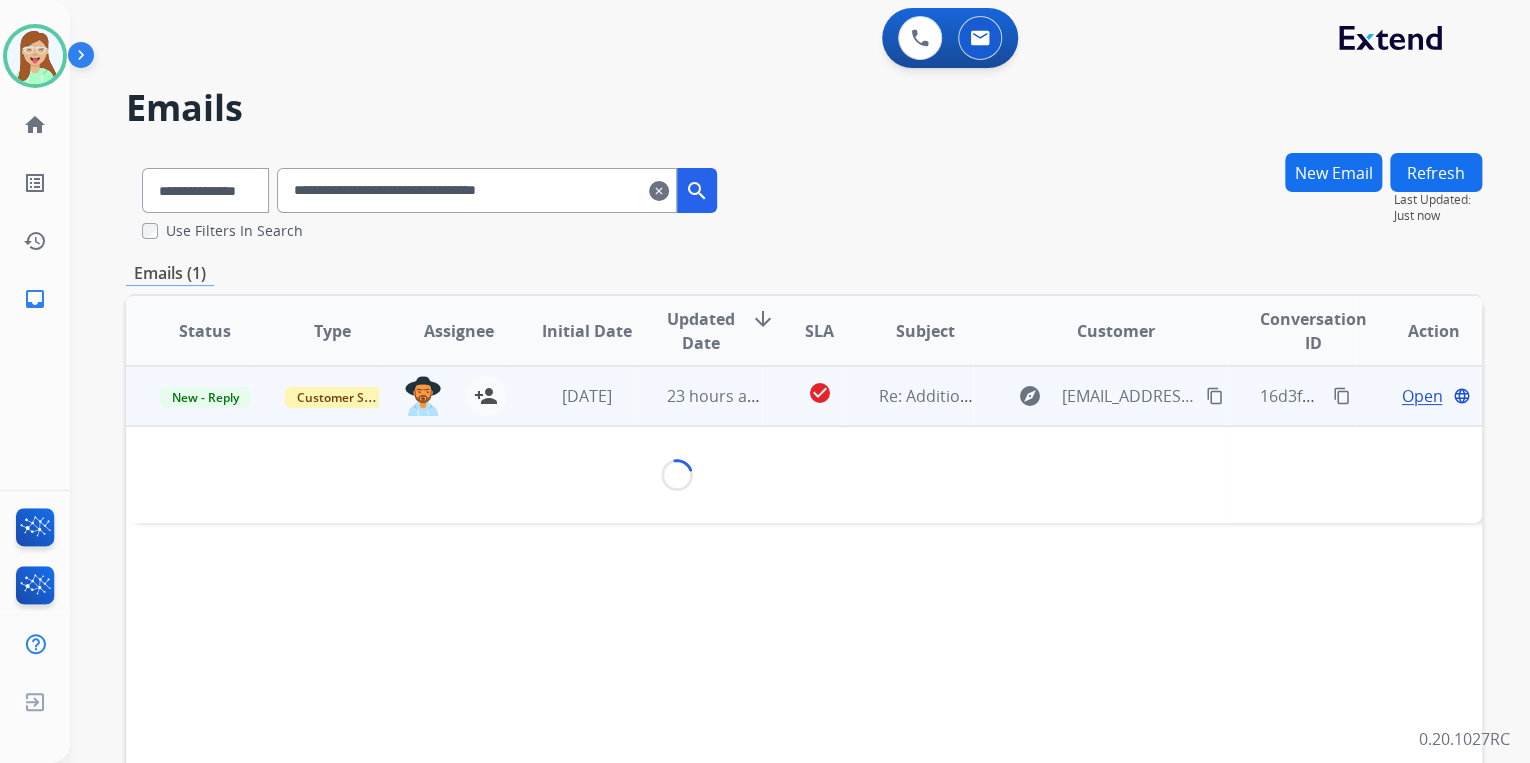 click on "content_copy" at bounding box center [1215, 396] 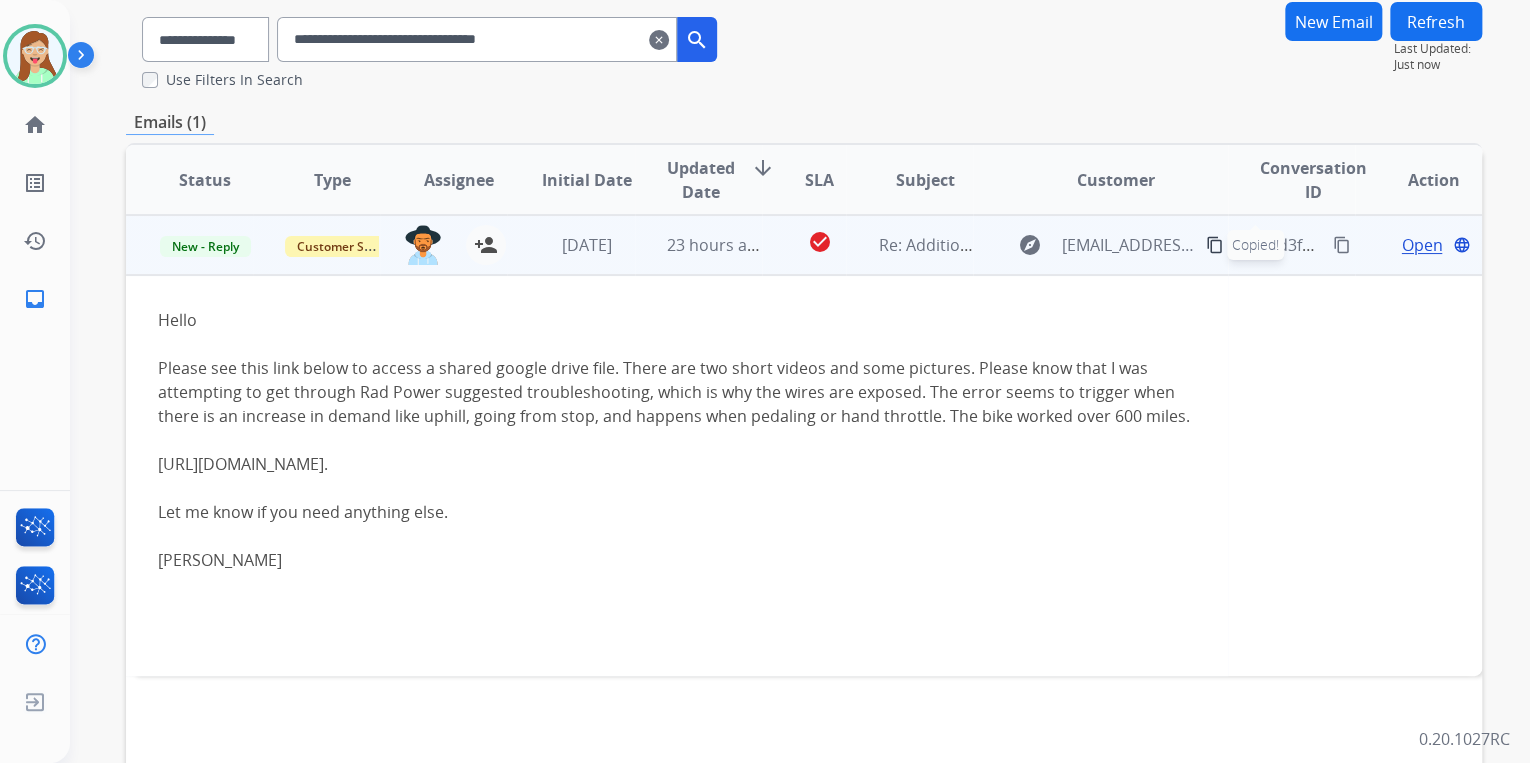 scroll, scrollTop: 160, scrollLeft: 0, axis: vertical 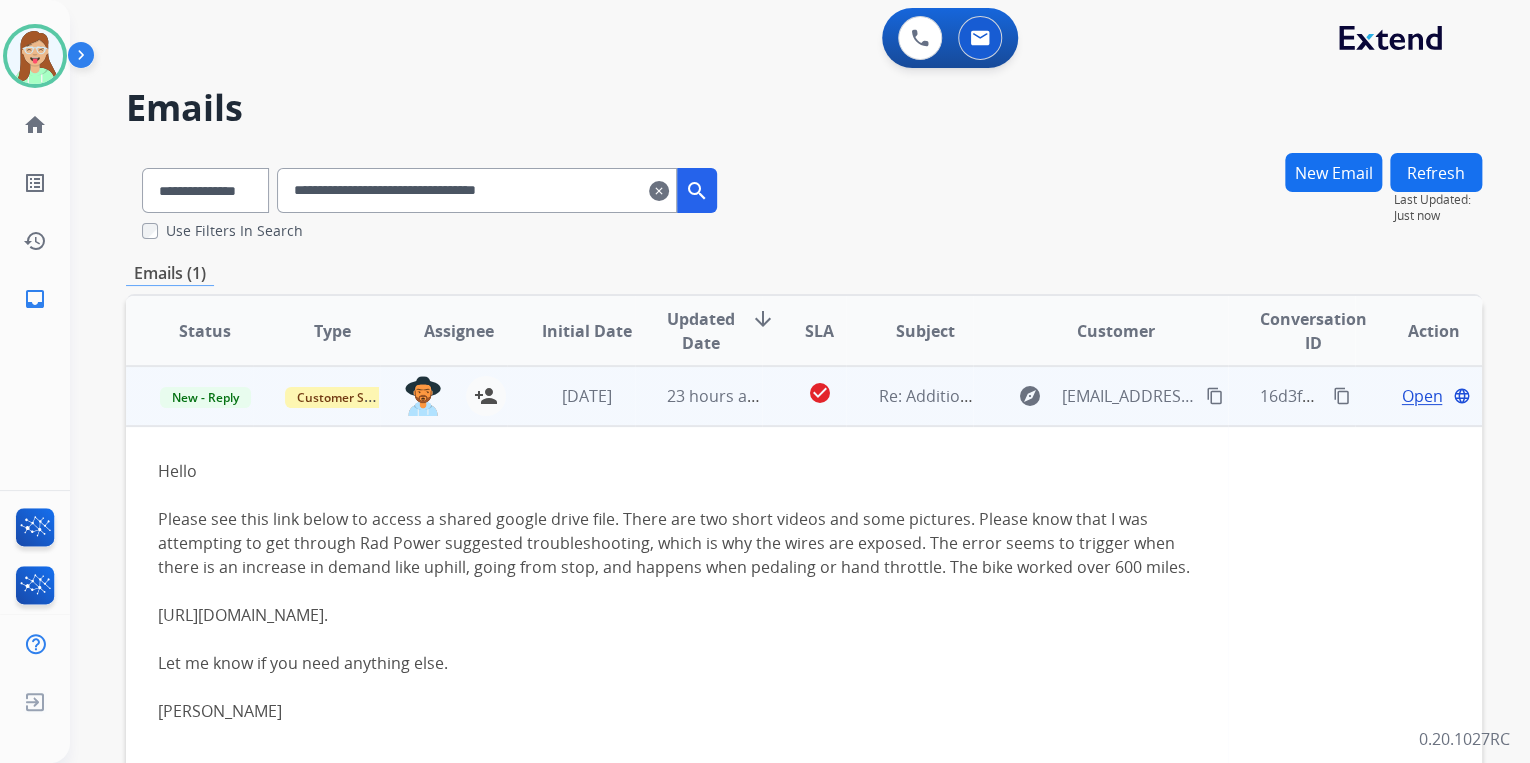 click on "Open" at bounding box center [1421, 396] 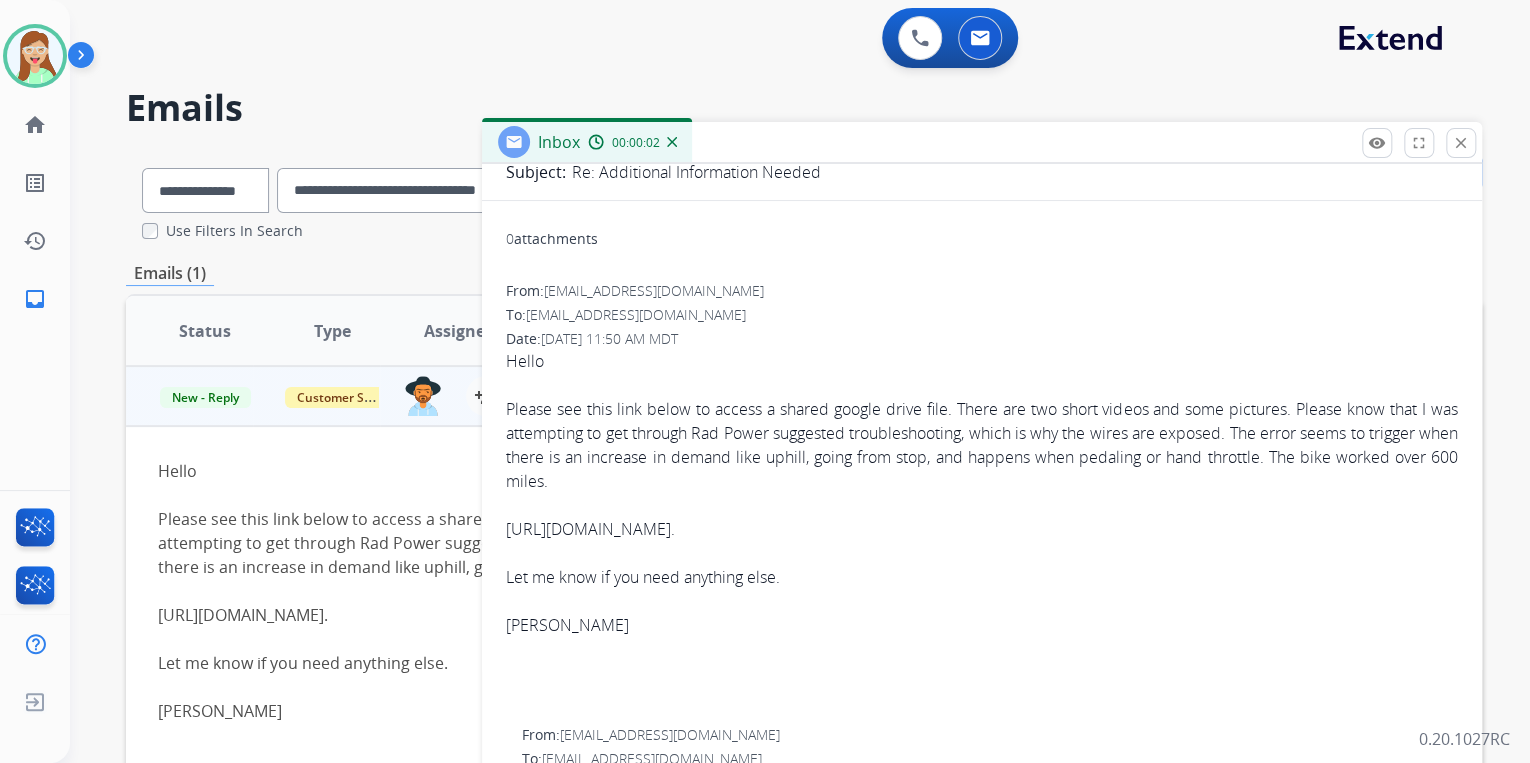 scroll, scrollTop: 0, scrollLeft: 0, axis: both 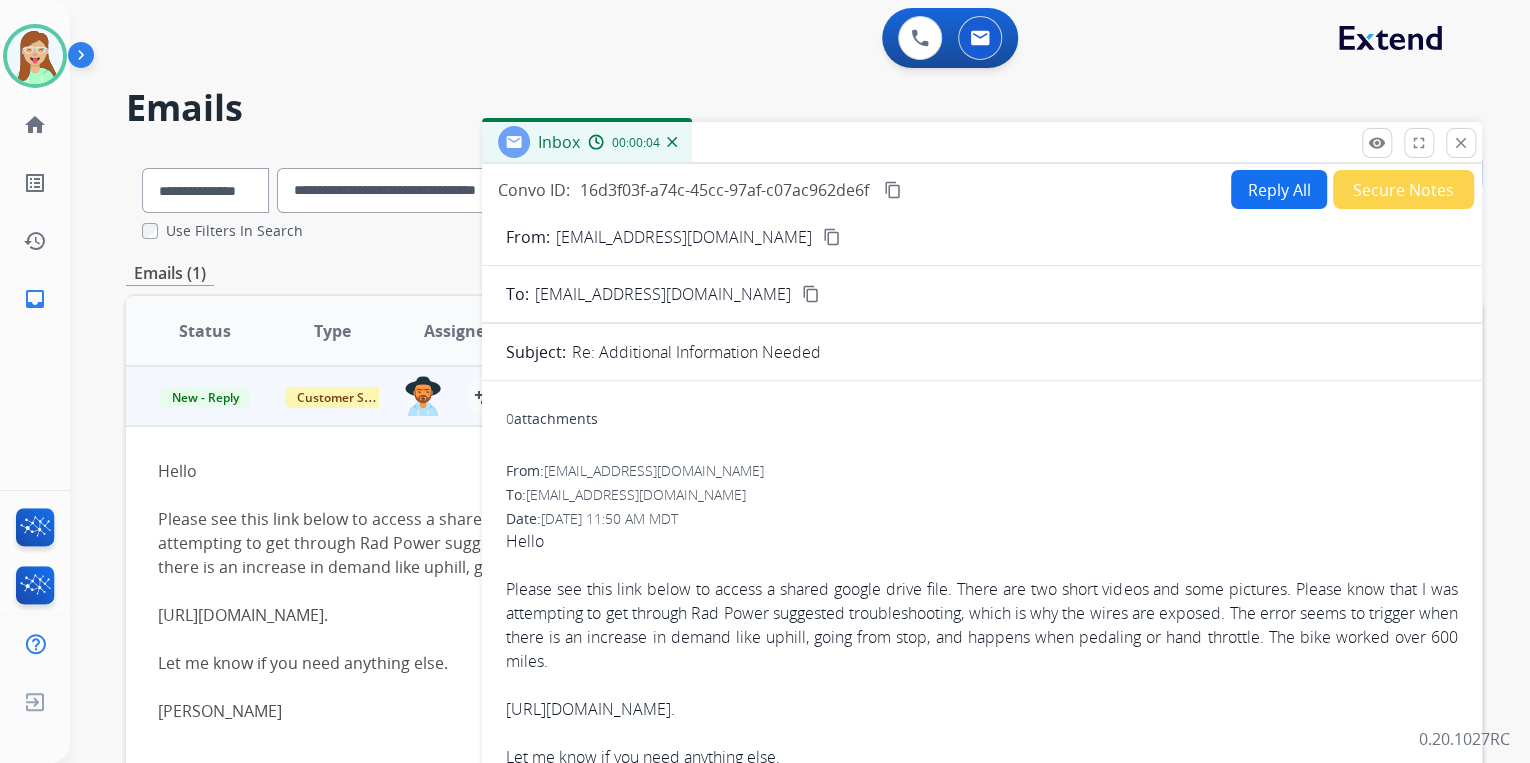 click on "Reply All" at bounding box center (1279, 189) 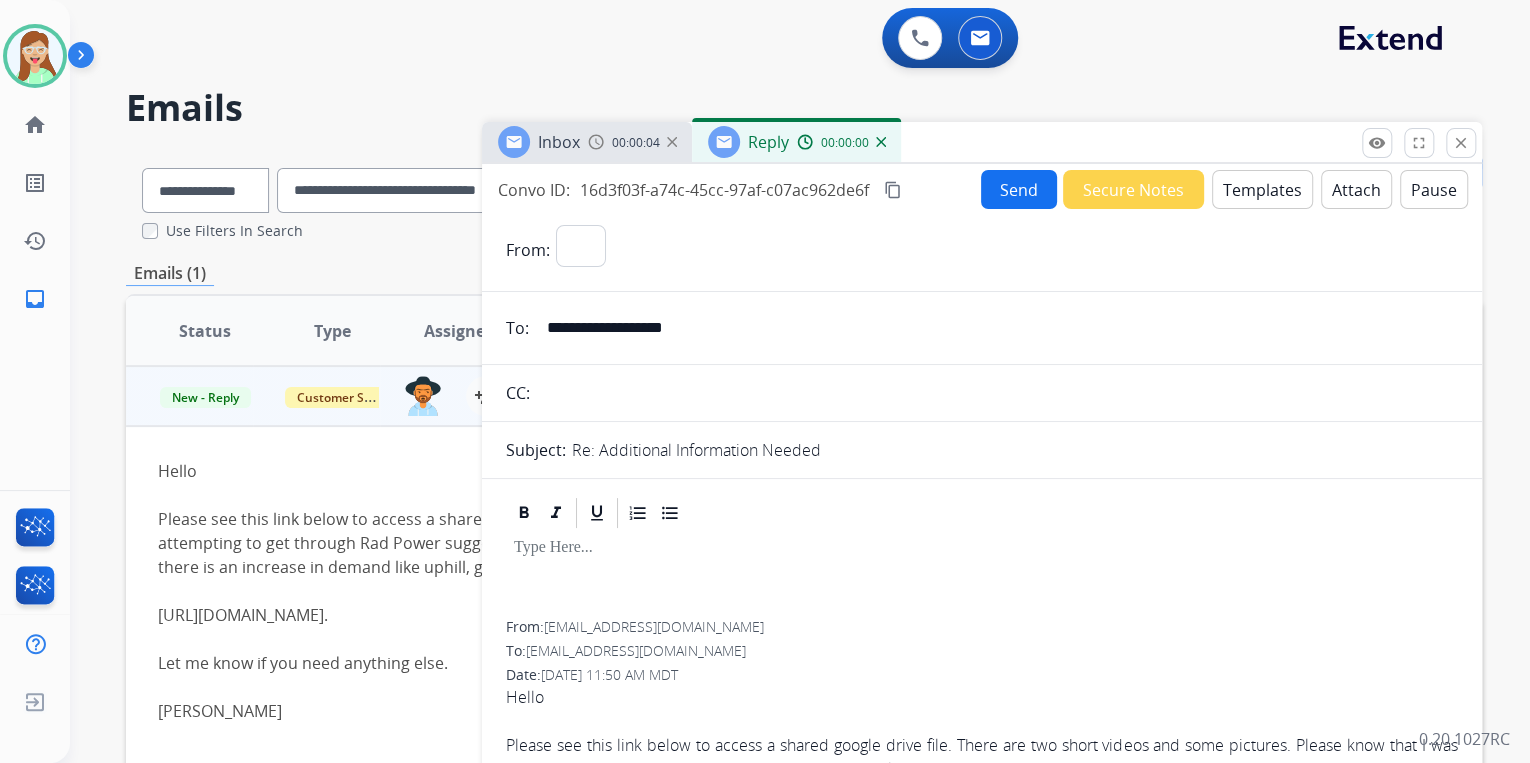 select on "**********" 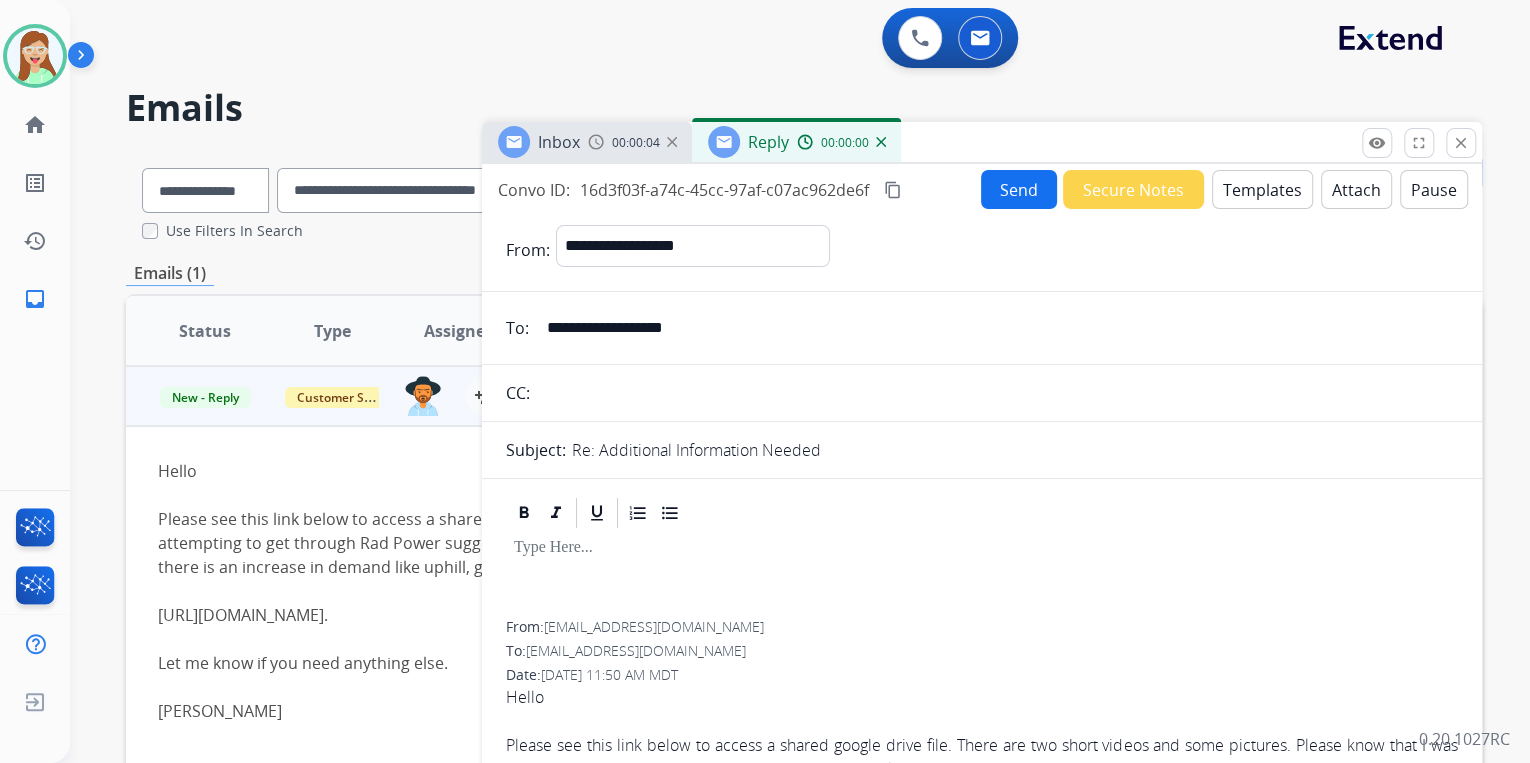 click on "Templates" at bounding box center [1262, 189] 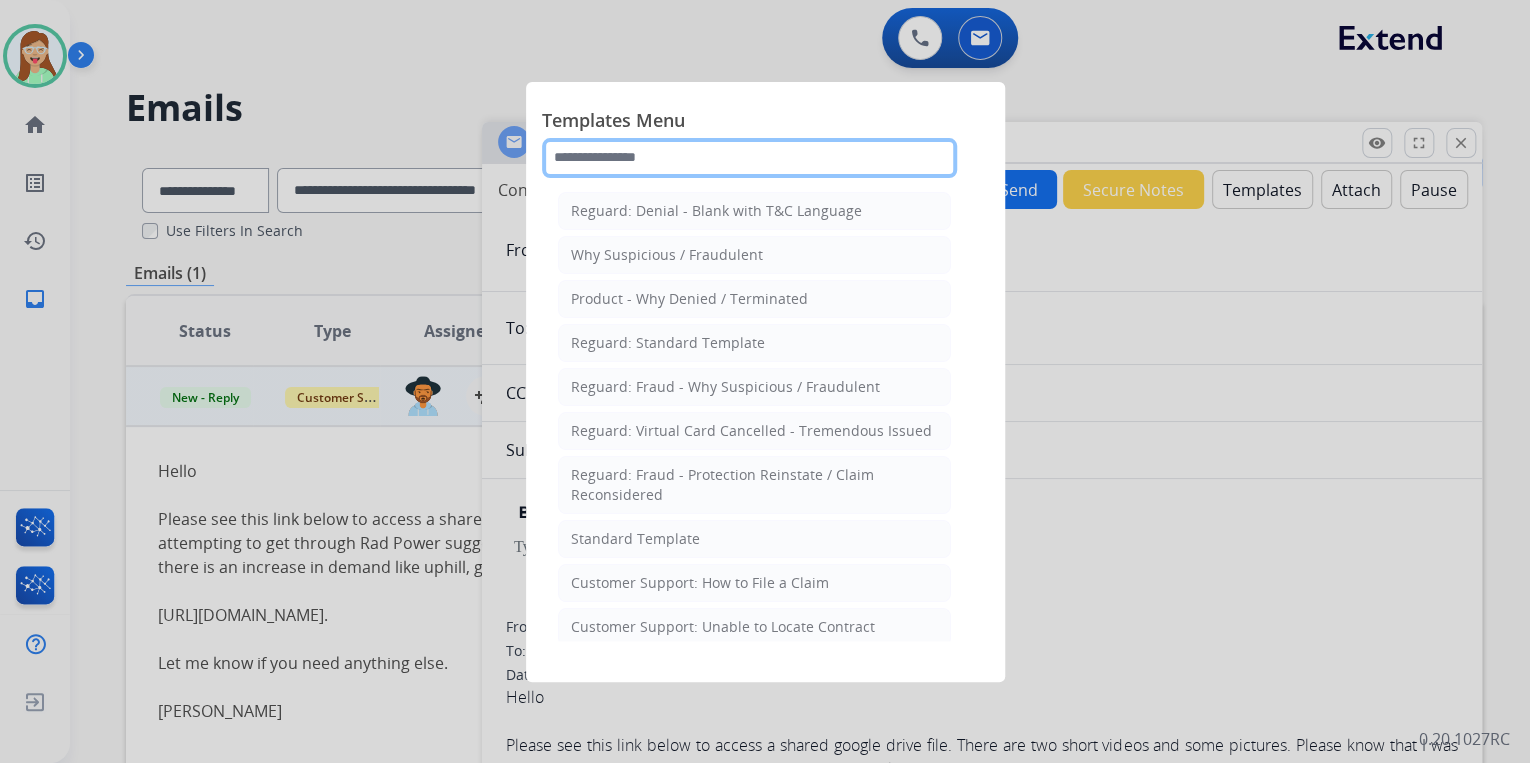 click 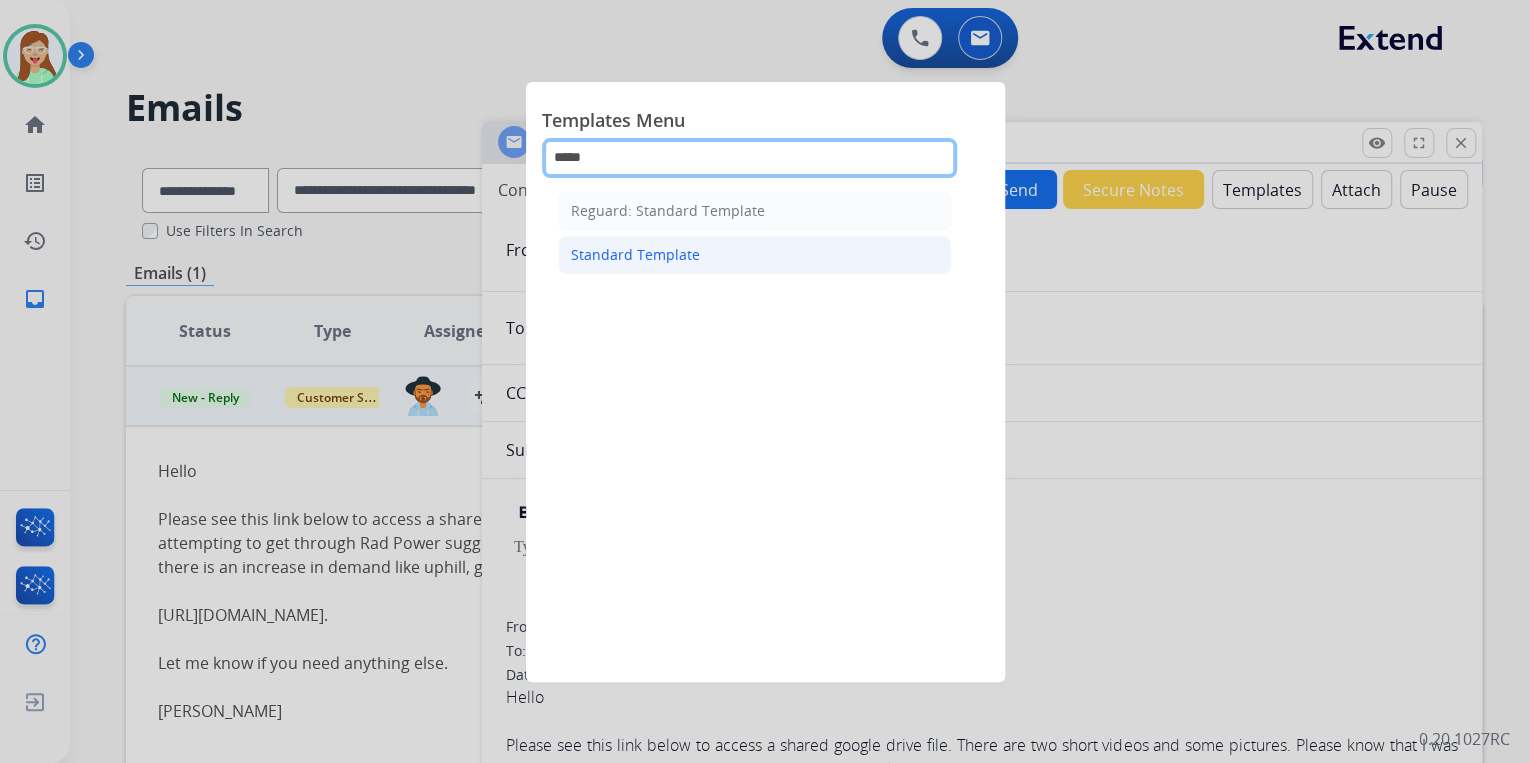 type on "*****" 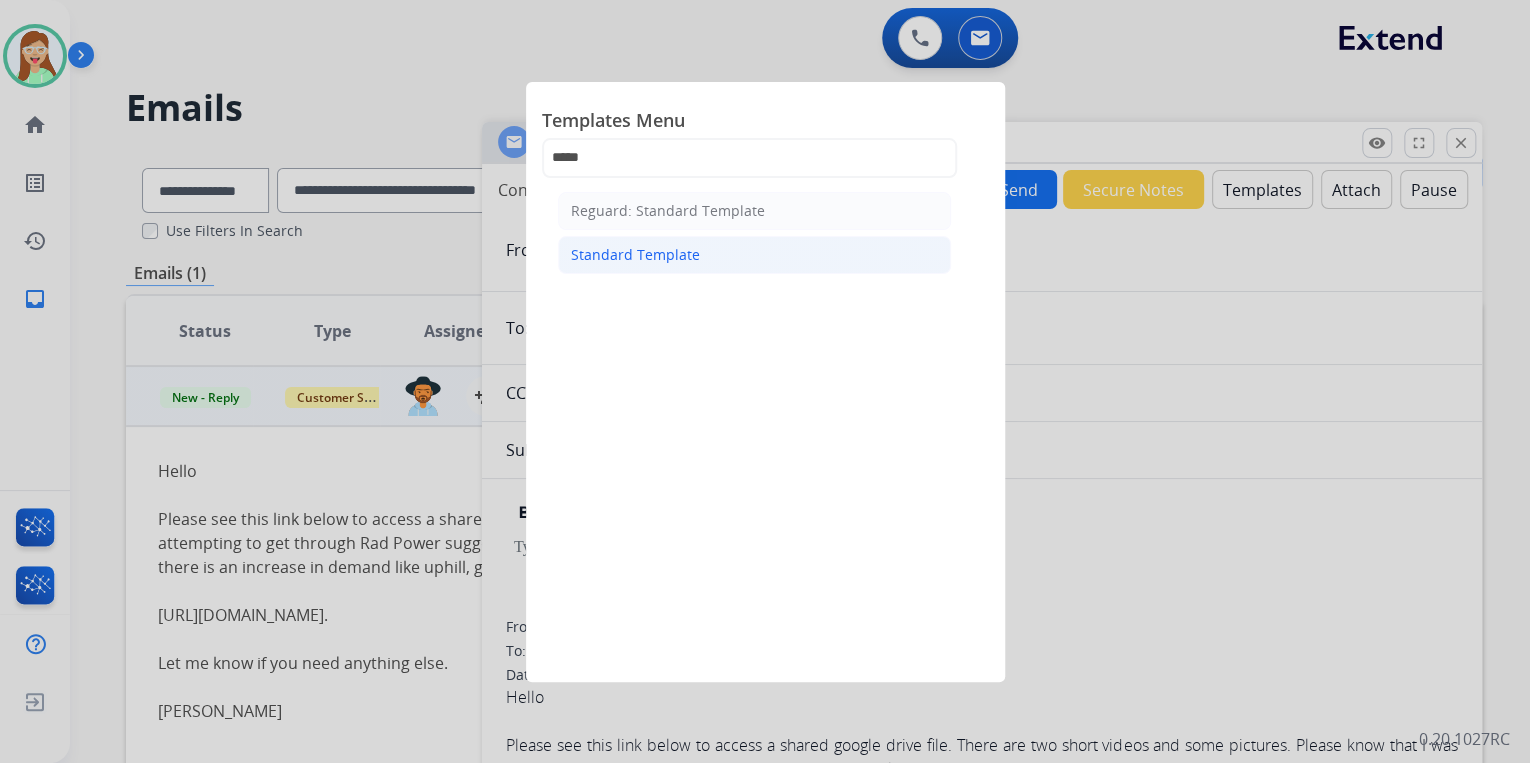 click on "Standard Template" 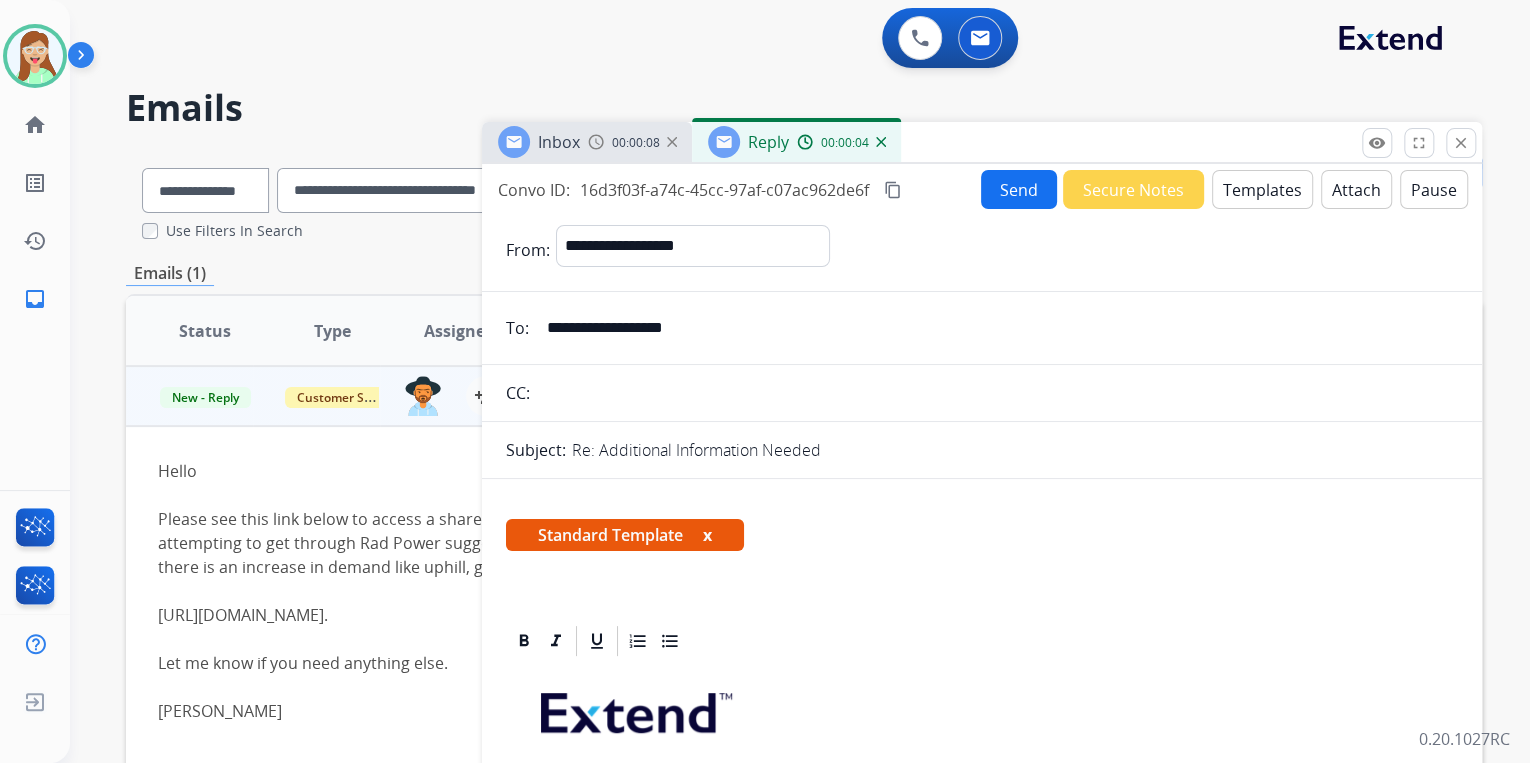 scroll, scrollTop: 480, scrollLeft: 0, axis: vertical 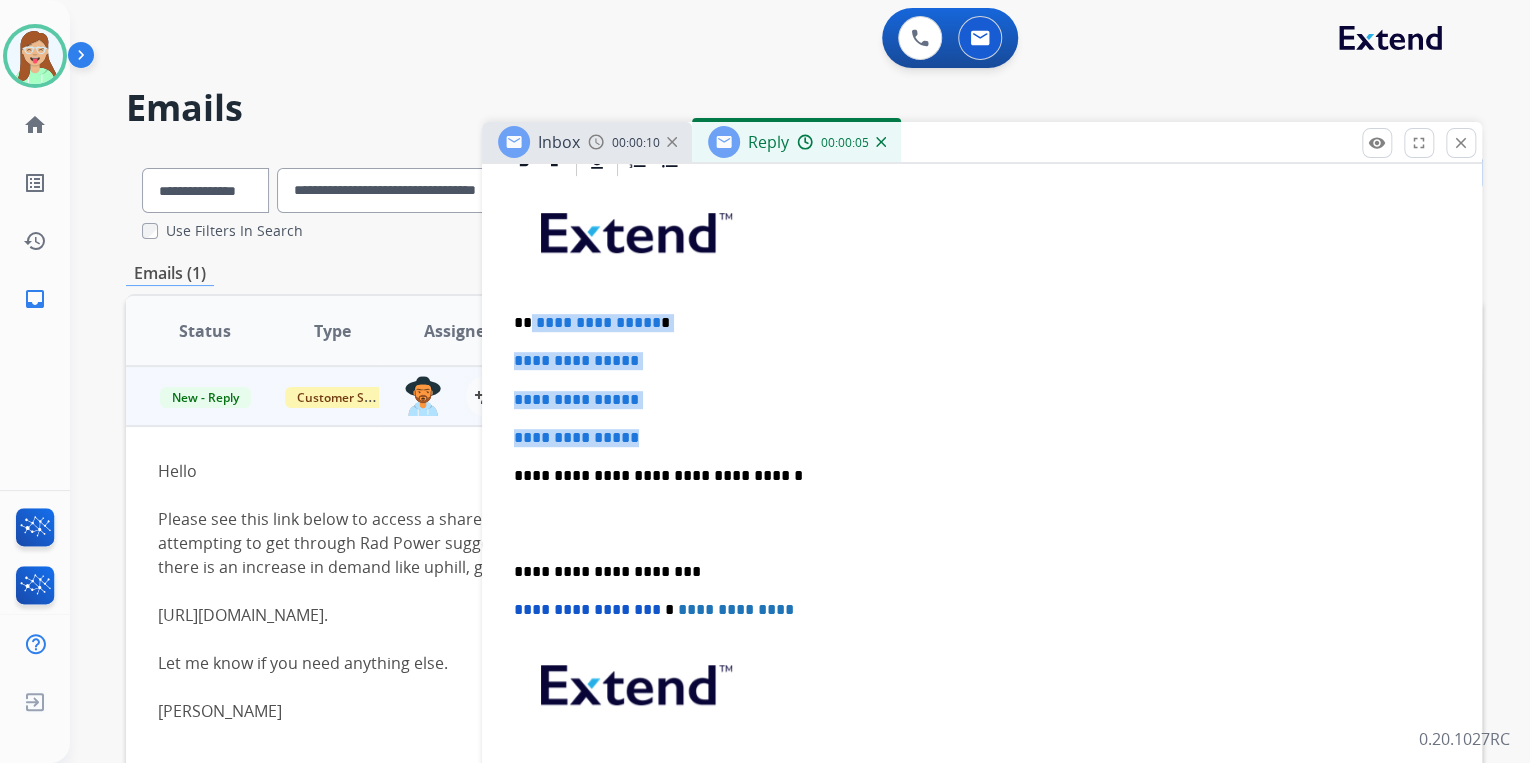 drag, startPoint x: 650, startPoint y: 430, endPoint x: 530, endPoint y: 315, distance: 166.2077 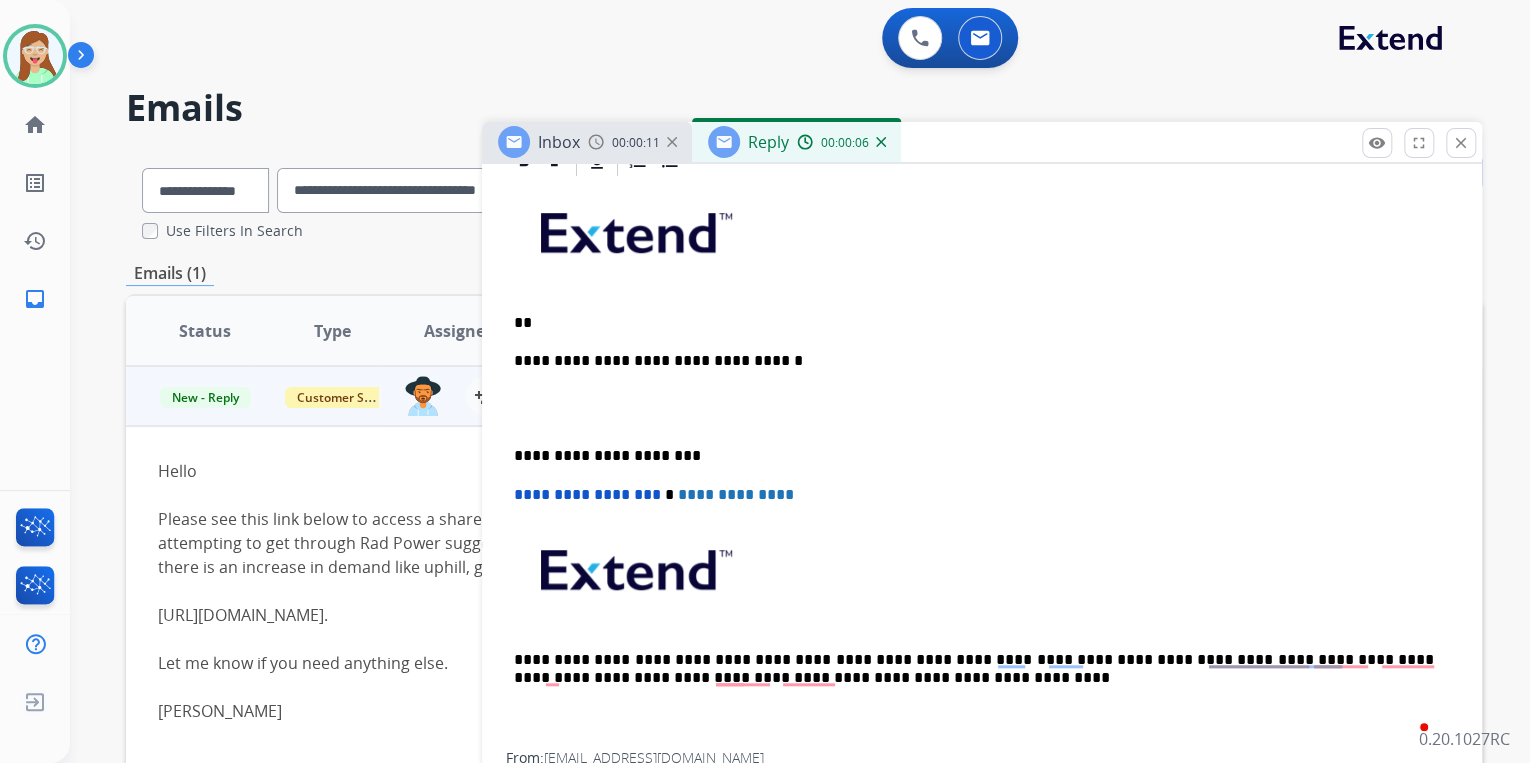 type 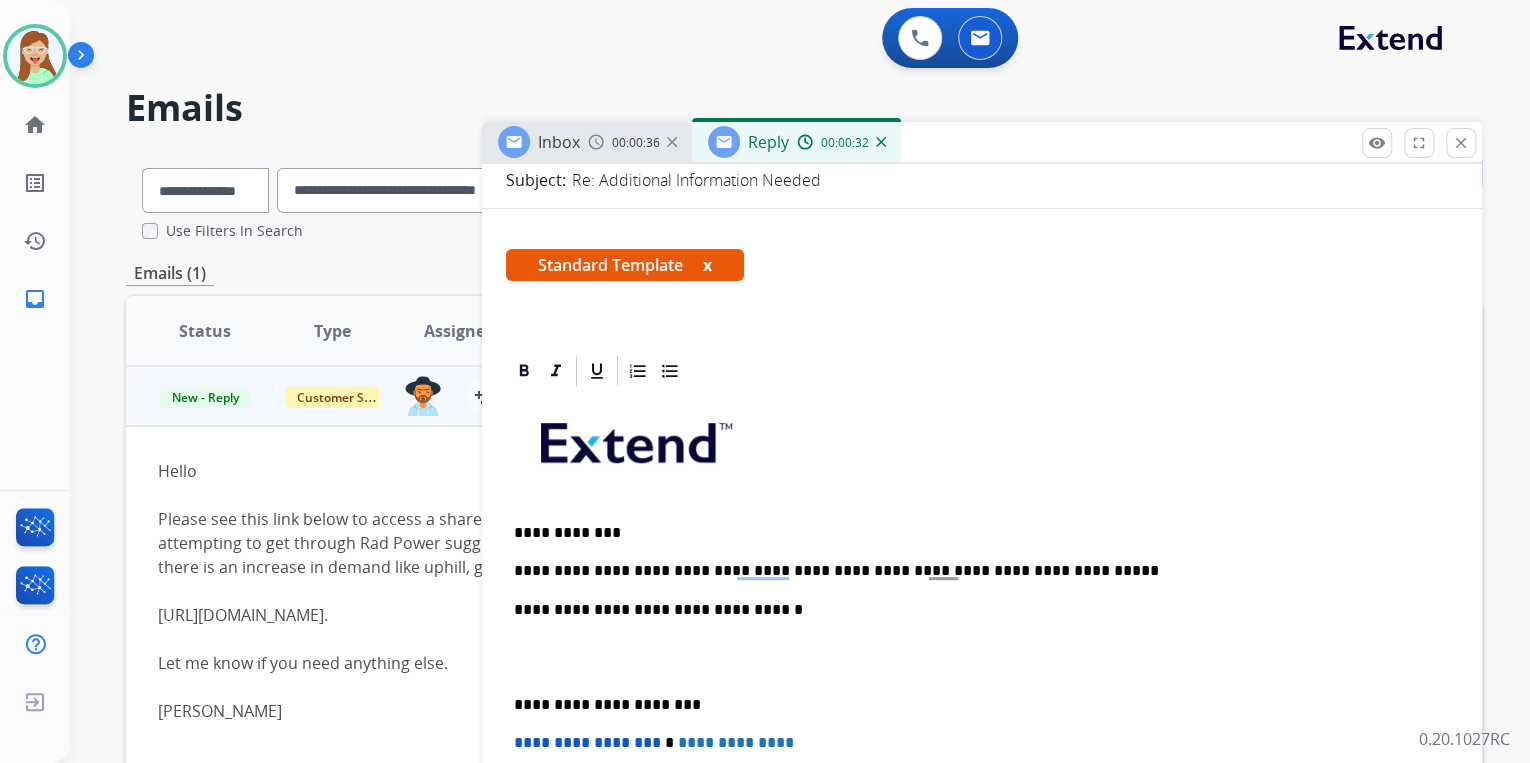scroll, scrollTop: 480, scrollLeft: 0, axis: vertical 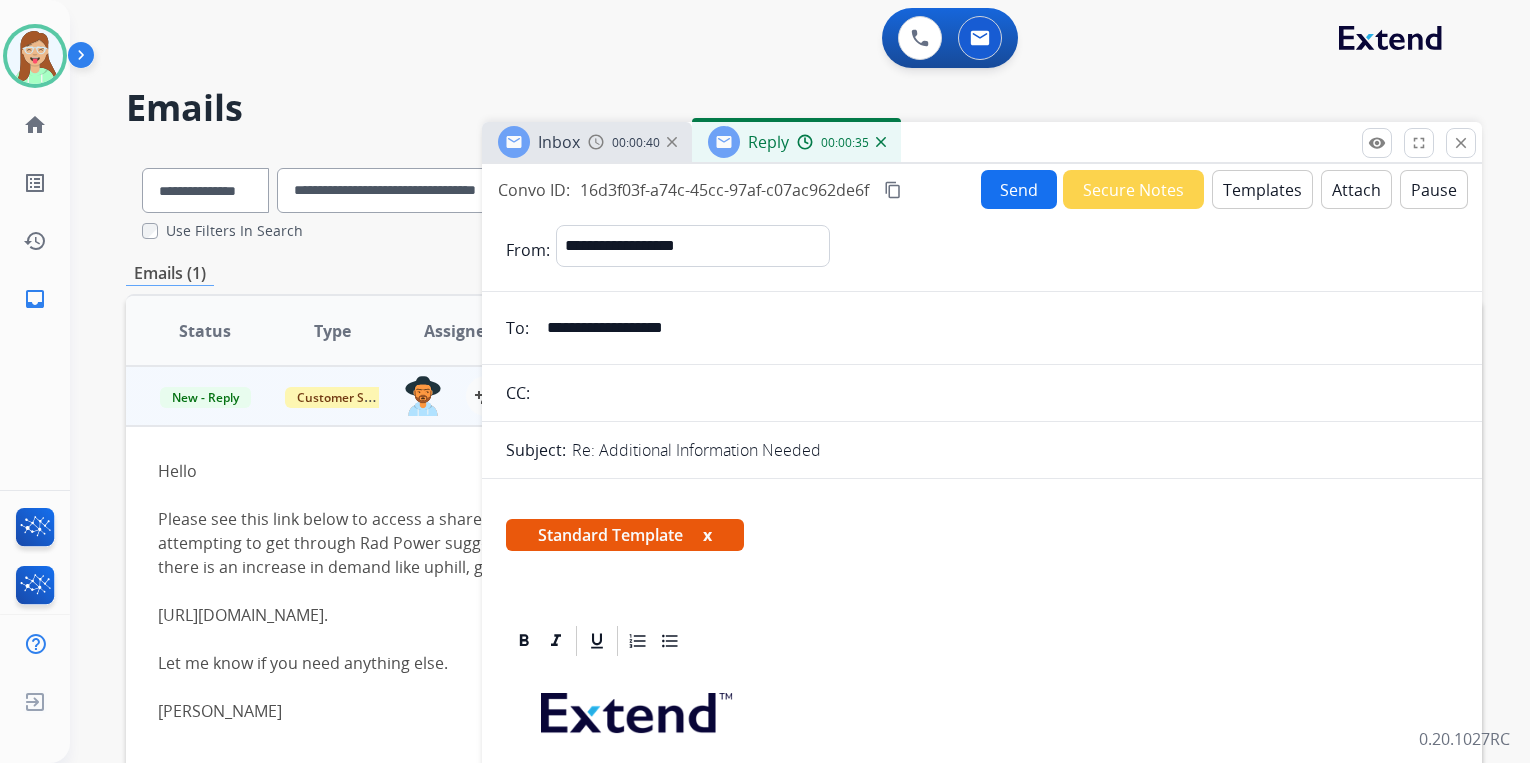 select on "**********" 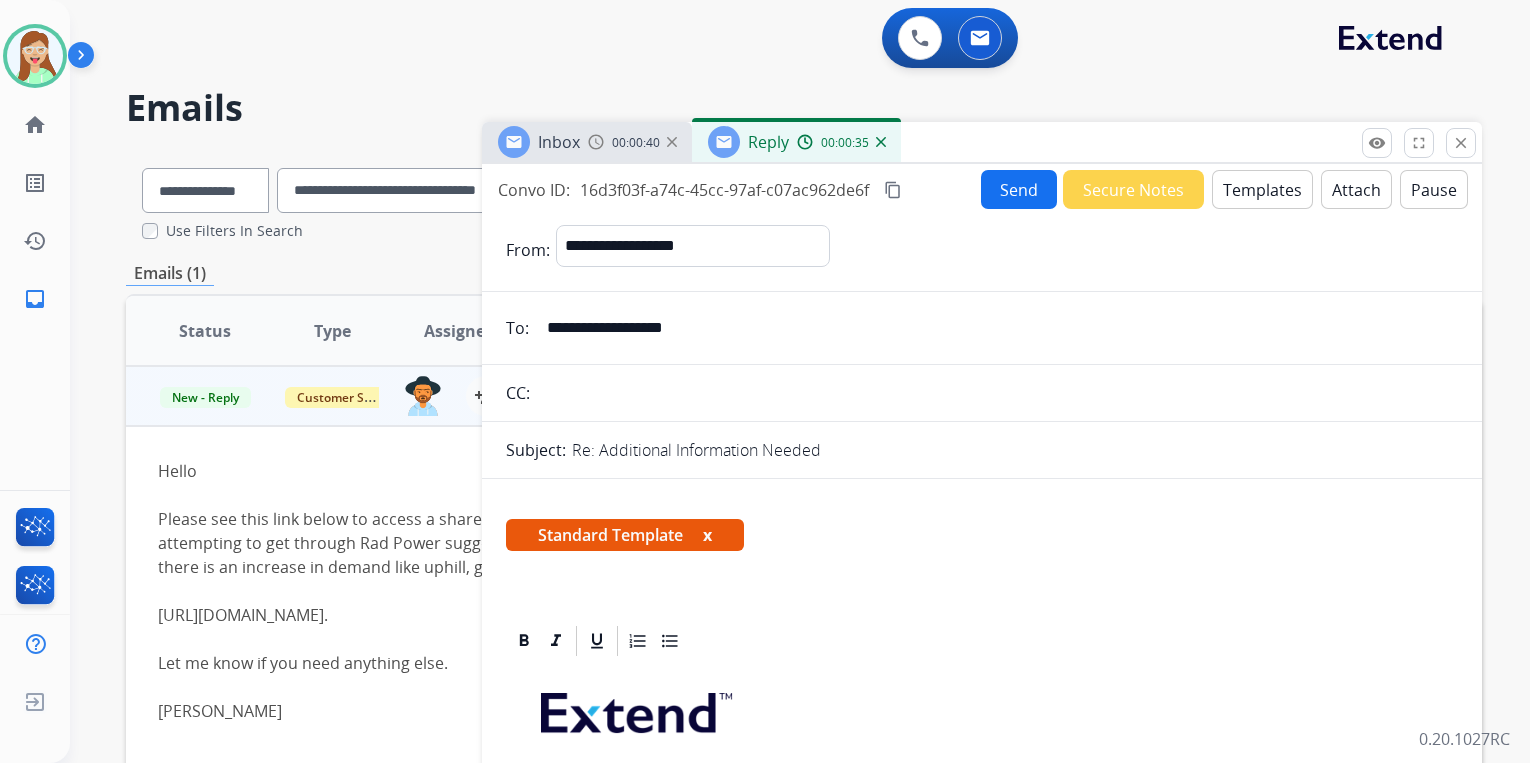 scroll, scrollTop: 0, scrollLeft: 0, axis: both 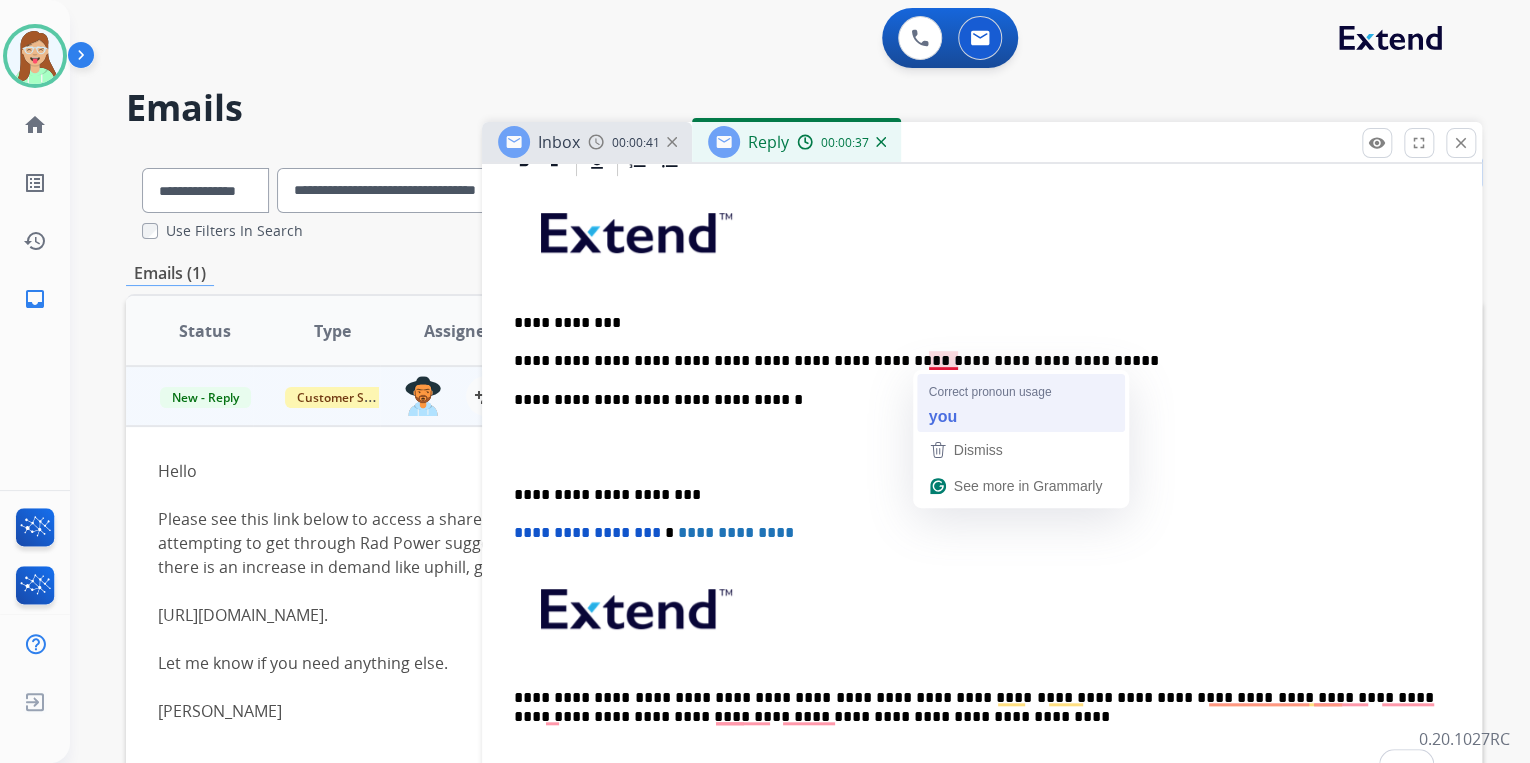 type 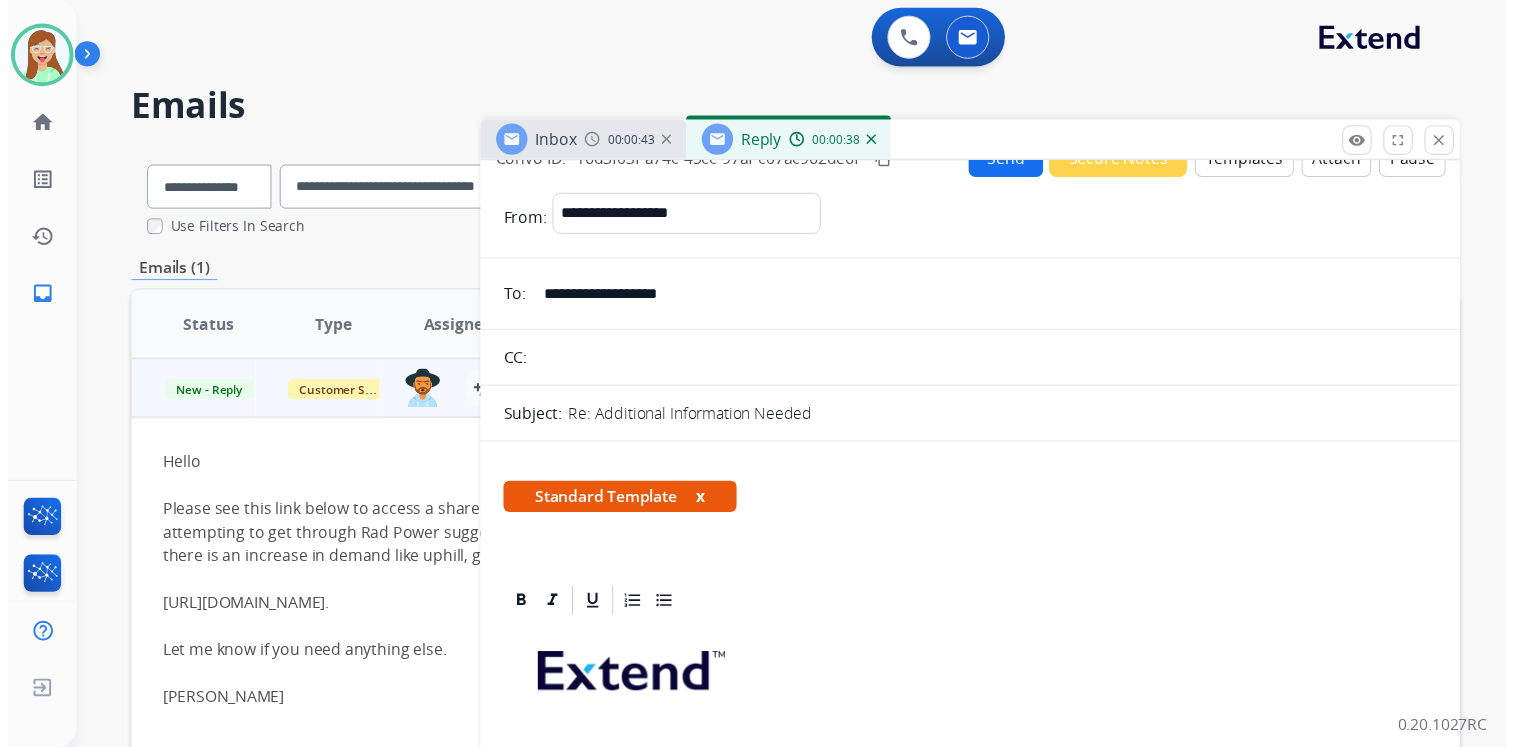 scroll, scrollTop: 0, scrollLeft: 0, axis: both 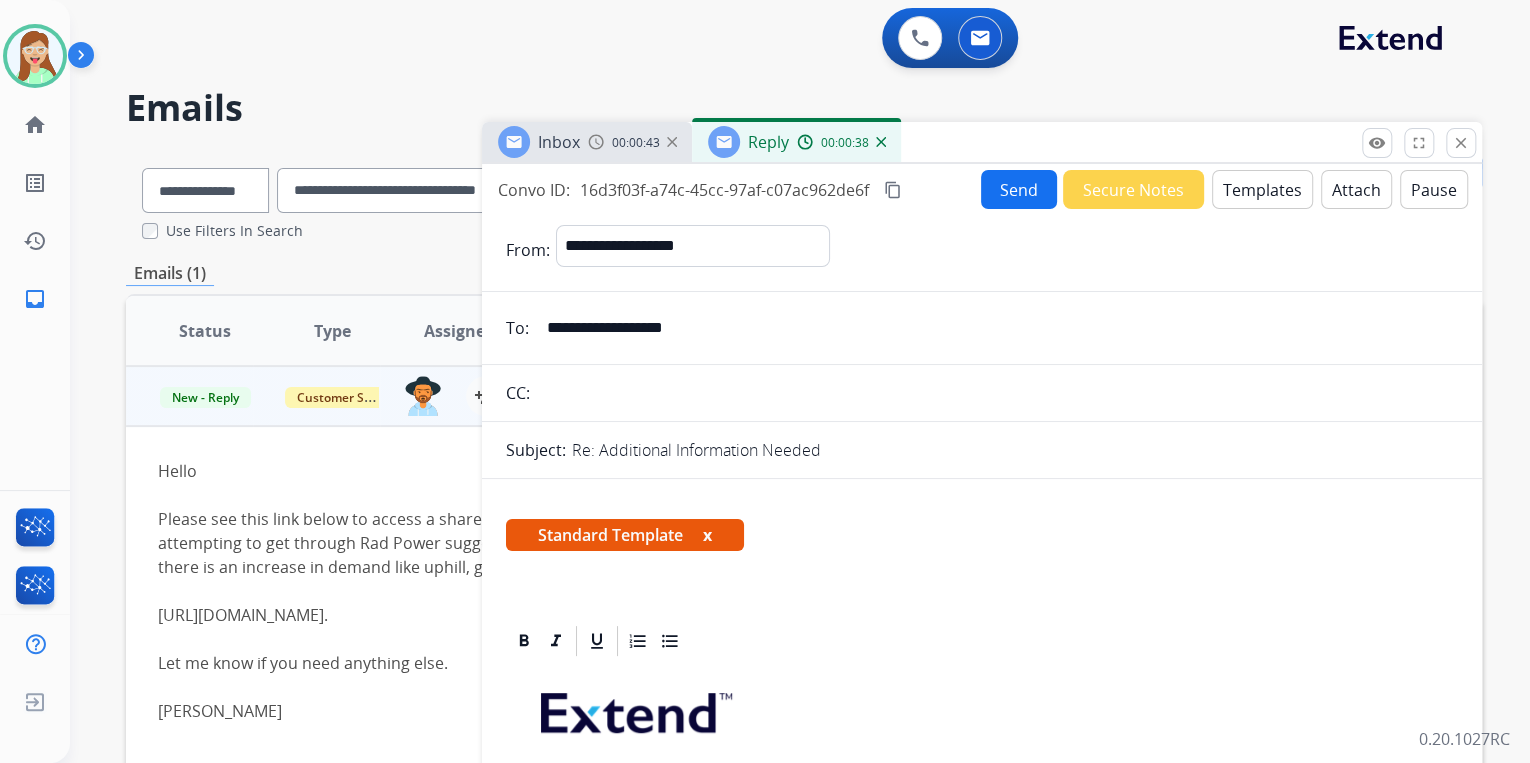 click on "Send" at bounding box center [1019, 189] 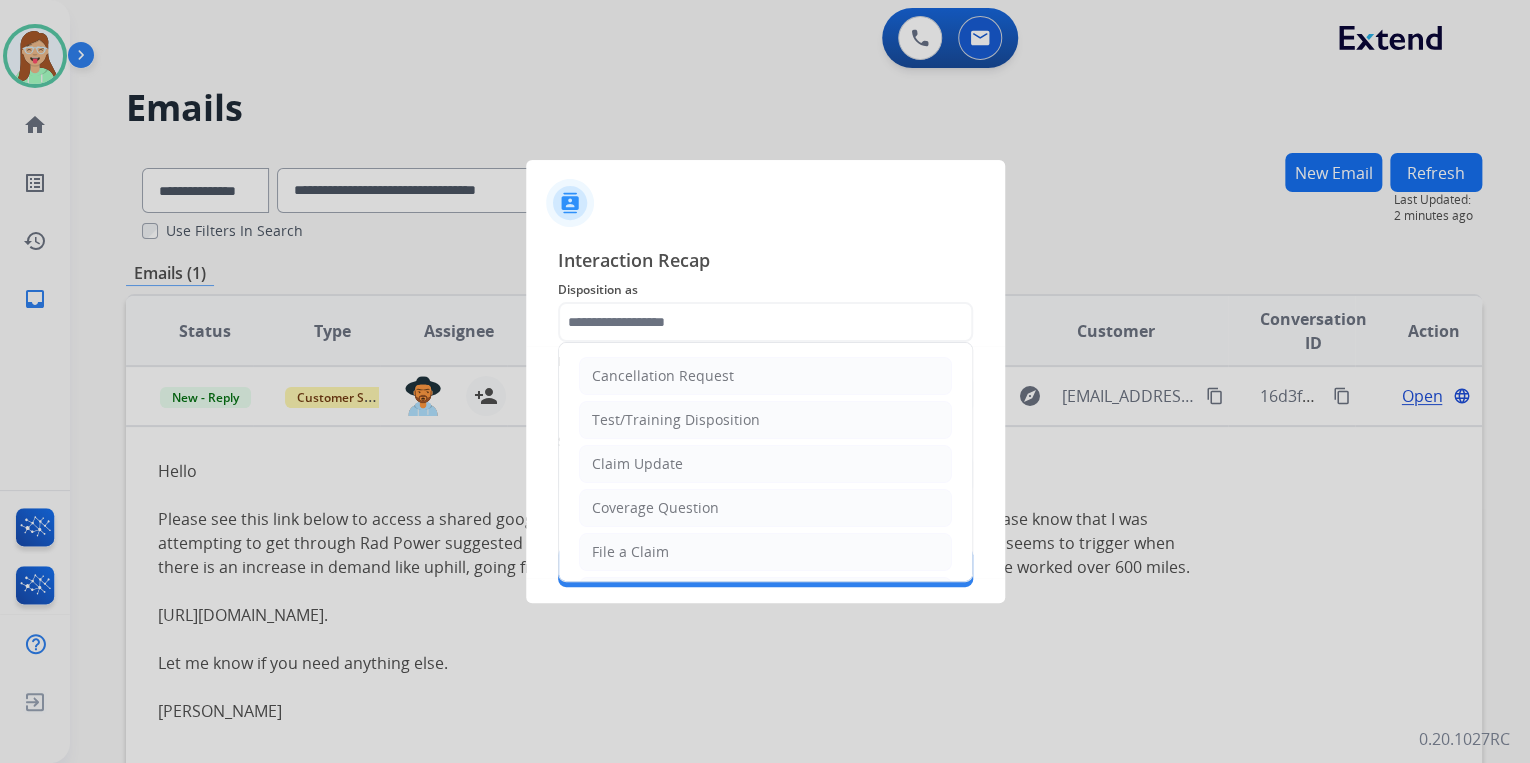 click on "Claim Update" 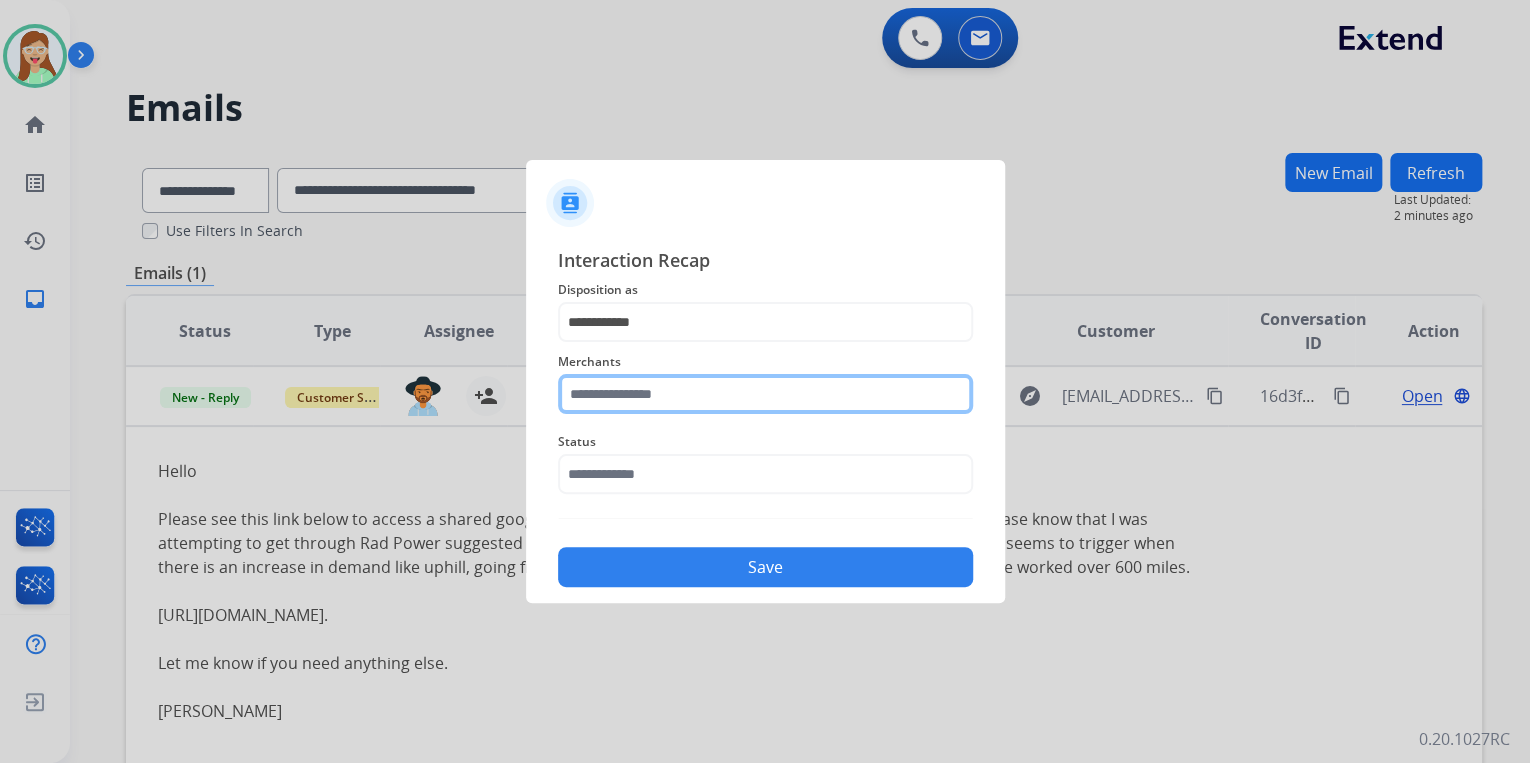 click 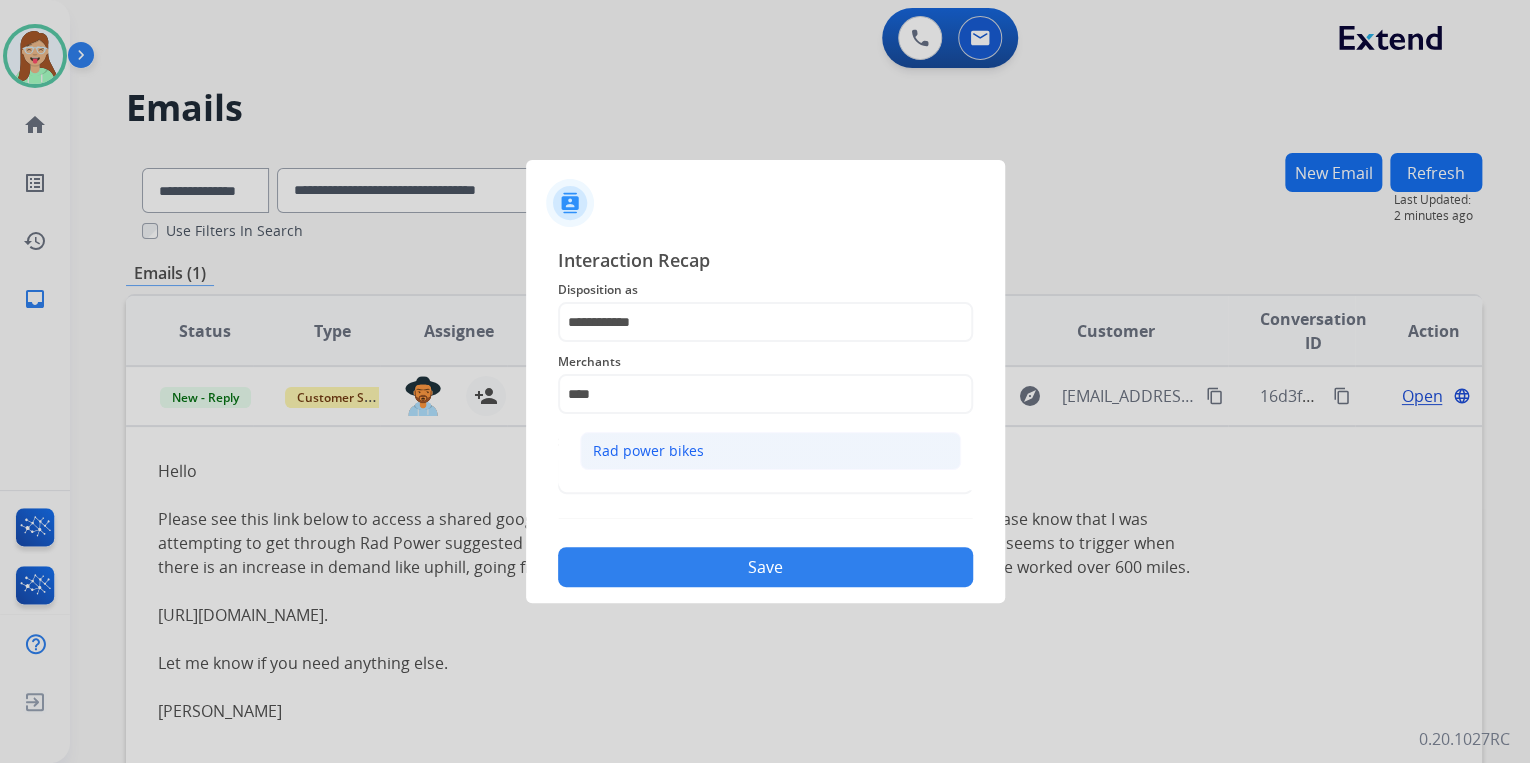 click on "Rad power bikes" 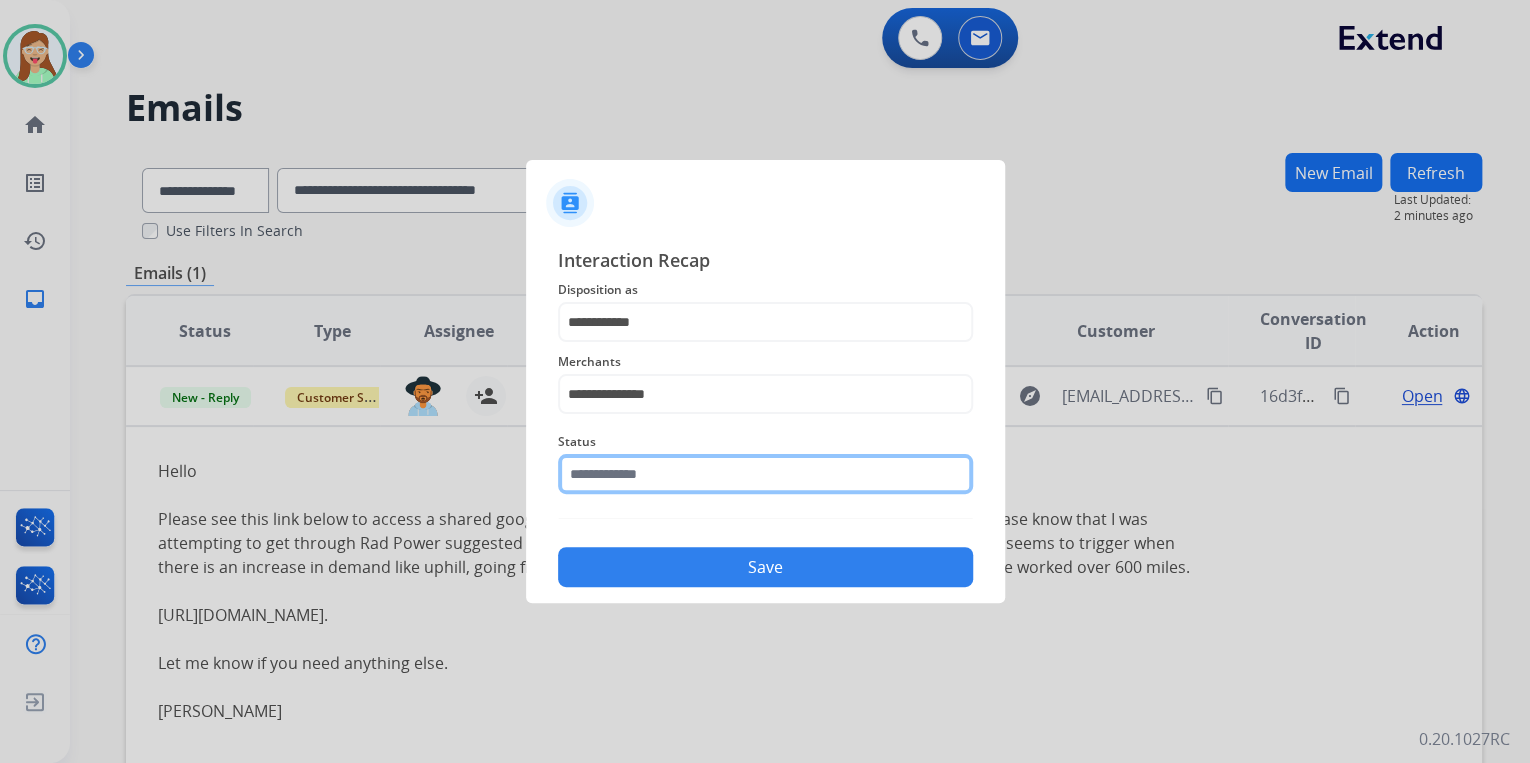 click 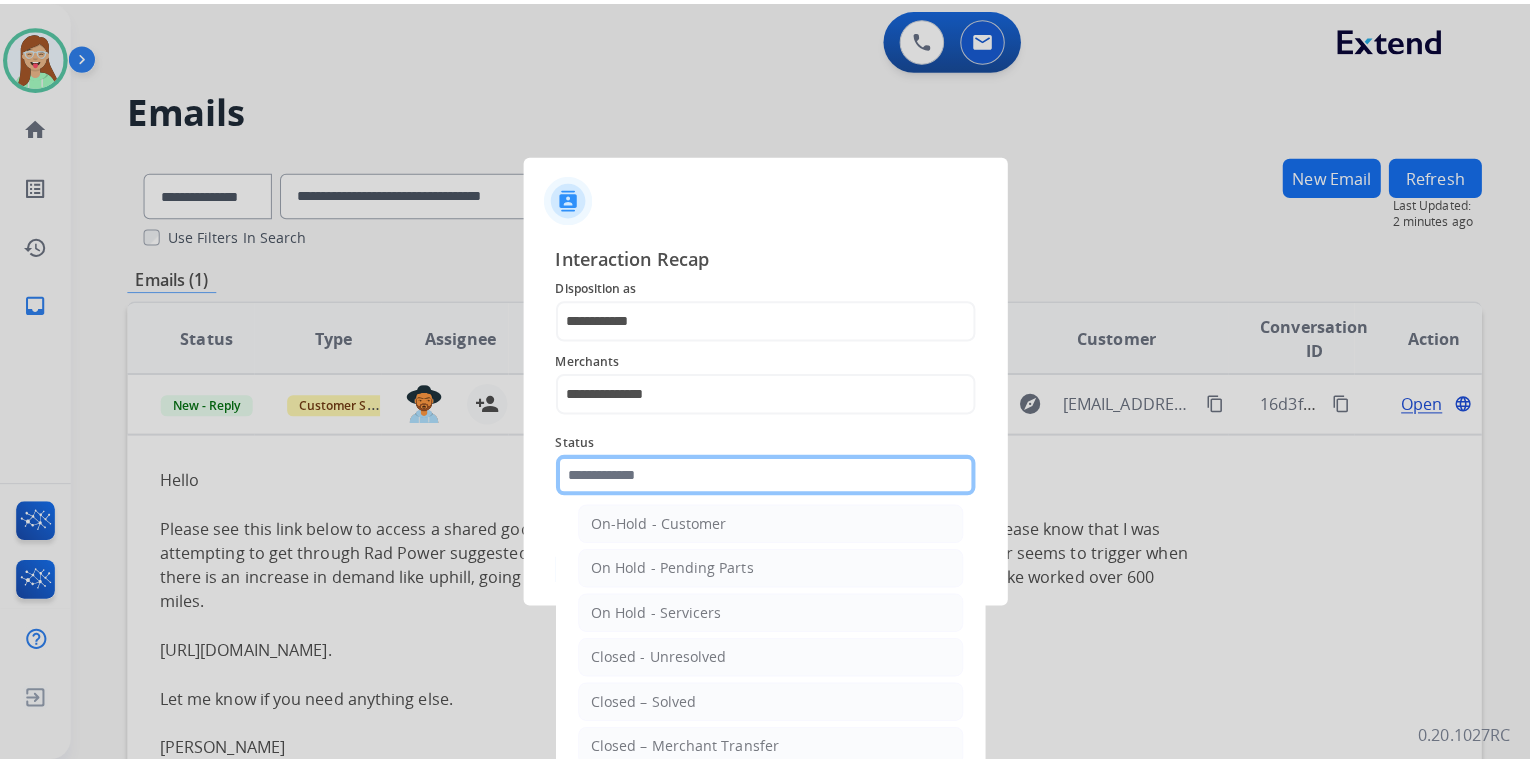 scroll, scrollTop: 116, scrollLeft: 0, axis: vertical 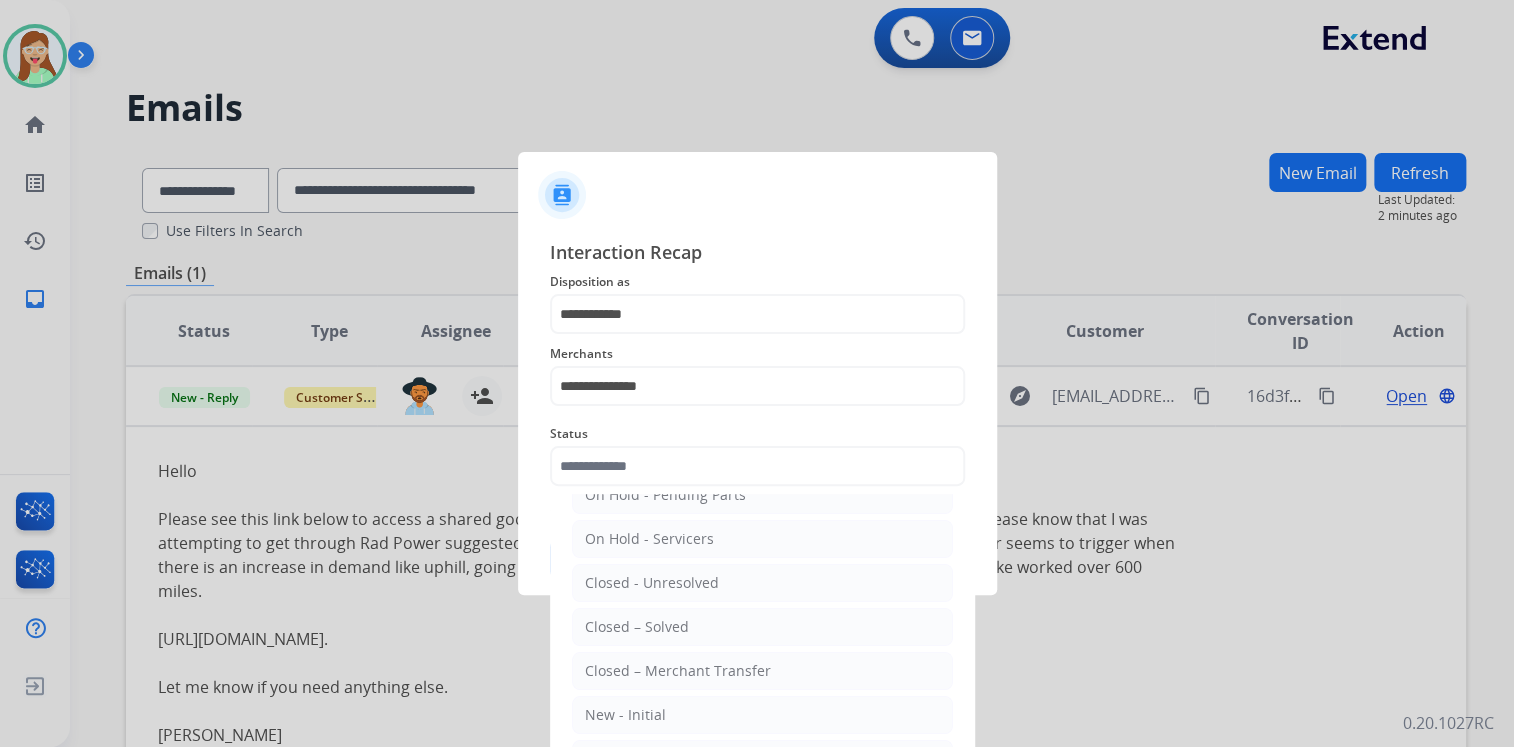 drag, startPoint x: 720, startPoint y: 620, endPoint x: 712, endPoint y: 552, distance: 68.46897 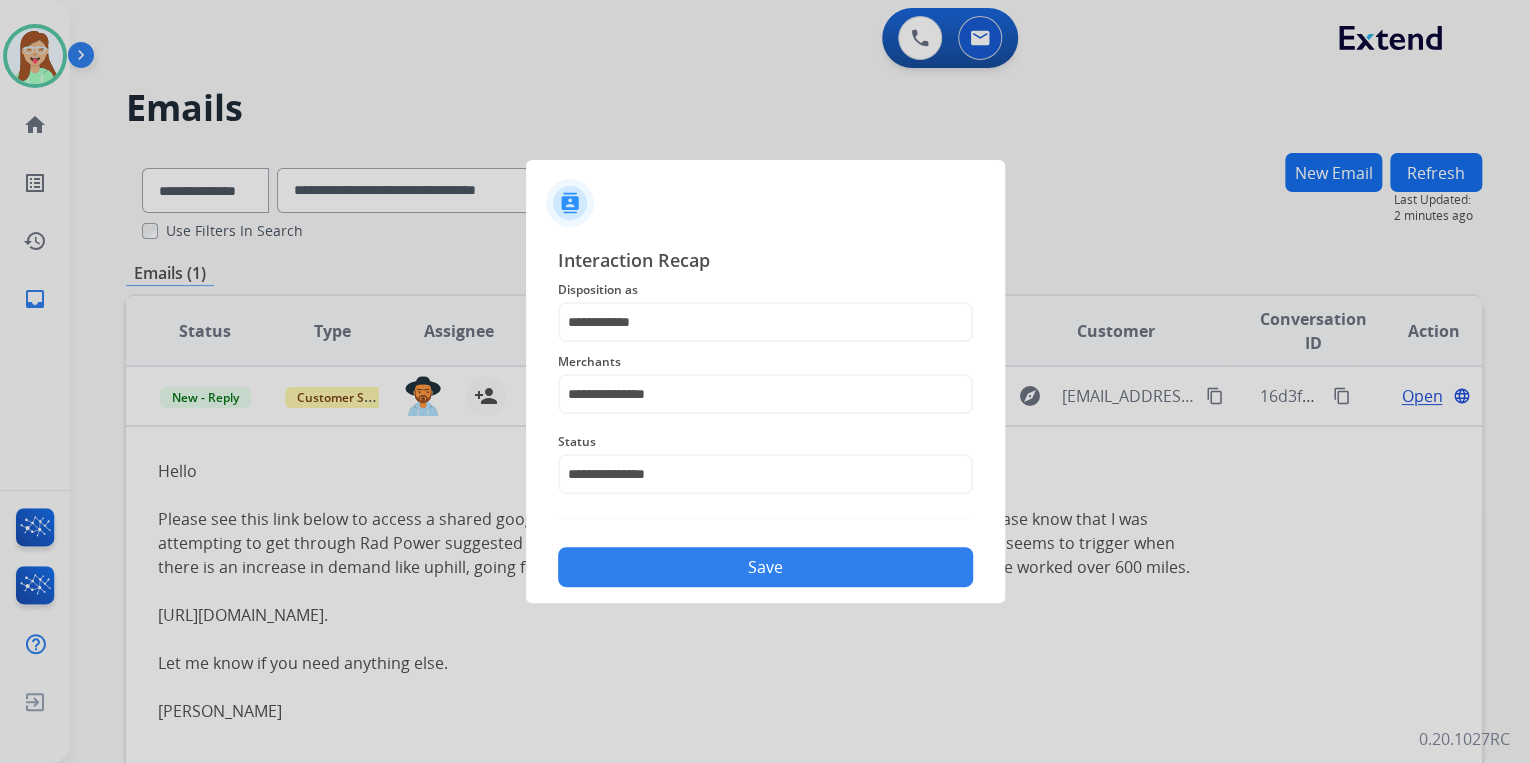 click on "Save" 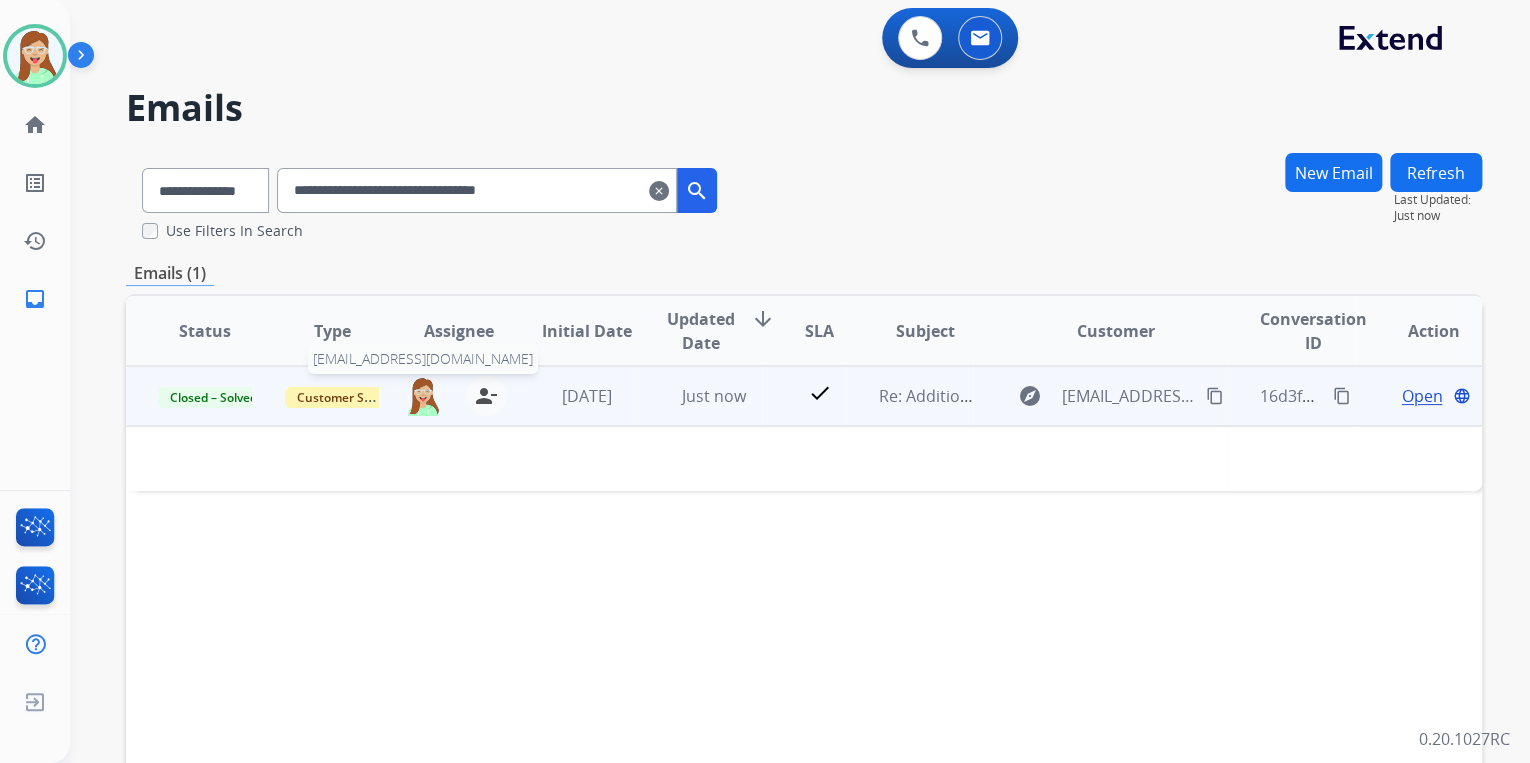 click at bounding box center [423, 396] 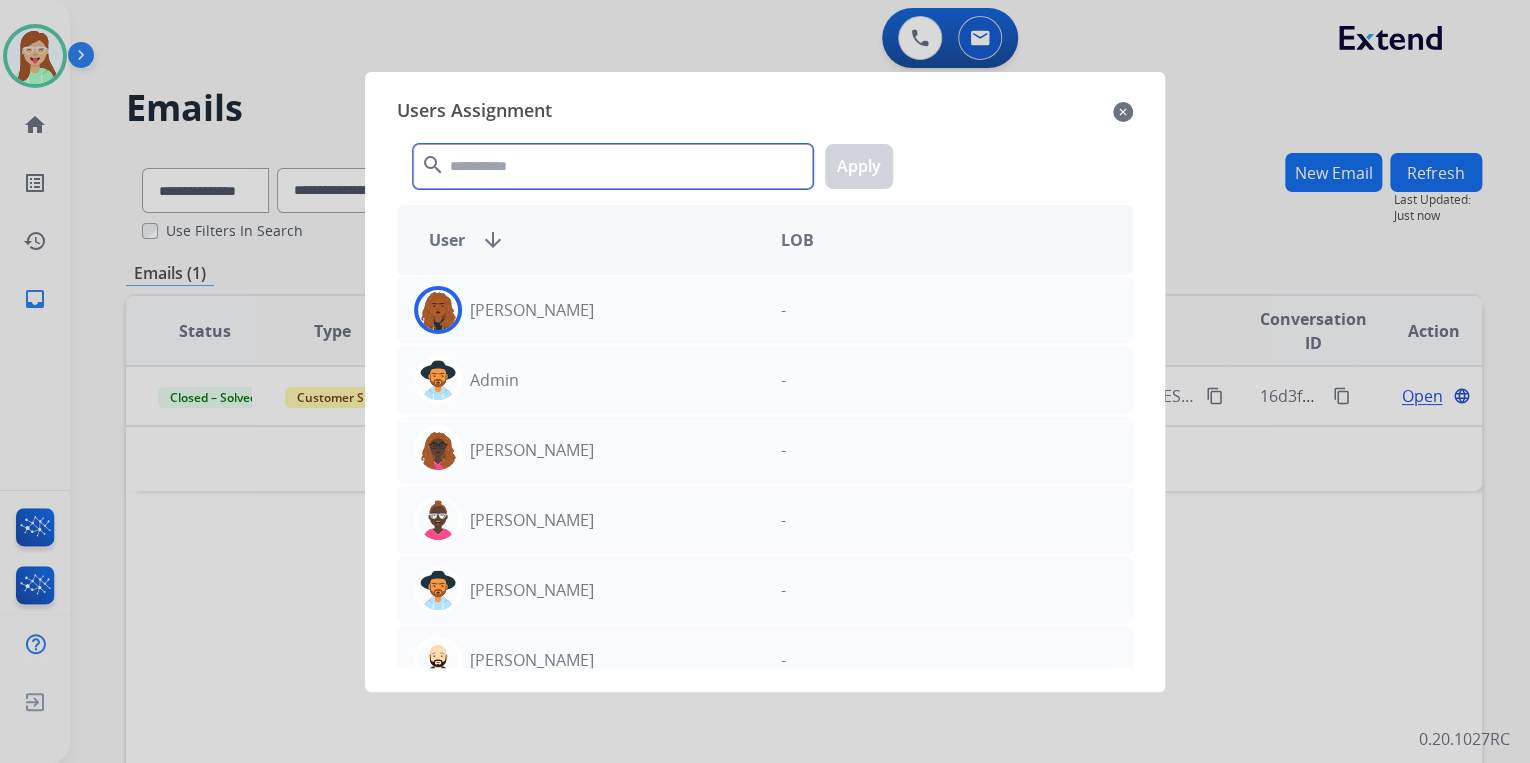 click 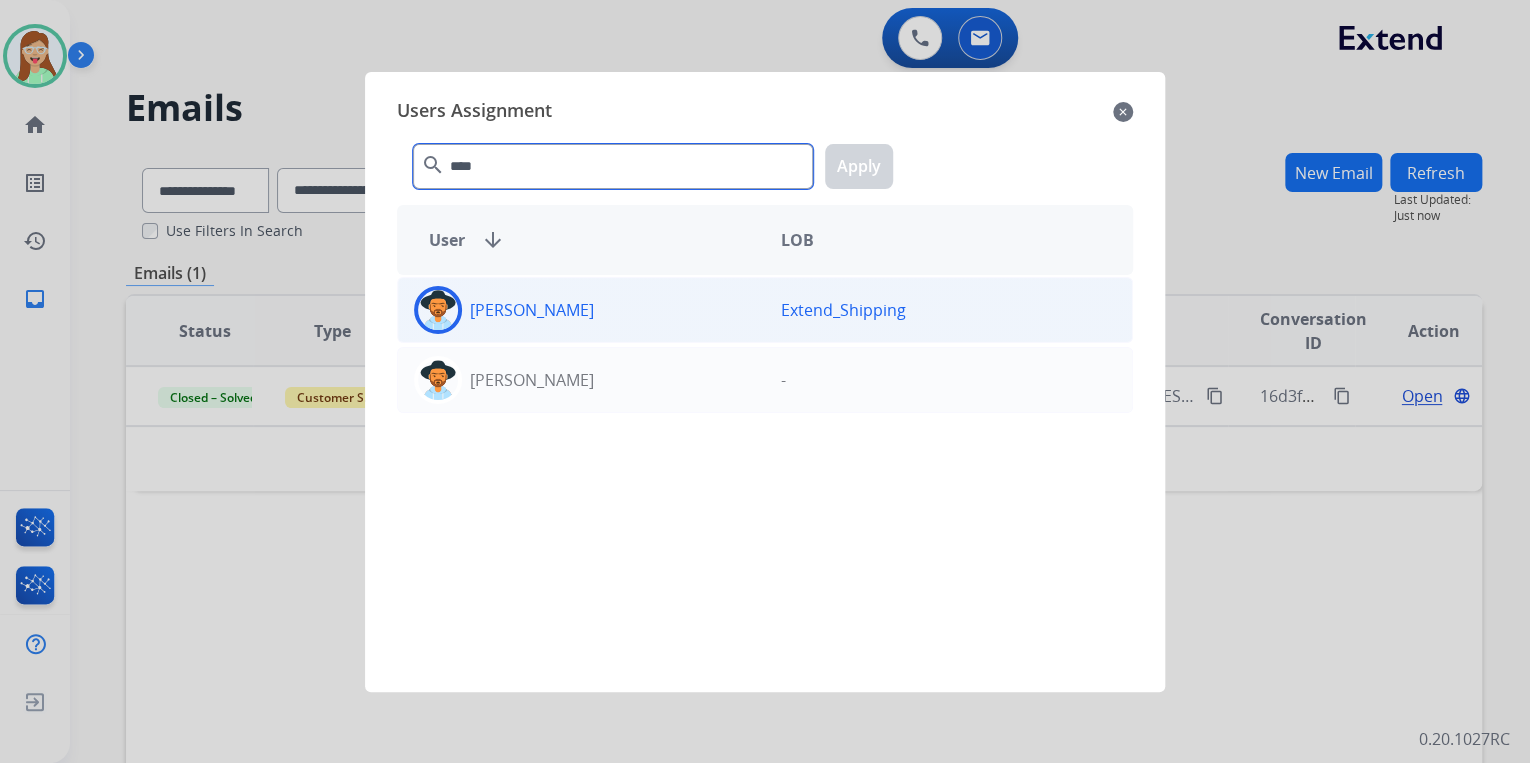type on "****" 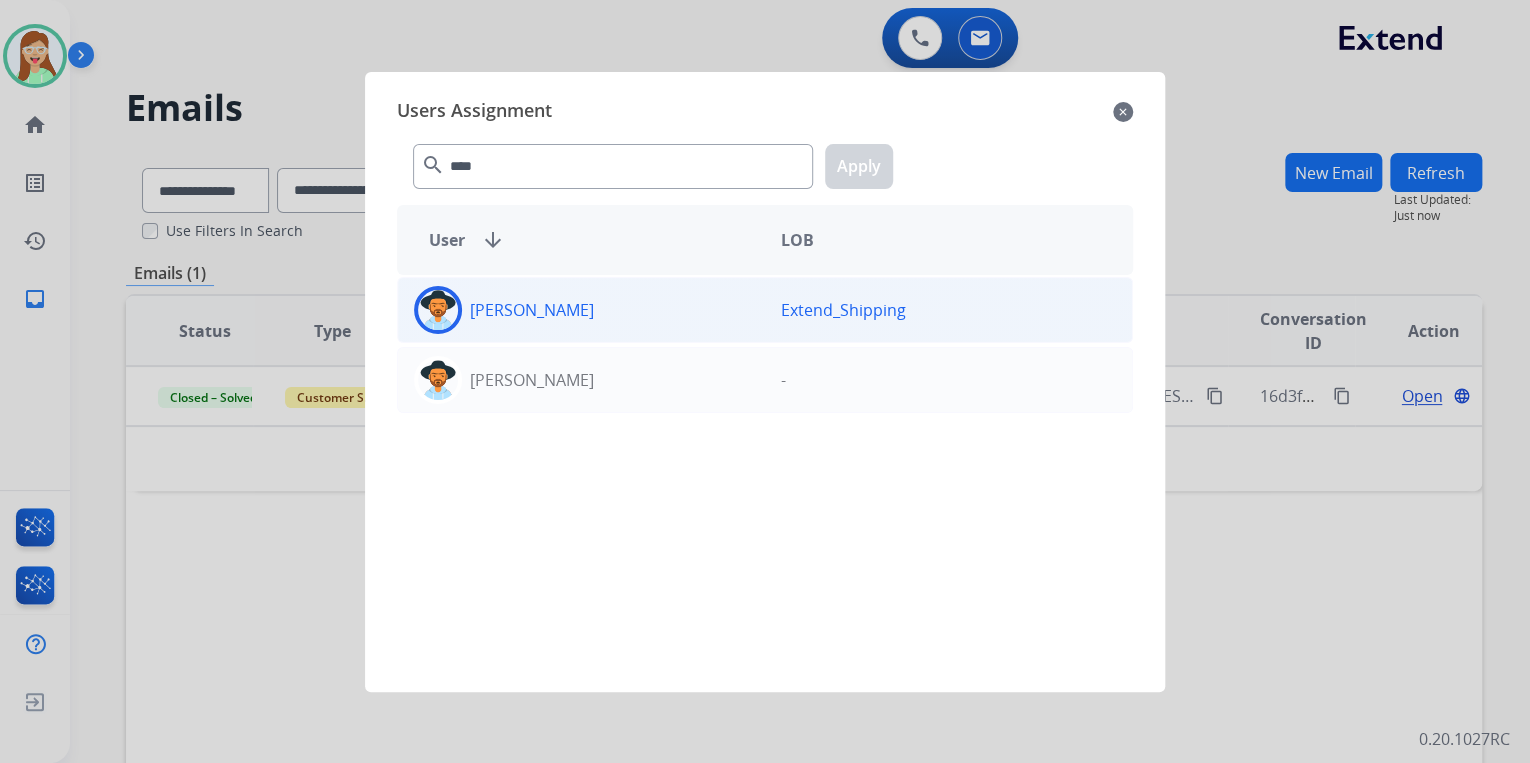 click 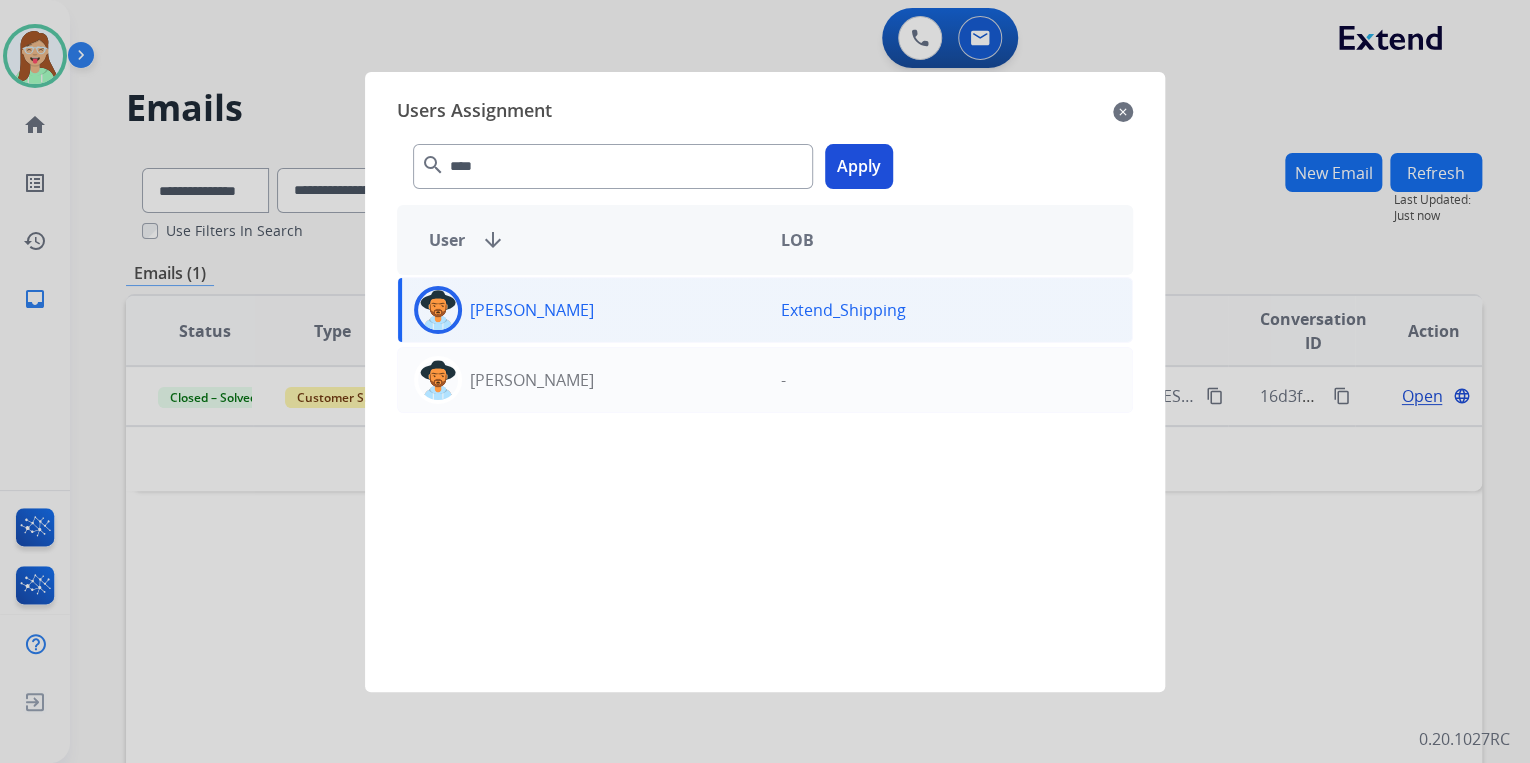 click on "Apply" 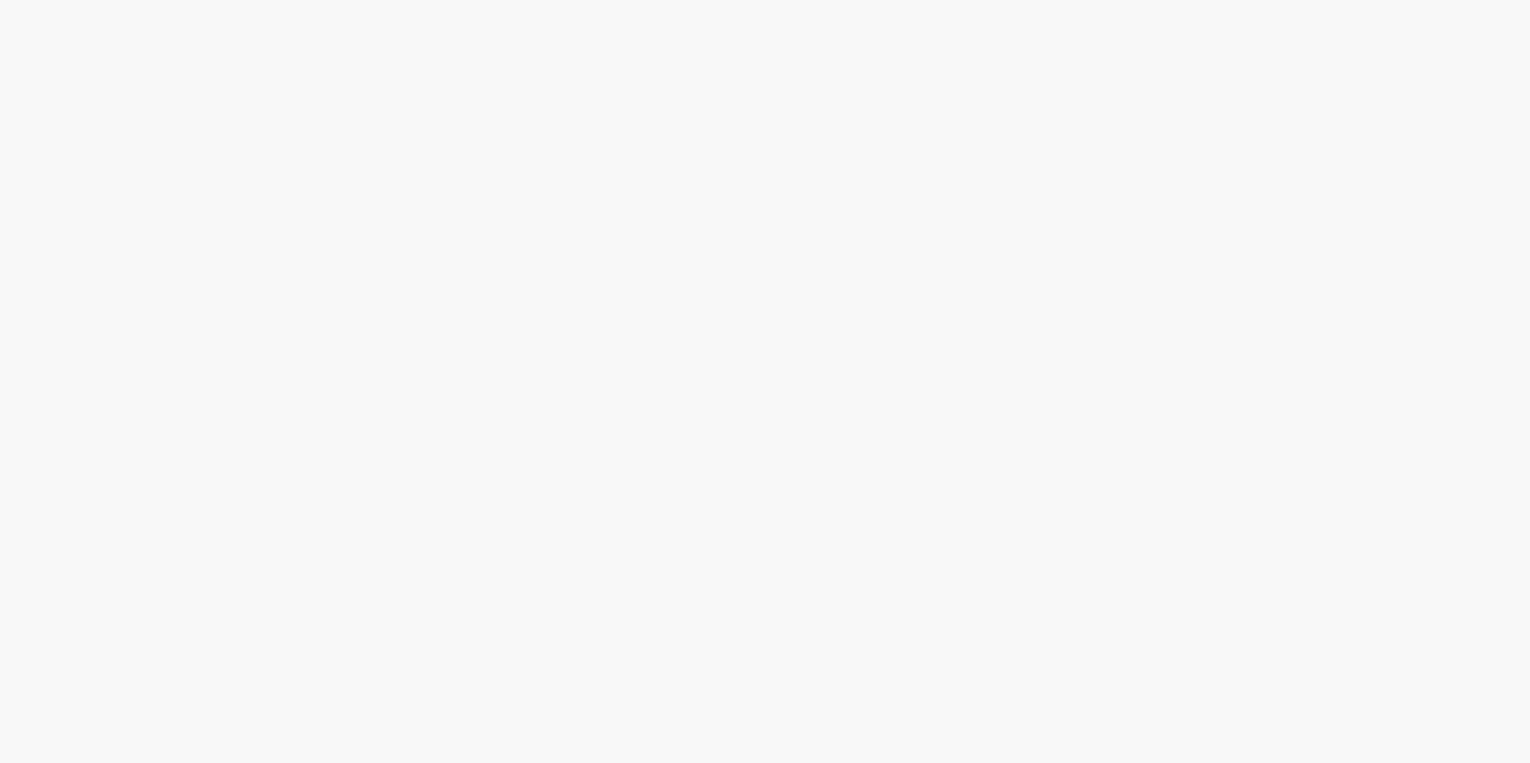 scroll, scrollTop: 0, scrollLeft: 0, axis: both 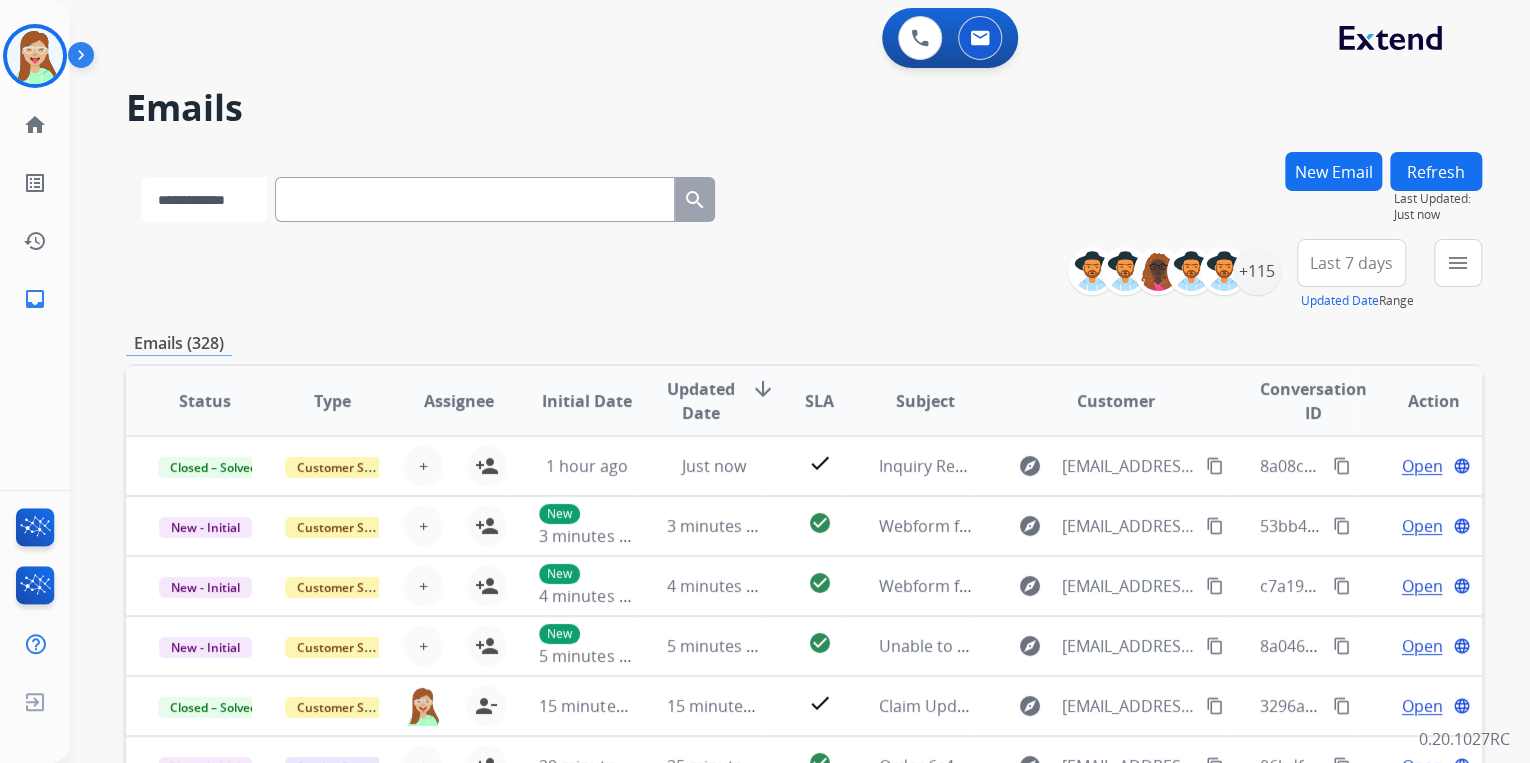 drag, startPoint x: 222, startPoint y: 202, endPoint x: 224, endPoint y: 213, distance: 11.18034 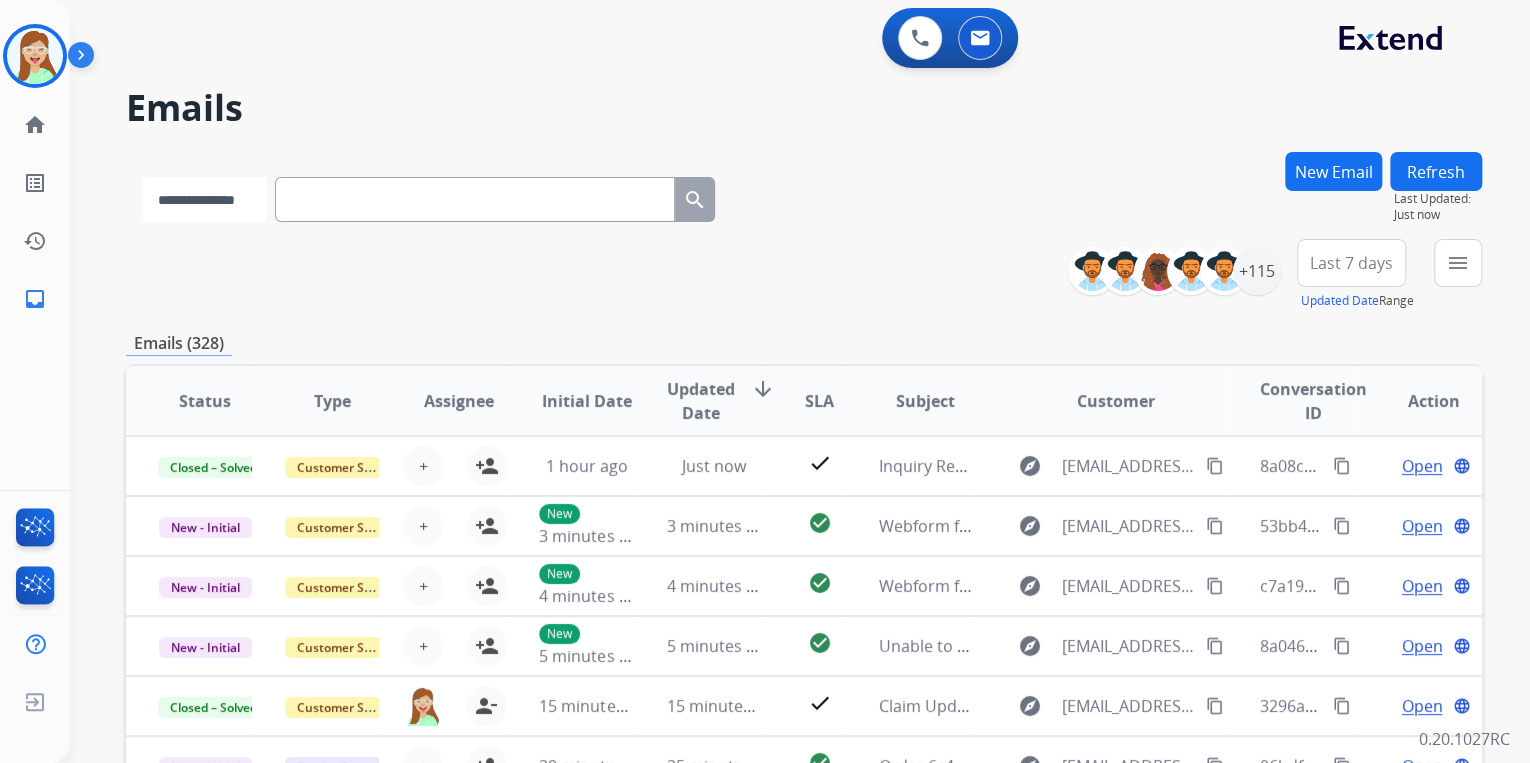 click on "**********" at bounding box center (204, 199) 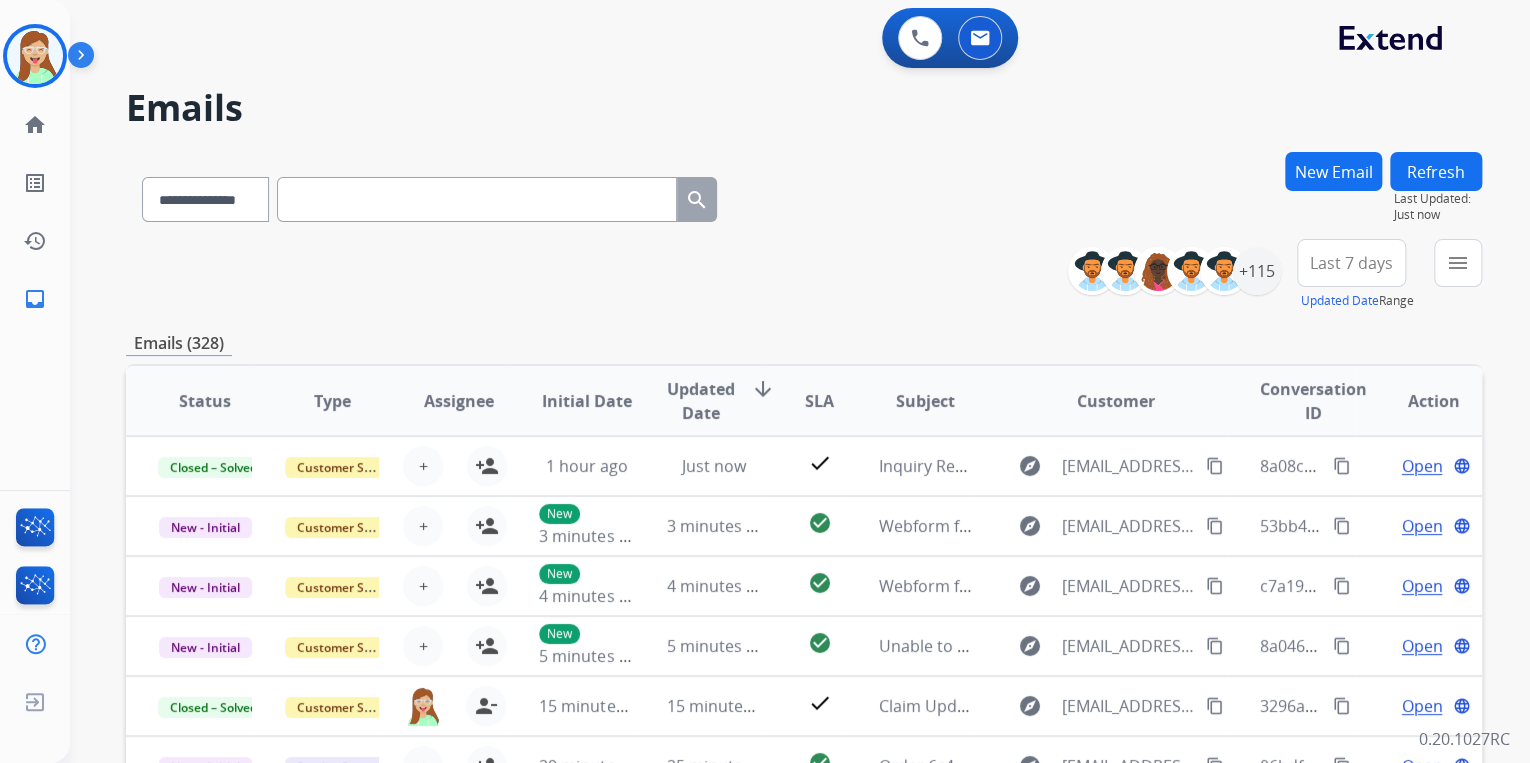 click at bounding box center (477, 199) 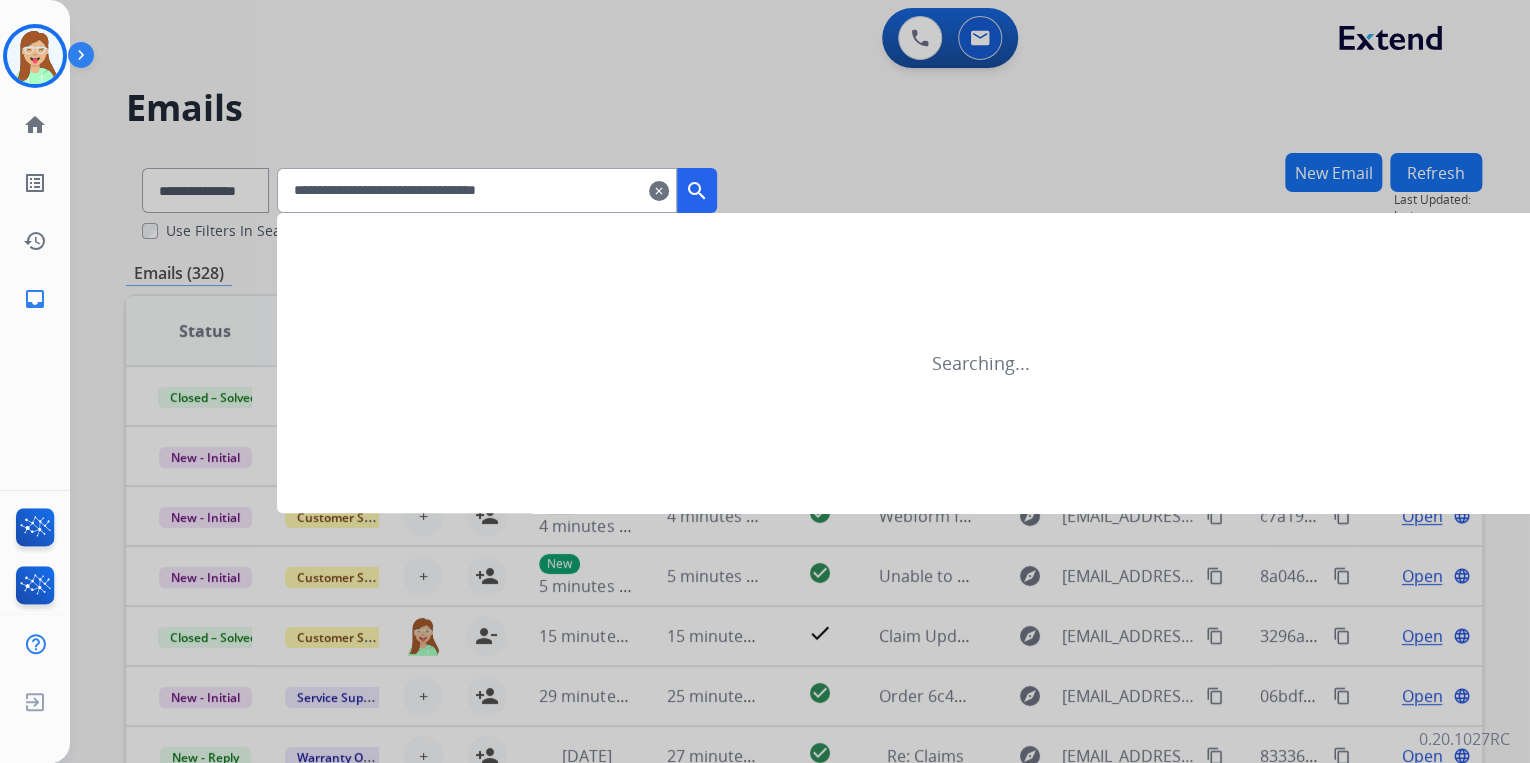 type on "**********" 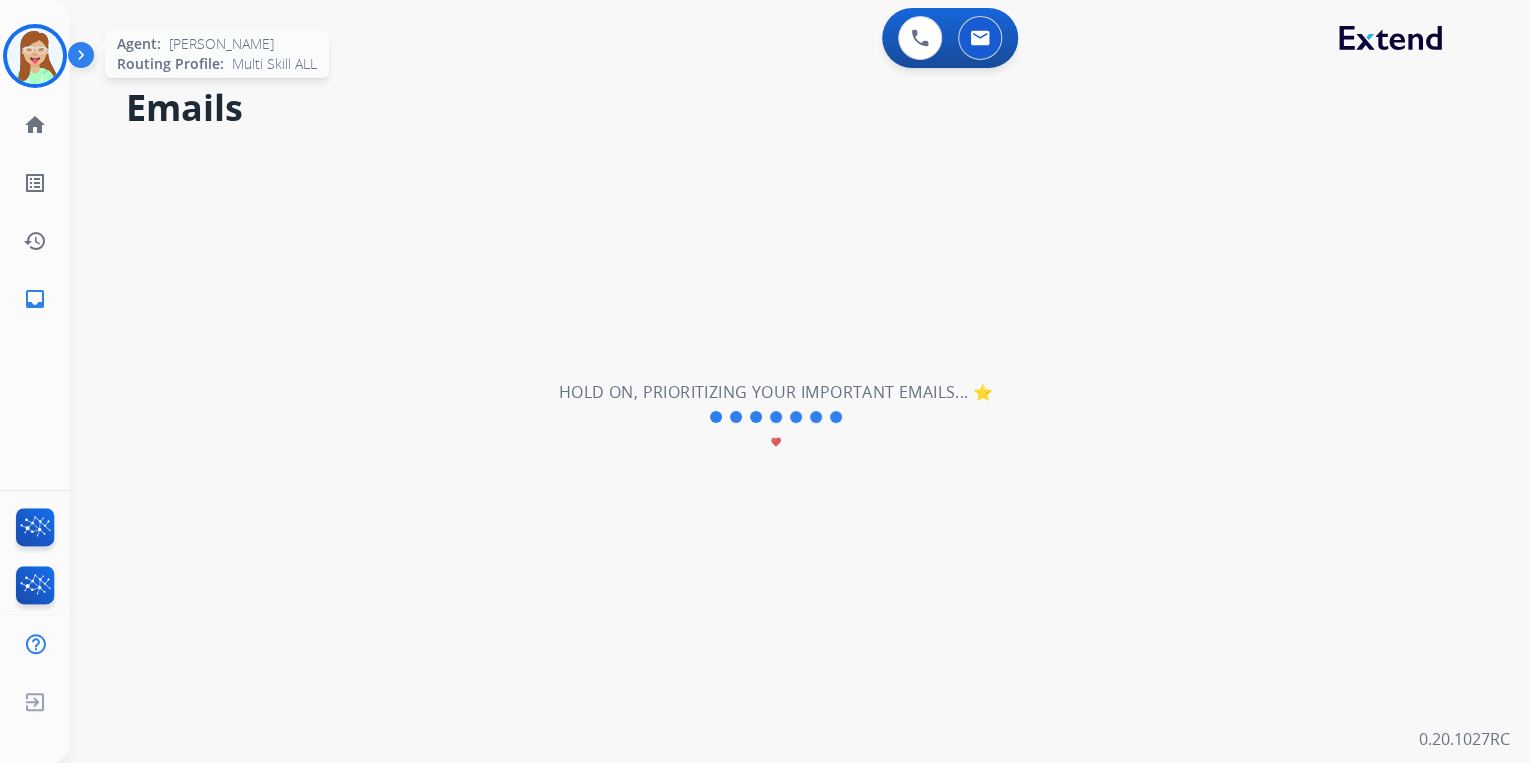 click at bounding box center (35, 56) 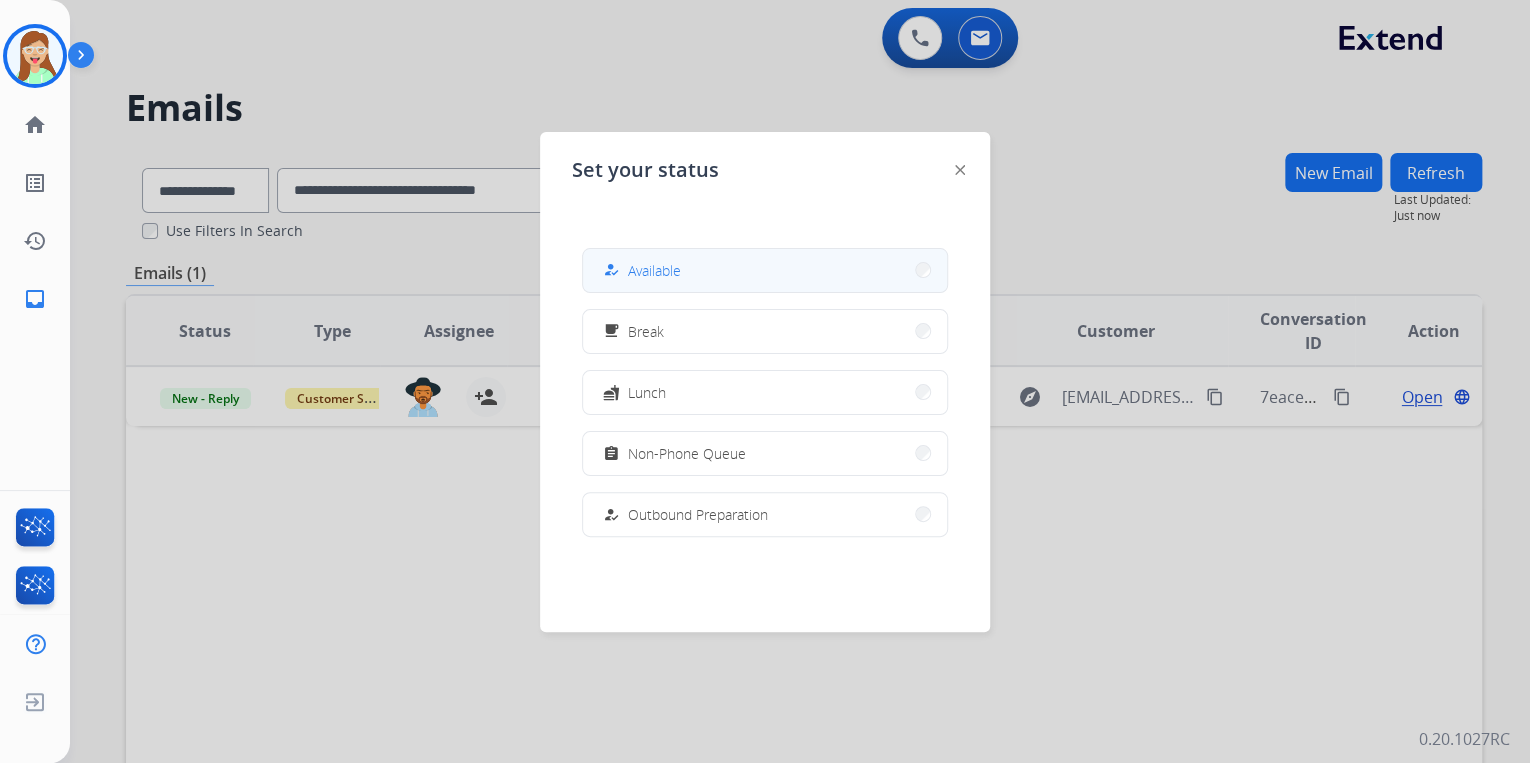 drag, startPoint x: 727, startPoint y: 268, endPoint x: 856, endPoint y: 229, distance: 134.76646 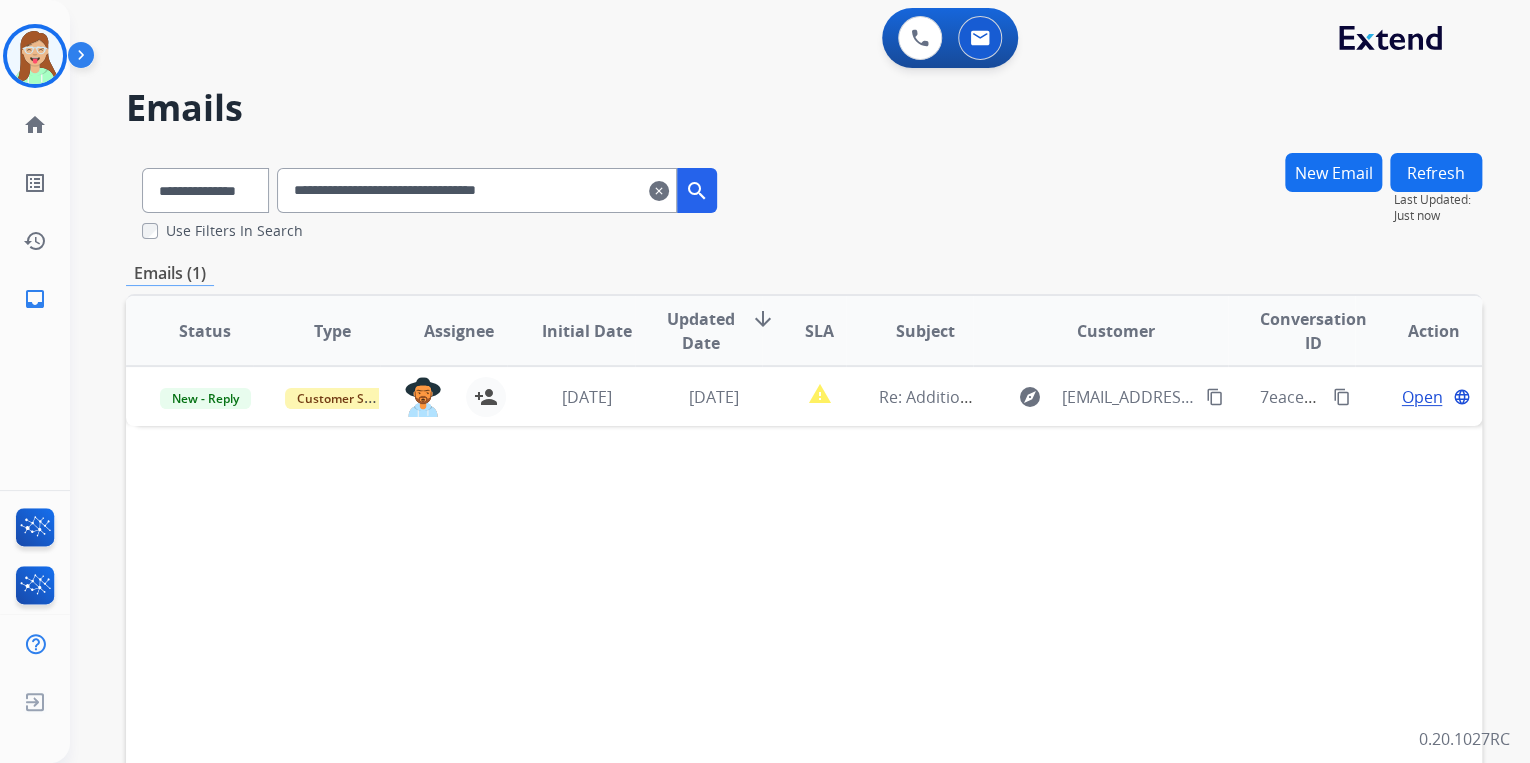 click on "**********" at bounding box center [804, 196] 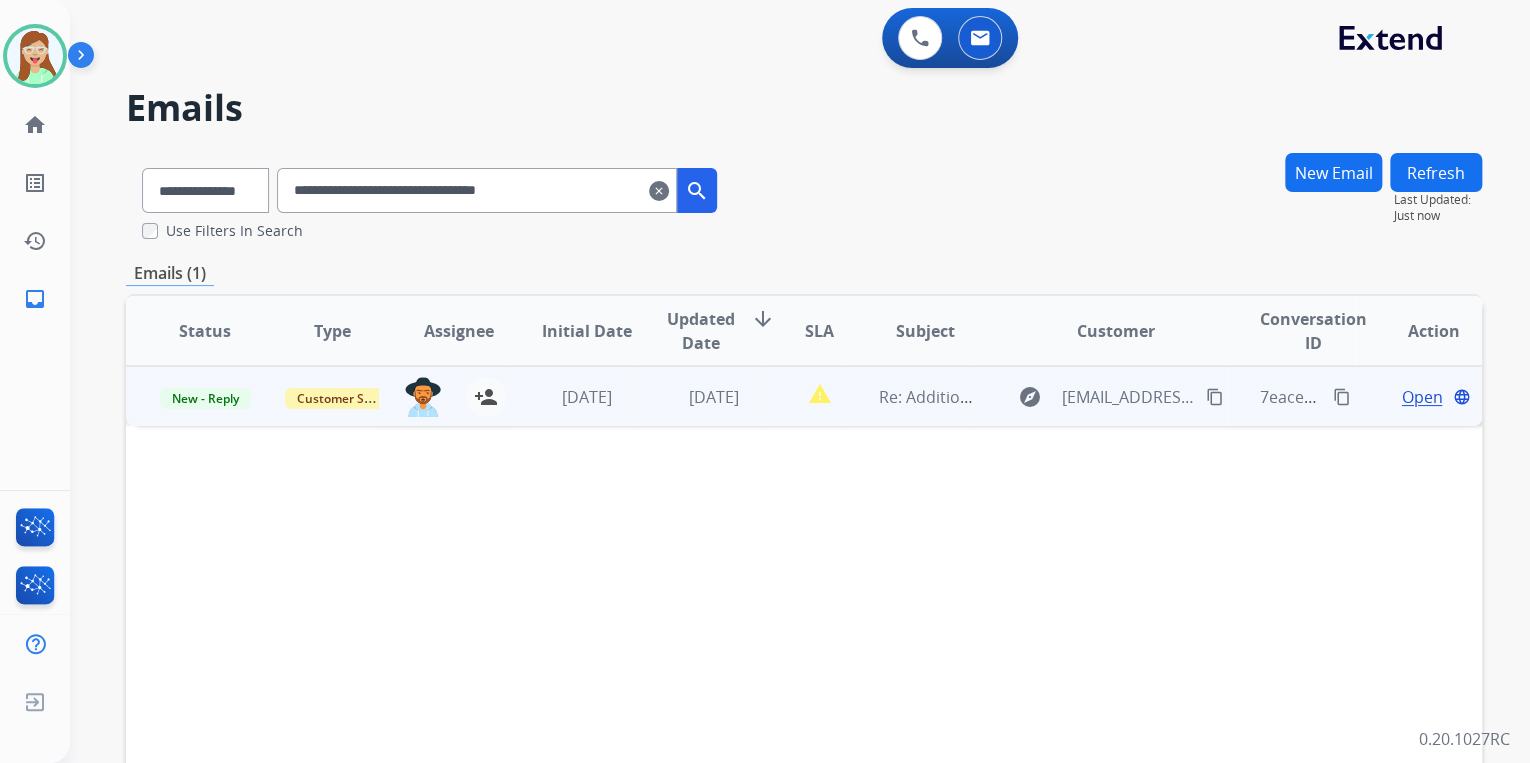 click on "content_copy" at bounding box center [1215, 397] 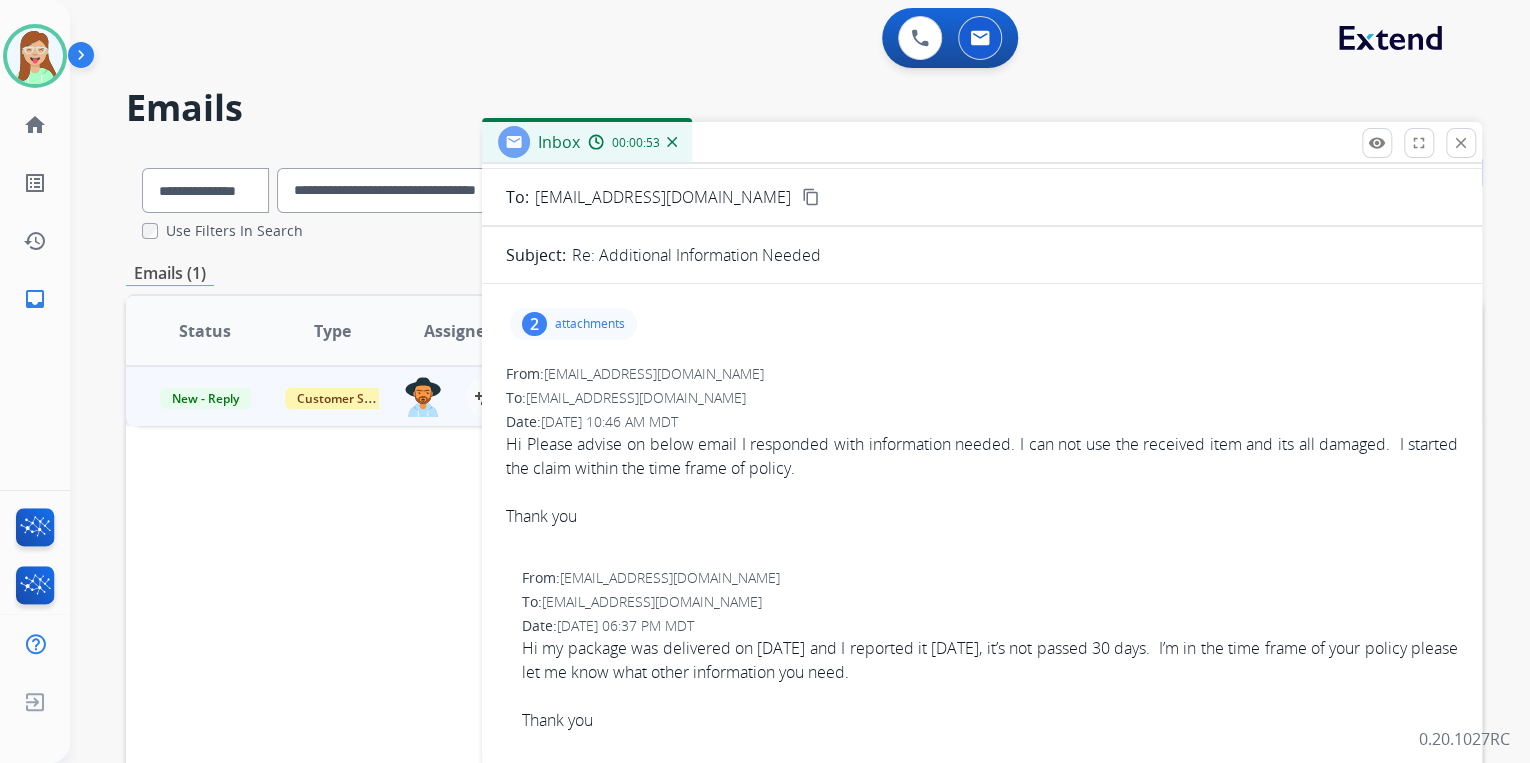scroll, scrollTop: 0, scrollLeft: 0, axis: both 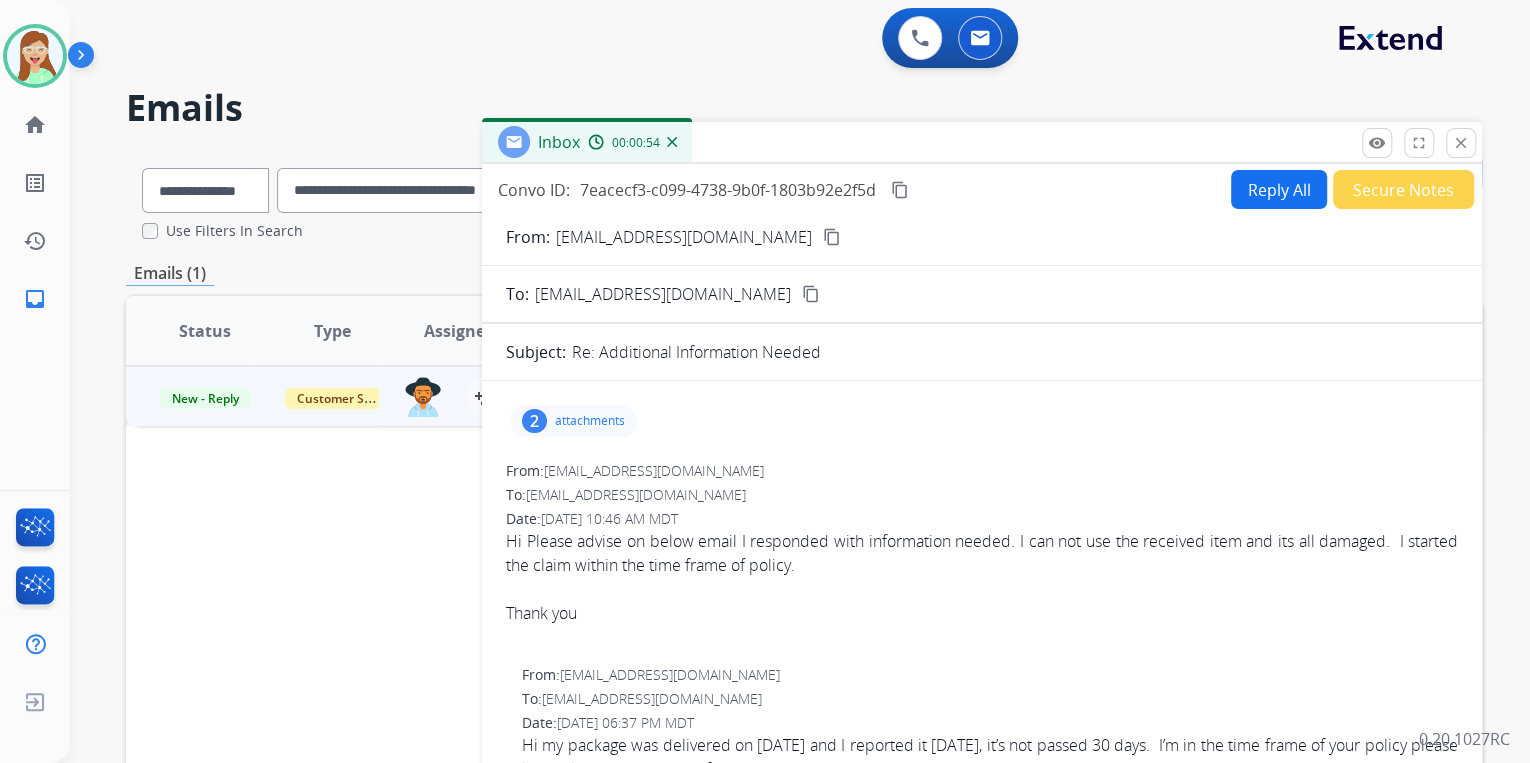click on "Reply All" at bounding box center (1279, 189) 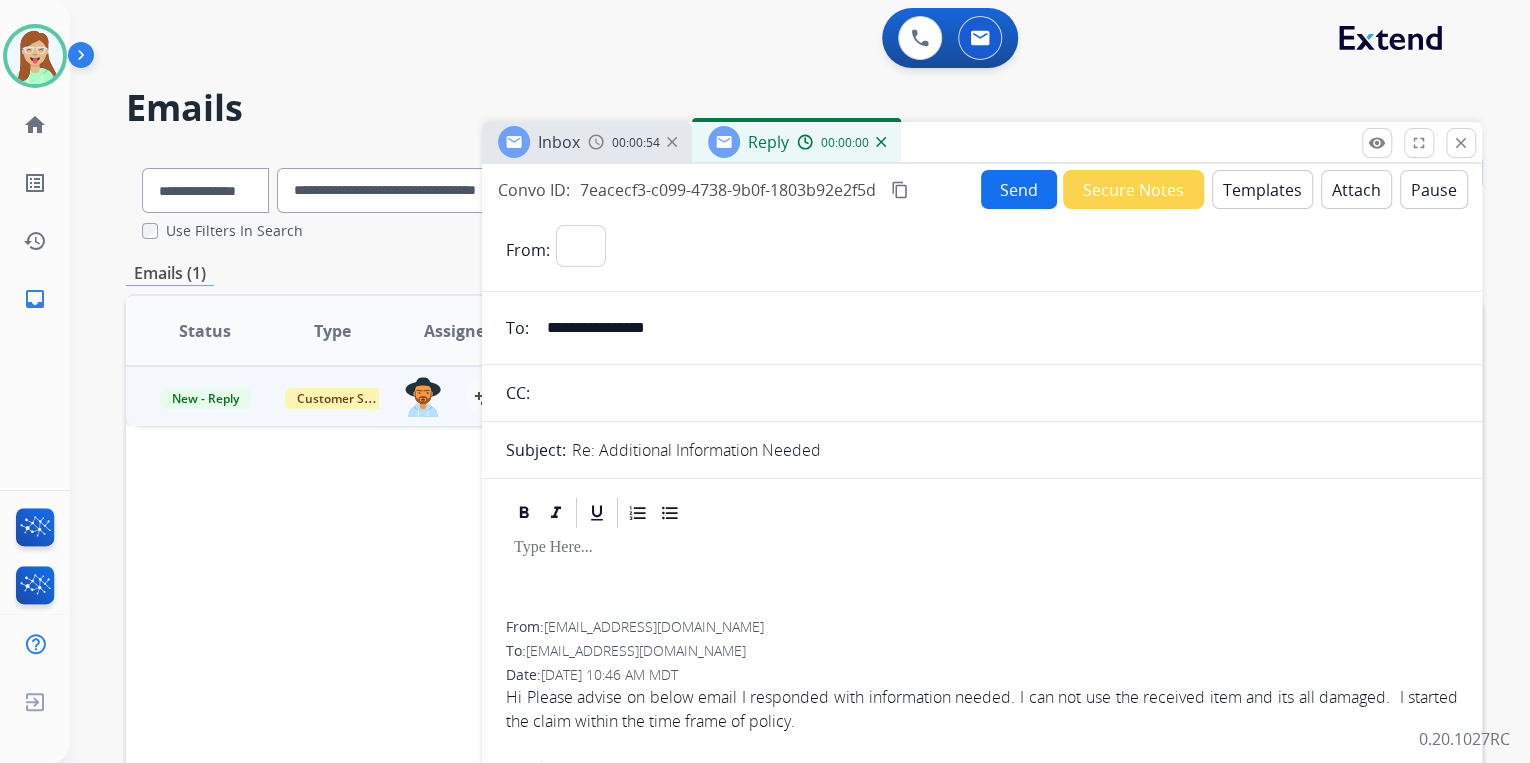 click on "Templates" at bounding box center (1262, 189) 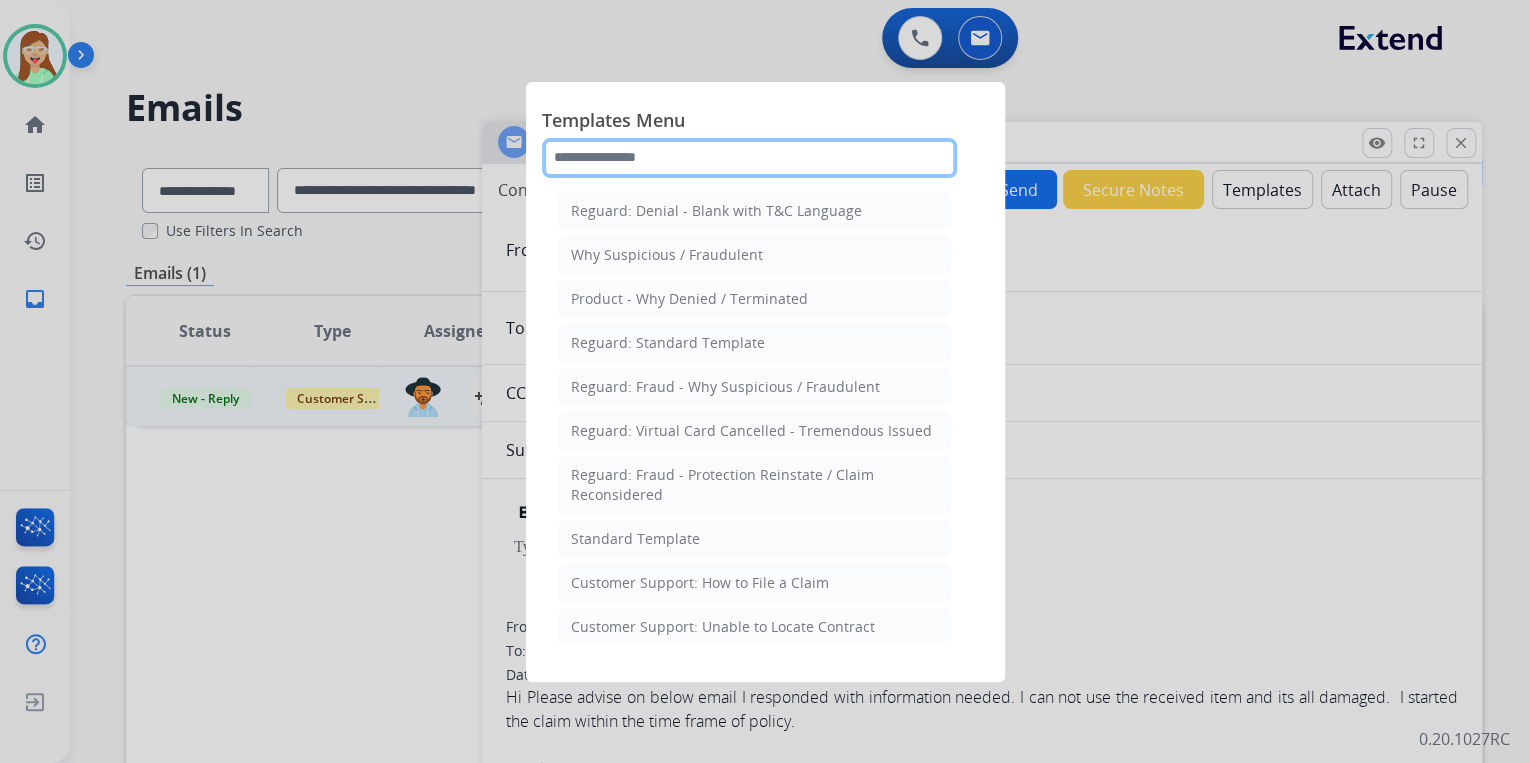 click 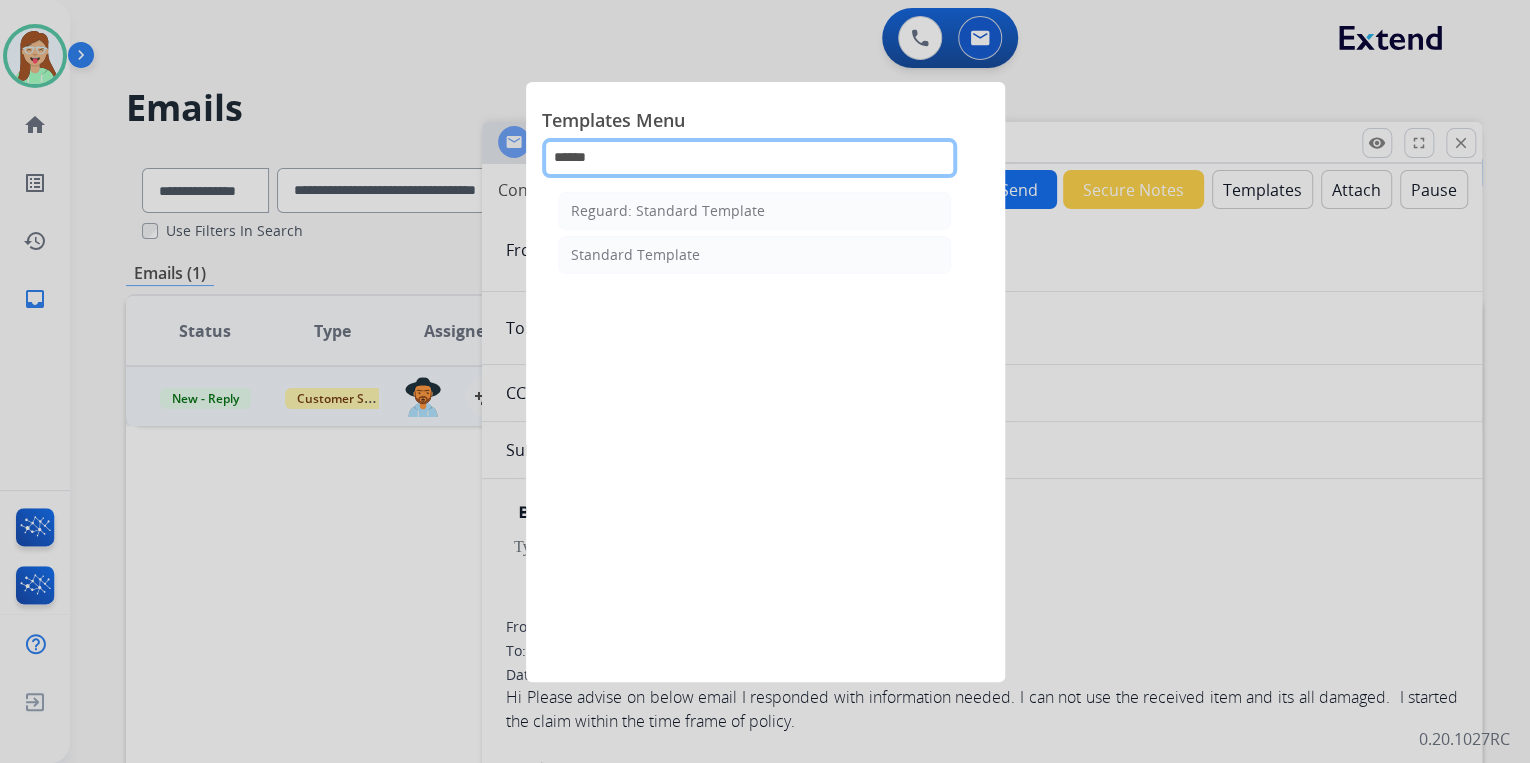 type on "******" 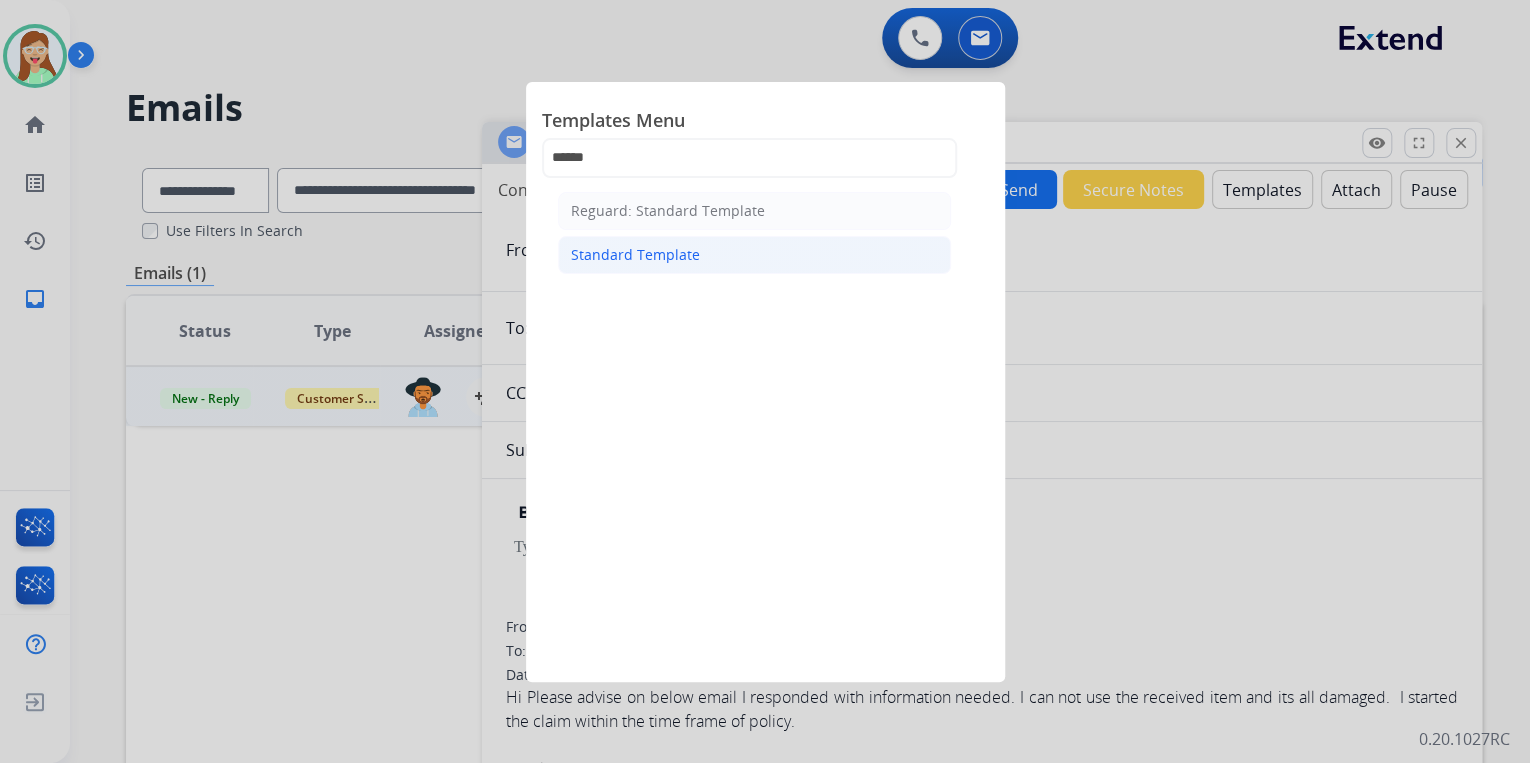 drag, startPoint x: 621, startPoint y: 280, endPoint x: 619, endPoint y: 258, distance: 22.090721 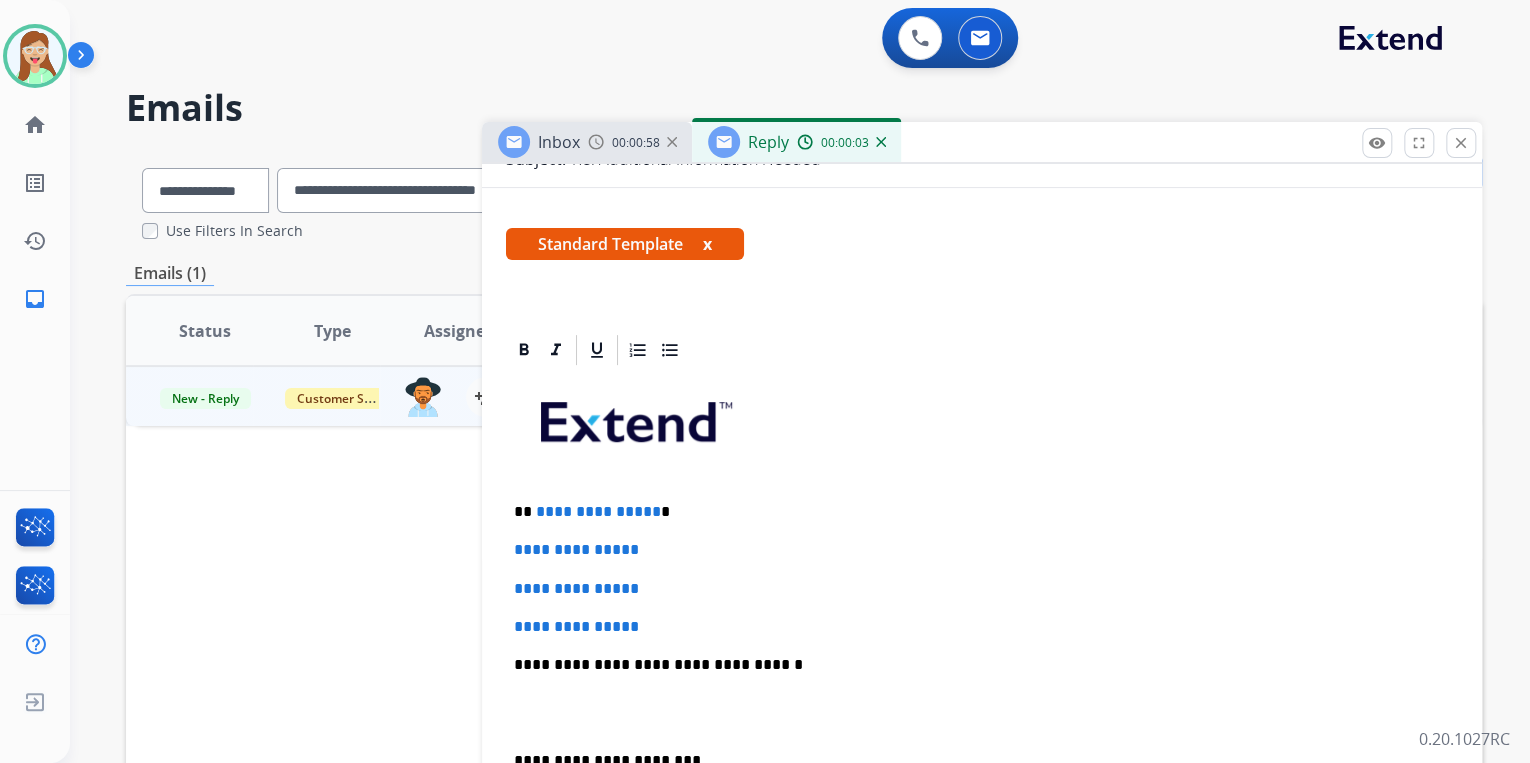 scroll, scrollTop: 320, scrollLeft: 0, axis: vertical 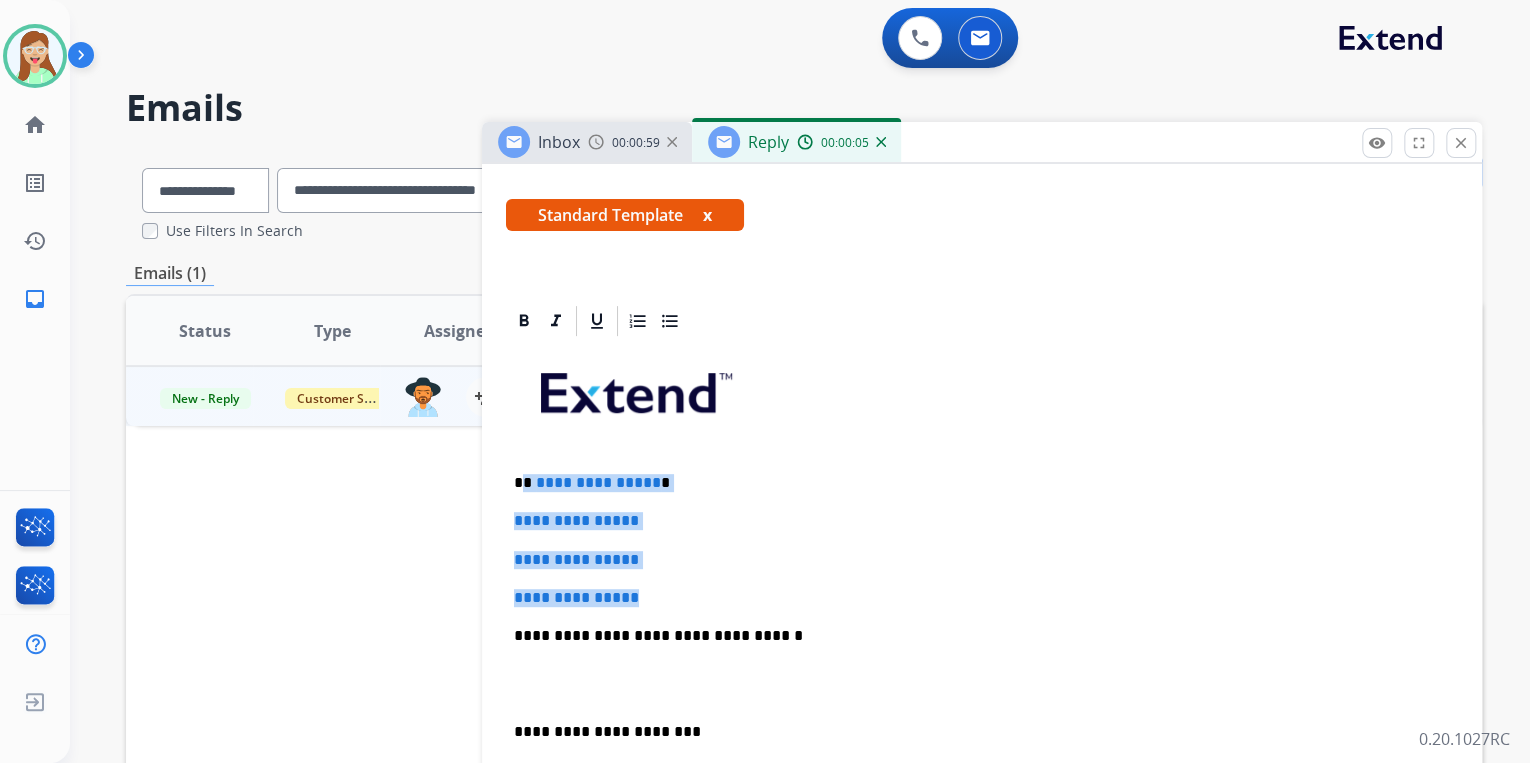 drag, startPoint x: 664, startPoint y: 588, endPoint x: 527, endPoint y: 476, distance: 176.9548 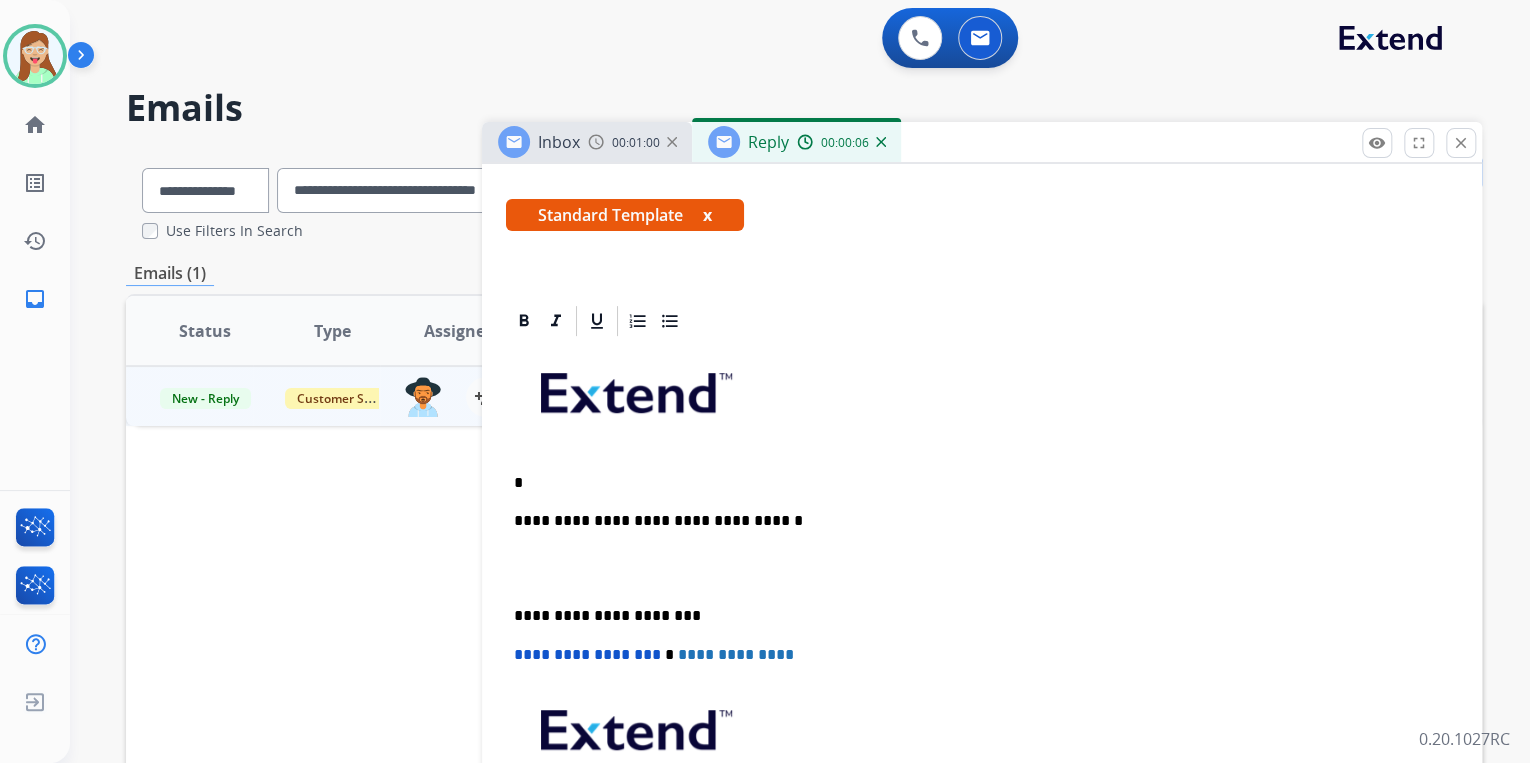 type 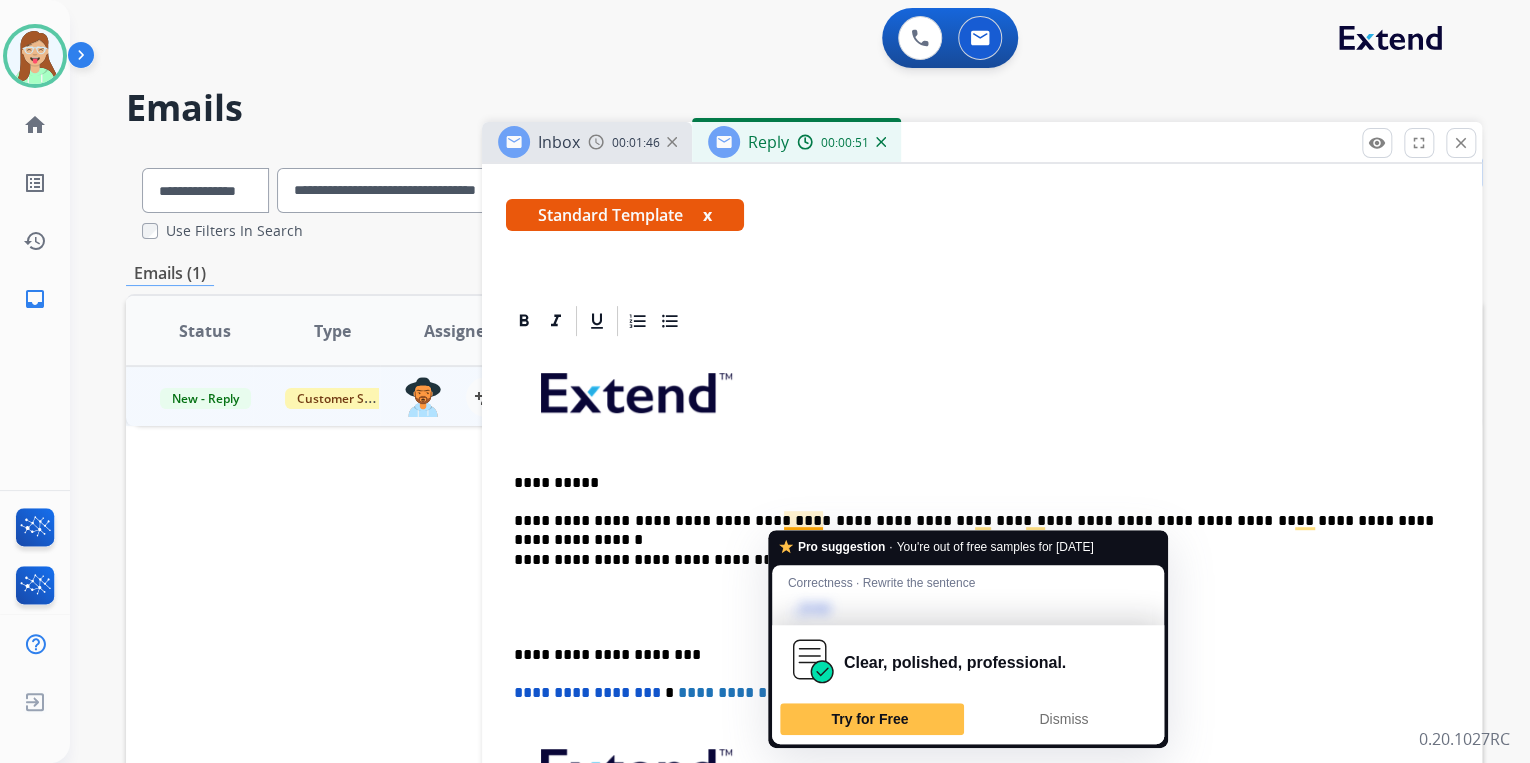 click at bounding box center (982, 400) 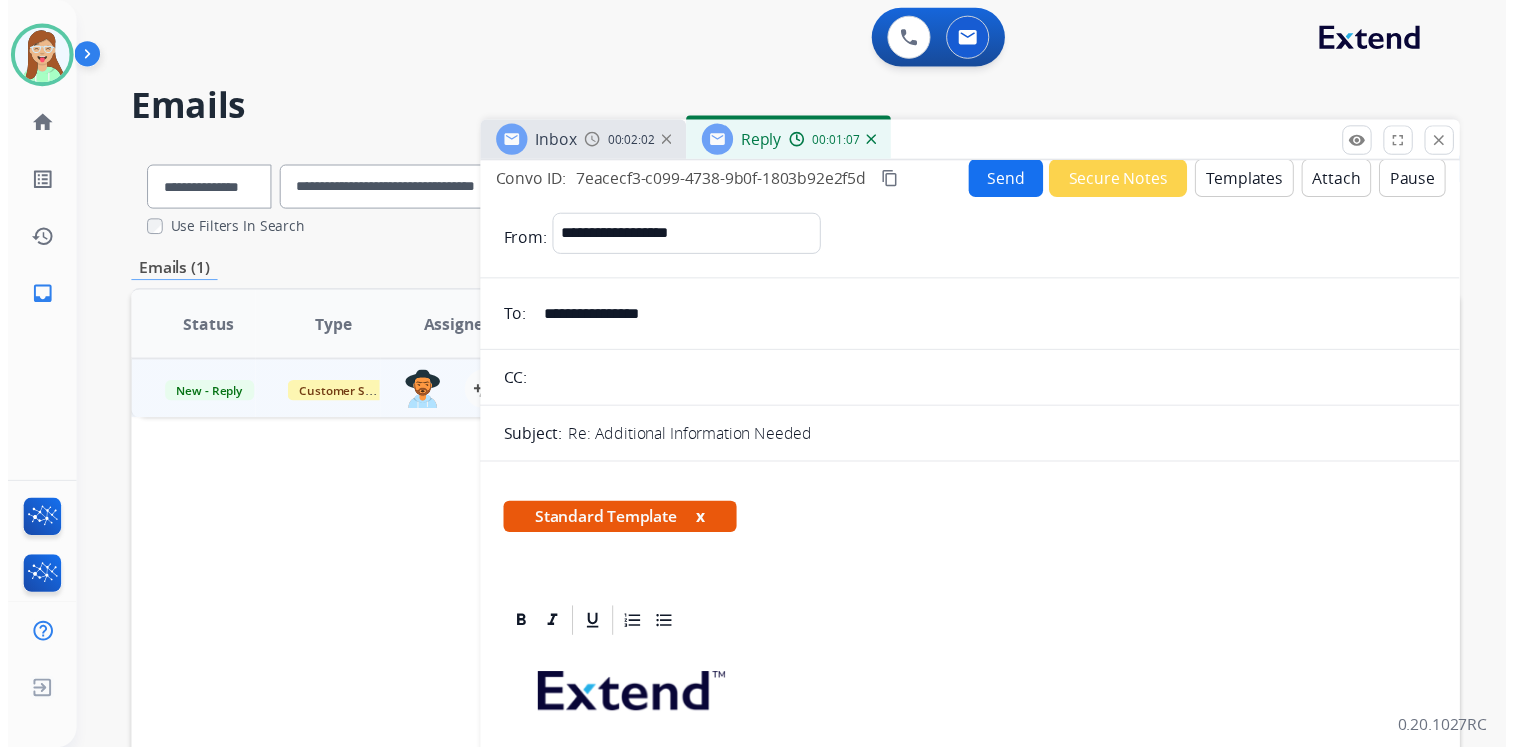 scroll, scrollTop: 0, scrollLeft: 0, axis: both 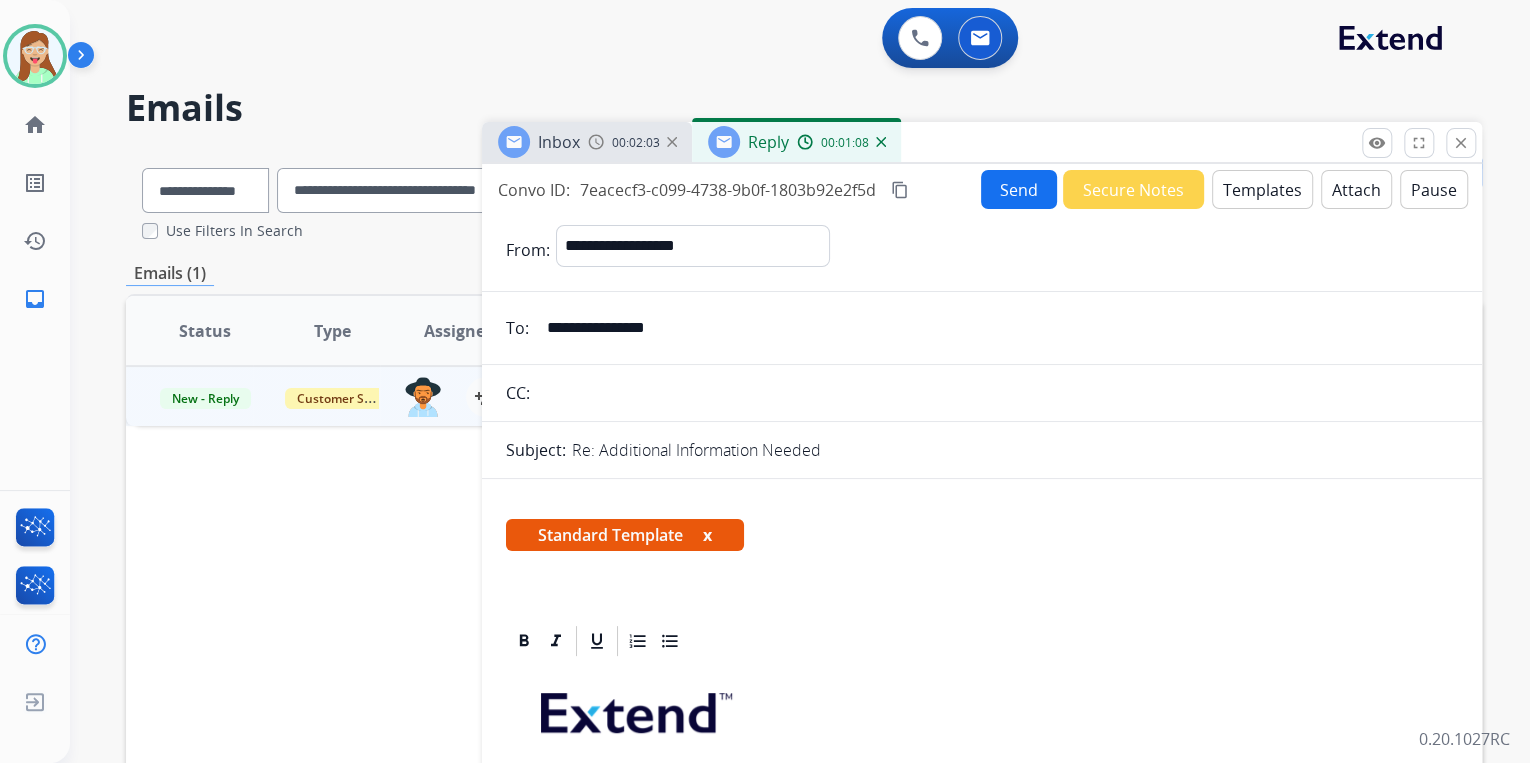 click on "Send" at bounding box center [1019, 189] 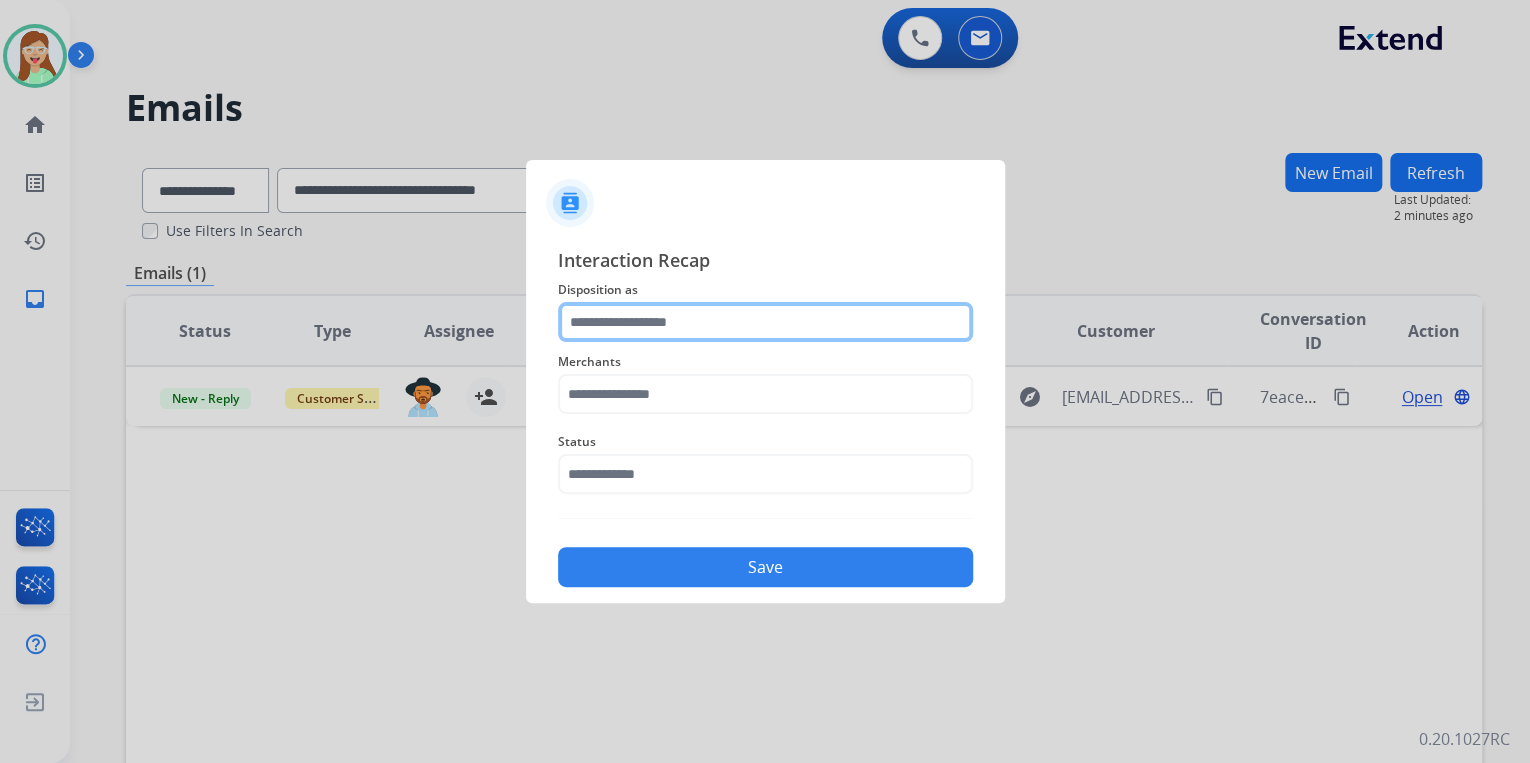 click 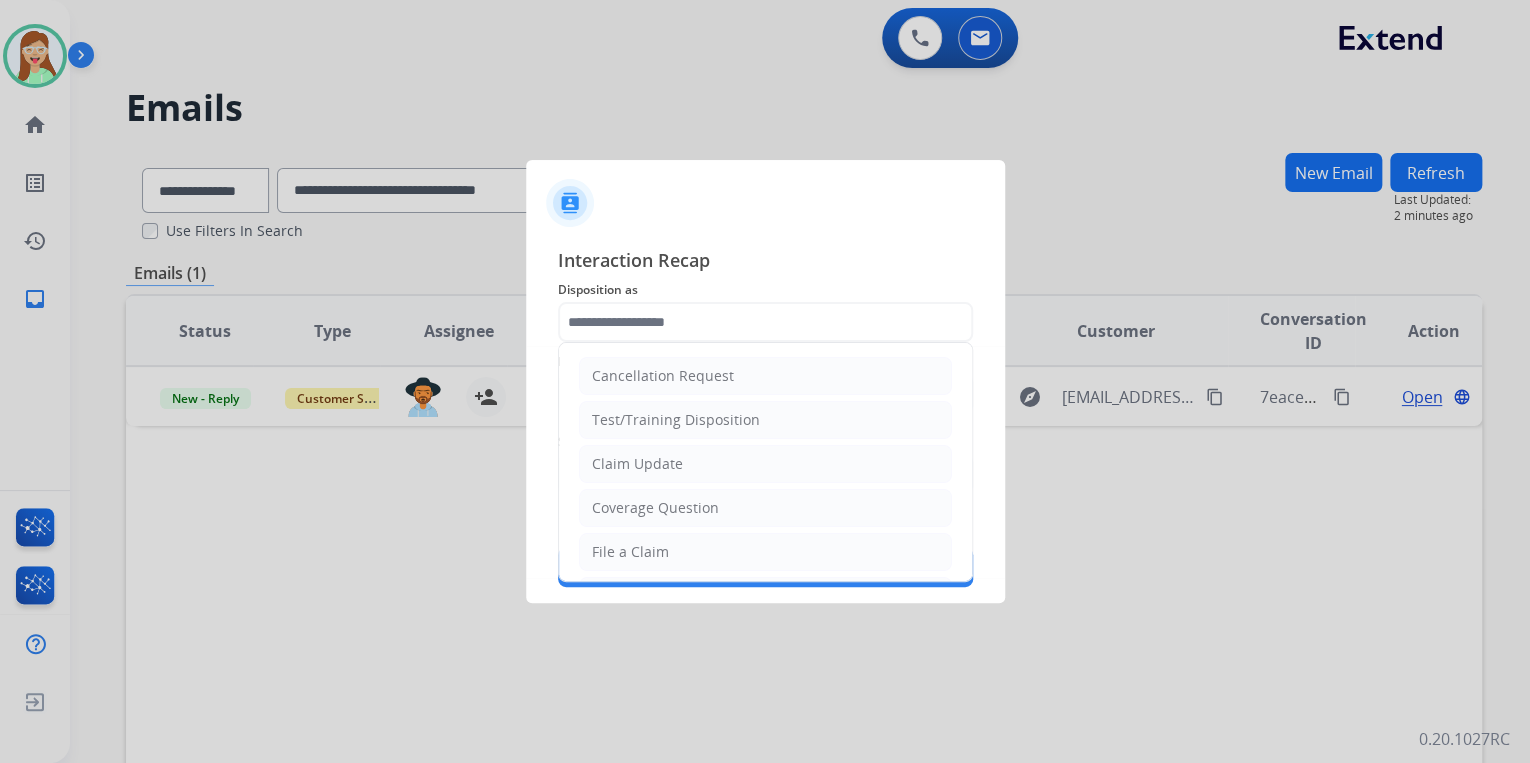 drag, startPoint x: 686, startPoint y: 459, endPoint x: 686, endPoint y: 398, distance: 61 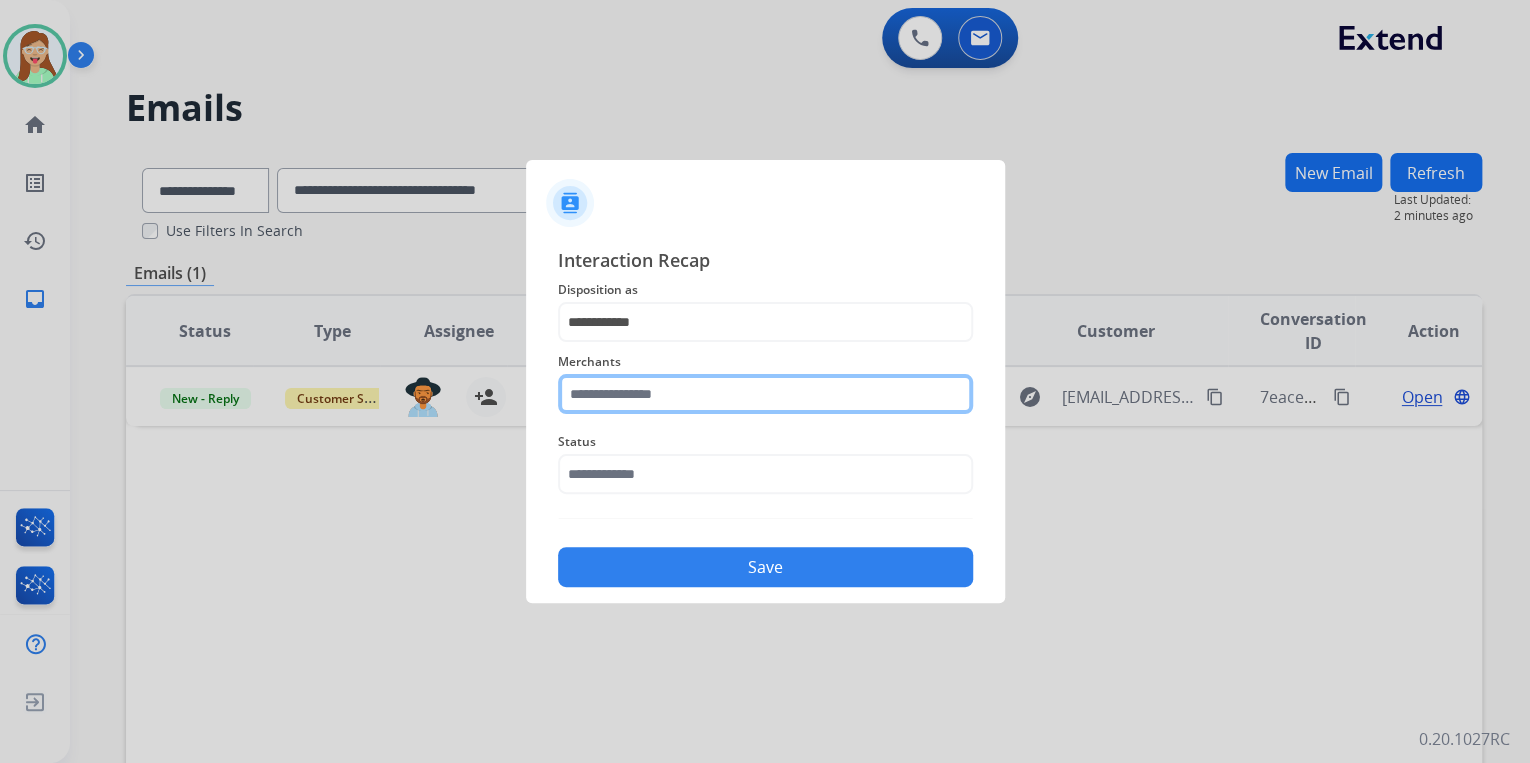 click 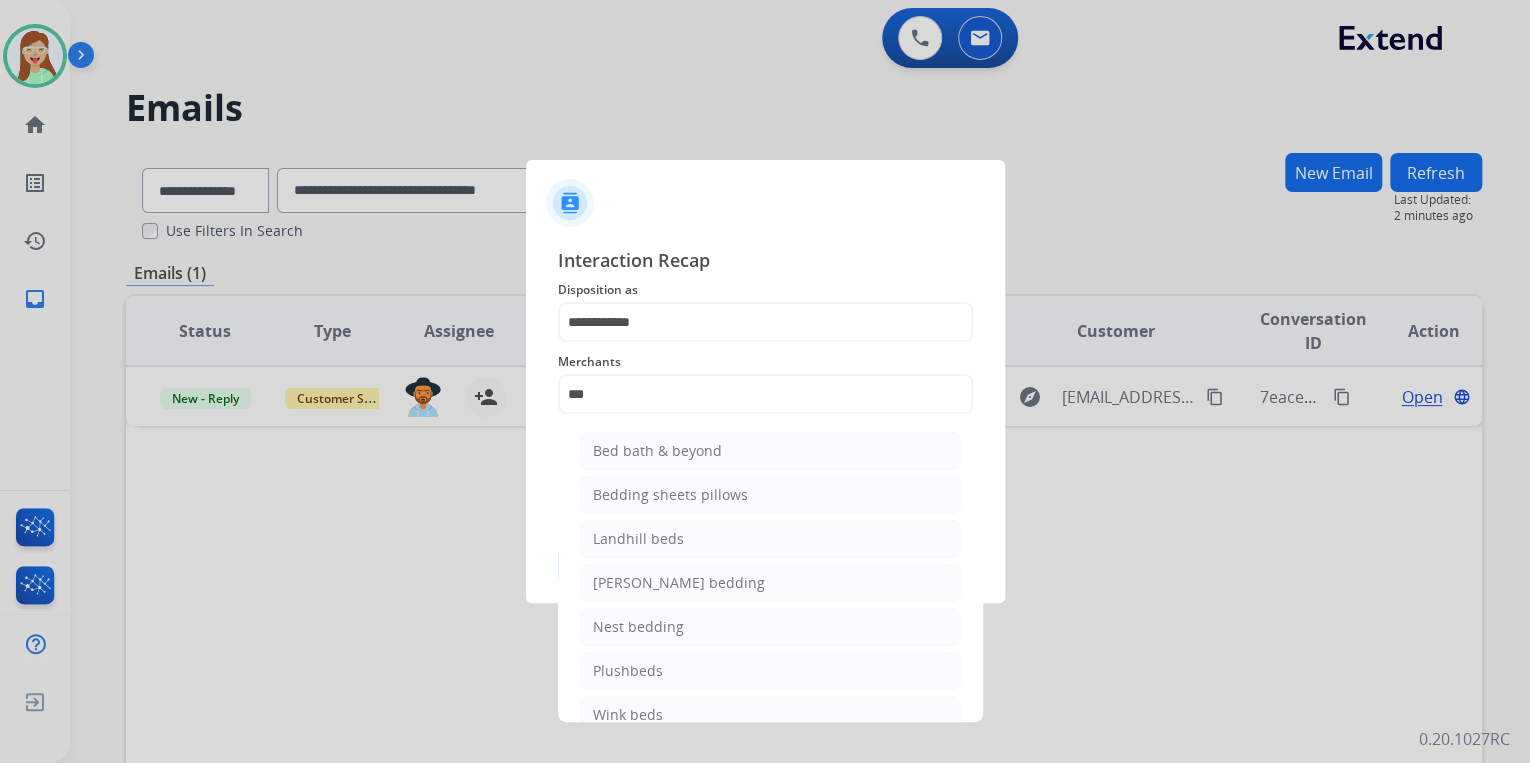 drag, startPoint x: 722, startPoint y: 454, endPoint x: 721, endPoint y: 470, distance: 16.03122 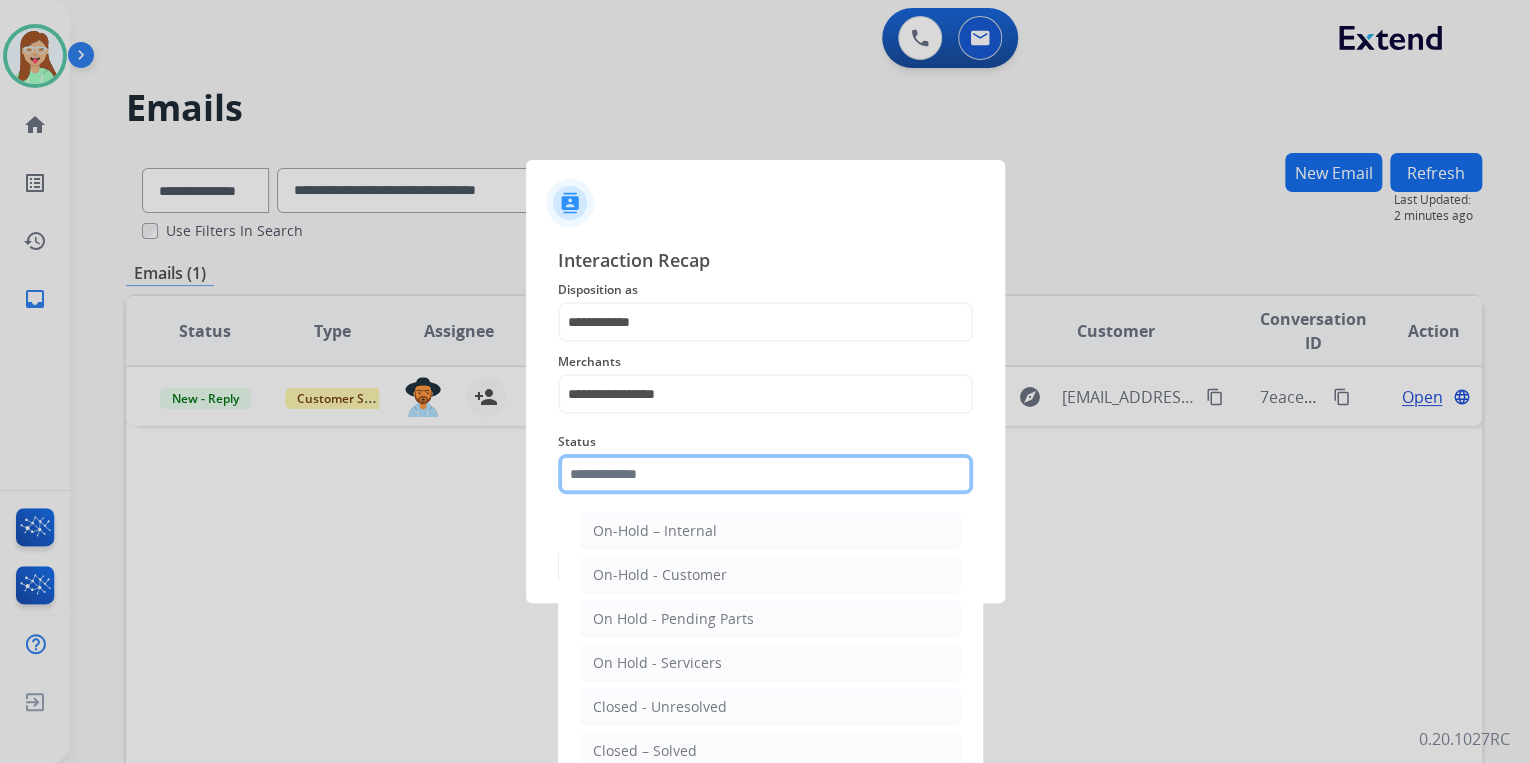 click 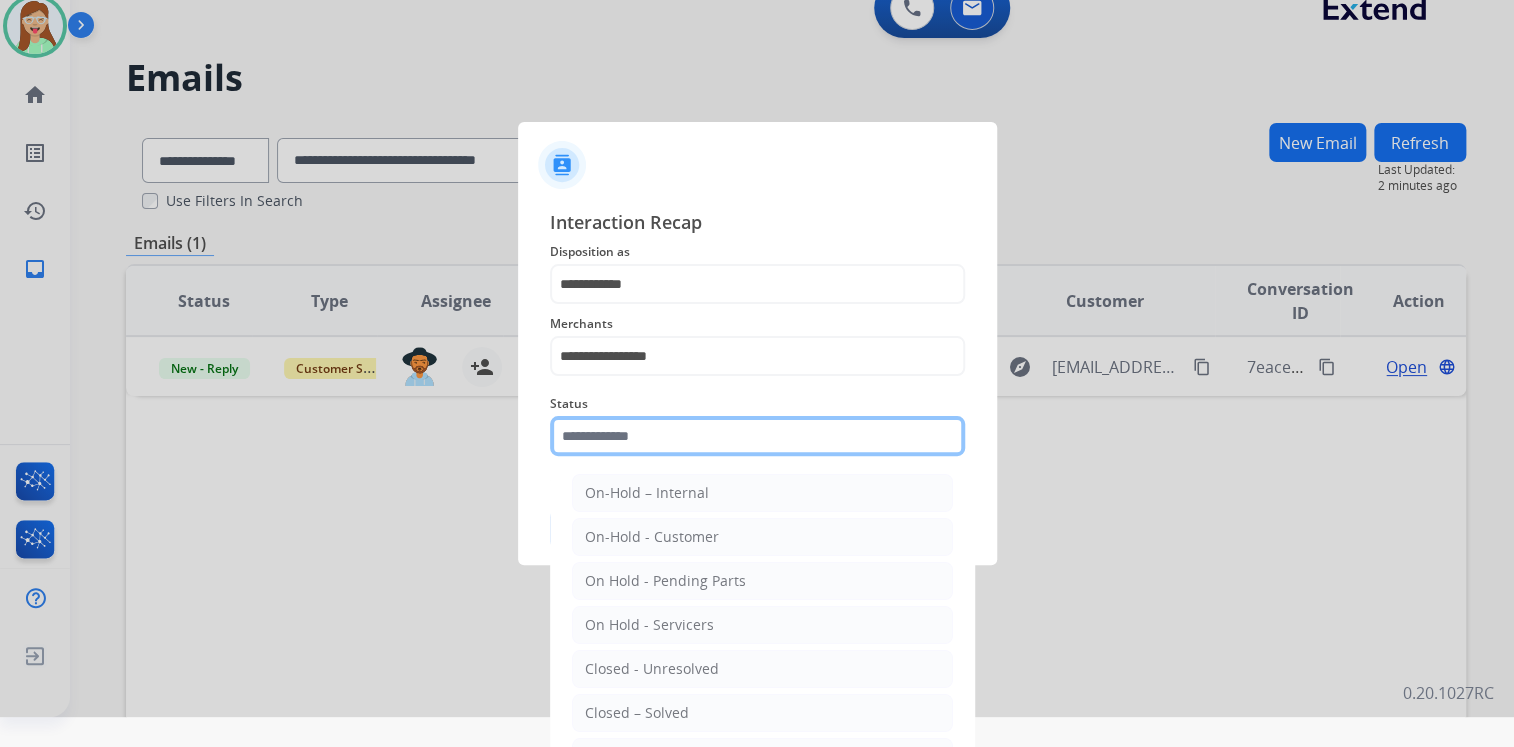 scroll, scrollTop: 47, scrollLeft: 0, axis: vertical 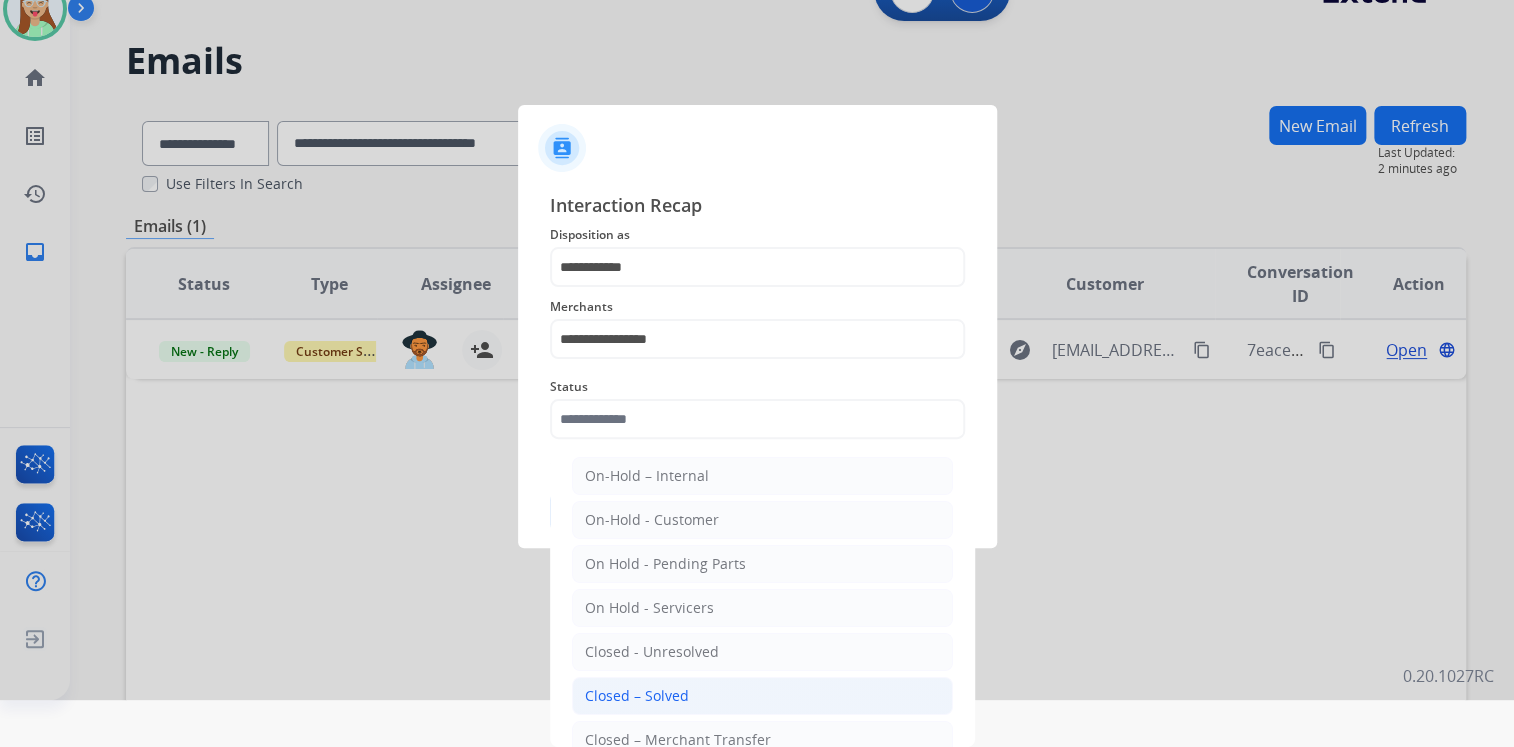 click on "Closed – Solved" 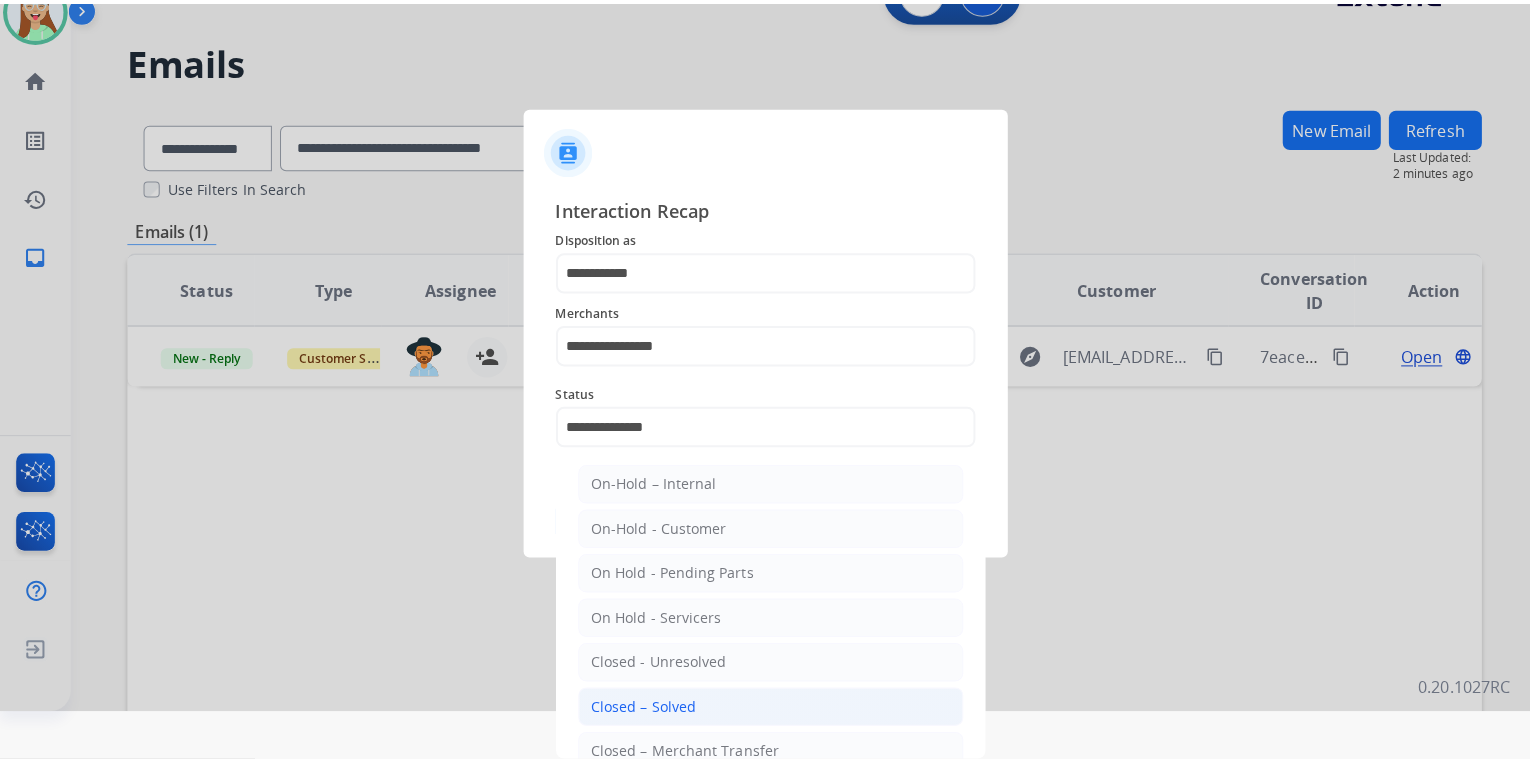 scroll, scrollTop: 0, scrollLeft: 0, axis: both 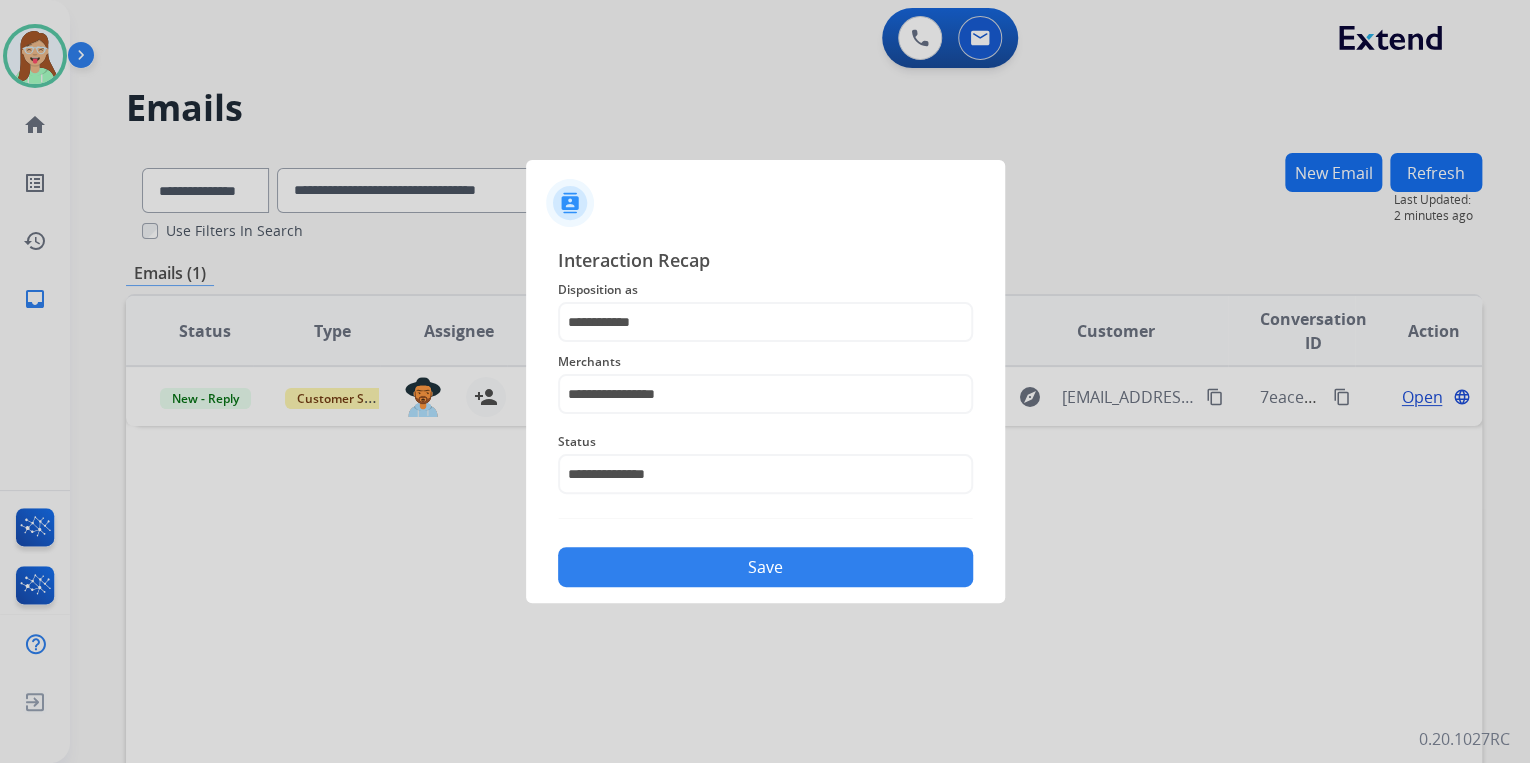 click on "Save" 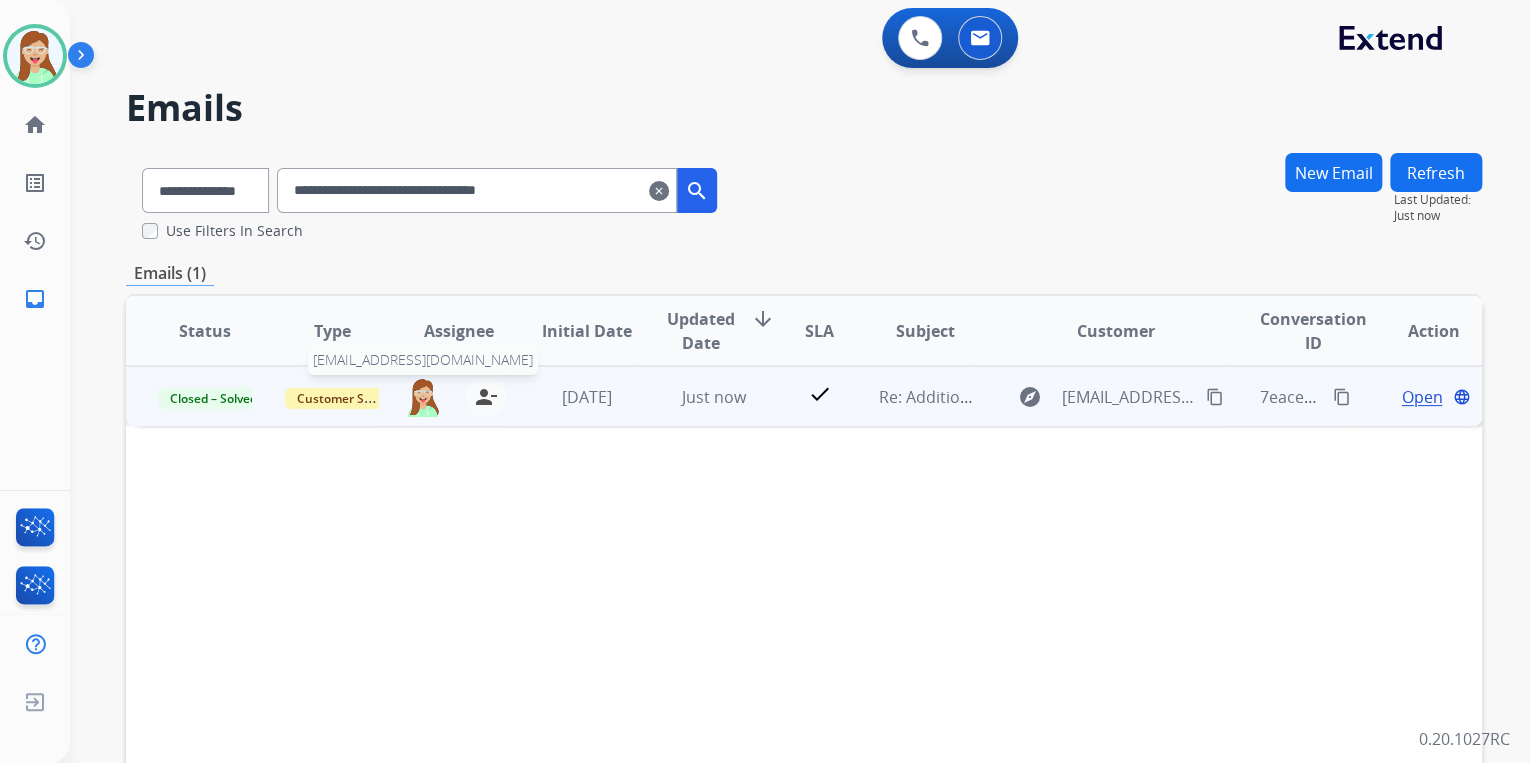 click at bounding box center [423, 397] 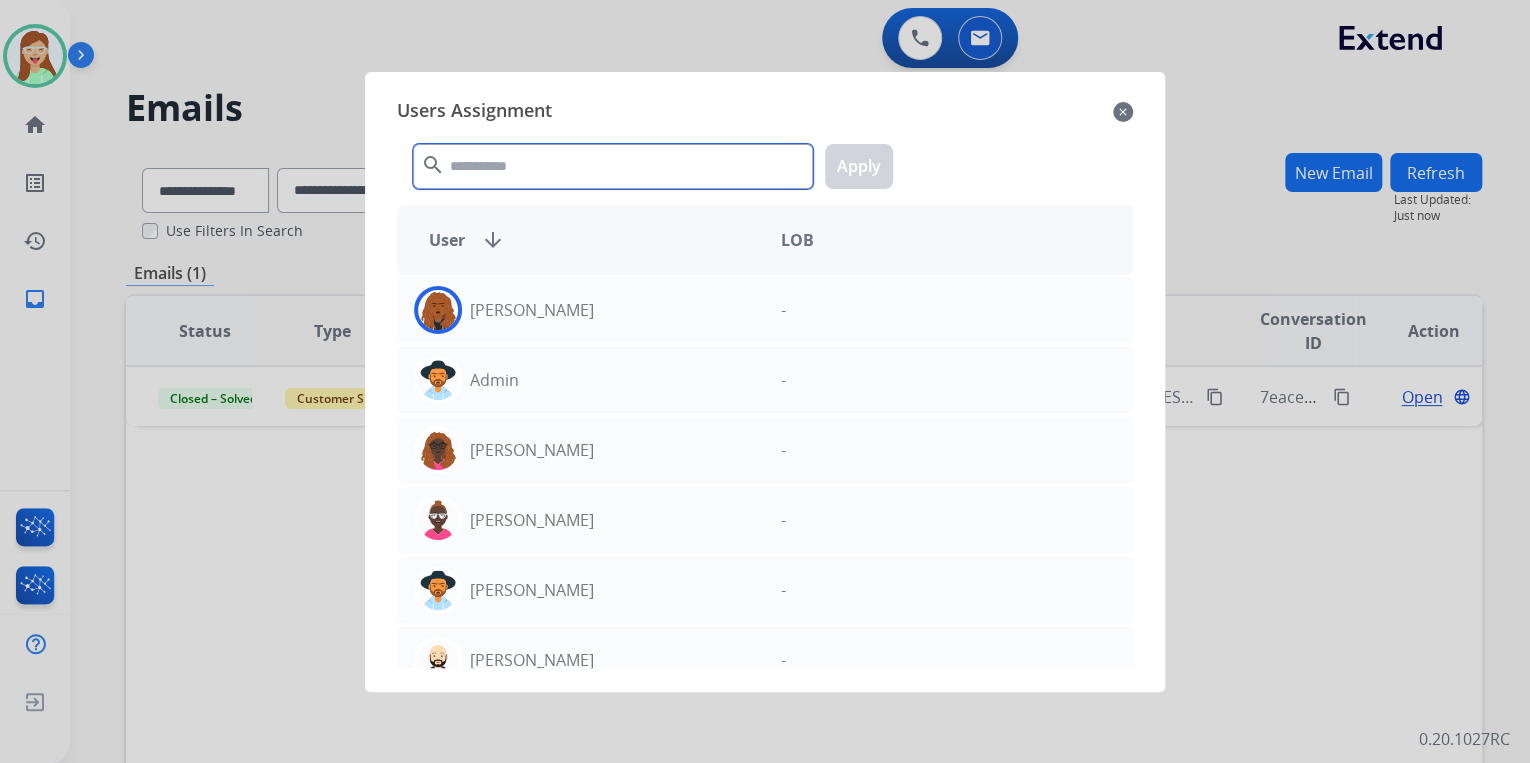 click 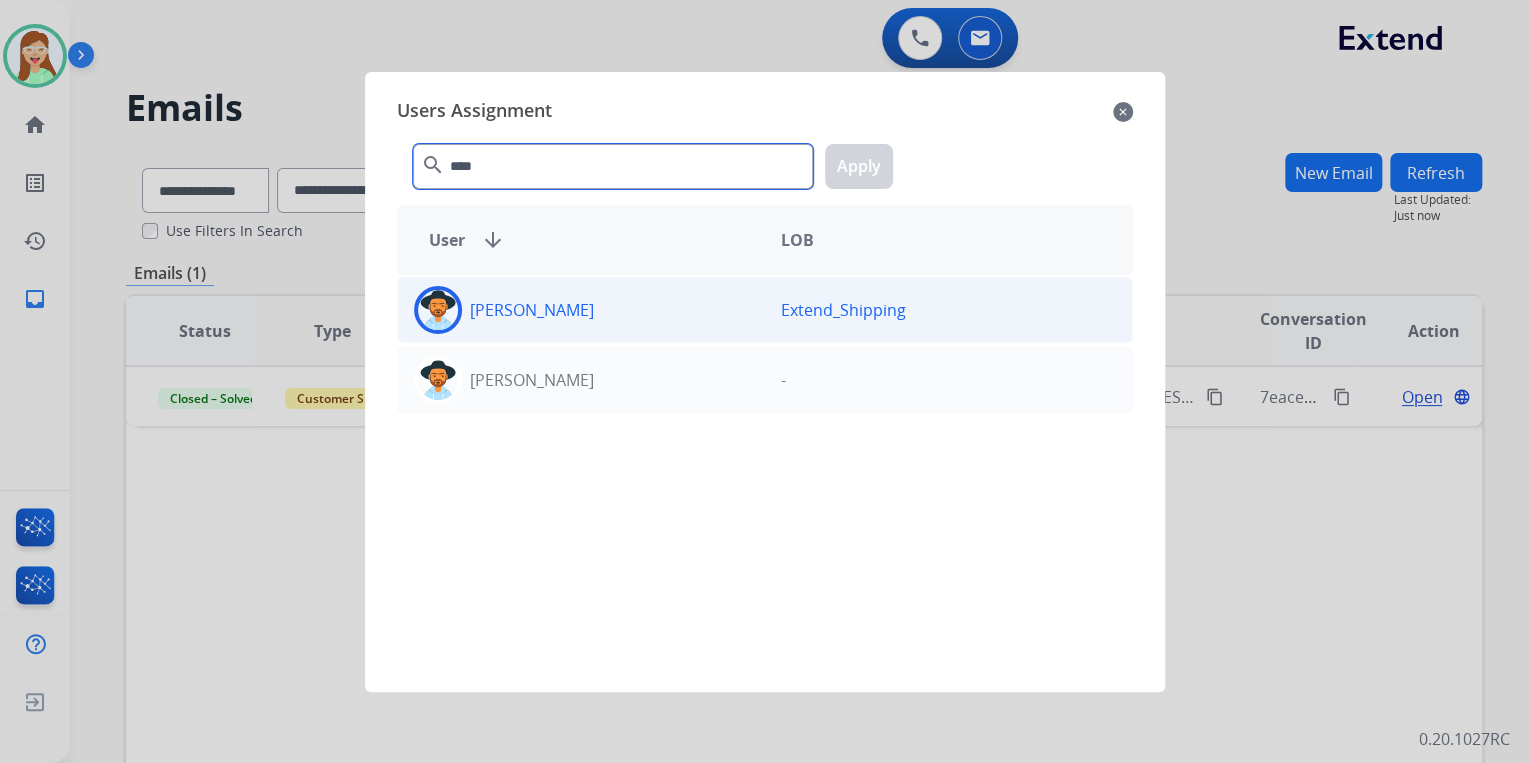 type on "****" 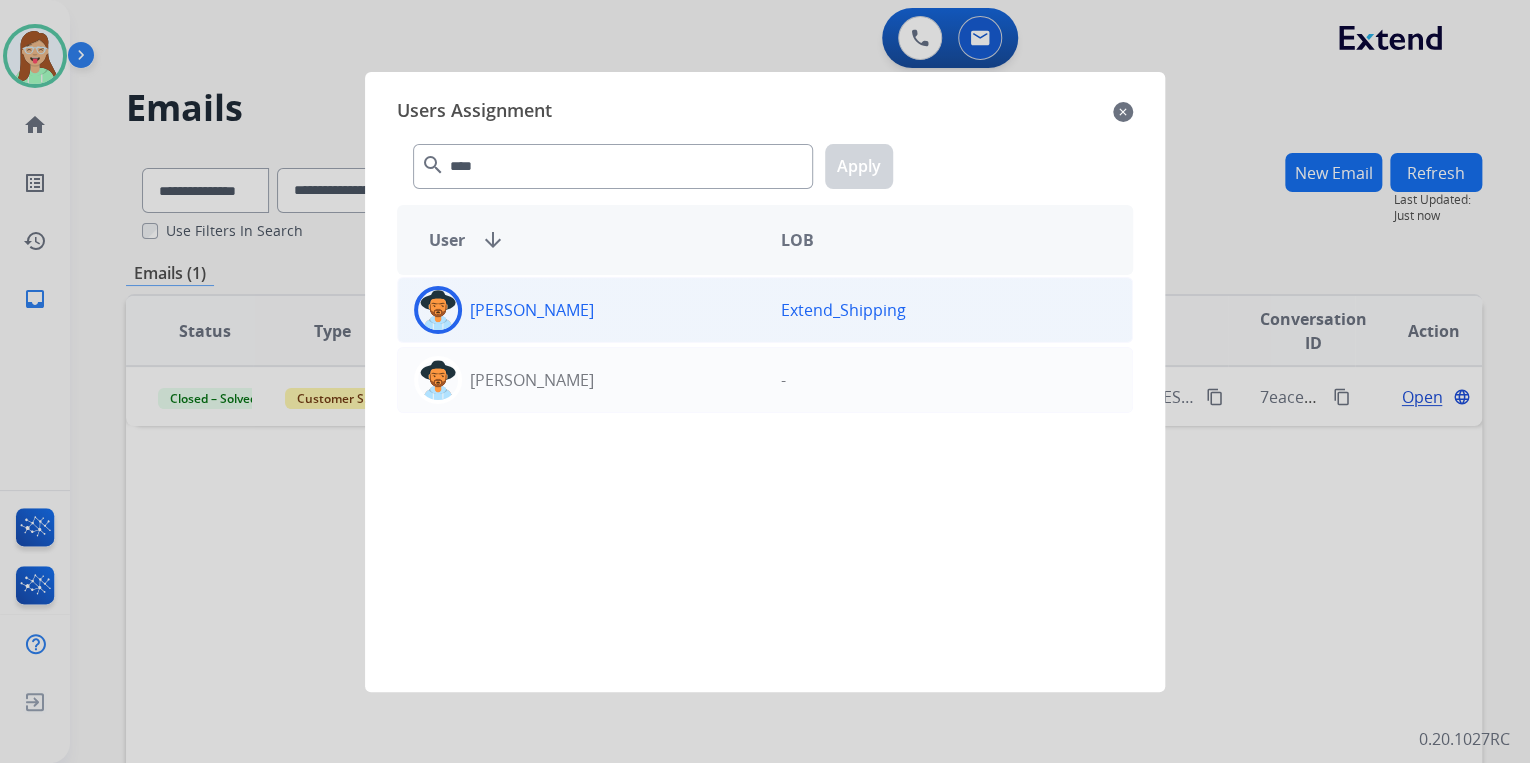 click on "[PERSON_NAME]" 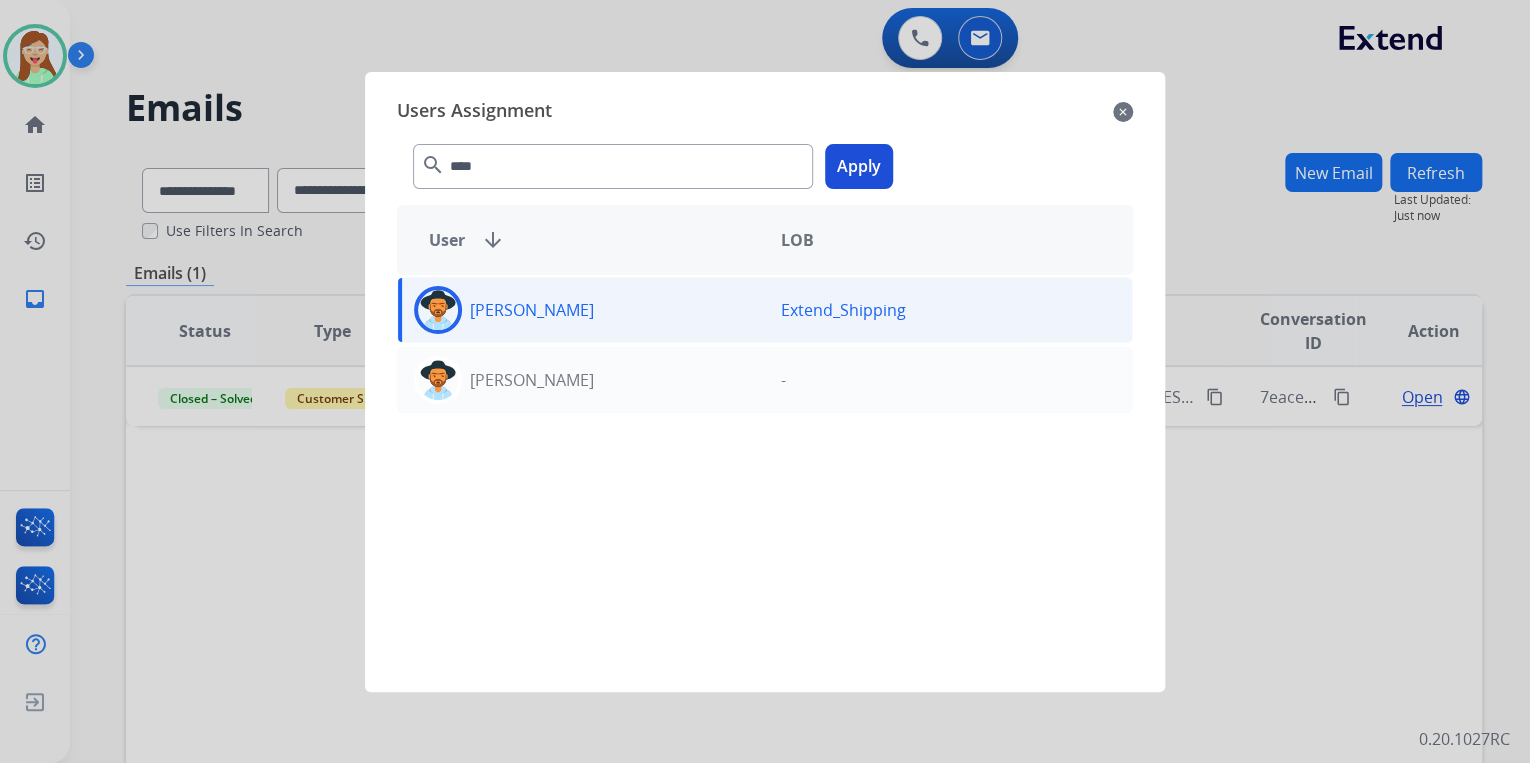 click on "Apply" 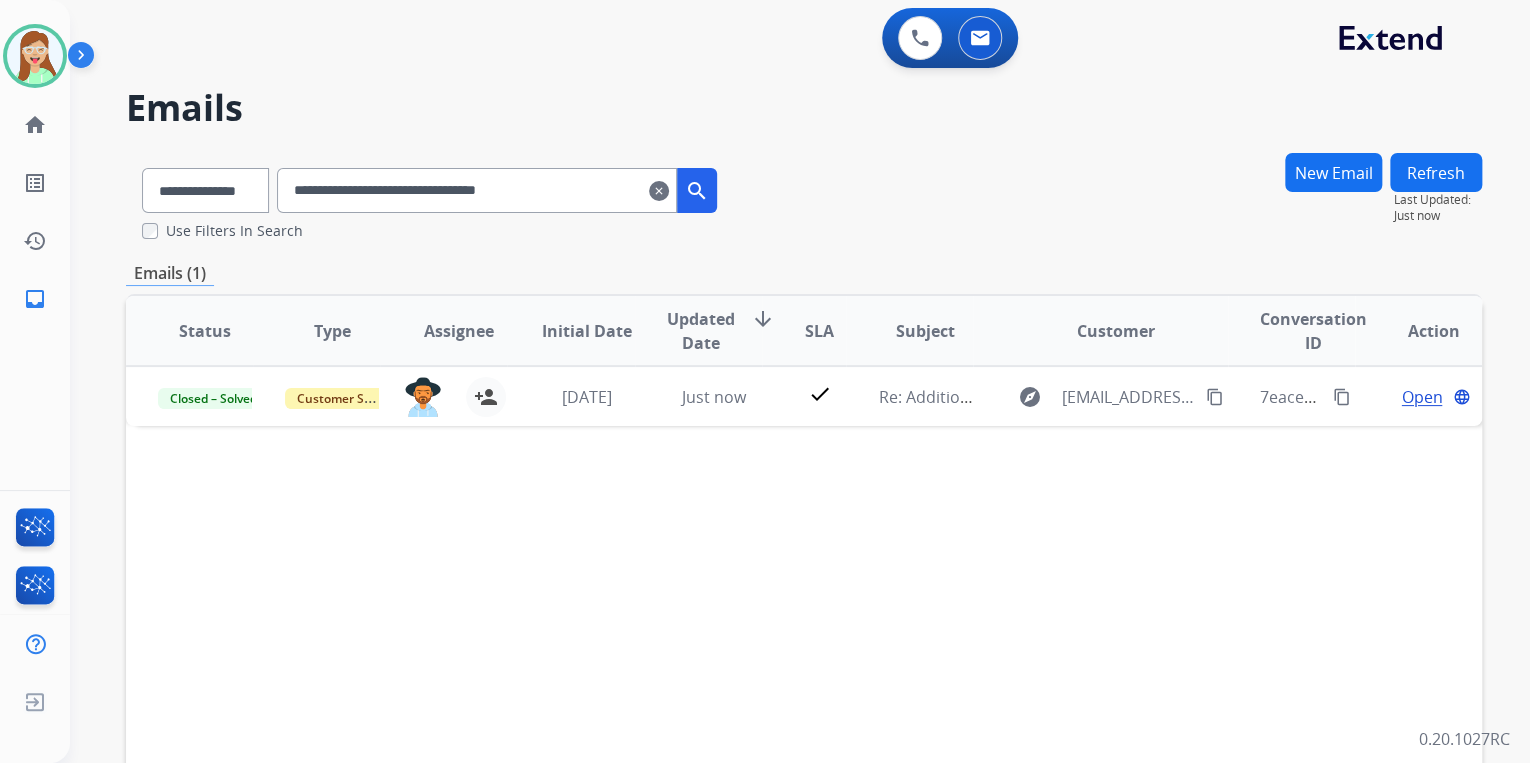 drag, startPoint x: 629, startPoint y: 193, endPoint x: 279, endPoint y: 197, distance: 350.02286 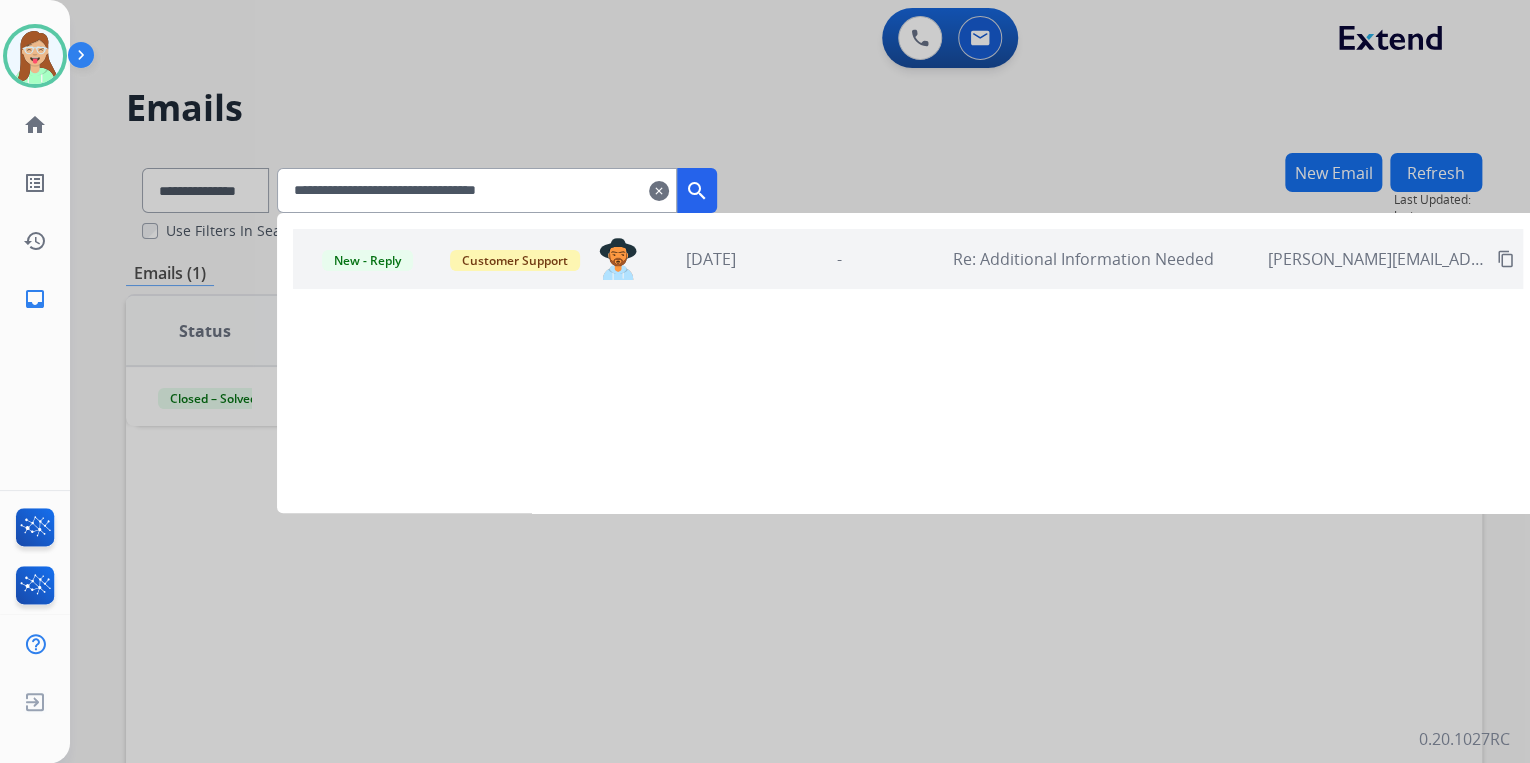 type on "**********" 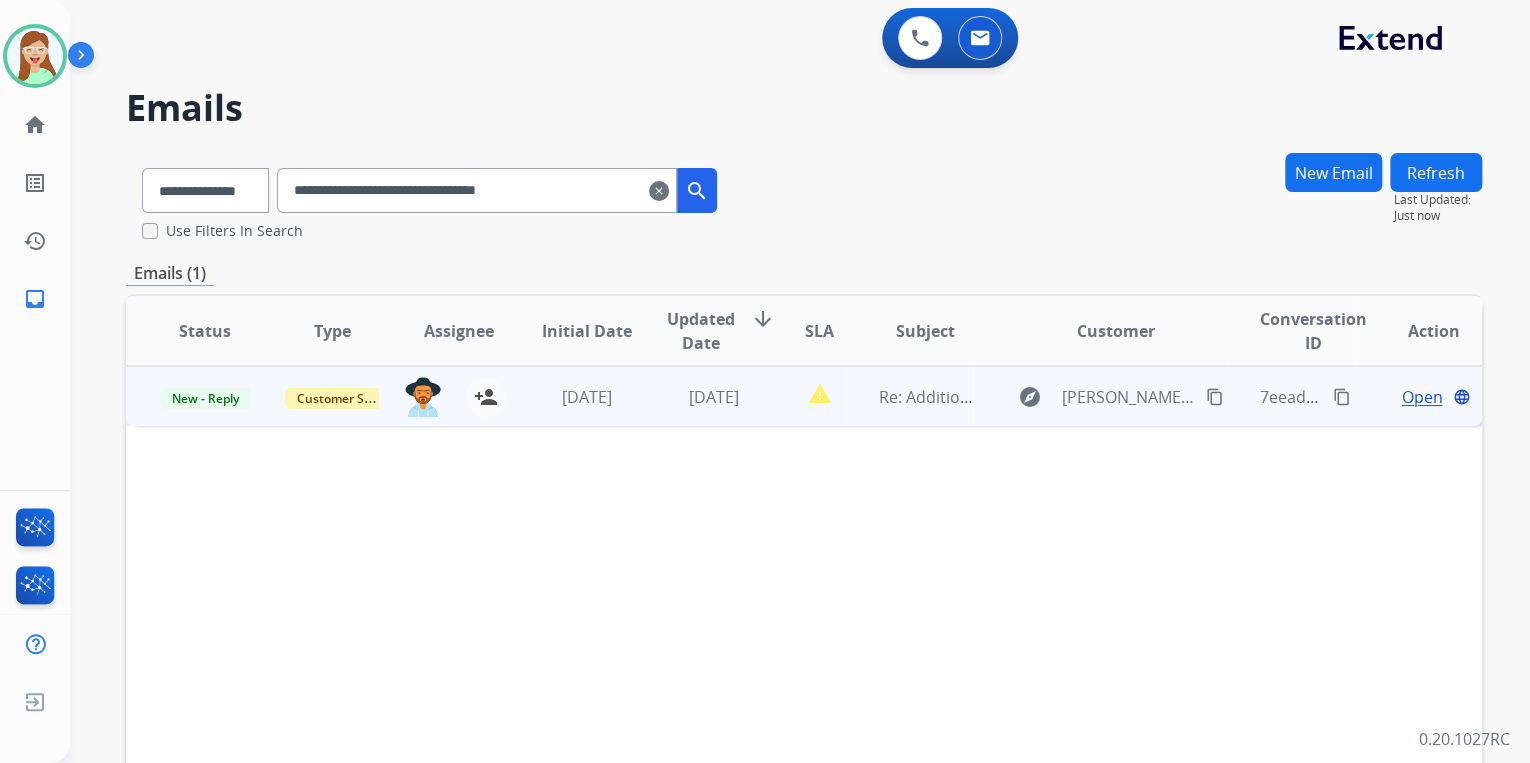 drag, startPoint x: 1192, startPoint y: 396, endPoint x: 1180, endPoint y: 386, distance: 15.6205 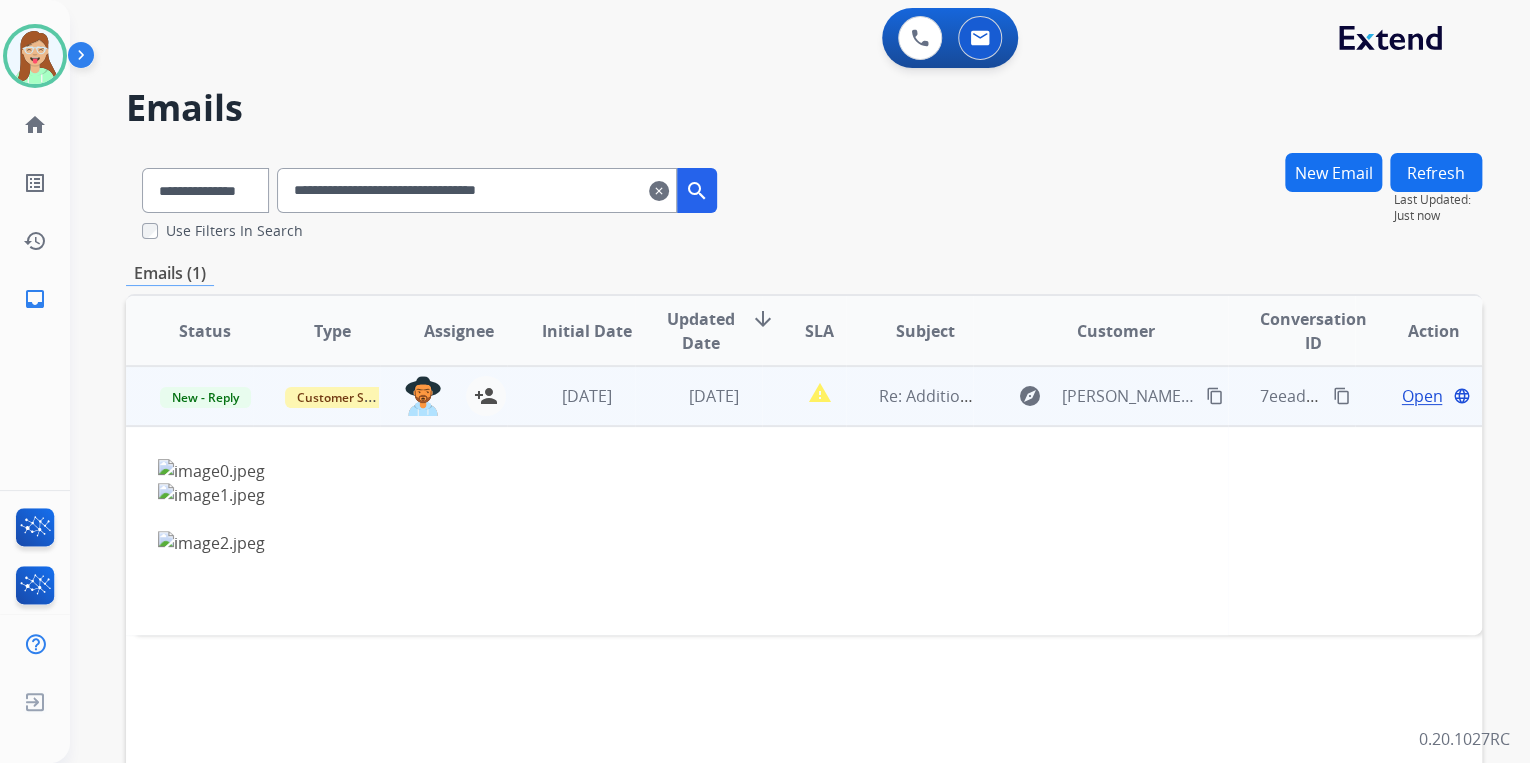 click on "content_copy" at bounding box center [1215, 396] 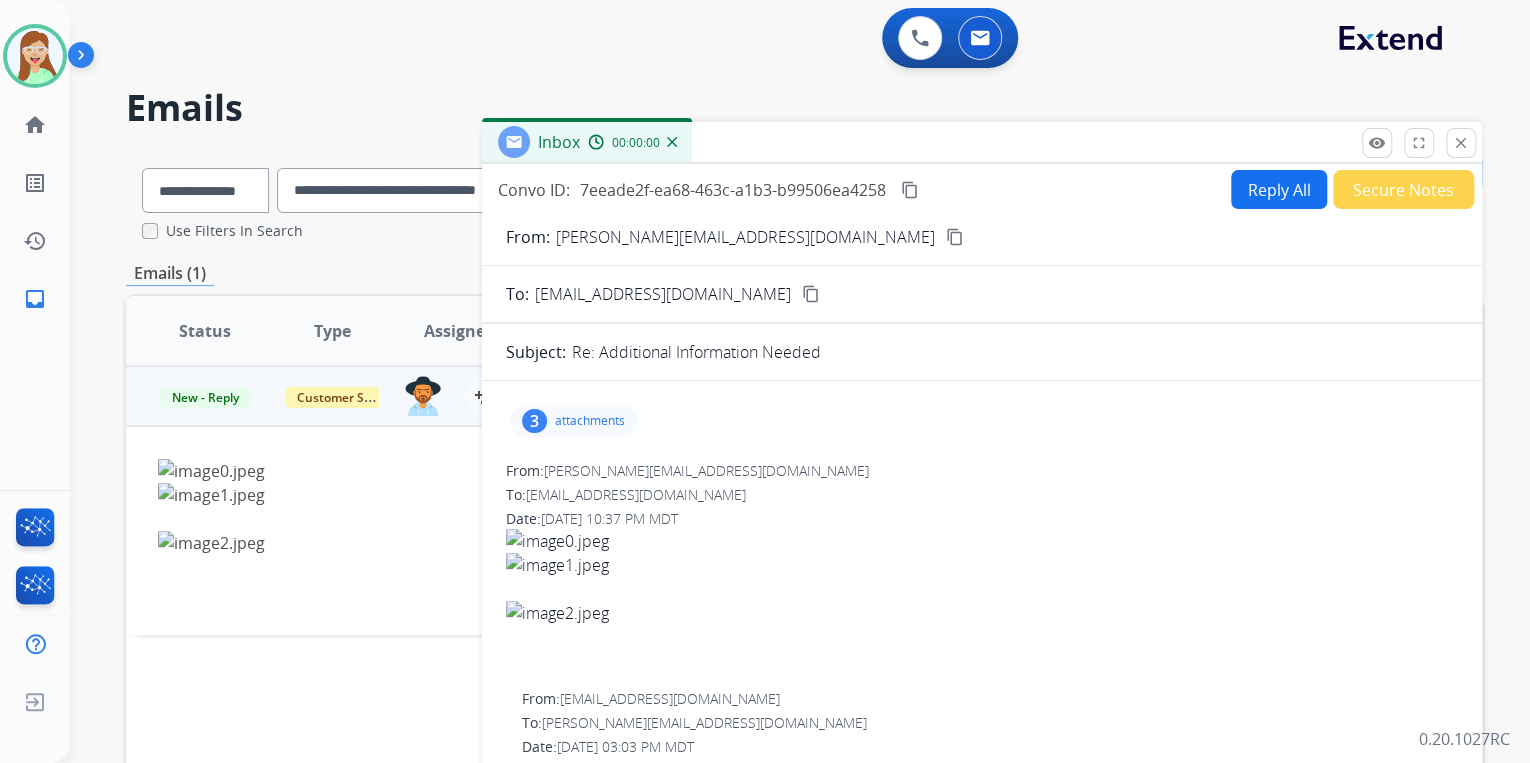 click on "attachments" at bounding box center [590, 421] 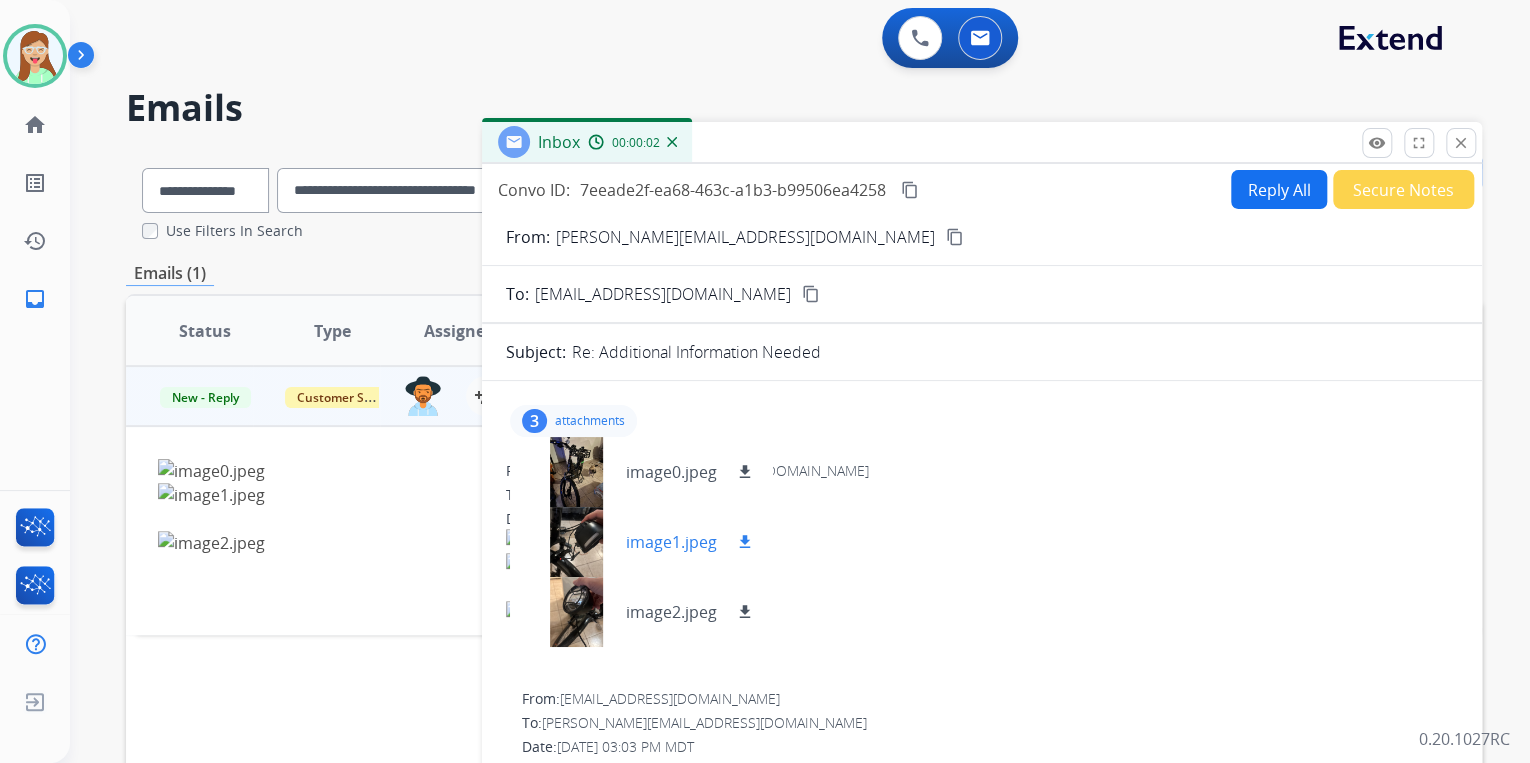 click at bounding box center [576, 542] 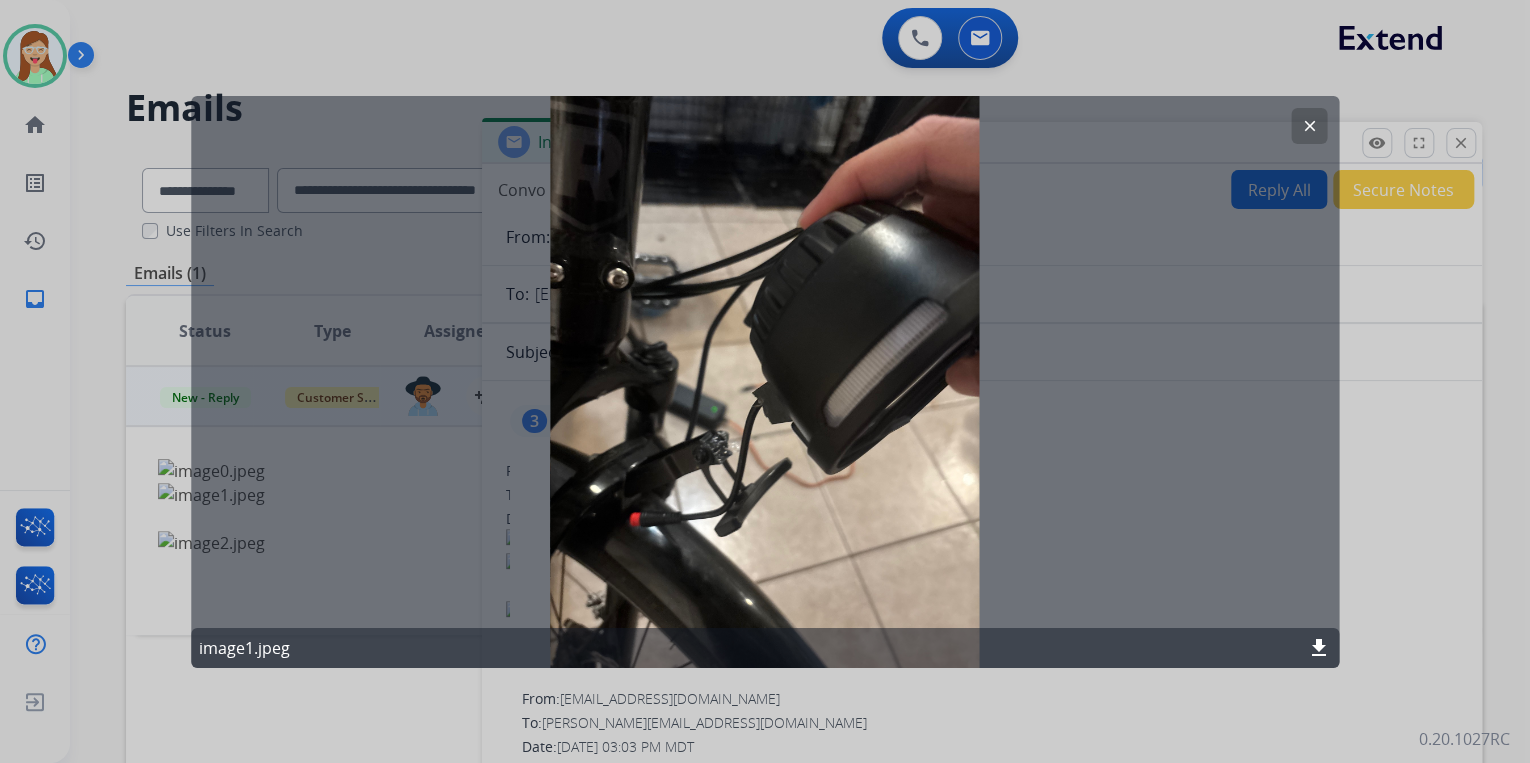 click on "download" 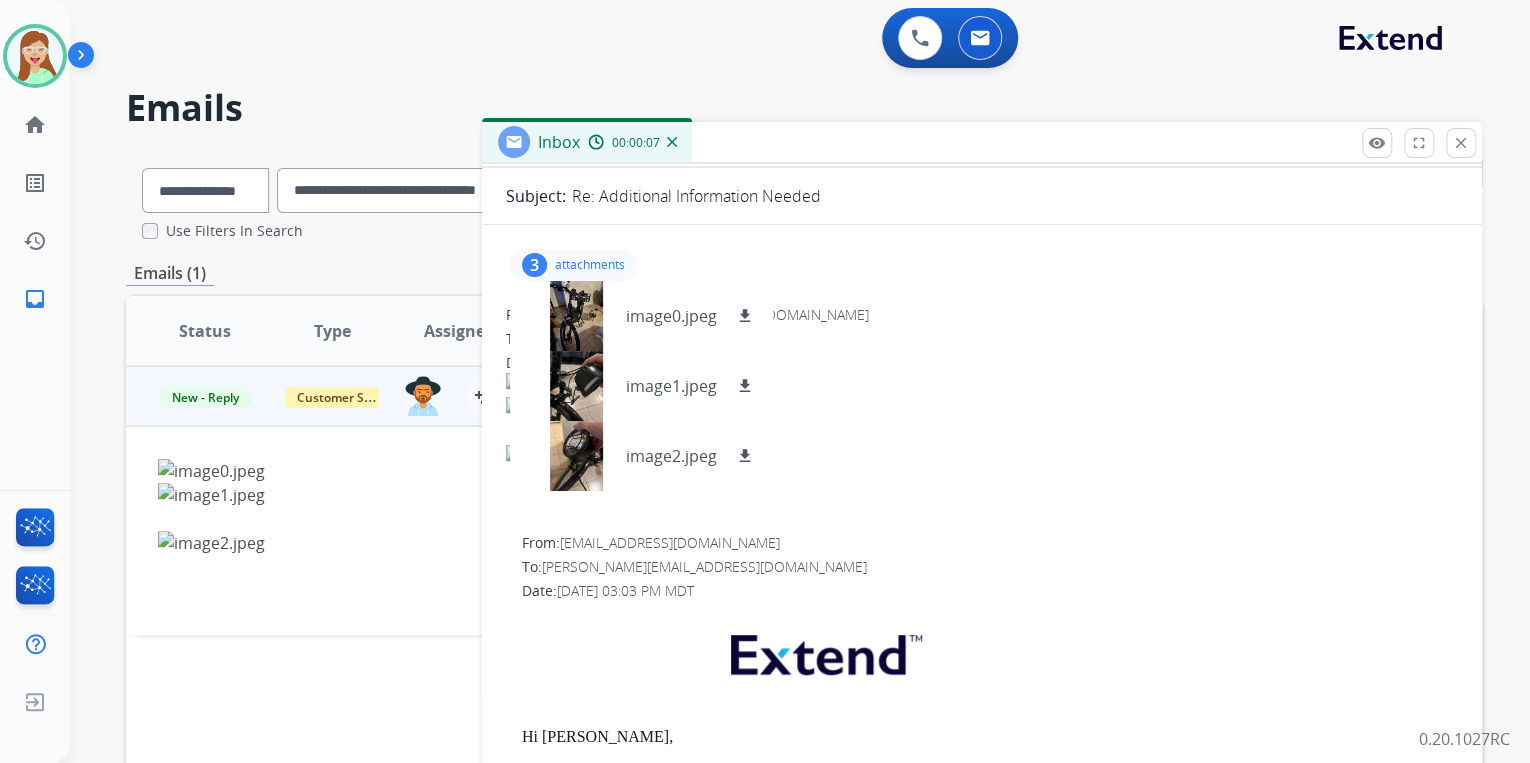 scroll, scrollTop: 160, scrollLeft: 0, axis: vertical 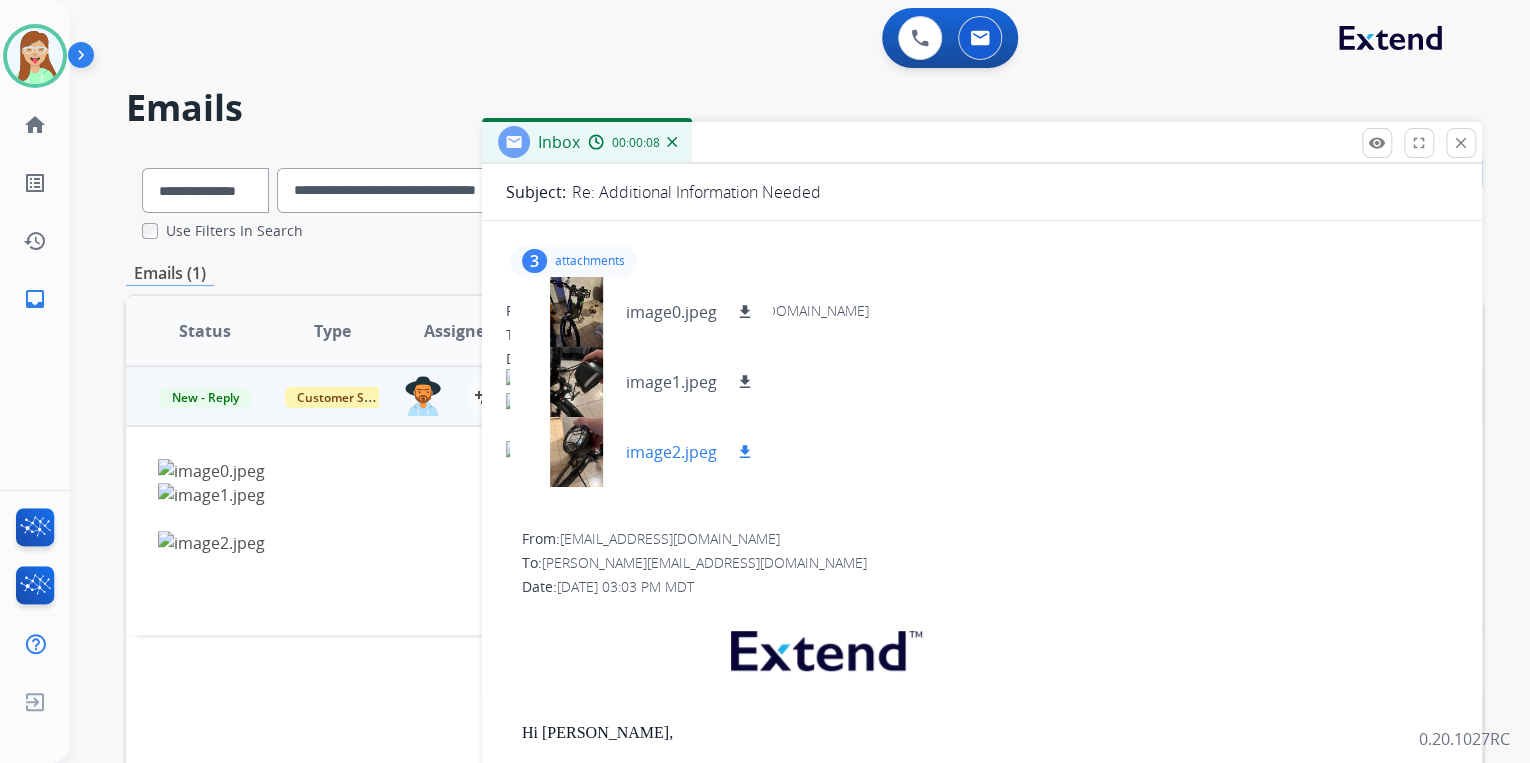 click on "download" at bounding box center (745, 452) 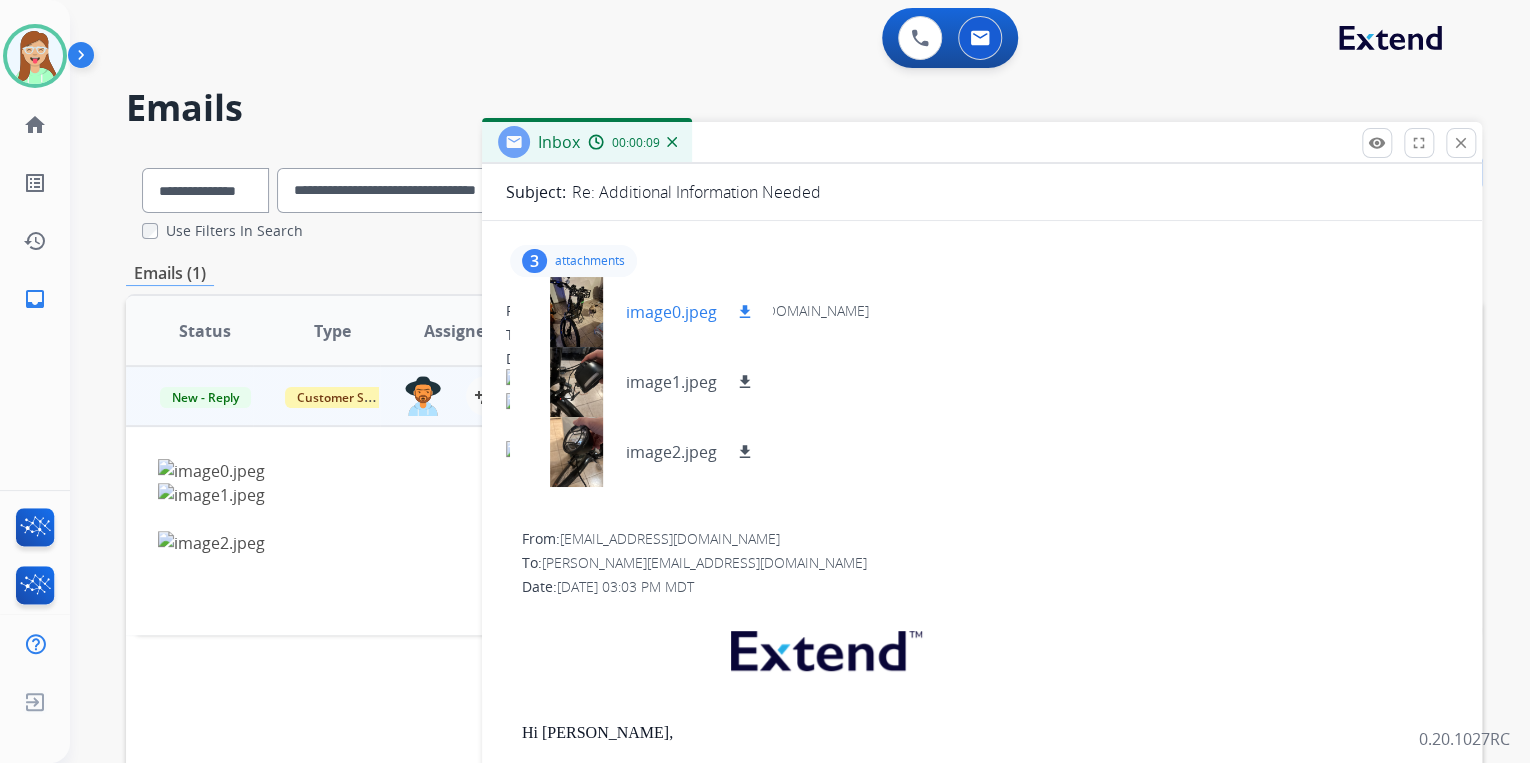 click on "download" at bounding box center (745, 312) 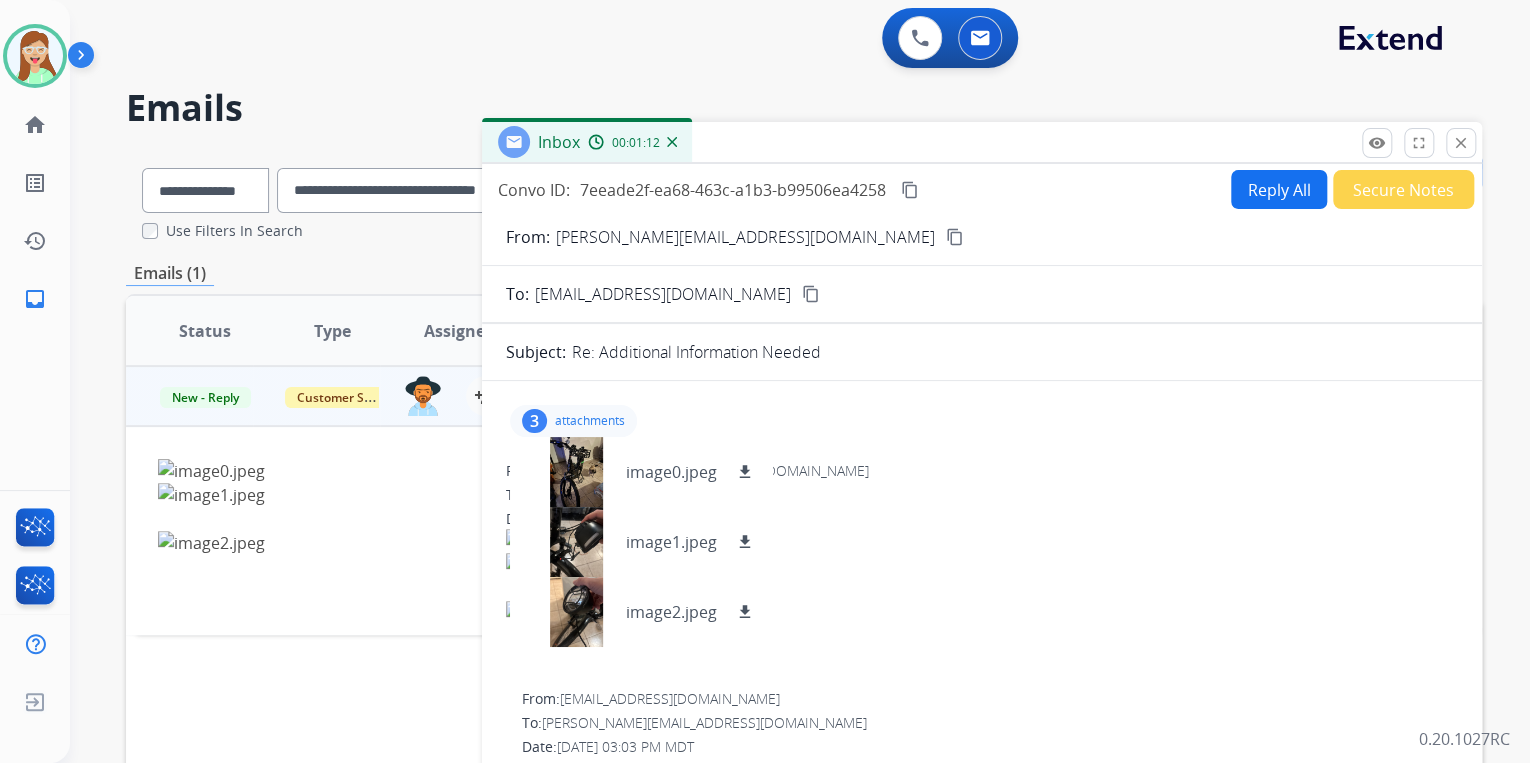 click on "Reply All" at bounding box center (1279, 189) 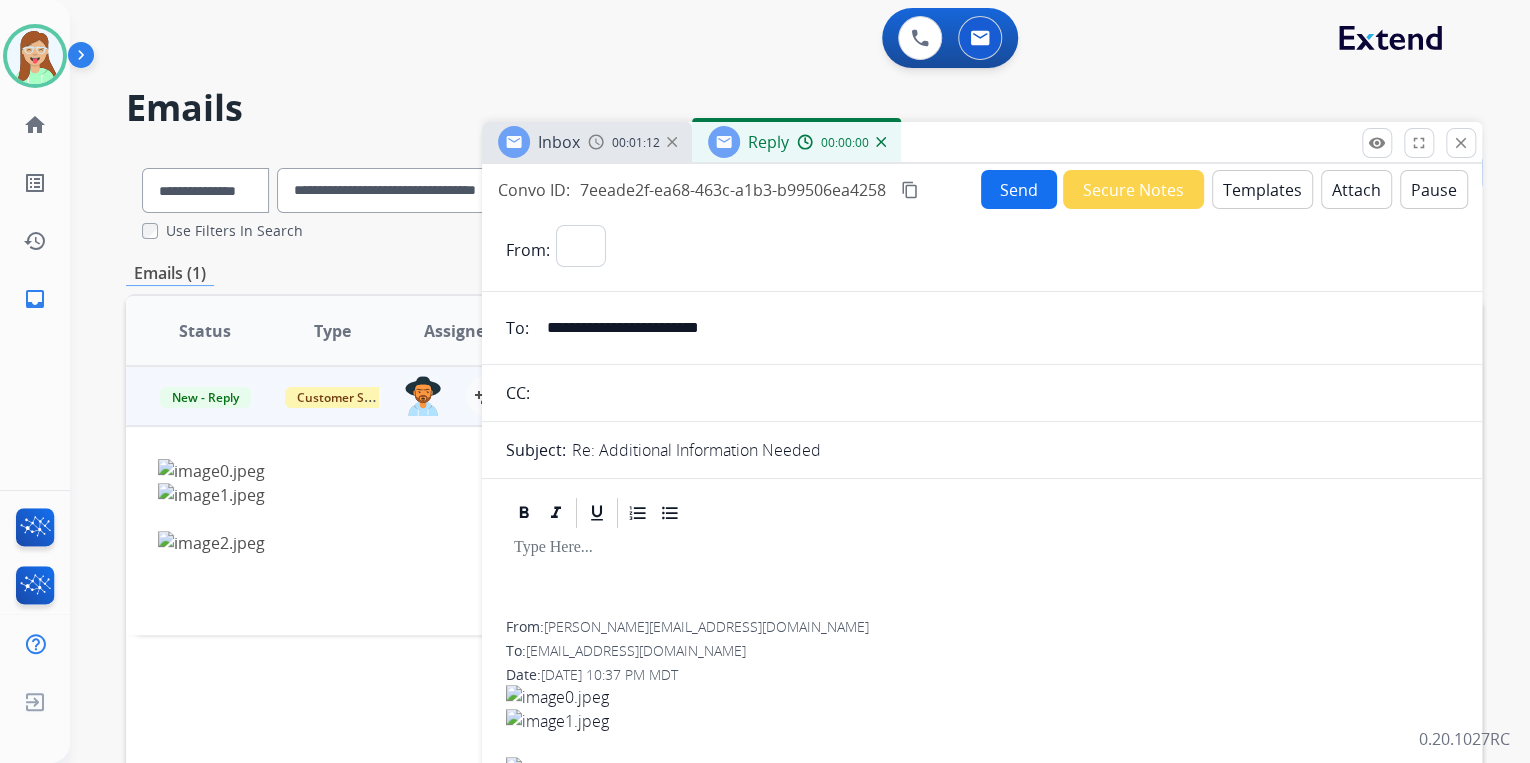 click on "Templates" at bounding box center (1262, 189) 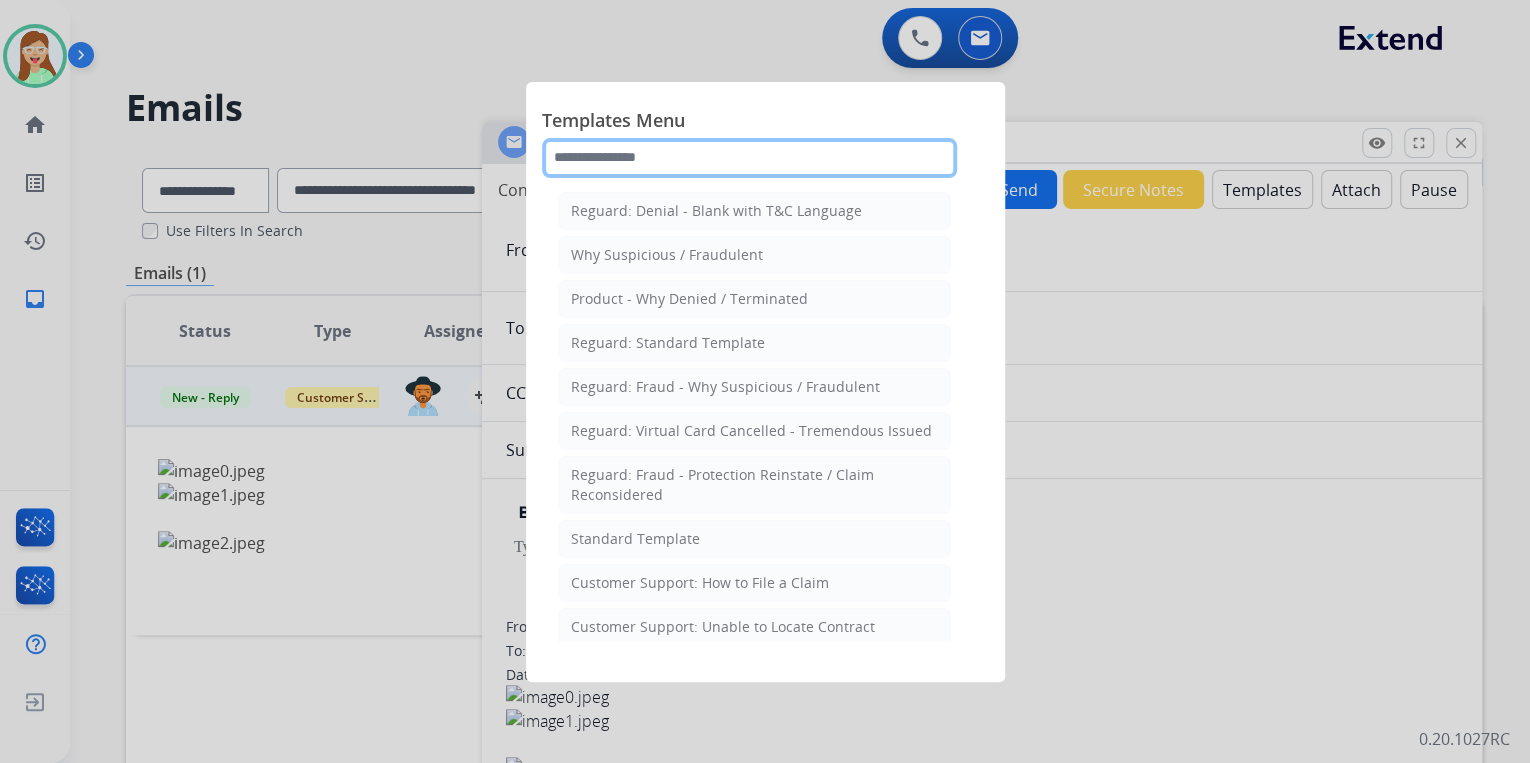 click 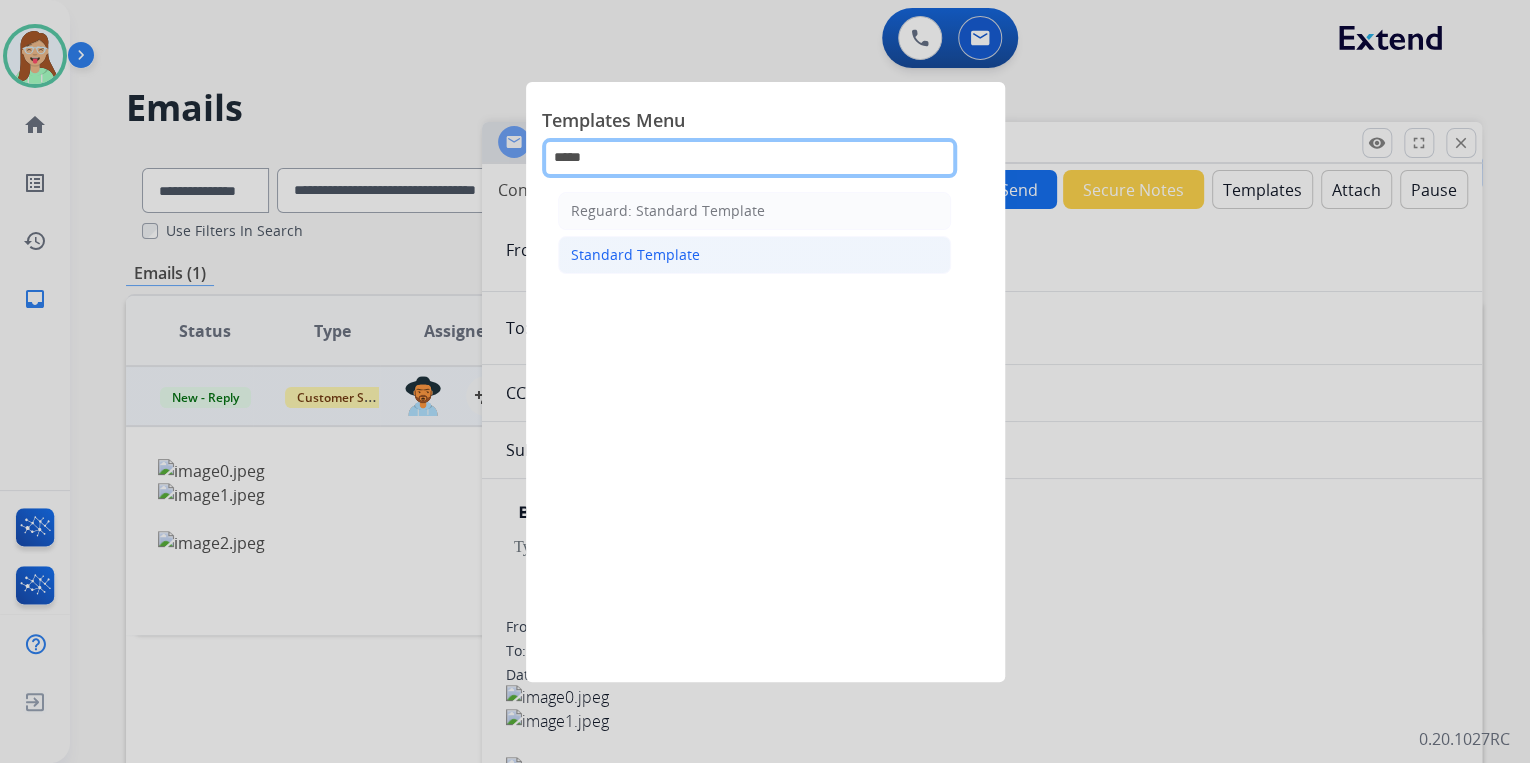 type on "*****" 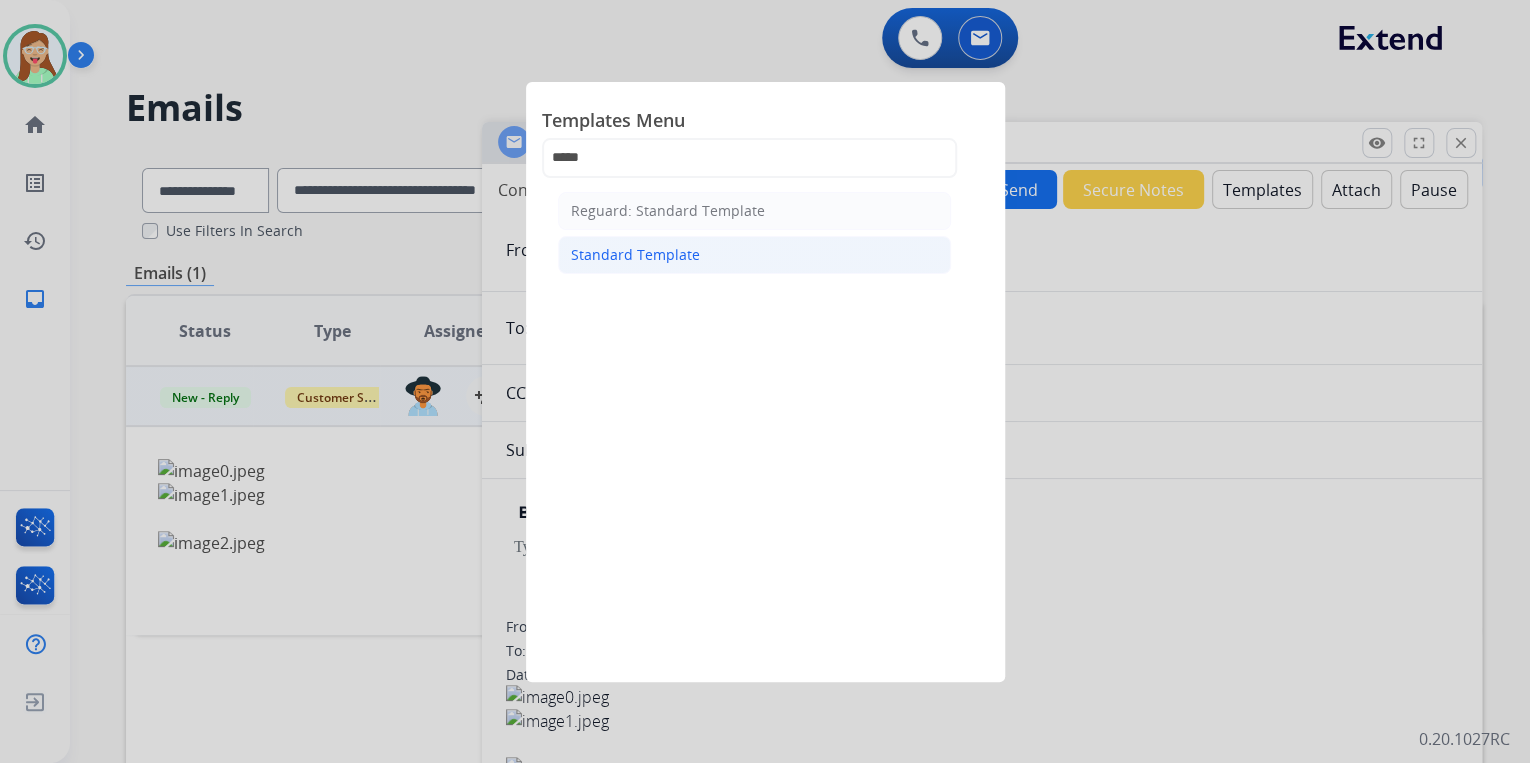click on "Standard Template" 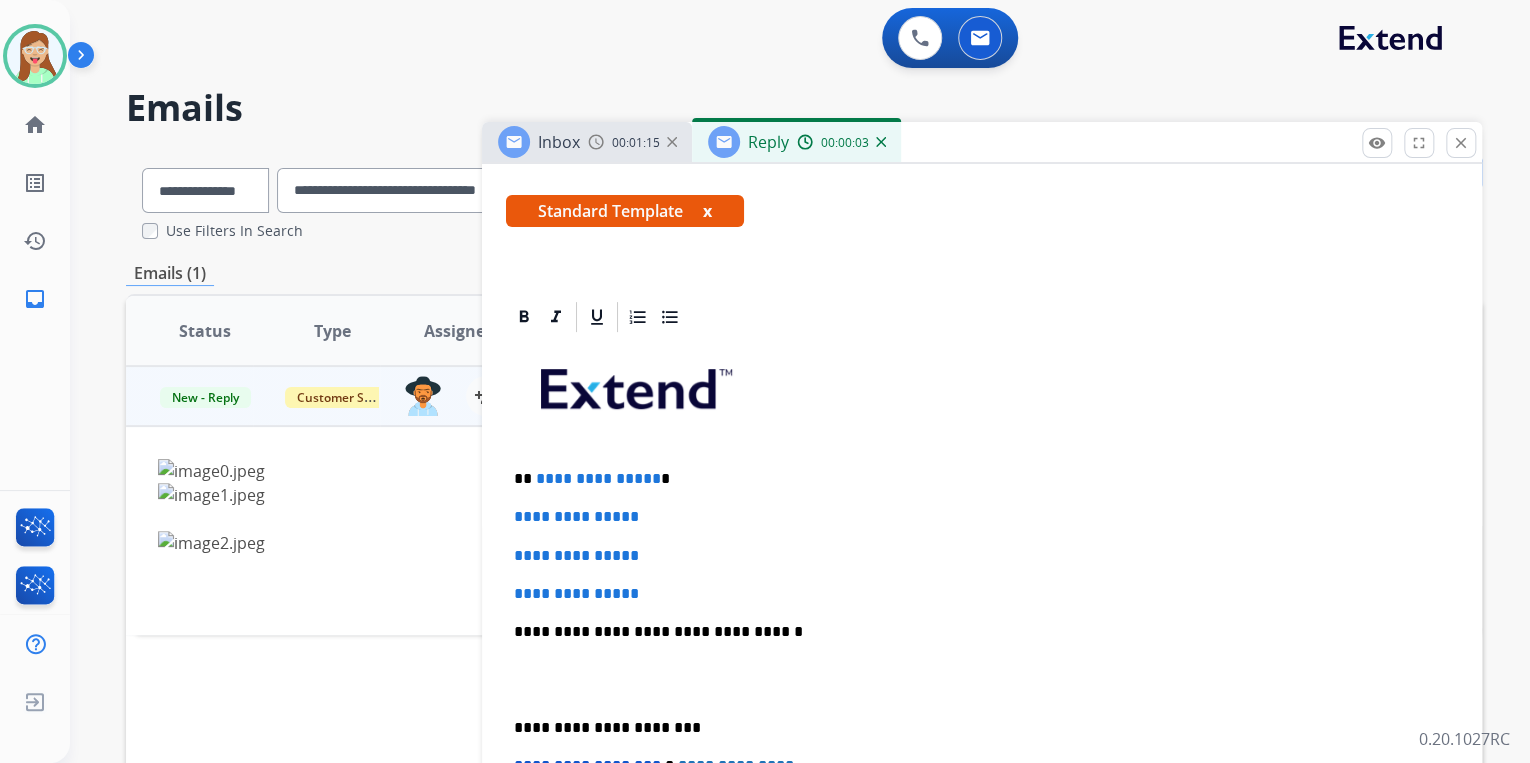 scroll, scrollTop: 400, scrollLeft: 0, axis: vertical 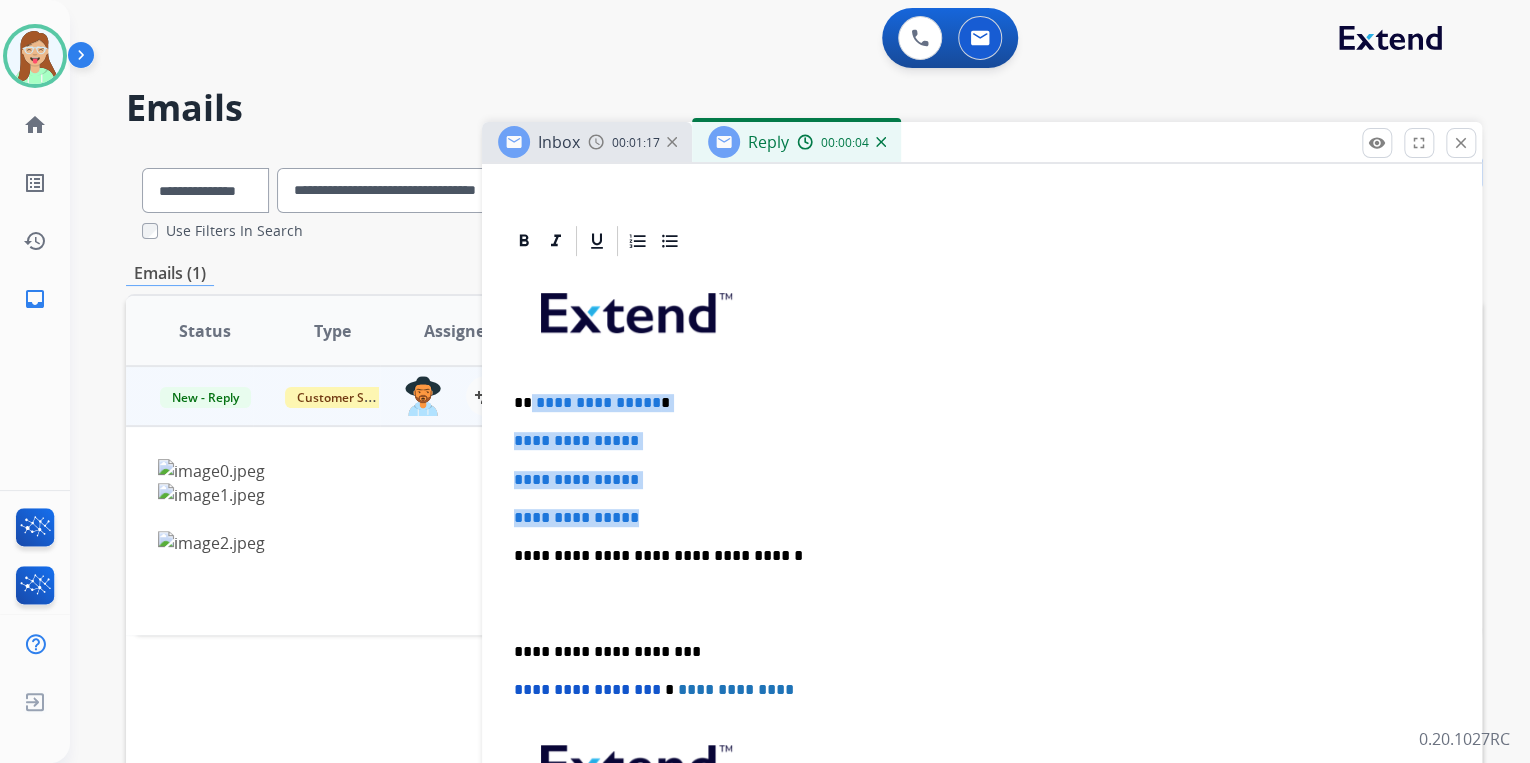 drag, startPoint x: 656, startPoint y: 509, endPoint x: 529, endPoint y: 392, distance: 172.6789 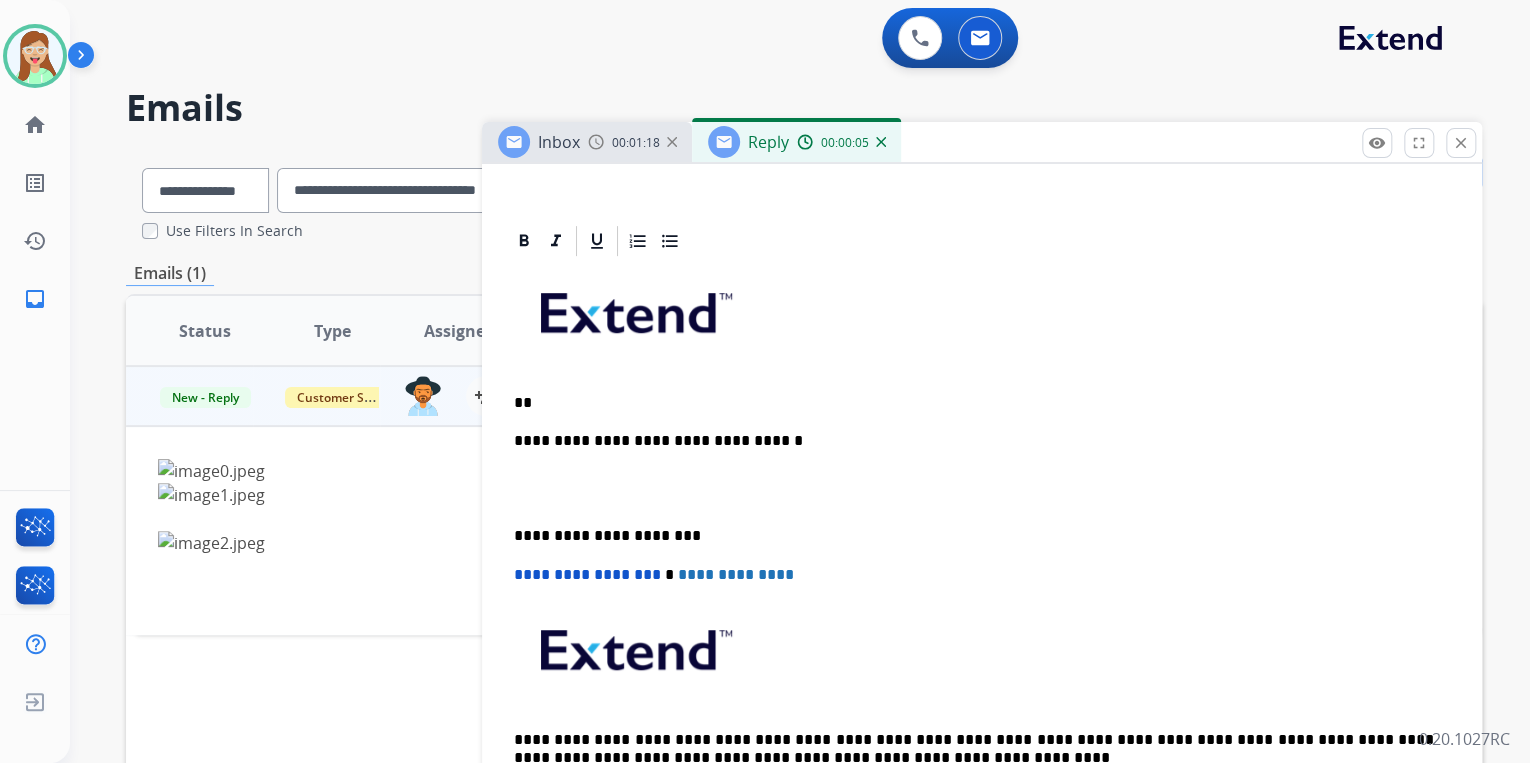 type 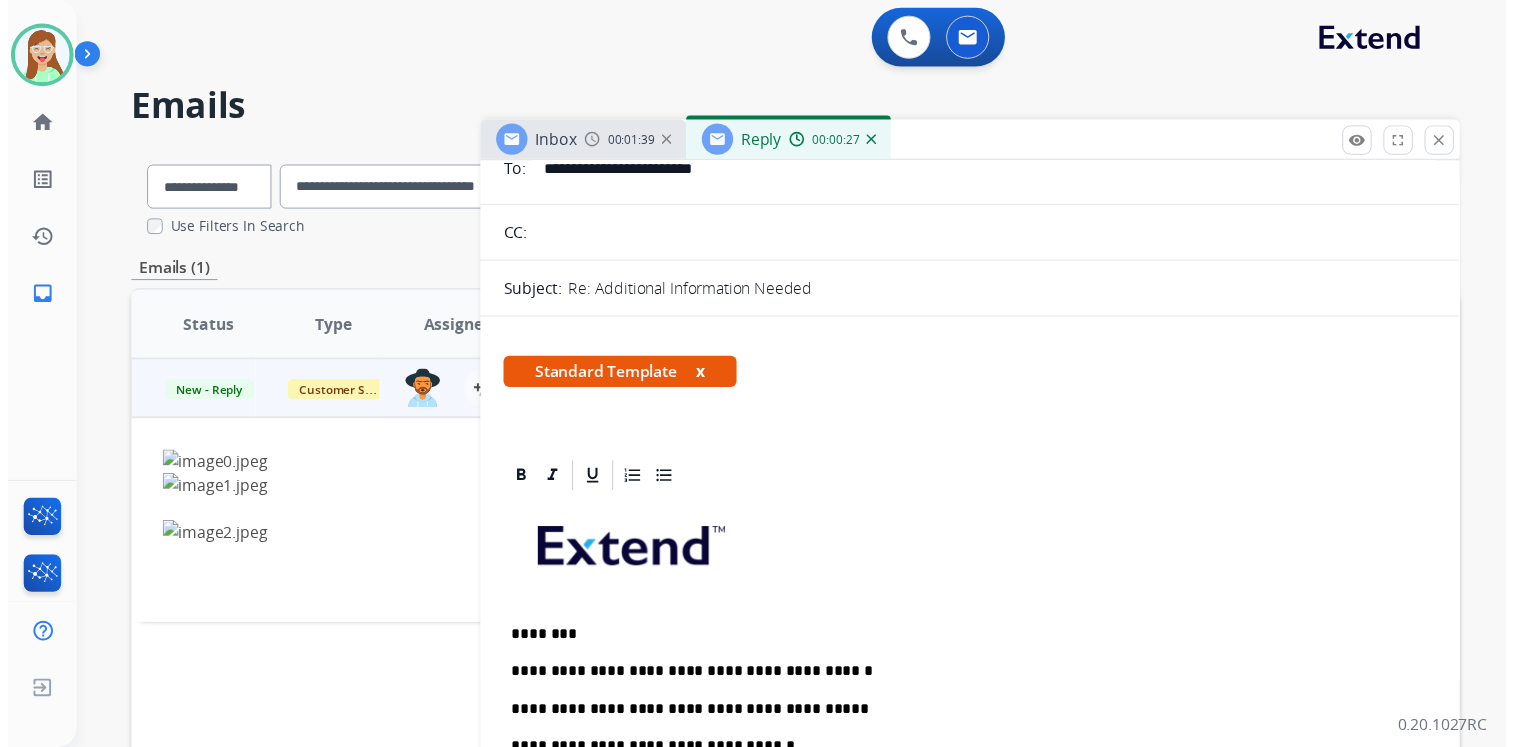 scroll, scrollTop: 0, scrollLeft: 0, axis: both 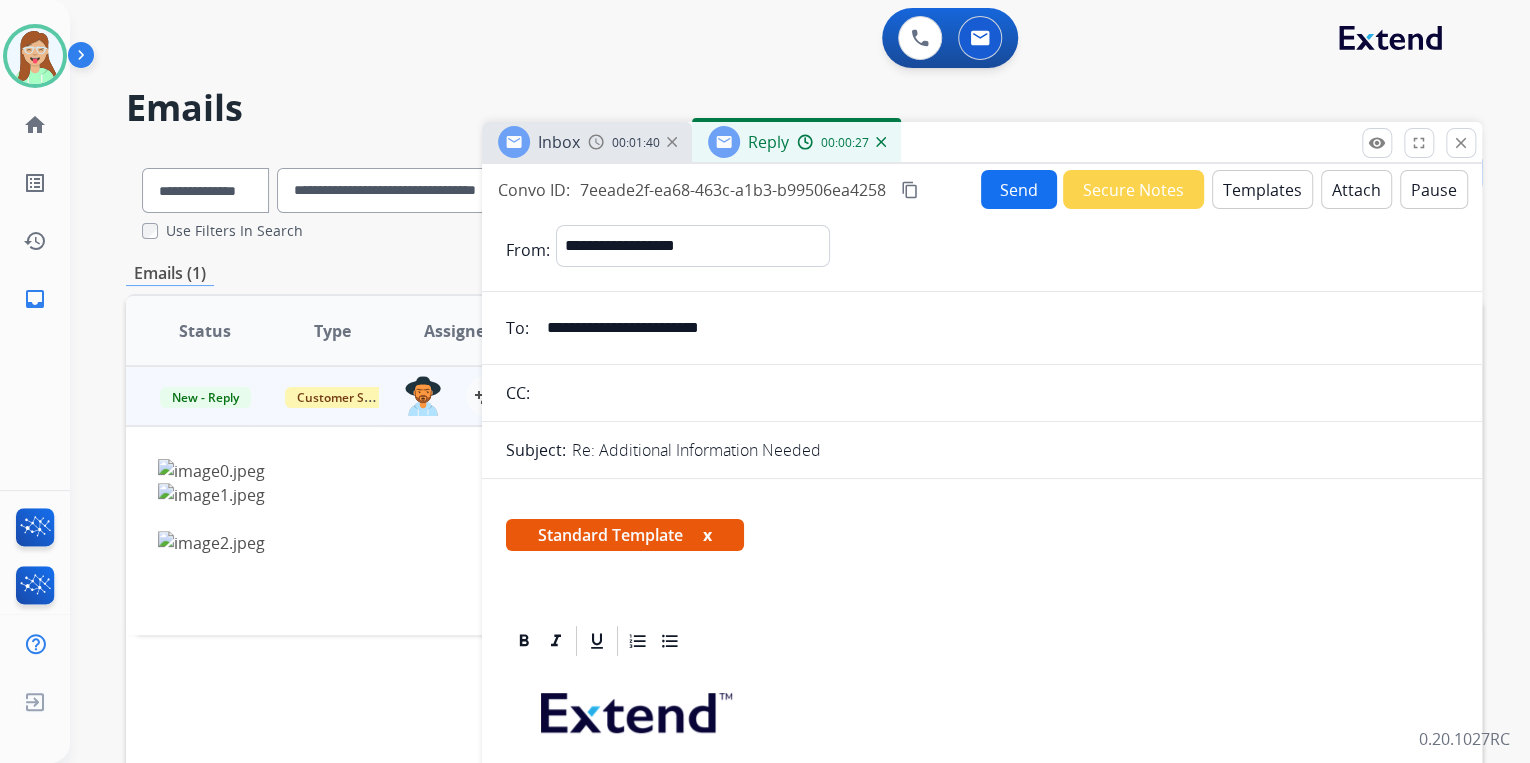 click on "Send" at bounding box center [1019, 189] 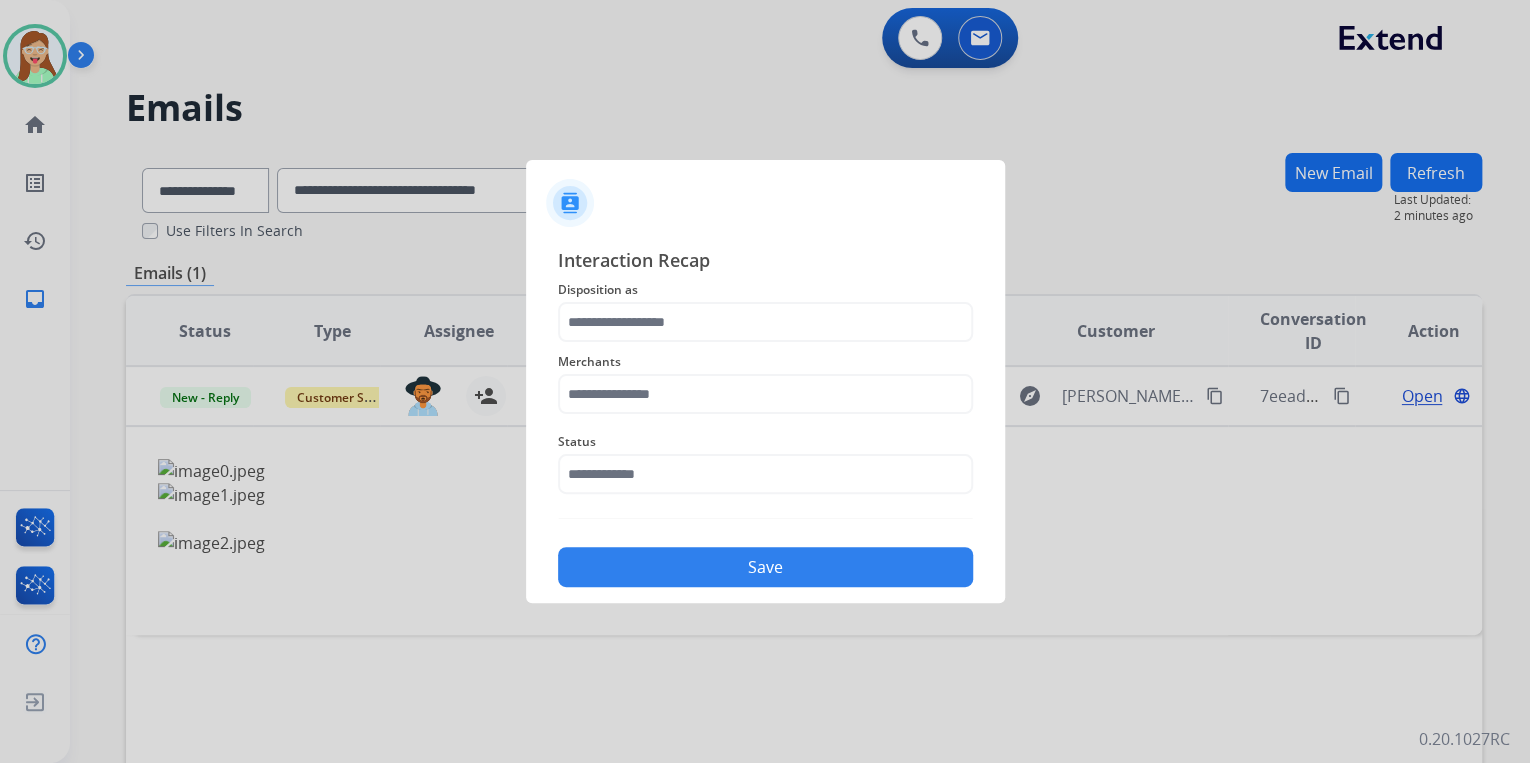 click on "Disposition as" 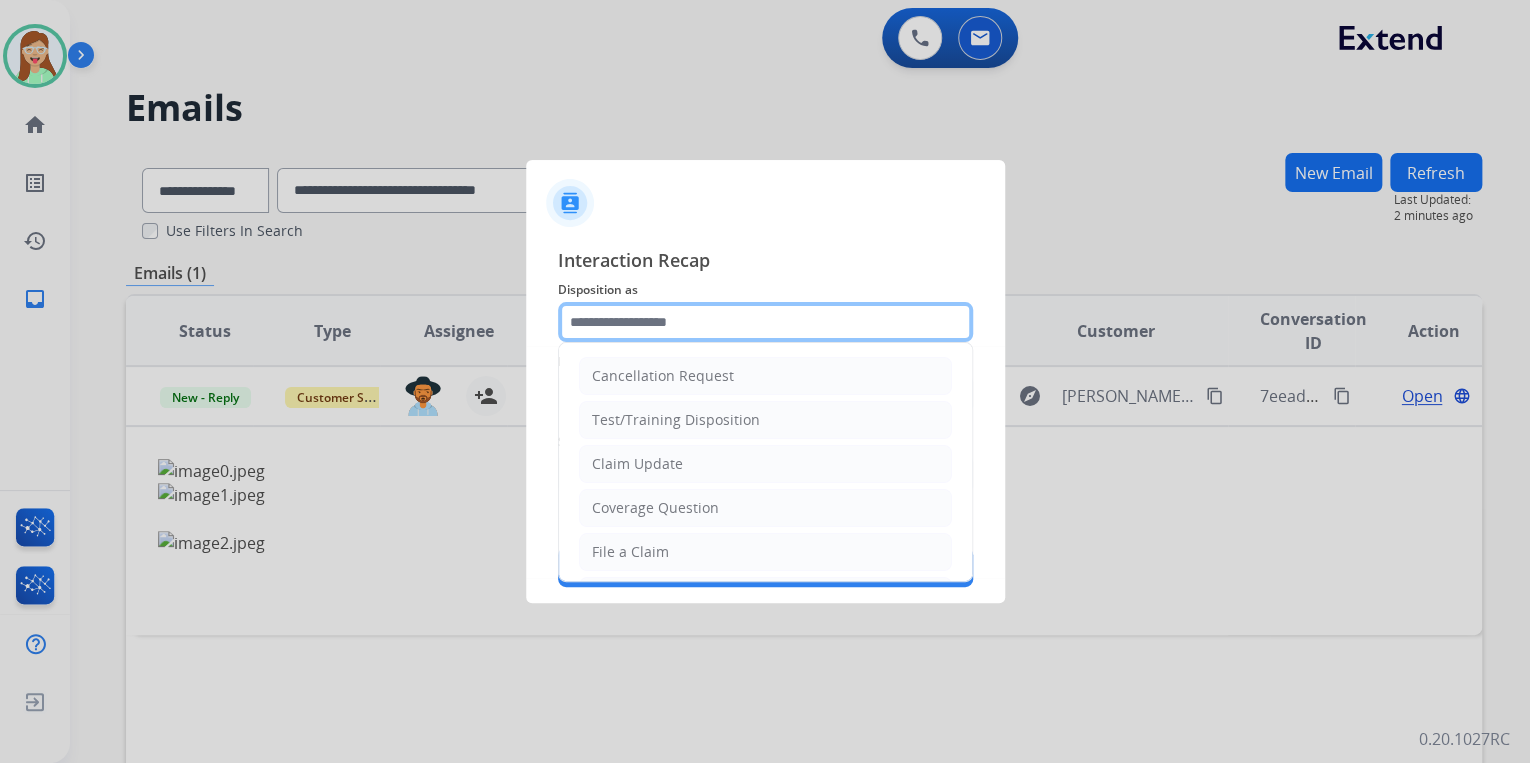 drag, startPoint x: 615, startPoint y: 333, endPoint x: 632, endPoint y: 398, distance: 67.18631 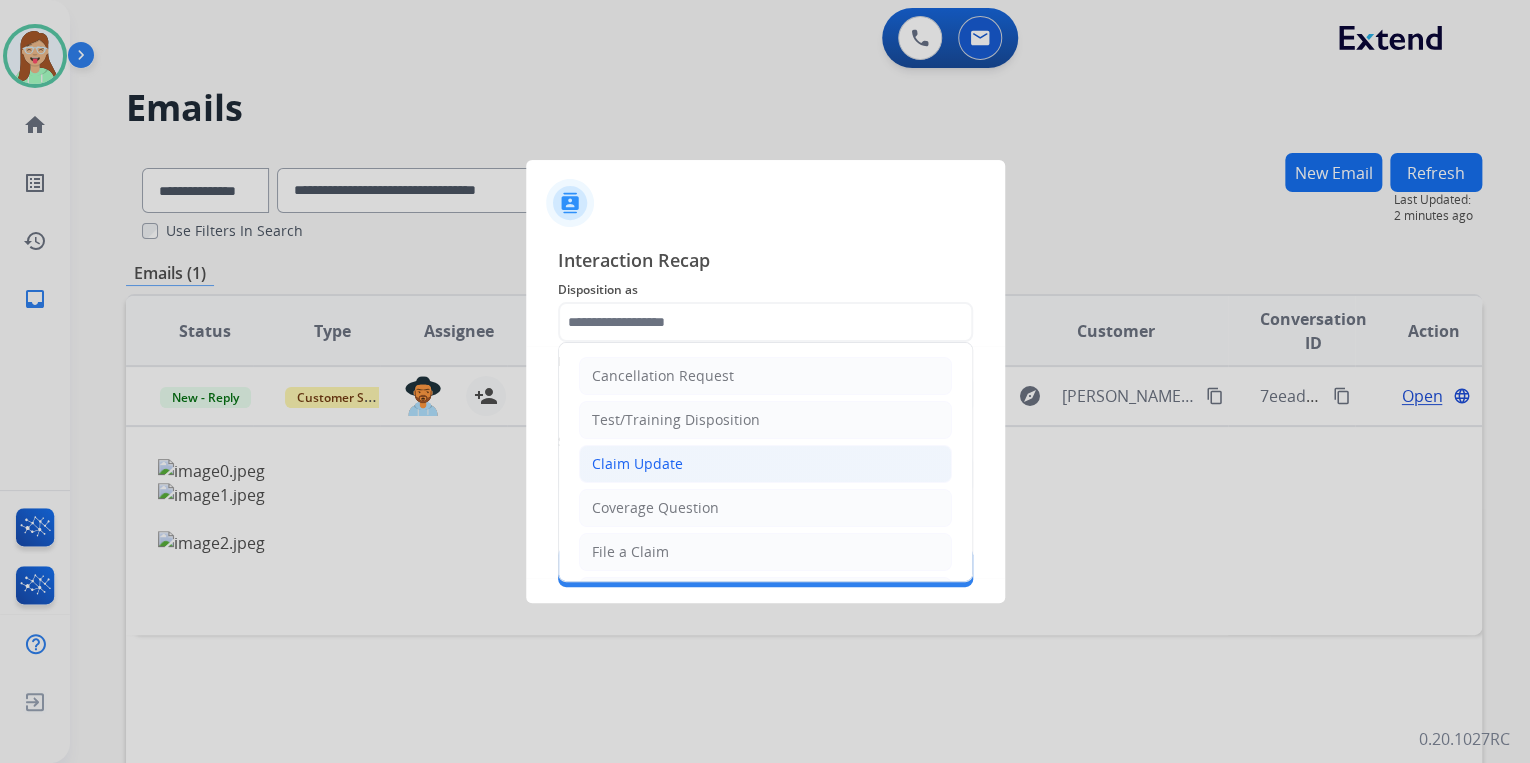 click on "Claim Update" 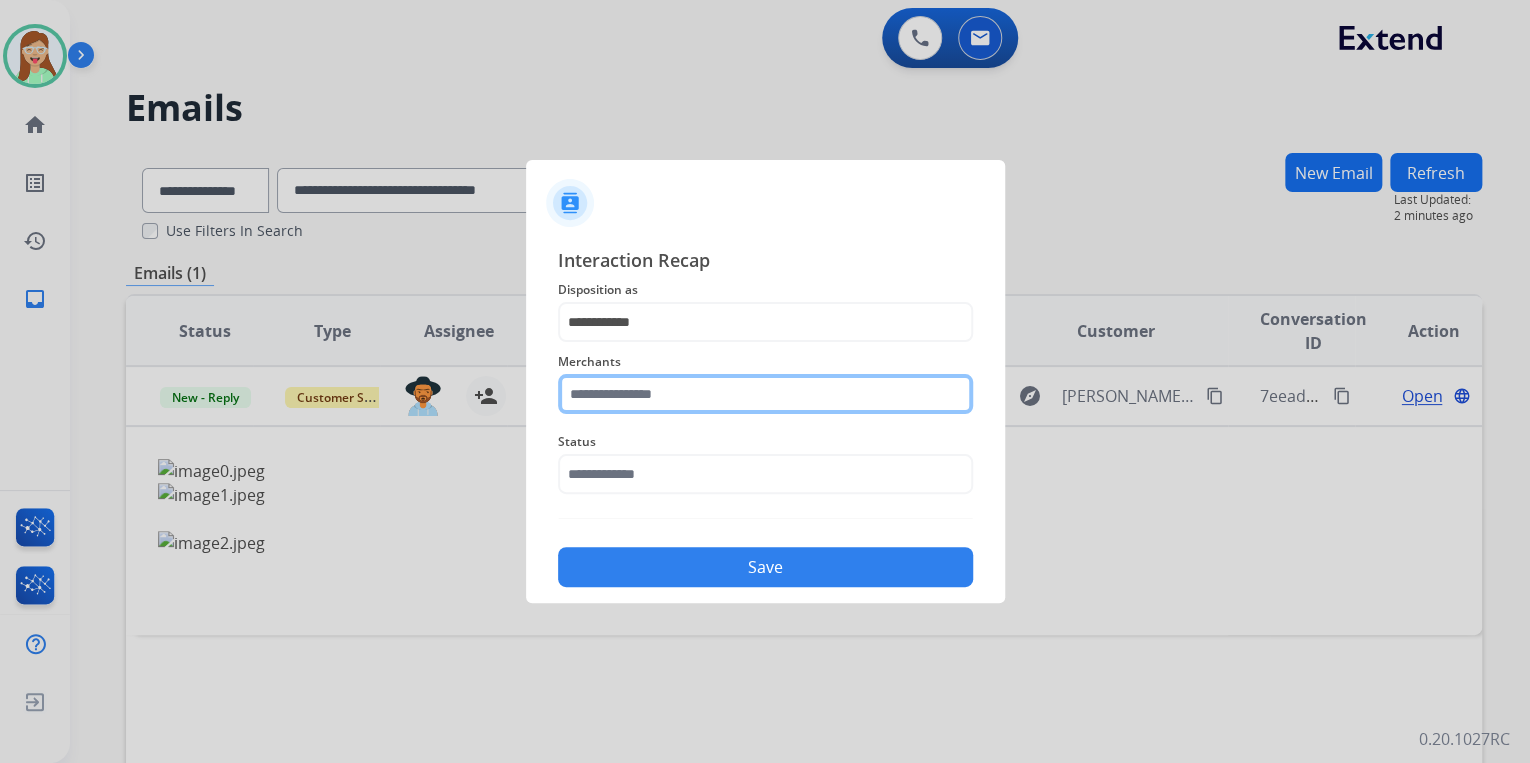 click 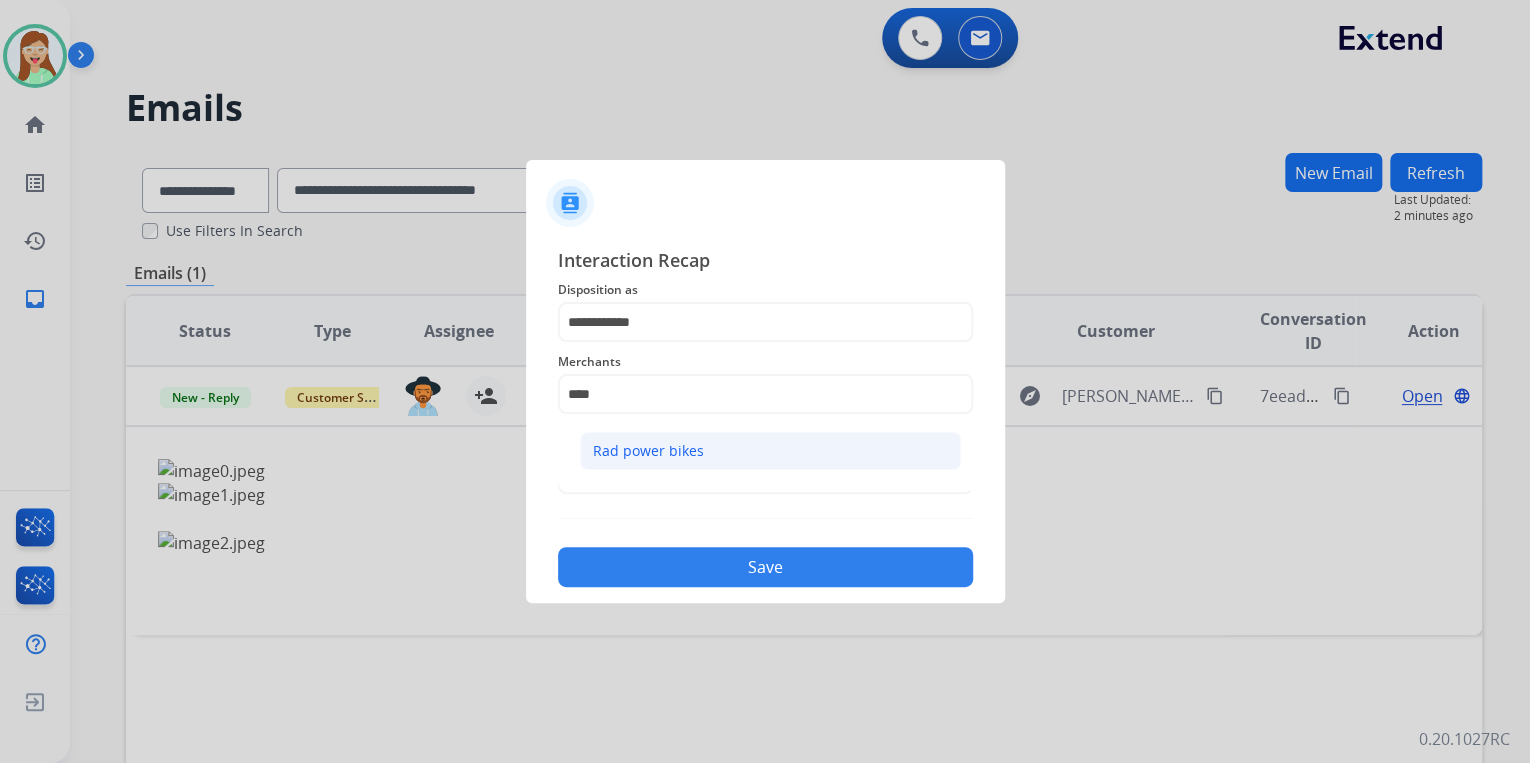 click on "Rad power bikes" 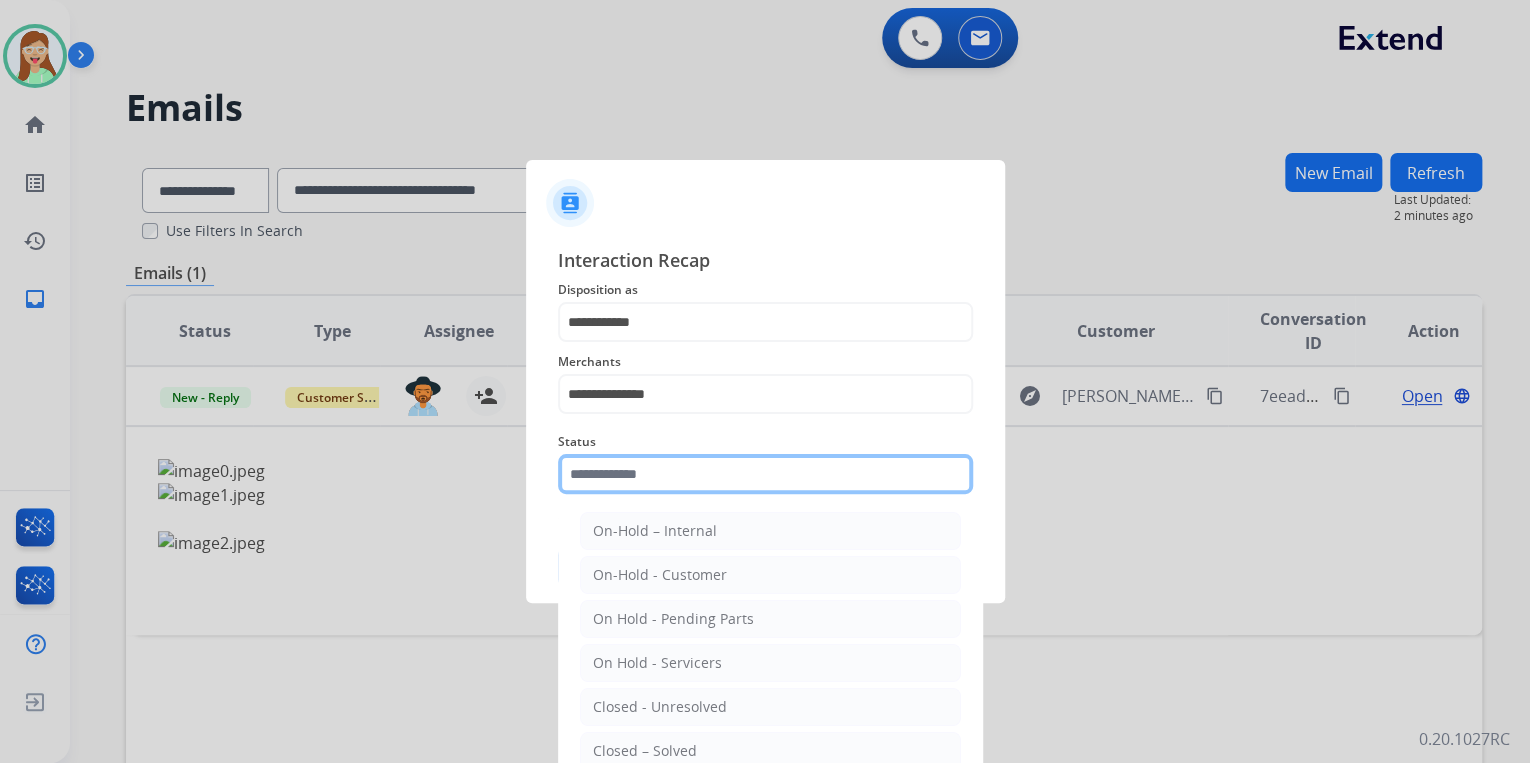 click 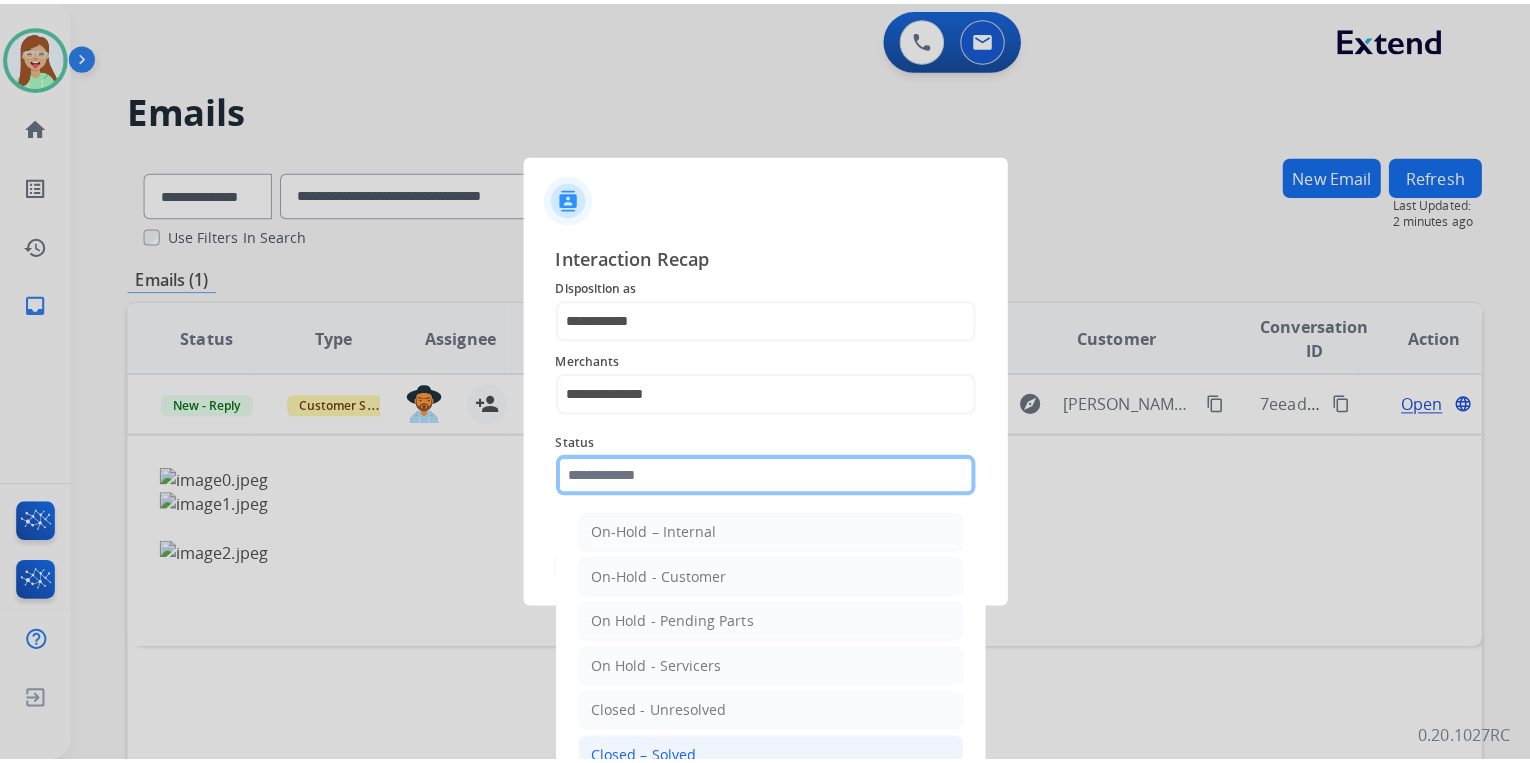 scroll, scrollTop: 116, scrollLeft: 0, axis: vertical 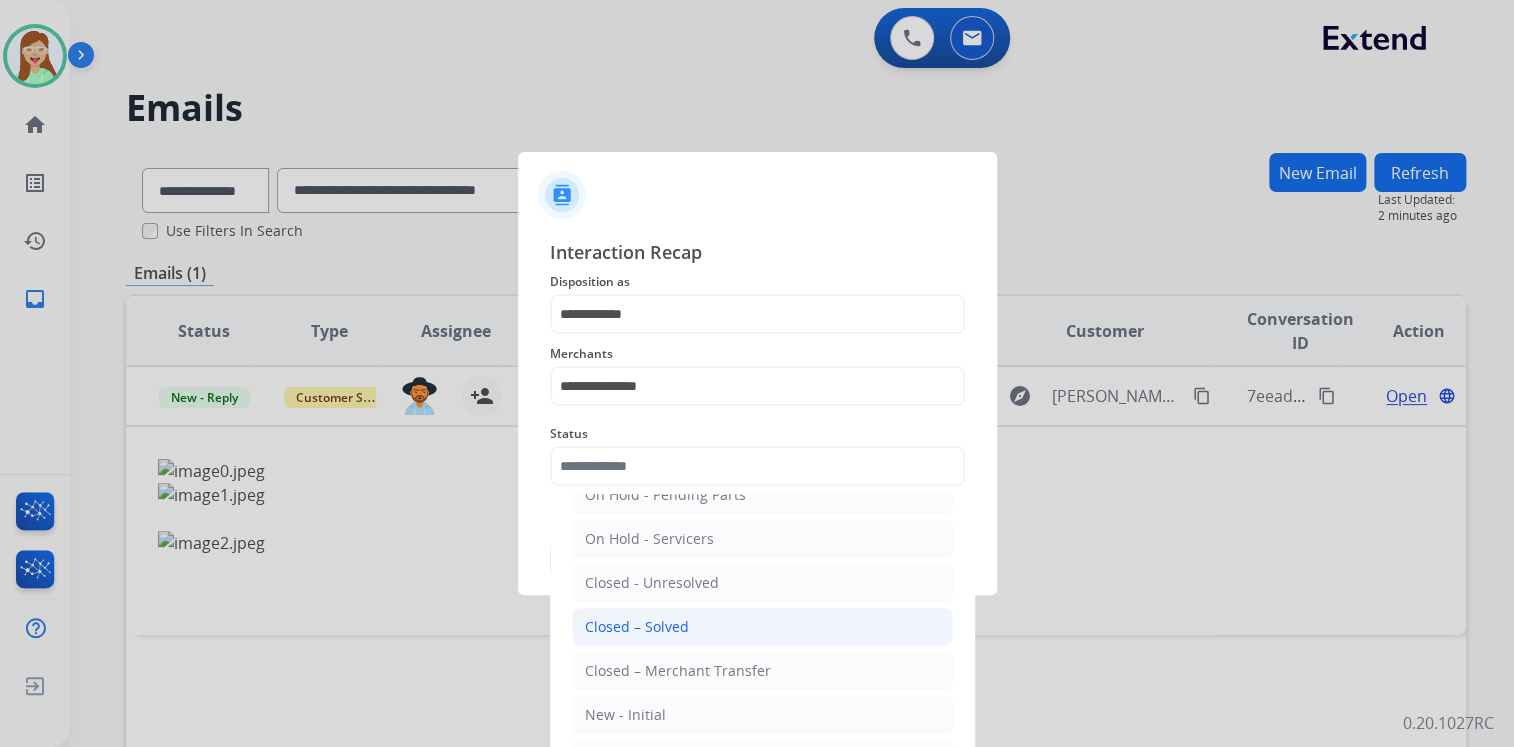 click on "Closed – Solved" 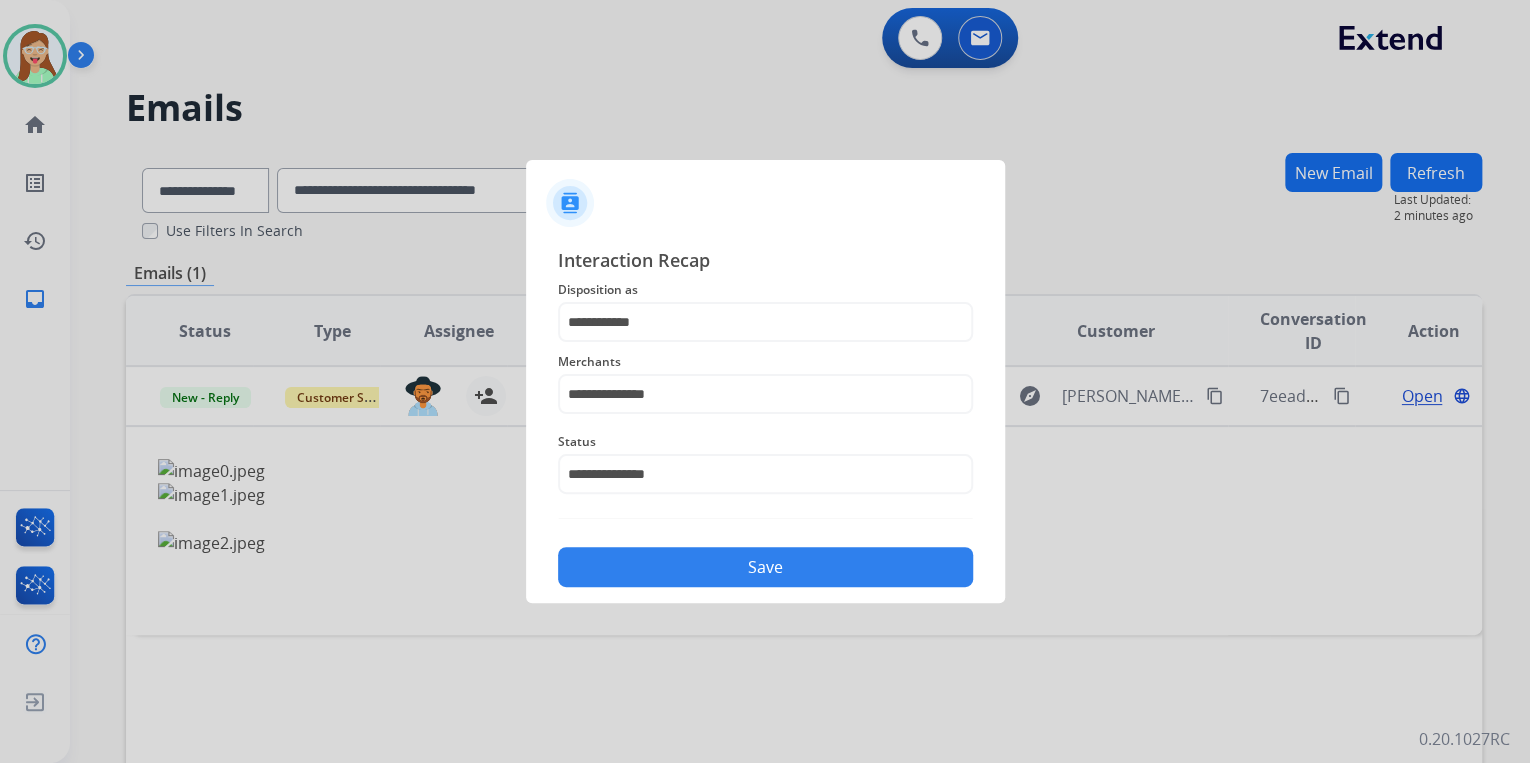 click on "Save" 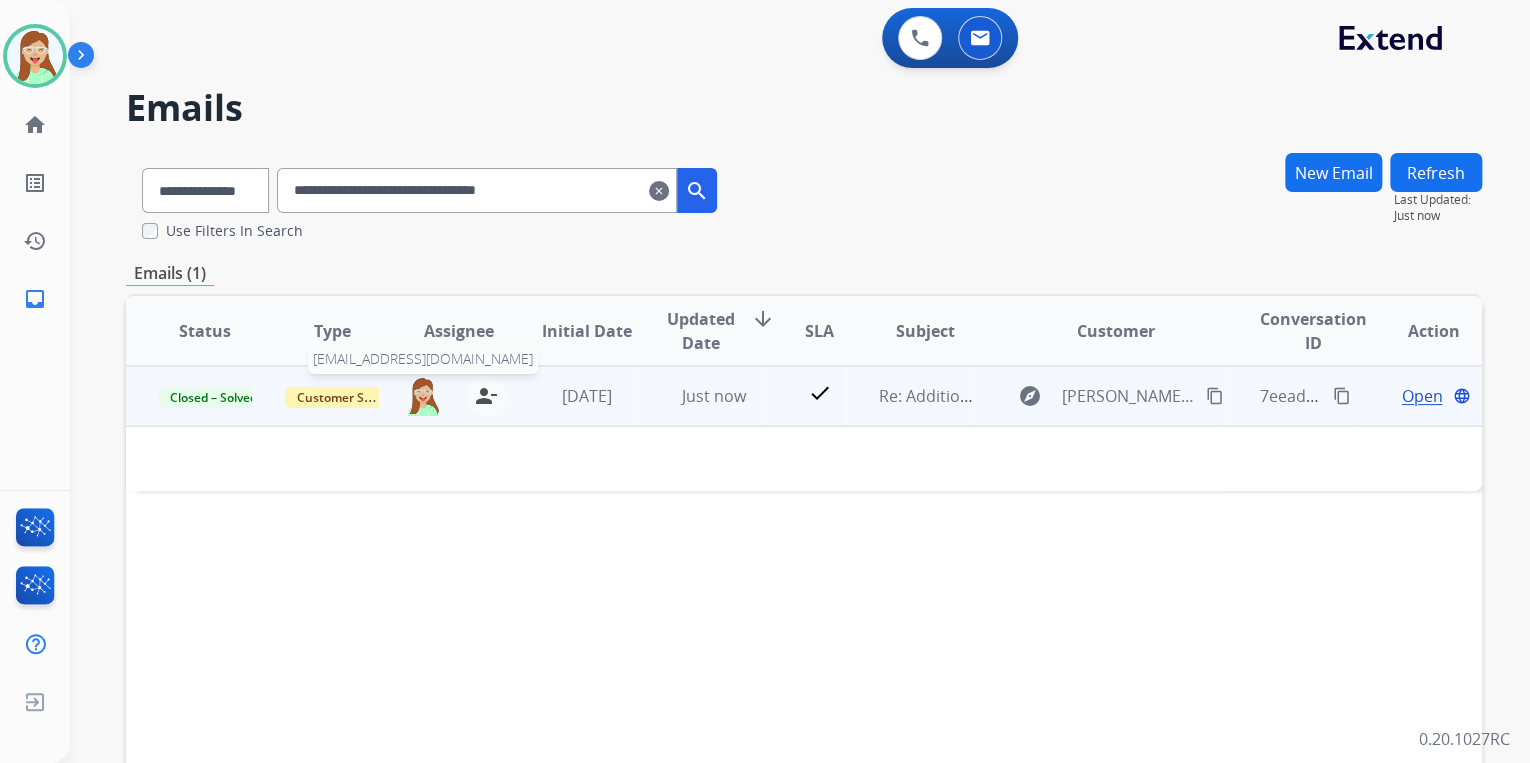 click at bounding box center (423, 396) 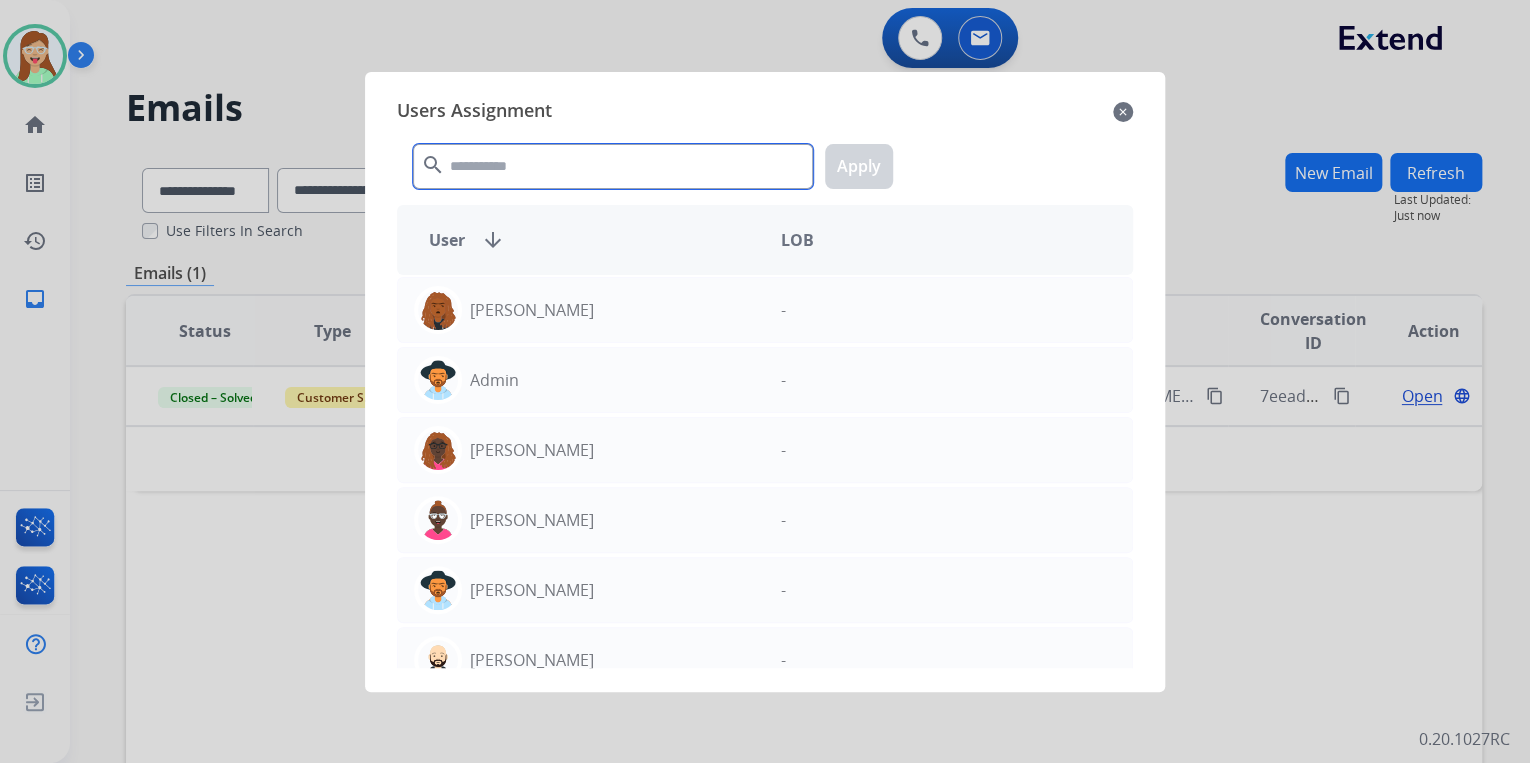 click 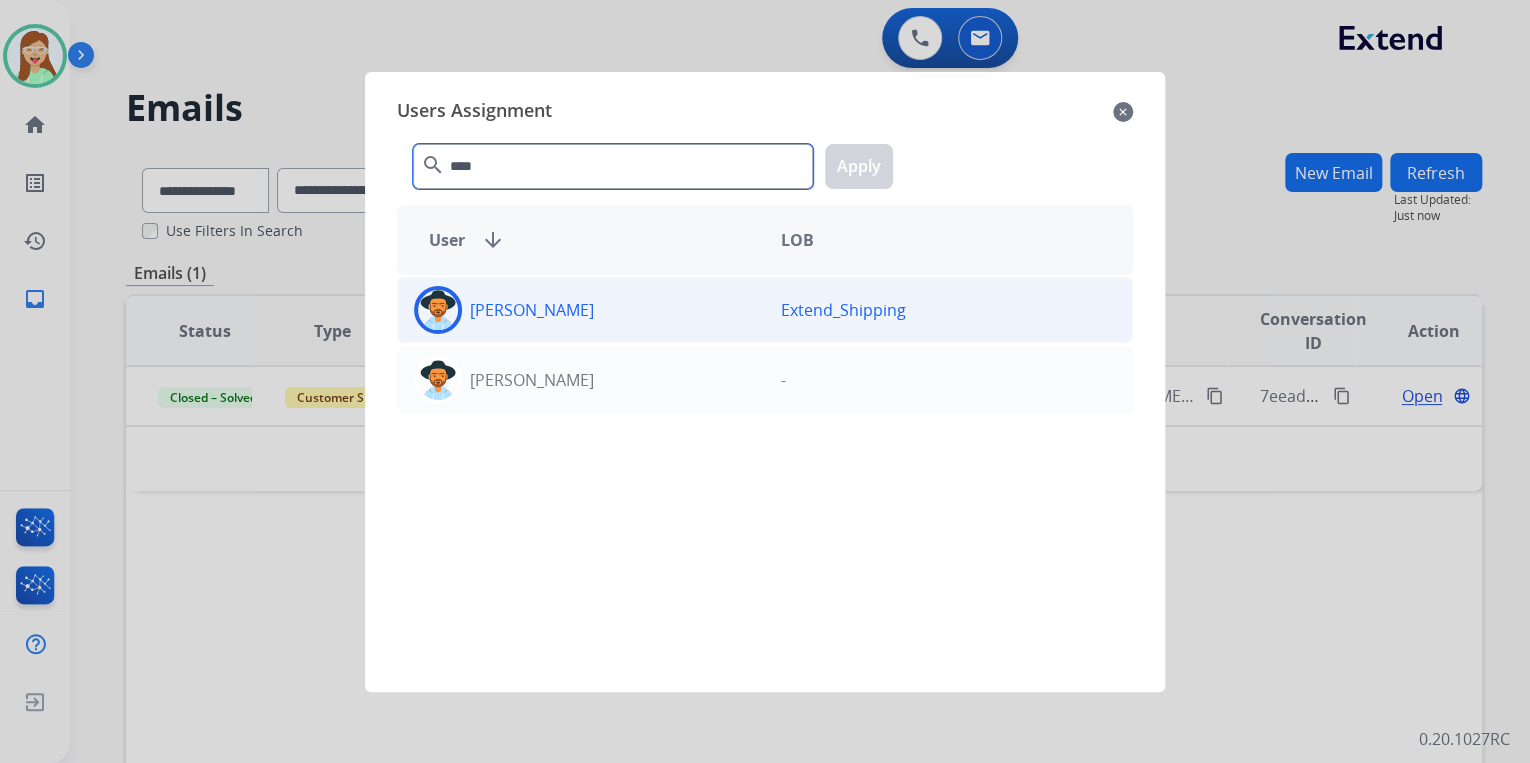 type on "****" 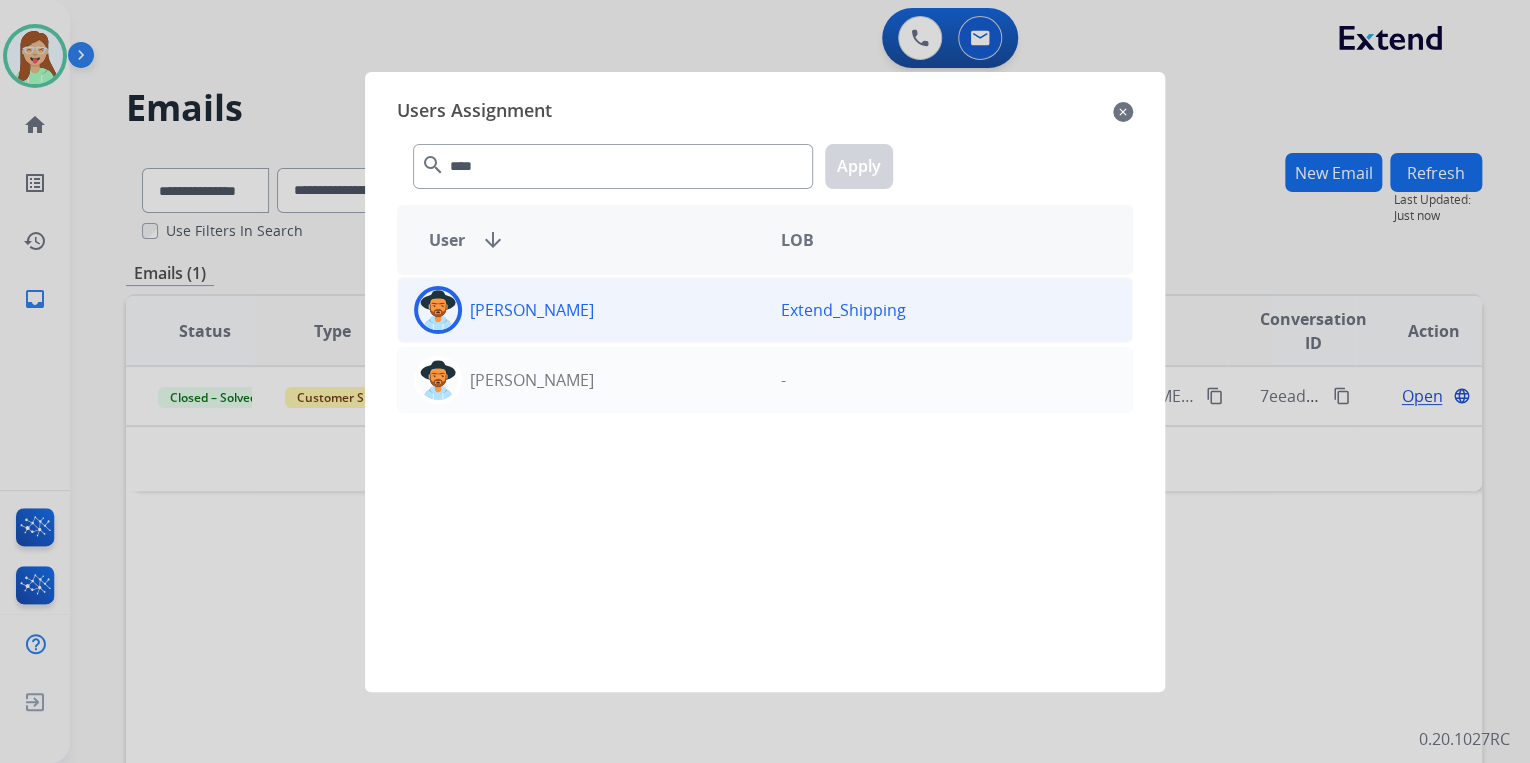 click on "Mary" 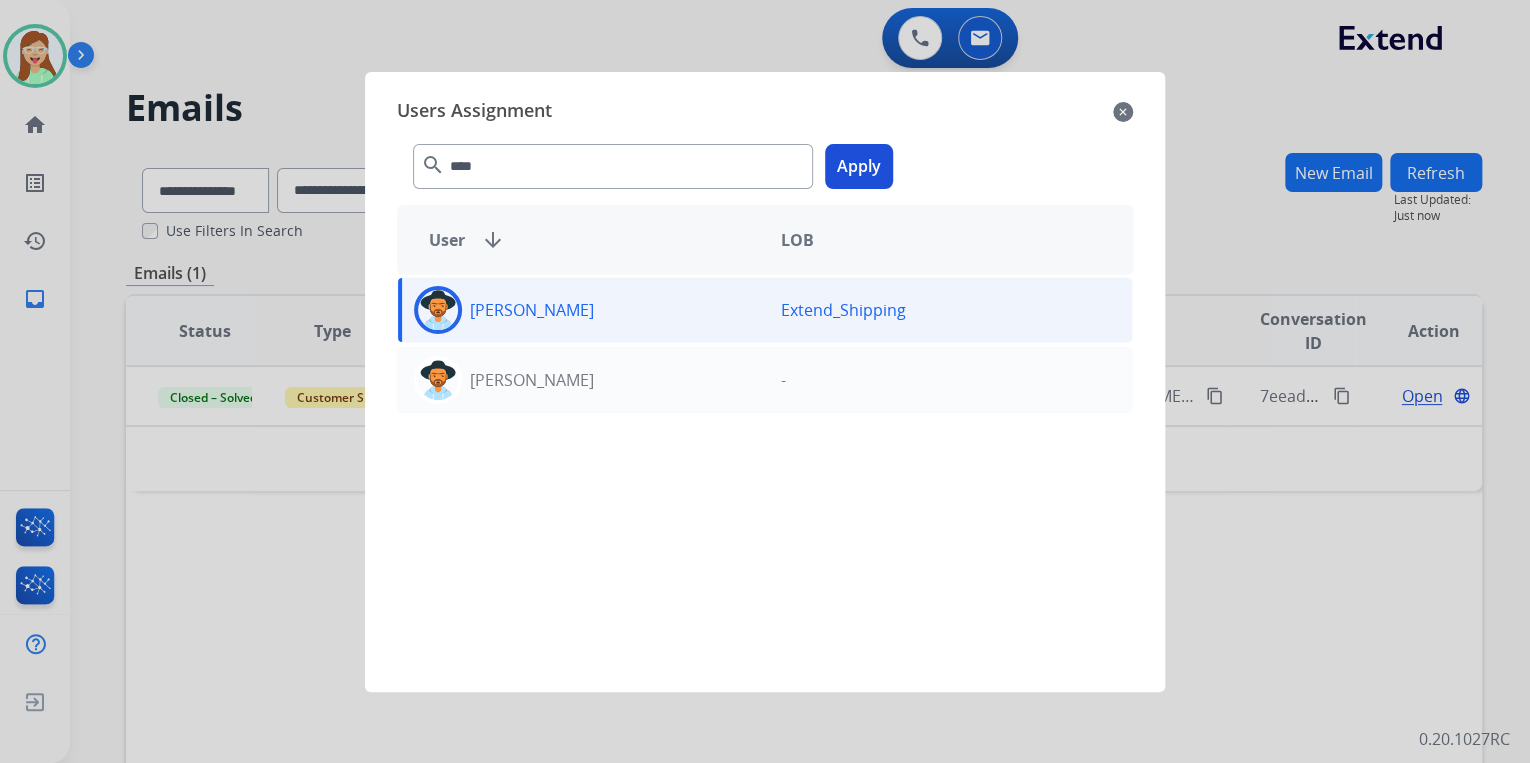 click on "Apply" 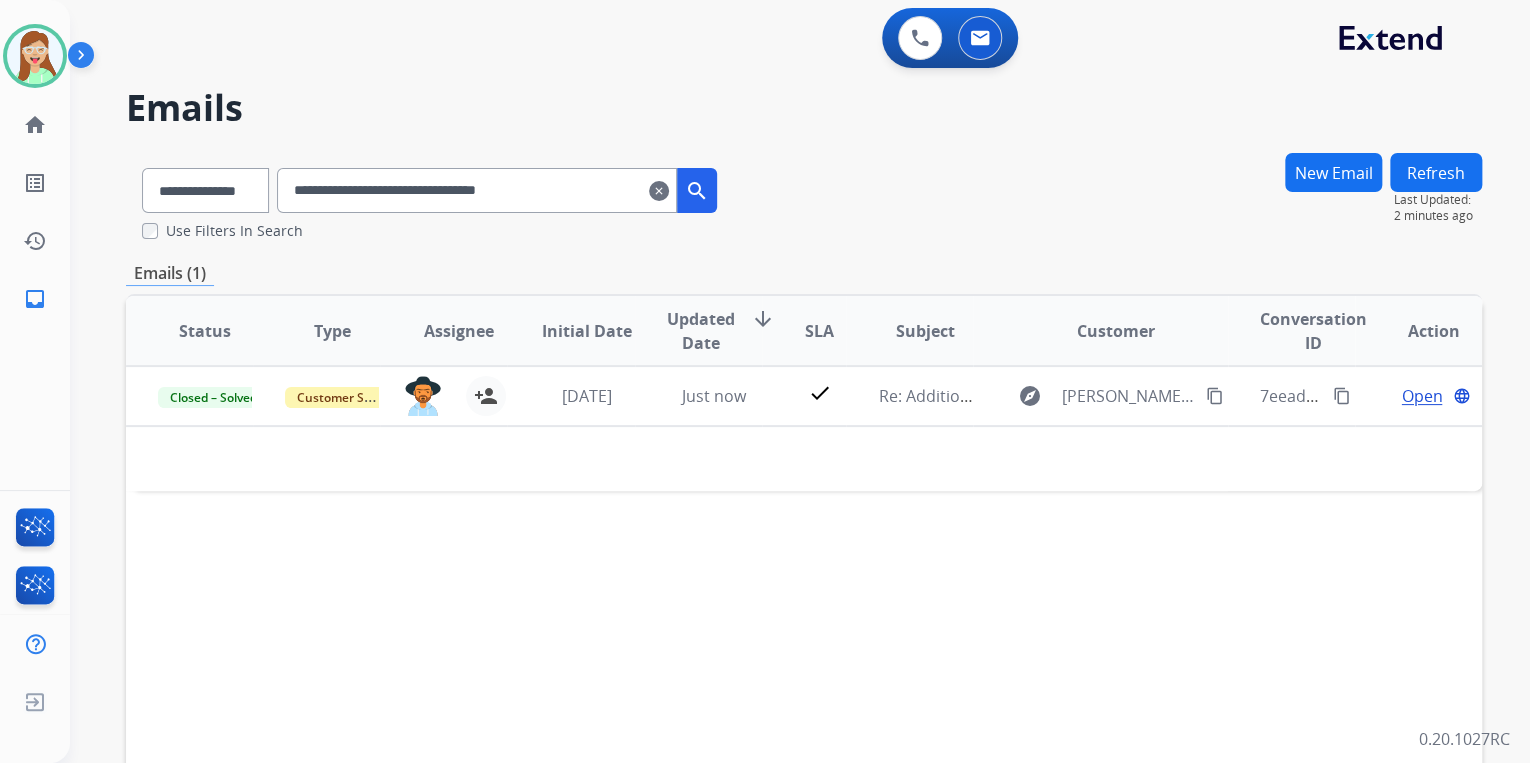 drag, startPoint x: 618, startPoint y: 181, endPoint x: 248, endPoint y: 208, distance: 370.98383 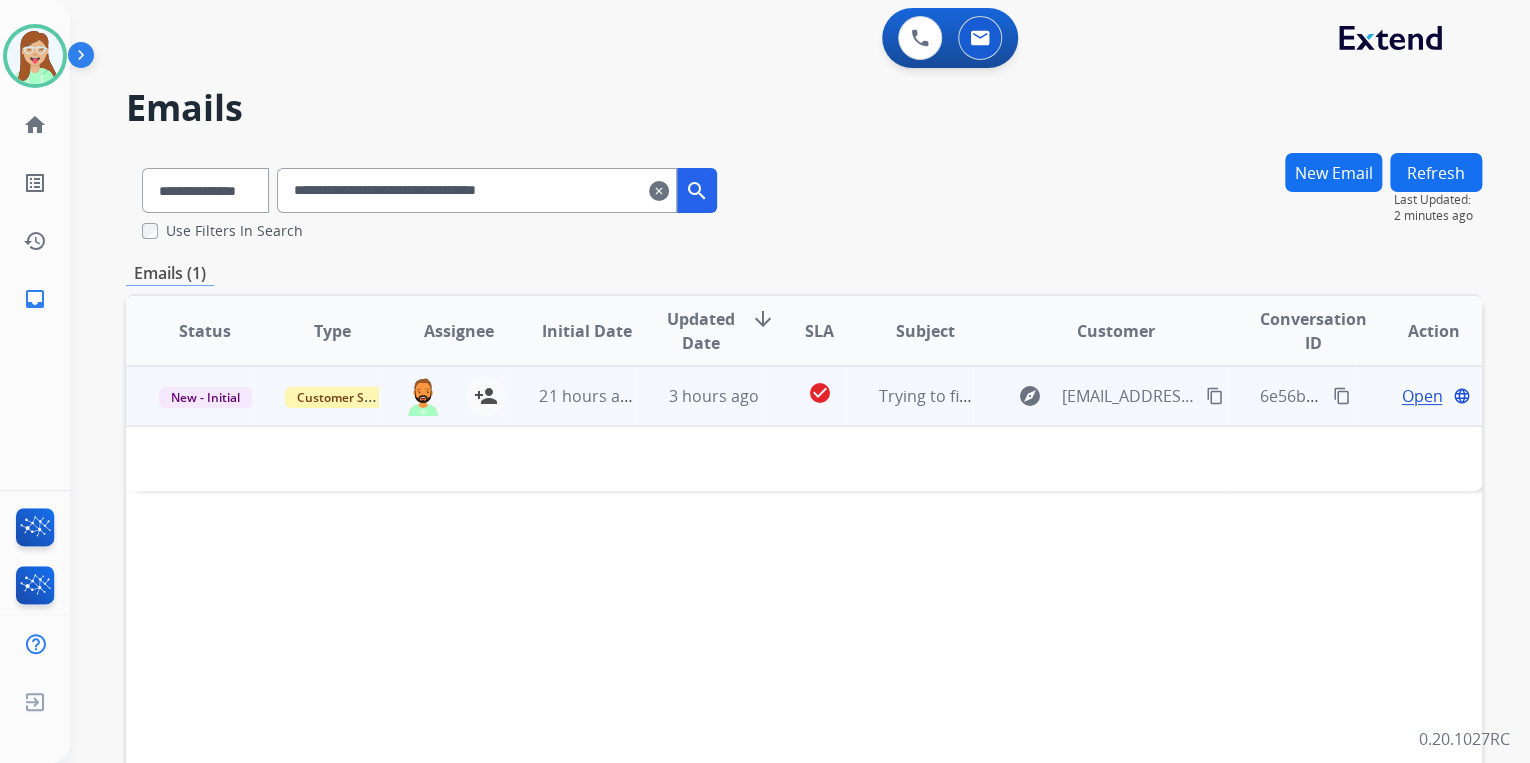 click on "Open" at bounding box center (1421, 396) 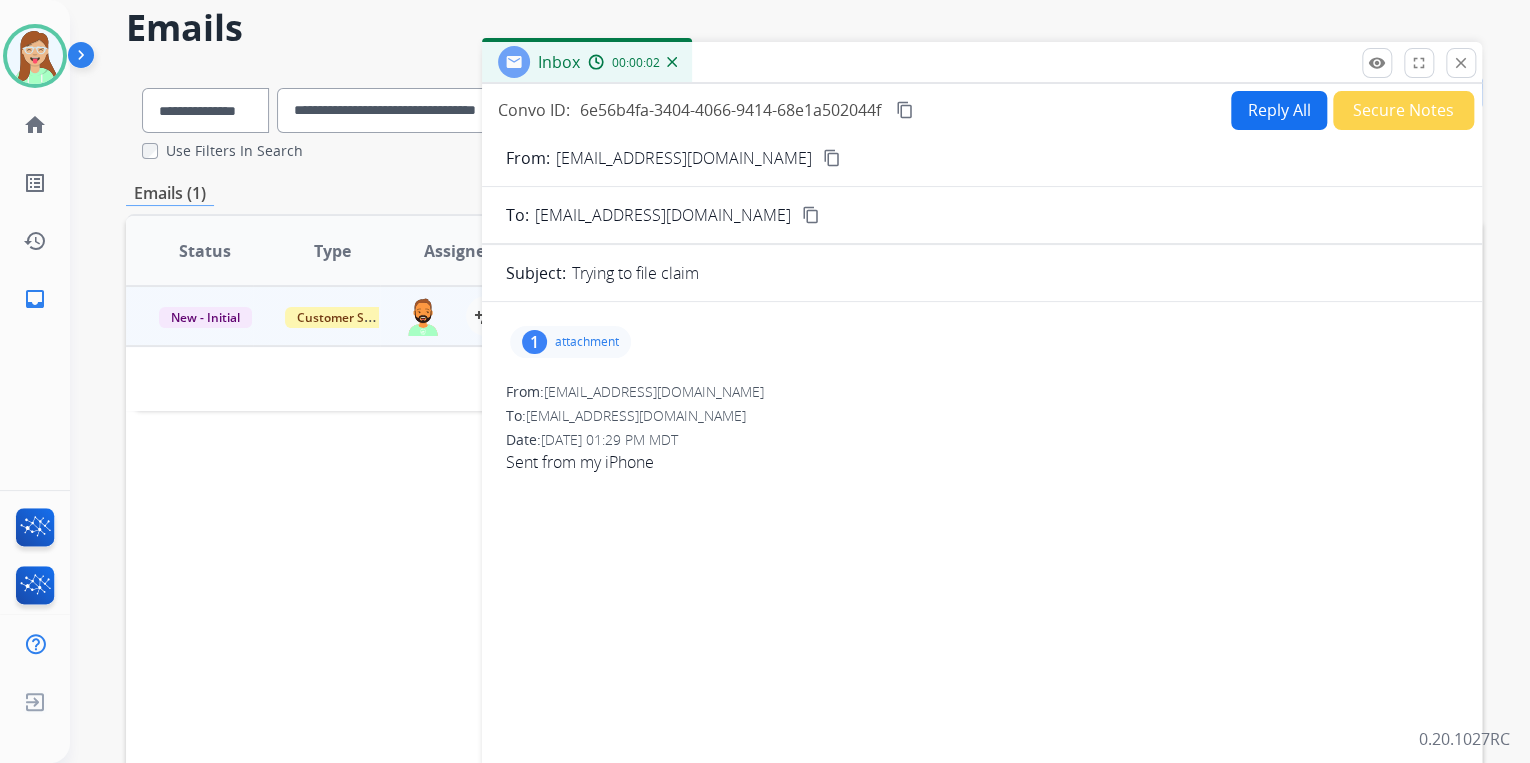 scroll, scrollTop: 304, scrollLeft: 0, axis: vertical 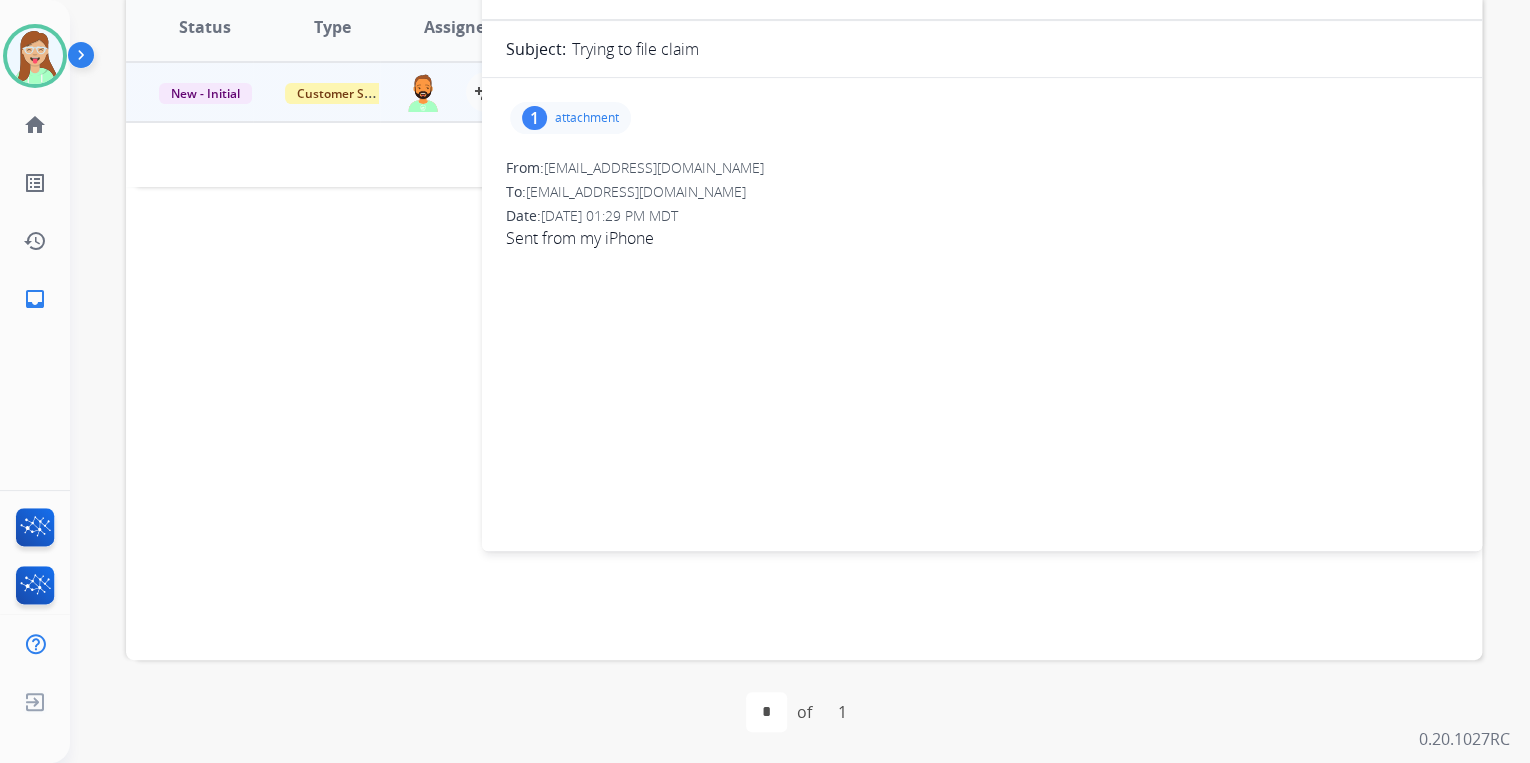 click on "attachment" at bounding box center (587, 118) 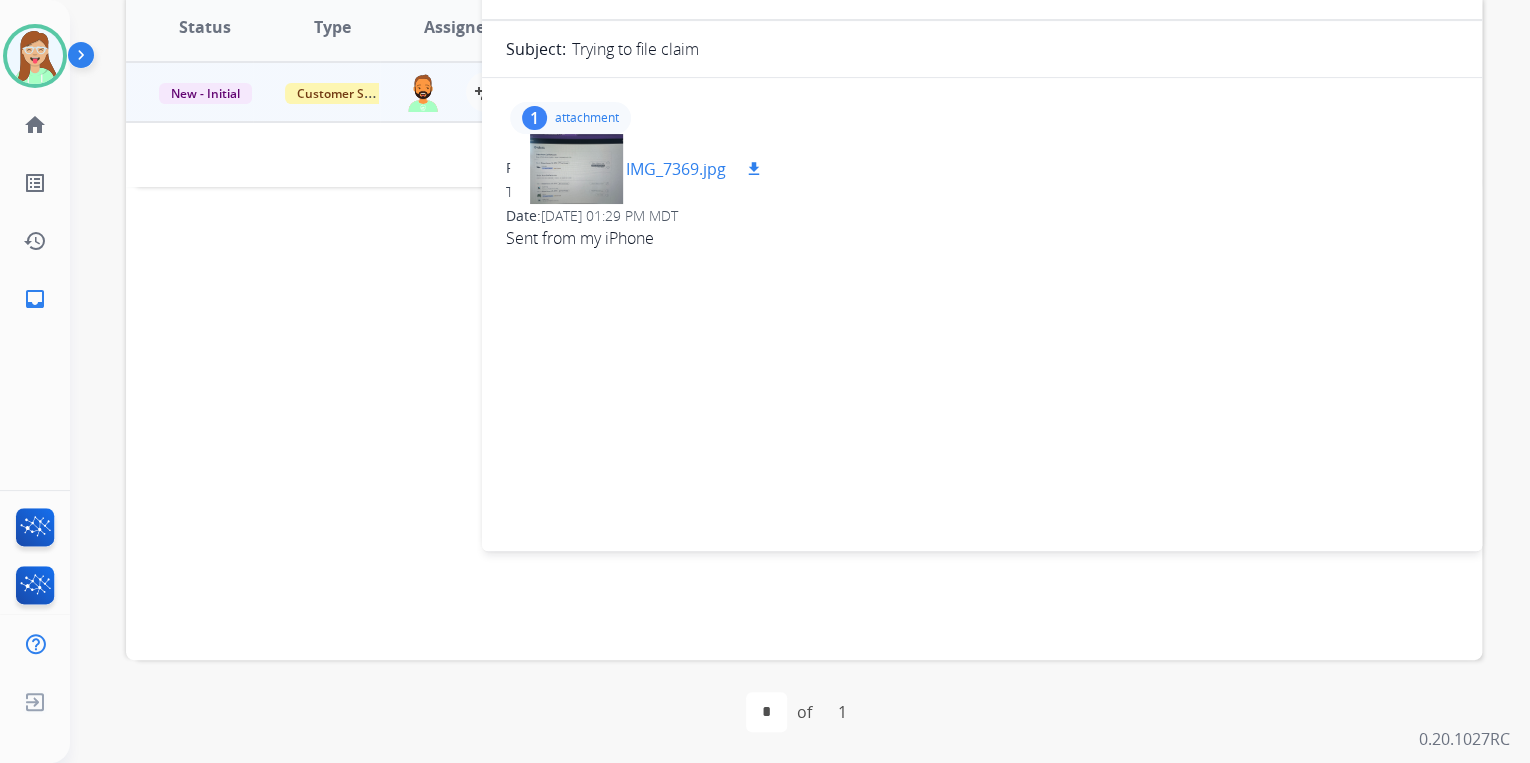 click at bounding box center [576, 169] 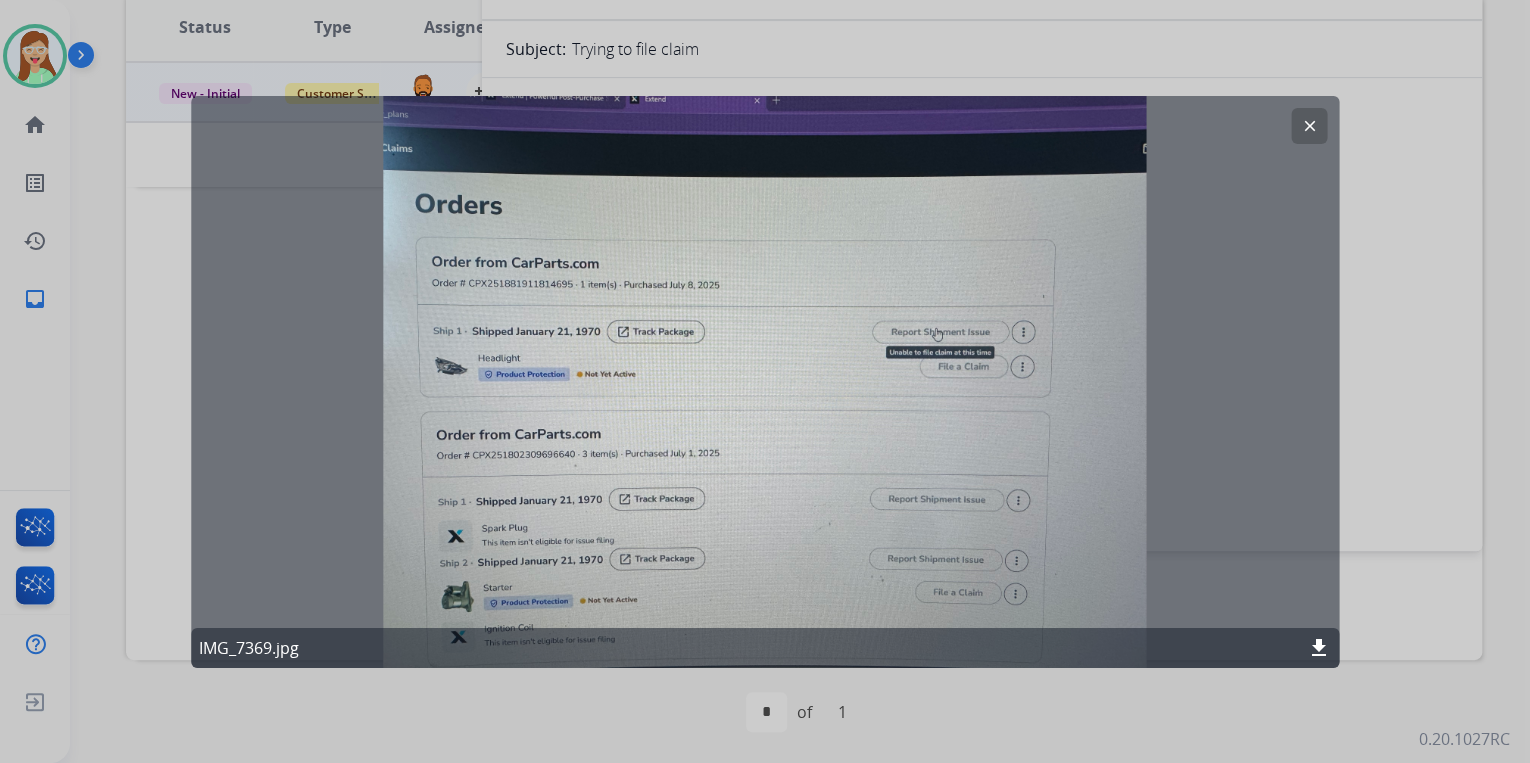 click on "clear" 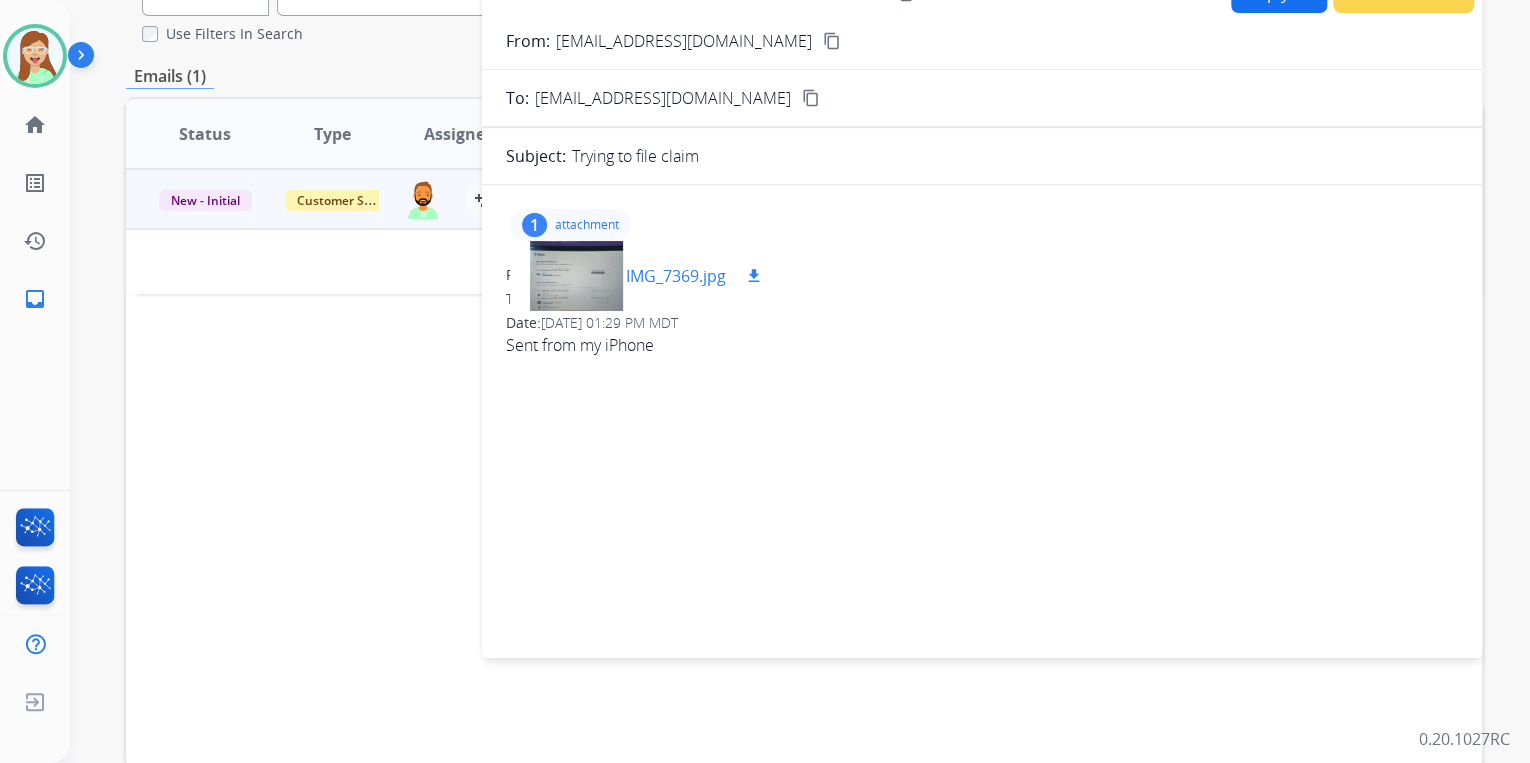 scroll, scrollTop: 0, scrollLeft: 0, axis: both 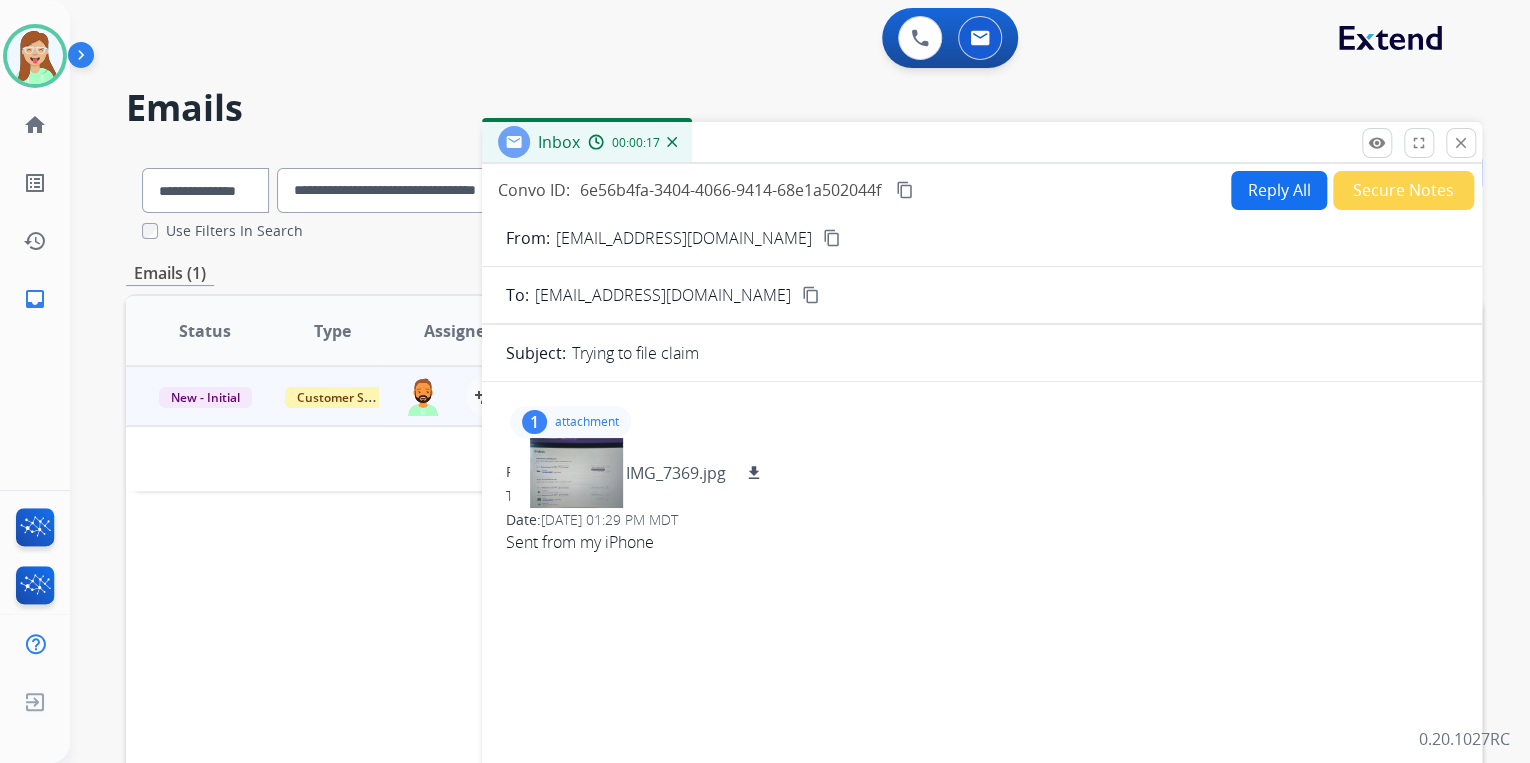 click on "content_copy" at bounding box center (832, 238) 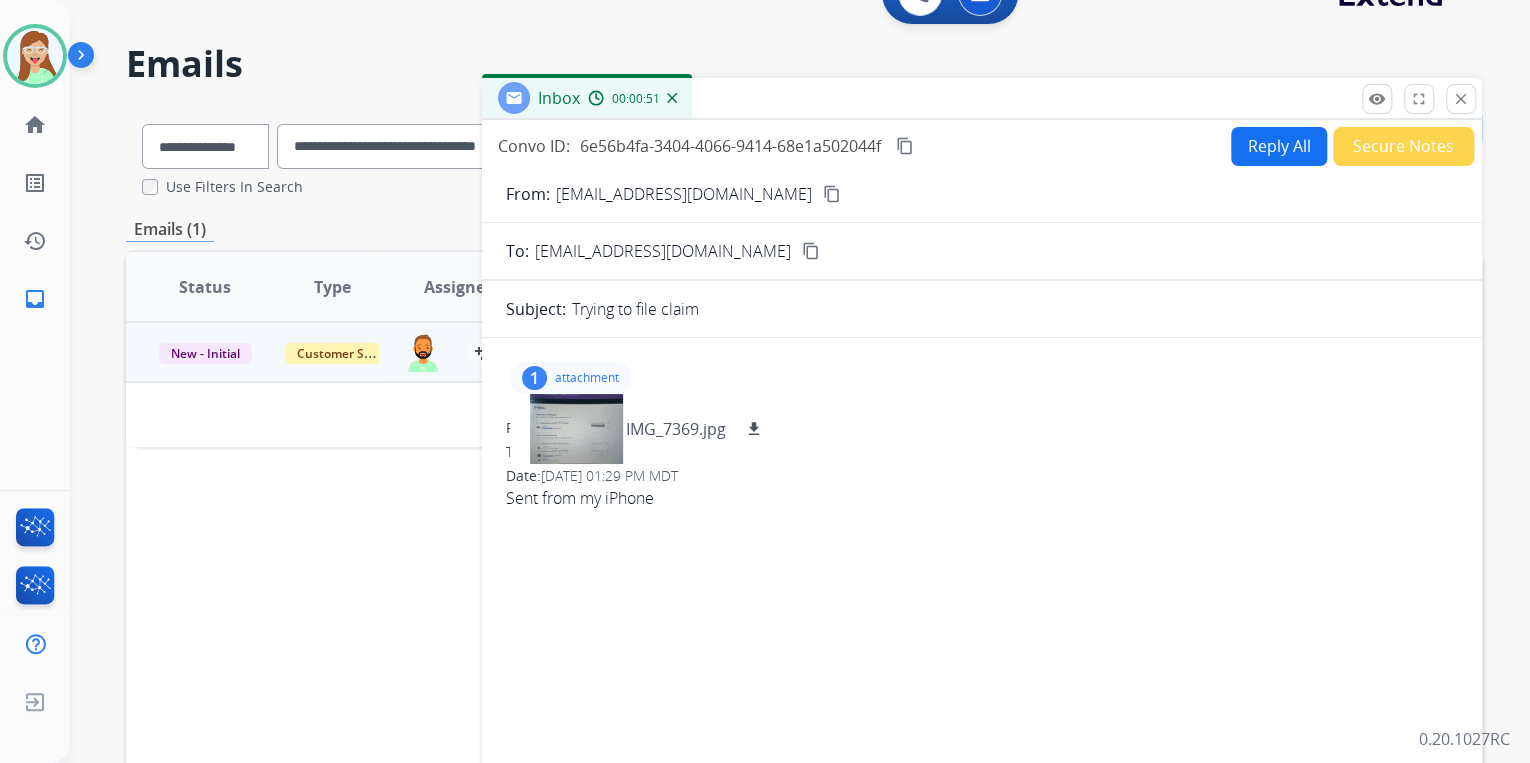 scroll, scrollTop: 80, scrollLeft: 0, axis: vertical 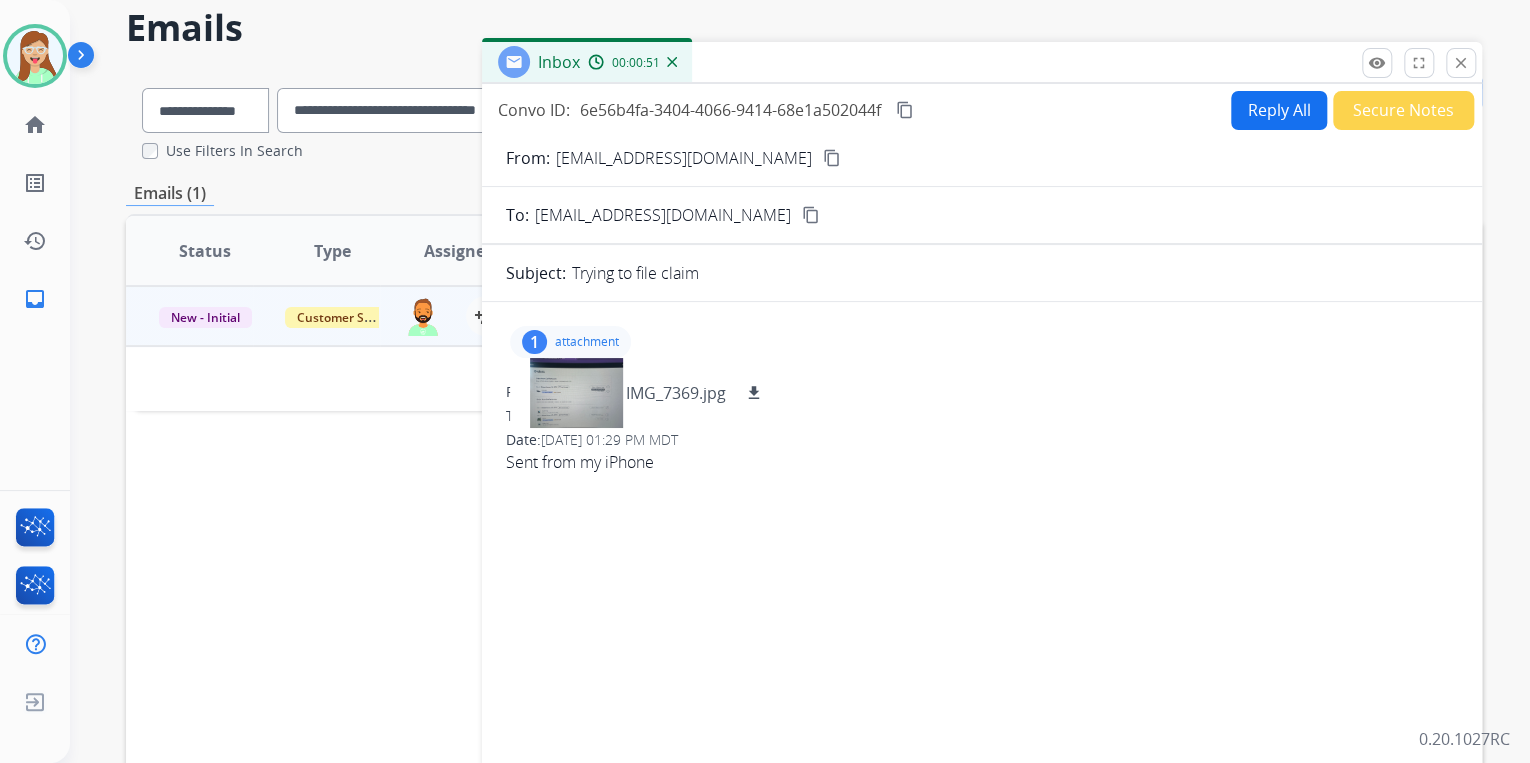 click on "attachment" at bounding box center (587, 342) 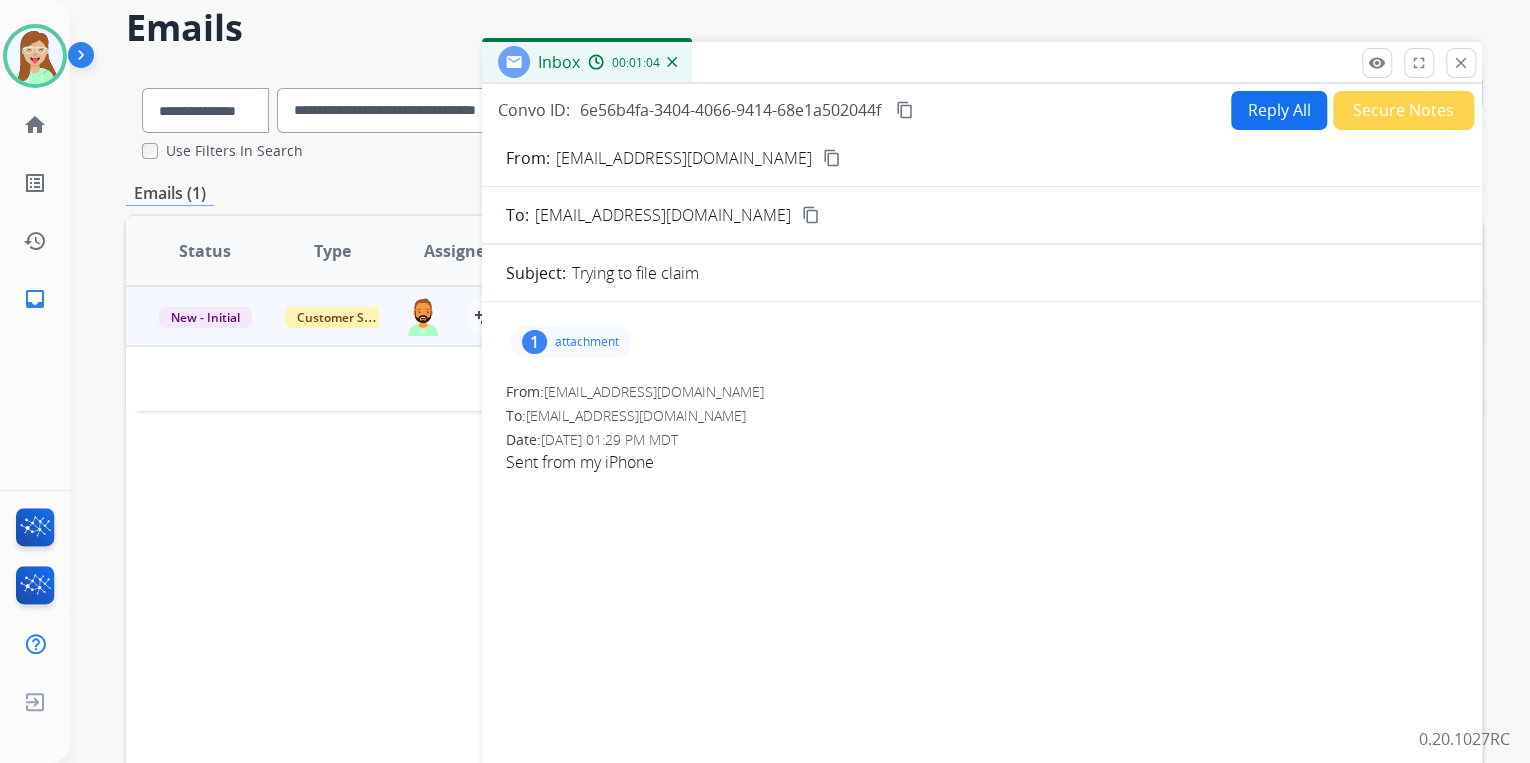 click on "attachment" at bounding box center (587, 342) 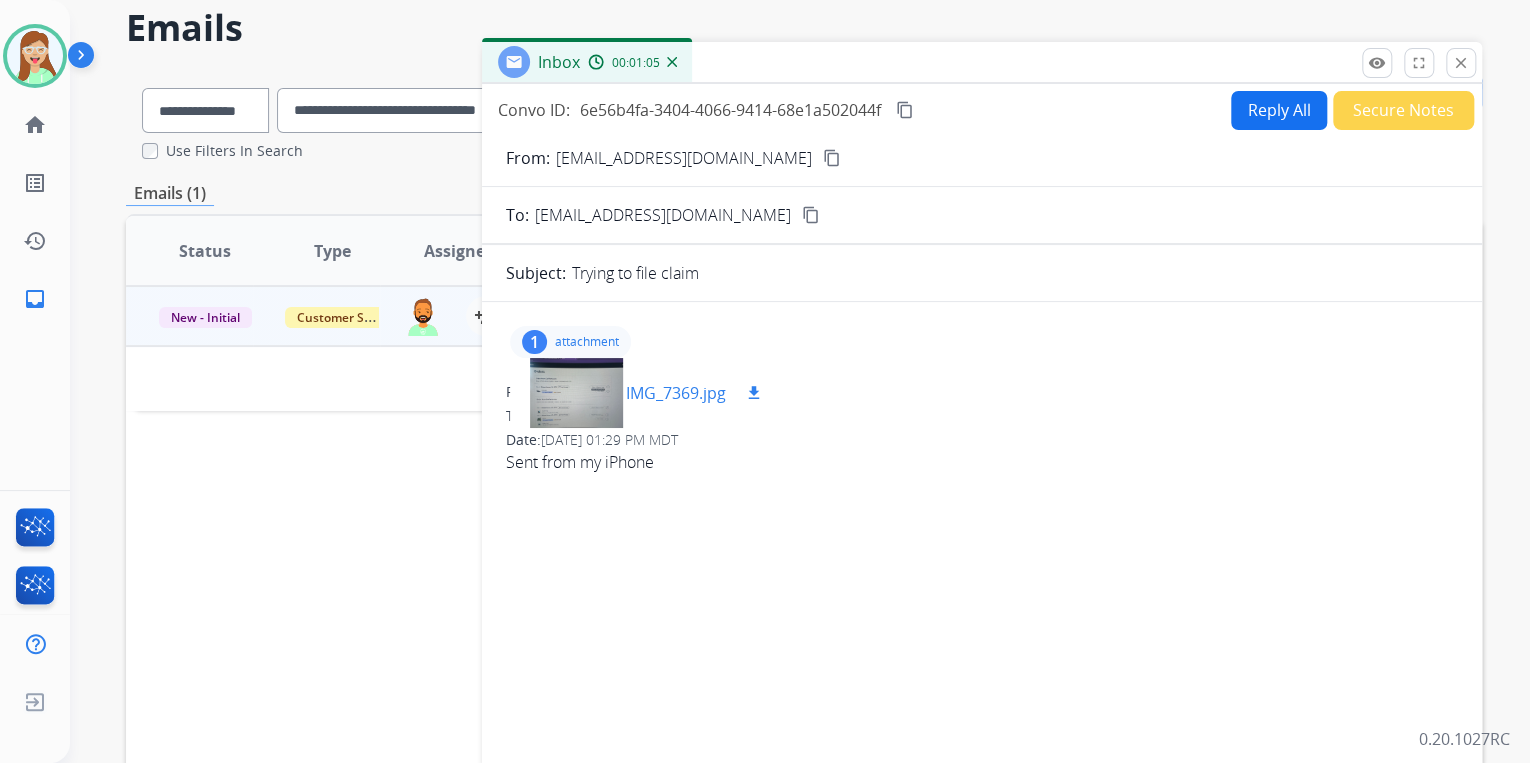 click at bounding box center (576, 393) 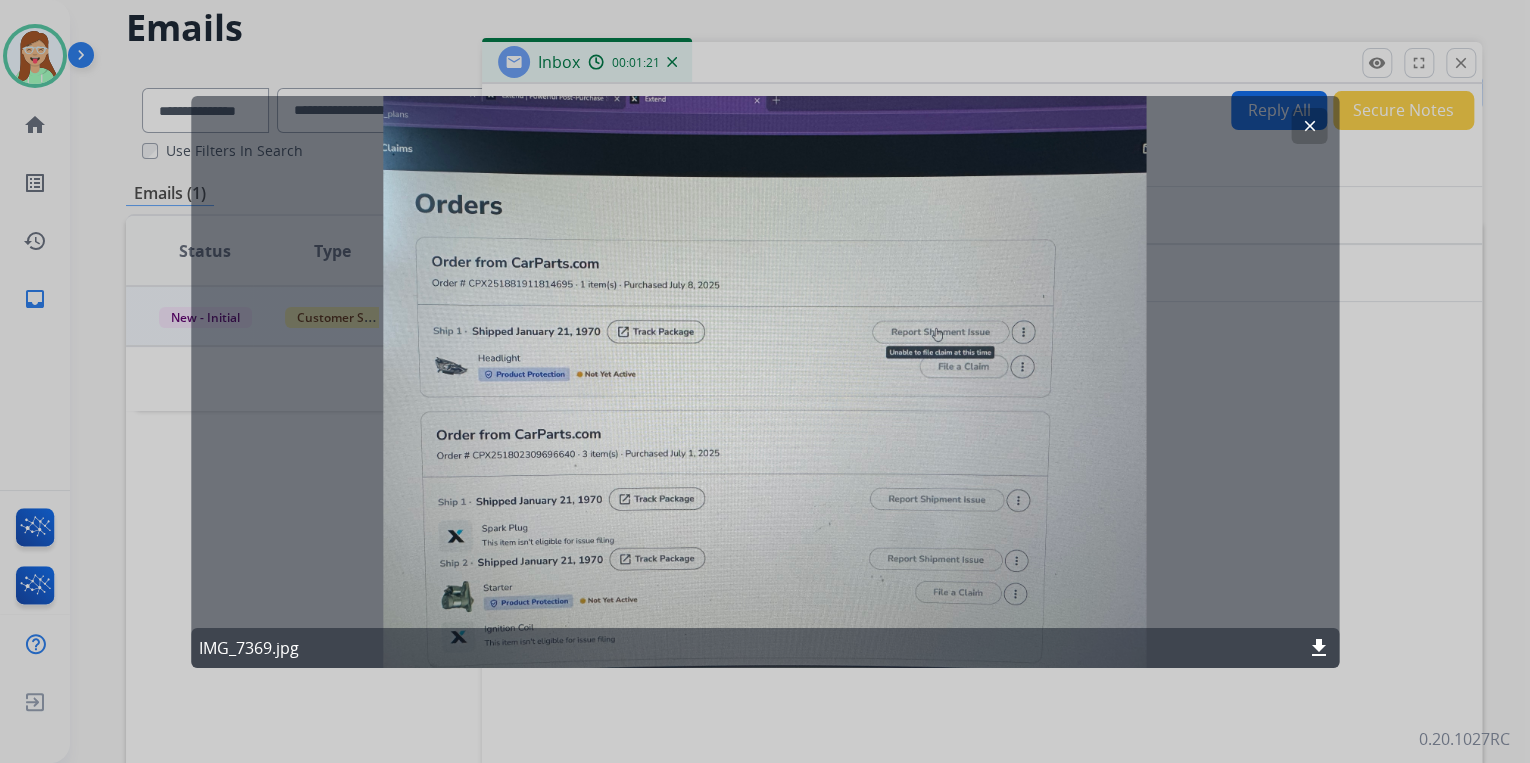 click on "clear" 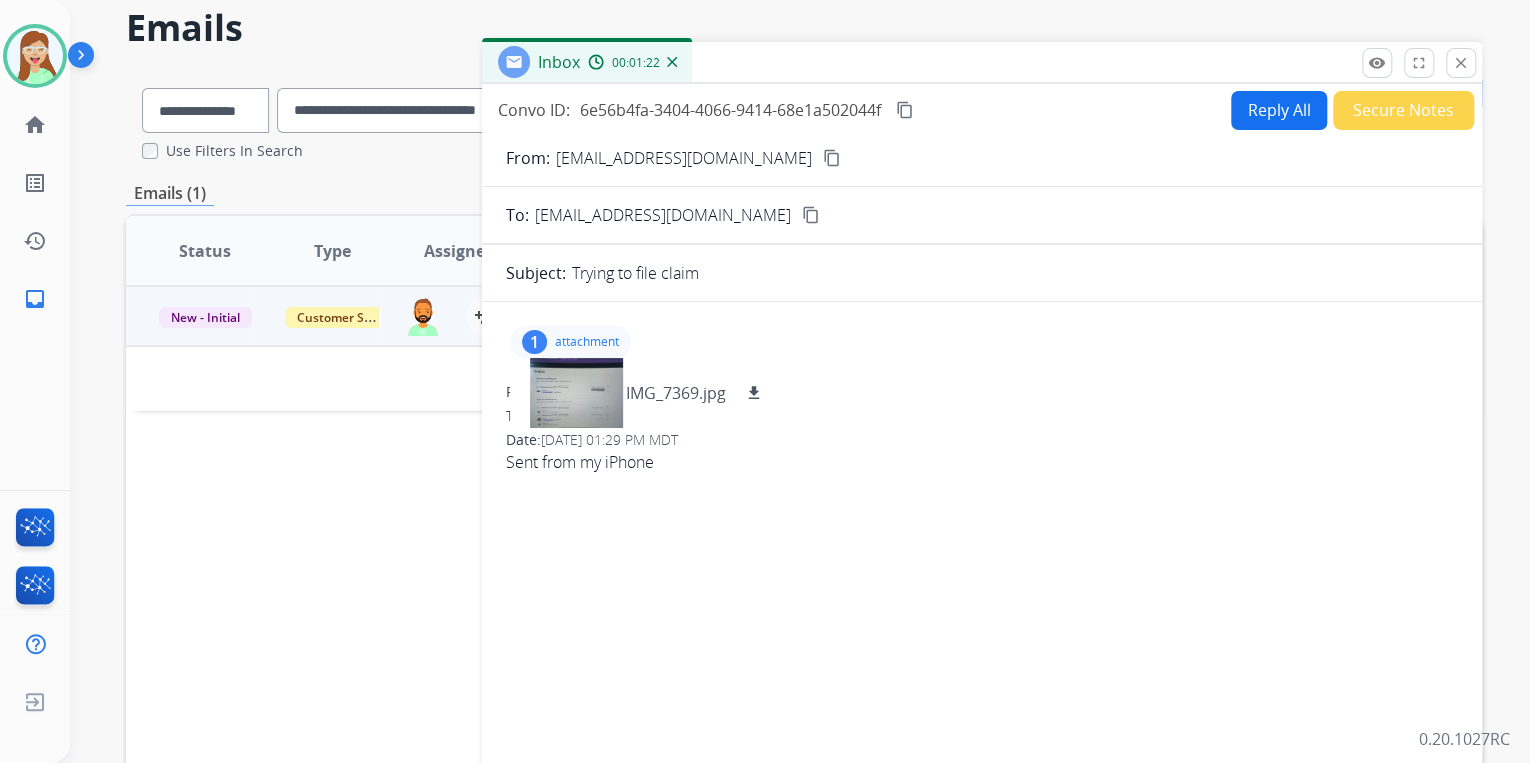 click on "Reply All" at bounding box center (1279, 110) 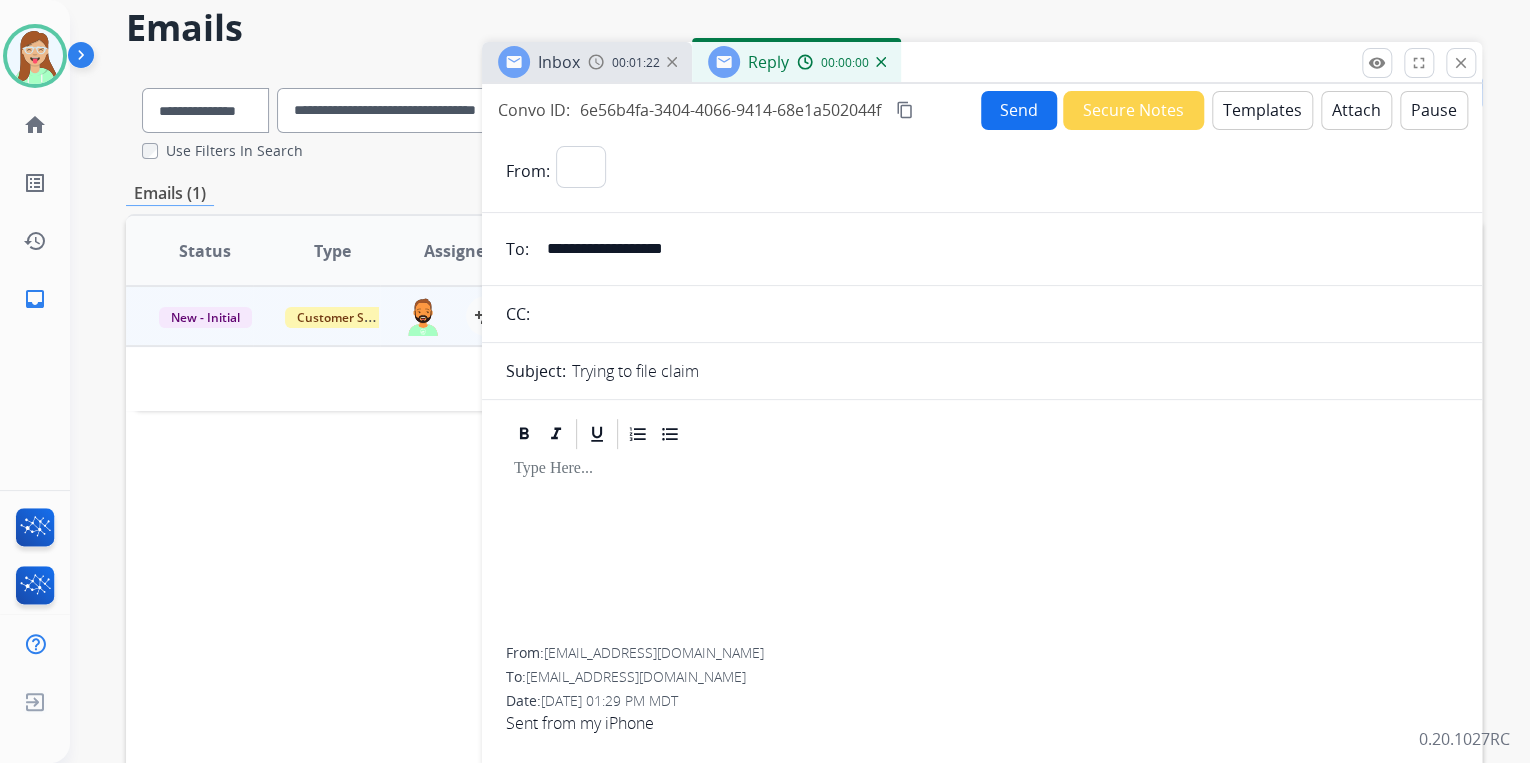 select on "**********" 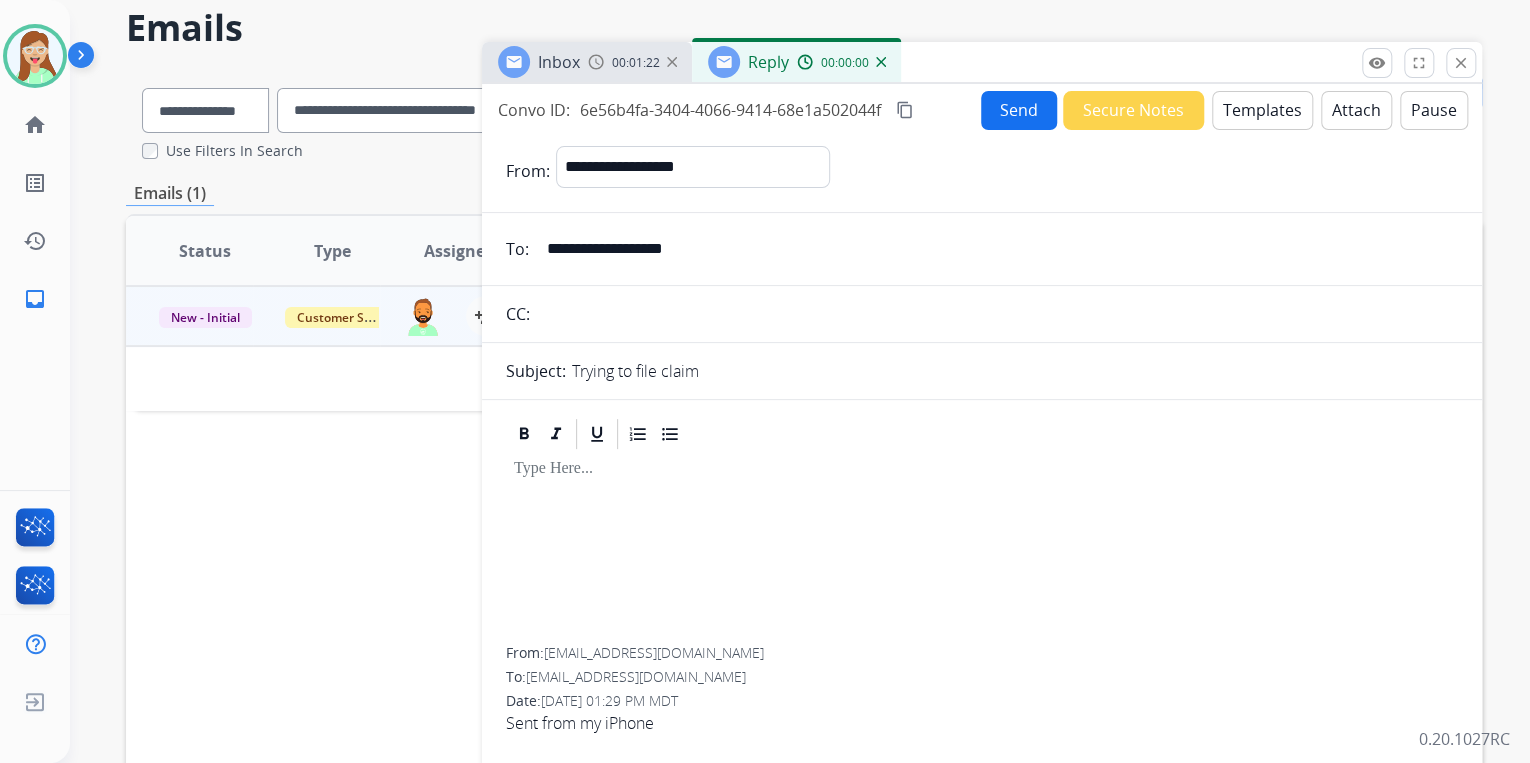 click on "Templates" at bounding box center (1262, 110) 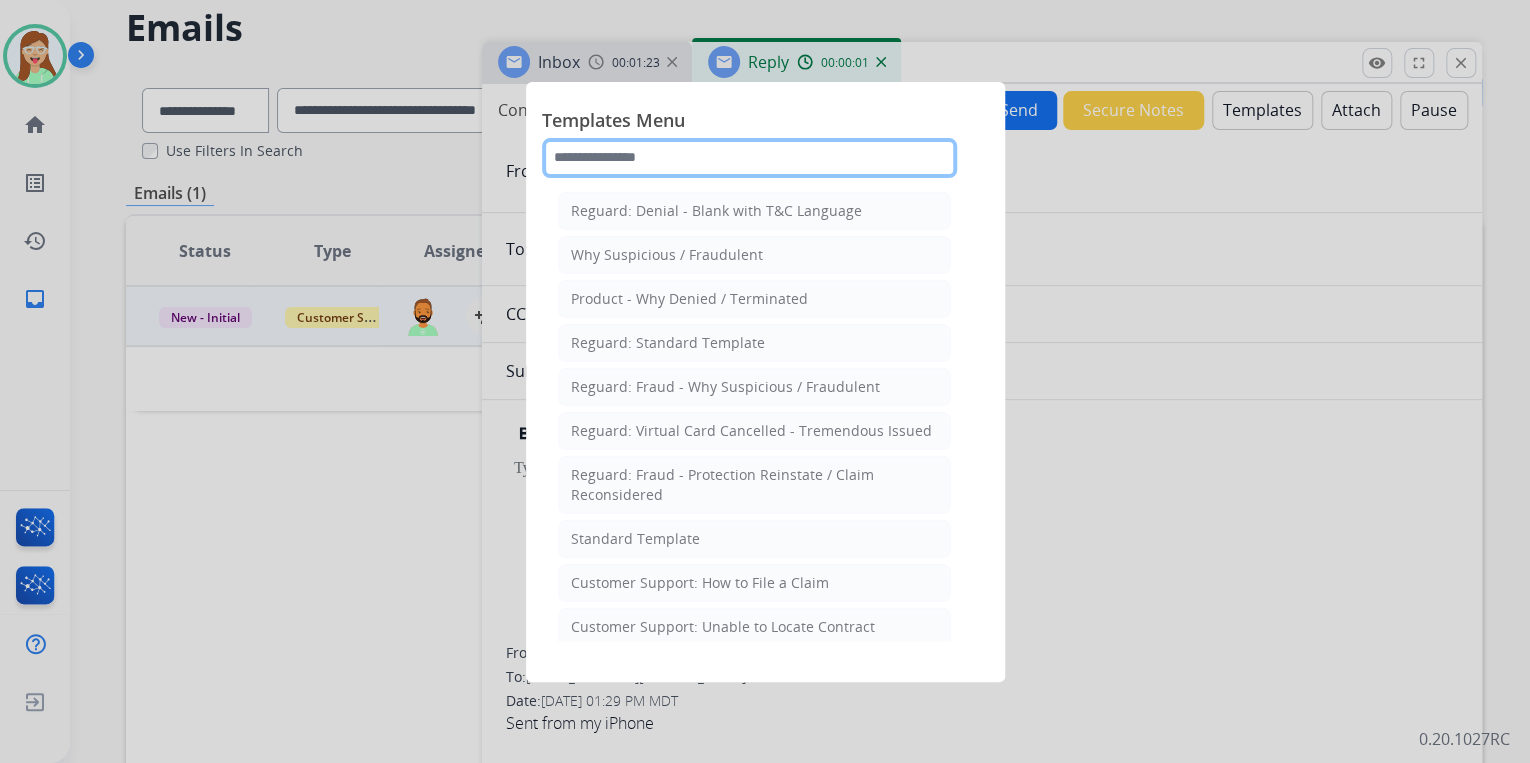 click 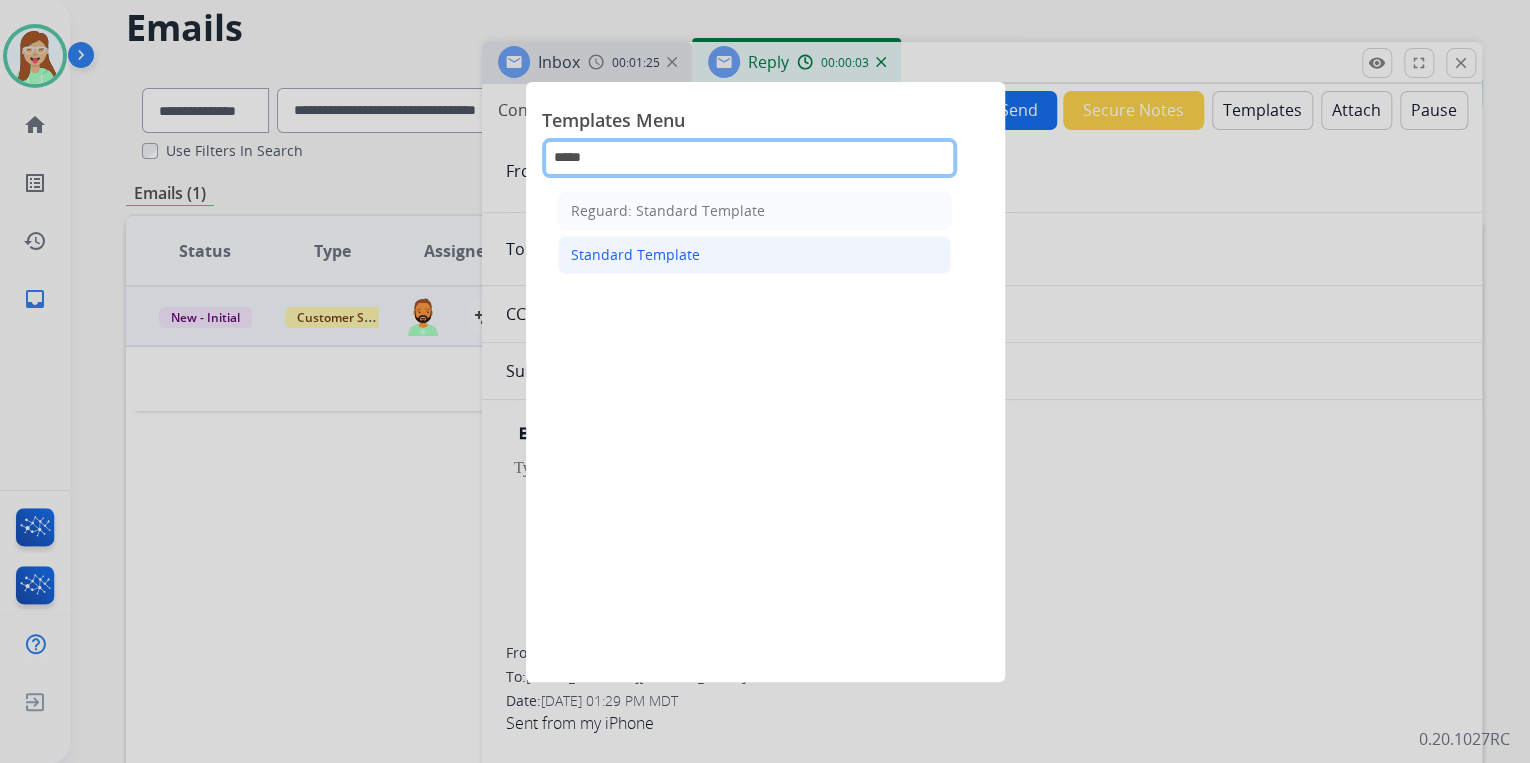 type on "*****" 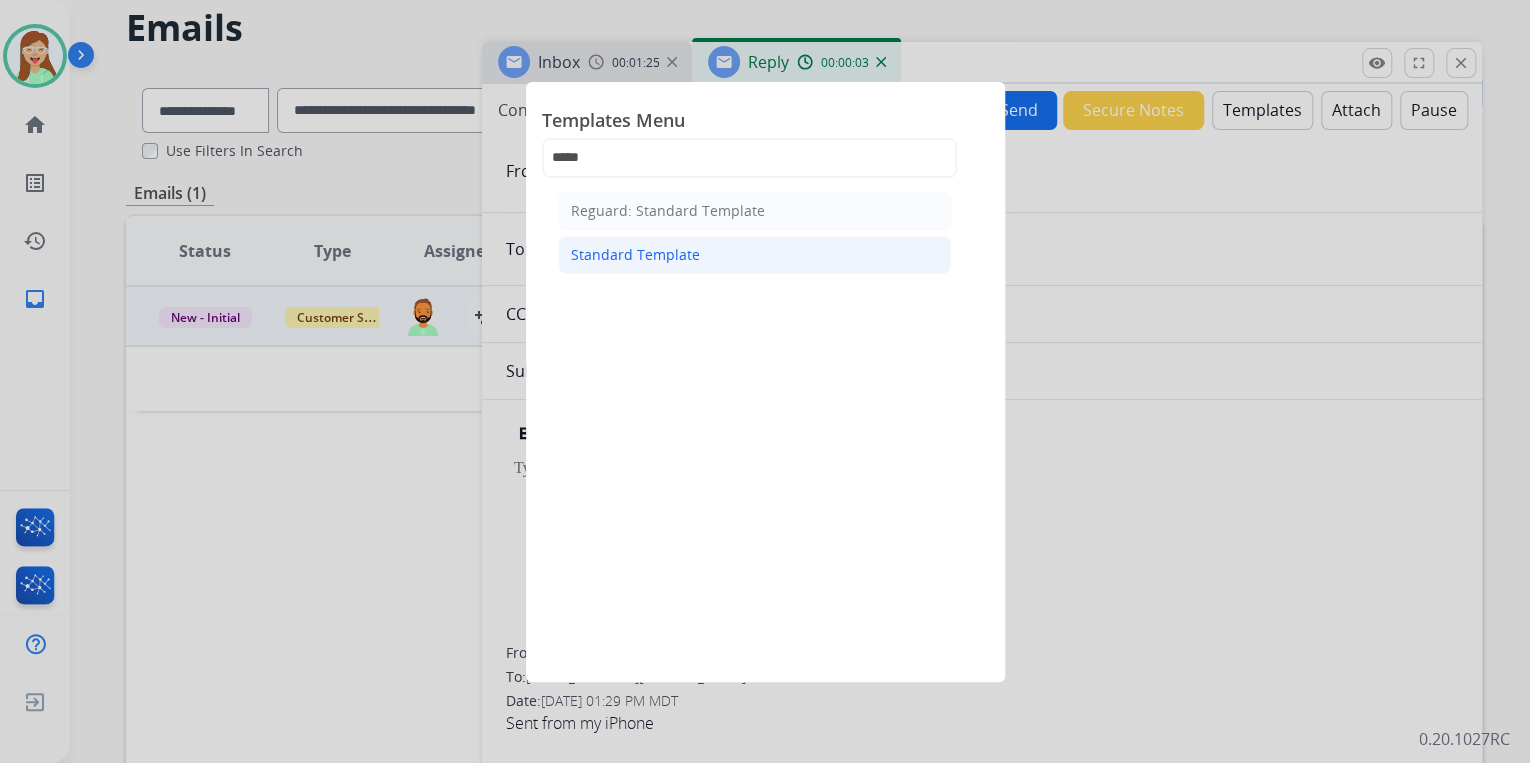 drag, startPoint x: 650, startPoint y: 257, endPoint x: 683, endPoint y: 313, distance: 65 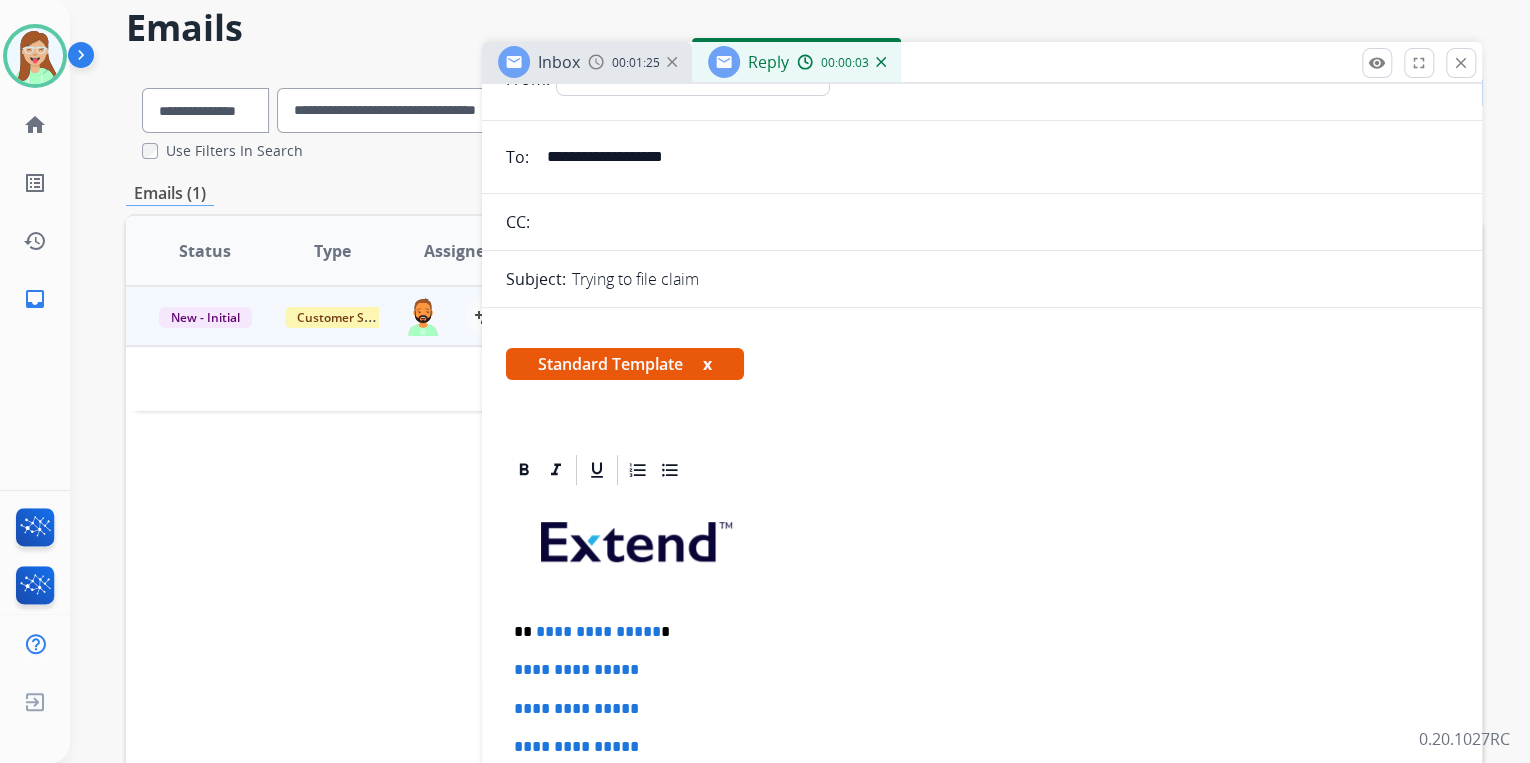 scroll, scrollTop: 320, scrollLeft: 0, axis: vertical 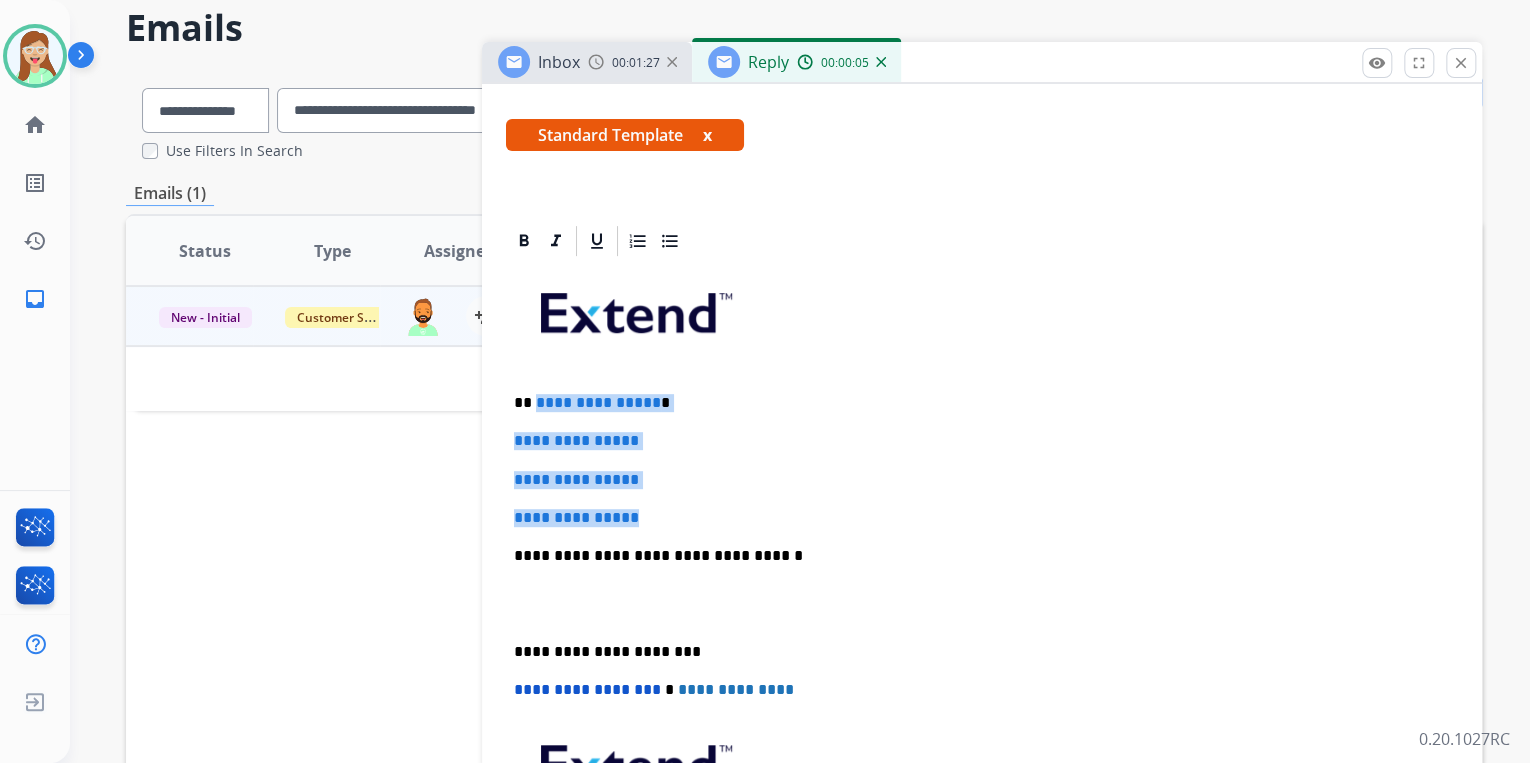 drag, startPoint x: 657, startPoint y: 496, endPoint x: 532, endPoint y: 377, distance: 172.58621 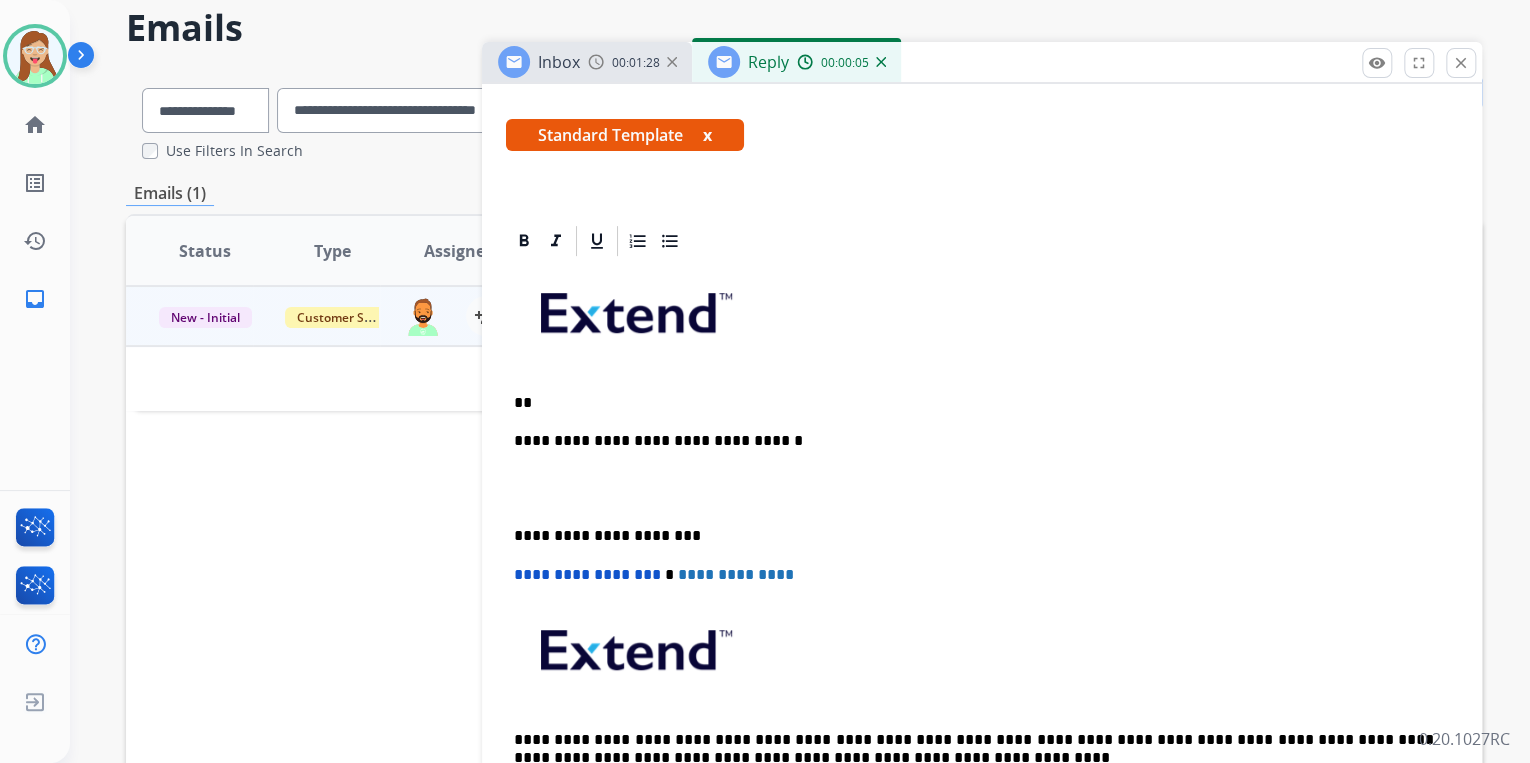 type 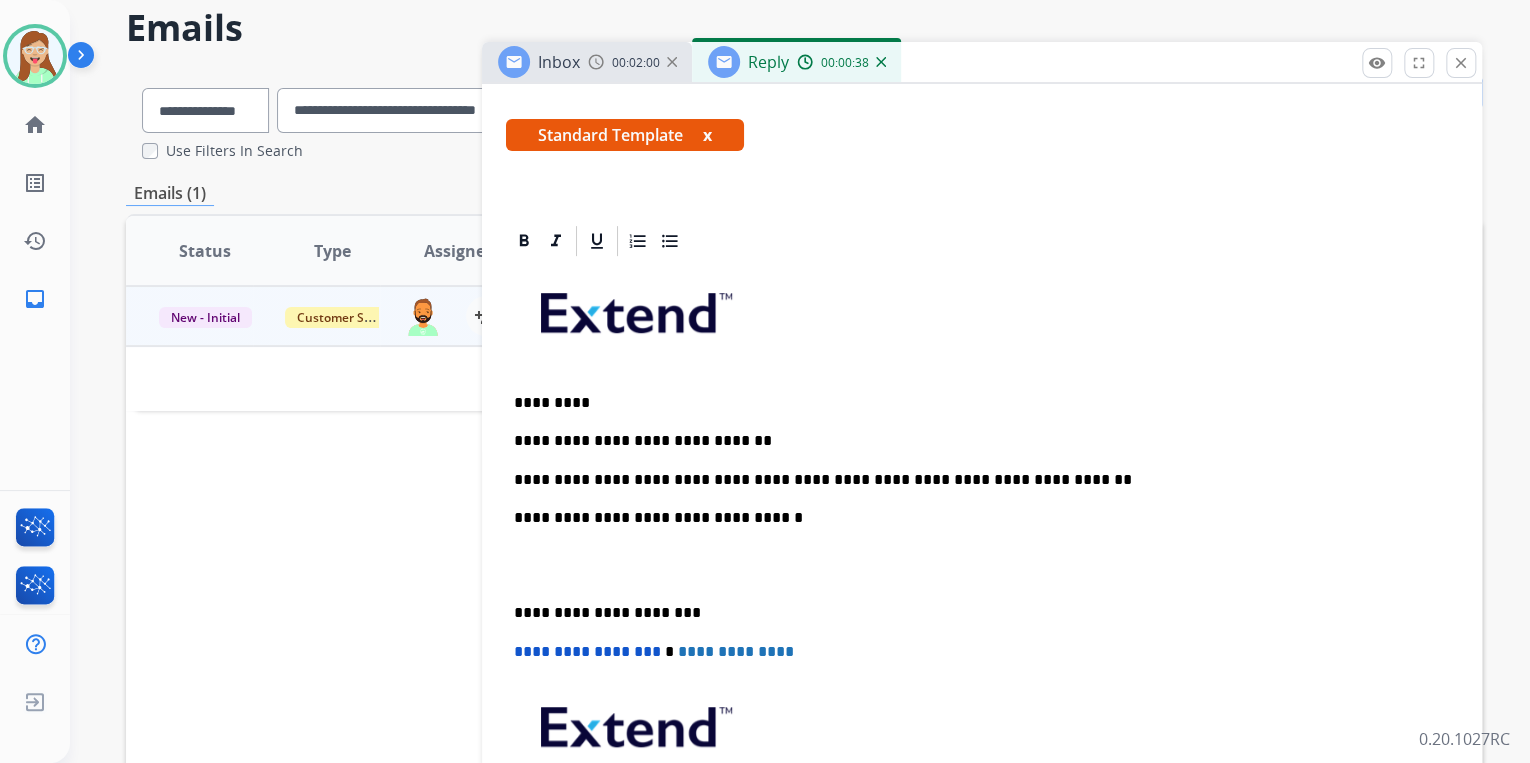 click on "**********" at bounding box center (982, 584) 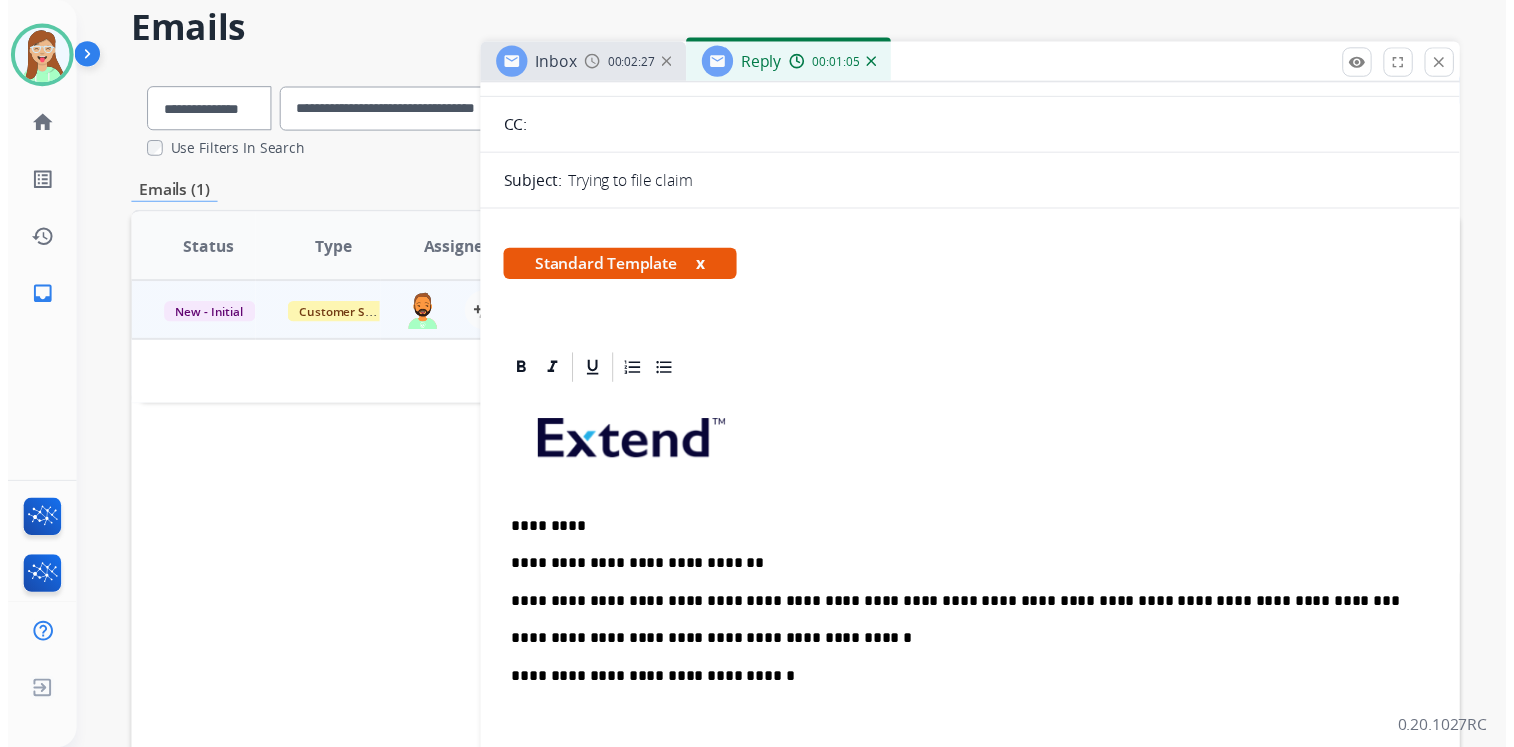 scroll, scrollTop: 0, scrollLeft: 0, axis: both 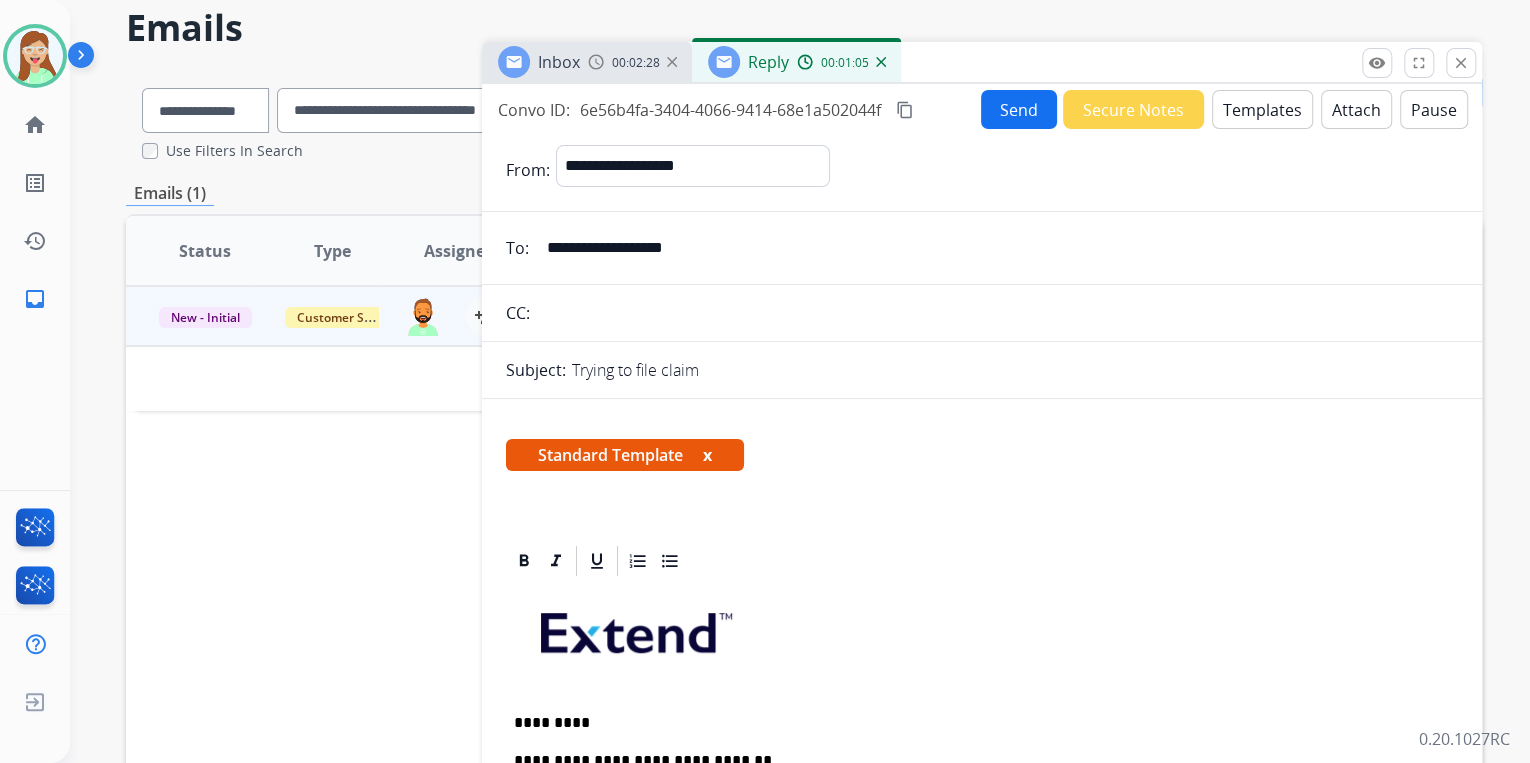 click on "Send" at bounding box center [1019, 109] 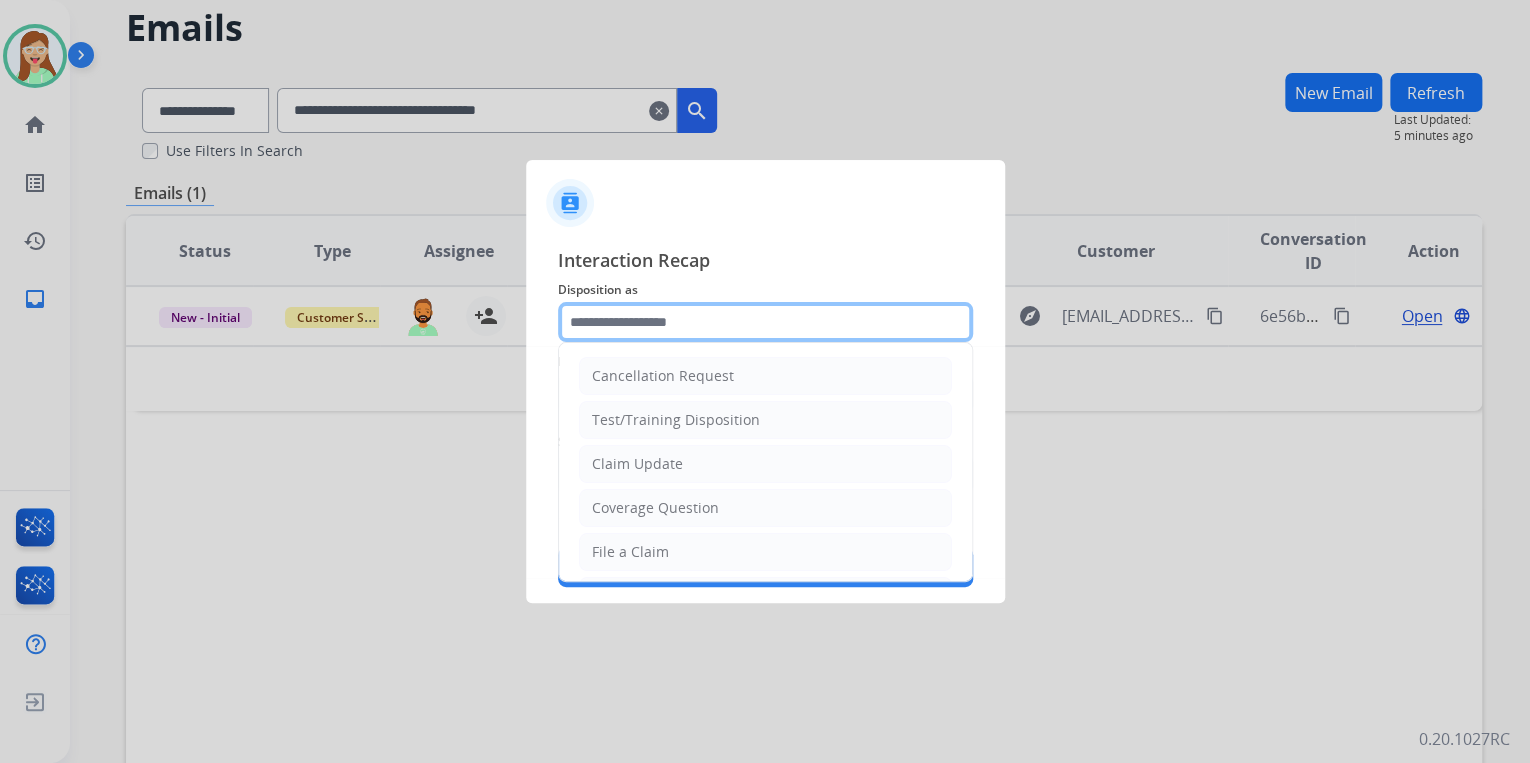 click 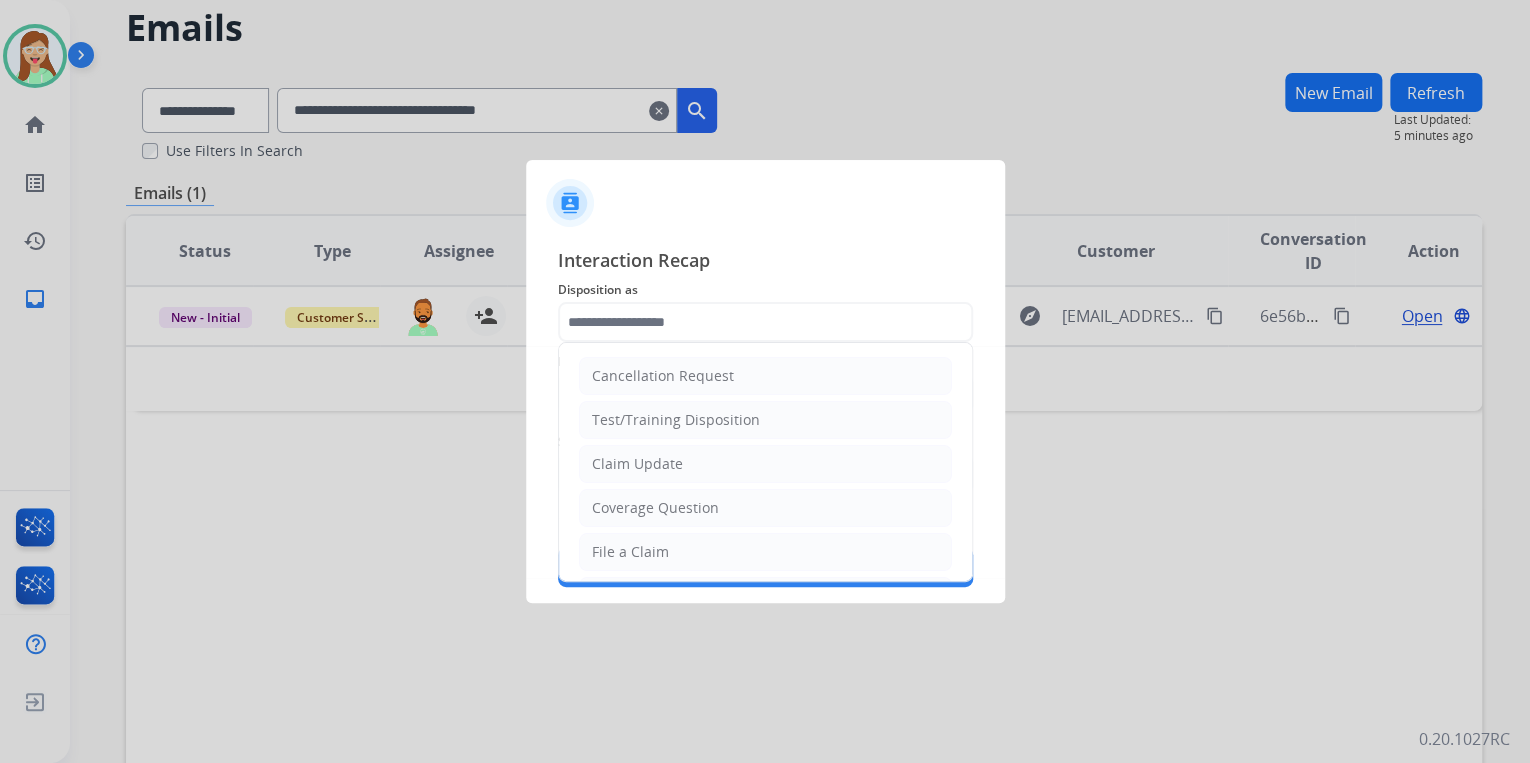 drag, startPoint x: 674, startPoint y: 472, endPoint x: 646, endPoint y: 380, distance: 96.16652 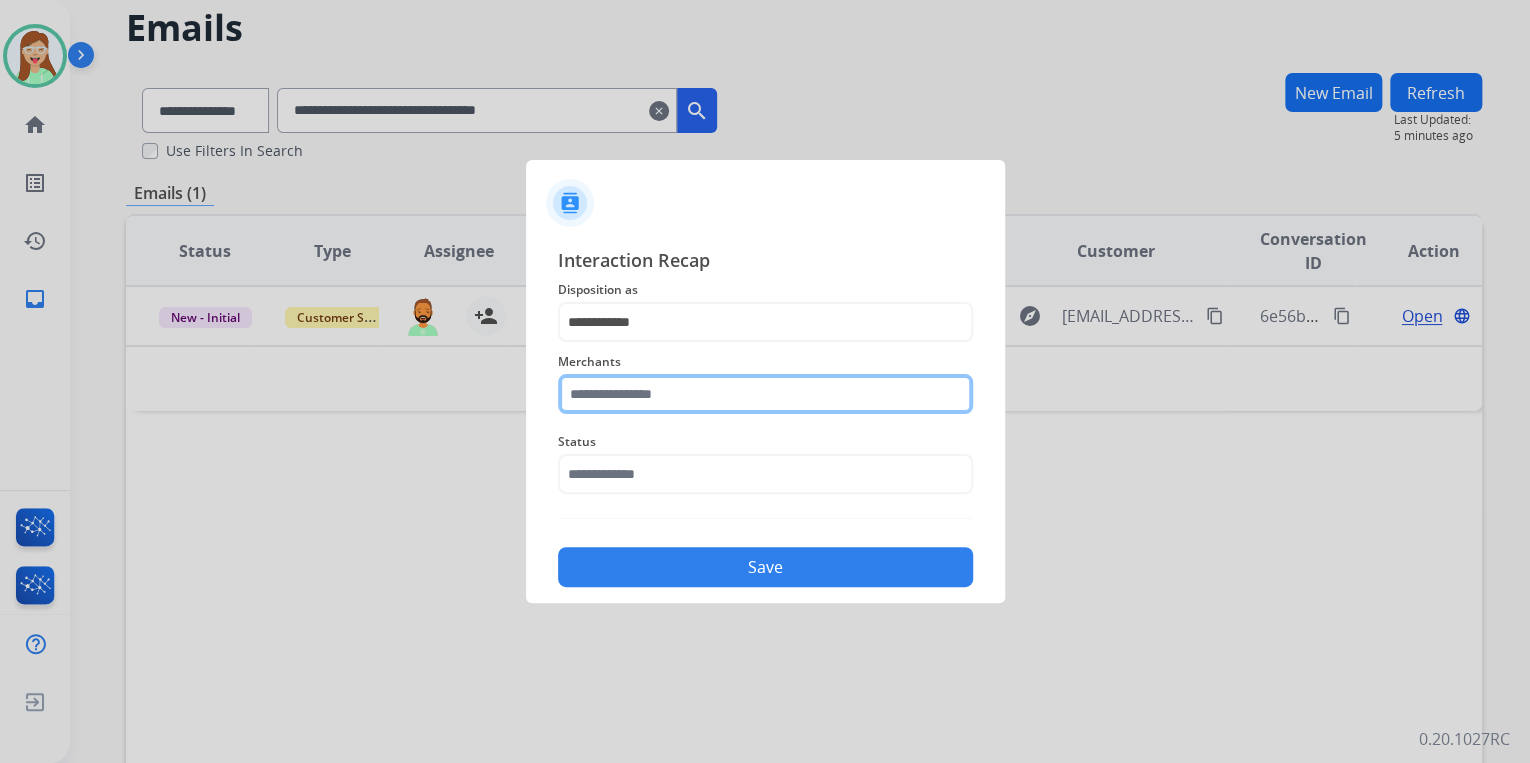 click 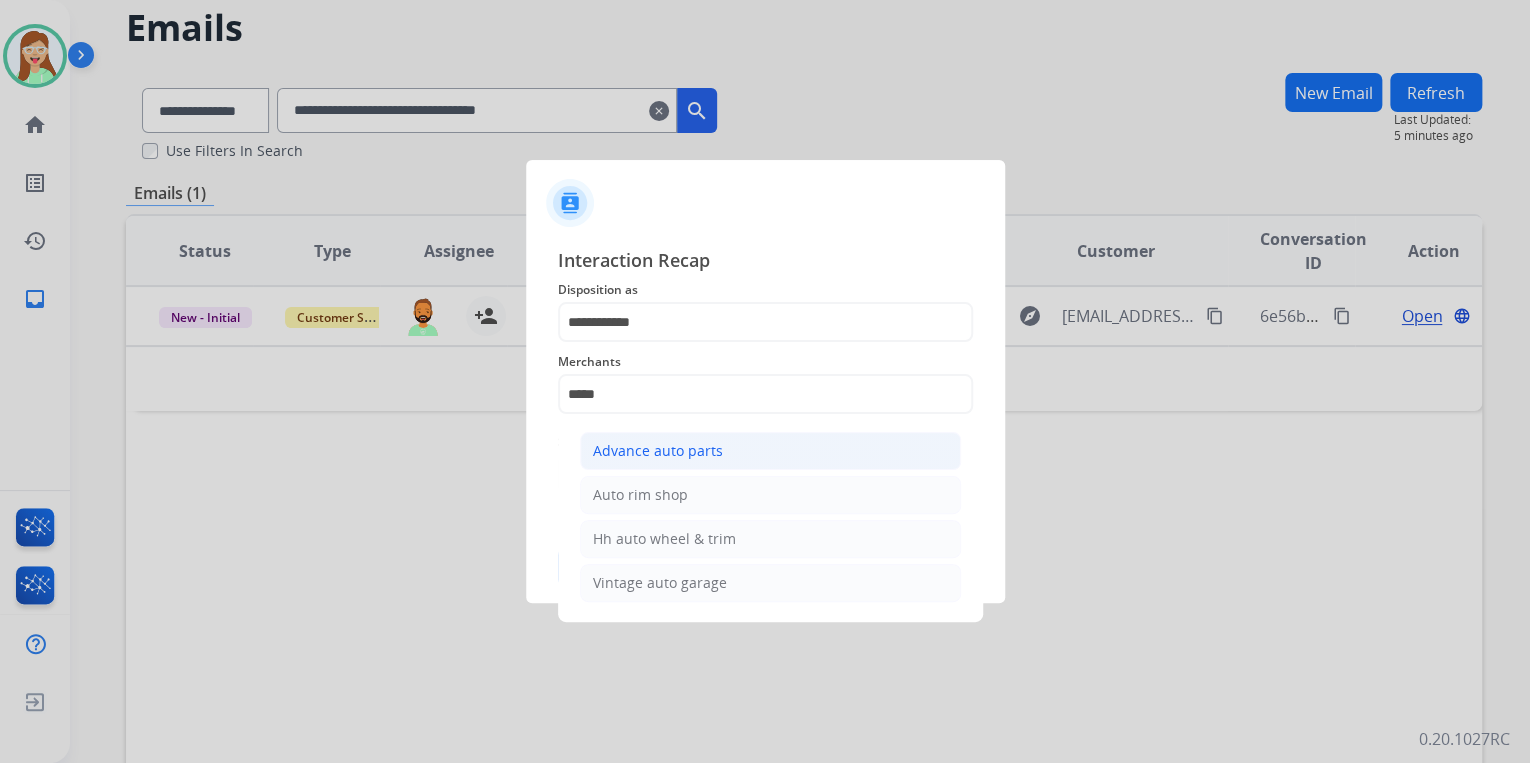 click on "Advance auto parts" 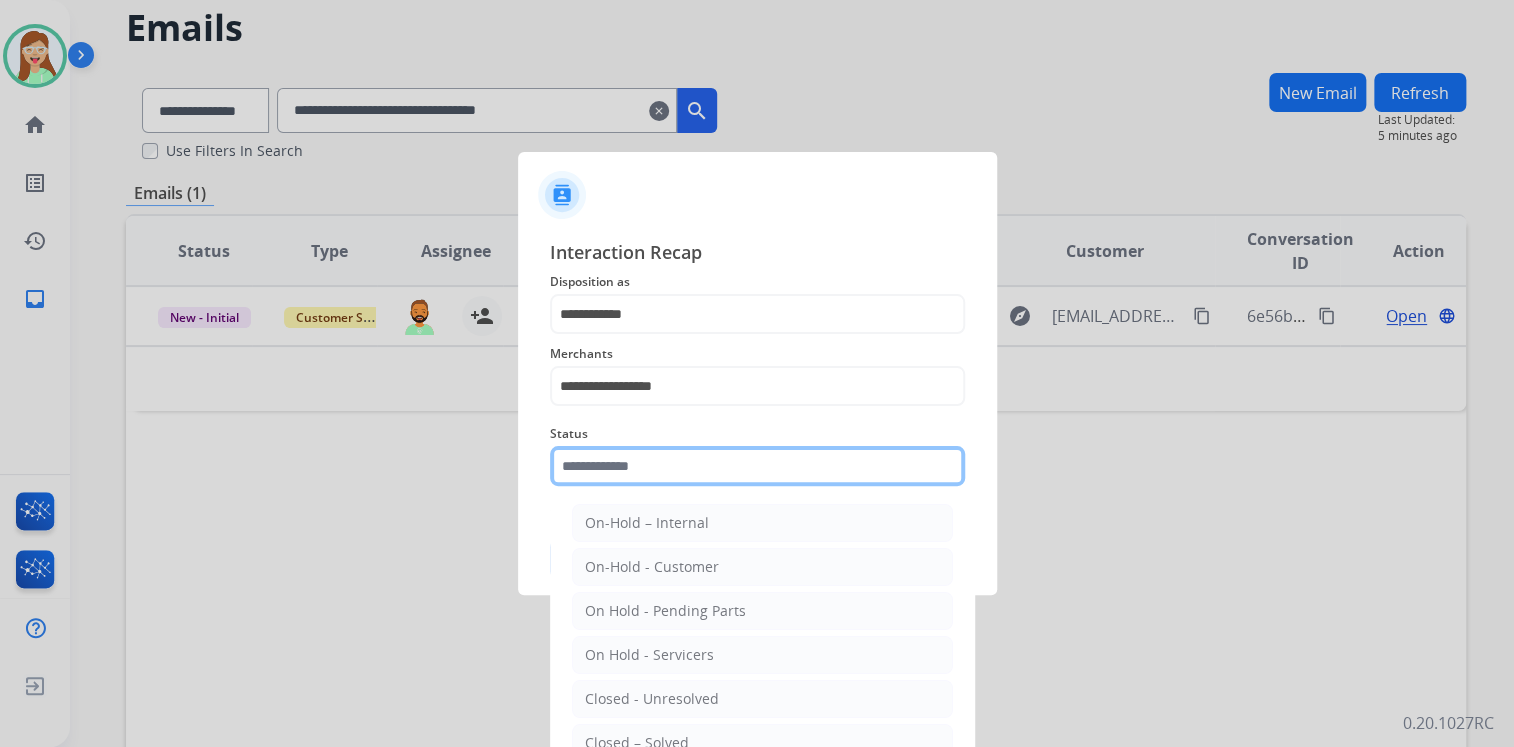 click 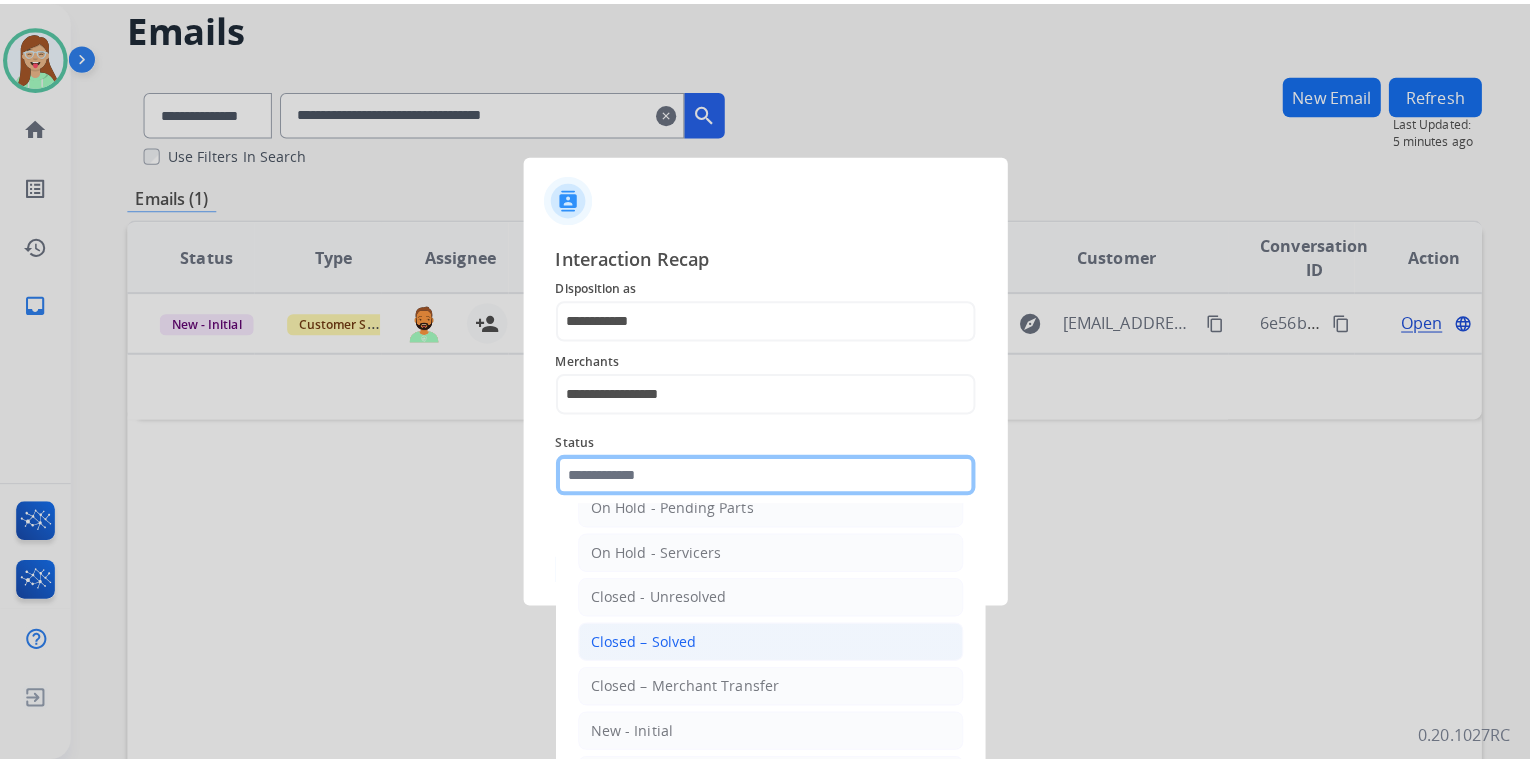 scroll, scrollTop: 116, scrollLeft: 0, axis: vertical 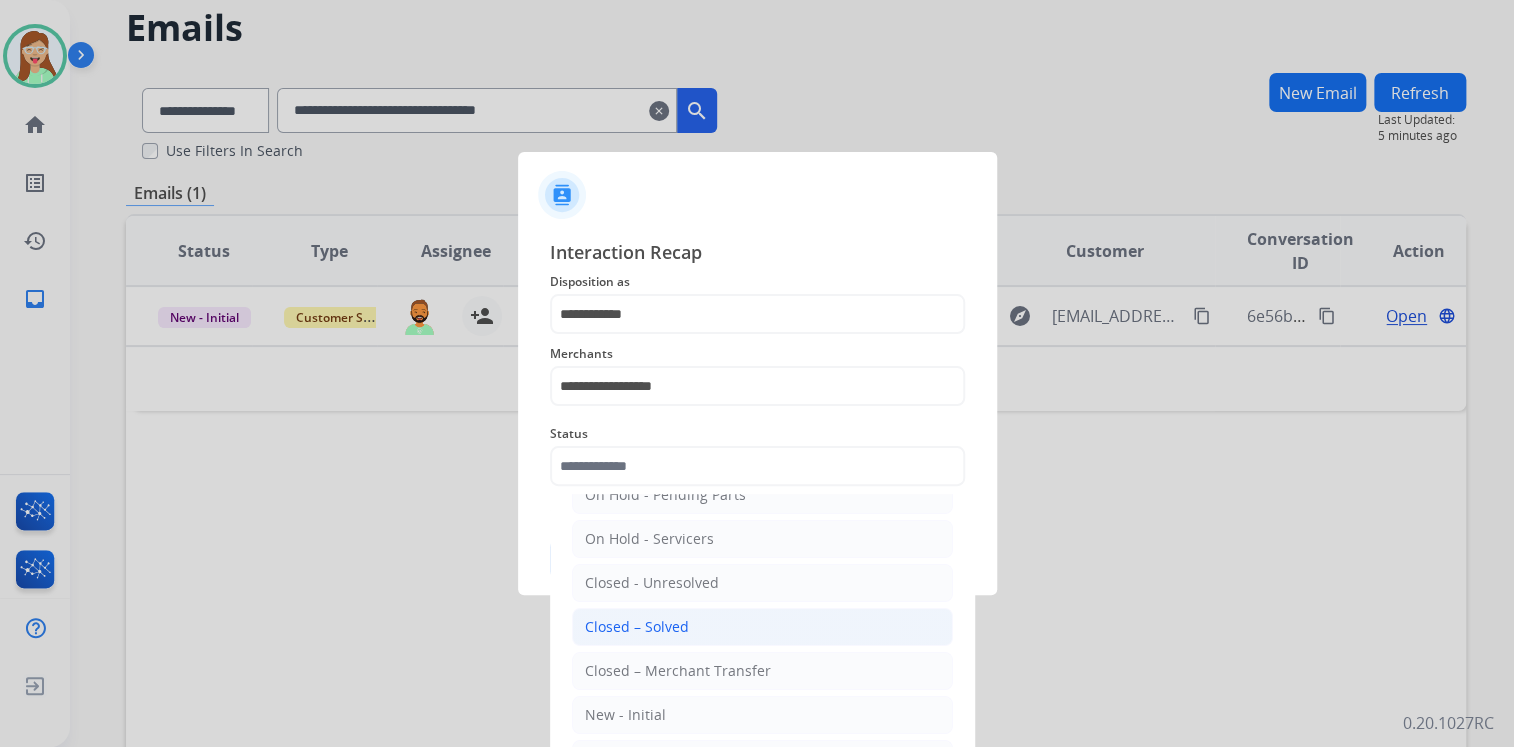 click on "Closed – Solved" 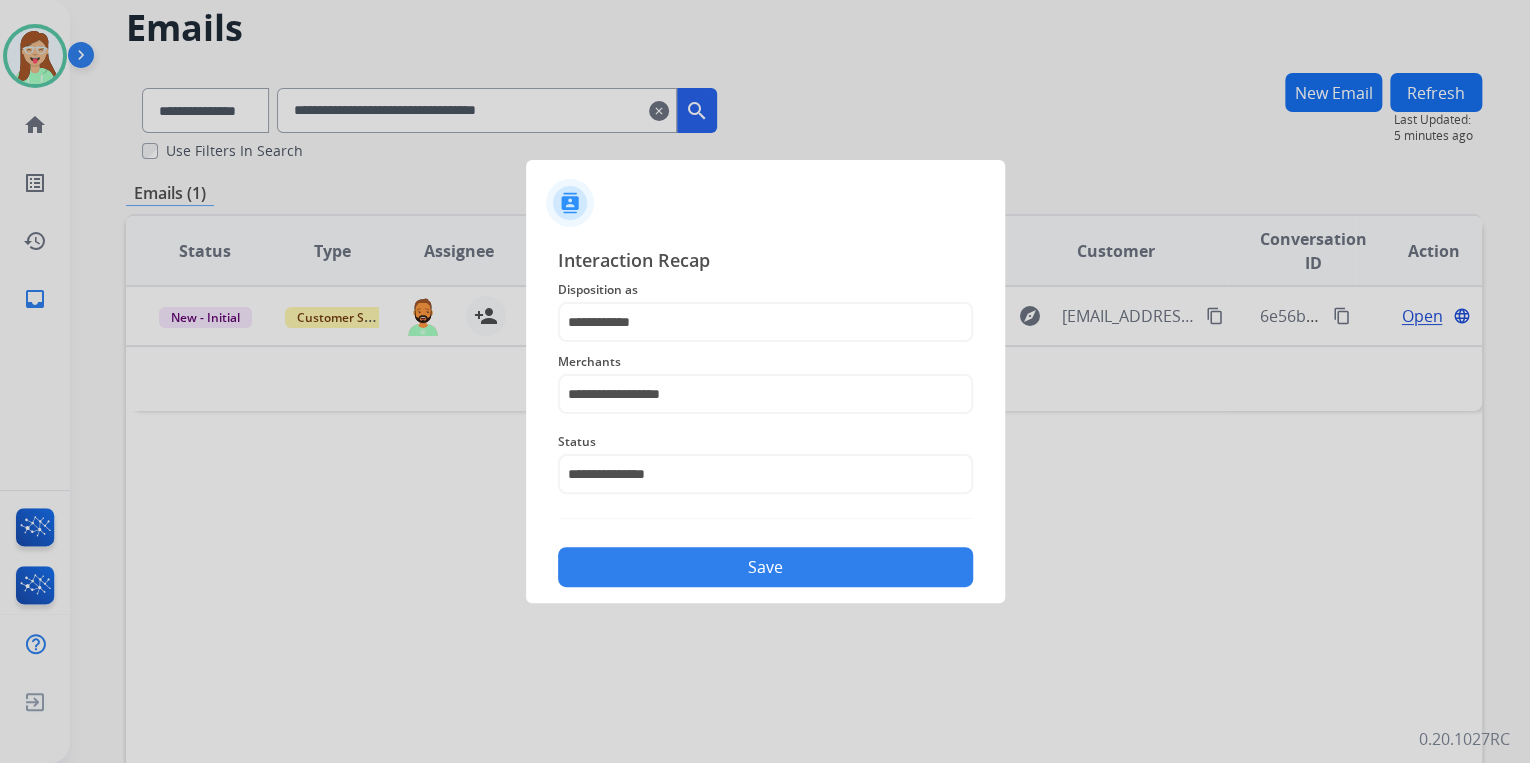 click on "Save" 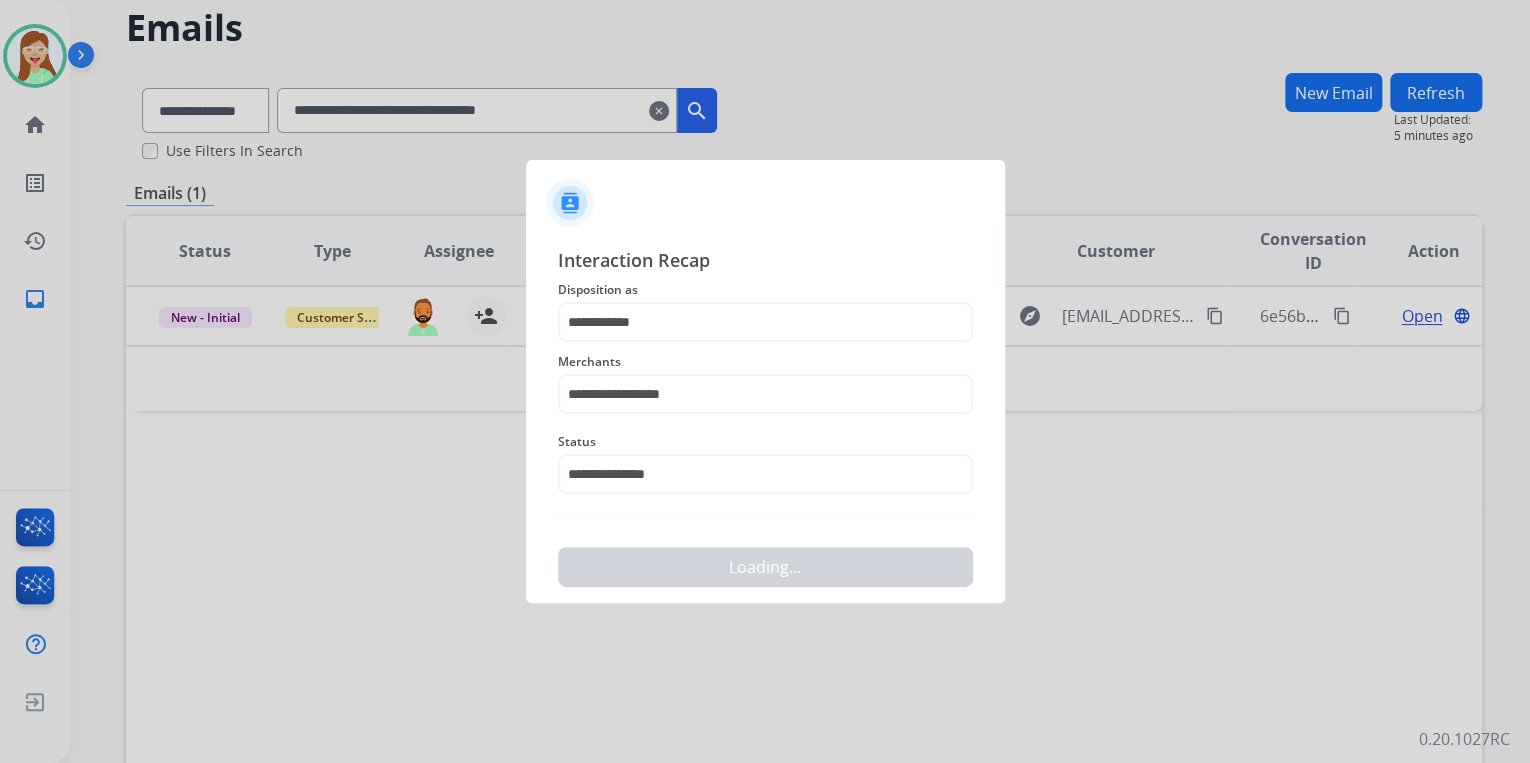 scroll, scrollTop: 0, scrollLeft: 0, axis: both 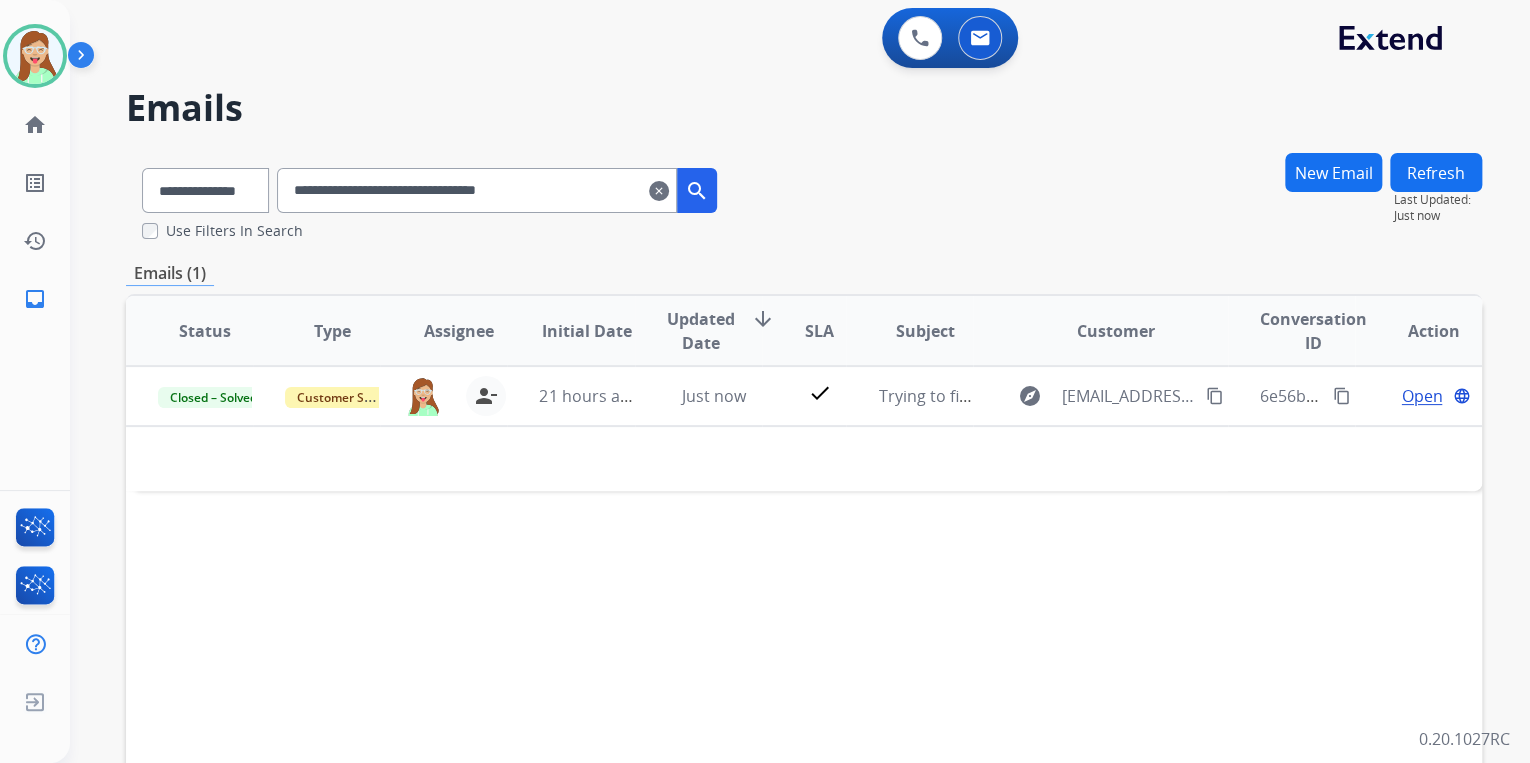 drag, startPoint x: 610, startPoint y: 190, endPoint x: 176, endPoint y: 207, distance: 434.33282 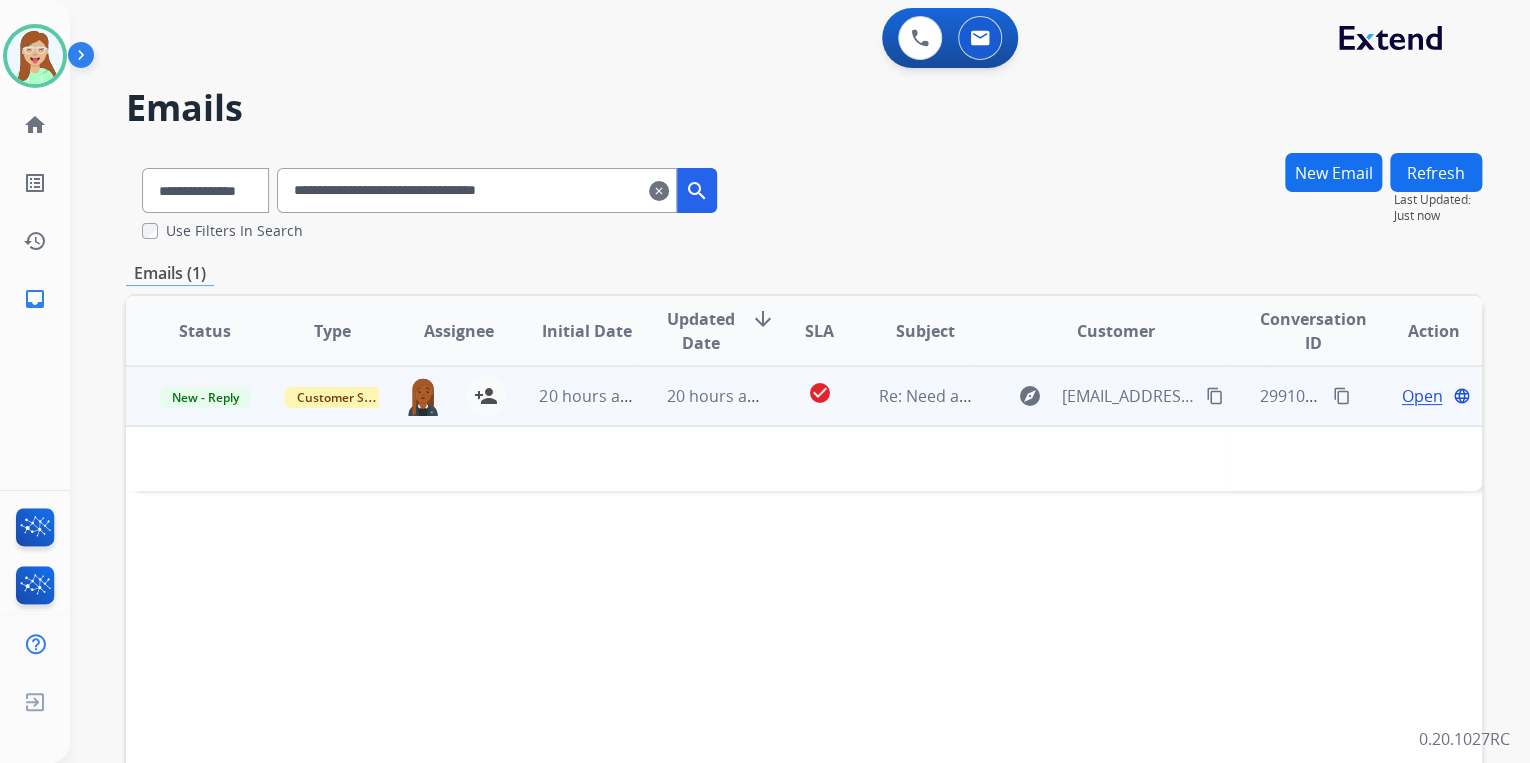 drag, startPoint x: 1196, startPoint y: 394, endPoint x: 521, endPoint y: 68, distance: 749.6006 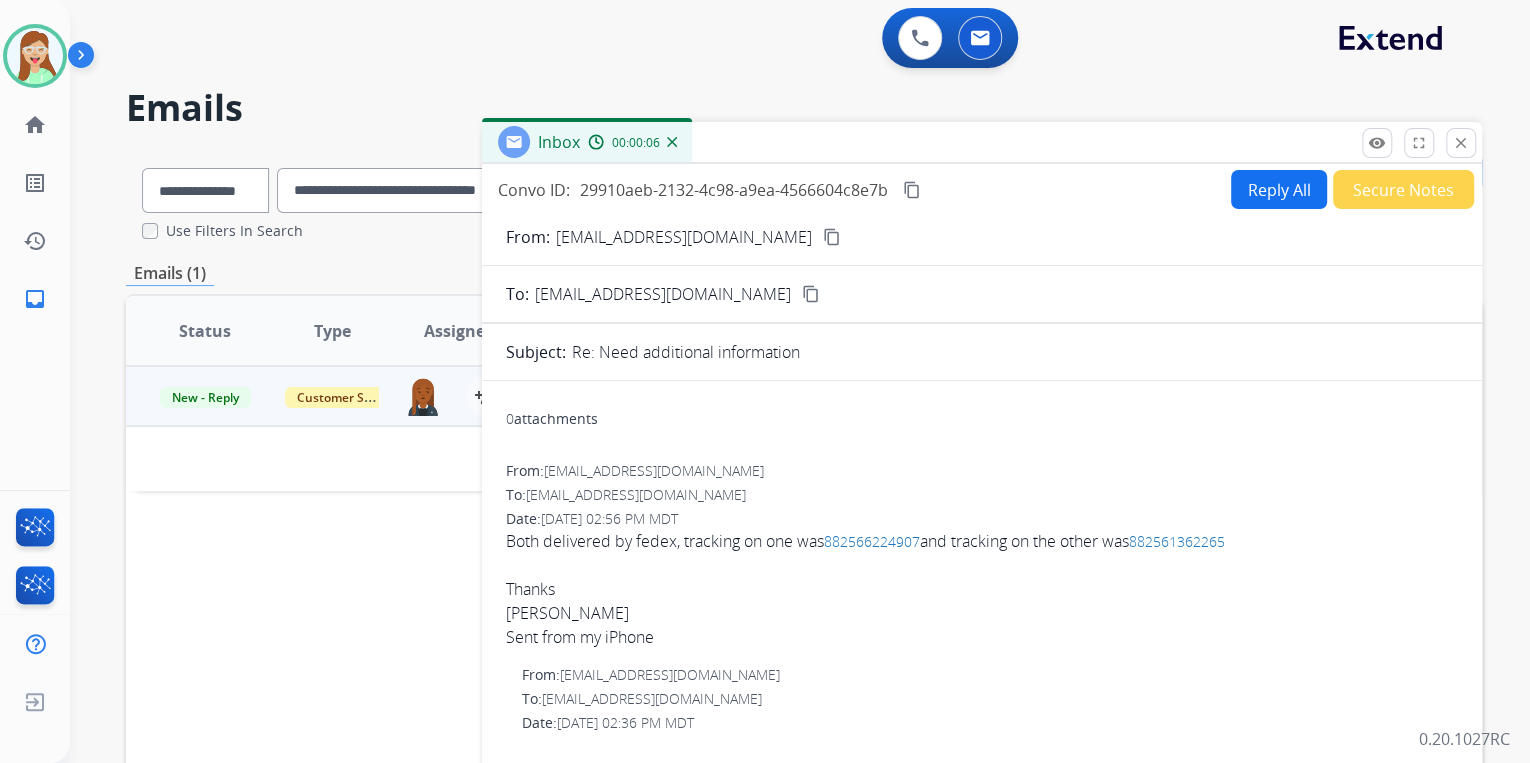 drag, startPoint x: 931, startPoint y: 591, endPoint x: 880, endPoint y: 540, distance: 72.12489 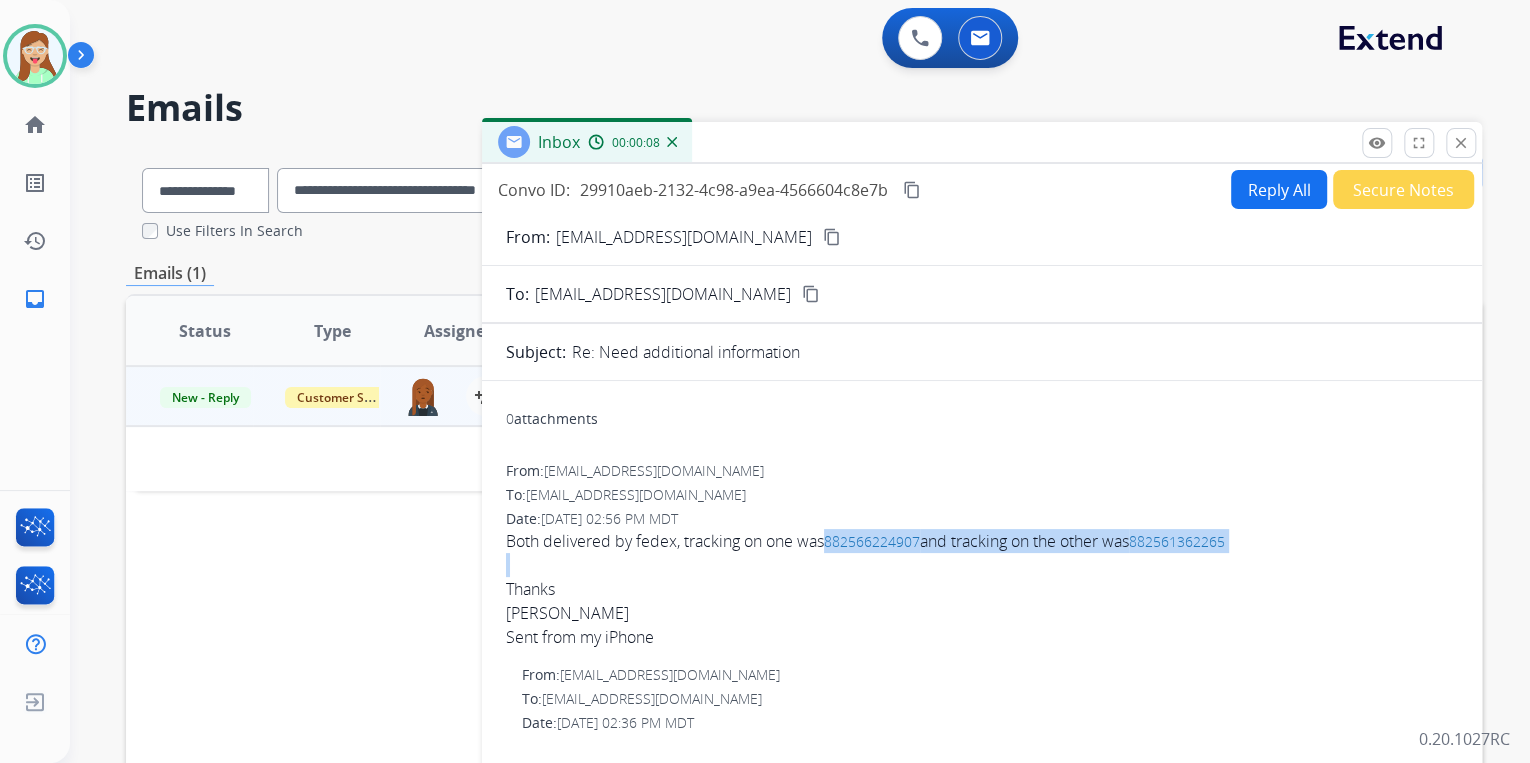 drag, startPoint x: 828, startPoint y: 541, endPoint x: 892, endPoint y: 556, distance: 65.734314 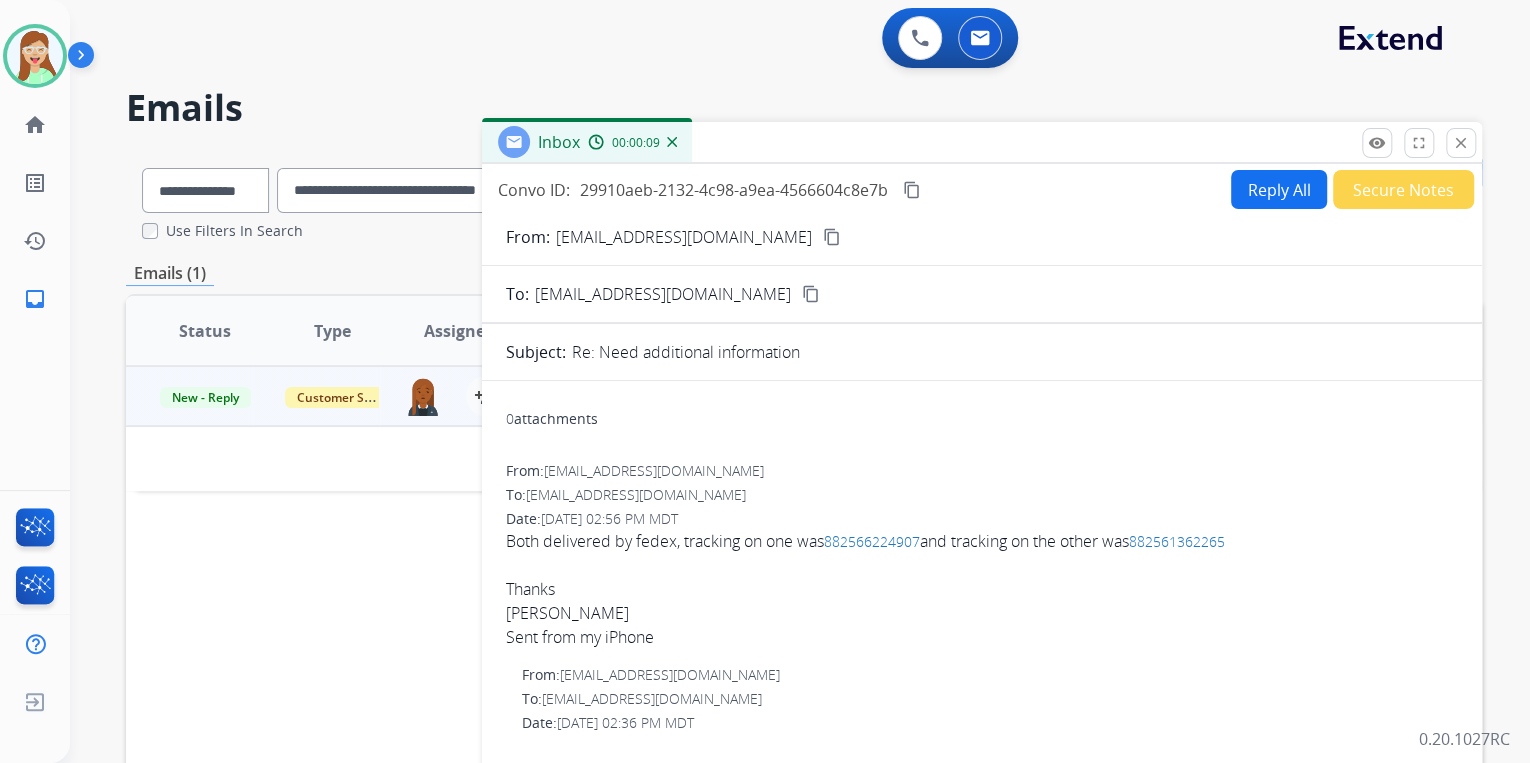 drag, startPoint x: 892, startPoint y: 556, endPoint x: 873, endPoint y: 602, distance: 49.76947 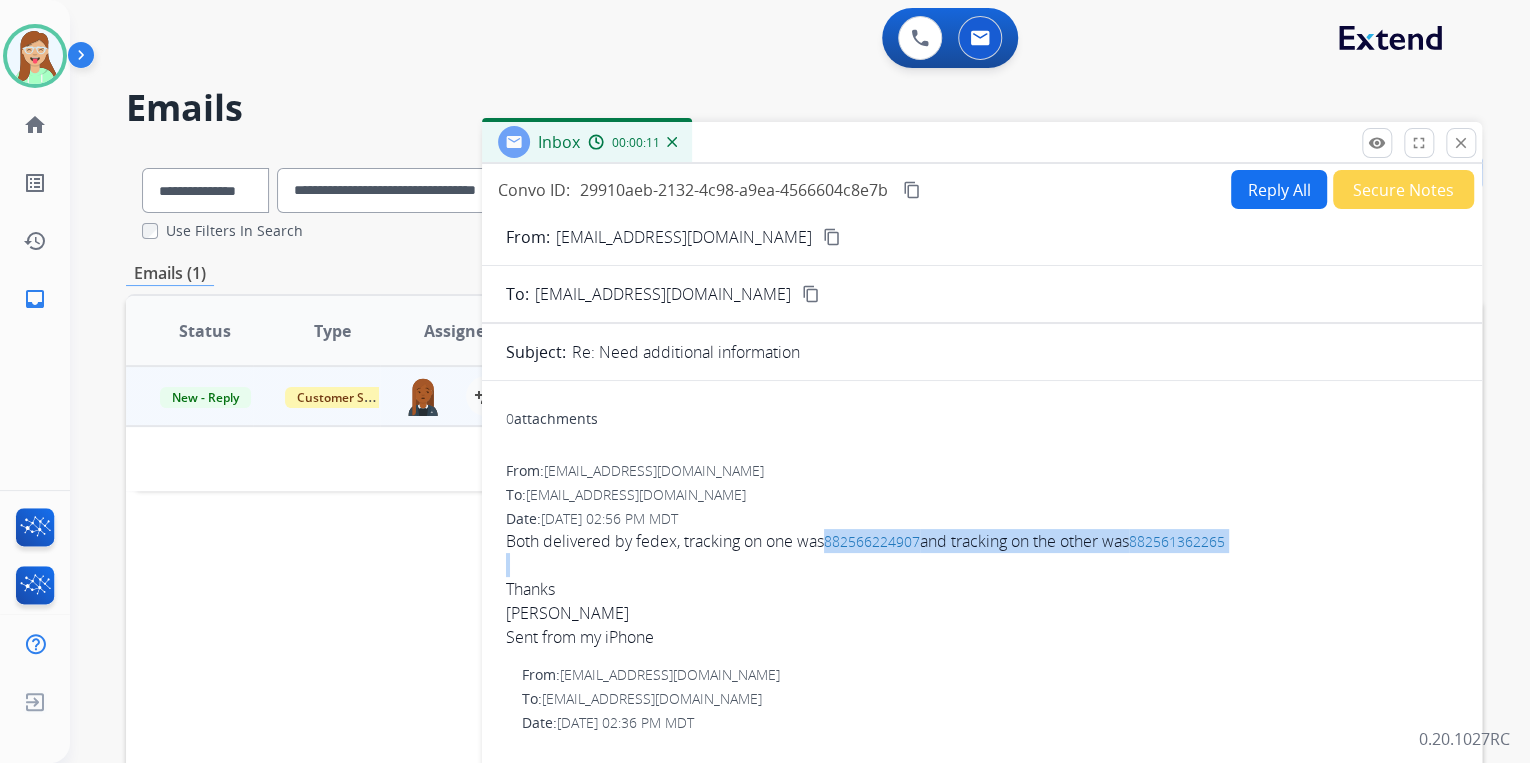 drag, startPoint x: 826, startPoint y: 543, endPoint x: 1223, endPoint y: 559, distance: 397.3223 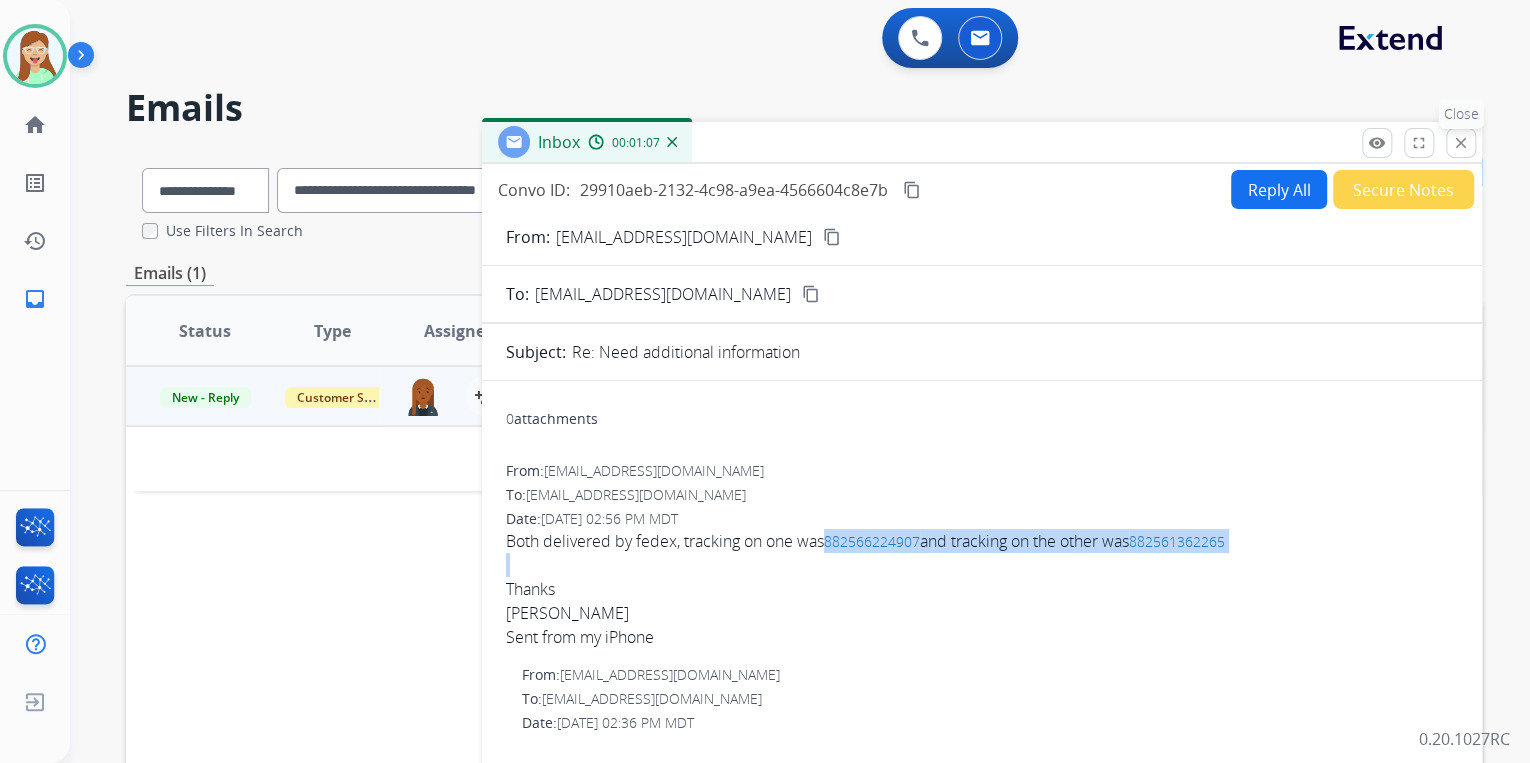 click on "close" at bounding box center [1461, 143] 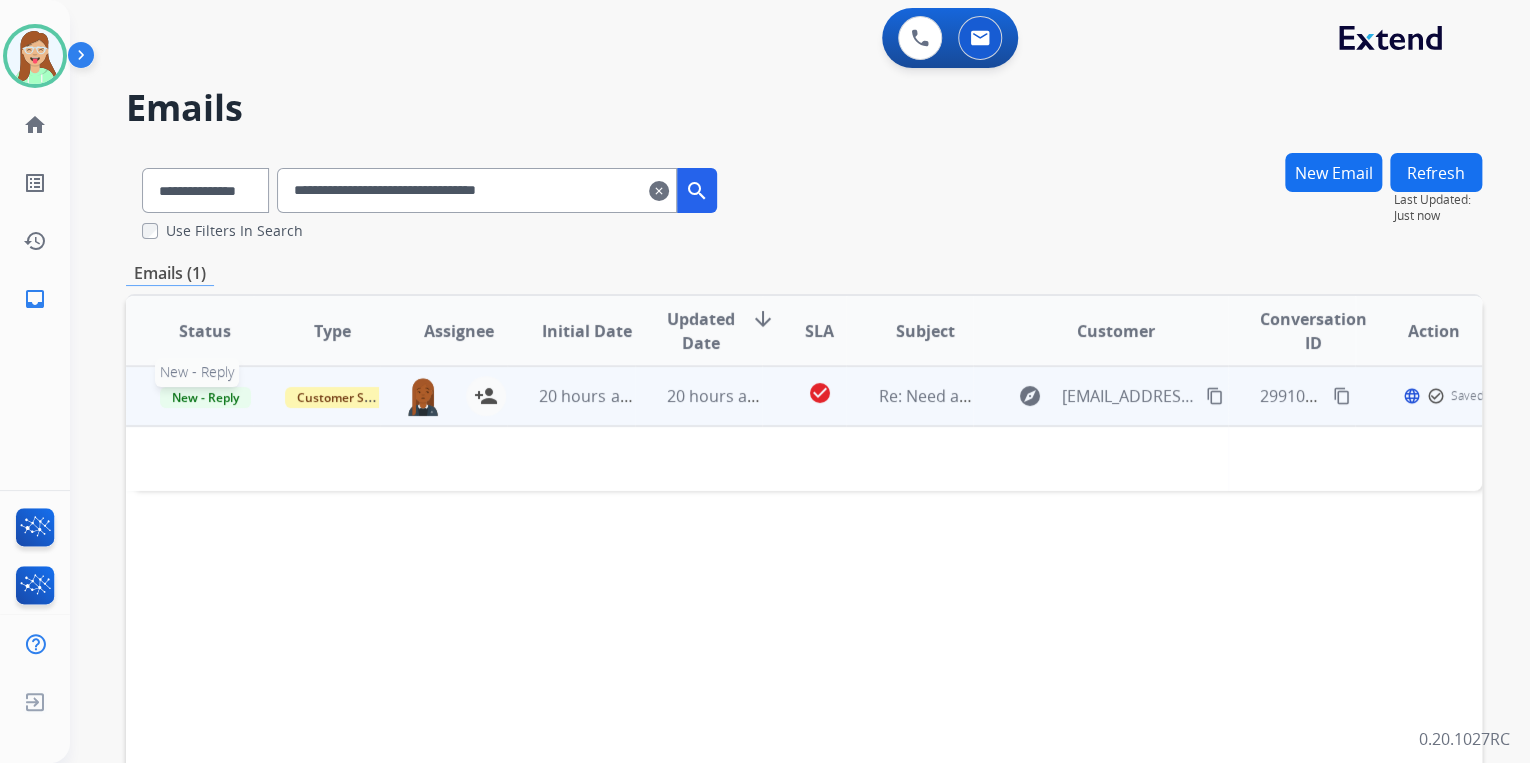 click on "New - Reply" at bounding box center [205, 397] 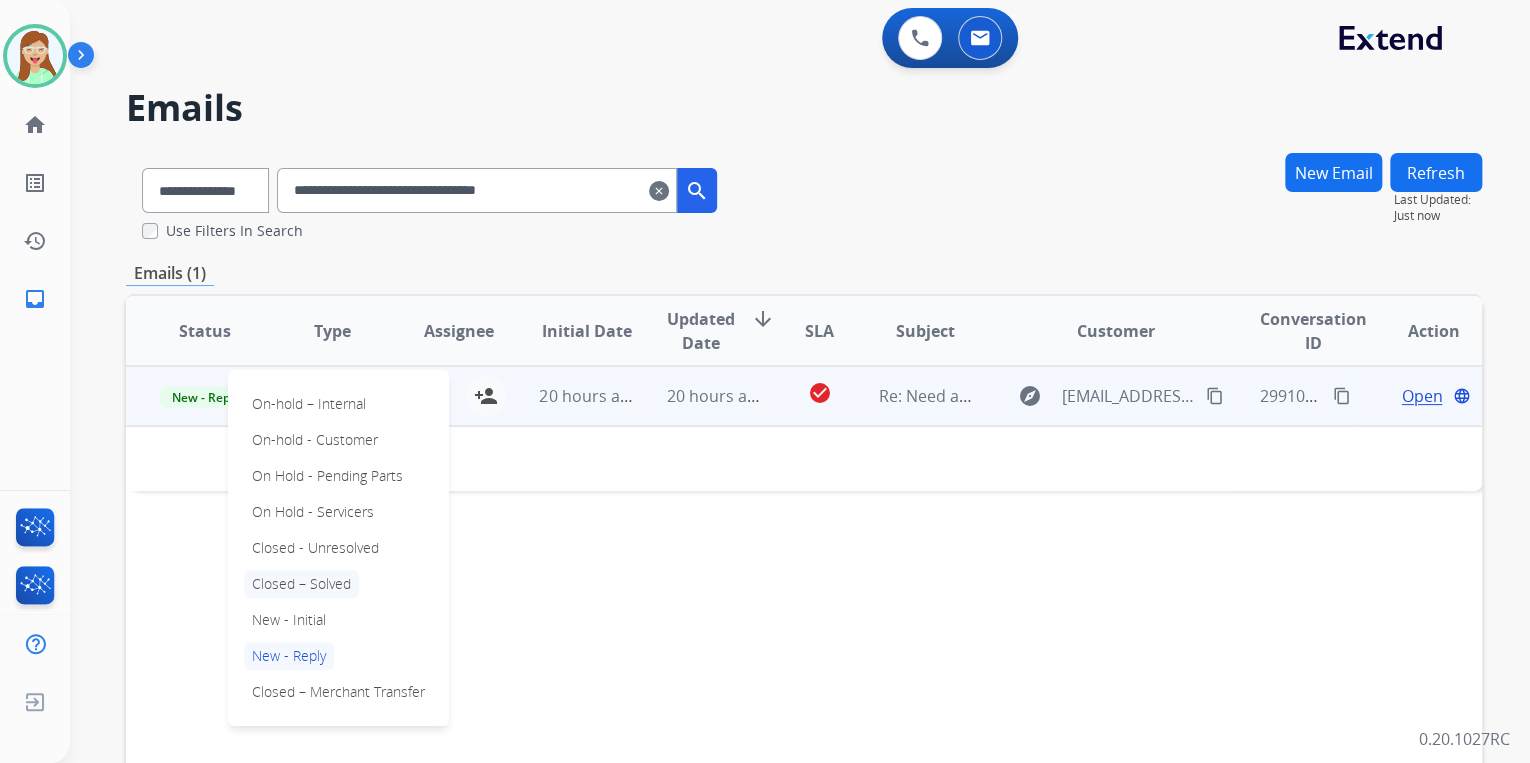 click on "Closed – Solved" at bounding box center (301, 584) 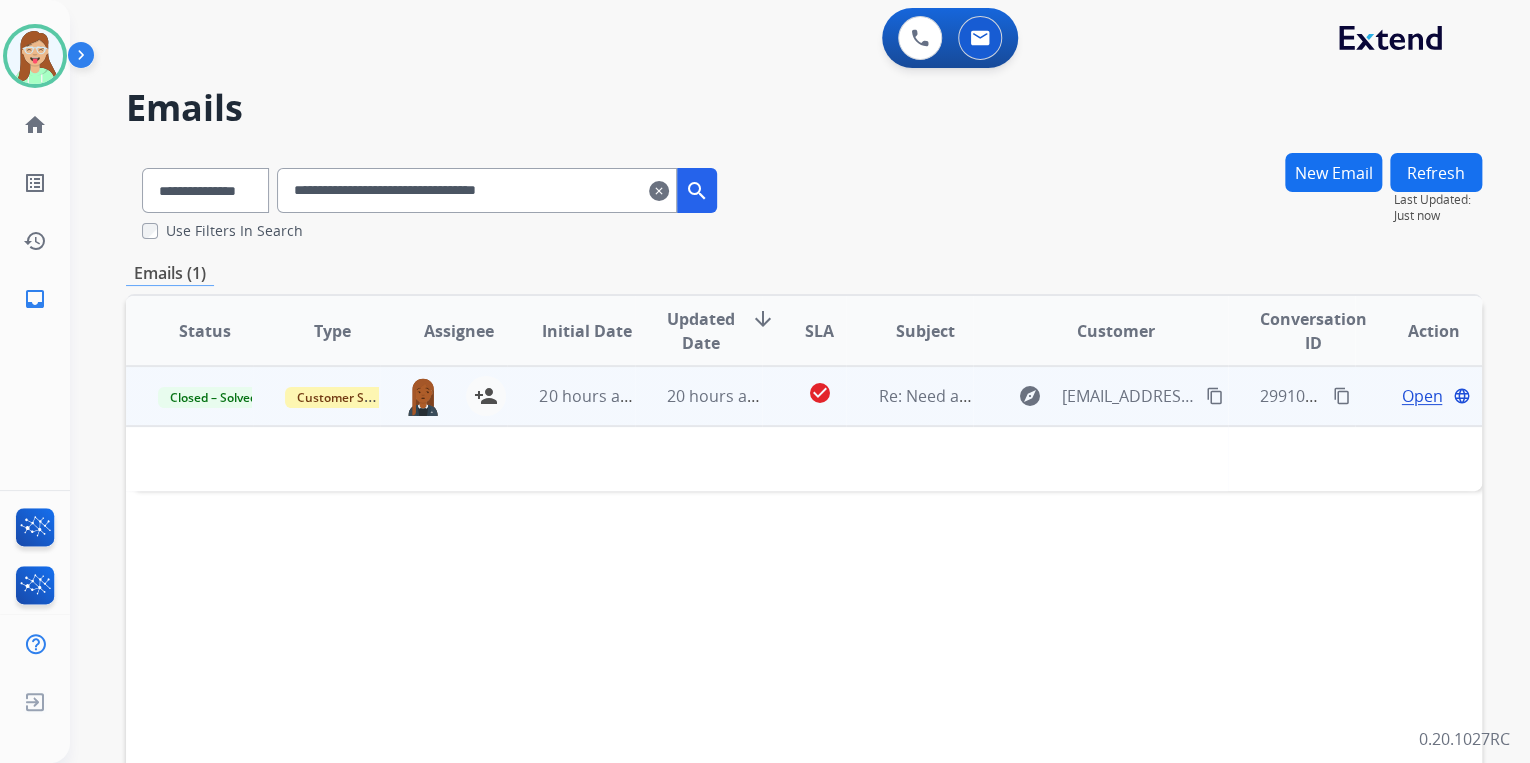 drag, startPoint x: 649, startPoint y: 197, endPoint x: 108, endPoint y: 187, distance: 541.0924 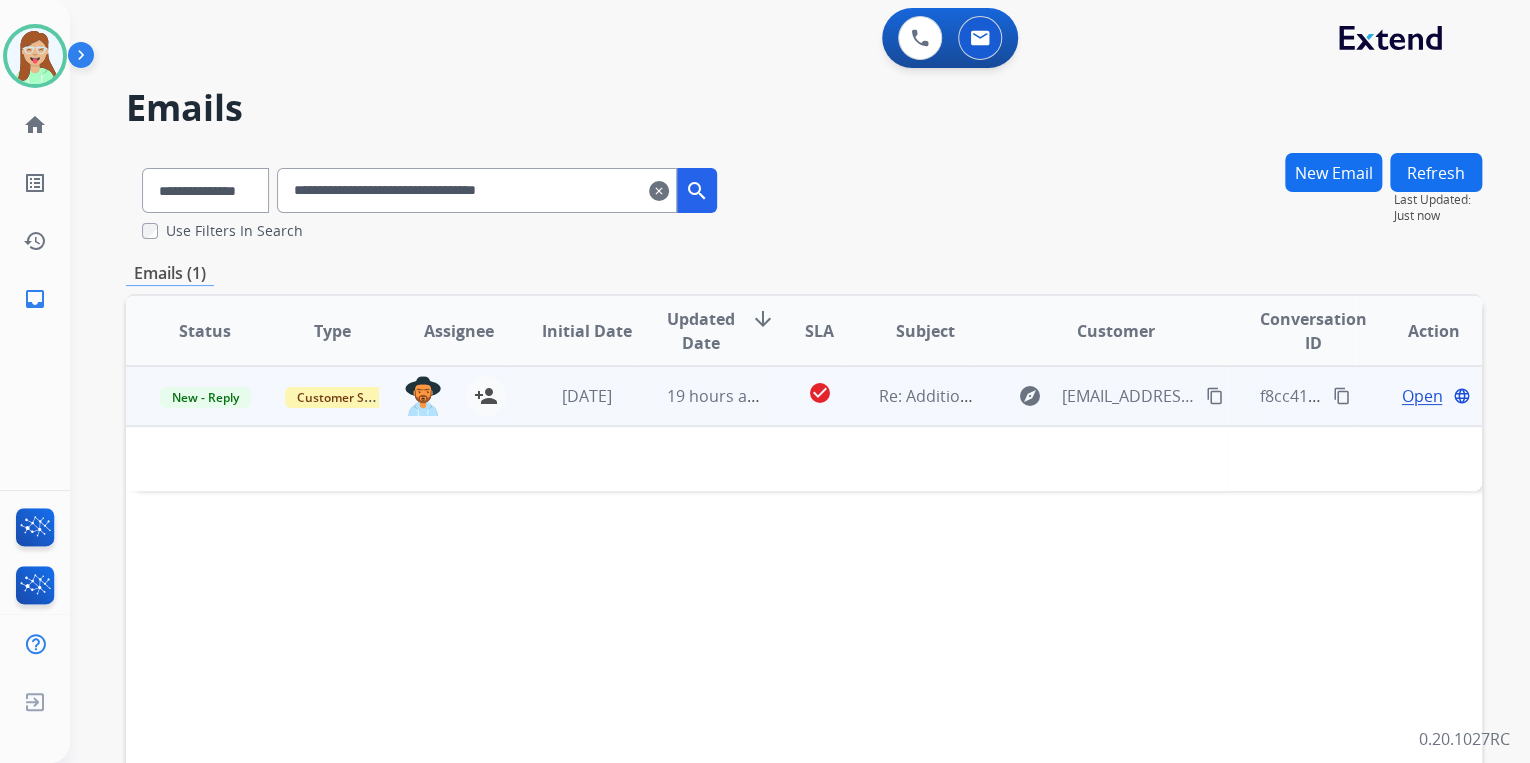click on "content_copy" at bounding box center [1215, 396] 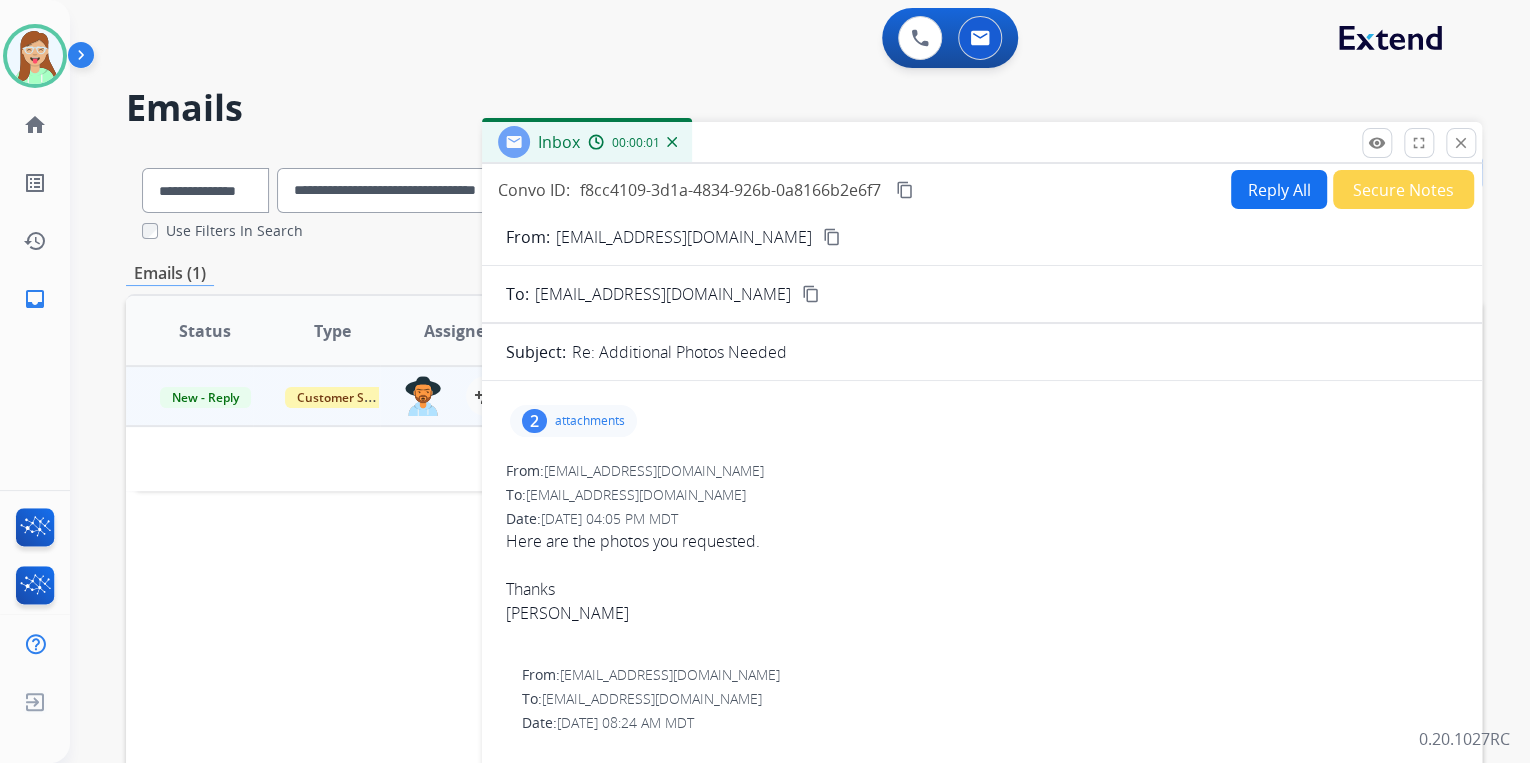 click on "attachments" at bounding box center (590, 421) 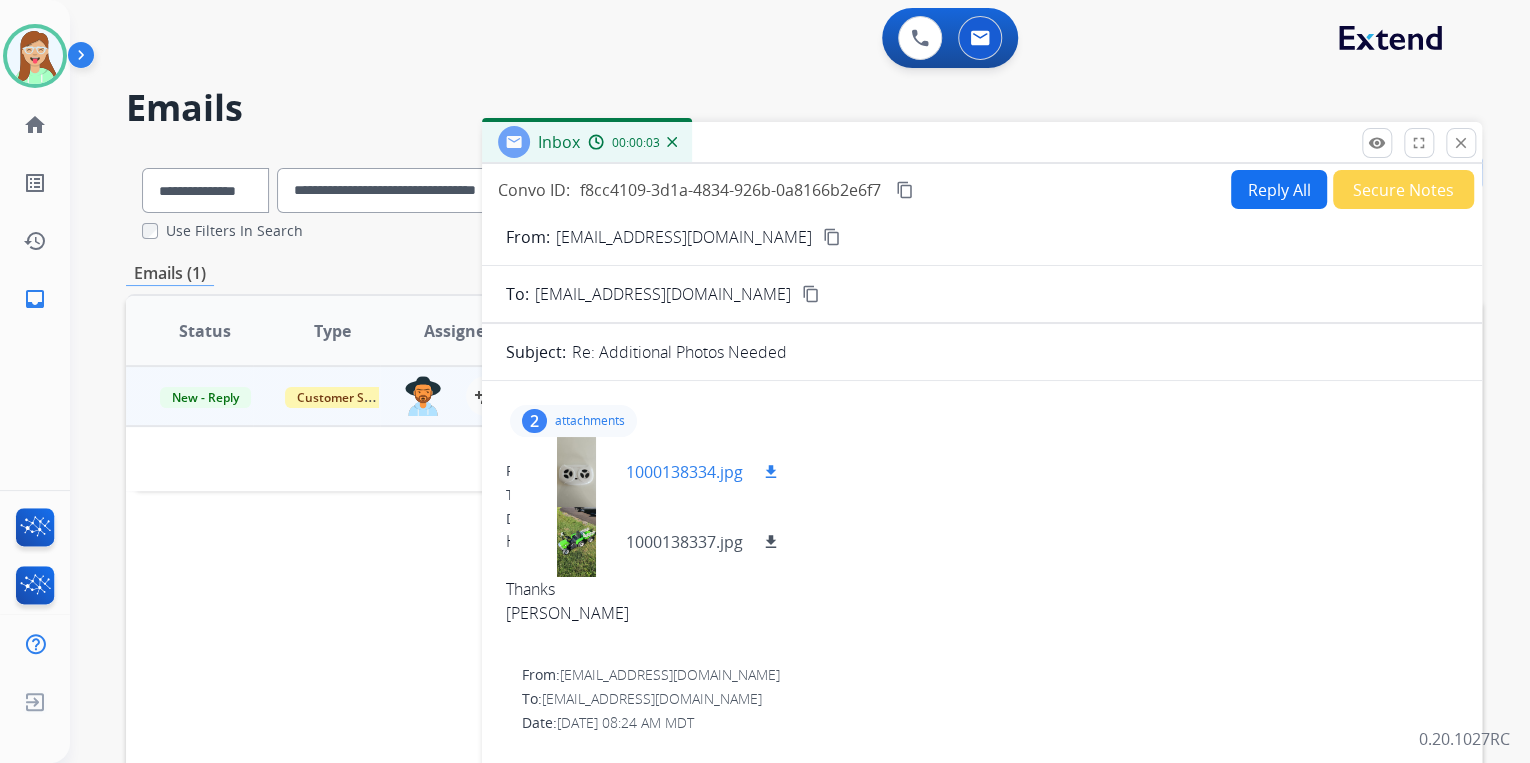 click at bounding box center (576, 472) 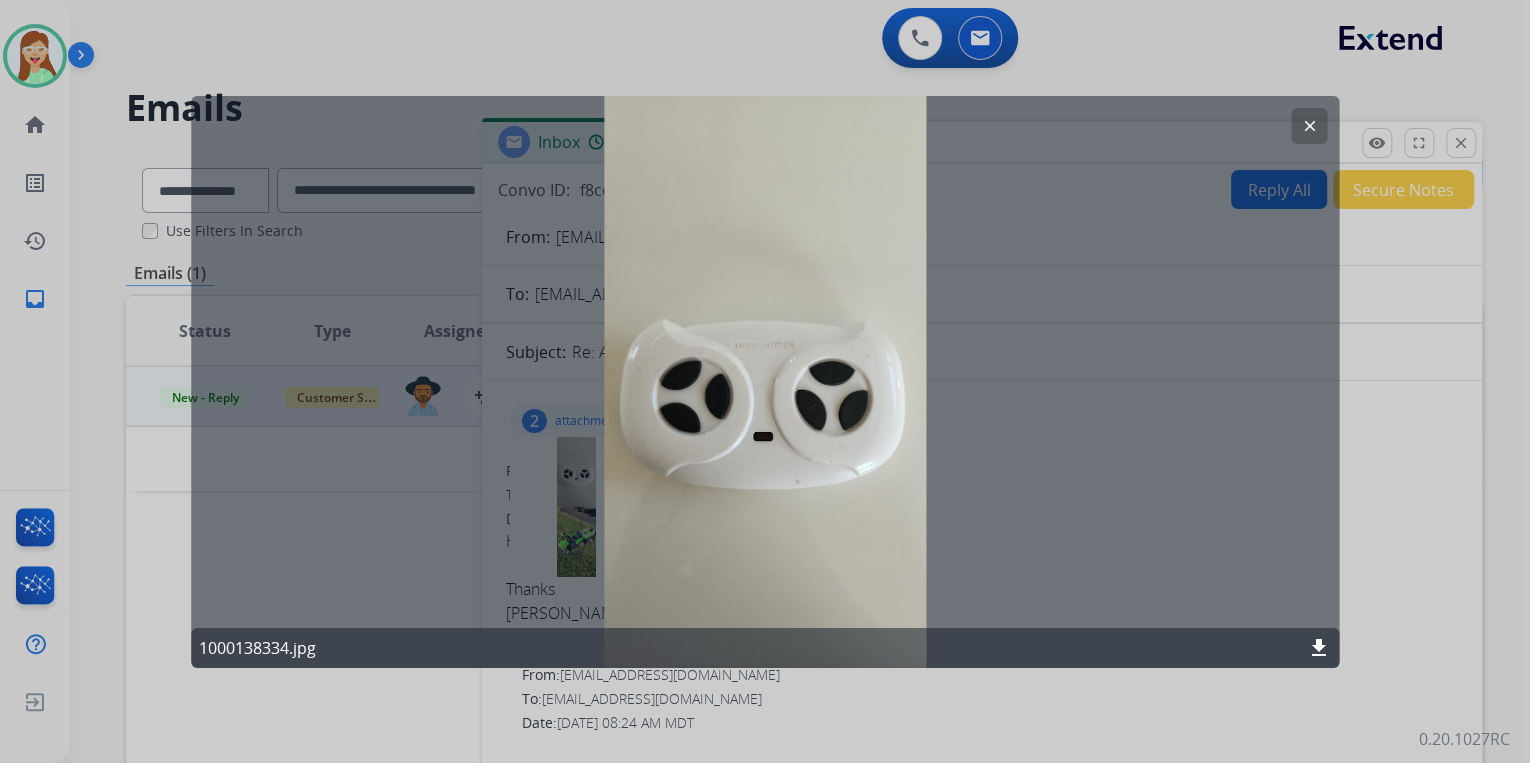 click on "download" 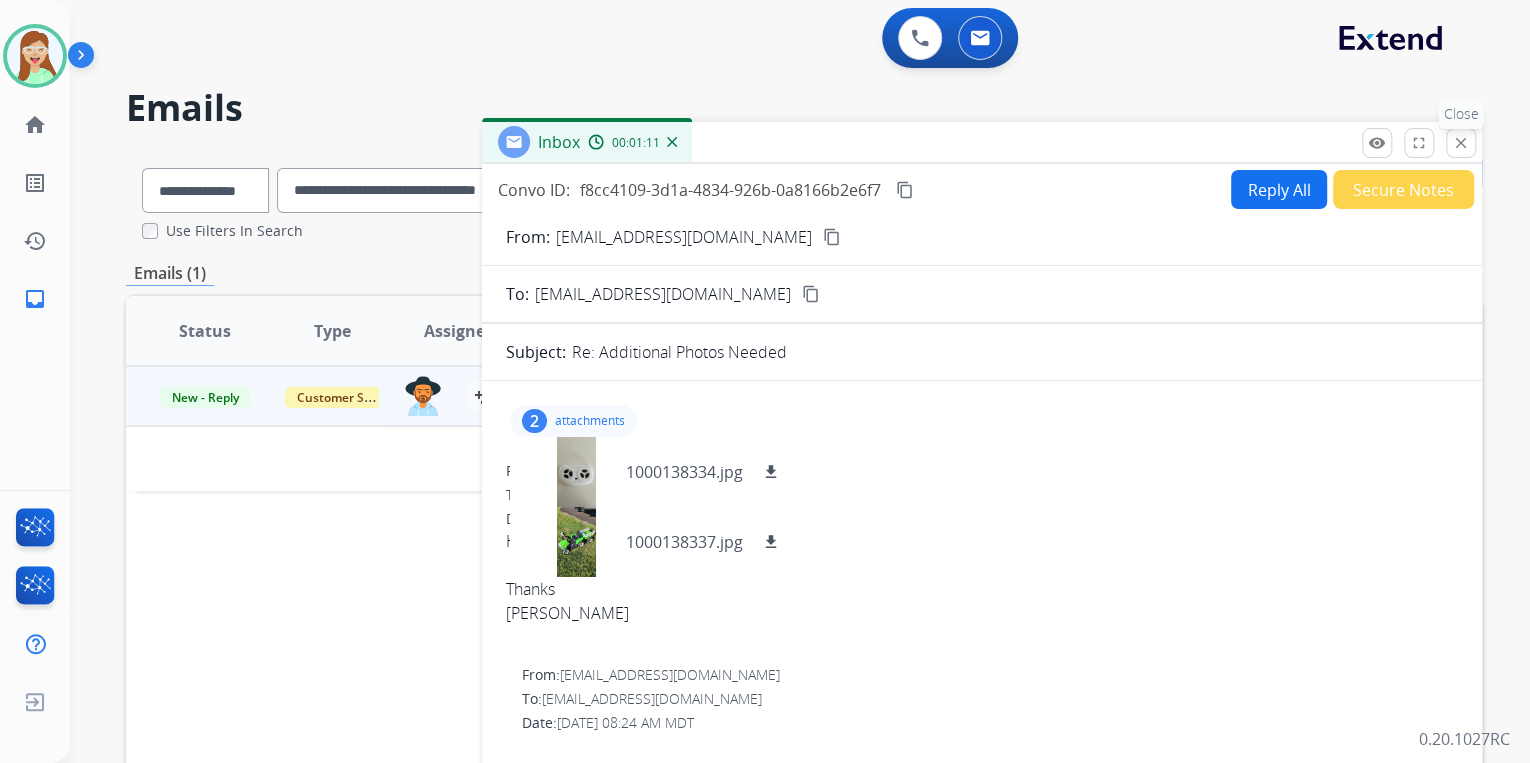 click on "close" at bounding box center (1461, 143) 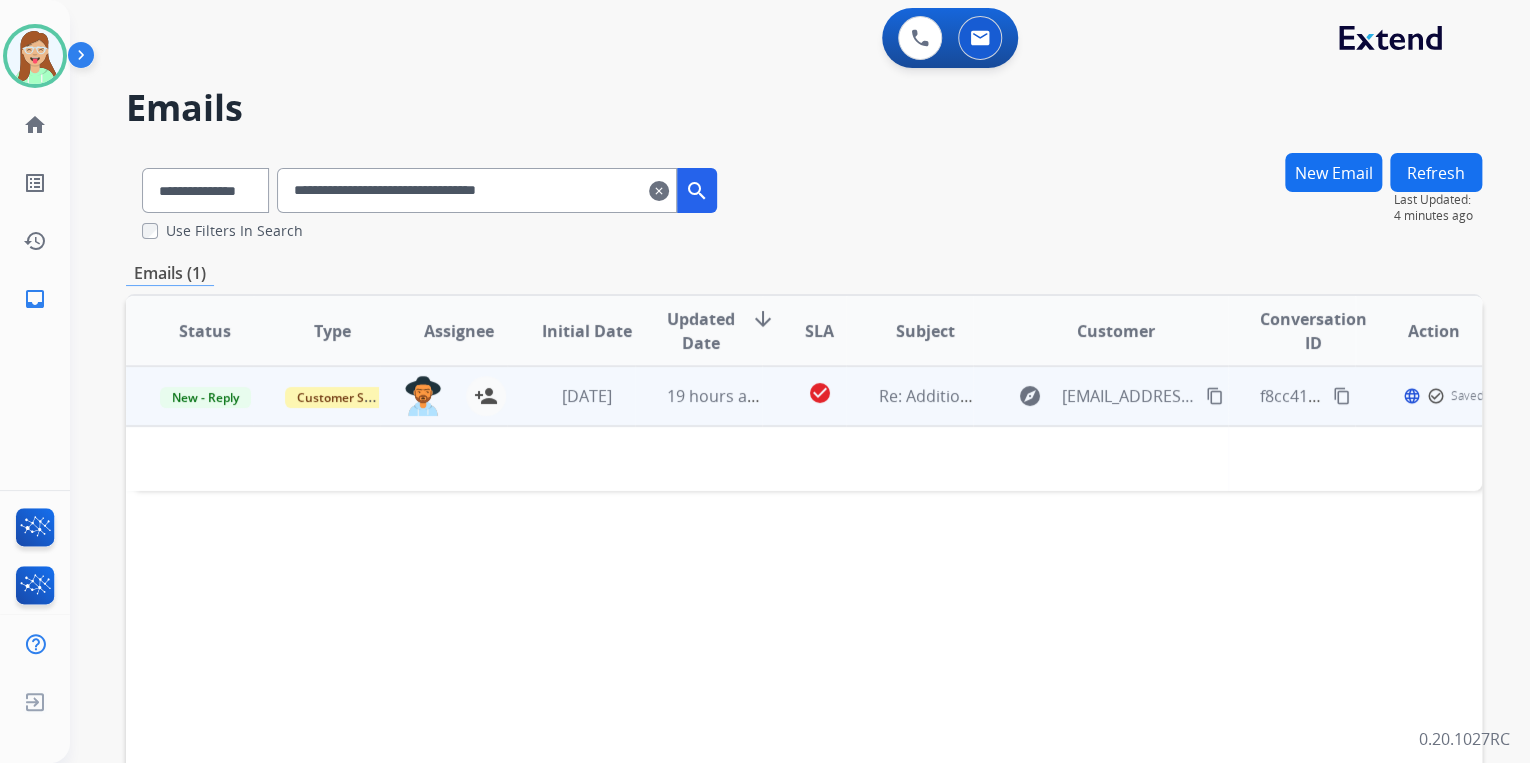 click on "New - Reply" at bounding box center (189, 396) 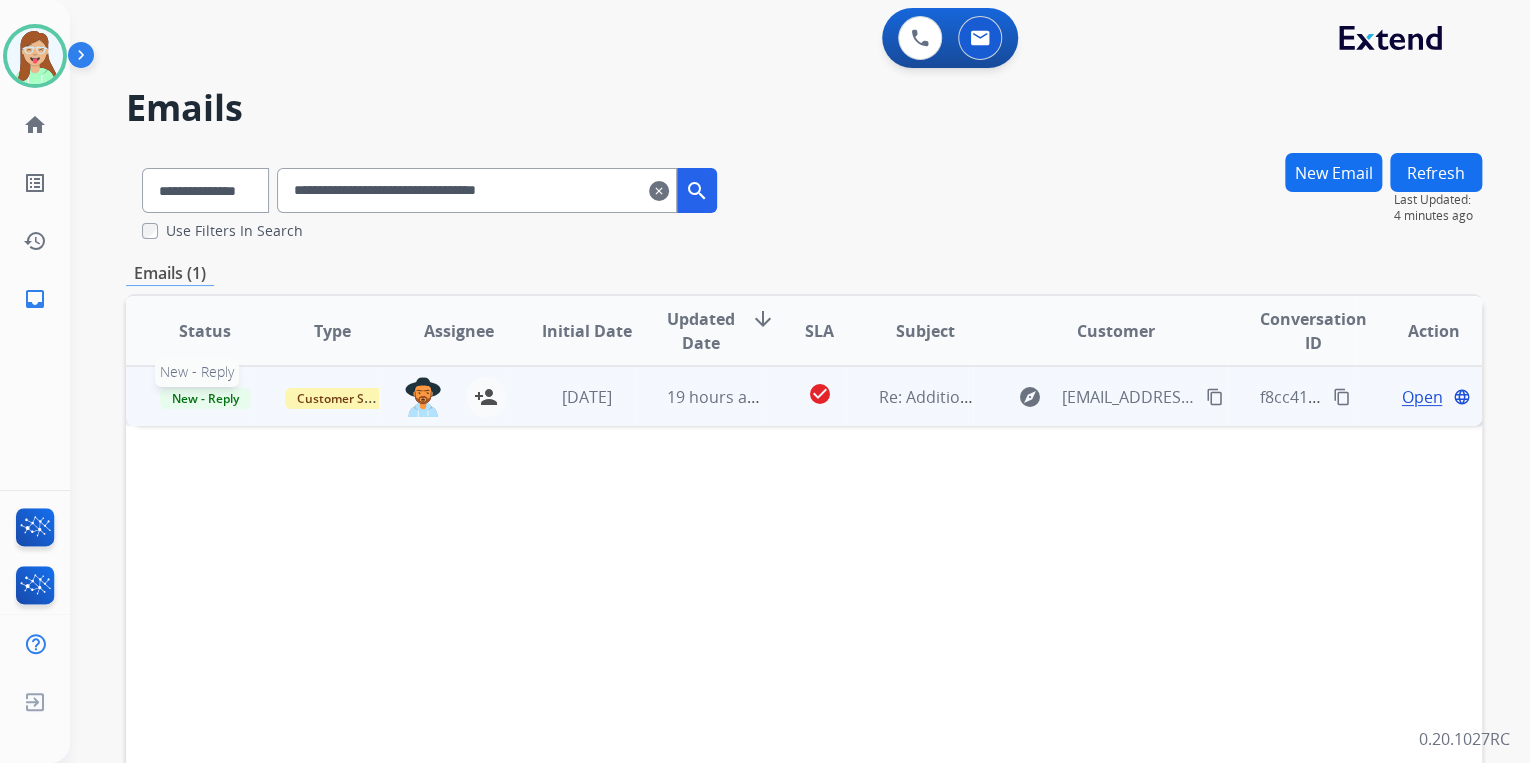 click on "New - Reply" at bounding box center [205, 398] 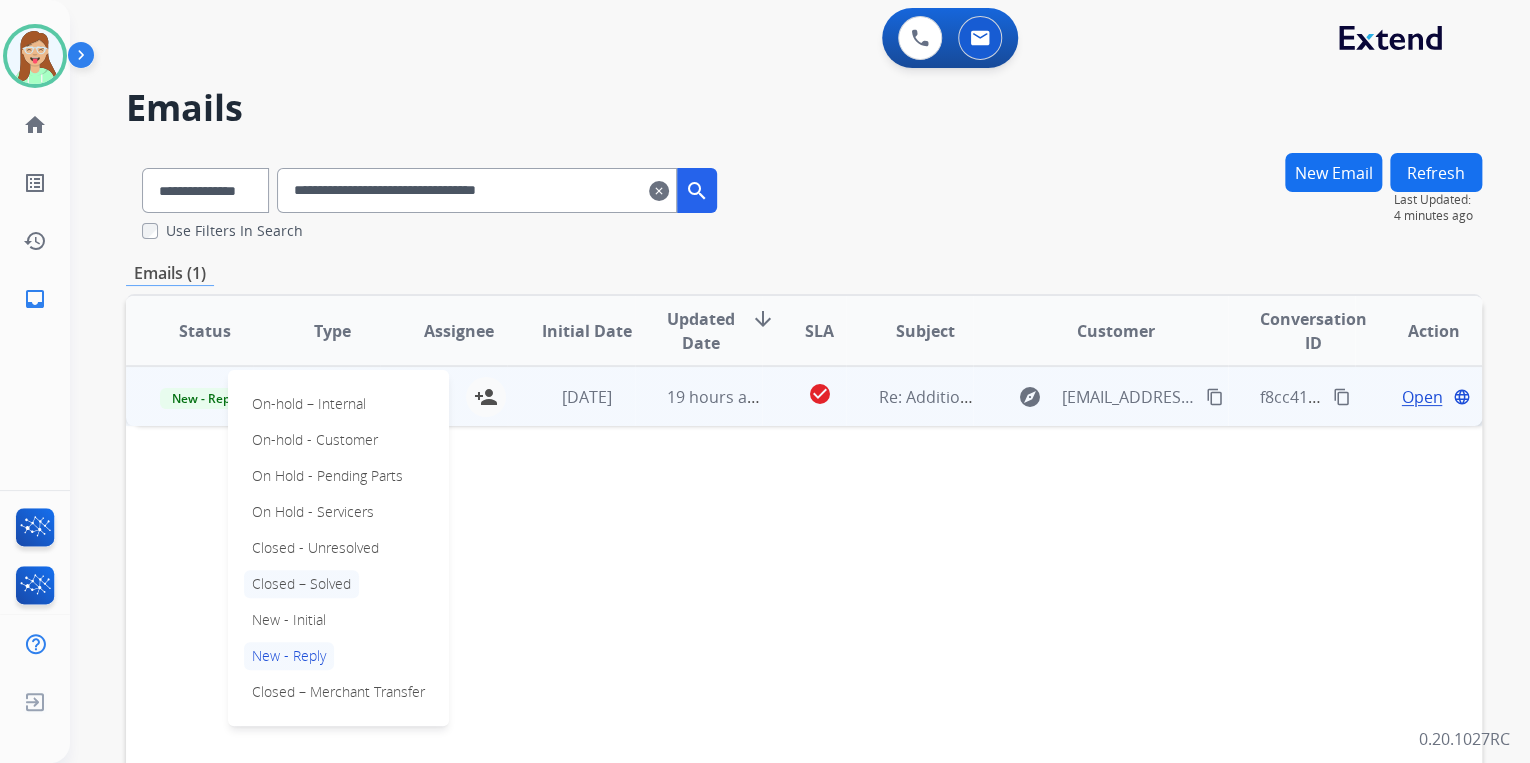 click on "Closed – Solved" at bounding box center (301, 584) 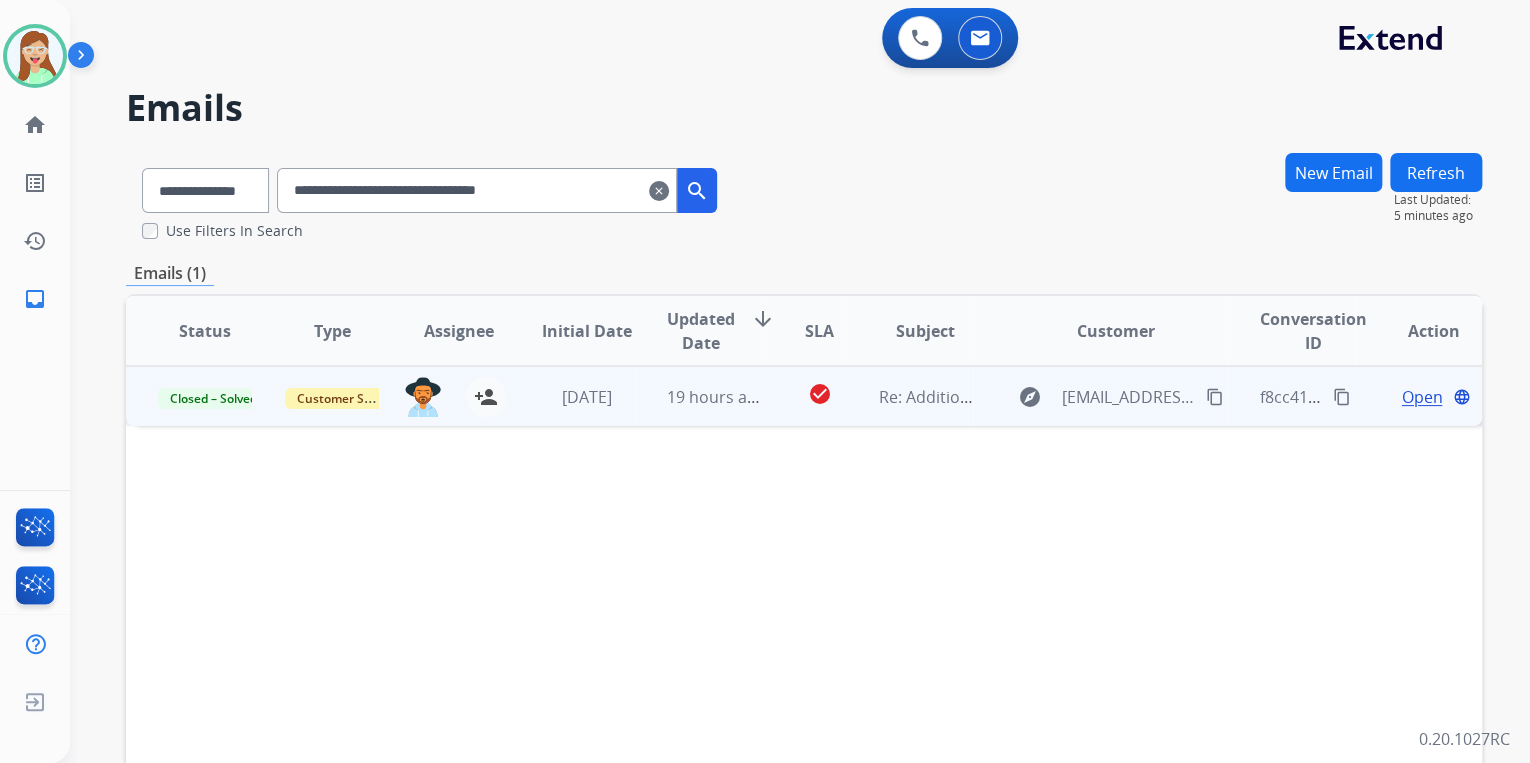 drag, startPoint x: 634, startPoint y: 180, endPoint x: 297, endPoint y: 177, distance: 337.01337 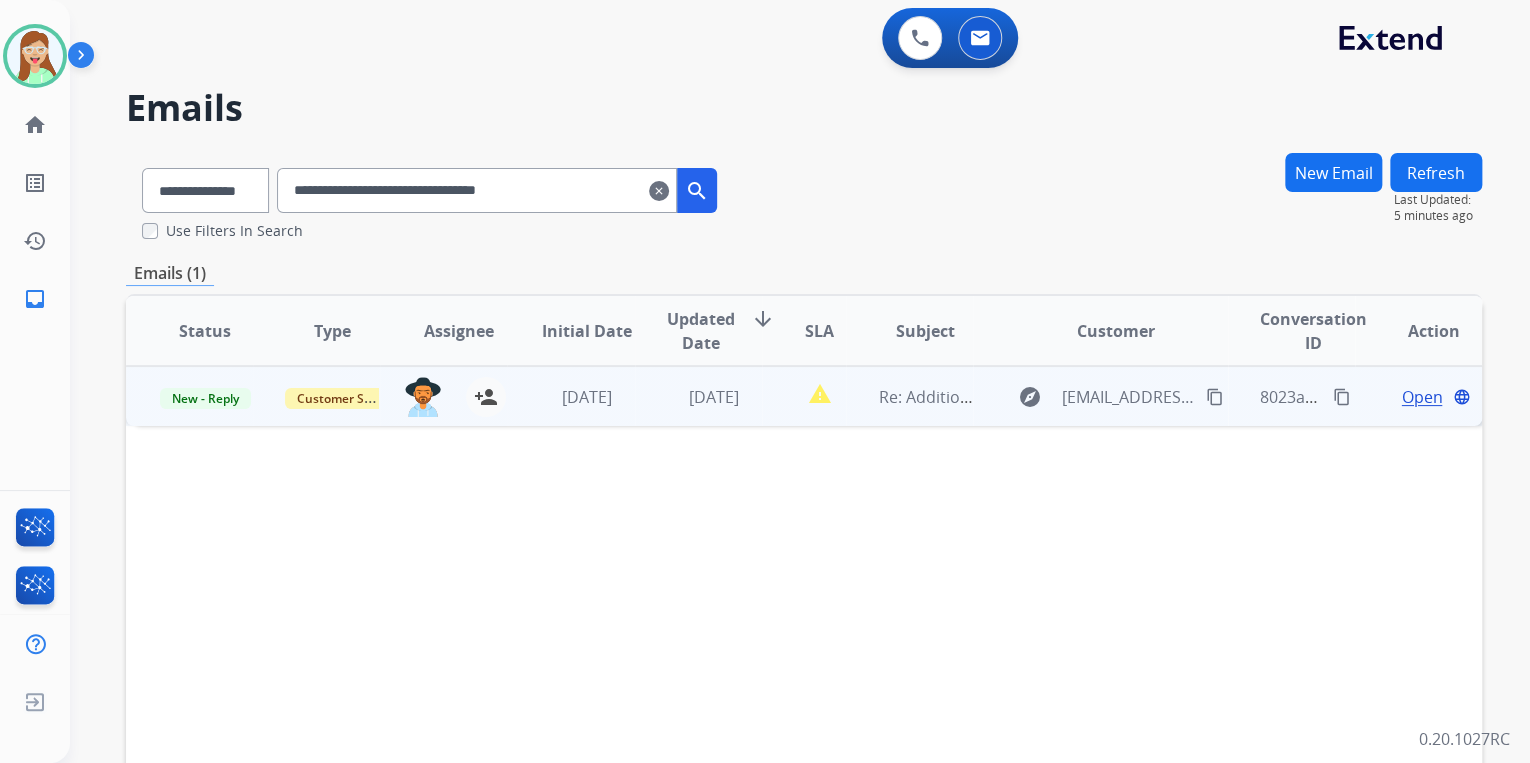 click on "content_copy" at bounding box center (1215, 397) 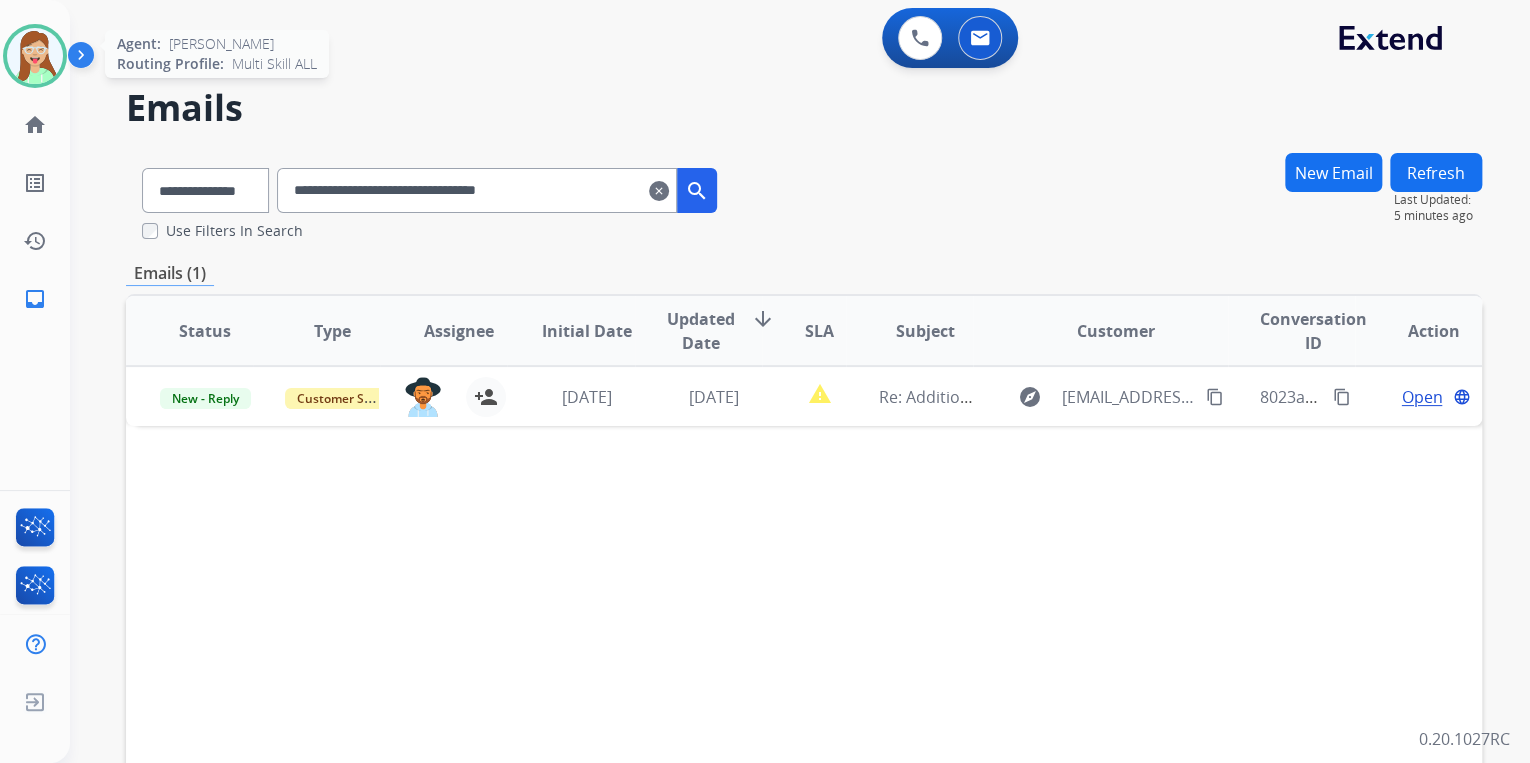 click at bounding box center [35, 56] 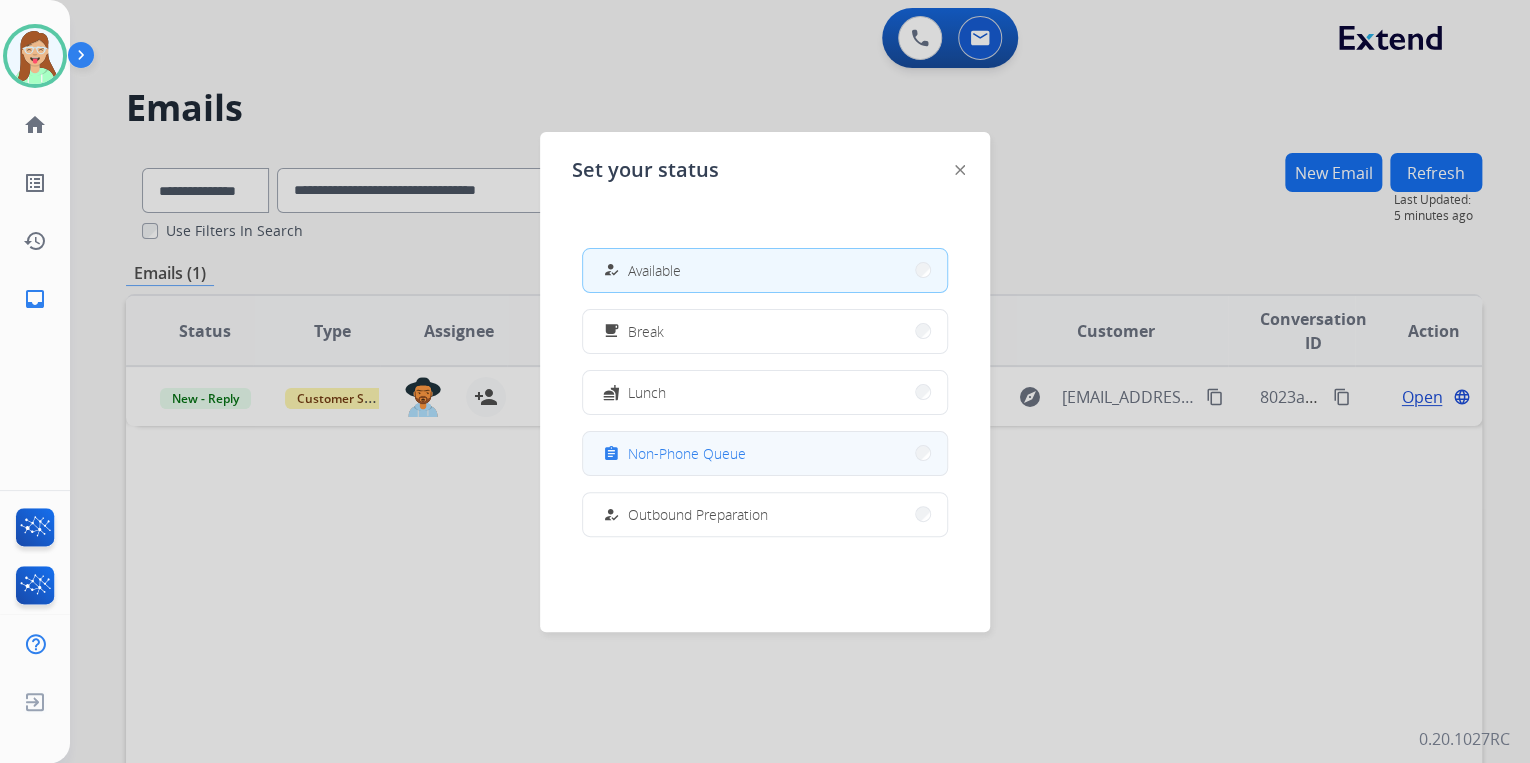 click on "assignment Non-Phone Queue" at bounding box center [765, 453] 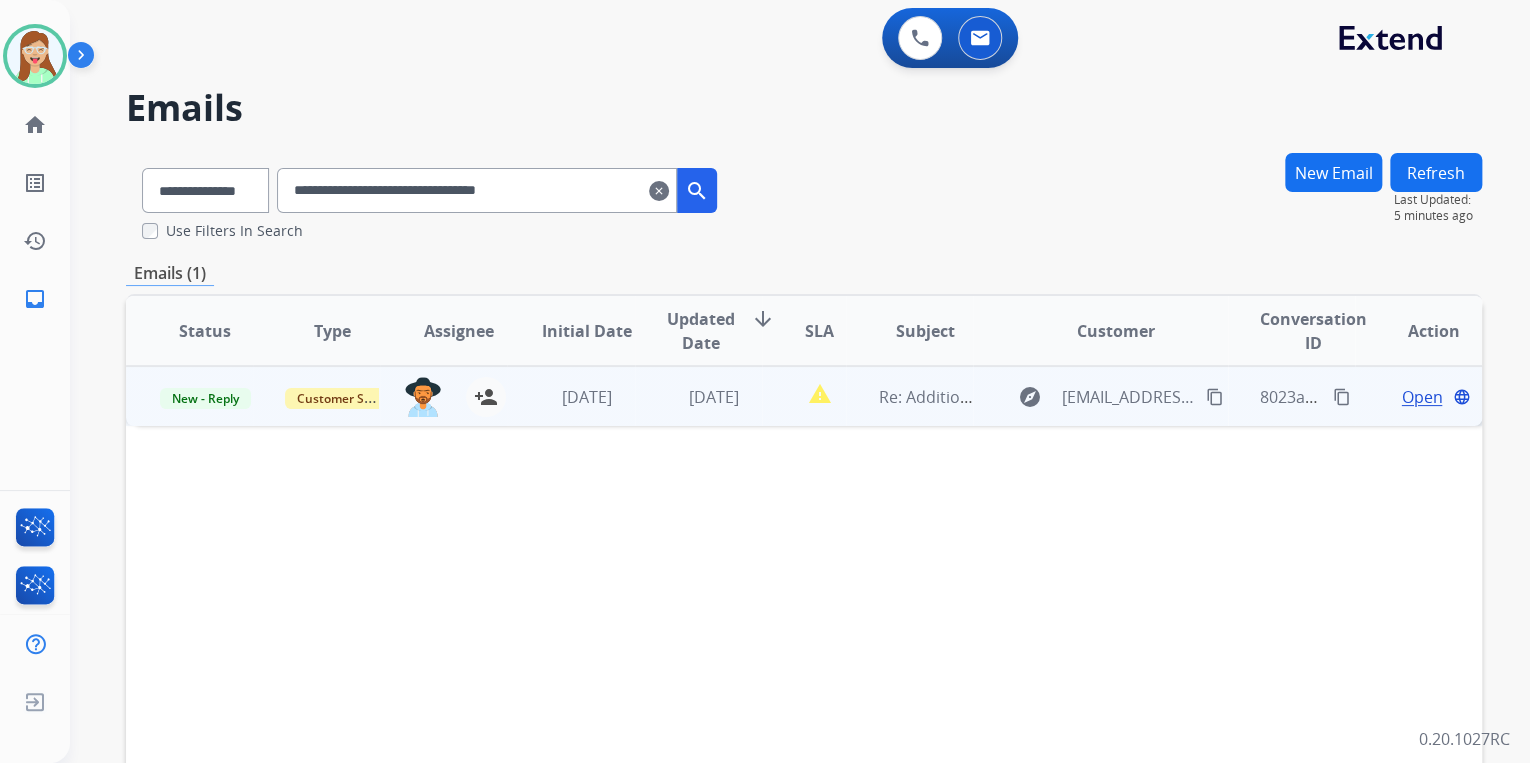 click on "Open" at bounding box center (1421, 397) 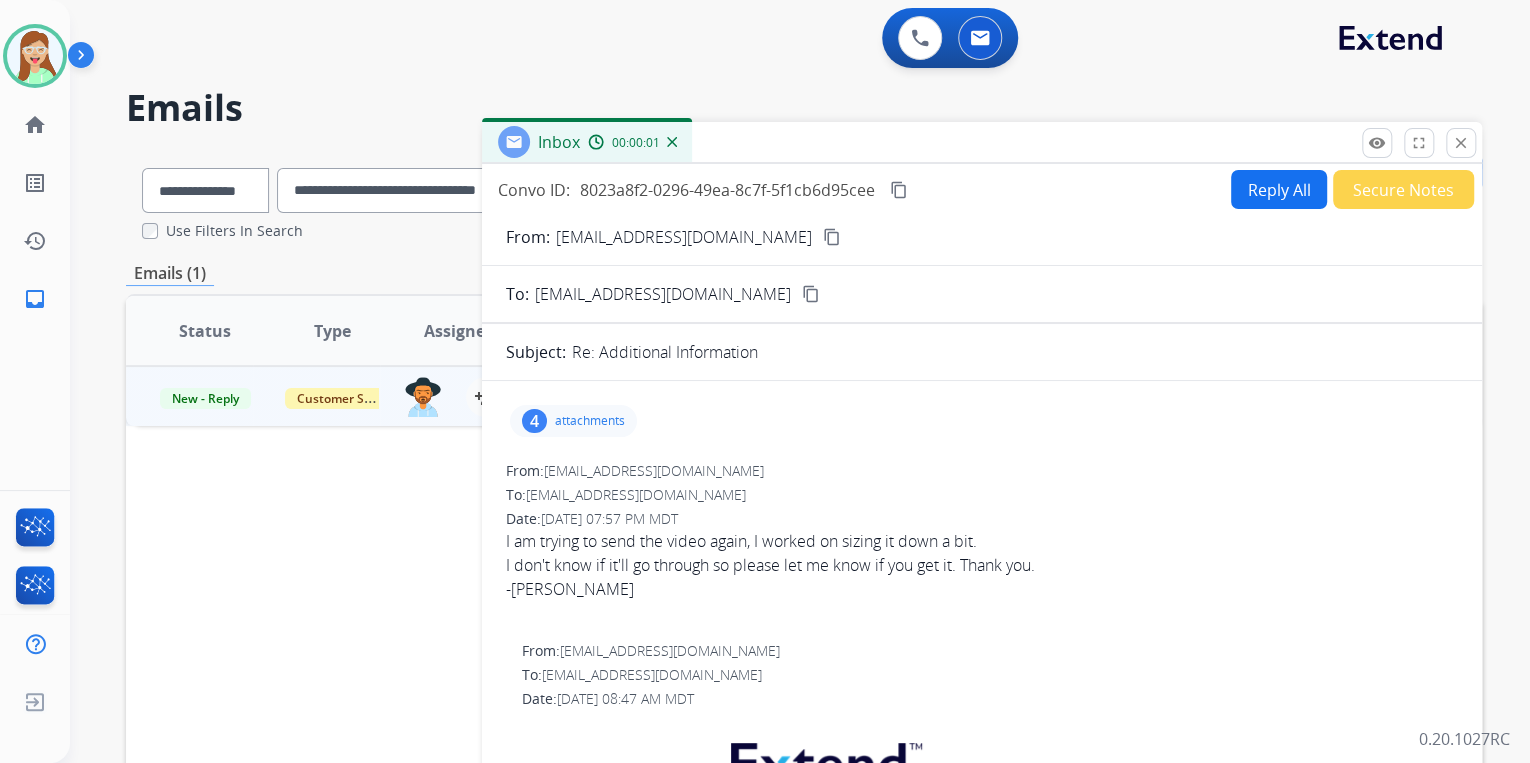 click on "4 attachments" at bounding box center (573, 421) 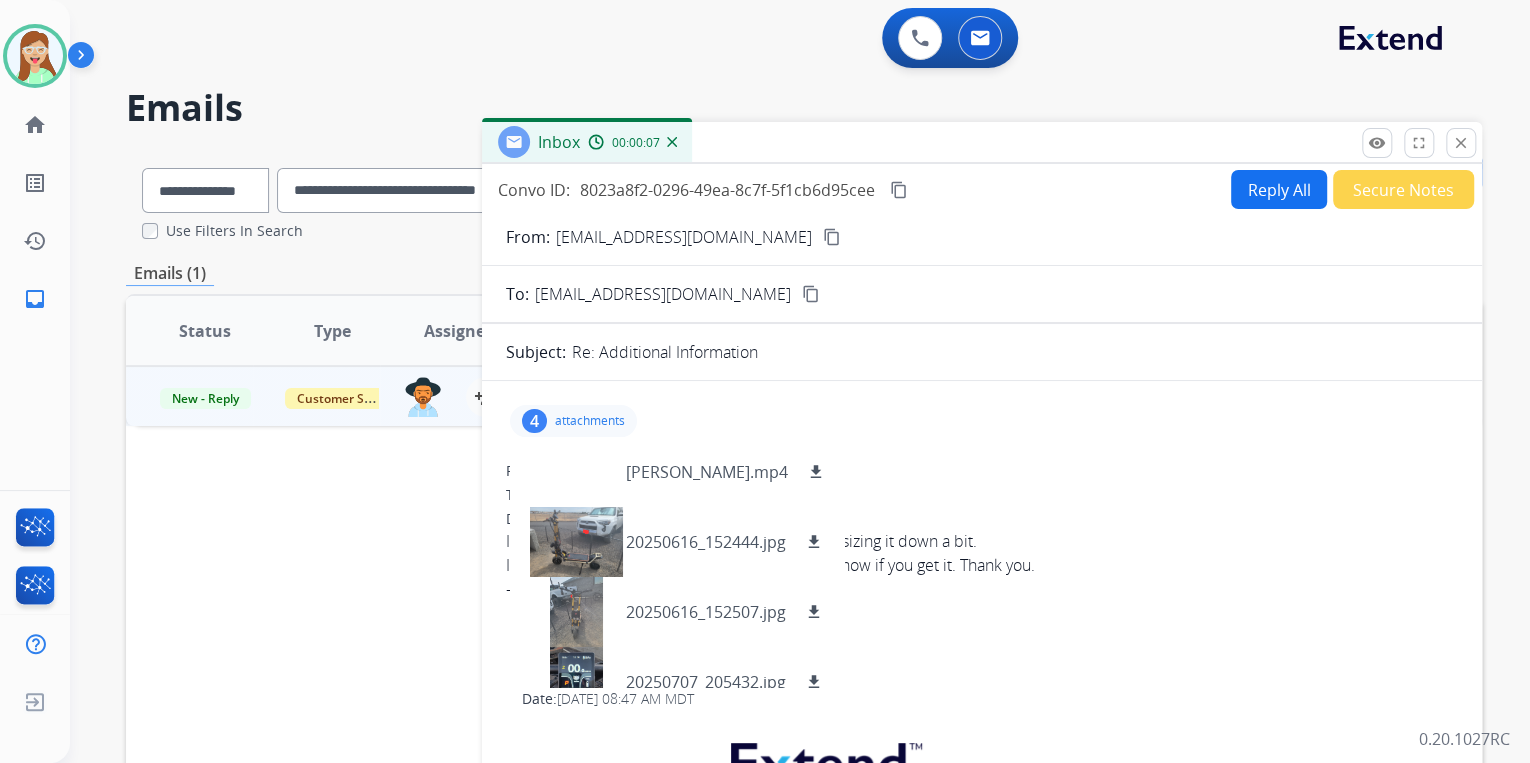 click on "content_copy" at bounding box center [899, 190] 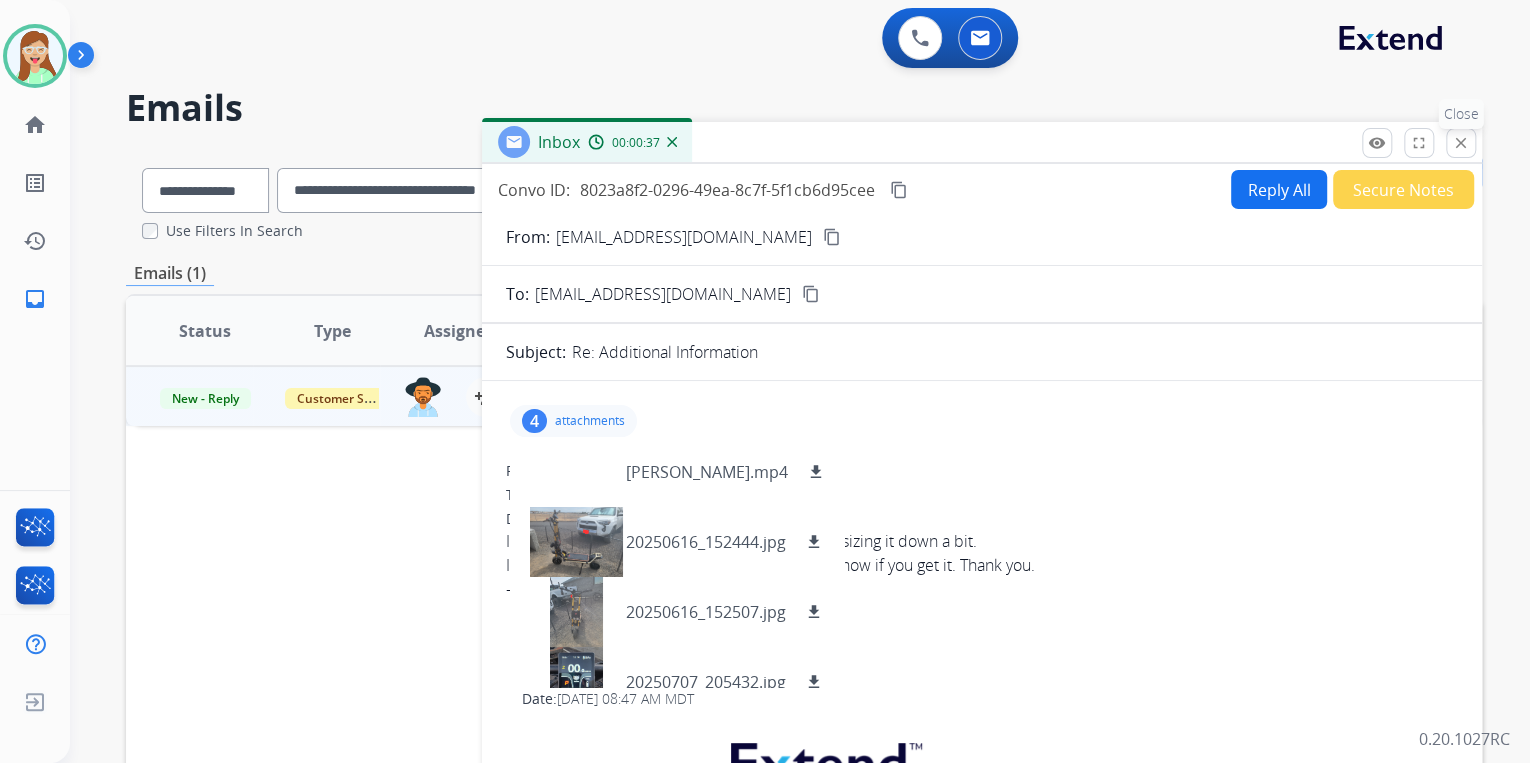 click on "close" at bounding box center [1461, 143] 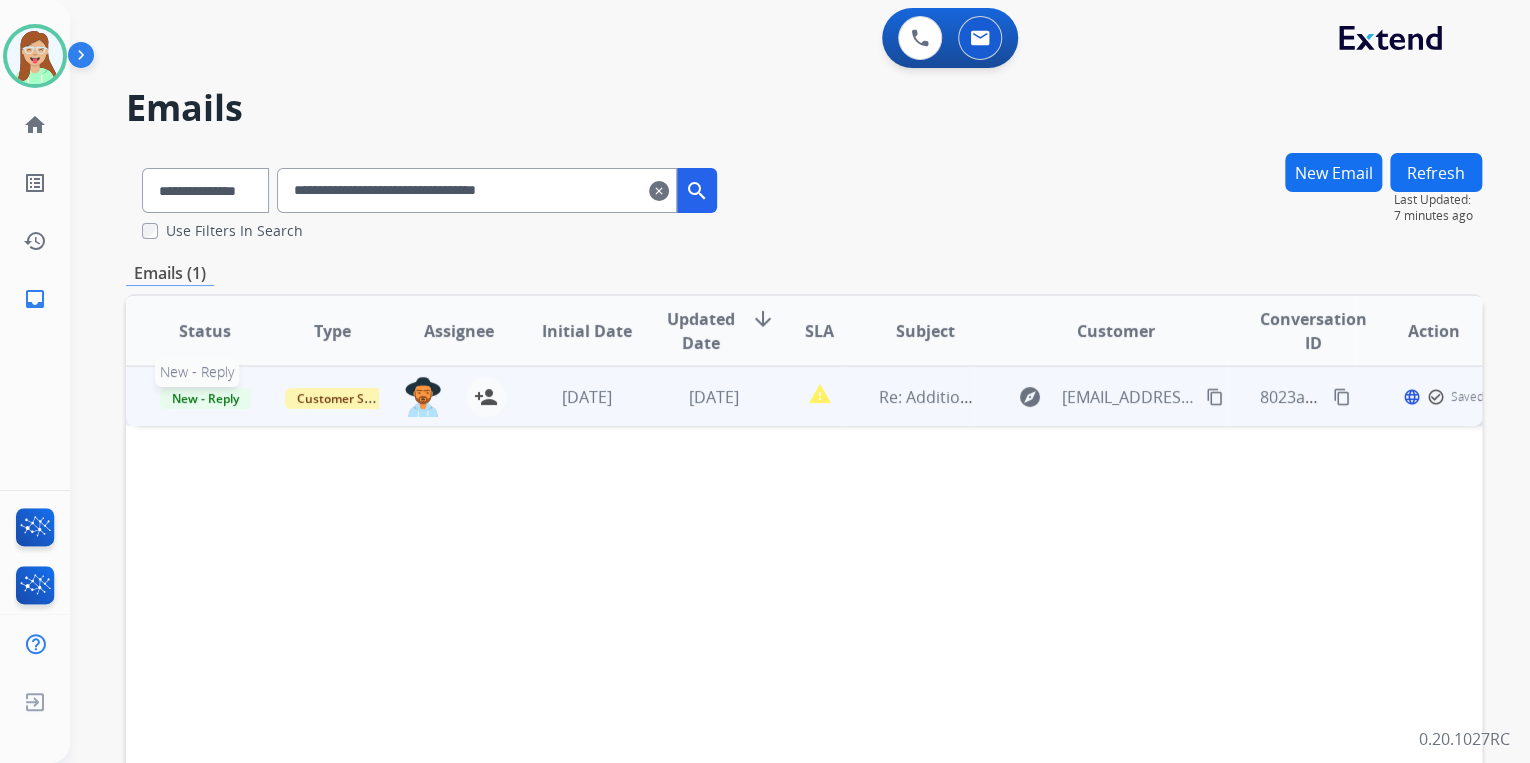 click on "New - Reply" at bounding box center (205, 397) 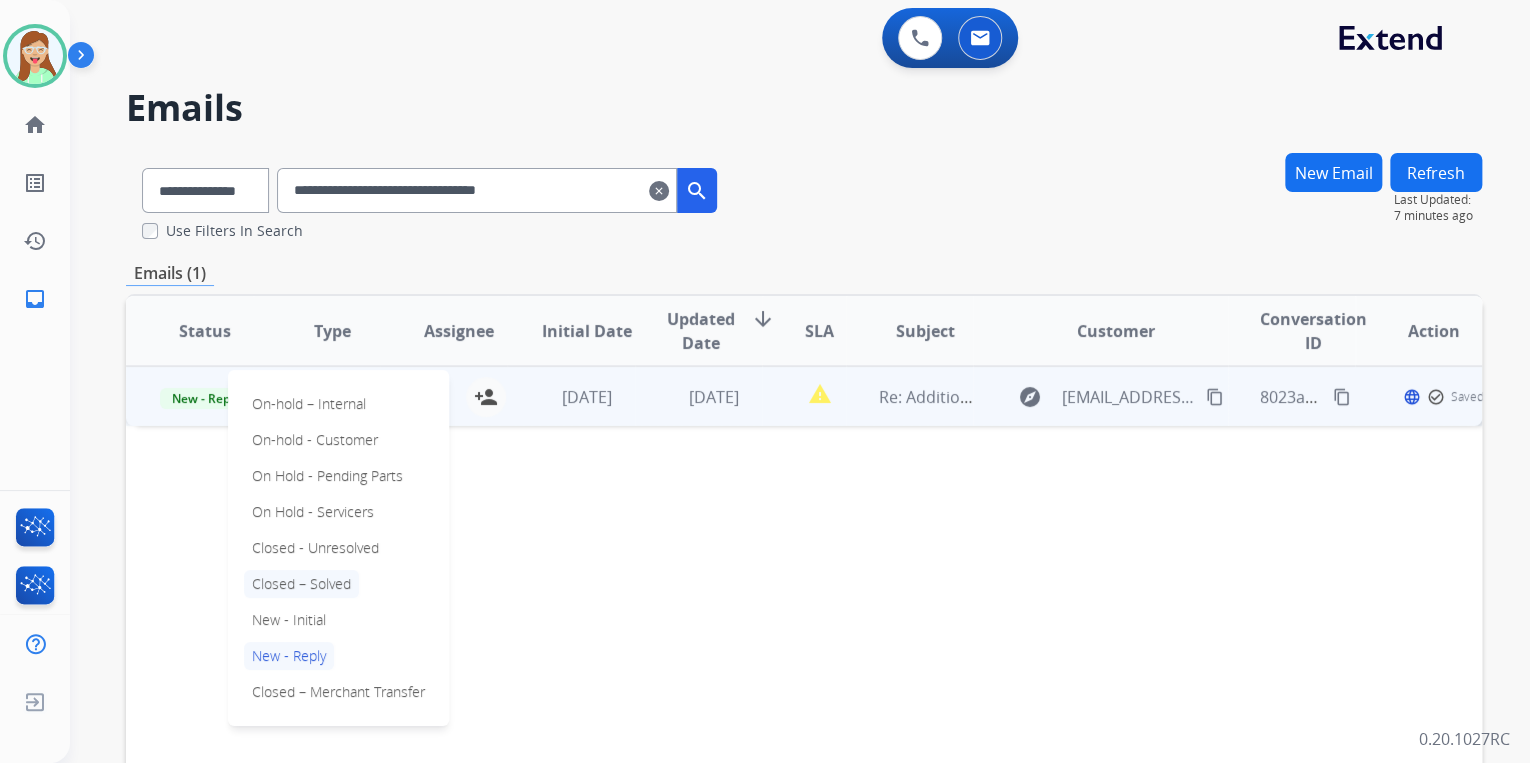 click on "Closed – Solved" at bounding box center [301, 584] 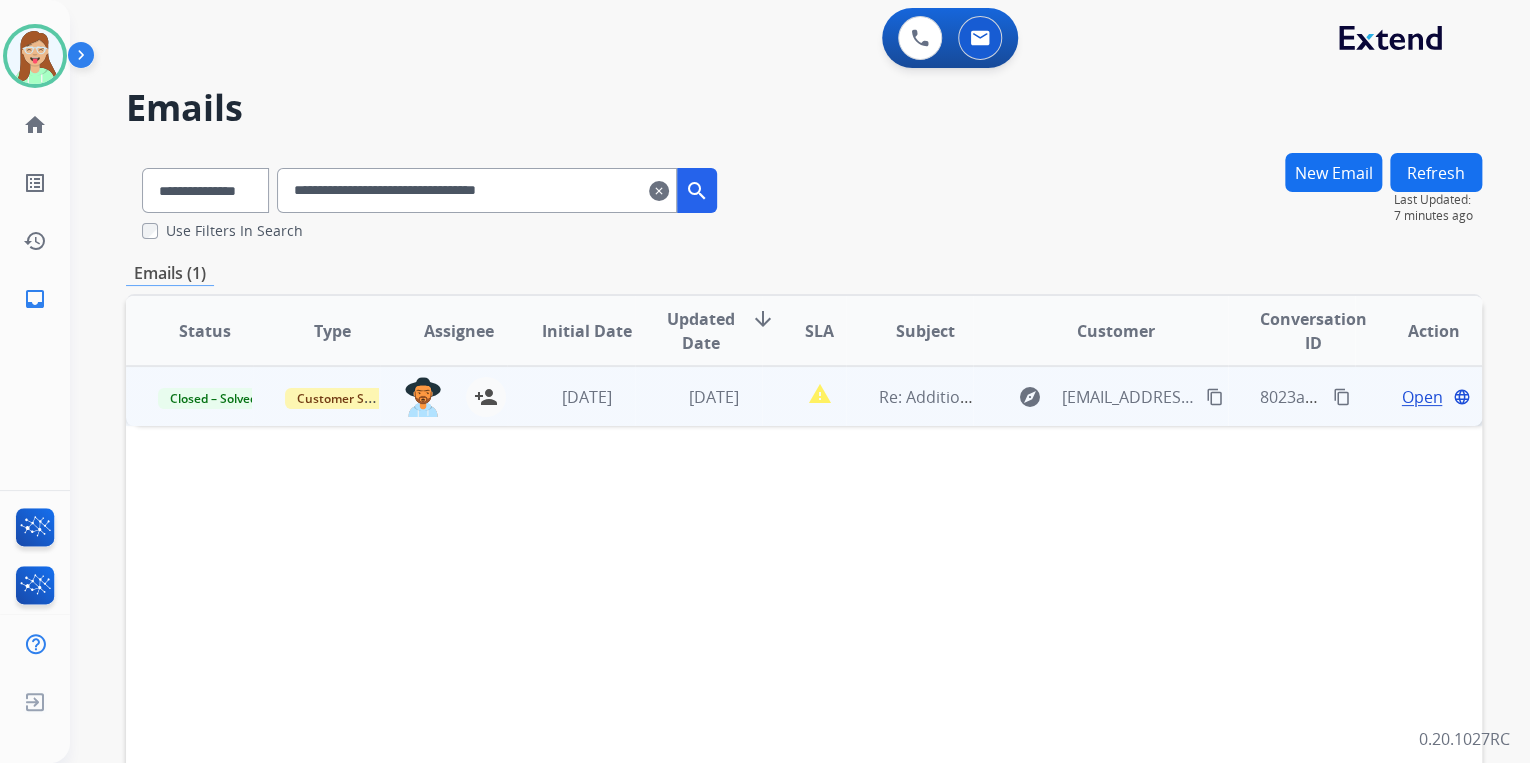 drag, startPoint x: 578, startPoint y: 194, endPoint x: 352, endPoint y: 215, distance: 226.97357 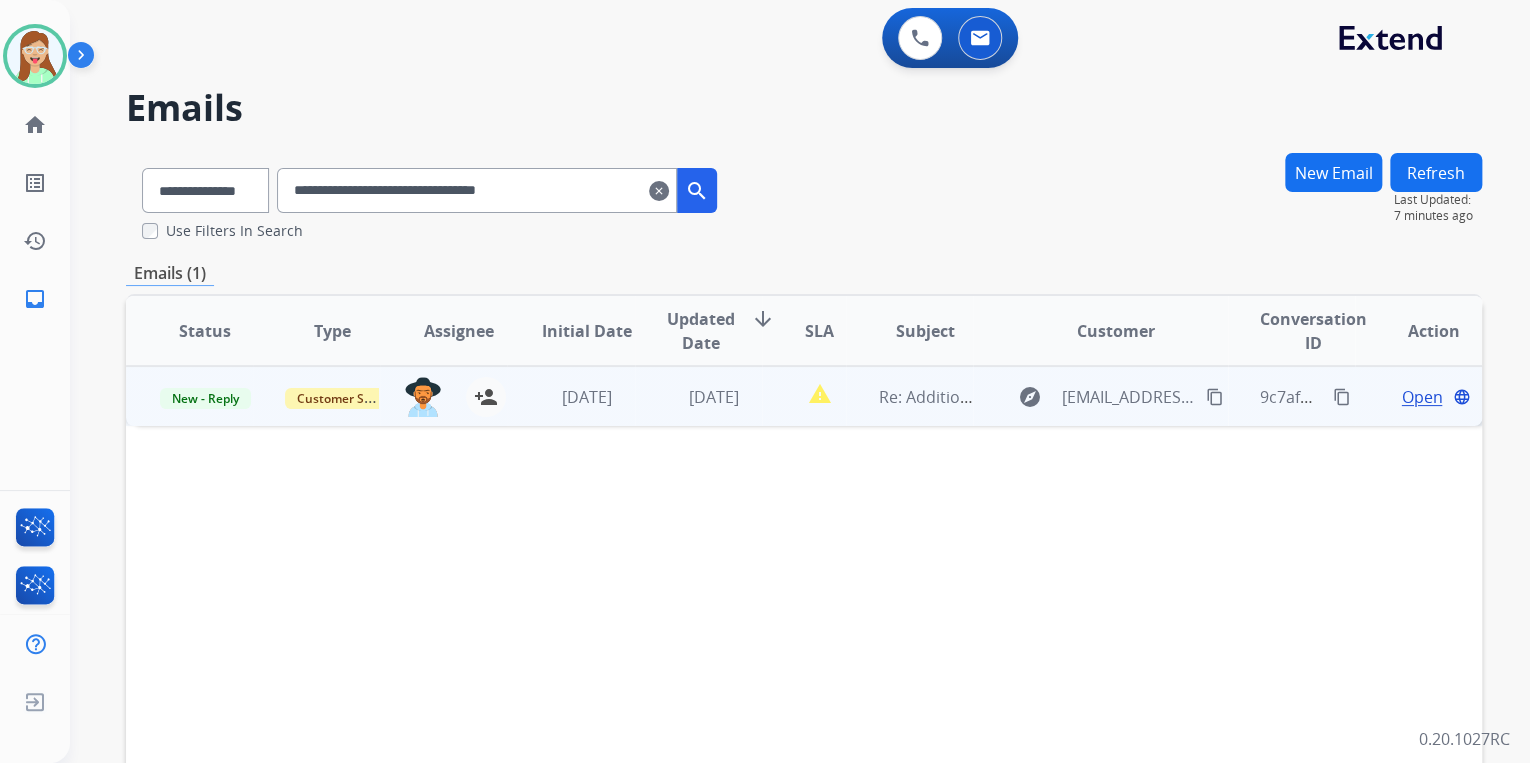 click on "content_copy" at bounding box center (1215, 397) 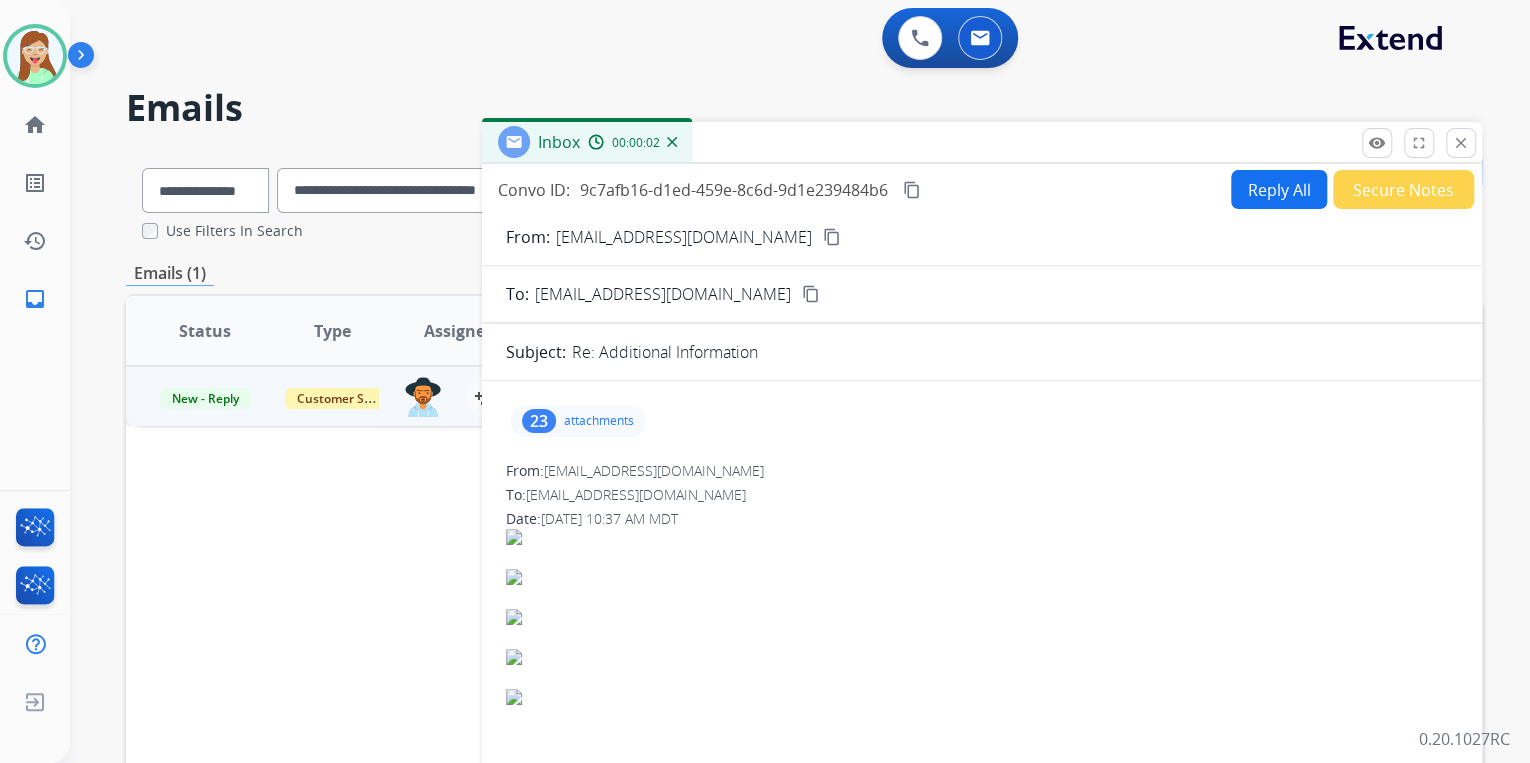 click on "attachments" at bounding box center [599, 421] 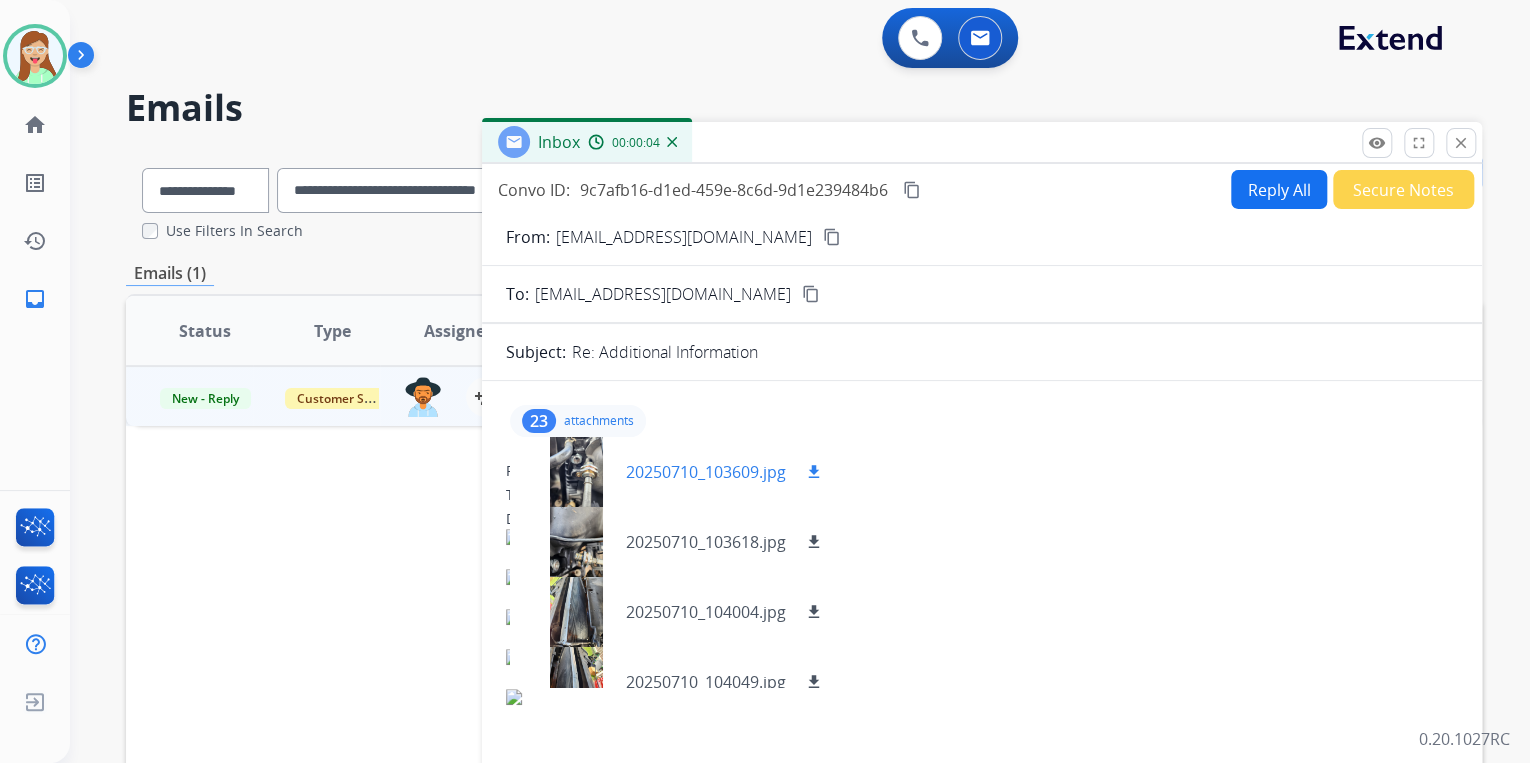 click at bounding box center [576, 472] 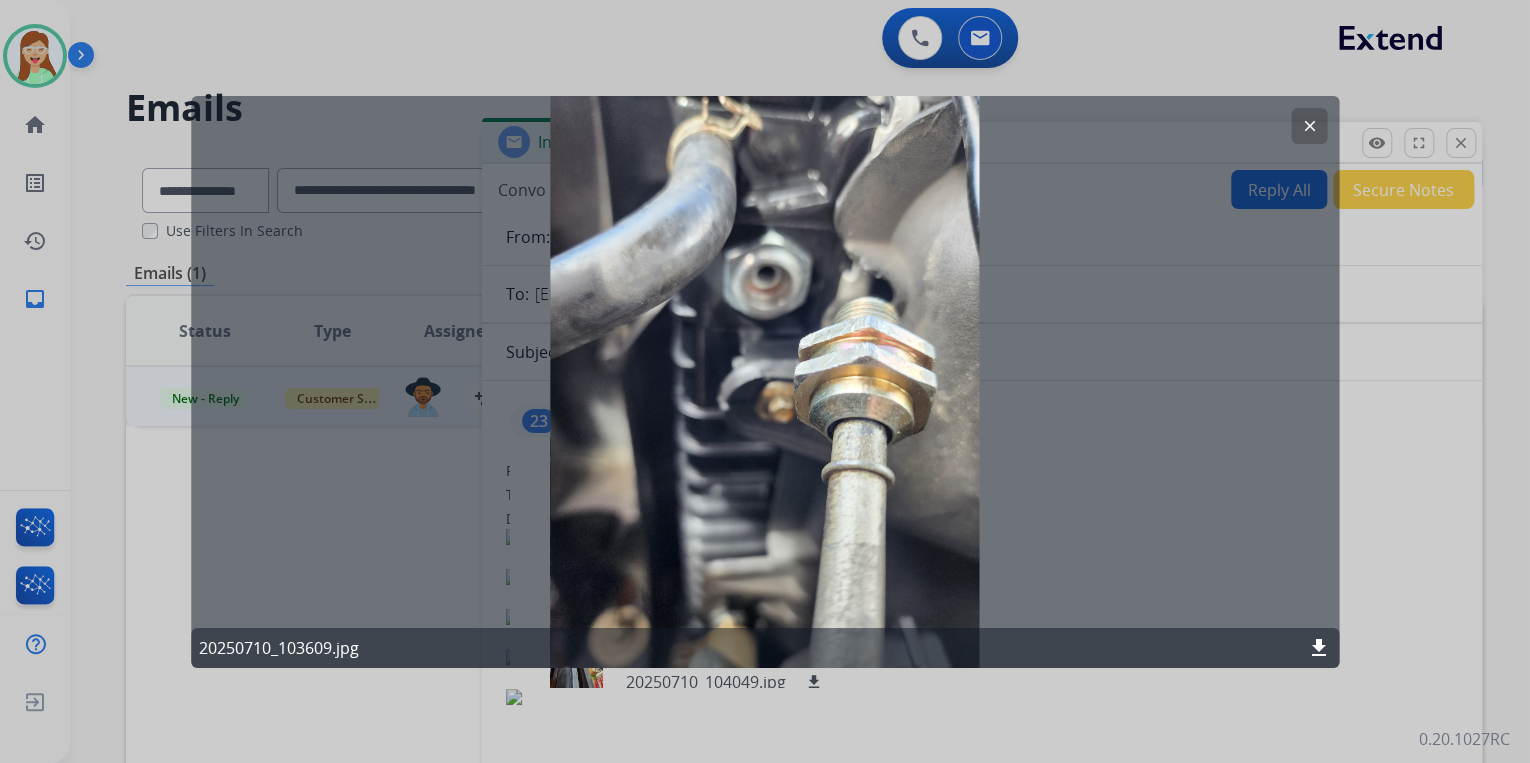 click on "clear" 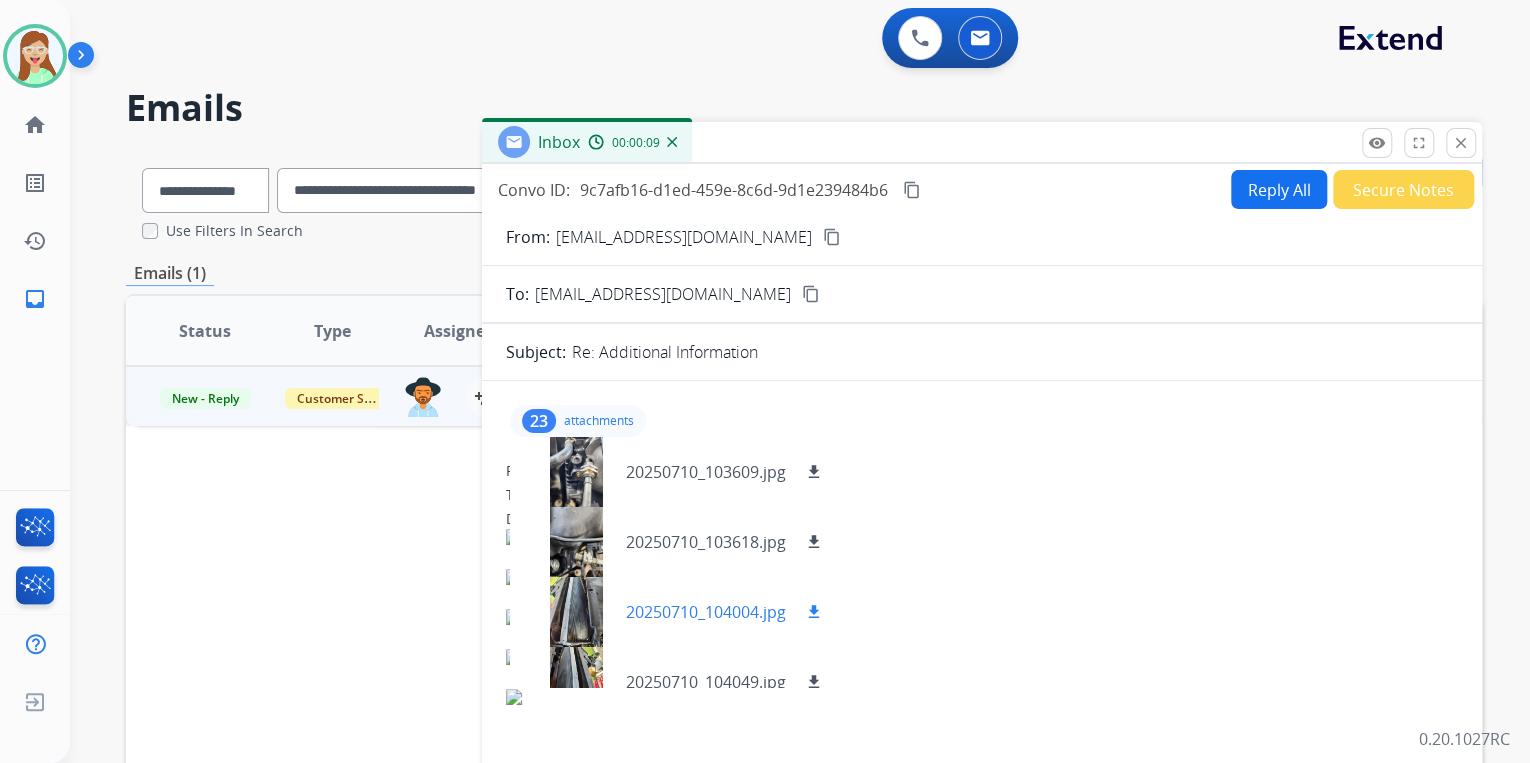 click at bounding box center [576, 612] 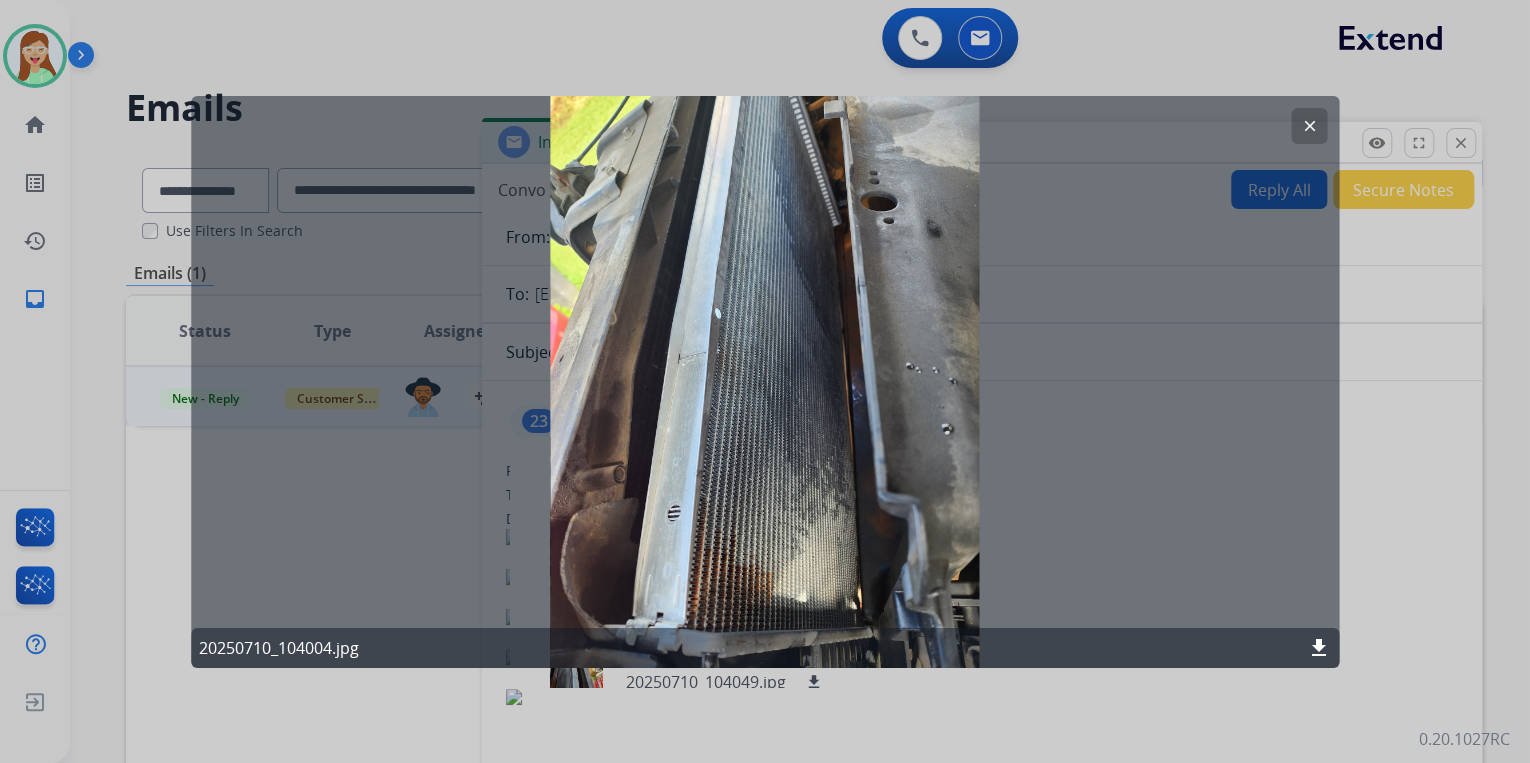 click on "clear" 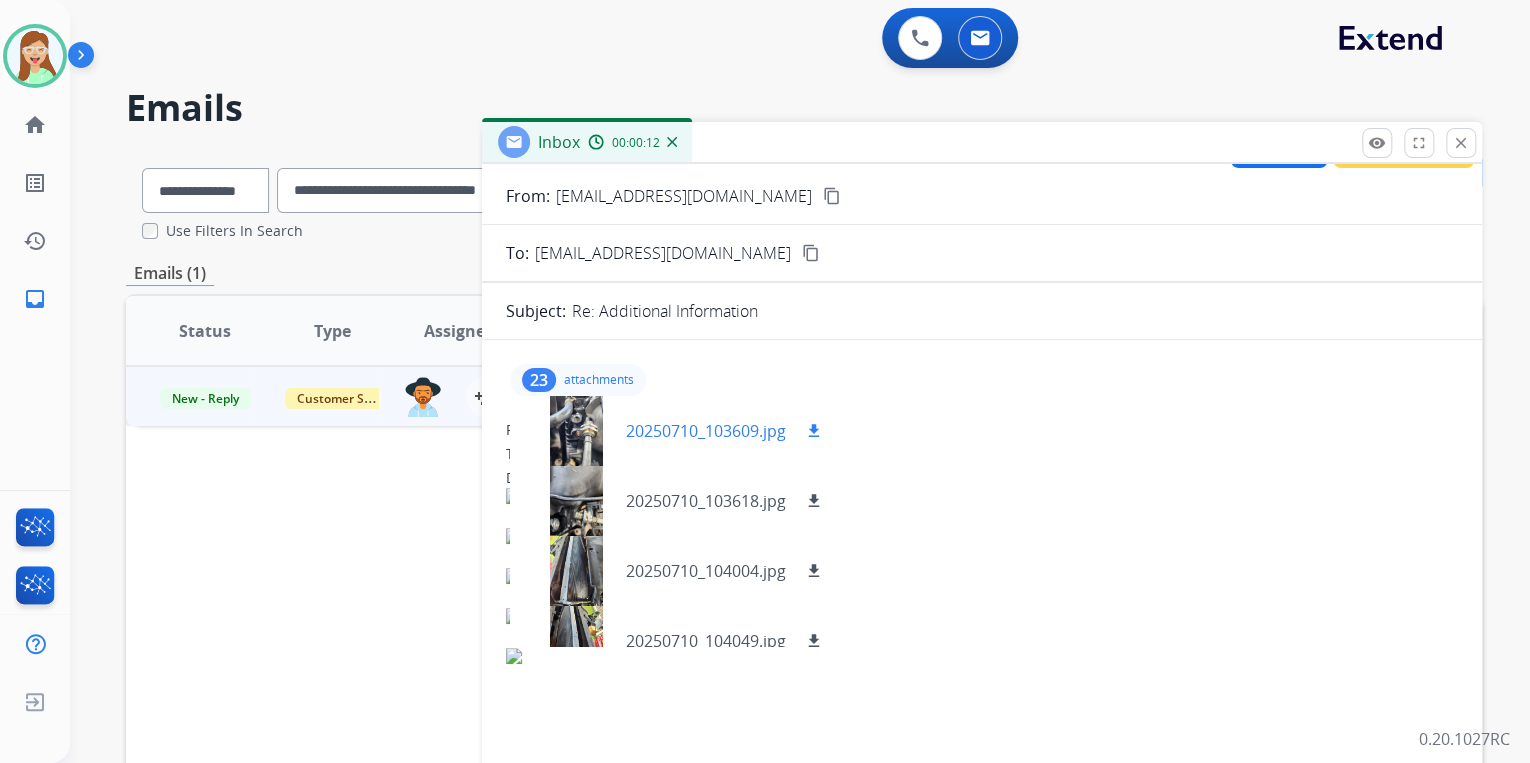 scroll, scrollTop: 160, scrollLeft: 0, axis: vertical 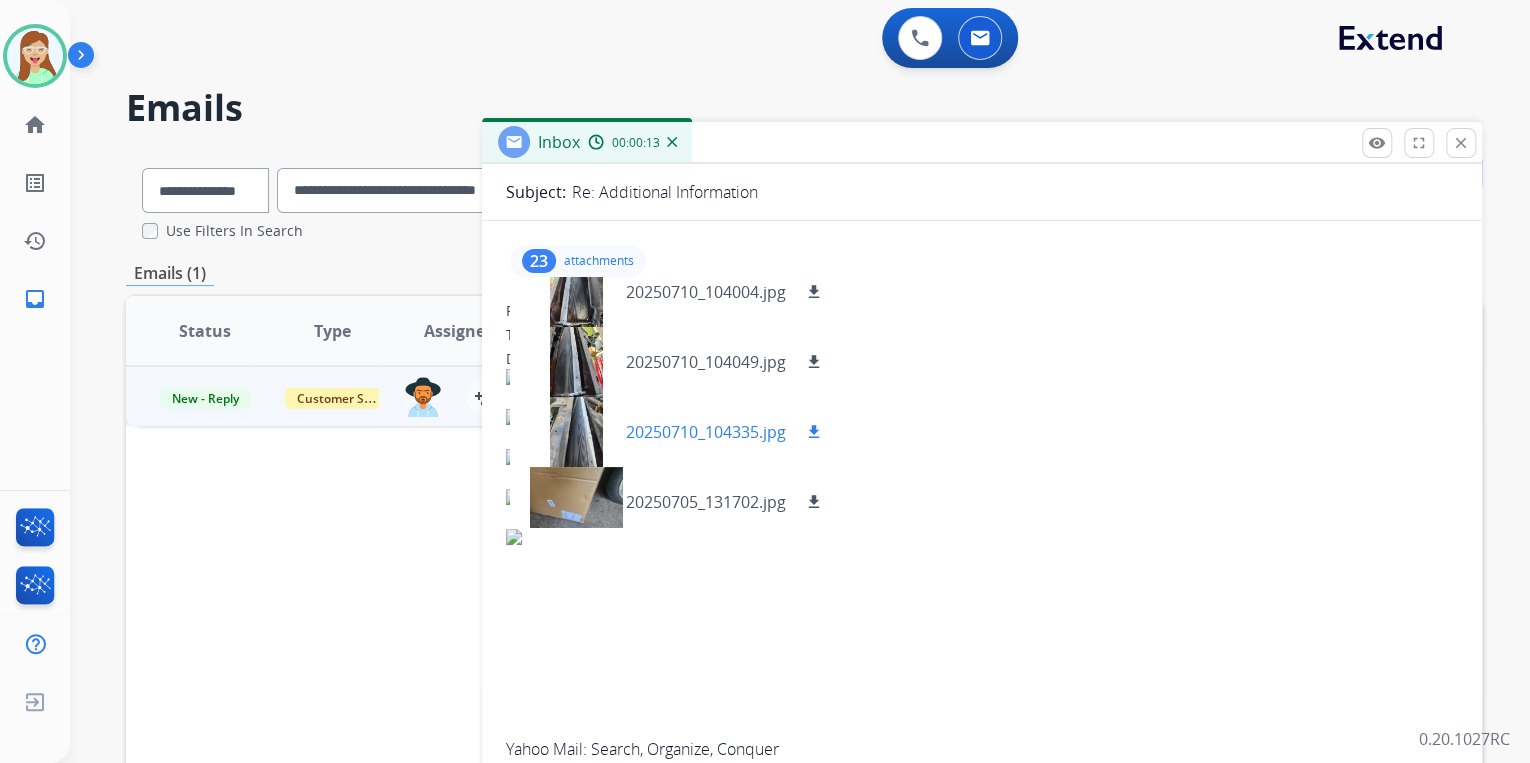 click at bounding box center (576, 432) 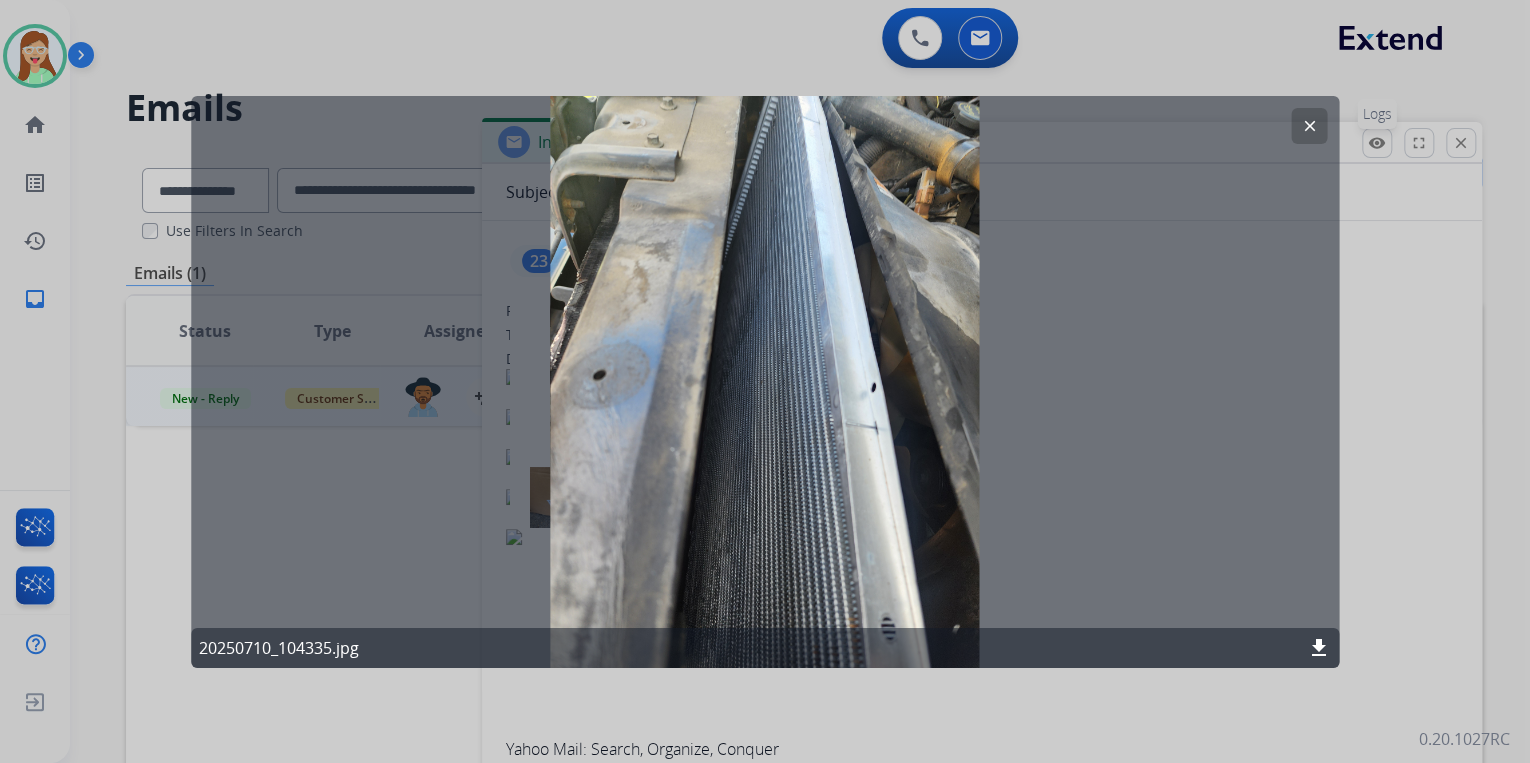 drag, startPoint x: 1316, startPoint y: 116, endPoint x: 1368, endPoint y: 130, distance: 53.851646 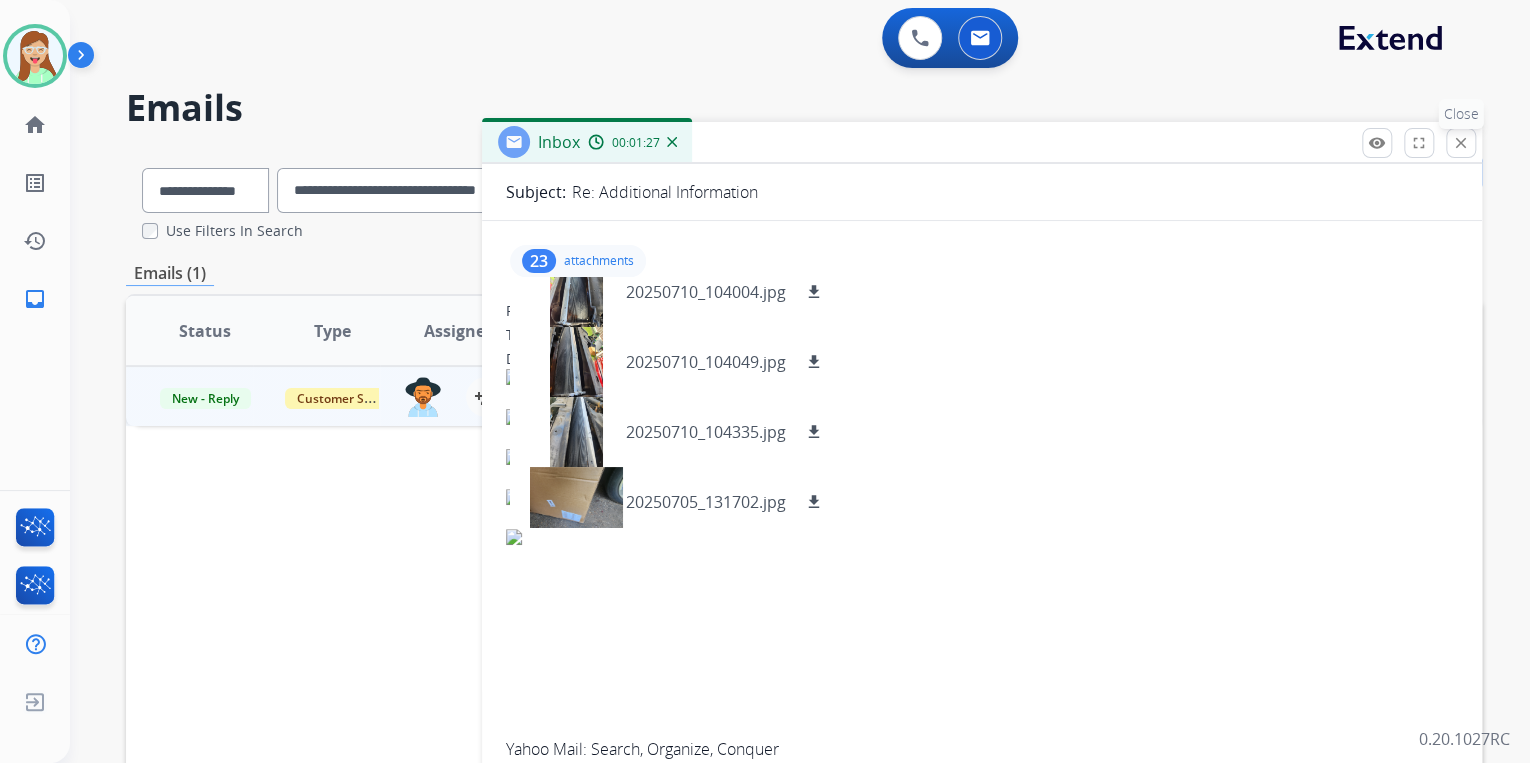click on "close" at bounding box center [1461, 143] 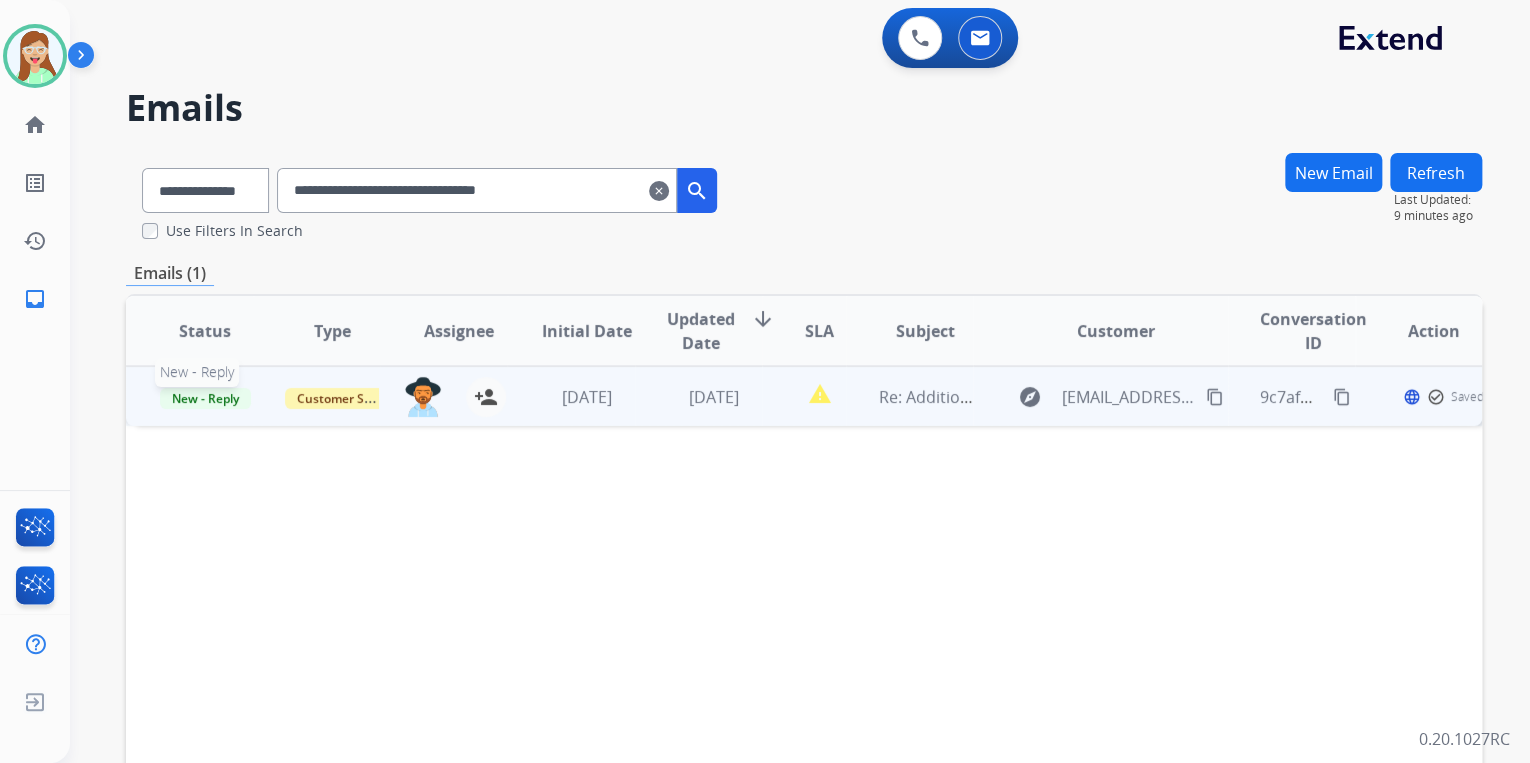 click on "New - Reply" at bounding box center [205, 398] 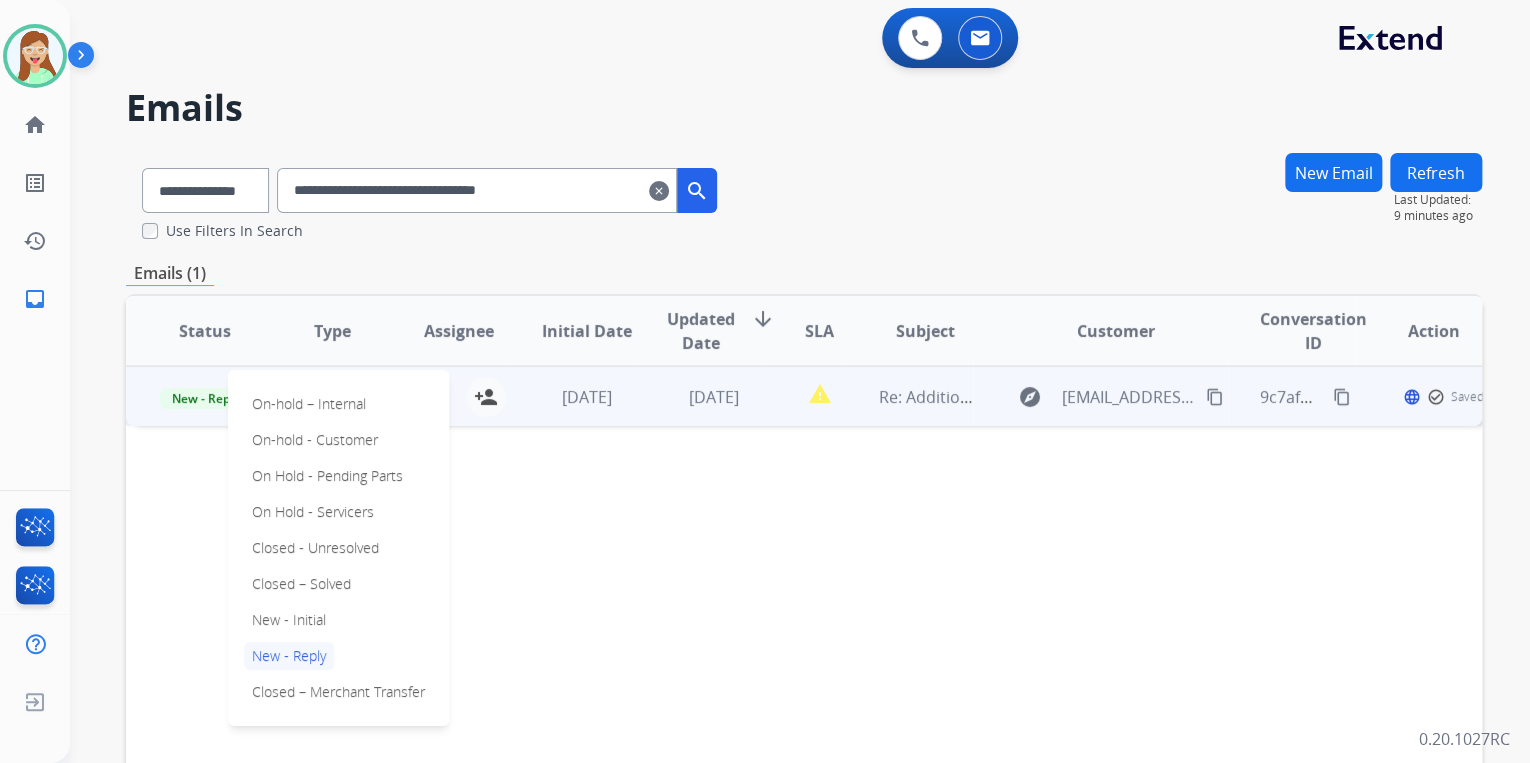 click on "On-hold – Internal   On-hold - Customer   On Hold - Pending Parts   On Hold - Servicers   Closed - Unresolved   Closed – Solved   New - Initial   New - Reply   Closed – Merchant Transfer" at bounding box center [338, 548] 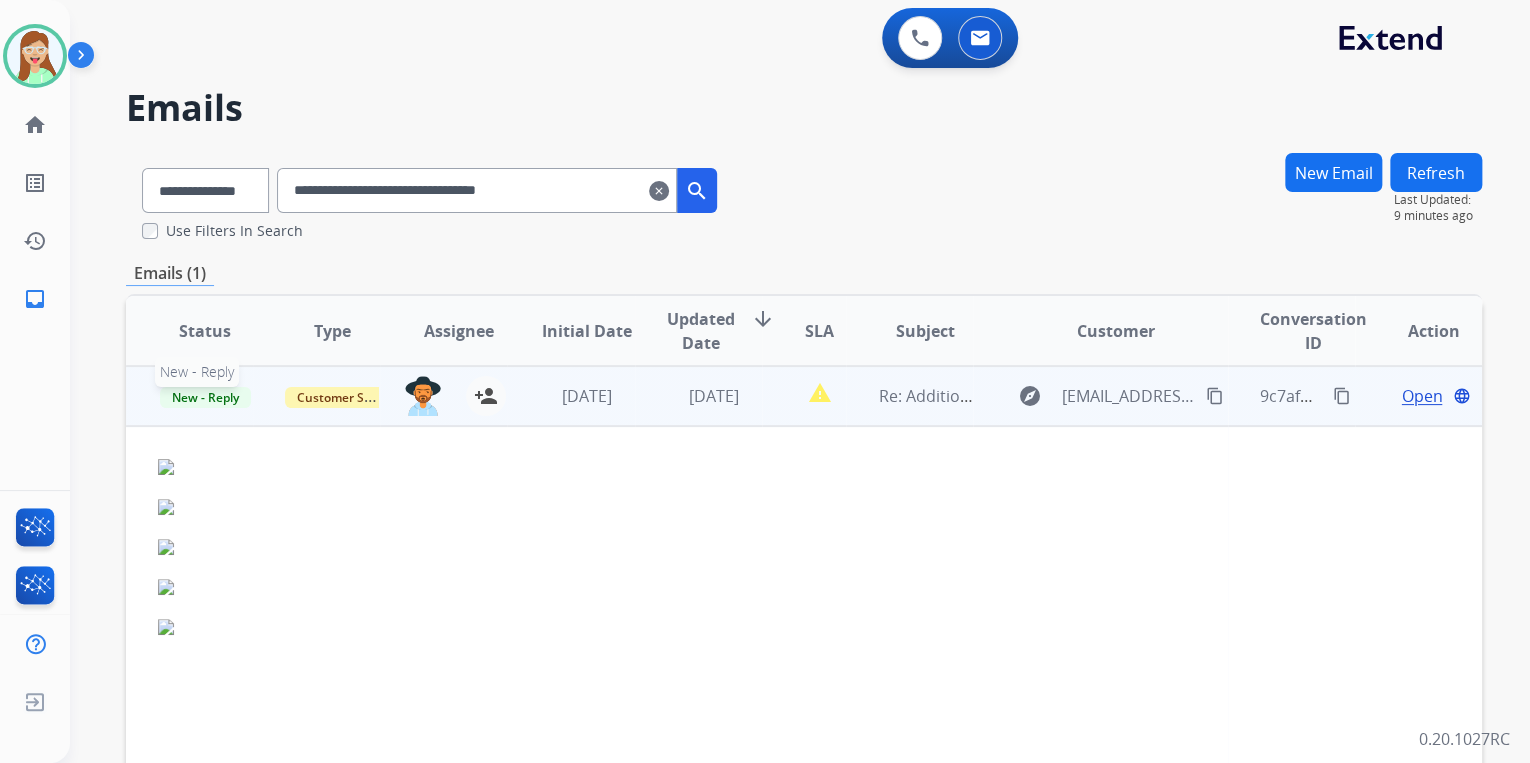 click on "New - Reply" at bounding box center [205, 397] 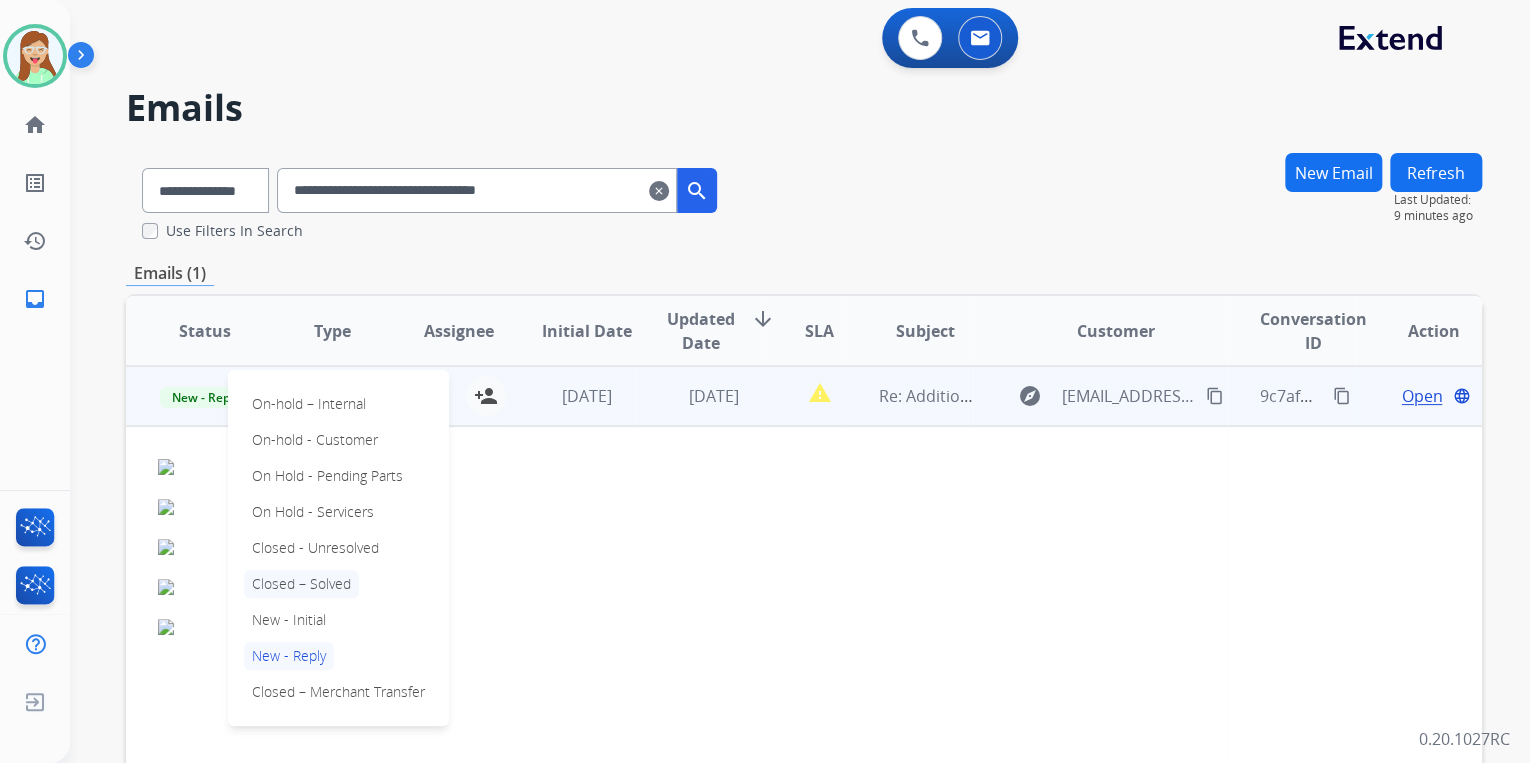 click on "Closed – Solved" at bounding box center (301, 584) 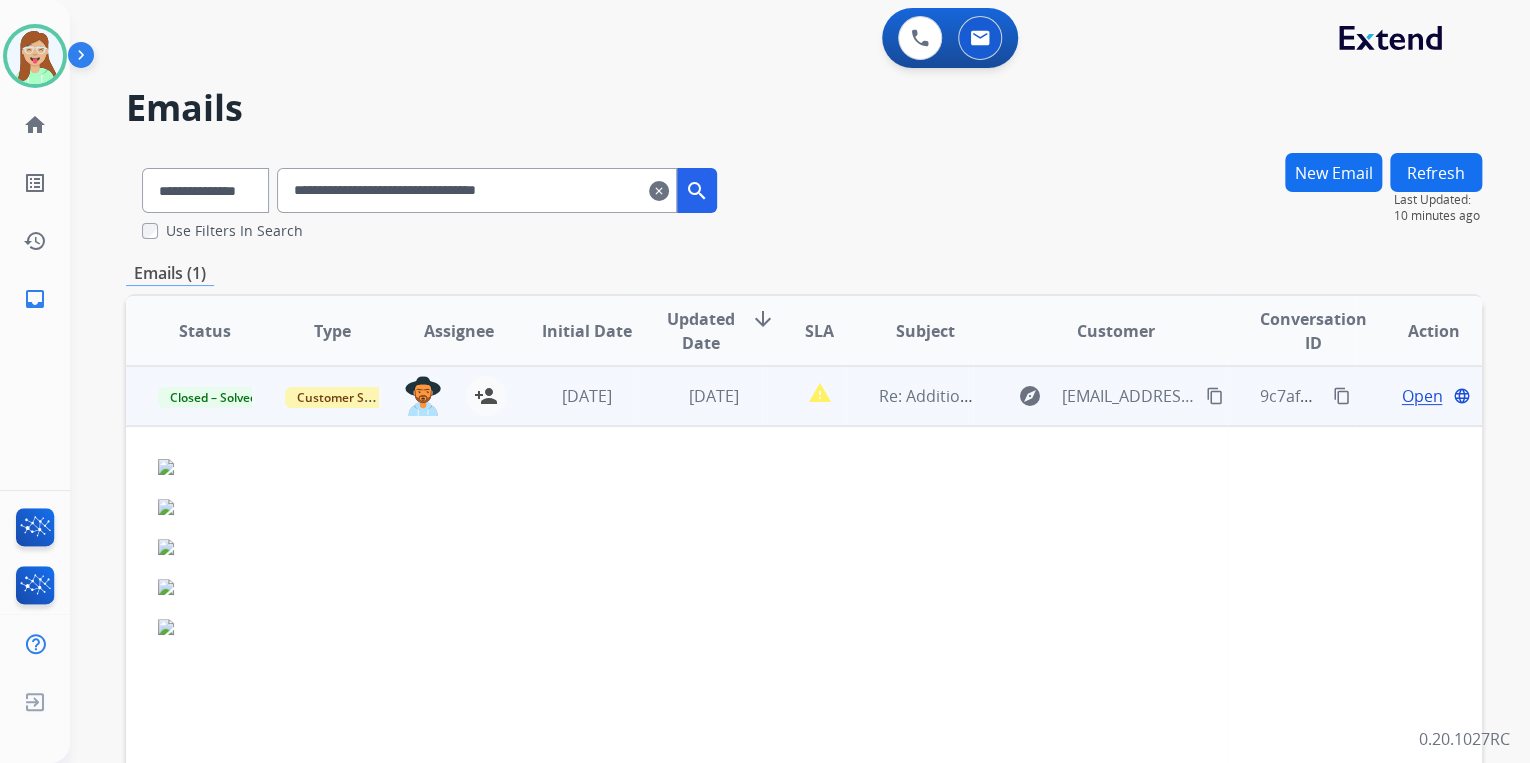 drag, startPoint x: 623, startPoint y: 188, endPoint x: 312, endPoint y: 200, distance: 311.2314 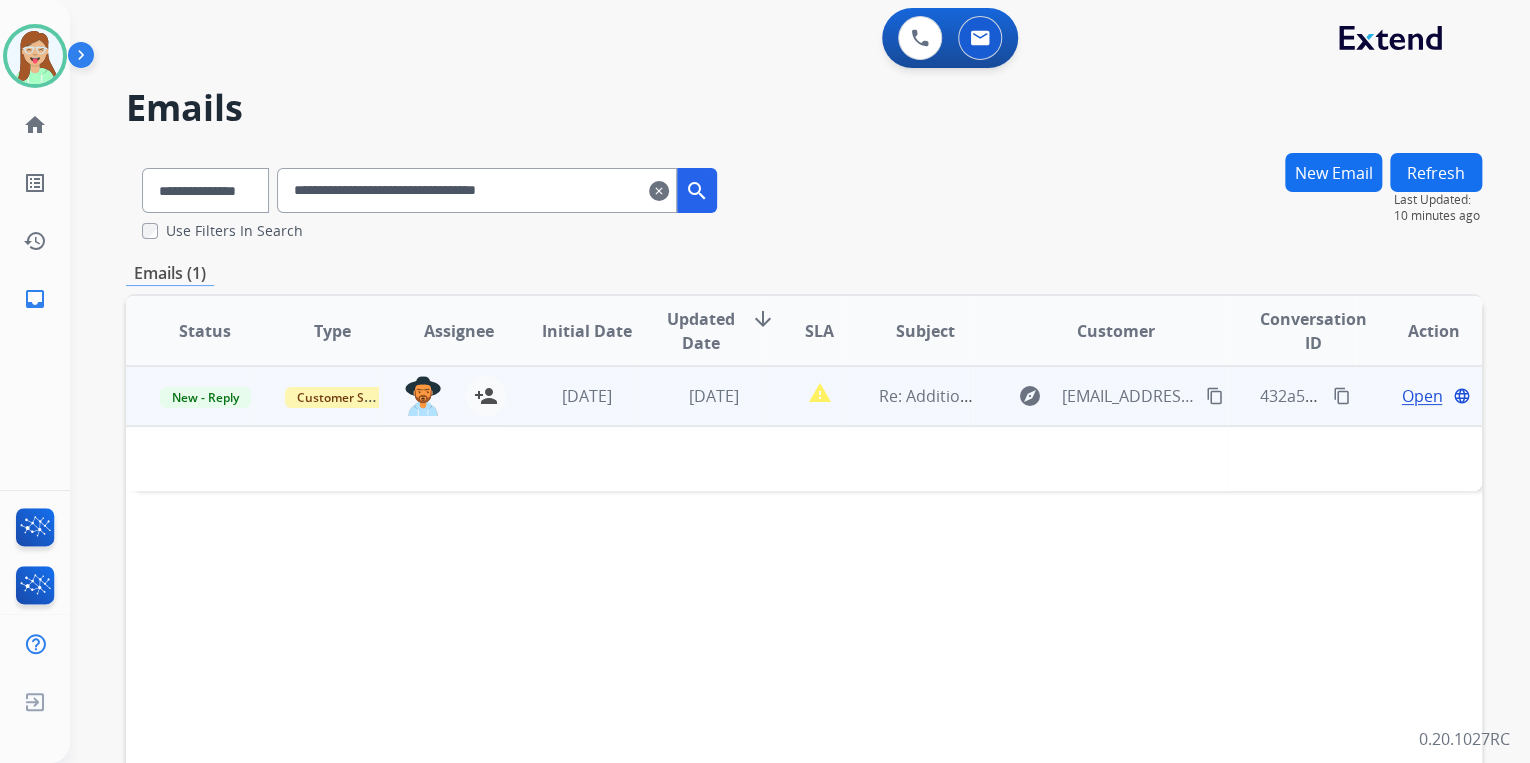 click on "content_copy" at bounding box center [1215, 396] 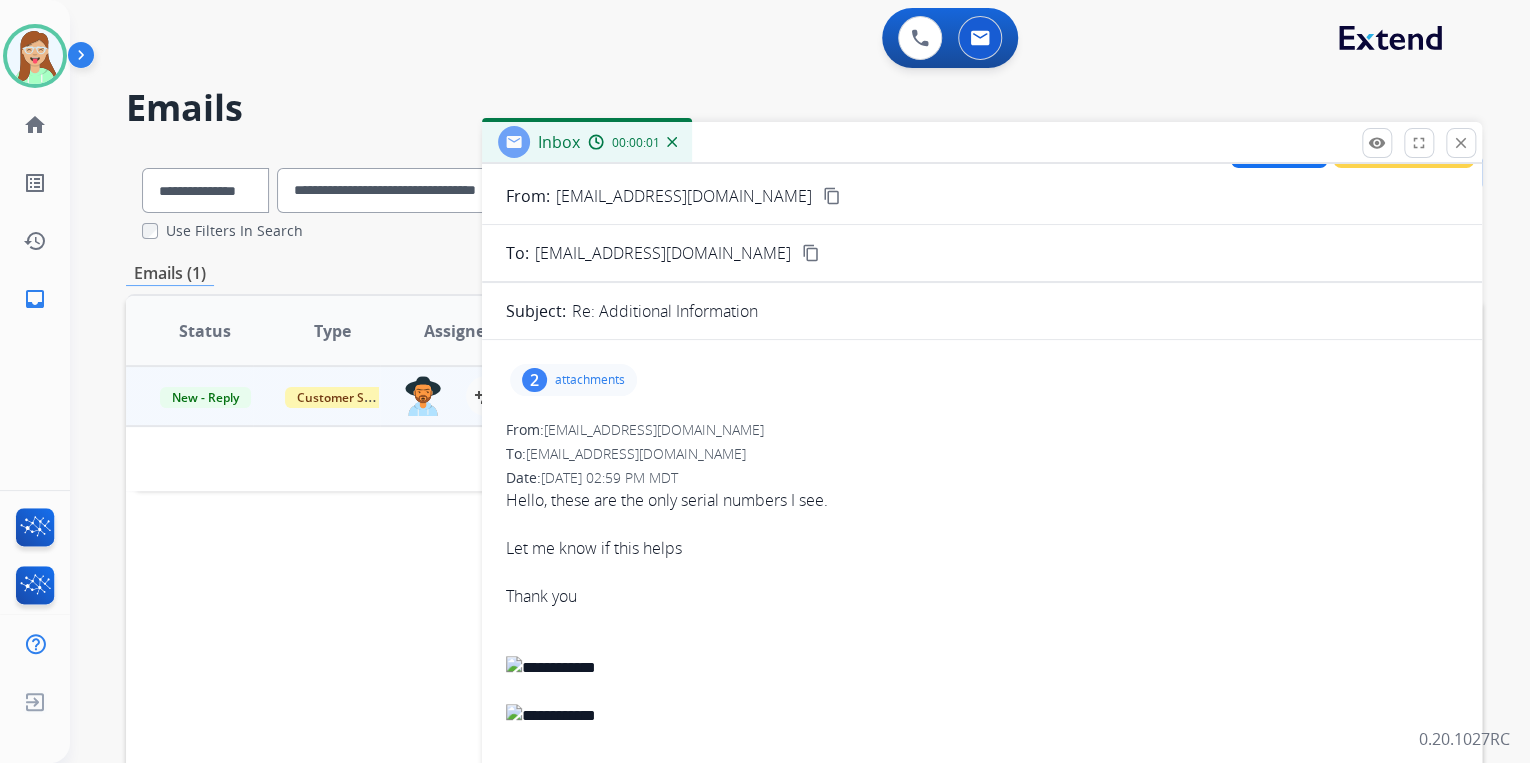 scroll, scrollTop: 80, scrollLeft: 0, axis: vertical 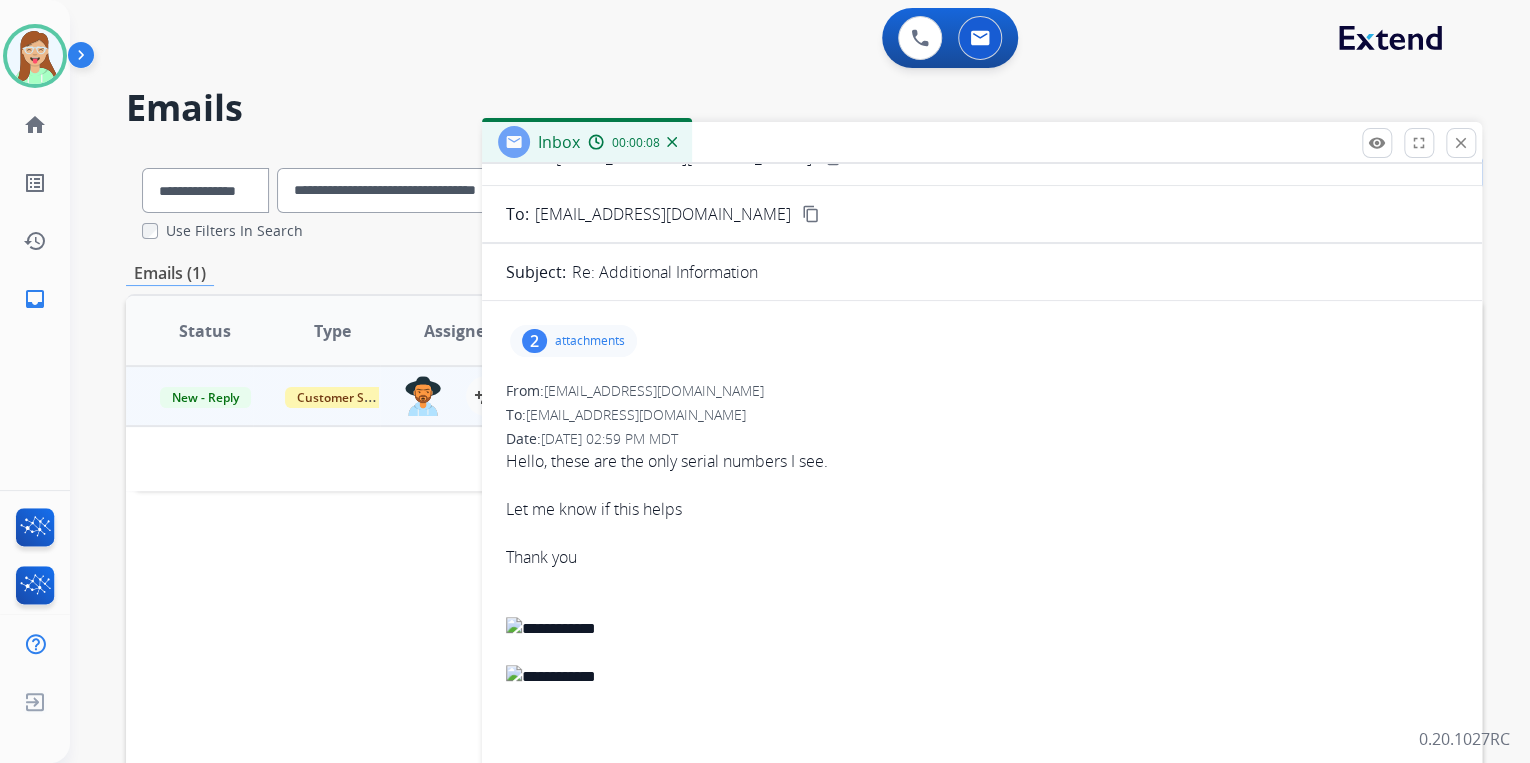 click on "2 attachments" at bounding box center (573, 341) 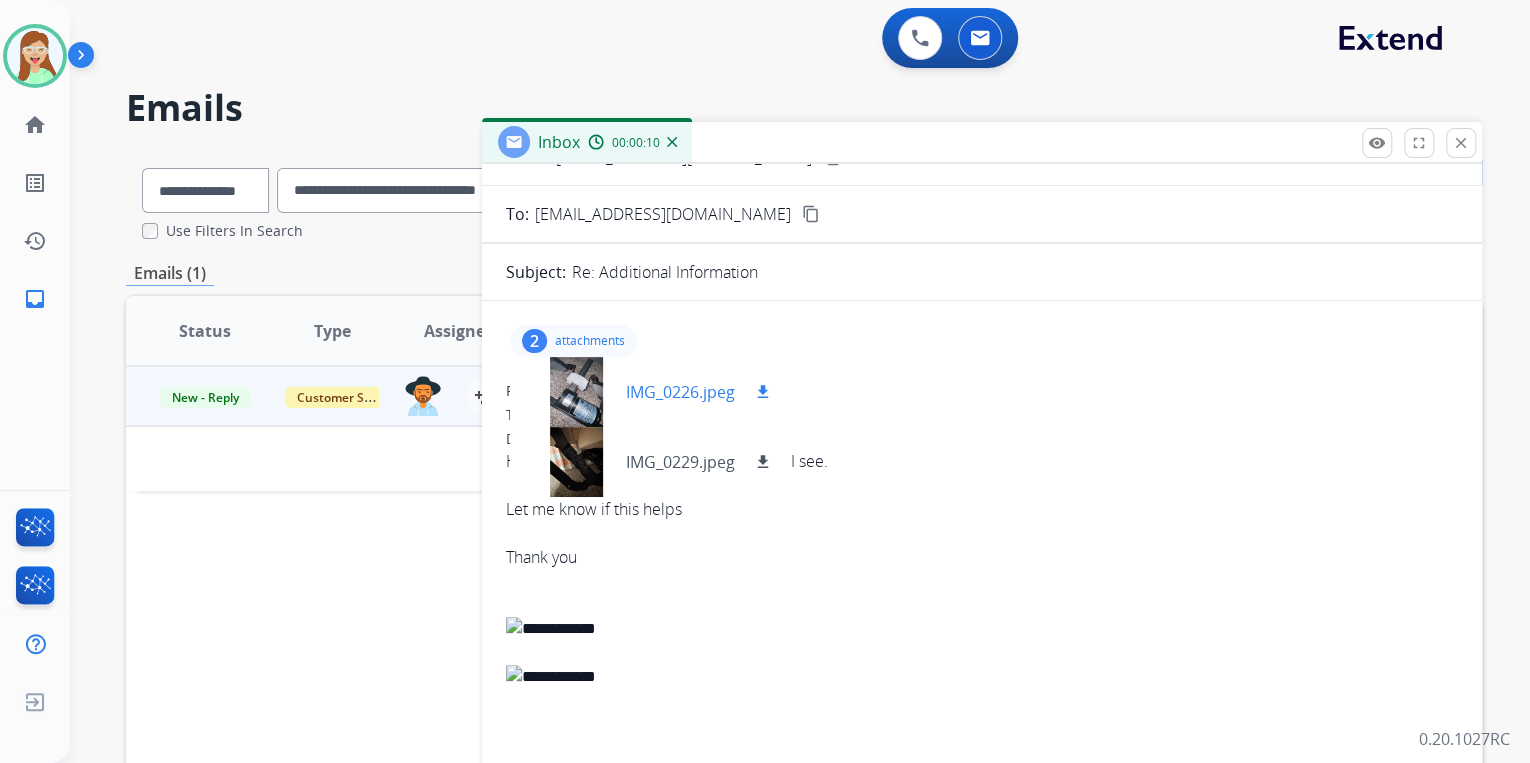 click at bounding box center (576, 392) 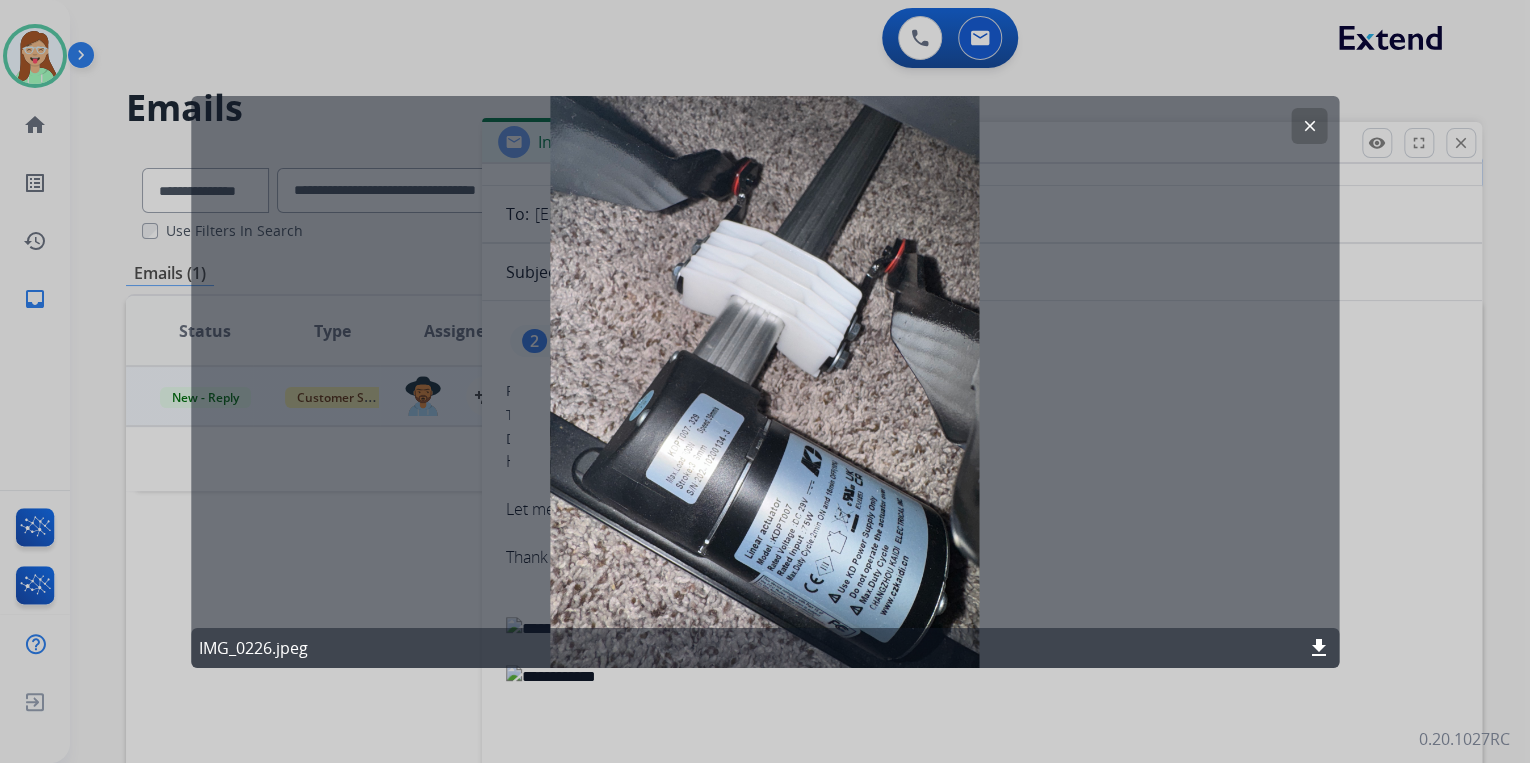 click on "clear" 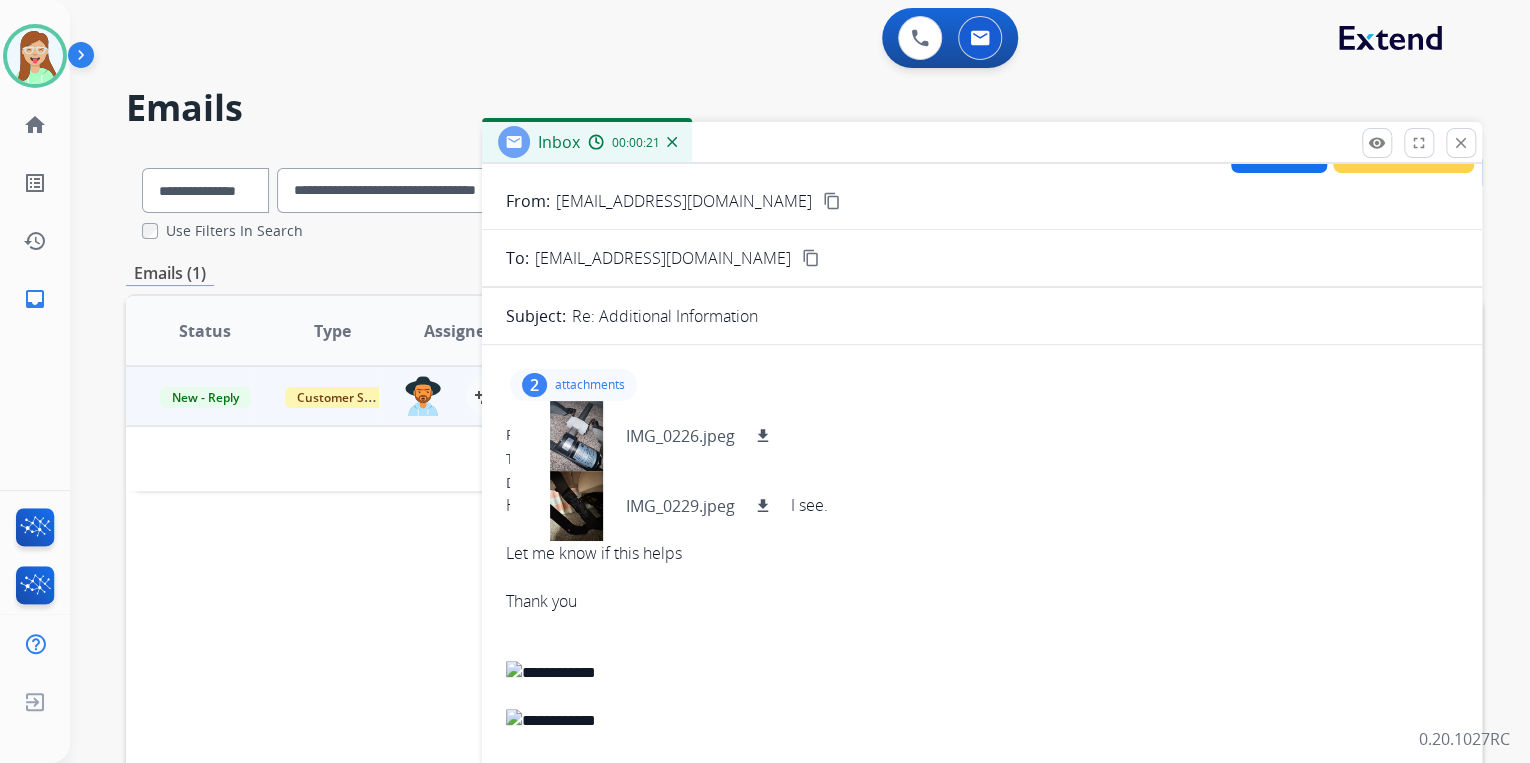 scroll, scrollTop: 0, scrollLeft: 0, axis: both 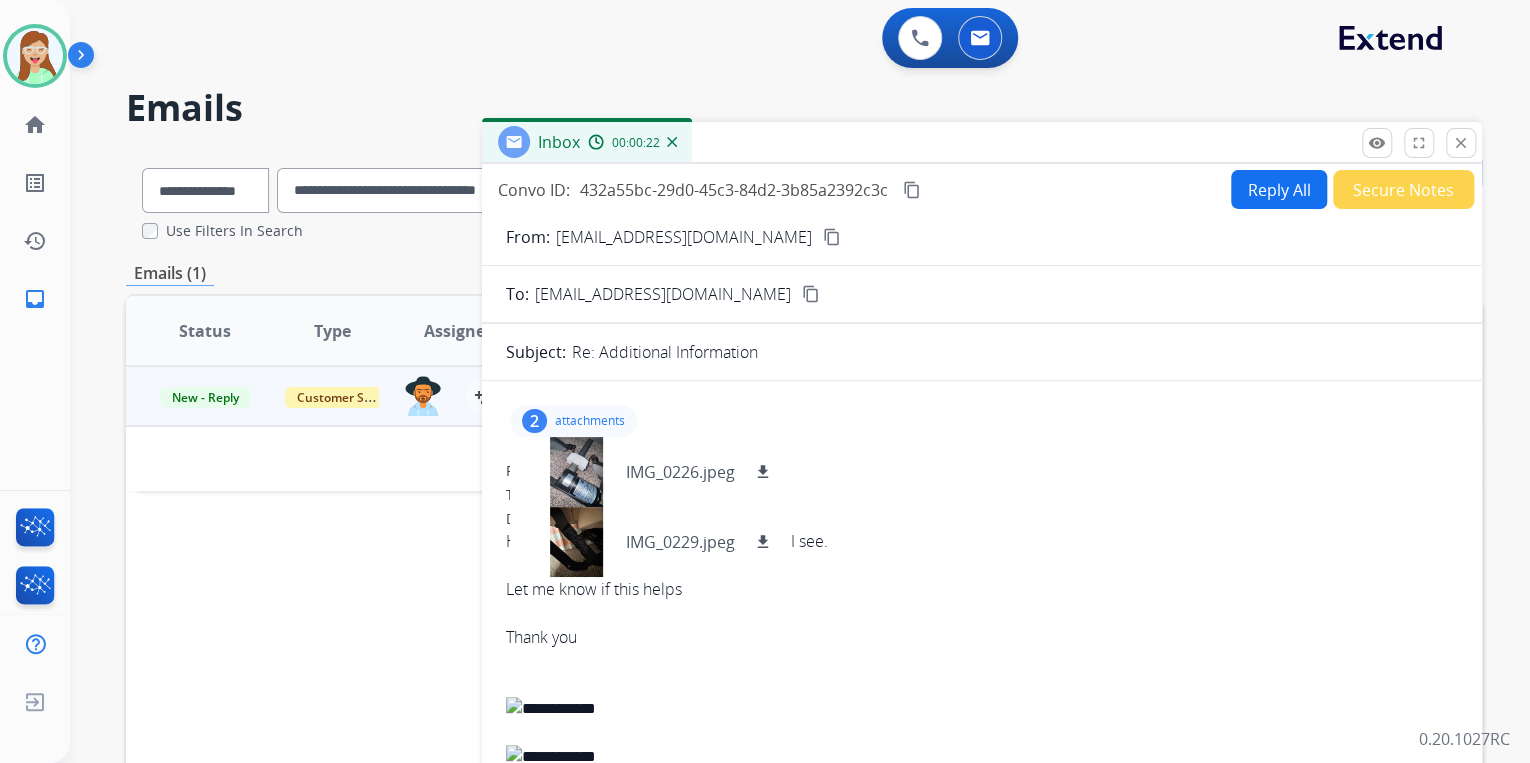 click on "content_copy" at bounding box center (912, 190) 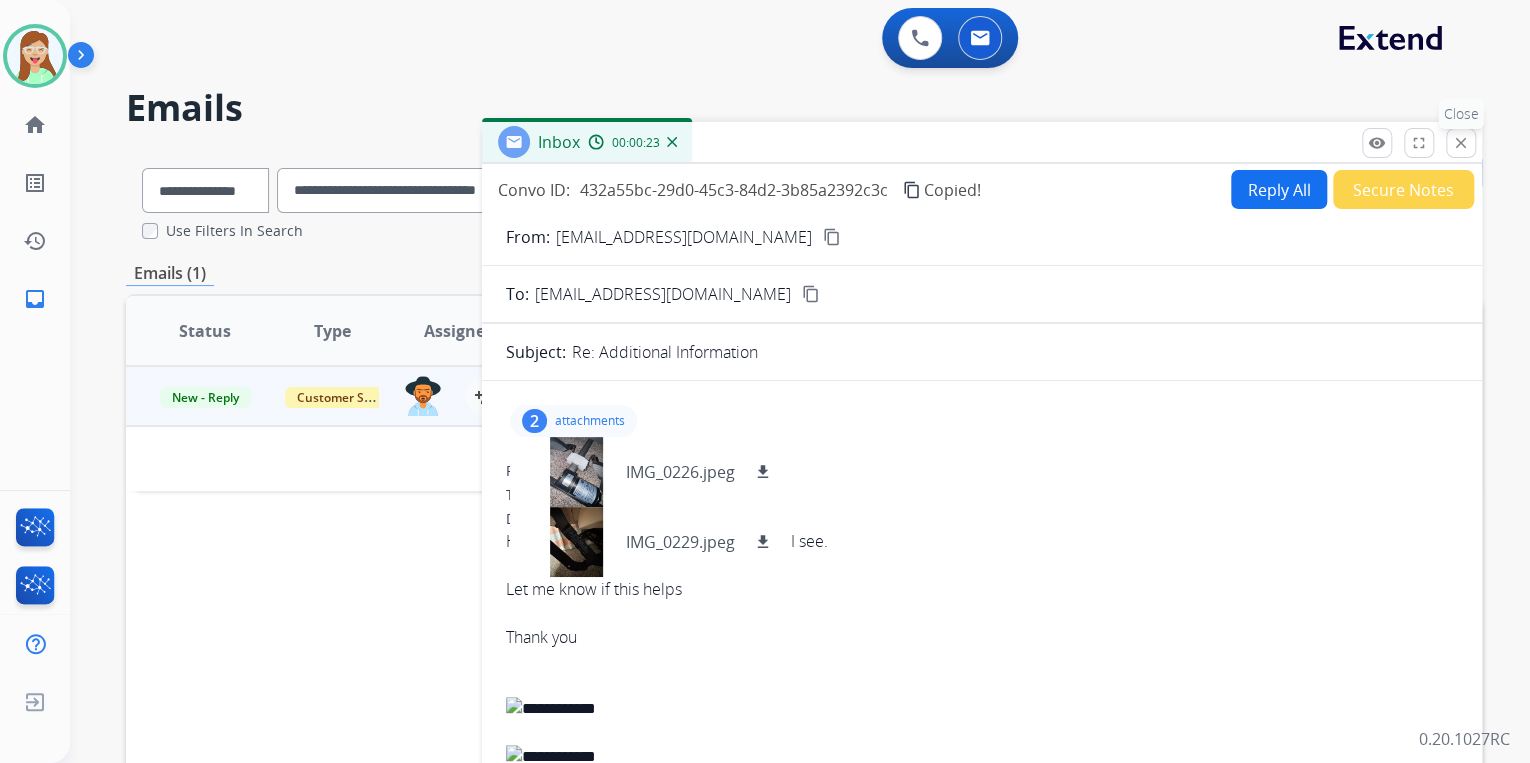 click on "close Close" at bounding box center [1461, 143] 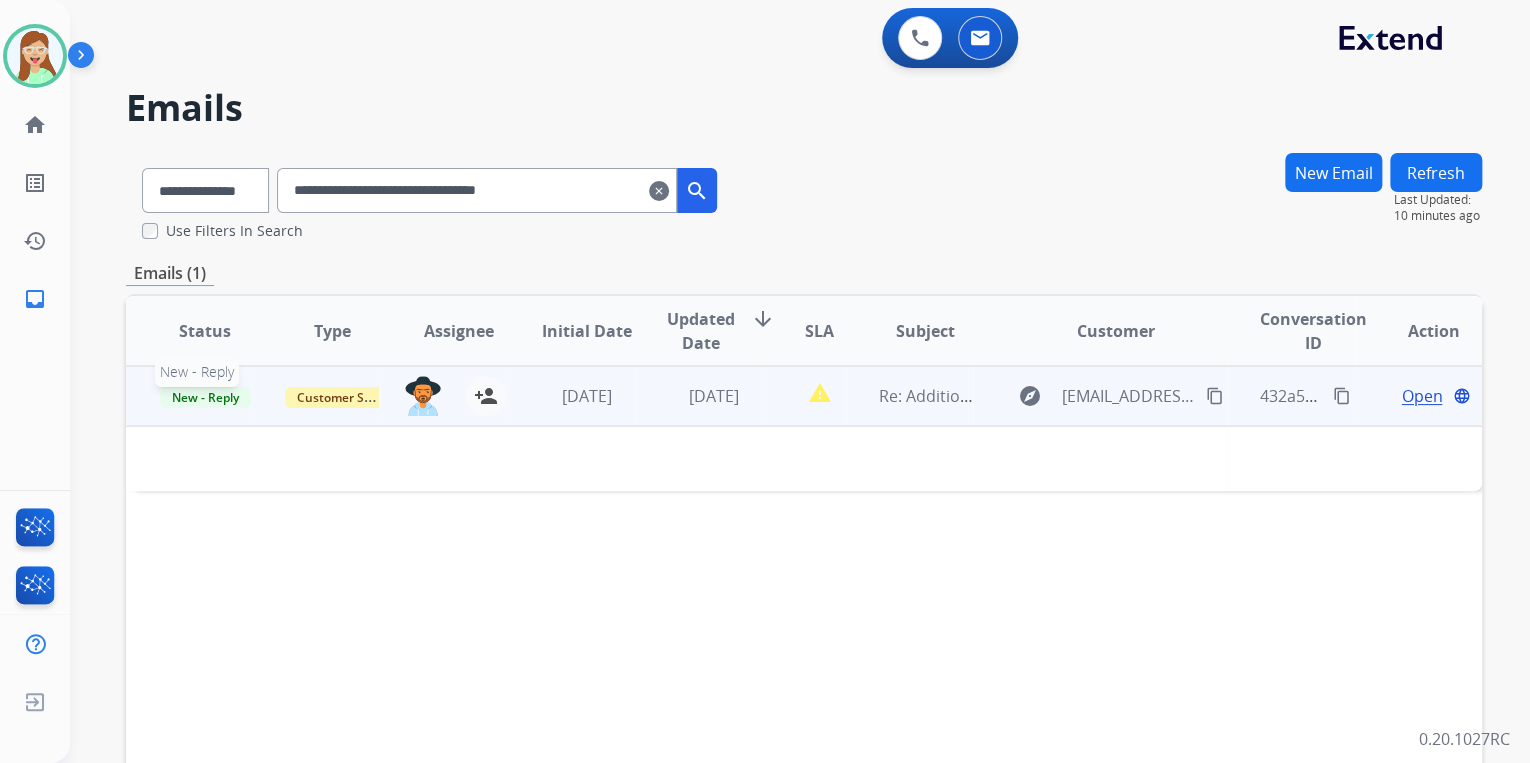 click on "New - Reply" at bounding box center [205, 397] 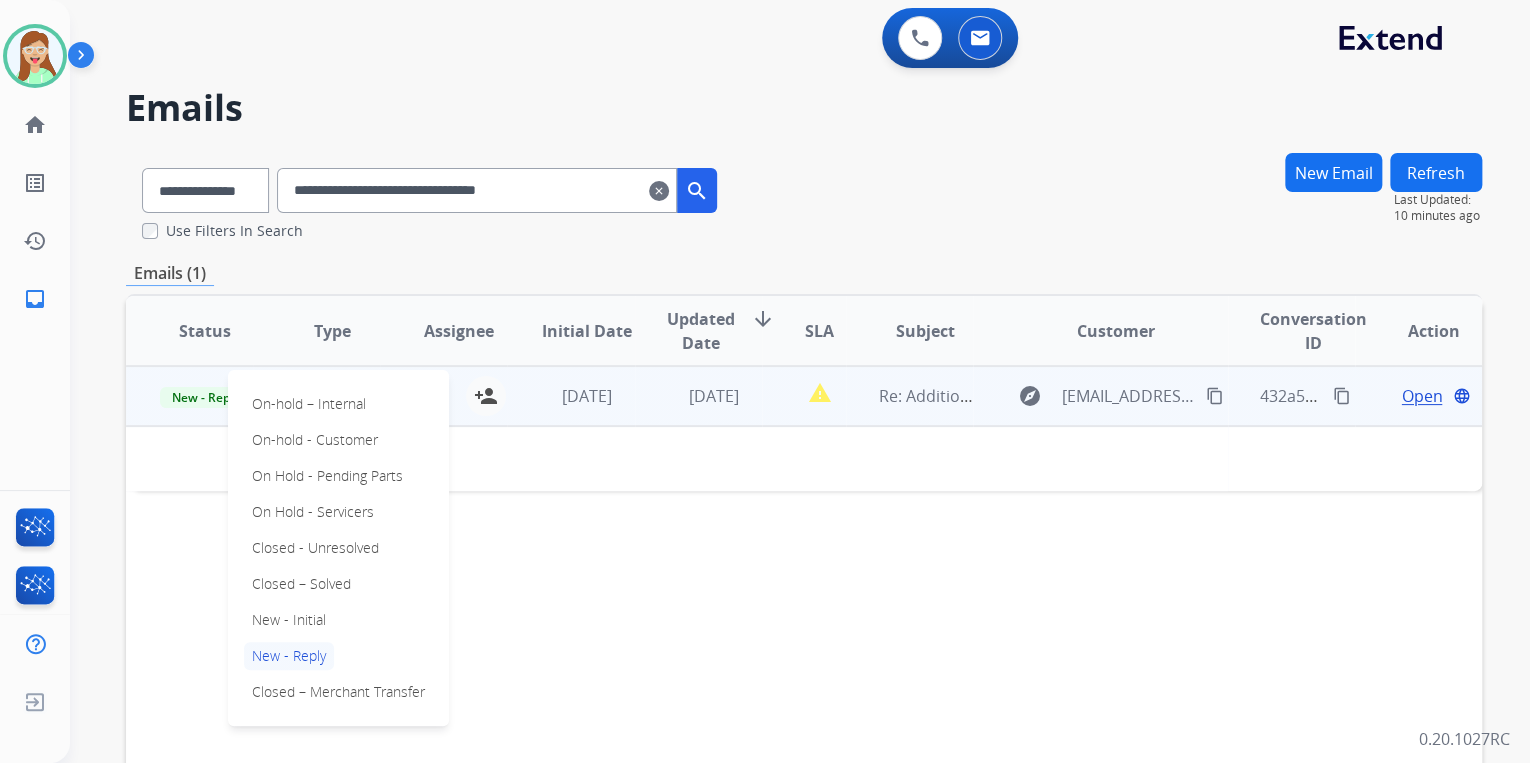 click on "Closed – Solved" at bounding box center (301, 584) 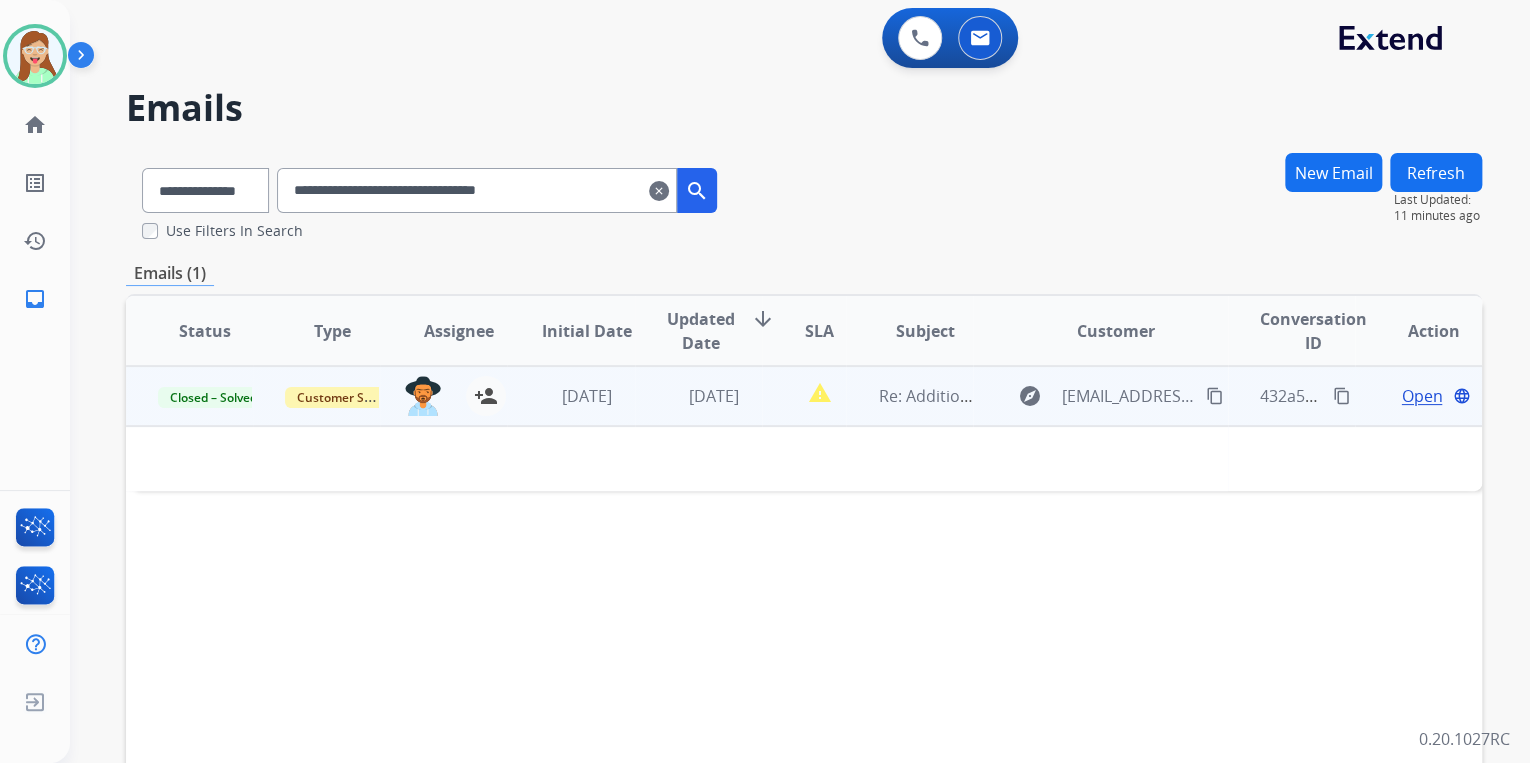 drag, startPoint x: 609, startPoint y: 178, endPoint x: 300, endPoint y: 165, distance: 309.27335 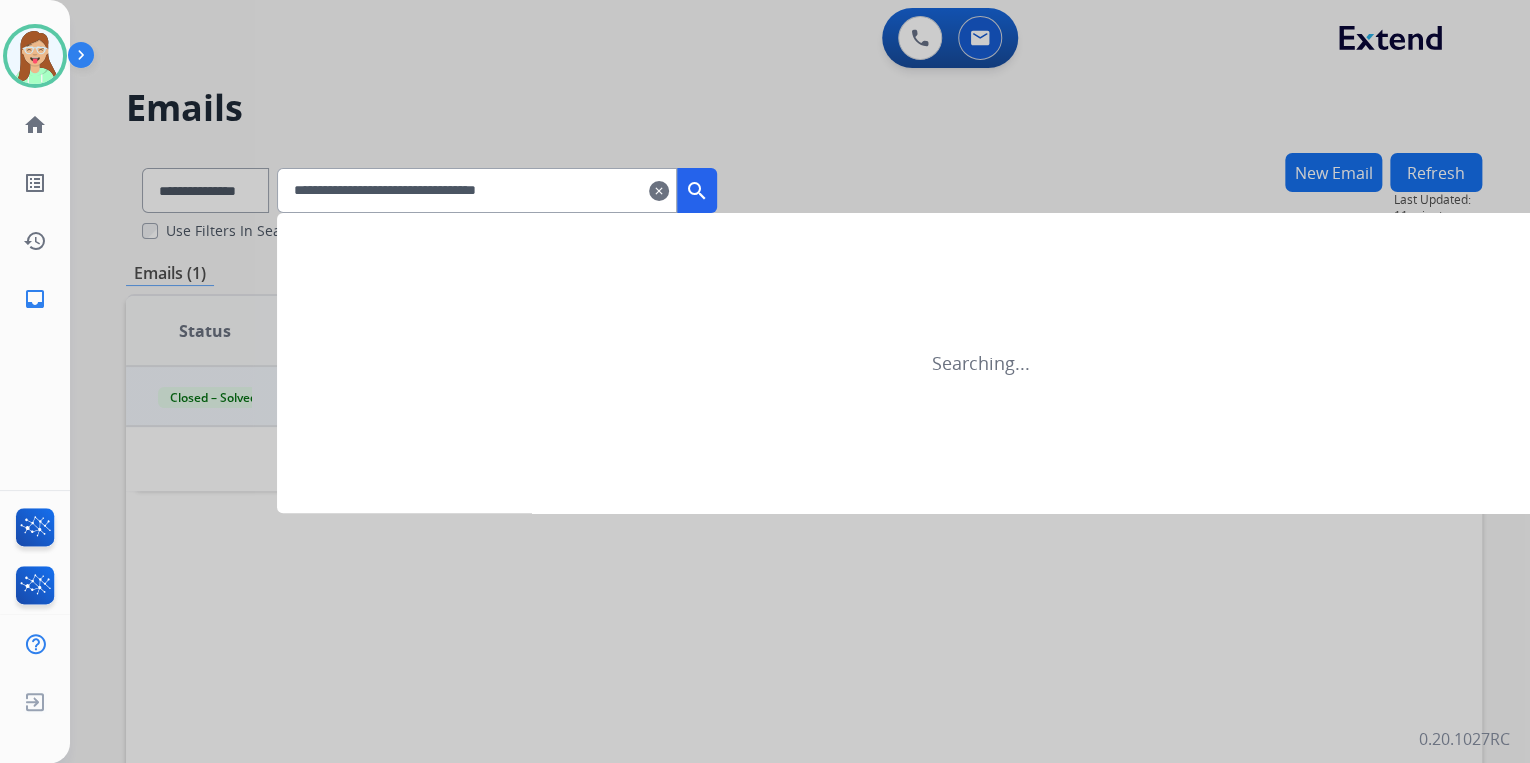 type on "**********" 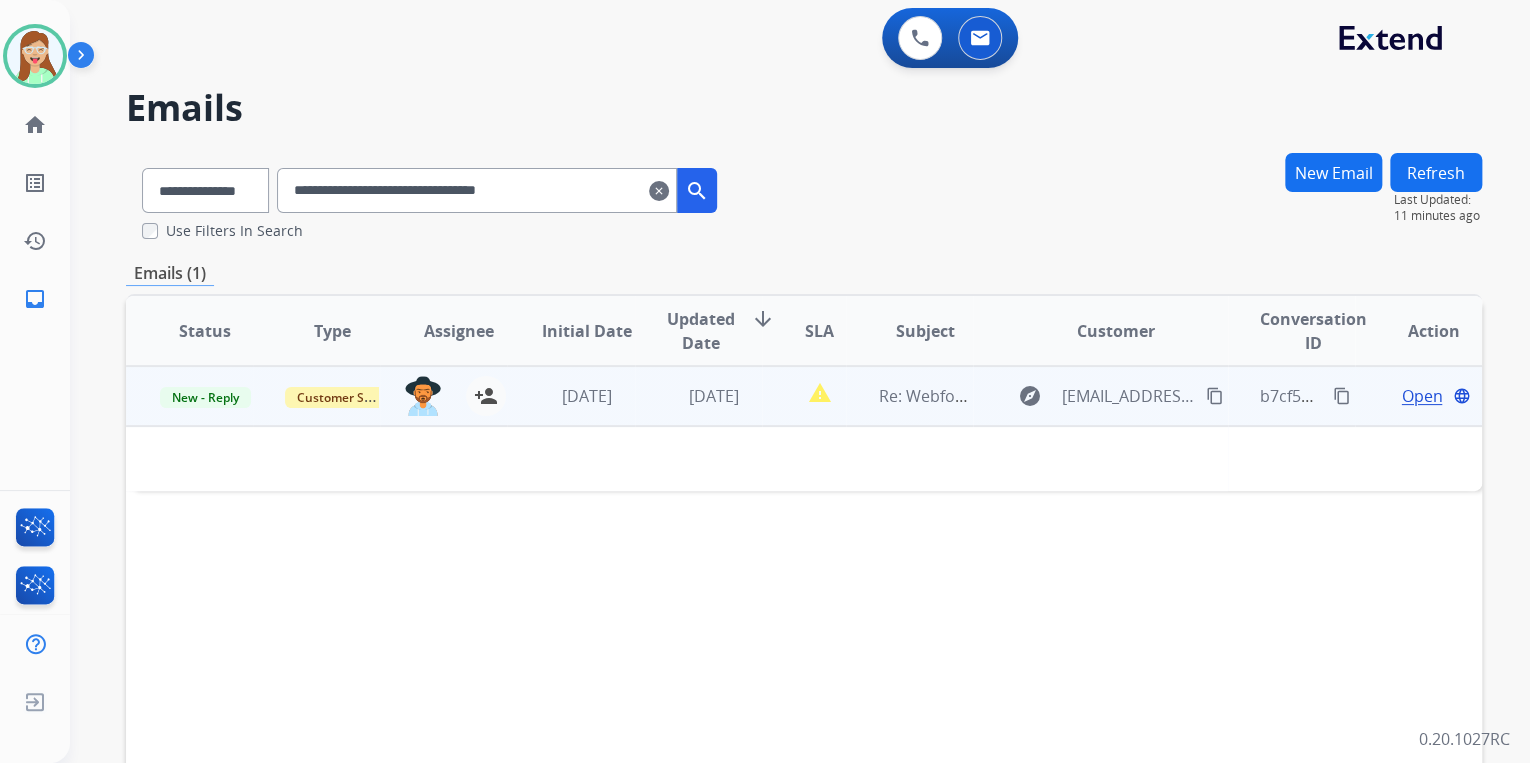 click on "content_copy" at bounding box center (1215, 396) 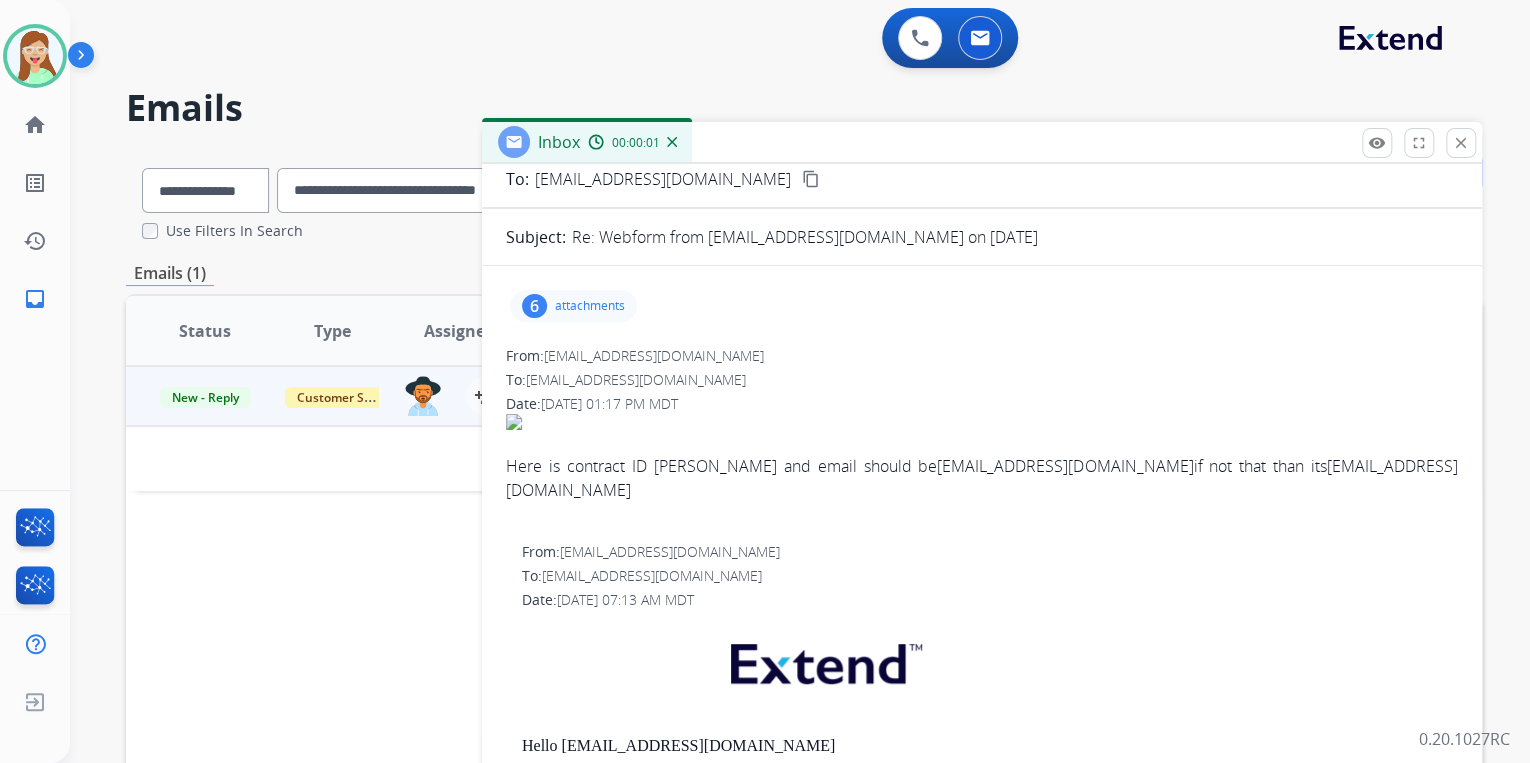 scroll, scrollTop: 240, scrollLeft: 0, axis: vertical 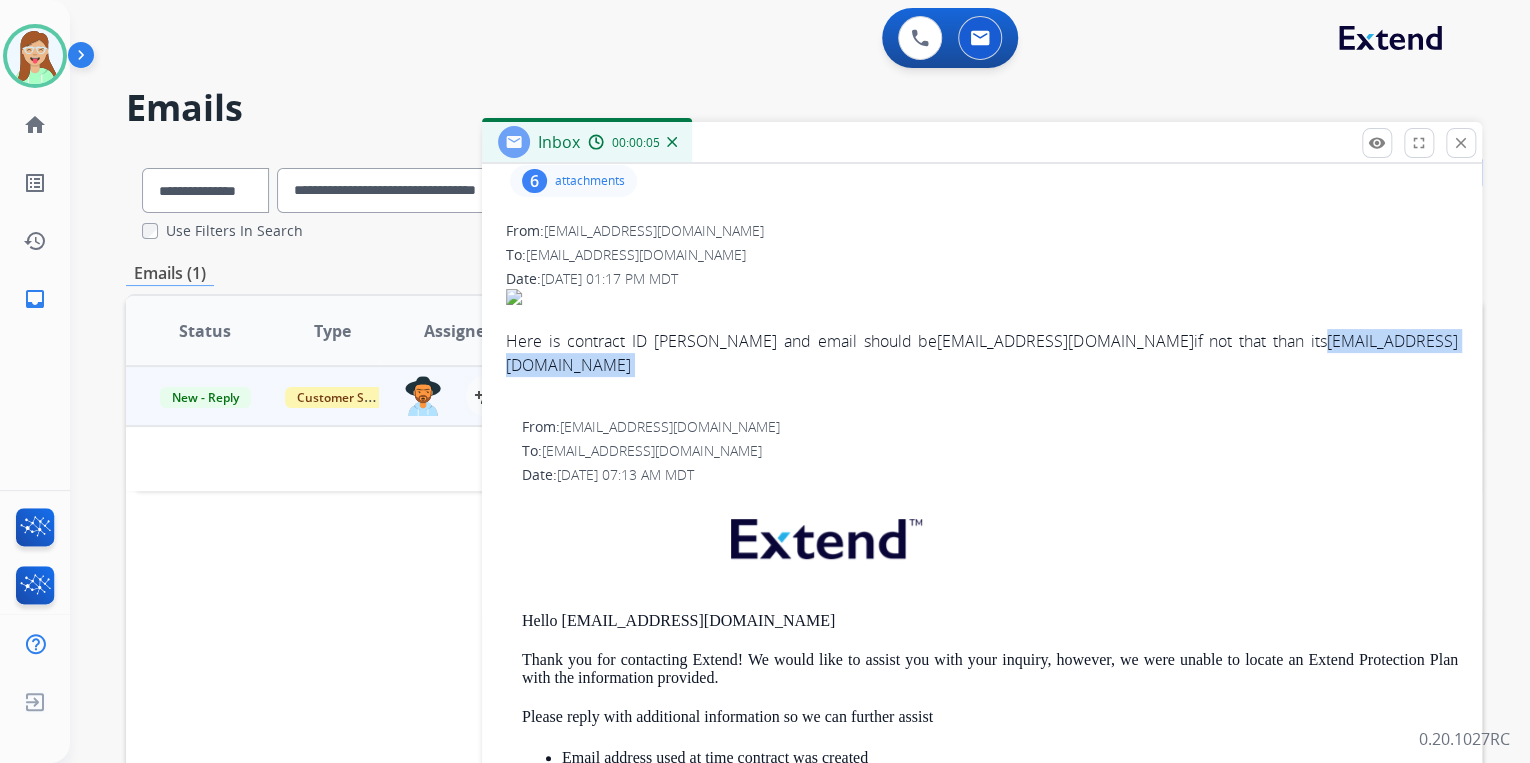 drag, startPoint x: 748, startPoint y: 371, endPoint x: 507, endPoint y: 375, distance: 241.03319 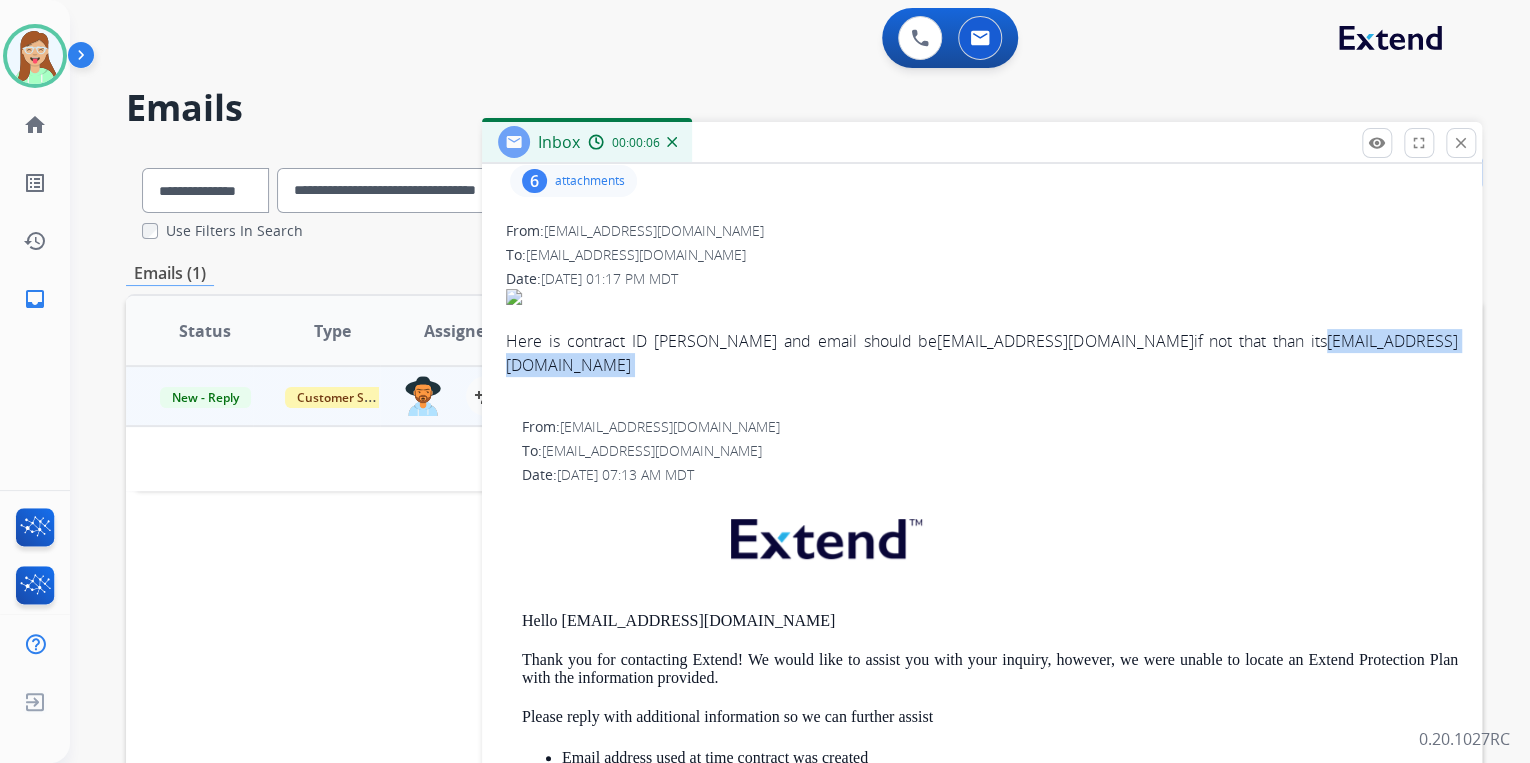 copy on "raymondpedraza1@gmail.com" 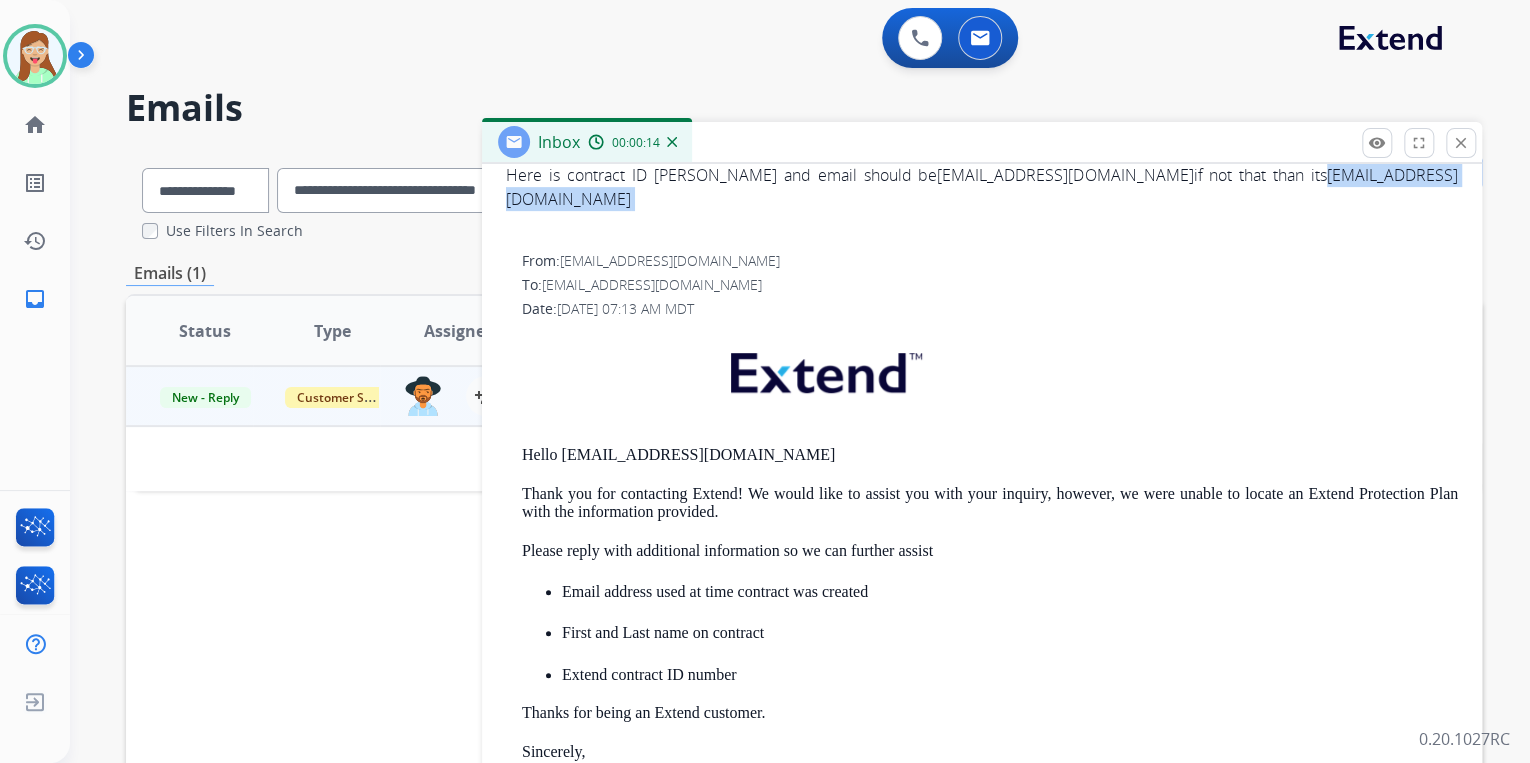 scroll, scrollTop: 240, scrollLeft: 0, axis: vertical 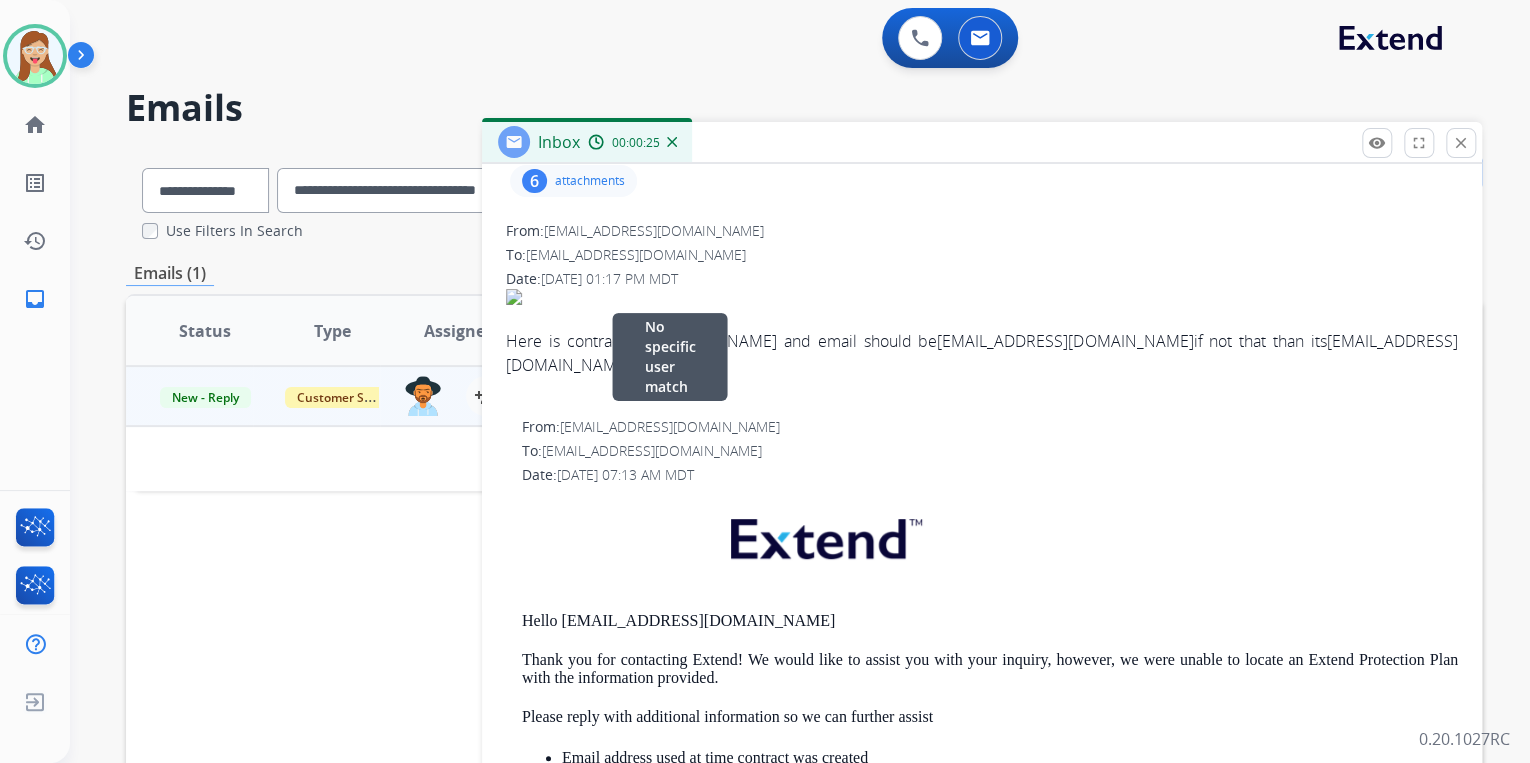 click on "From:  support@extend.com  No specific user match" at bounding box center [990, 427] 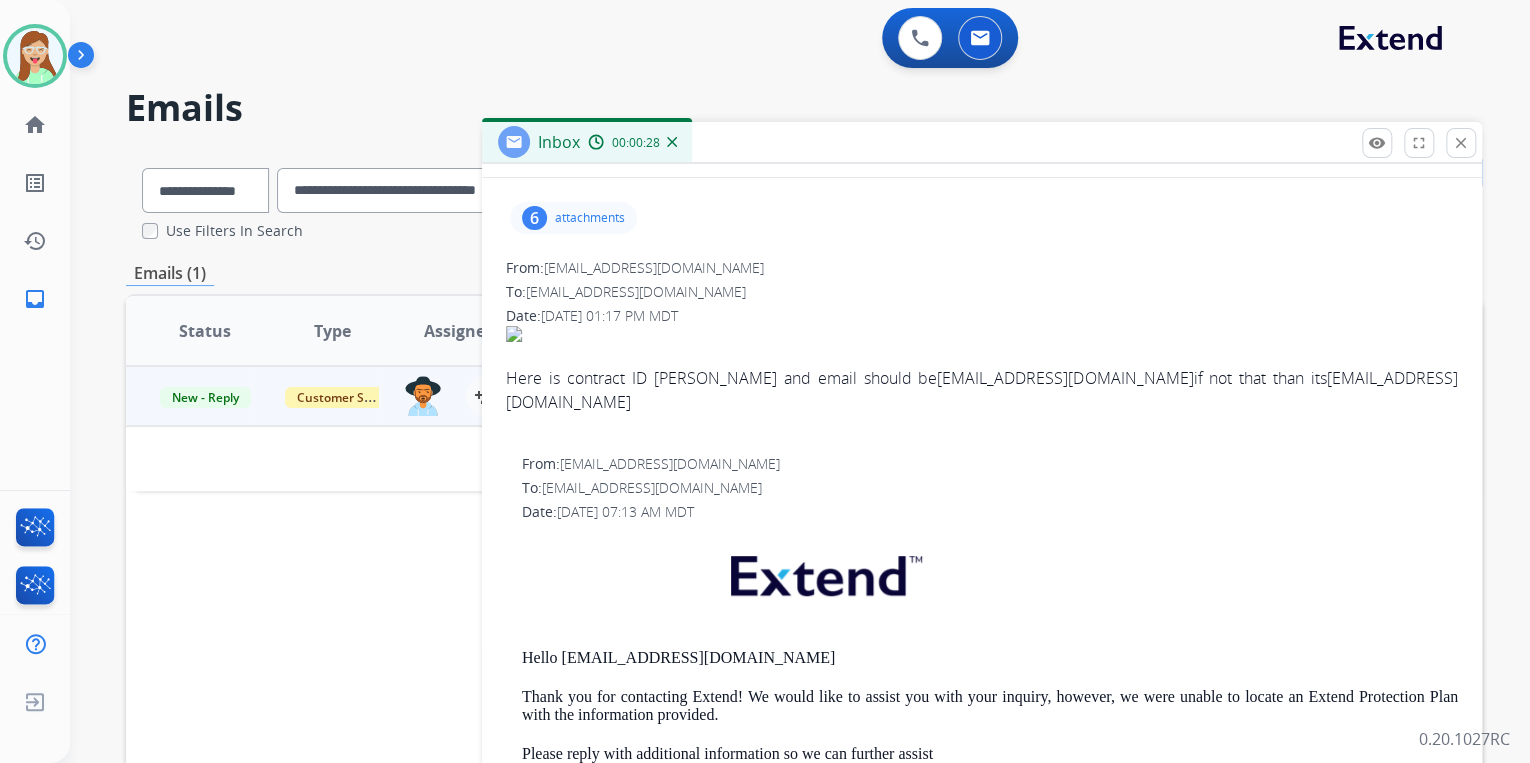 scroll, scrollTop: 80, scrollLeft: 0, axis: vertical 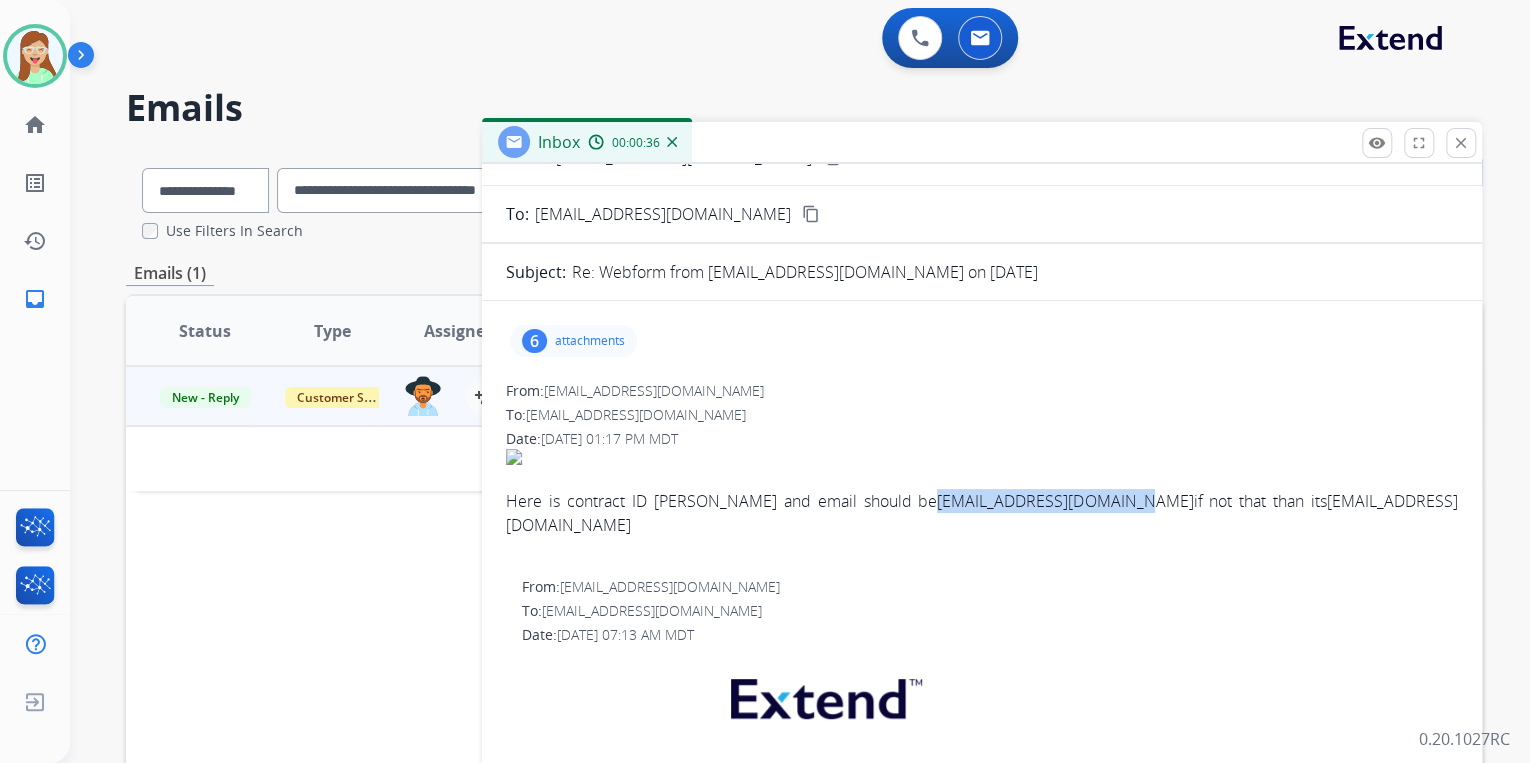 drag, startPoint x: 1039, startPoint y: 508, endPoint x: 1236, endPoint y: 510, distance: 197.01015 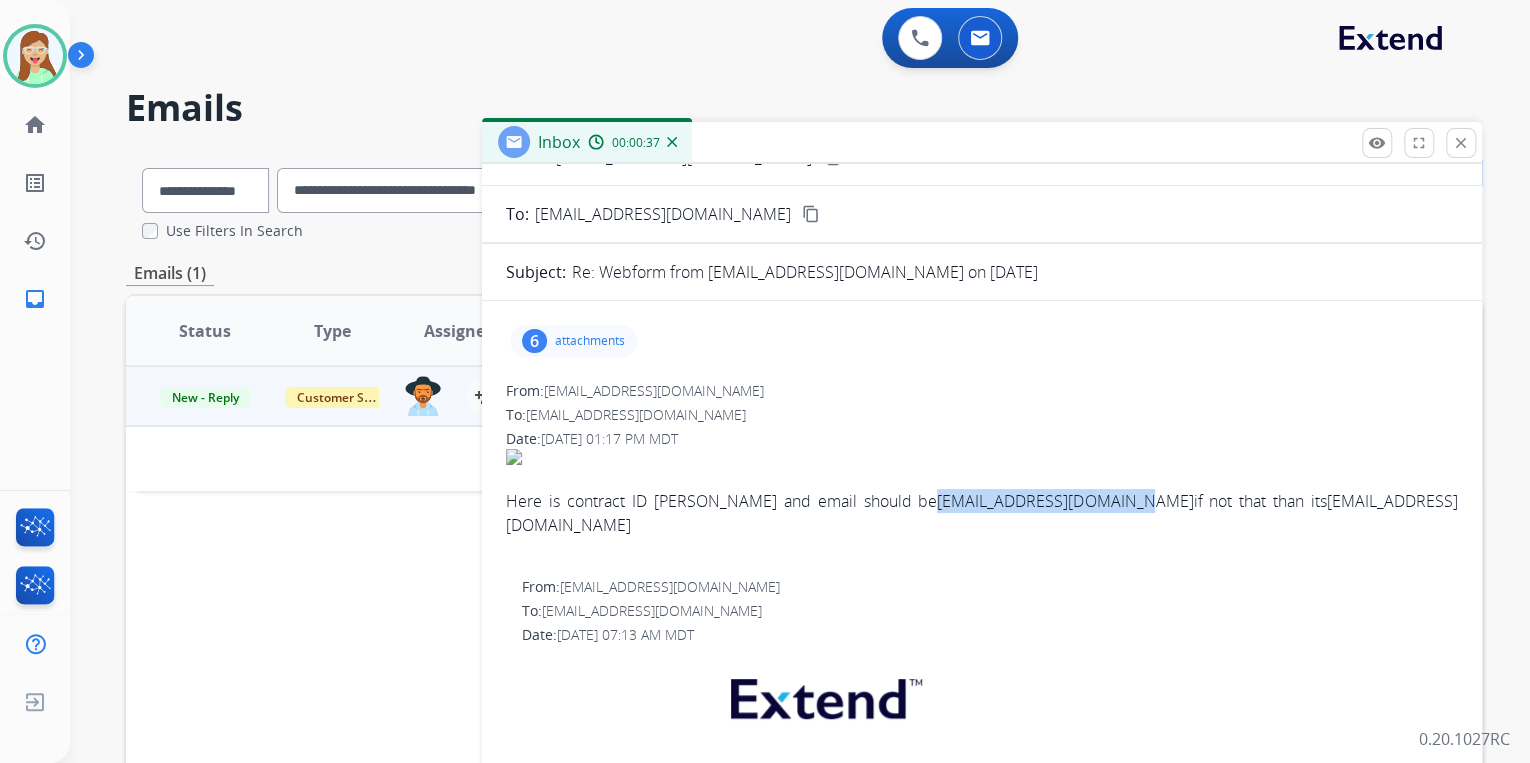 copy on "pedrazafamily6@gmail.com" 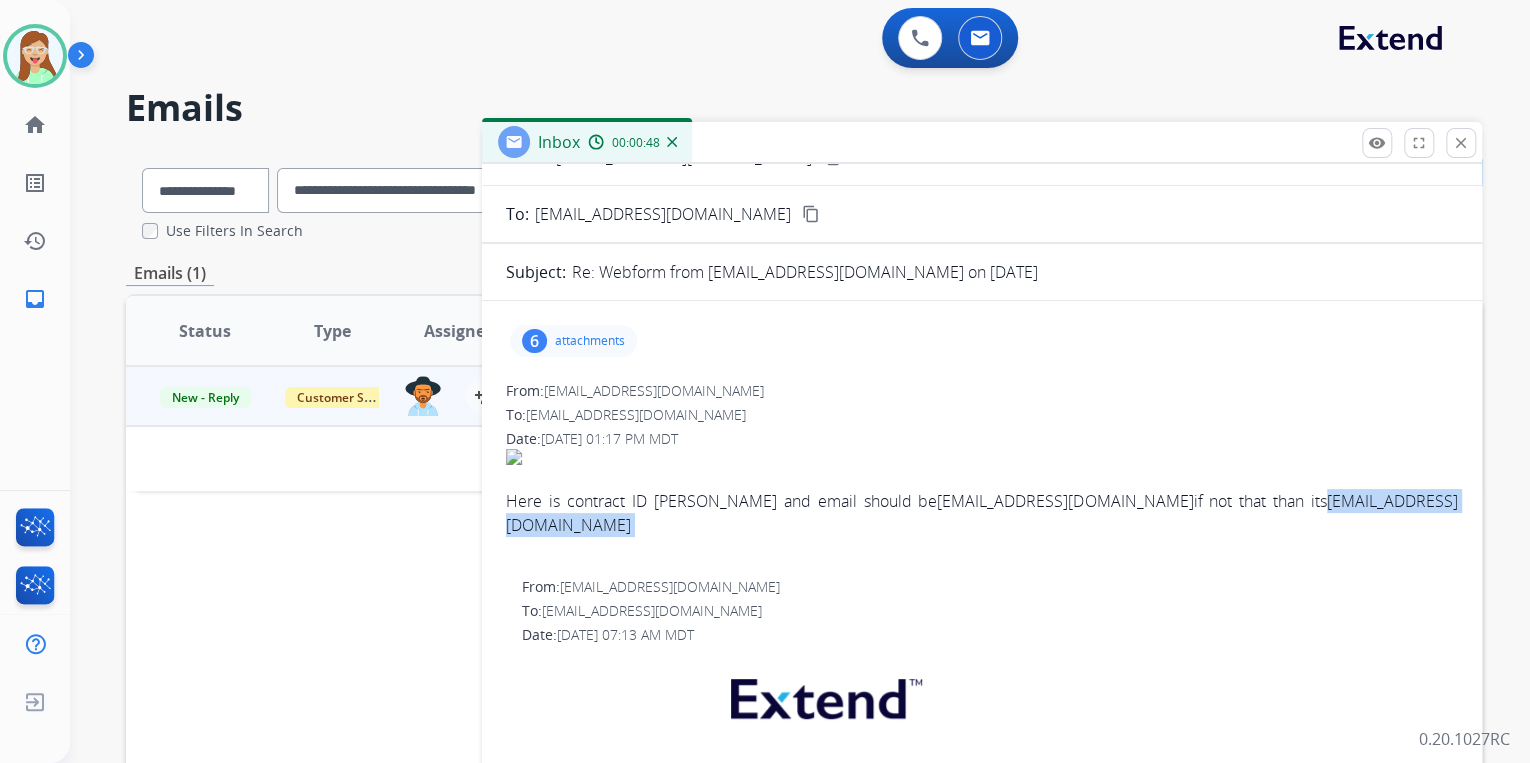 drag, startPoint x: 729, startPoint y: 526, endPoint x: 500, endPoint y: 535, distance: 229.17679 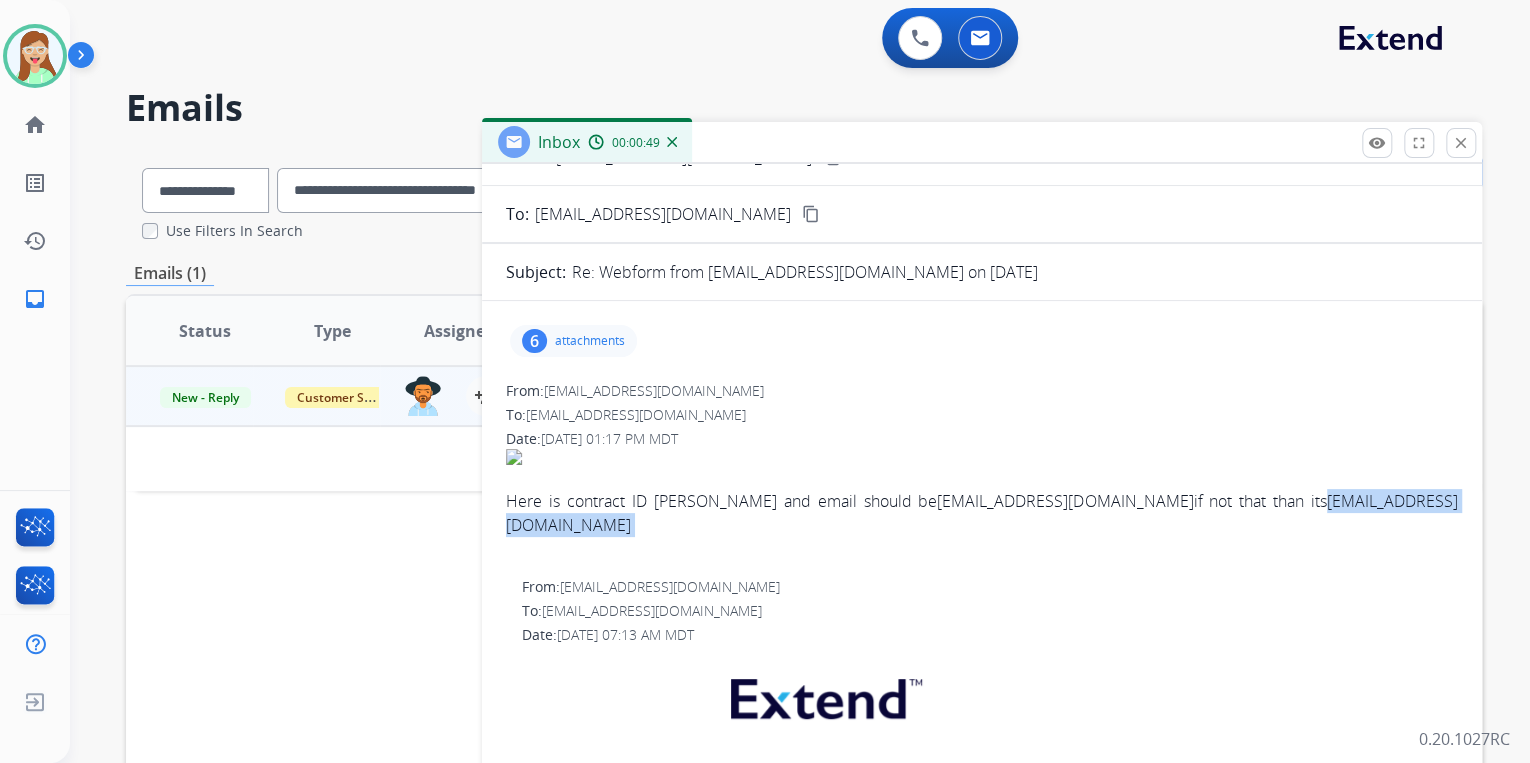 copy on "raymondpedraza1@gmail.com" 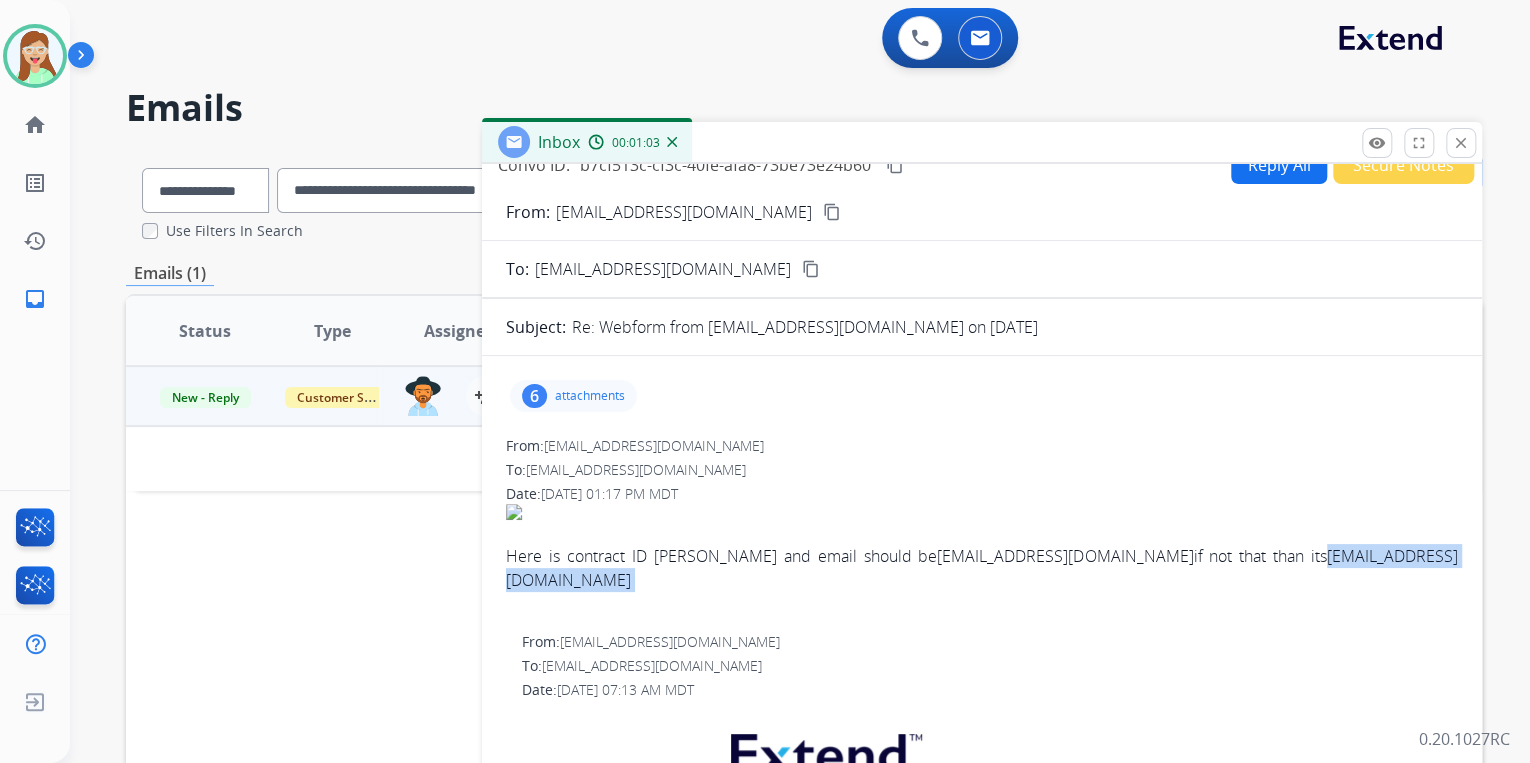 scroll, scrollTop: 0, scrollLeft: 0, axis: both 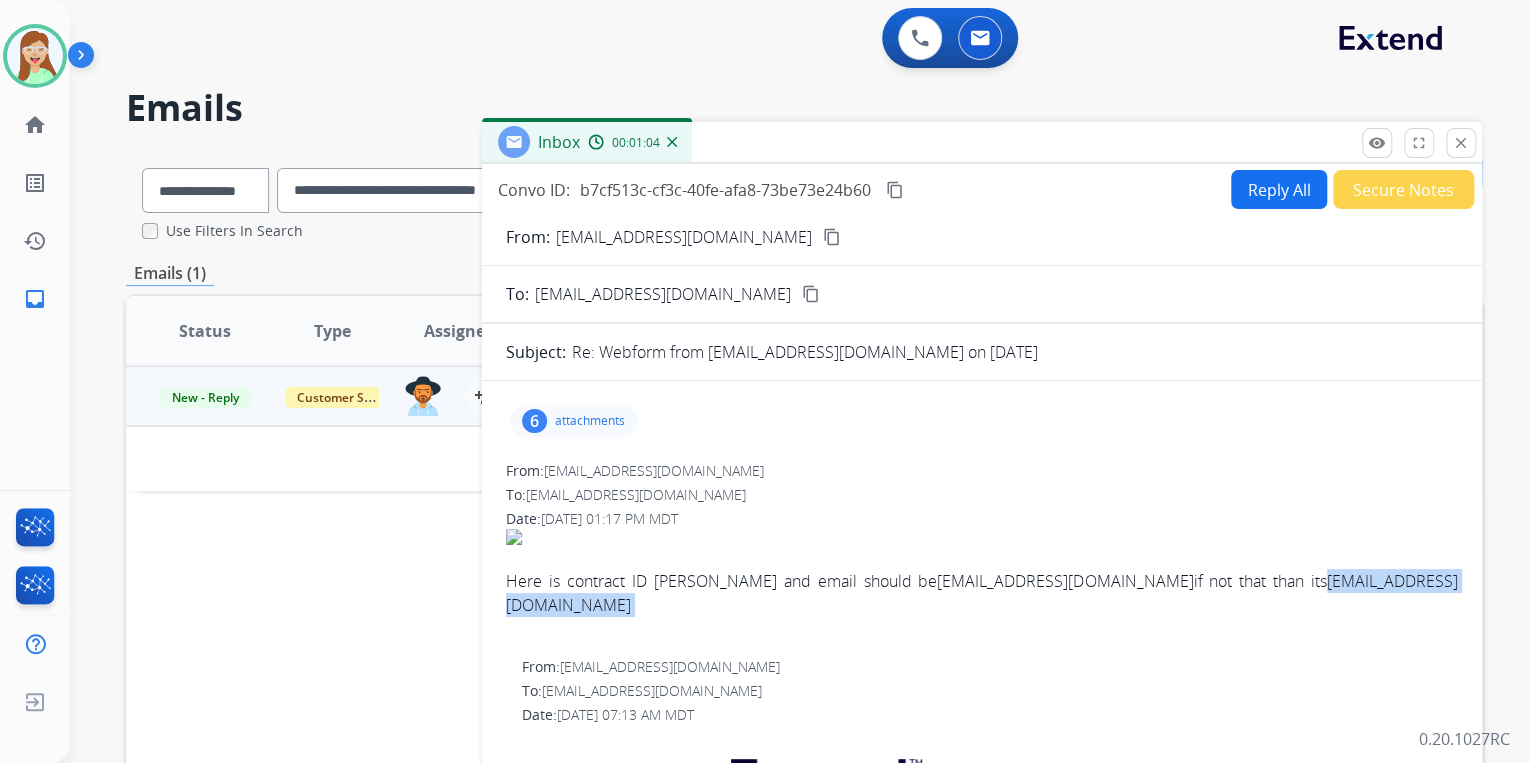 click on "Reply All" at bounding box center (1279, 189) 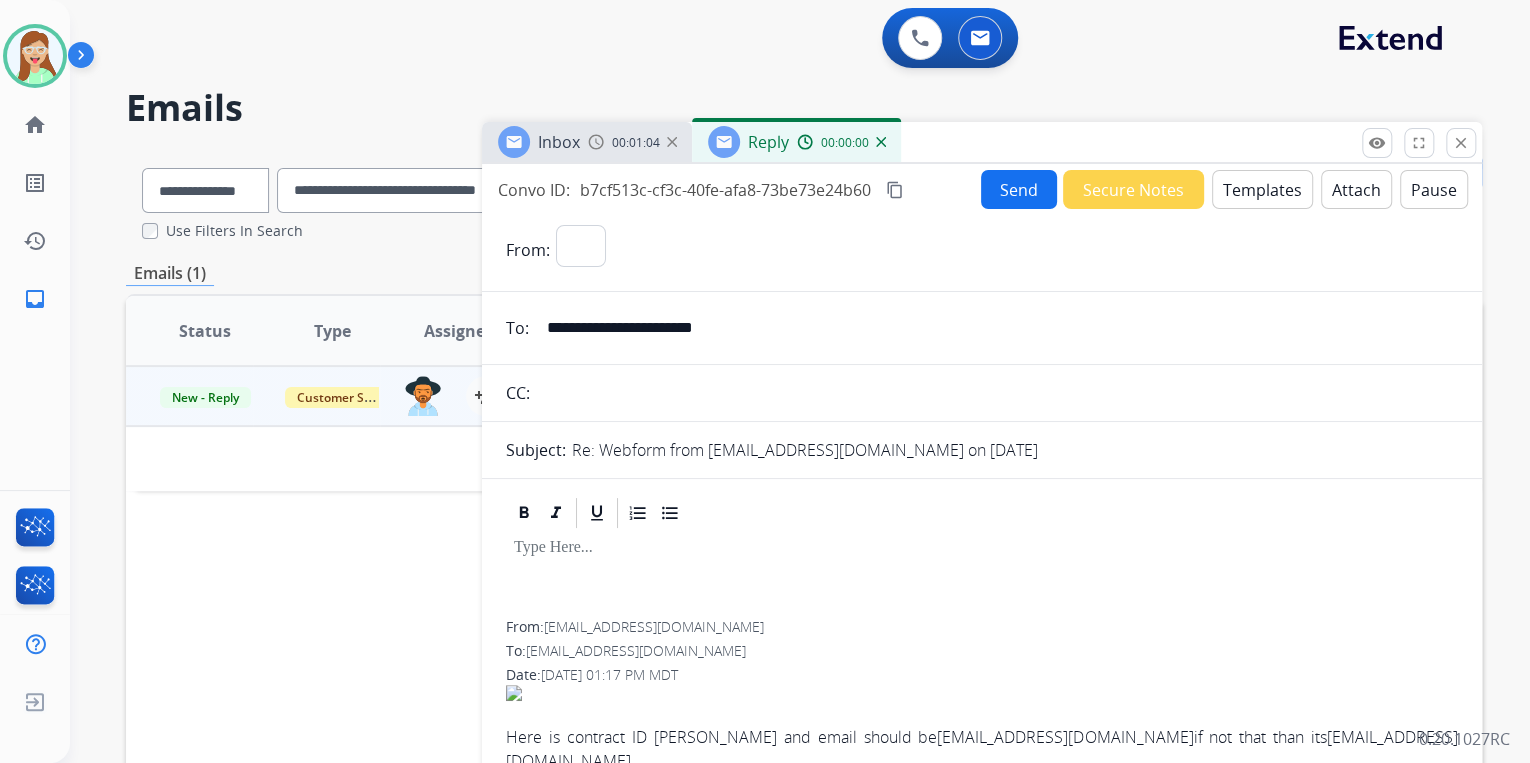 click on "Templates" at bounding box center [1262, 189] 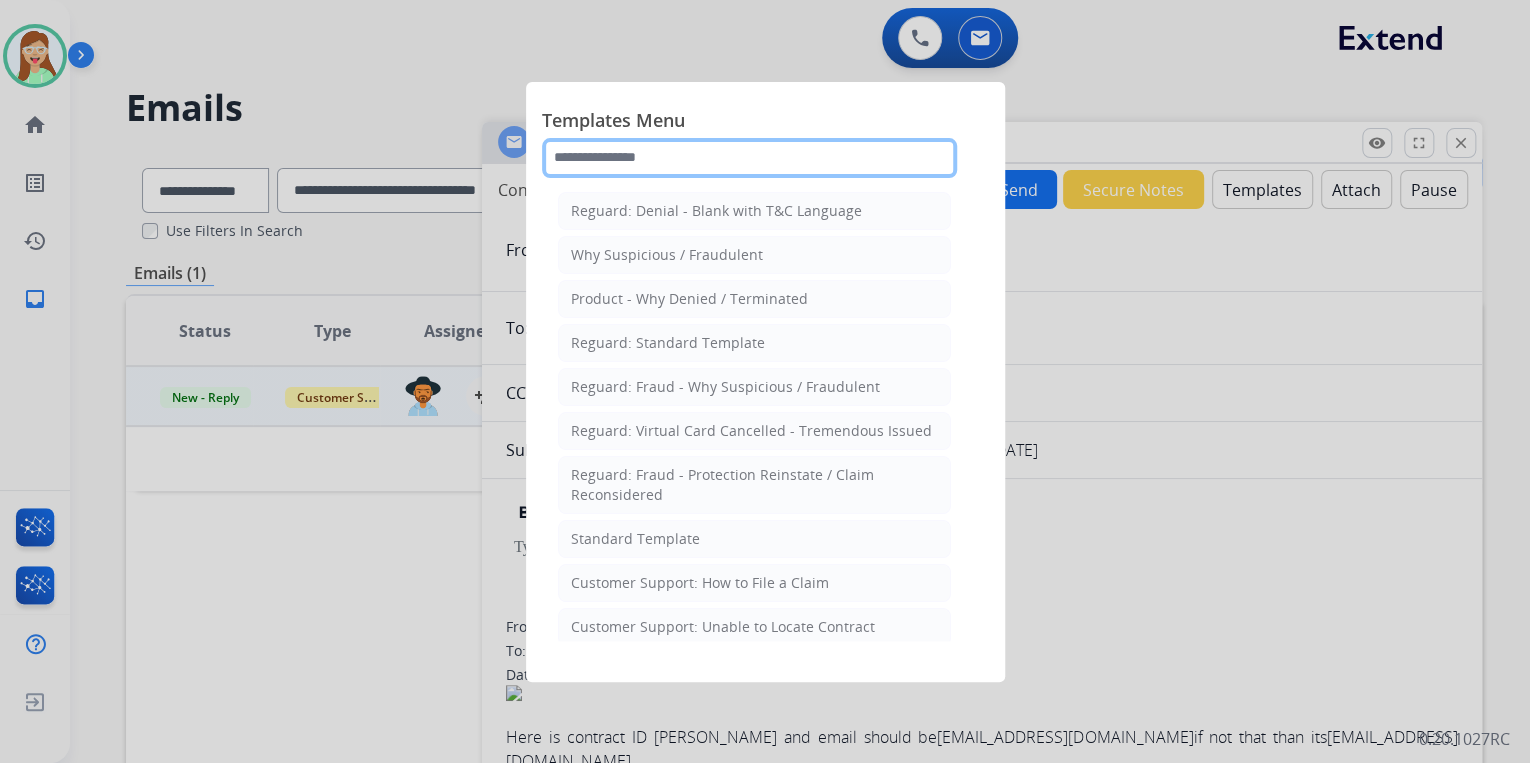 click 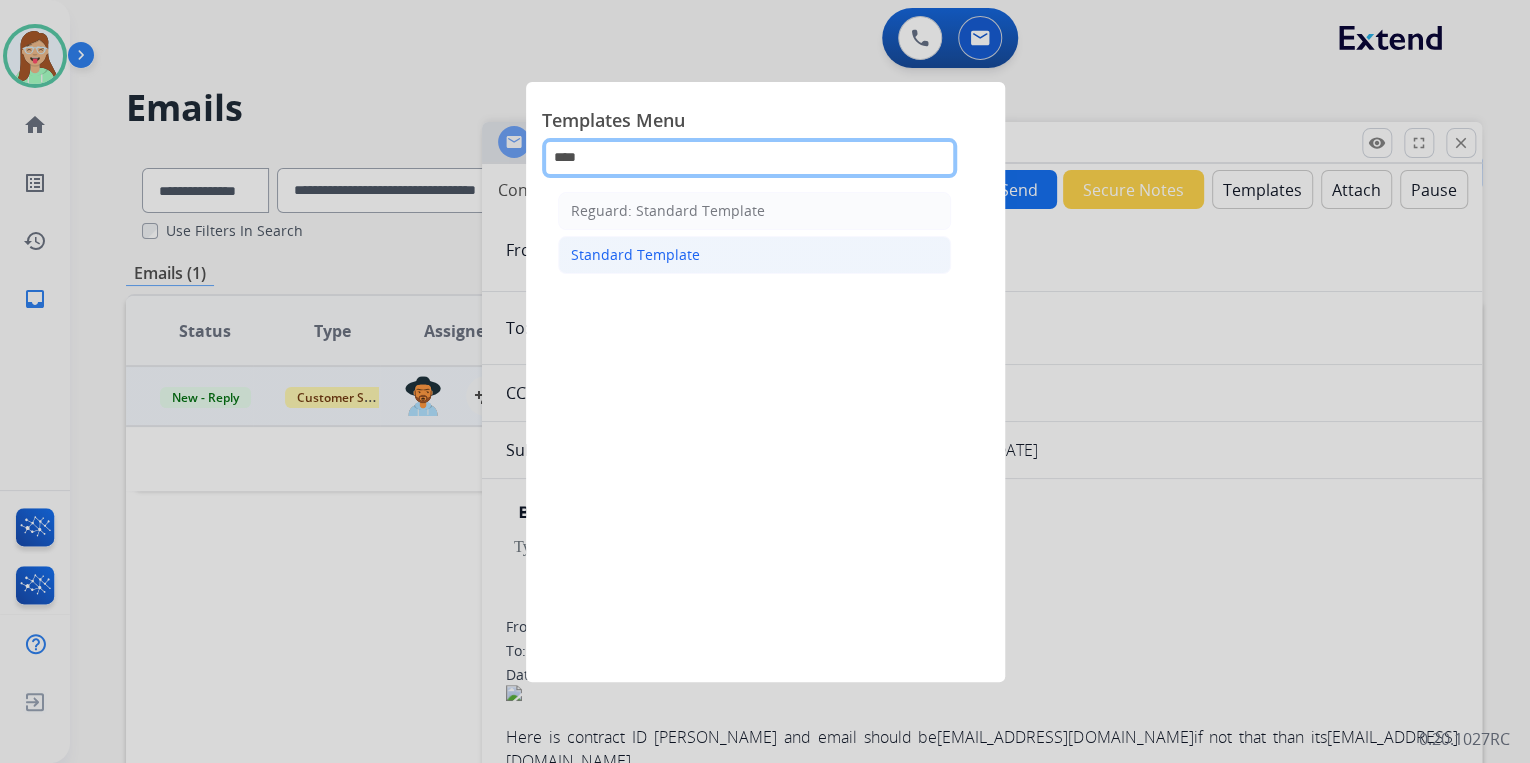 type on "****" 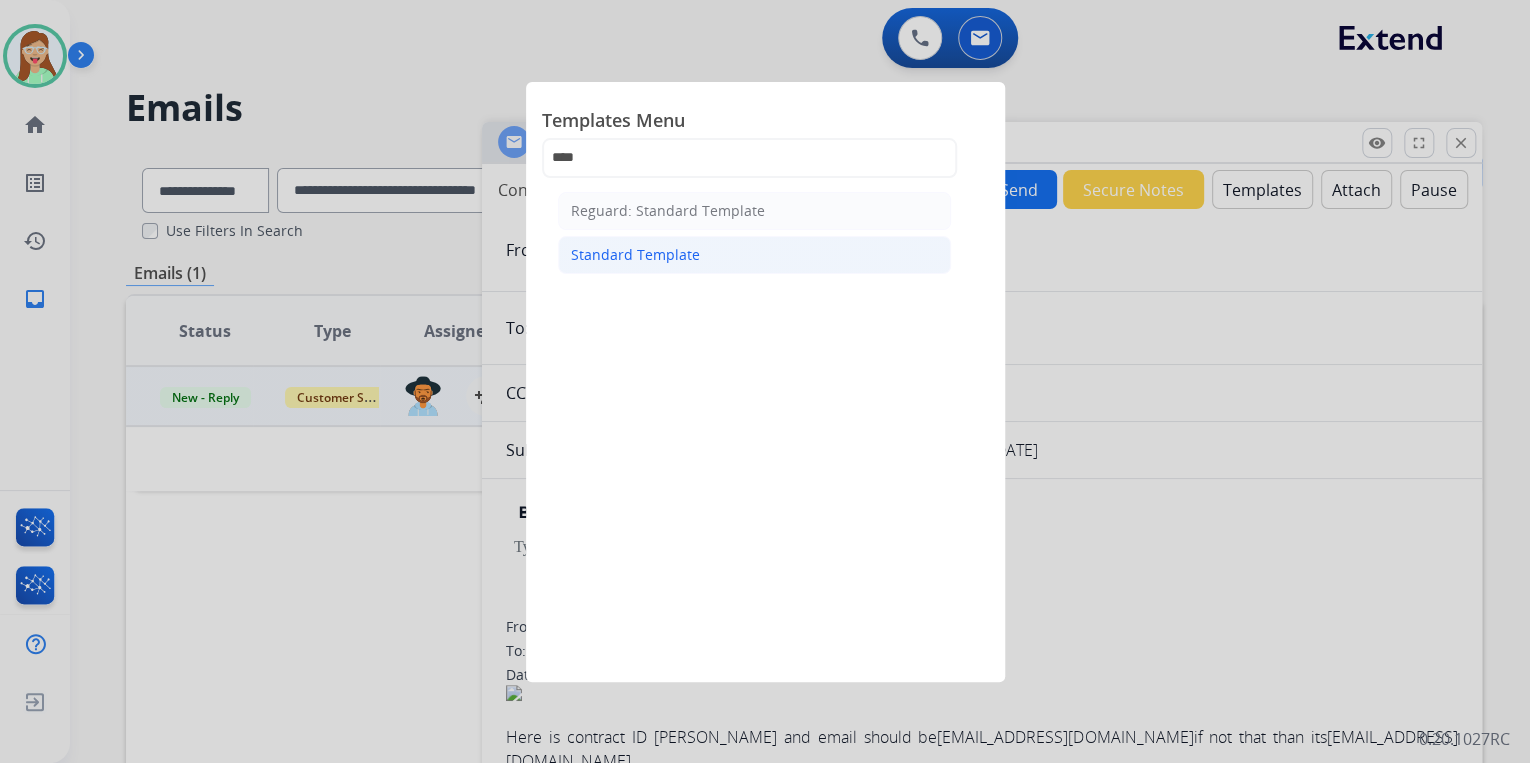 click on "Standard Template" 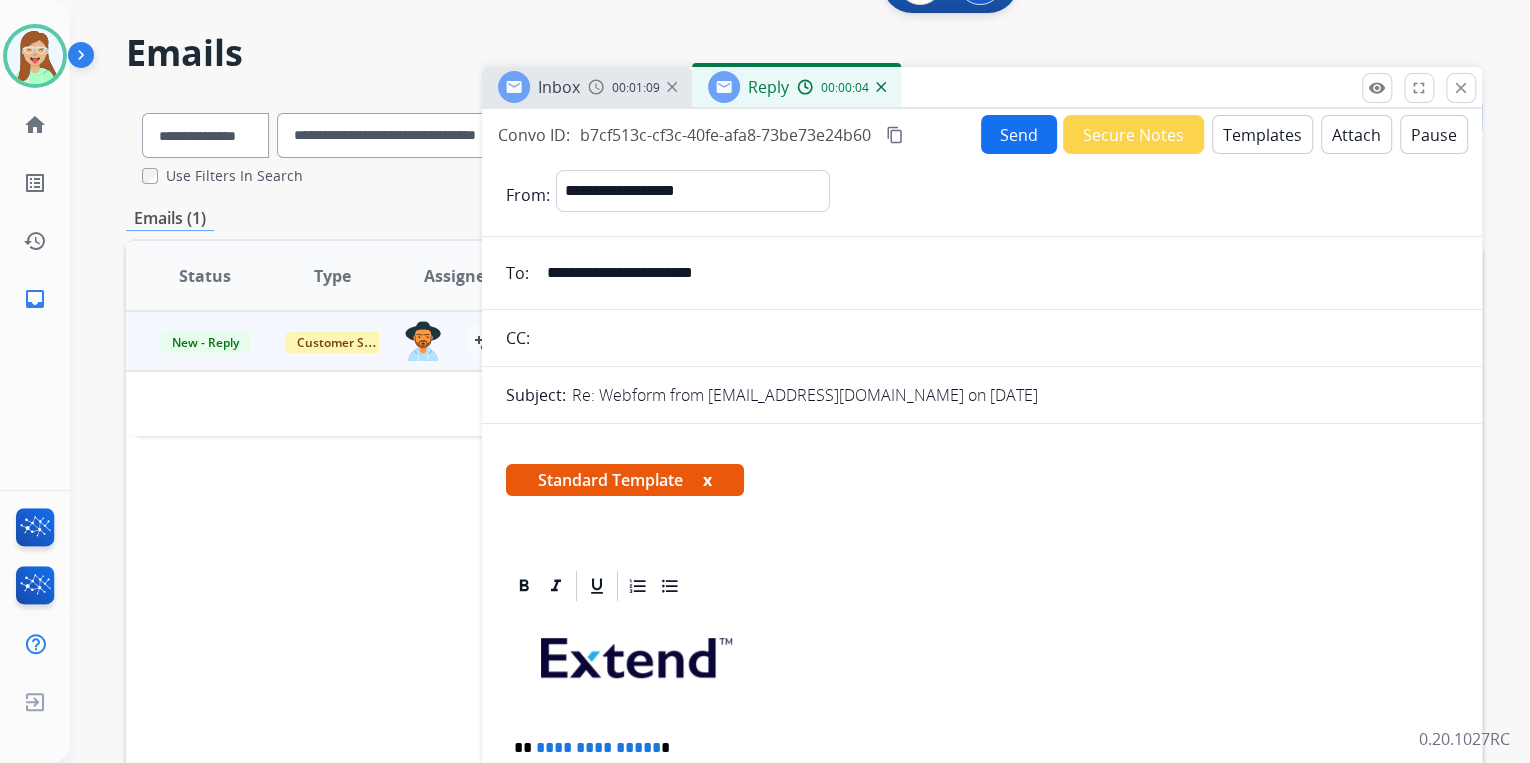 scroll, scrollTop: 80, scrollLeft: 0, axis: vertical 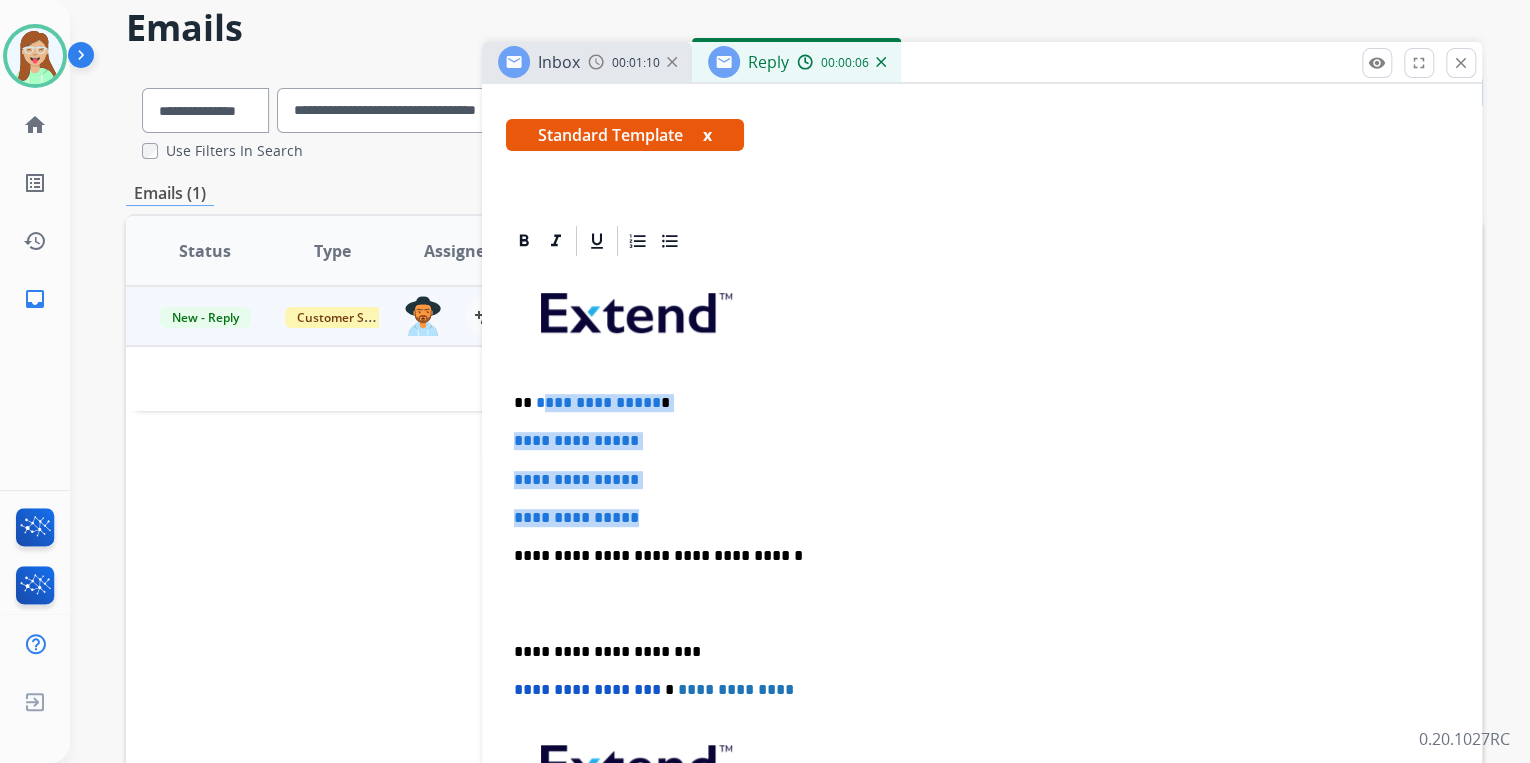 drag, startPoint x: 666, startPoint y: 512, endPoint x: 538, endPoint y: 397, distance: 172.07266 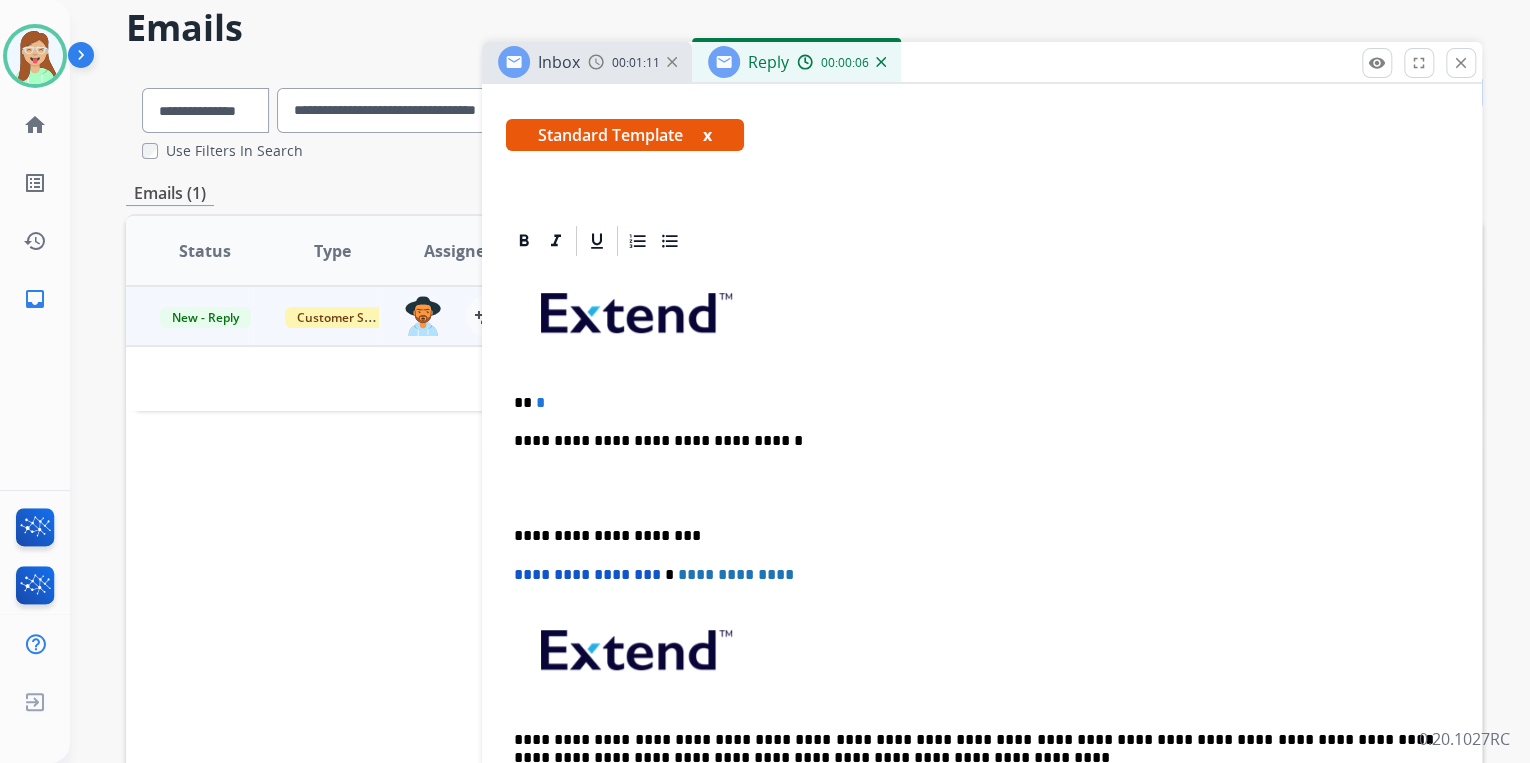 type 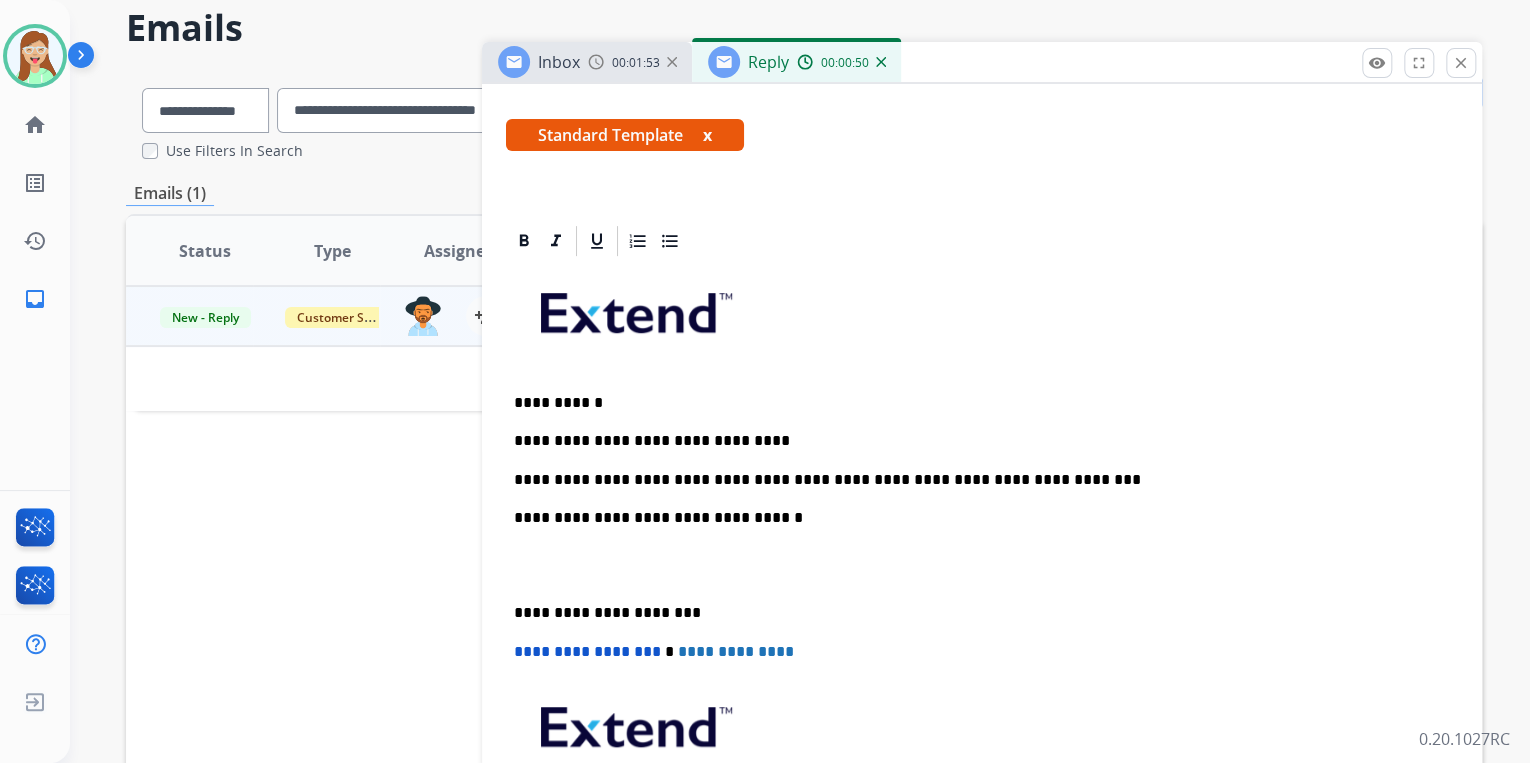 click on "**********" at bounding box center [974, 480] 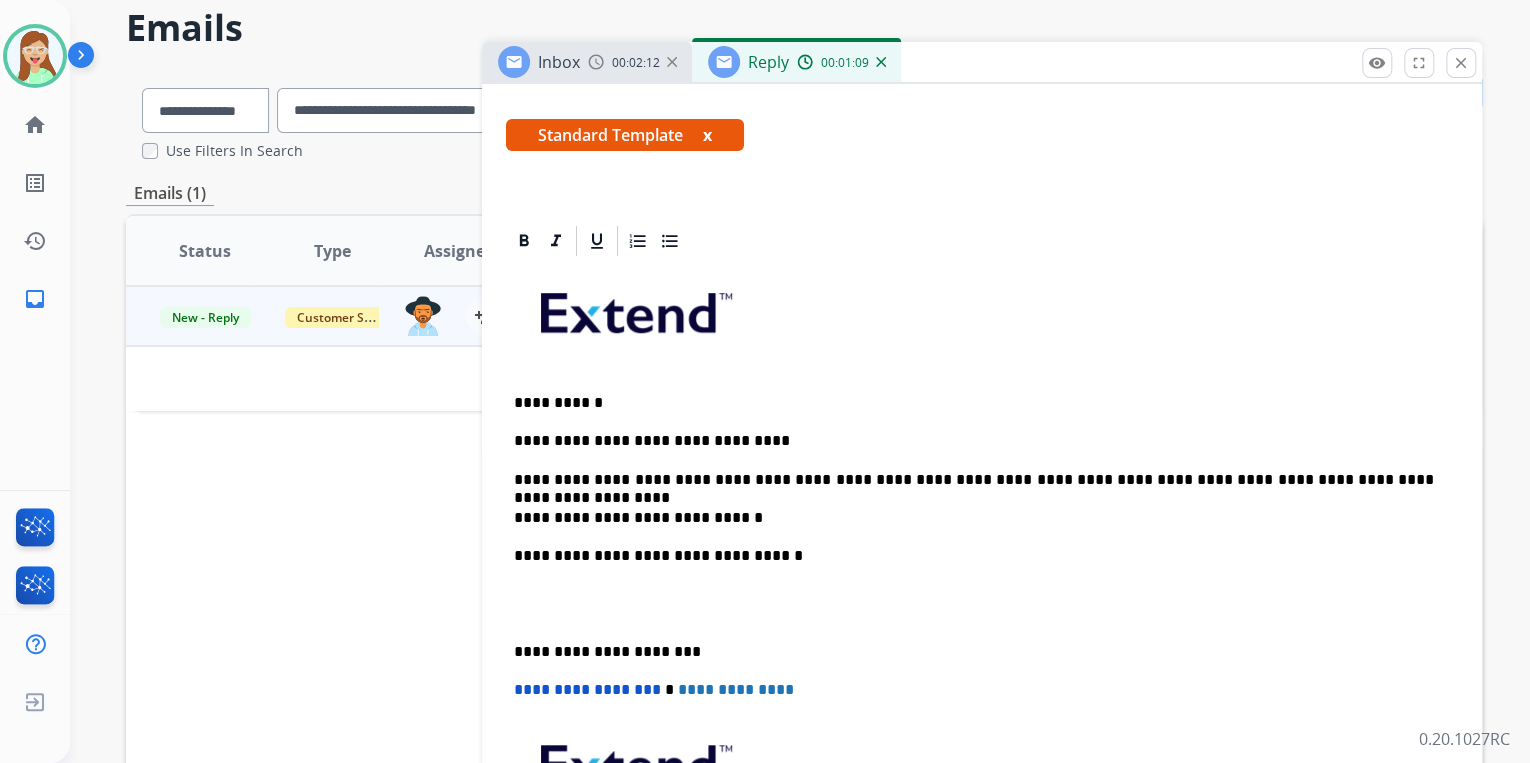 scroll, scrollTop: 0, scrollLeft: 0, axis: both 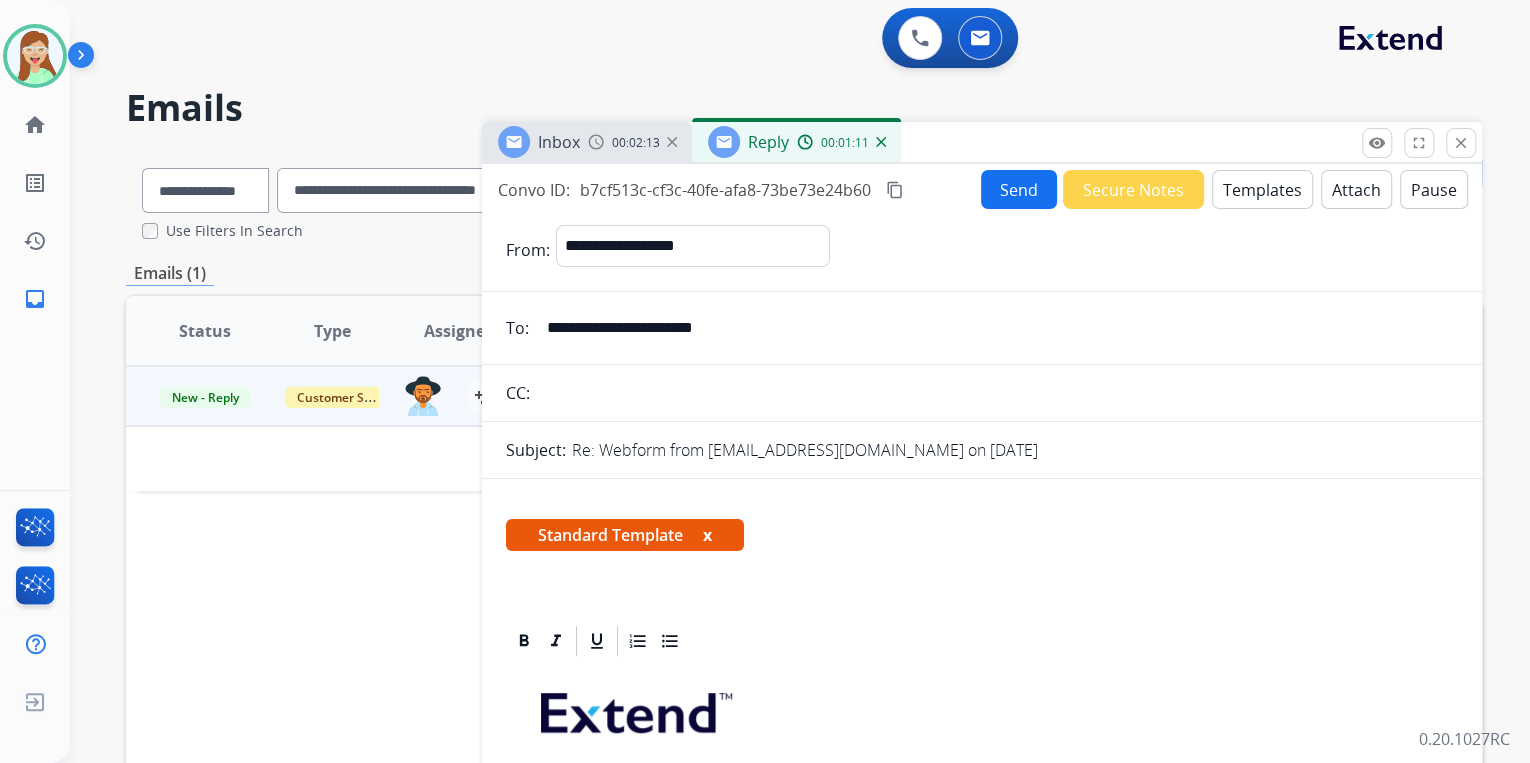 click on "Send" at bounding box center [1019, 189] 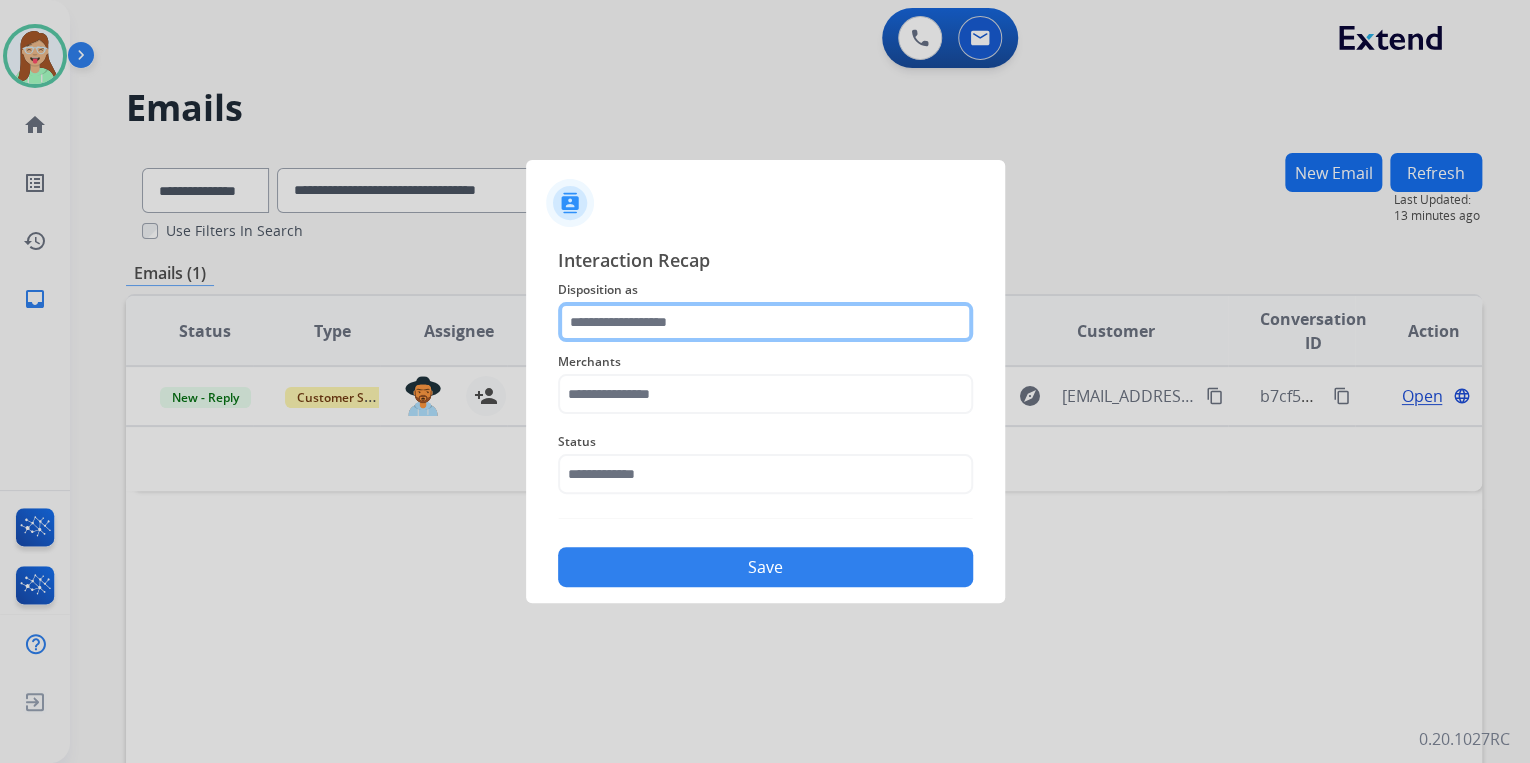 click 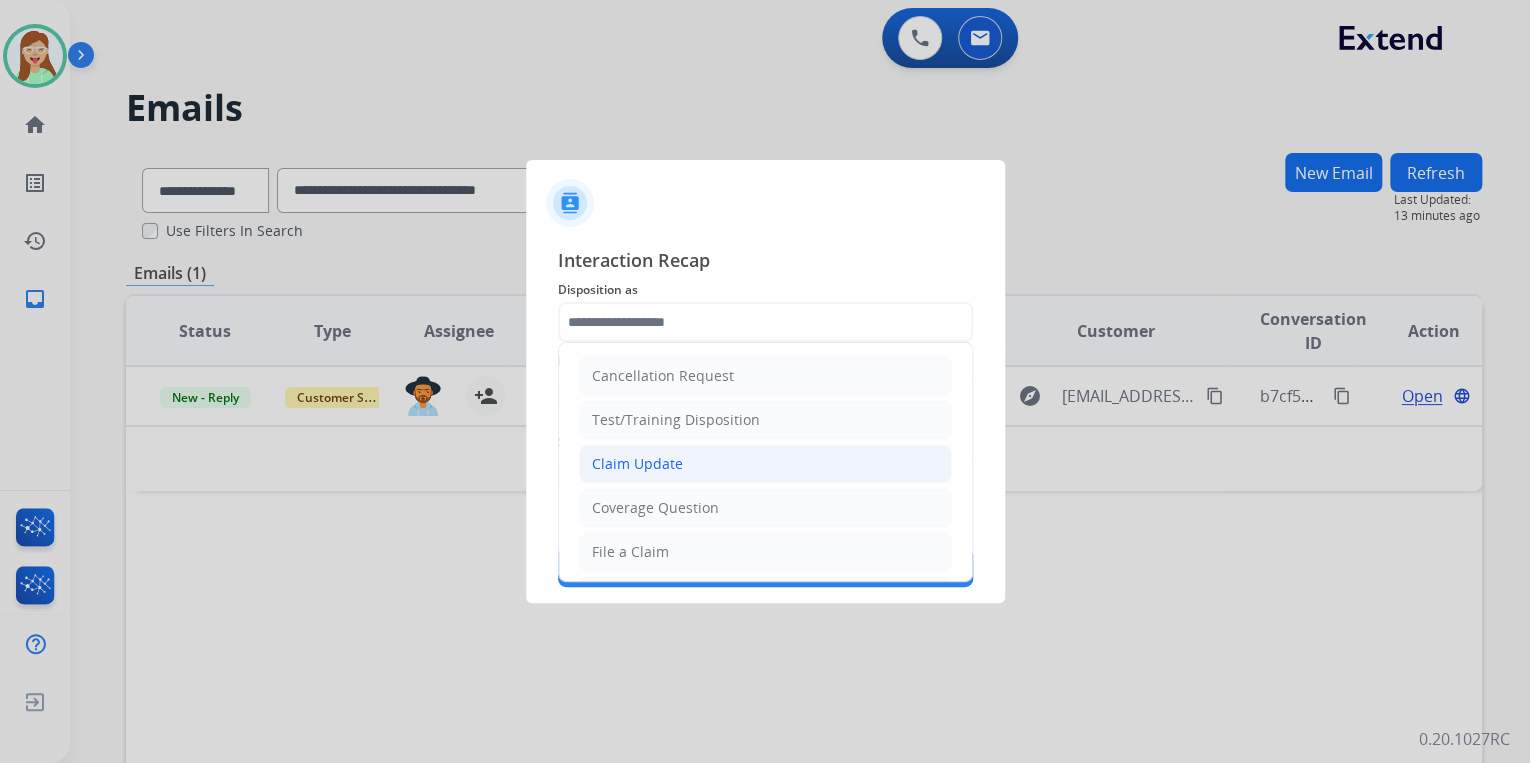 click on "Claim Update" 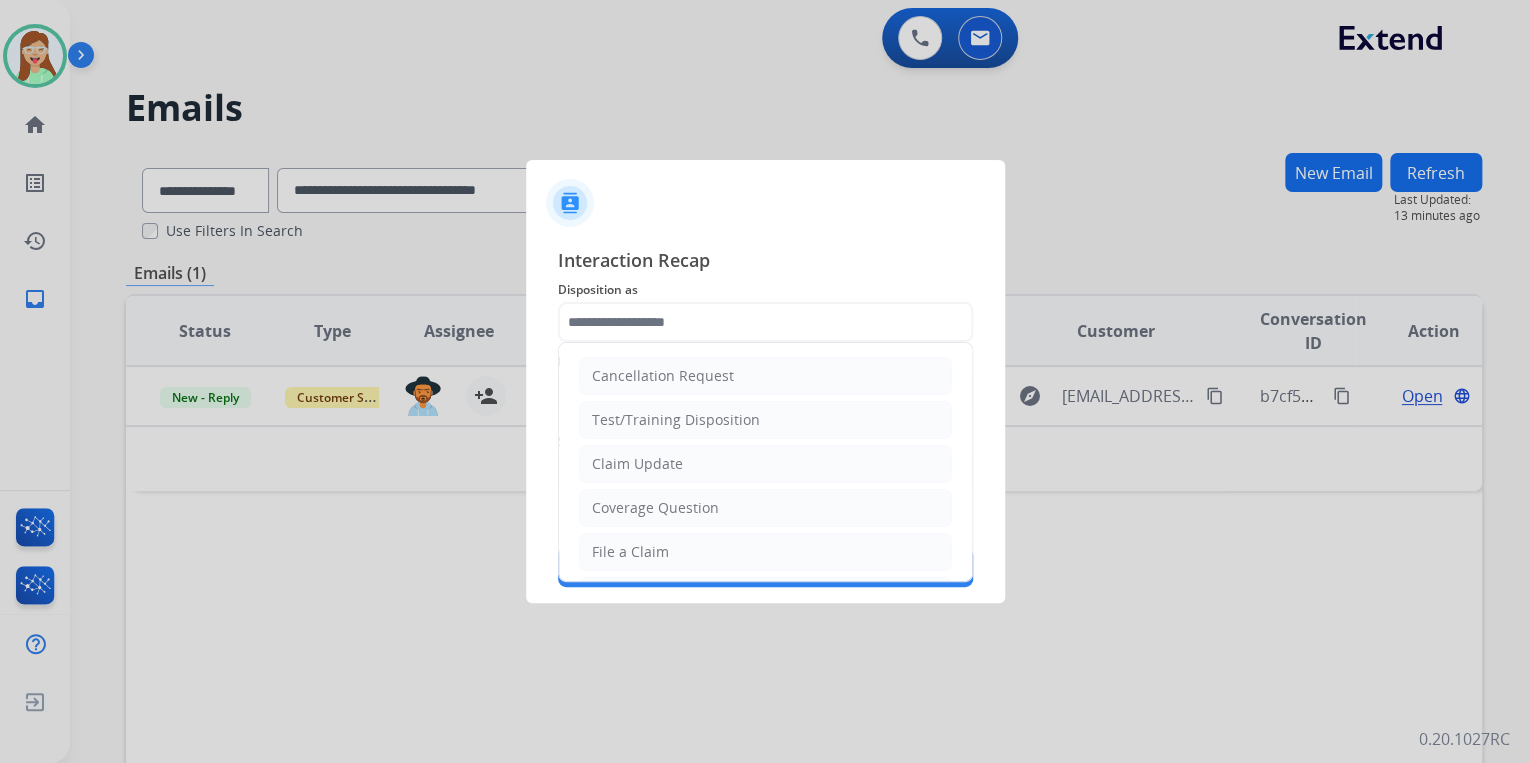 type on "**********" 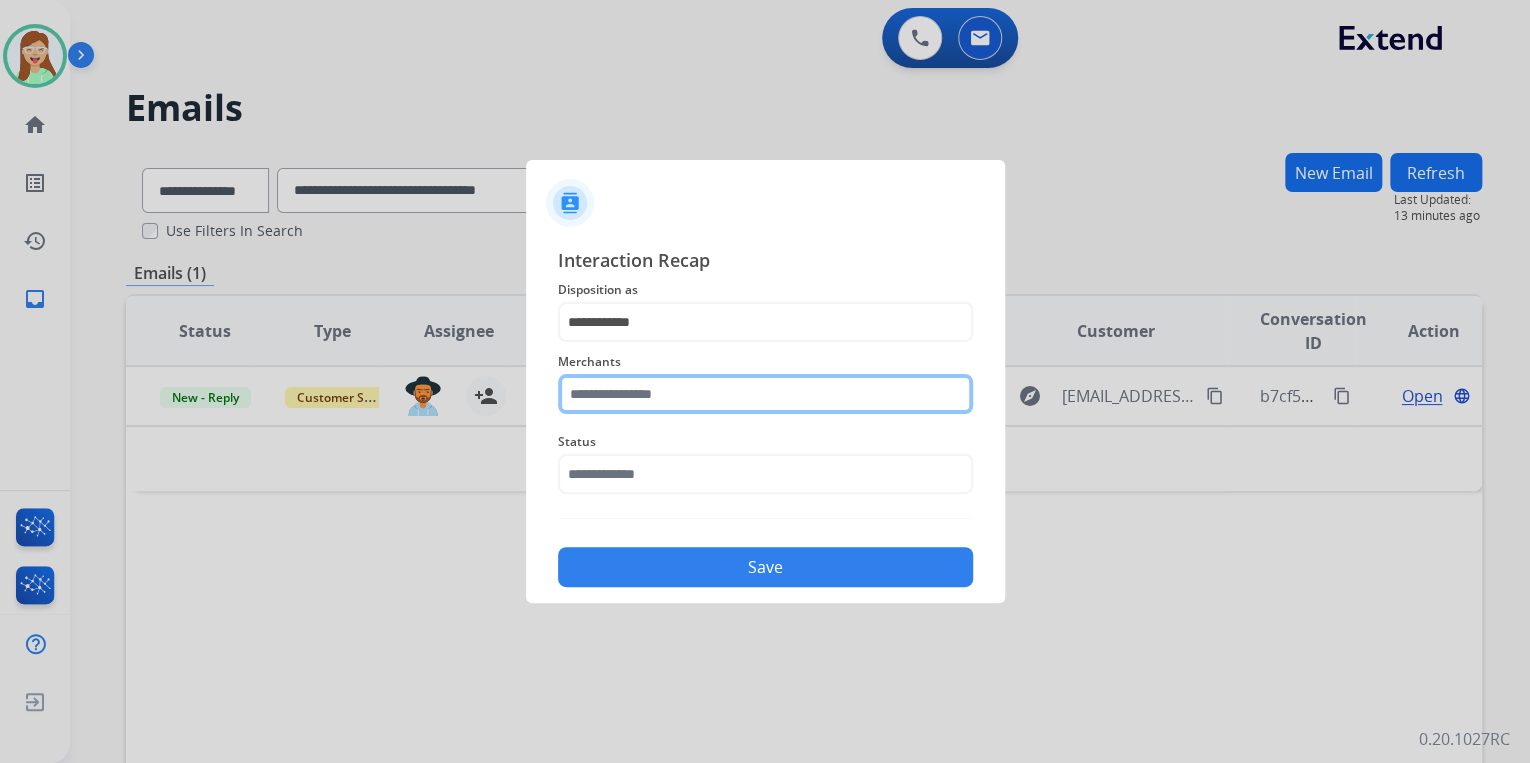 click 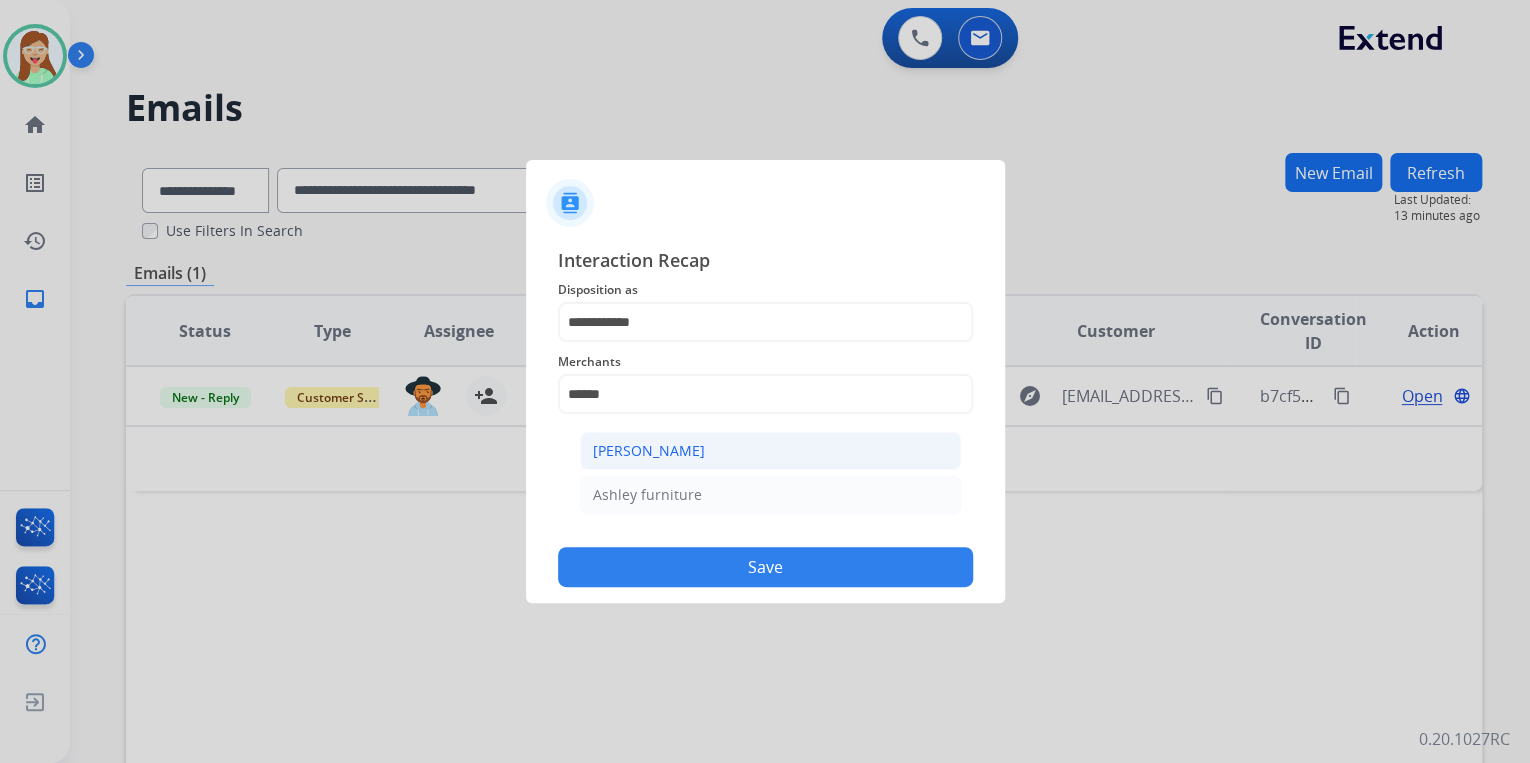 click on "Ashley - Reguard" 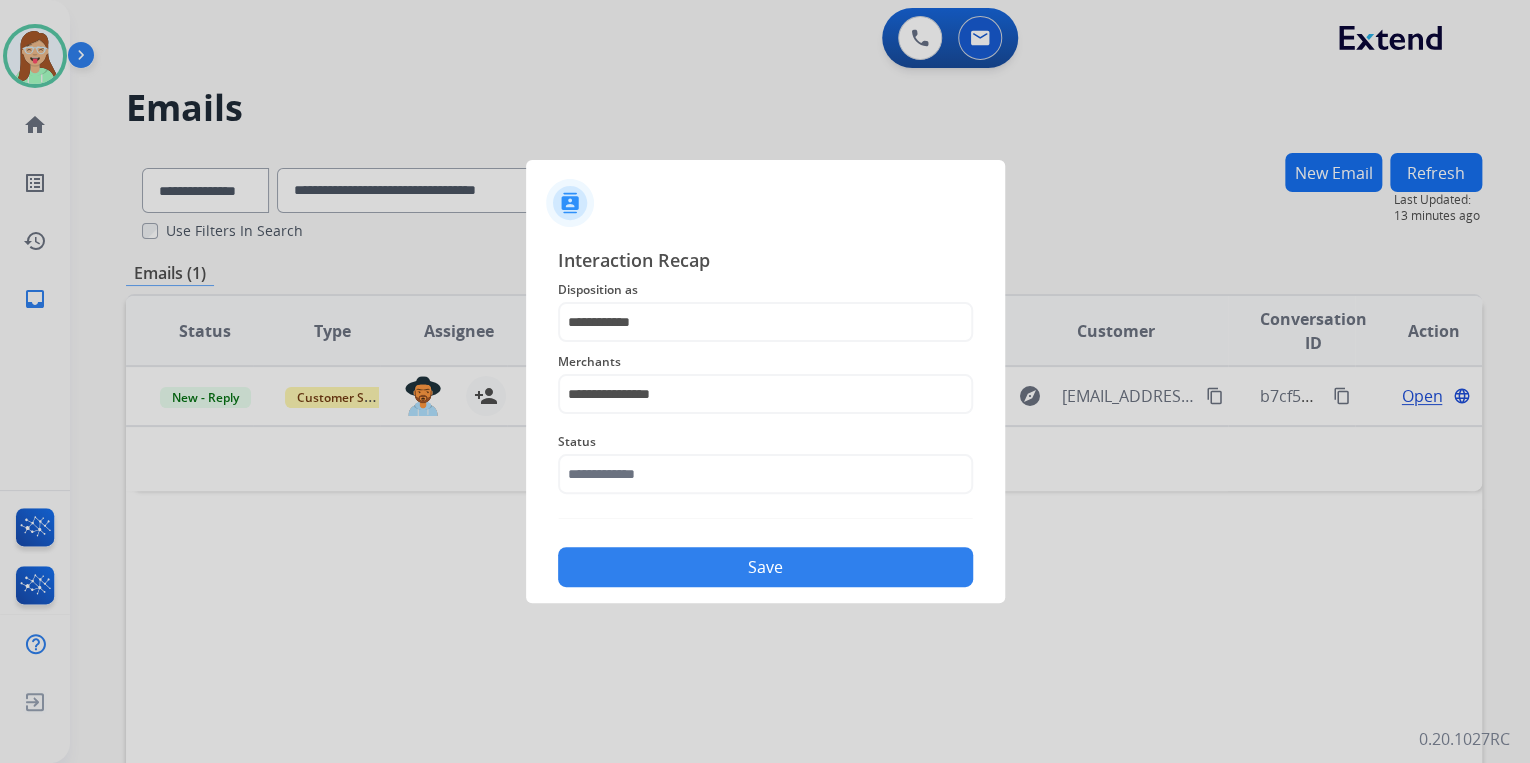 click on "Status" 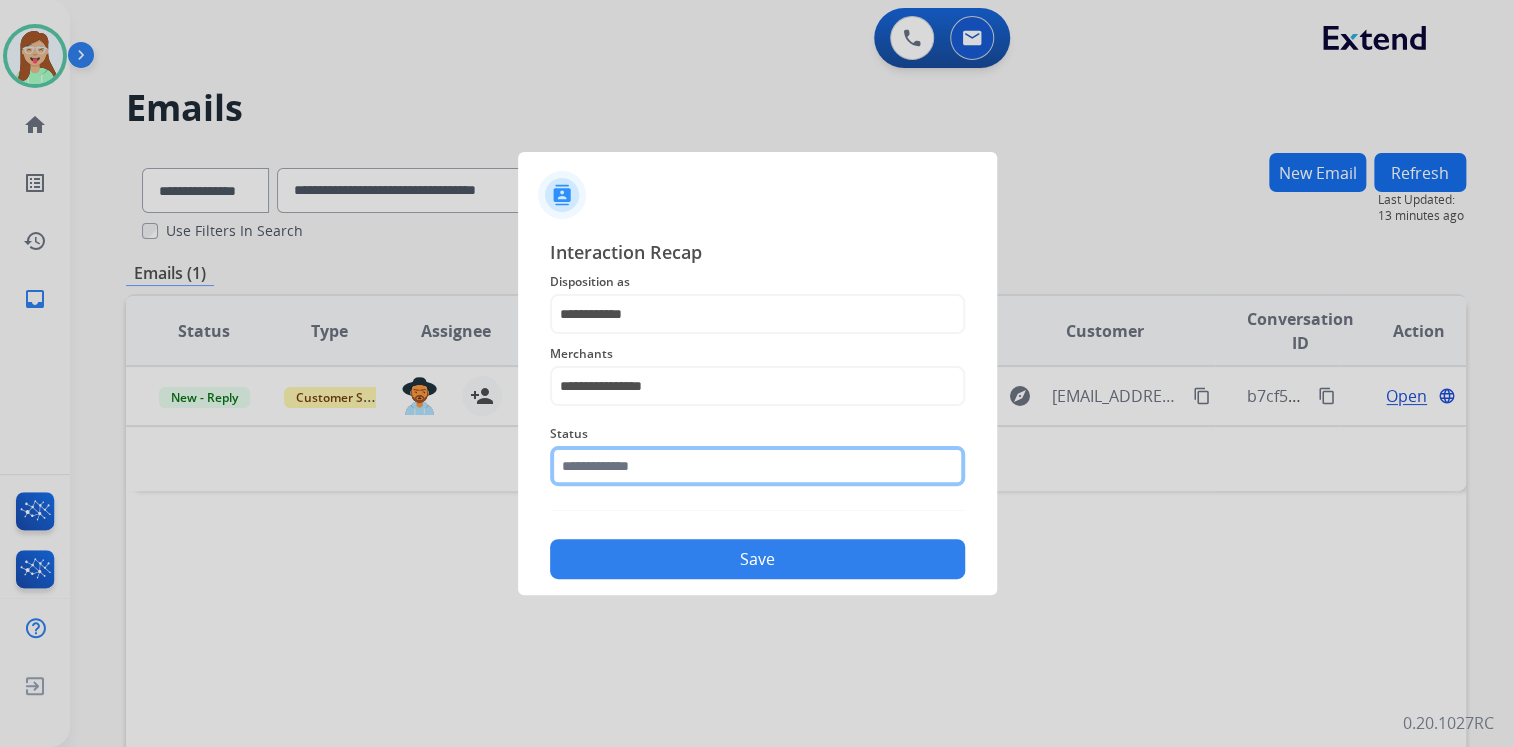 click 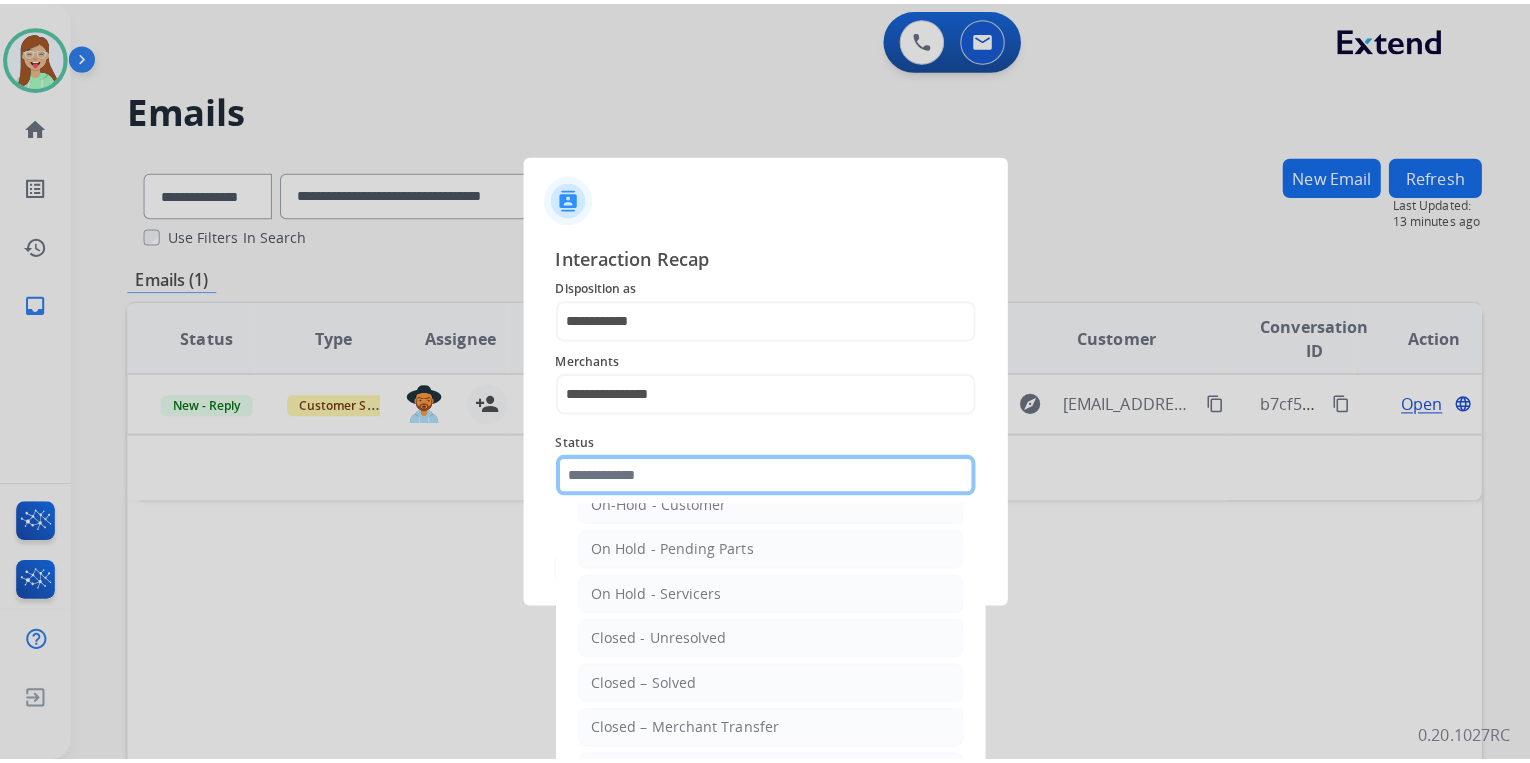 scroll, scrollTop: 116, scrollLeft: 0, axis: vertical 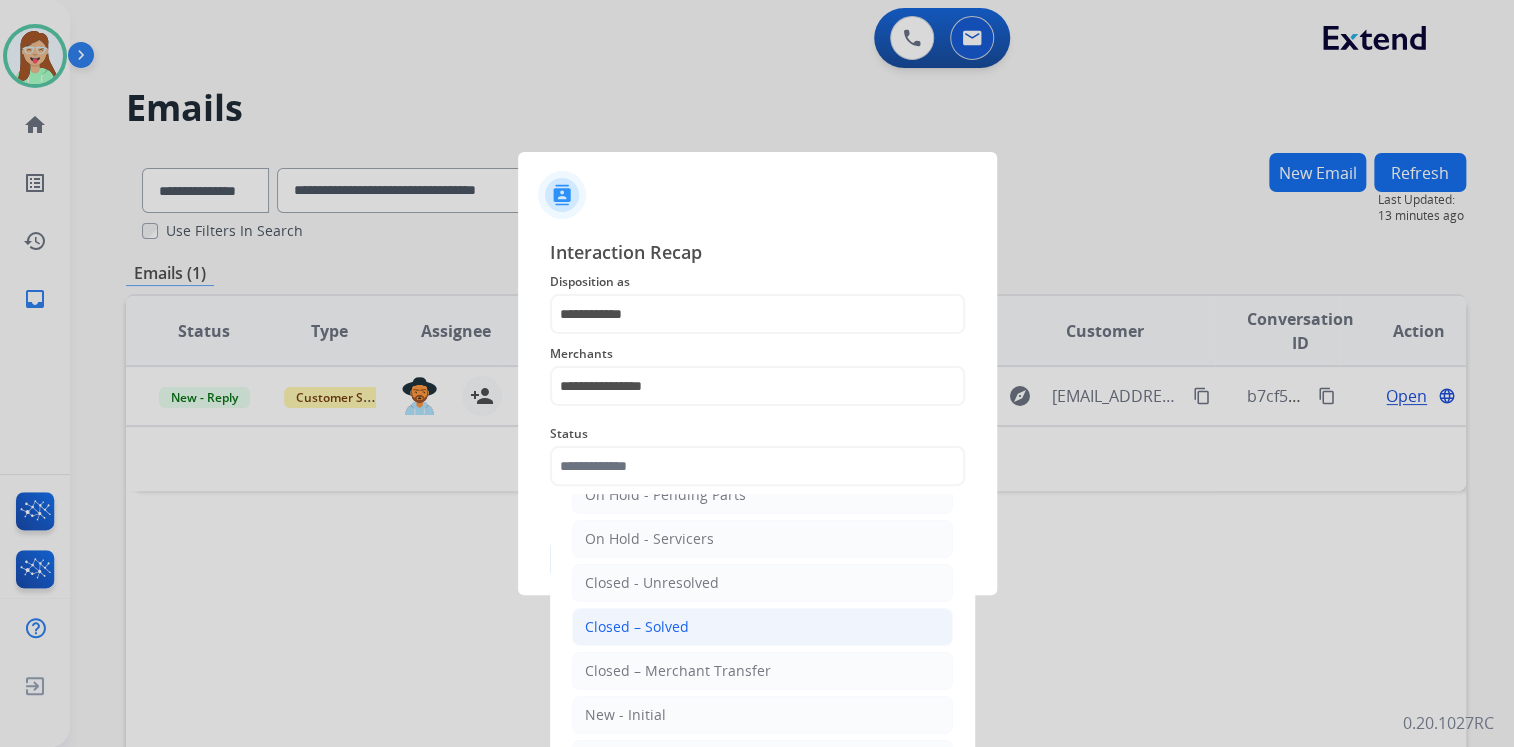 click on "Closed – Solved" 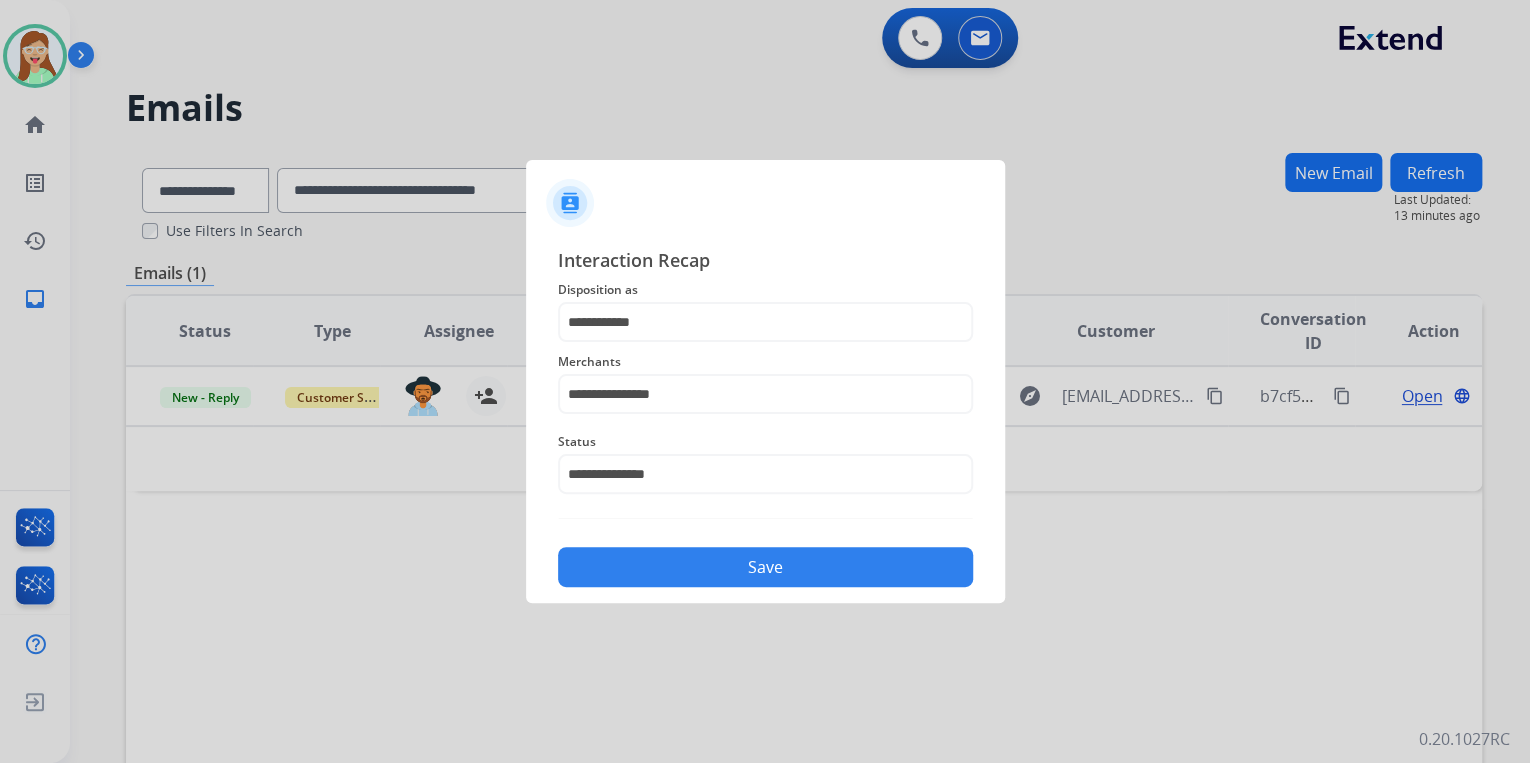 click on "Save" 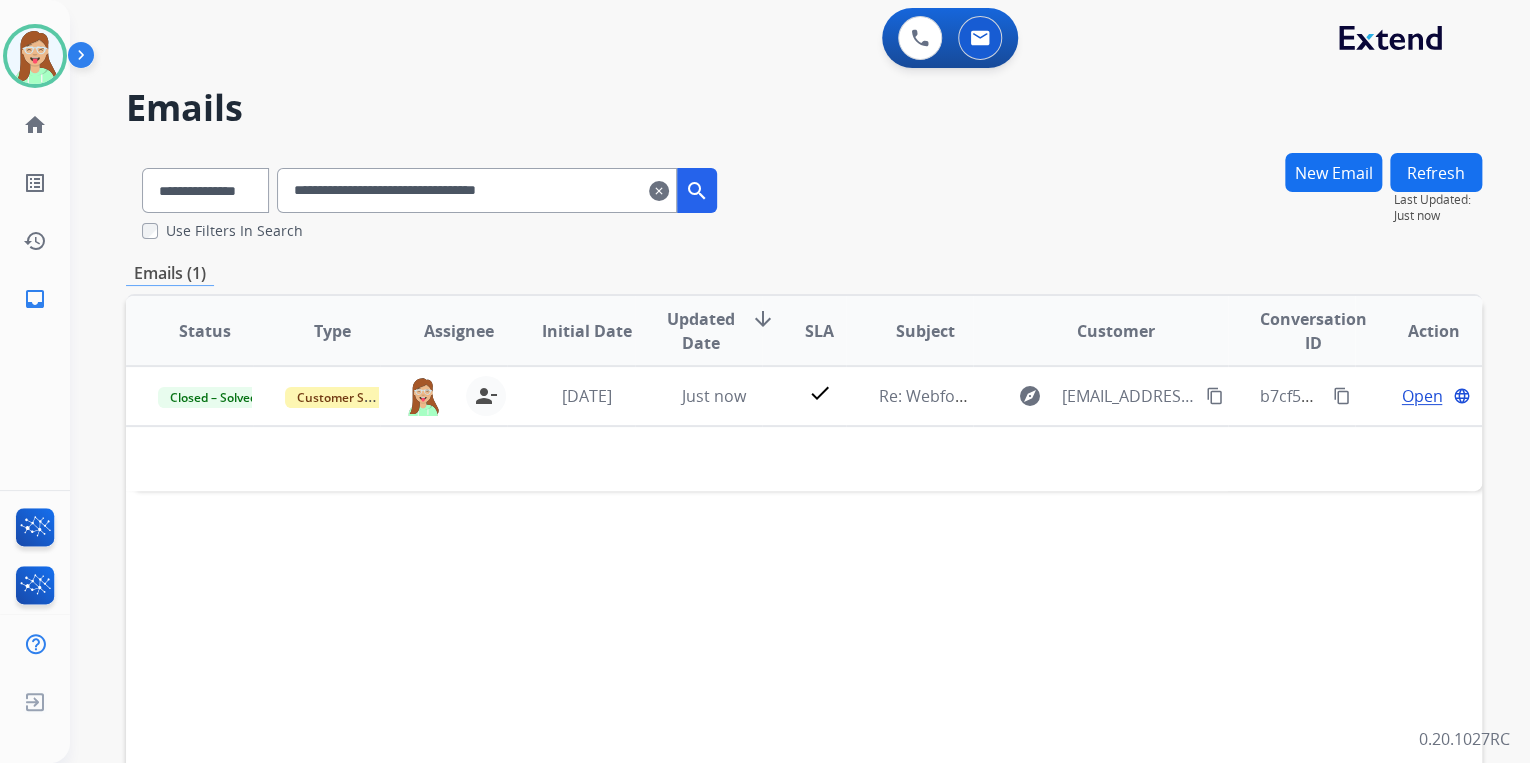 drag, startPoint x: 586, startPoint y: 204, endPoint x: 196, endPoint y: 204, distance: 390 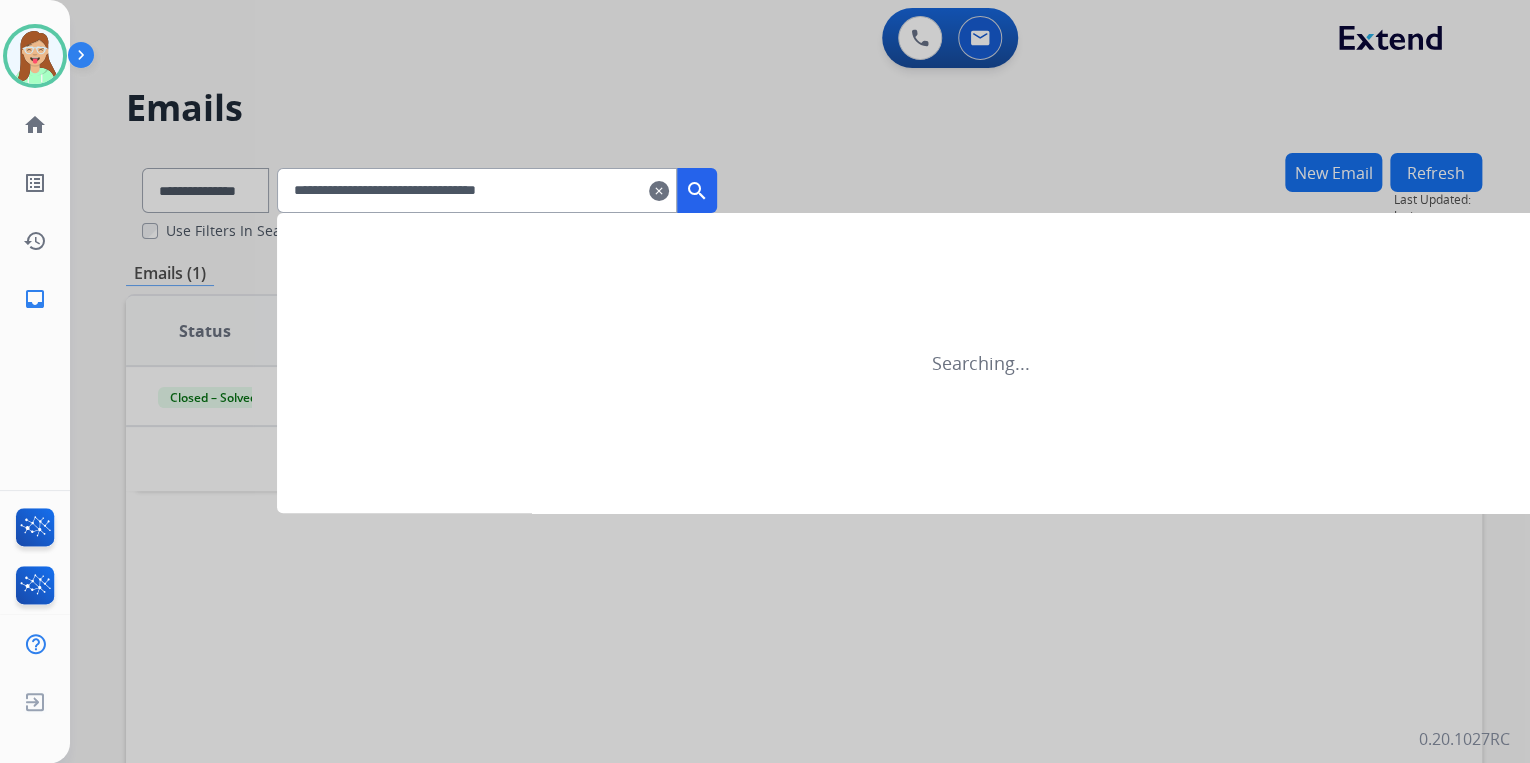 type on "**********" 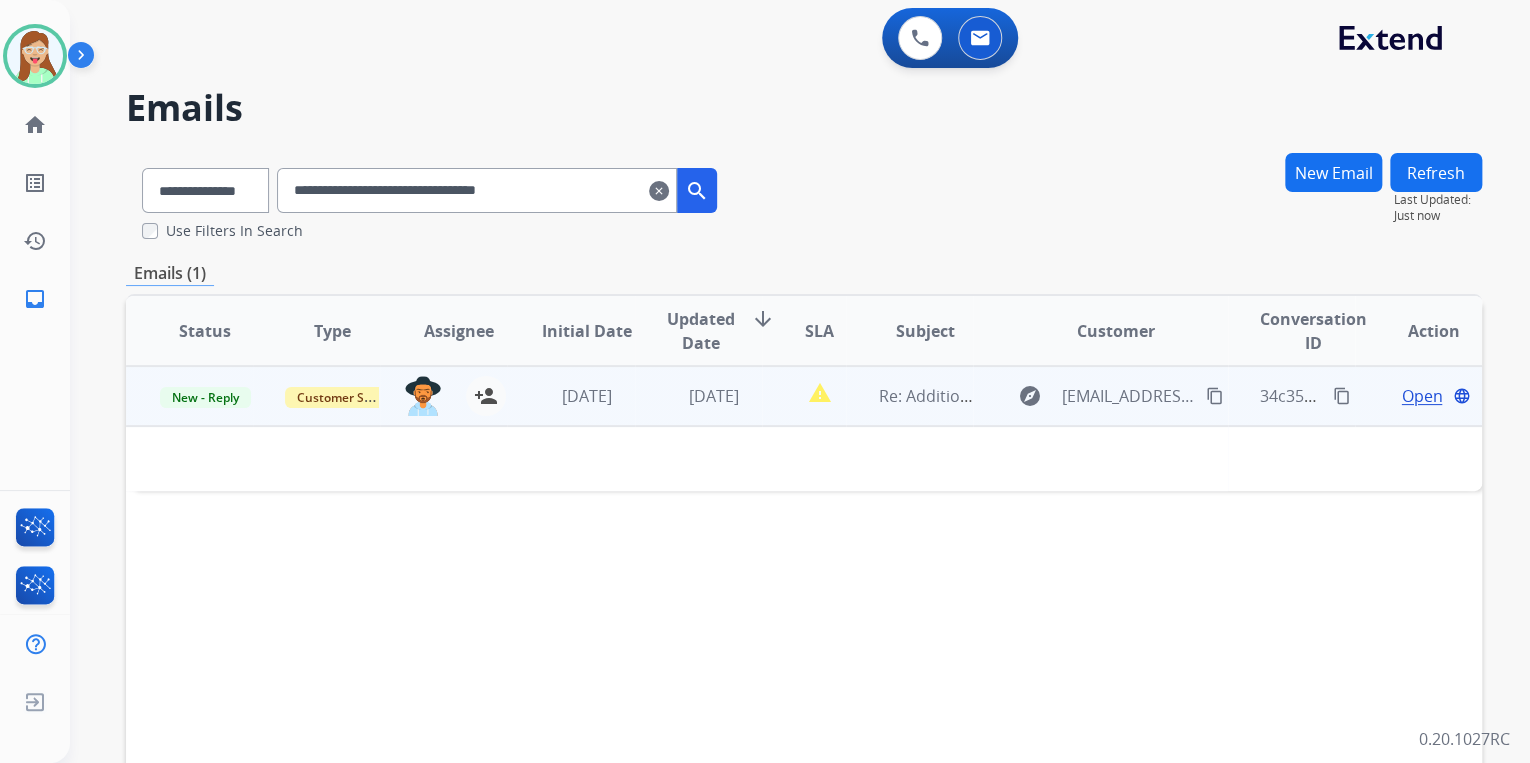 click on "content_copy" at bounding box center [1215, 396] 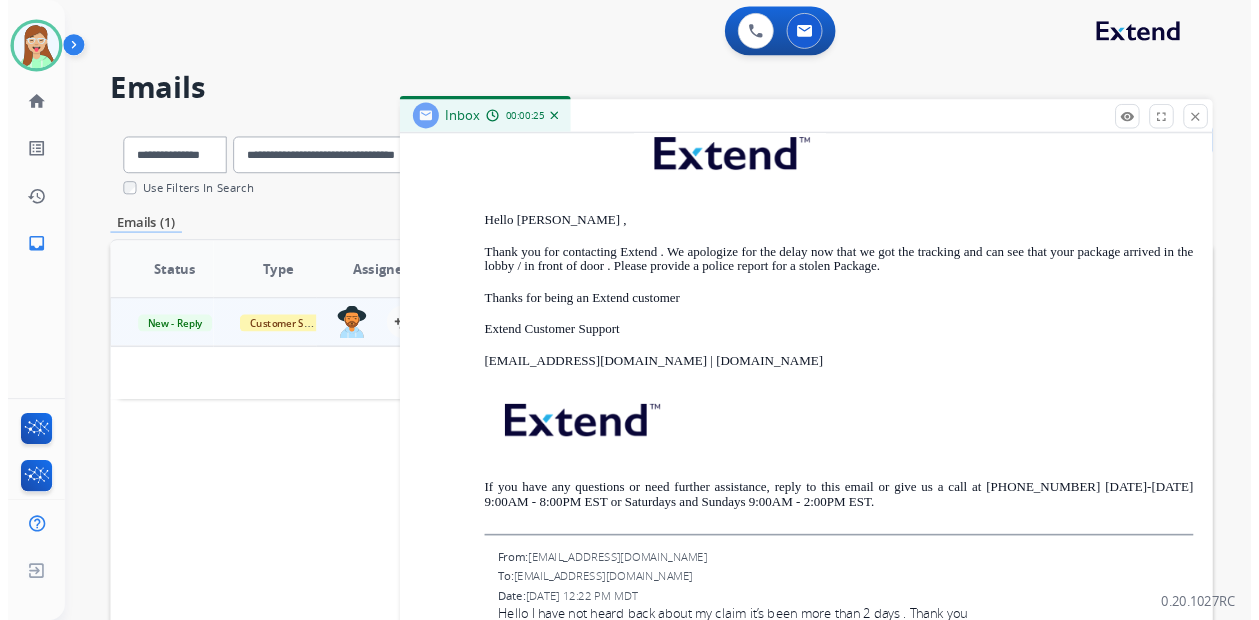 scroll, scrollTop: 1680, scrollLeft: 0, axis: vertical 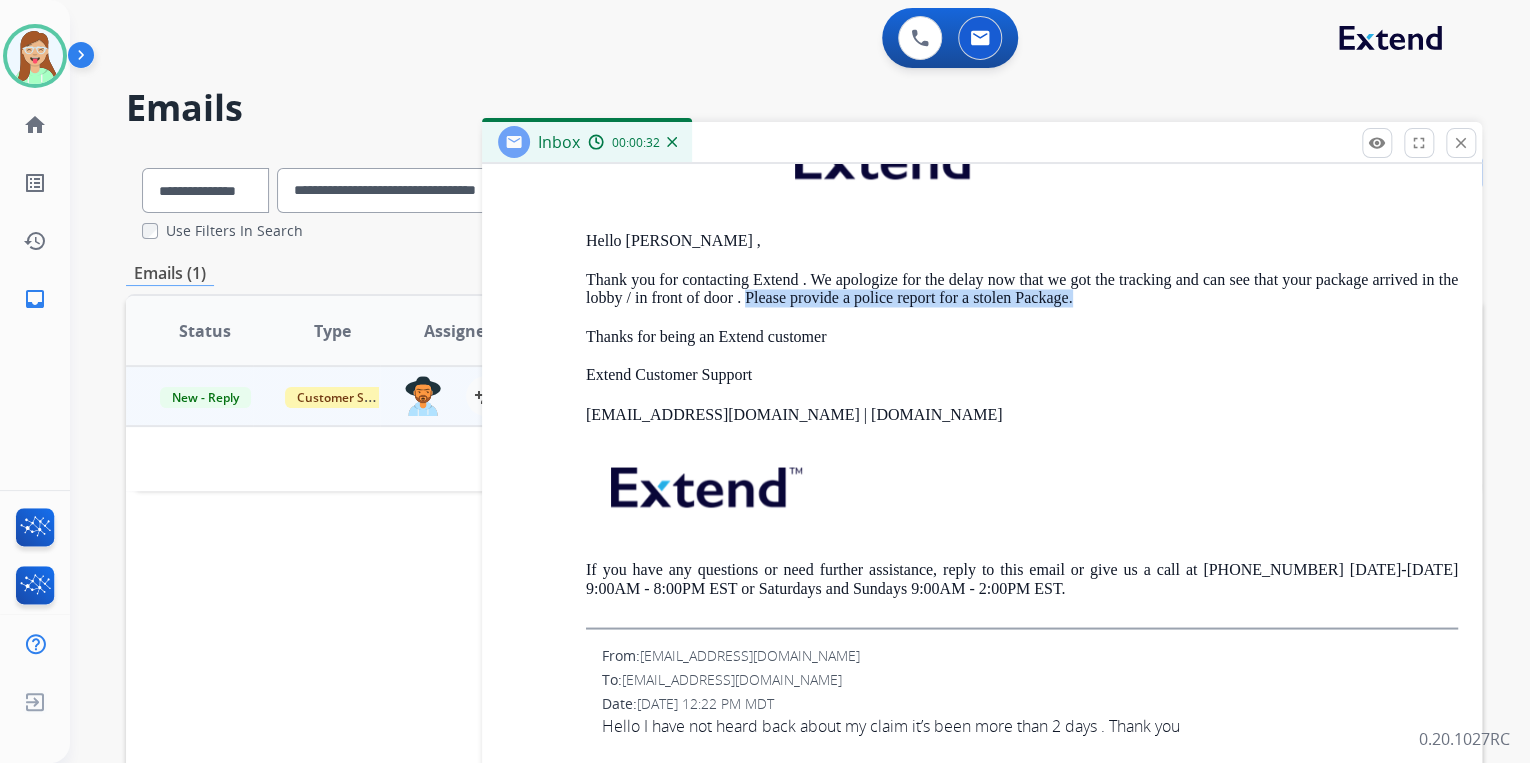 drag, startPoint x: 1104, startPoint y: 323, endPoint x: 766, endPoint y: 323, distance: 338 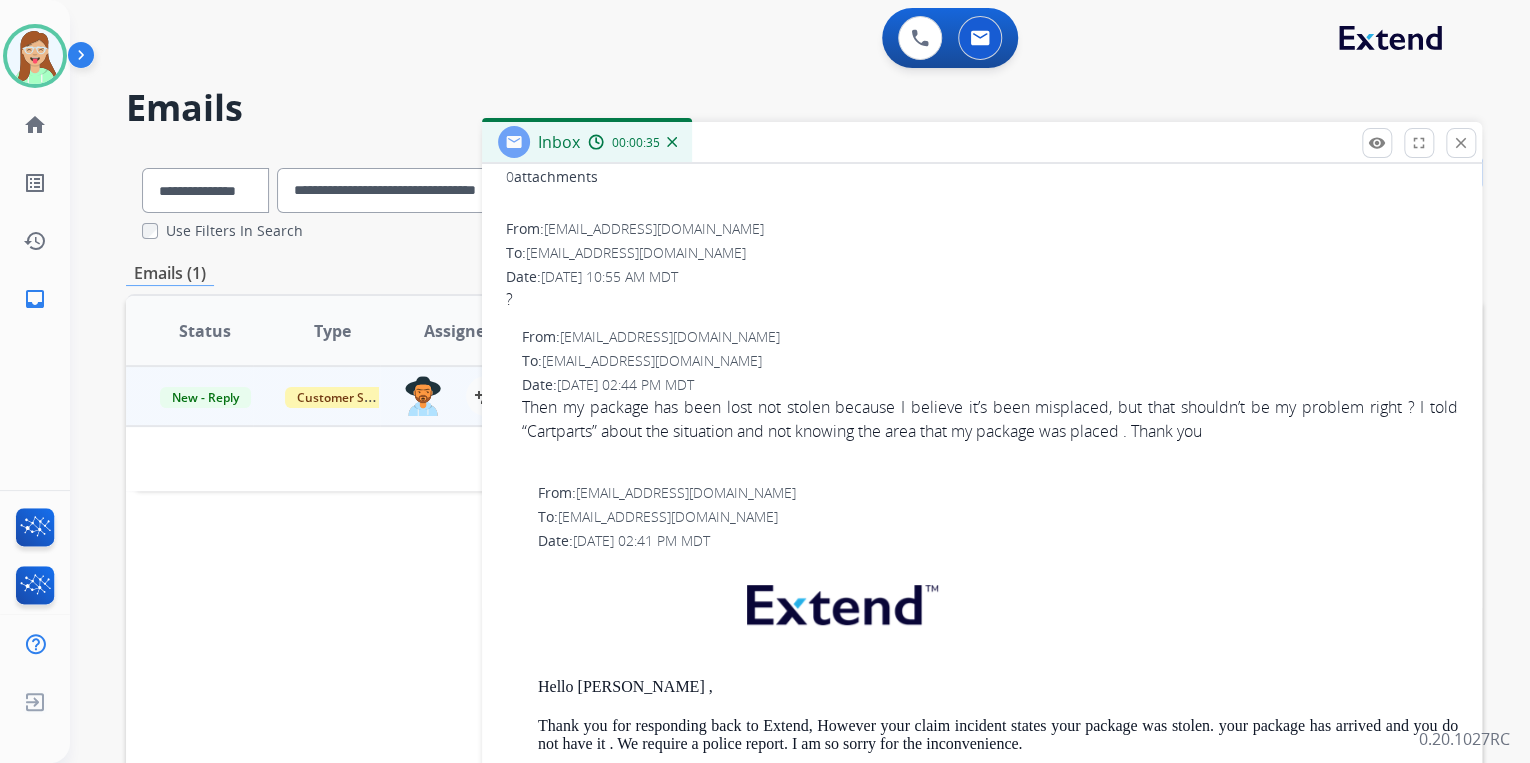 scroll, scrollTop: 0, scrollLeft: 0, axis: both 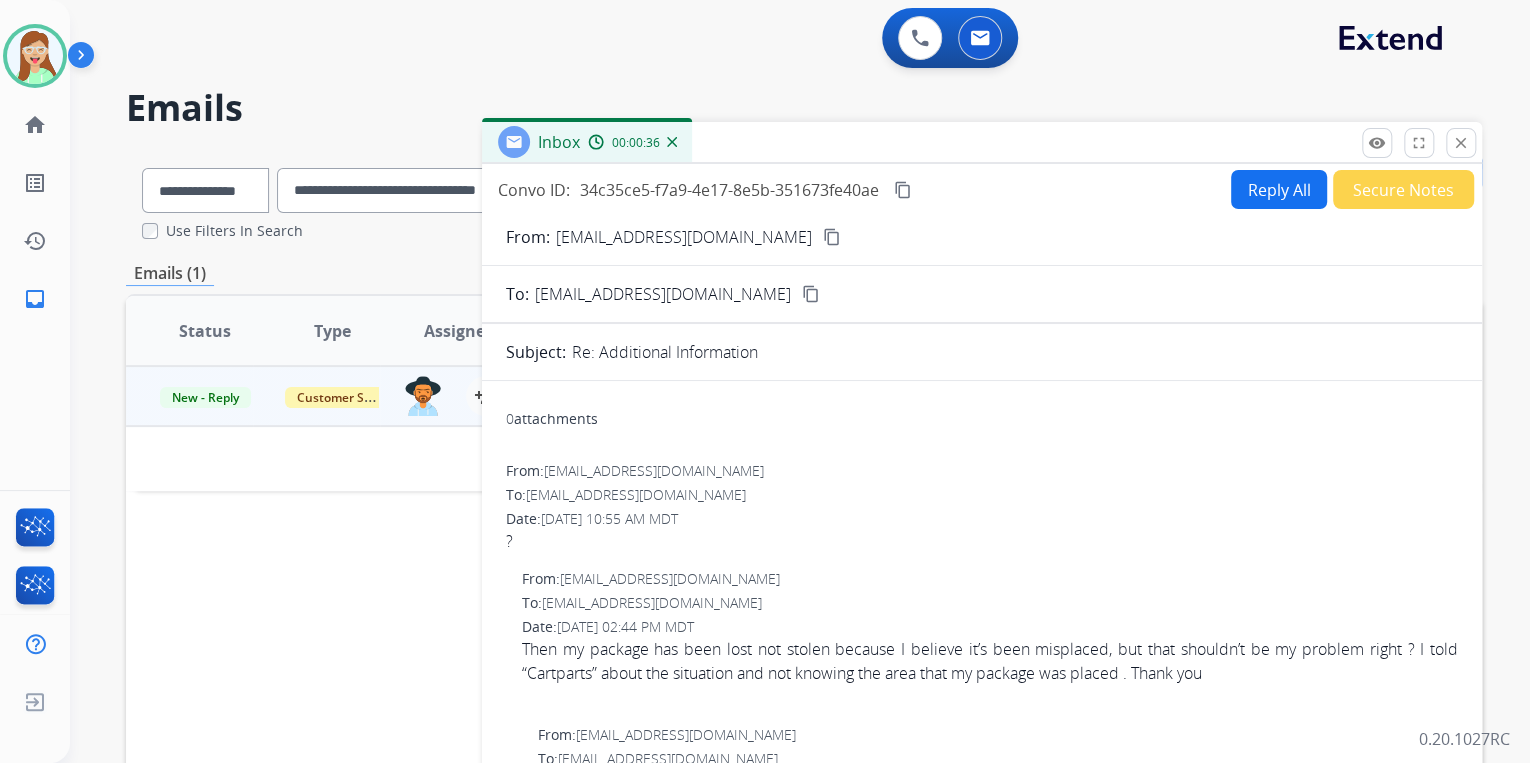 click on "Reply All" at bounding box center [1279, 189] 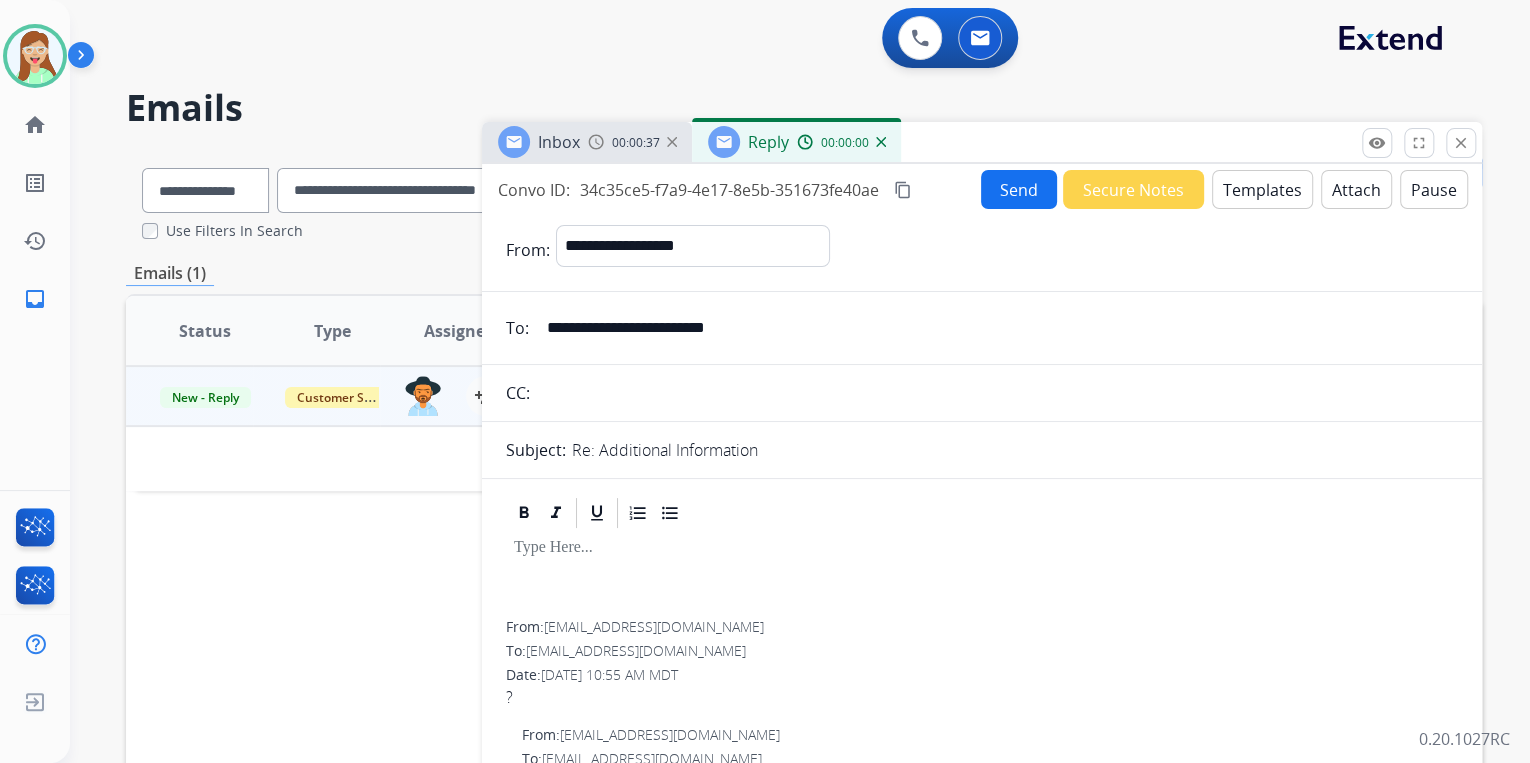 click on "Templates" at bounding box center [1262, 189] 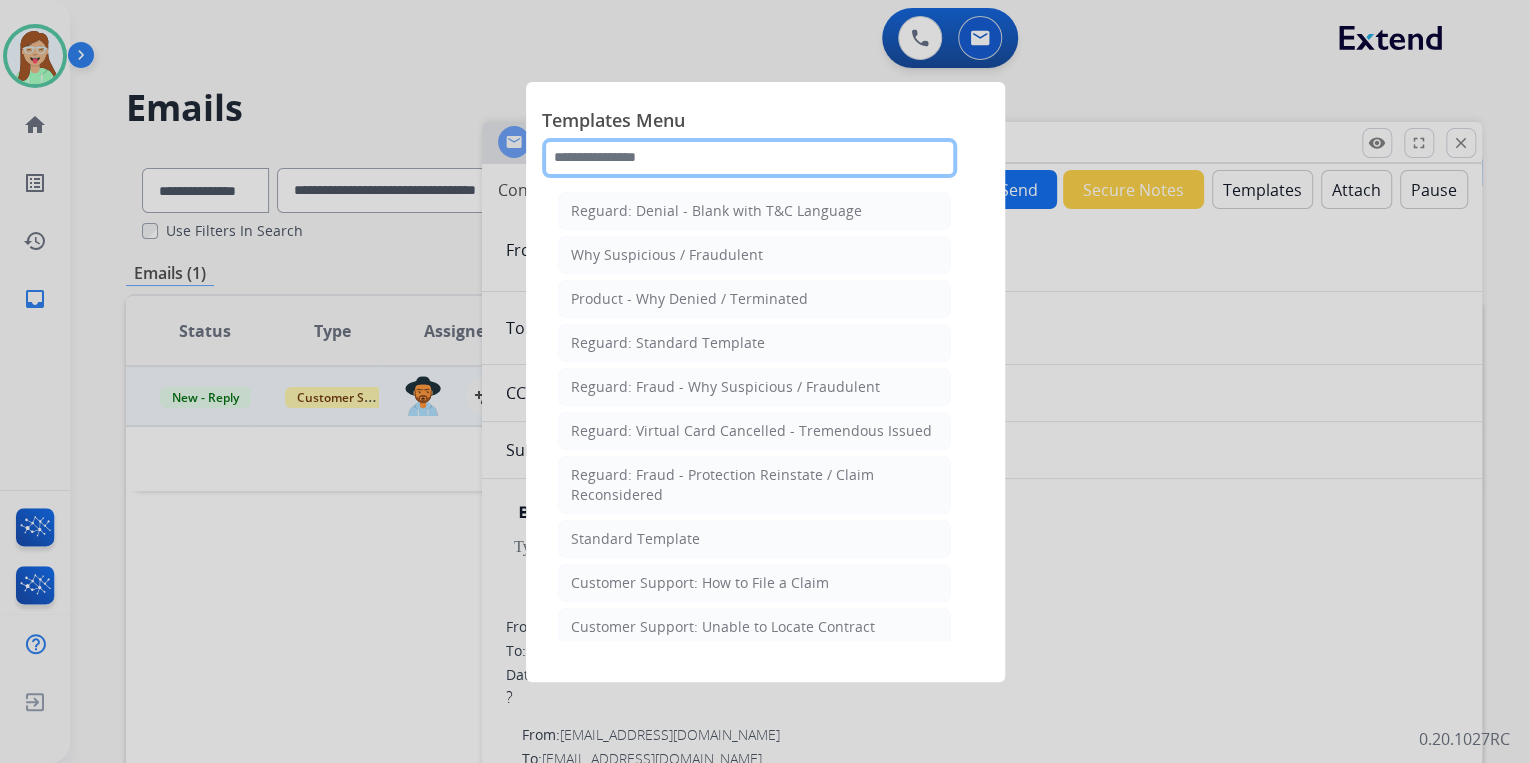 click 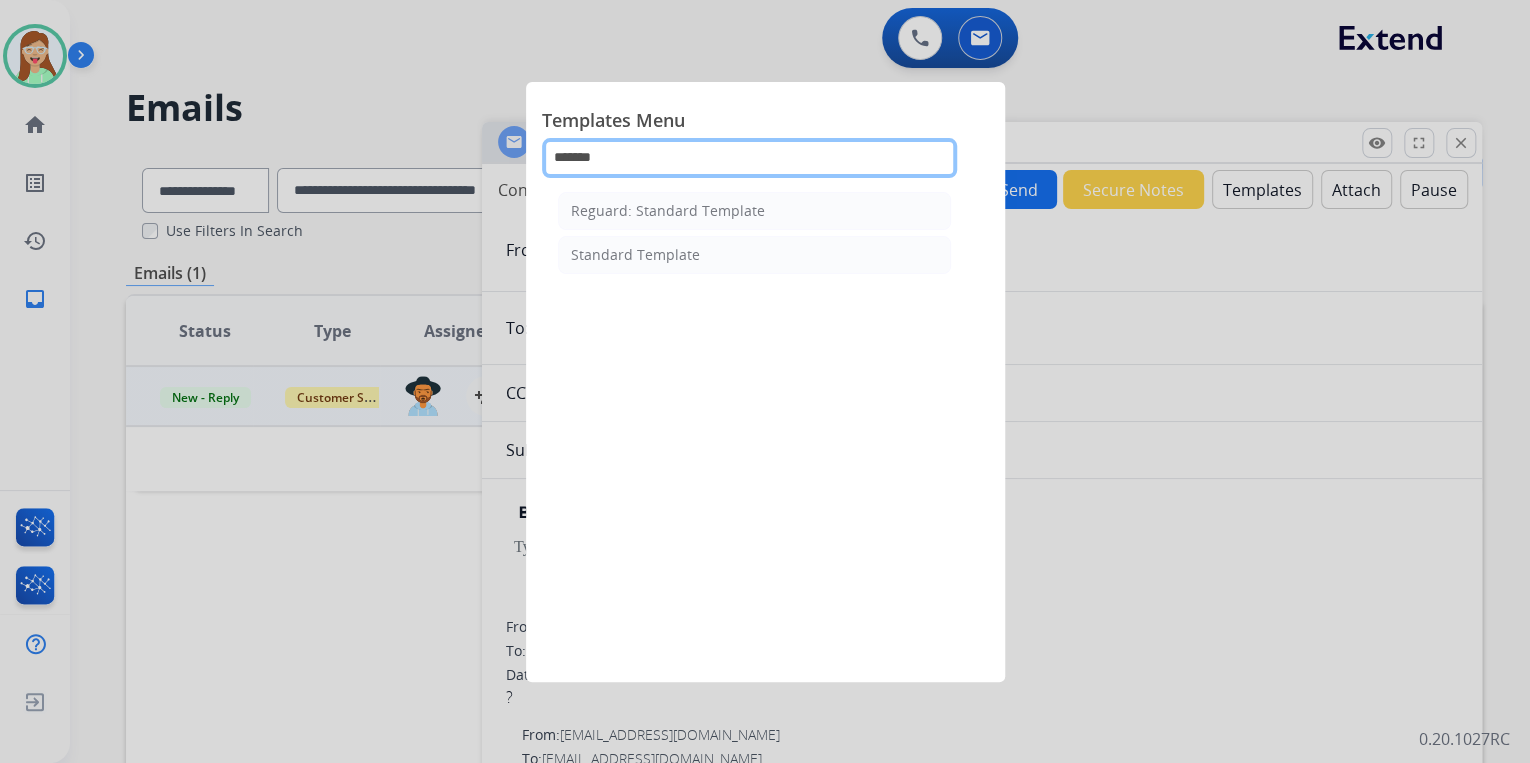 type on "********" 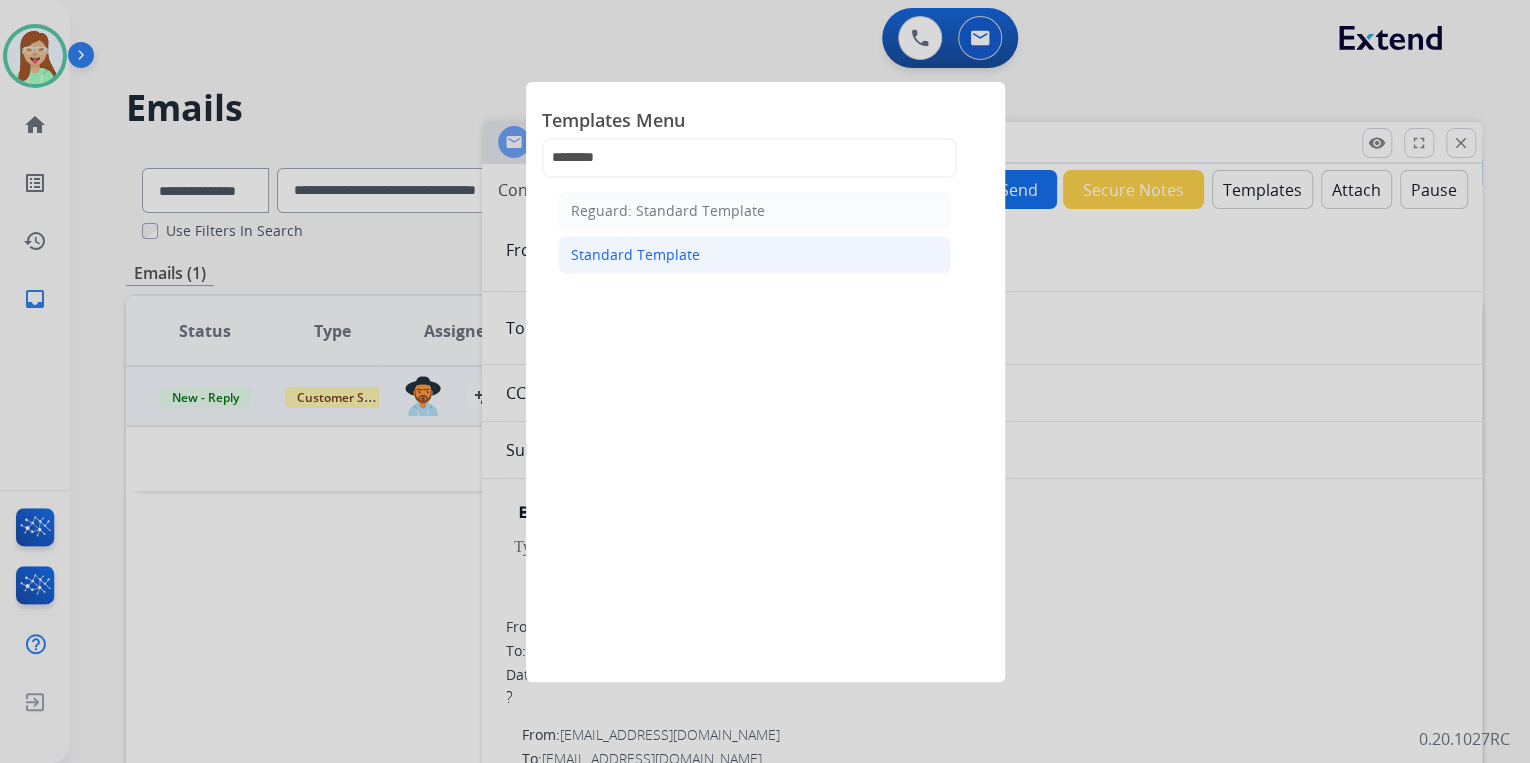 click on "Standard Template" 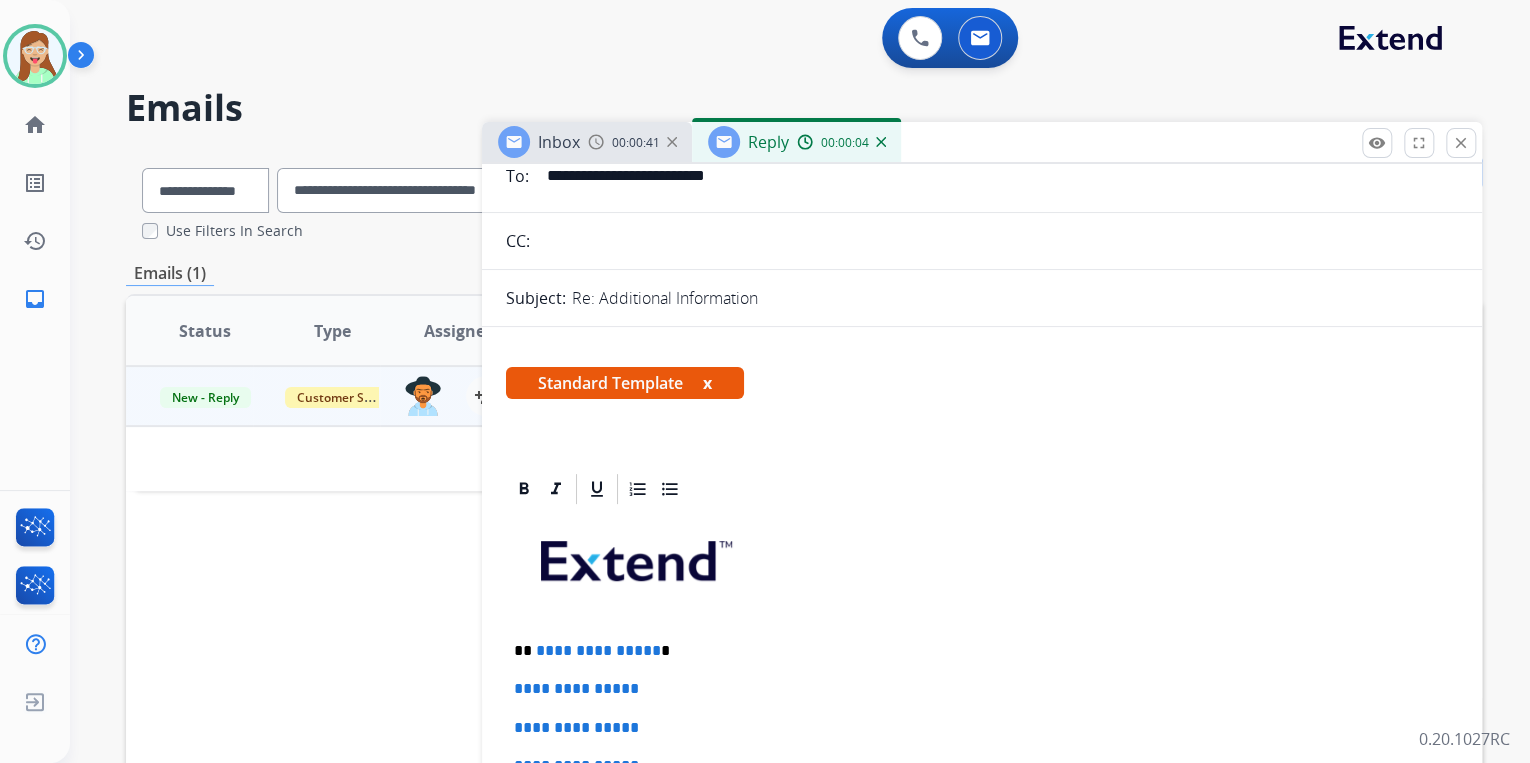 scroll, scrollTop: 320, scrollLeft: 0, axis: vertical 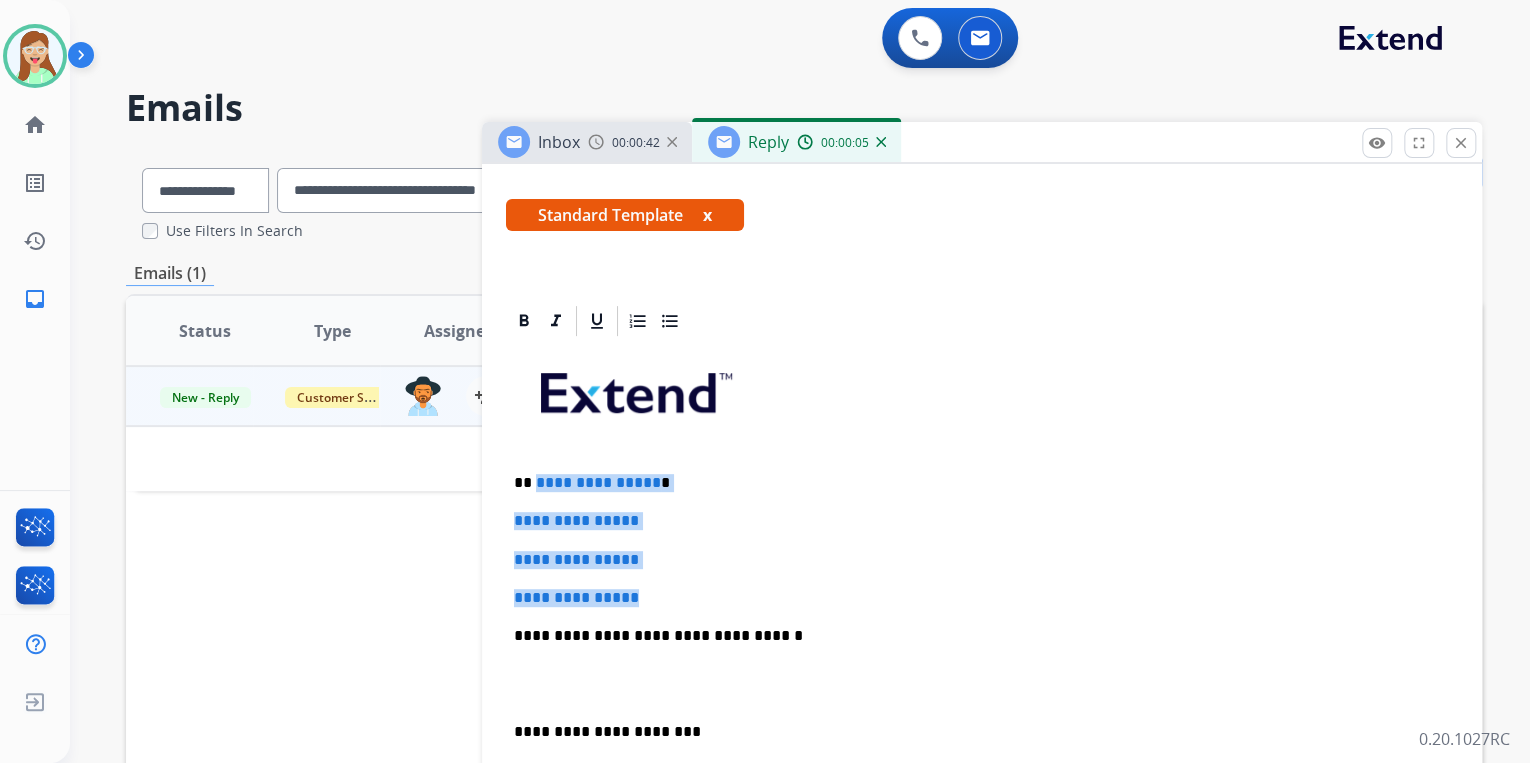 drag, startPoint x: 678, startPoint y: 583, endPoint x: 532, endPoint y: 459, distance: 191.55156 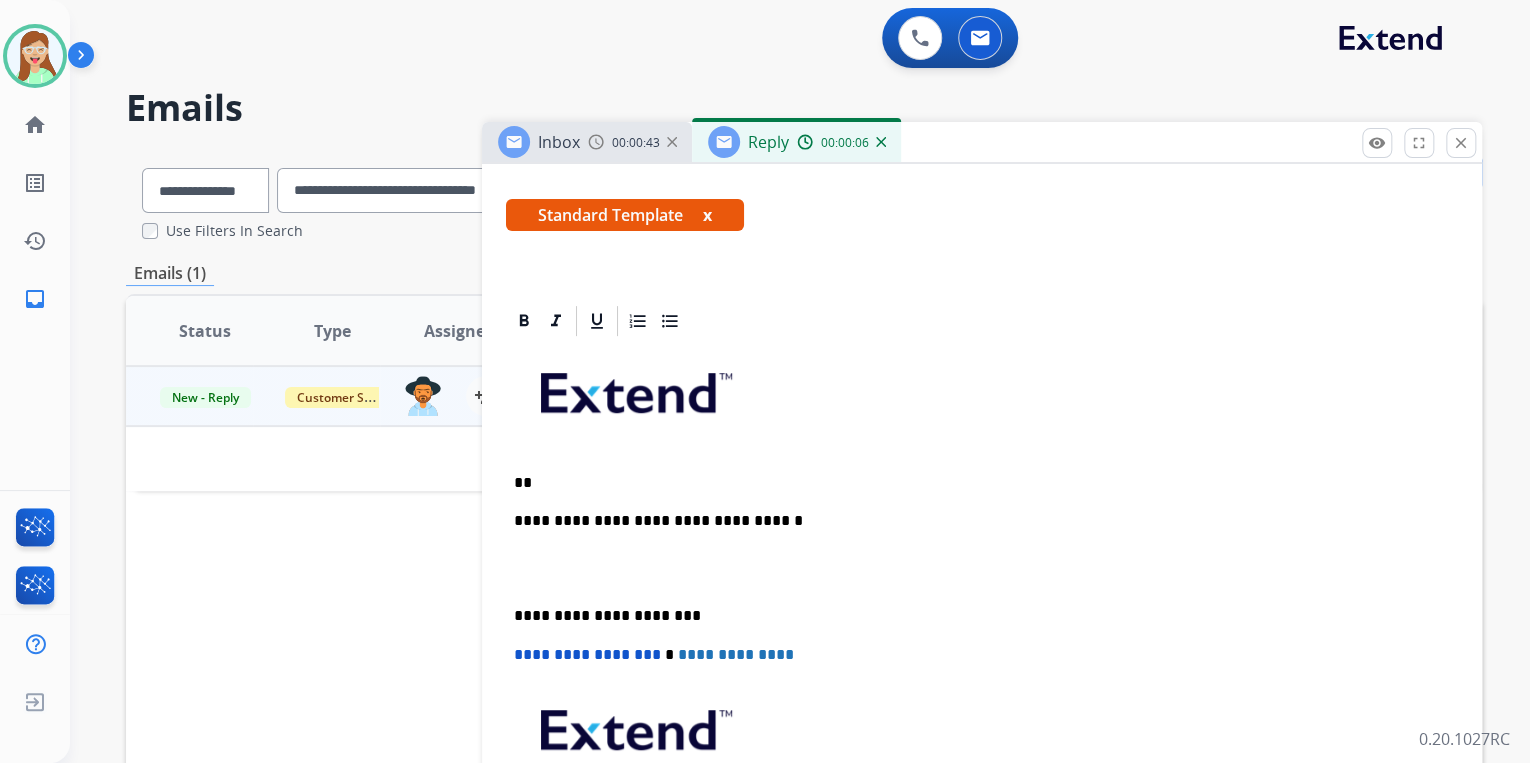 type 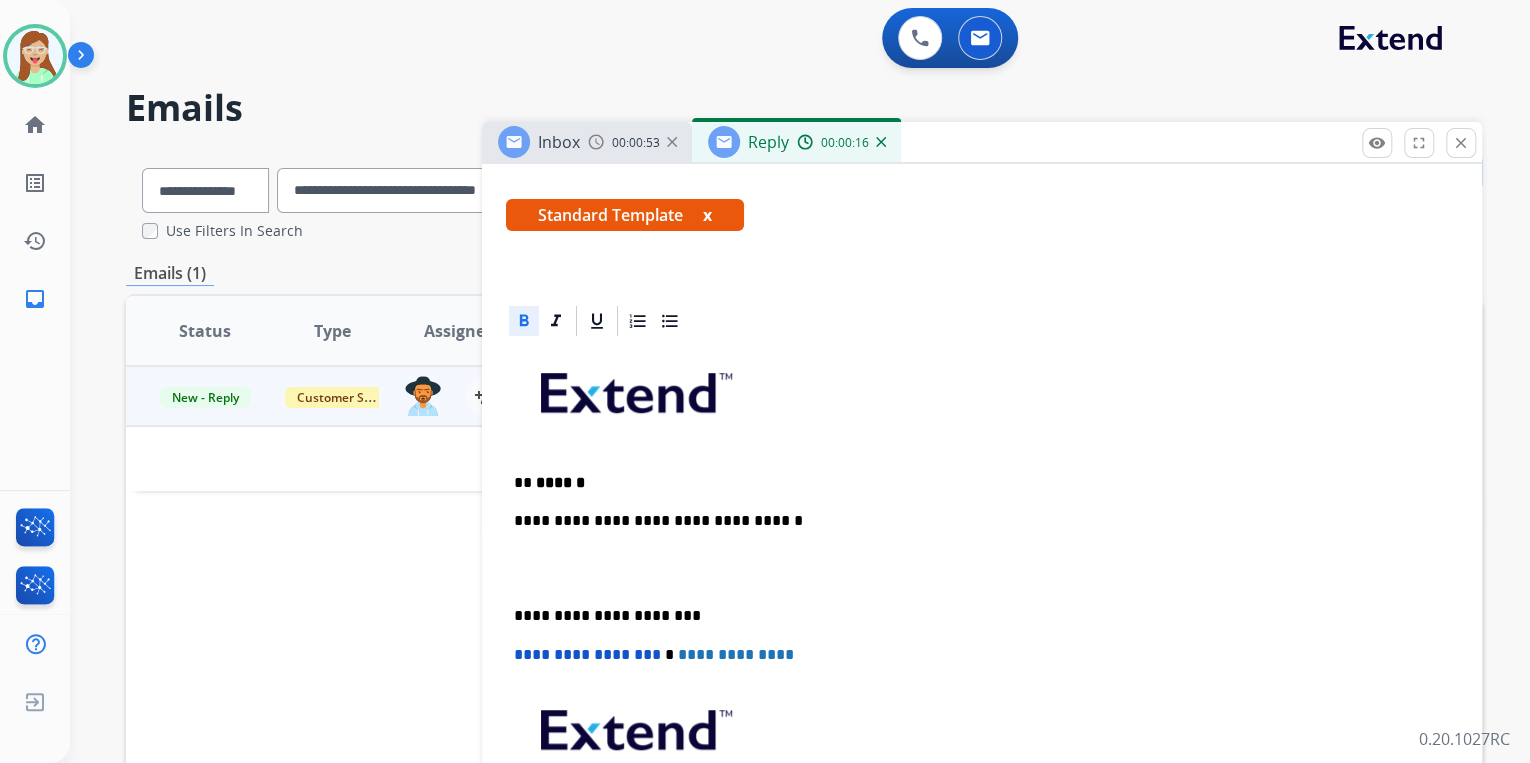 click on "******" at bounding box center (560, 482) 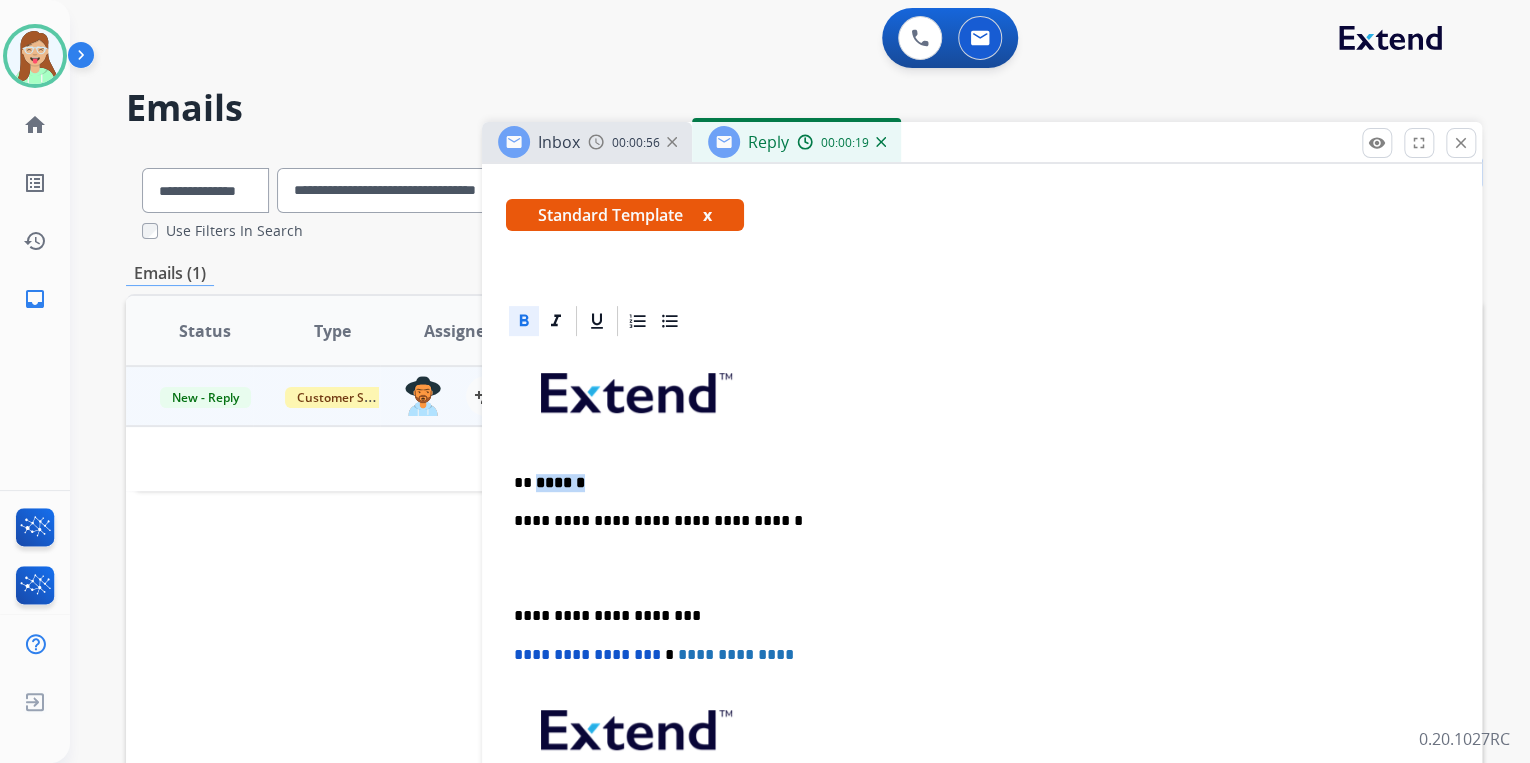 drag, startPoint x: 599, startPoint y: 483, endPoint x: 534, endPoint y: 479, distance: 65.12296 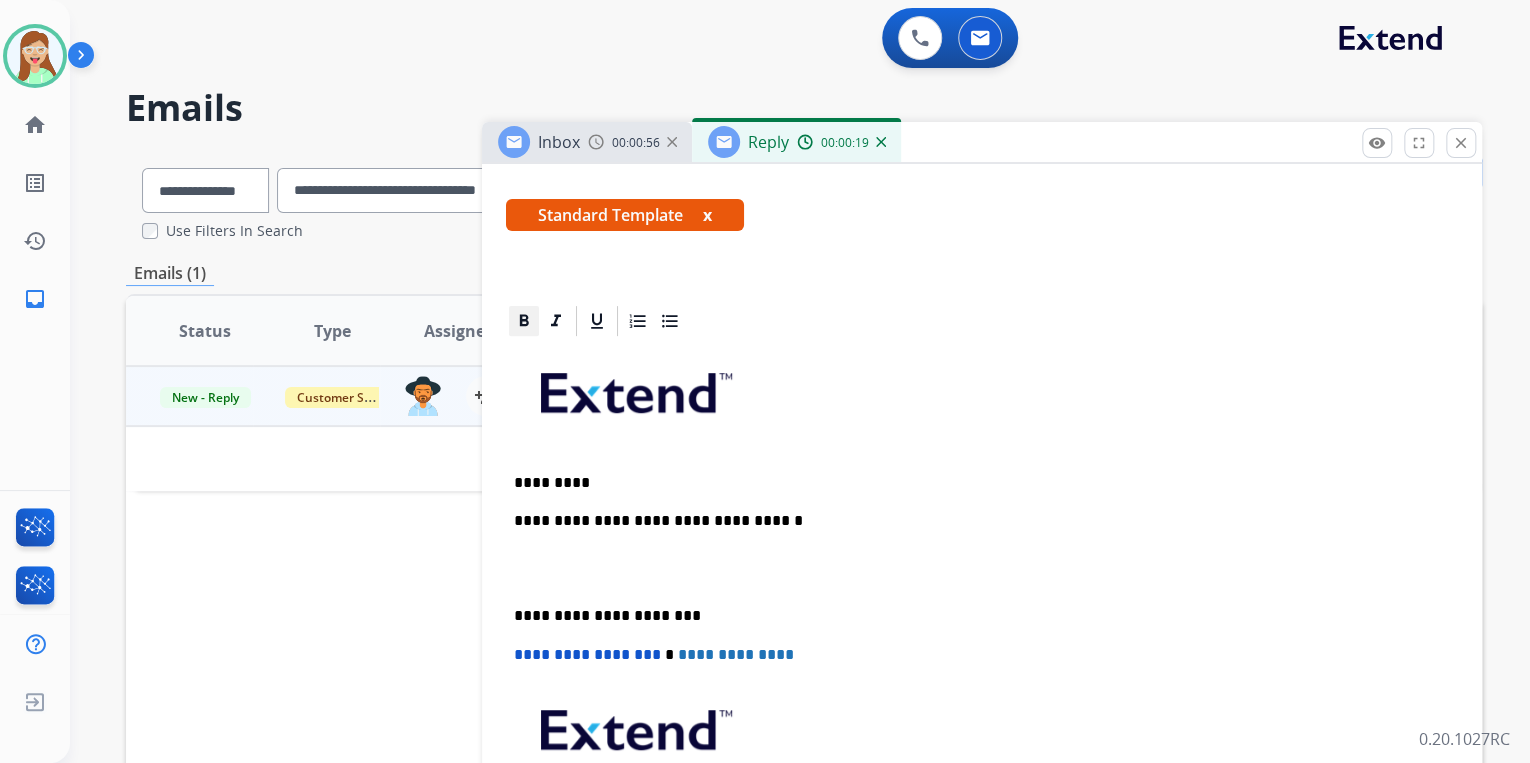 click 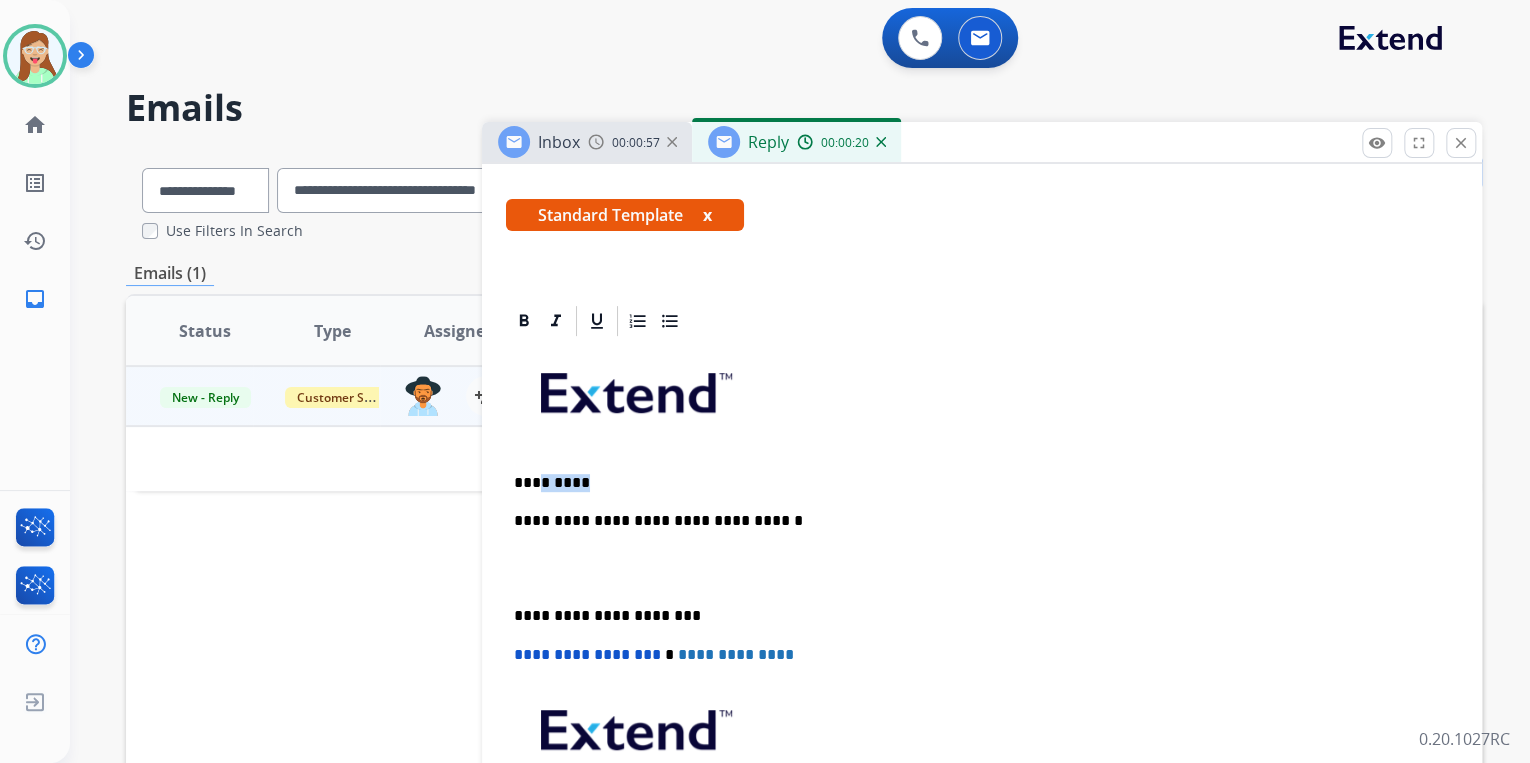 click on "*********" at bounding box center [974, 483] 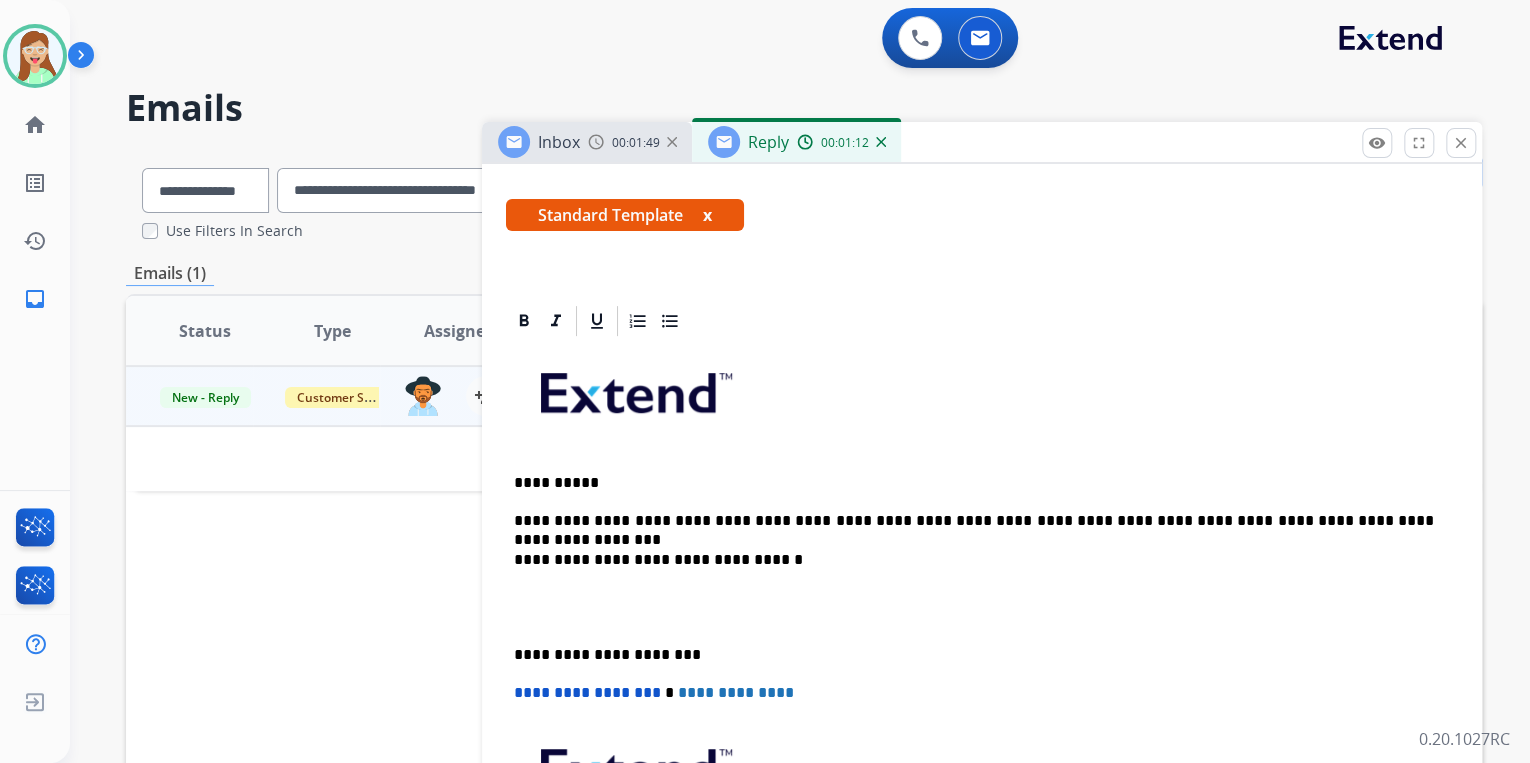click on "**********" at bounding box center (982, 644) 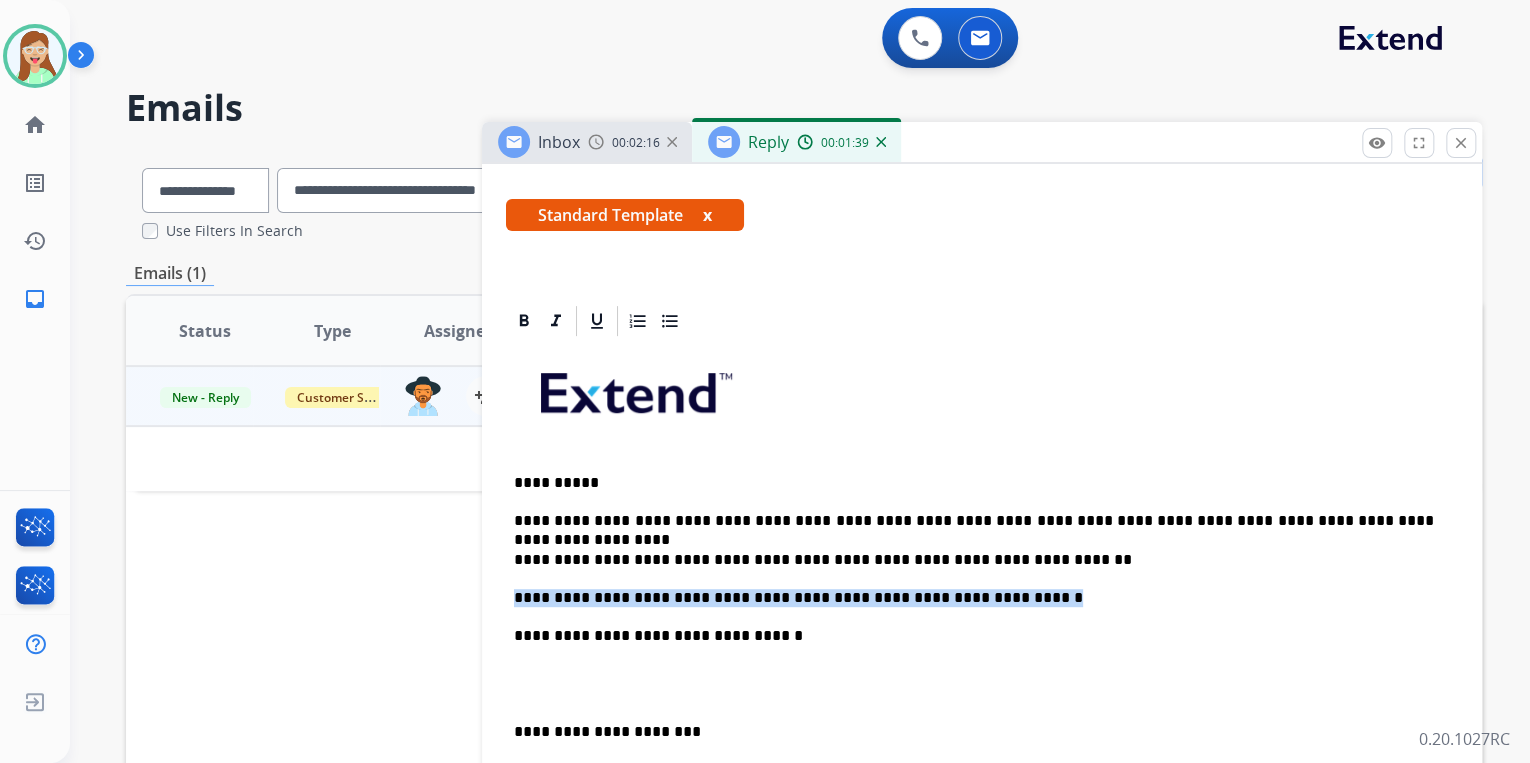 drag, startPoint x: 1016, startPoint y: 595, endPoint x: 501, endPoint y: 586, distance: 515.0786 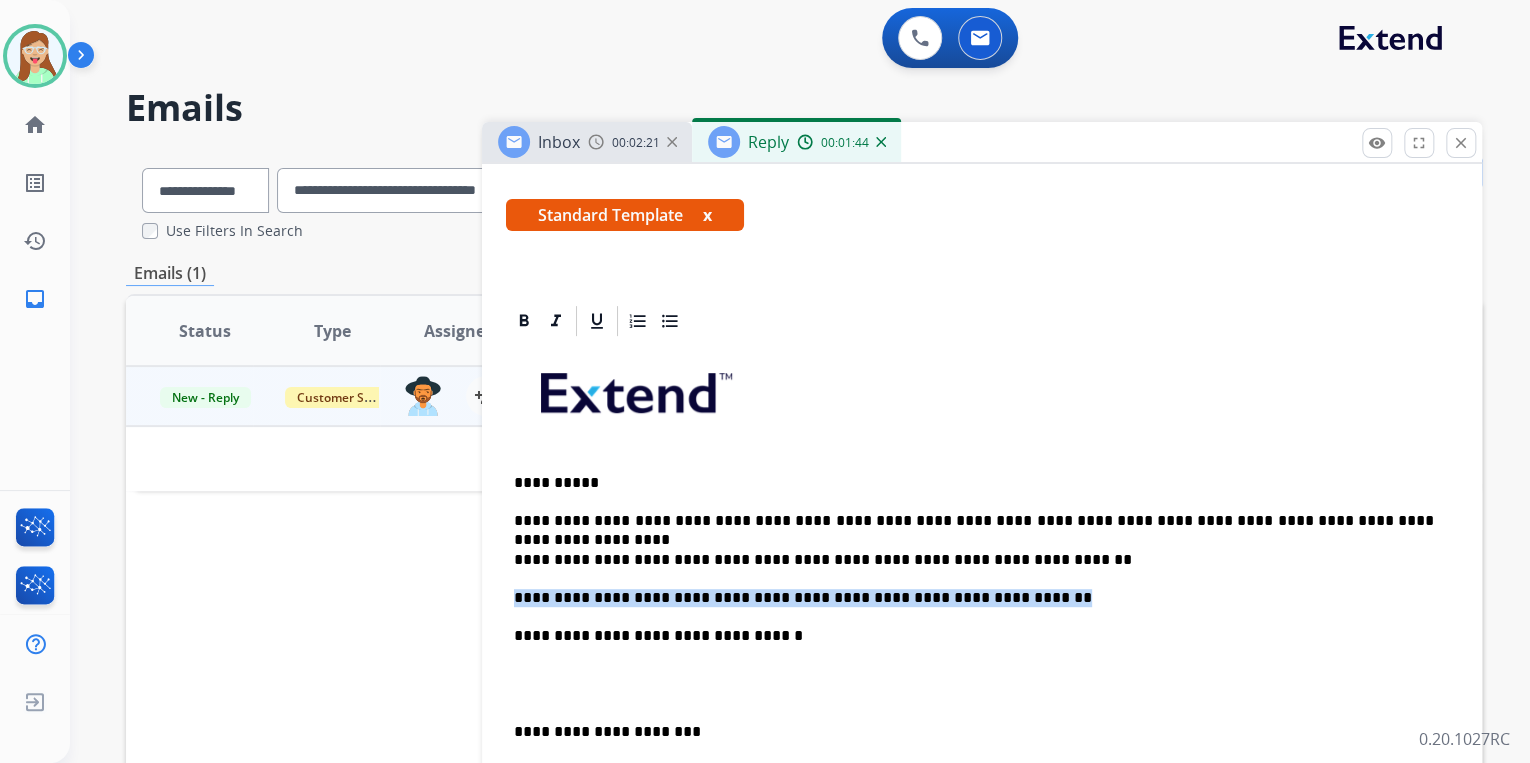 drag, startPoint x: 1021, startPoint y: 599, endPoint x: 515, endPoint y: 595, distance: 506.0158 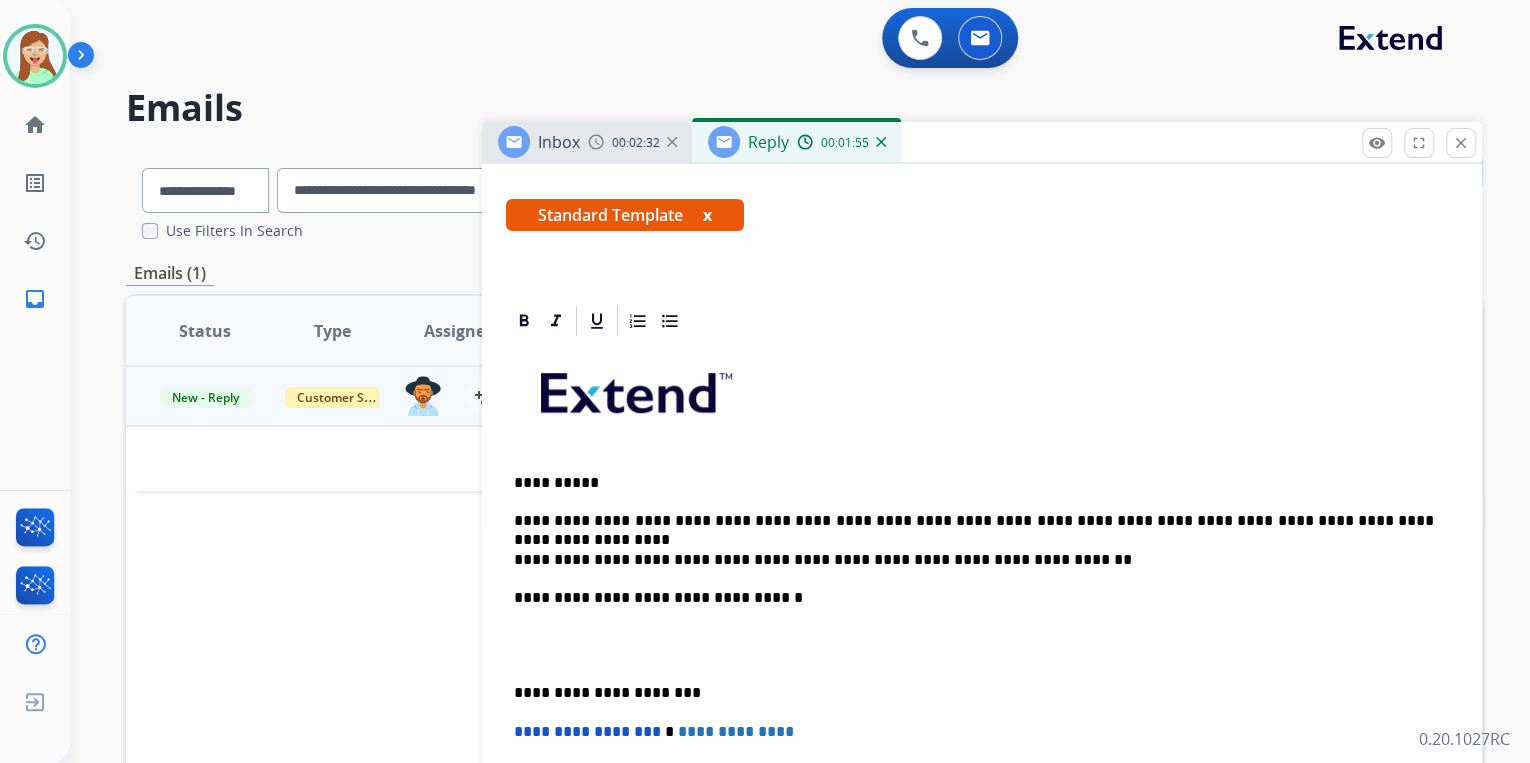 click on "**********" at bounding box center [982, 664] 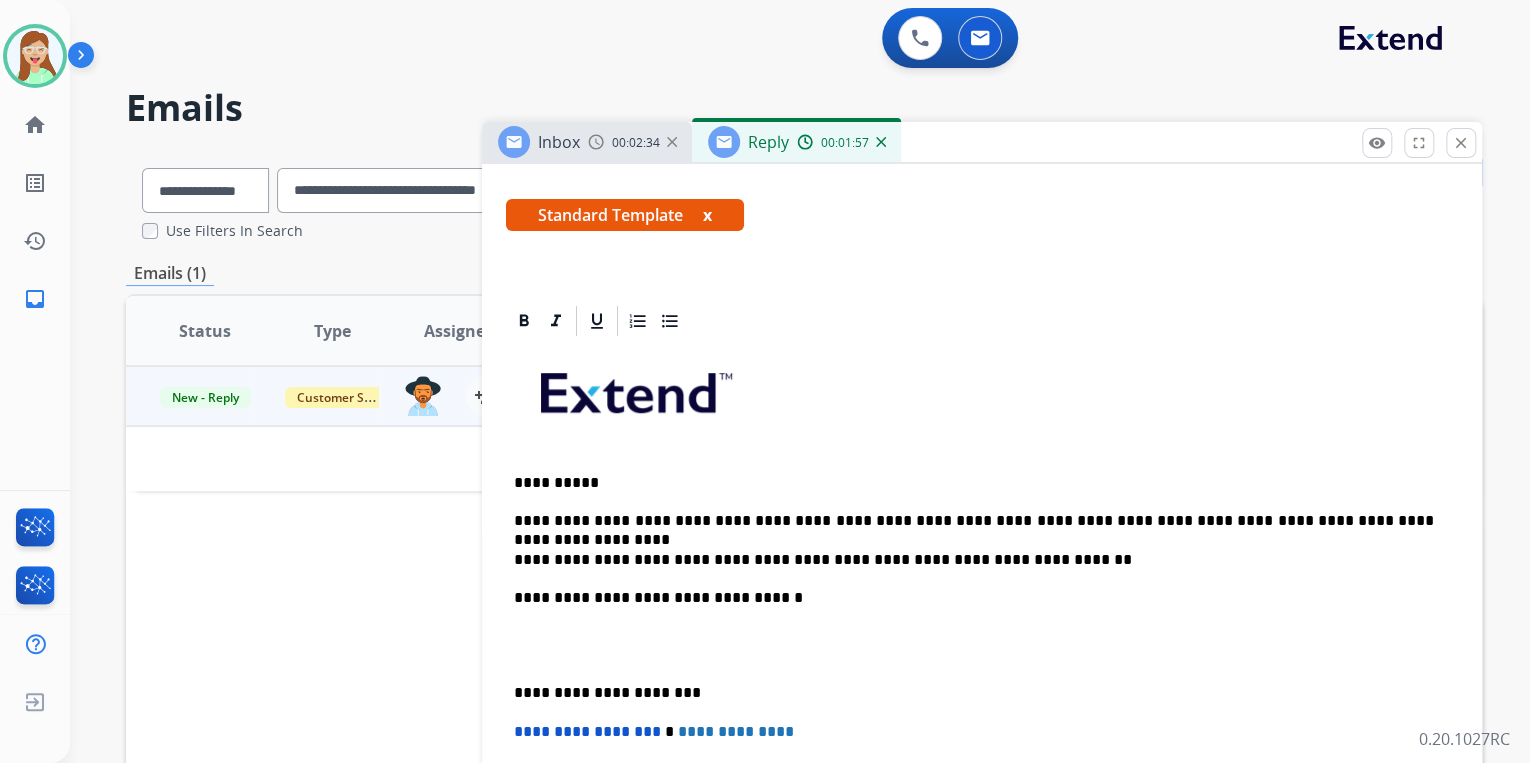 click on "**********" at bounding box center [974, 560] 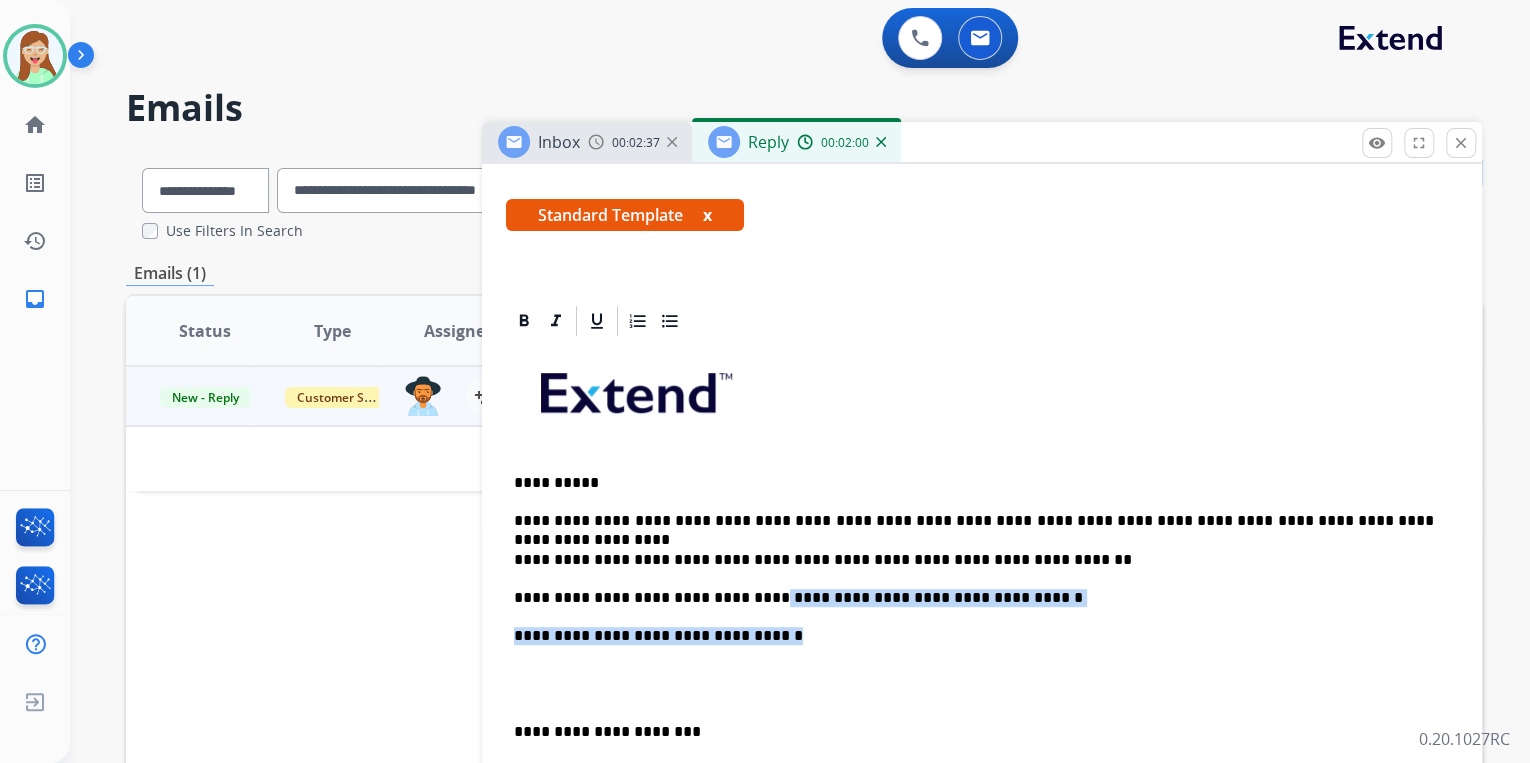 drag, startPoint x: 966, startPoint y: 592, endPoint x: 743, endPoint y: 576, distance: 223.57326 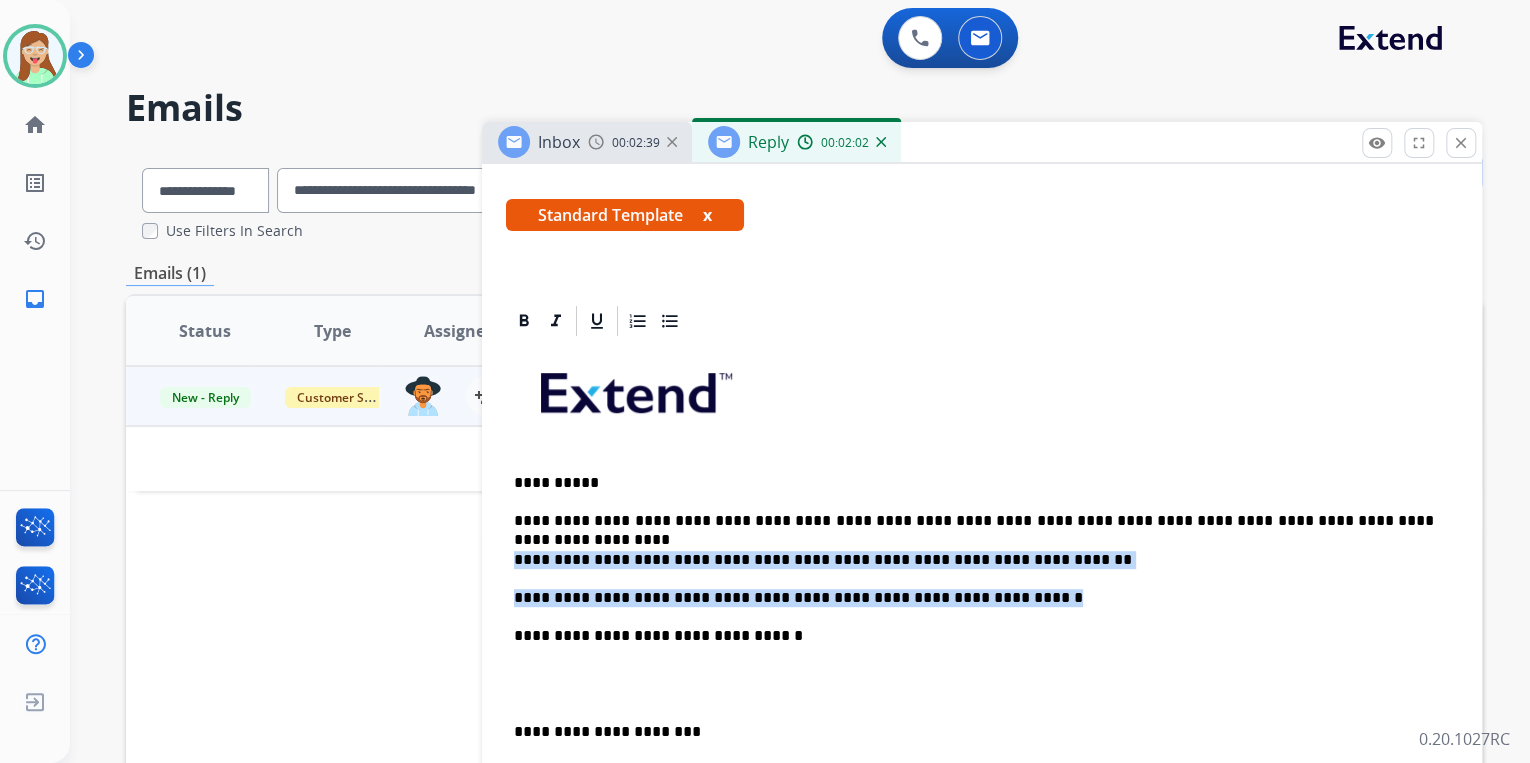 drag, startPoint x: 1021, startPoint y: 591, endPoint x: 516, endPoint y: 555, distance: 506.28156 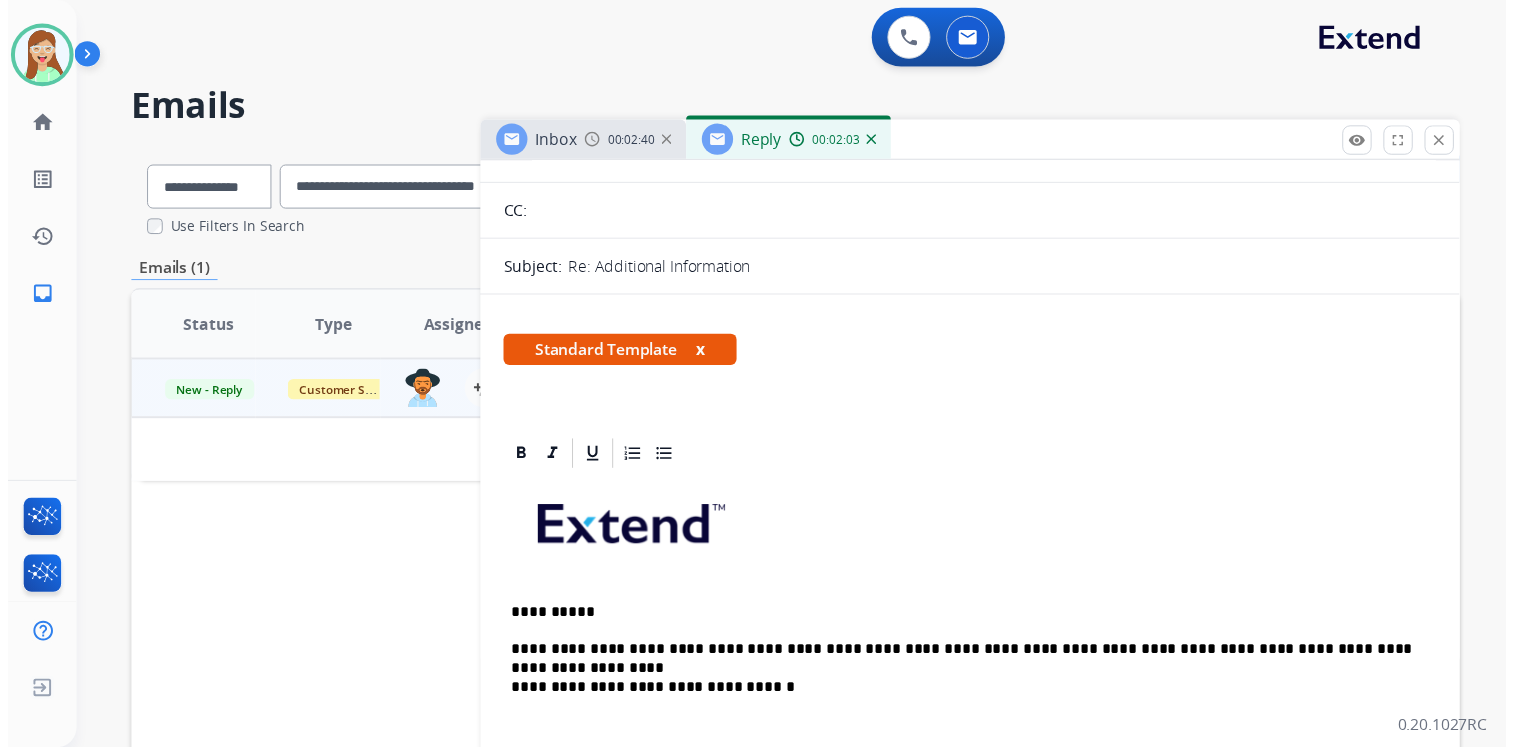 scroll, scrollTop: 0, scrollLeft: 0, axis: both 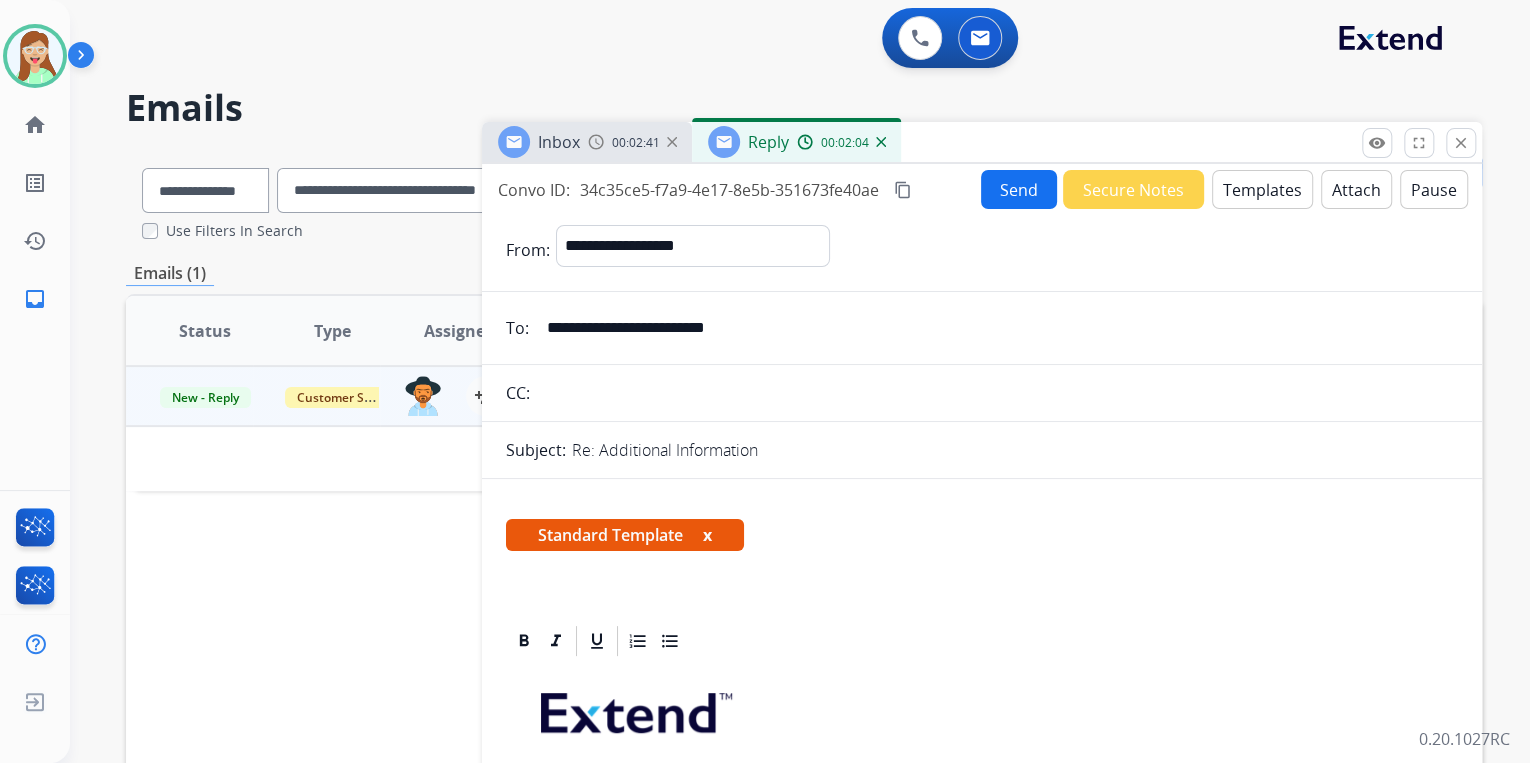 click on "Send" at bounding box center [1019, 189] 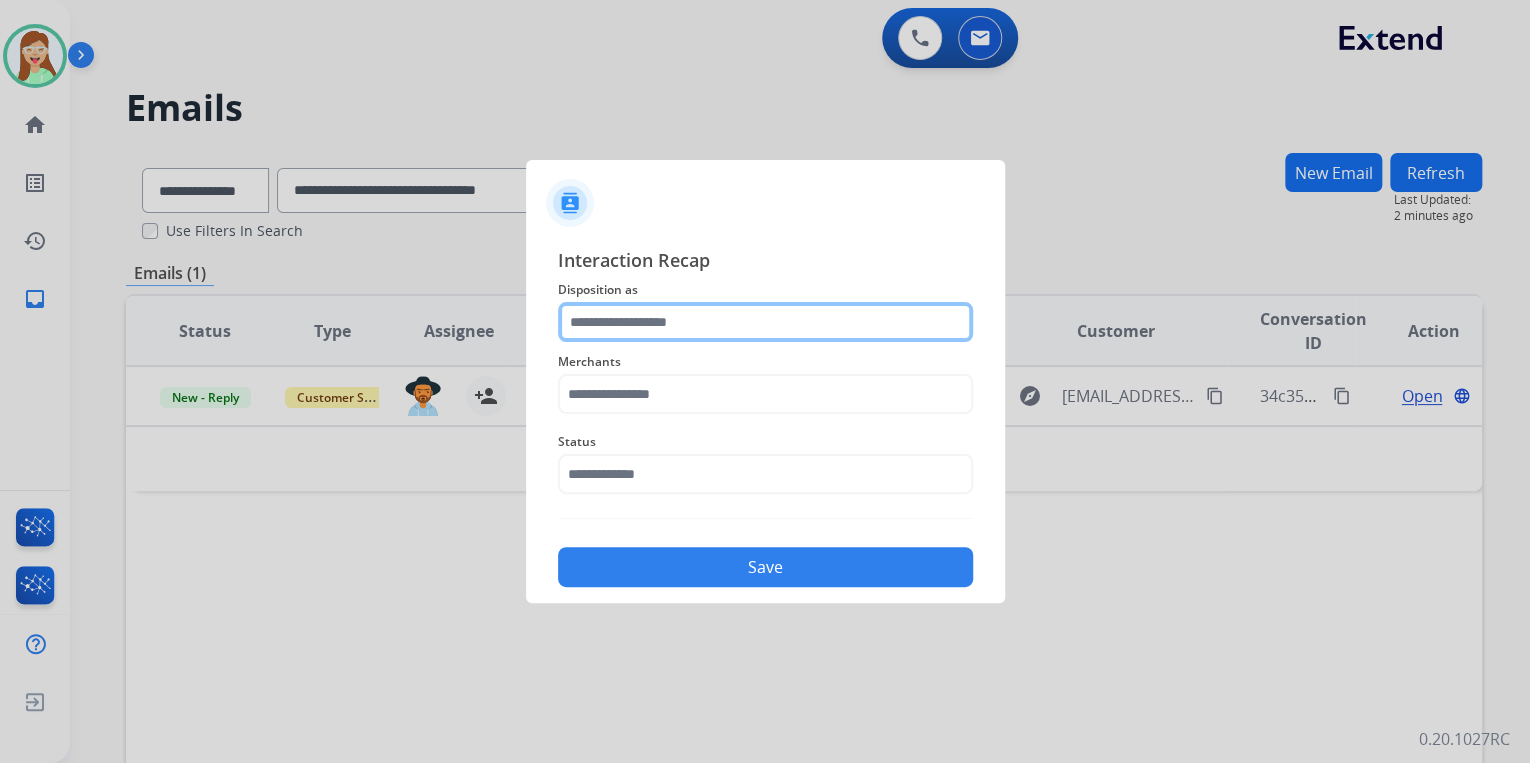 click 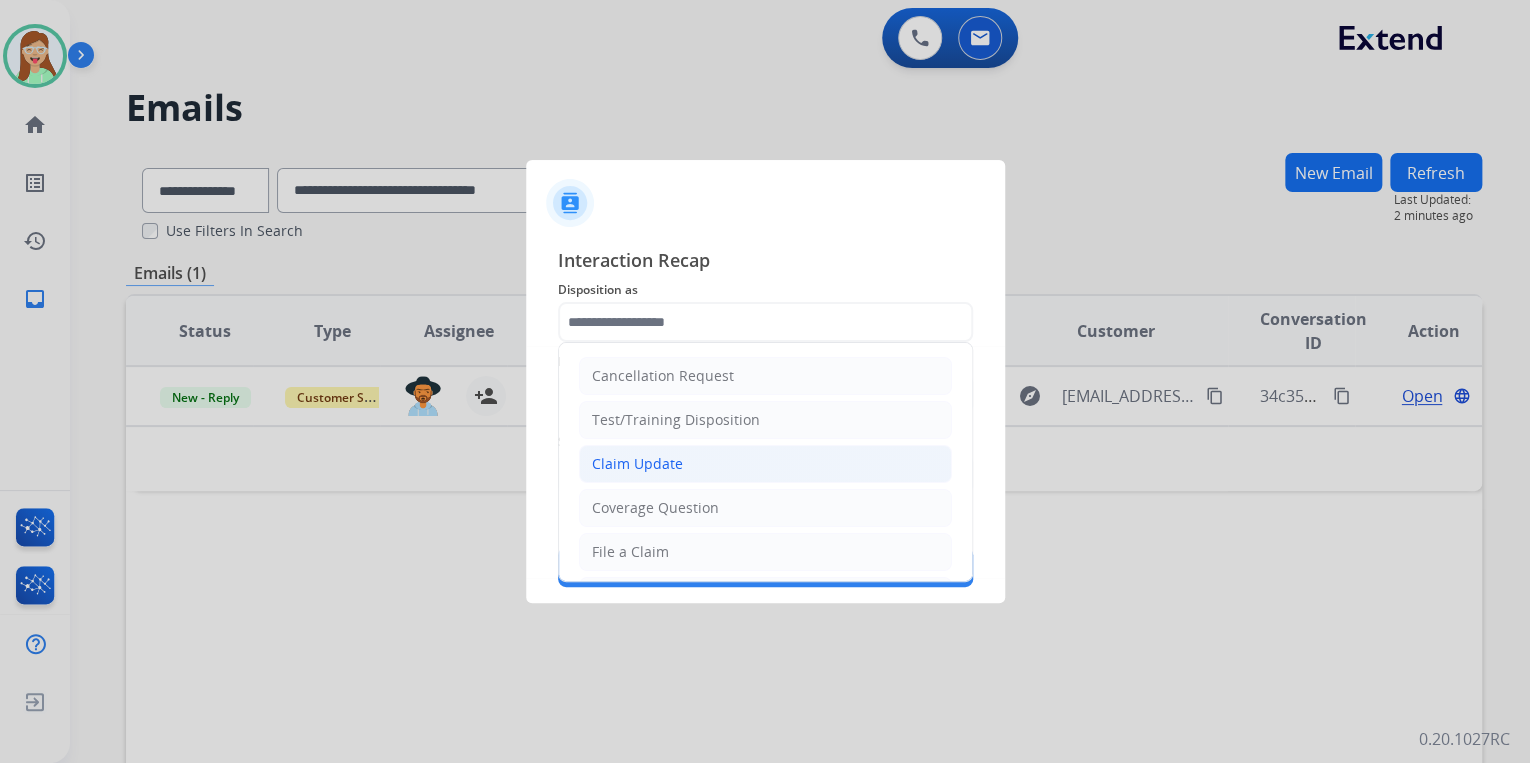 click on "Claim Update" 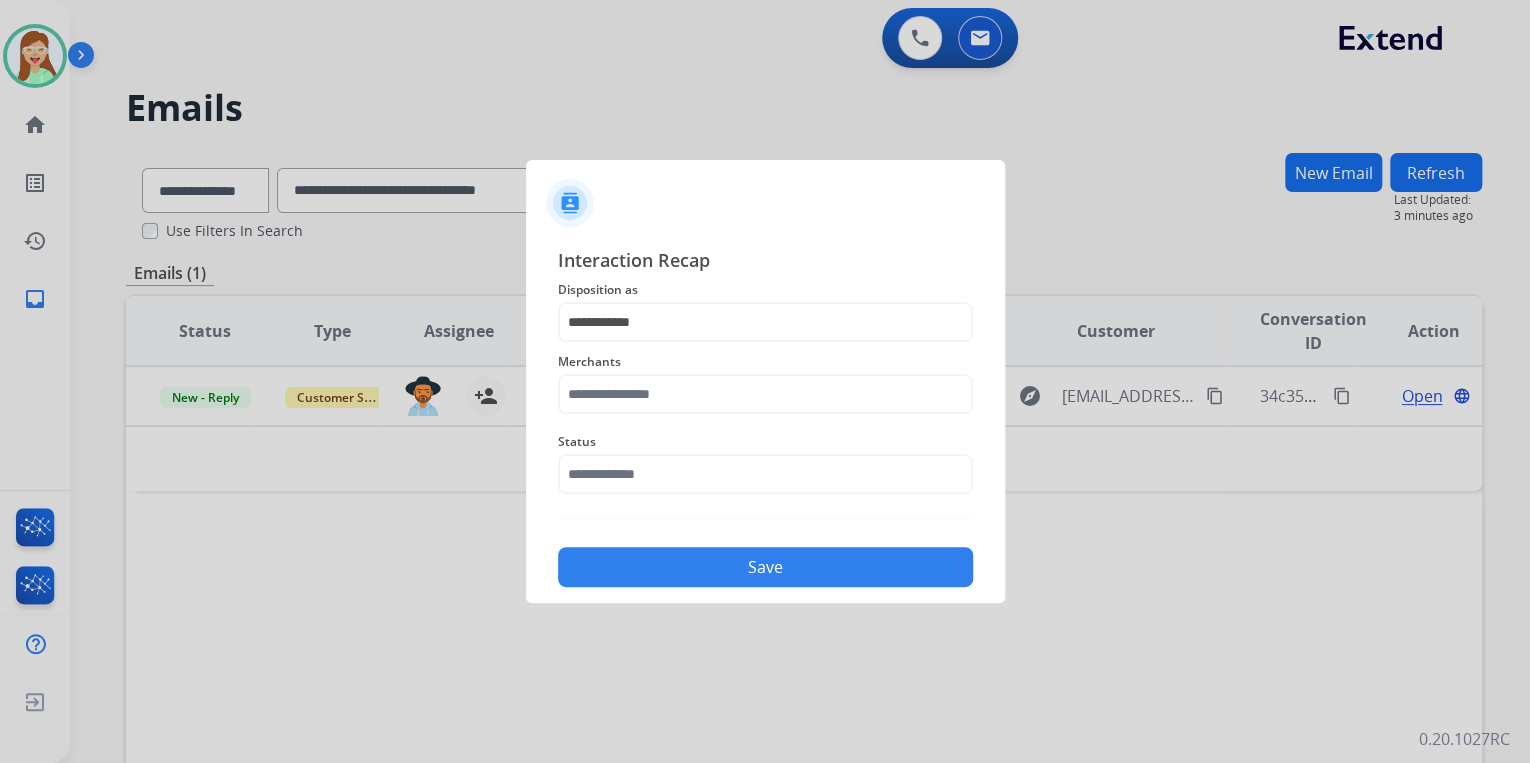 click on "Merchants" 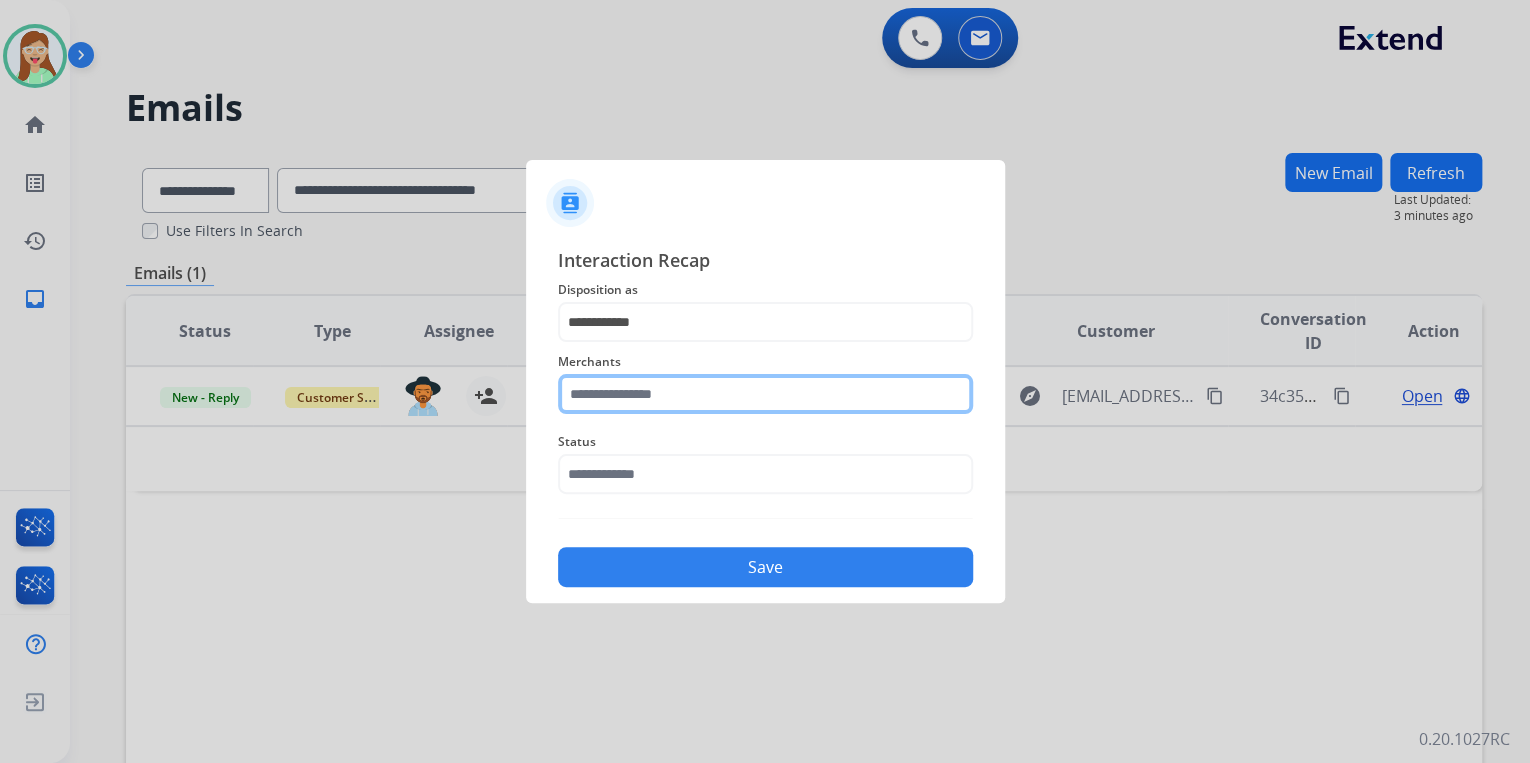 click 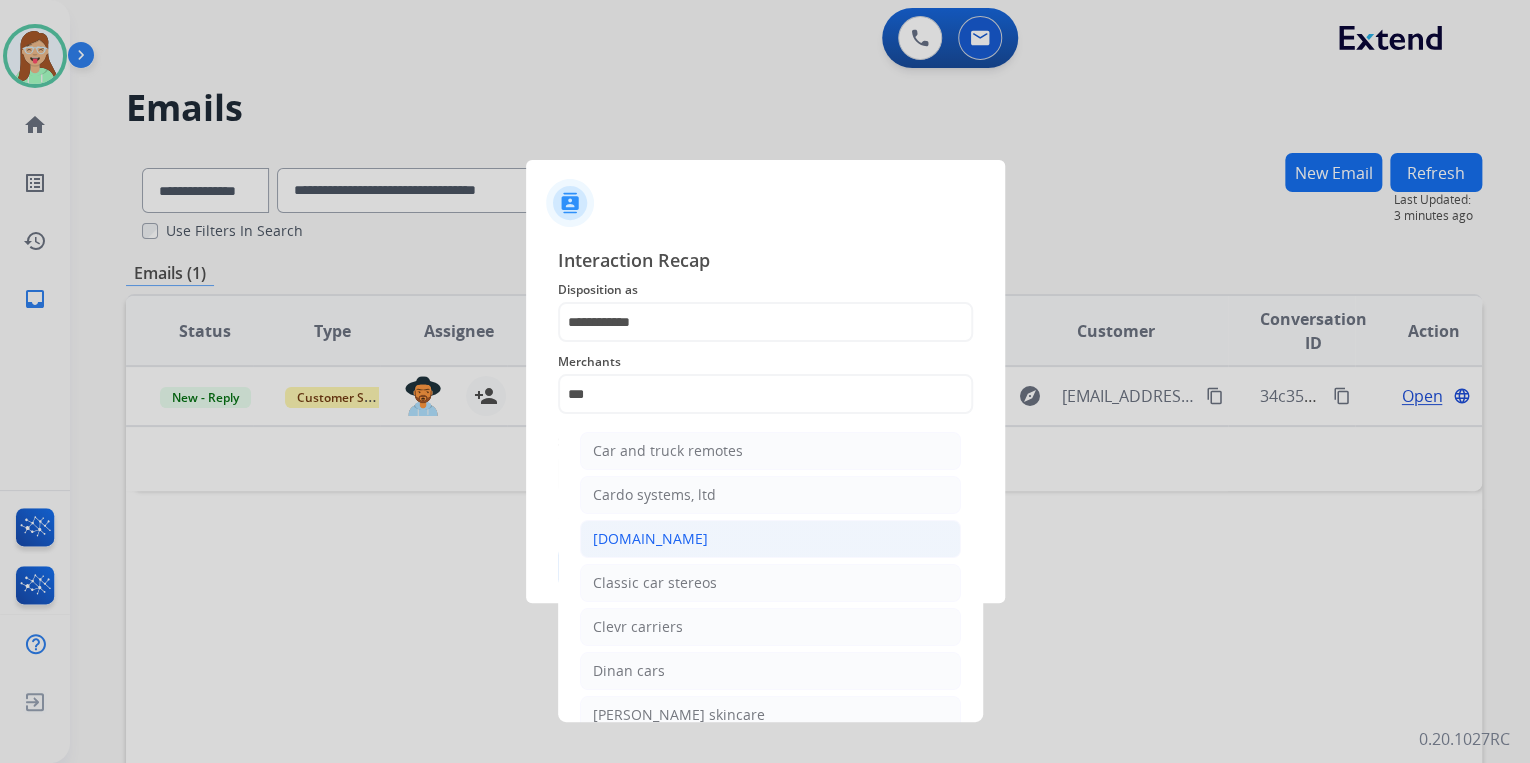 click on "Carparts.com" 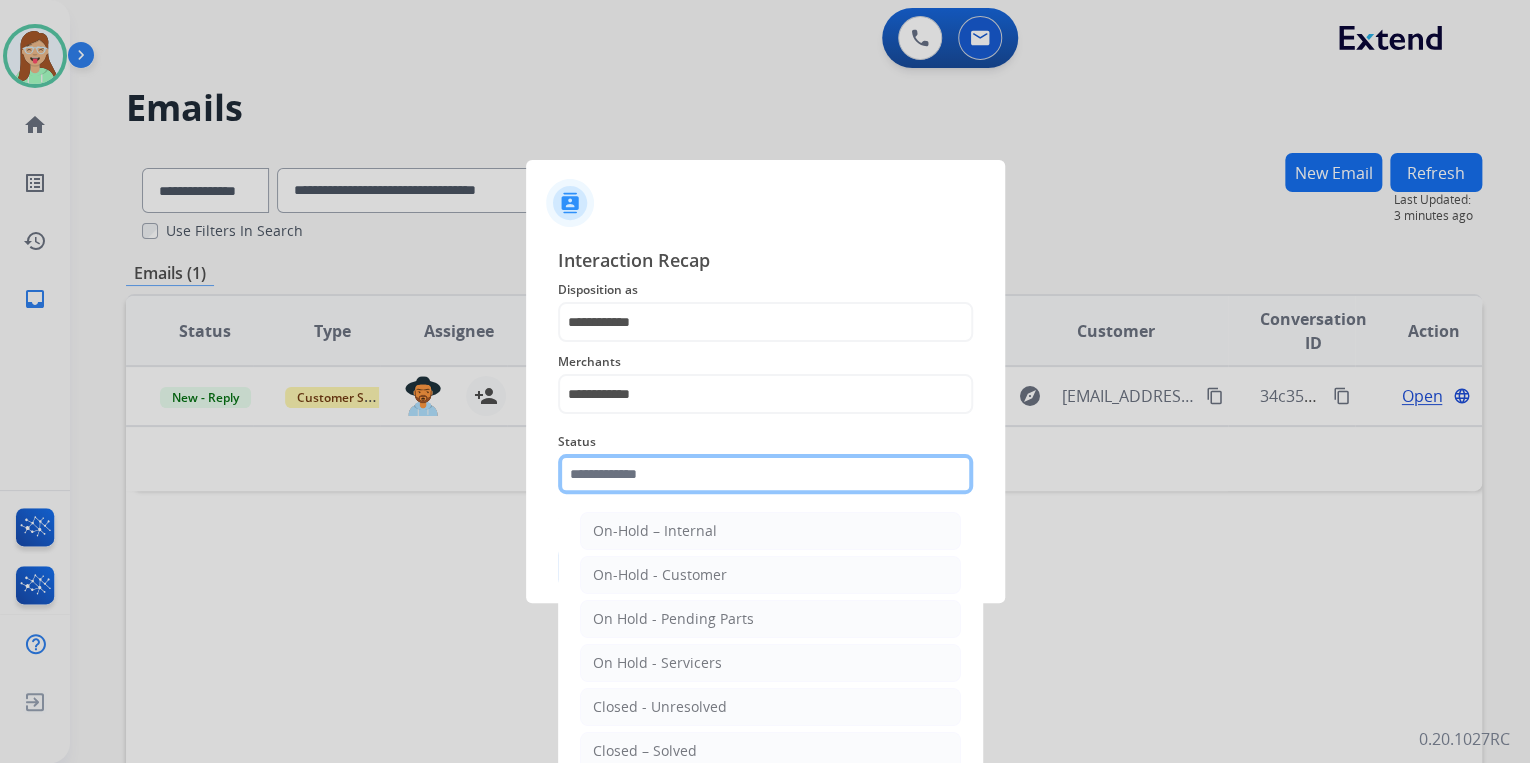 click 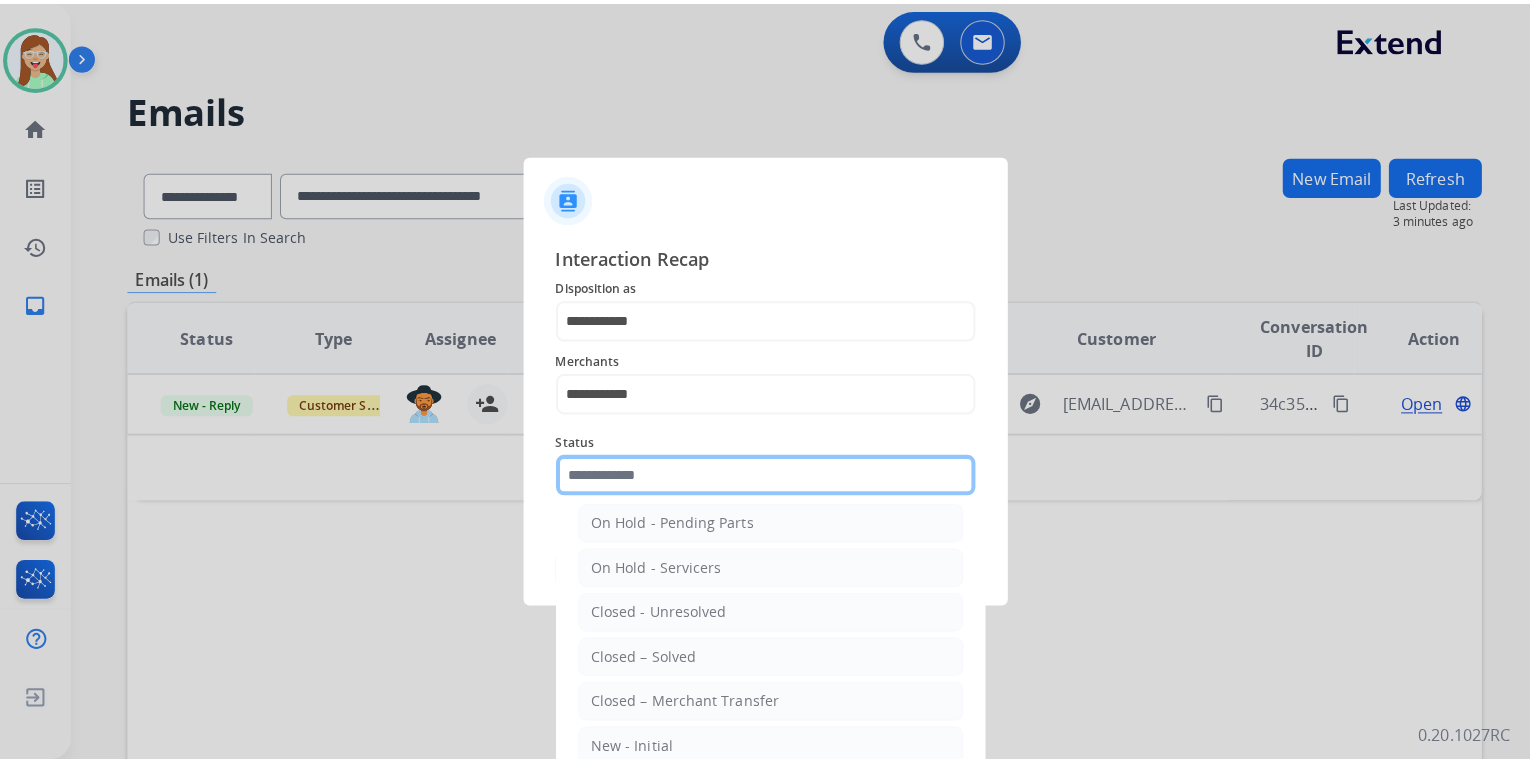 scroll, scrollTop: 116, scrollLeft: 0, axis: vertical 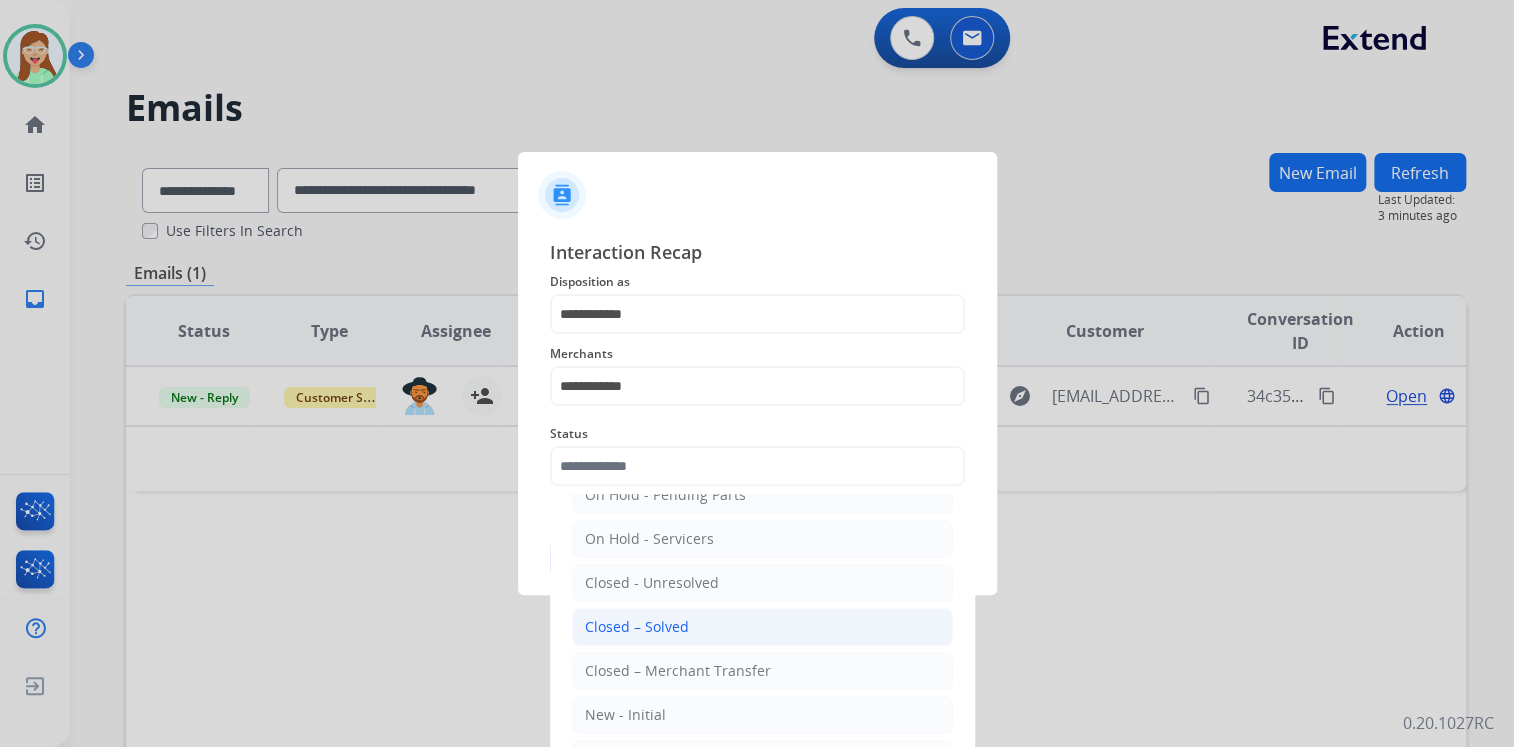 click on "Closed – Solved" 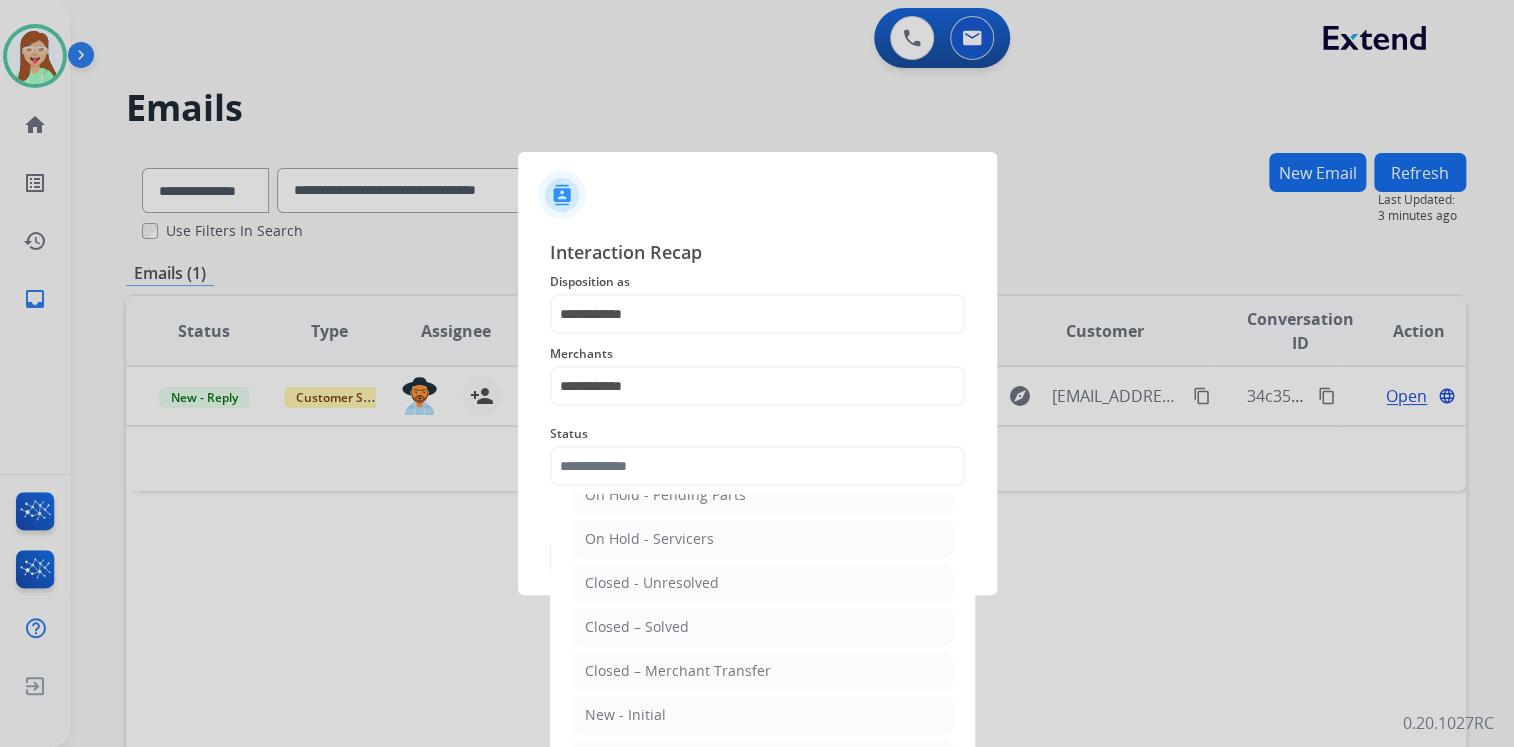 type on "**********" 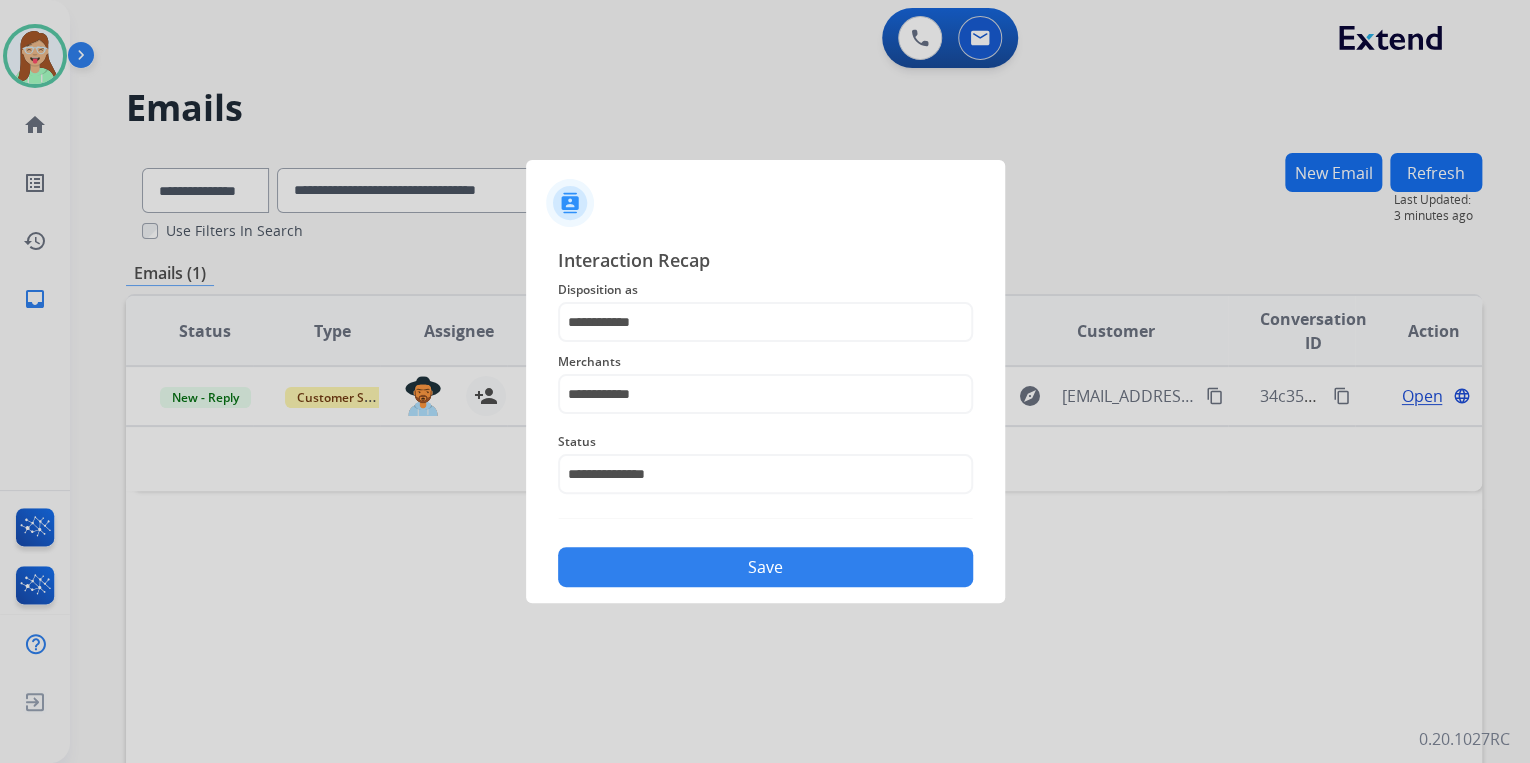 click on "Save" 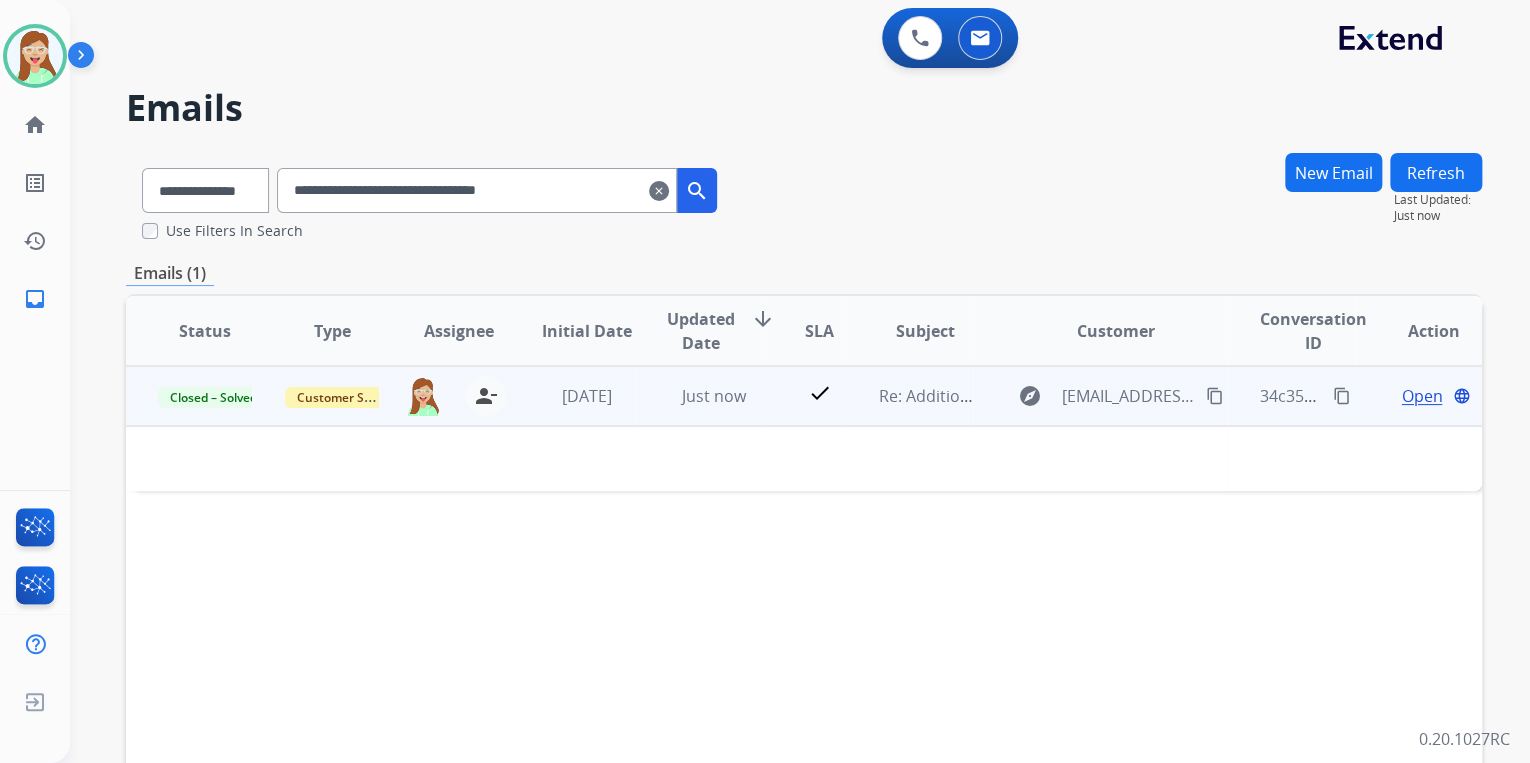 click on "Open" at bounding box center [1421, 396] 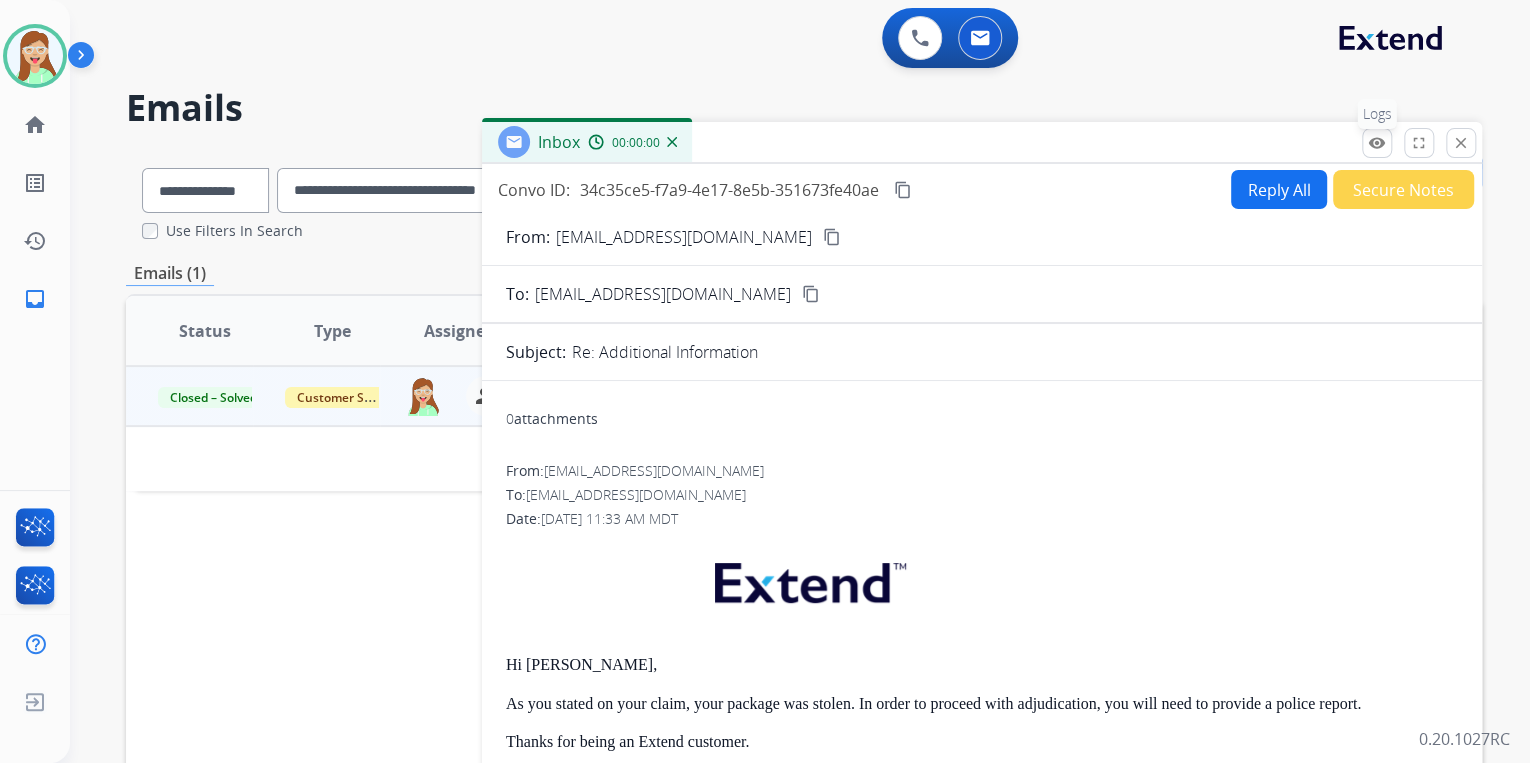 click on "remove_red_eye" at bounding box center (1377, 143) 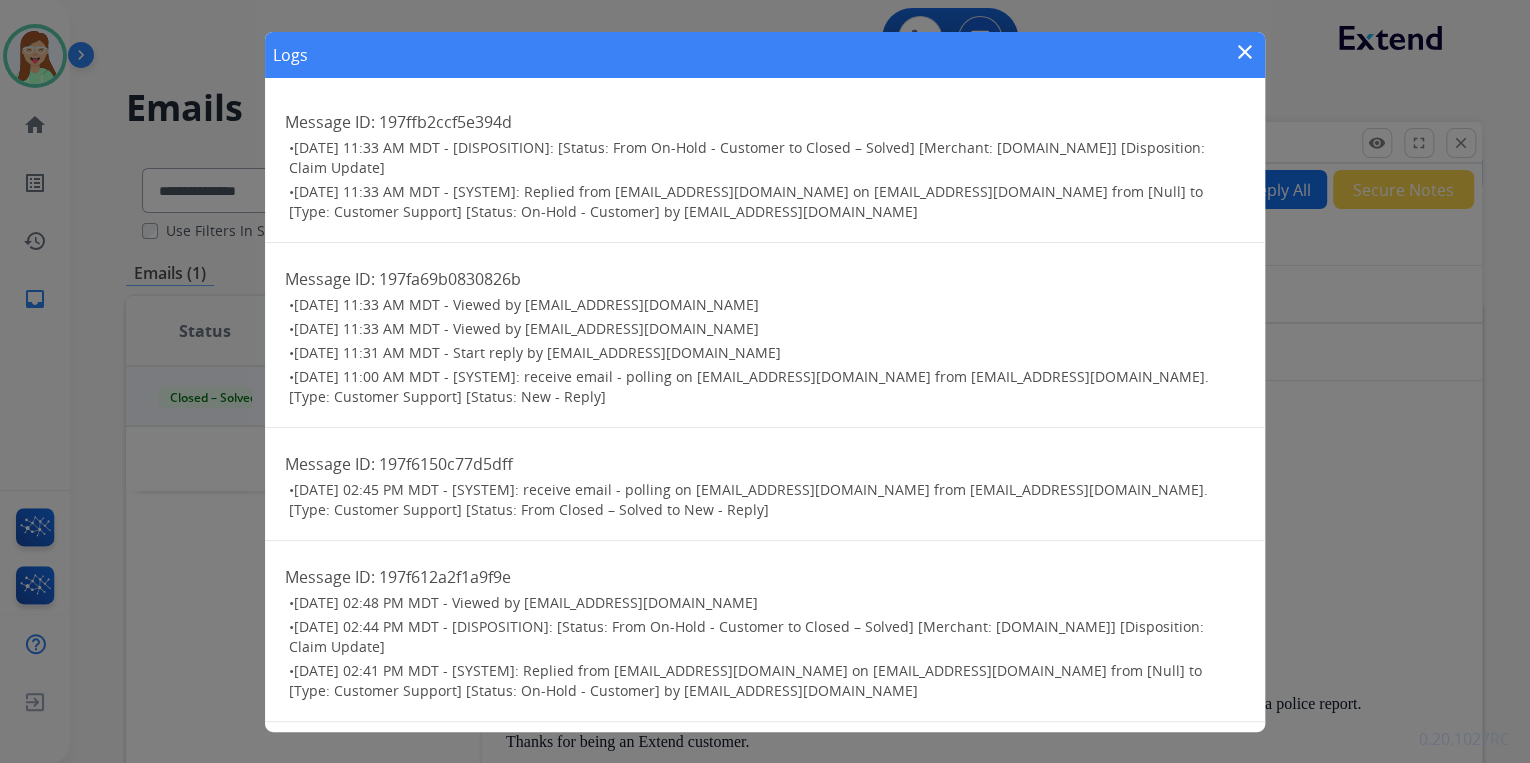 click on "close" at bounding box center (1245, 52) 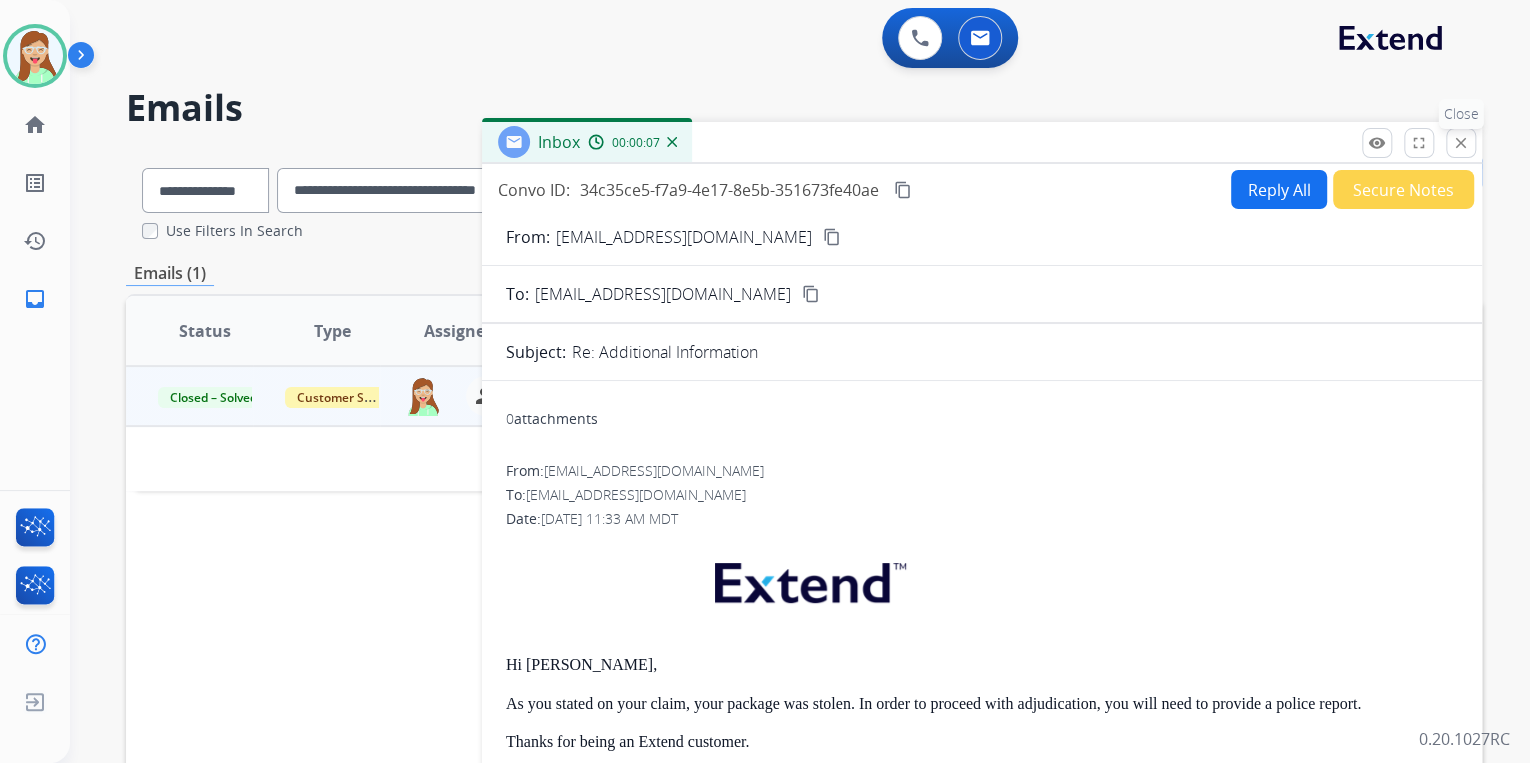 click on "close" at bounding box center [1461, 143] 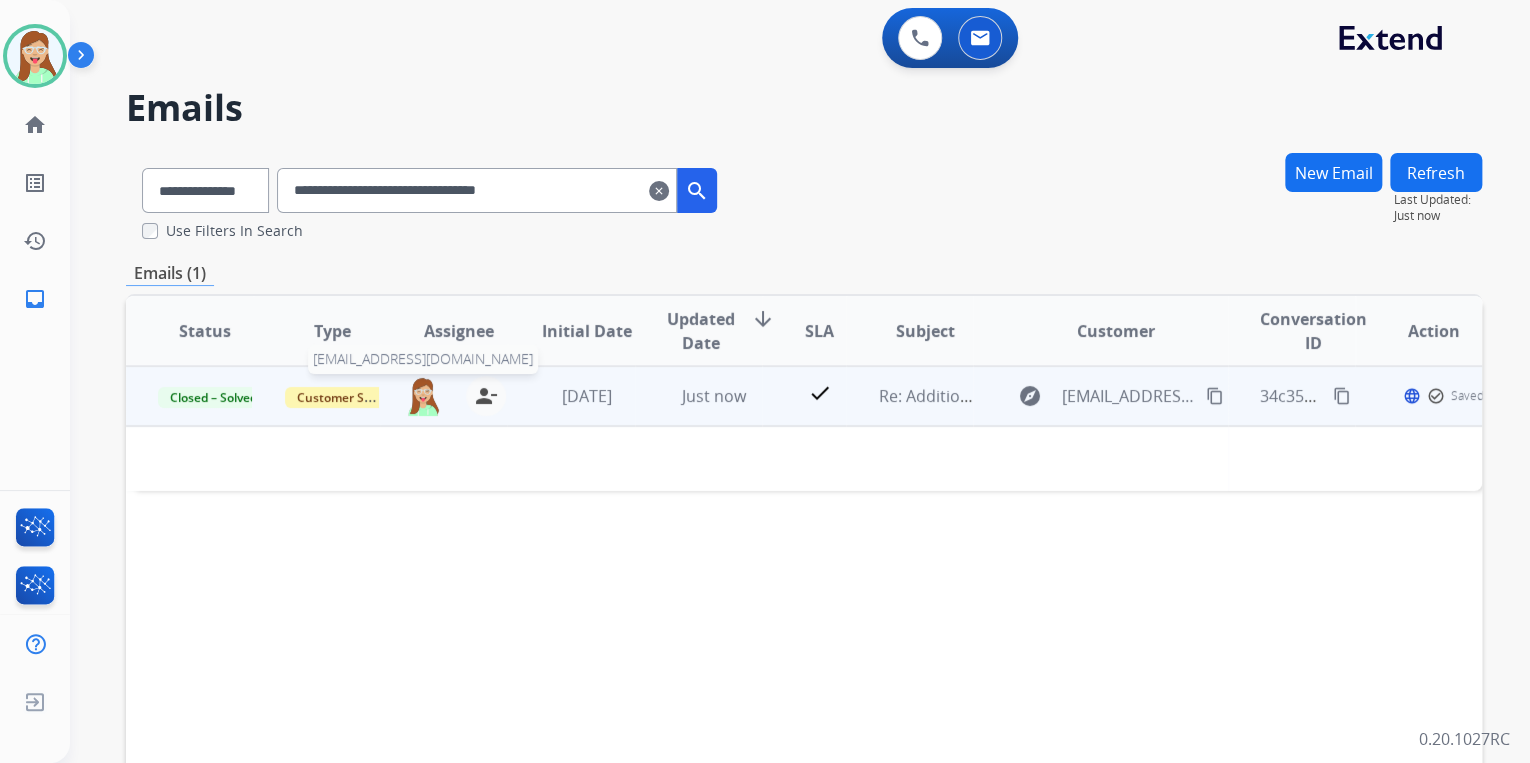 click at bounding box center [423, 396] 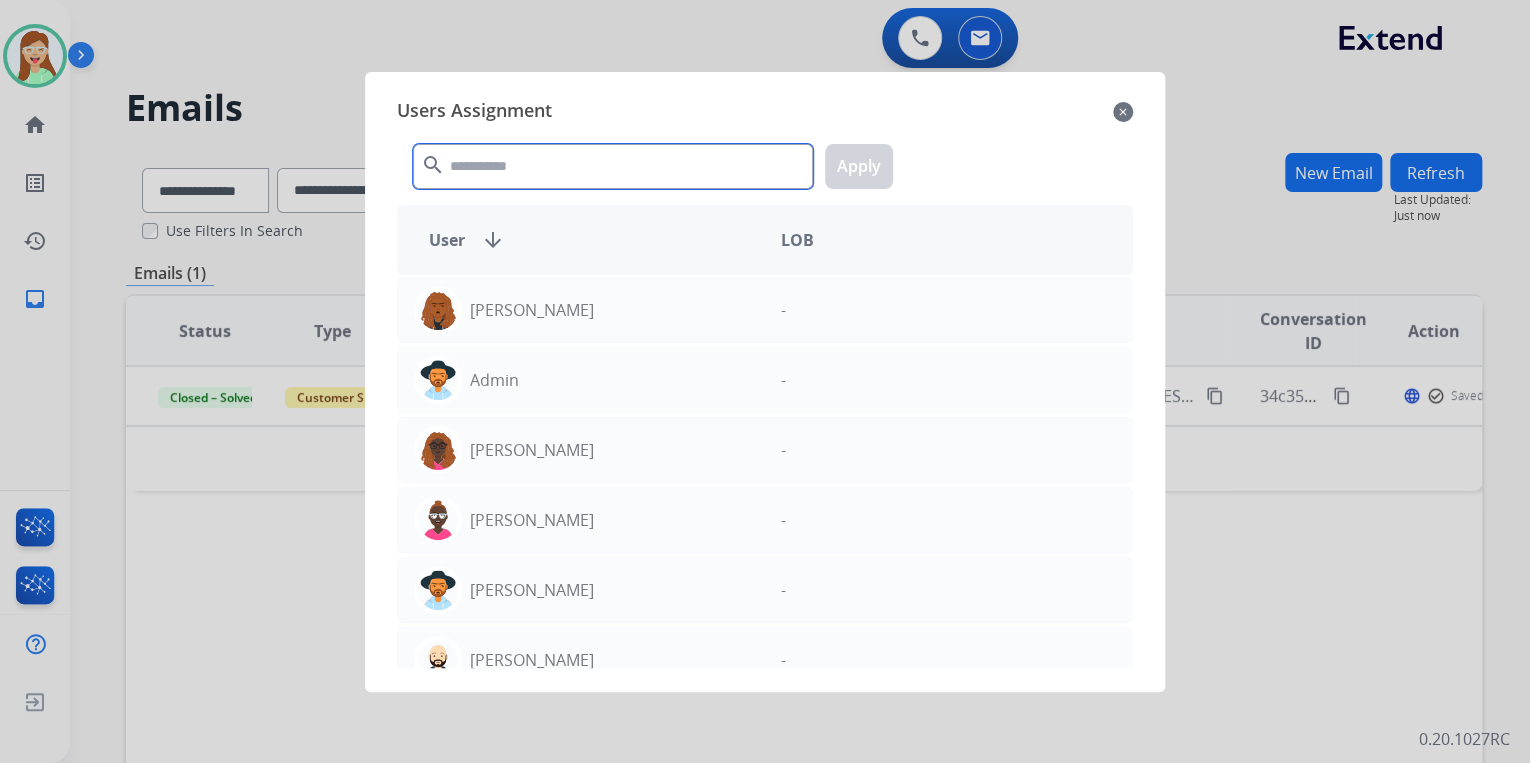 click 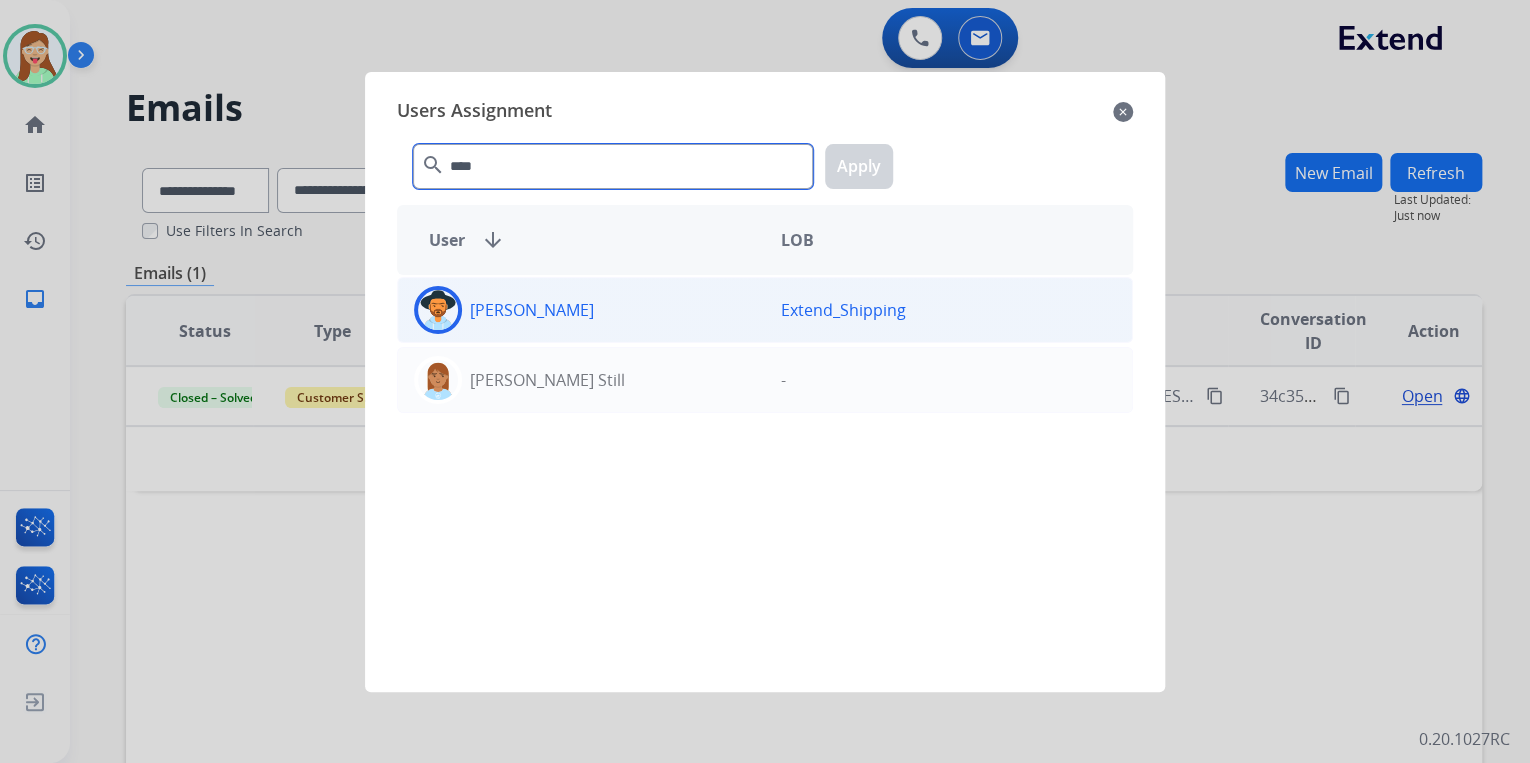 type on "****" 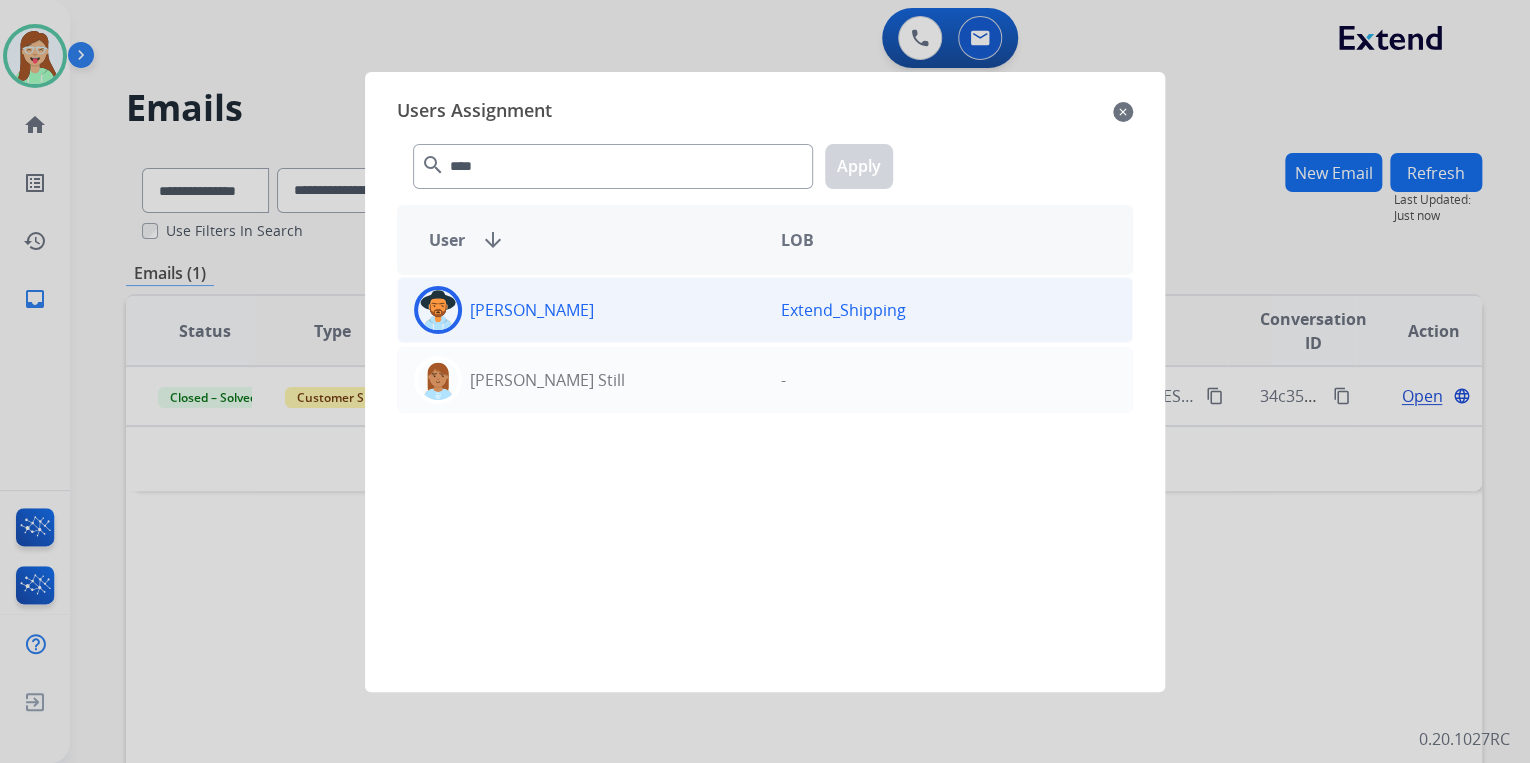 click 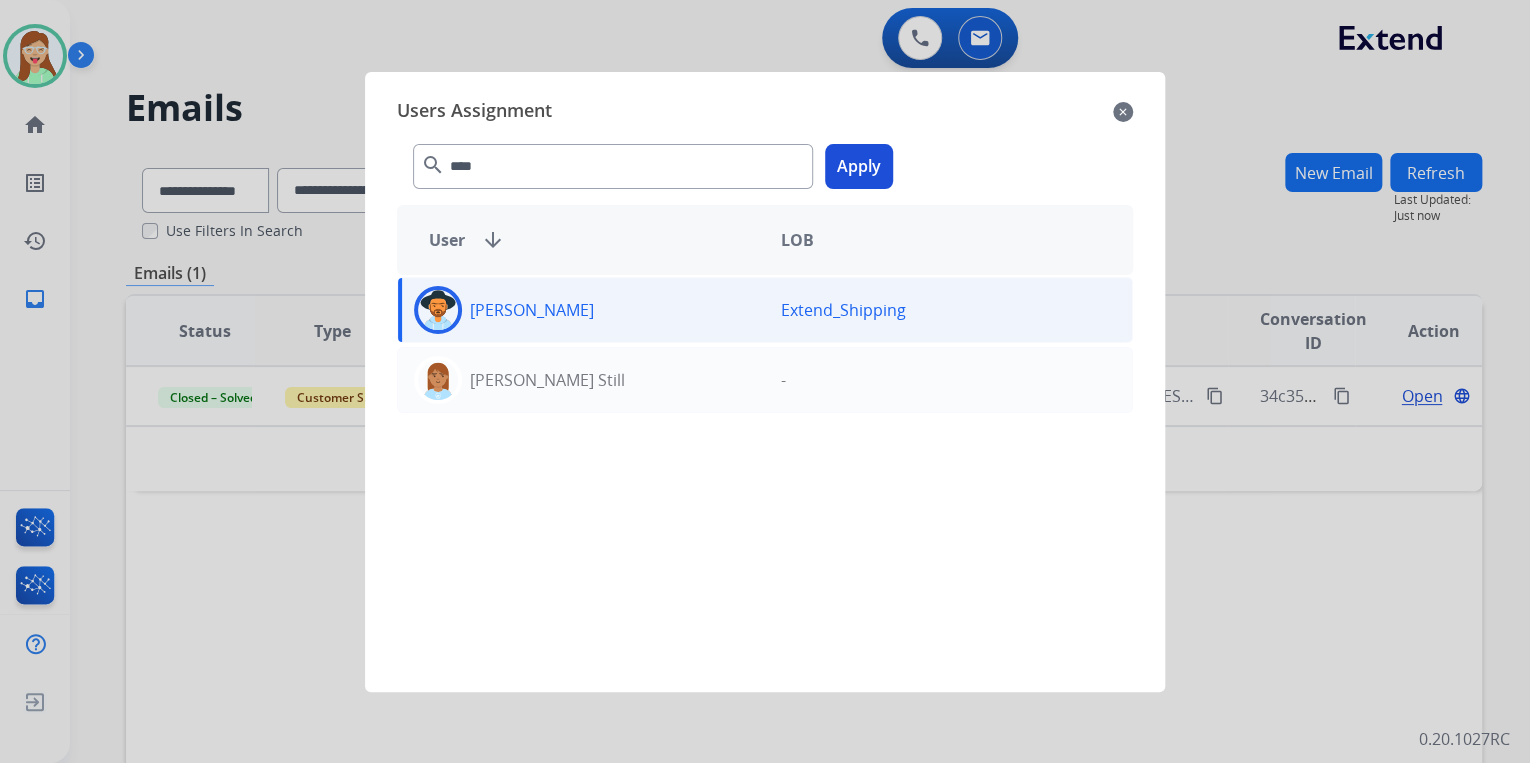 click on "Apply" 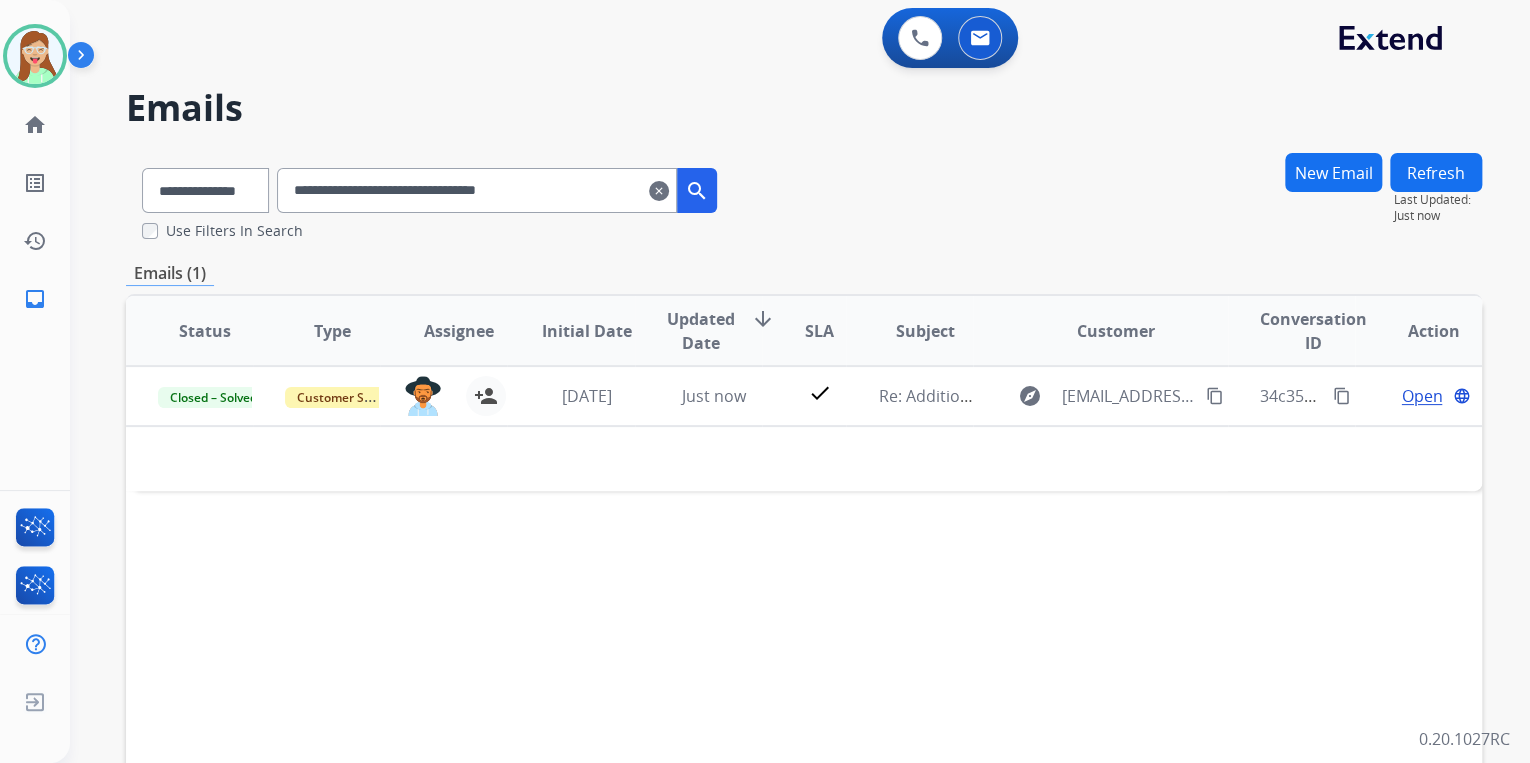 click on "clear" at bounding box center (659, 191) 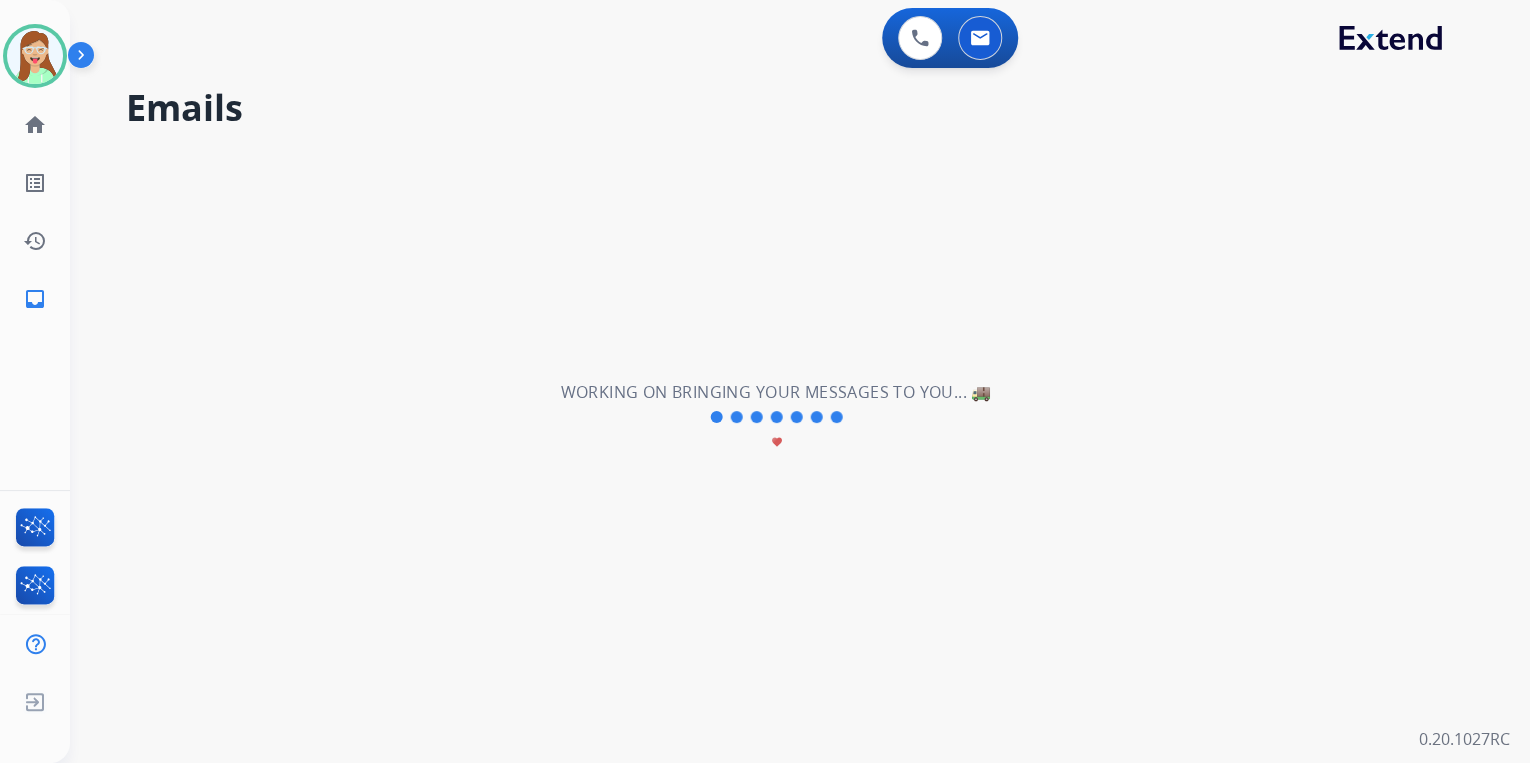select on "**********" 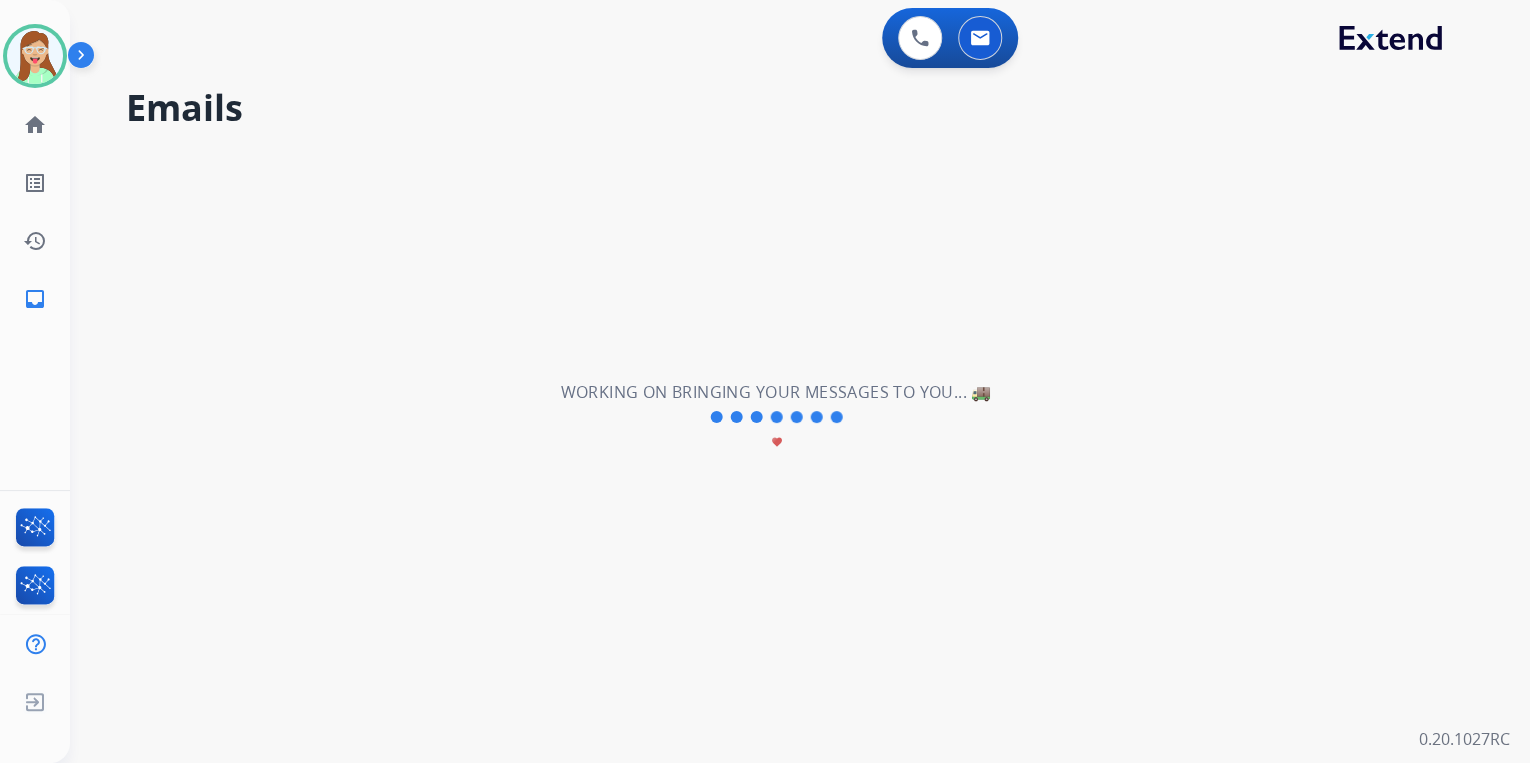type 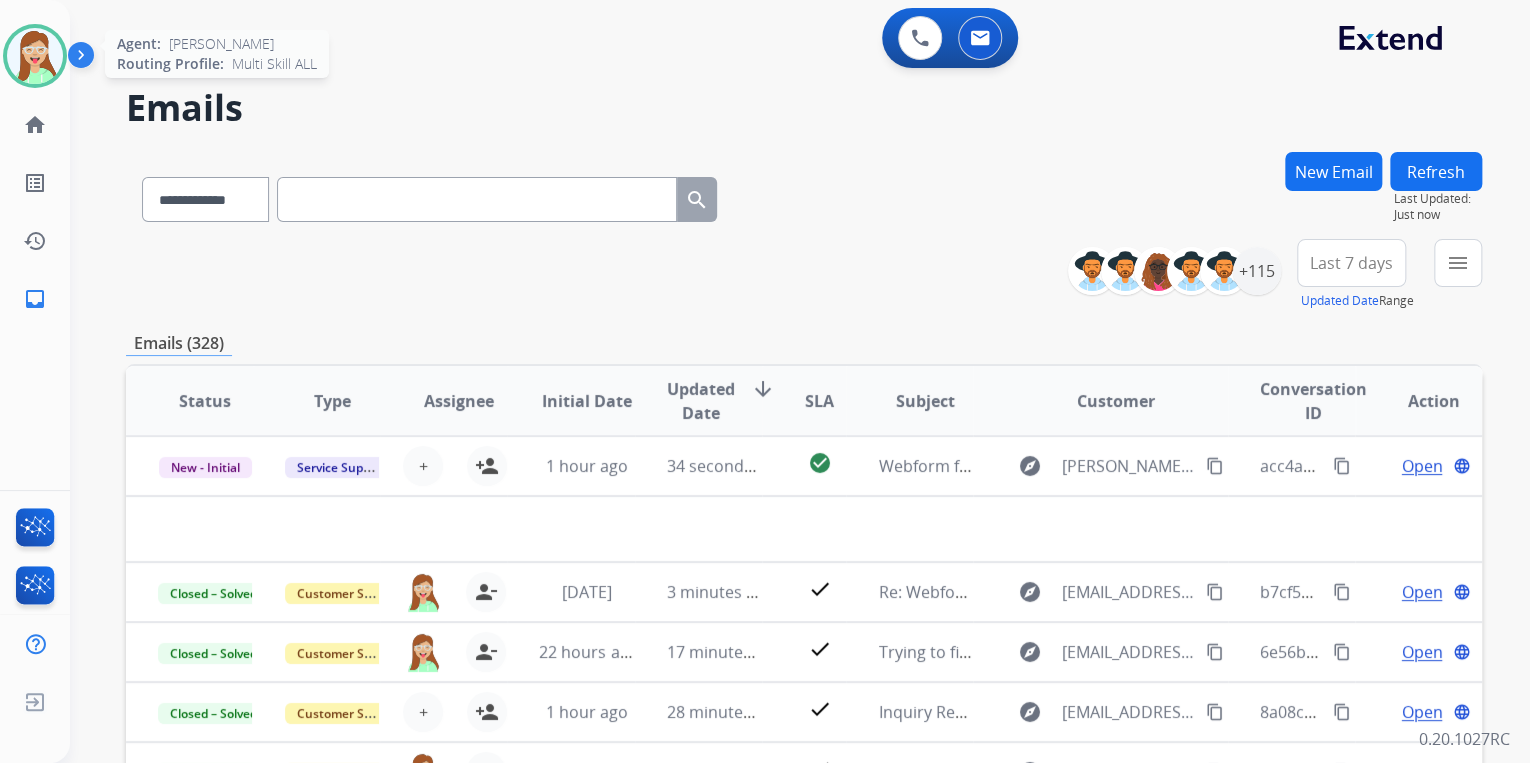click at bounding box center [35, 56] 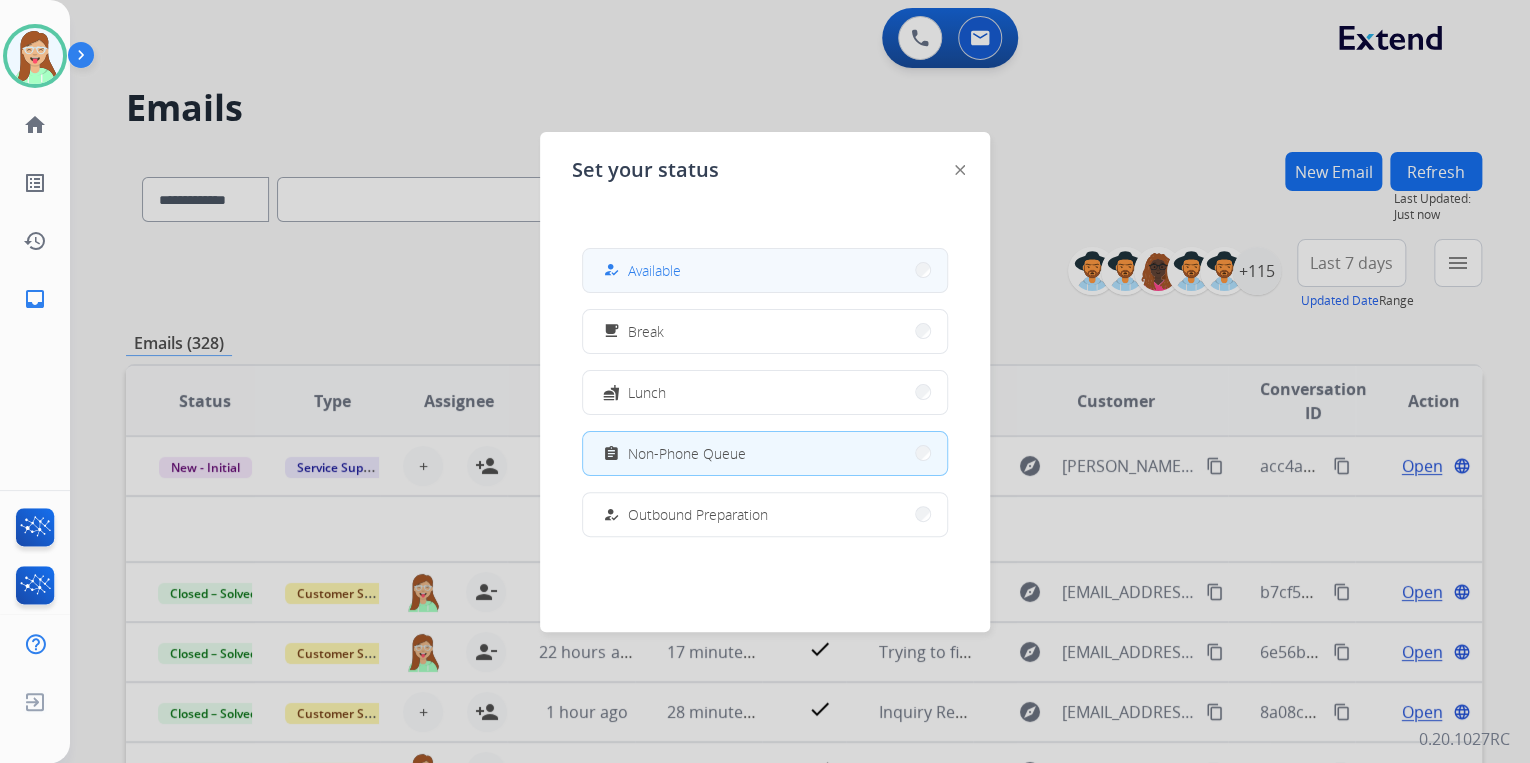 click on "how_to_reg Available" at bounding box center [765, 270] 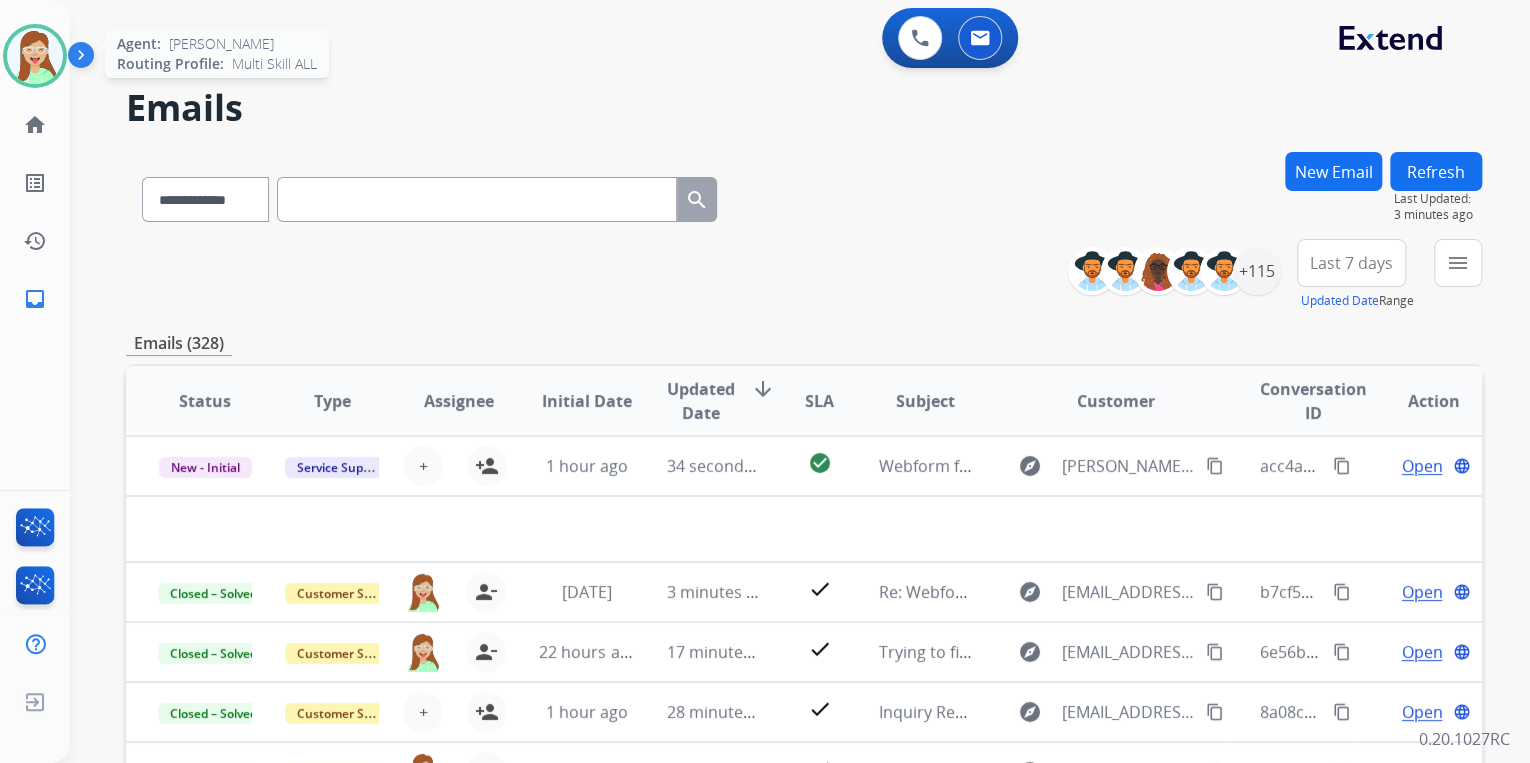 drag, startPoint x: 37, startPoint y: 73, endPoint x: 47, endPoint y: 97, distance: 26 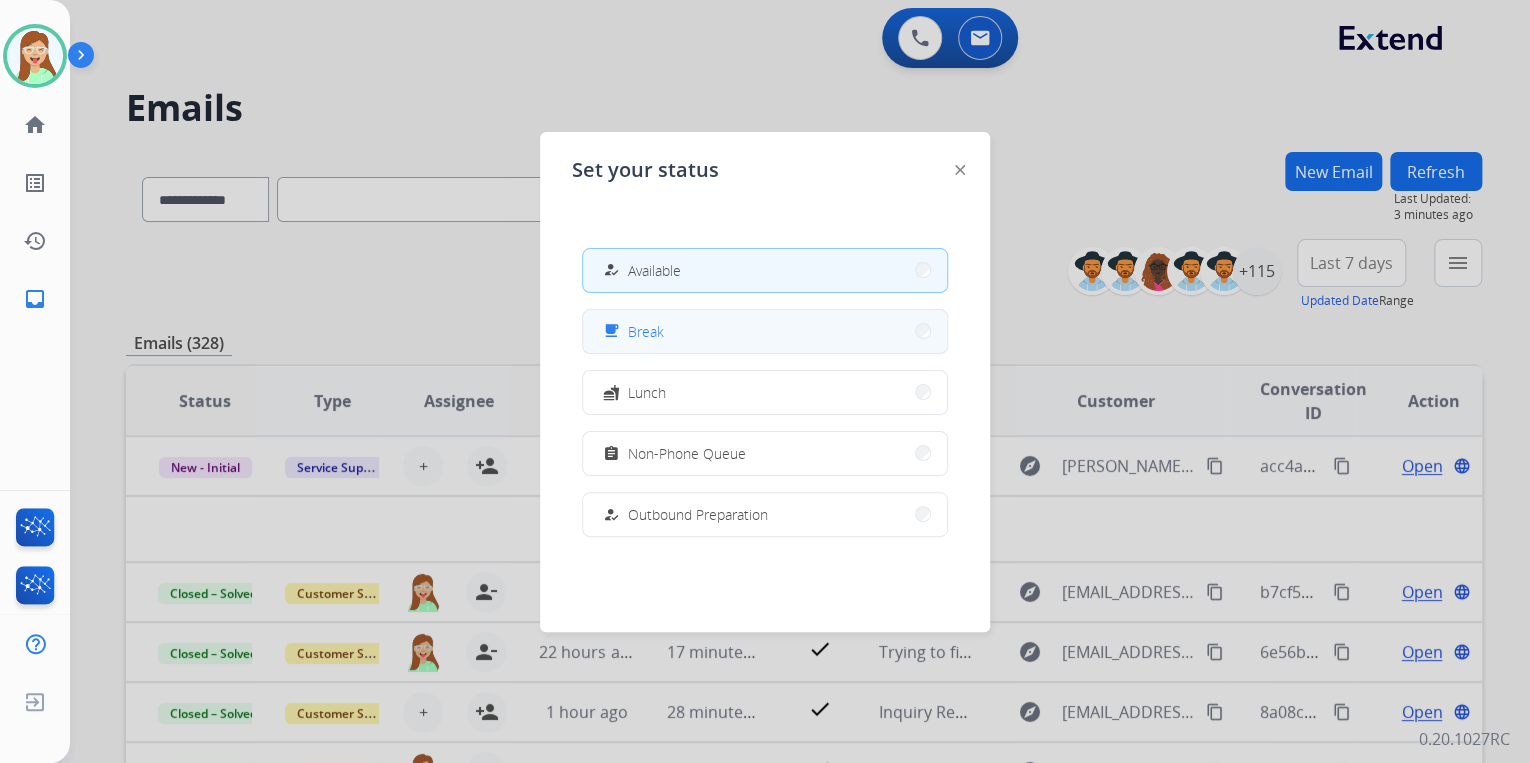 click on "Break" at bounding box center [646, 331] 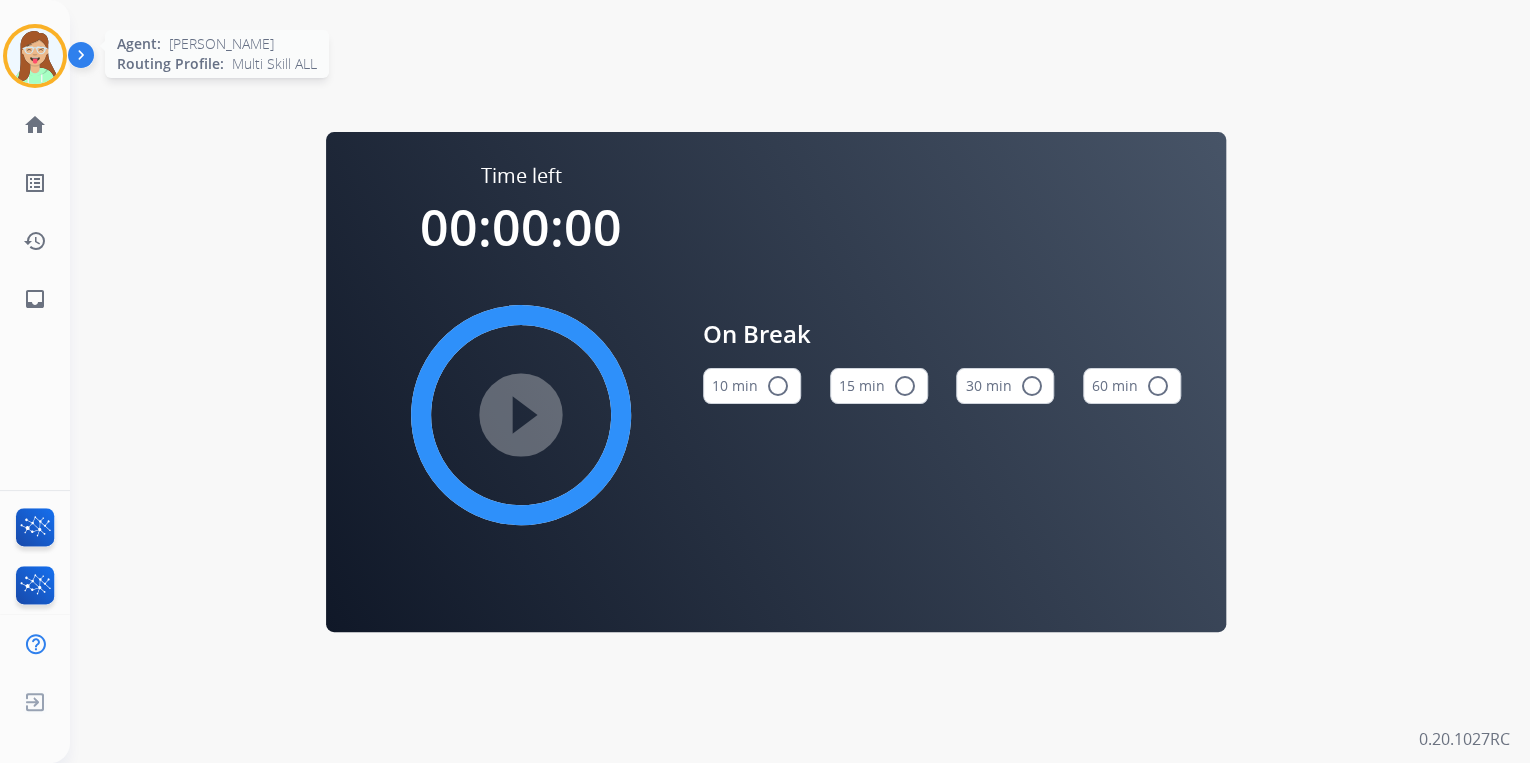 click at bounding box center (35, 56) 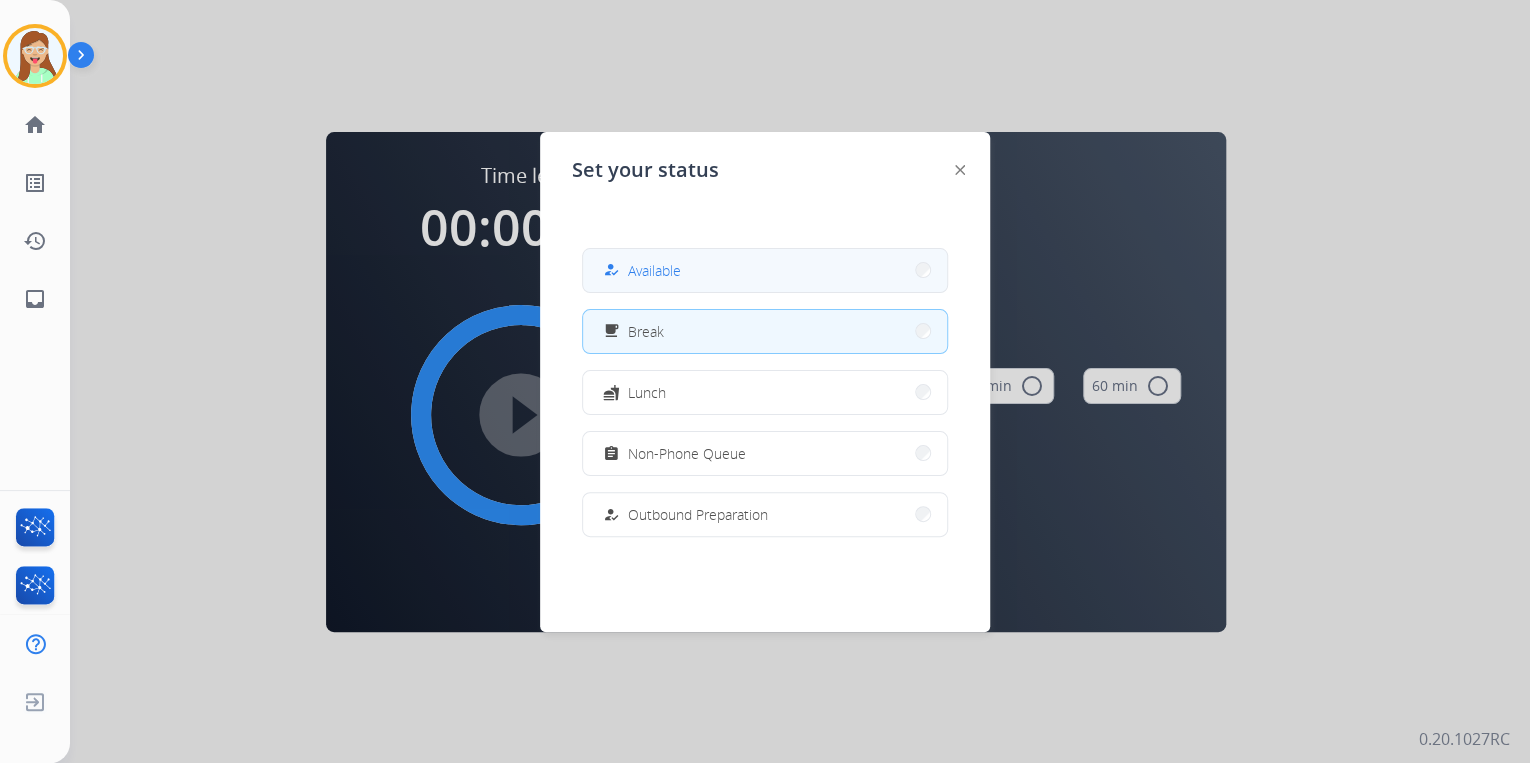 click on "how_to_reg Available" at bounding box center [640, 270] 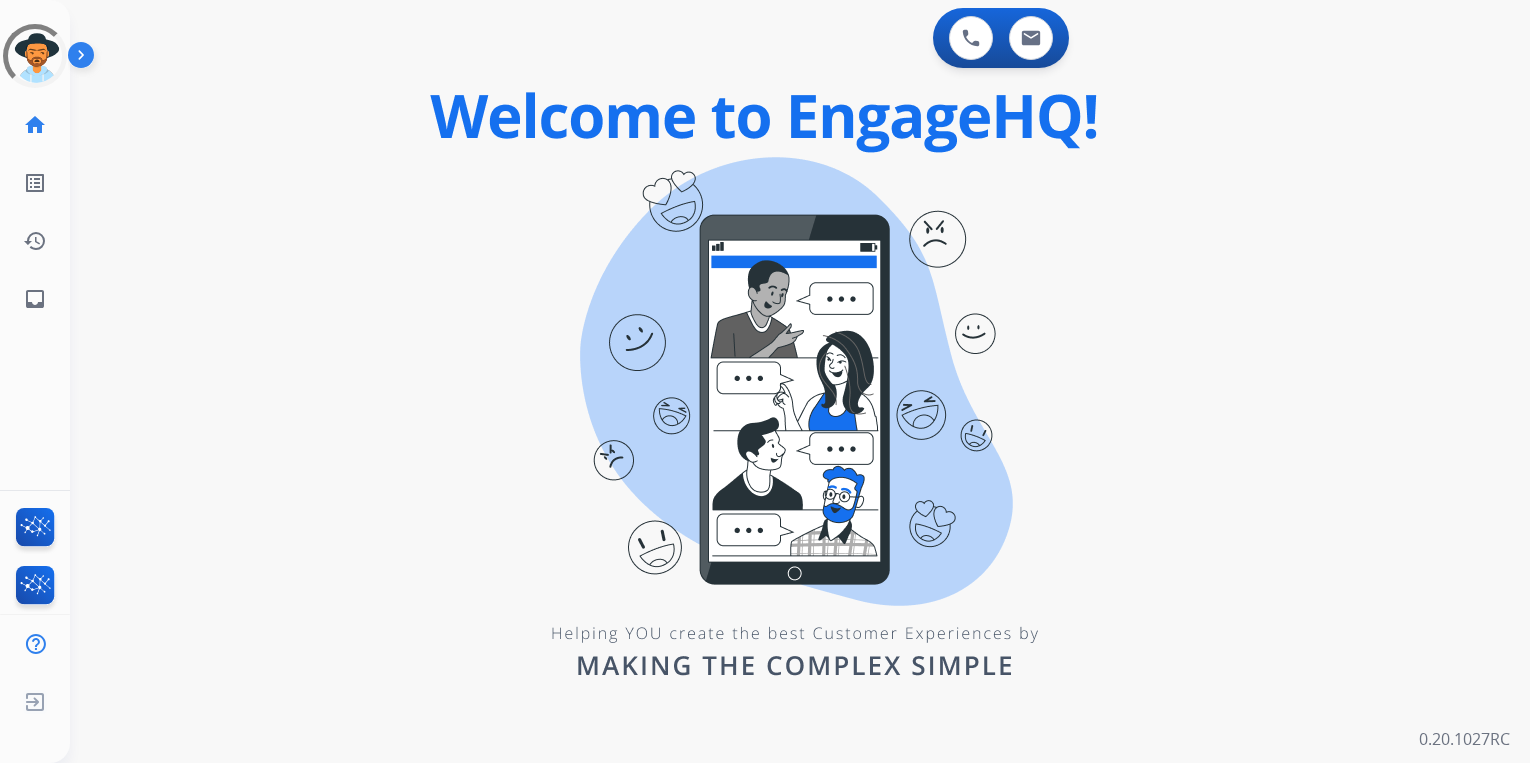 scroll, scrollTop: 0, scrollLeft: 0, axis: both 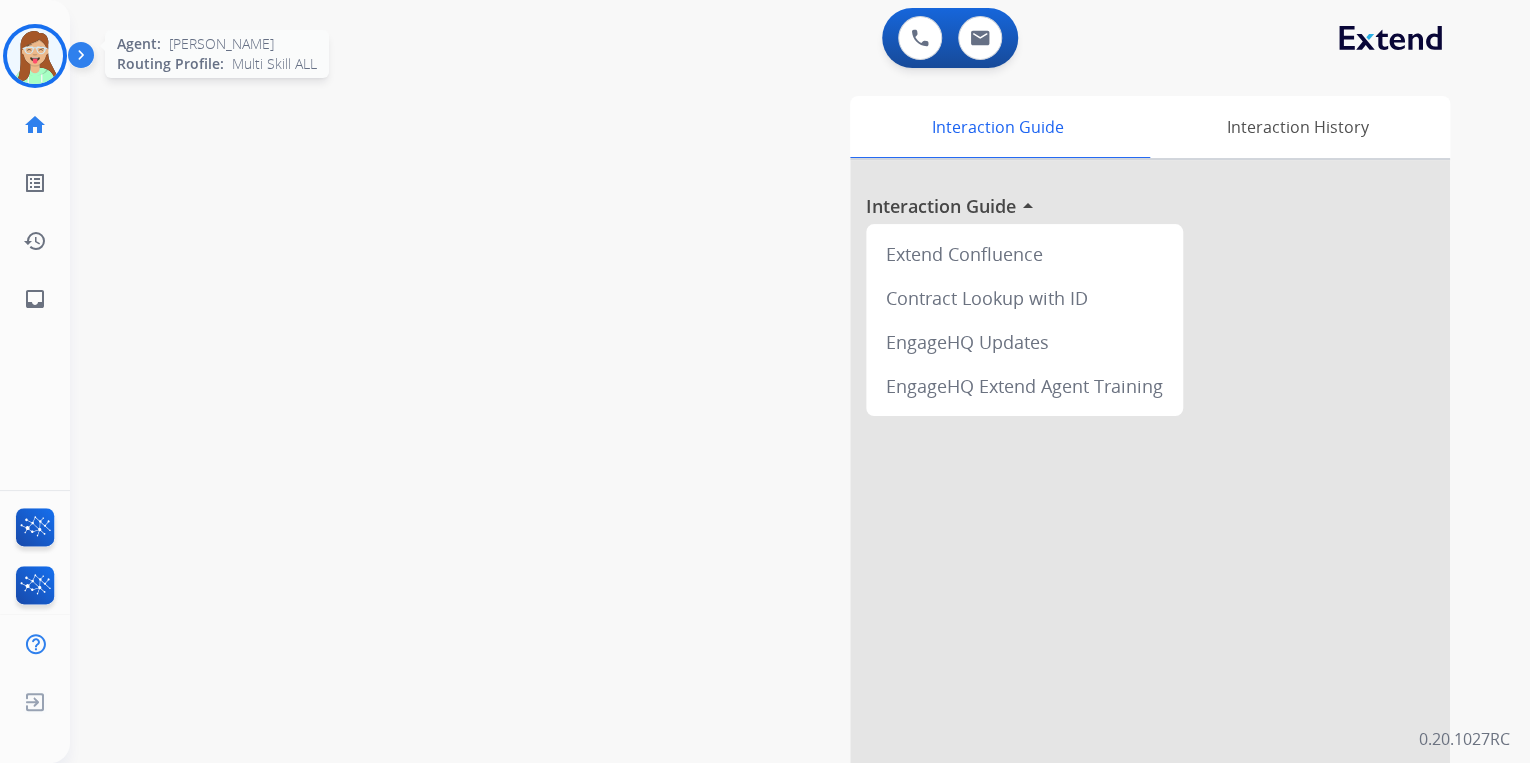click at bounding box center (35, 56) 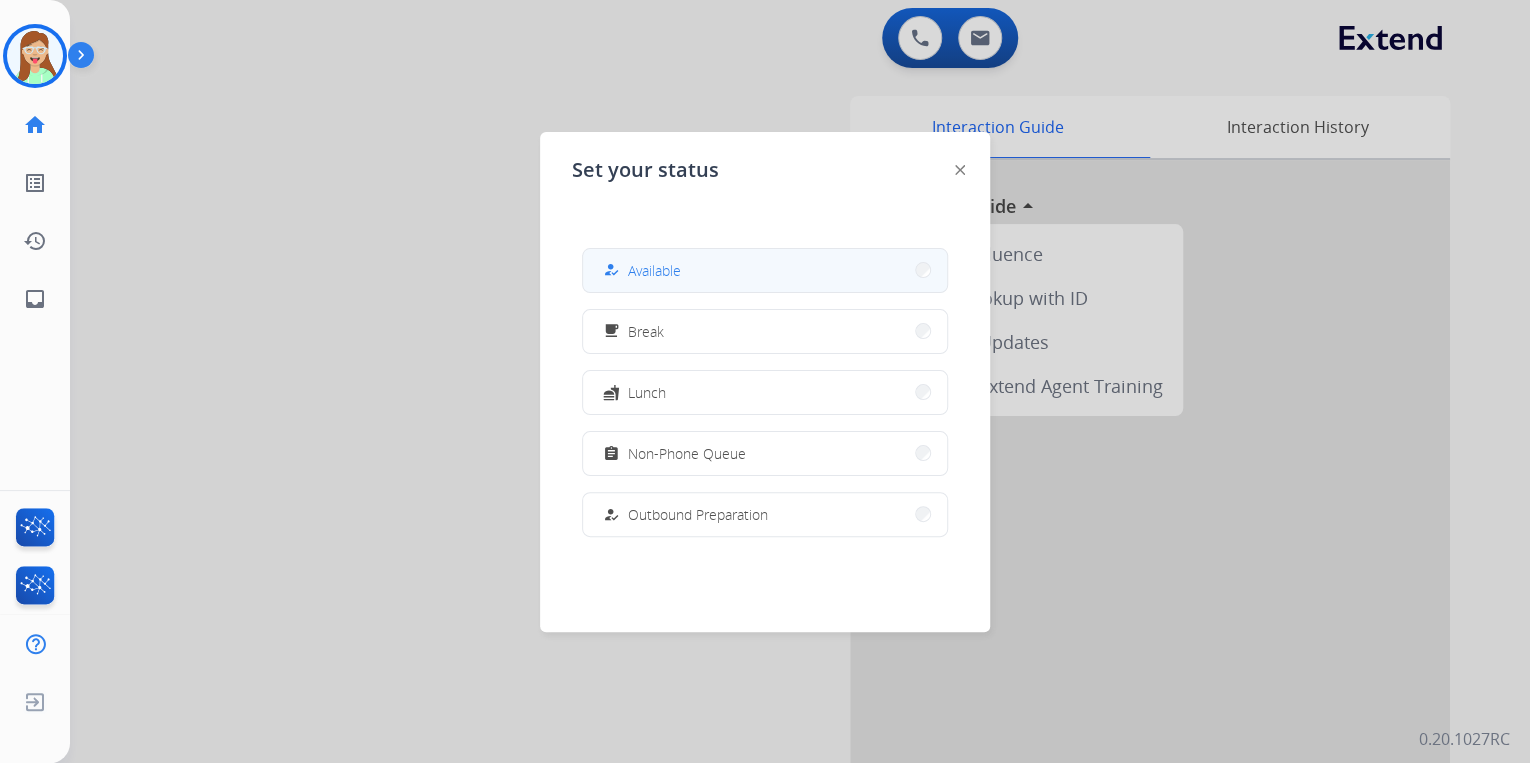 click on "how_to_reg Available" at bounding box center [765, 270] 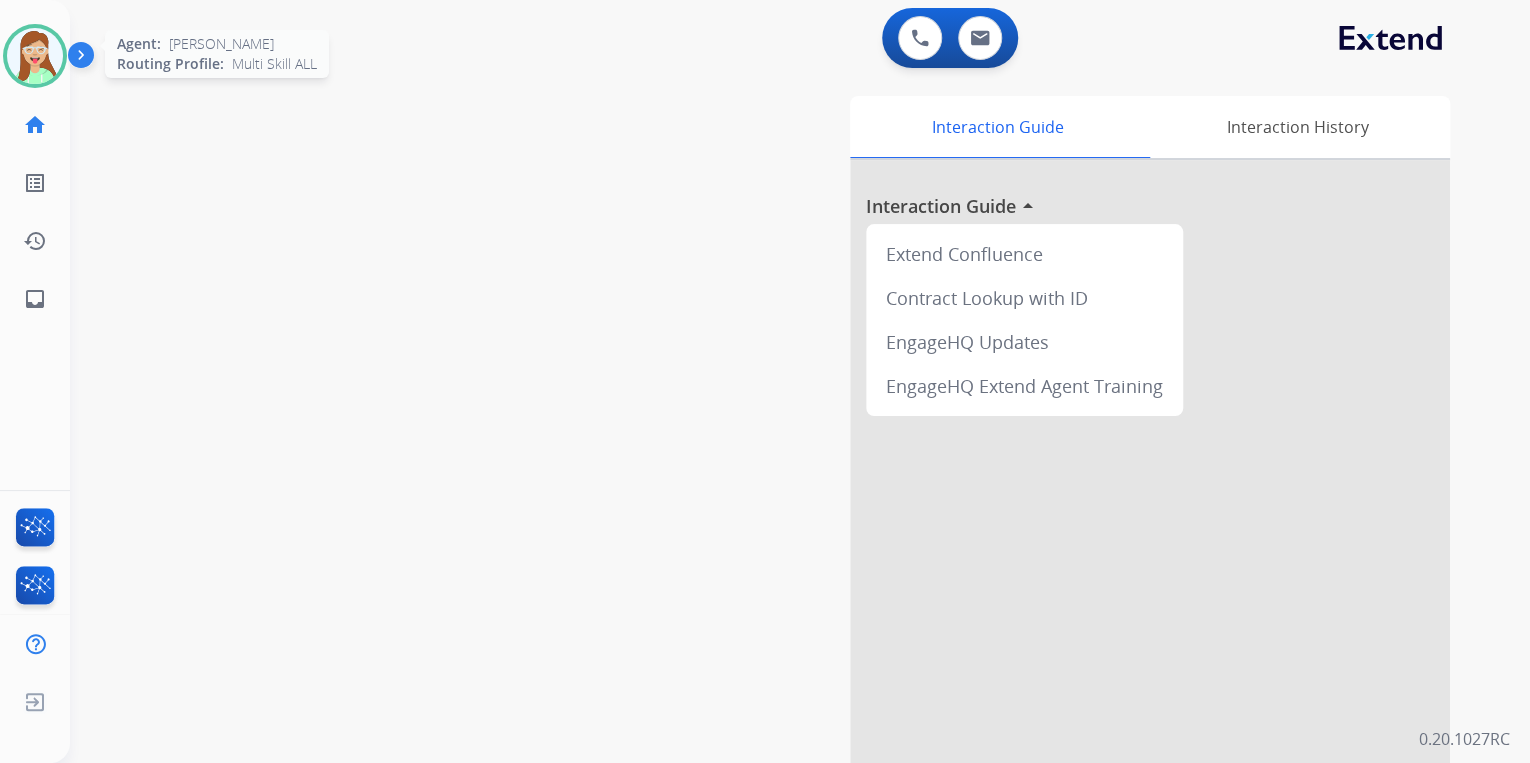 click at bounding box center [35, 56] 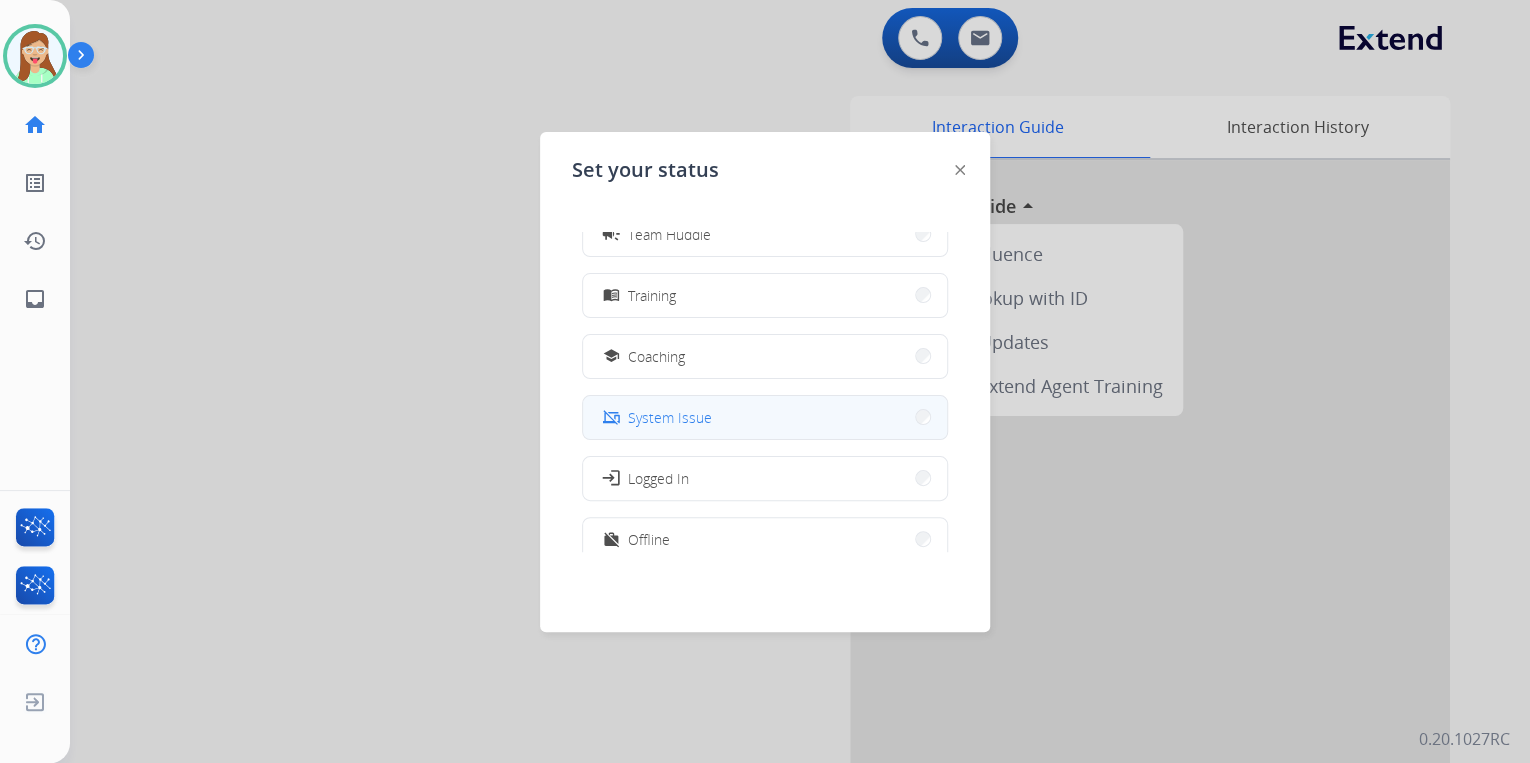 scroll, scrollTop: 376, scrollLeft: 0, axis: vertical 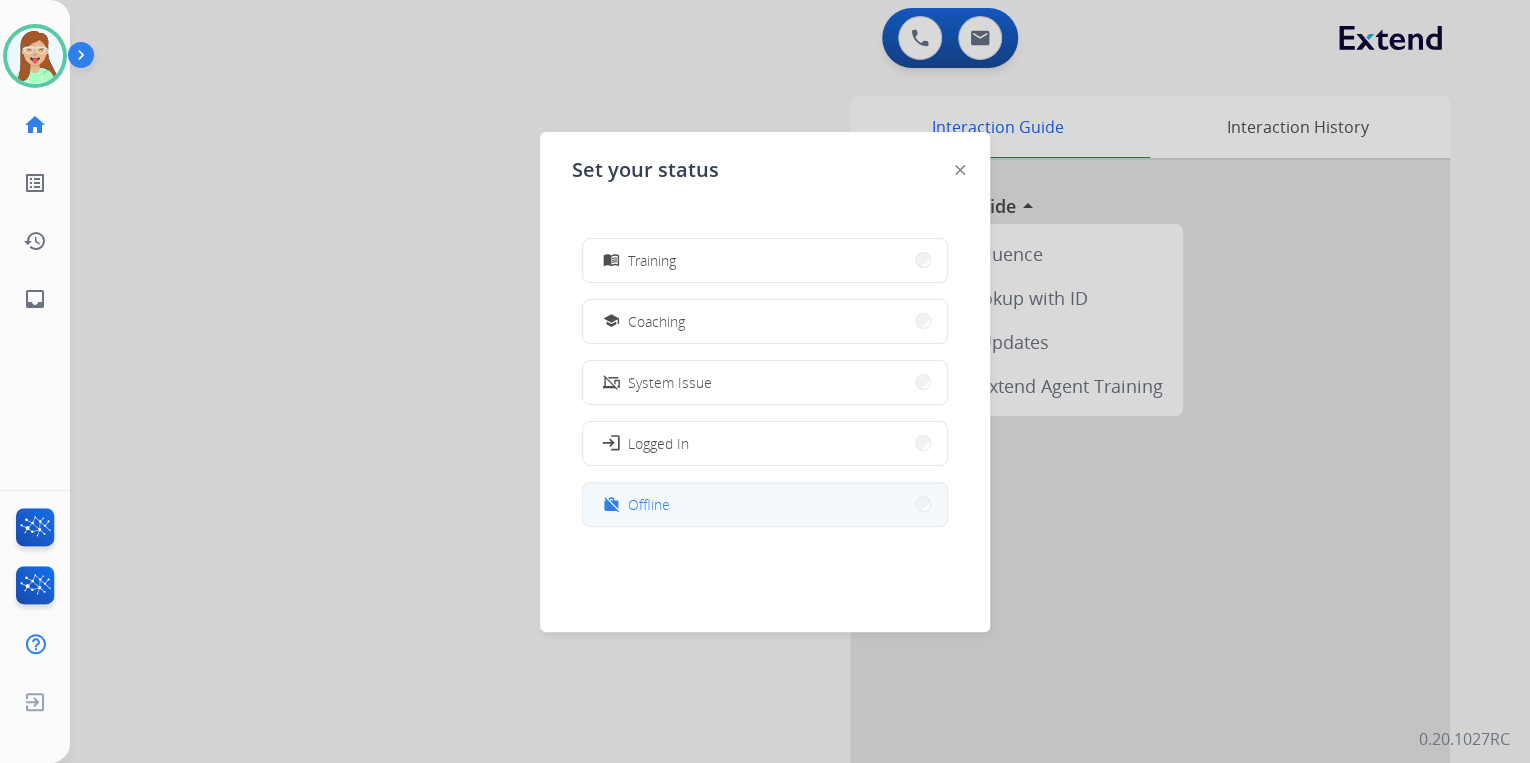 drag, startPoint x: 734, startPoint y: 506, endPoint x: 696, endPoint y: 504, distance: 38.052597 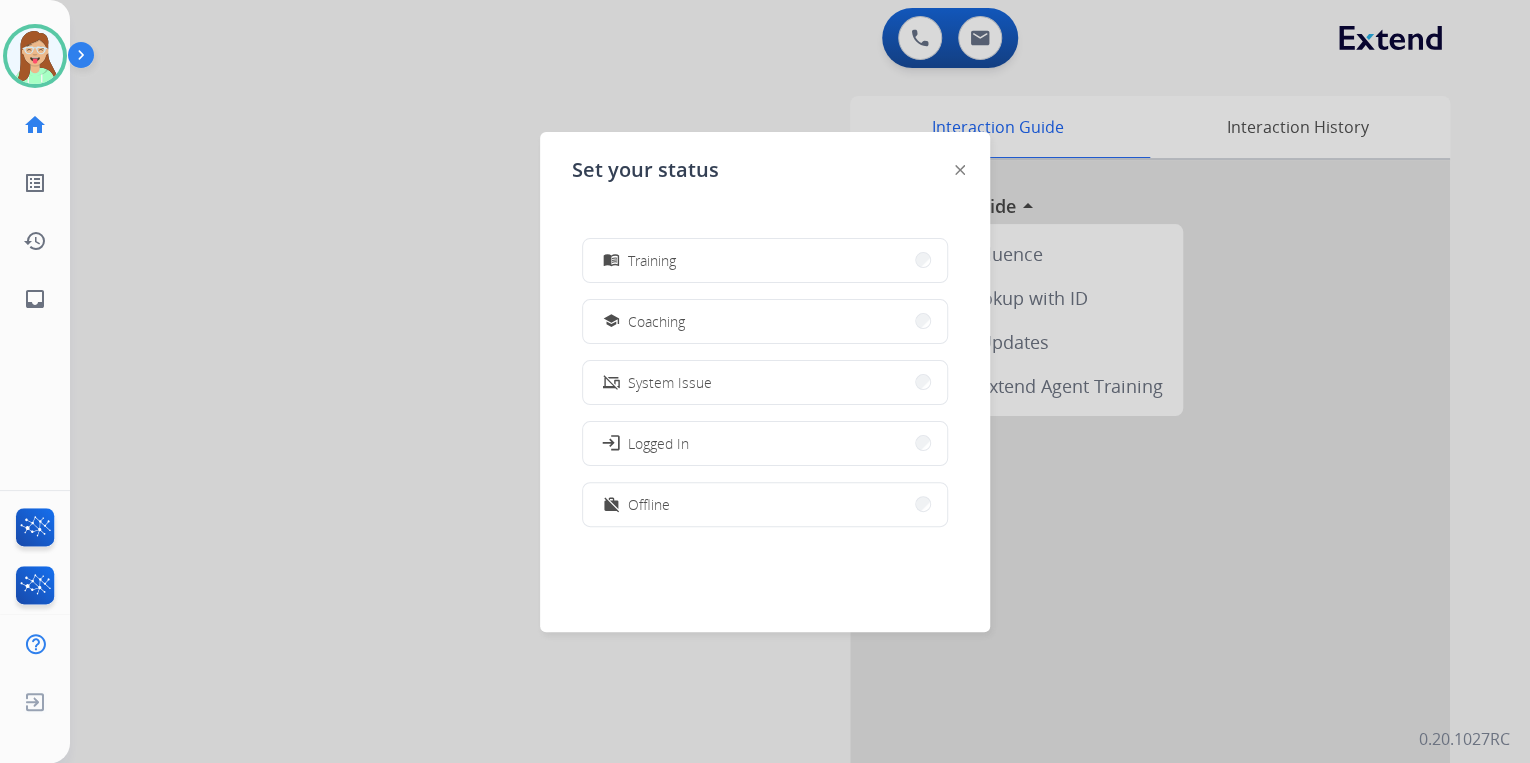 click on "work_off Offline" at bounding box center (765, 504) 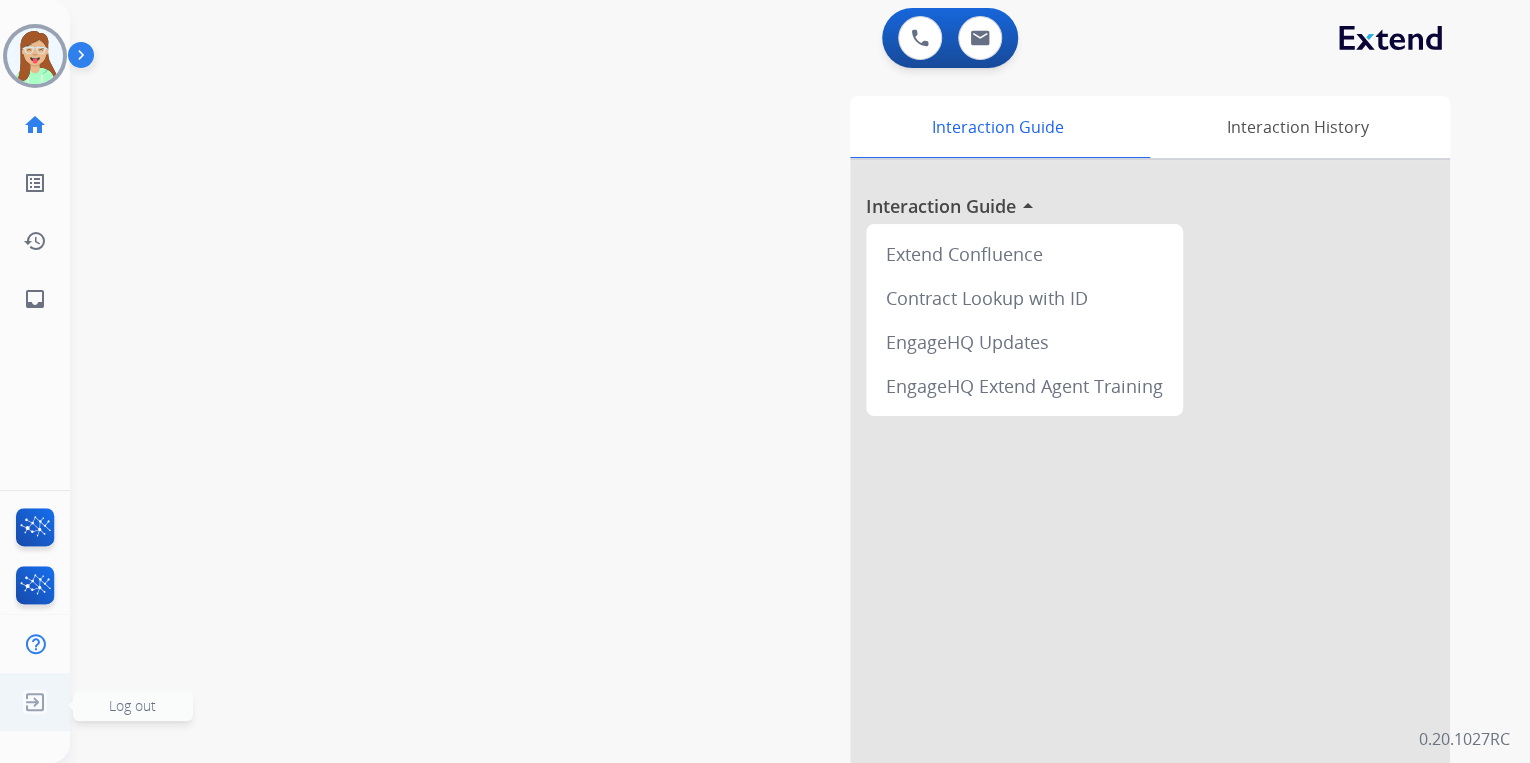 click 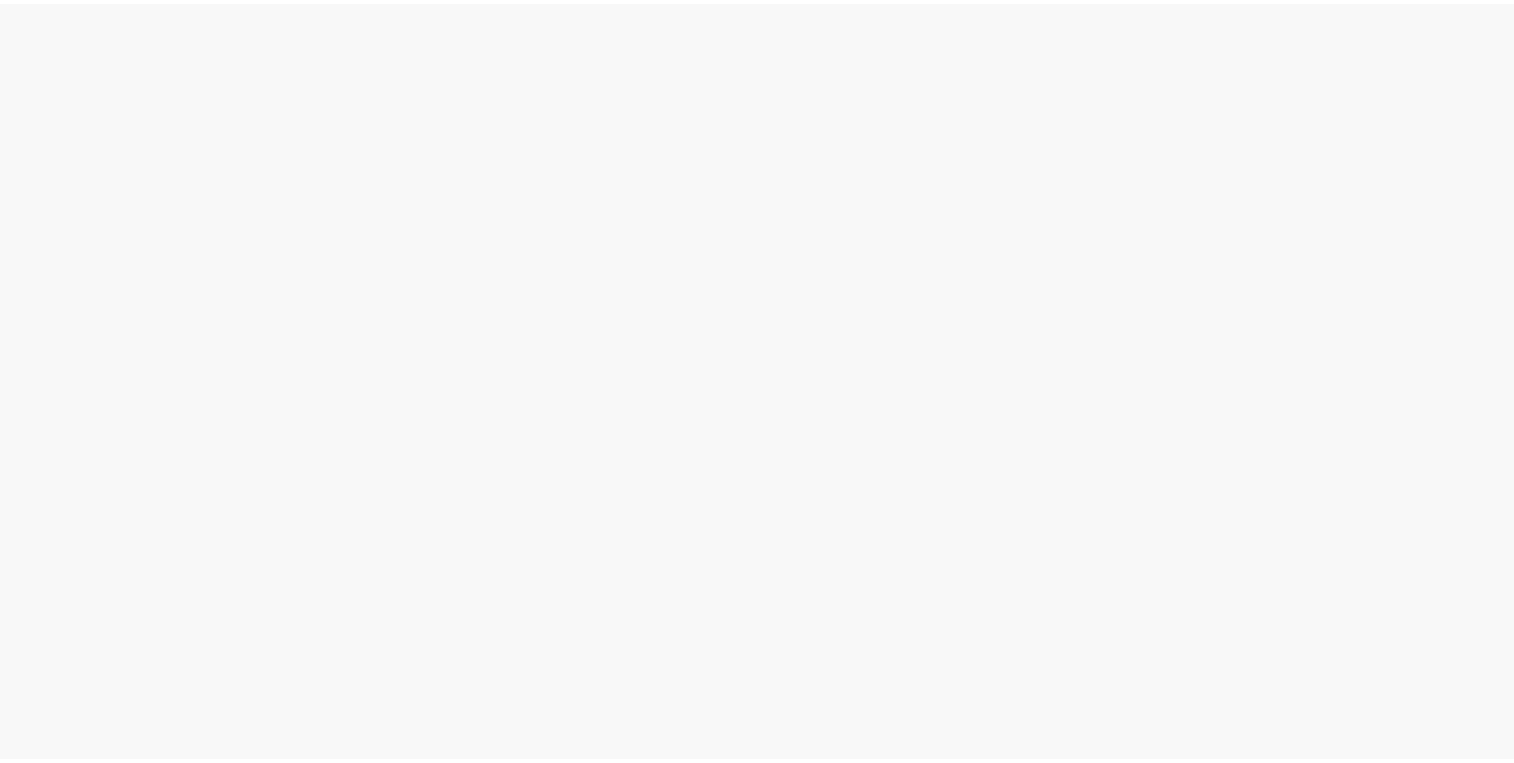 scroll, scrollTop: 0, scrollLeft: 0, axis: both 